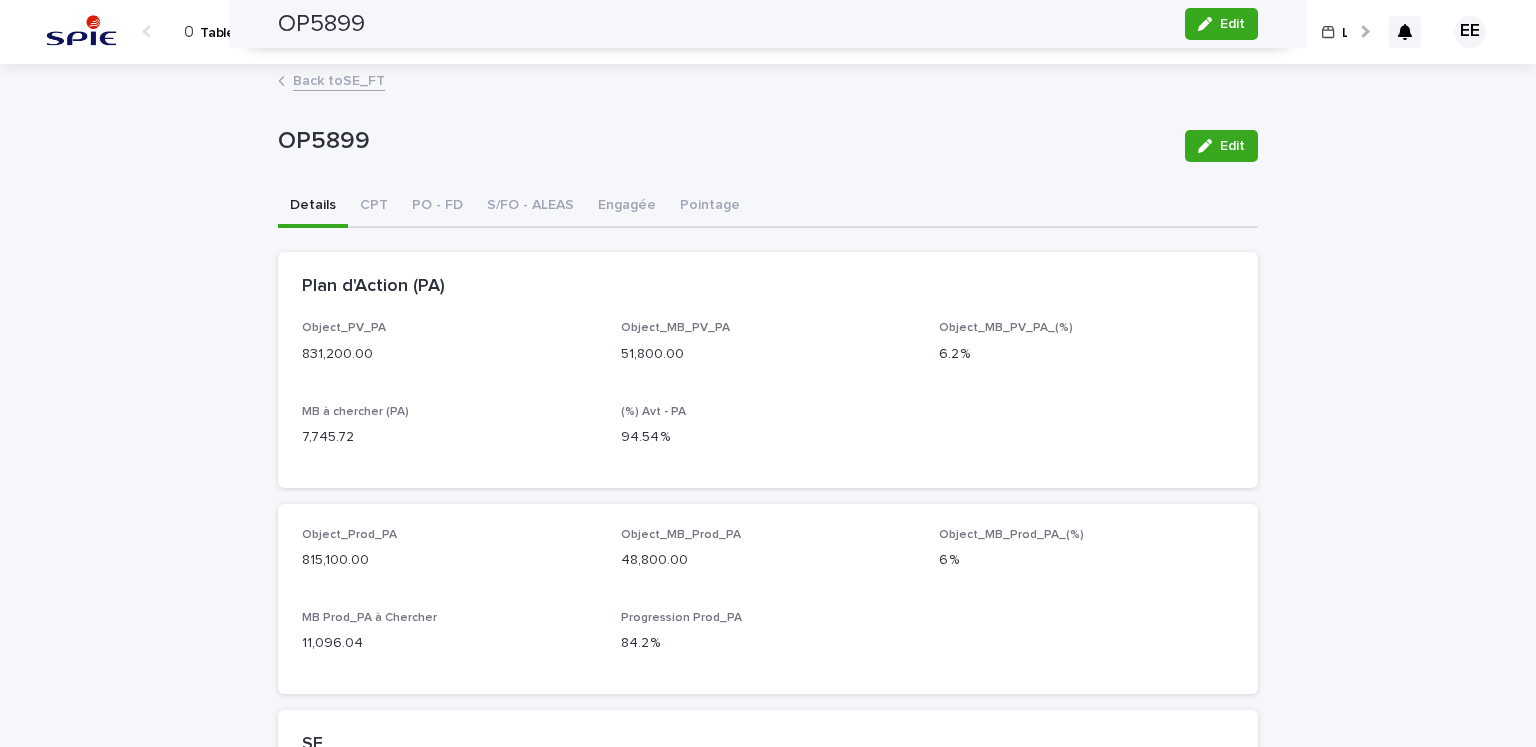 scroll, scrollTop: 0, scrollLeft: 0, axis: both 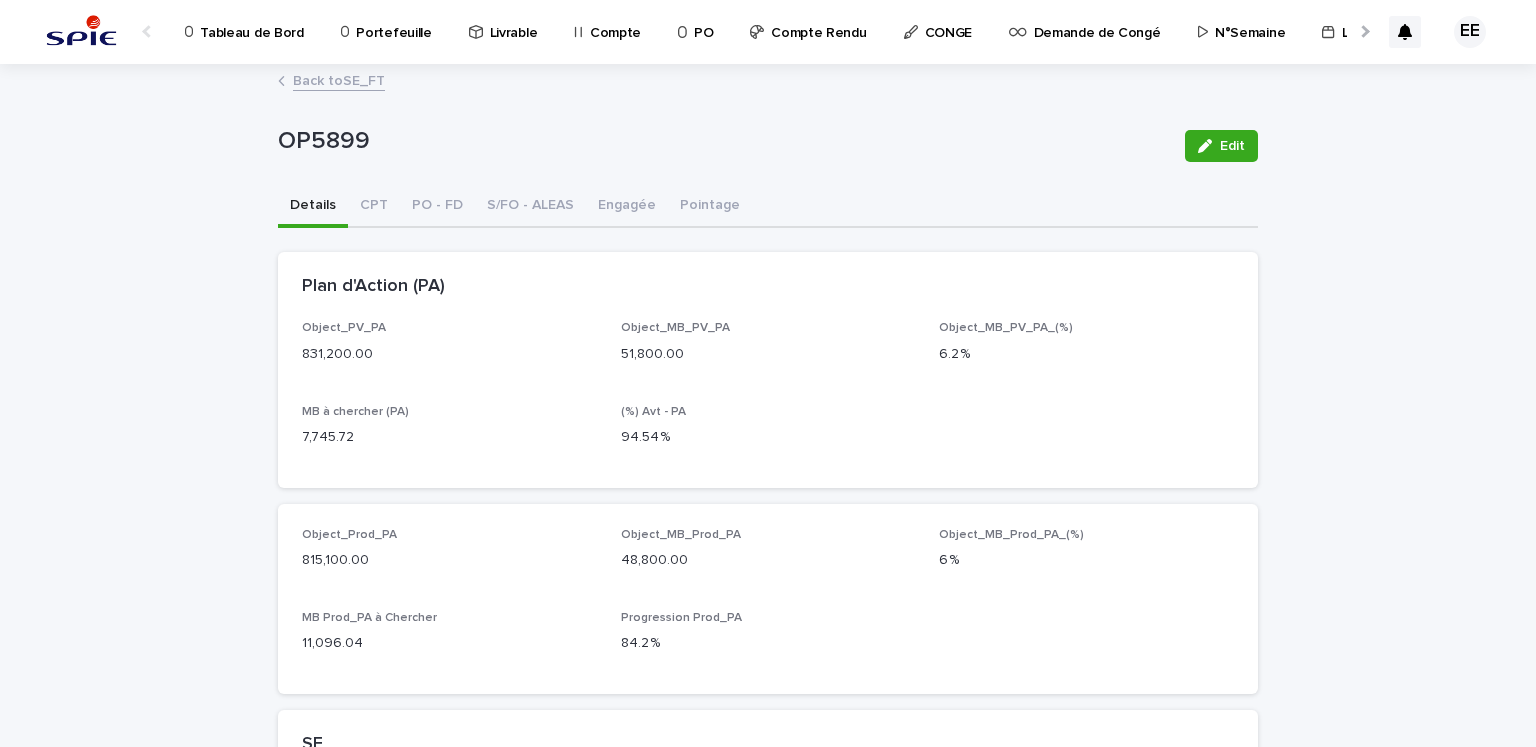 click at bounding box center [1363, 31] 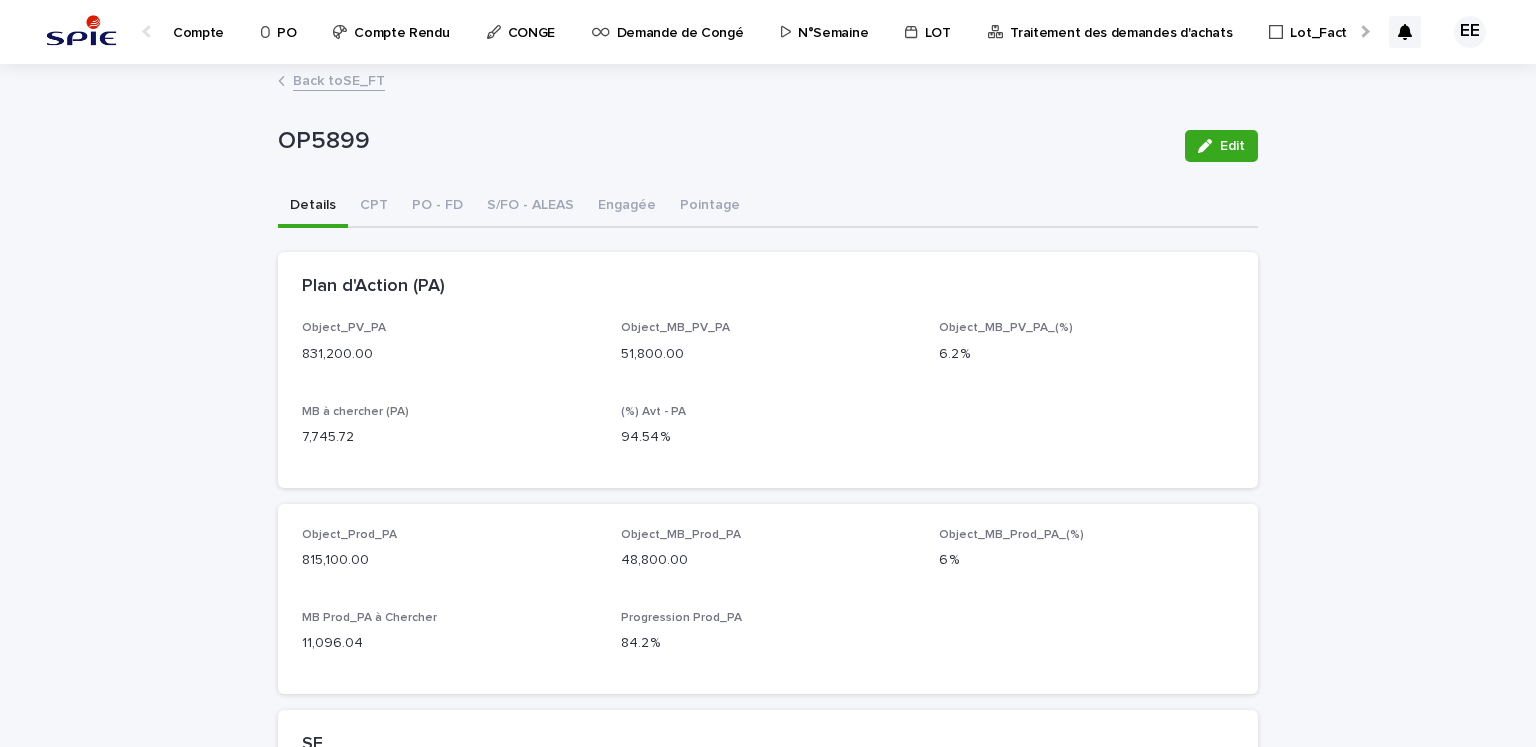 scroll, scrollTop: 0, scrollLeft: 435, axis: horizontal 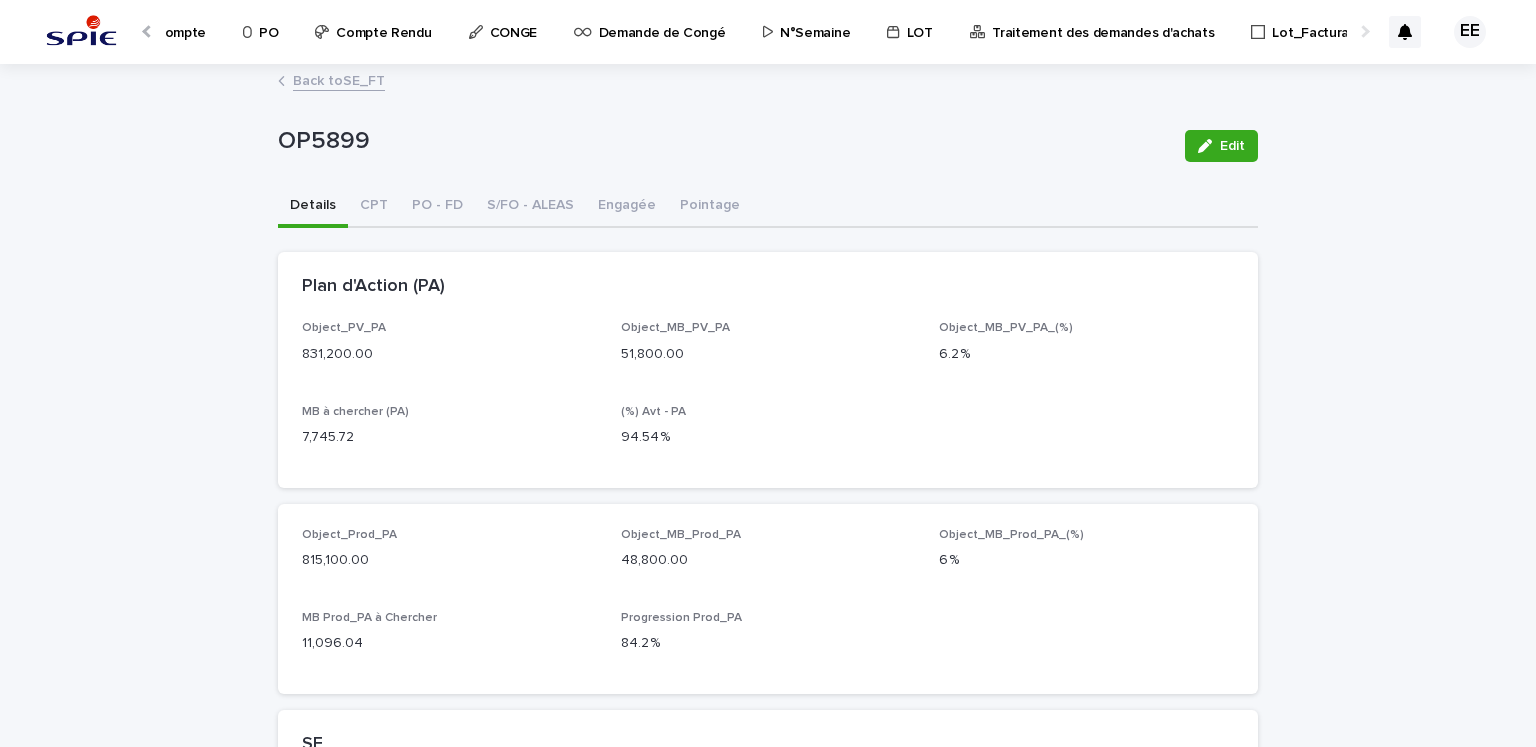 click on "Traitement des demandes d'achats" at bounding box center (1103, 21) 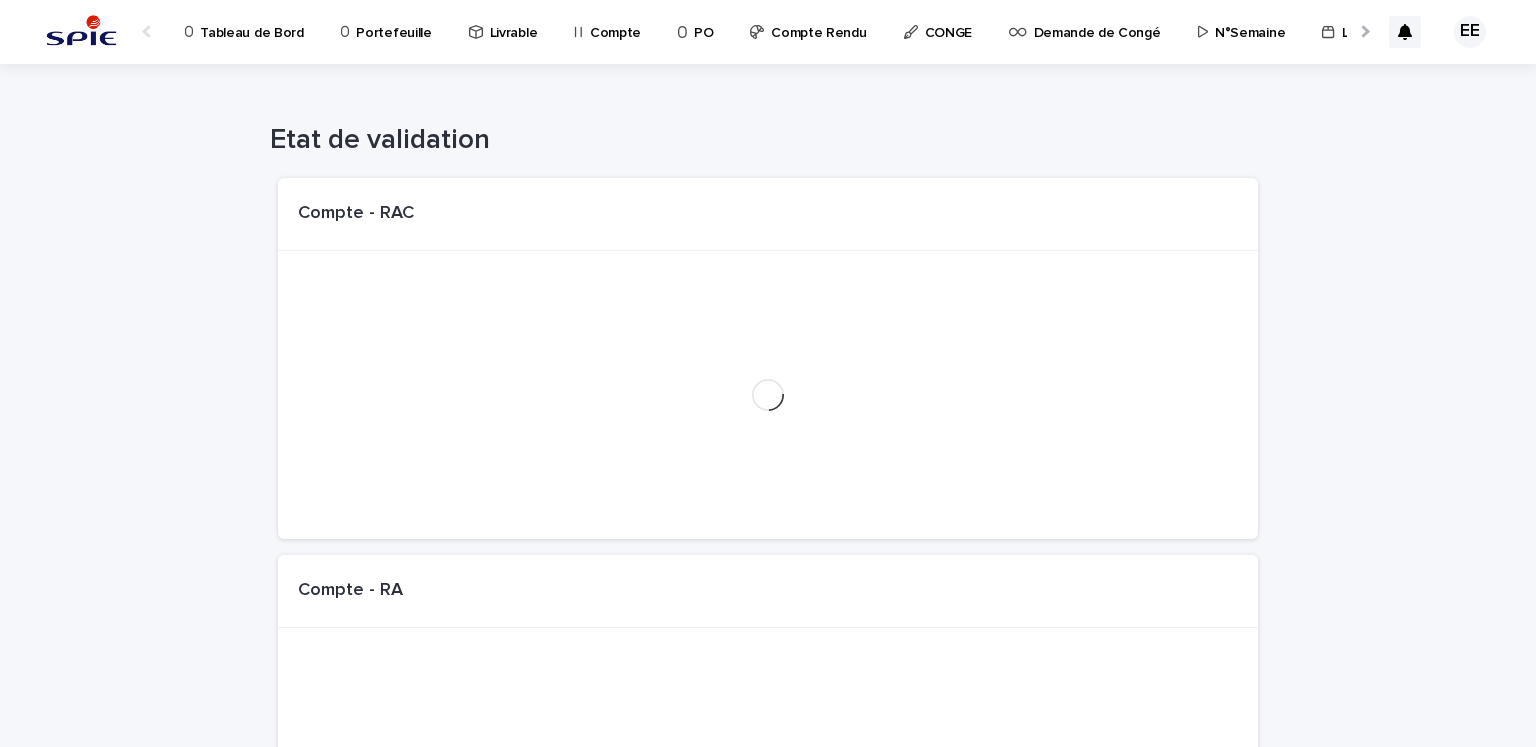 scroll, scrollTop: 0, scrollLeft: 34, axis: horizontal 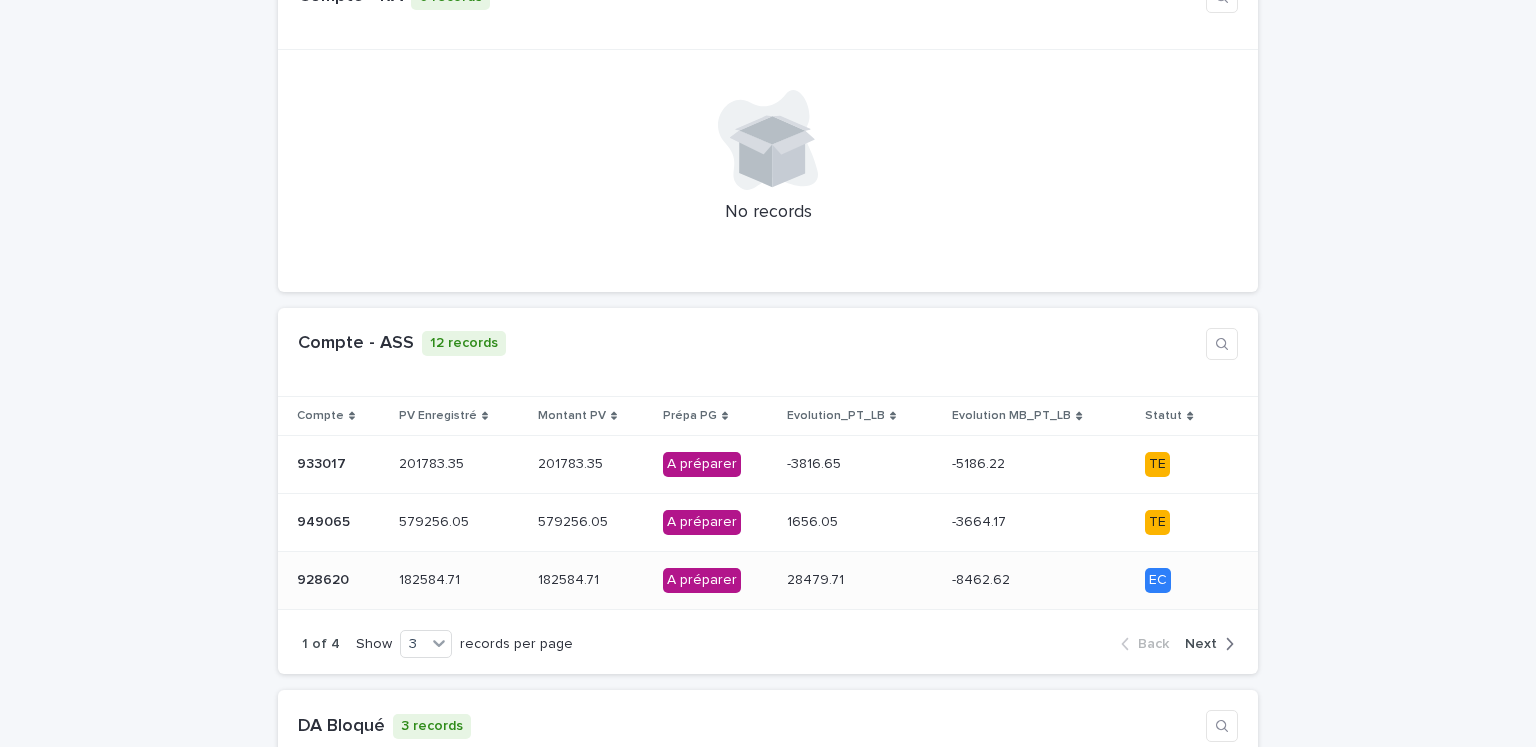 click at bounding box center (340, 580) 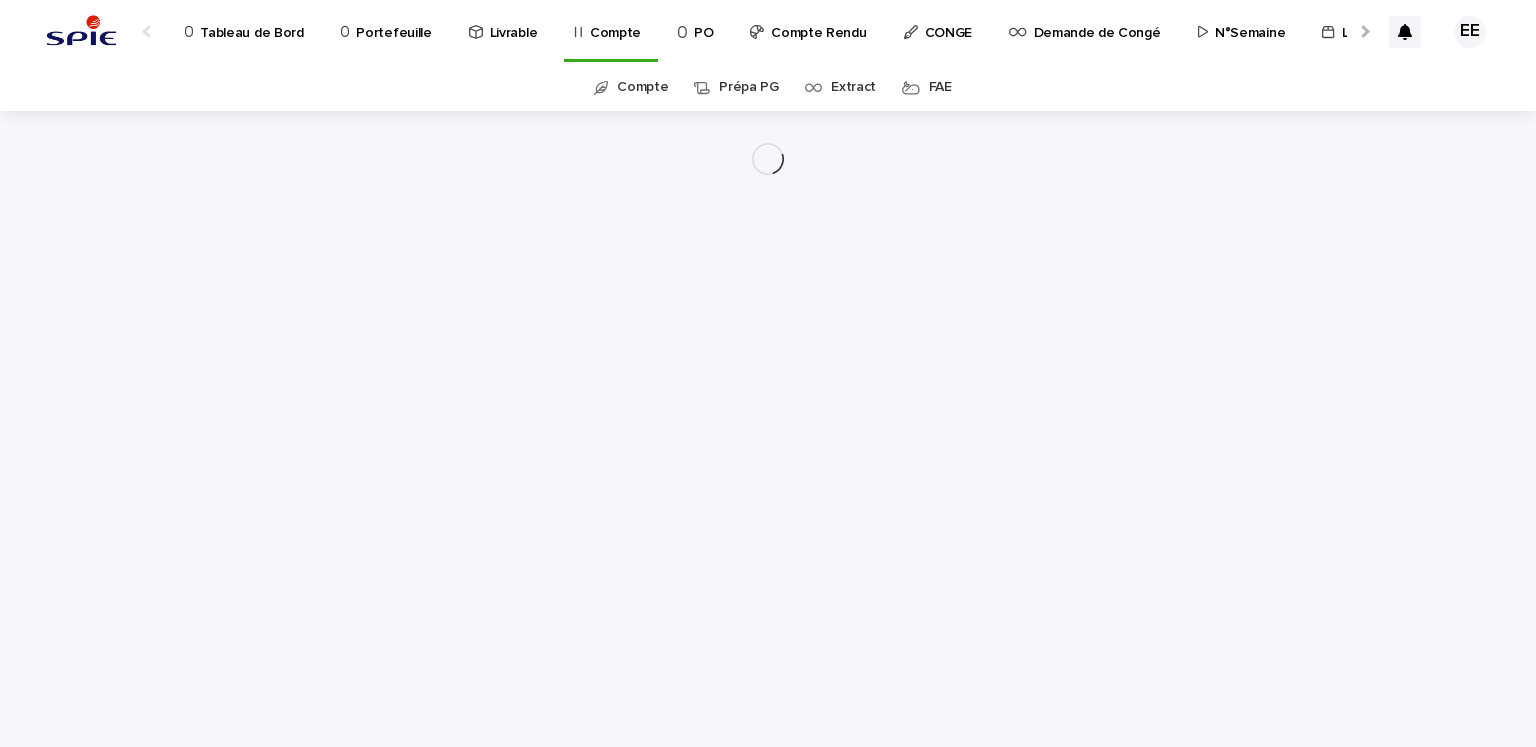 scroll, scrollTop: 0, scrollLeft: 0, axis: both 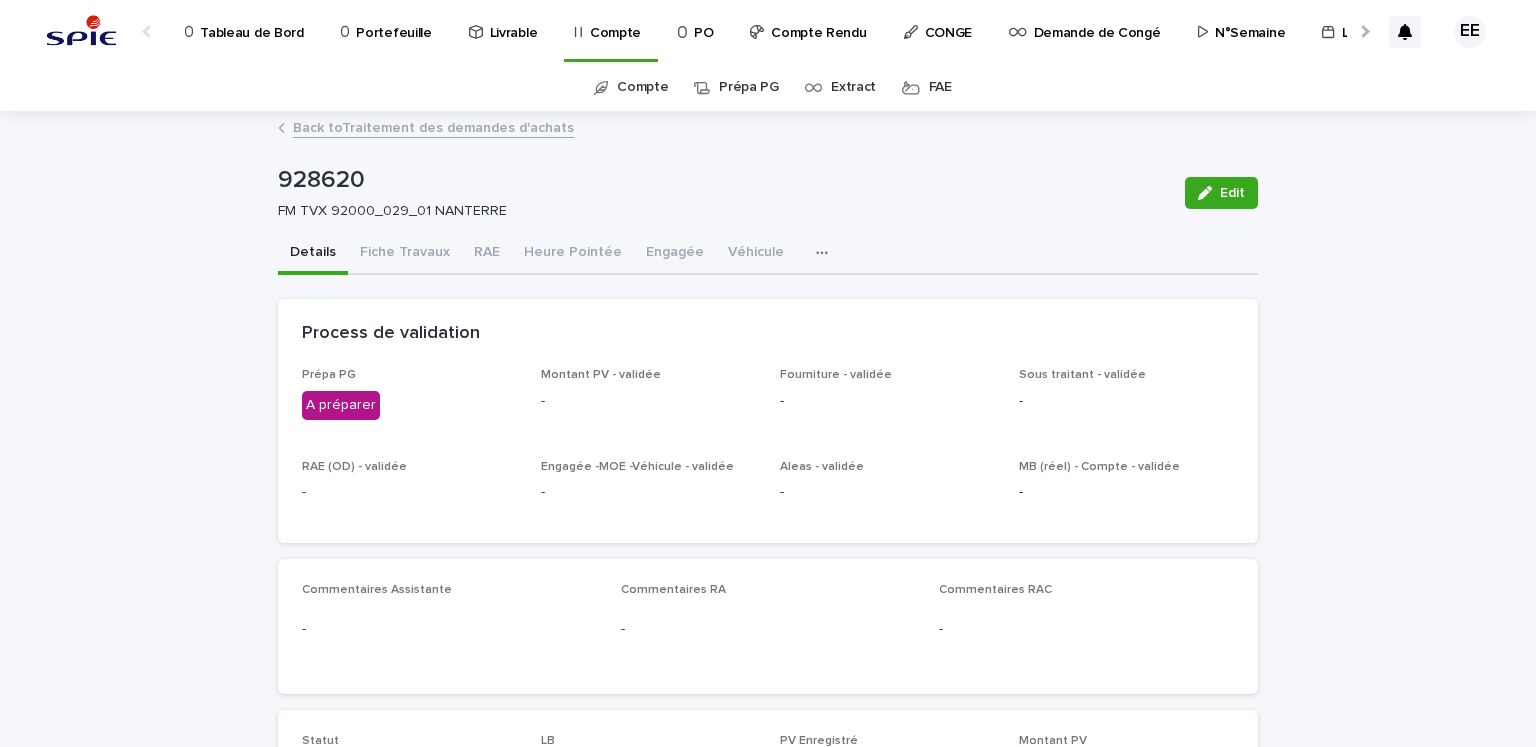 click on "928620" at bounding box center (723, 180) 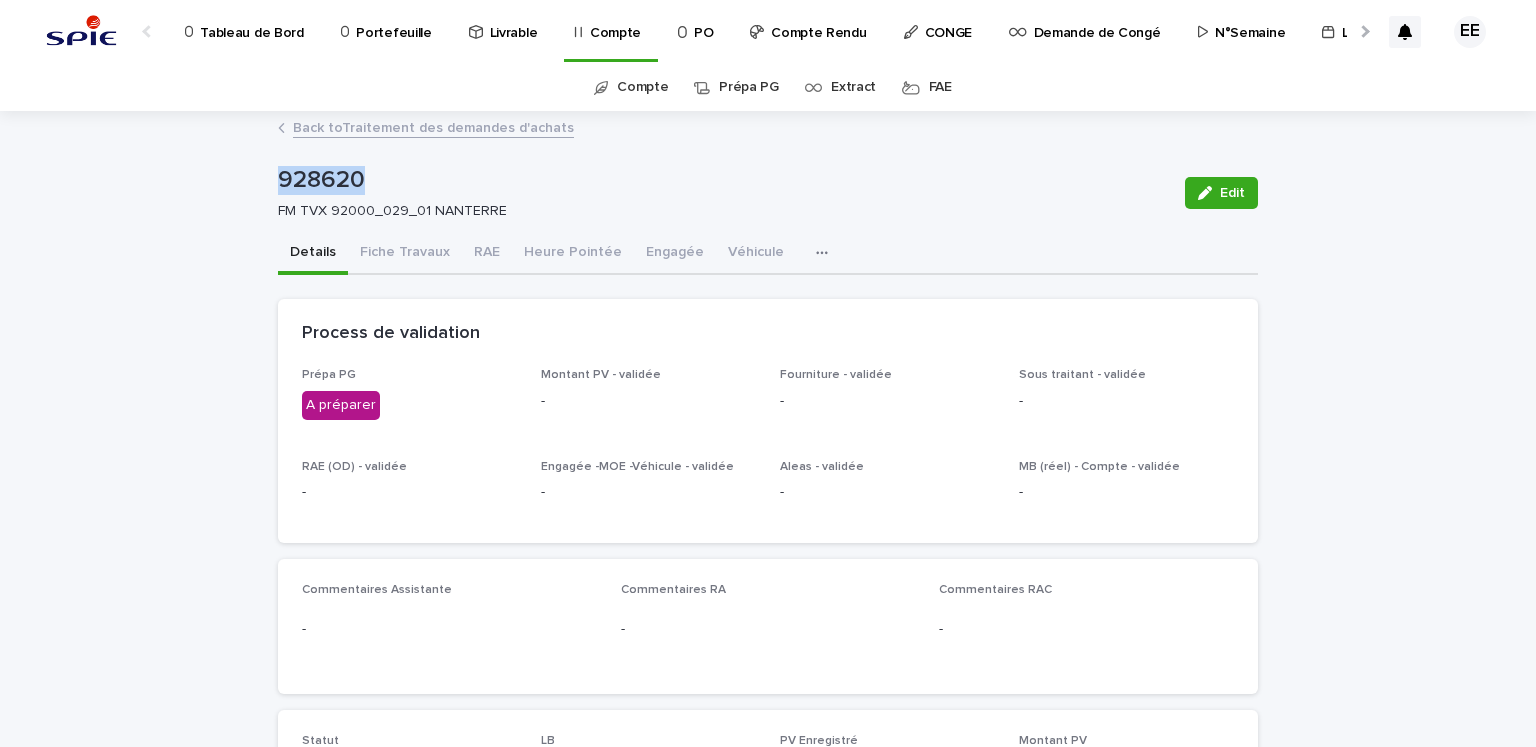 click on "928620" at bounding box center [723, 180] 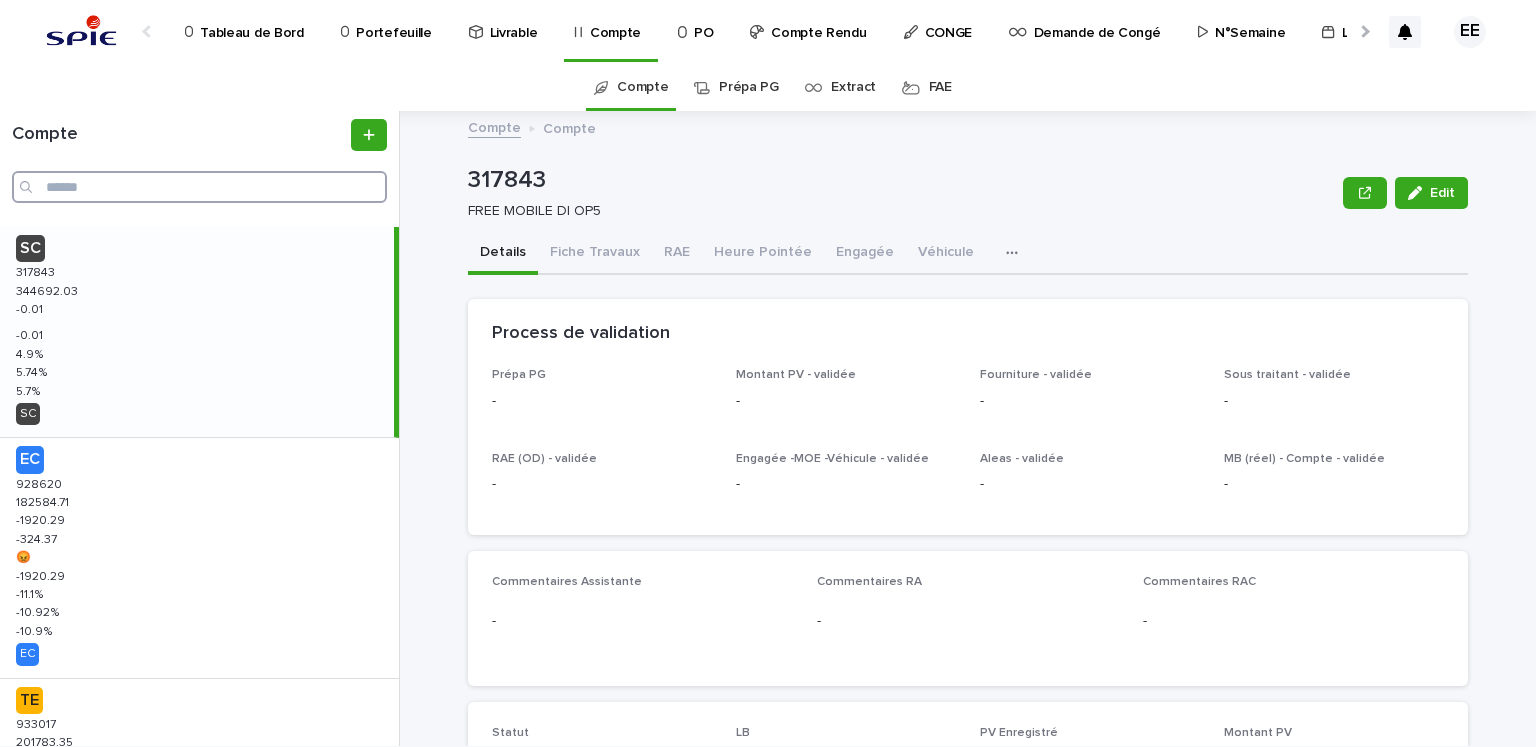 click at bounding box center (199, 187) 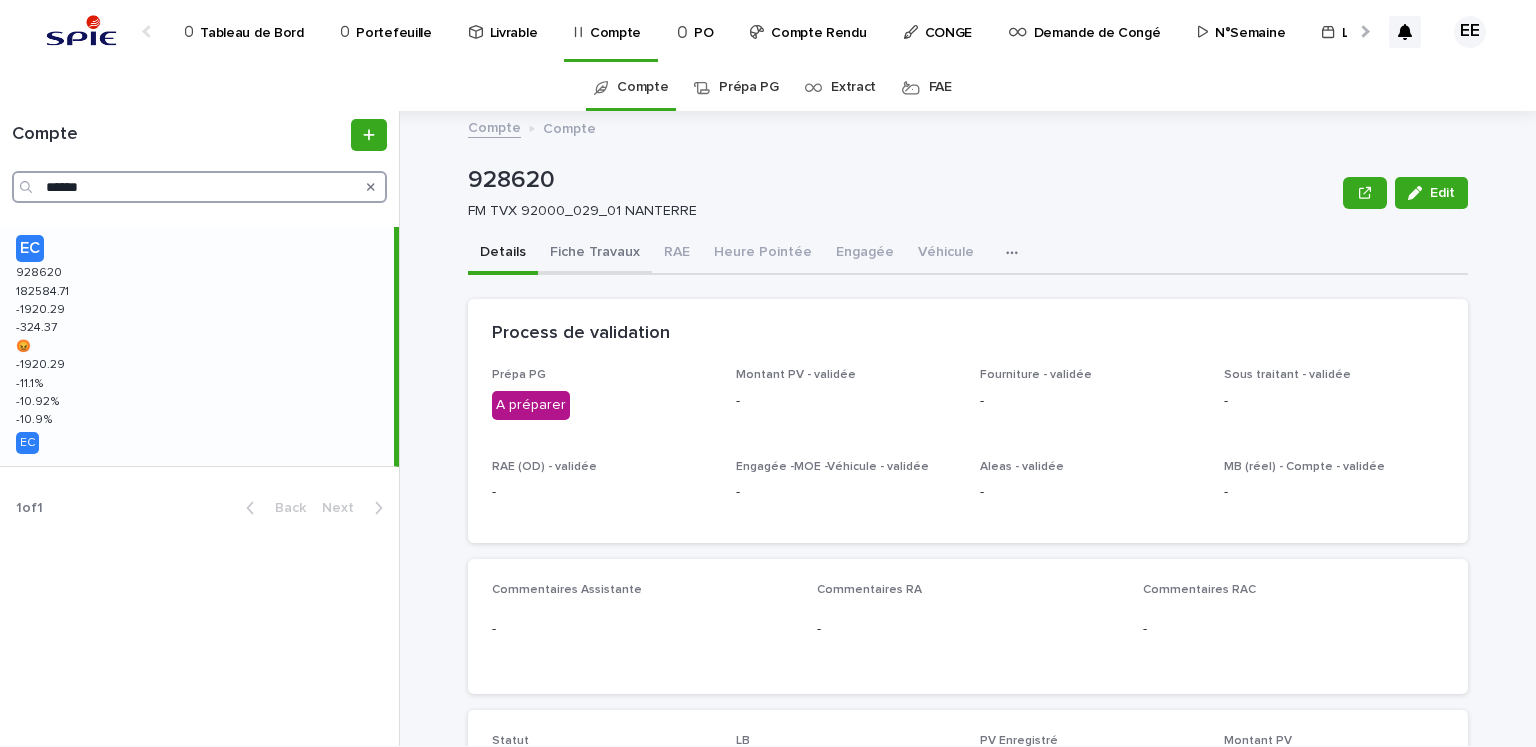 type on "******" 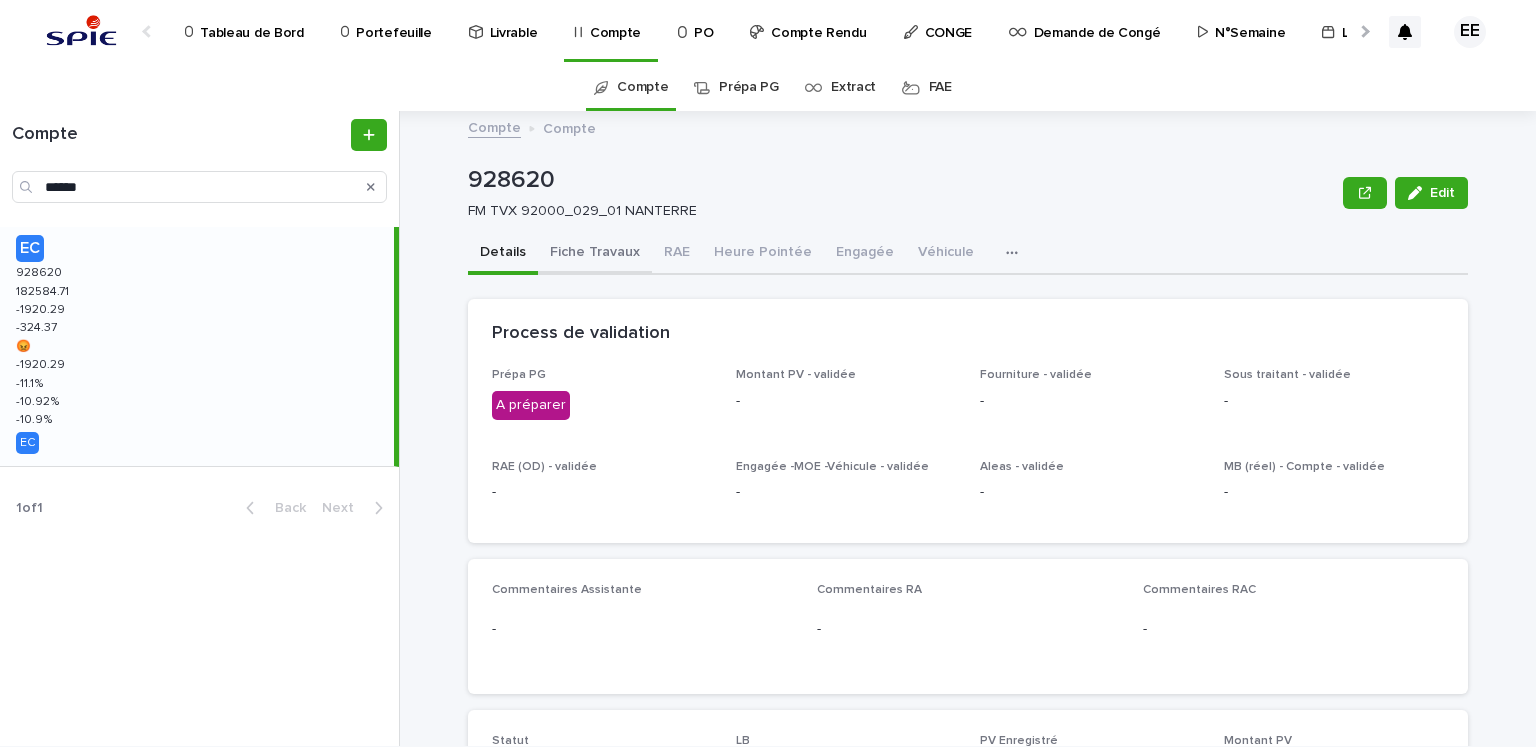 click on "Fiche Travaux" at bounding box center [595, 254] 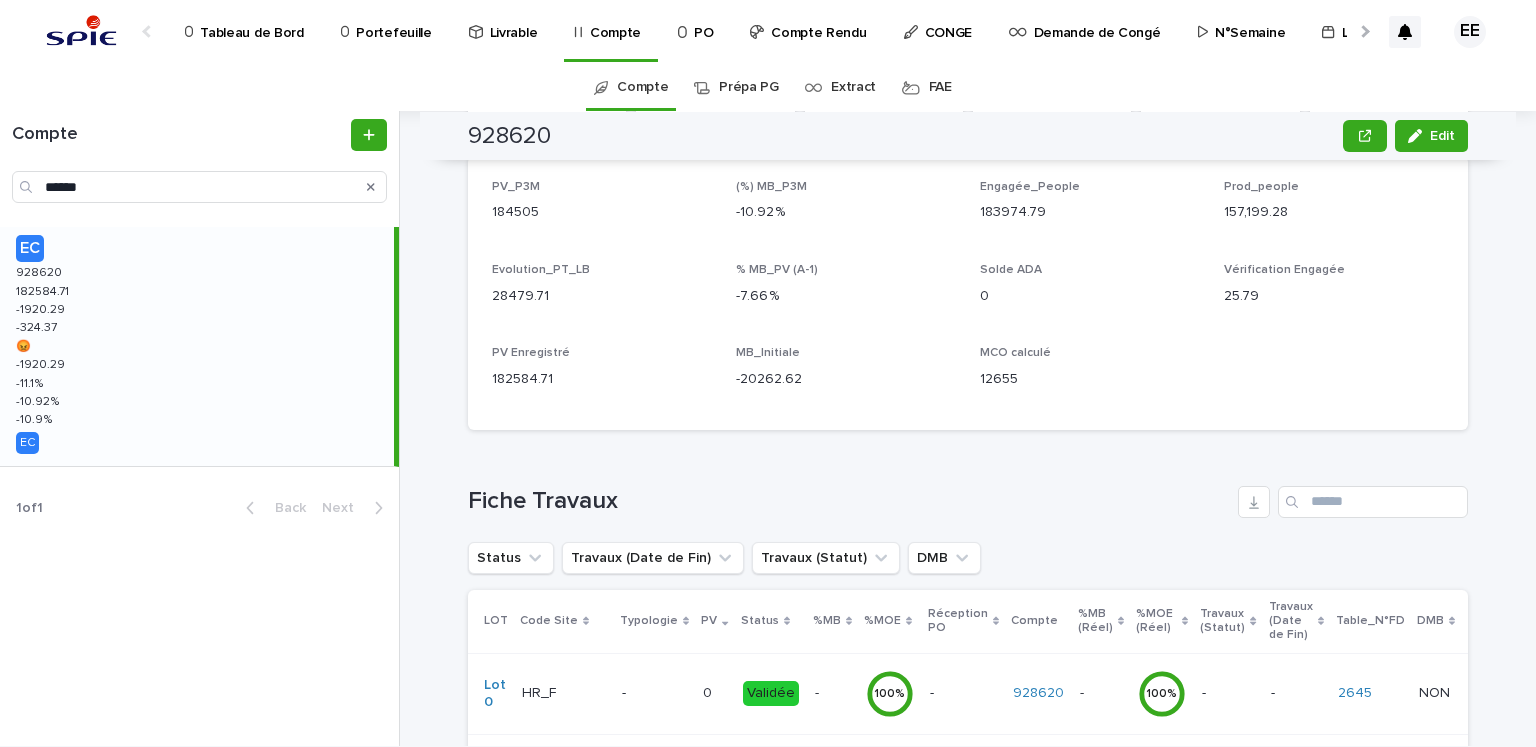 scroll, scrollTop: 0, scrollLeft: 0, axis: both 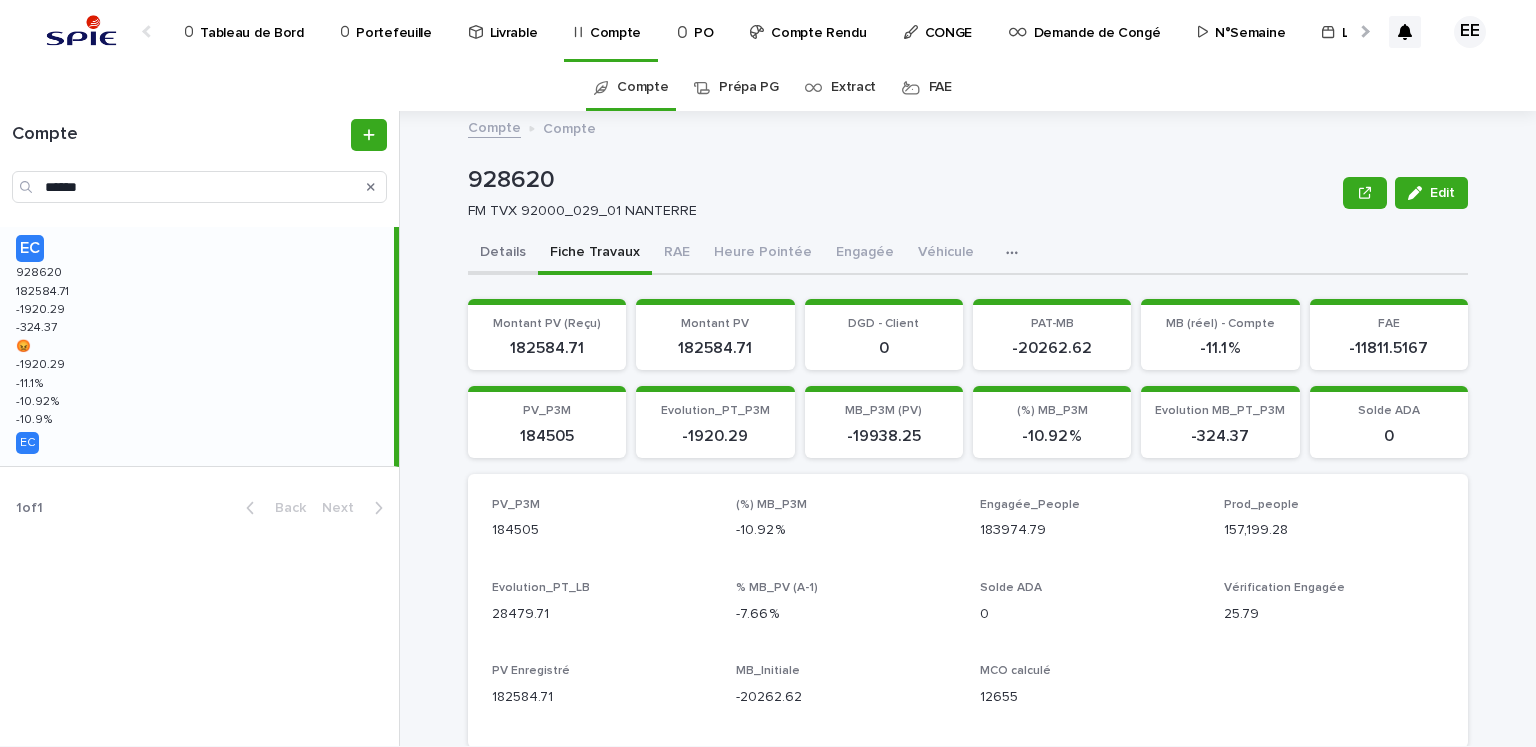 click on "Details" at bounding box center [503, 254] 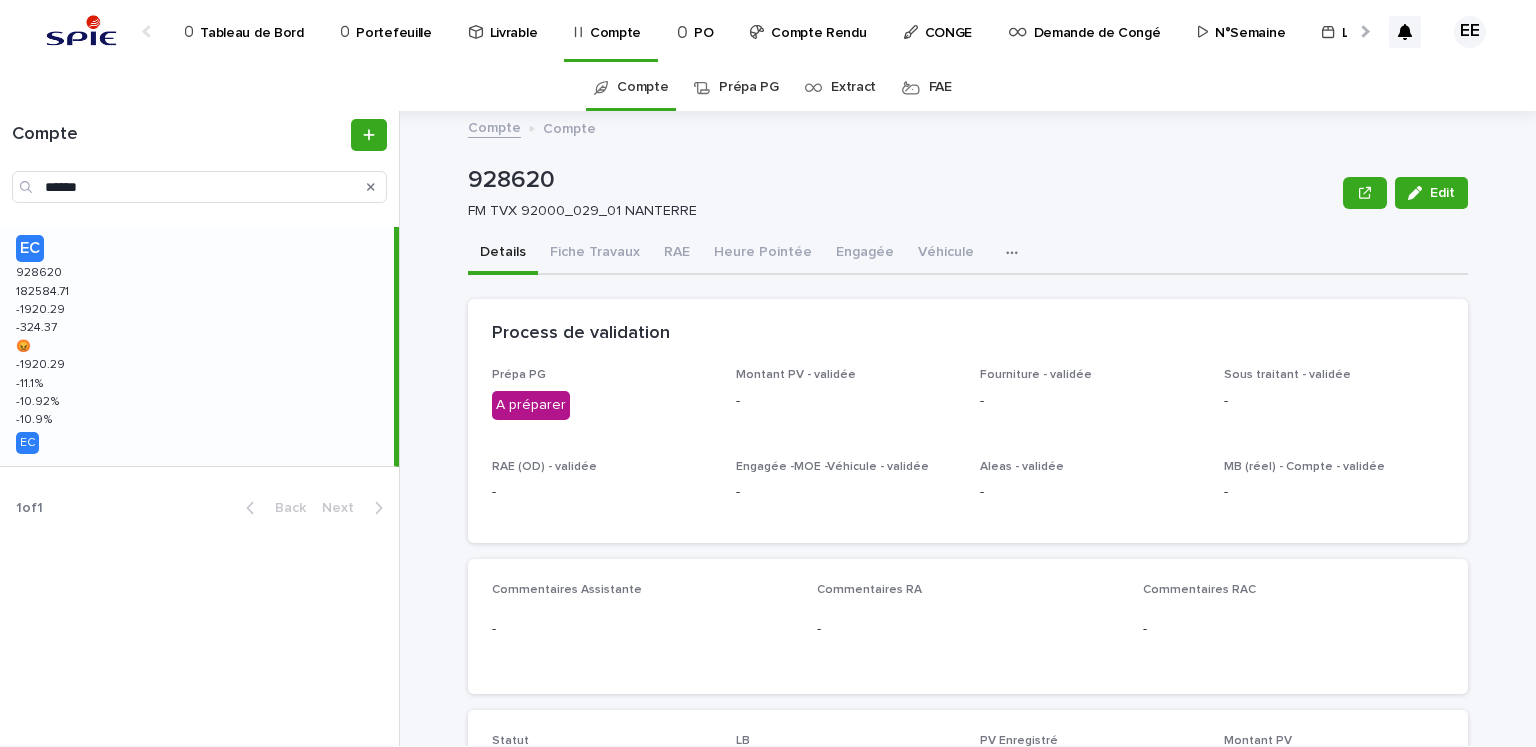 click at bounding box center (1363, 31) 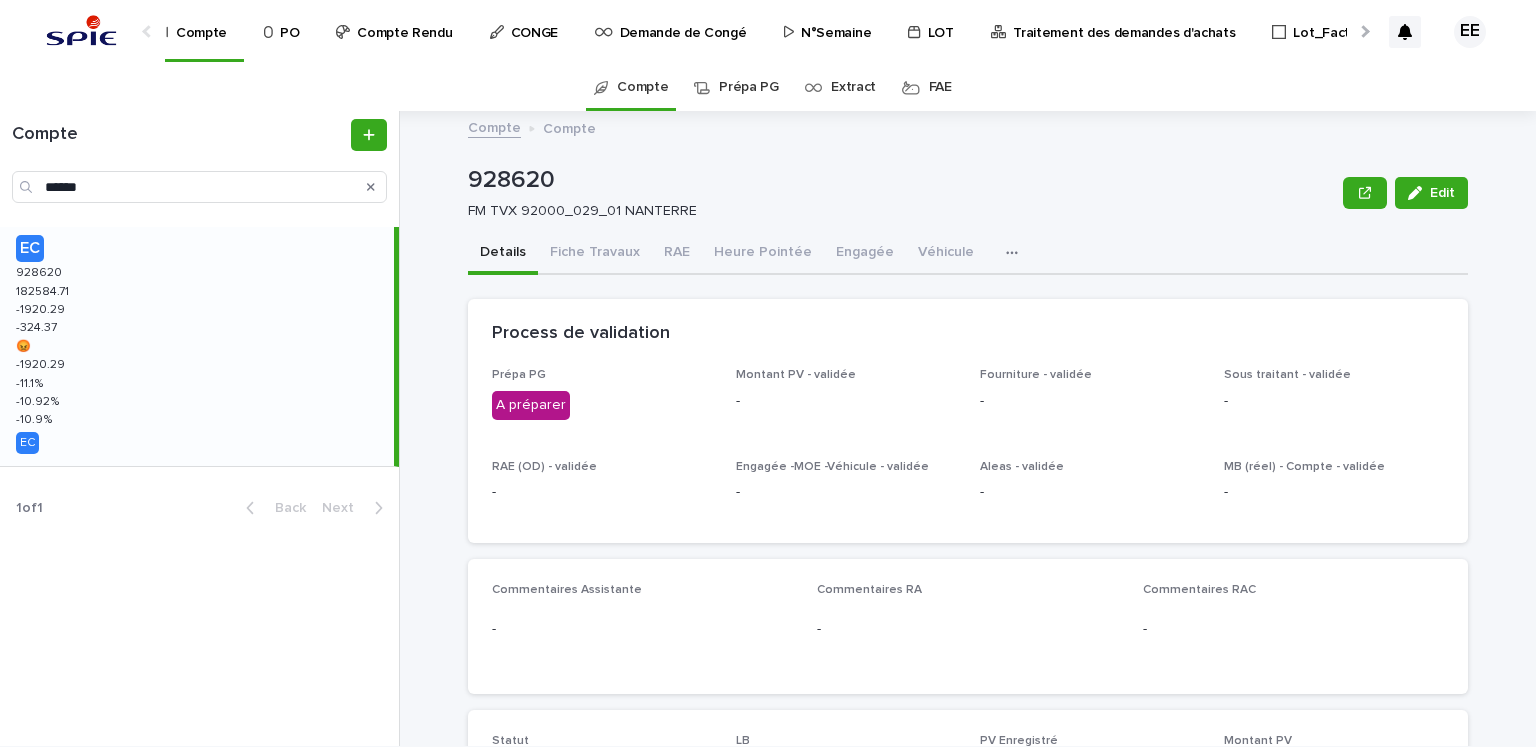scroll, scrollTop: 0, scrollLeft: 420, axis: horizontal 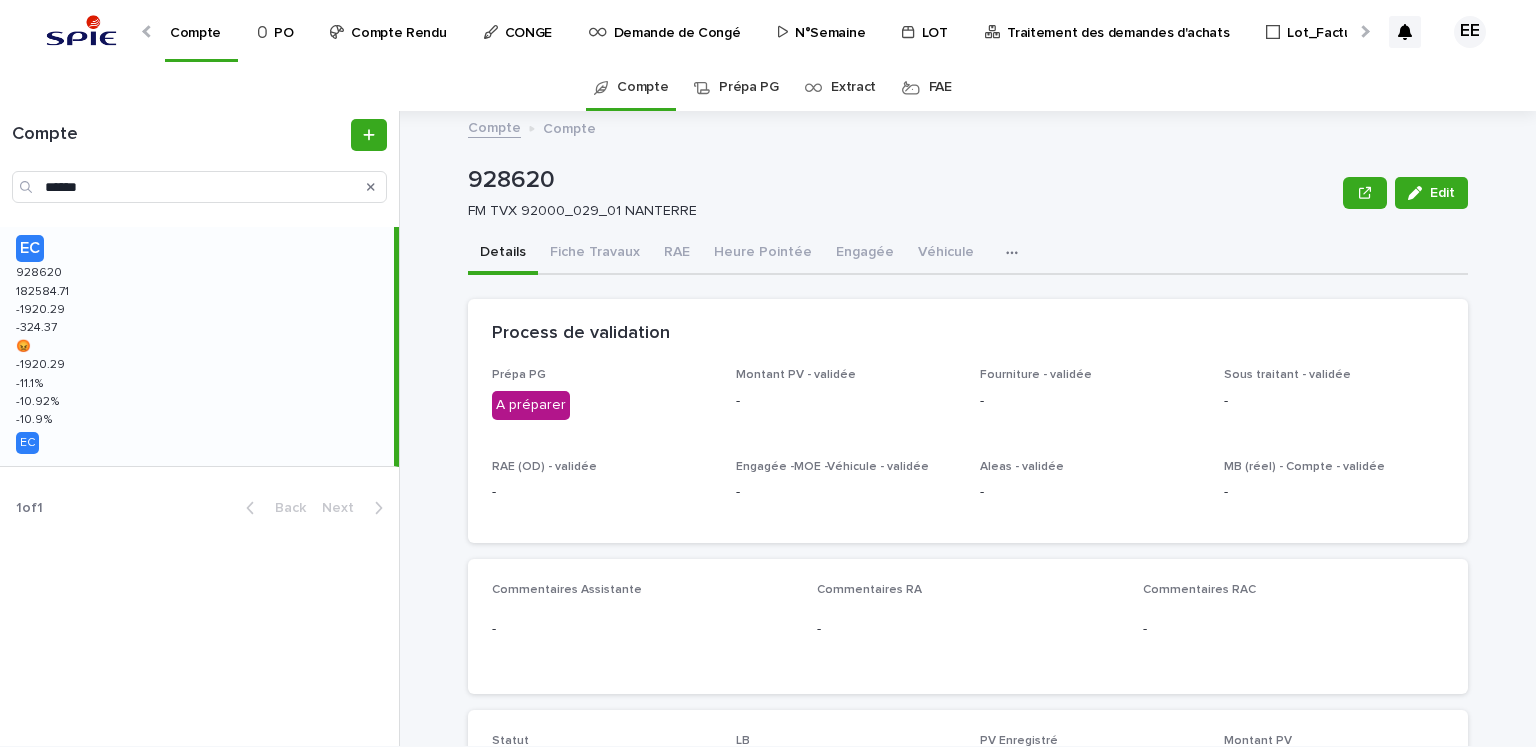 click on "Traitement des demandes d'achats" at bounding box center [1118, 21] 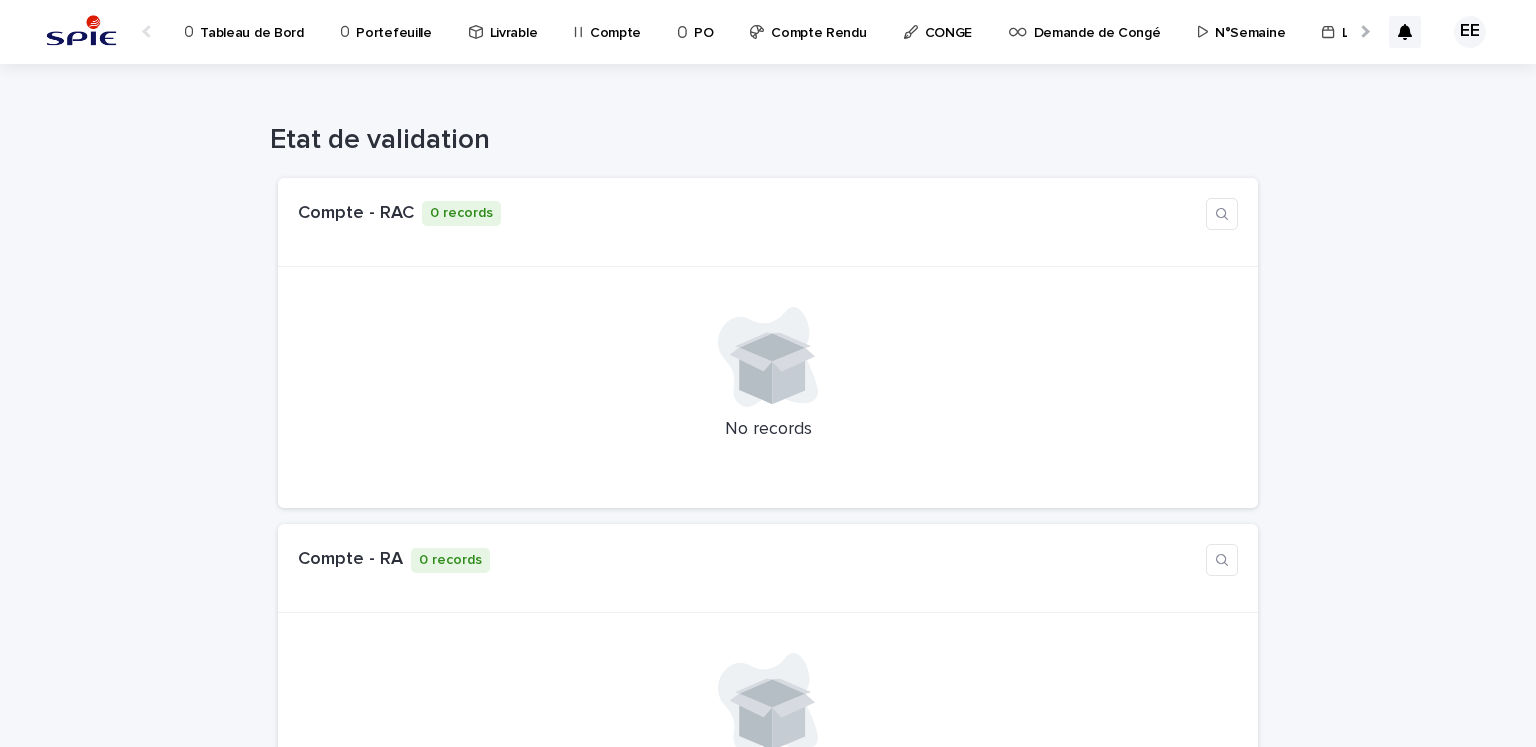 scroll, scrollTop: 0, scrollLeft: 34, axis: horizontal 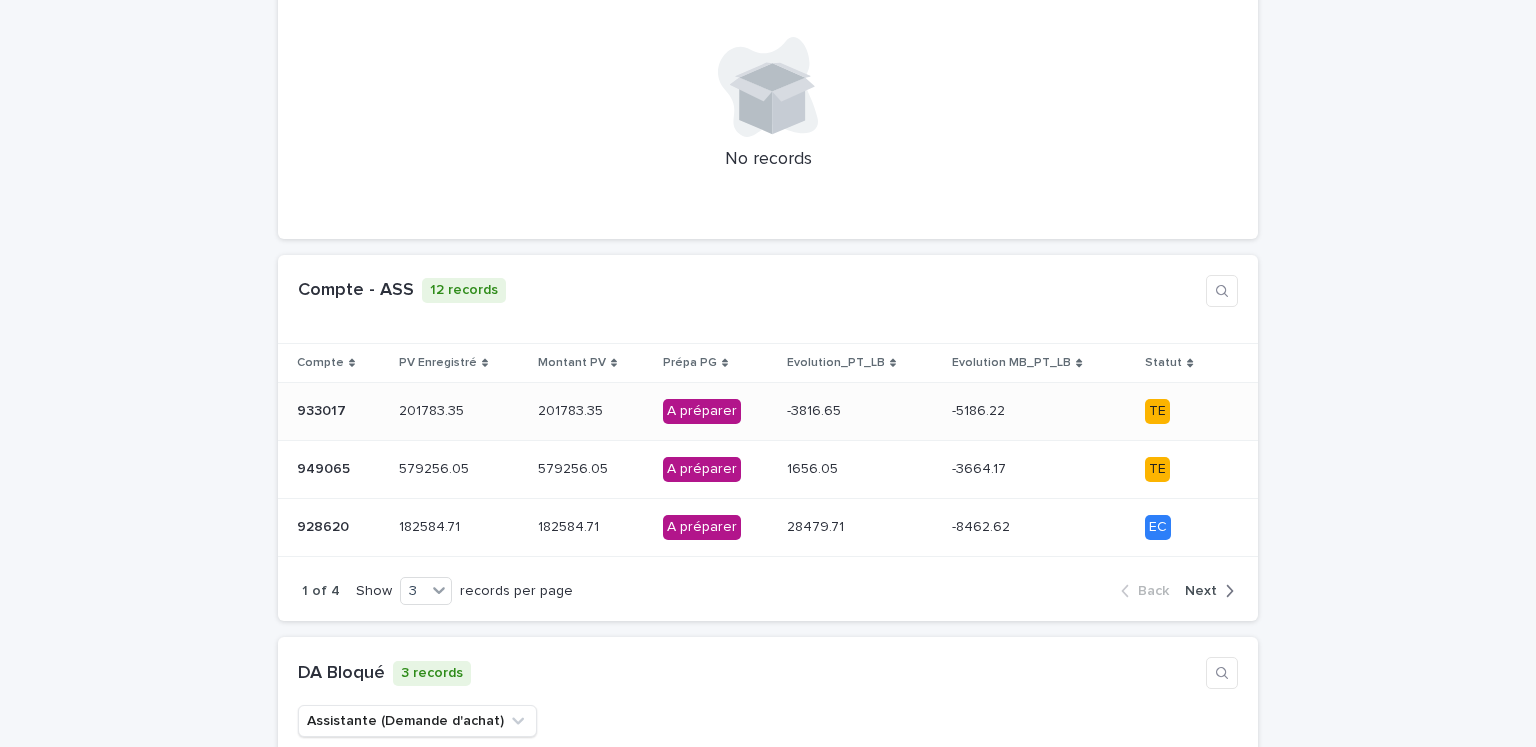 click on "201783.35 201783.35" at bounding box center (460, 411) 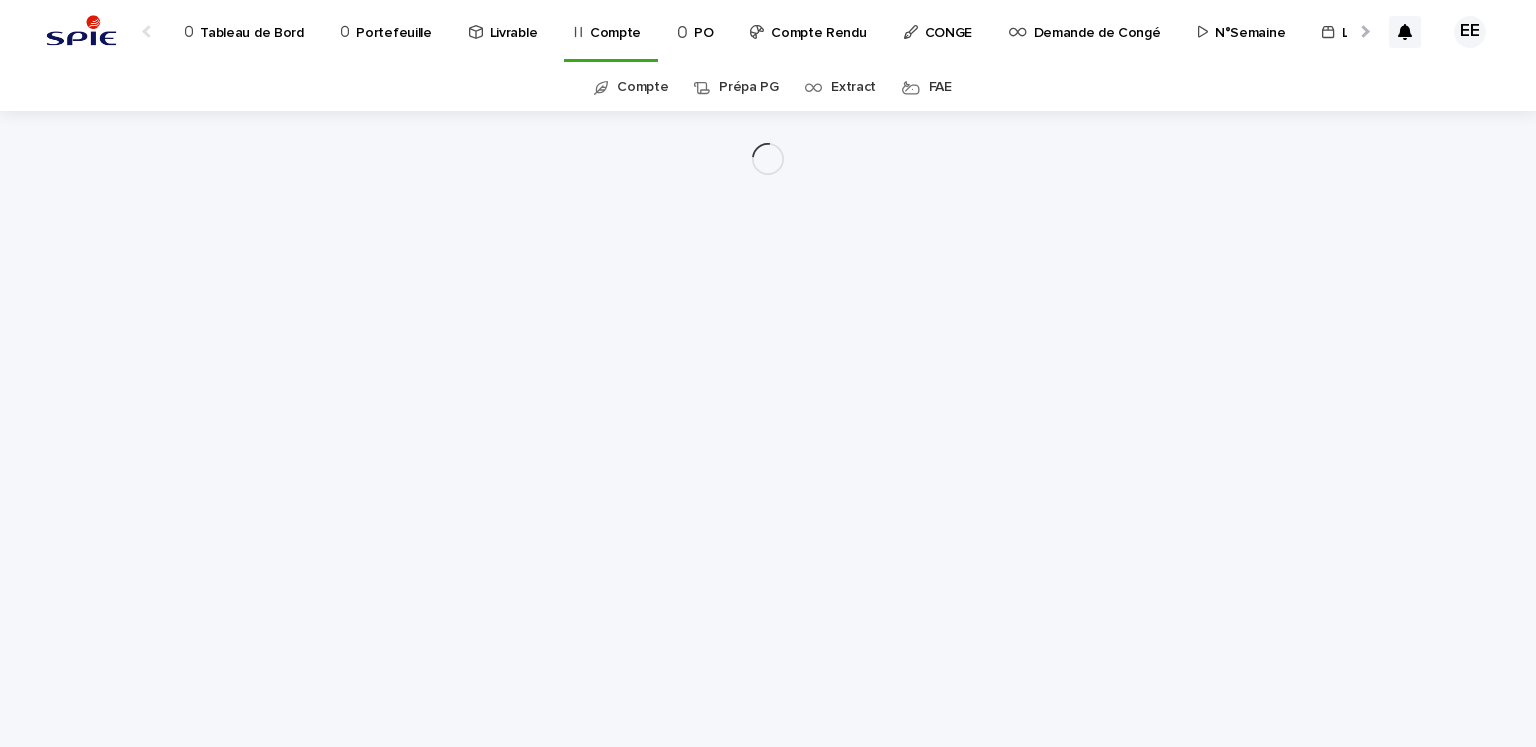 scroll, scrollTop: 0, scrollLeft: 0, axis: both 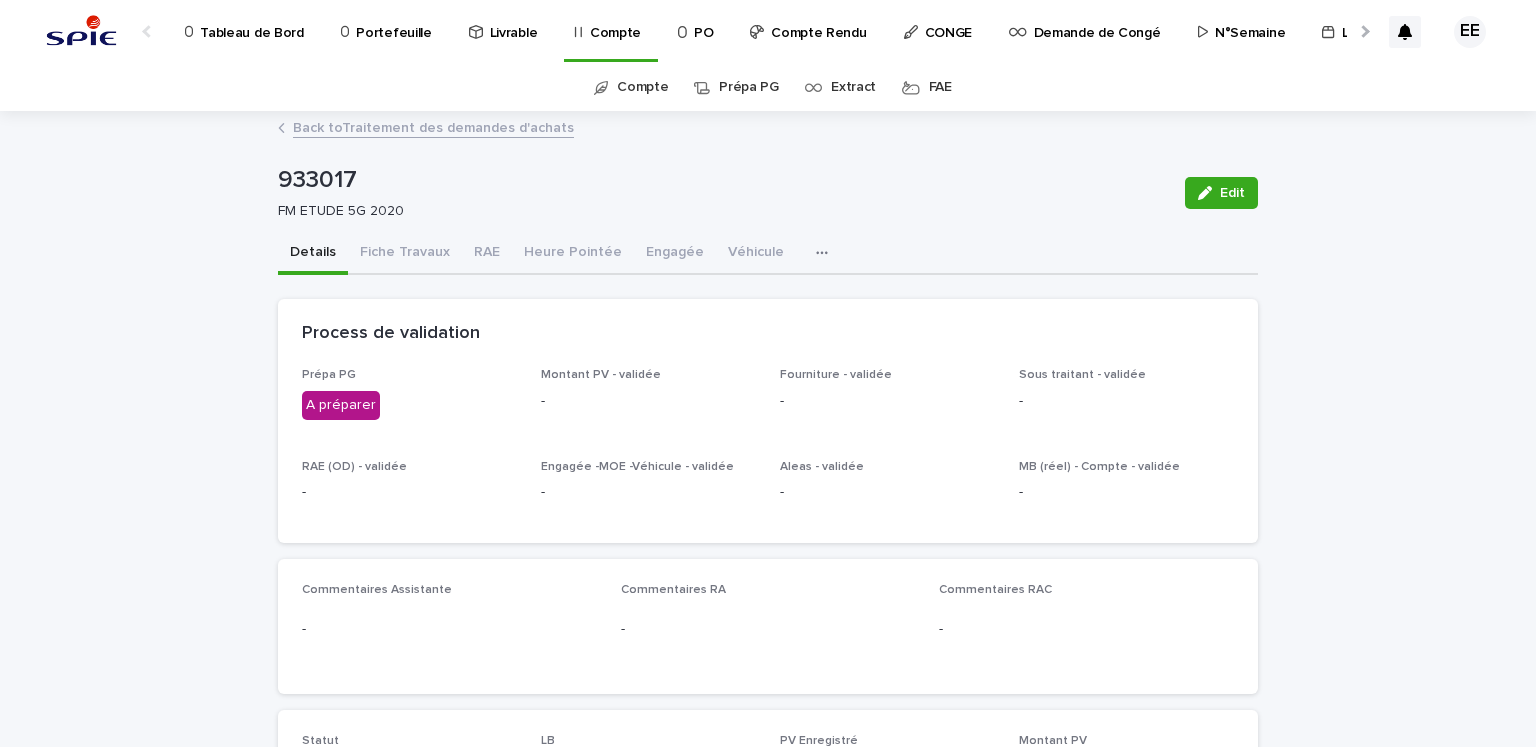 click on "933017" at bounding box center [723, 180] 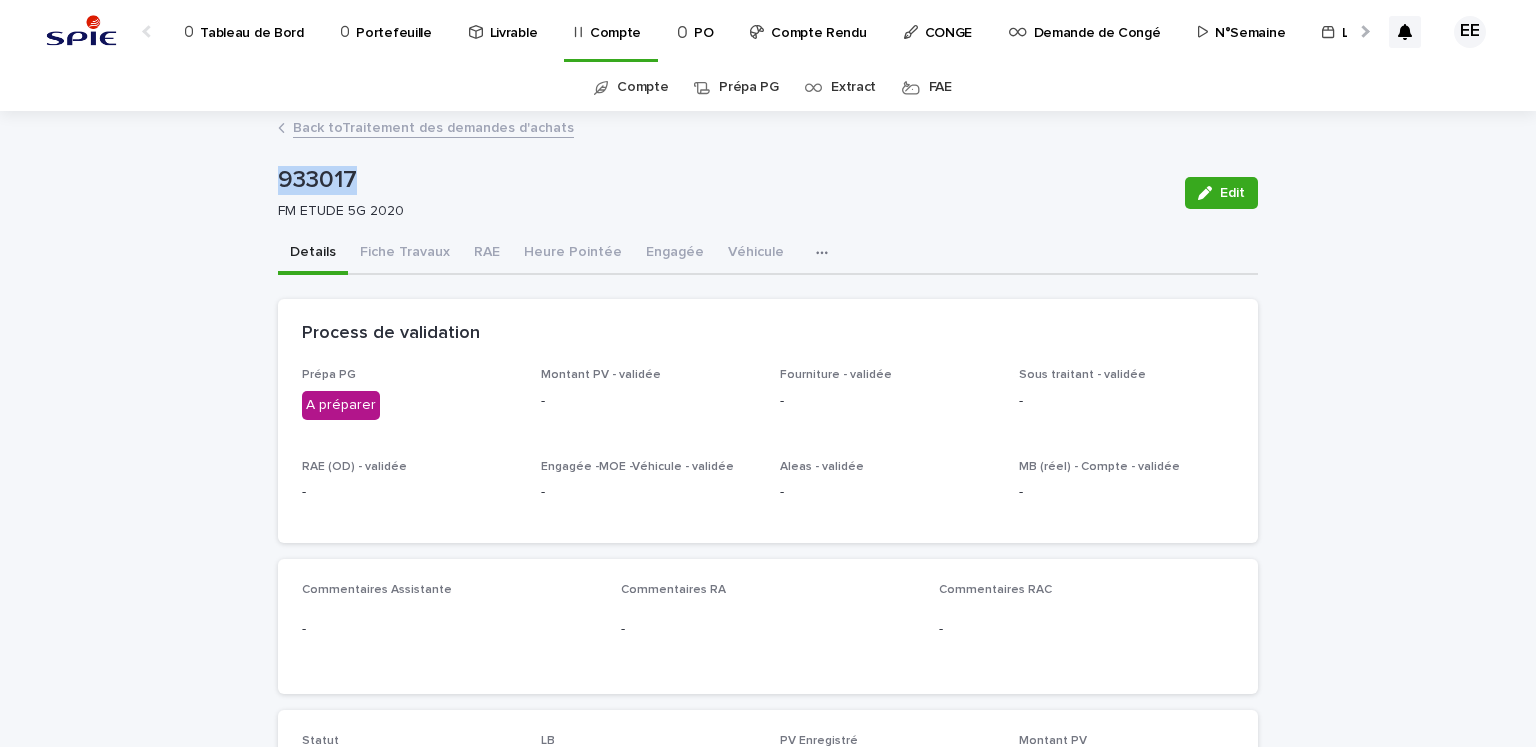 click on "933017" at bounding box center [723, 180] 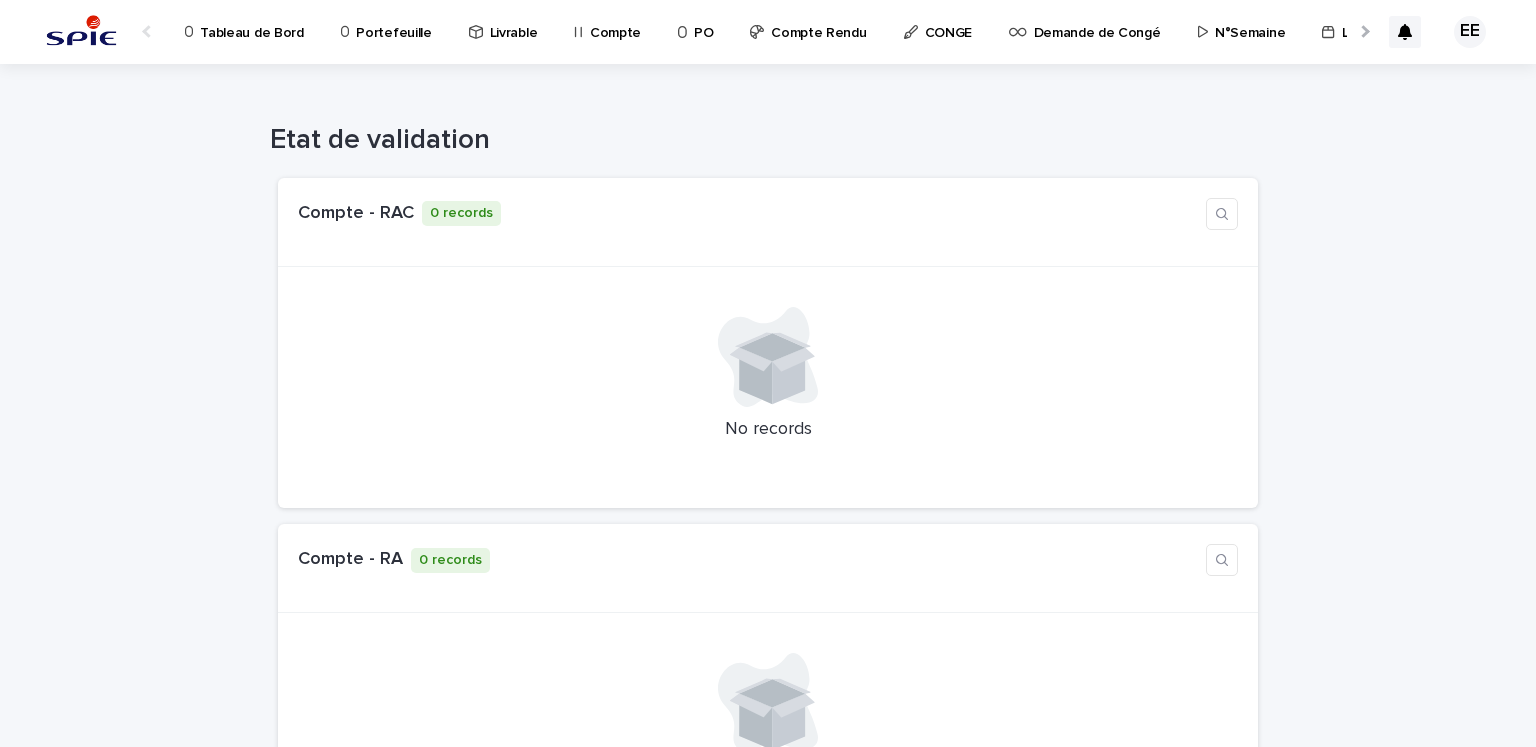 scroll, scrollTop: 0, scrollLeft: 34, axis: horizontal 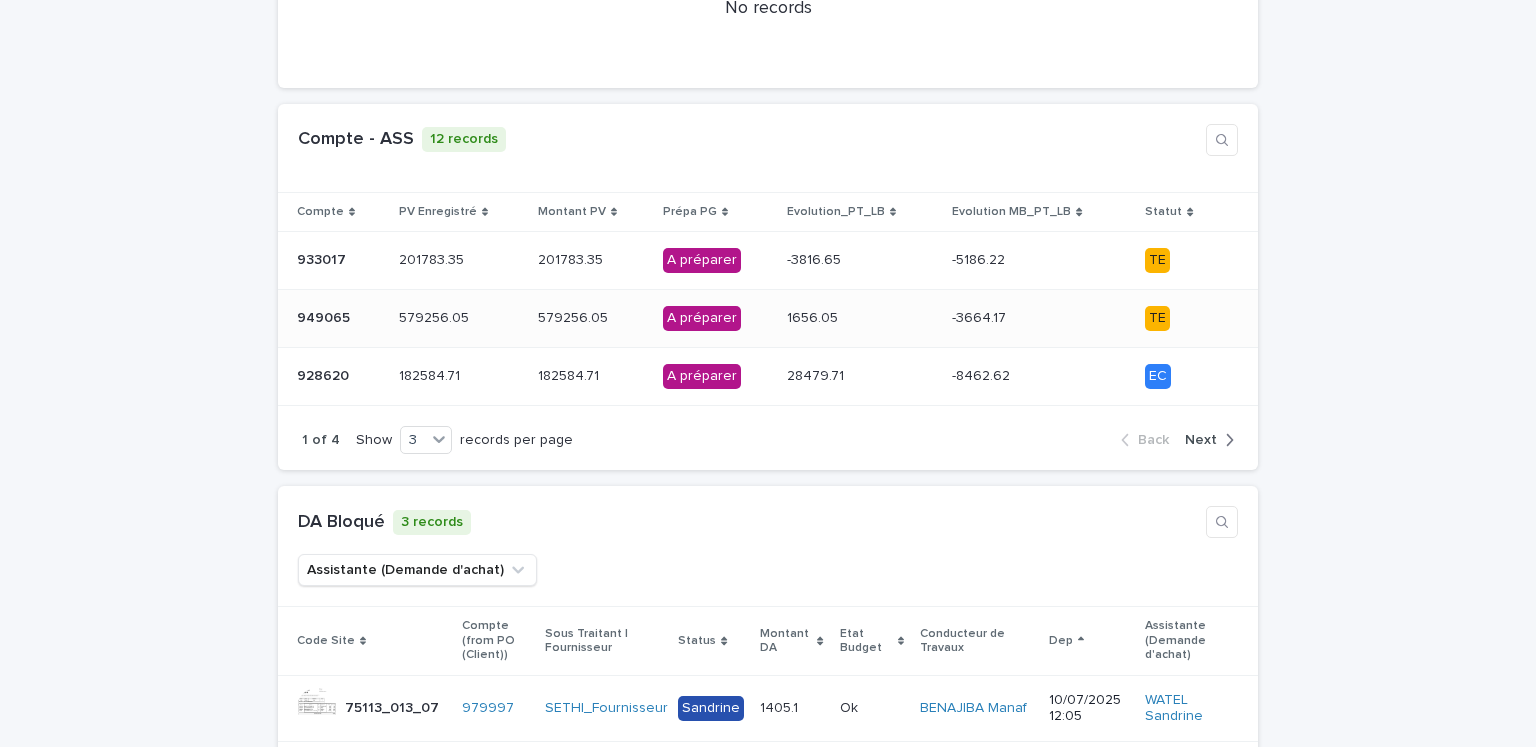 click on "949065 949065" at bounding box center [340, 318] 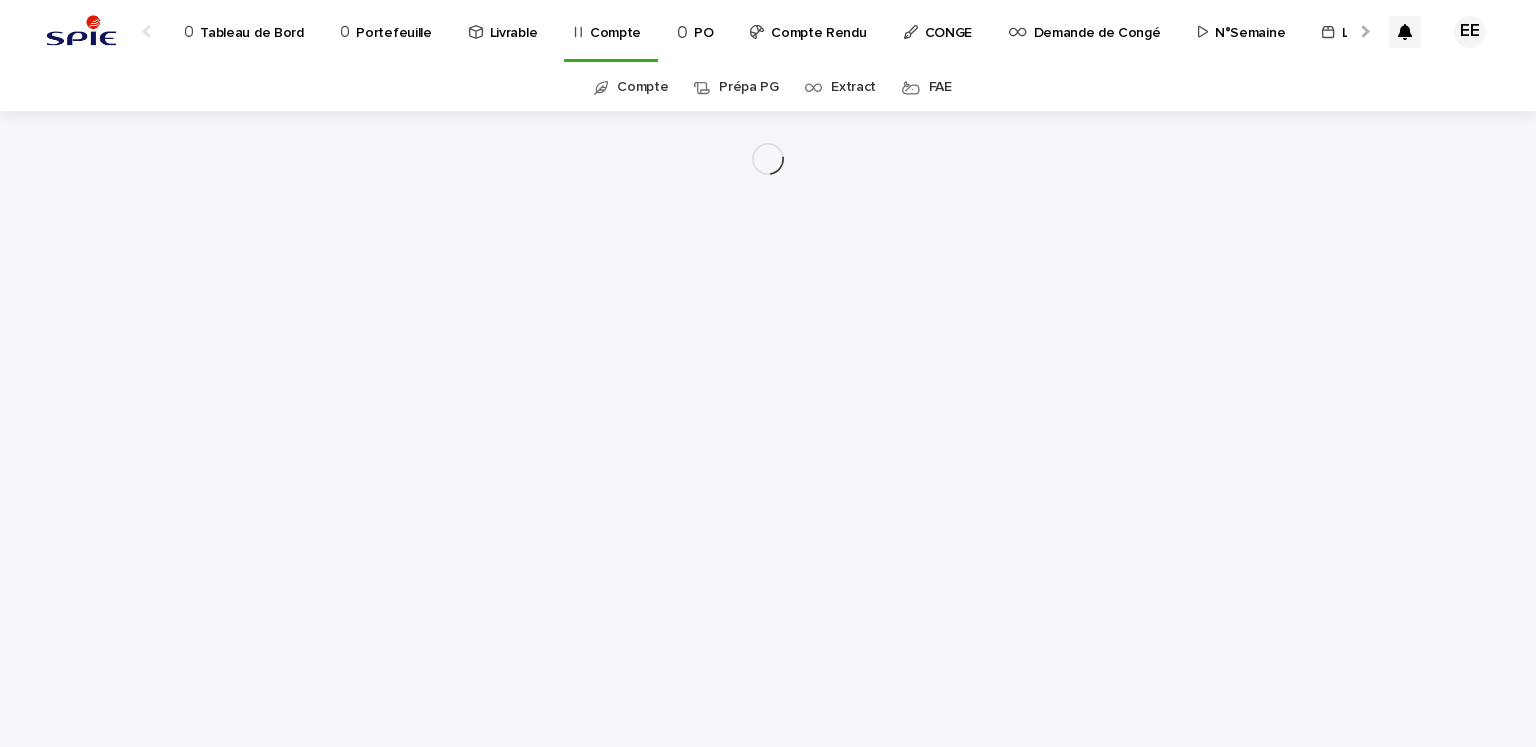 scroll, scrollTop: 0, scrollLeft: 0, axis: both 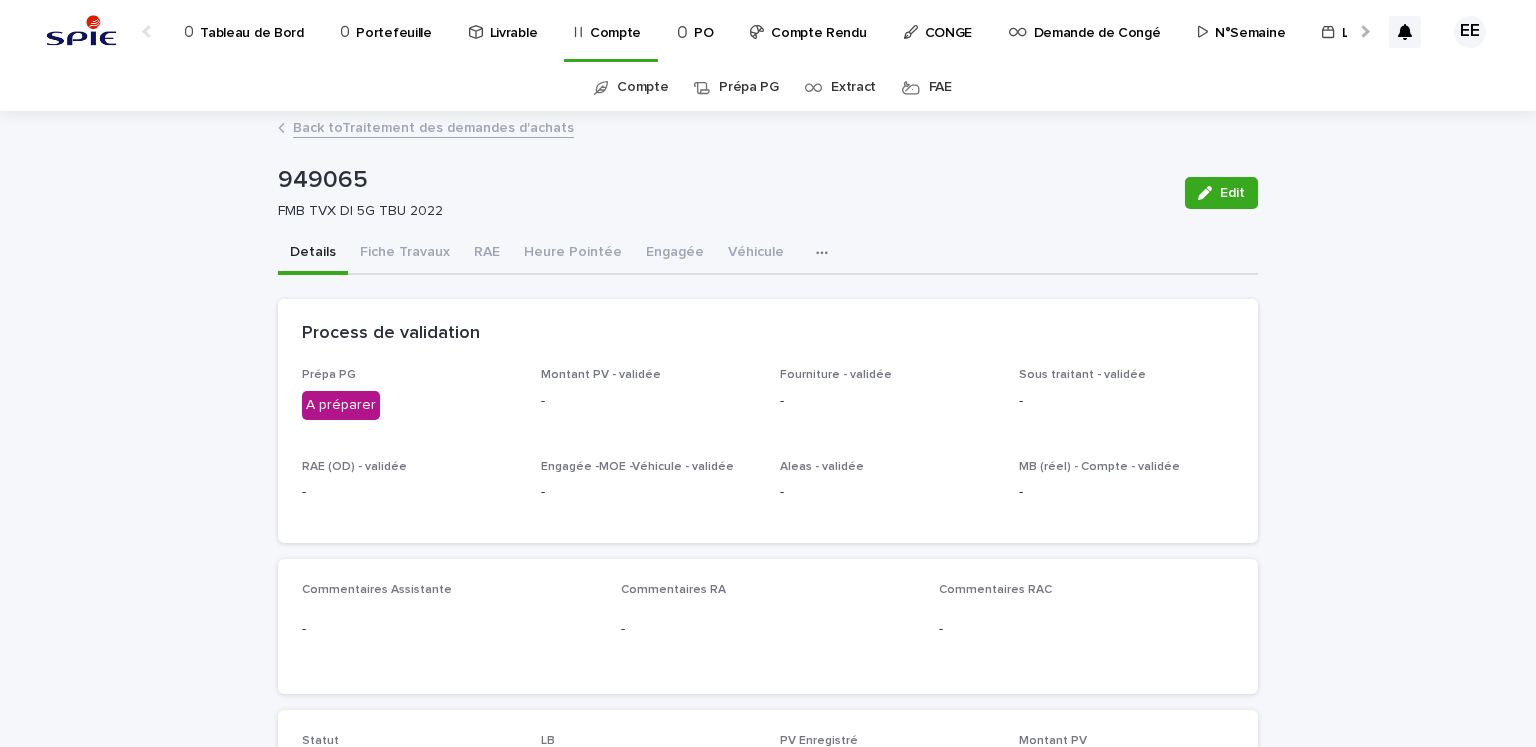 click on "949065" at bounding box center (723, 180) 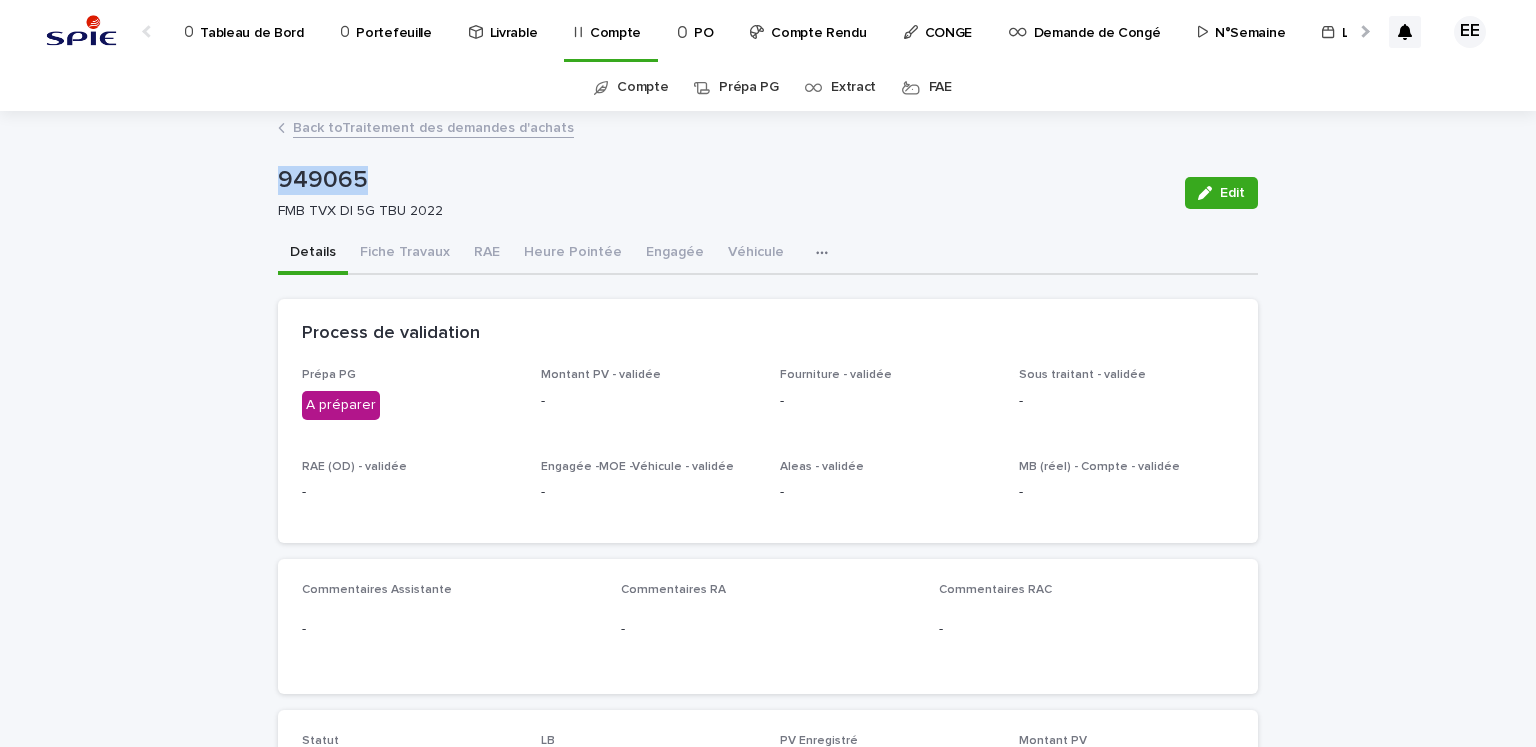 click on "Back to  Traitement des demandes d'achats" at bounding box center [433, 126] 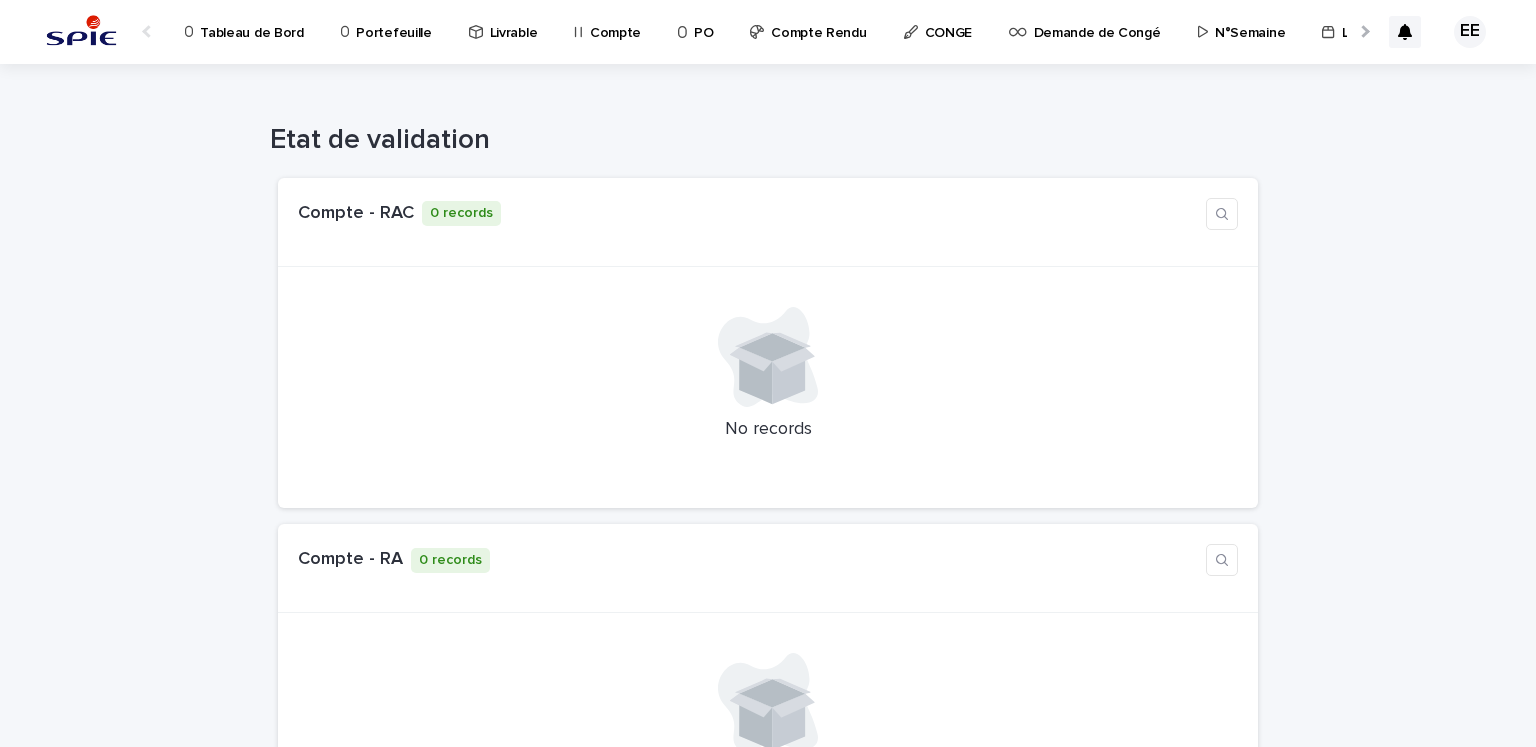 scroll, scrollTop: 0, scrollLeft: 34, axis: horizontal 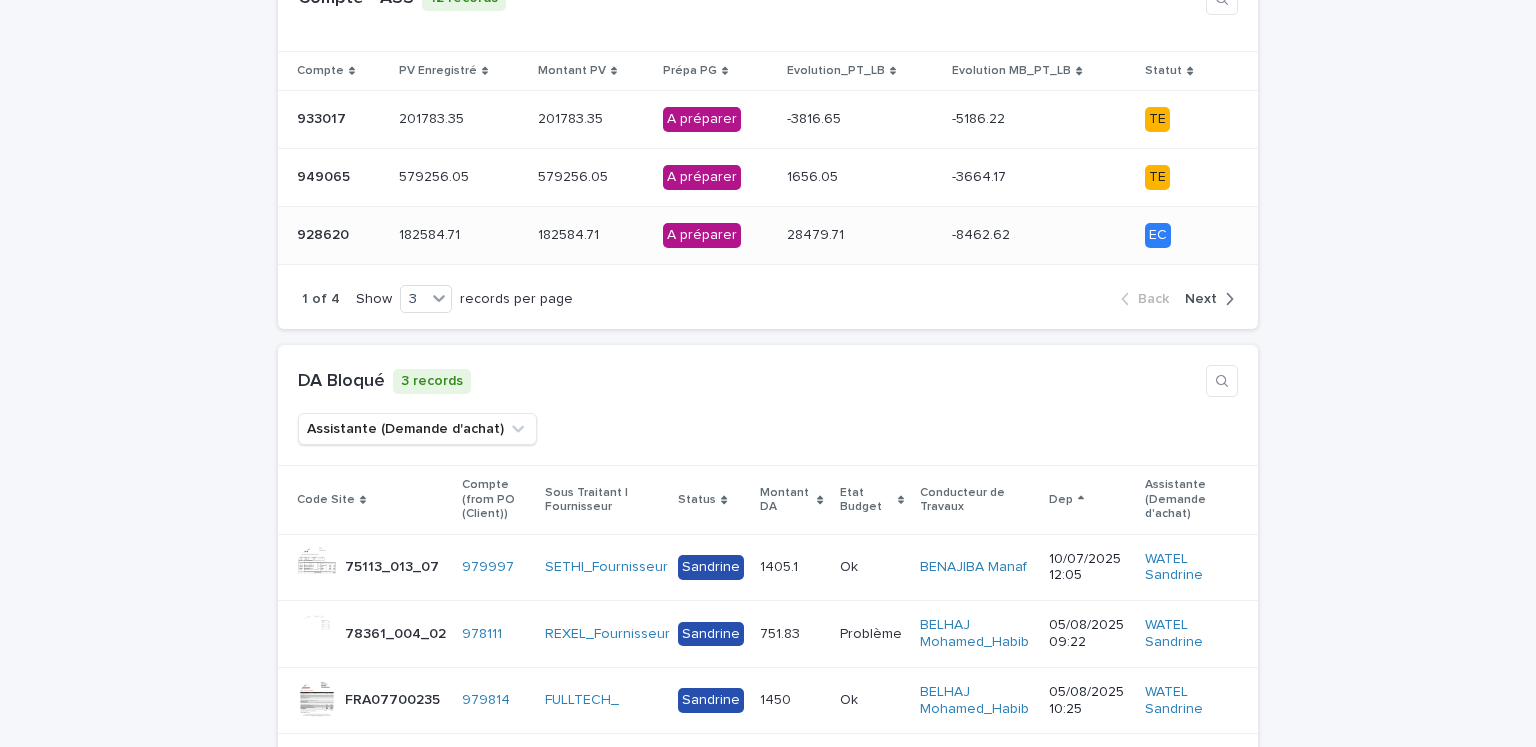click on "182584.71 182584.71" at bounding box center [593, 235] 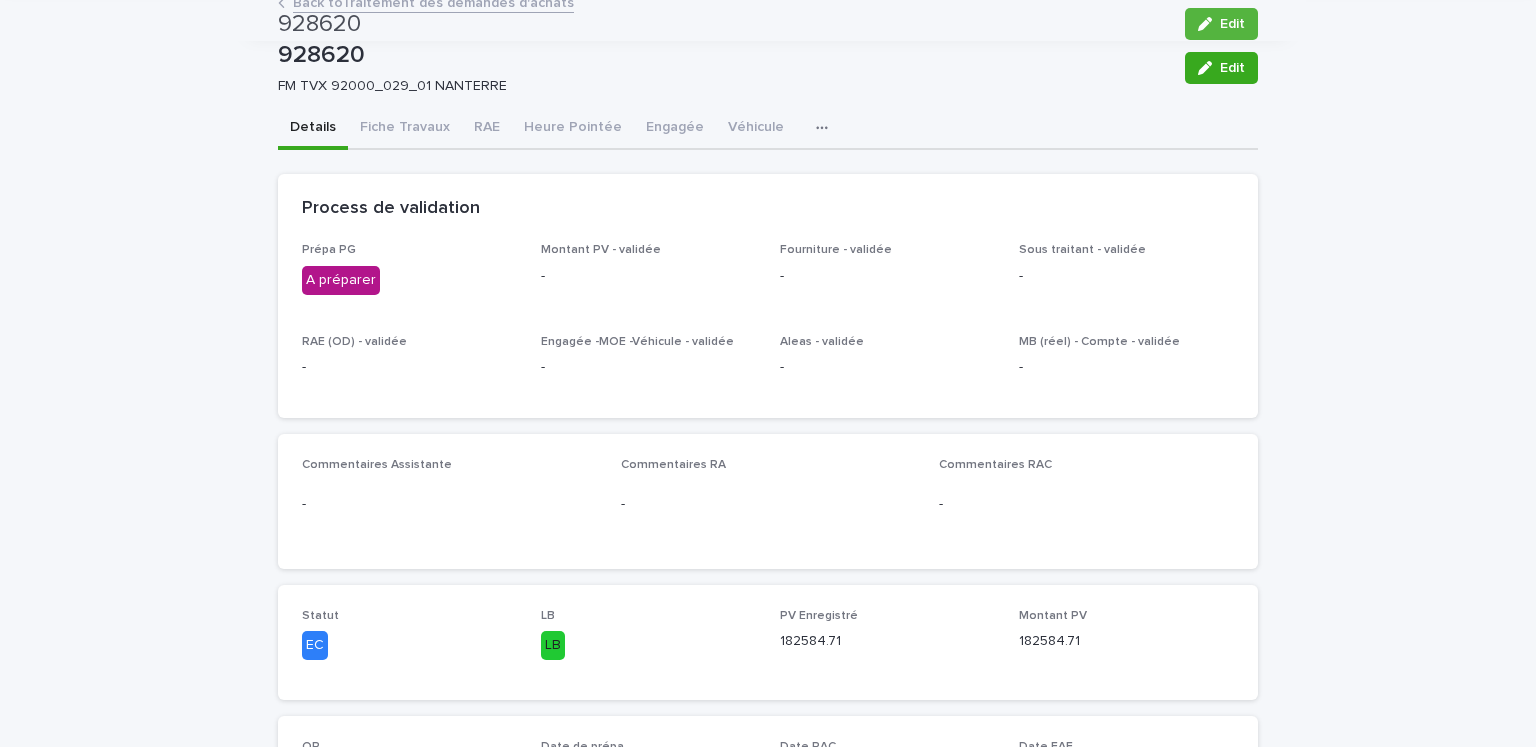 scroll, scrollTop: 0, scrollLeft: 0, axis: both 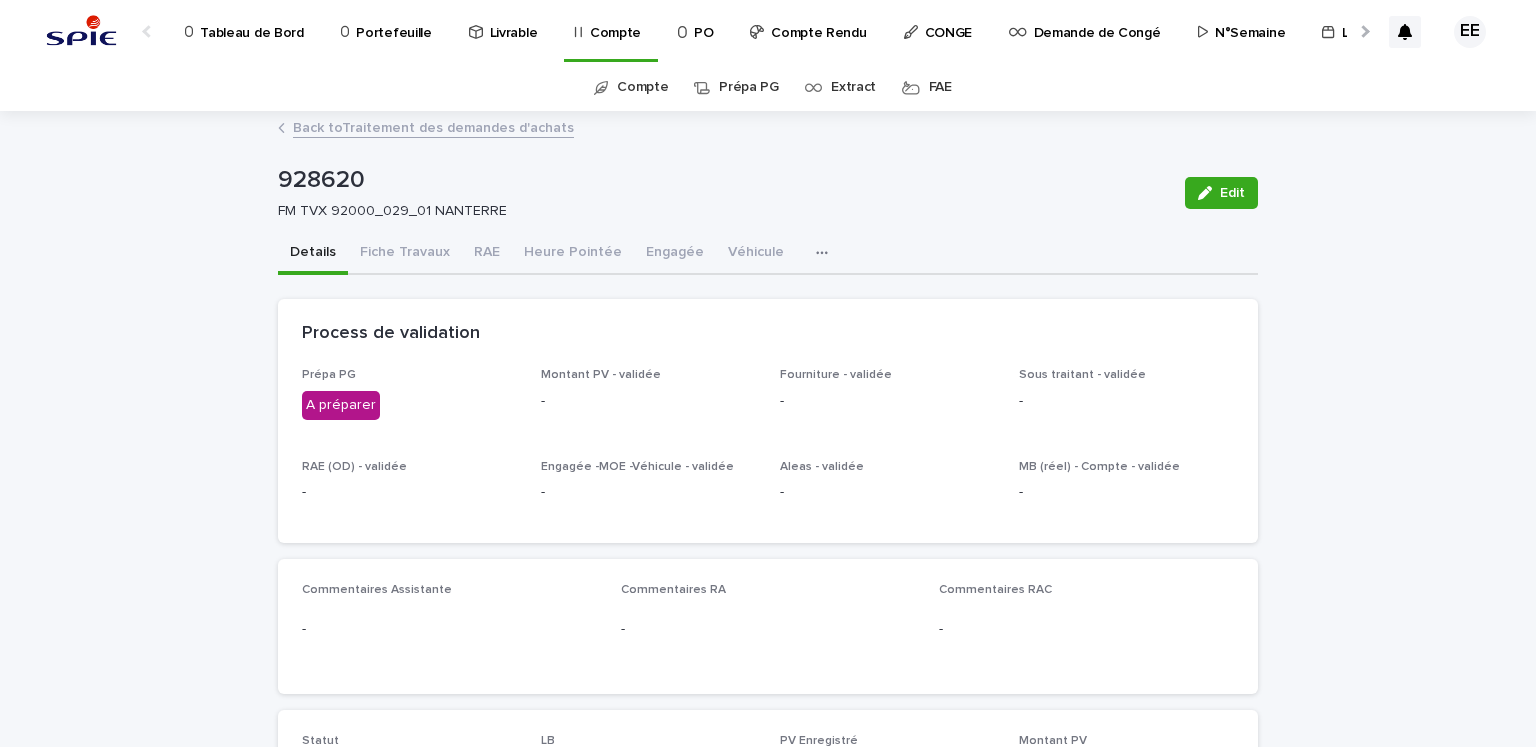 click on "928620" at bounding box center (723, 180) 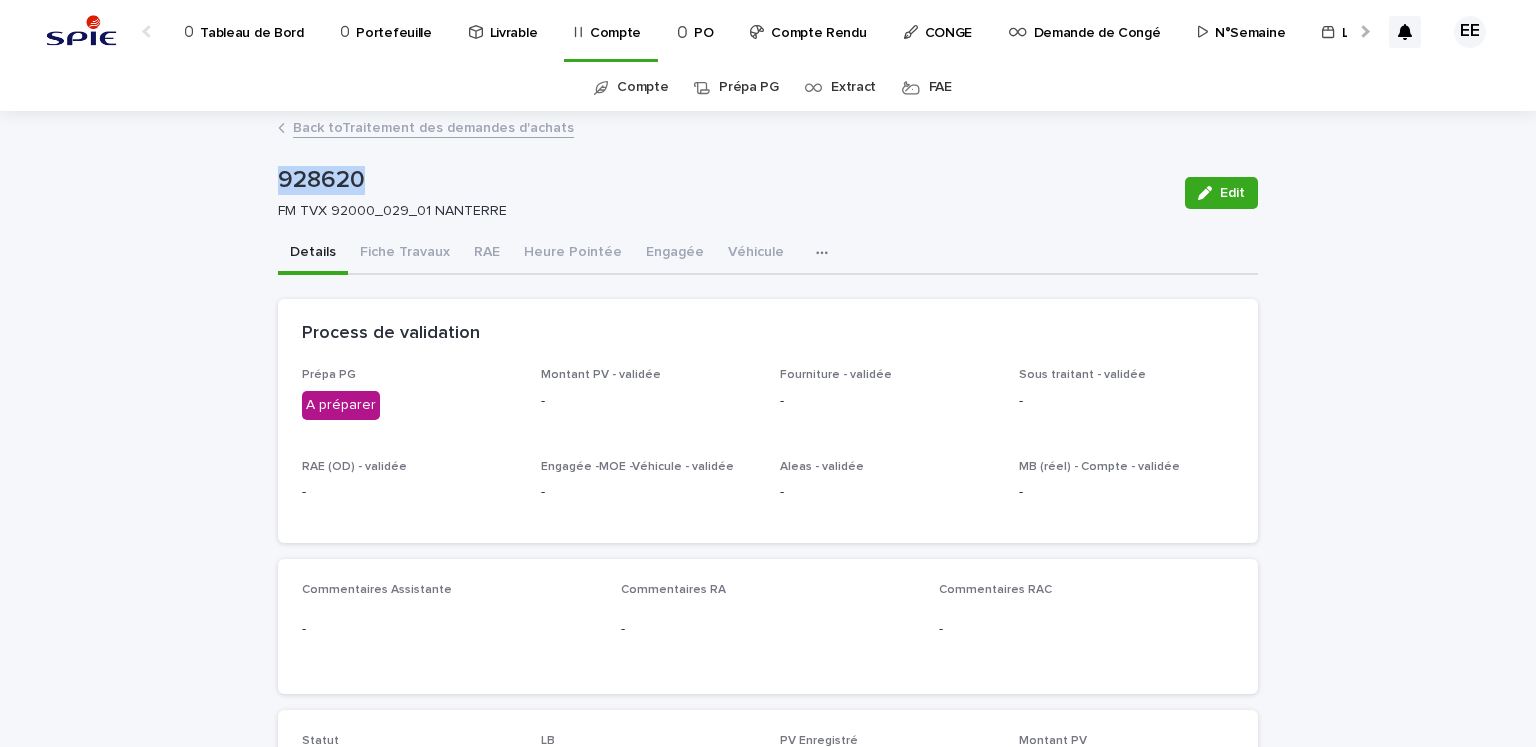 click on "928620" at bounding box center (723, 180) 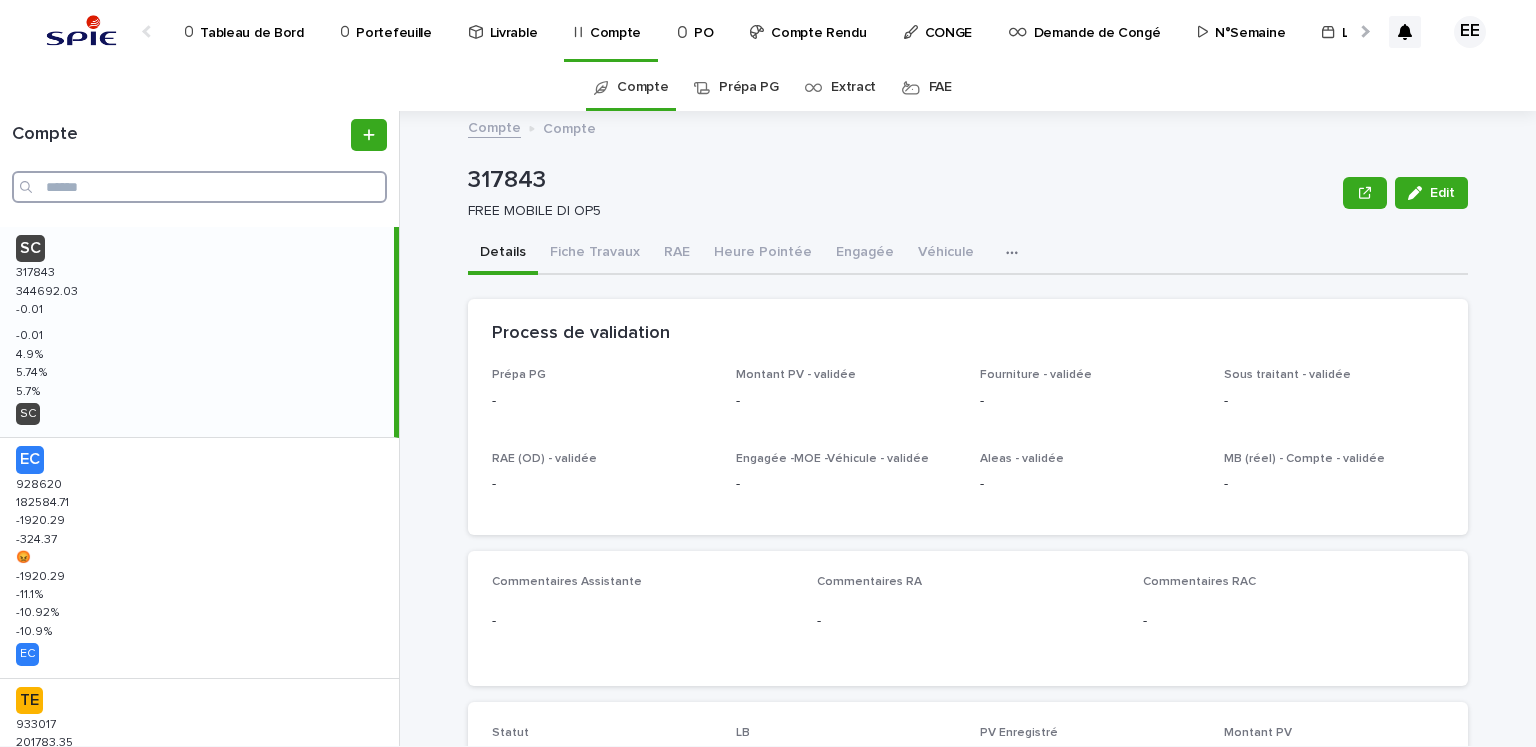 click at bounding box center [199, 187] 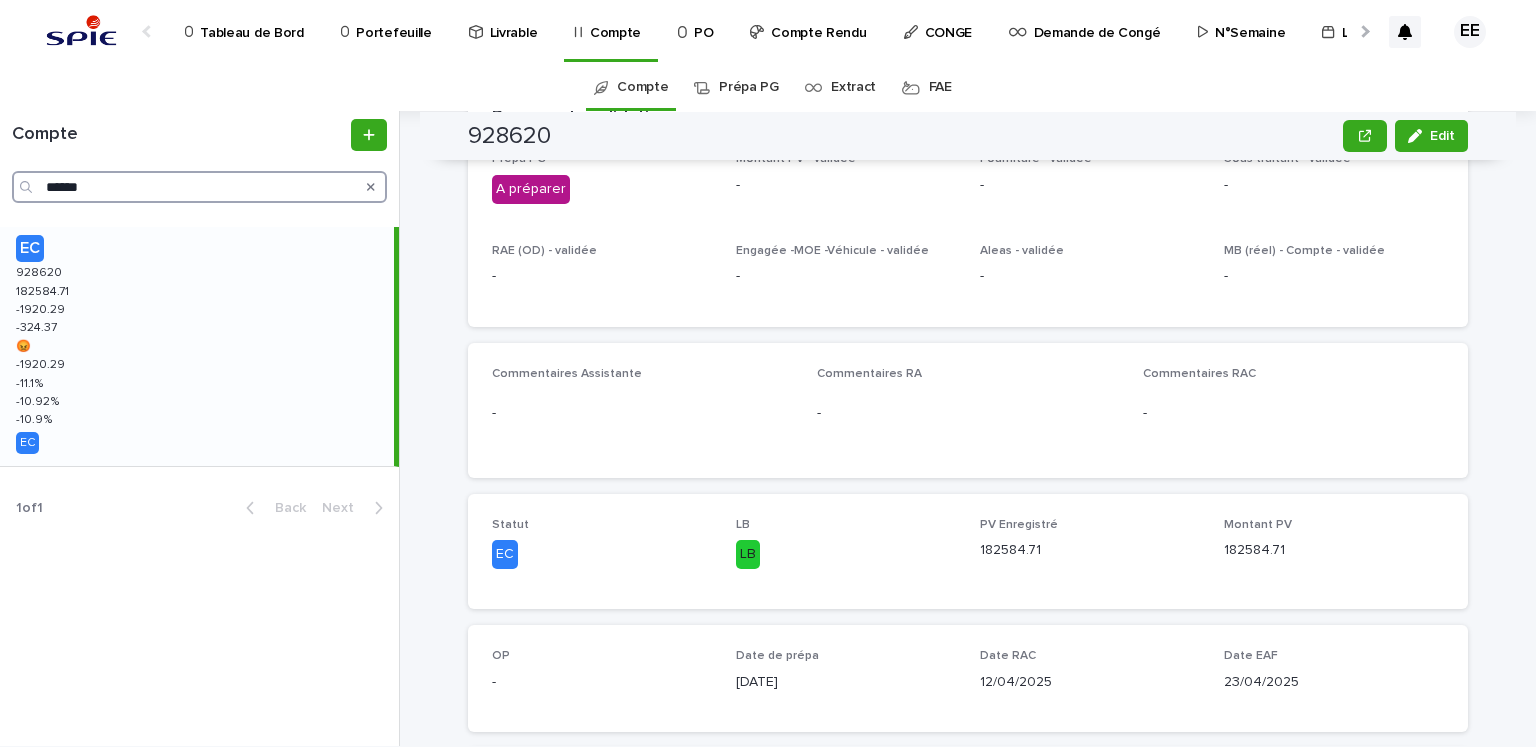 scroll, scrollTop: 0, scrollLeft: 0, axis: both 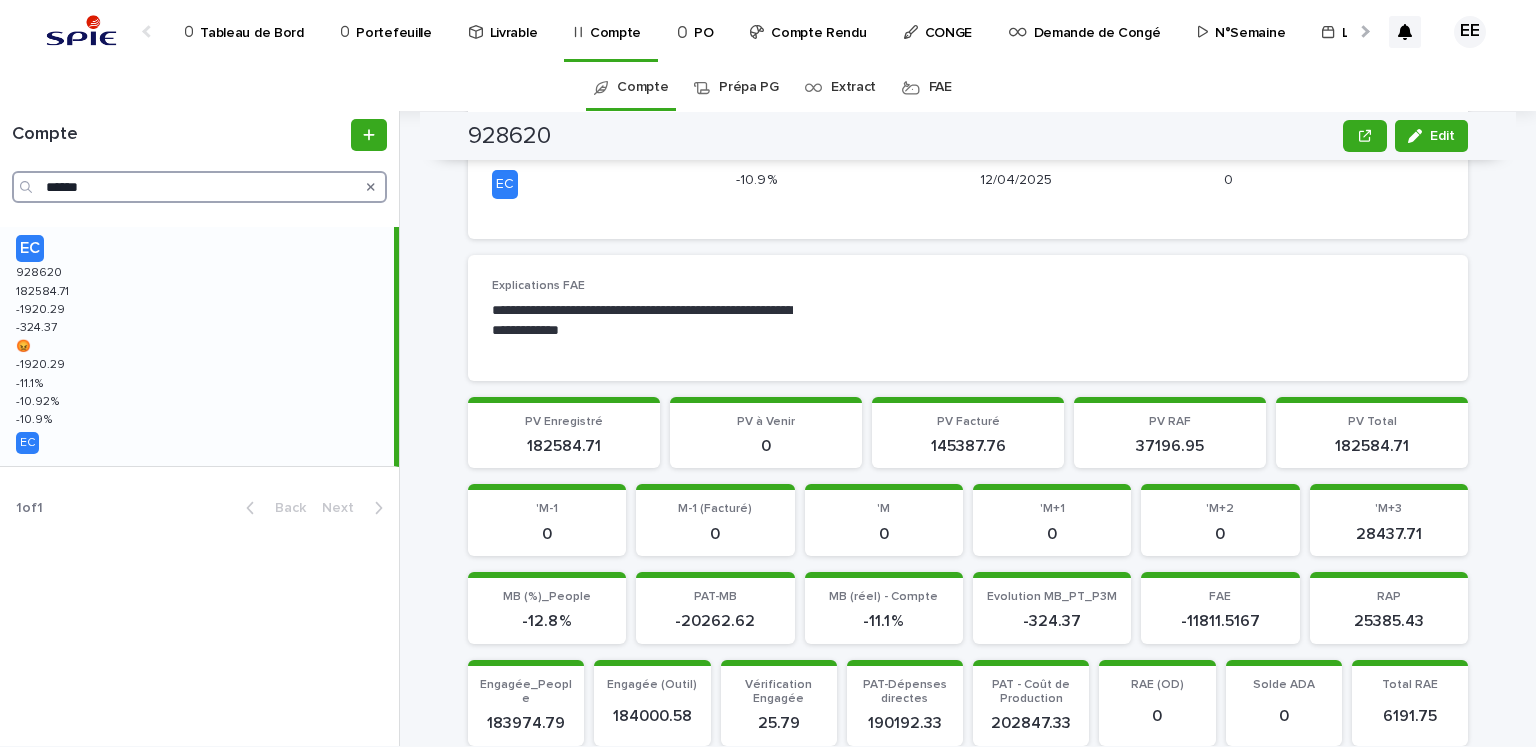 type on "******" 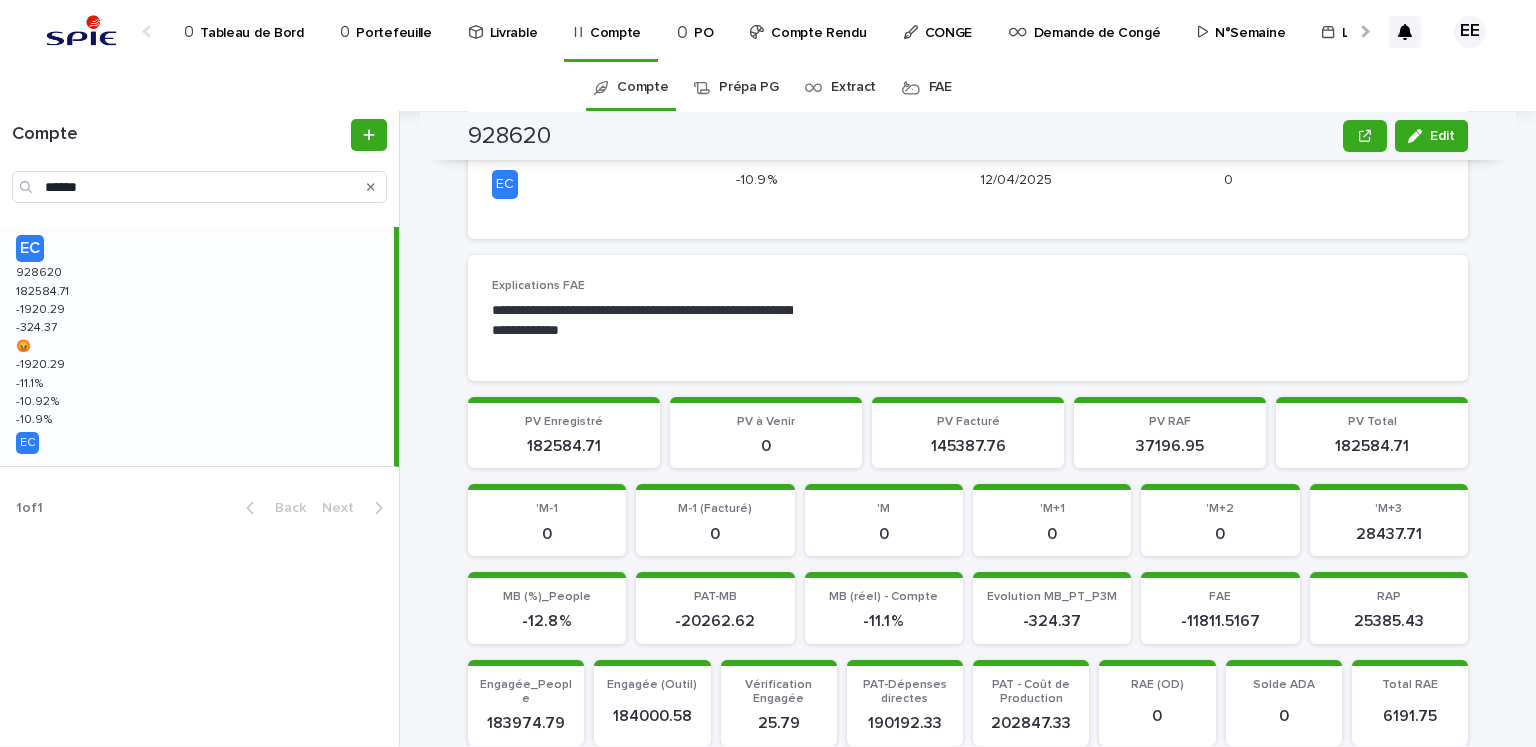 click on "Compte Compte 928620 Edit 928620 FM TVX 92000_029_01 NANTERRE Edit Sorry, there was an error saving your record. Please try again. Please fill out the required fields below. Details Fiche Travaux RAE Heure Pointée Engagée Véhicule Commentaires Loading... Saving… Loading... Saving… Loading... Saving… Process de validation Prépa PG A préparer Montant PV - validée - Fourniture - validée - Sous traitant - validée - RAE (OD) - validée - Engagée -MOE -Véhicule - validée - Aleas - validée - MB (réel) - Compte - validée - Commentaires Assistante - Commentaires RA - Commentaires RAC - Loading... Saving… Statut EC LB LB PV Enregistré 182584.71 Montant PV 182584.71 Loading... Saving… OP - Date de prépa 12/05/2025 Date RAC 12/04/2025 Date EAF 23/04/2025 Engagée_People 183974.79 Engagée (Outil) 184000.58 Vérification Engagée 25.79 MB EAF (%) -10.9 % Loading... Saving… Evolution du Portefeuille Vs A-1 PV (A-1) 184105 PV (A) -1520.29 Prod_(A-1) 171688.93 Prod (A) 10,895.78 % MB_PV (A-1) EC" at bounding box center (980, 428) 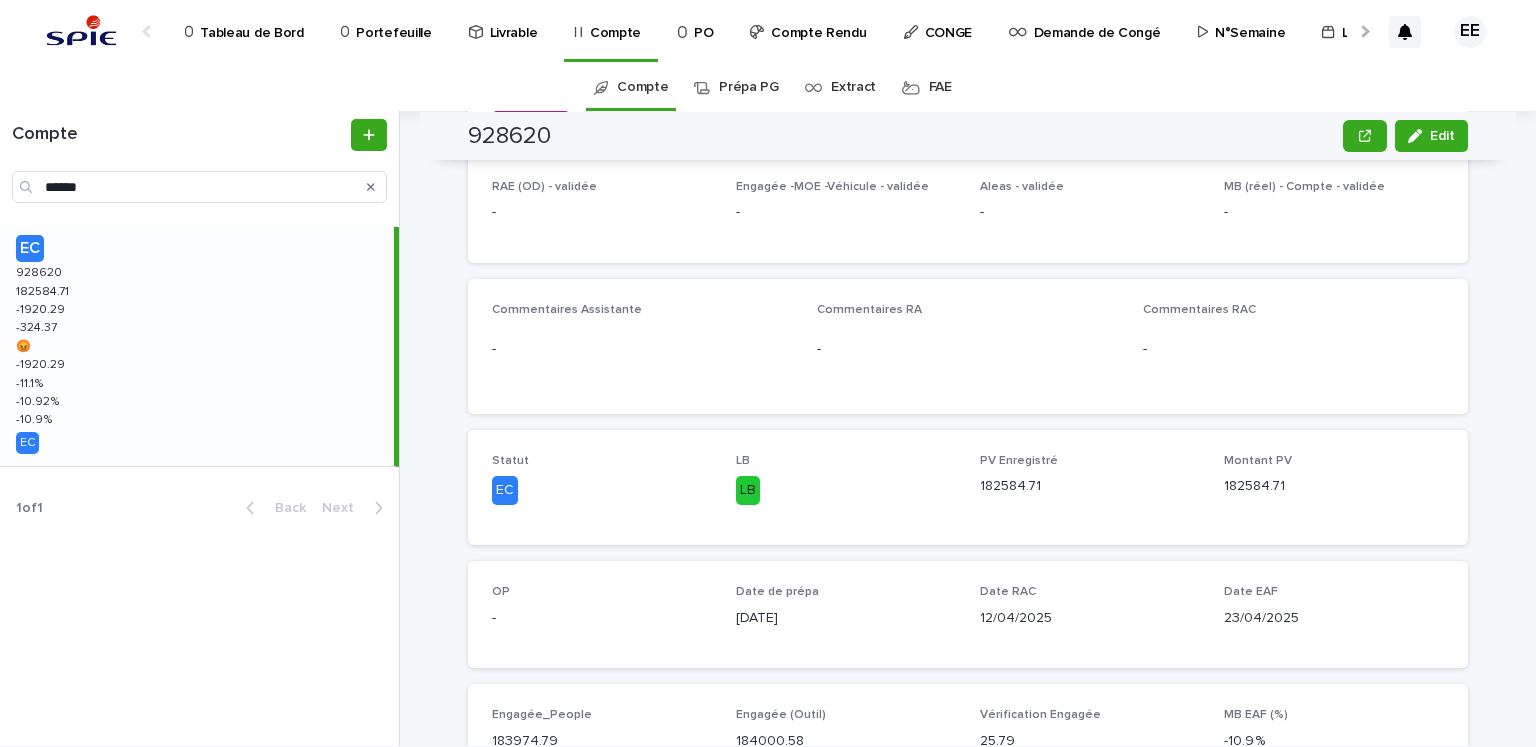 scroll, scrollTop: 275, scrollLeft: 0, axis: vertical 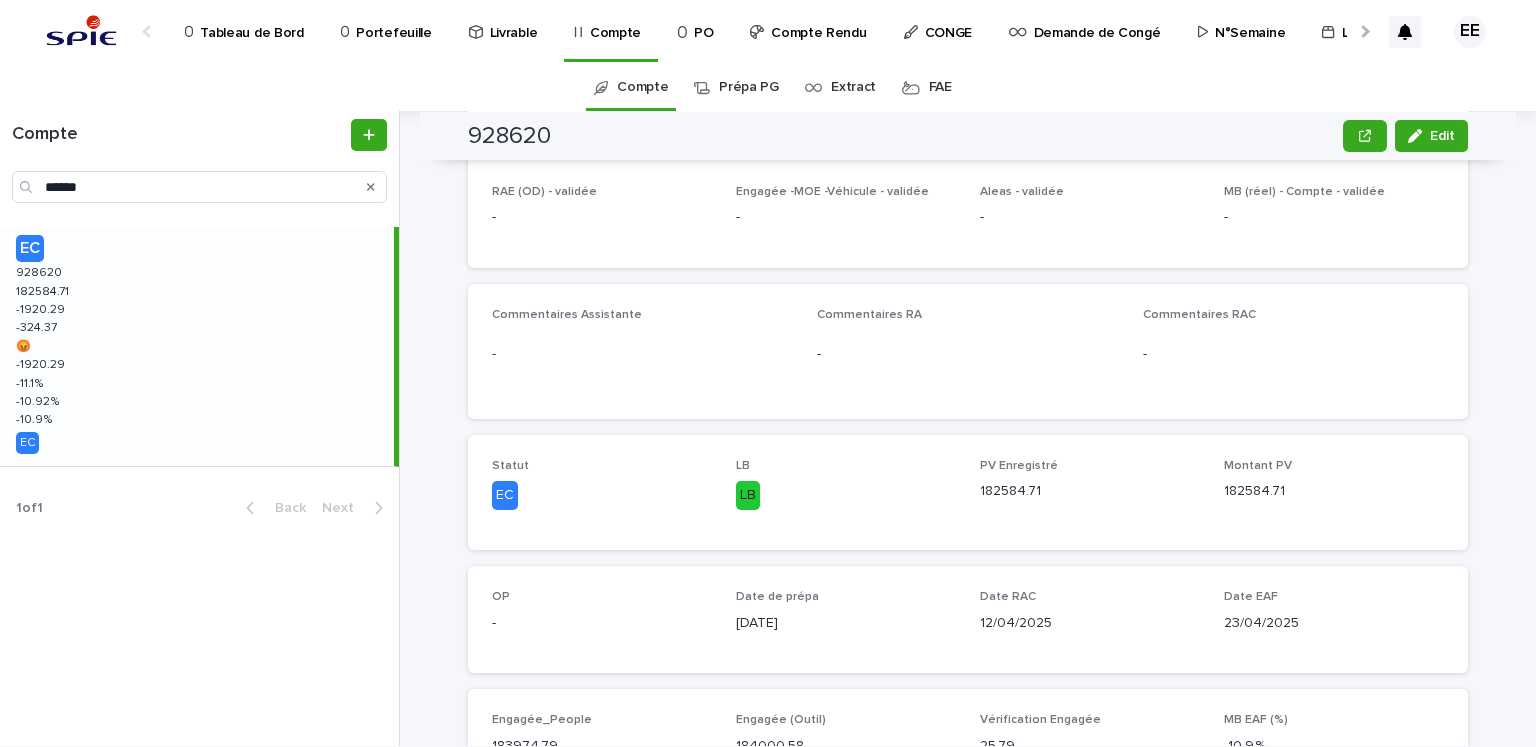 click at bounding box center (1363, 31) 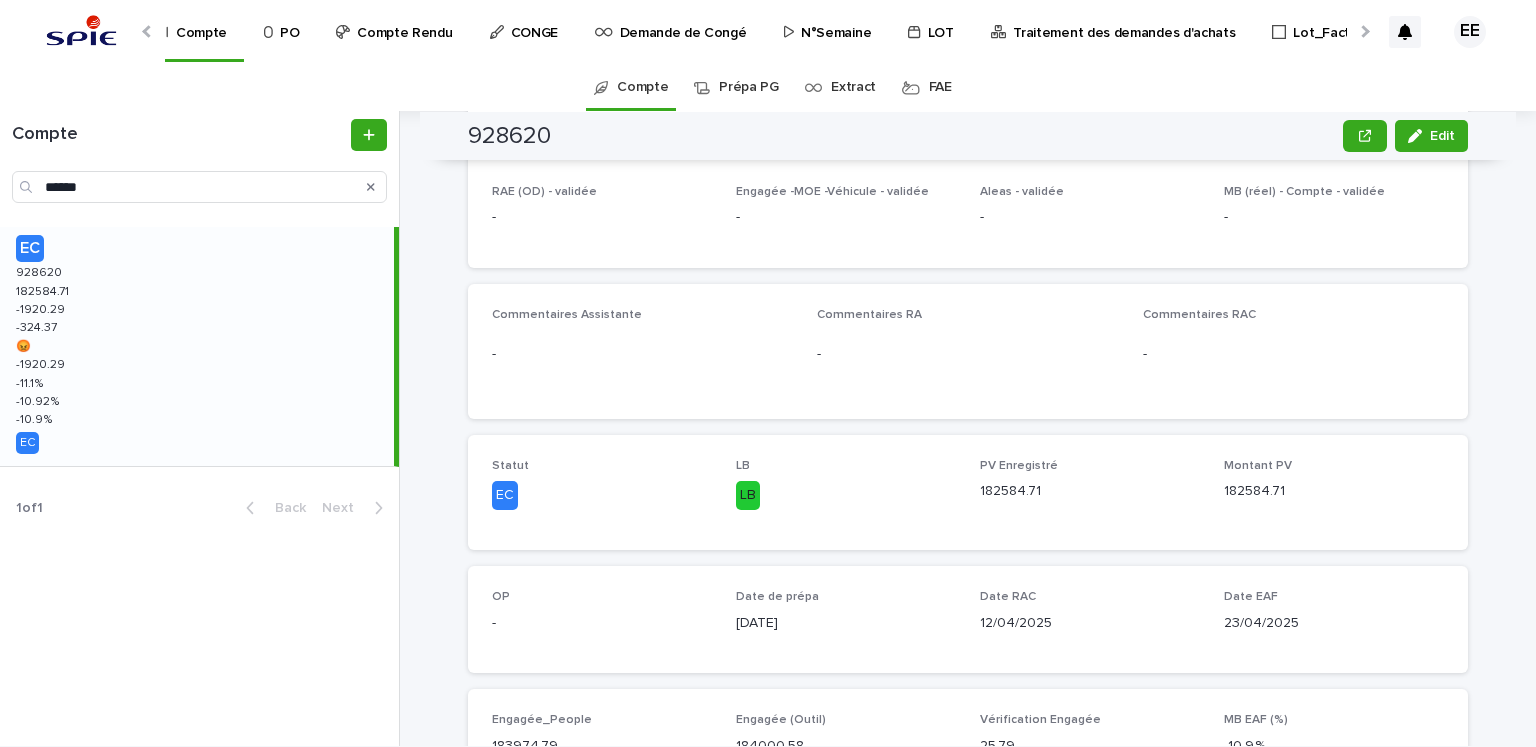 scroll, scrollTop: 0, scrollLeft: 420, axis: horizontal 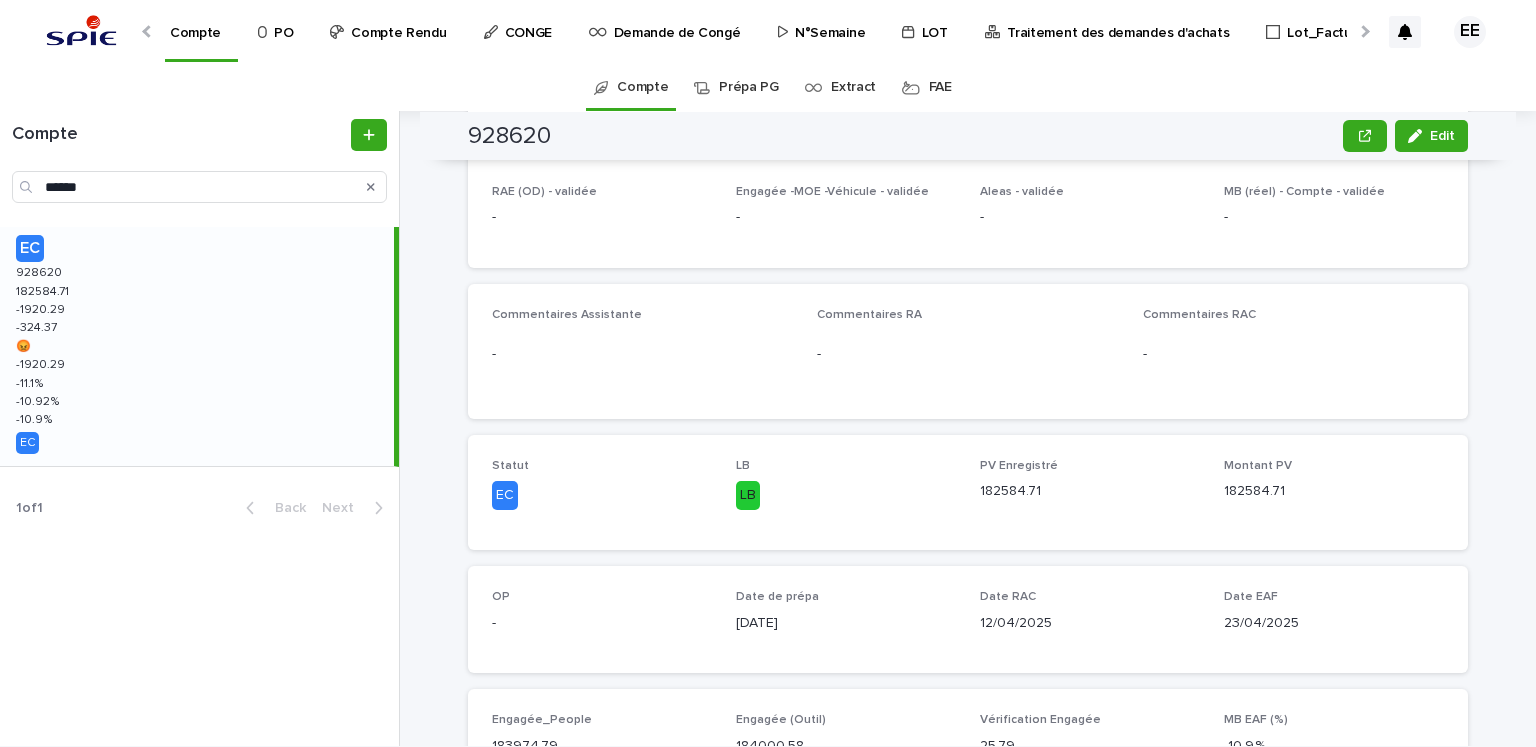 click on "Traitement des demandes d'achats" at bounding box center [1118, 21] 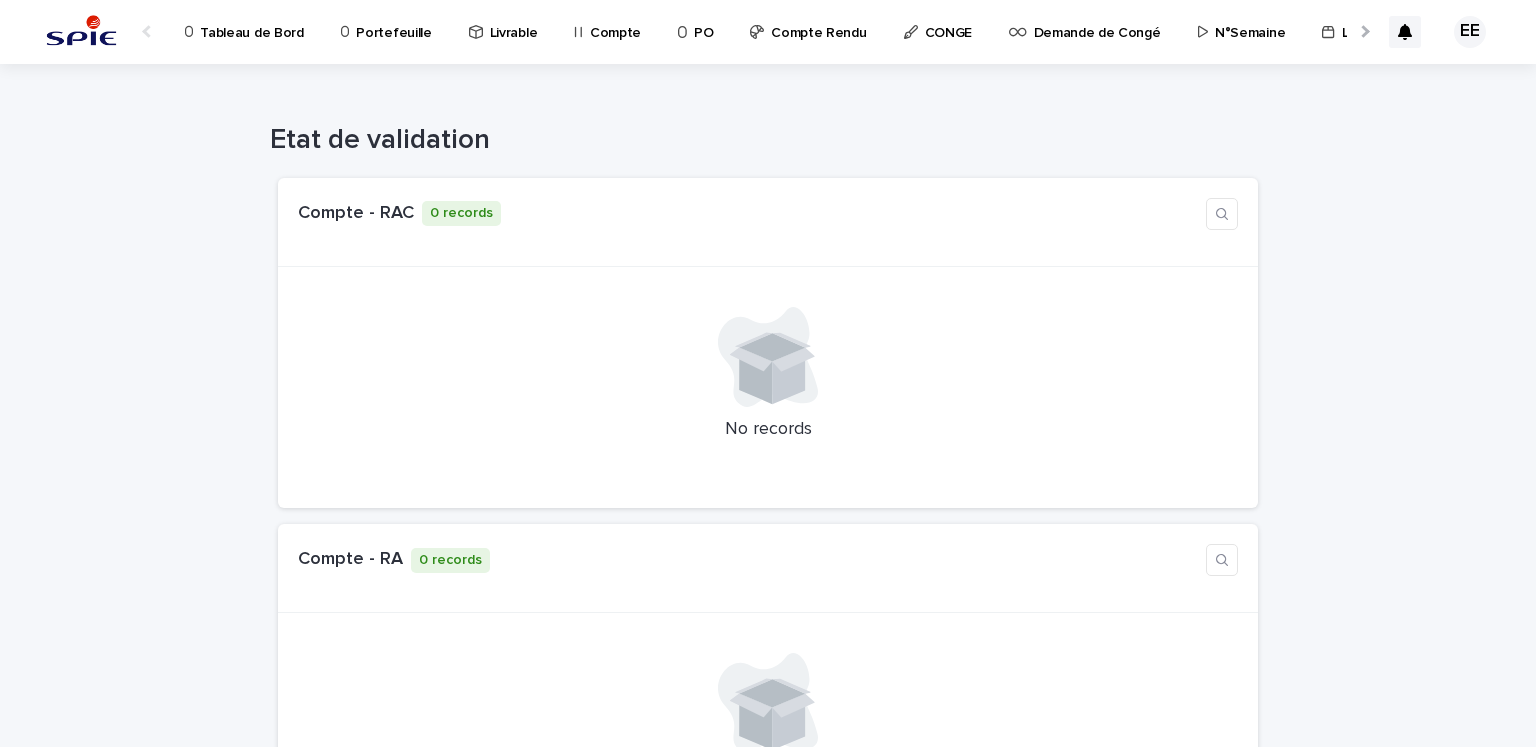 scroll, scrollTop: 0, scrollLeft: 34, axis: horizontal 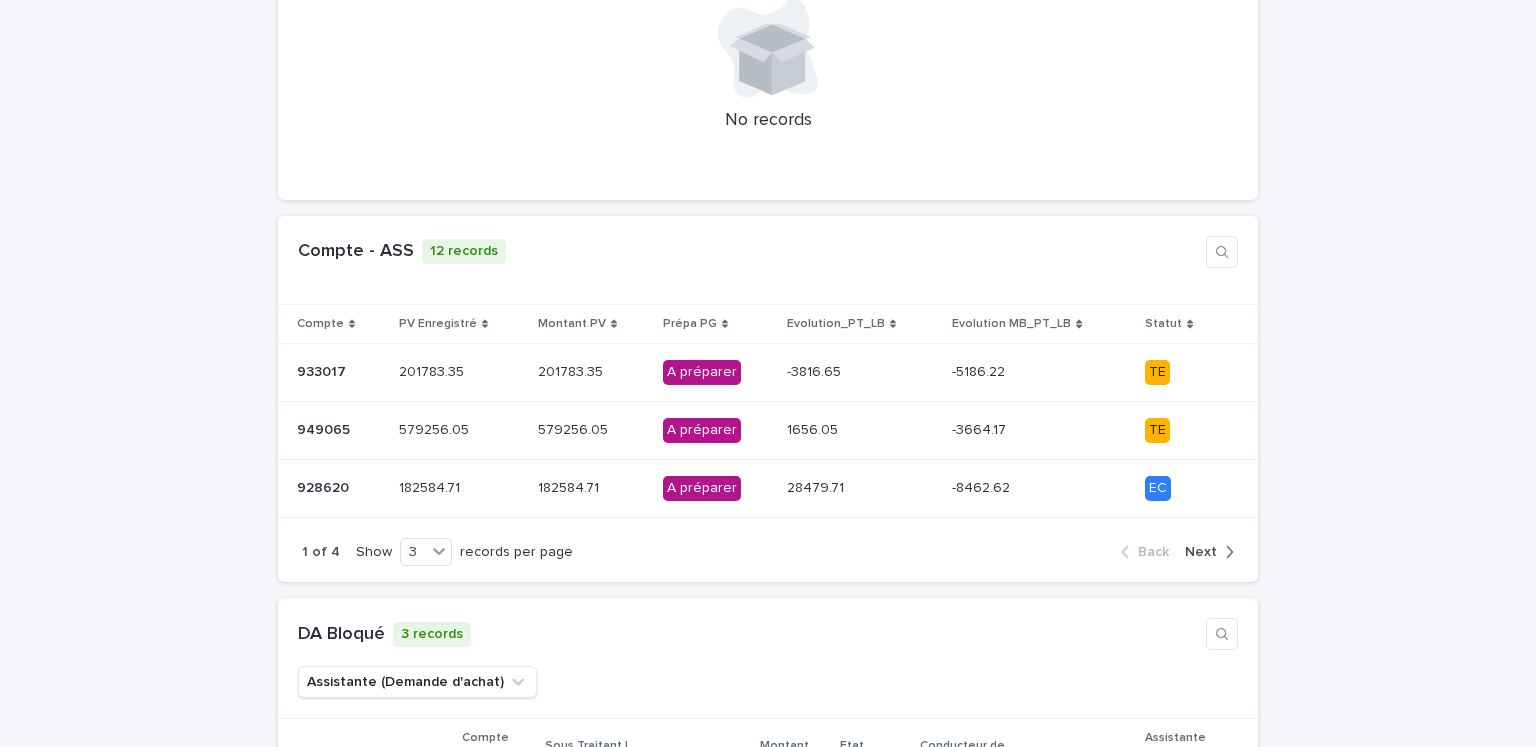 click on "Next" at bounding box center [1201, 552] 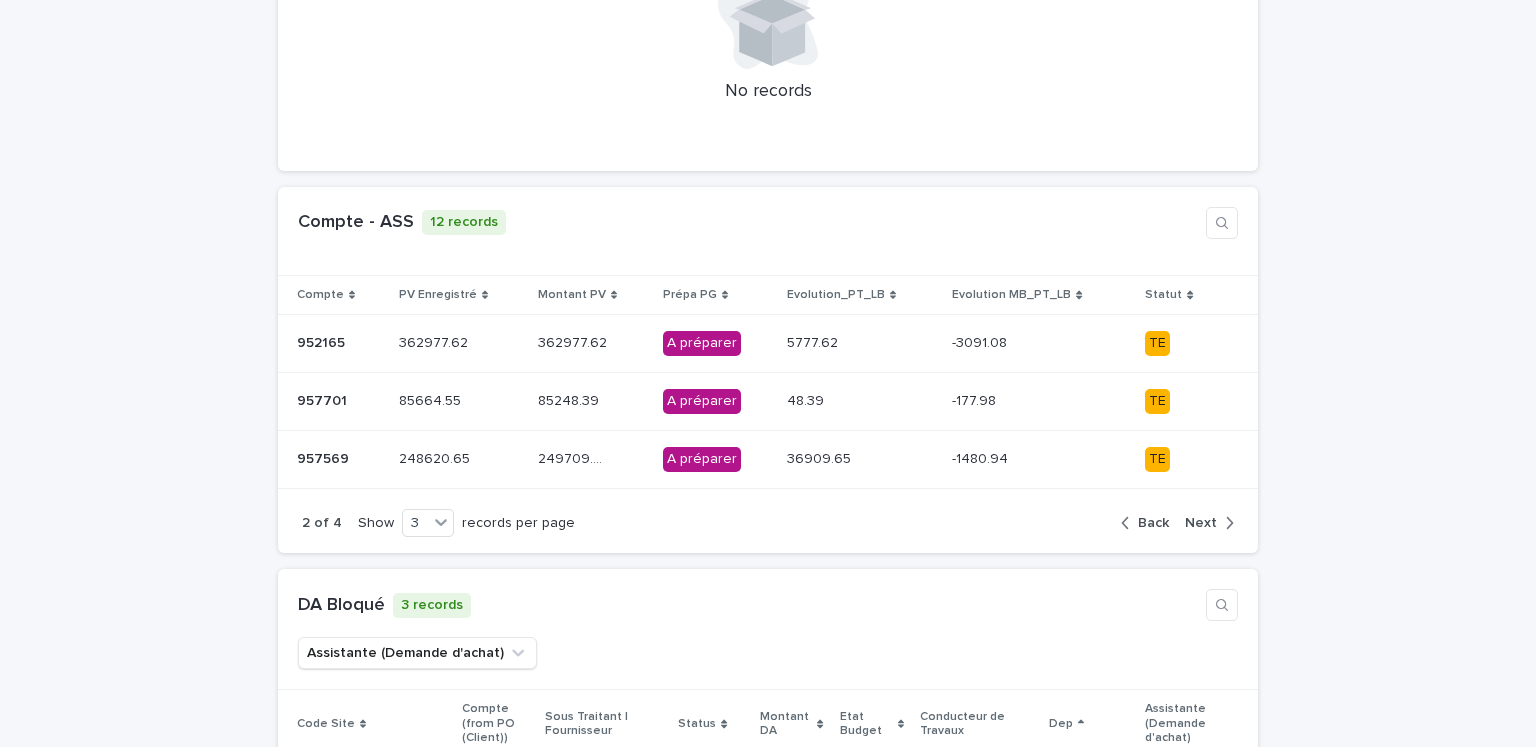 scroll, scrollTop: 692, scrollLeft: 0, axis: vertical 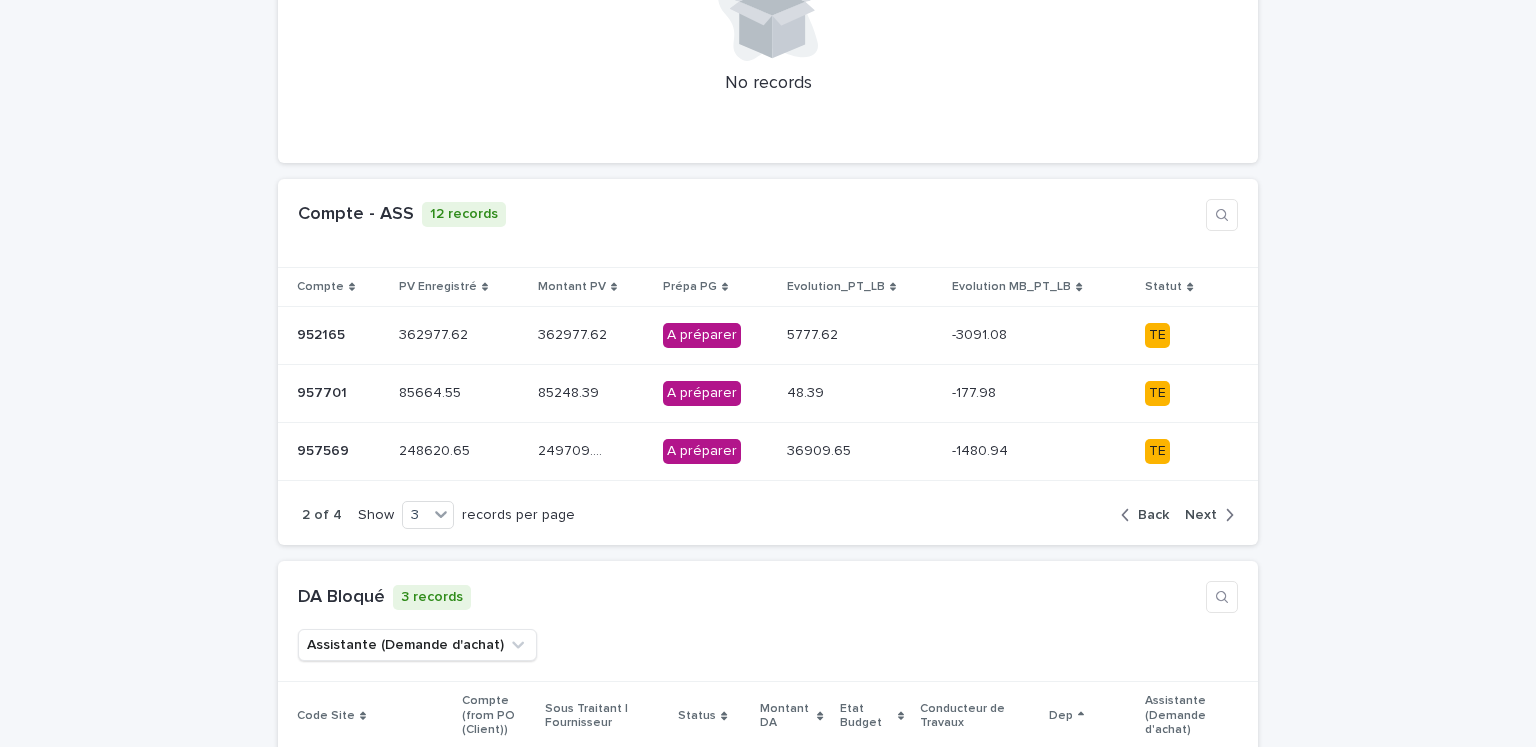 click on "Next" at bounding box center (1201, 515) 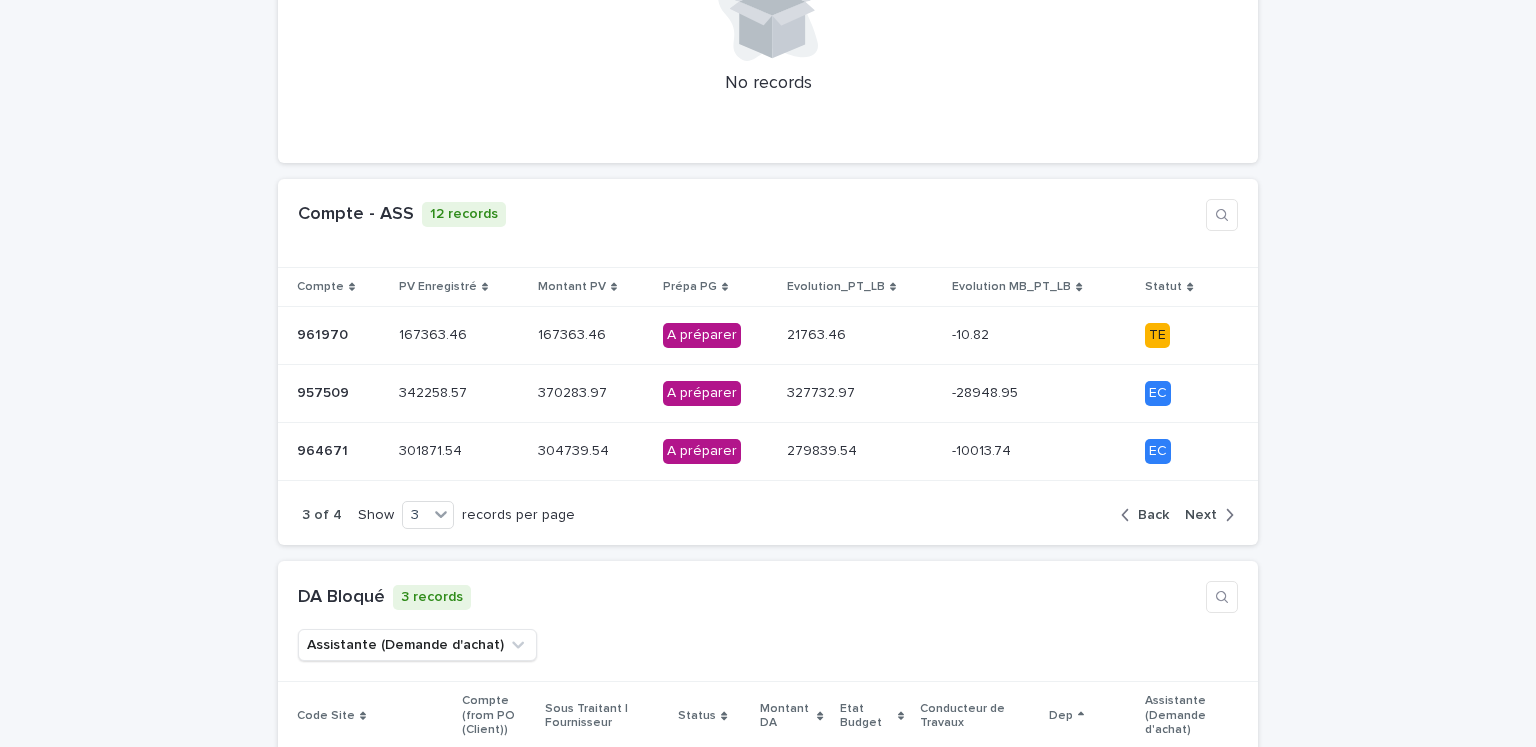 click on "Next" at bounding box center [1201, 515] 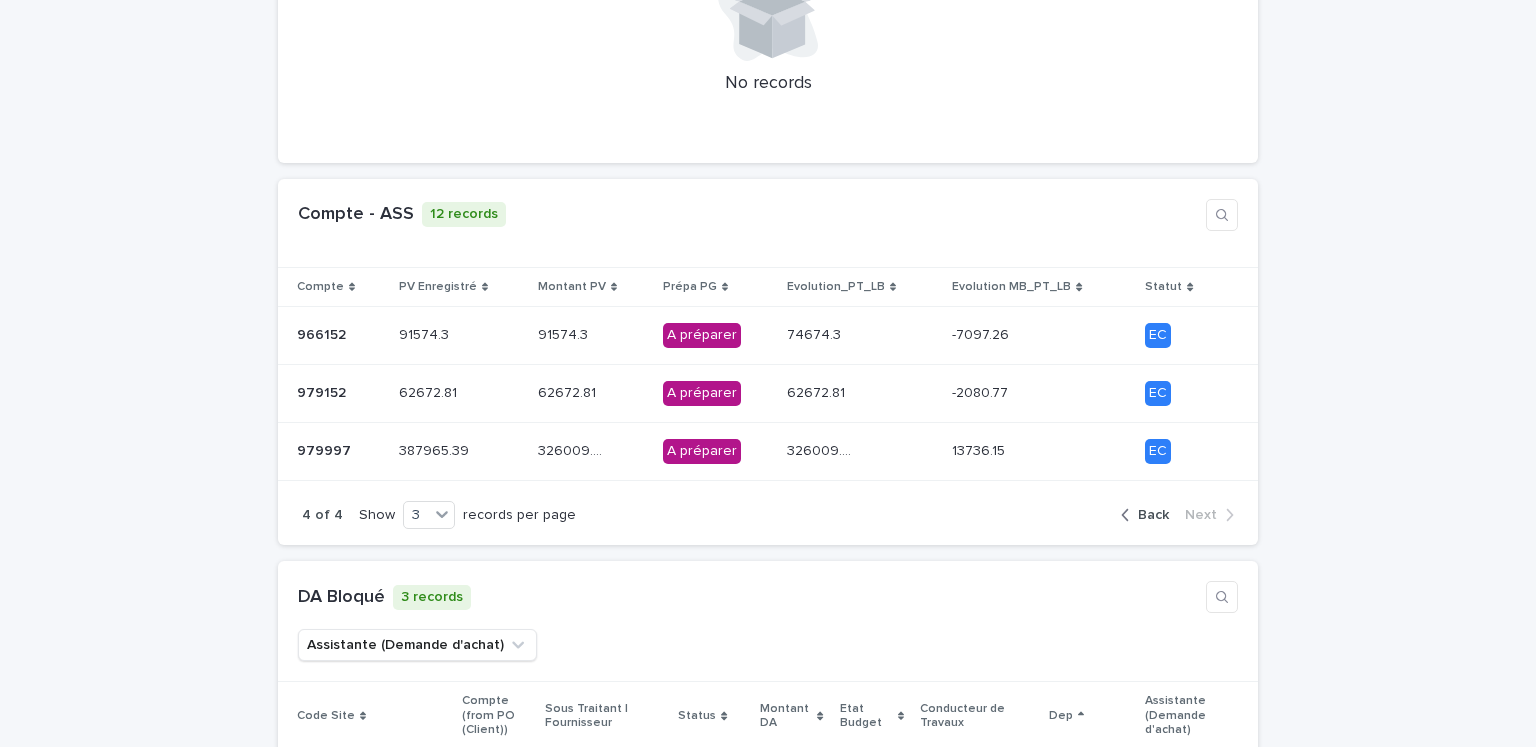 click on "Back" at bounding box center (1153, 515) 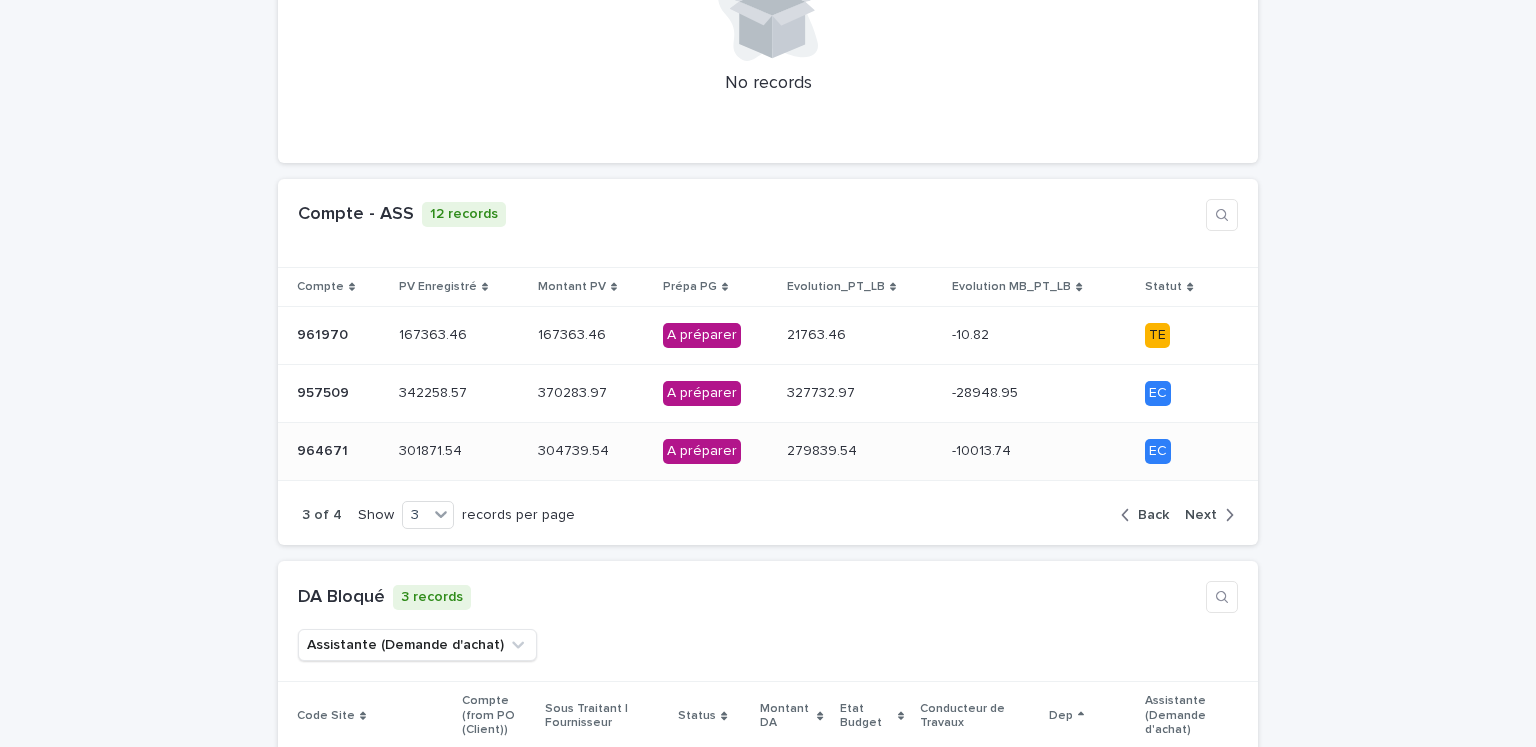 click on "964671" at bounding box center (324, 449) 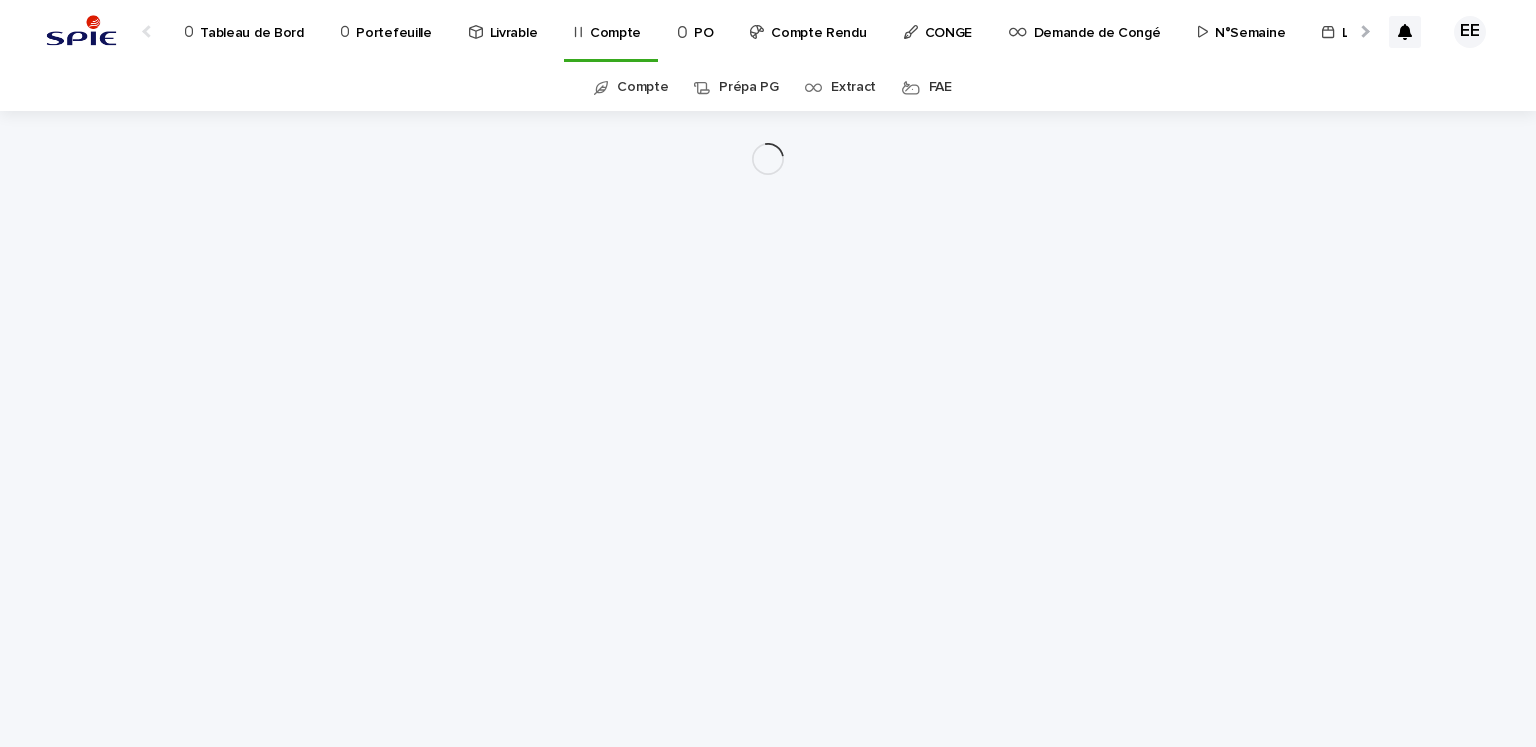 scroll, scrollTop: 0, scrollLeft: 0, axis: both 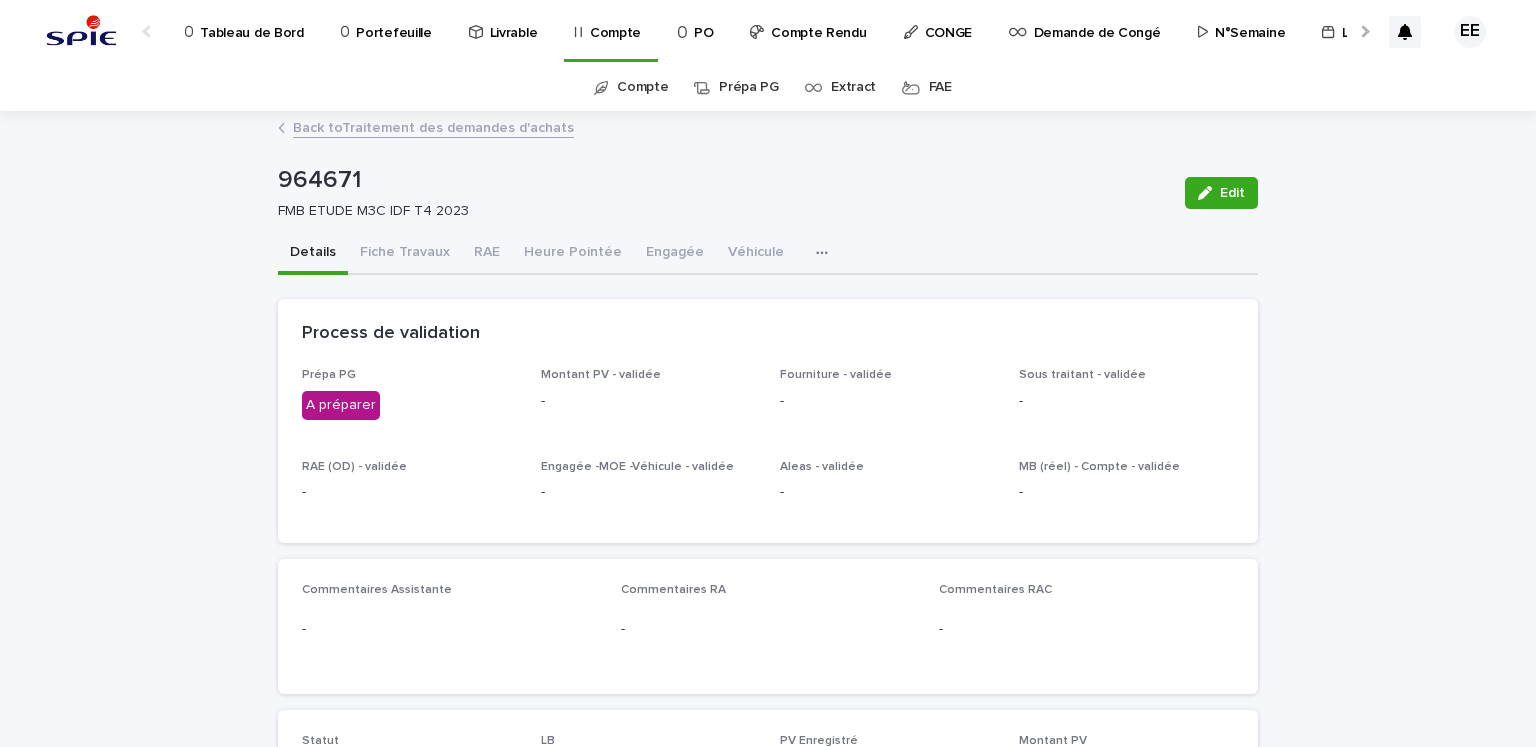 click on "Back to  Traitement des demandes d'achats" at bounding box center (433, 126) 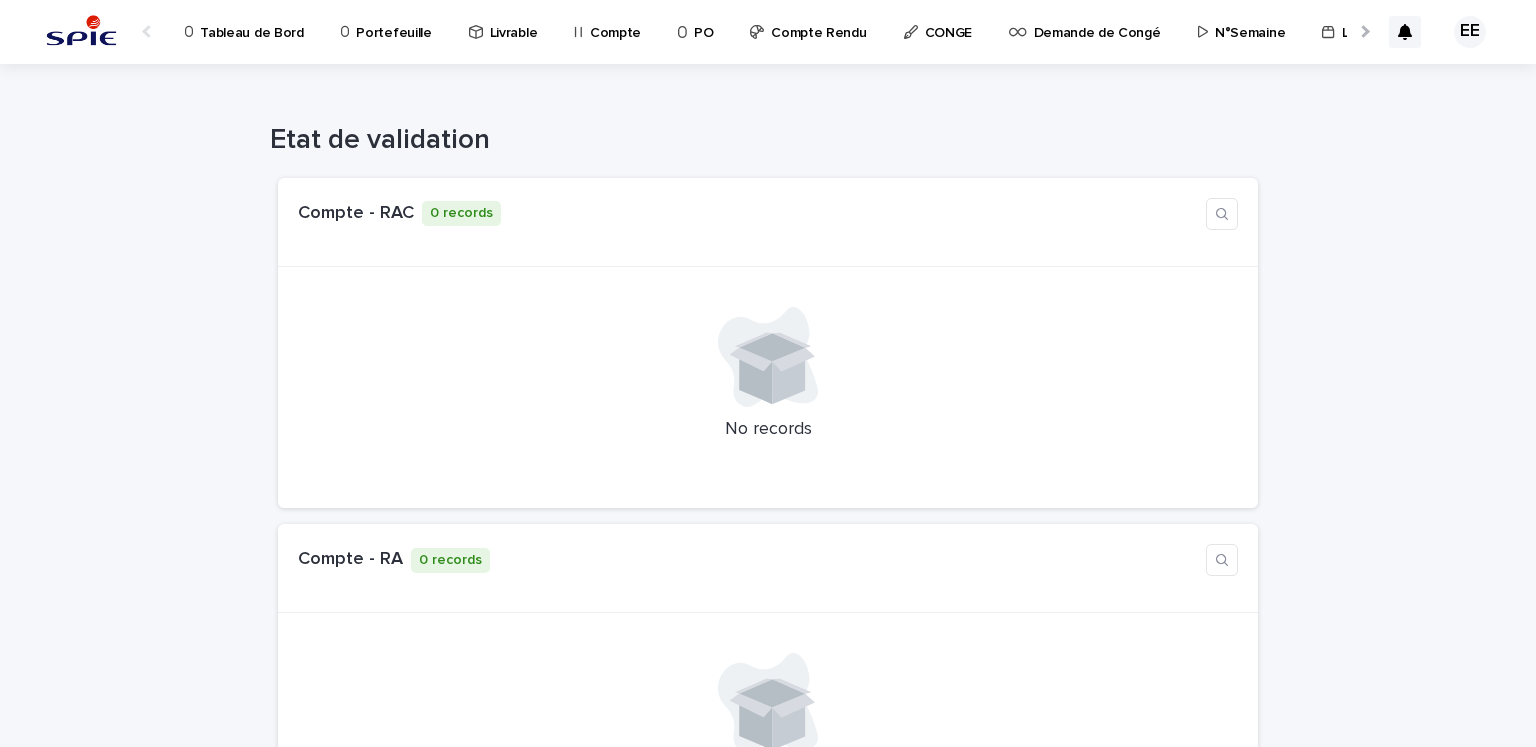 scroll, scrollTop: 0, scrollLeft: 34, axis: horizontal 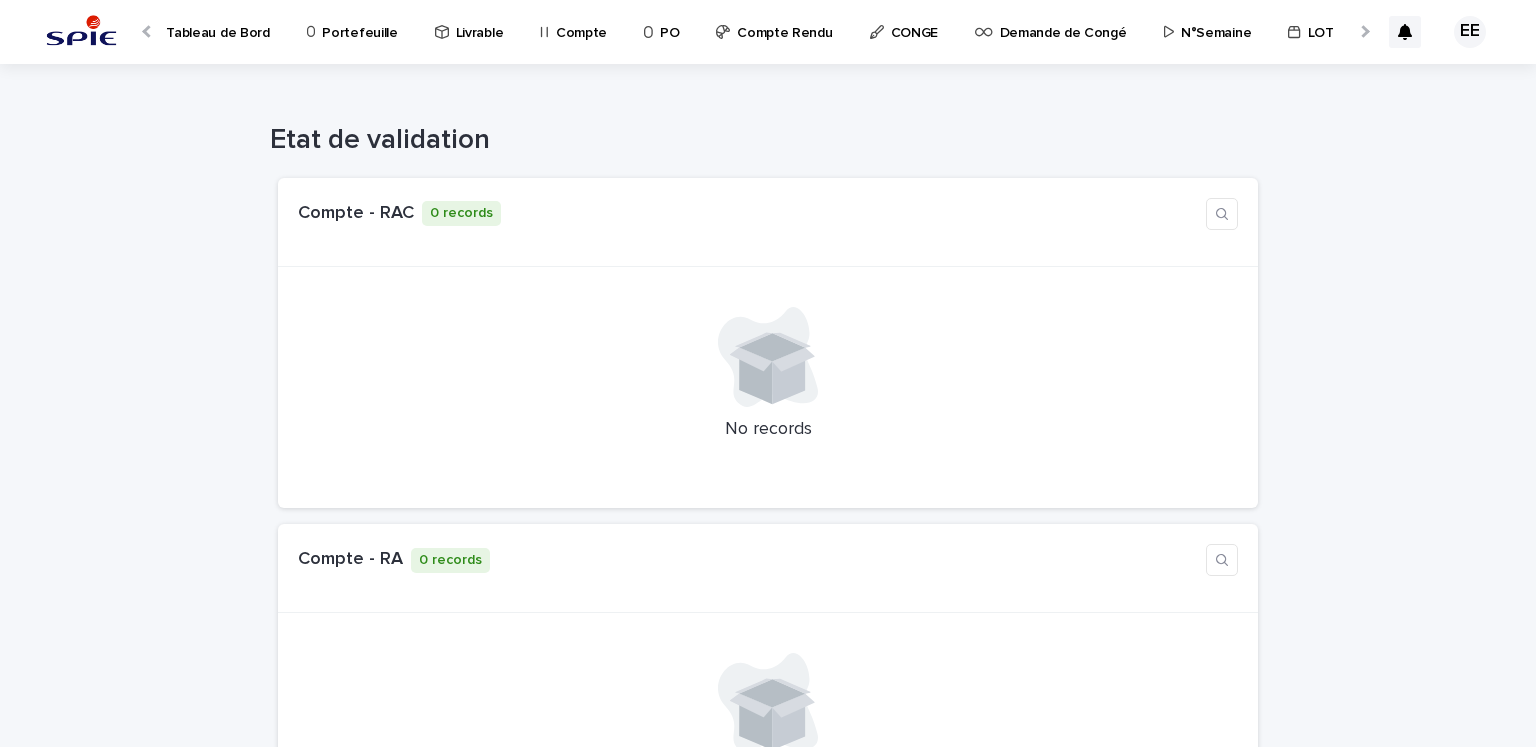 click on "Compte" at bounding box center [577, 31] 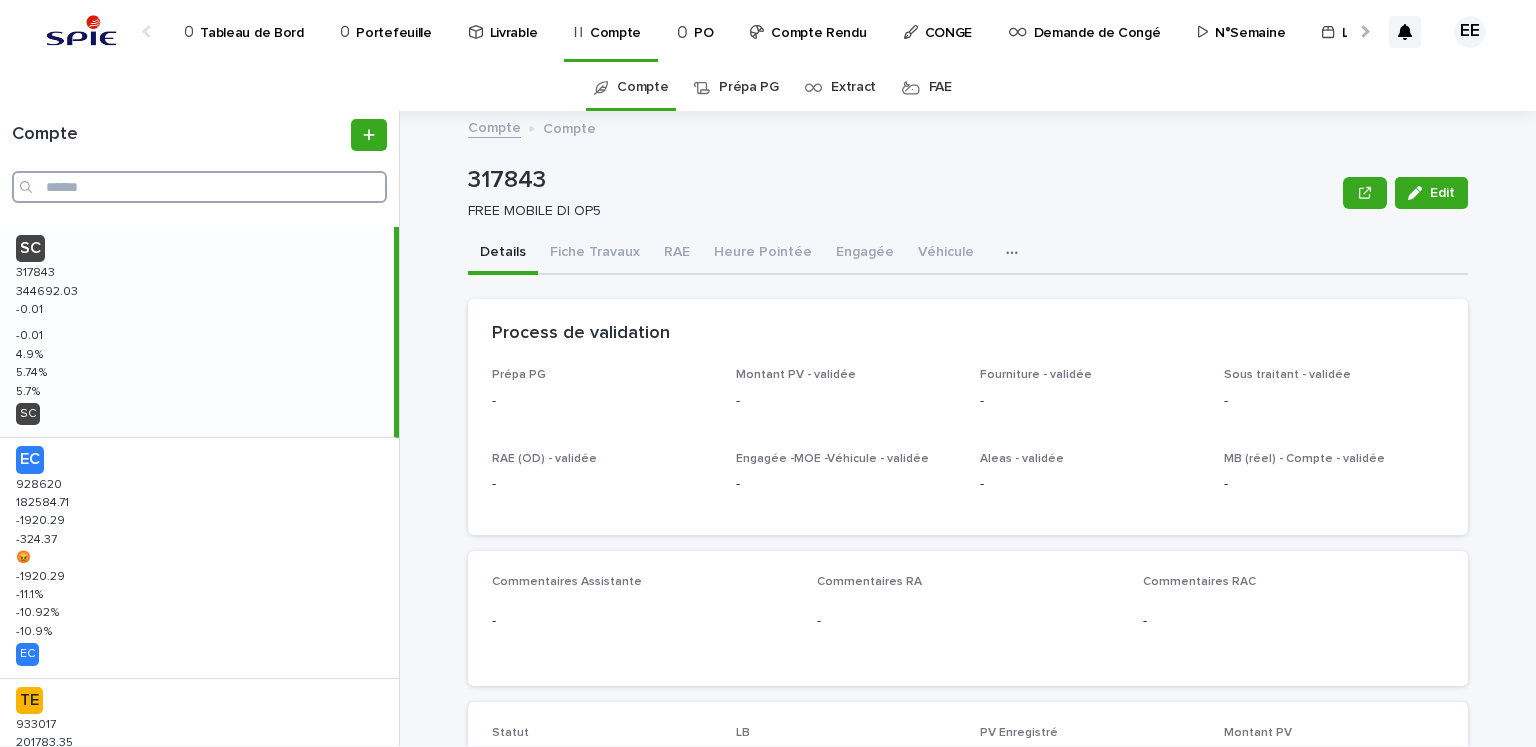 click at bounding box center [199, 187] 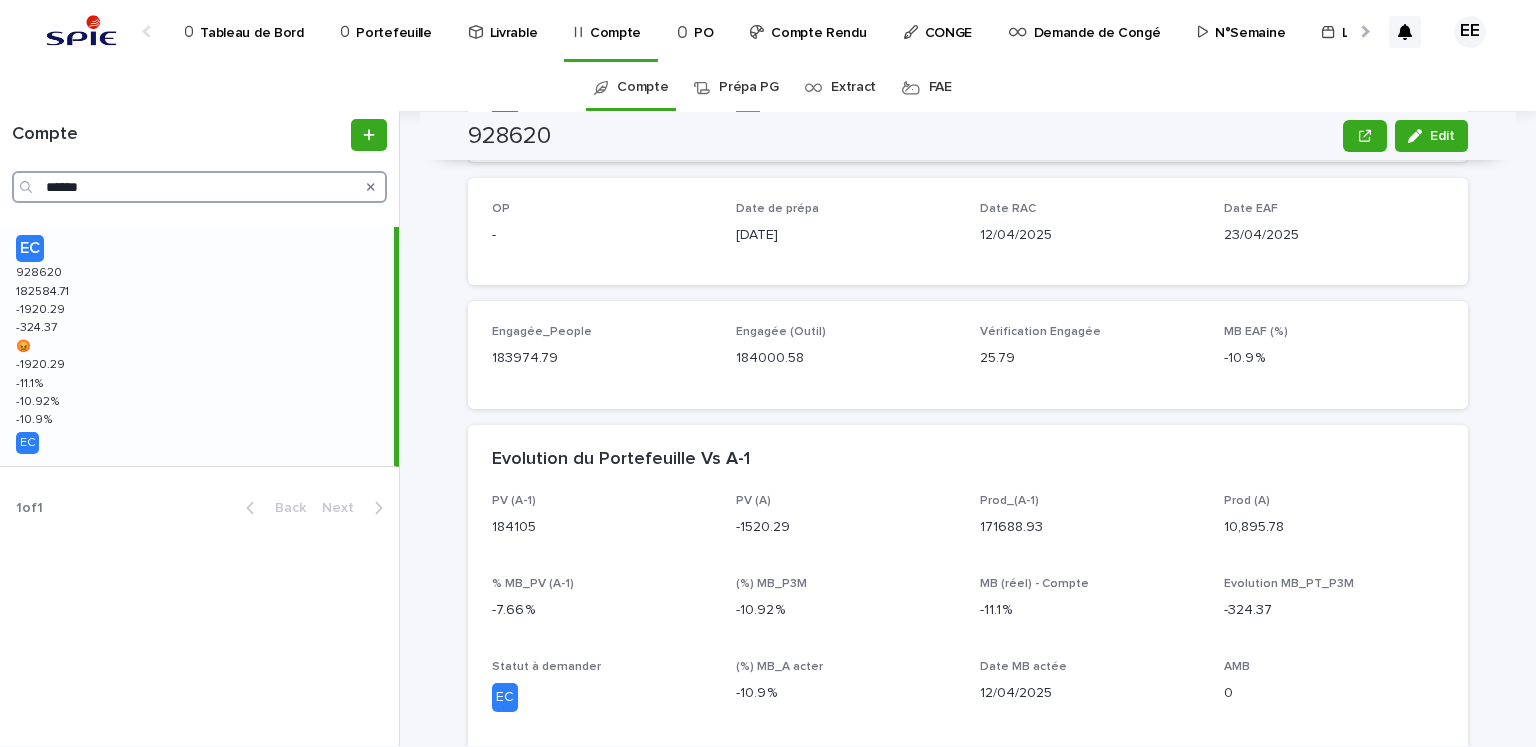 scroll, scrollTop: 44, scrollLeft: 0, axis: vertical 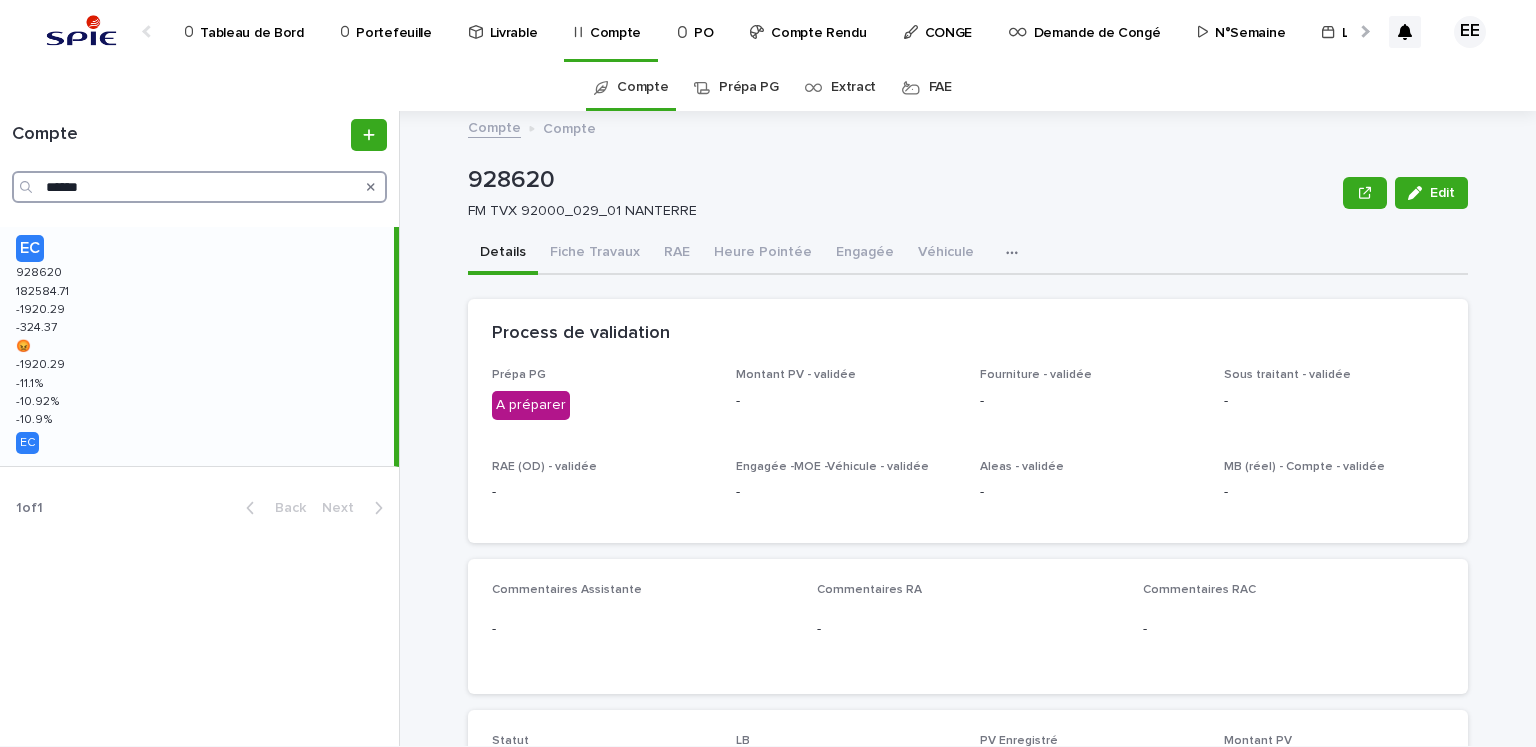 type on "******" 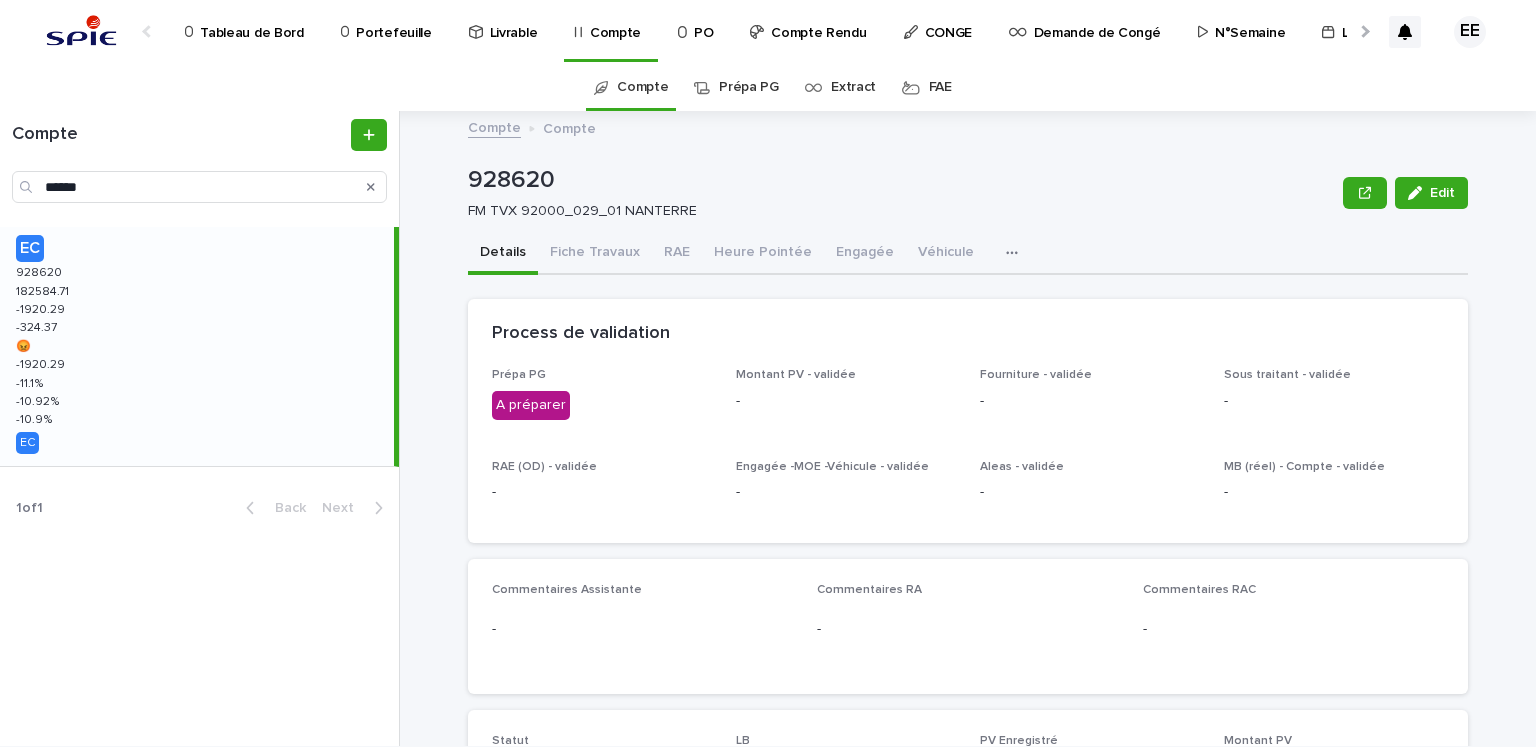 click at bounding box center (1363, 31) 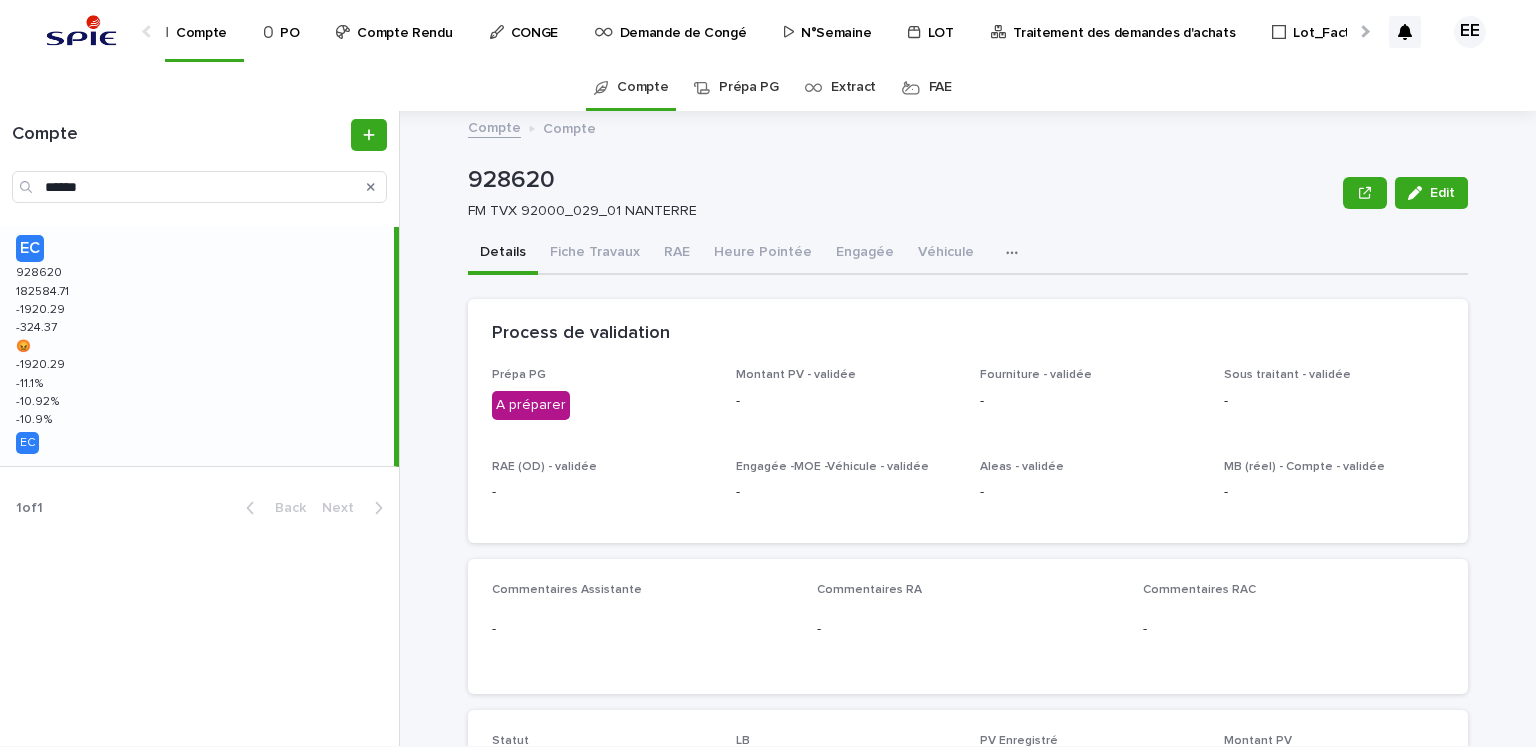 scroll, scrollTop: 0, scrollLeft: 420, axis: horizontal 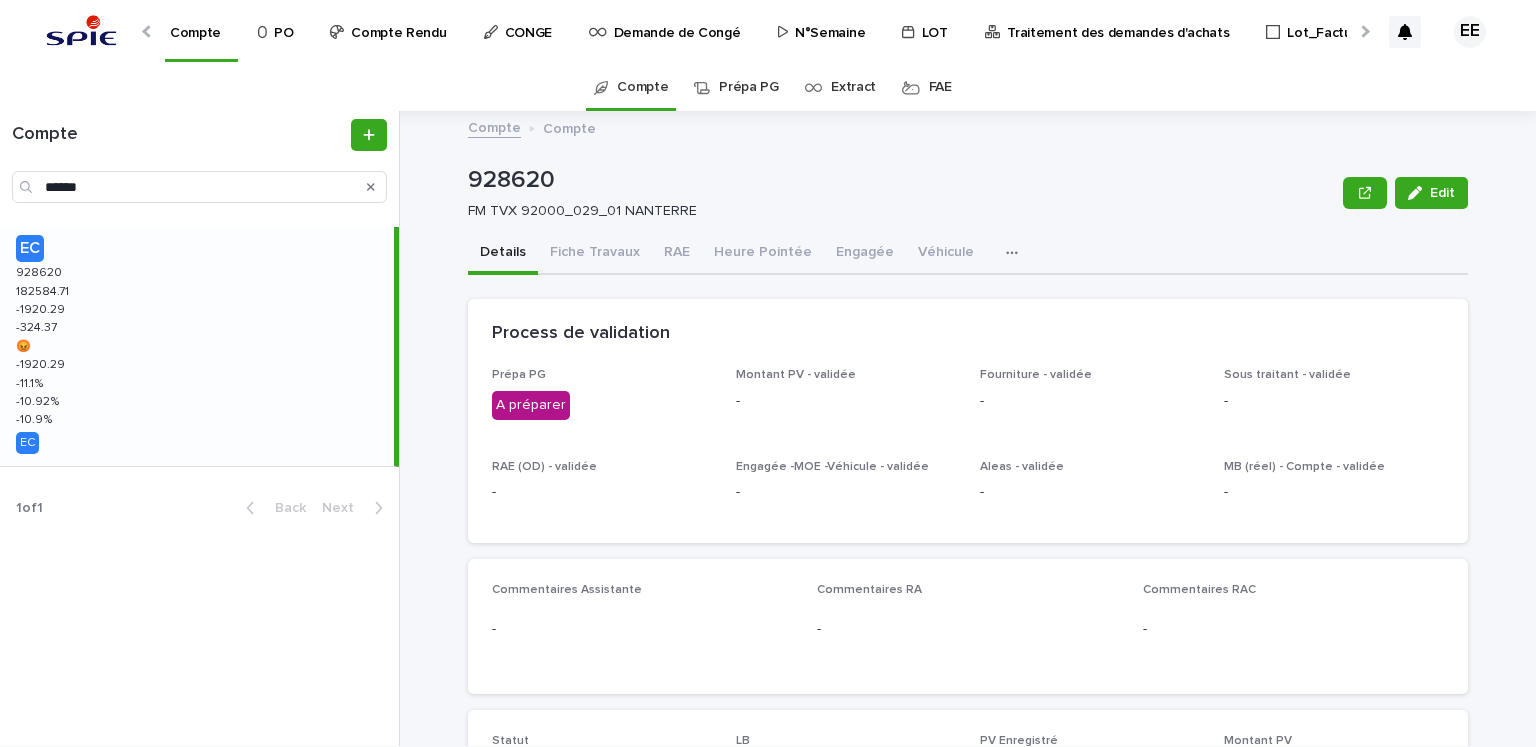 click on "Traitement des demandes d'achats" at bounding box center [1118, 21] 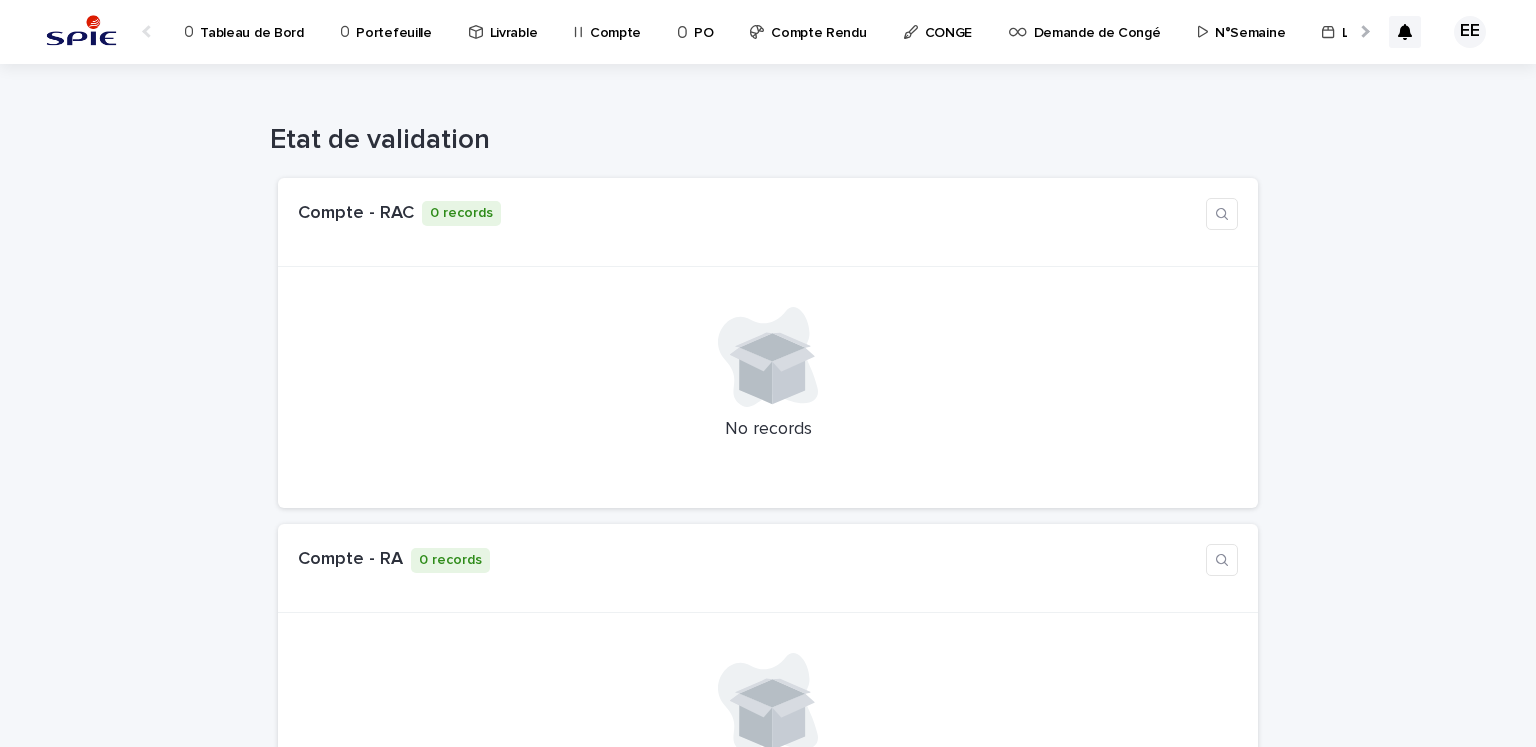 scroll, scrollTop: 0, scrollLeft: 34, axis: horizontal 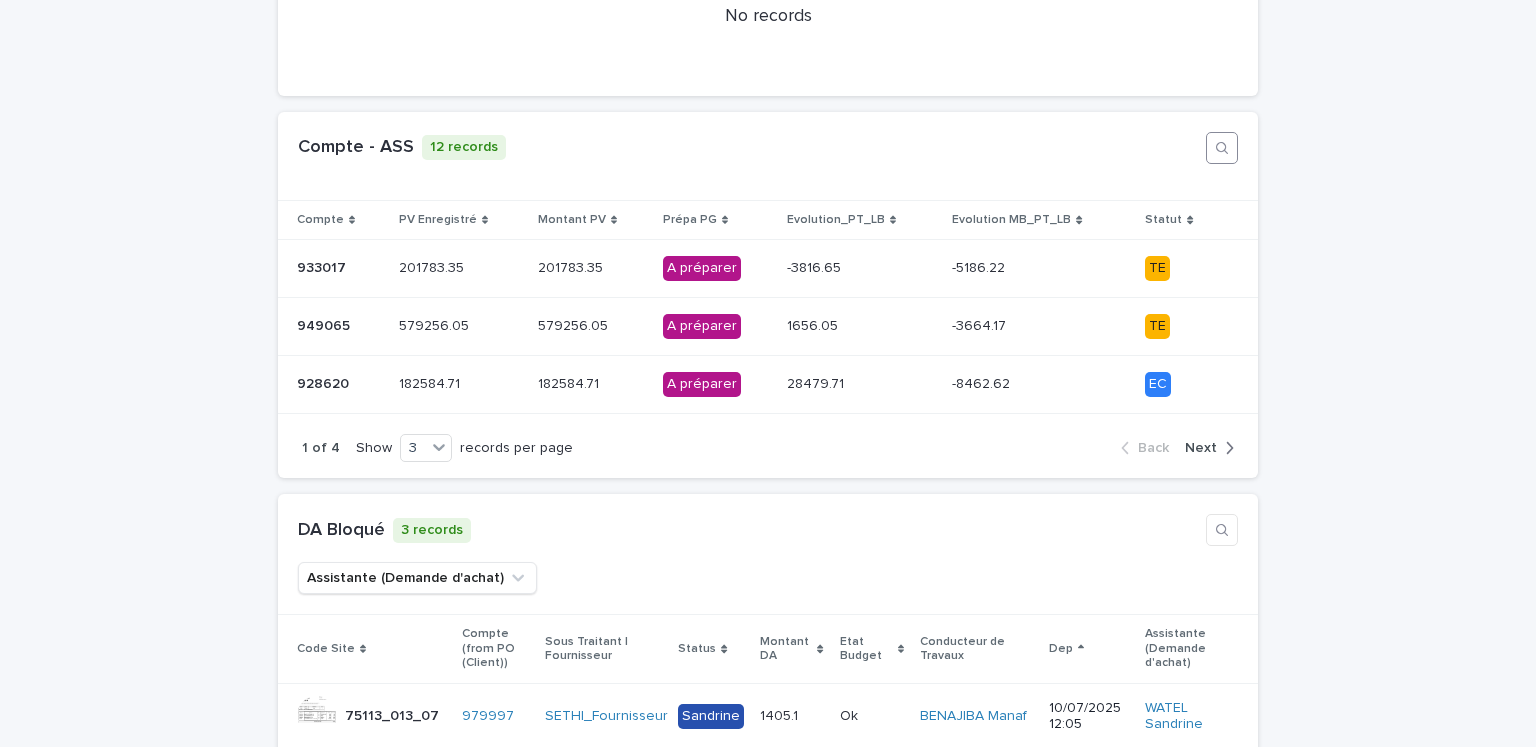 click 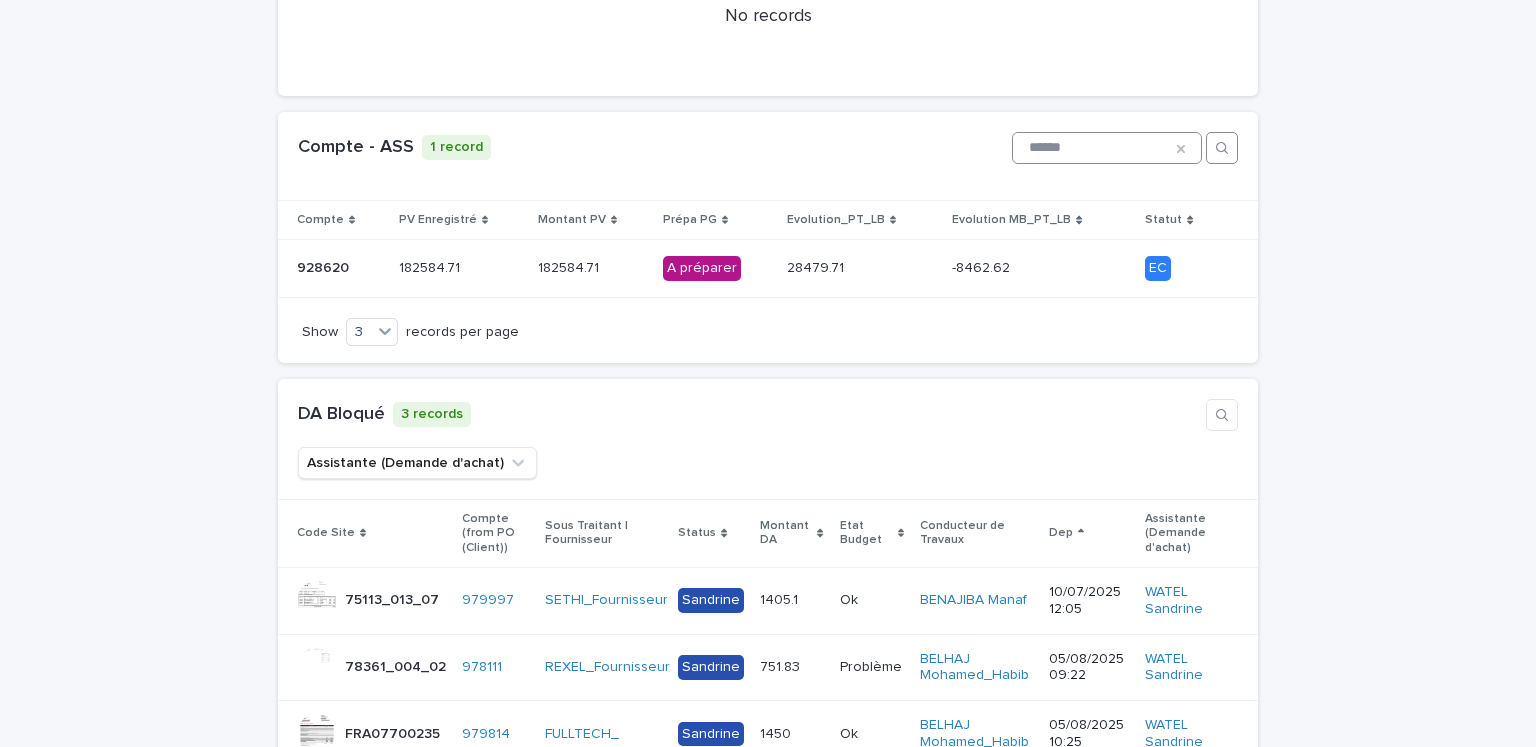 type on "******" 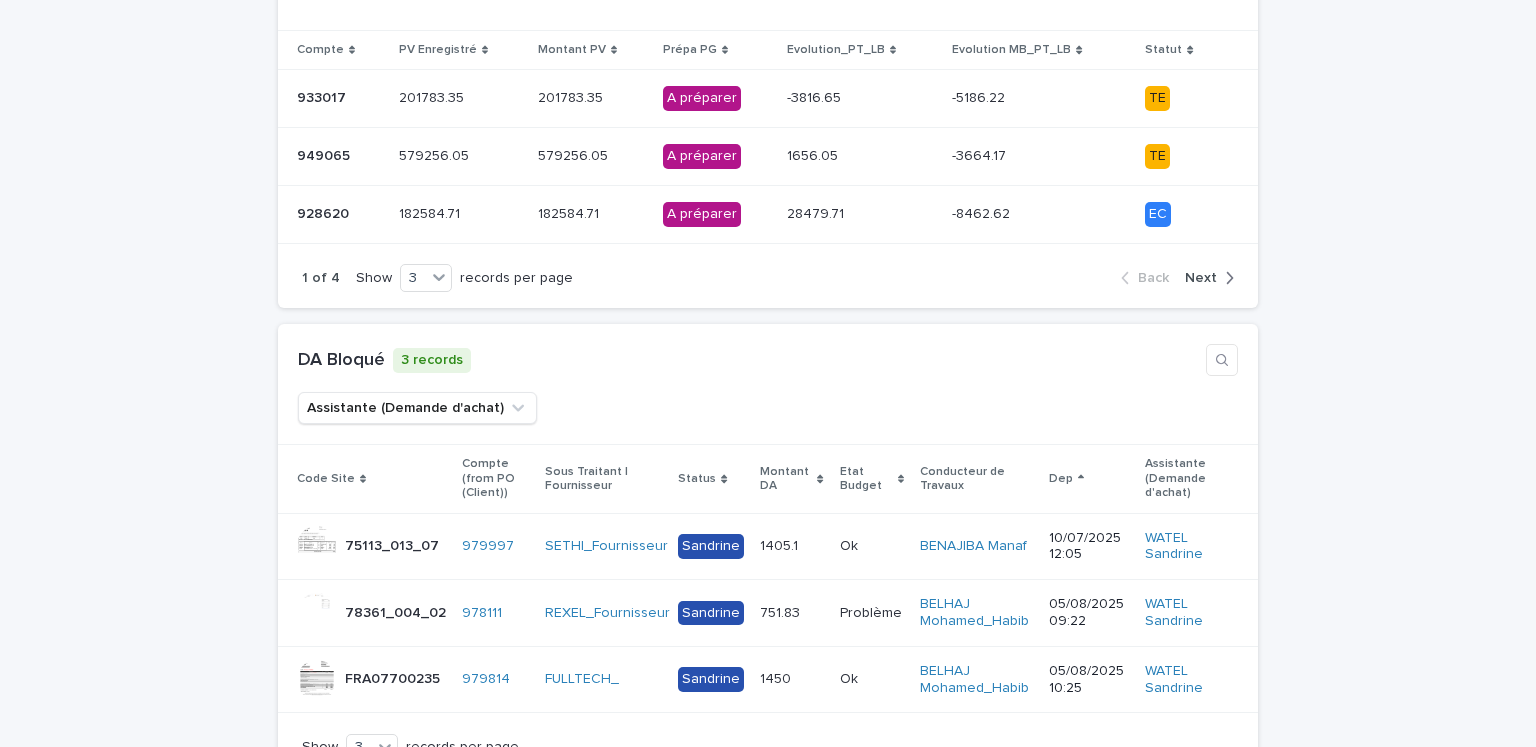 scroll, scrollTop: 968, scrollLeft: 0, axis: vertical 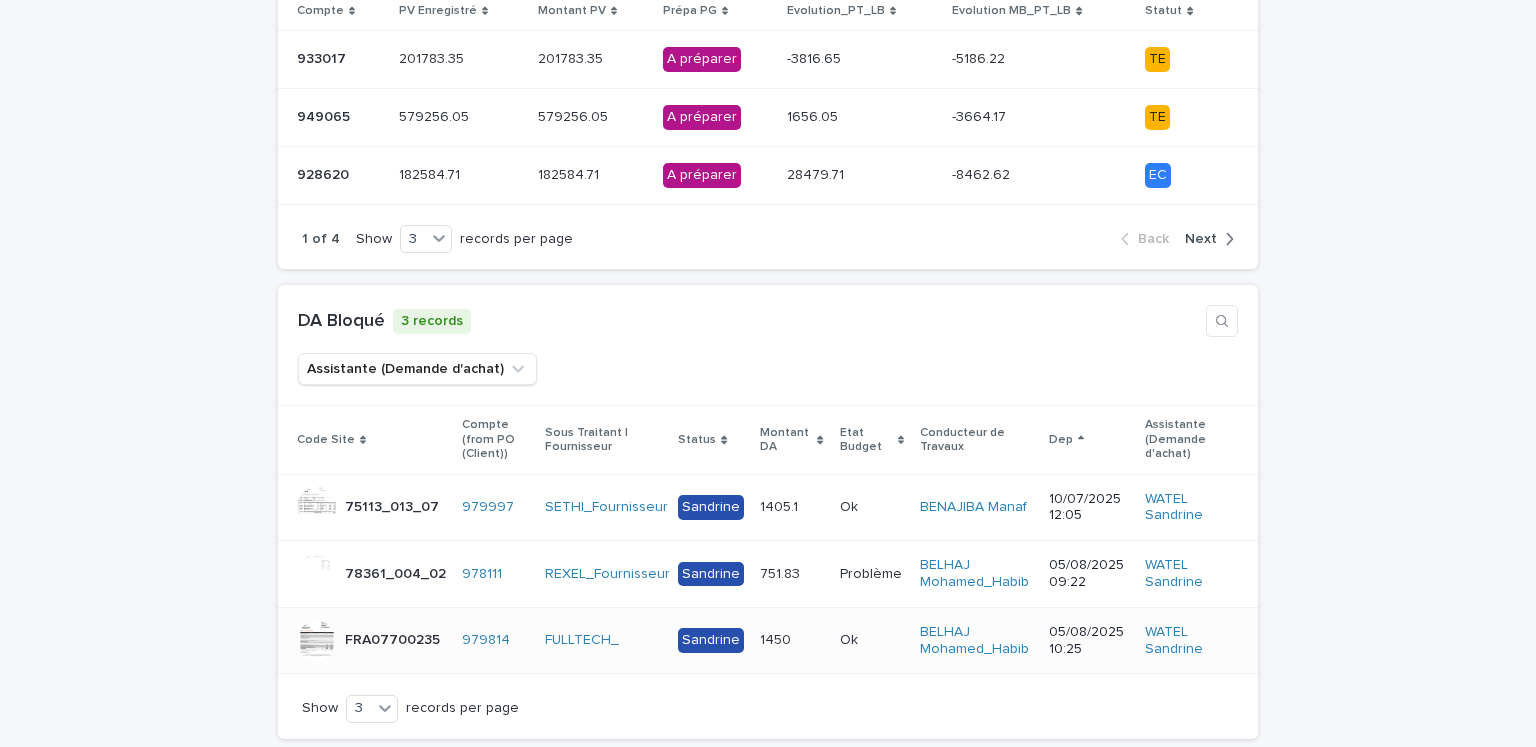 click at bounding box center [788, 640] 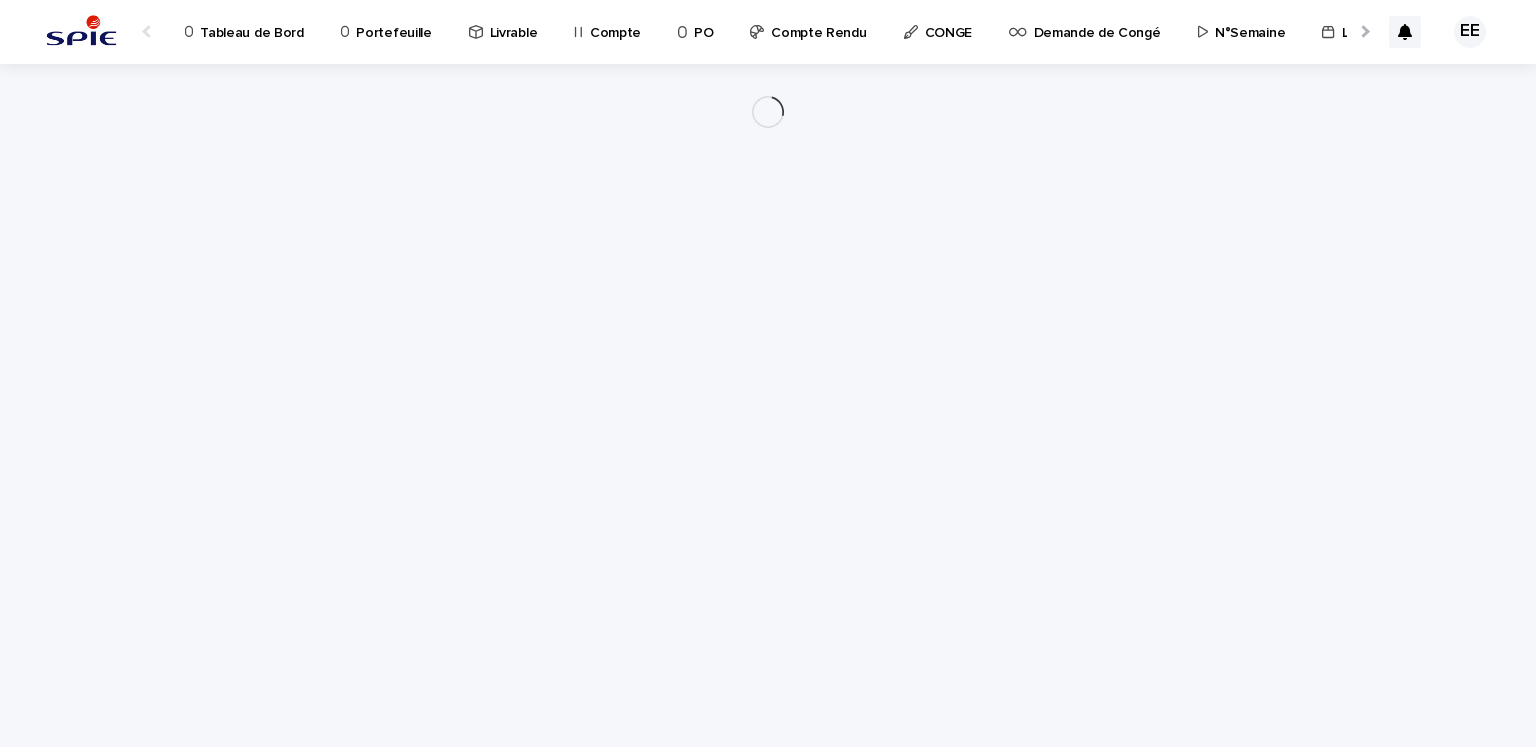 scroll, scrollTop: 0, scrollLeft: 0, axis: both 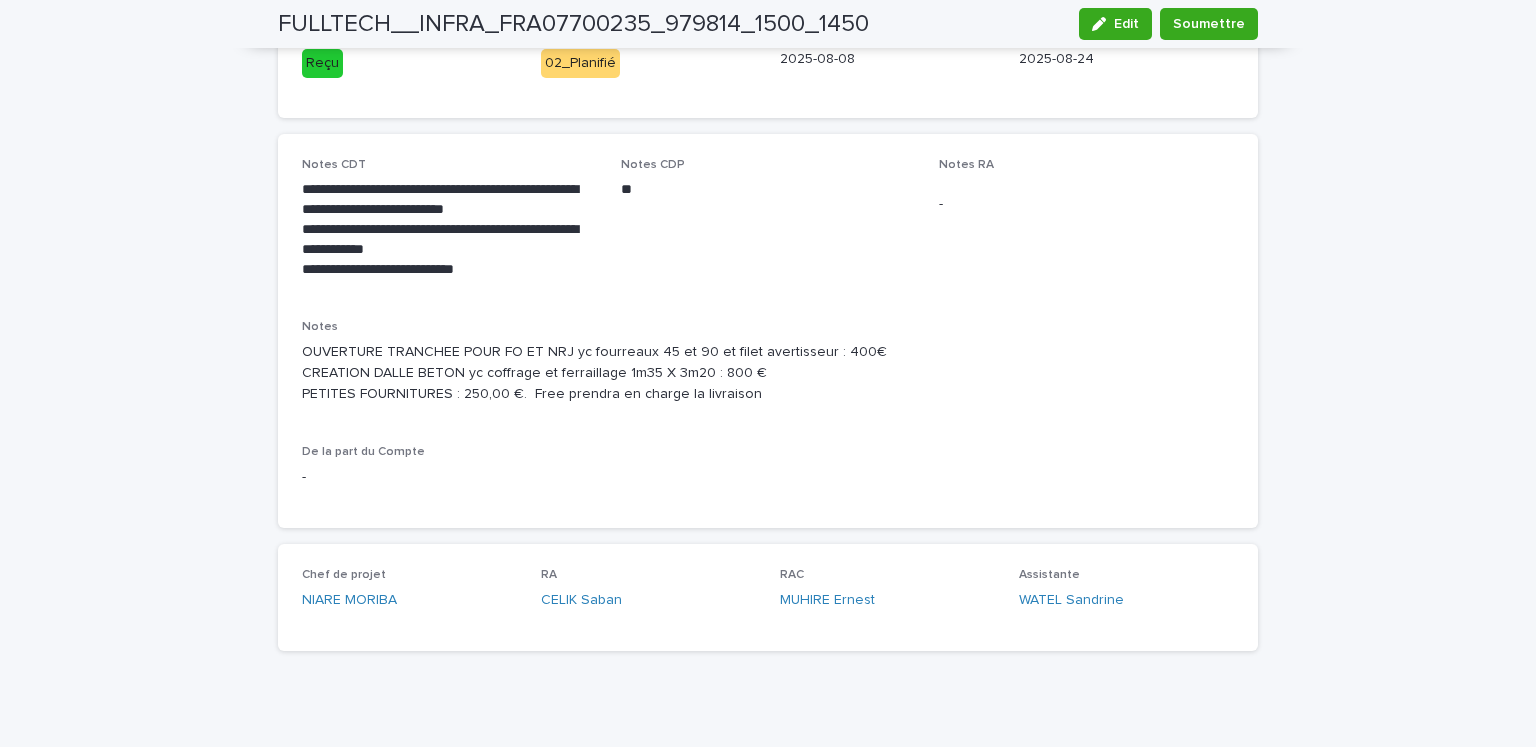 drag, startPoint x: 1507, startPoint y: 593, endPoint x: 1520, endPoint y: 589, distance: 13.601471 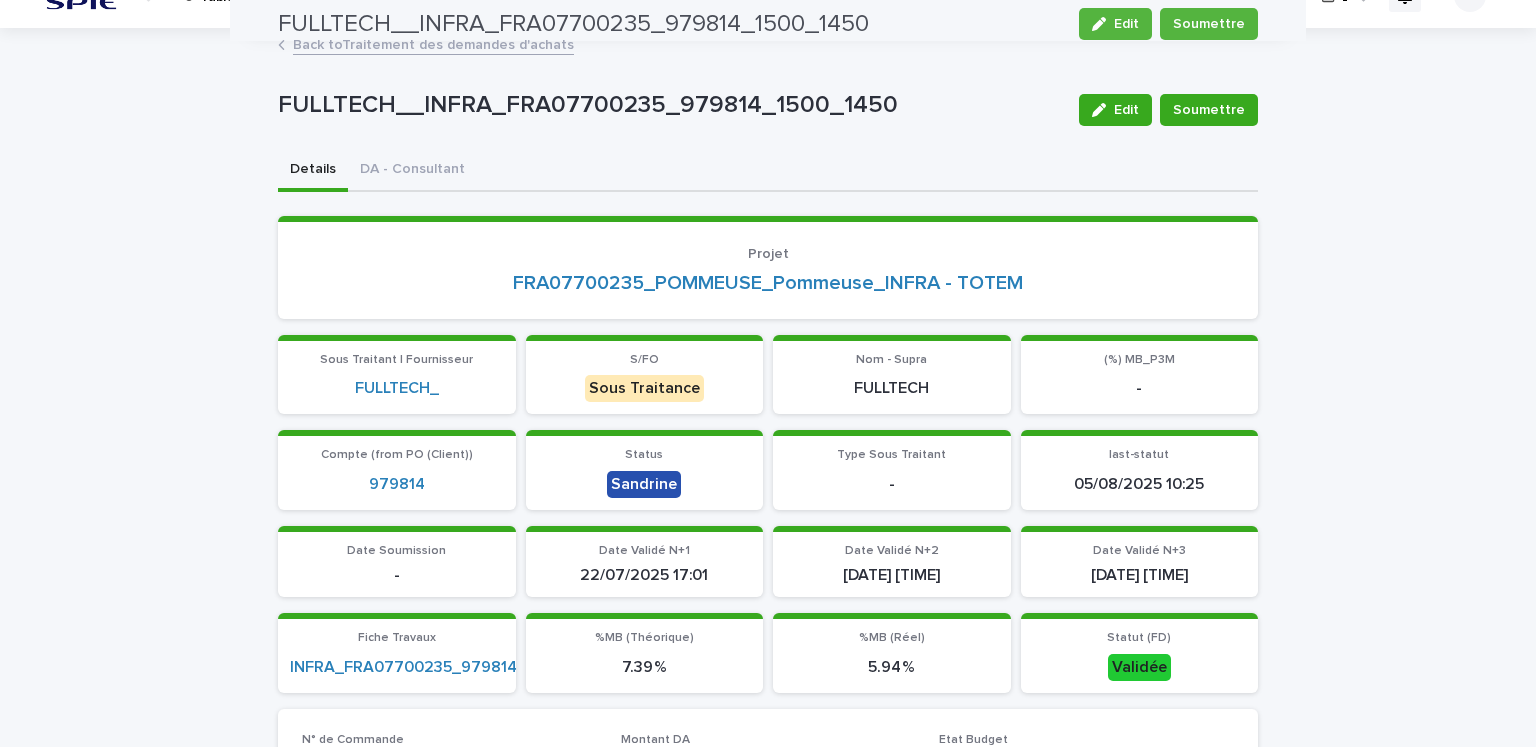 scroll, scrollTop: 0, scrollLeft: 0, axis: both 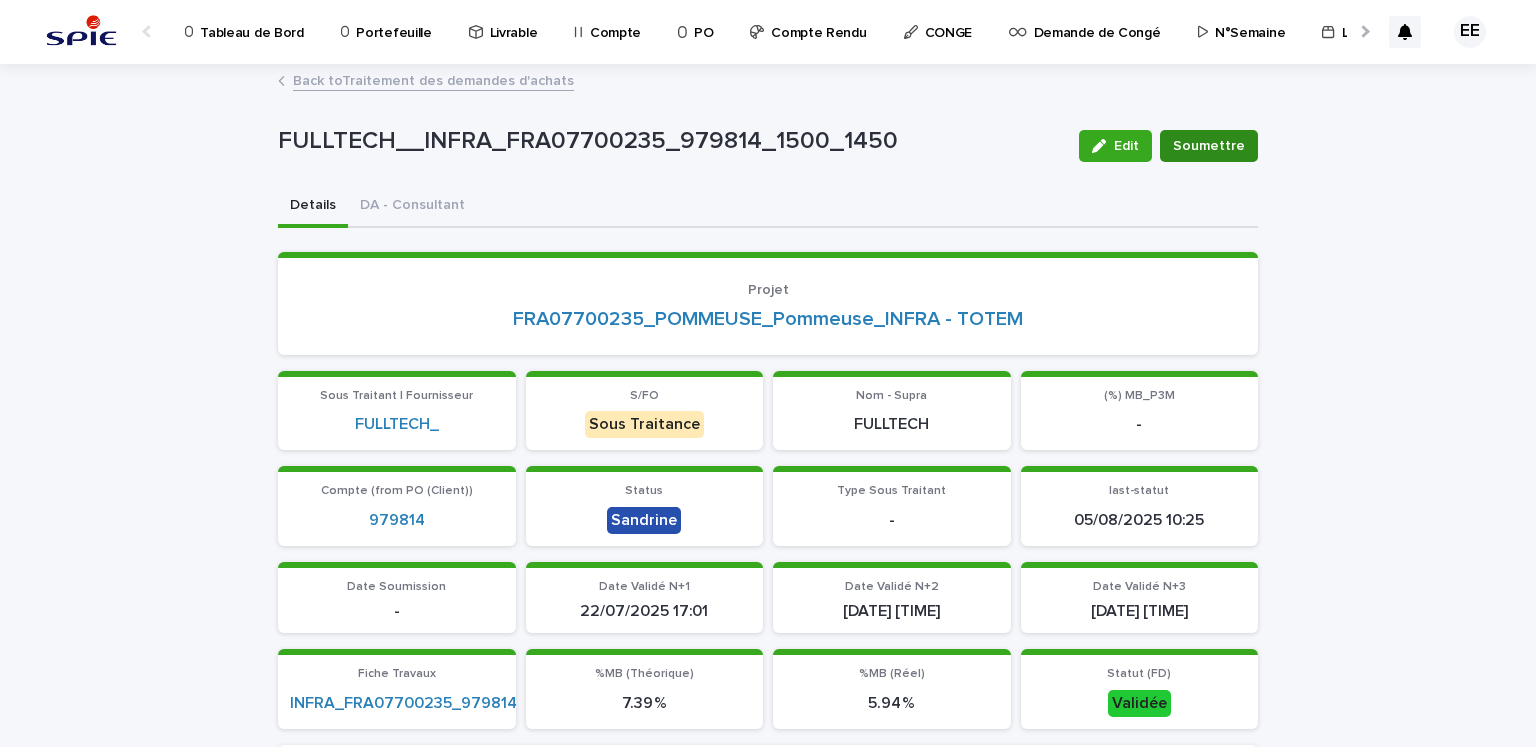 click on "Soumettre" at bounding box center (1209, 146) 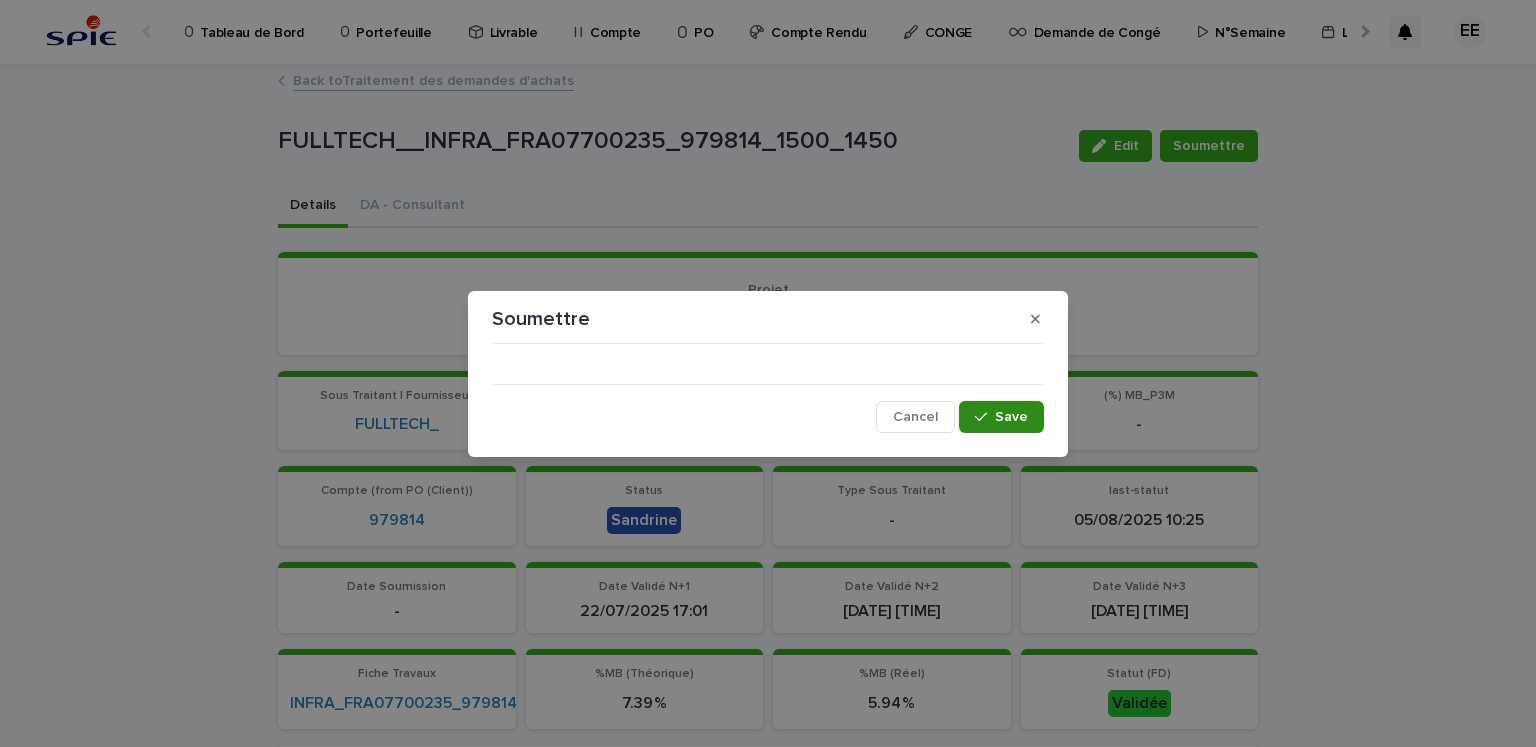 click at bounding box center [985, 417] 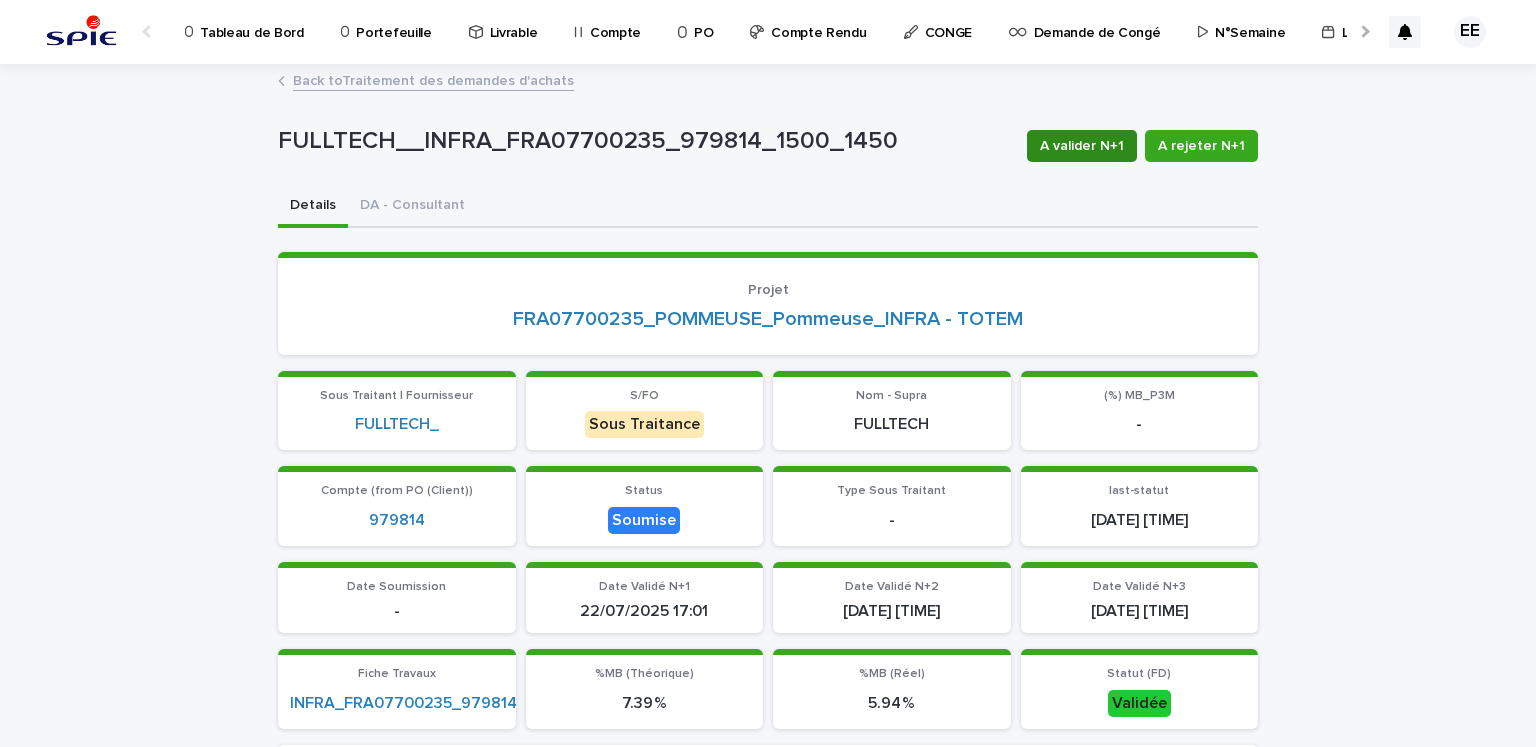 click on "A valider N+1" at bounding box center (1082, 146) 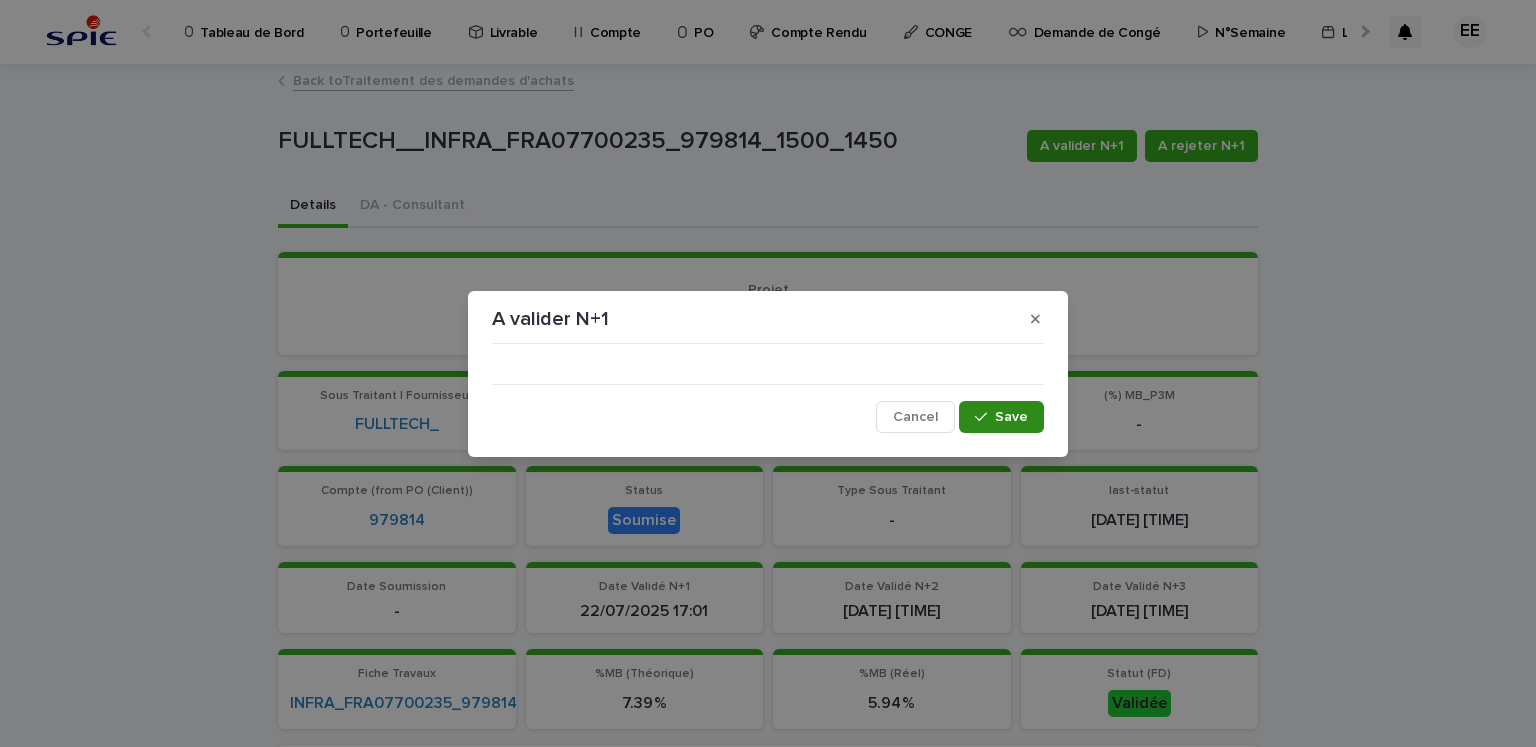 click at bounding box center (985, 417) 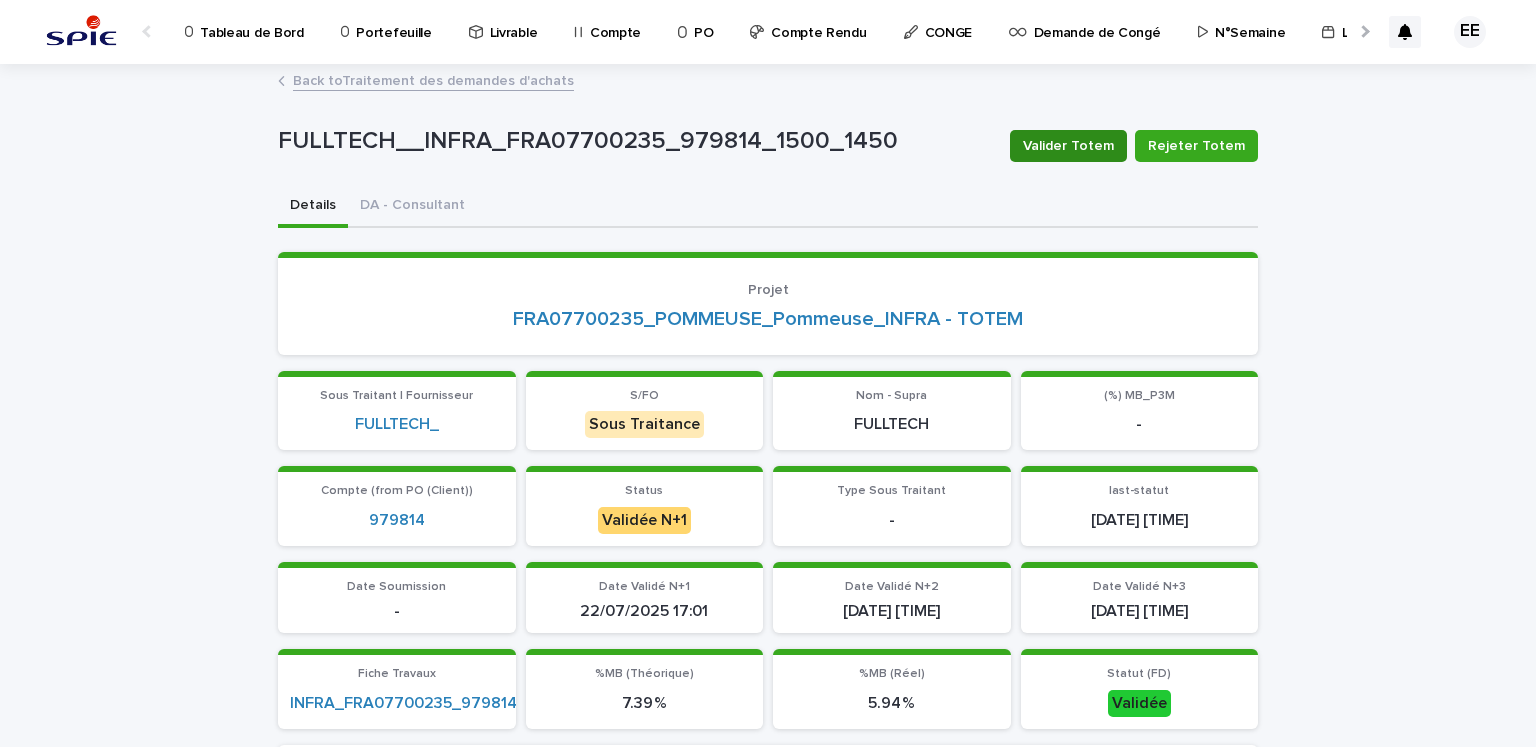 click on "Valider Totem" at bounding box center [1068, 146] 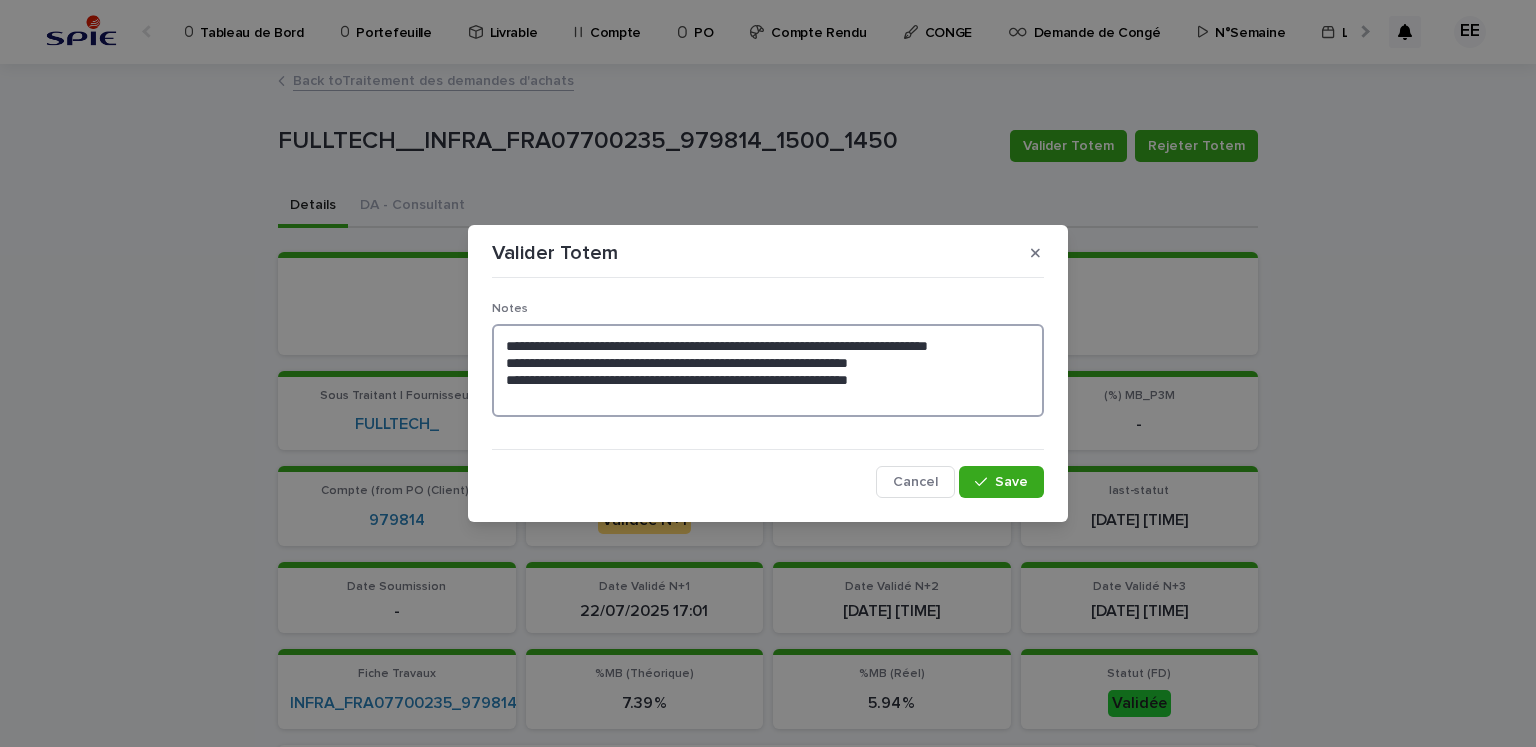 click on "**********" at bounding box center (768, 370) 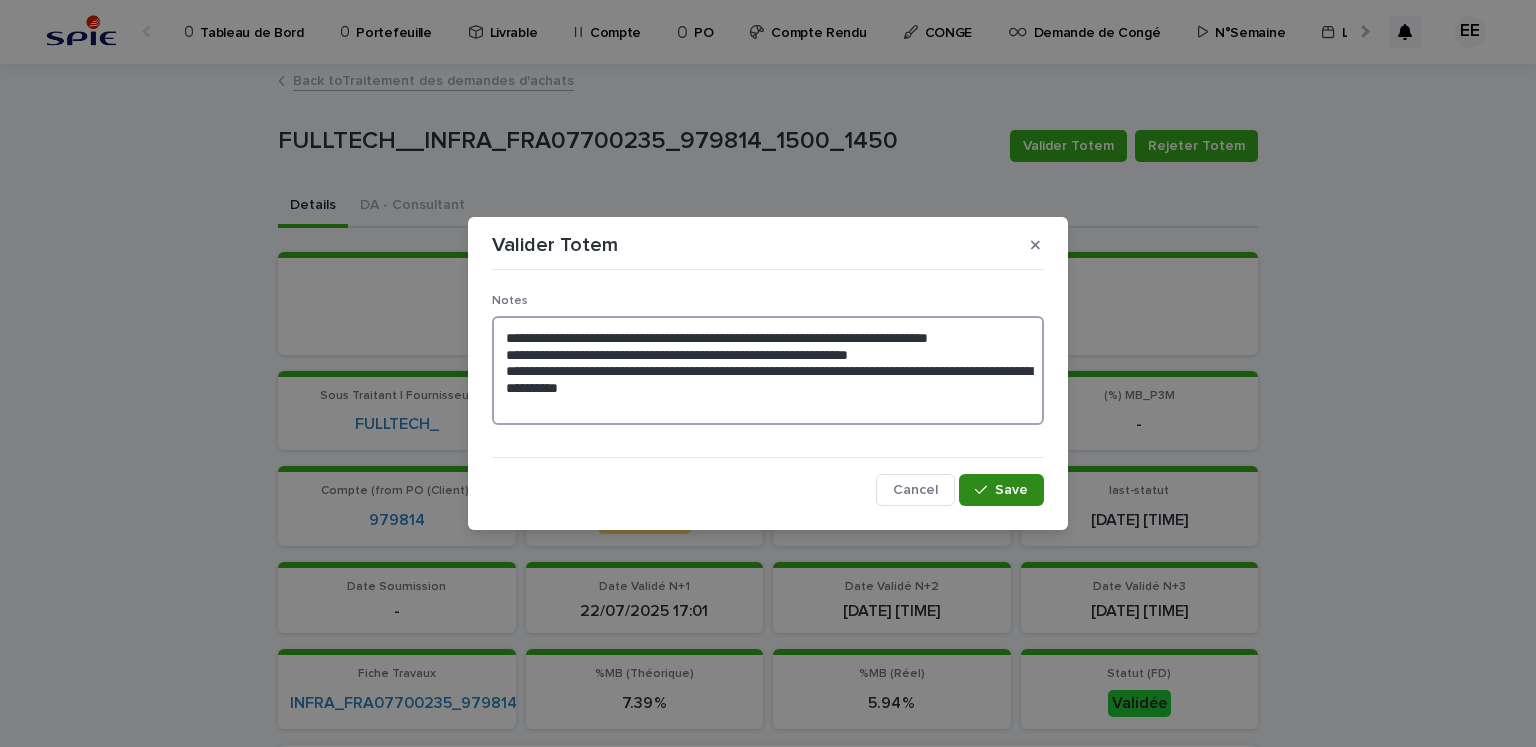 type on "**********" 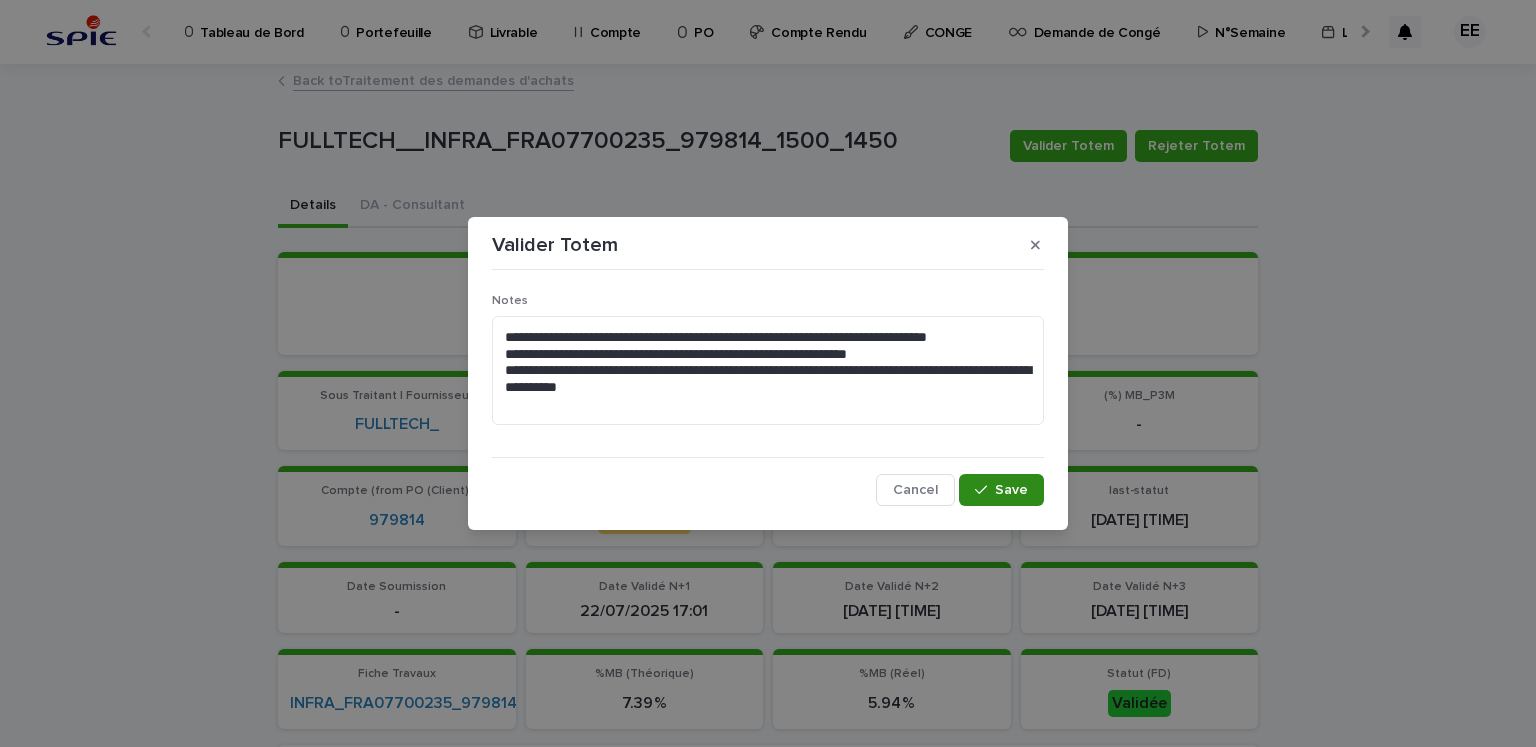 click on "Save" at bounding box center (1011, 490) 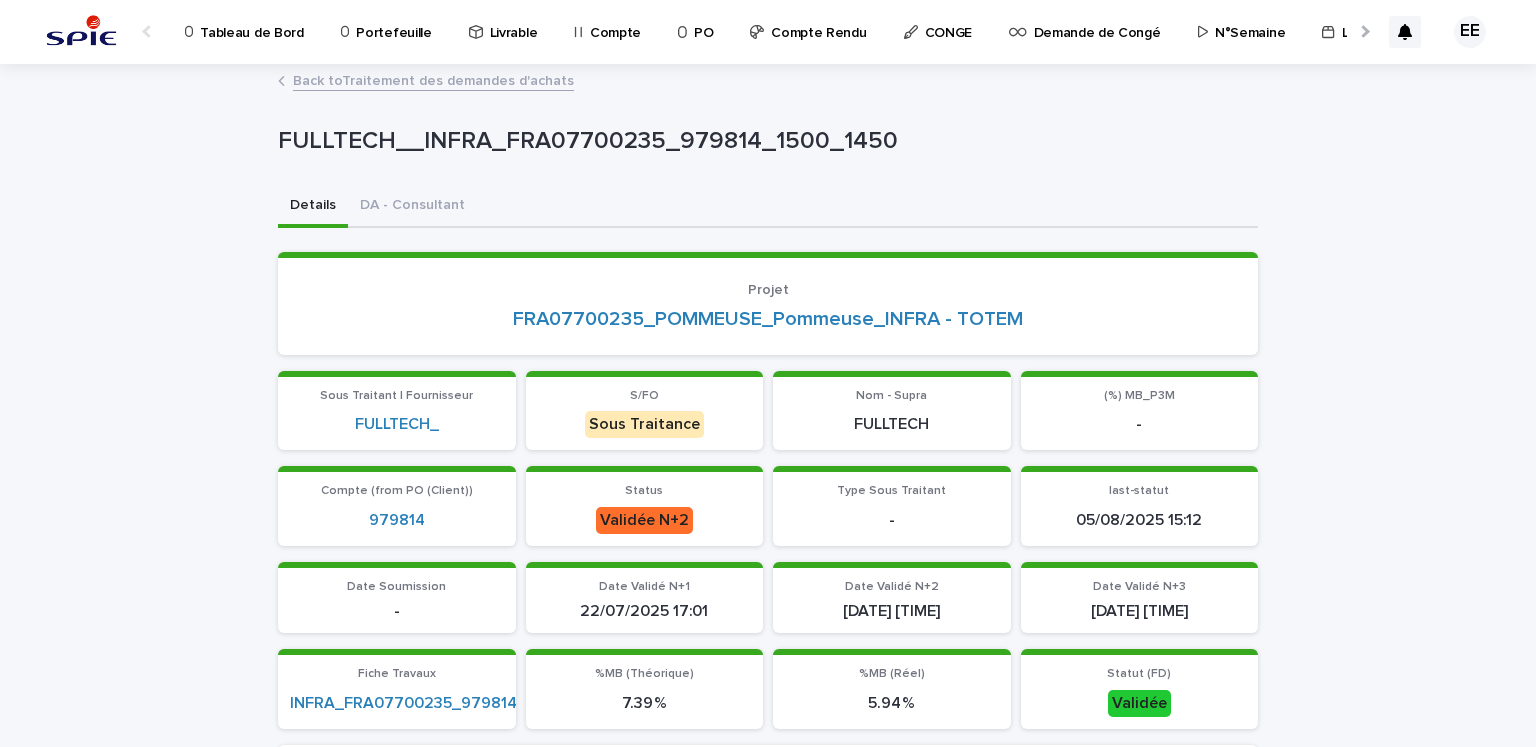 click on "Back to  Traitement des demandes d'achats" at bounding box center (433, 79) 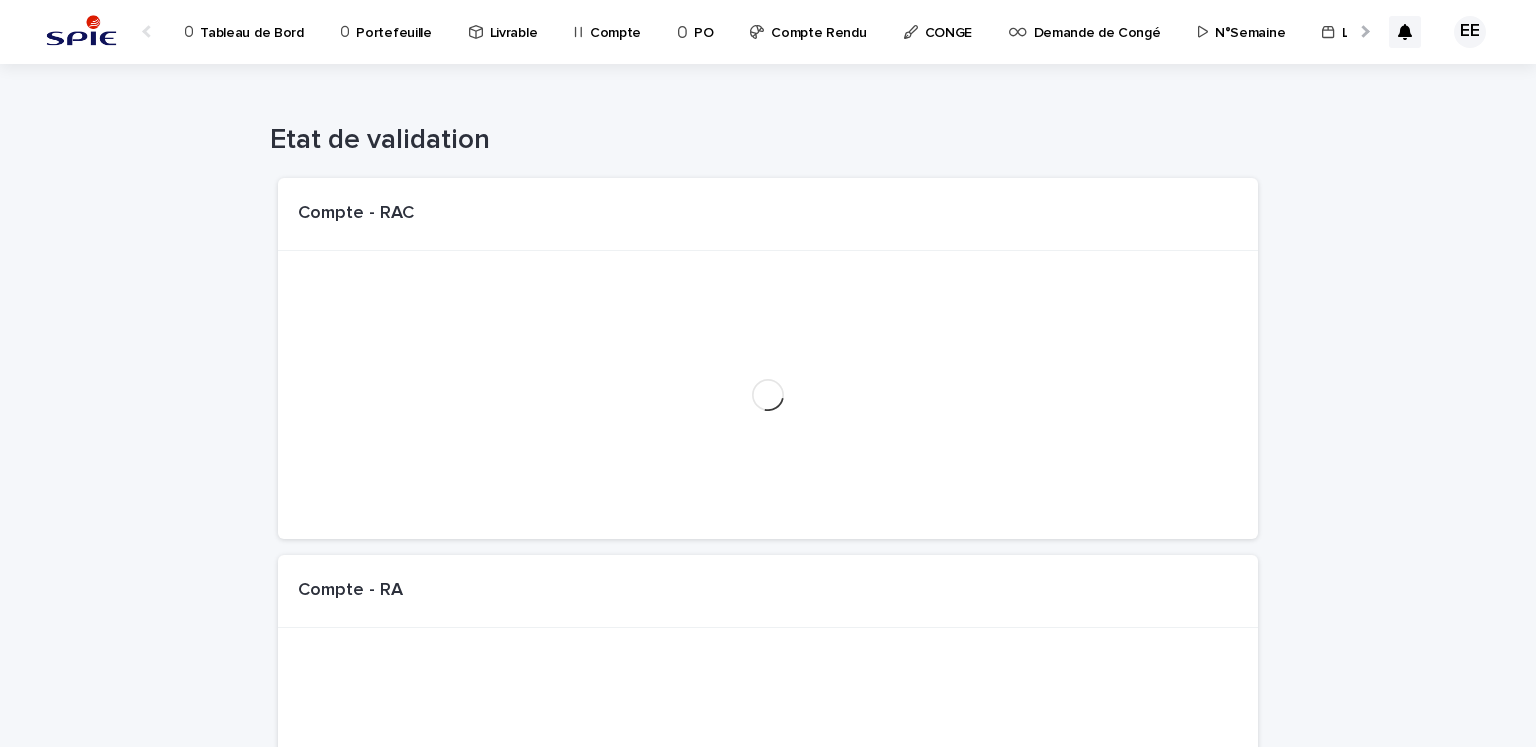 scroll, scrollTop: 0, scrollLeft: 34, axis: horizontal 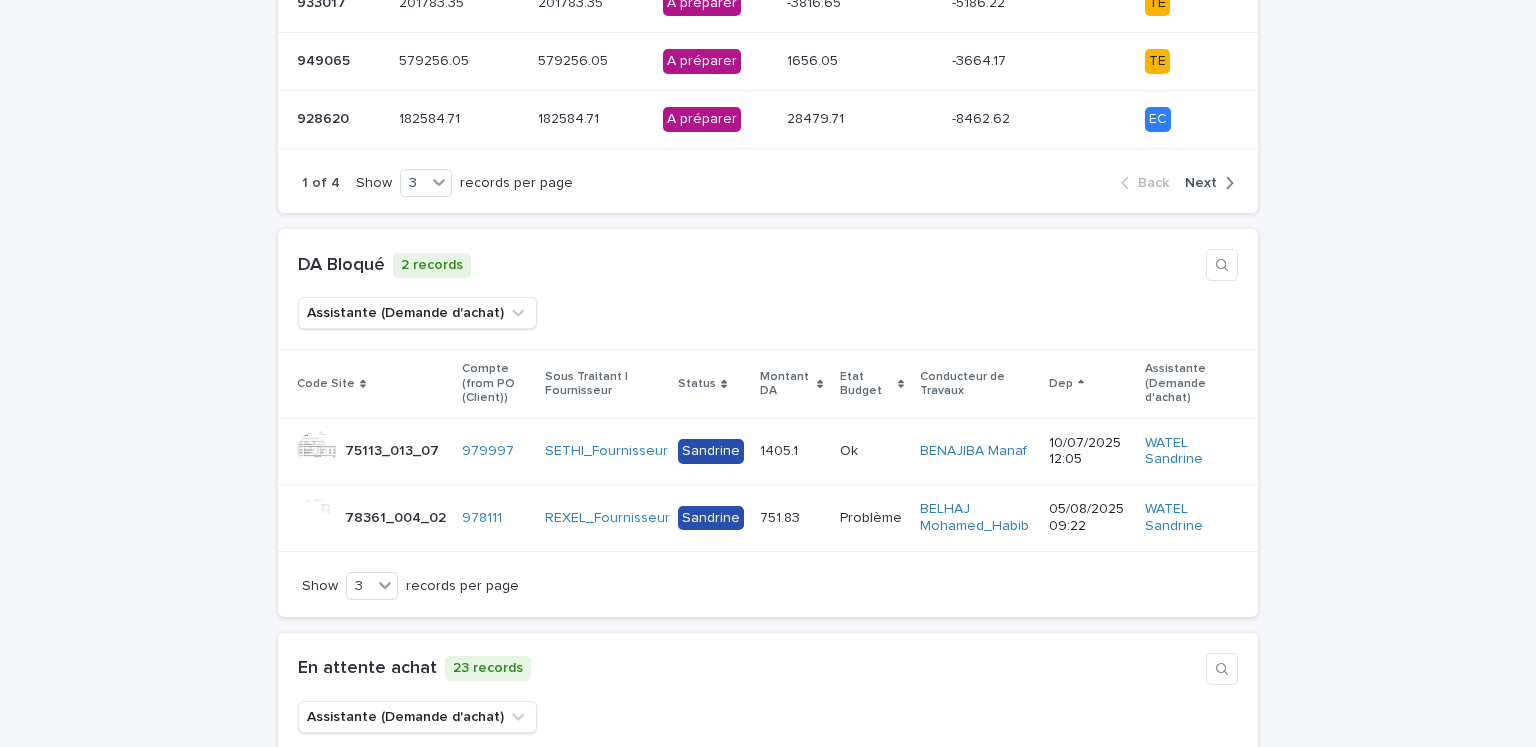 drag, startPoint x: 1500, startPoint y: 165, endPoint x: 1504, endPoint y: 185, distance: 20.396078 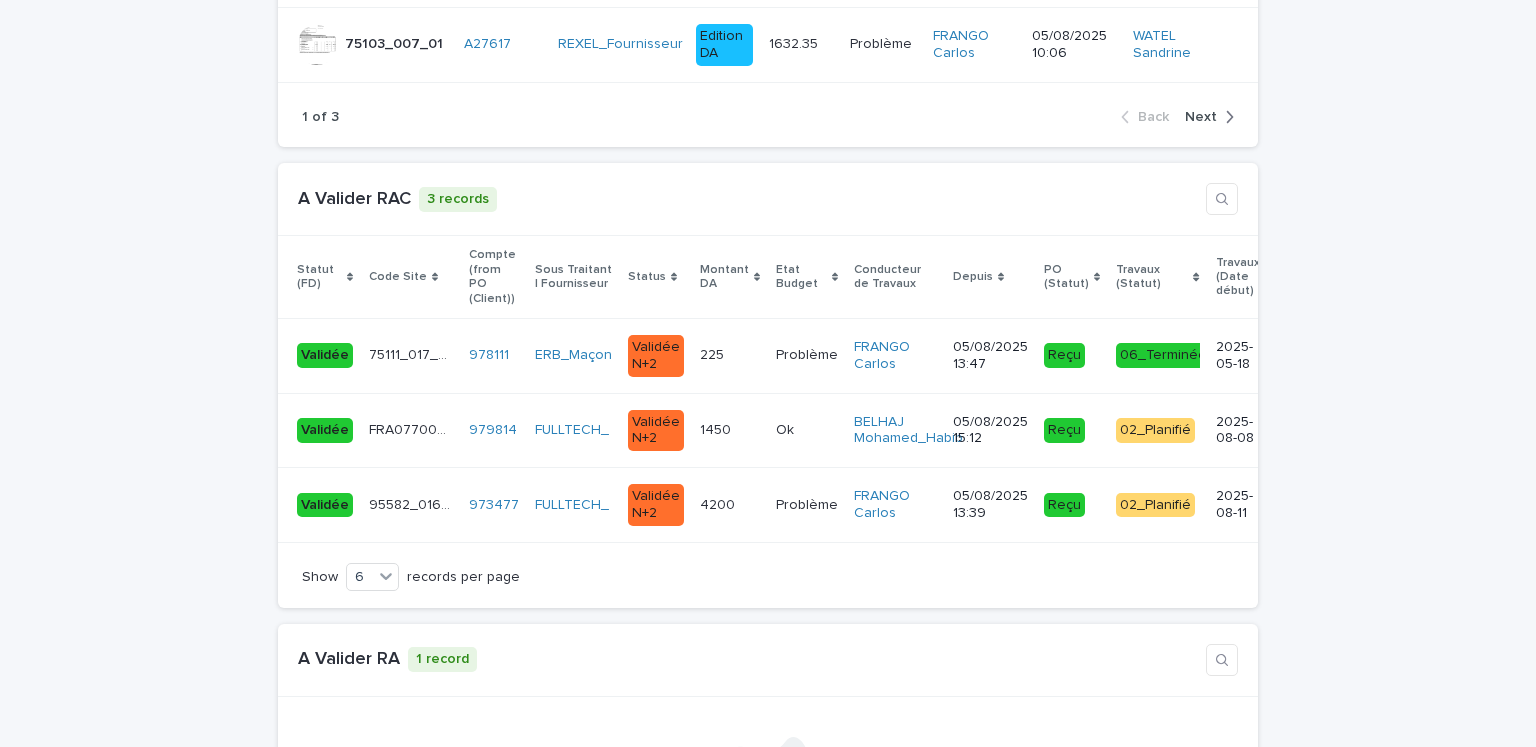 scroll, scrollTop: 2475, scrollLeft: 0, axis: vertical 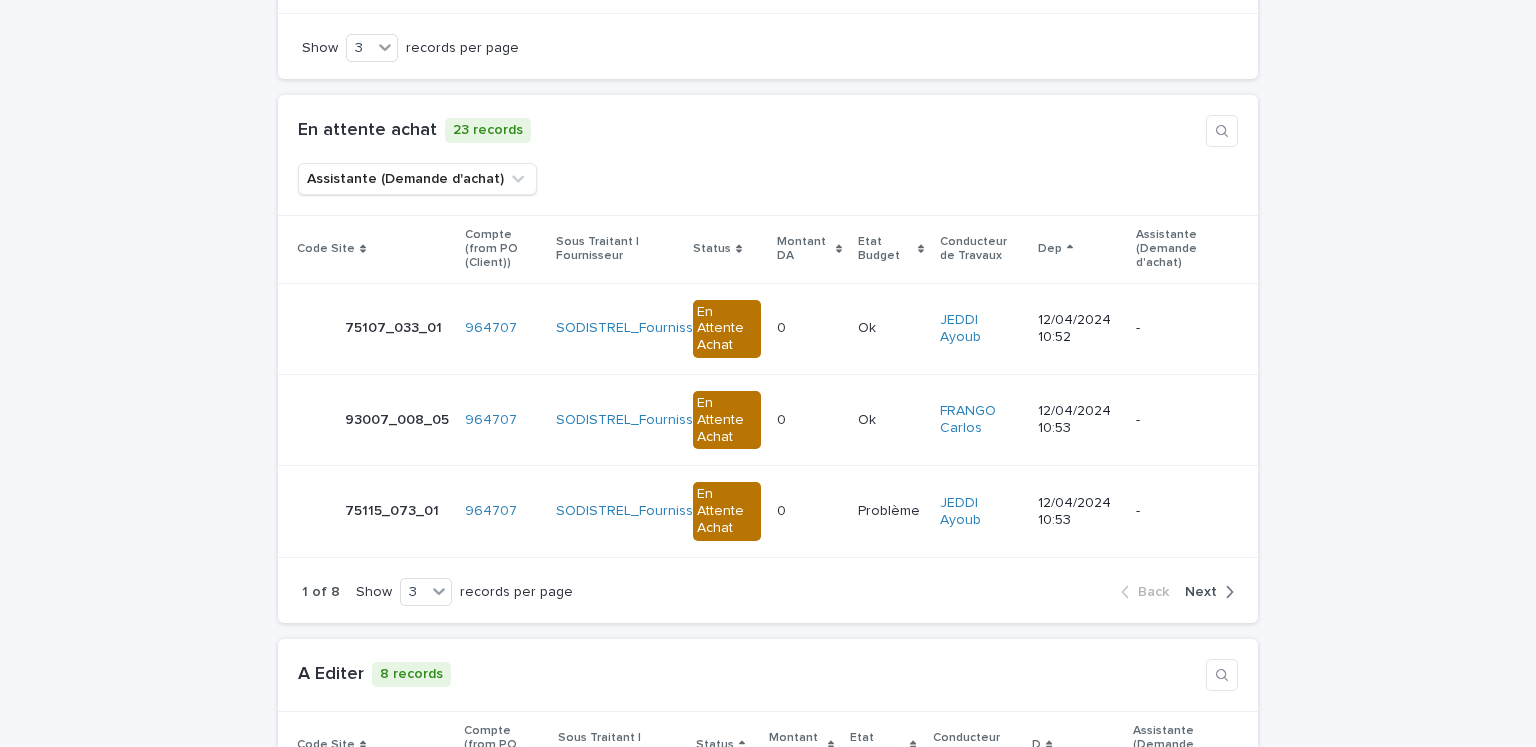 drag, startPoint x: 1517, startPoint y: 230, endPoint x: 1524, endPoint y: 218, distance: 13.892444 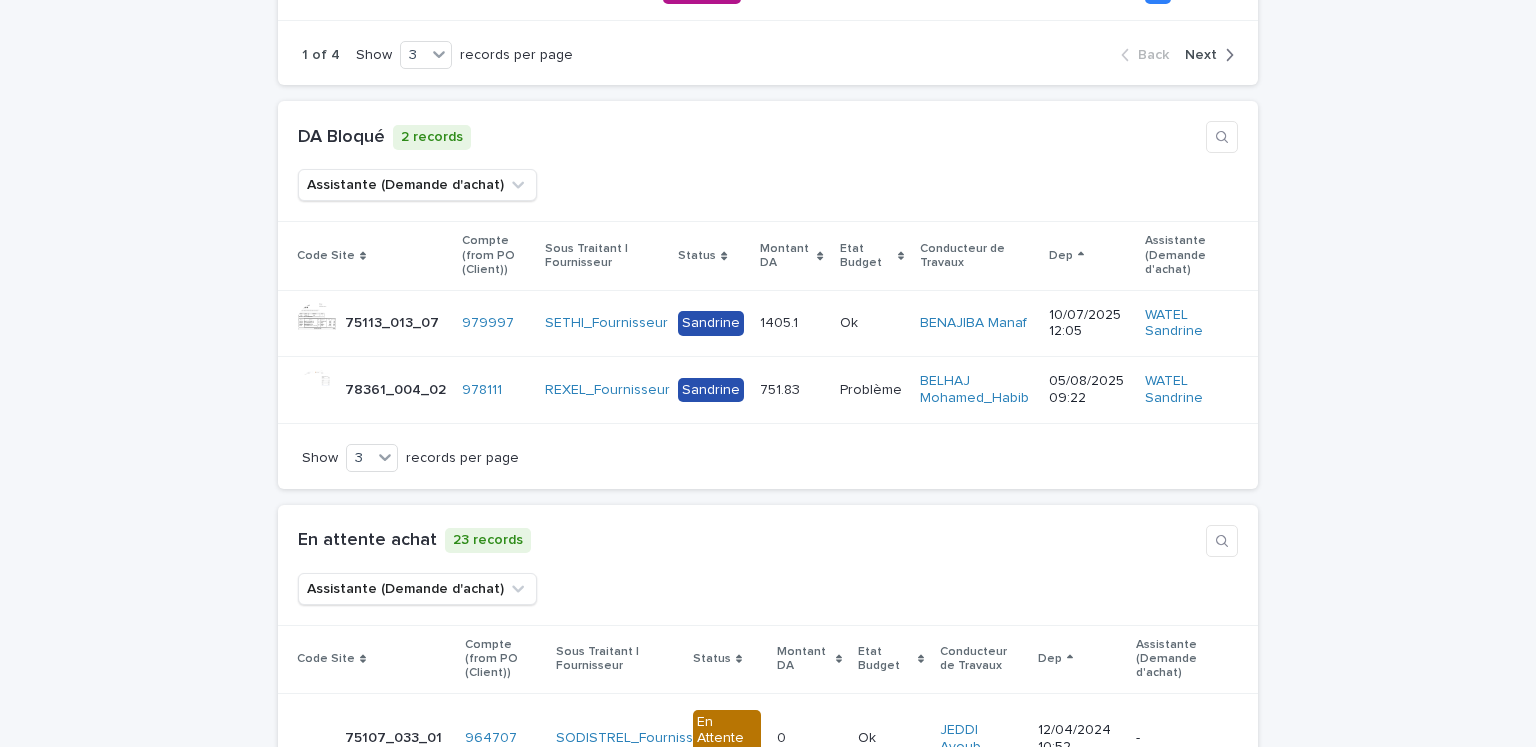 scroll, scrollTop: 1128, scrollLeft: 0, axis: vertical 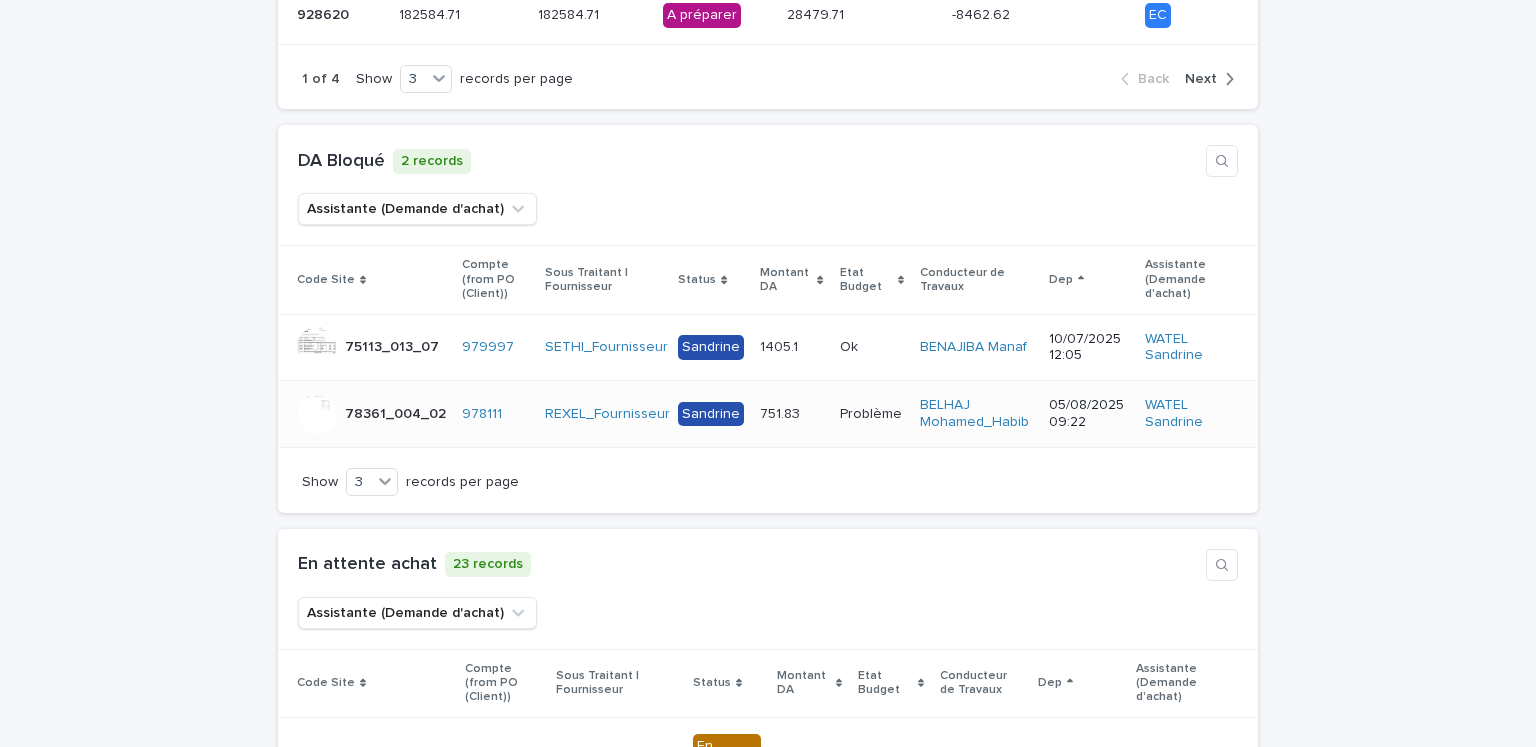 click on "751.83 751.83" at bounding box center (791, 414) 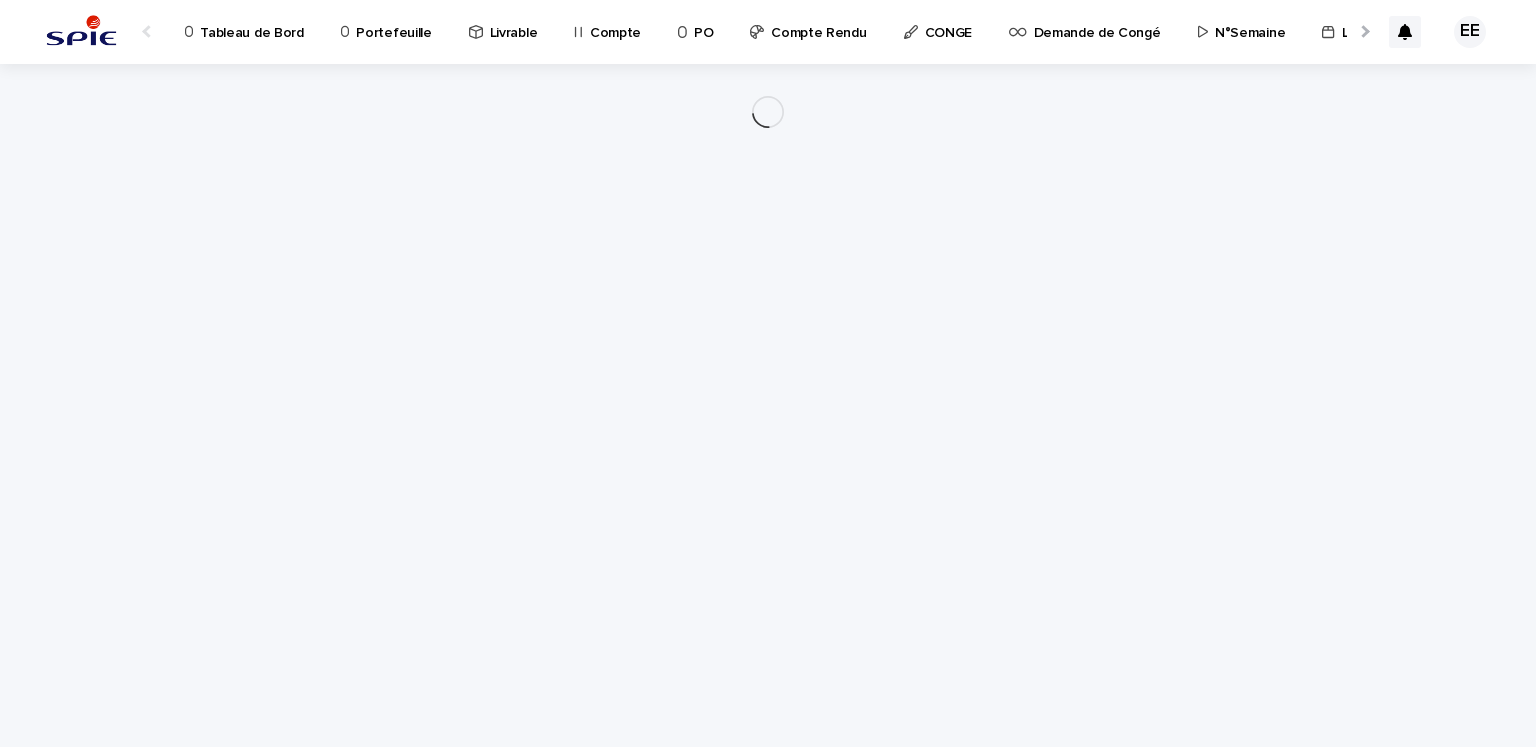scroll, scrollTop: 0, scrollLeft: 0, axis: both 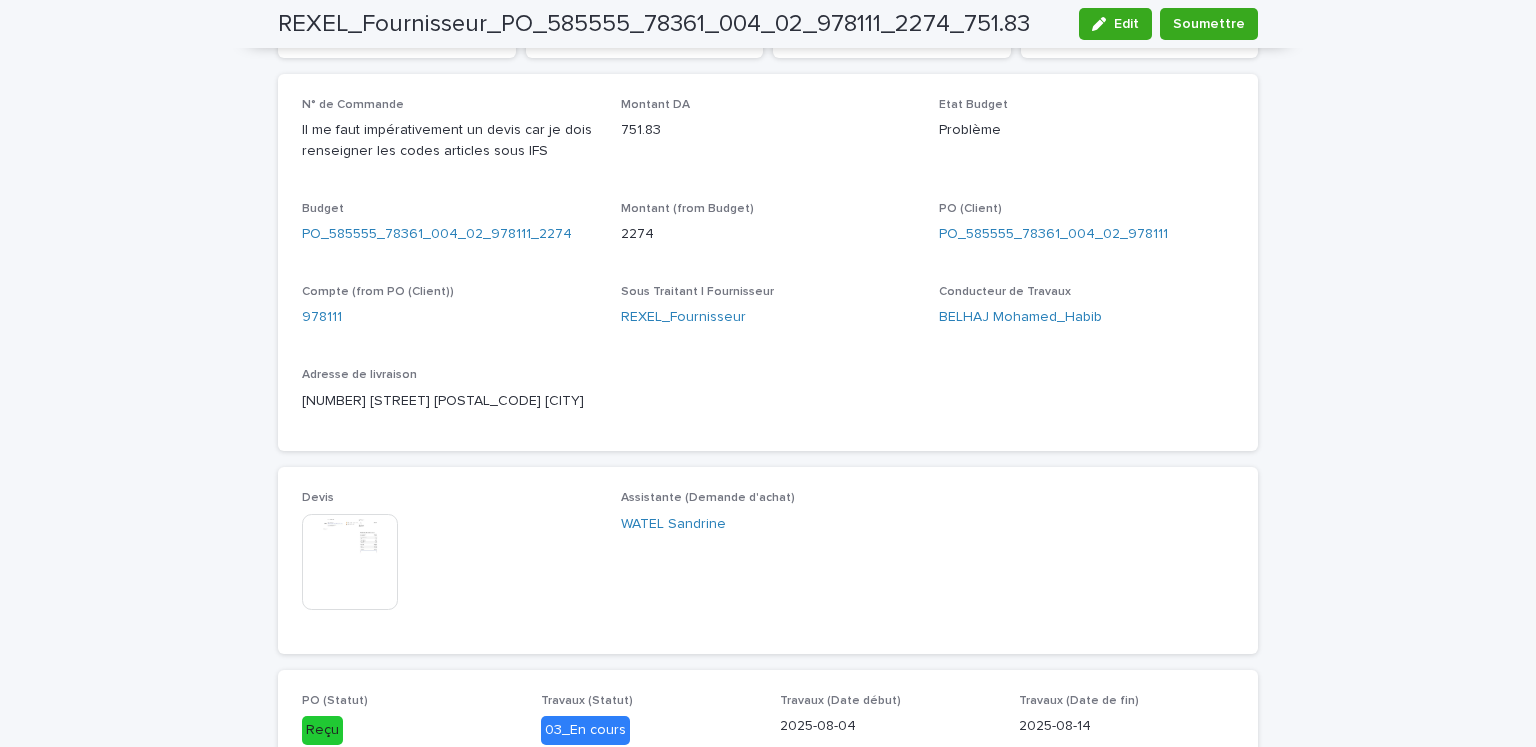 click at bounding box center [350, 562] 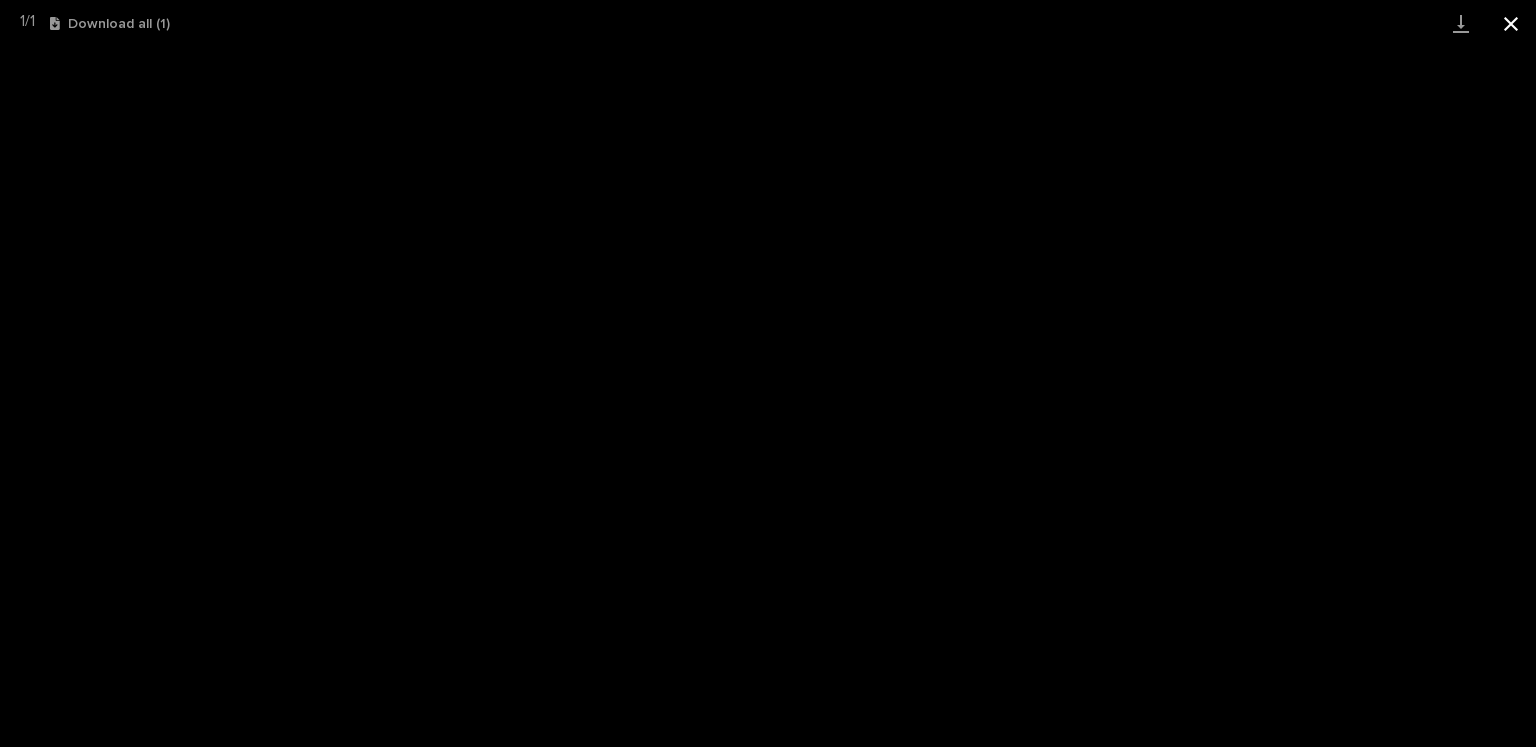 click at bounding box center (1511, 23) 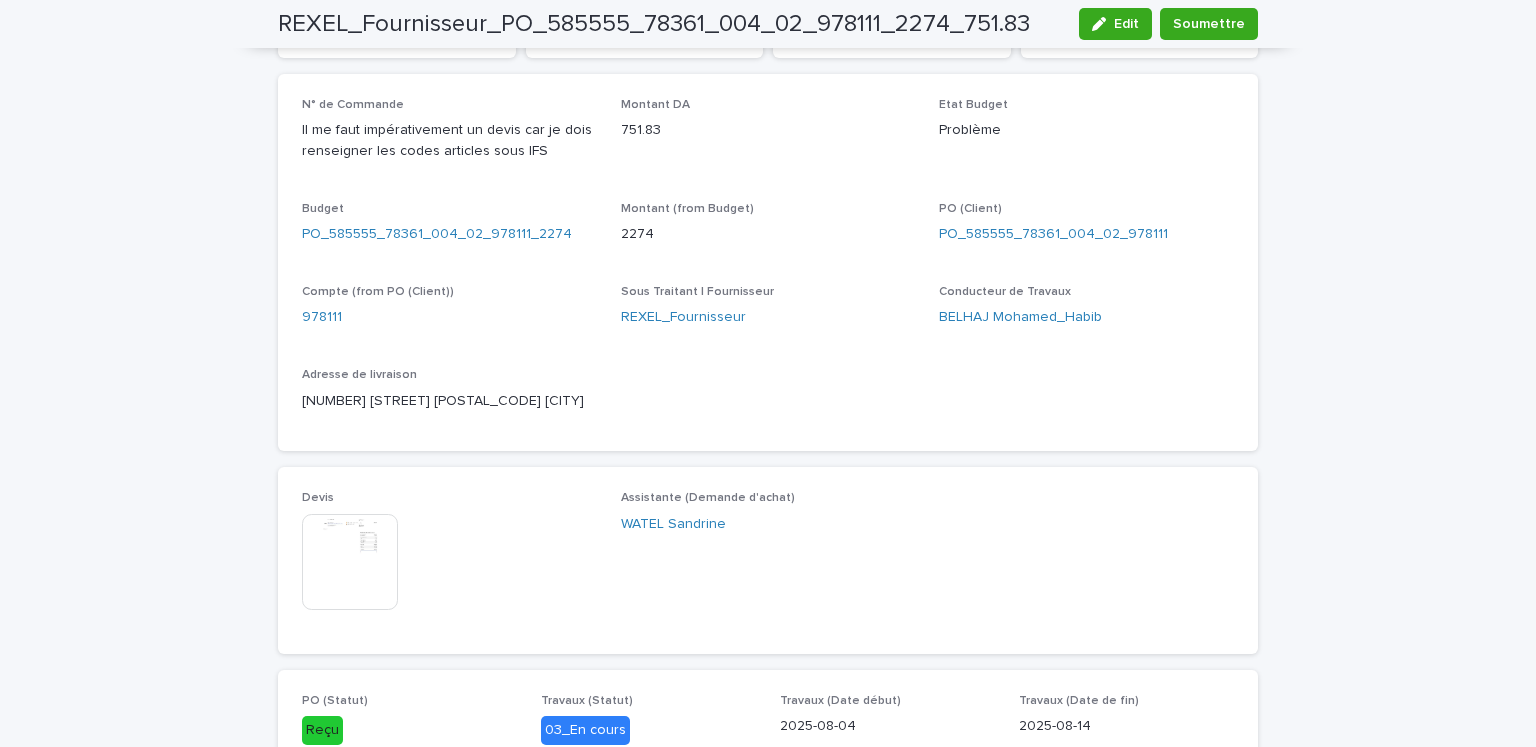 click on "Loading... Saving… Loading... Saving… REXEL_Fournisseur_PO_585555_78361_004_02_978111_2274_751.83 Edit Soumettre REXEL_Fournisseur_PO_585555_78361_004_02_978111_2274_751.83 Edit Soumettre Sorry, there was an error saving your record. Please try again. Please fill out the required fields below. Details DA - Consultant Loading... Saving… Loading... Saving… Loading... Saving… Projet 78361_004_02_FRA07800133_MANTES LA JOLIE_TowerCo TOTEM UP   Loading... Saving… Type - DA Autre Mois - Année - Montant - DA - Consultant 0 Loading... Saving… Sous Traitant | Fournisseur REXEL_Fournisseur   S/FO Fourniture Nom - Supra REXEL (%) MB_P3M 6 % Loading... Saving… Compte (from PO (Client)) 978111   Status Sandrine Type Sous Traitant Fournisseur last-statut 05/08/2025 09:22 Loading... Saving… Date Soumission - Date Validé N+1 01/08/2025 10:25 Date Validé N+2 04/08/2025 10:41 Date Validé N+3 04/08/2025 14:26 Loading... Saving… Préparation de la convention nacelle" at bounding box center [768, 374] 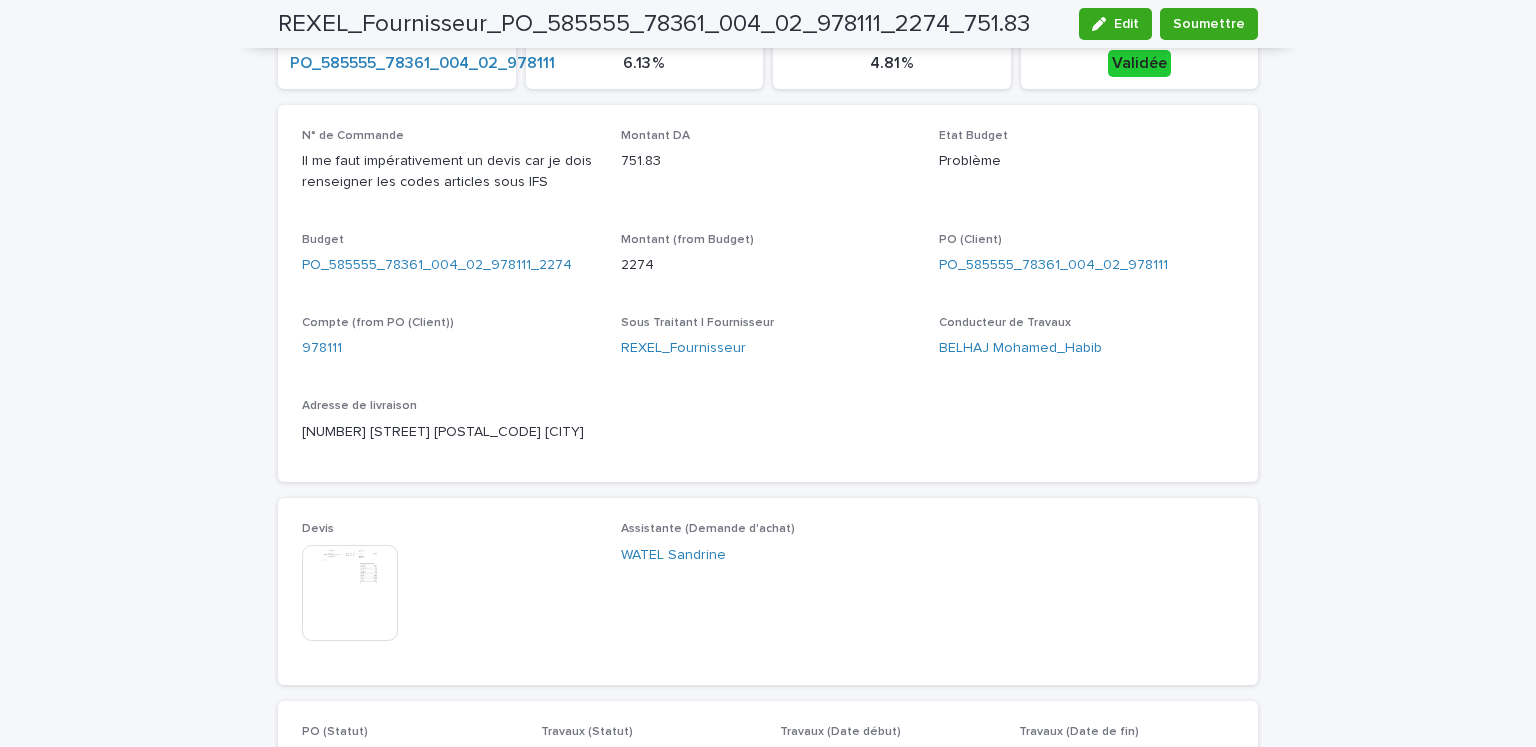 scroll, scrollTop: 634, scrollLeft: 0, axis: vertical 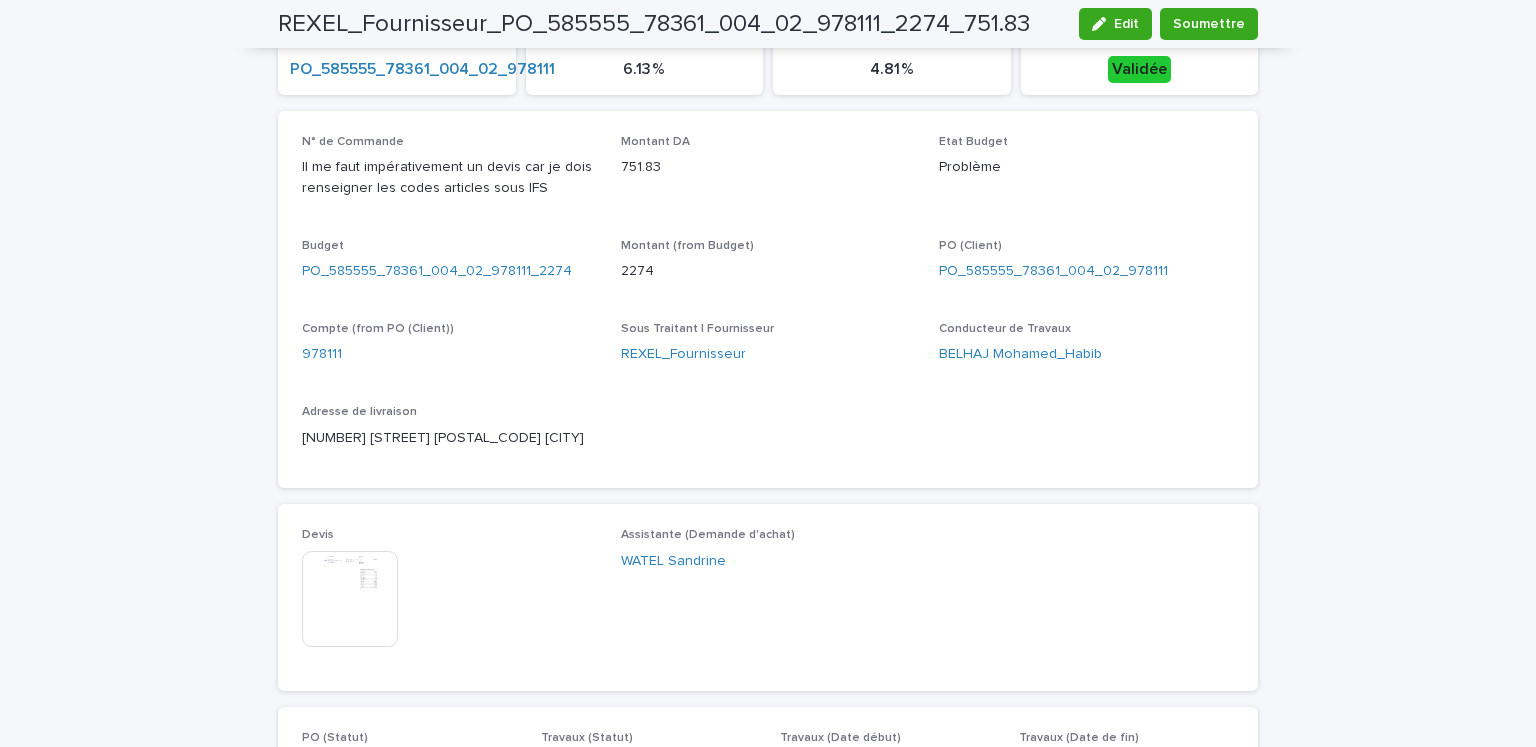 click on "Loading... Saving… Loading... Saving… REXEL_Fournisseur_PO_585555_78361_004_02_978111_2274_751.83 Edit Soumettre REXEL_Fournisseur_PO_585555_78361_004_02_978111_2274_751.83 Edit Soumettre Sorry, there was an error saving your record. Please try again. Please fill out the required fields below. Details DA - Consultant Loading... Saving… Loading... Saving… Loading... Saving… Projet 78361_004_02_FRA07800133_MANTES LA JOLIE_TowerCo TOTEM UP   Loading... Saving… Type - DA Autre Mois - Année - Montant - DA - Consultant 0 Loading... Saving… Sous Traitant | Fournisseur REXEL_Fournisseur   S/FO Fourniture Nom - Supra REXEL (%) MB_P3M 6 % Loading... Saving… Compte (from PO (Client)) 978111   Status Sandrine Type Sous Traitant Fournisseur last-statut 05/08/2025 09:22 Loading... Saving… Date Soumission - Date Validé N+1 01/08/2025 10:25 Date Validé N+2 04/08/2025 10:41 Date Validé N+3 04/08/2025 14:26 Loading... Saving… Préparation de la convention nacelle" at bounding box center [768, 411] 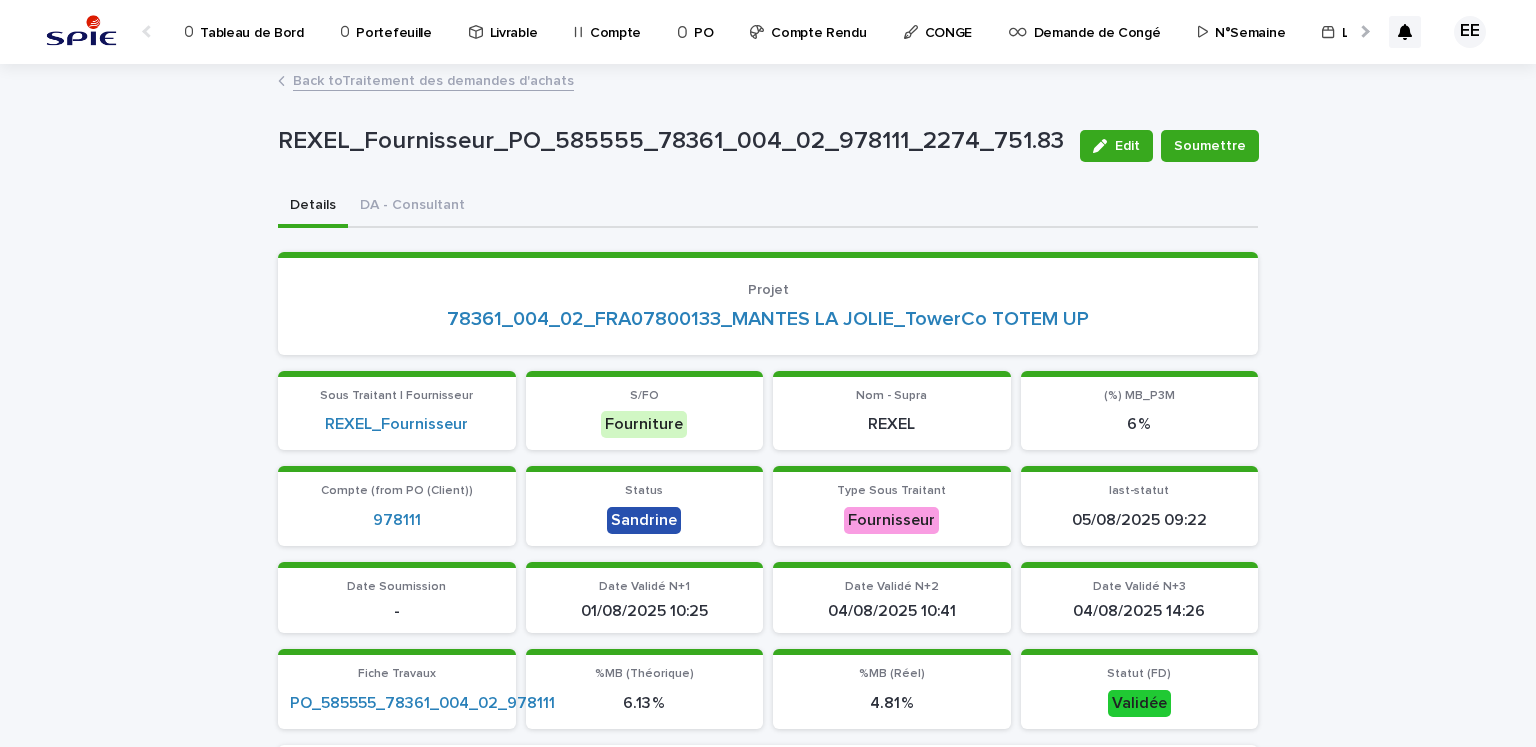 click on "Back to  Traitement des demandes d'achats" at bounding box center [433, 79] 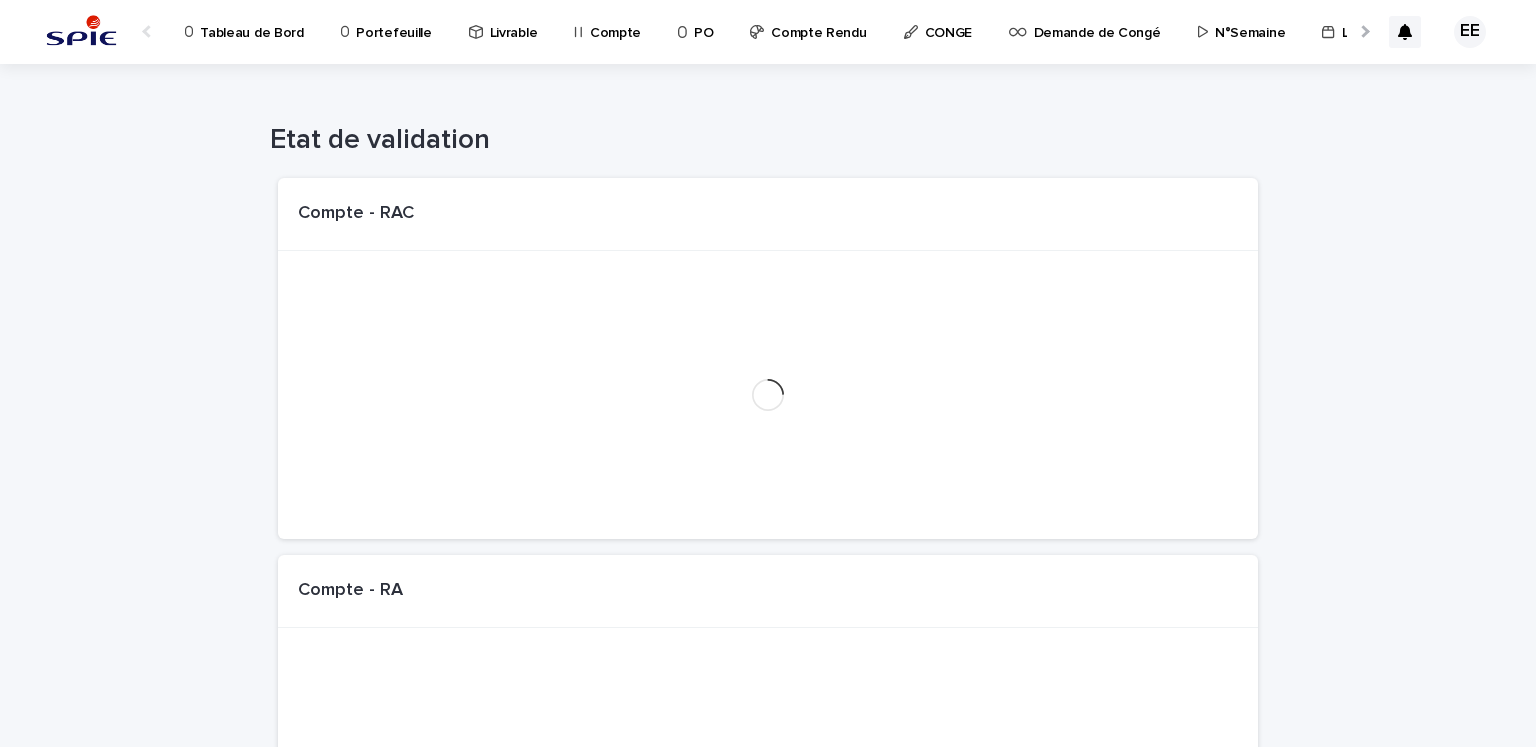 scroll, scrollTop: 0, scrollLeft: 34, axis: horizontal 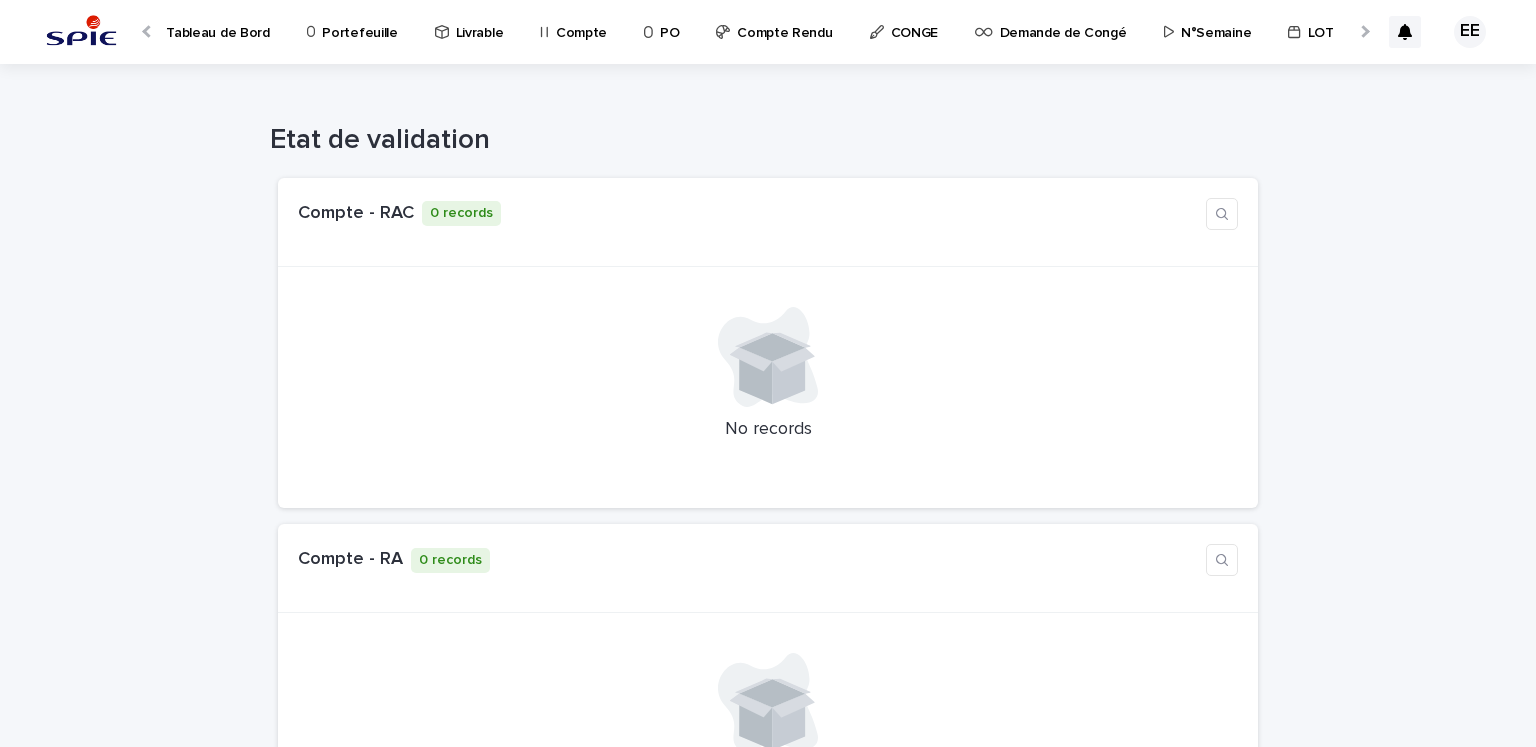 click on "Portefeuille" at bounding box center (359, 21) 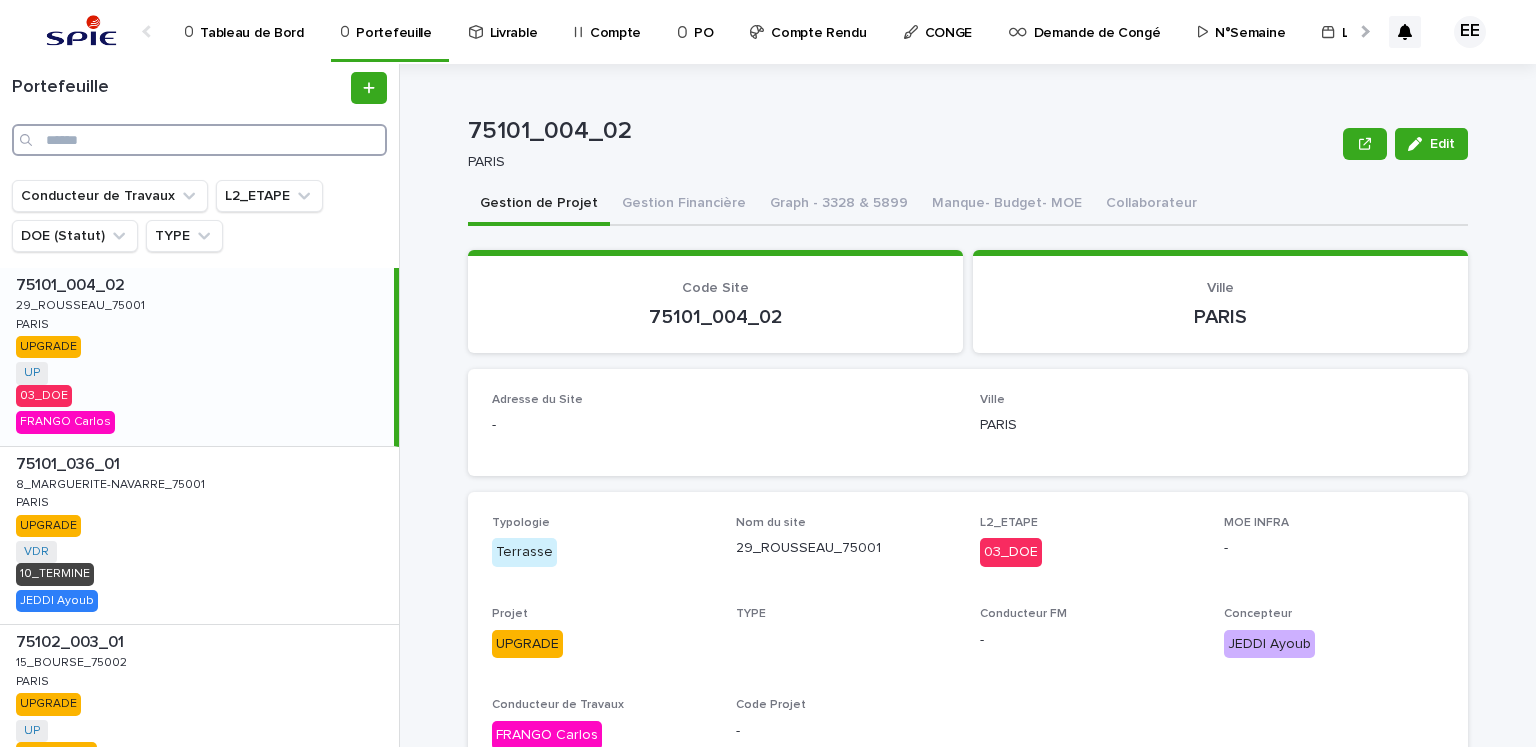 click at bounding box center [199, 140] 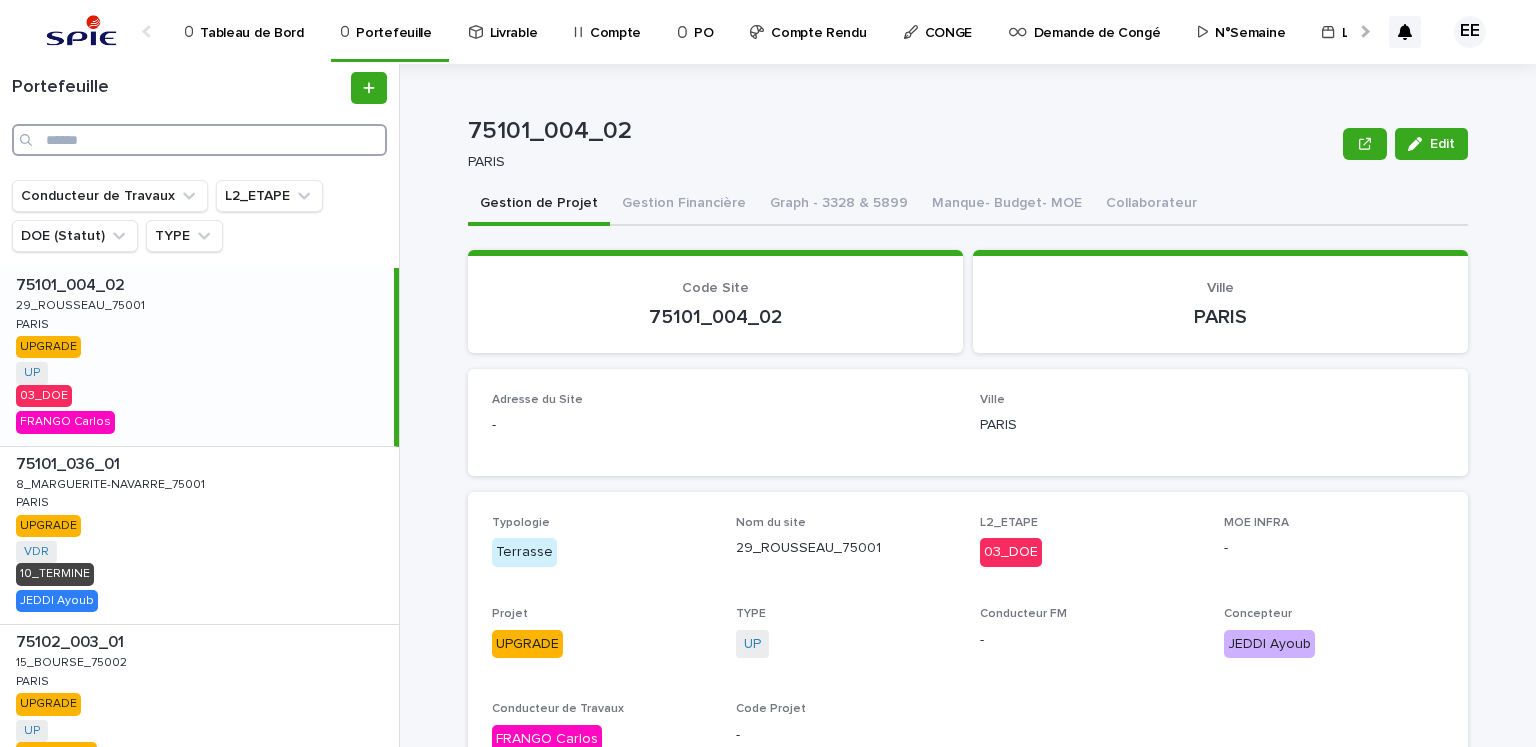 paste on "**********" 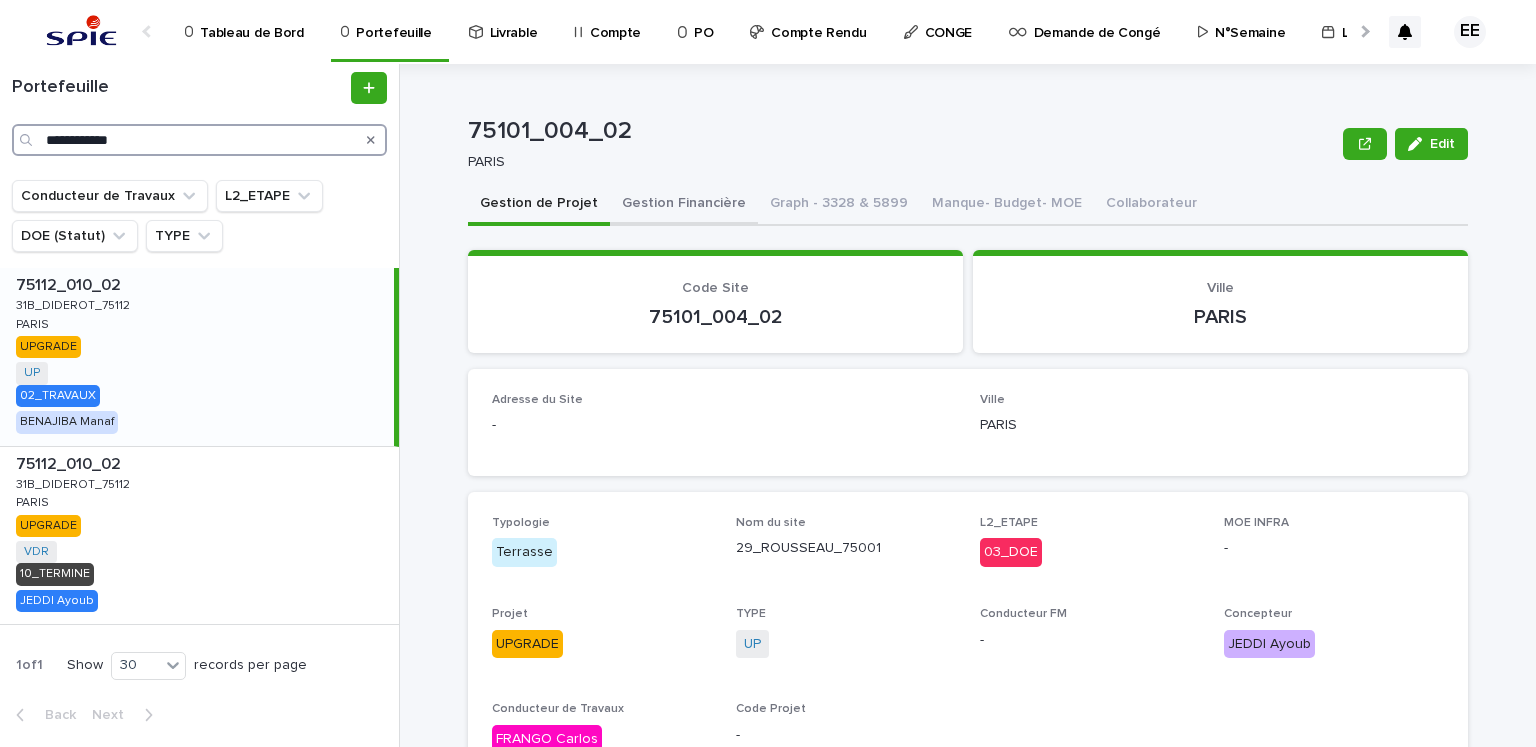 type on "**********" 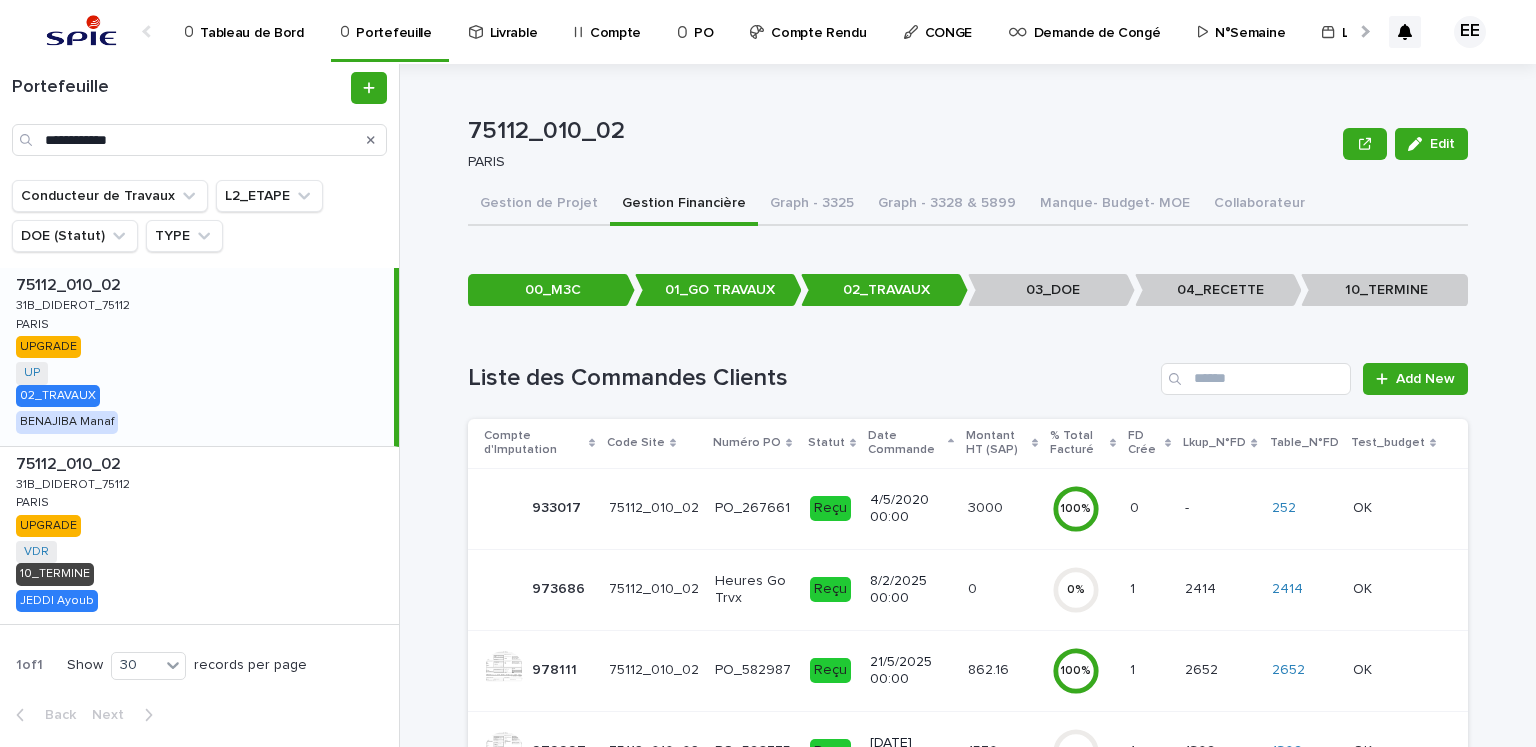 click on "Compte Rendu" at bounding box center [818, 21] 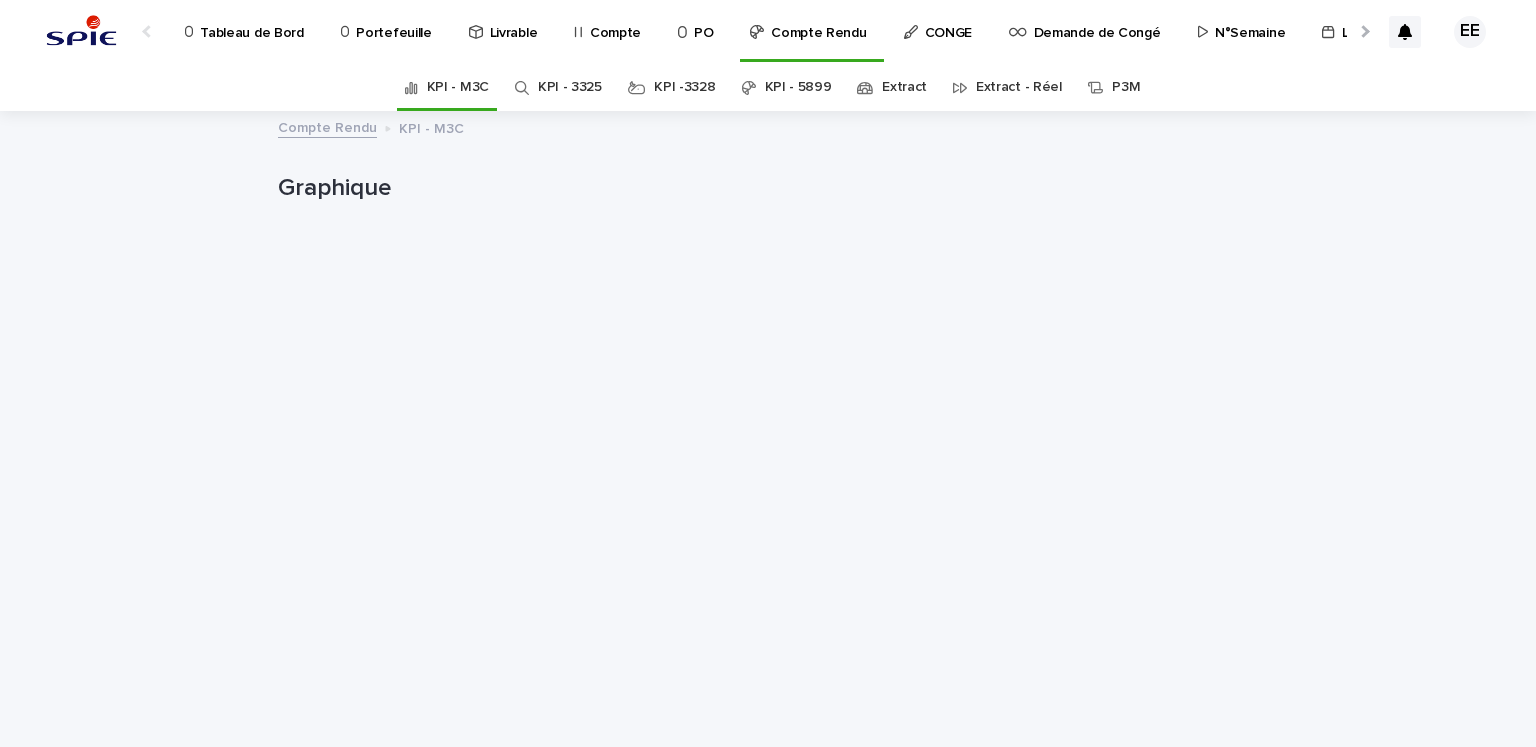 click on "KPI - 5899" at bounding box center [798, 87] 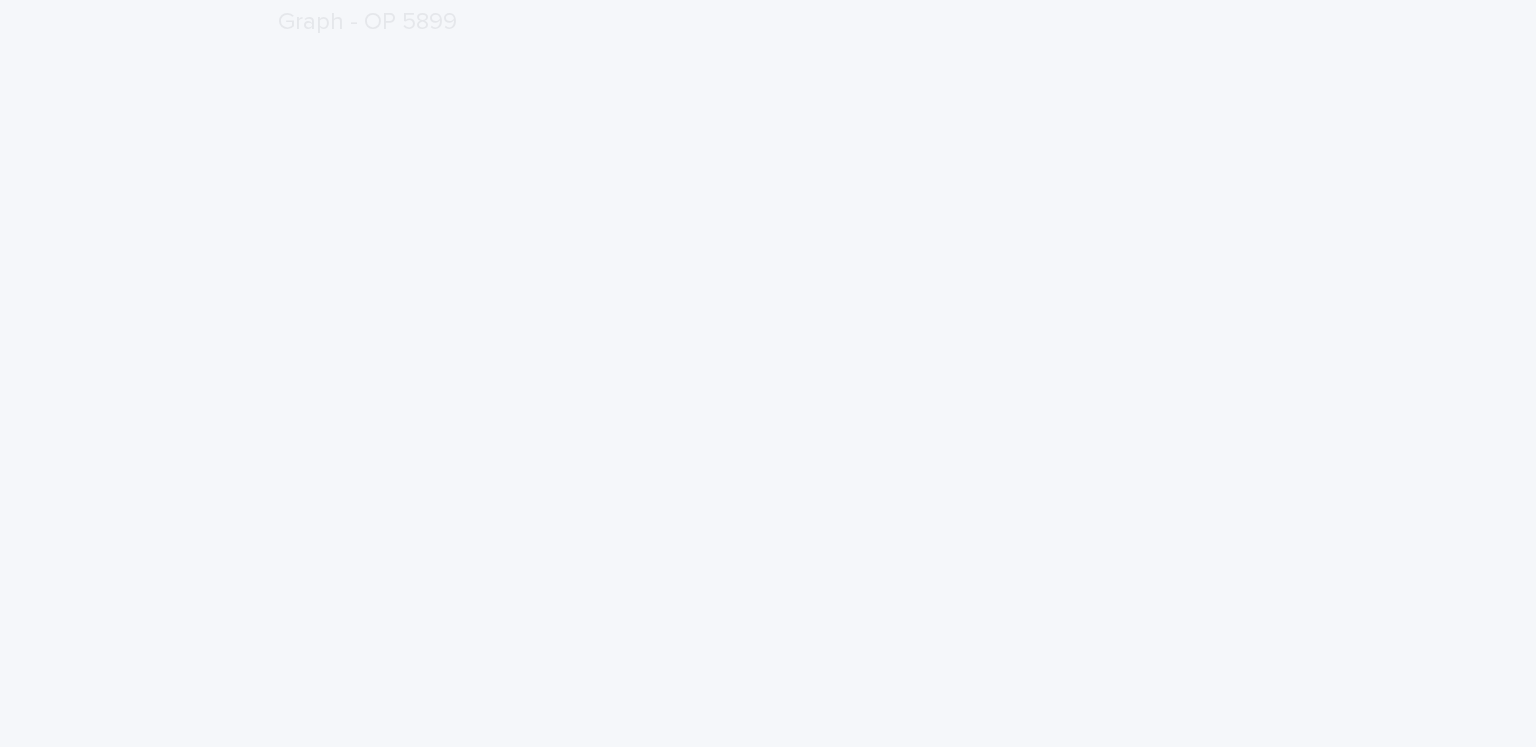 scroll, scrollTop: 455, scrollLeft: 0, axis: vertical 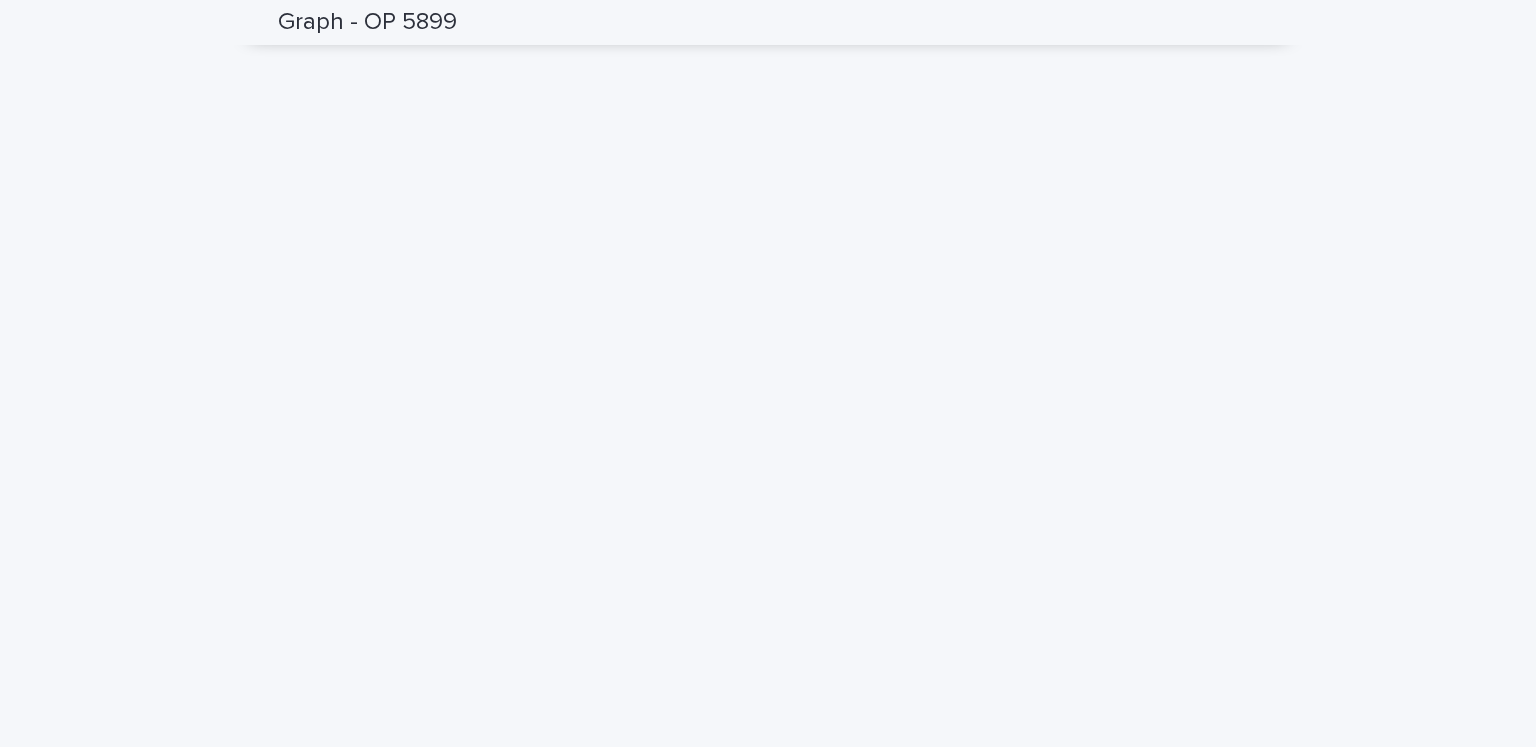 click on "Loading... Saving… Loading... Saving… Graph - OP 5899 Graph - OP 5899 Sorry, there was an error saving your record. Please try again. Please fill out the required fields below. Loading... Saving… Loading... Saving… Loading... Saving… Loading... Saving… Loading... Saving… Loading... Saving… Loading... Saving… Loading... Saving… Loading... Saving… Loading... Saving… Loading... Saving… Loading... Saving… Loading... Saving… Loading... Saving… Loading... Saving… Loading... Saving… Loading... Saving… Loading... Saving… Loading... Saving… Loading... Saving… Loading... Saving… Loading... Saving… Loading... Saving… Loading... Saving… Loading... Saving… Loading... Saving… Loading... Saving… Loading... Saving… Loading... Saving… Loading... Saving… Loading... Saving…" at bounding box center (768, 780) 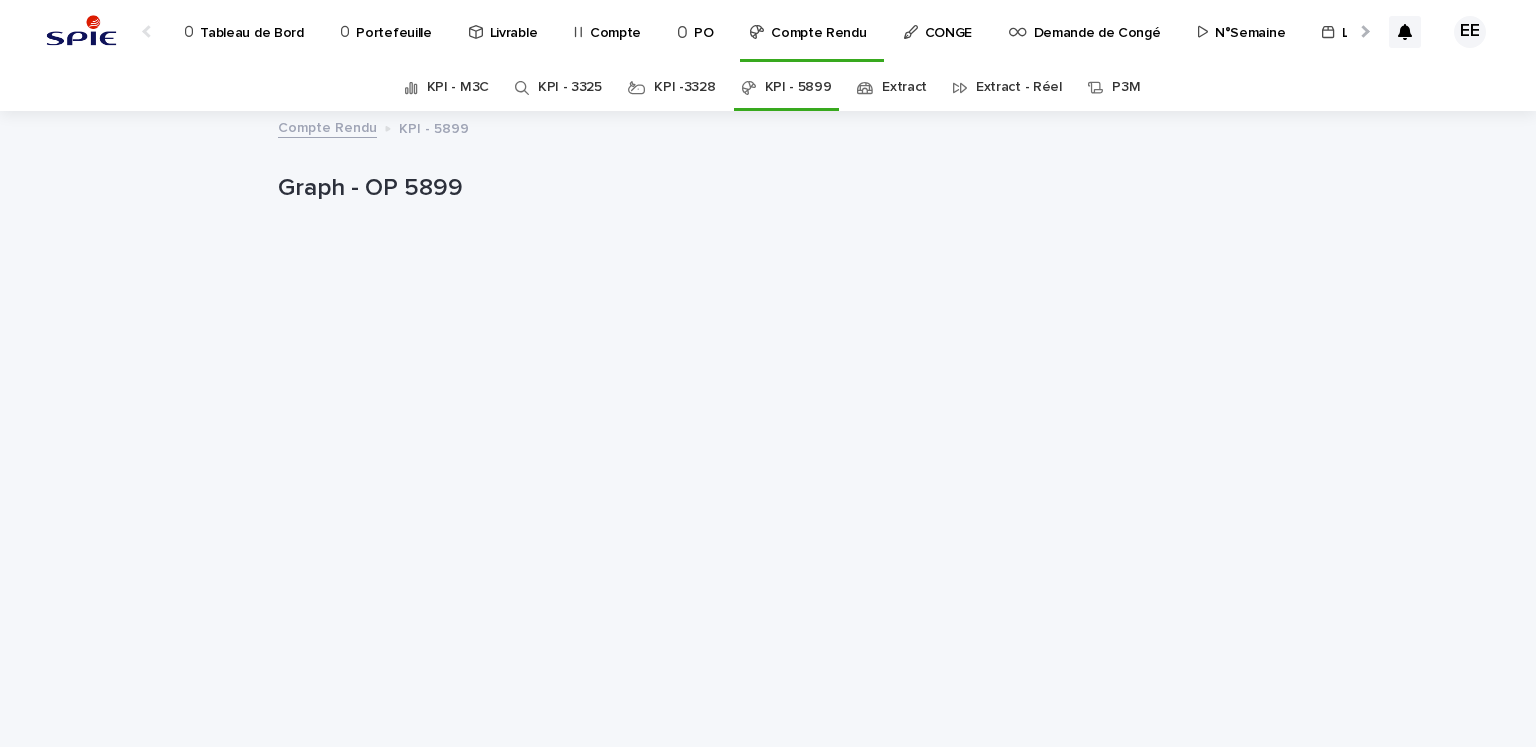 click on "Compte" at bounding box center [615, 21] 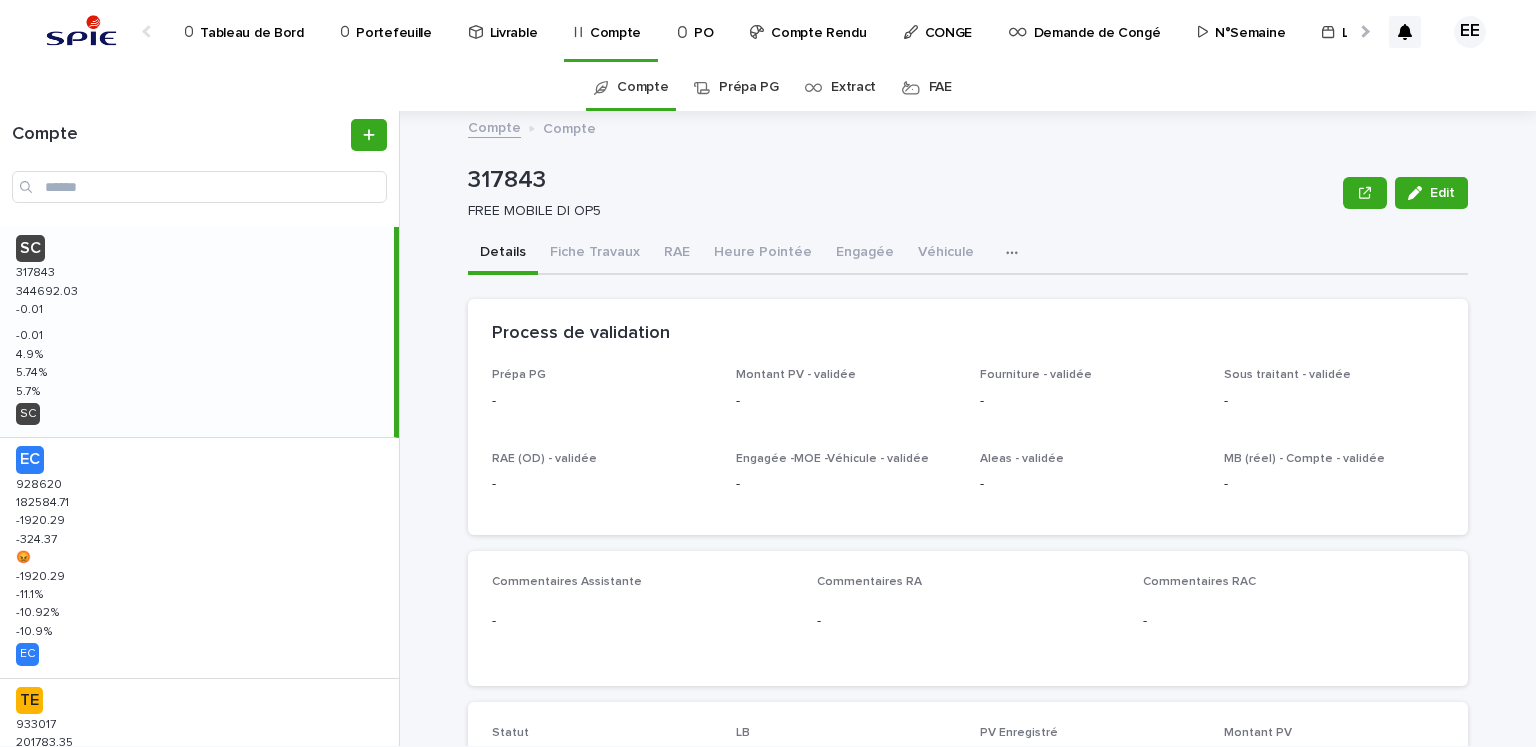 click on "Compte Rendu" at bounding box center (818, 21) 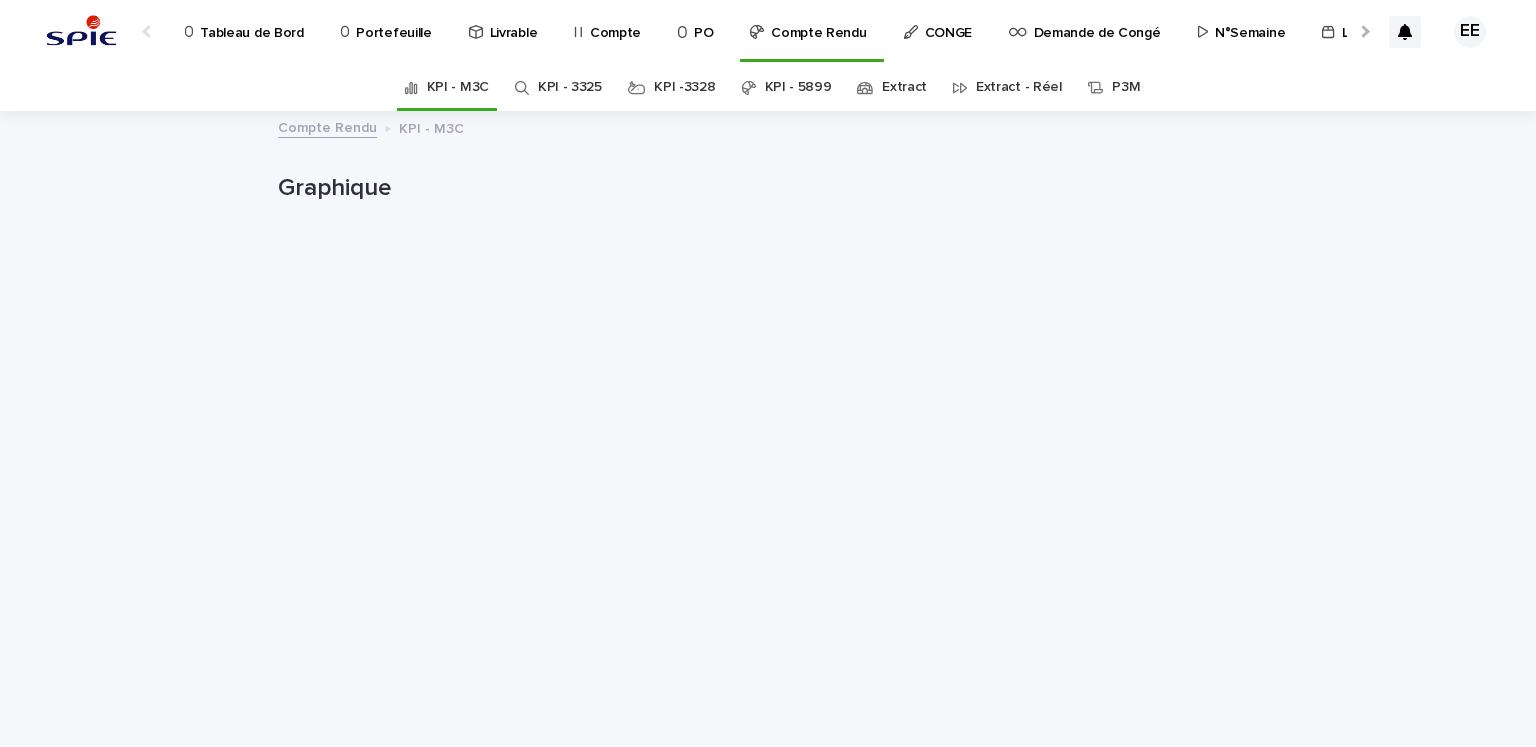 click on "Extract" at bounding box center [904, 87] 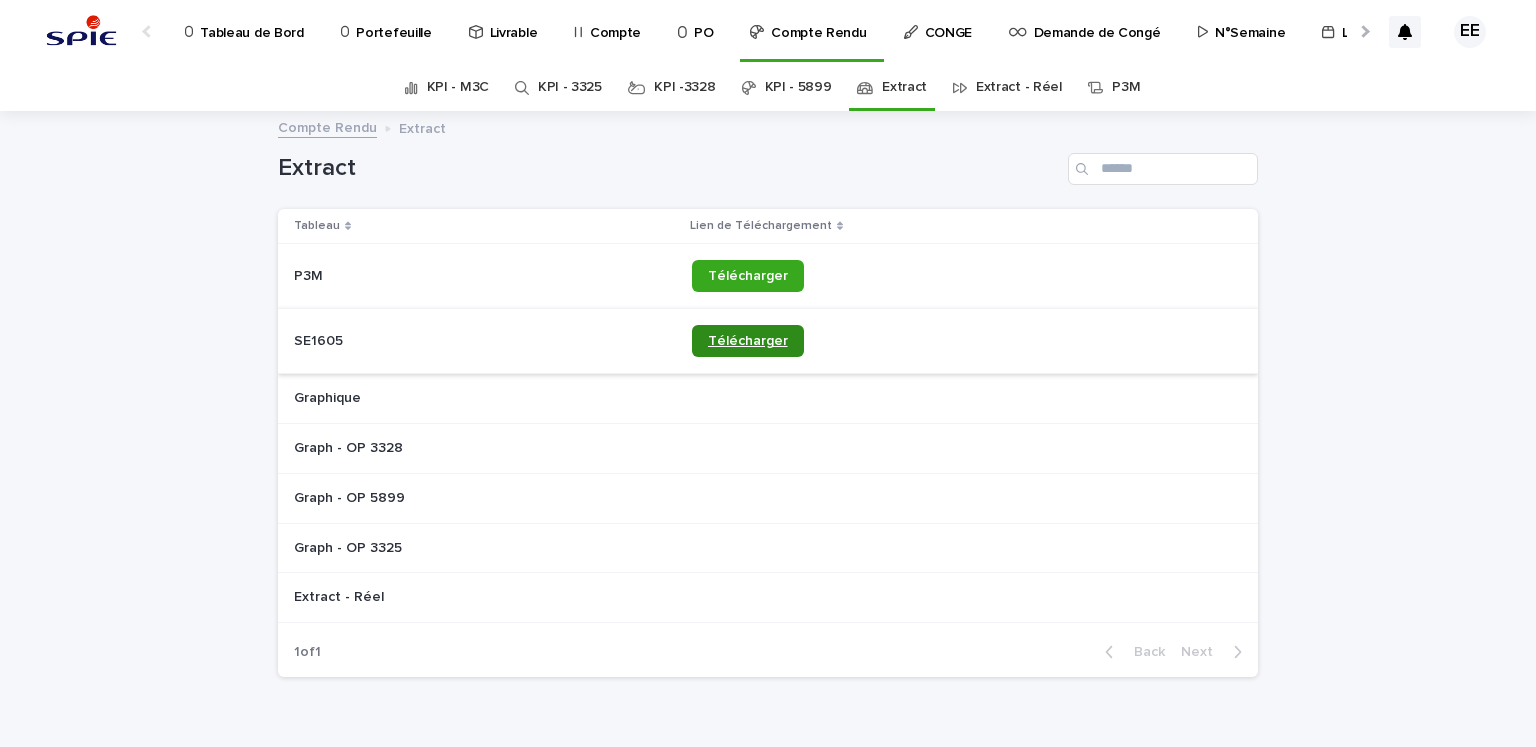 click on "Télécharger" at bounding box center [748, 341] 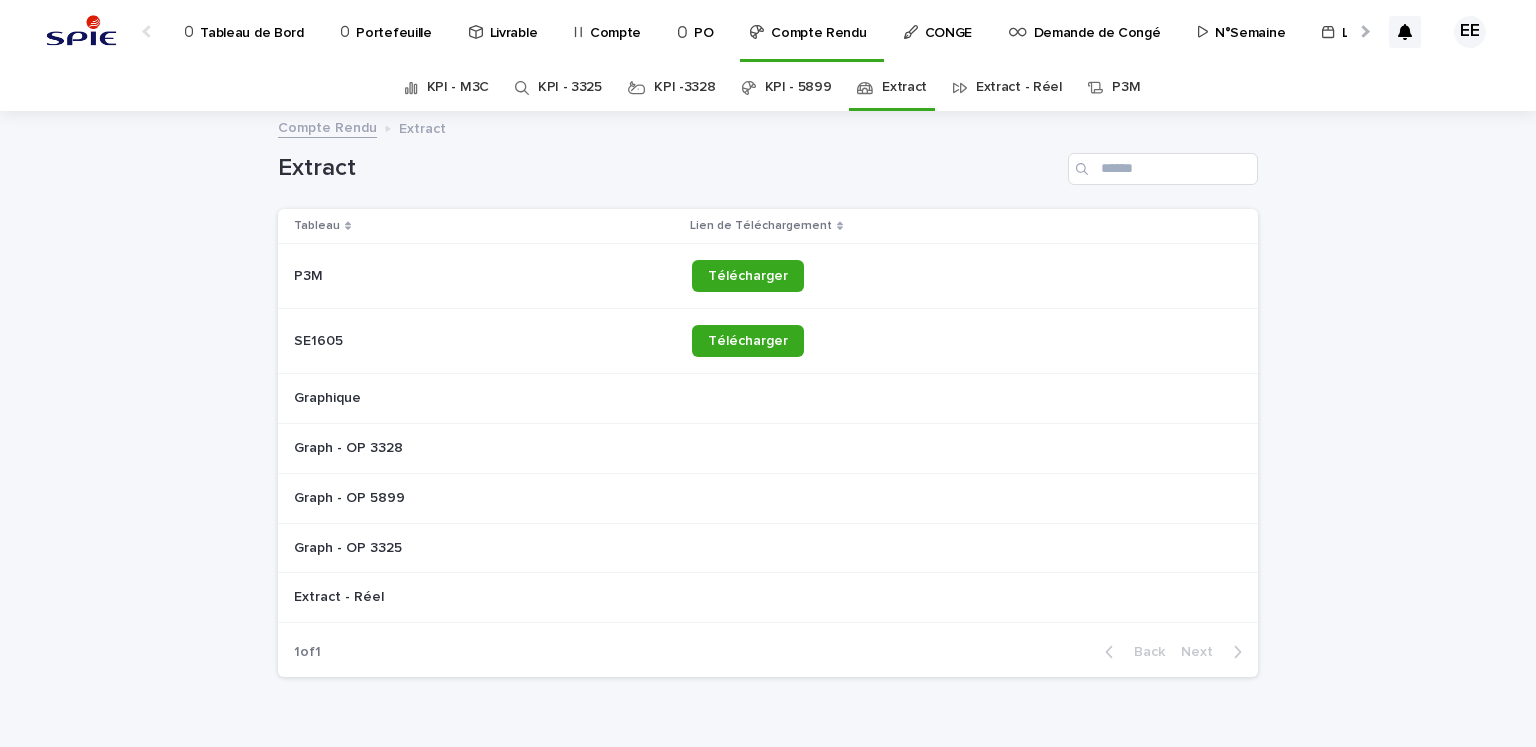 click on "KPI - 5899" at bounding box center [798, 87] 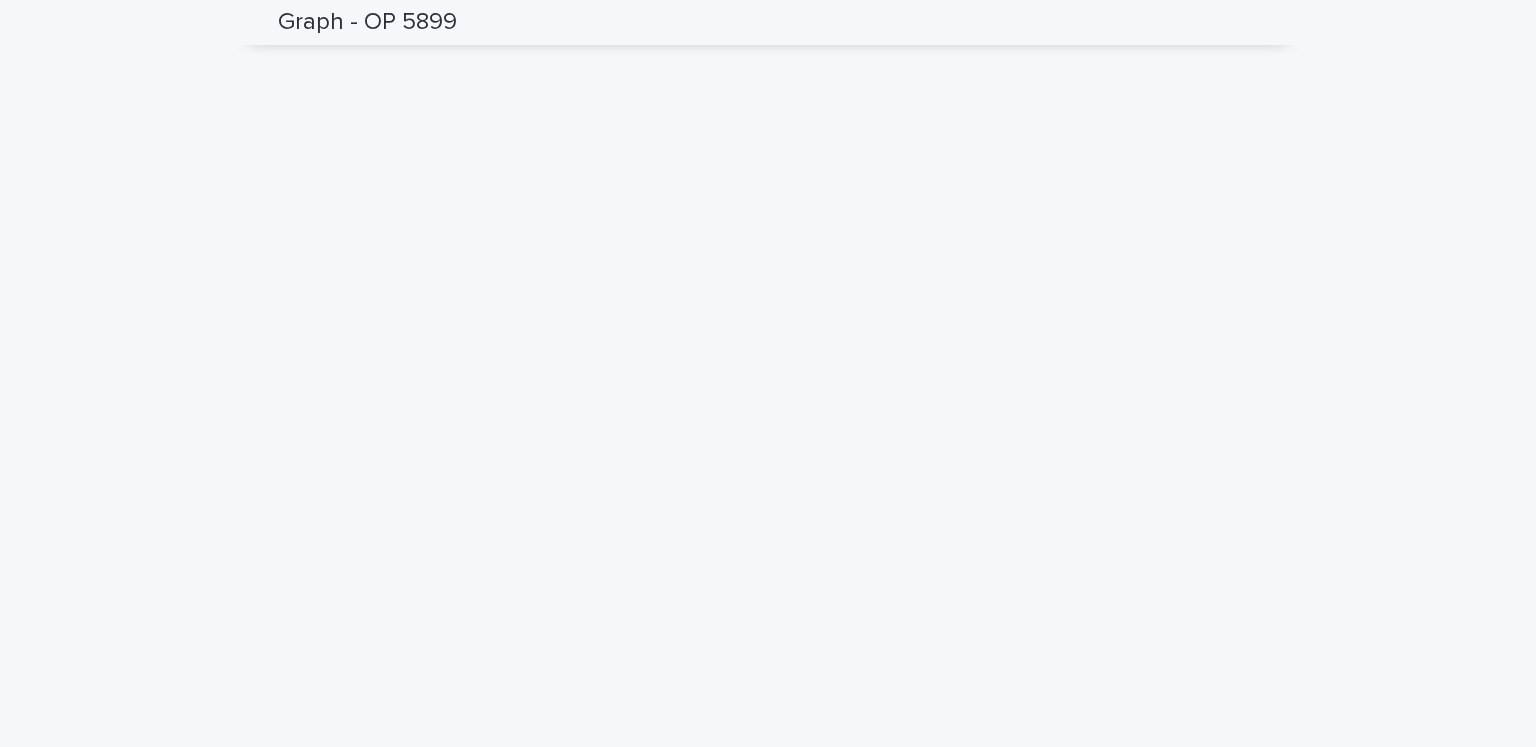 scroll, scrollTop: 540, scrollLeft: 0, axis: vertical 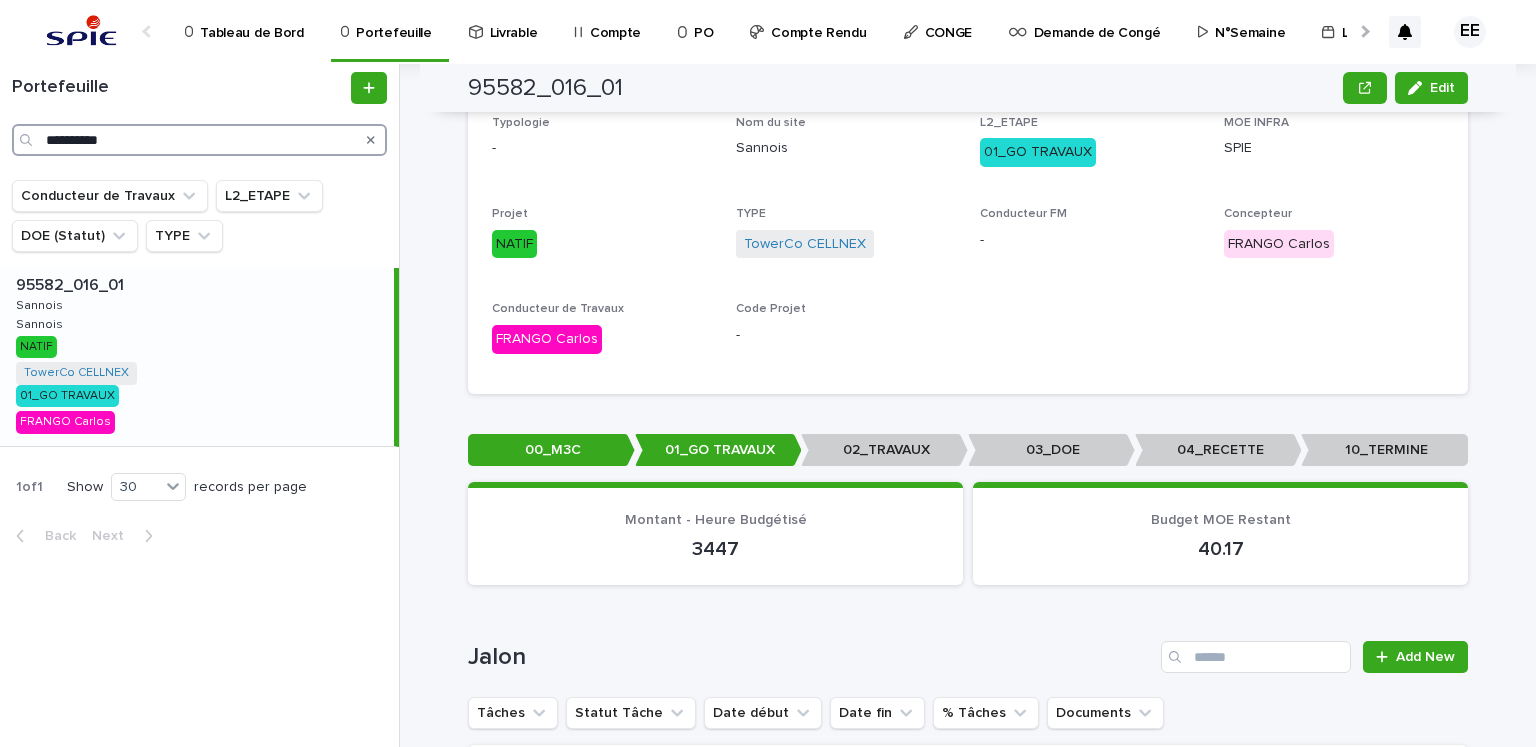 click on "**********" at bounding box center (199, 140) 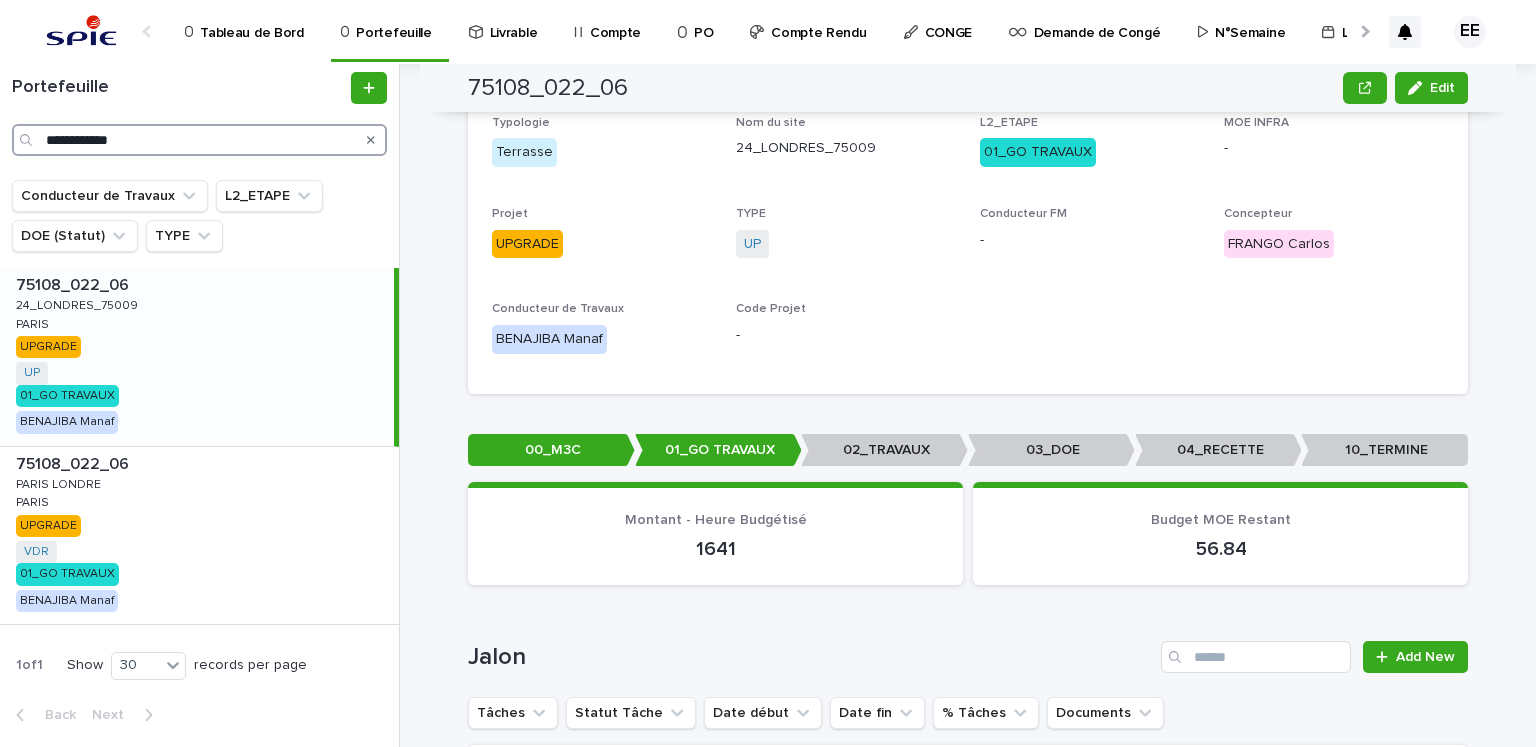 scroll, scrollTop: 0, scrollLeft: 0, axis: both 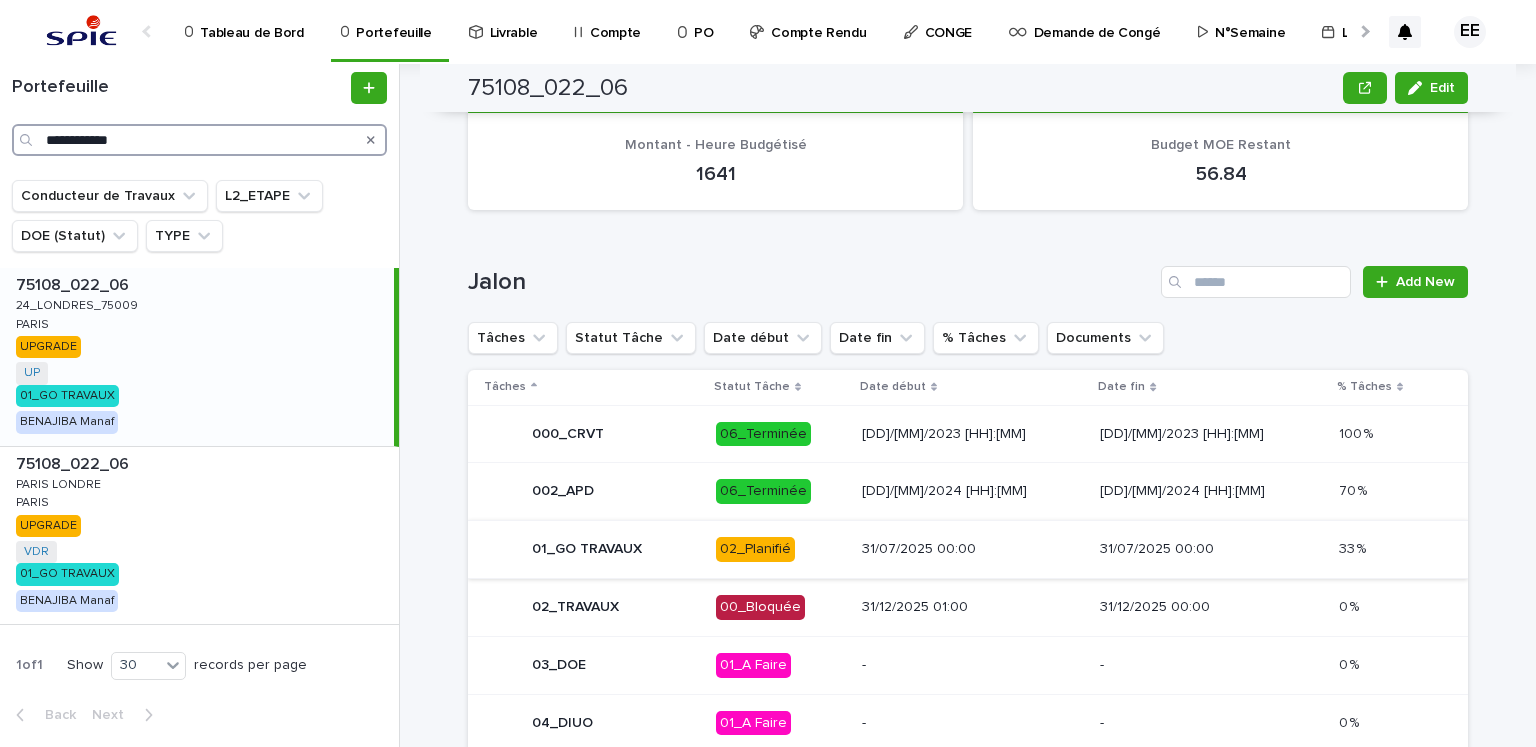 type on "**********" 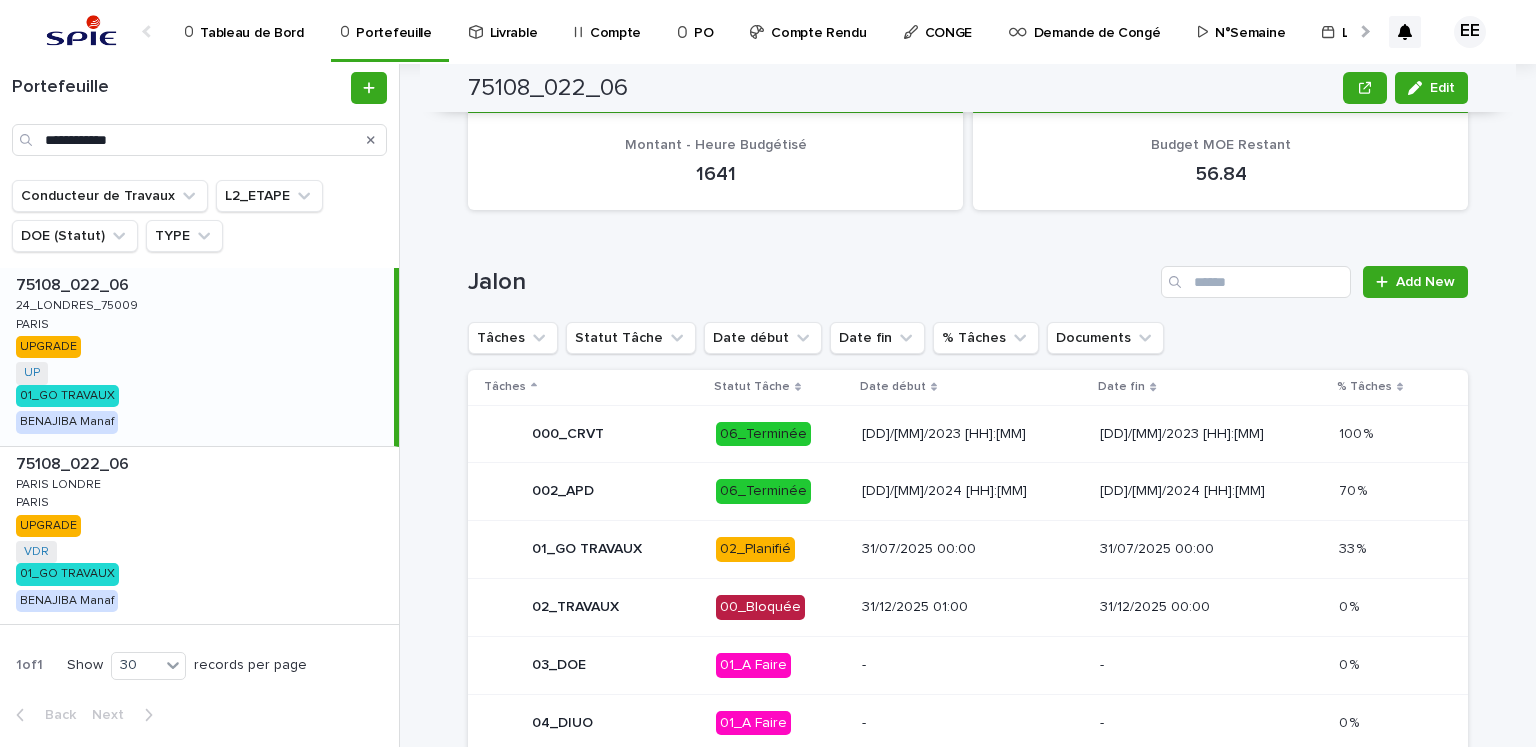 click on "31/07/2025 00:00" at bounding box center [973, 550] 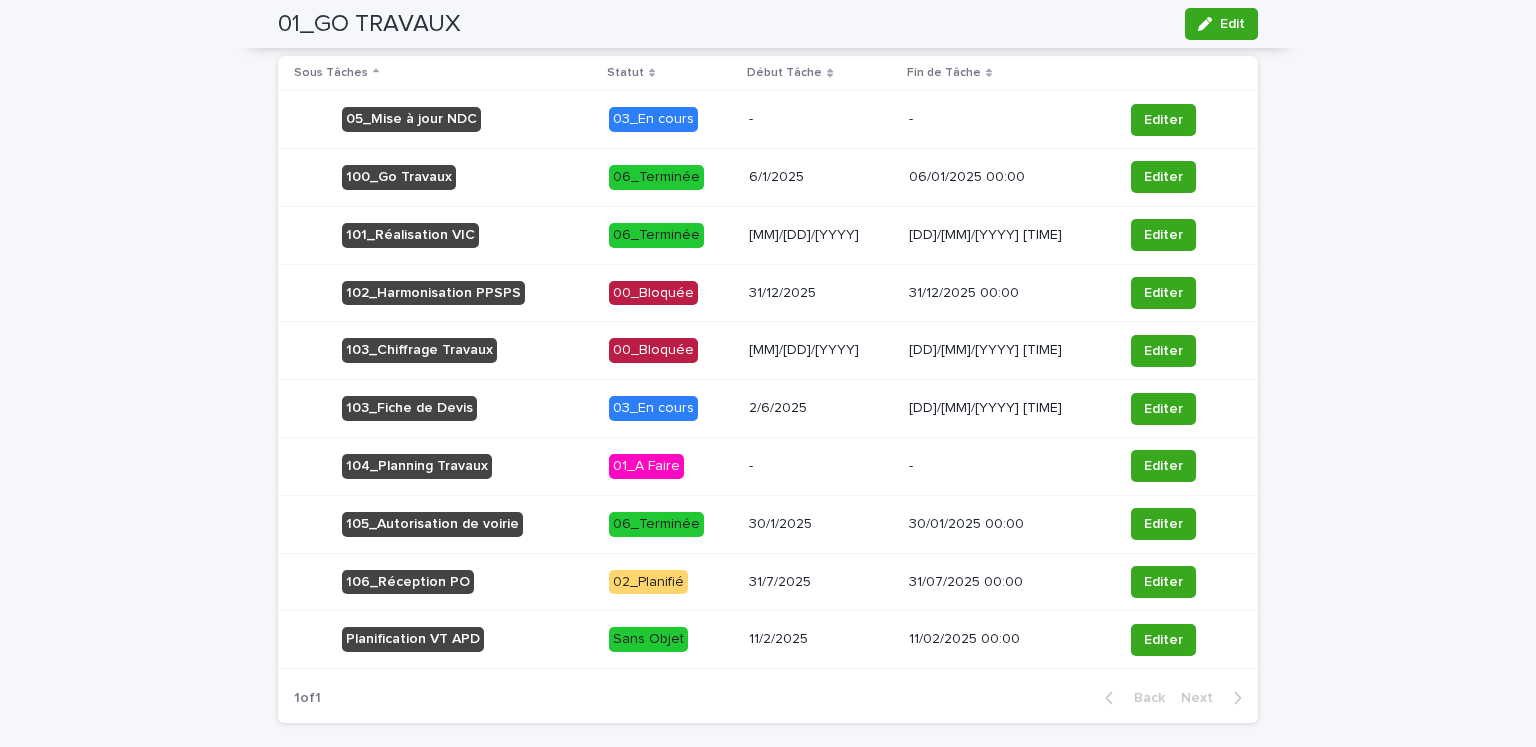 scroll, scrollTop: 0, scrollLeft: 0, axis: both 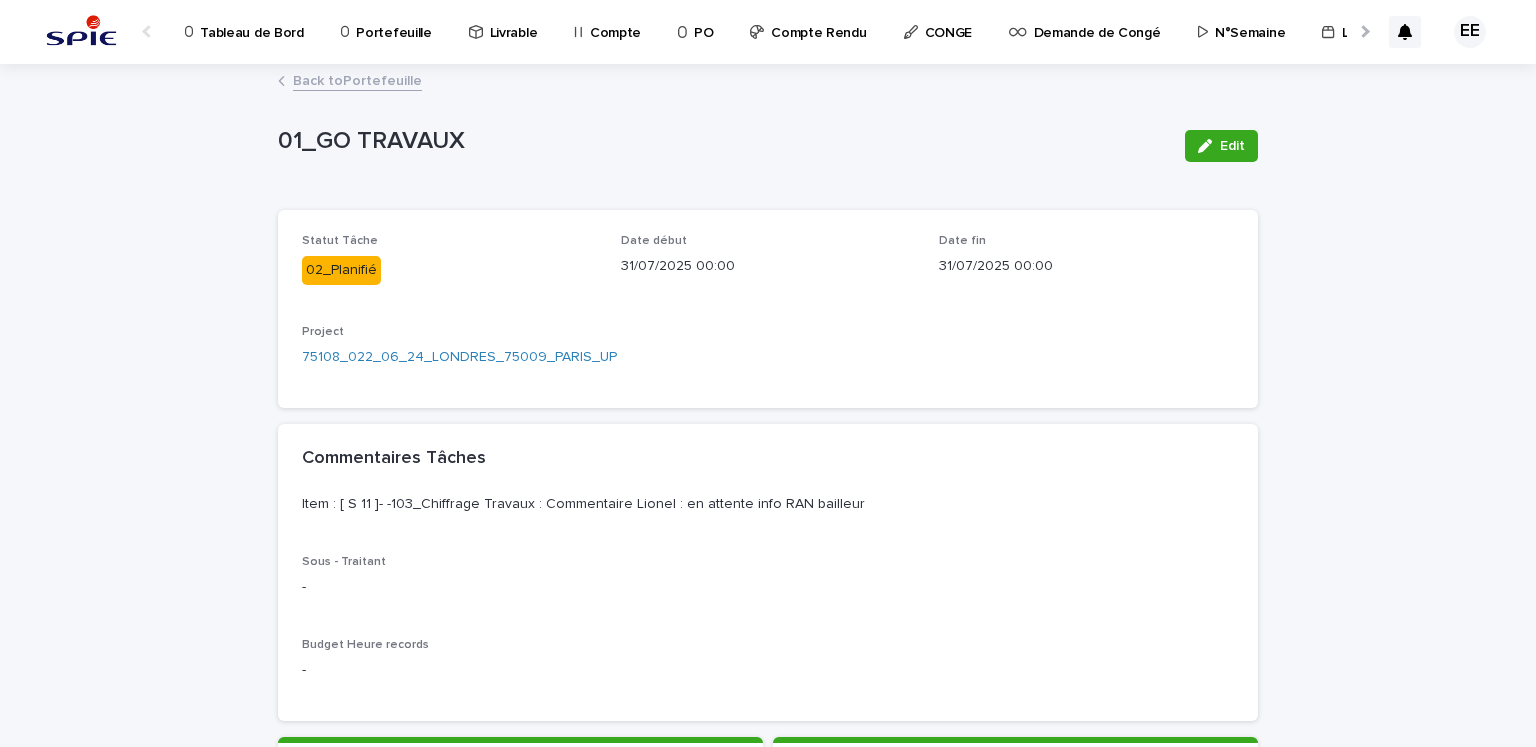 click on "Back to  Portefeuille" at bounding box center (357, 79) 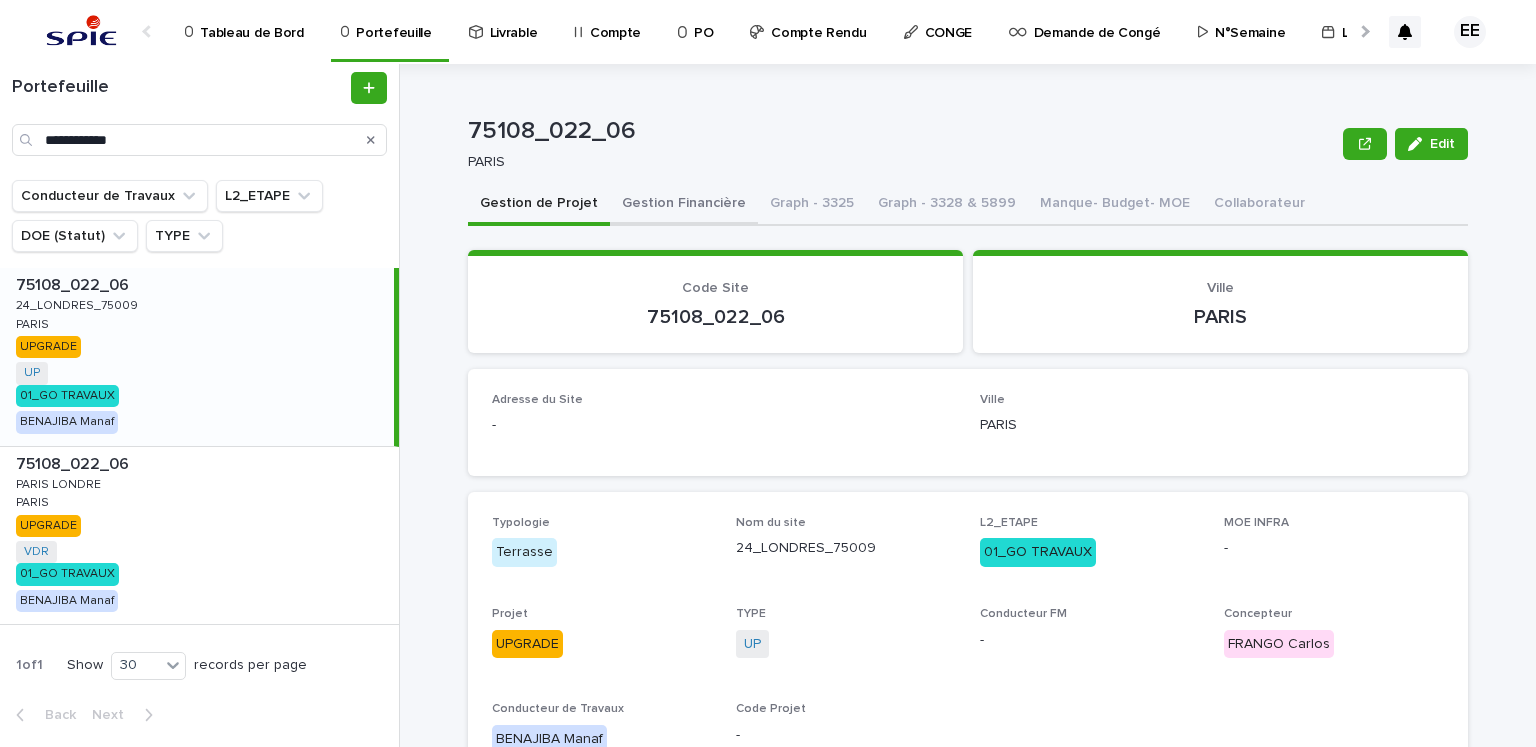 click on "Gestion Financière" at bounding box center (684, 205) 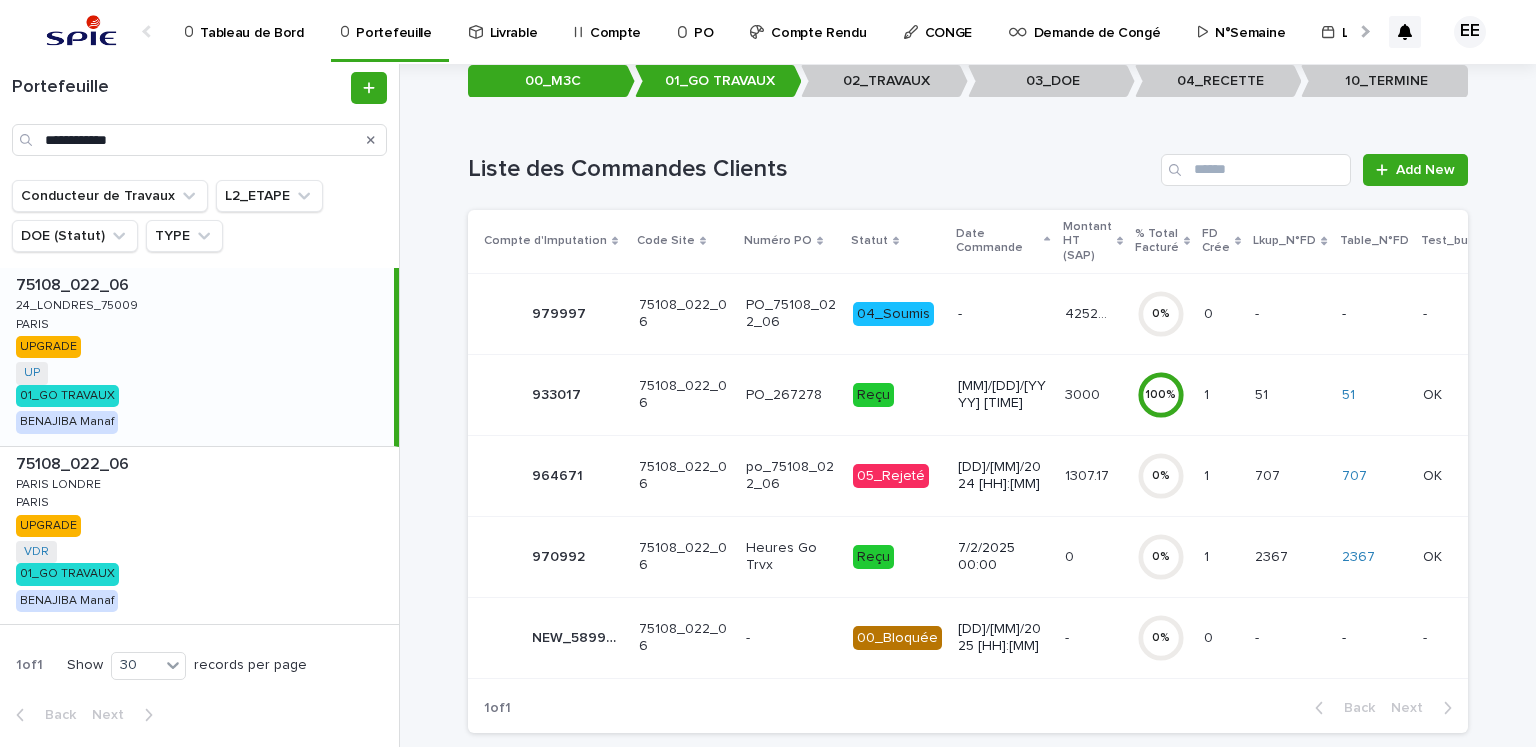 scroll, scrollTop: 211, scrollLeft: 0, axis: vertical 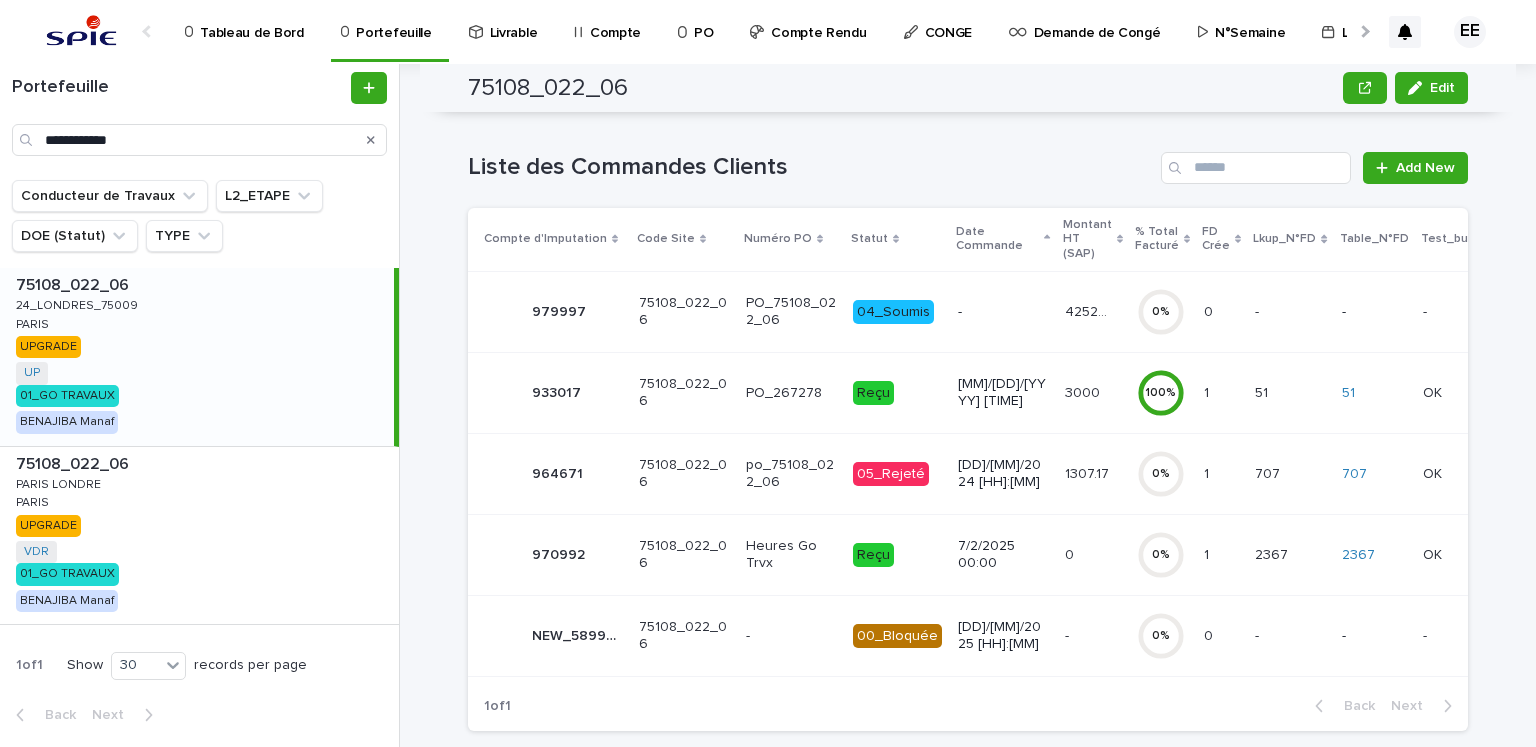 click on "75108_022_06 Edit" at bounding box center (968, 88) 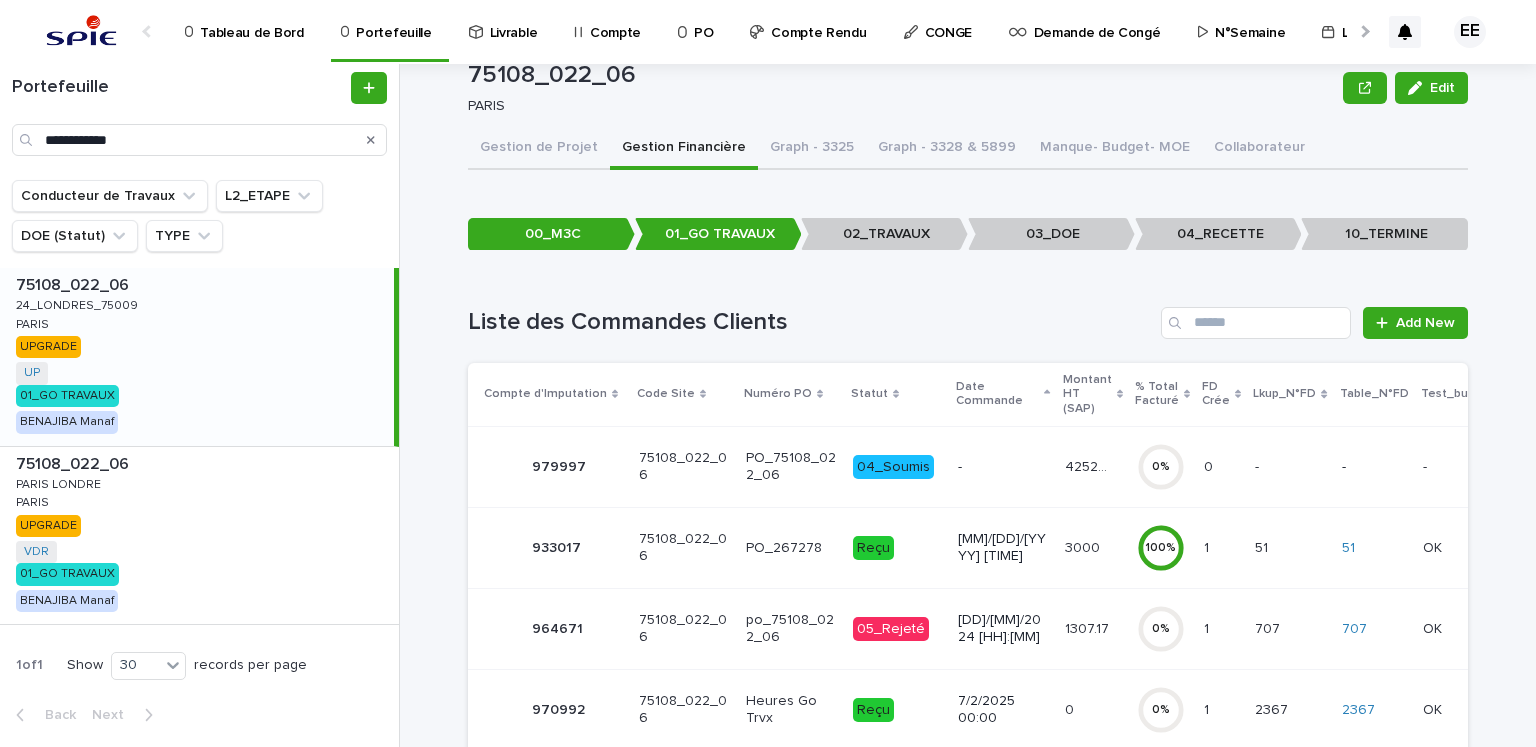 click on "Gestion de Projet" at bounding box center (539, 149) 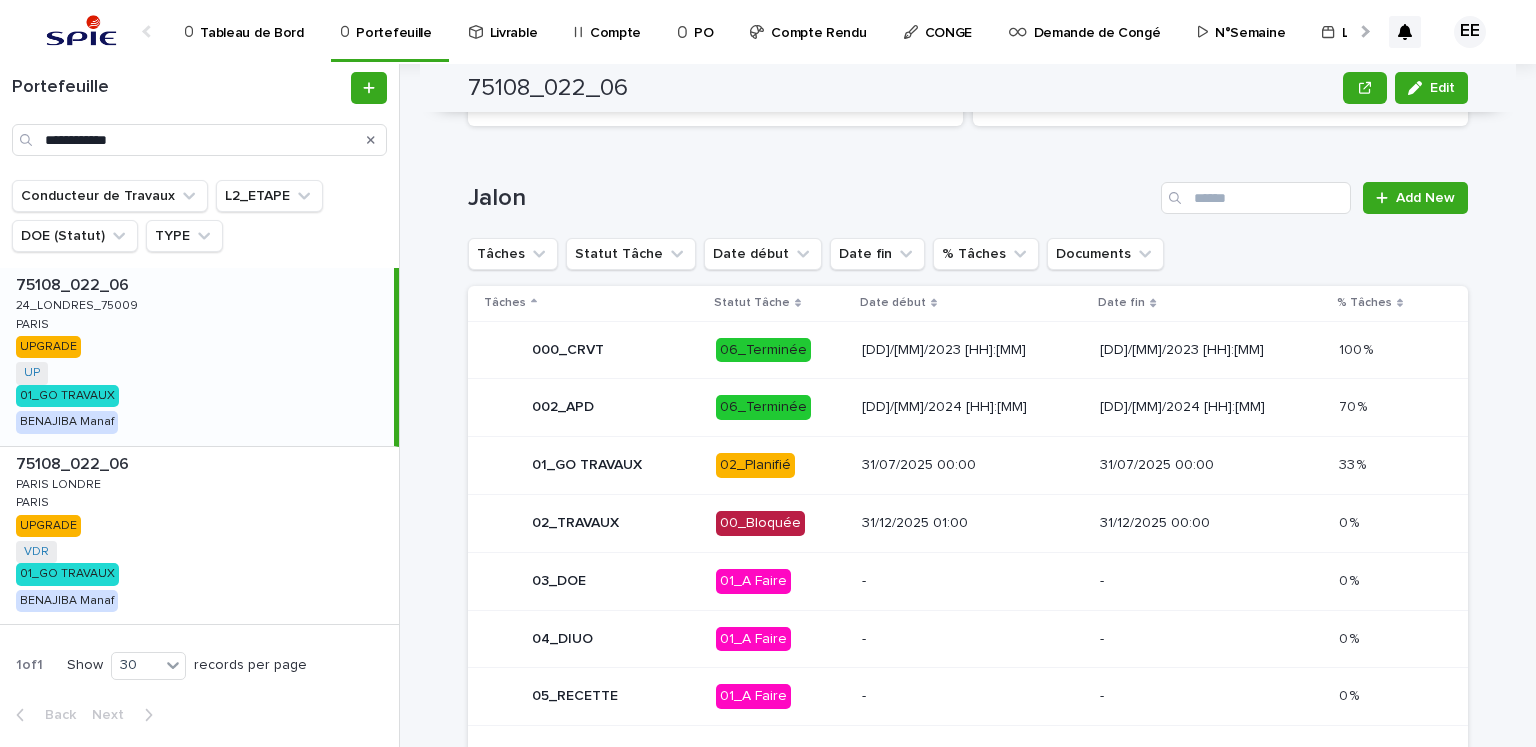 scroll, scrollTop: 864, scrollLeft: 0, axis: vertical 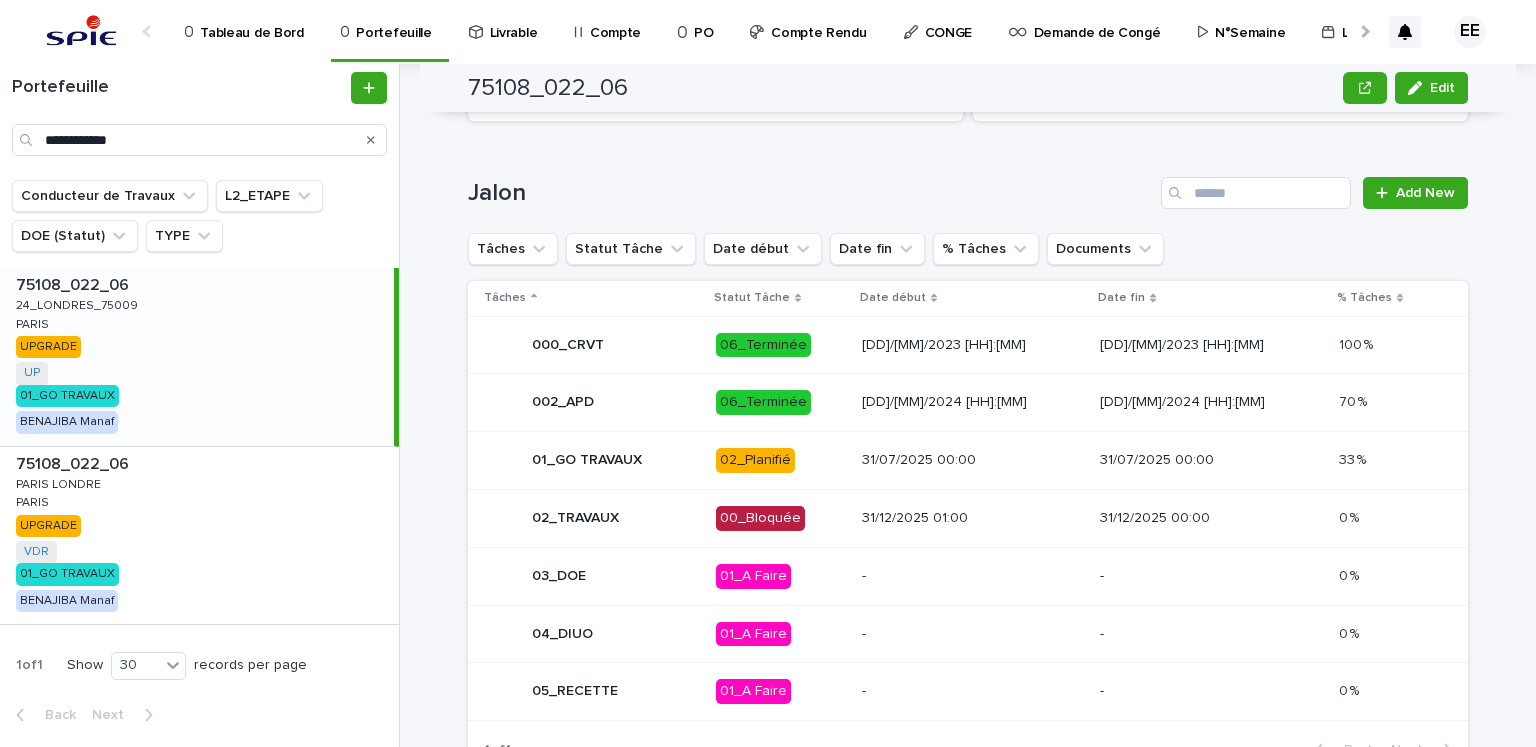 click on "02_Planifié" at bounding box center (781, 460) 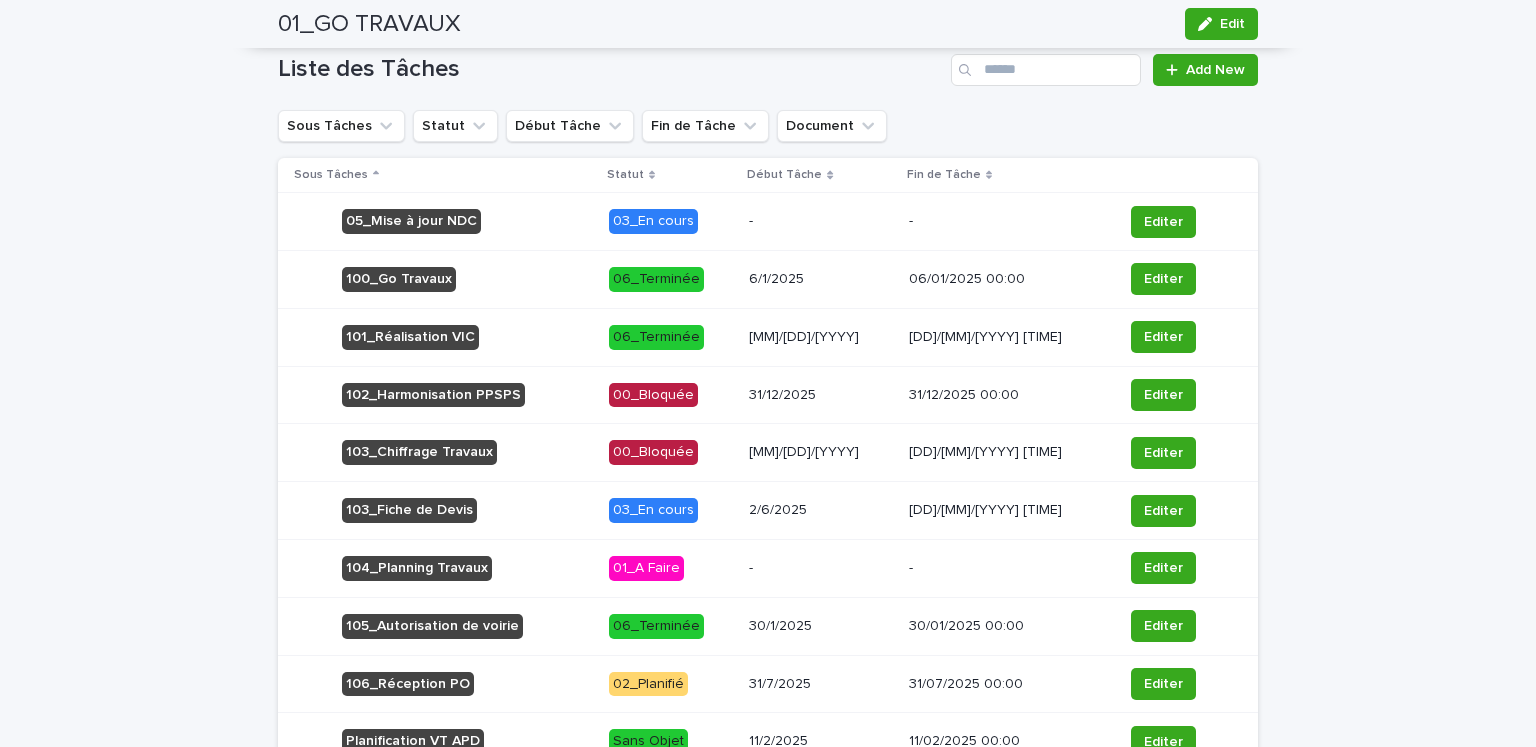 scroll, scrollTop: 903, scrollLeft: 0, axis: vertical 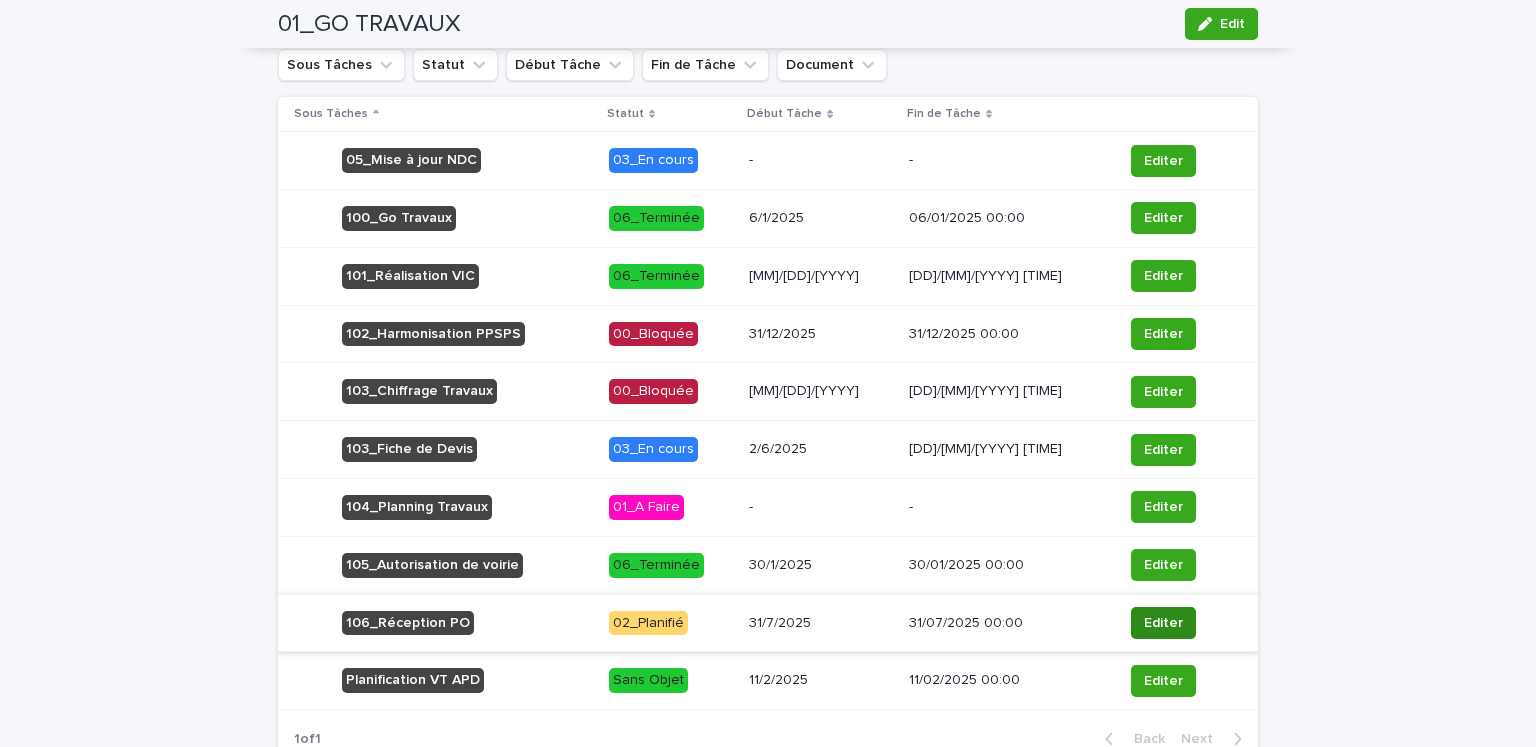 click on "Editer" at bounding box center [1163, 623] 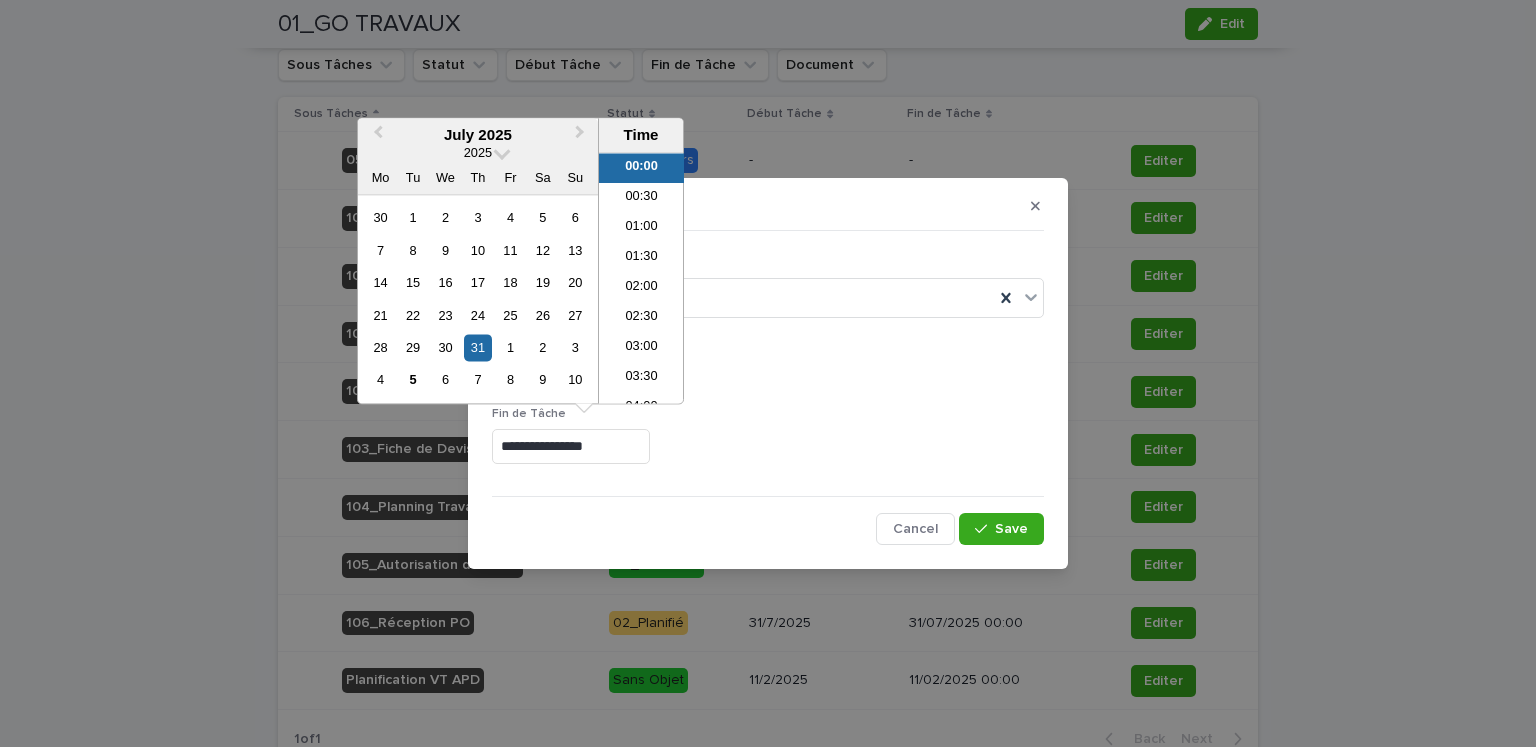 click on "**********" at bounding box center [571, 446] 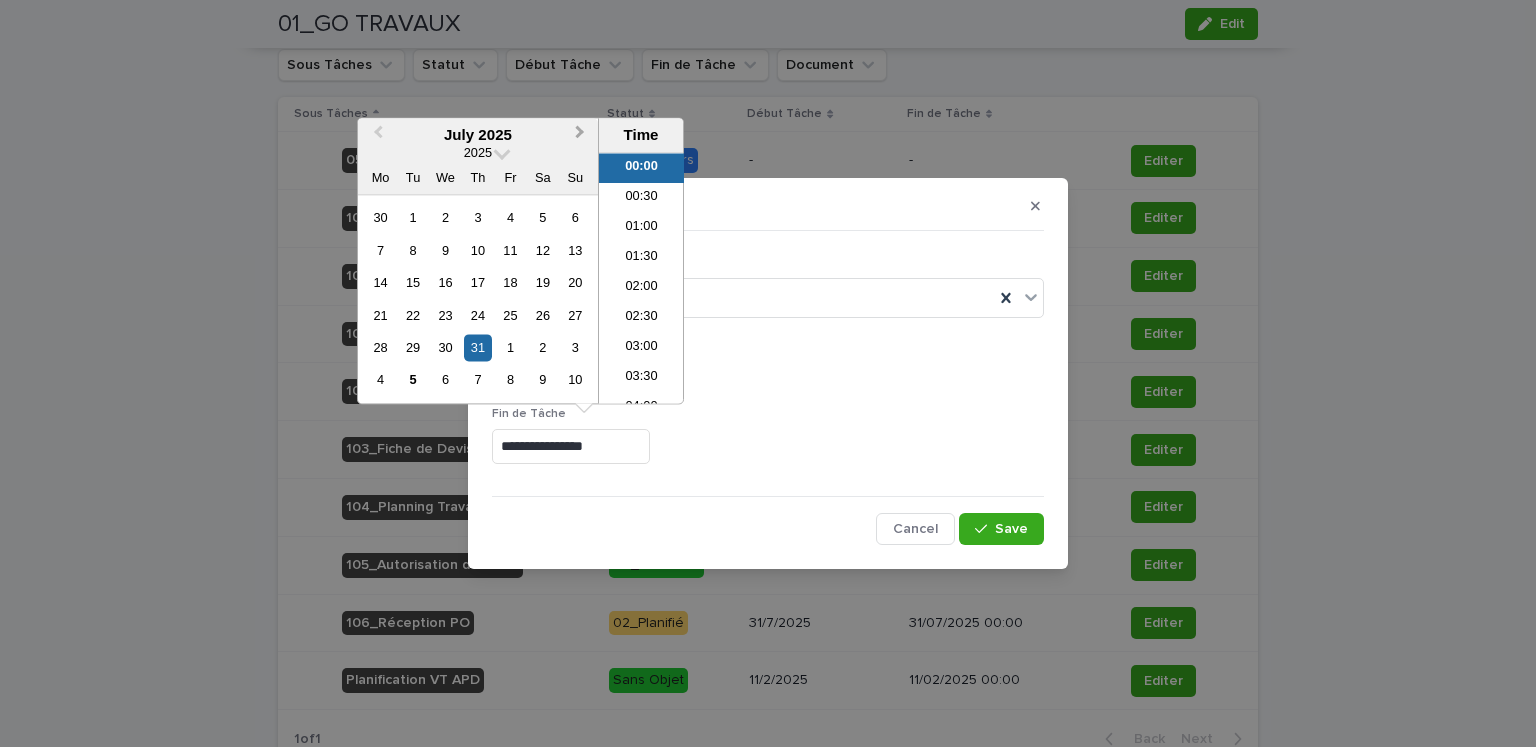 click on "Next Month" at bounding box center [580, 135] 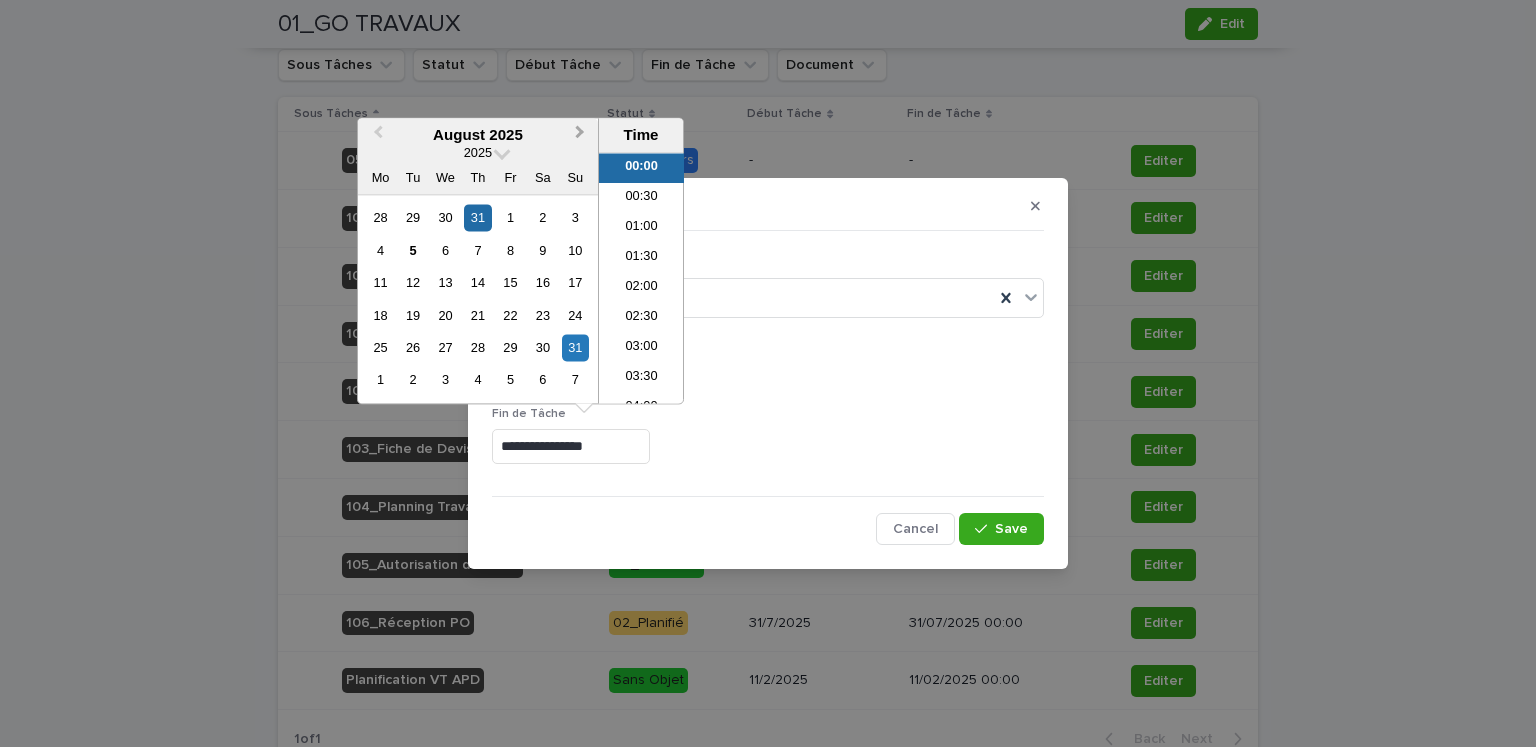 click on "Next Month" at bounding box center (580, 135) 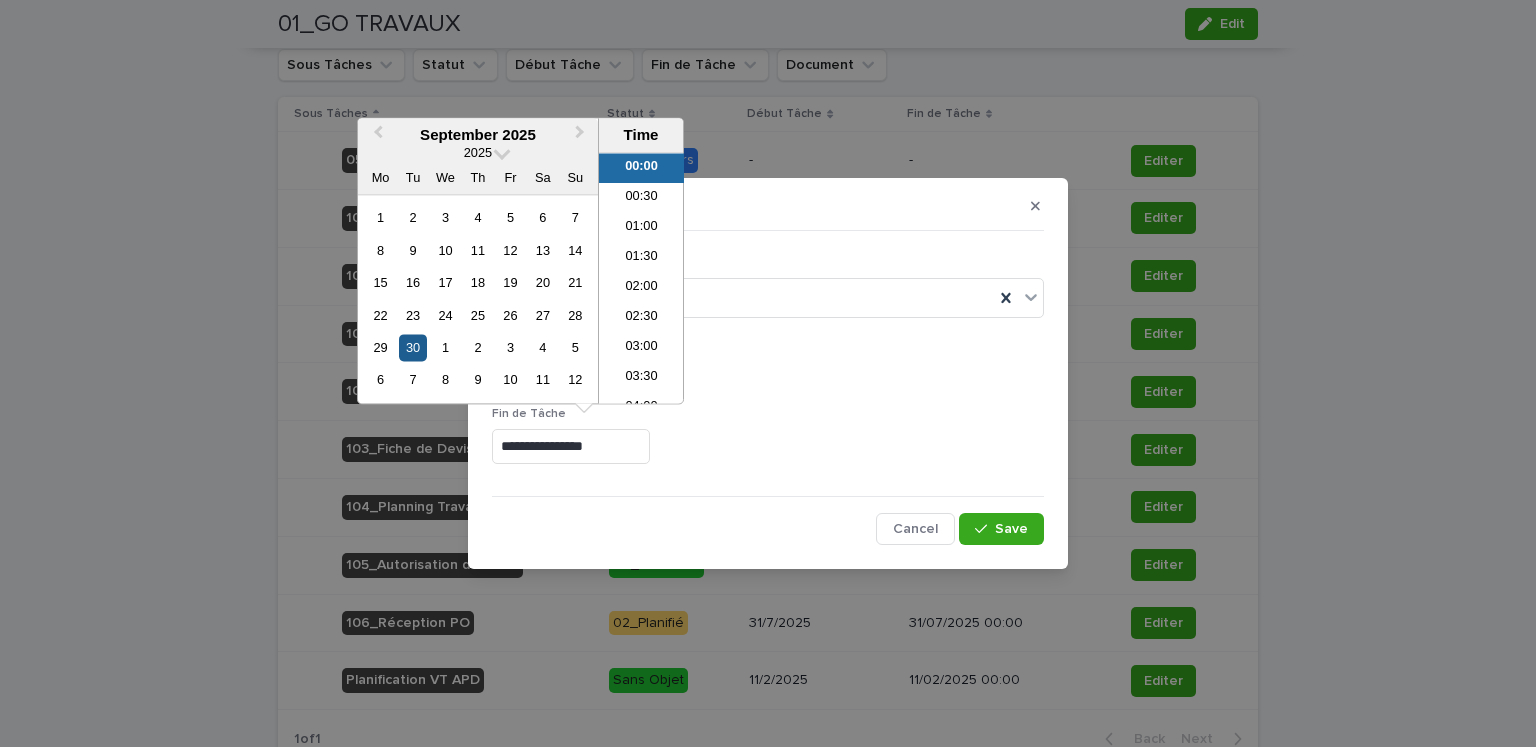 click on "30" at bounding box center [412, 347] 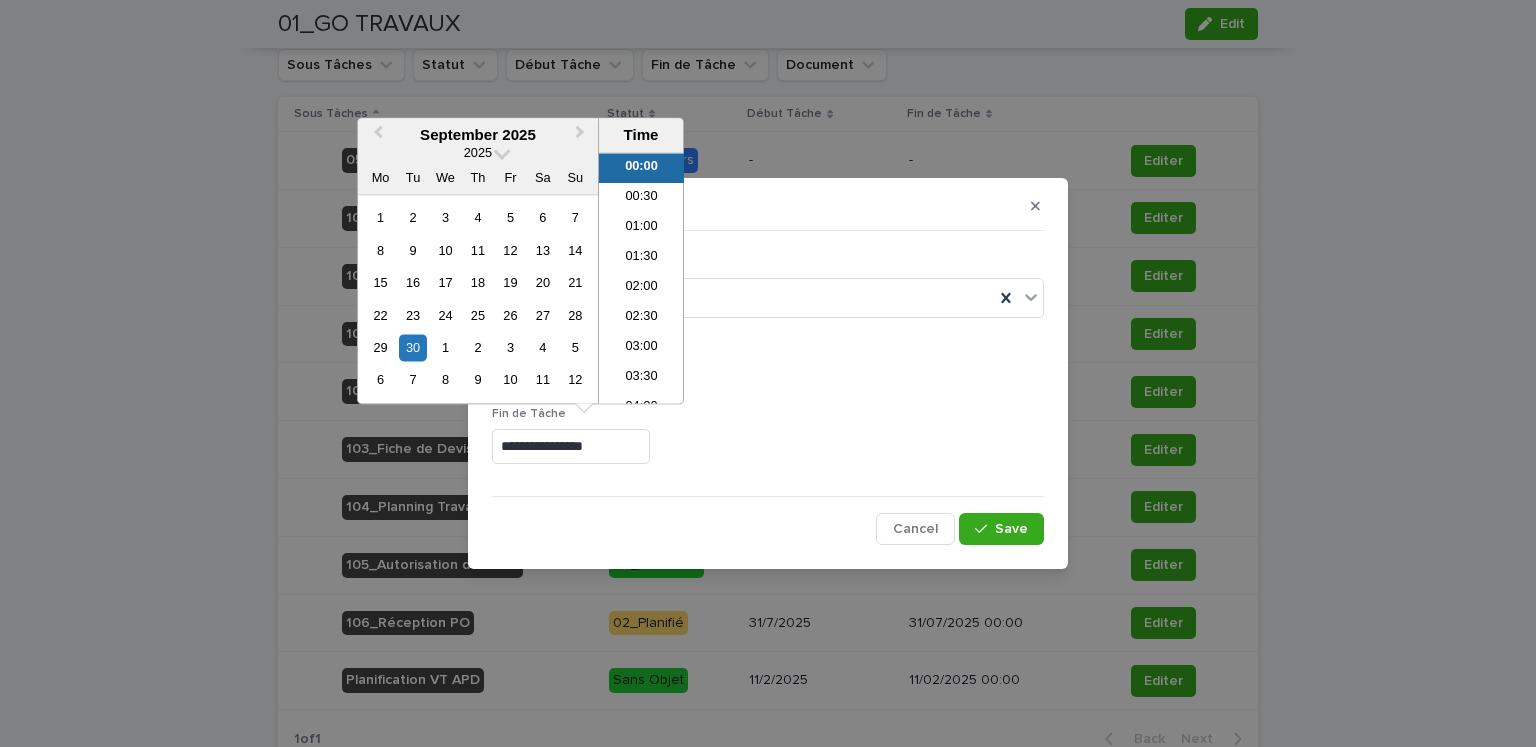 type on "**********" 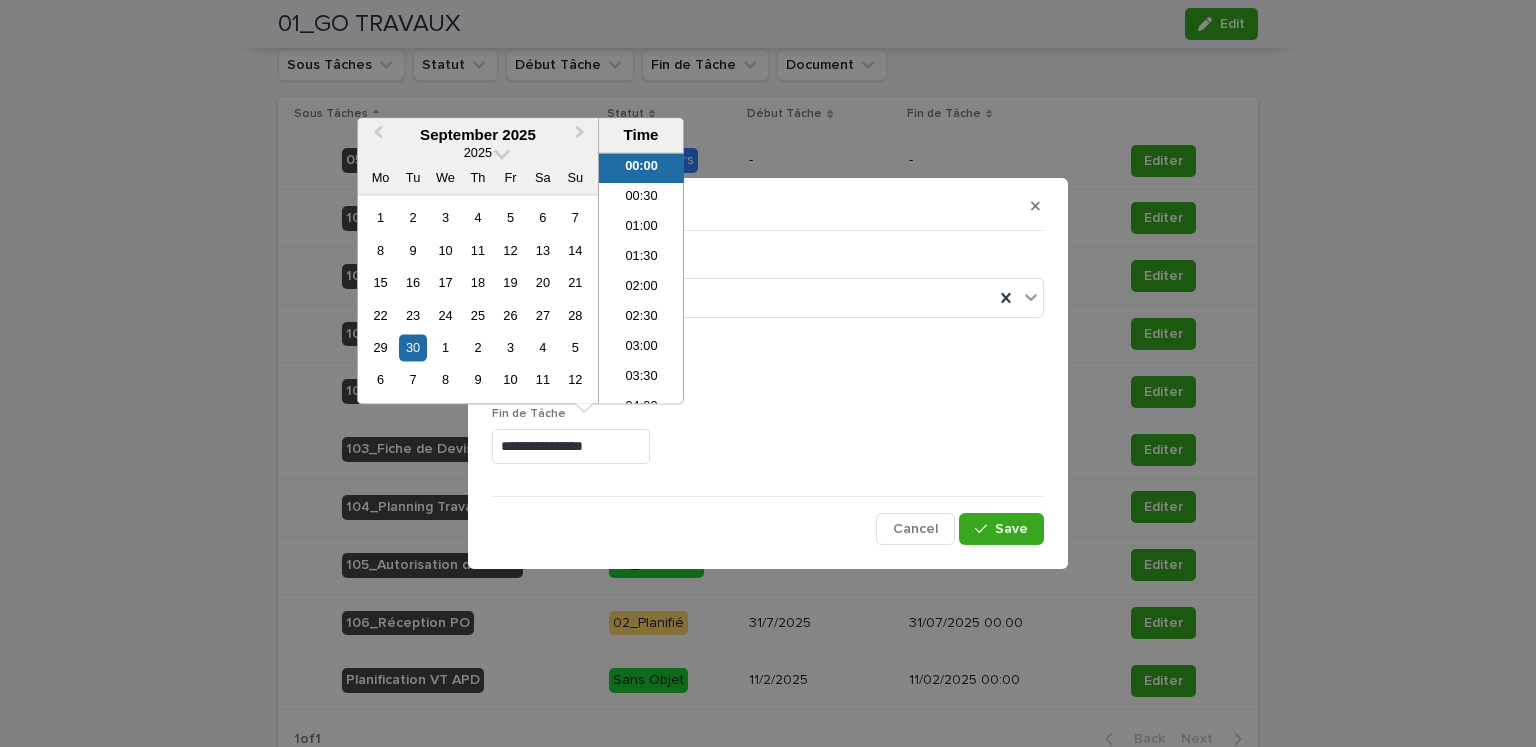 click on "**********" at bounding box center (768, 443) 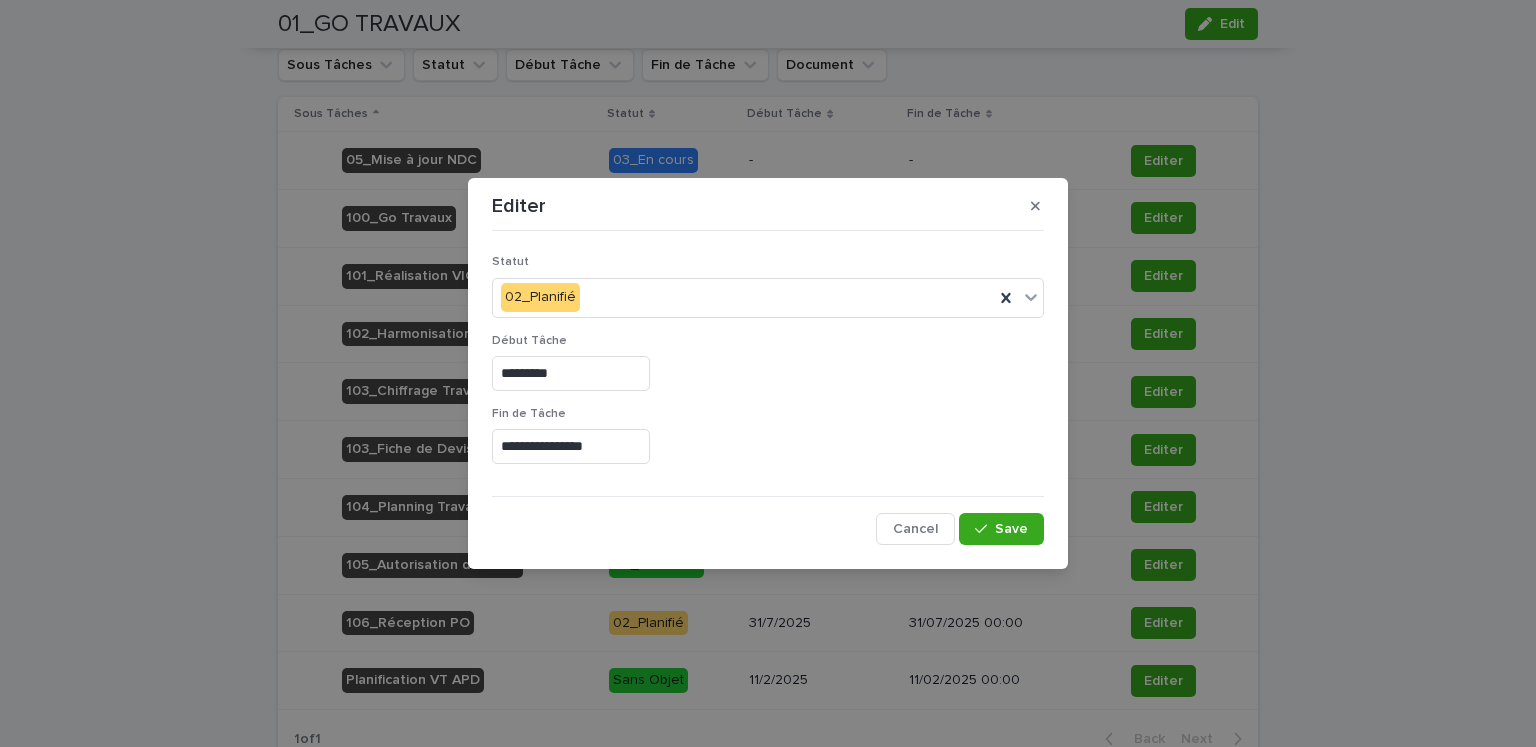 click on "*********" at bounding box center (571, 373) 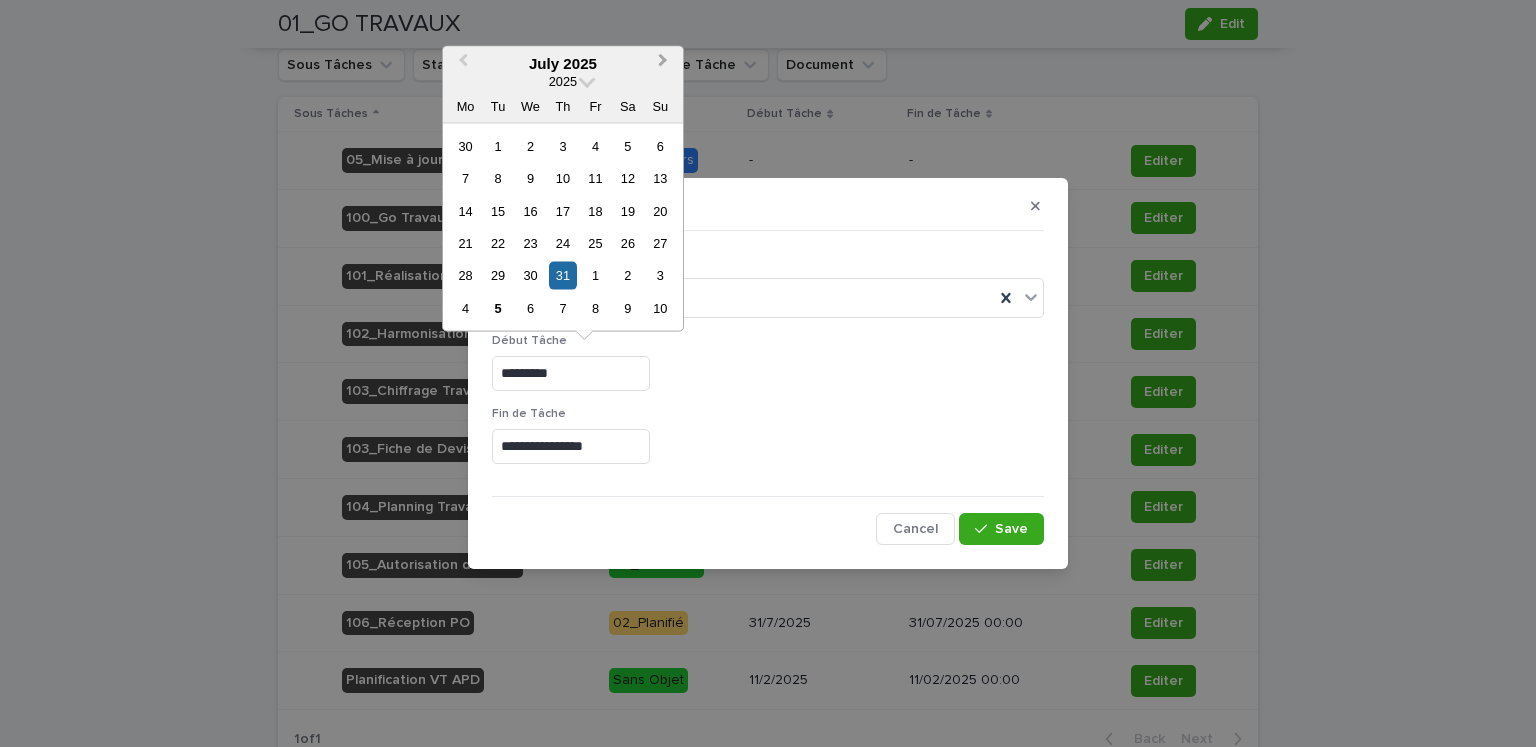 click on "Next Month" at bounding box center [663, 63] 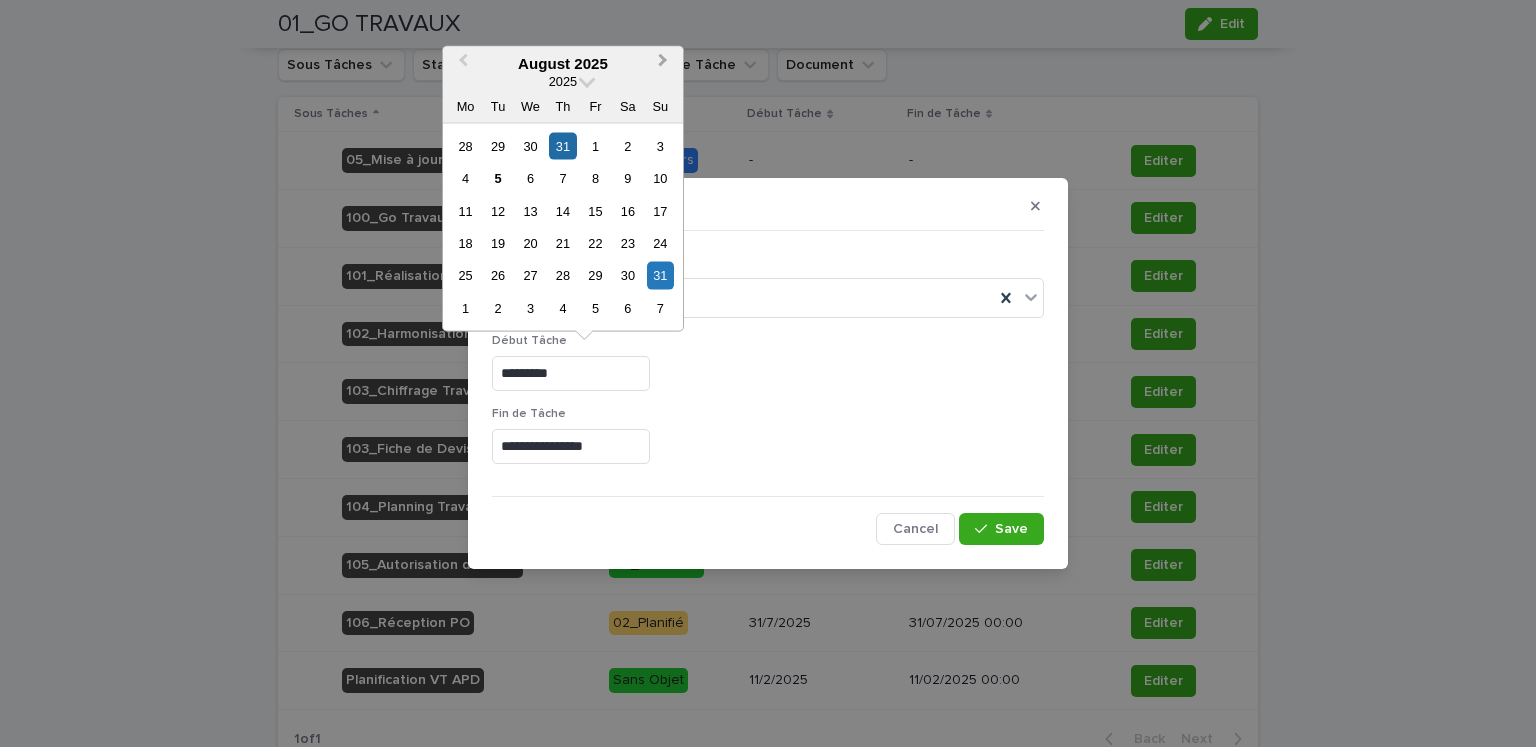 click on "Next Month" at bounding box center (663, 63) 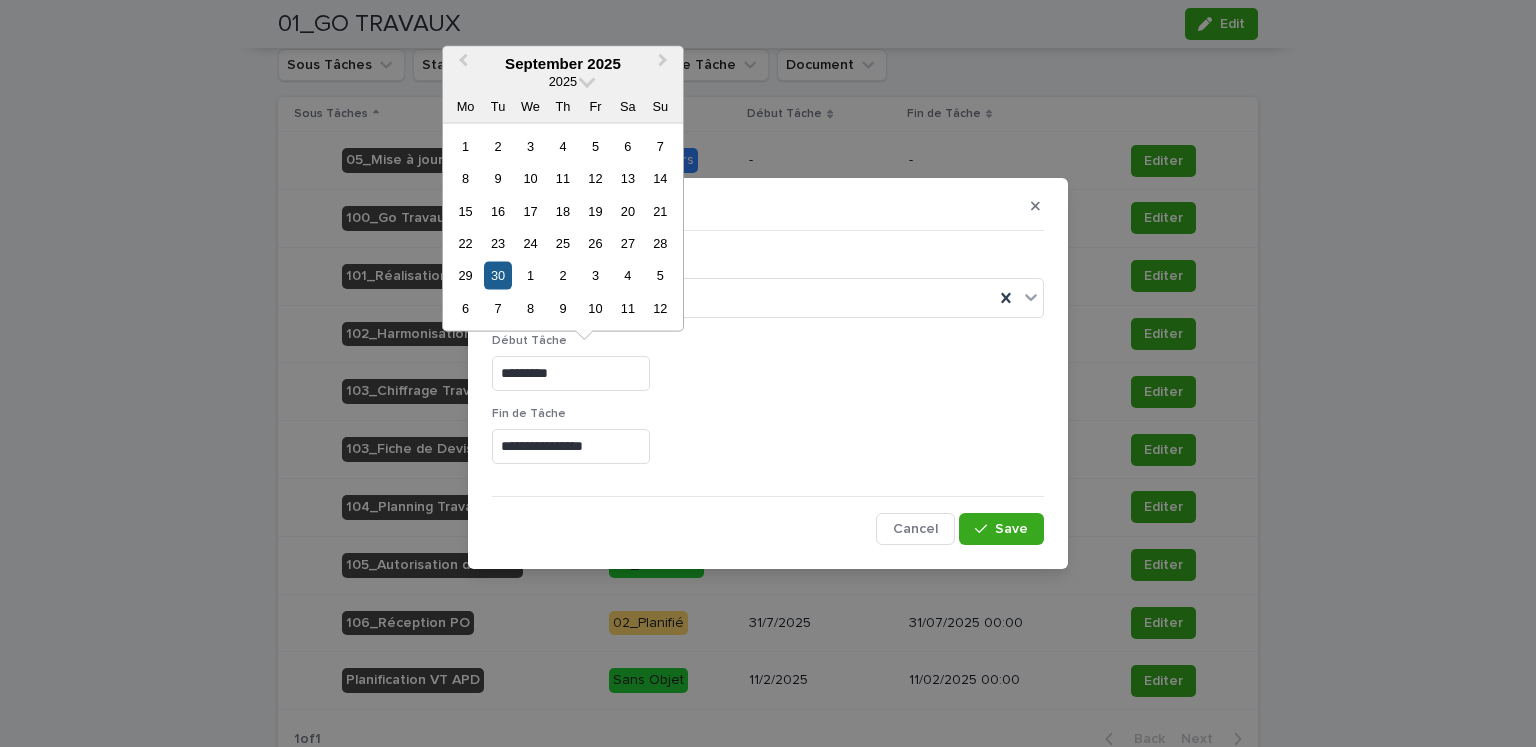 click on "30" at bounding box center (497, 275) 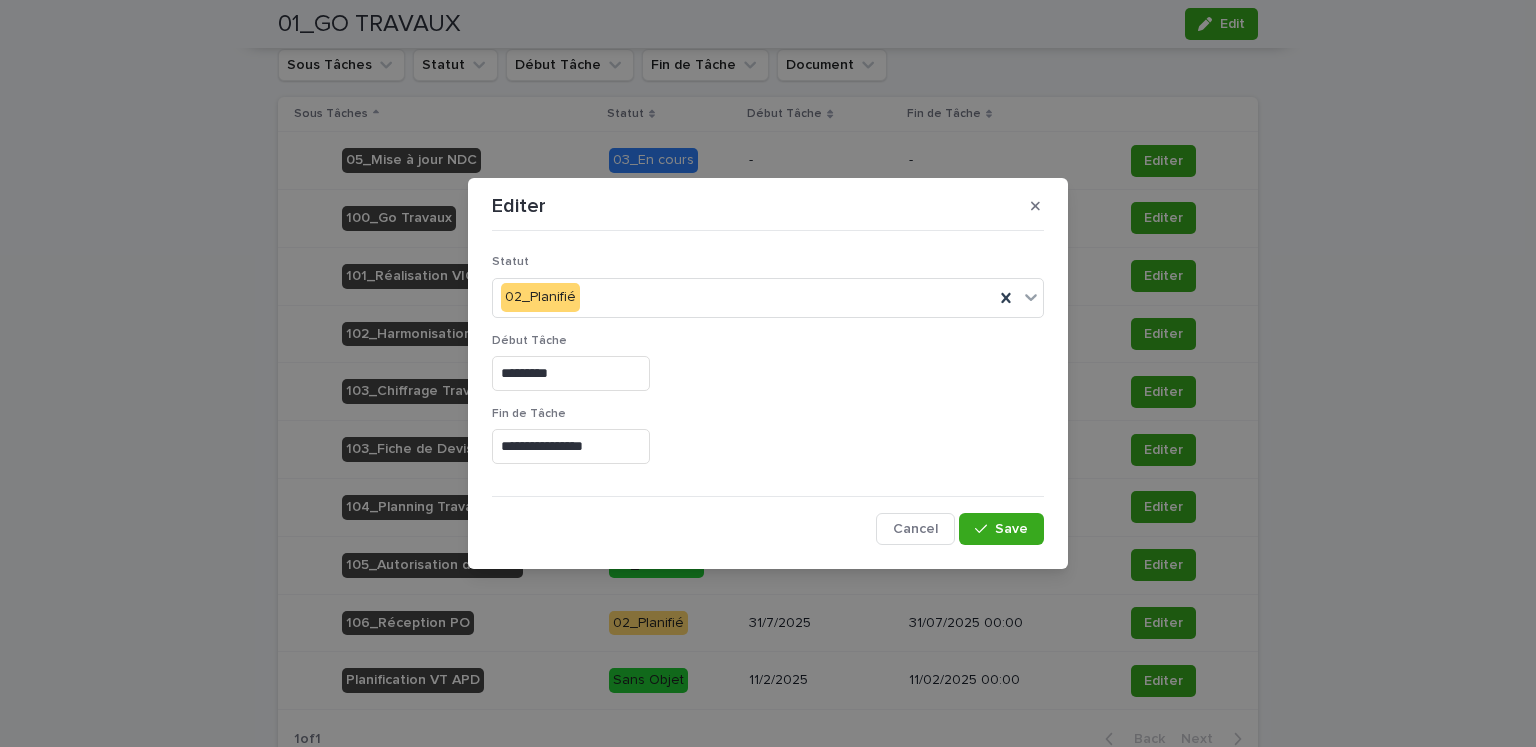 type on "*********" 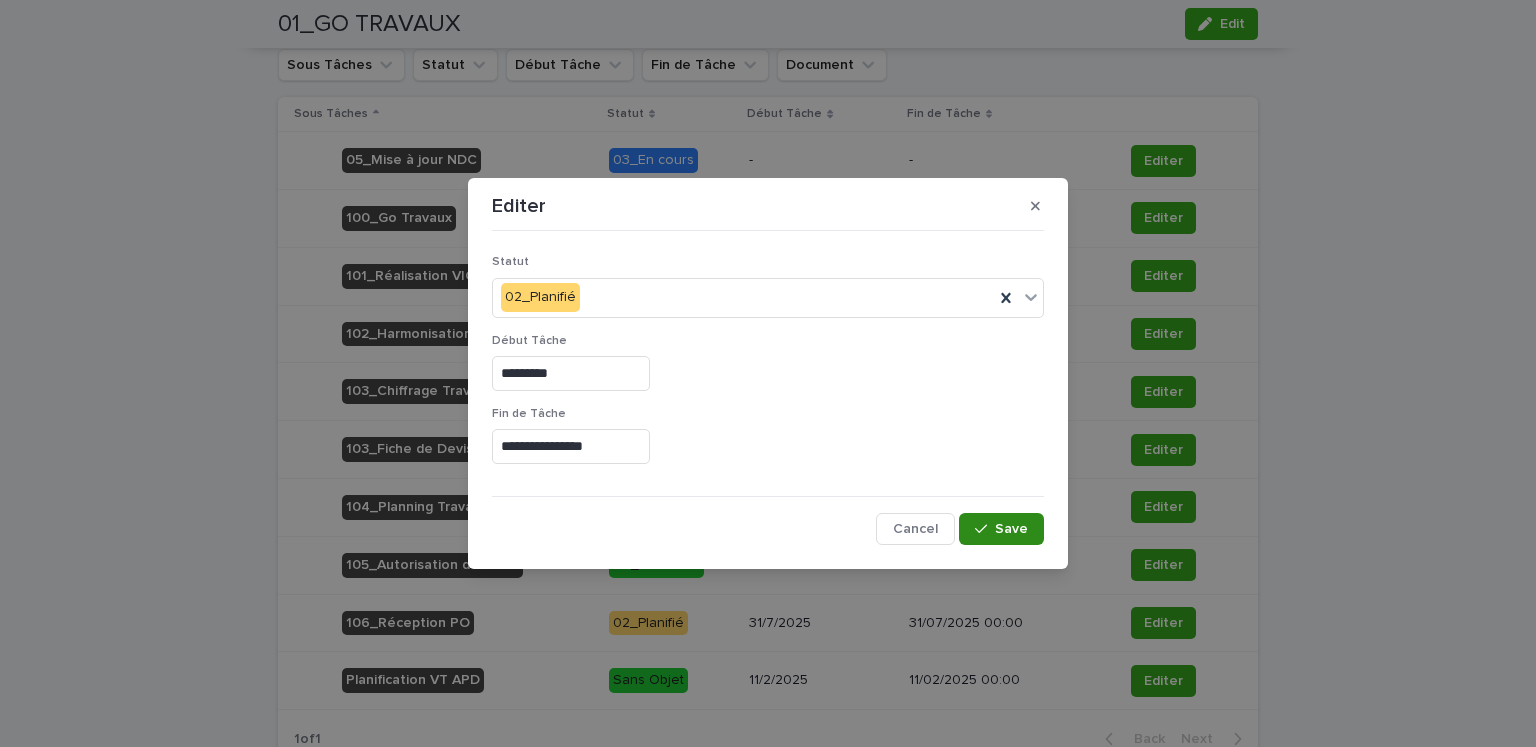 click on "Save" at bounding box center (1011, 529) 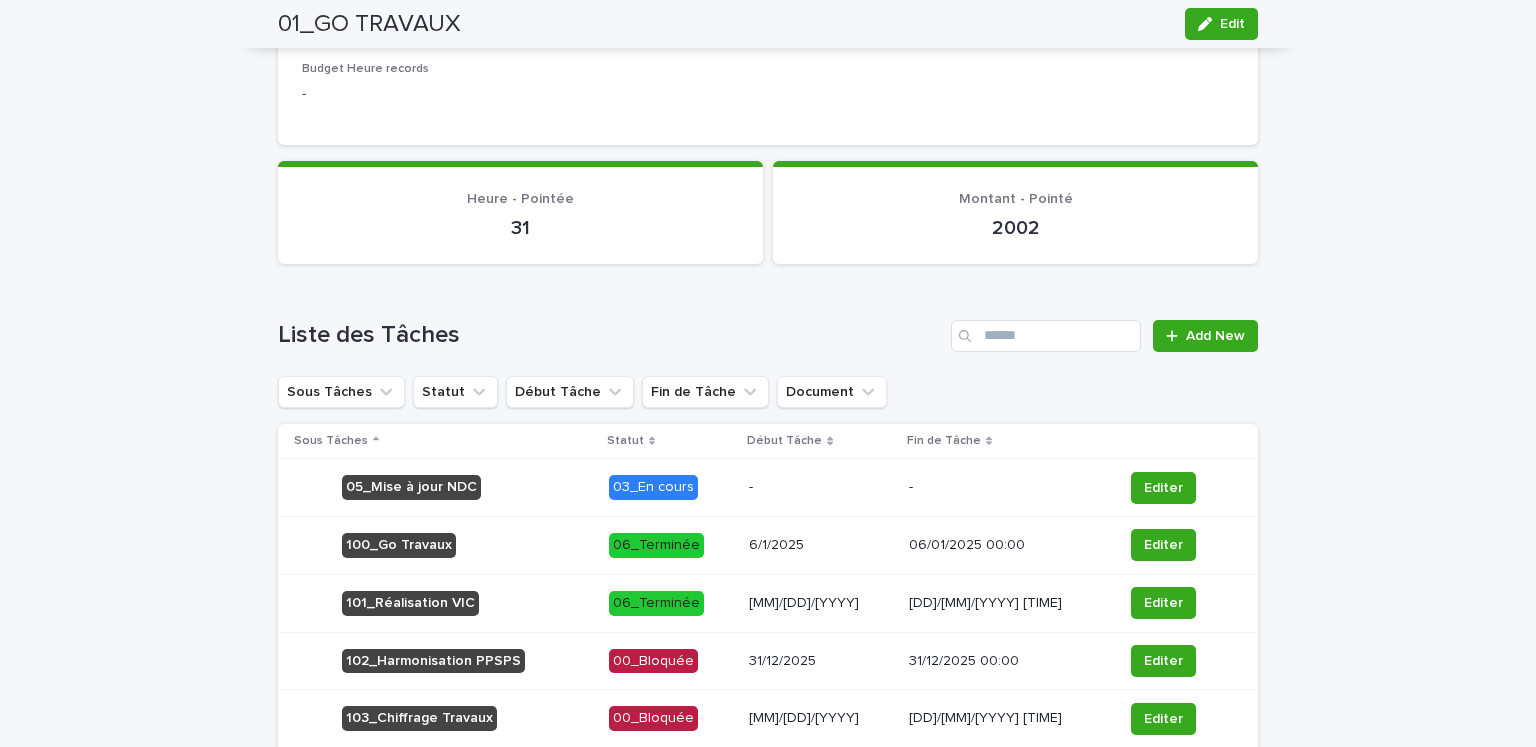 scroll, scrollTop: 0, scrollLeft: 0, axis: both 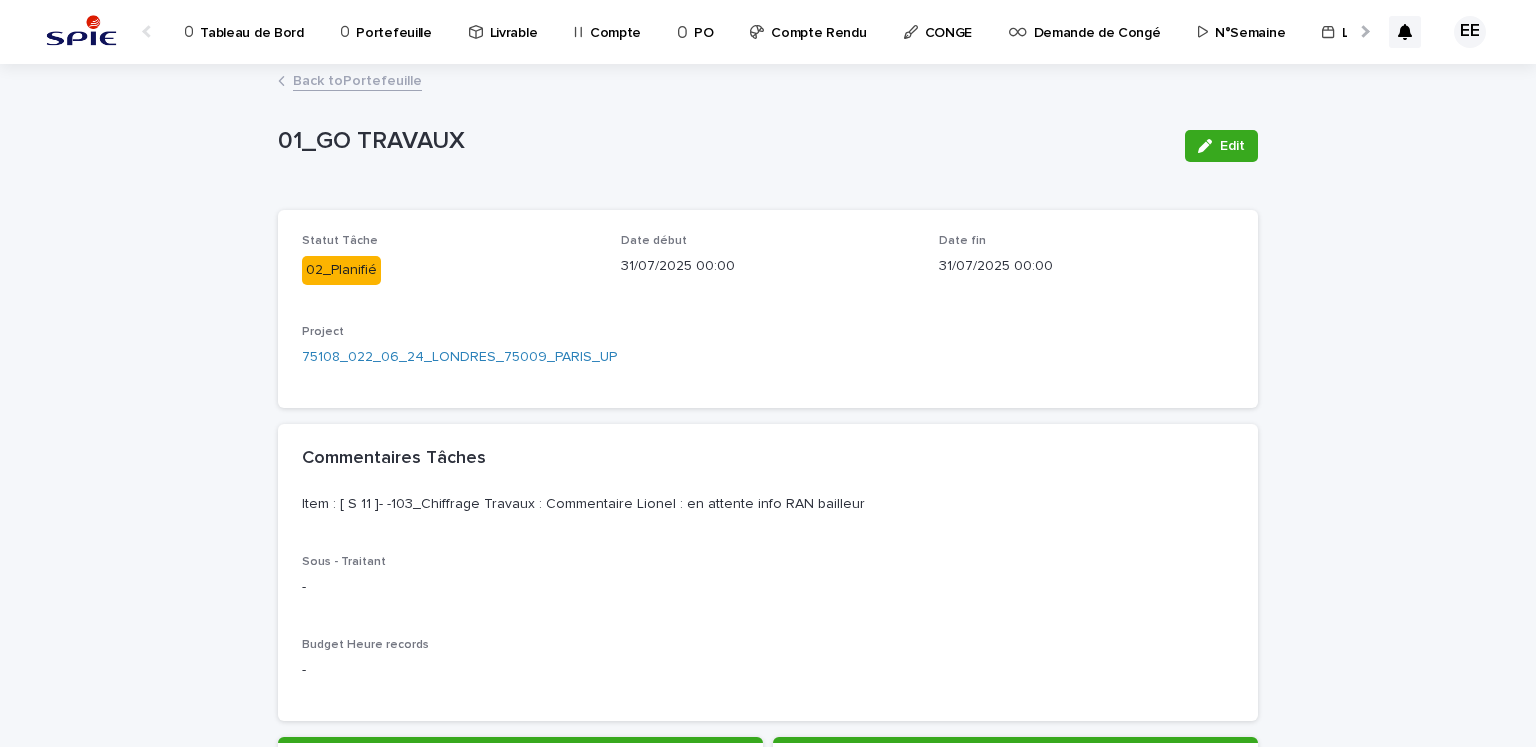 click on "Back to  Portefeuille" at bounding box center (357, 79) 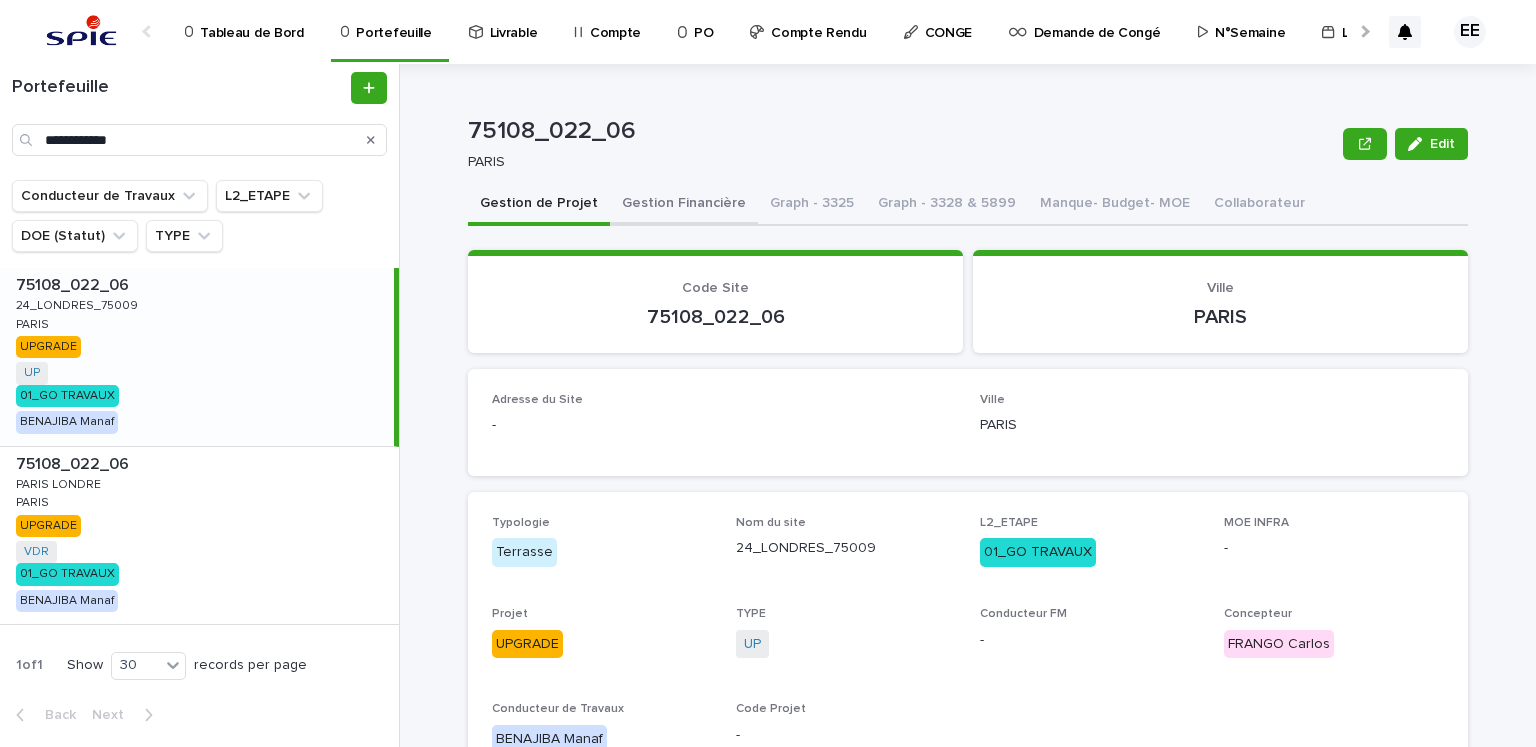 click on "Gestion Financière" at bounding box center (684, 205) 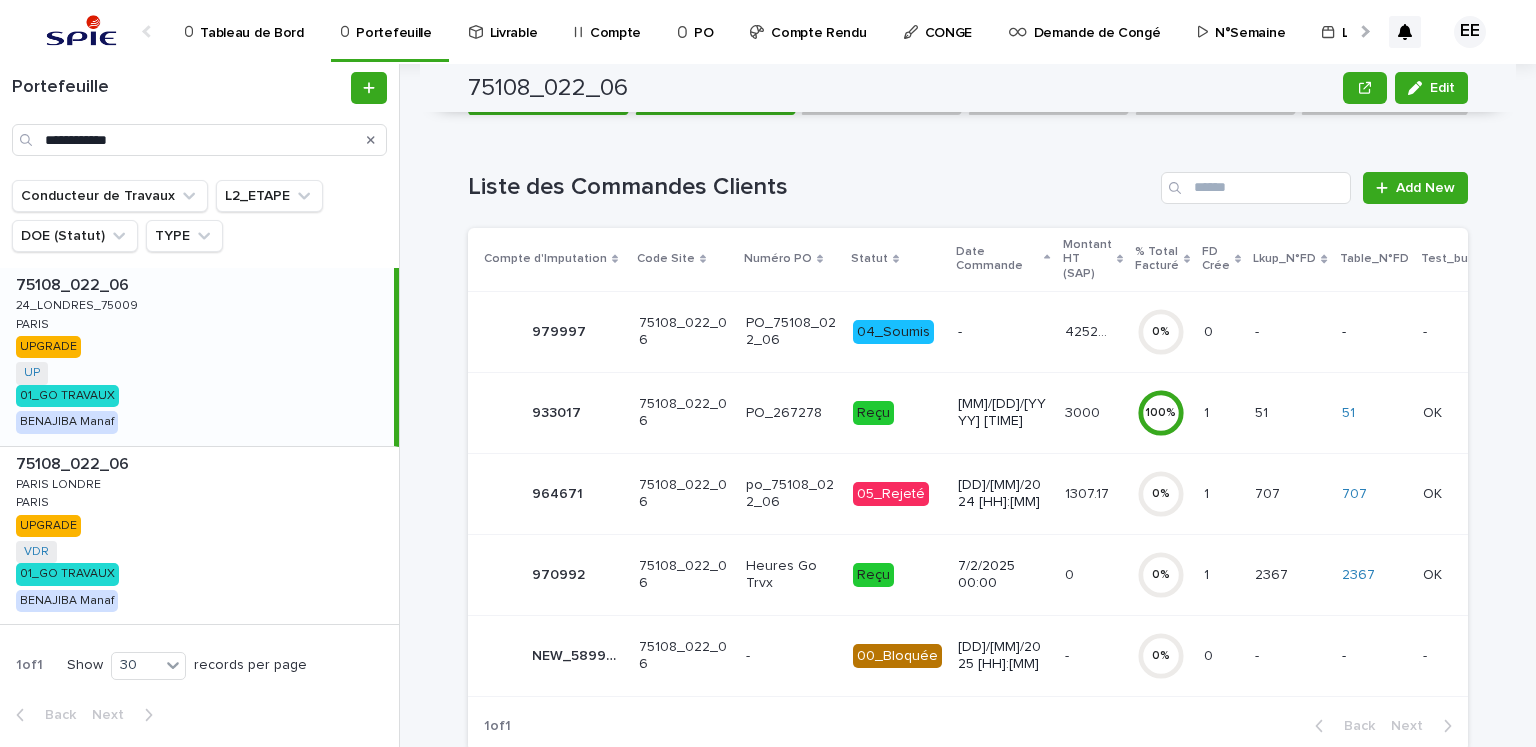 scroll, scrollTop: 0, scrollLeft: 0, axis: both 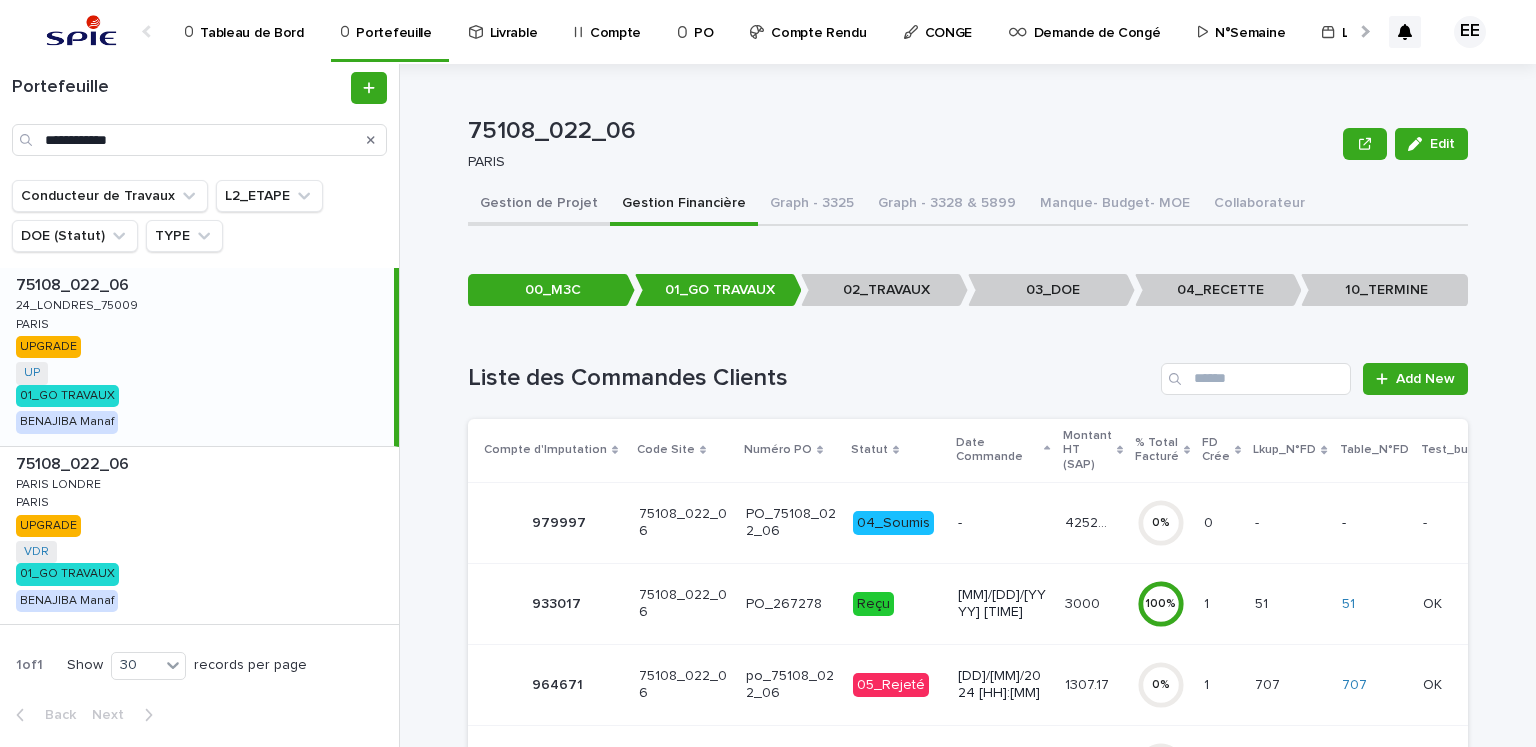click on "Gestion de Projet" at bounding box center [539, 205] 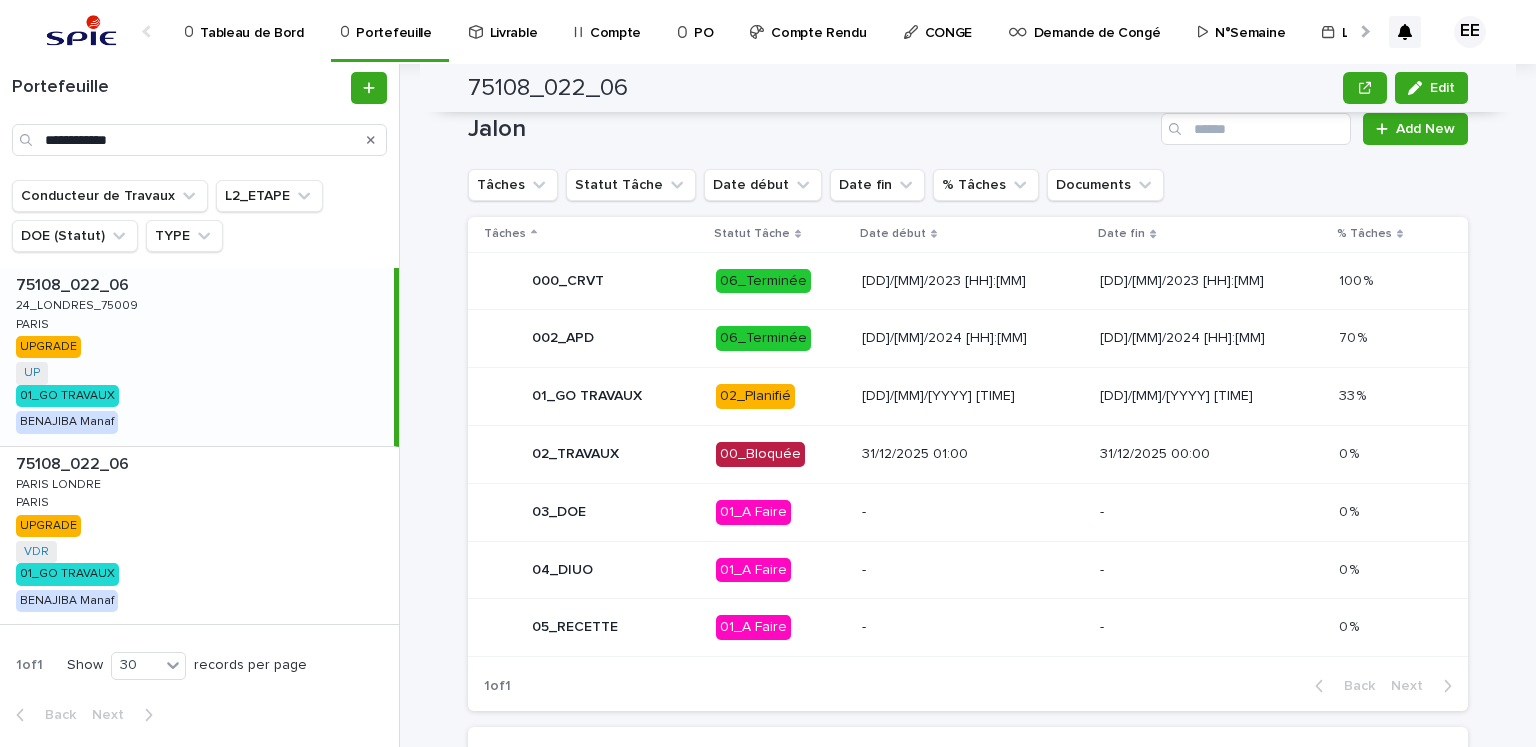 scroll, scrollTop: 919, scrollLeft: 0, axis: vertical 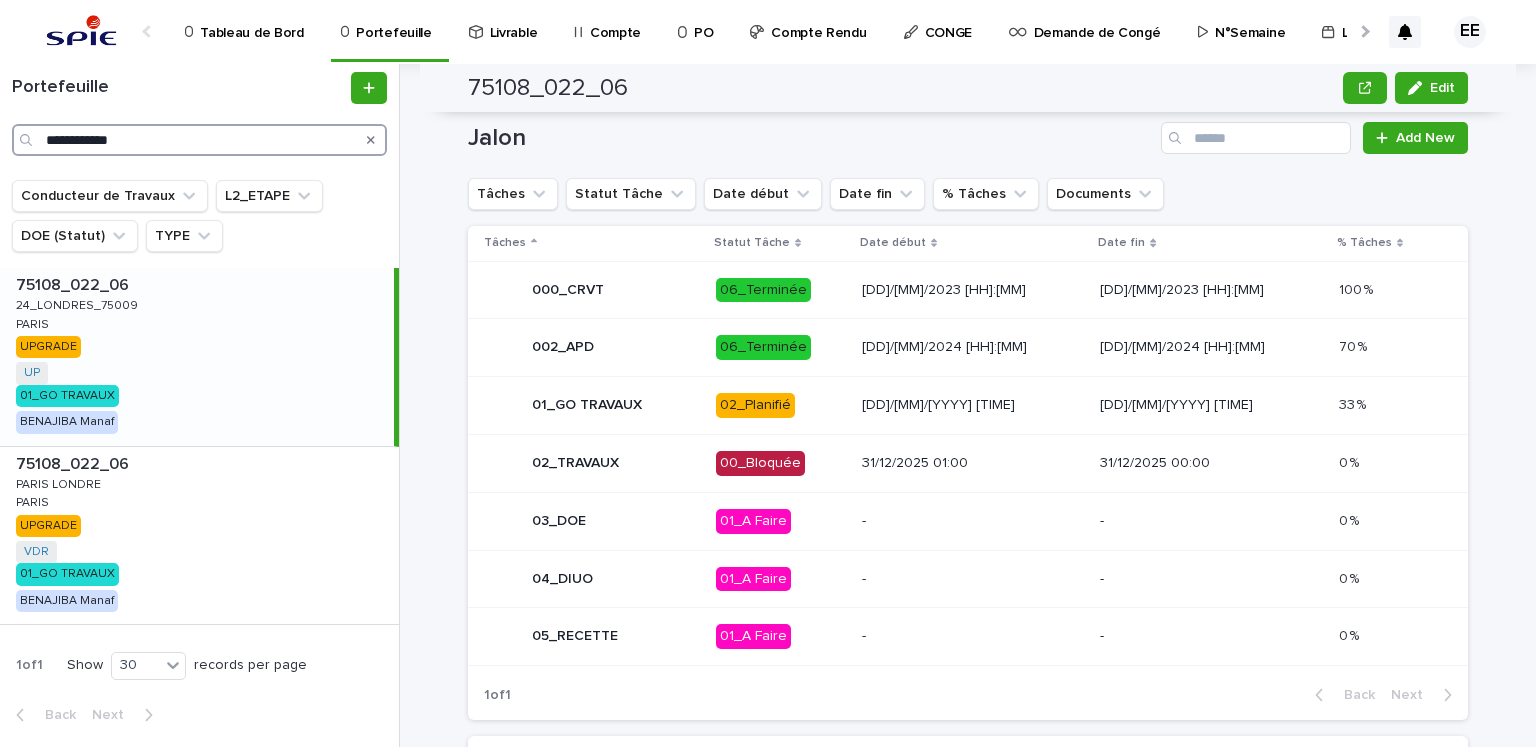 drag, startPoint x: 226, startPoint y: 128, endPoint x: 0, endPoint y: 112, distance: 226.56566 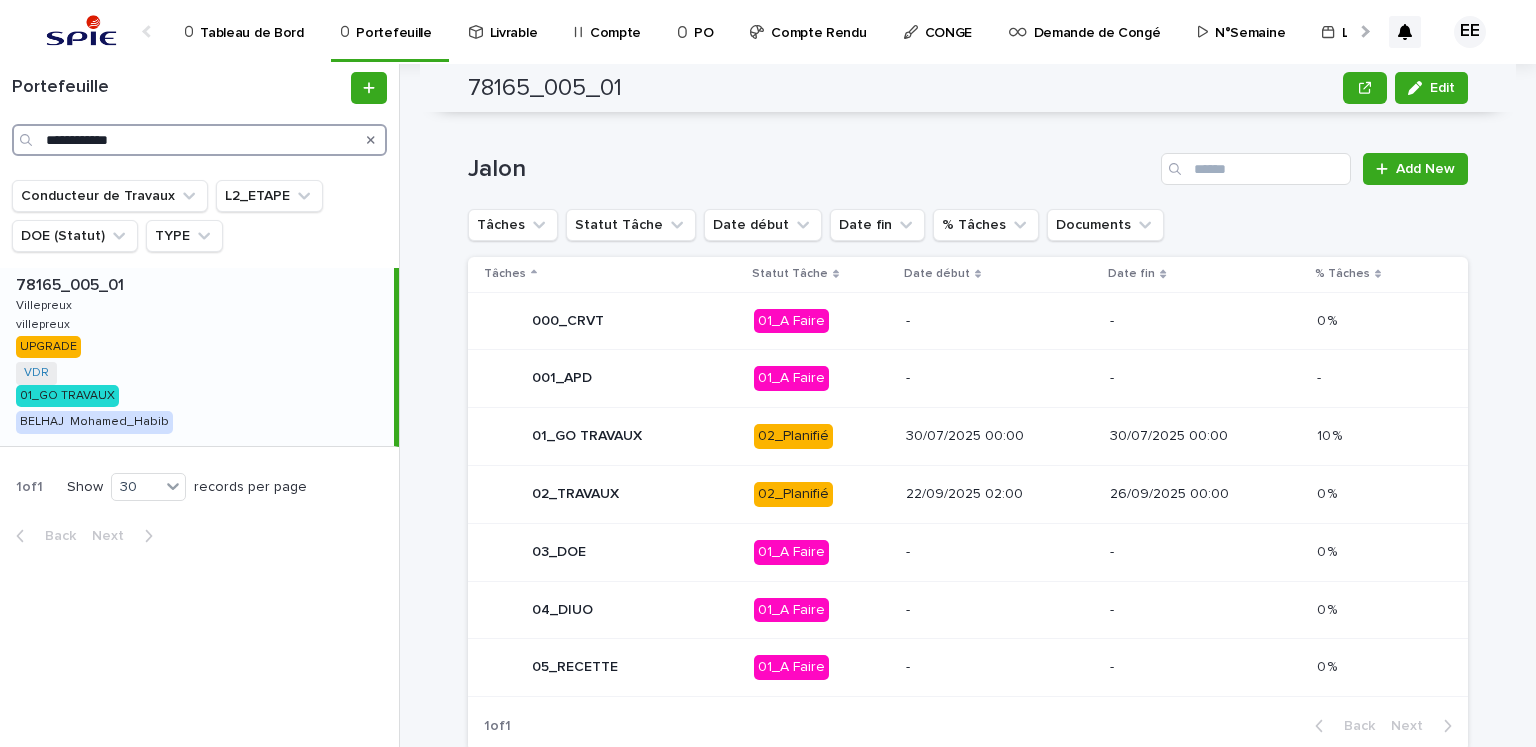 scroll, scrollTop: 878, scrollLeft: 0, axis: vertical 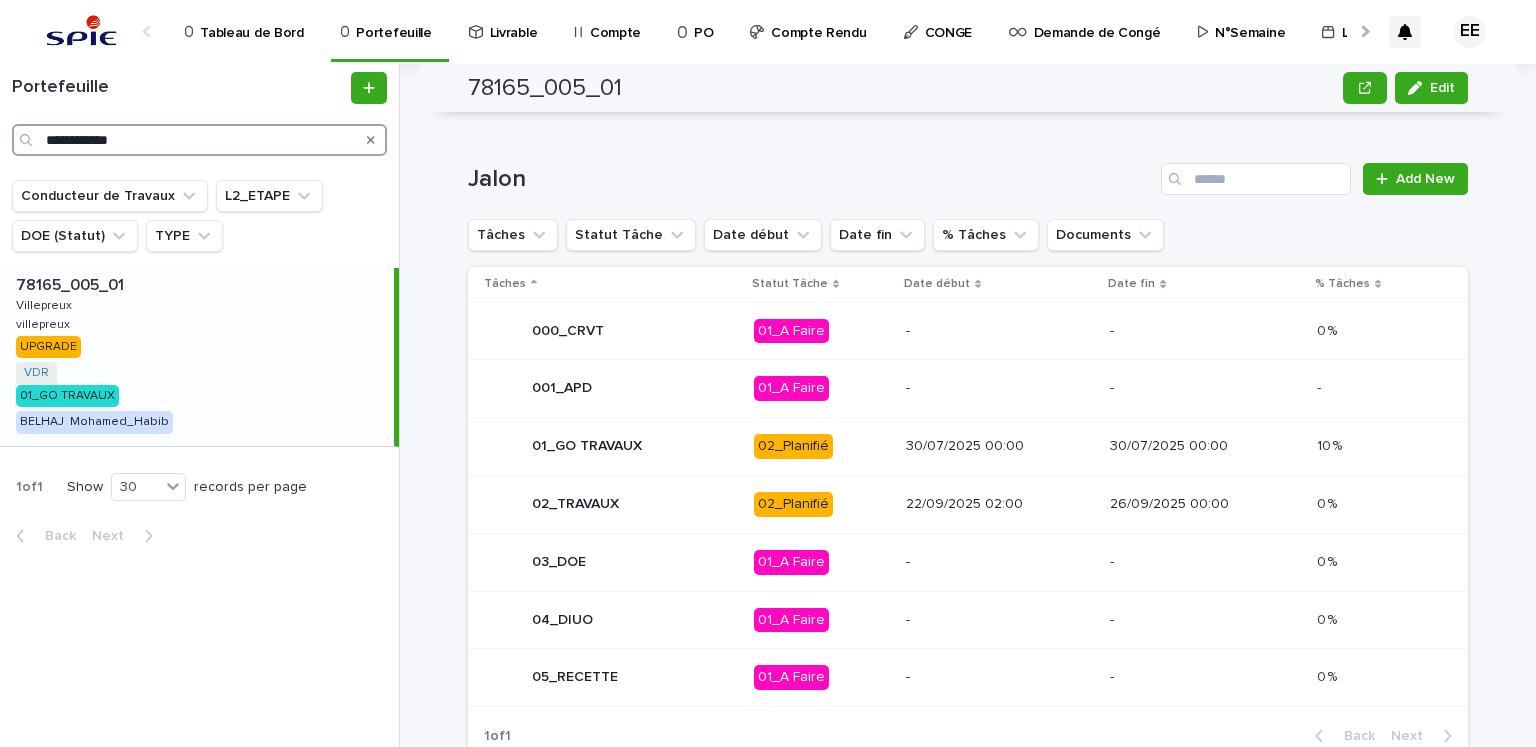 type on "**********" 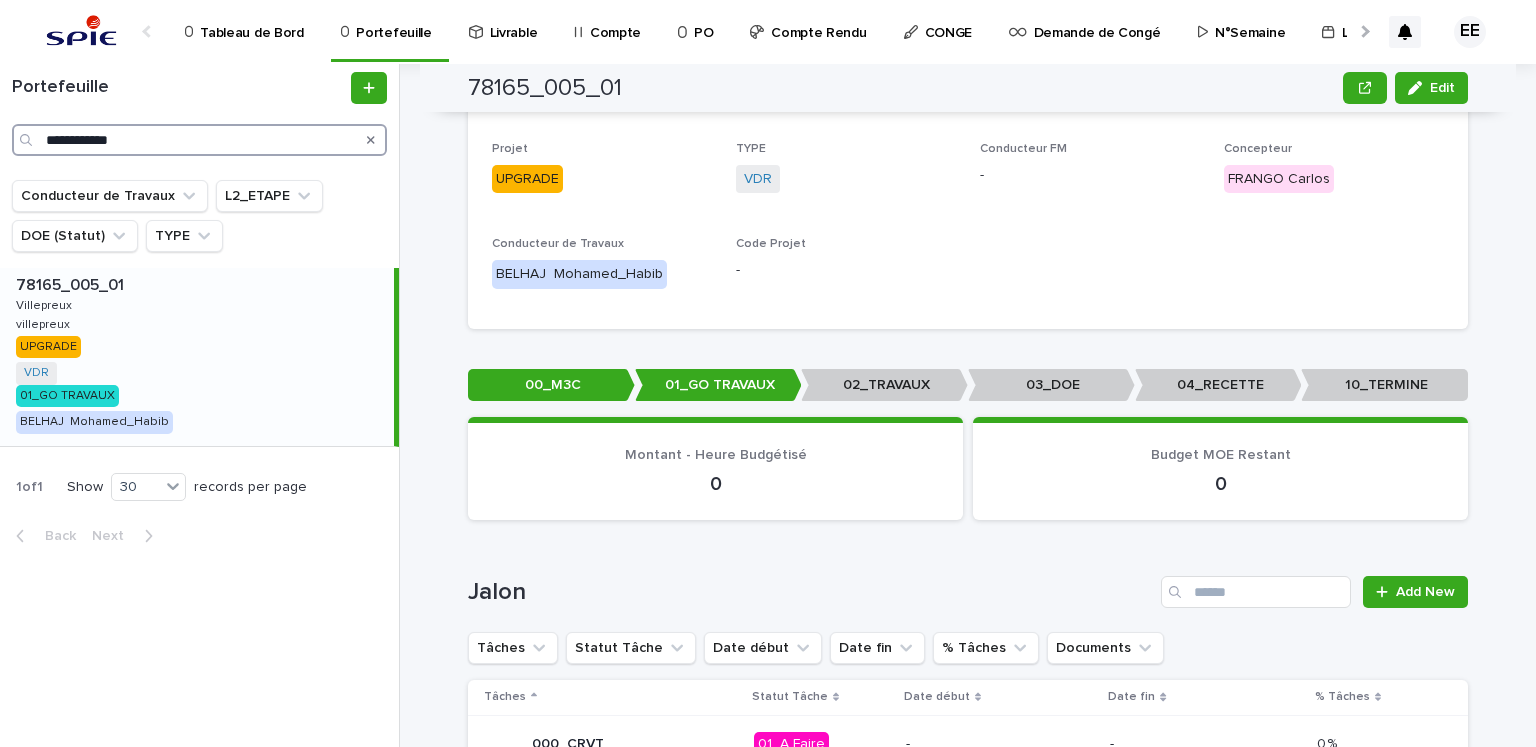 scroll, scrollTop: 34, scrollLeft: 0, axis: vertical 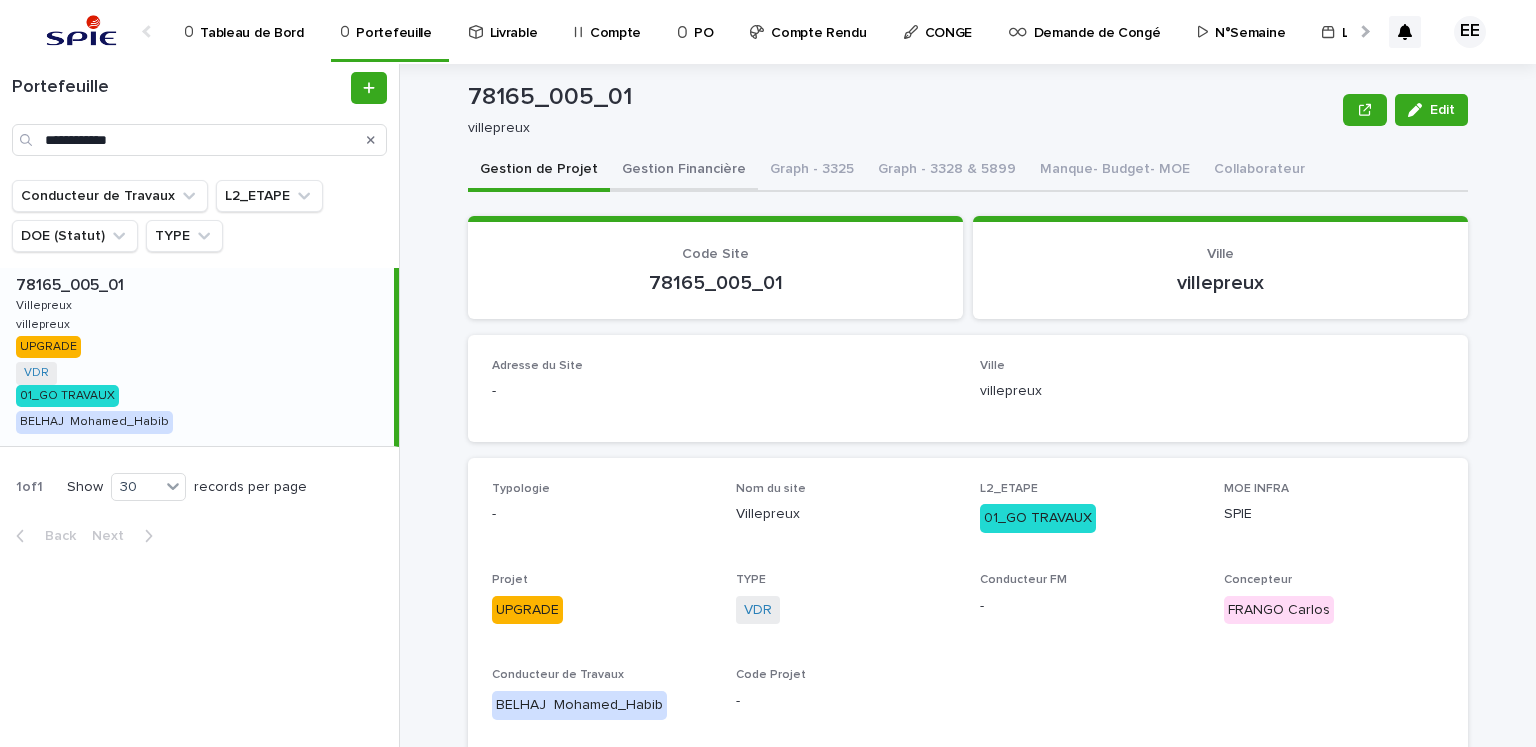 click on "Gestion Financière" at bounding box center (684, 171) 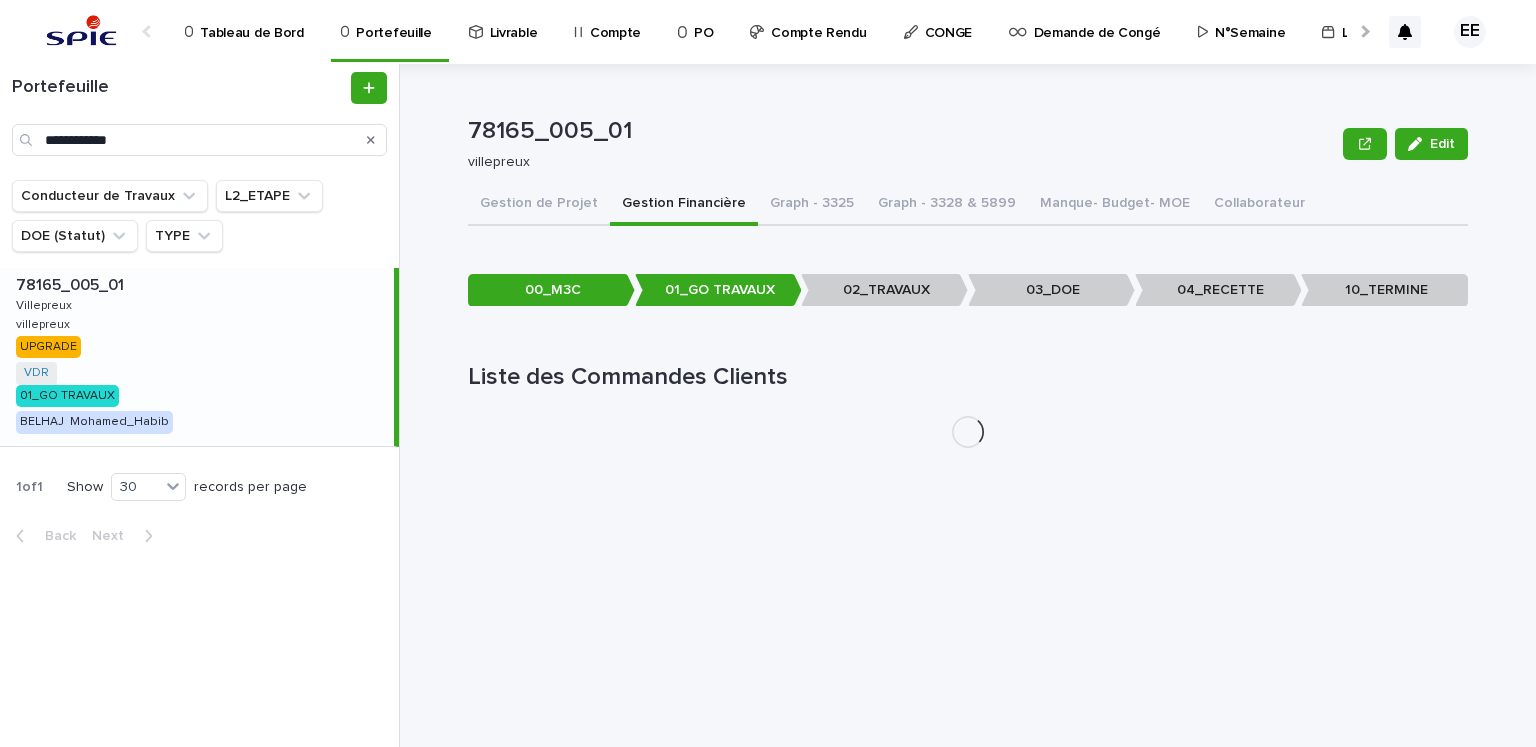scroll, scrollTop: 0, scrollLeft: 0, axis: both 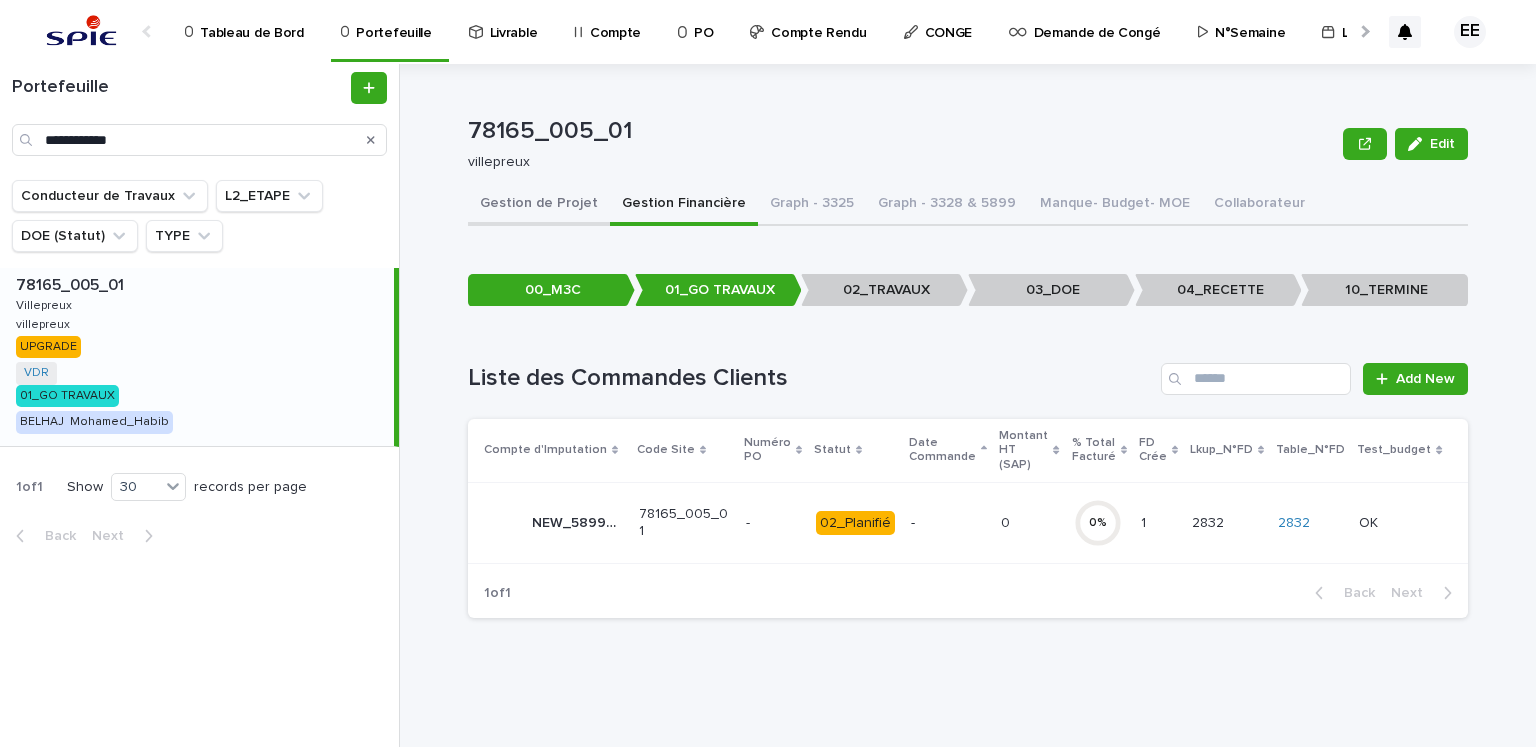 click on "Gestion de Projet" at bounding box center (539, 205) 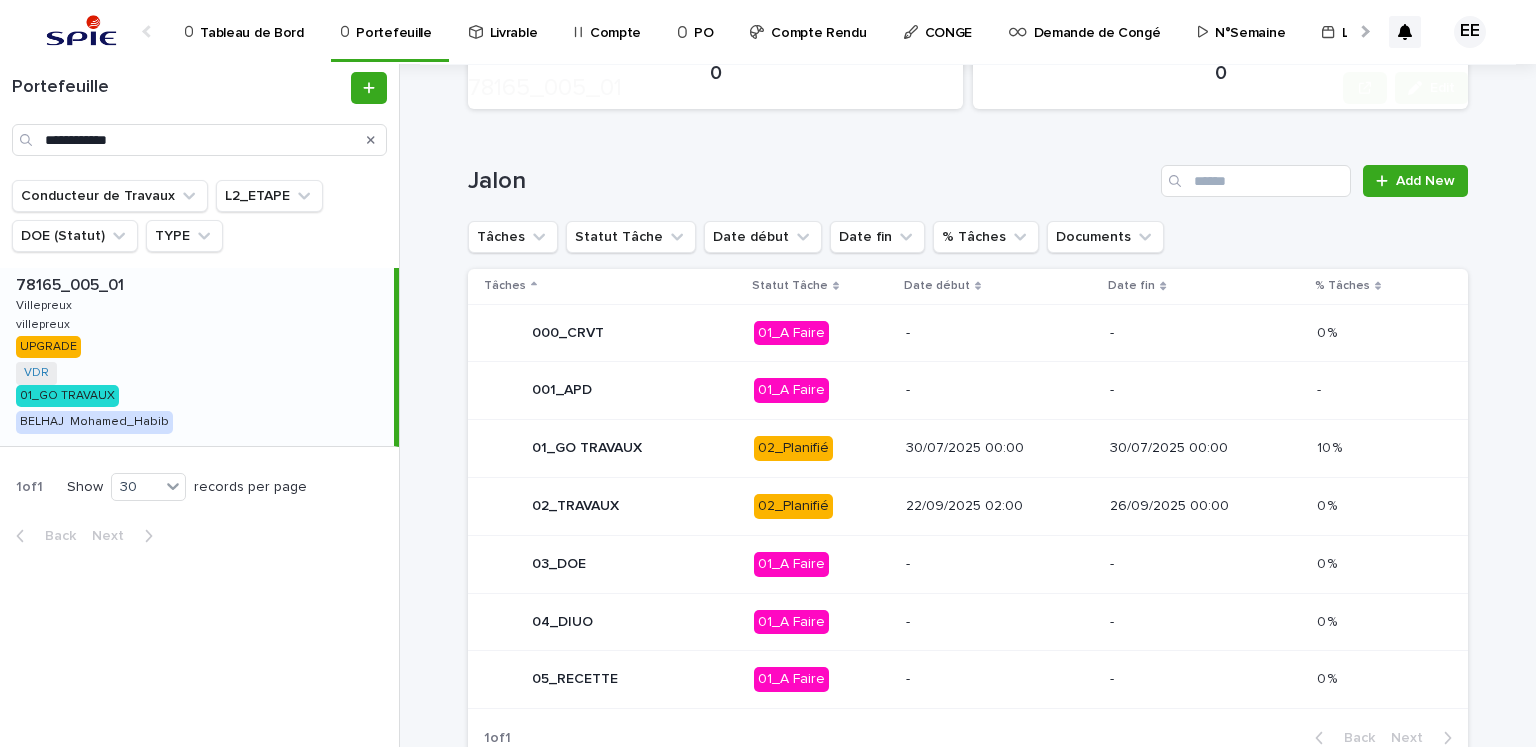 scroll, scrollTop: 946, scrollLeft: 0, axis: vertical 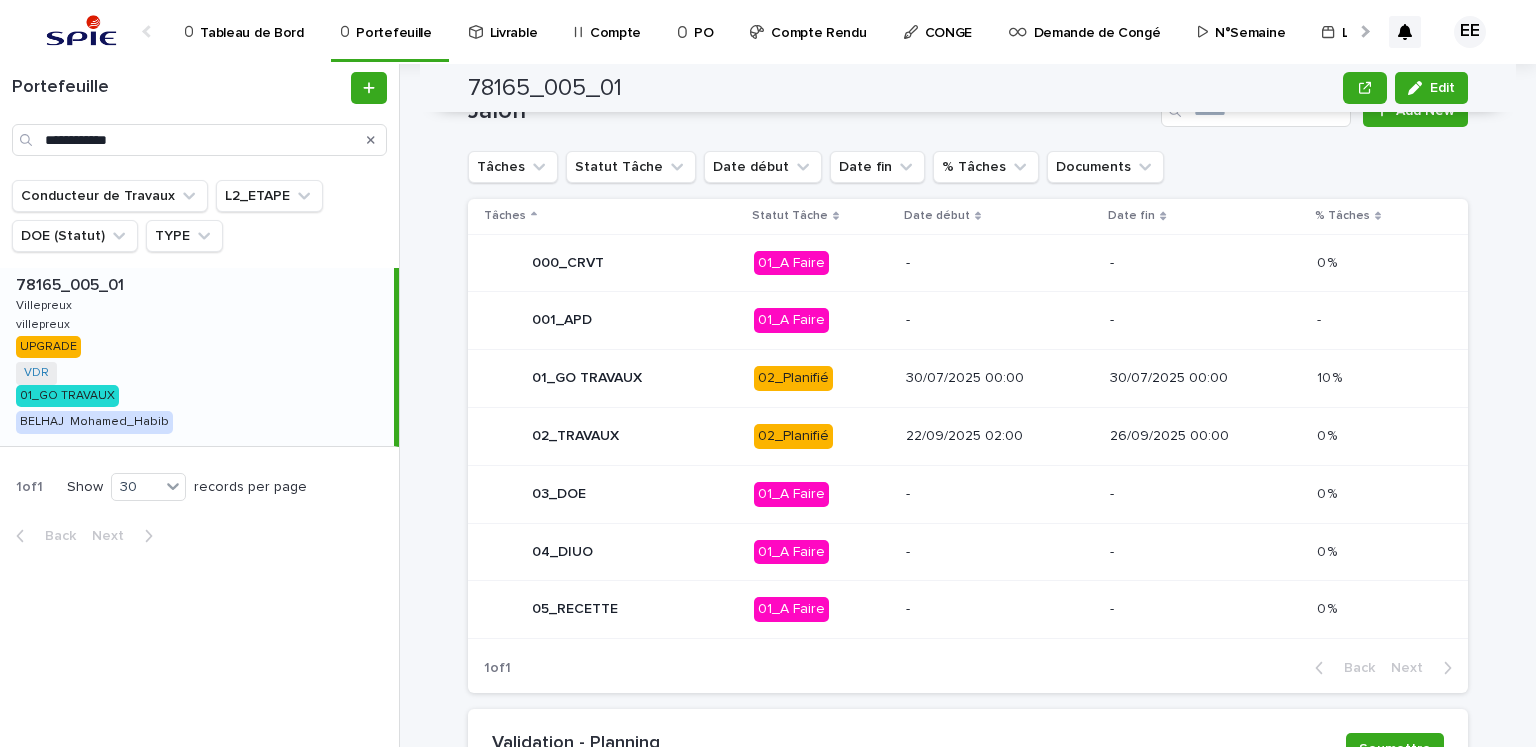 click on "30/07/2025 00:00" at bounding box center [1000, 378] 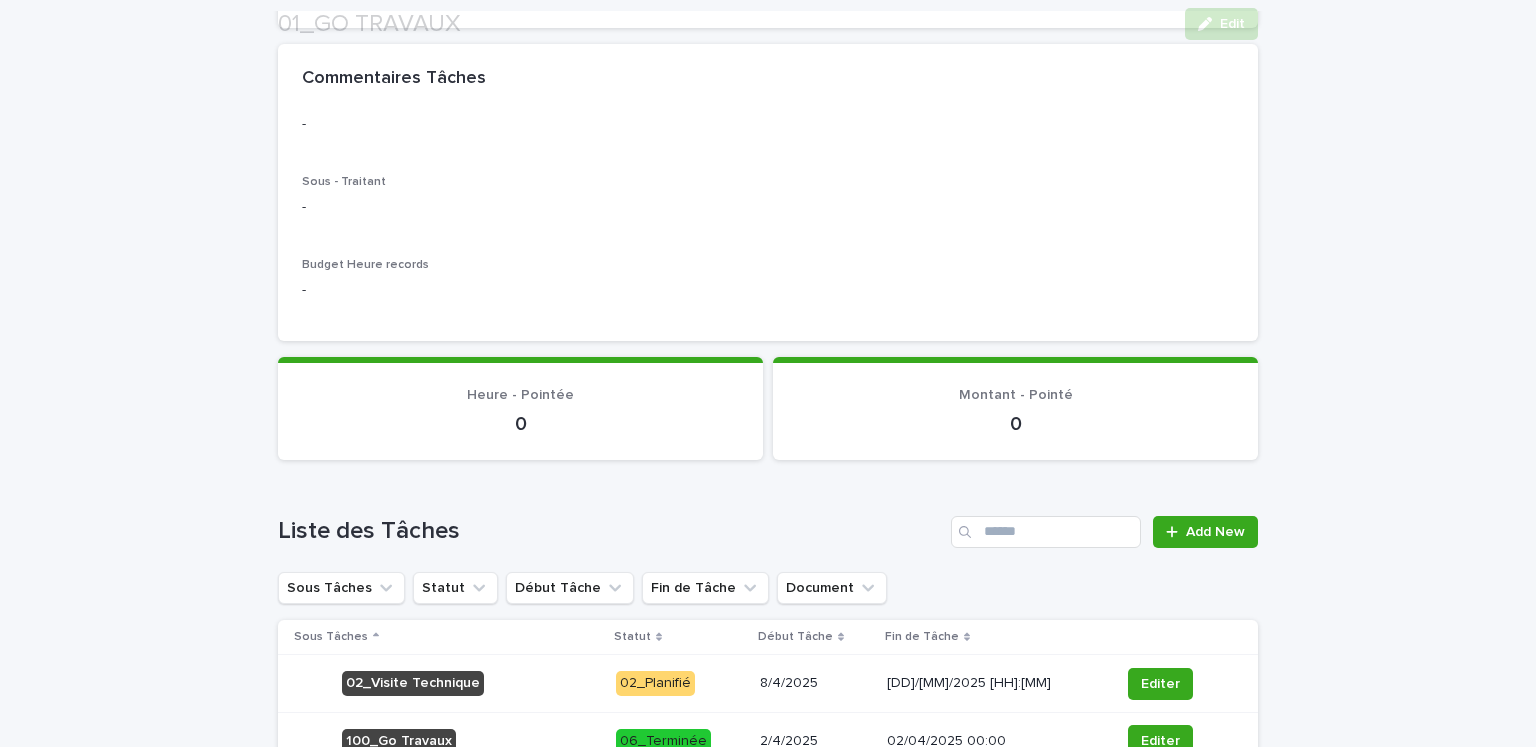 scroll, scrollTop: 897, scrollLeft: 0, axis: vertical 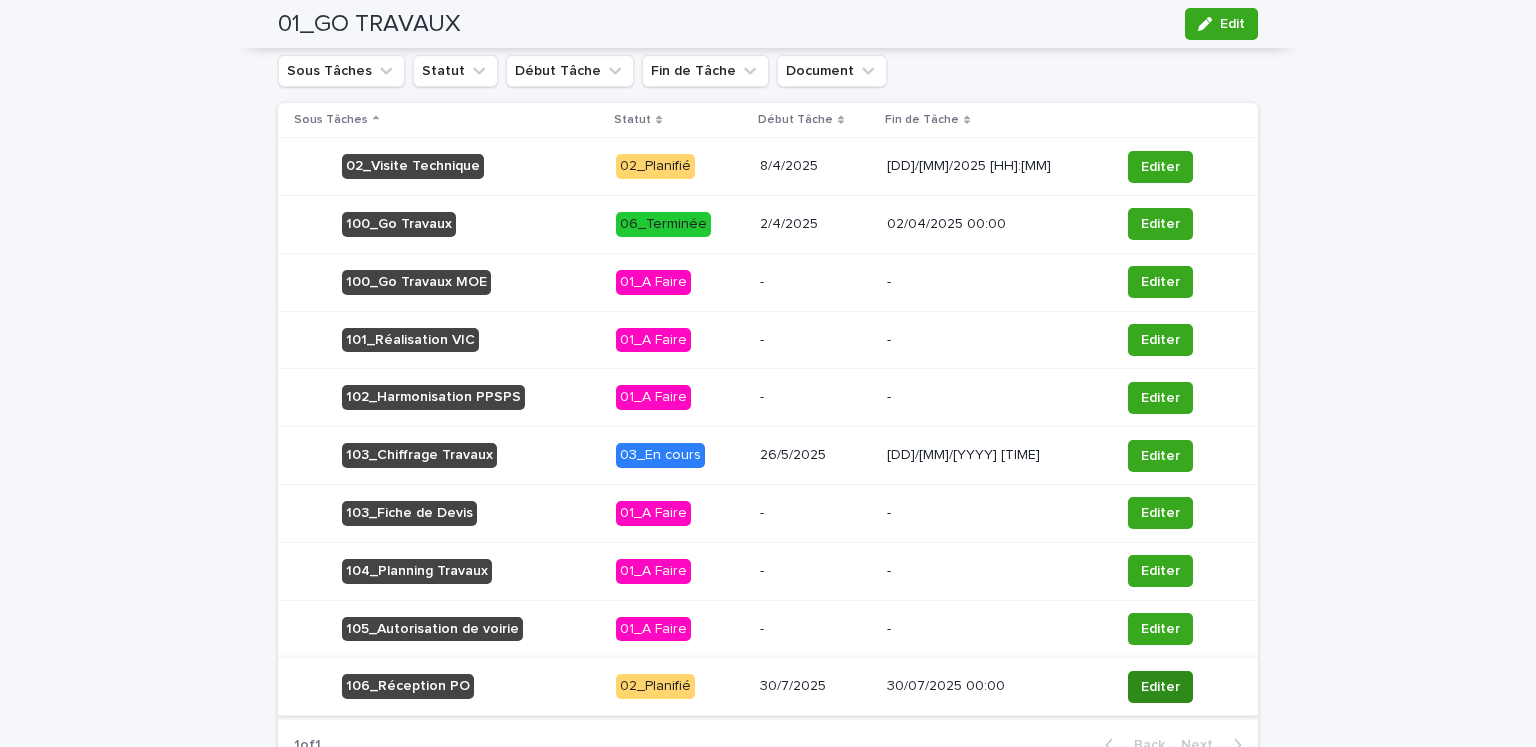 click on "Editer" at bounding box center (1160, 687) 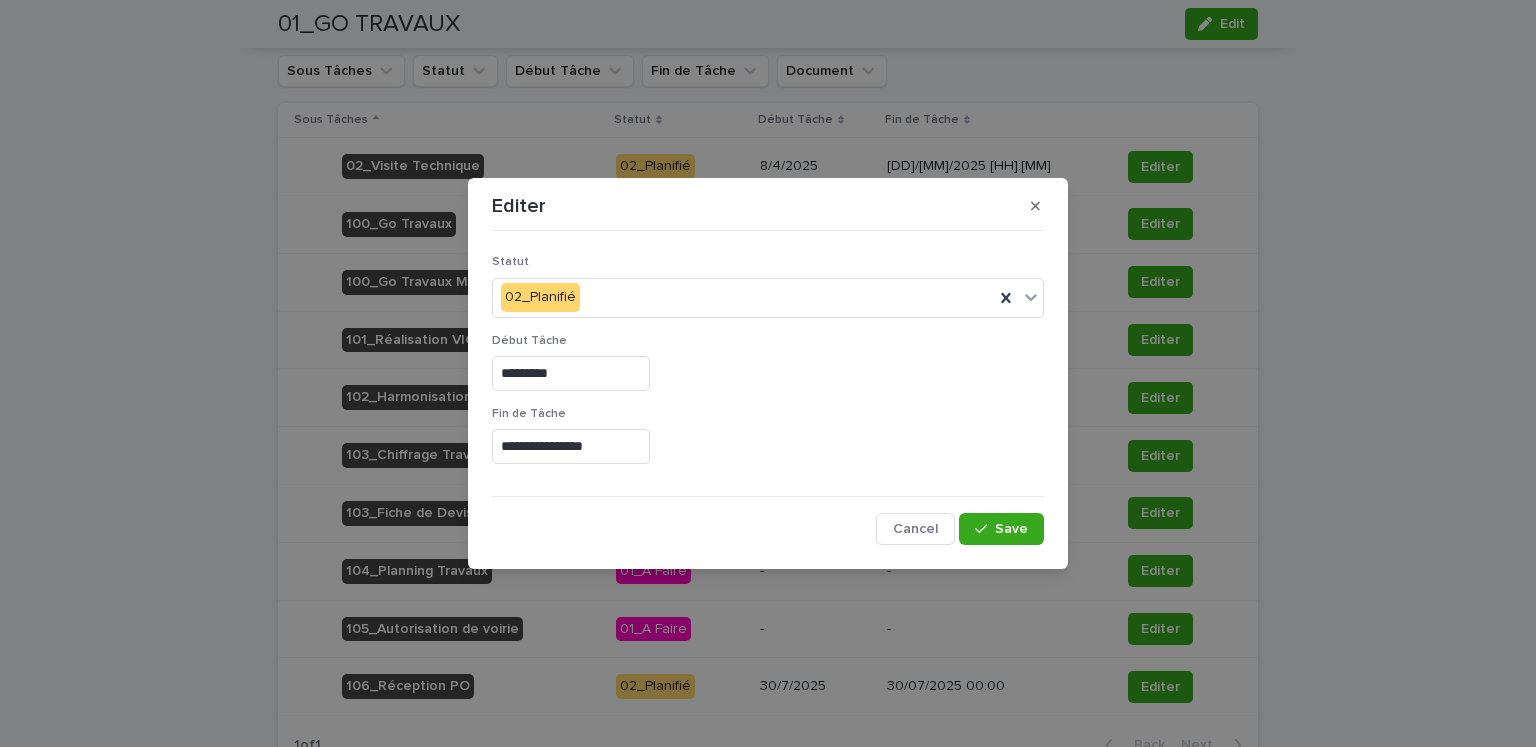 click on "**********" at bounding box center (571, 446) 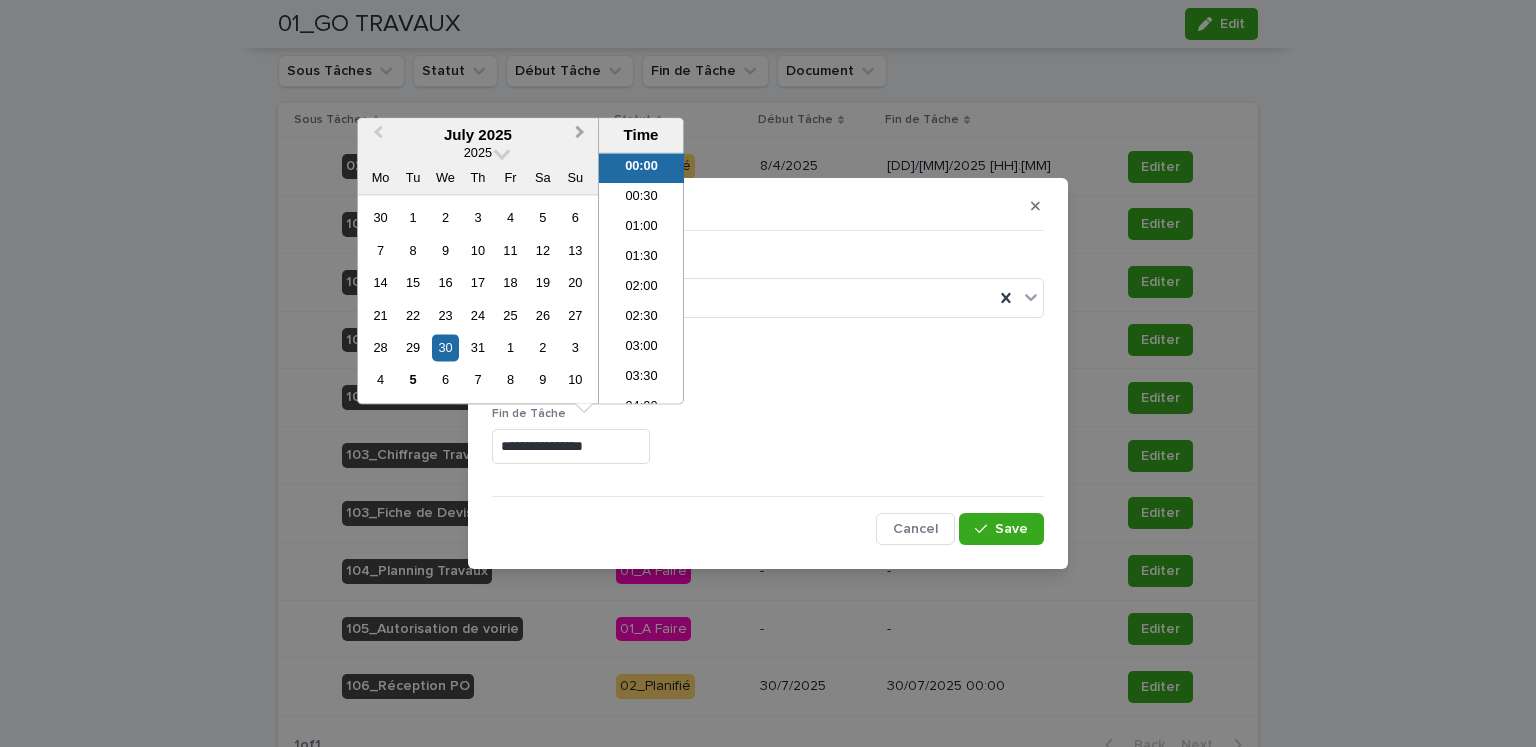 click on "Next Month" at bounding box center (580, 135) 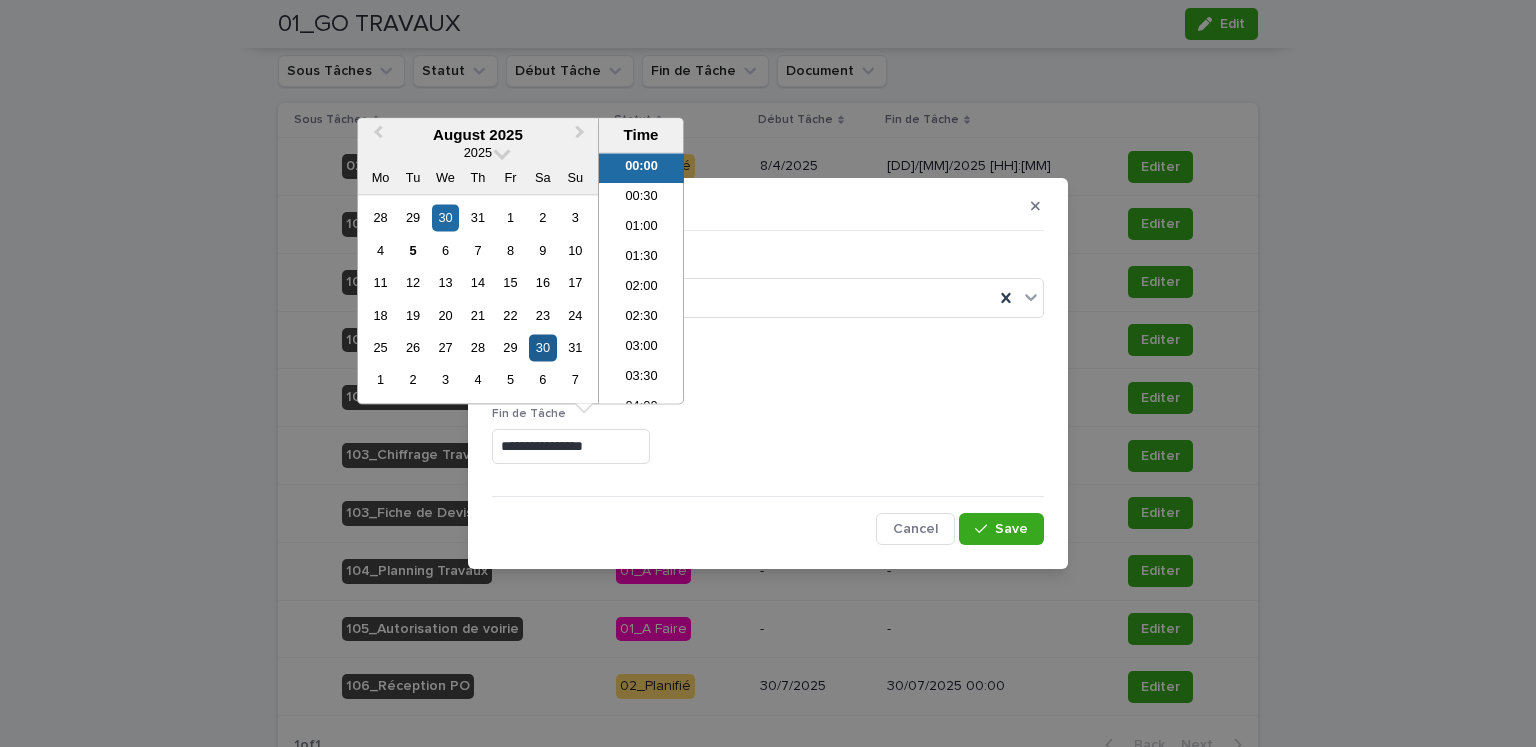 click on "30" at bounding box center [542, 347] 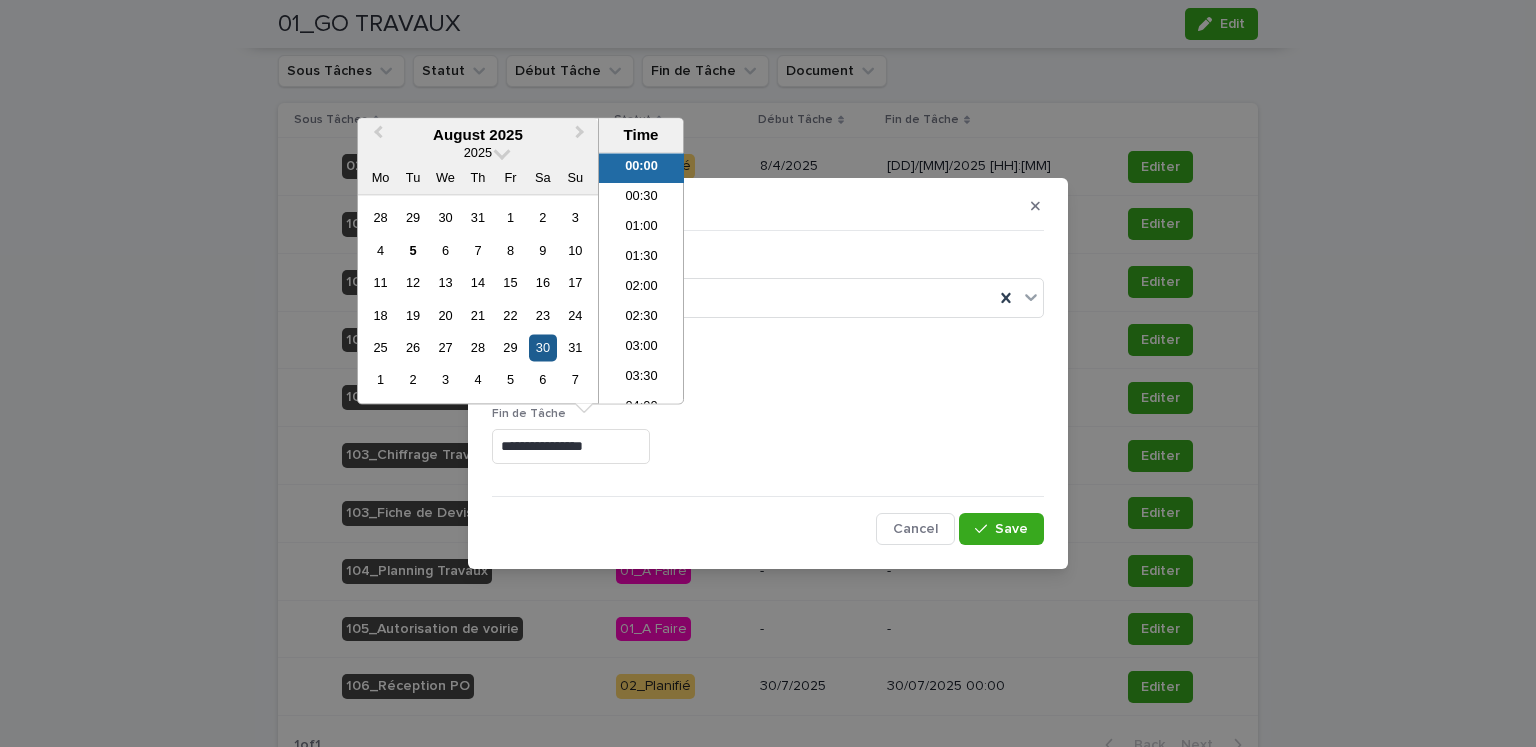 type on "**********" 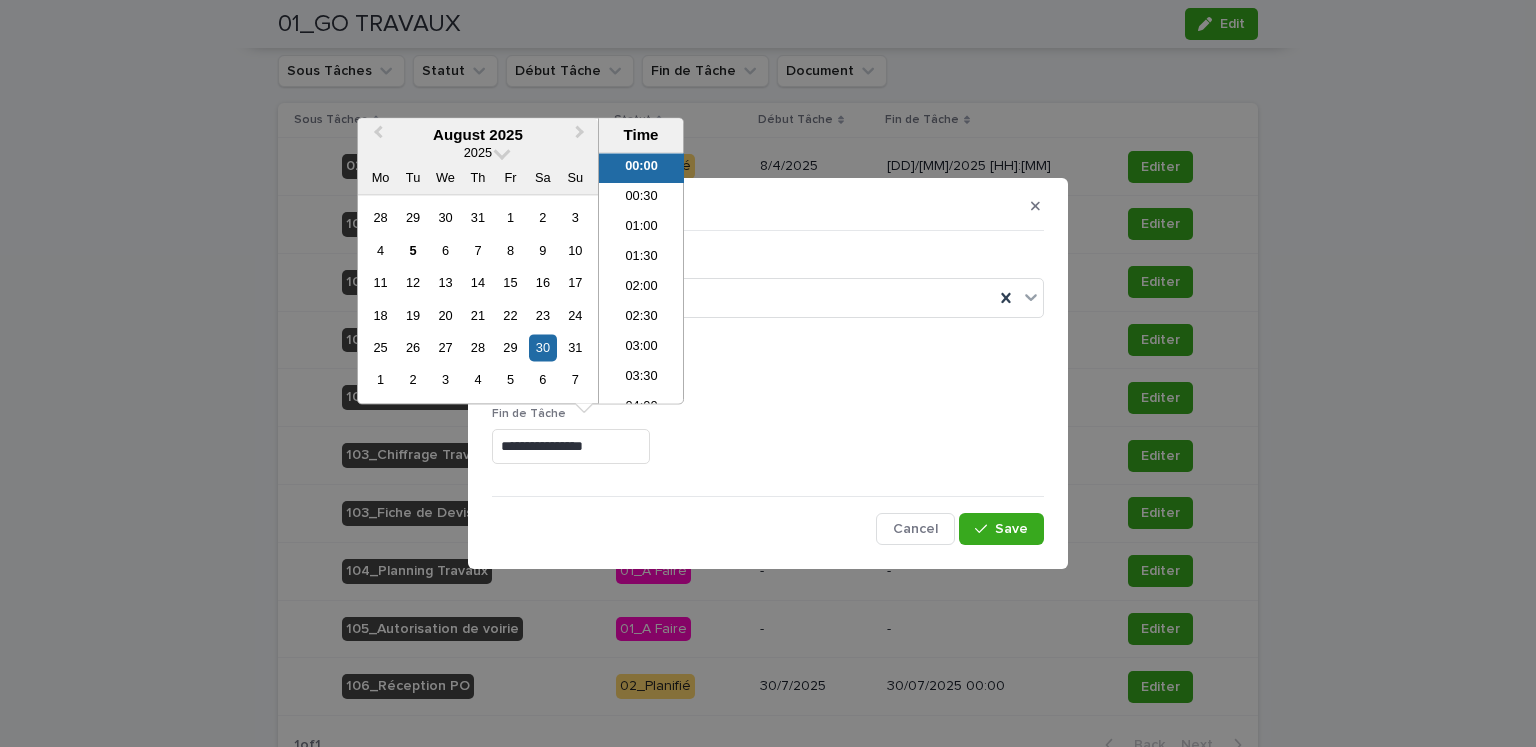 click on "Fin de Tâche" at bounding box center [768, 414] 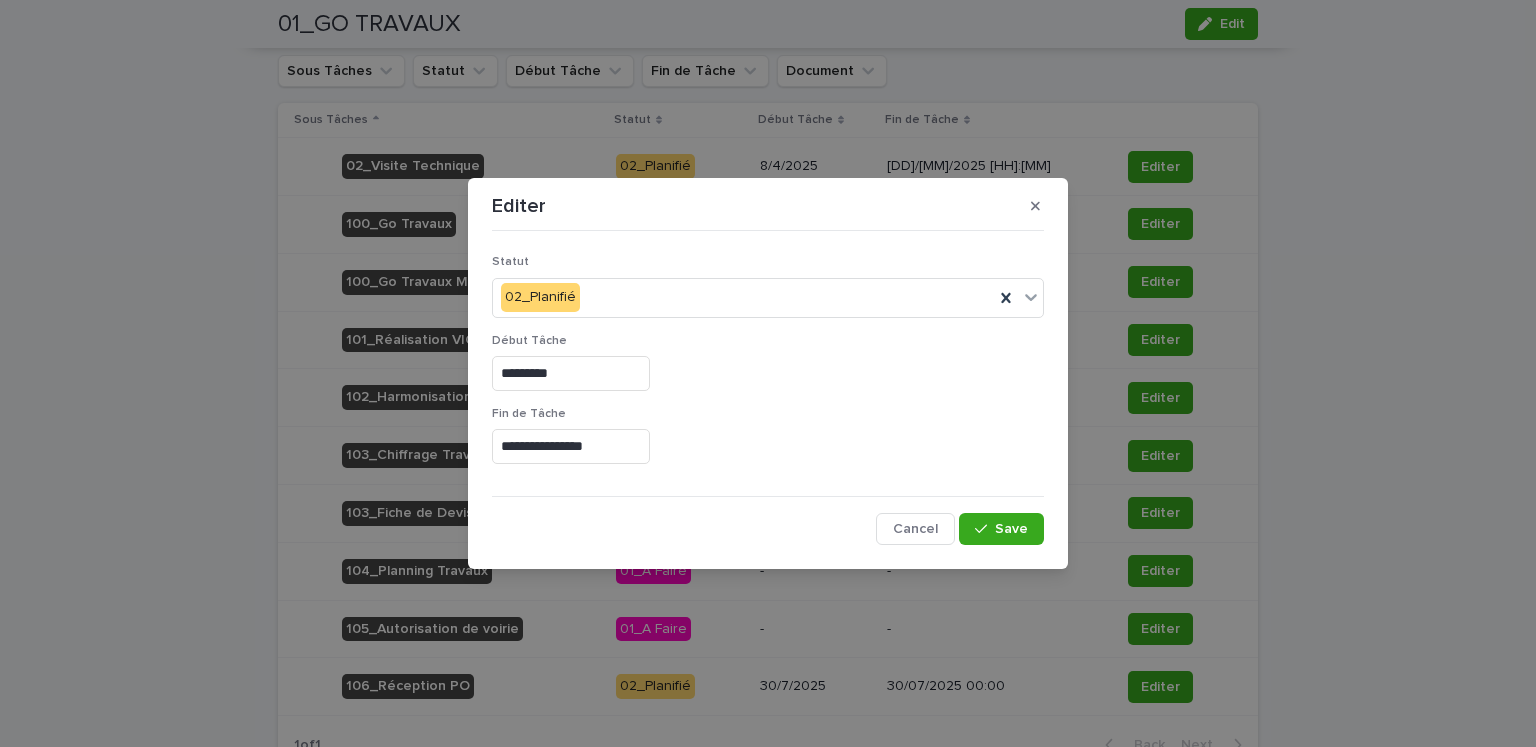 click on "*********" at bounding box center [571, 373] 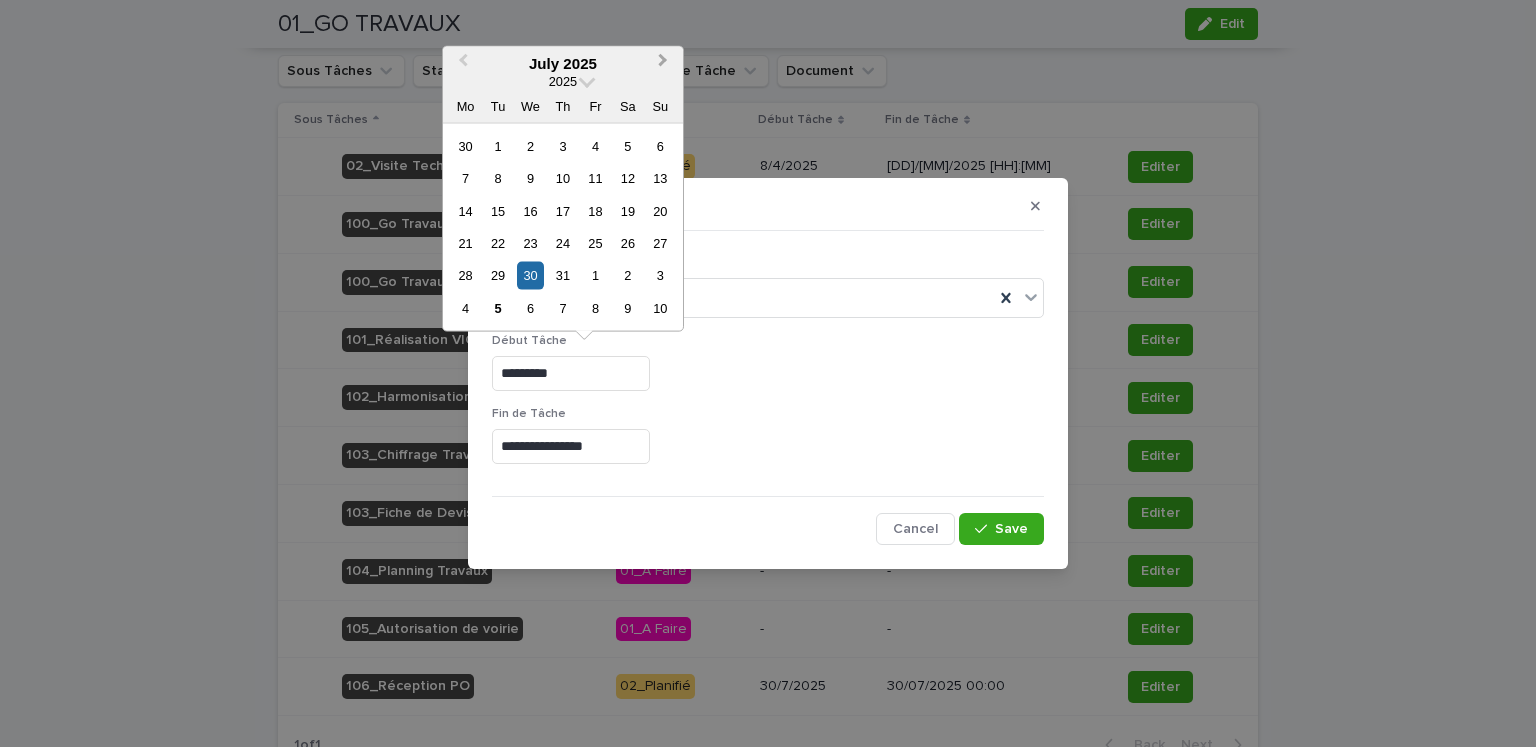click on "Next Month" at bounding box center (665, 64) 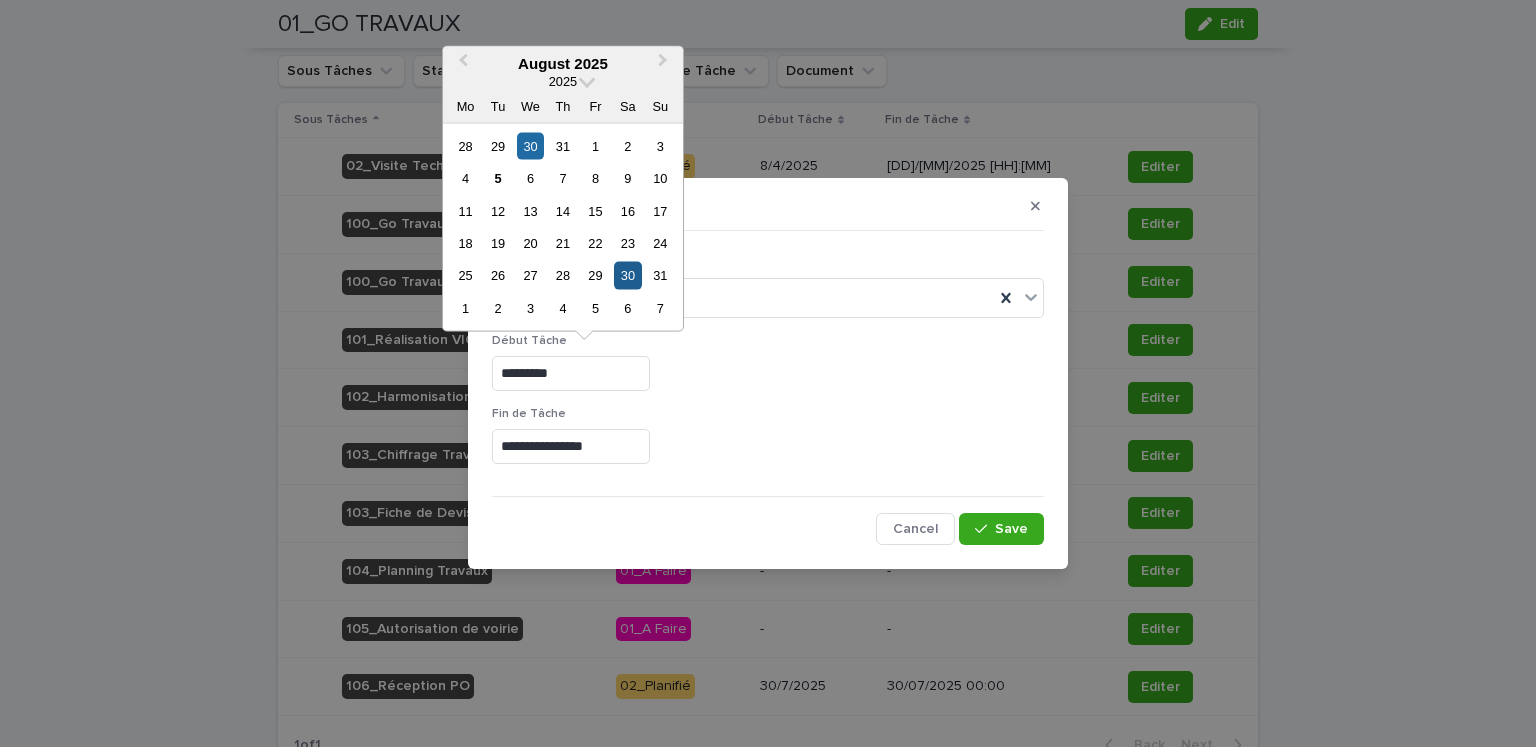 click on "30" at bounding box center (627, 275) 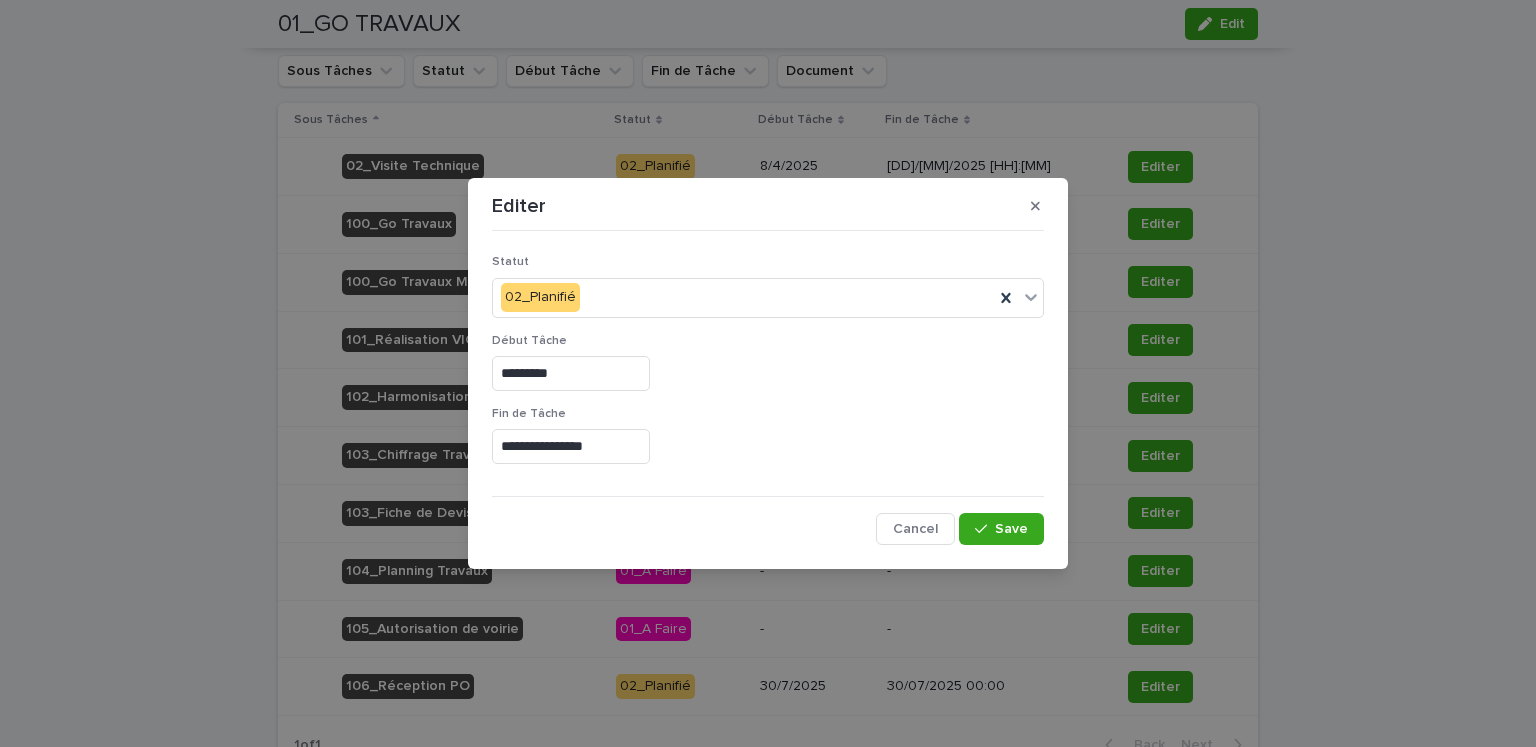 type on "*********" 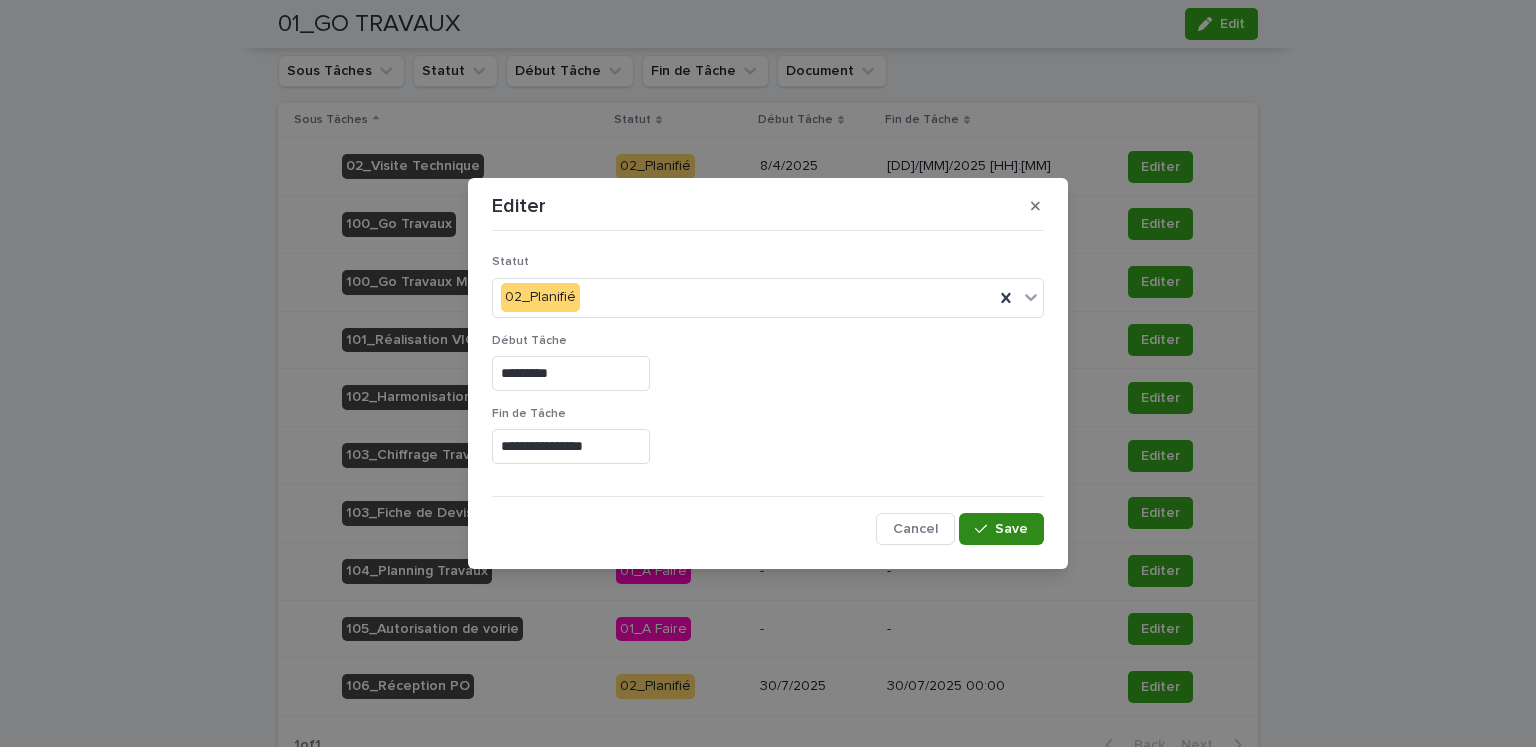 click on "Save" at bounding box center (1011, 529) 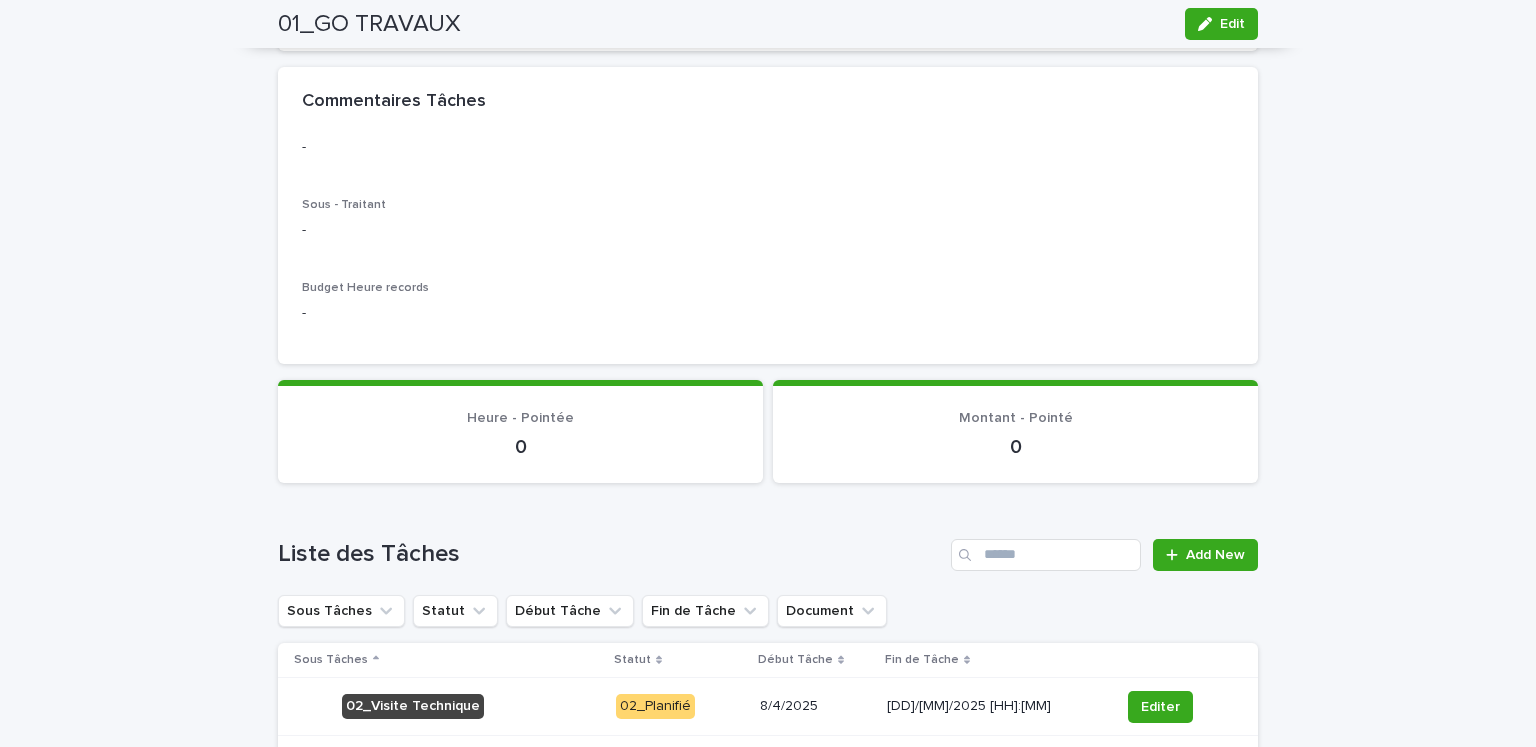 scroll, scrollTop: 0, scrollLeft: 0, axis: both 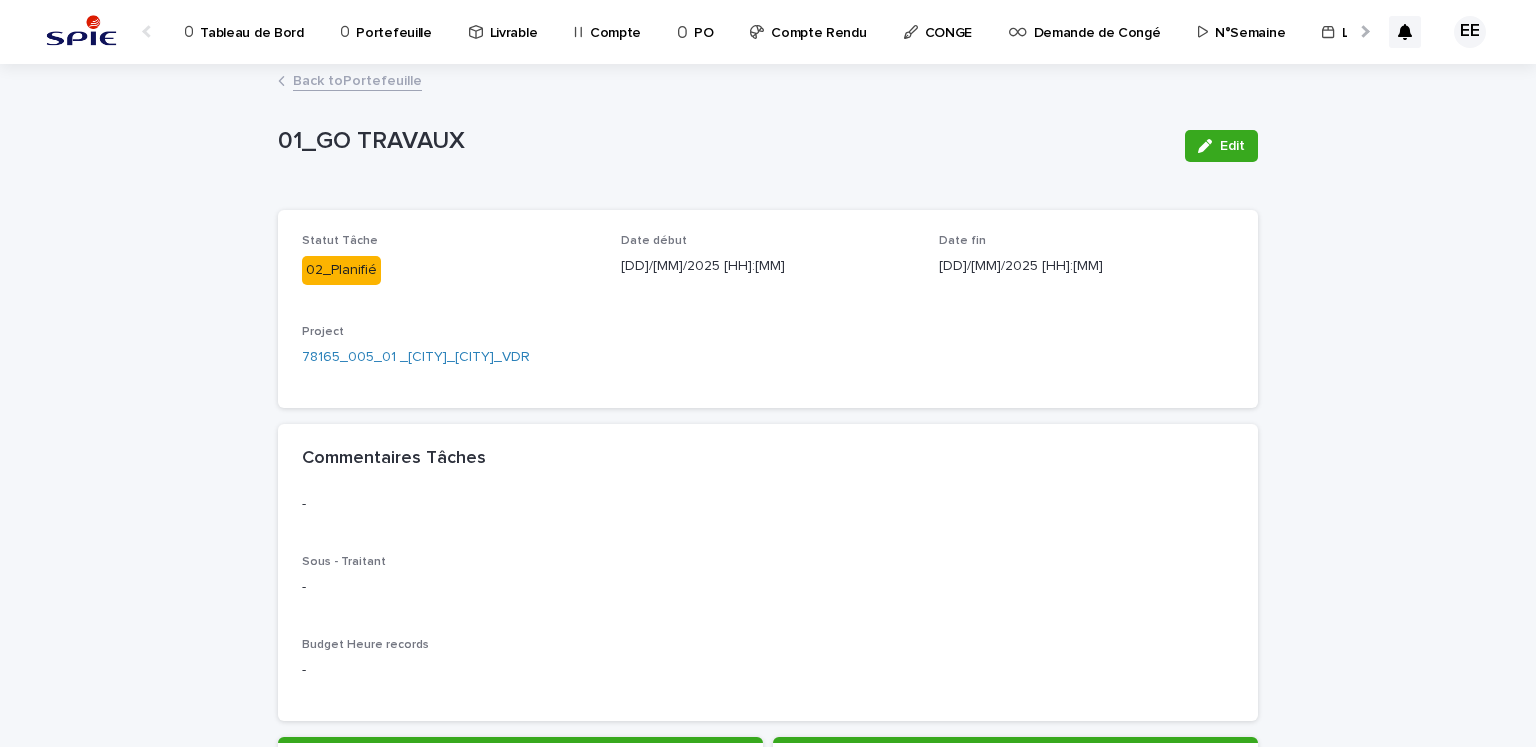 click on "Back to  Portefeuille" at bounding box center (357, 79) 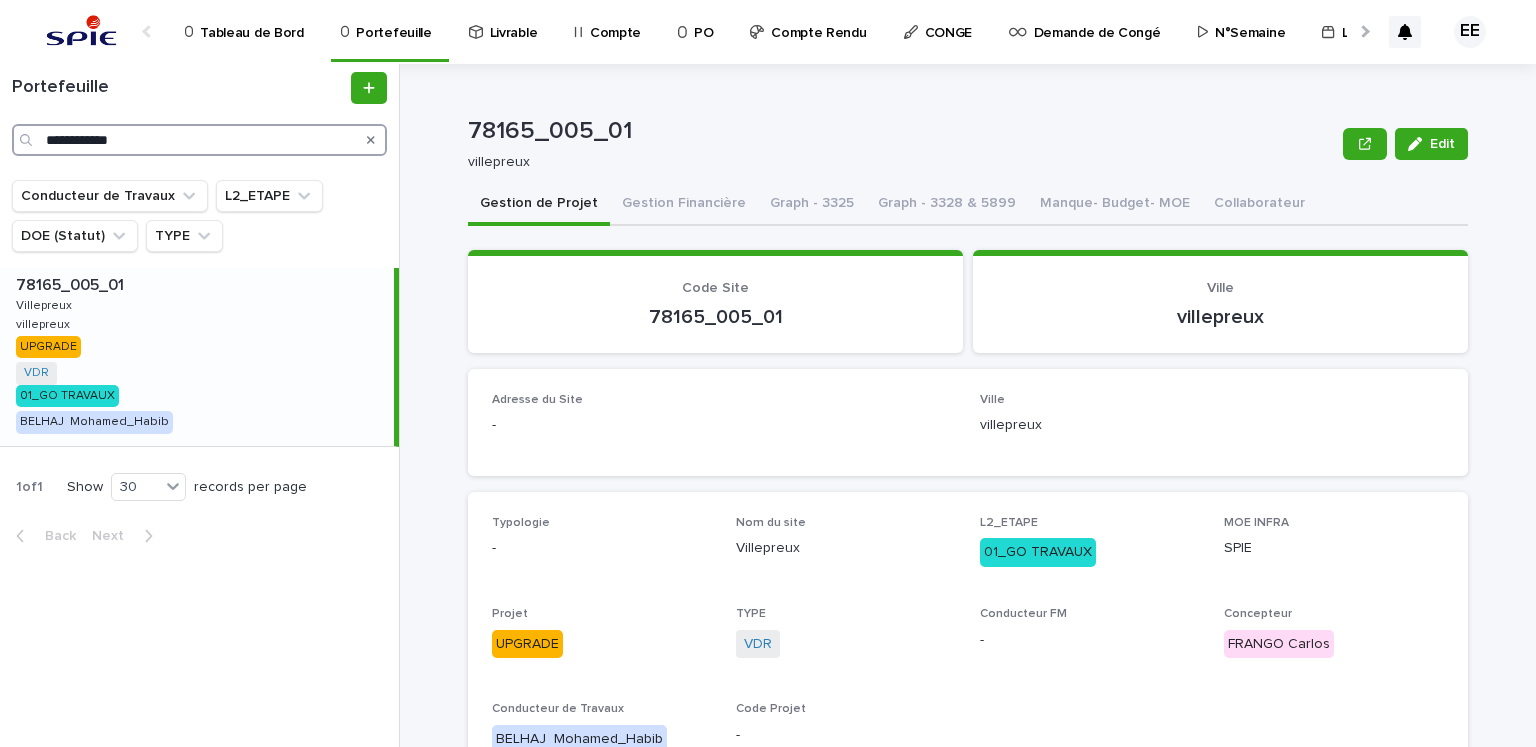 click on "**********" at bounding box center (199, 140) 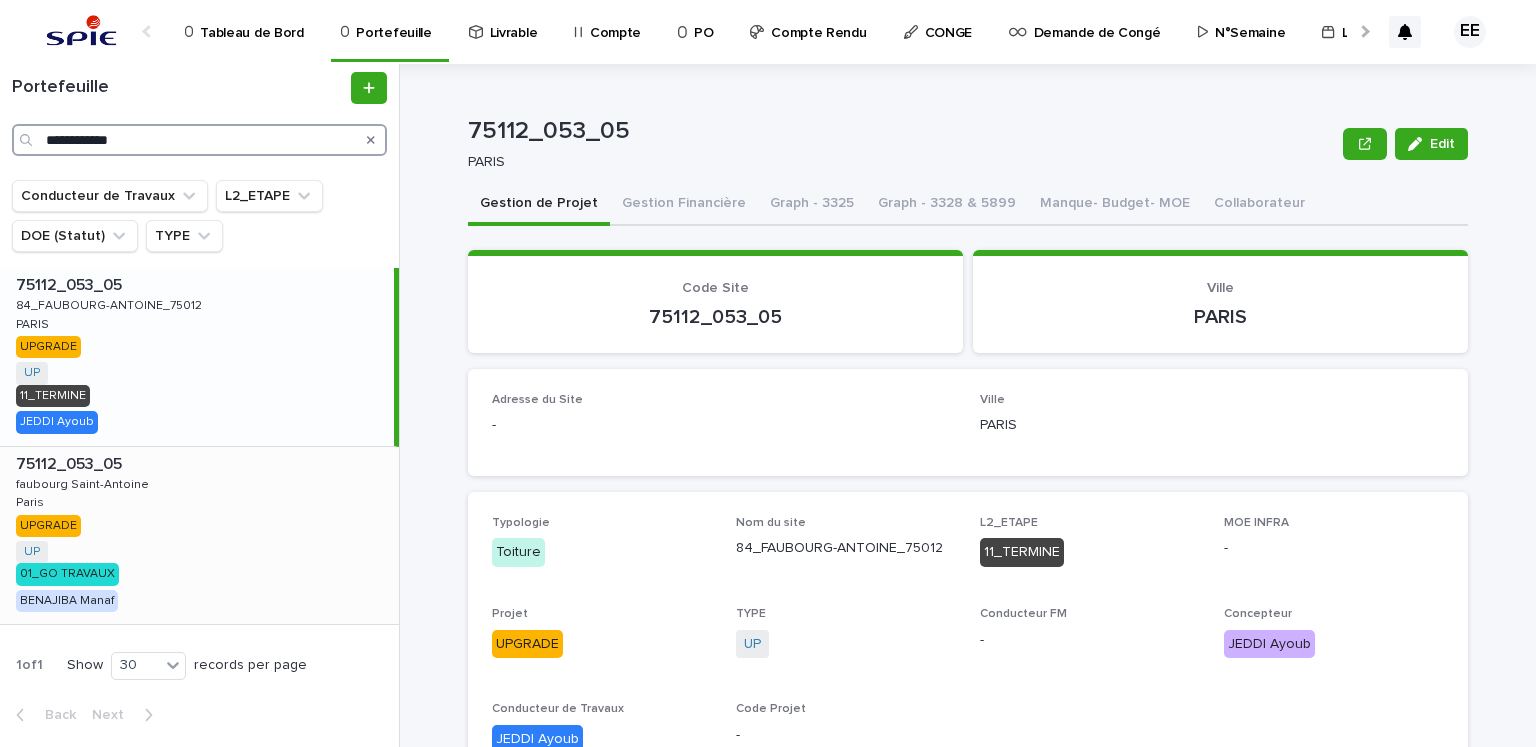 type on "**********" 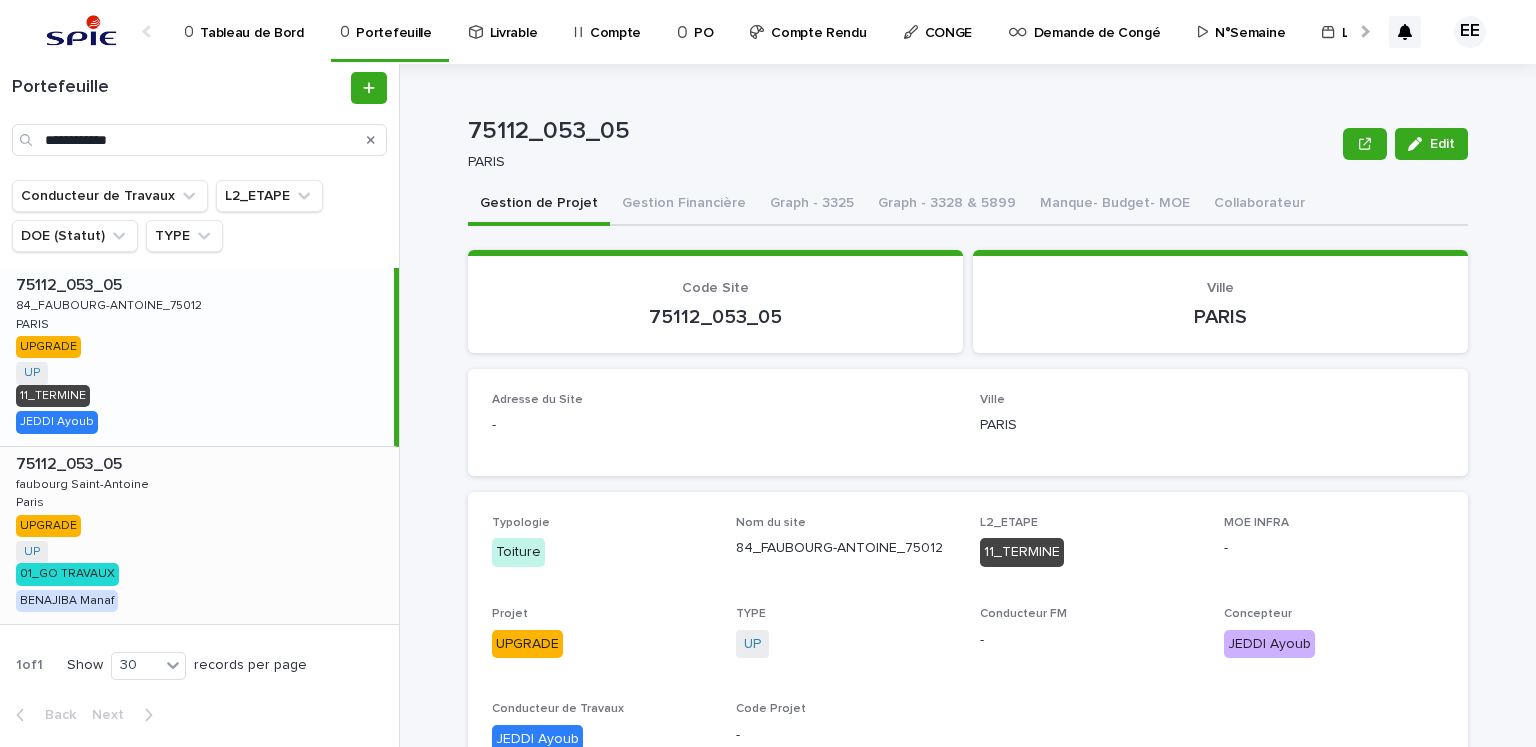 click on "75112_053_05 75112_053_05   faubourg Saint-Antoine faubourg Saint-Antoine   Paris Paris   UPGRADE UP   + 0 01_GO TRAVAUX BENAJIBA Manaf" at bounding box center [199, 536] 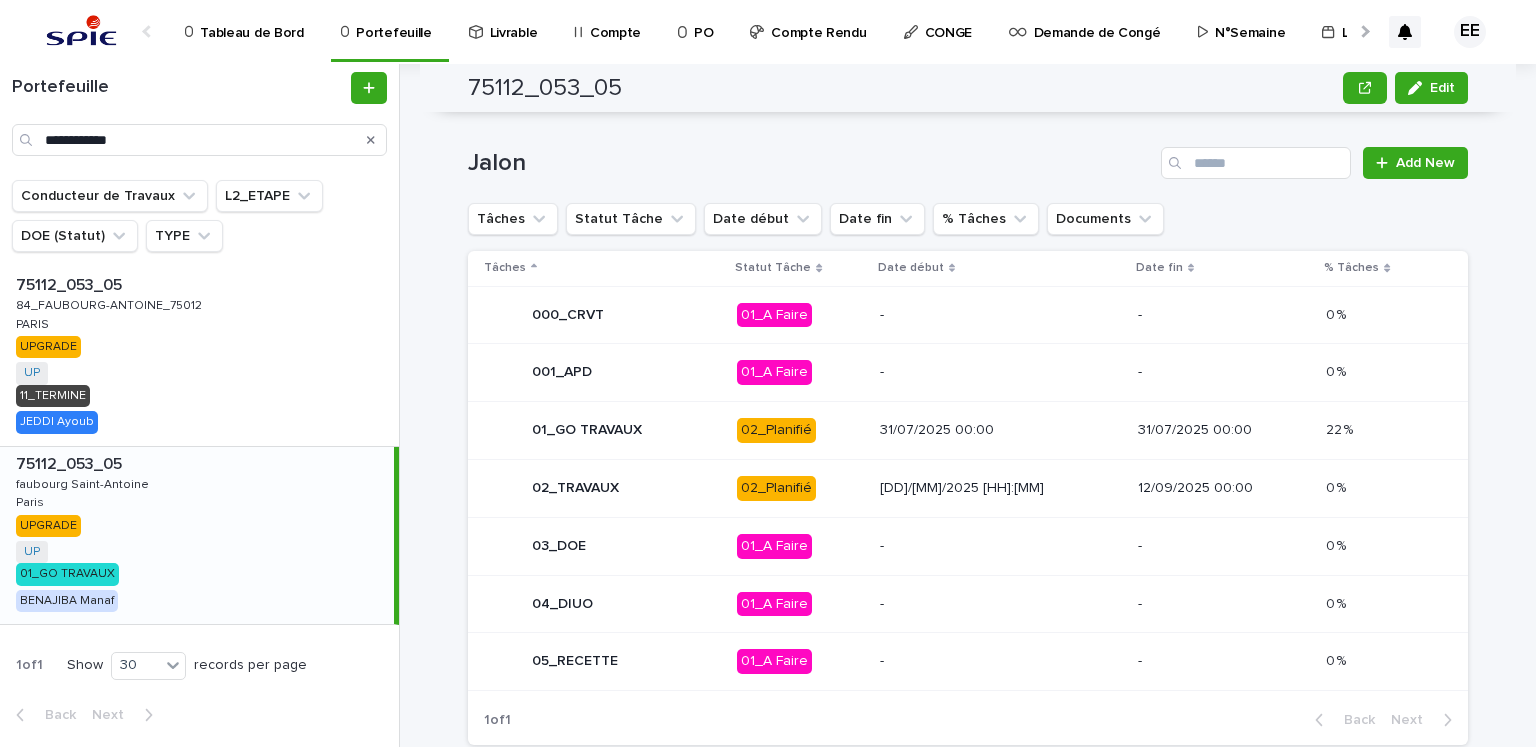 scroll, scrollTop: 892, scrollLeft: 0, axis: vertical 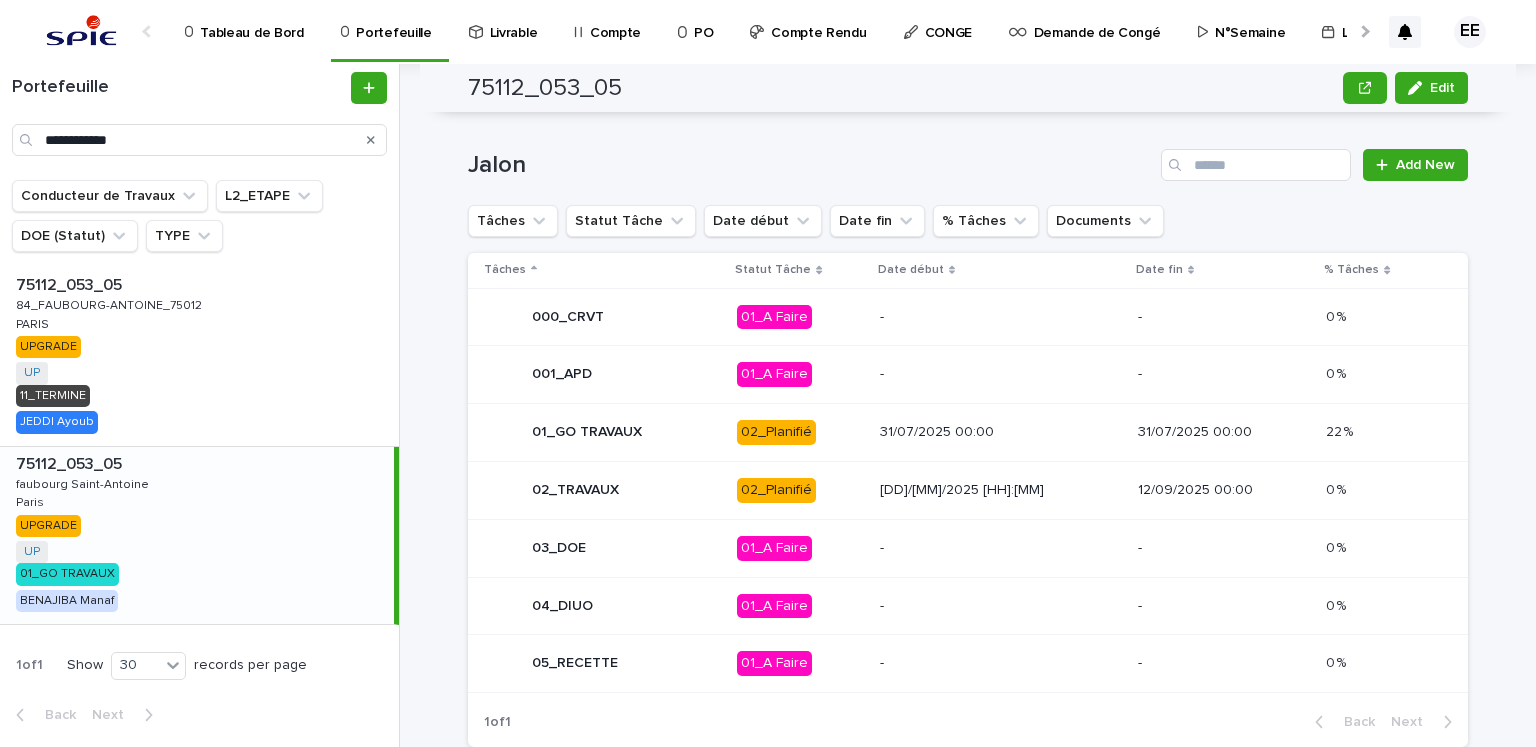 click on "31/07/2025 00:00" at bounding box center (1001, 432) 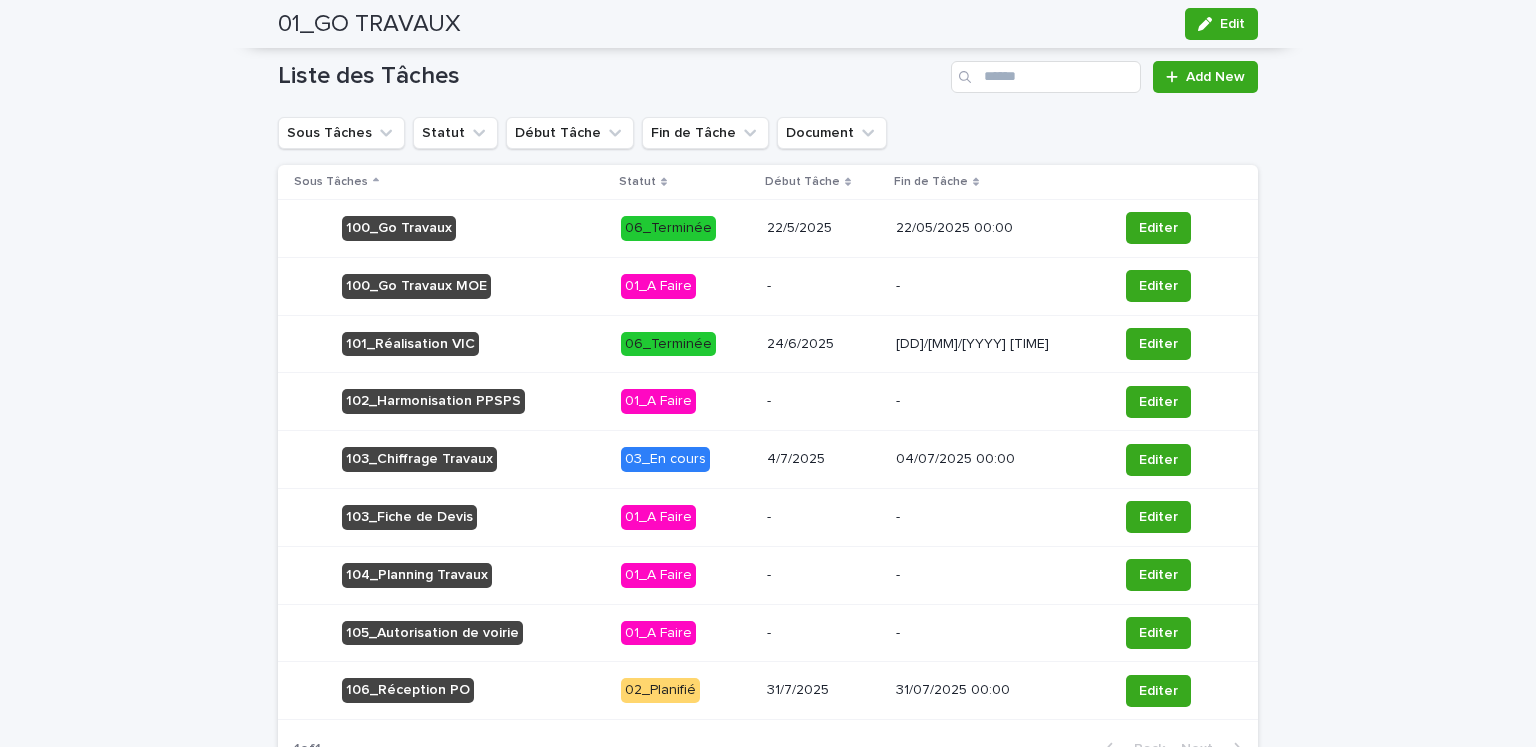 scroll, scrollTop: 889, scrollLeft: 0, axis: vertical 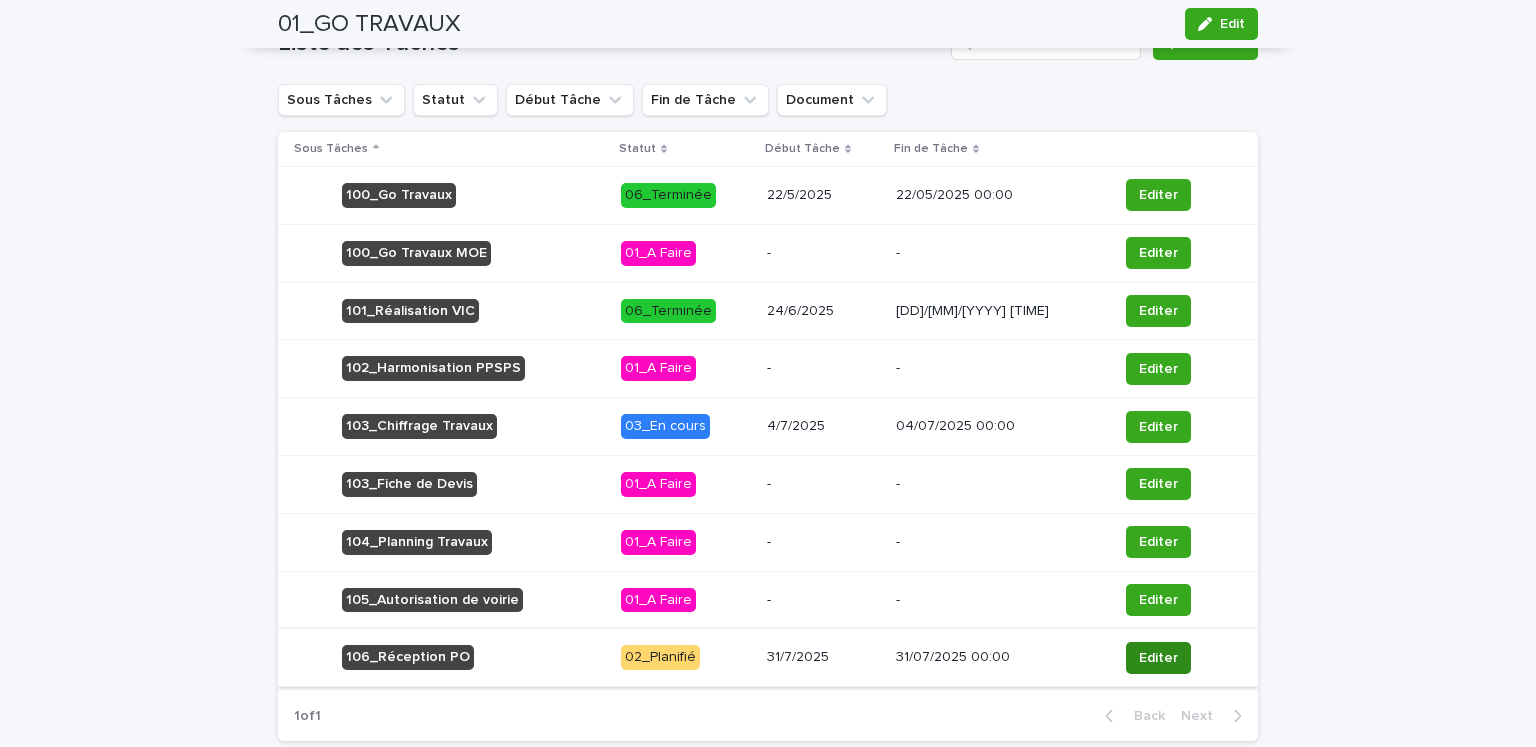 click on "Editer" at bounding box center (1158, 658) 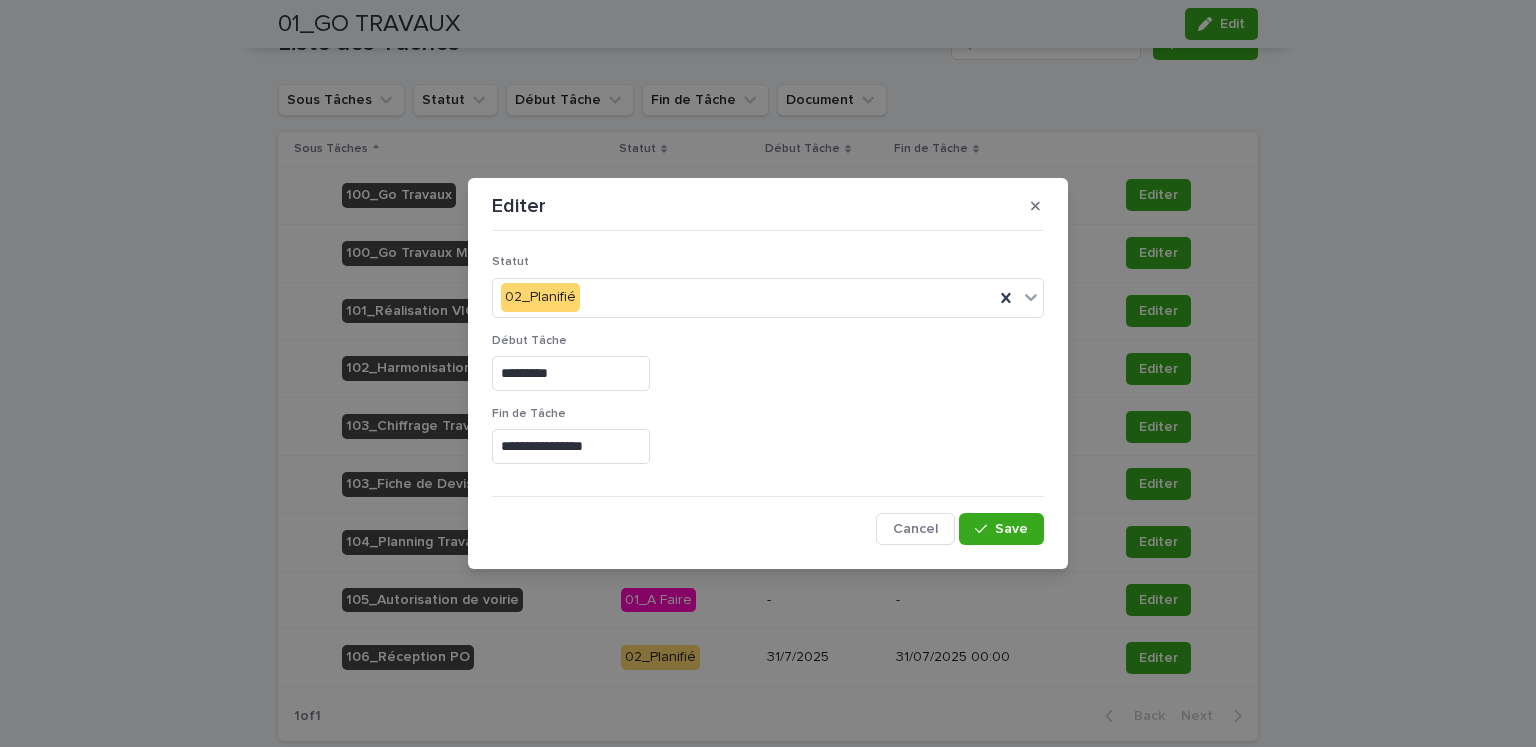 click on "**********" at bounding box center [571, 446] 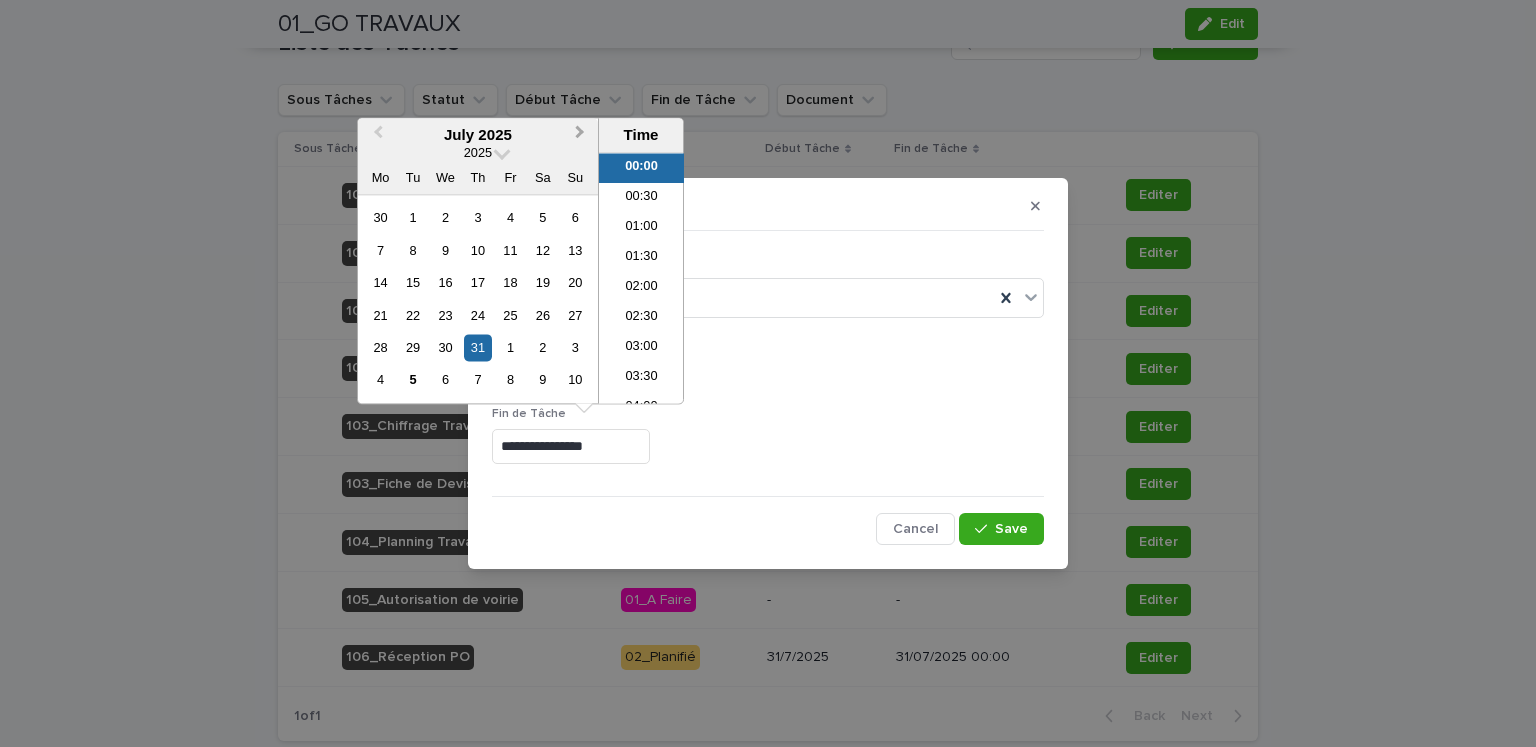 click on "Next Month" at bounding box center [580, 135] 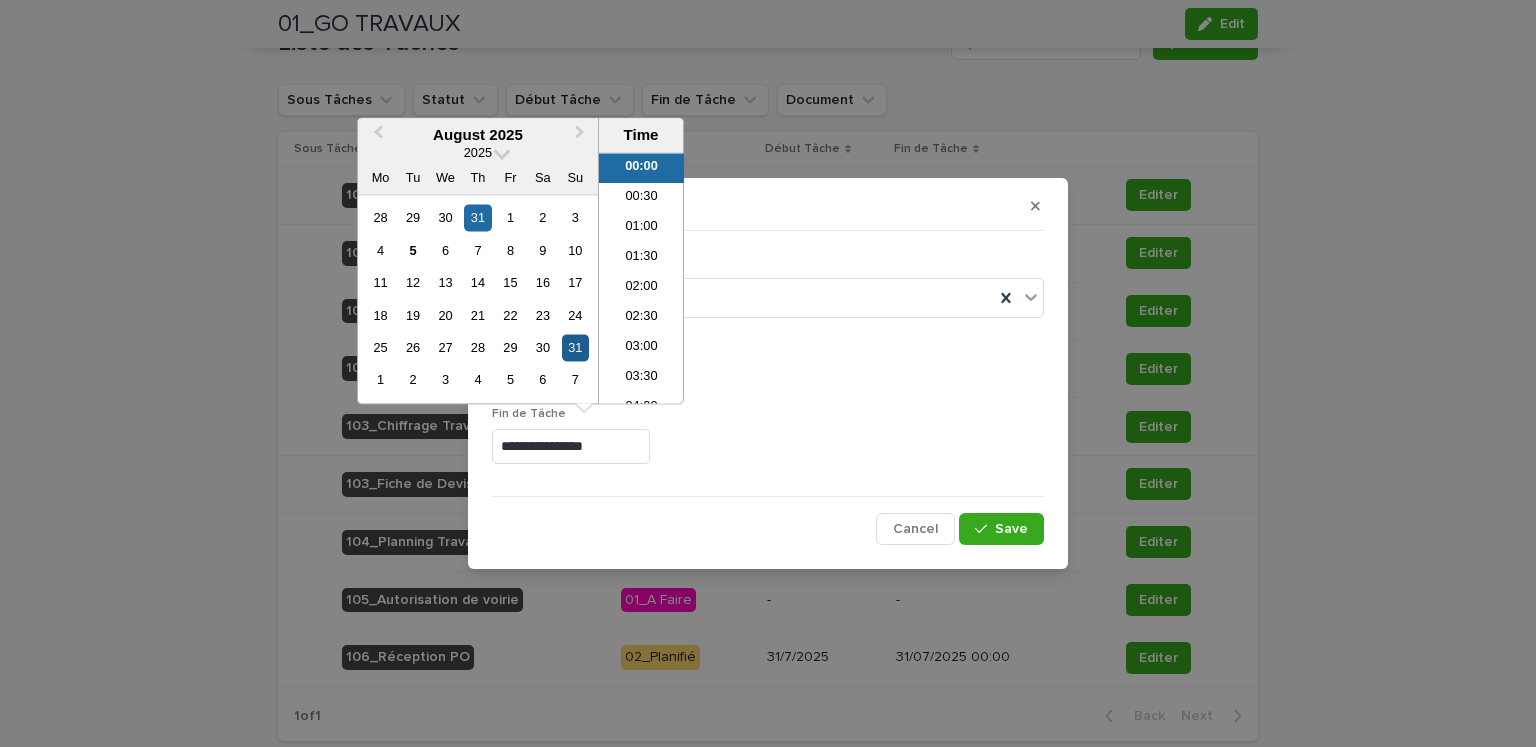 click on "31" at bounding box center [575, 347] 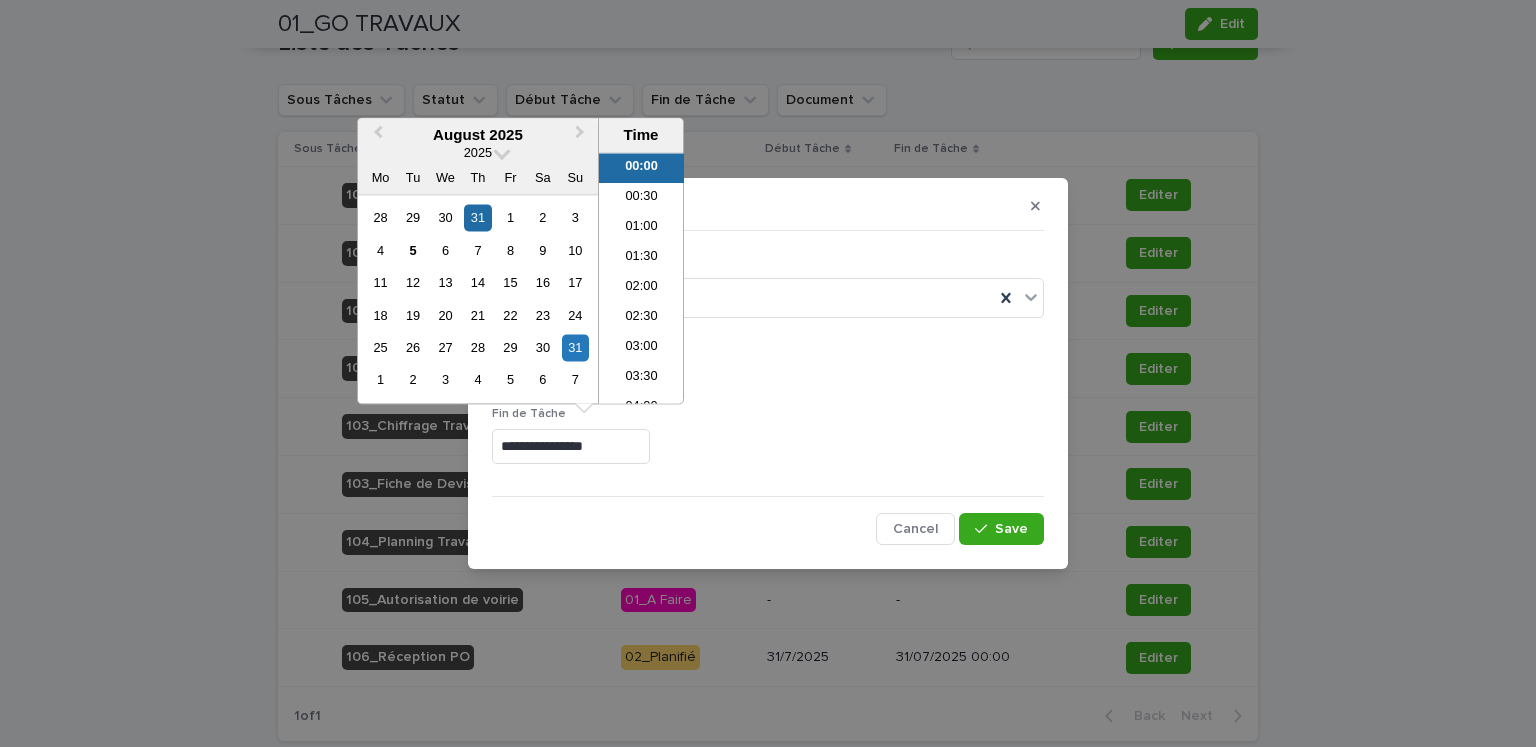 type on "**********" 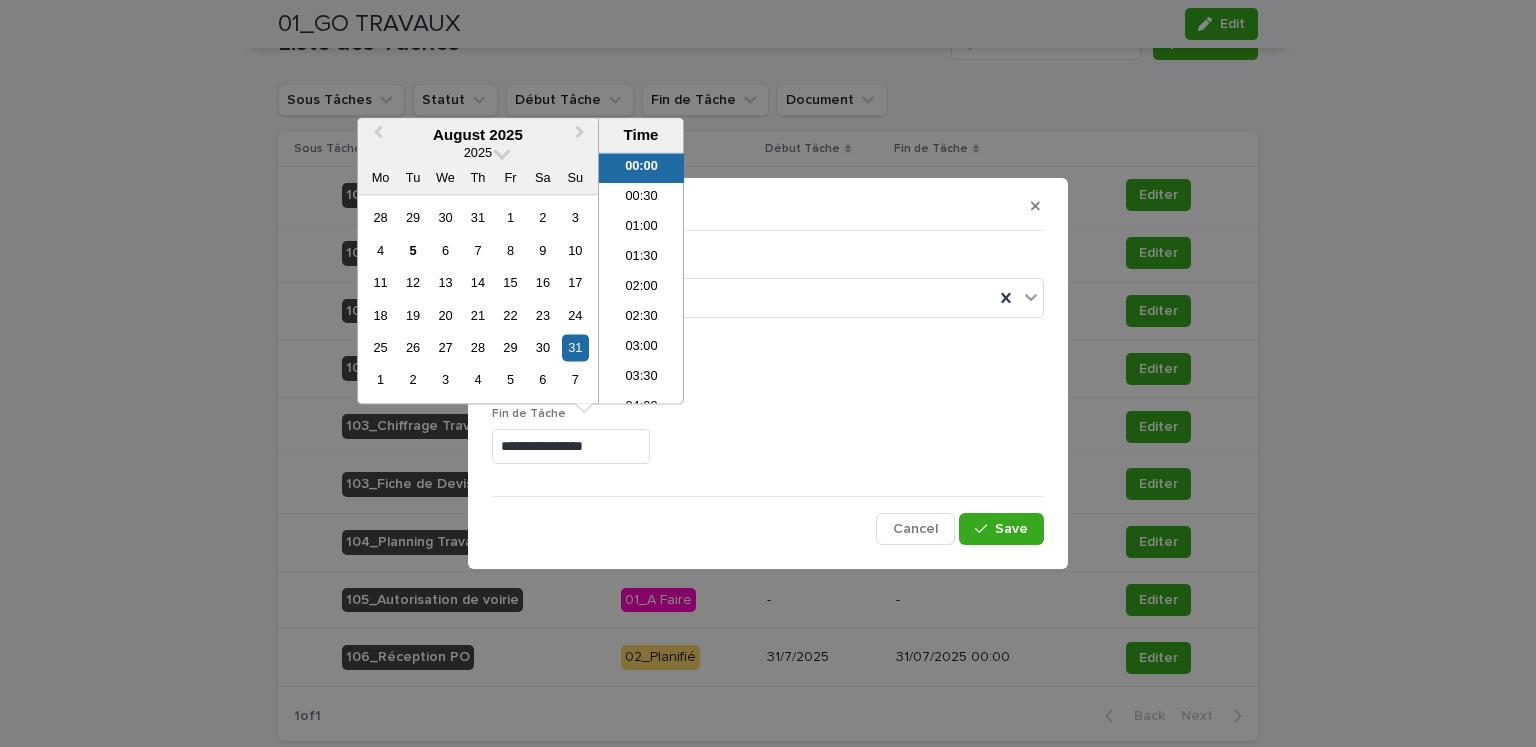 drag, startPoint x: 697, startPoint y: 468, endPoint x: 674, endPoint y: 448, distance: 30.479502 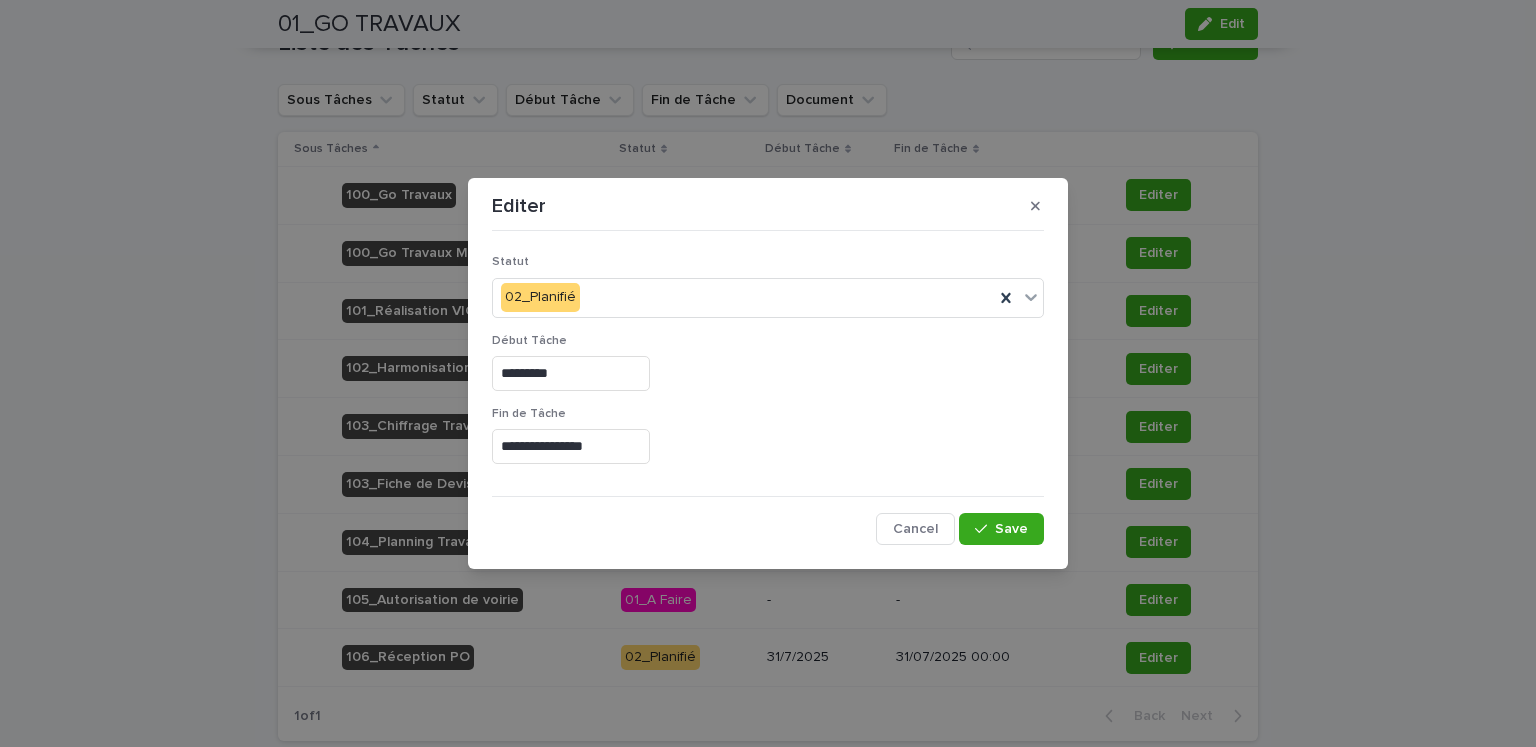 click on "*********" at bounding box center [571, 373] 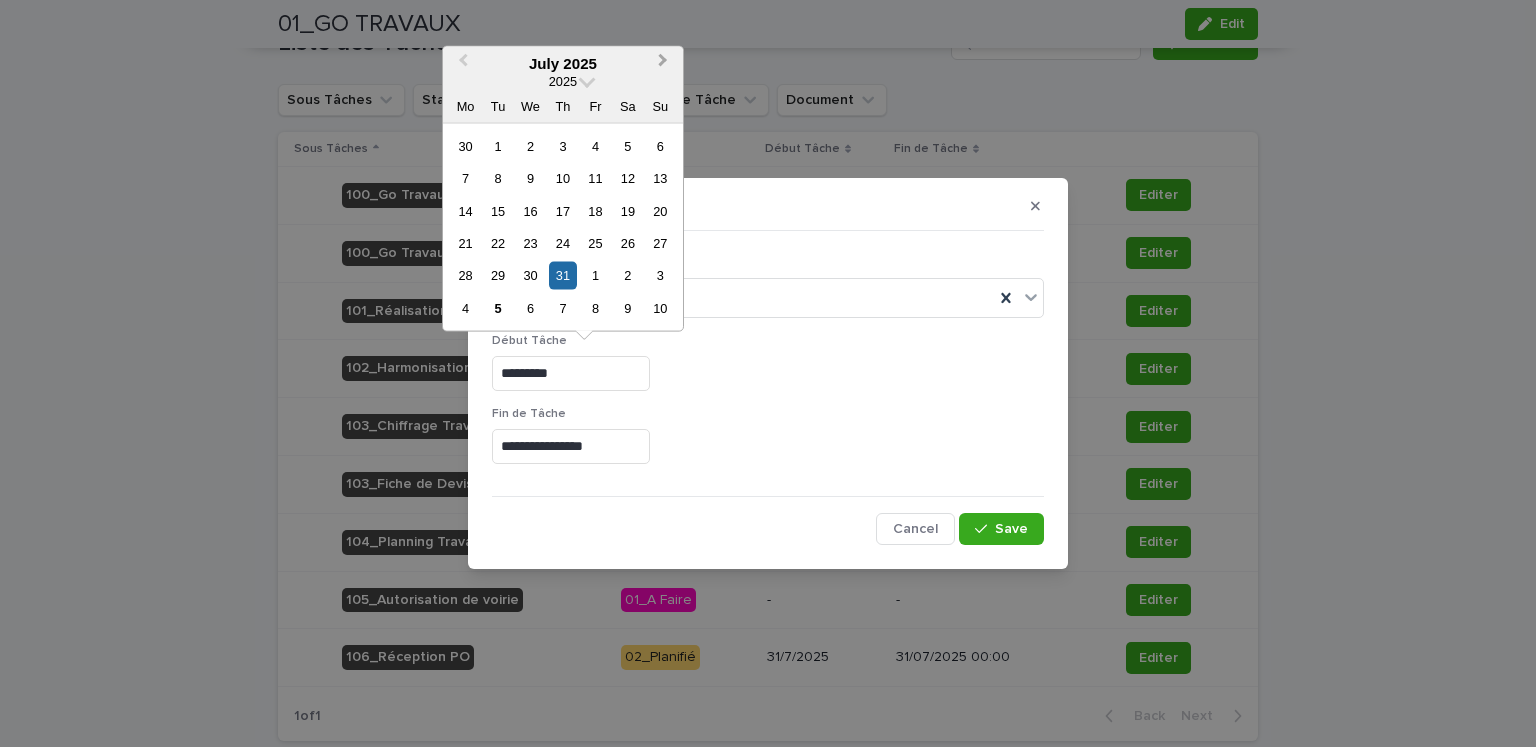 click on "Next Month" at bounding box center (663, 63) 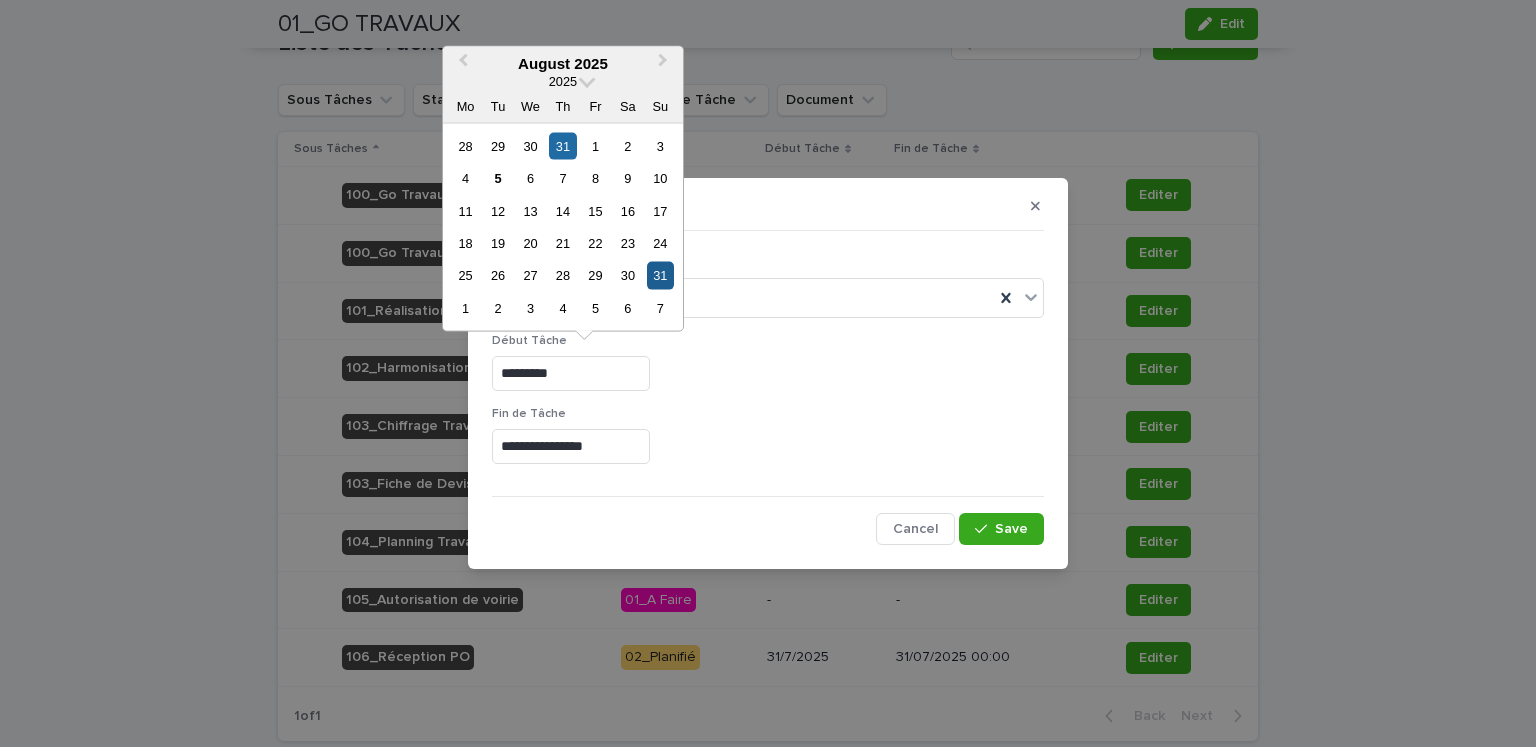 click on "31" at bounding box center [660, 275] 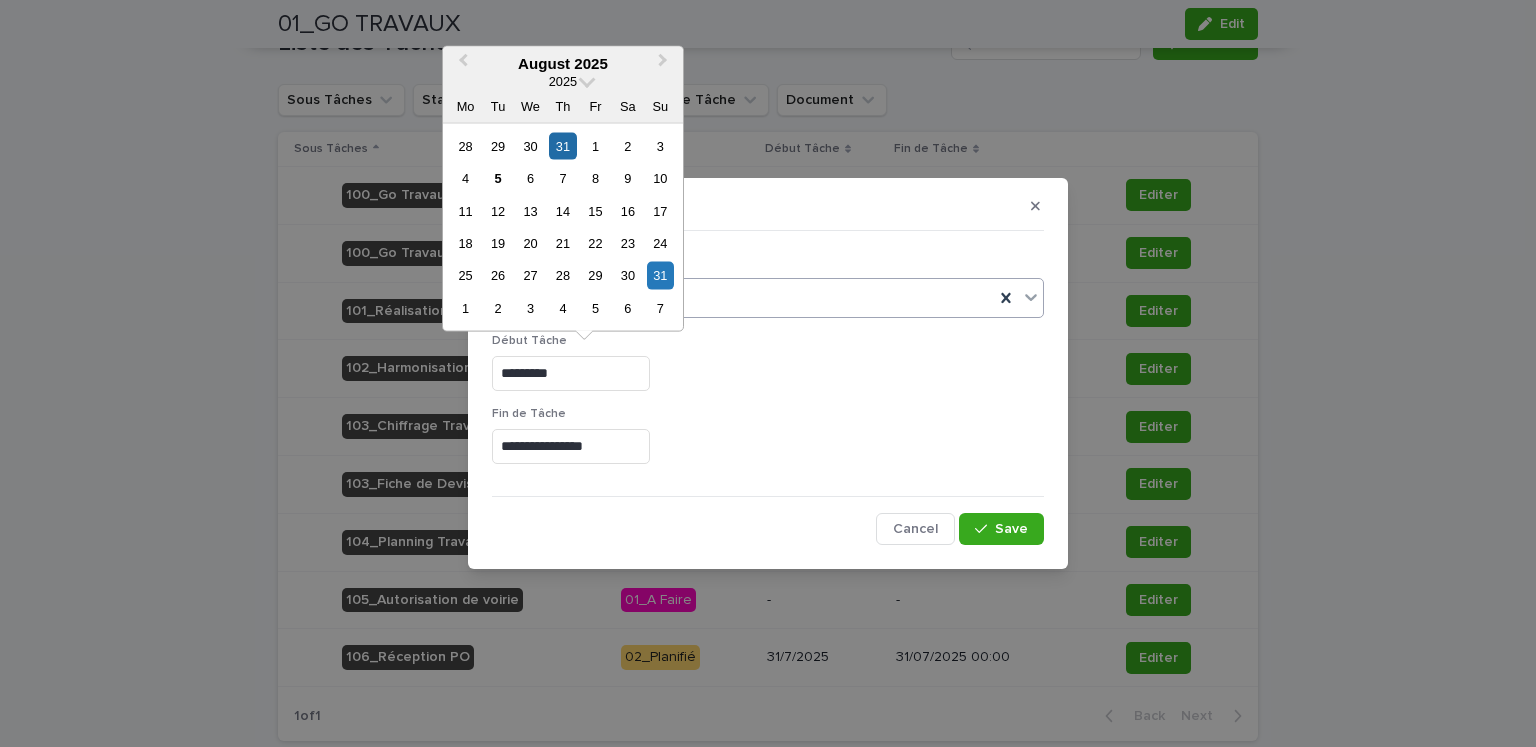 type on "*********" 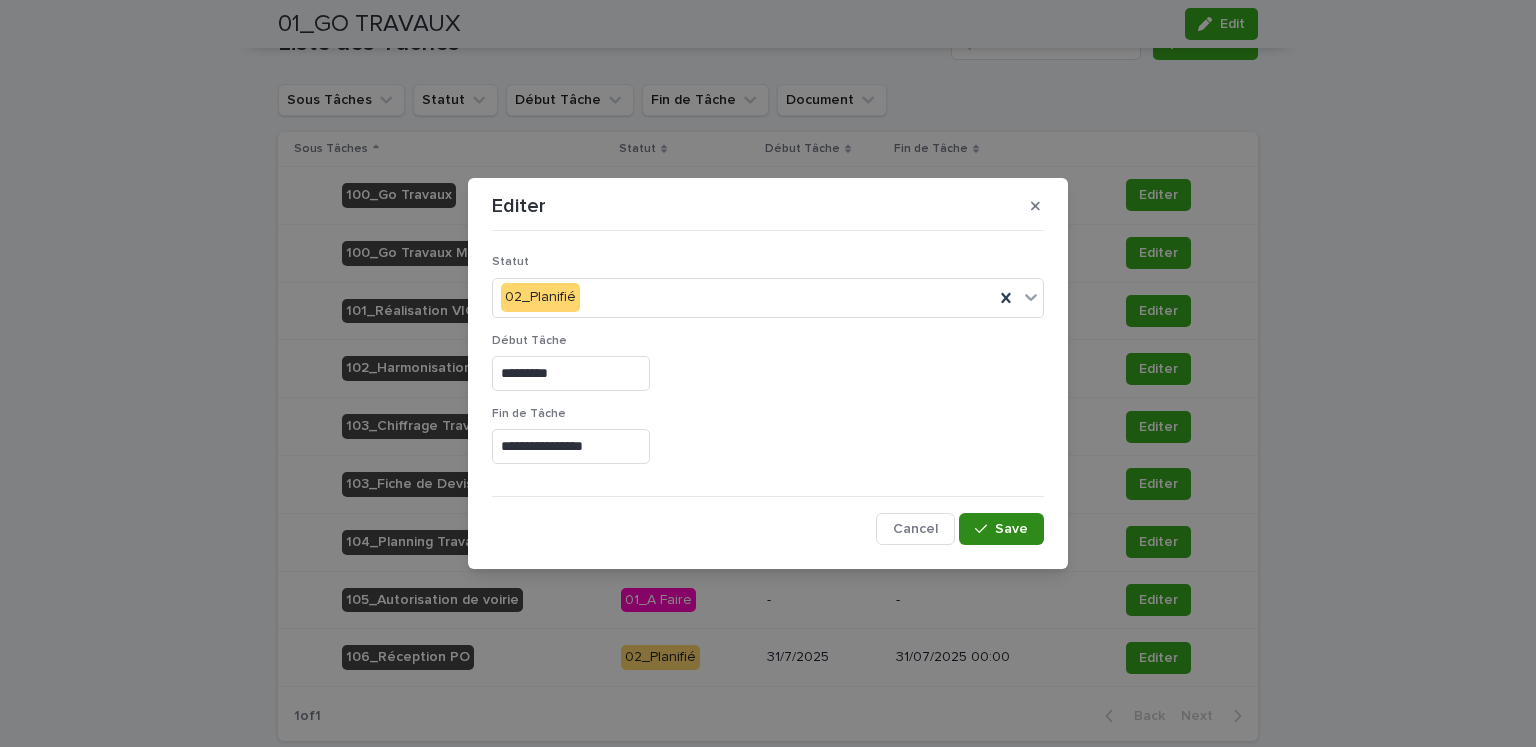 click on "Save" at bounding box center [1001, 529] 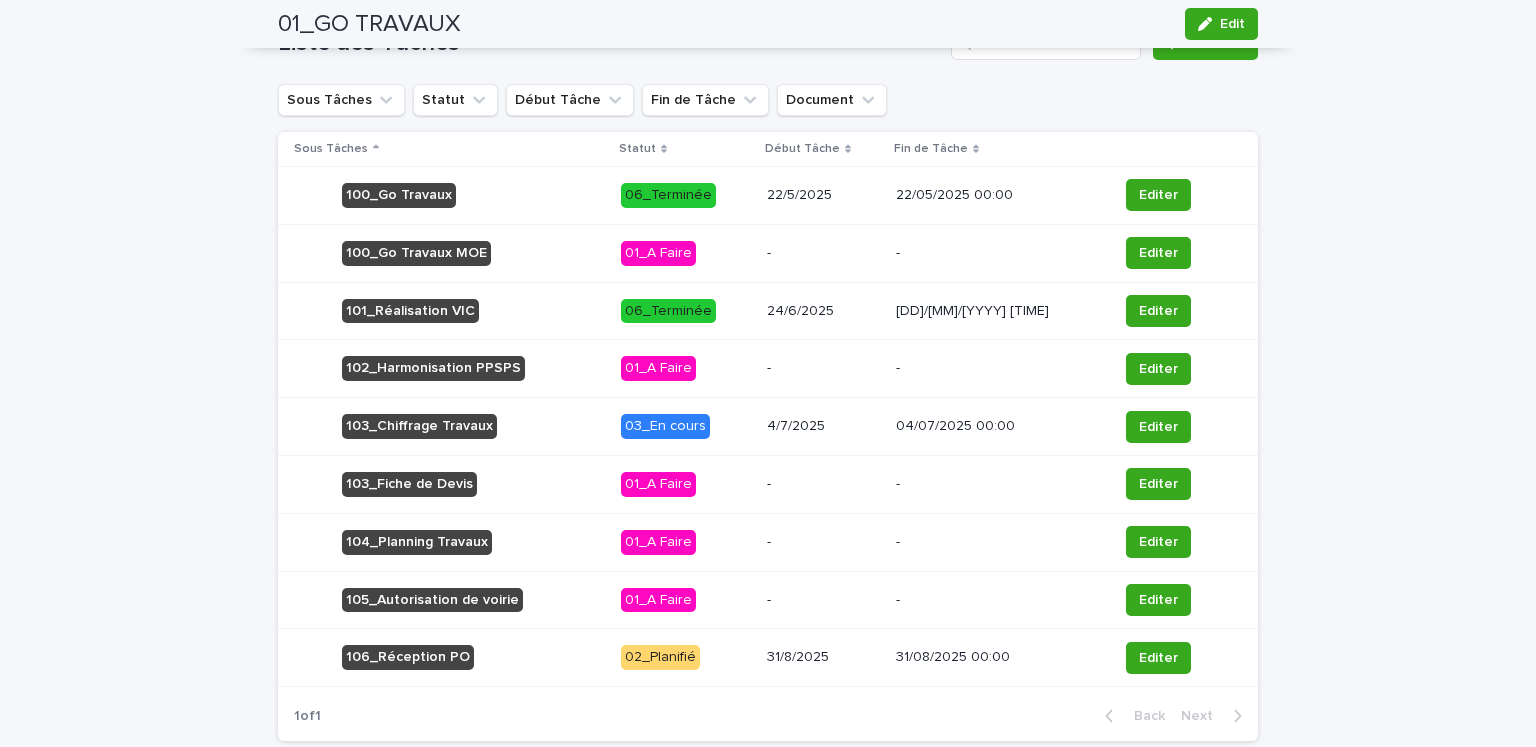 scroll, scrollTop: 0, scrollLeft: 0, axis: both 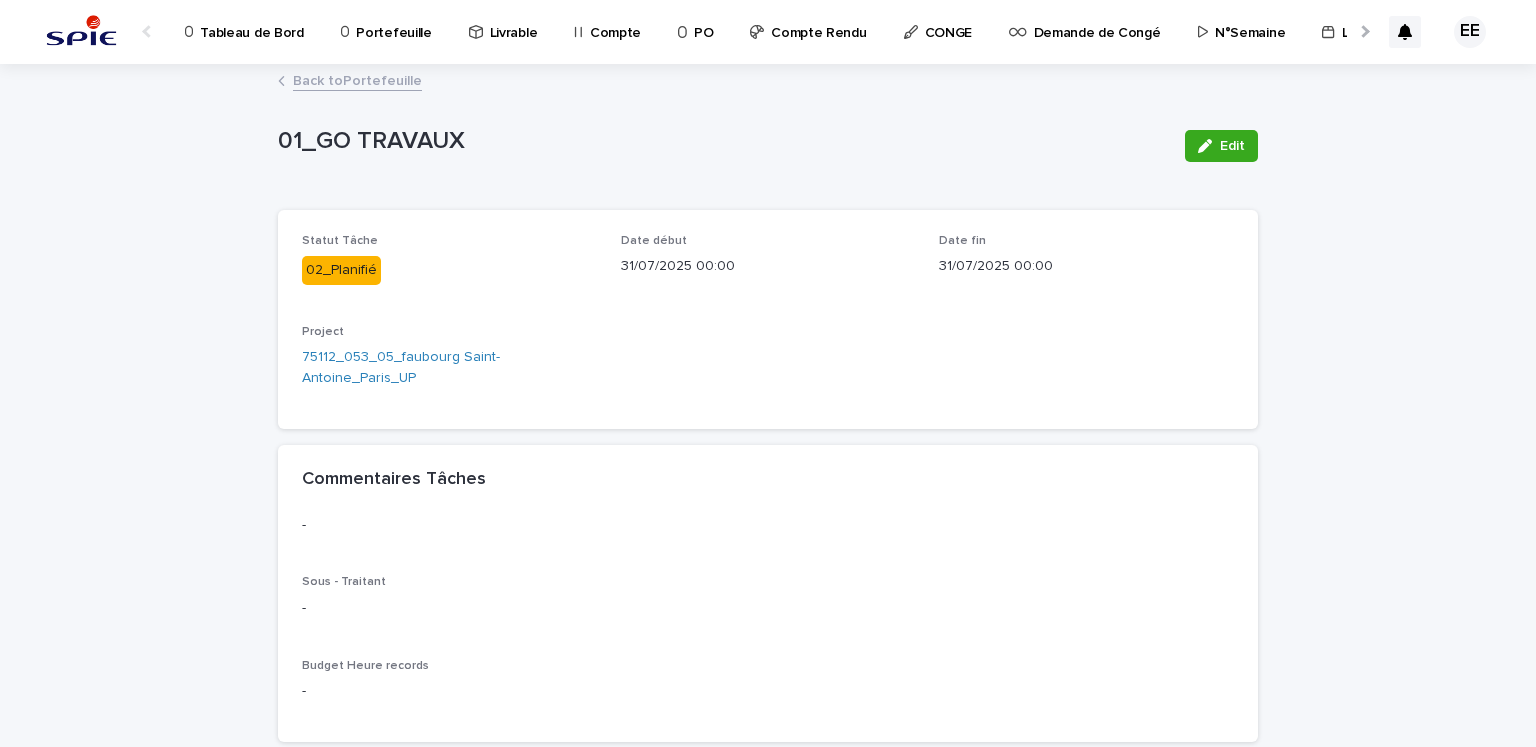 click on "Back to  Portefeuille" at bounding box center (357, 79) 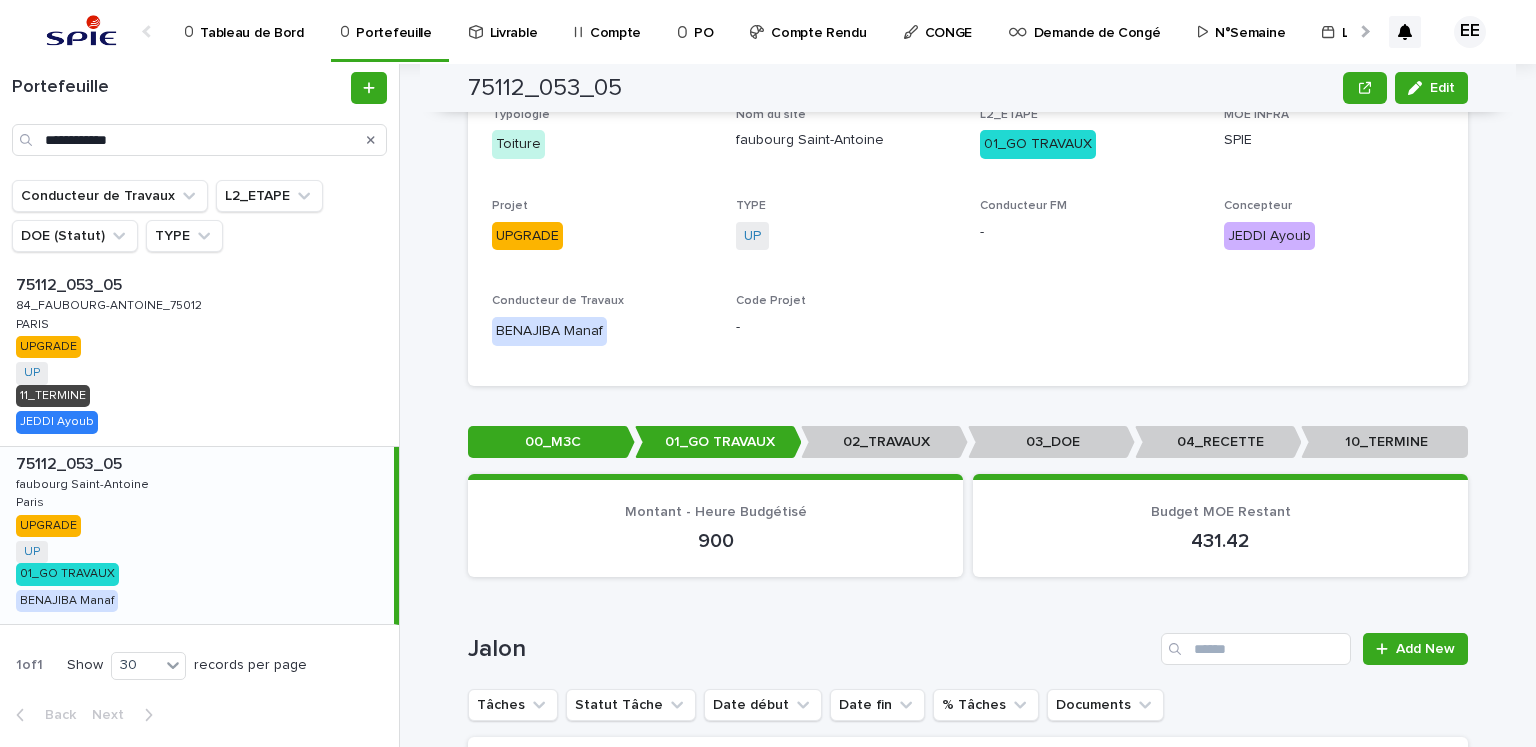 scroll, scrollTop: 405, scrollLeft: 0, axis: vertical 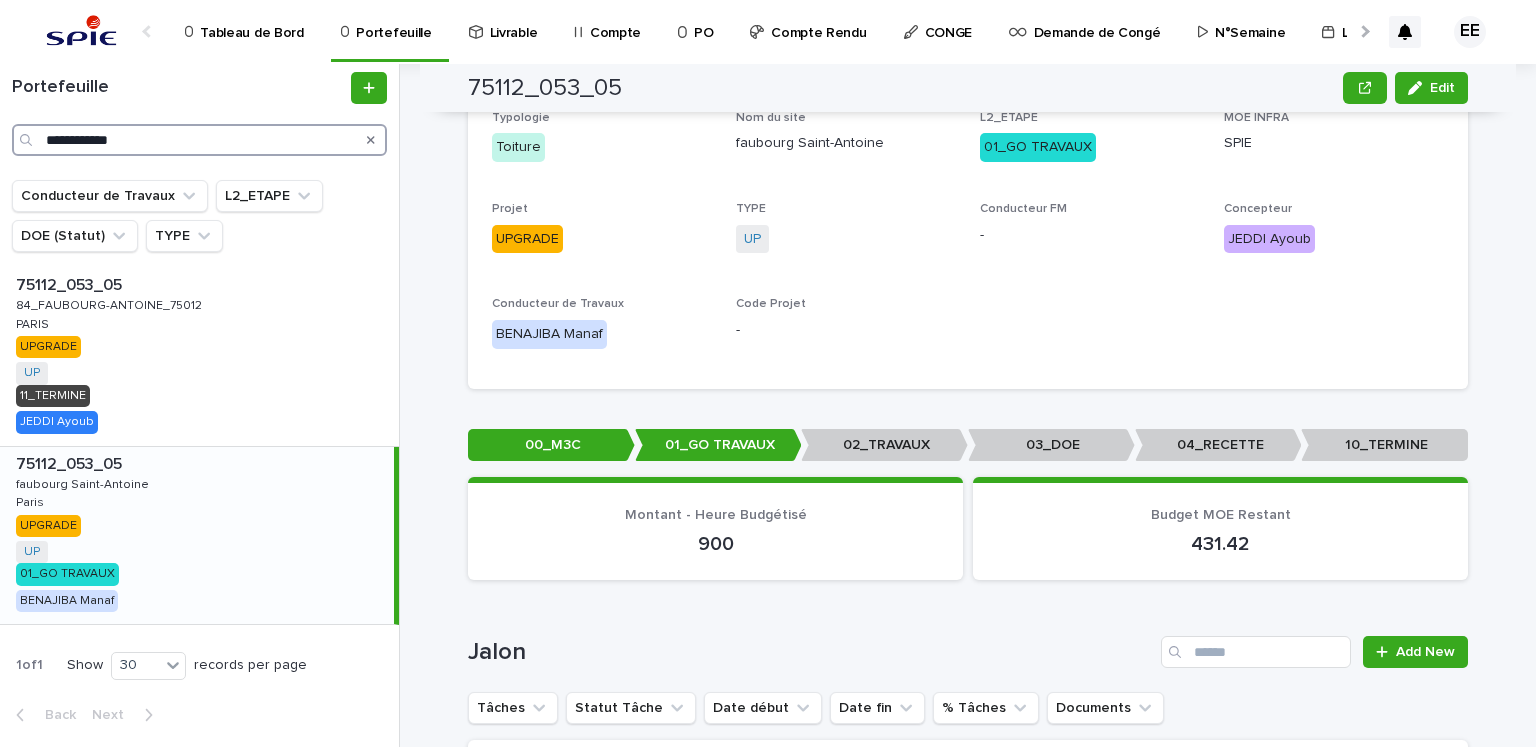 drag, startPoint x: 241, startPoint y: 128, endPoint x: 0, endPoint y: 110, distance: 241.67126 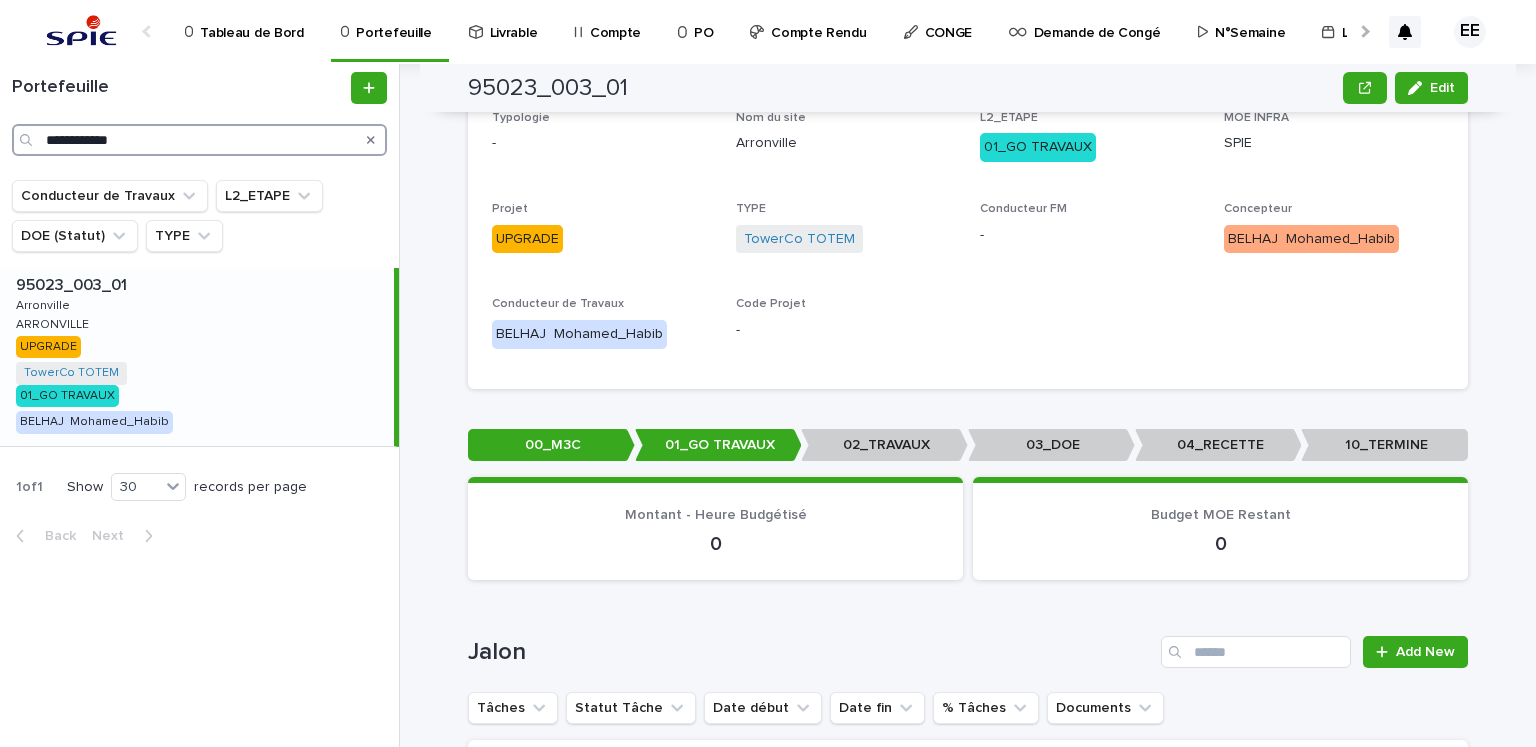 click on "**********" at bounding box center [199, 140] 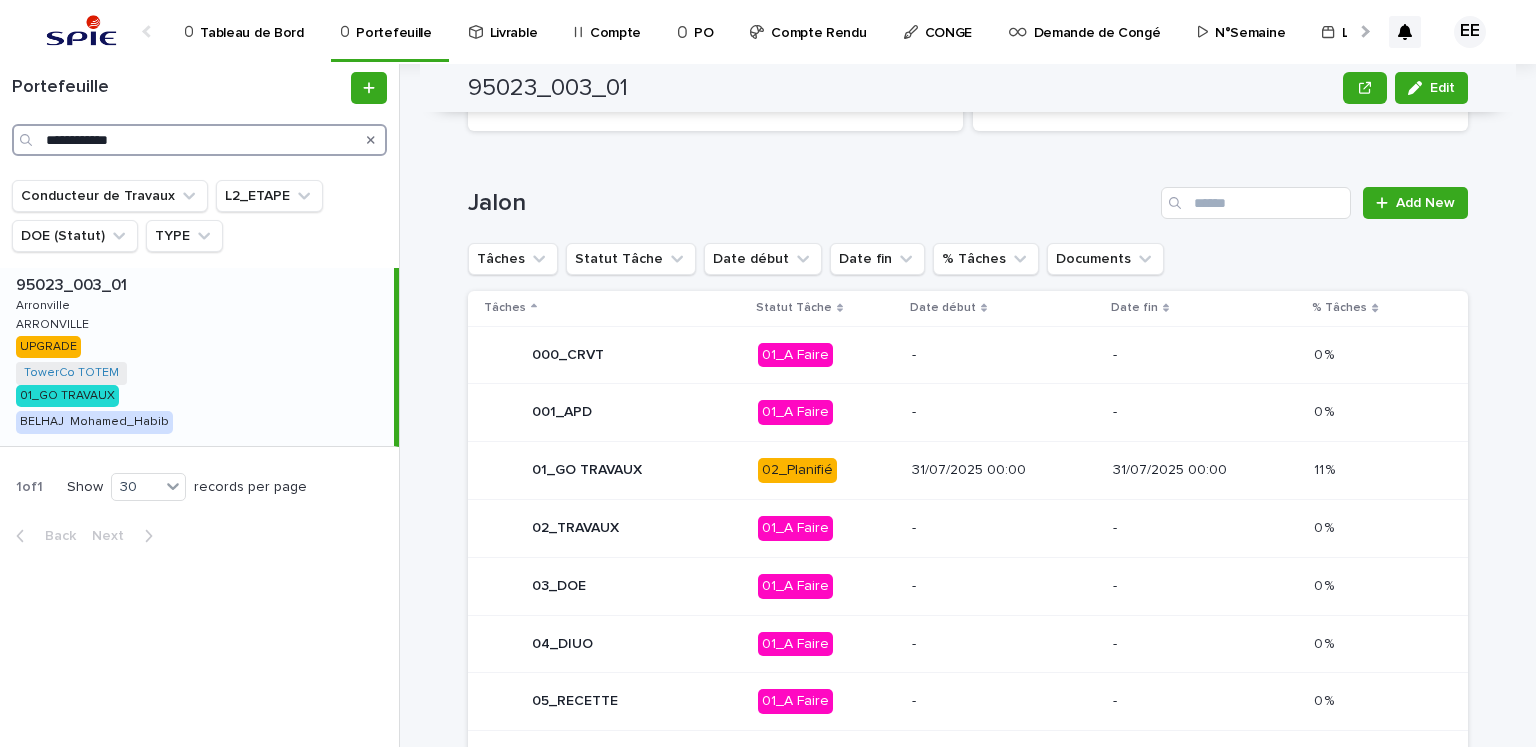 scroll, scrollTop: 851, scrollLeft: 0, axis: vertical 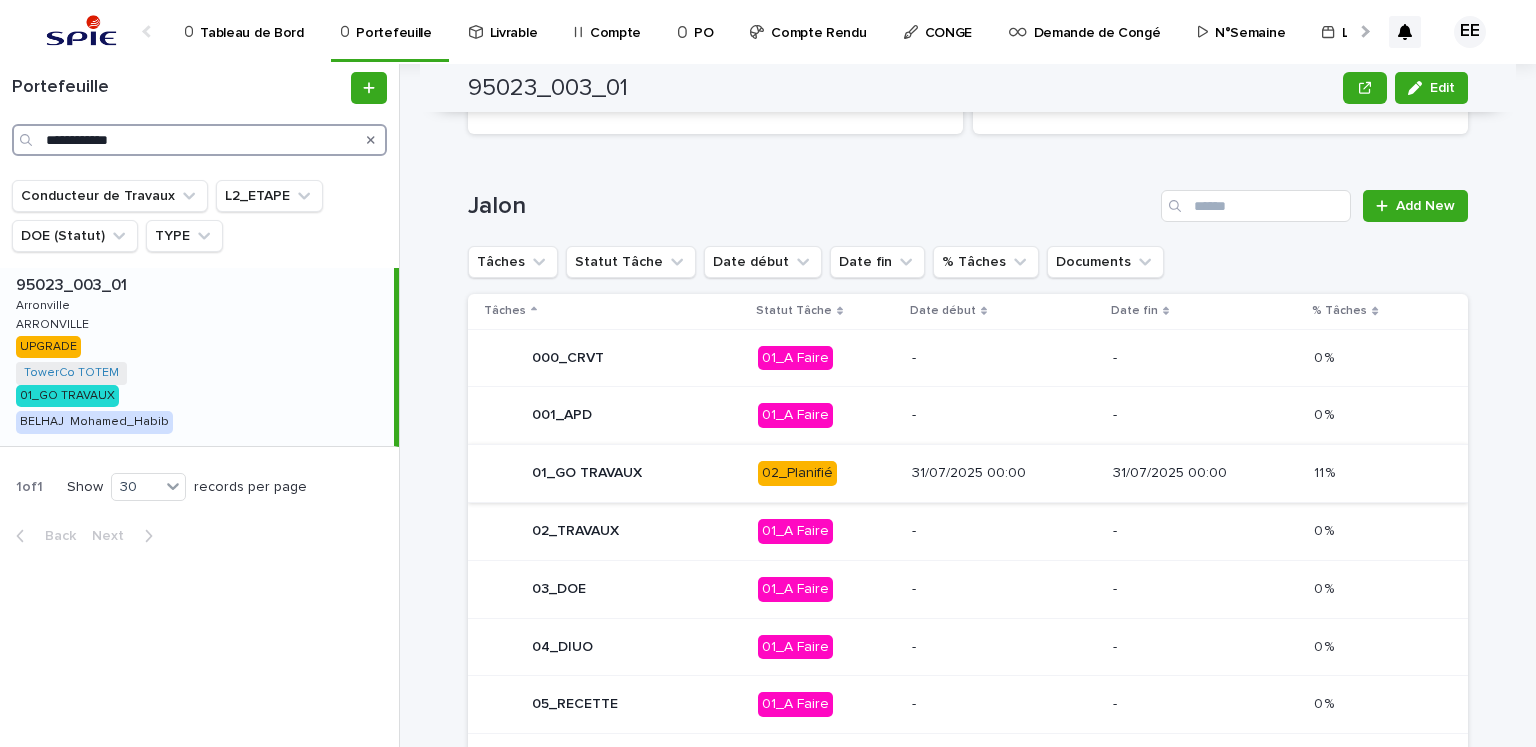 type on "**********" 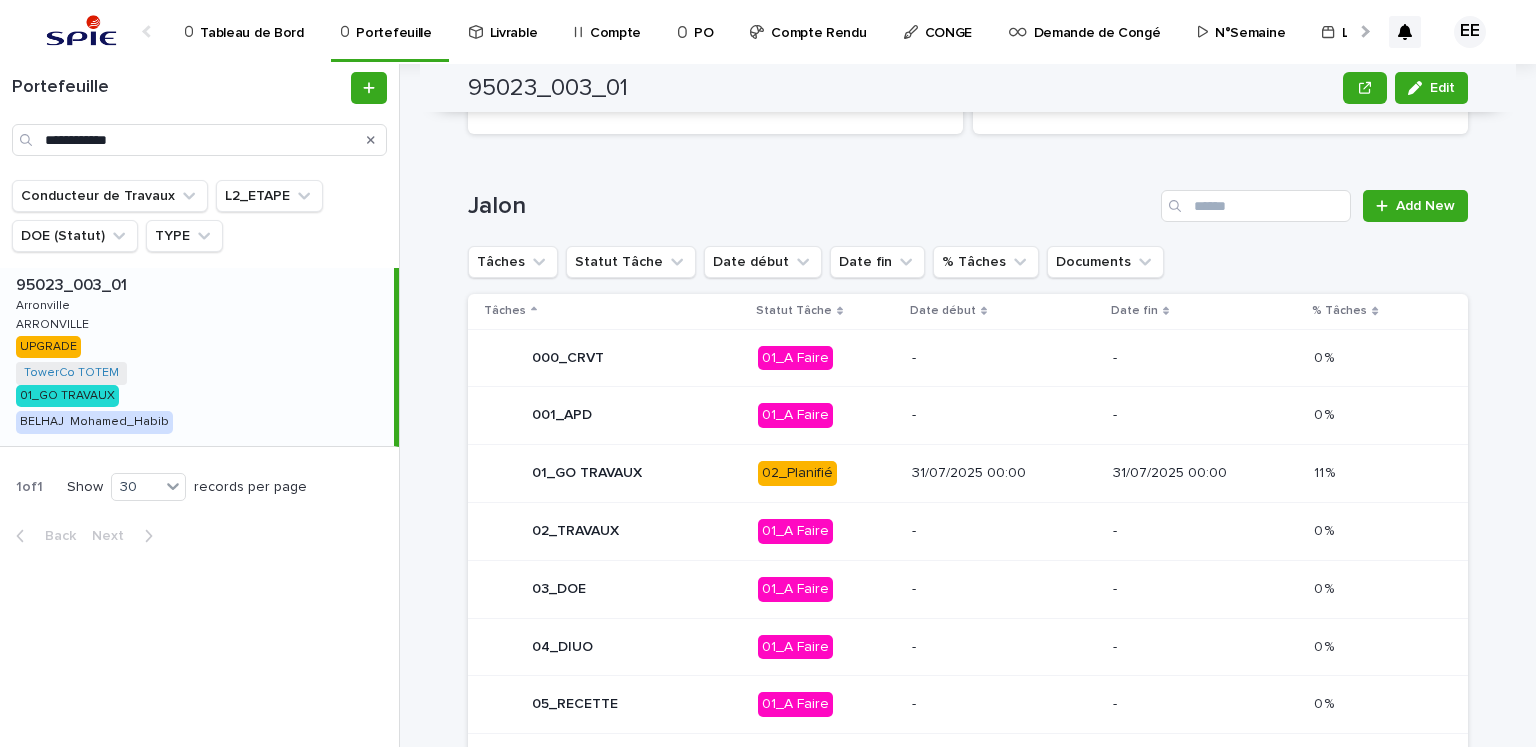 click on "31/07/2025 00:00" at bounding box center (1004, 473) 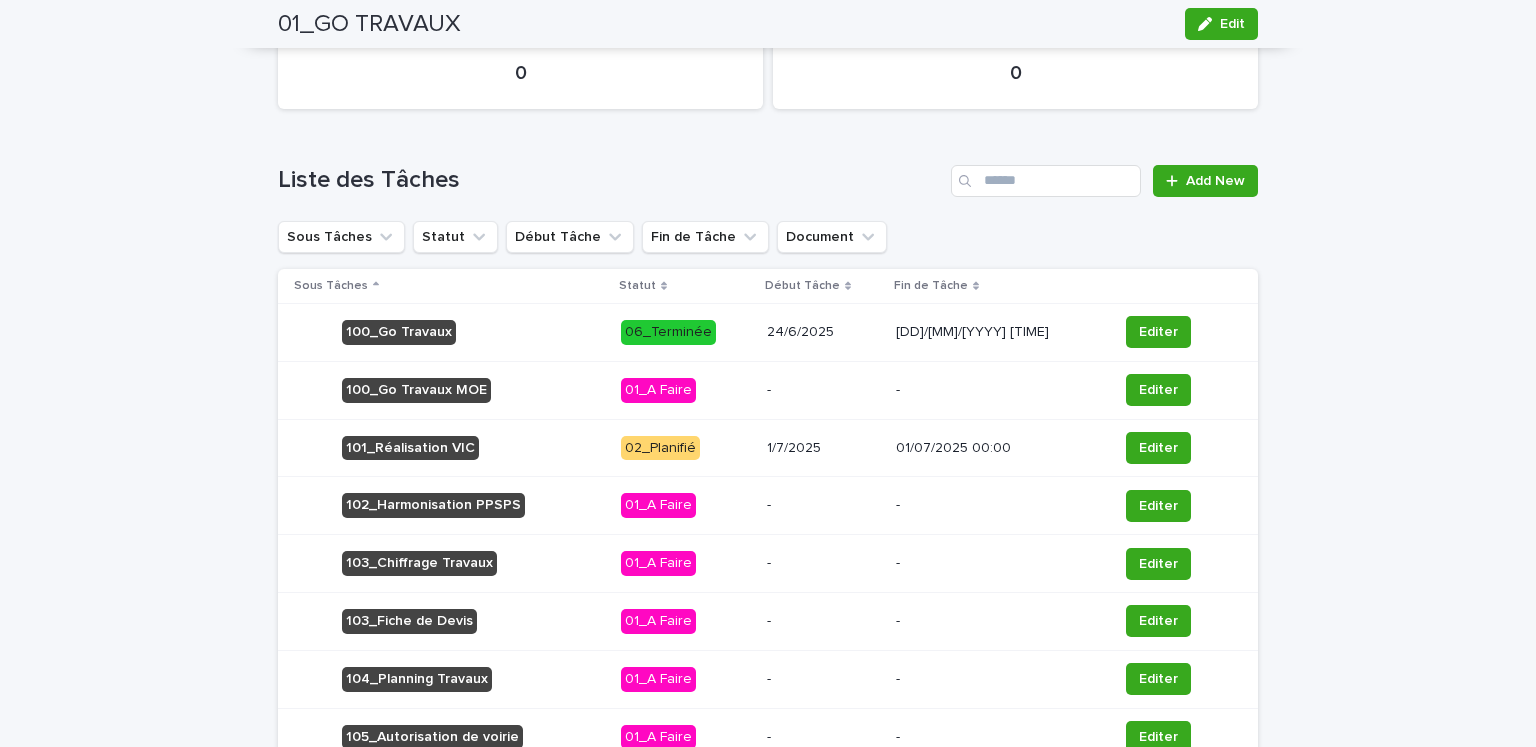 scroll, scrollTop: 996, scrollLeft: 0, axis: vertical 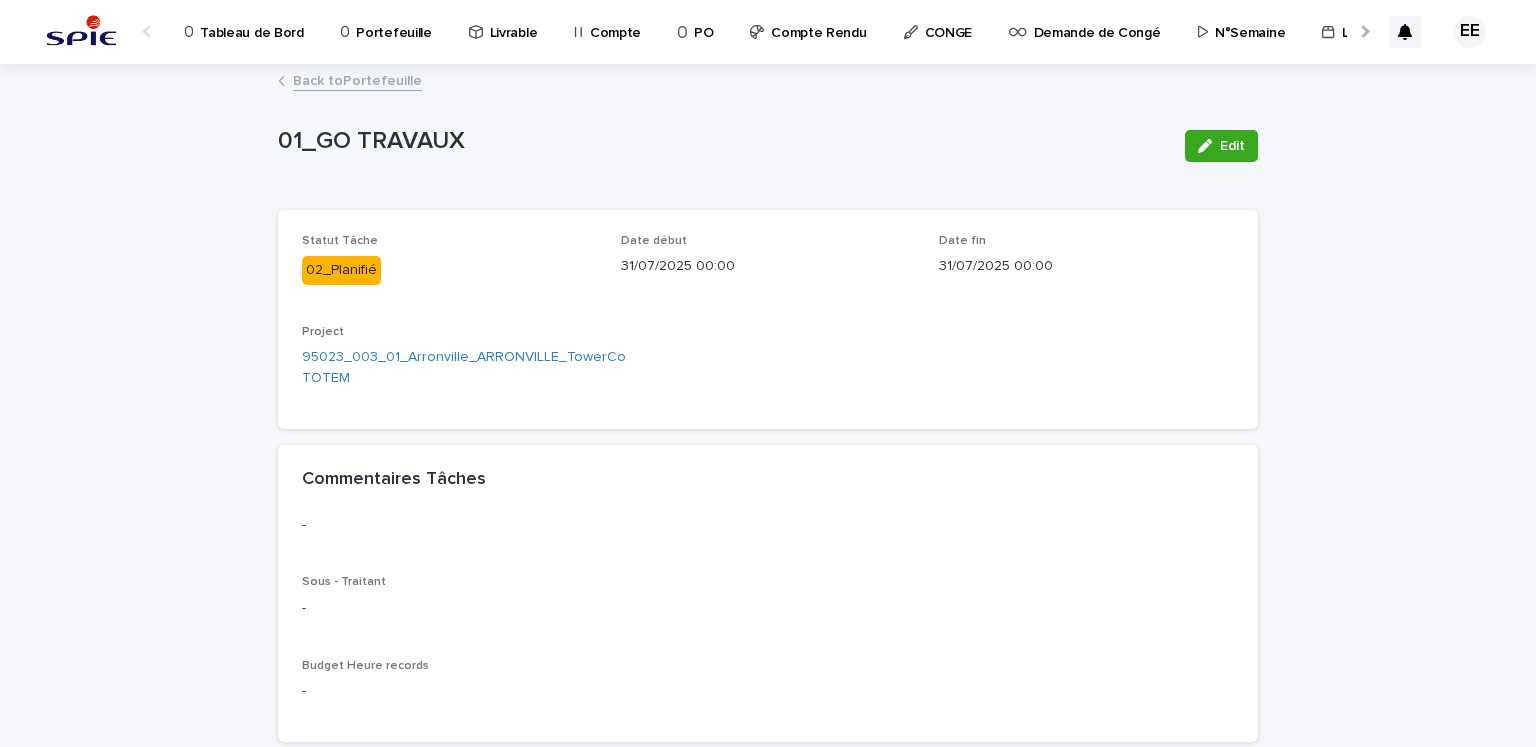 click on "Back to  Portefeuille" at bounding box center [357, 79] 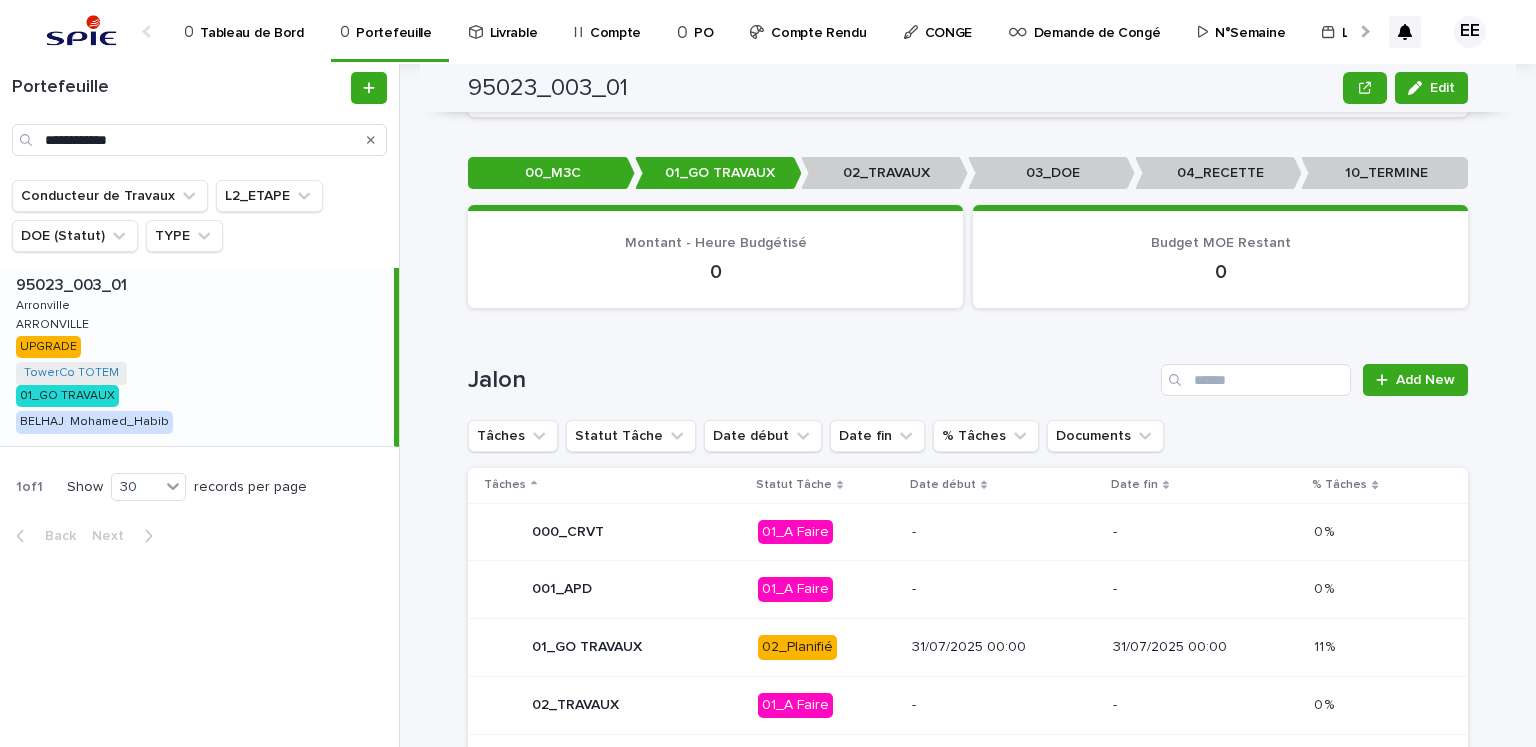 scroll, scrollTop: 781, scrollLeft: 0, axis: vertical 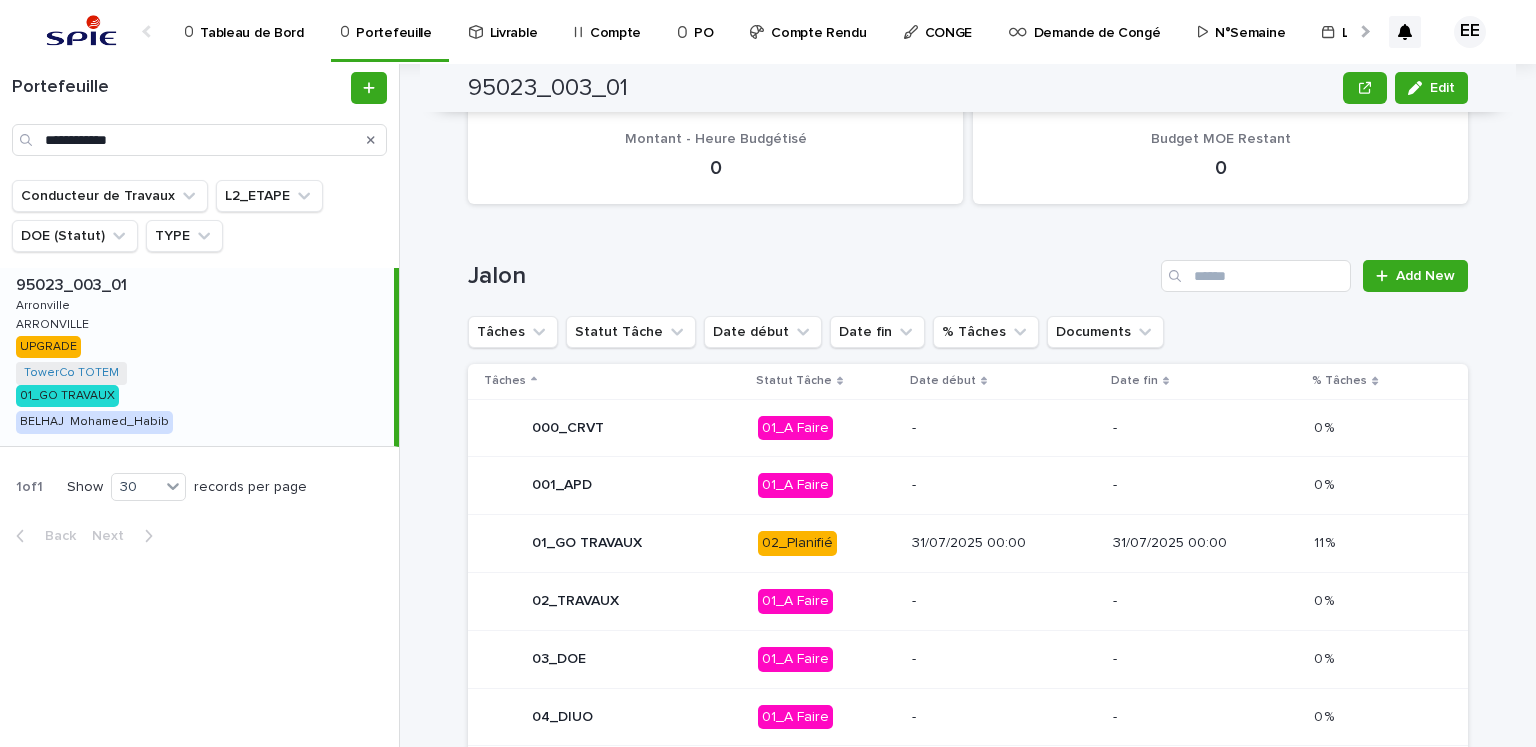 click on "31/07/2025 00:00" at bounding box center (1004, 543) 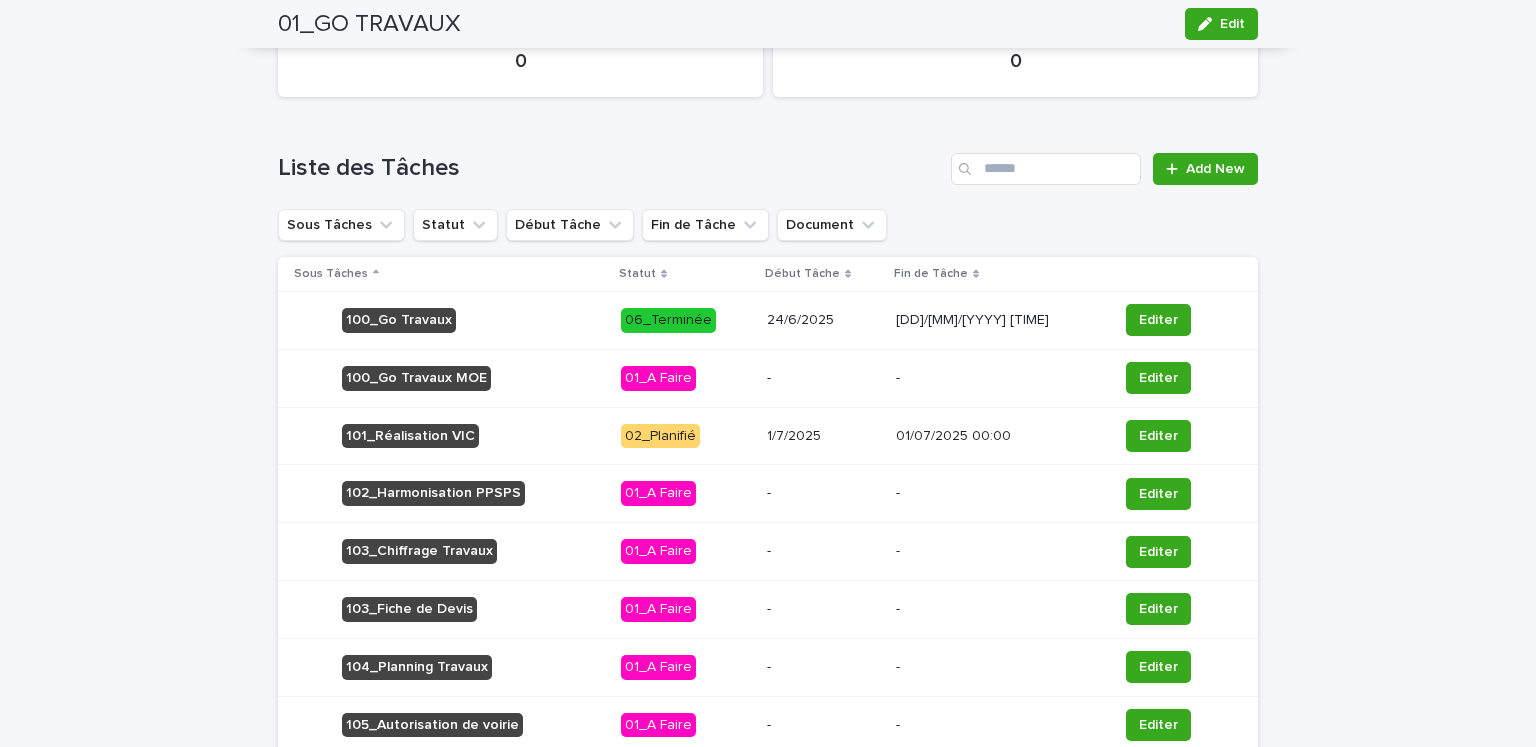 scroll, scrollTop: 996, scrollLeft: 0, axis: vertical 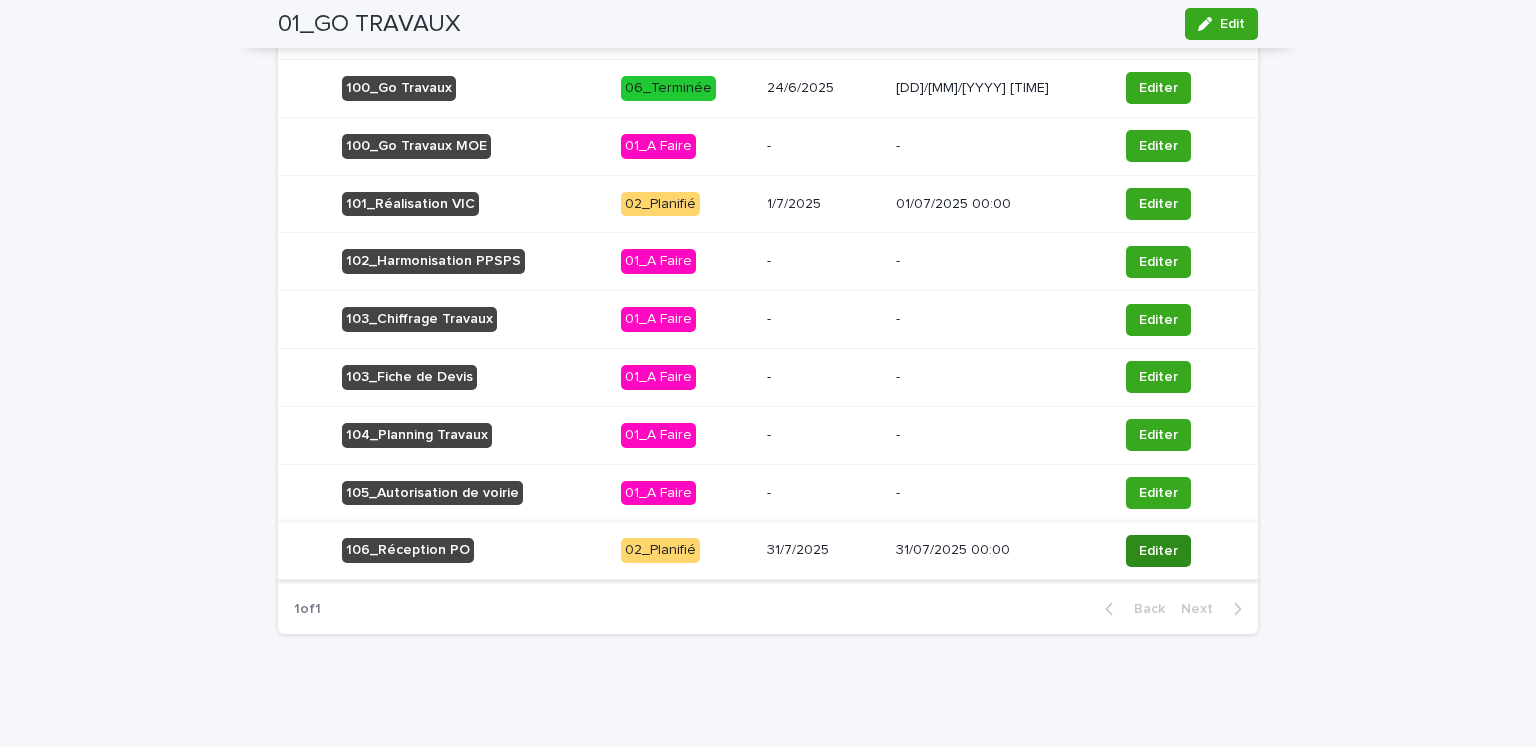 click on "Editer" at bounding box center (1158, 551) 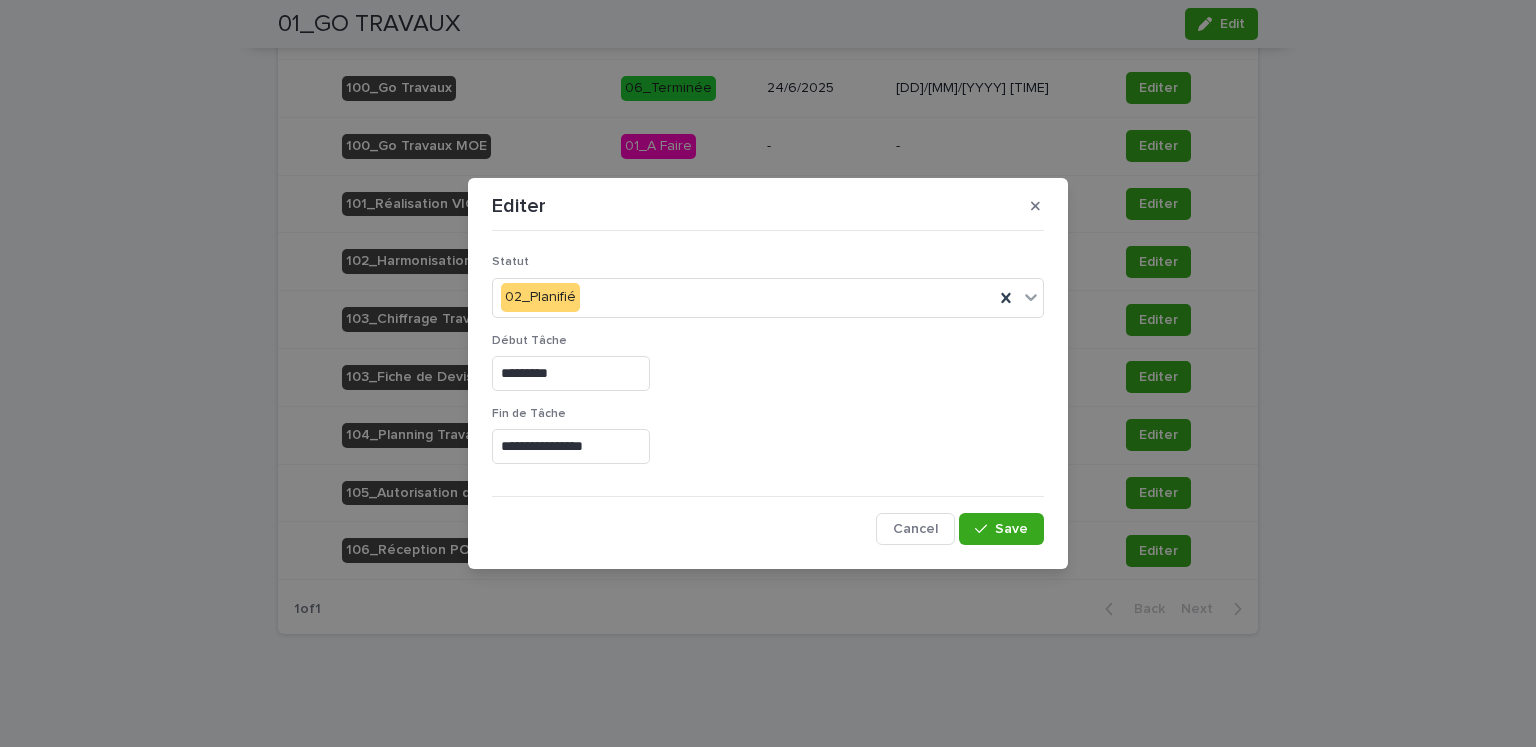 click on "*********" at bounding box center (571, 373) 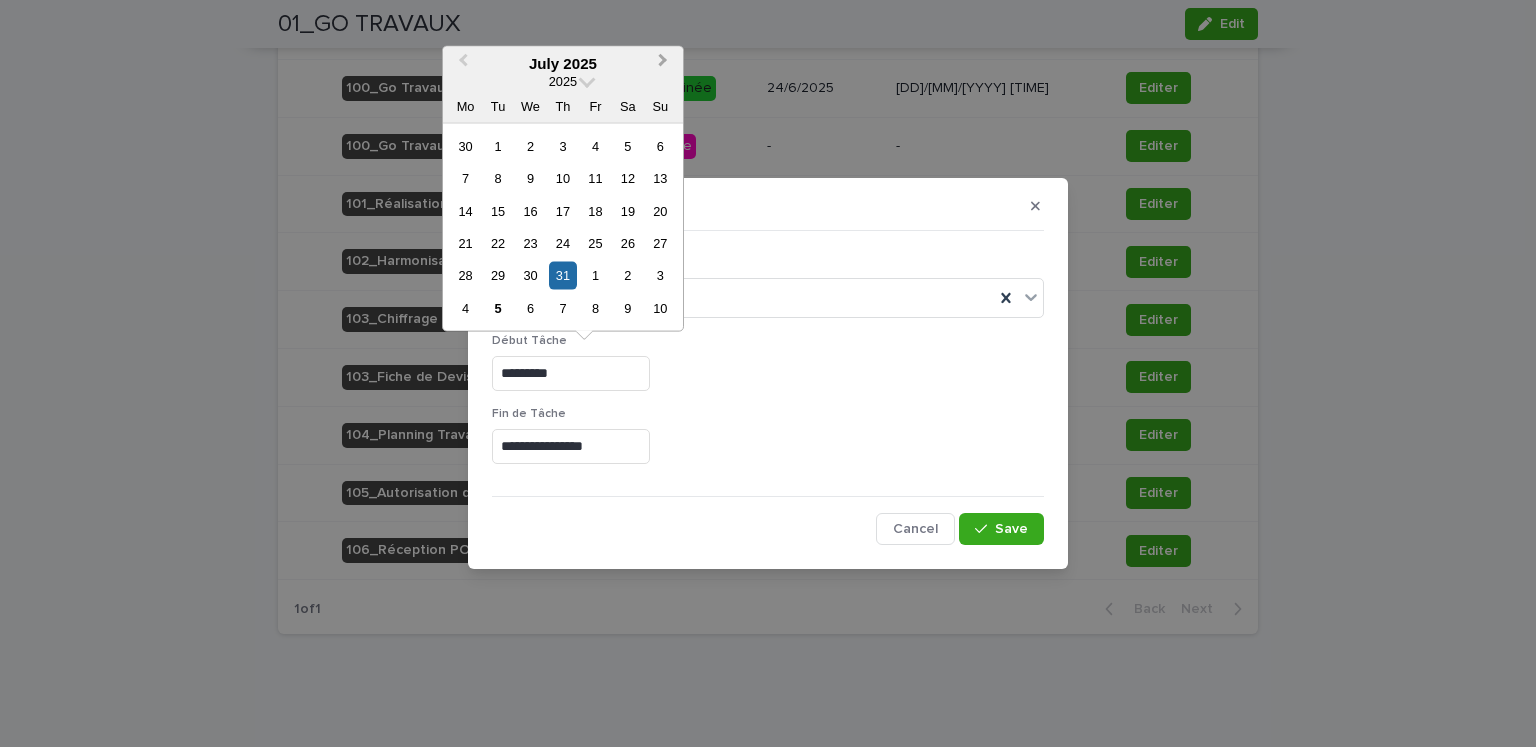 click on "Next Month" at bounding box center (663, 63) 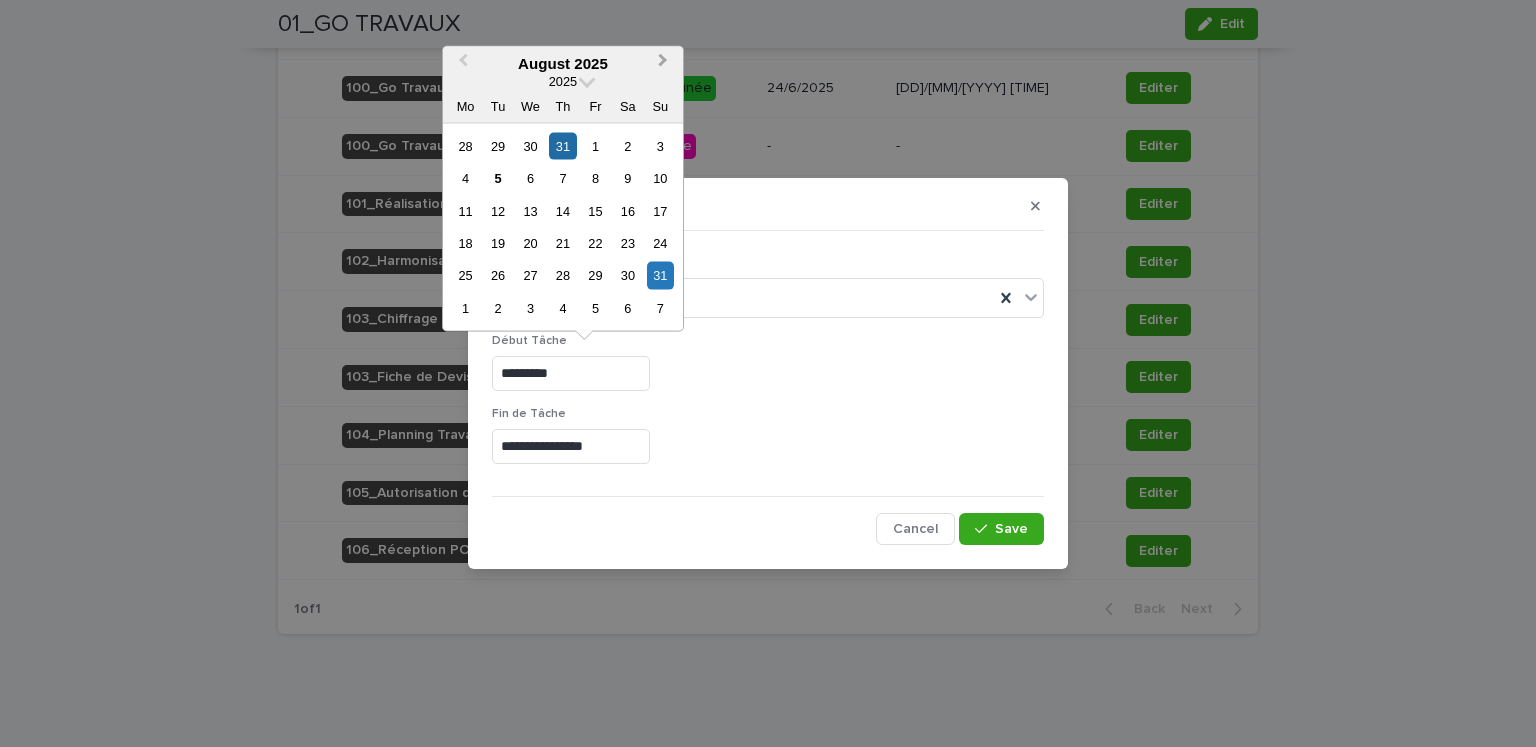 click on "Next Month" at bounding box center [663, 63] 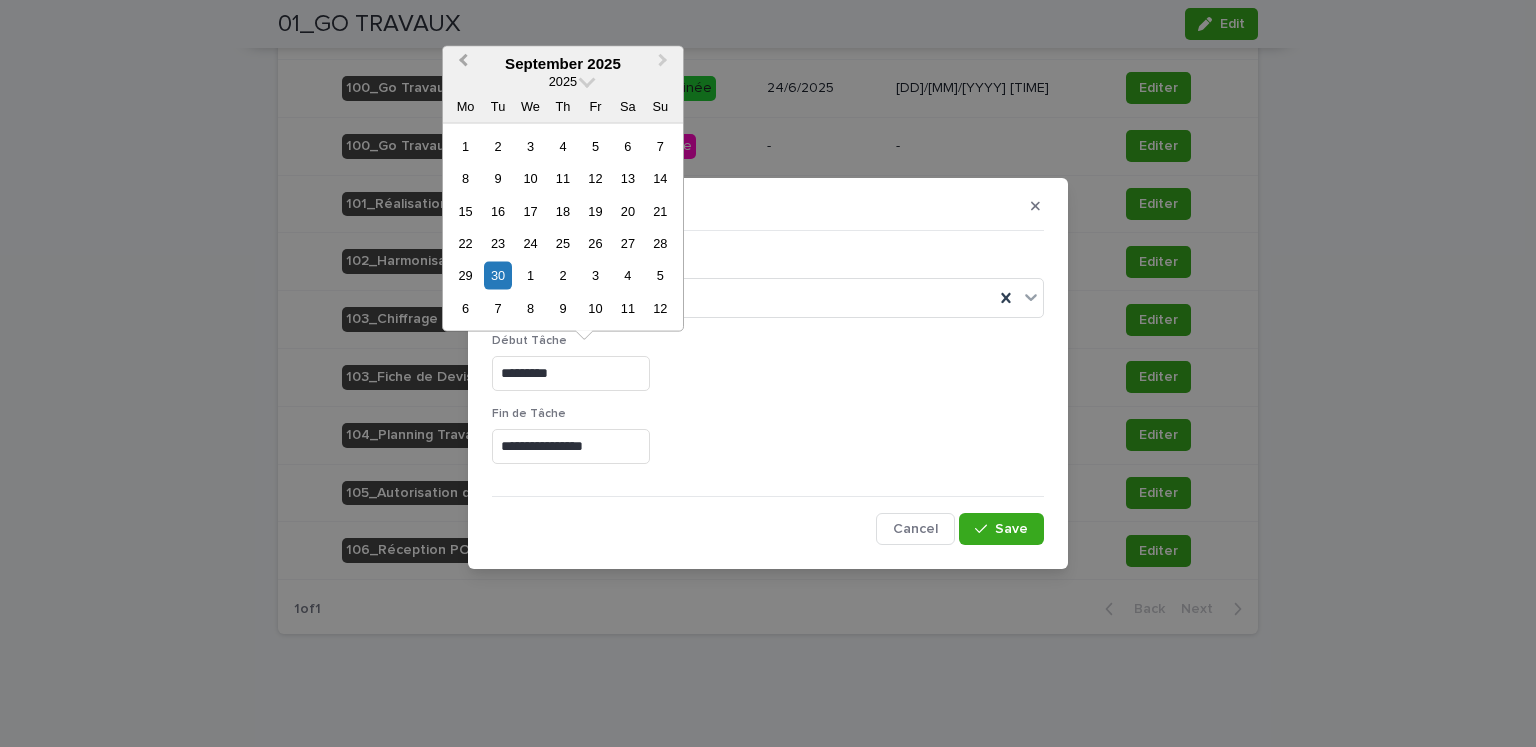 click on "Previous Month" at bounding box center (461, 64) 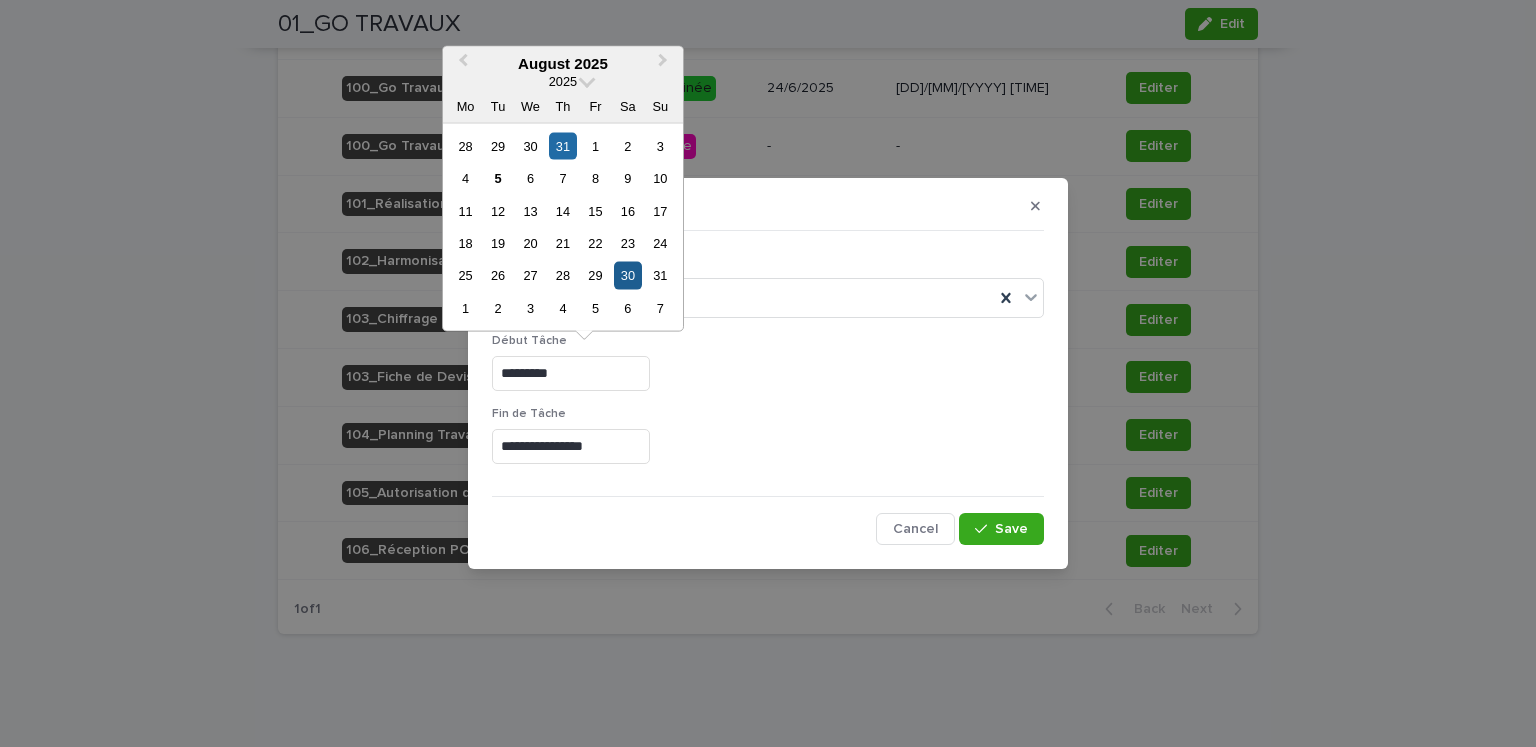 click on "30" at bounding box center (627, 275) 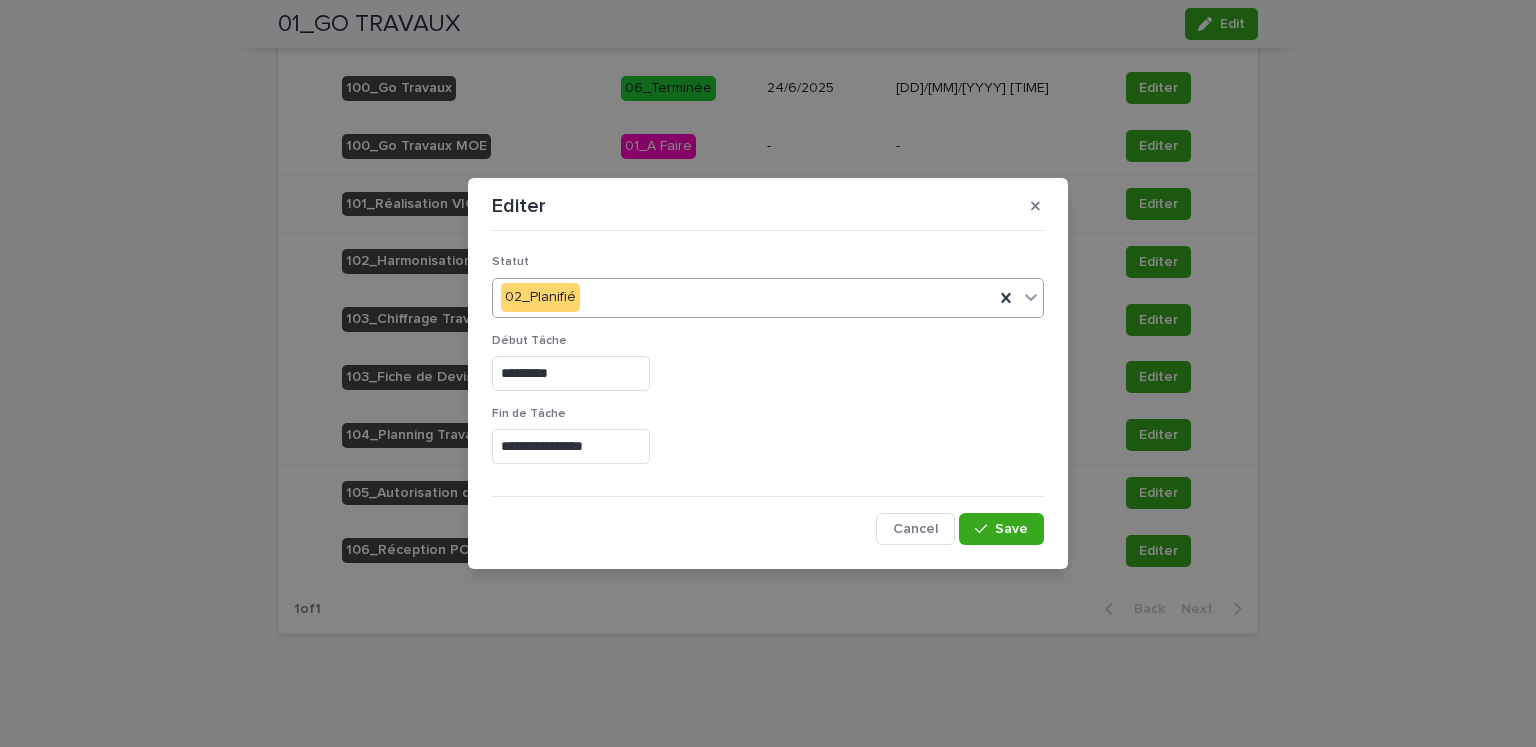 type on "*********" 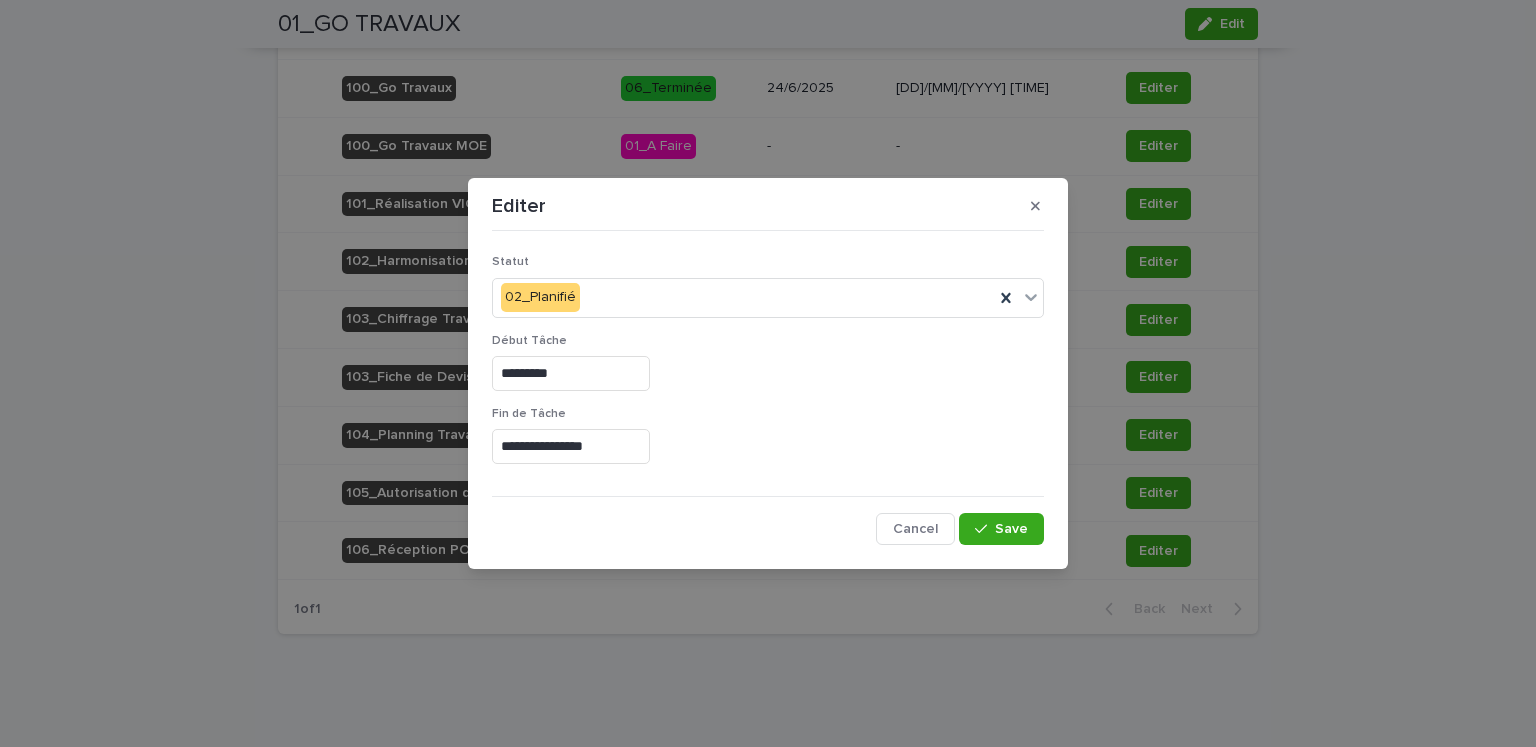 click on "**********" at bounding box center (571, 446) 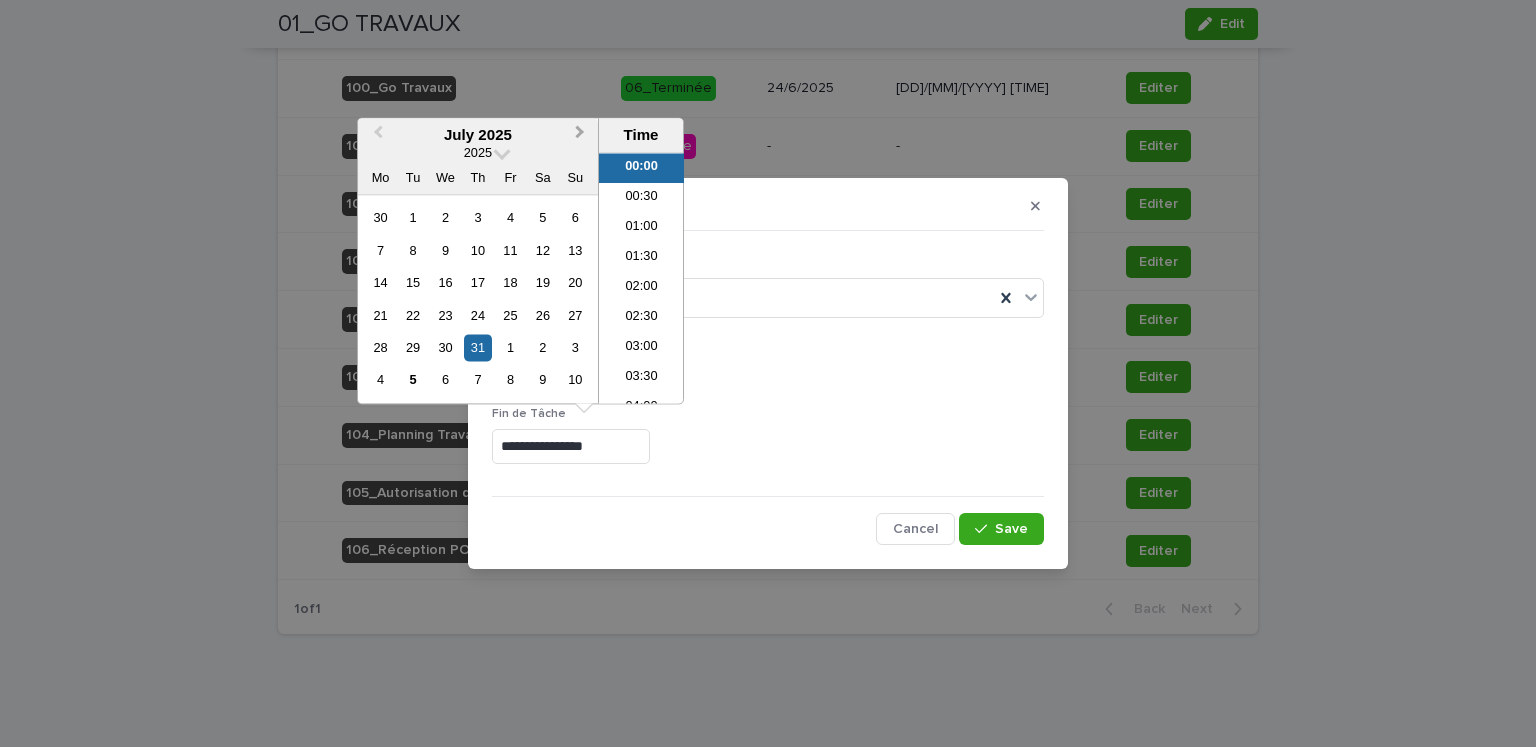 click on "Next Month" at bounding box center (582, 136) 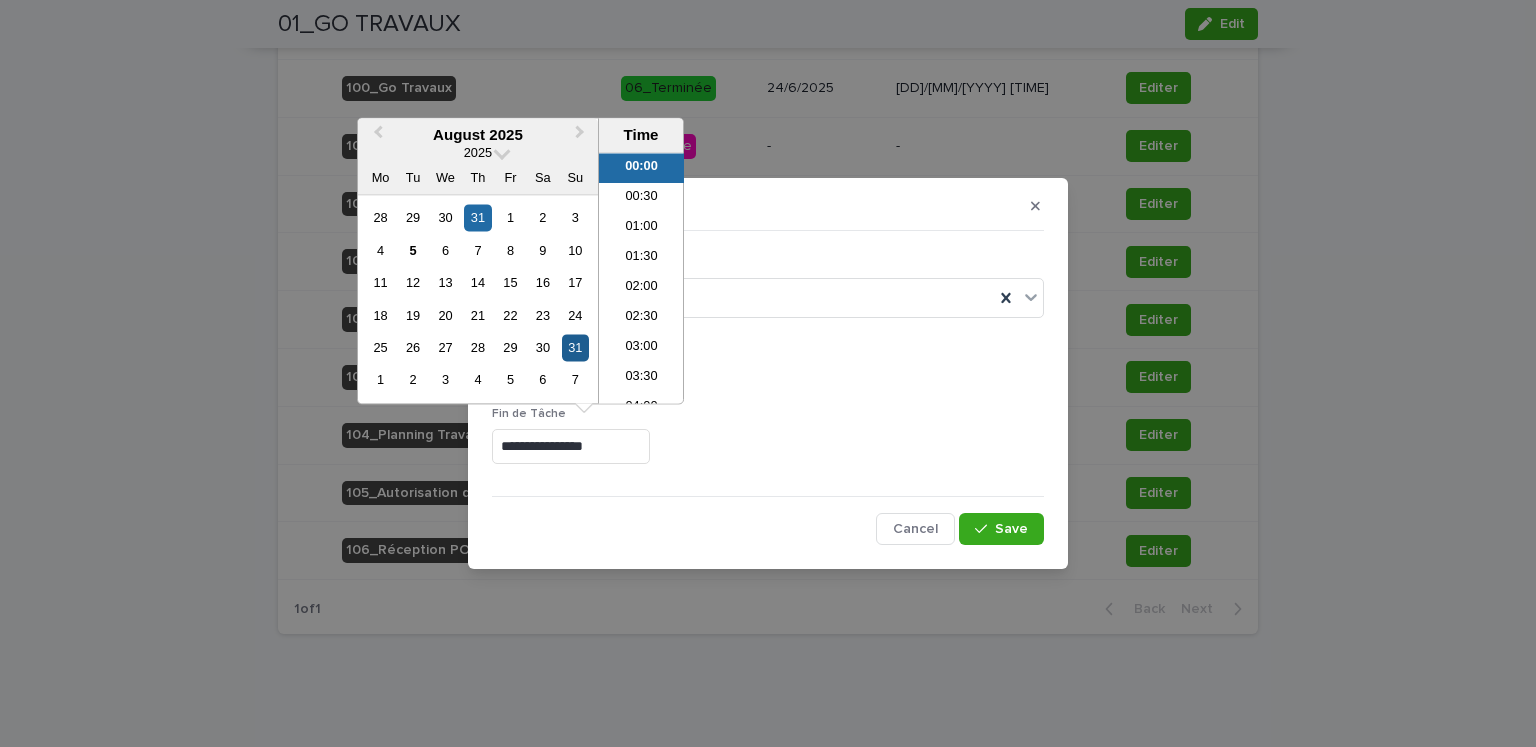 click on "31" at bounding box center (575, 347) 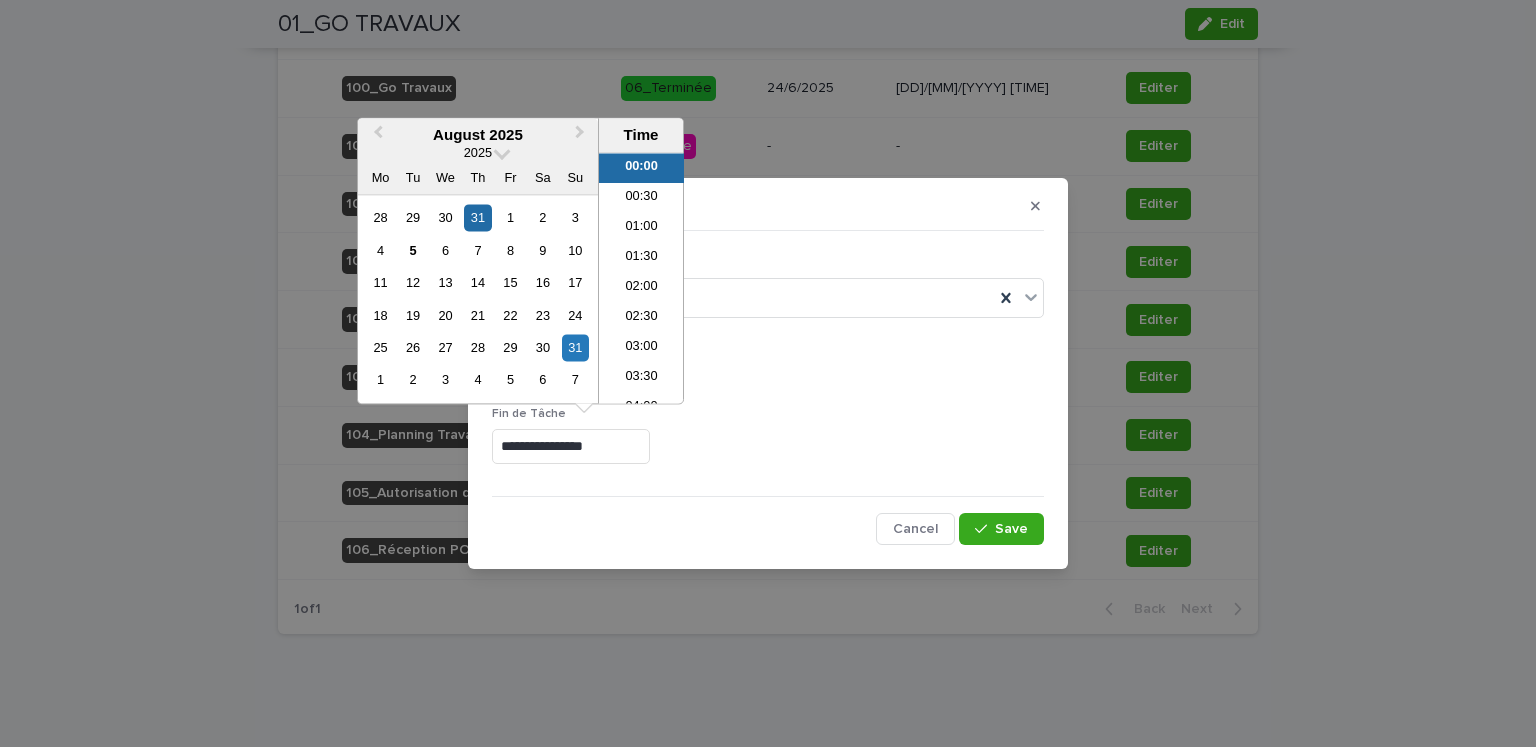 type on "**********" 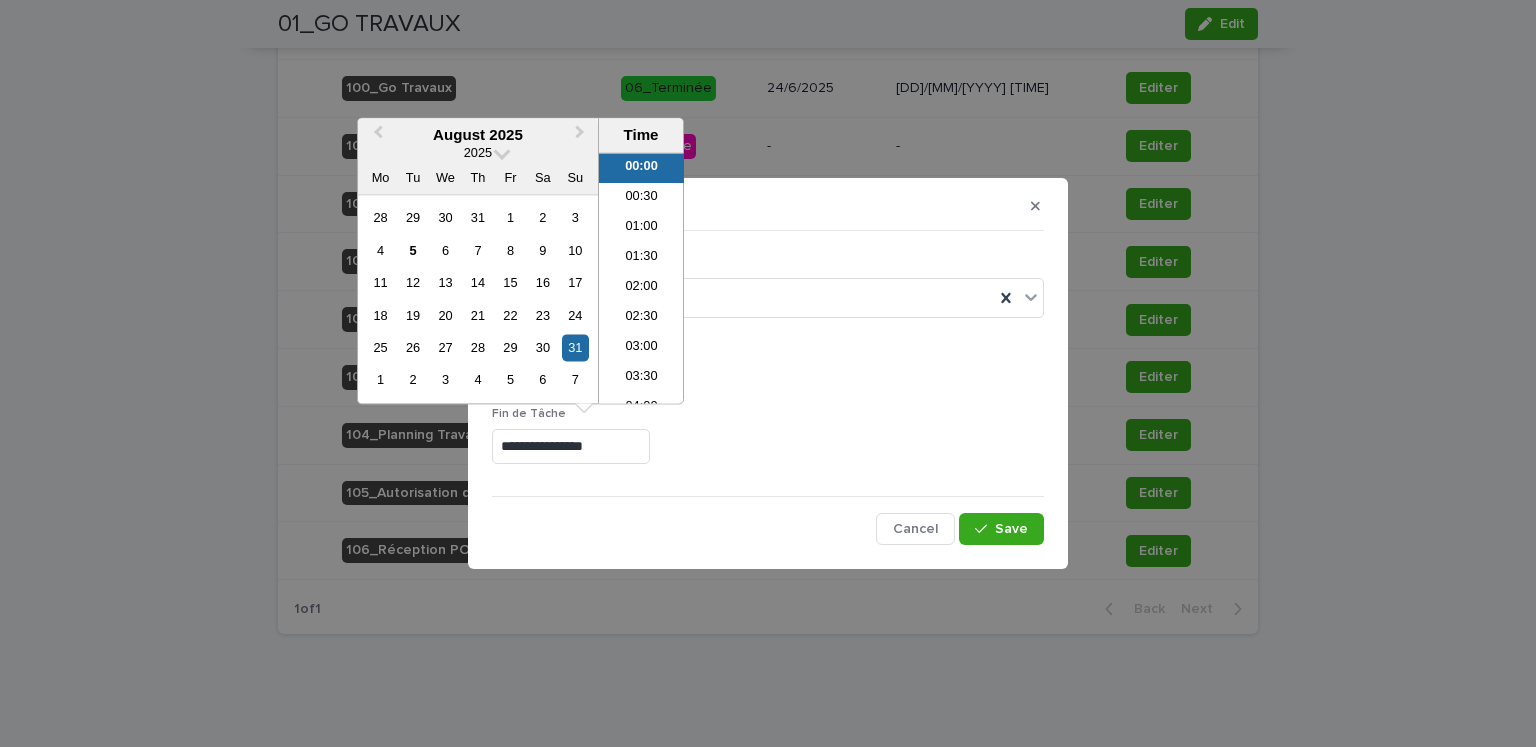 click on "**********" at bounding box center (768, 446) 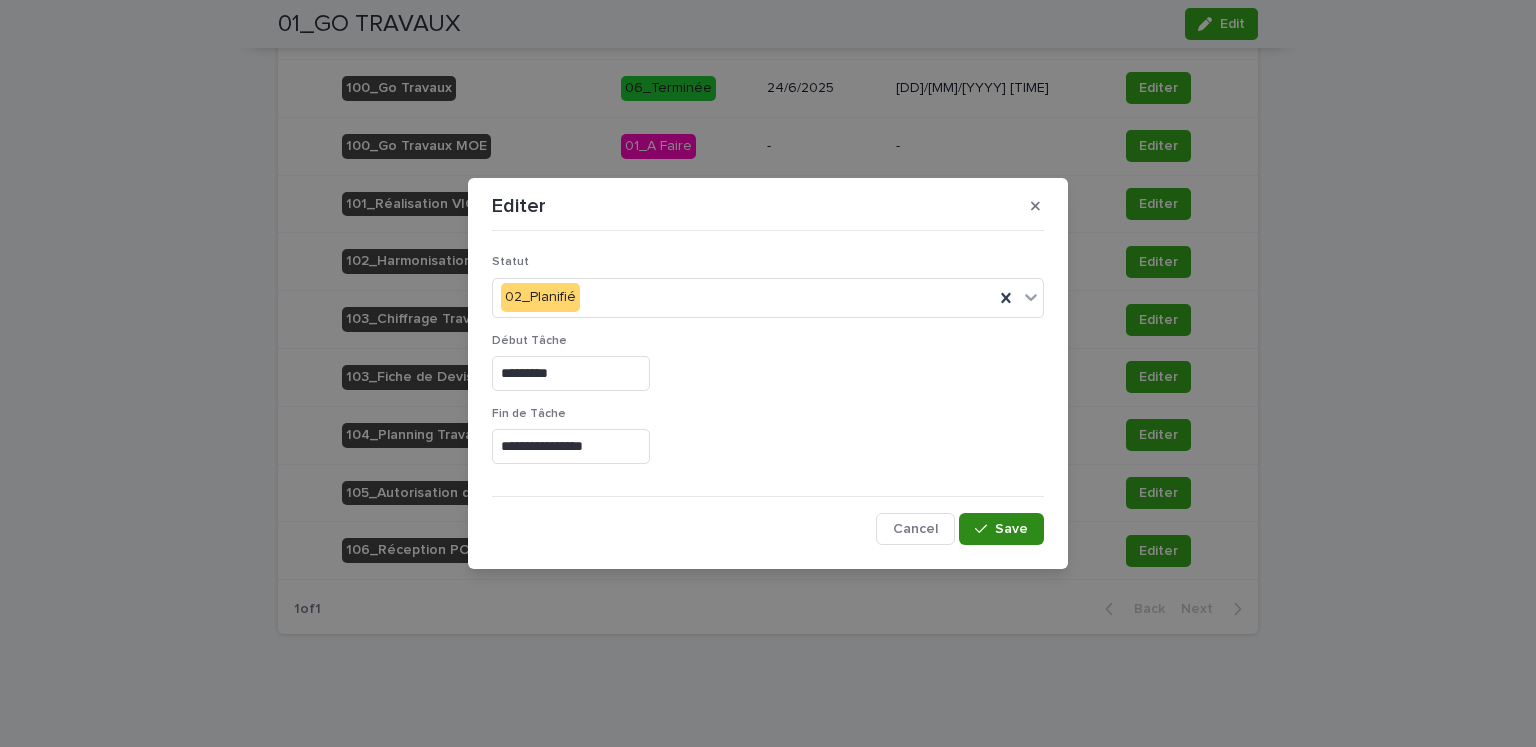 click on "Save" at bounding box center (1011, 529) 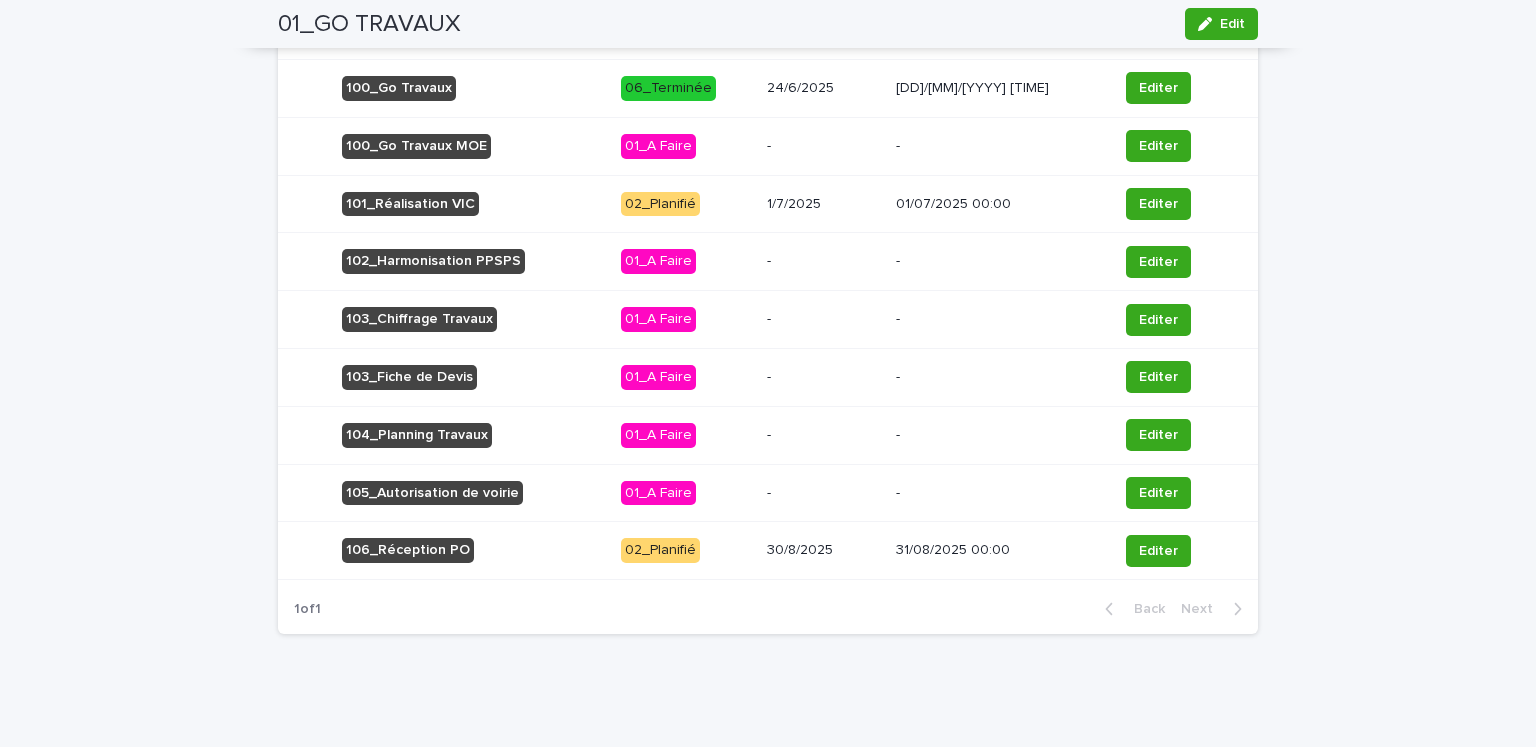 scroll, scrollTop: 0, scrollLeft: 0, axis: both 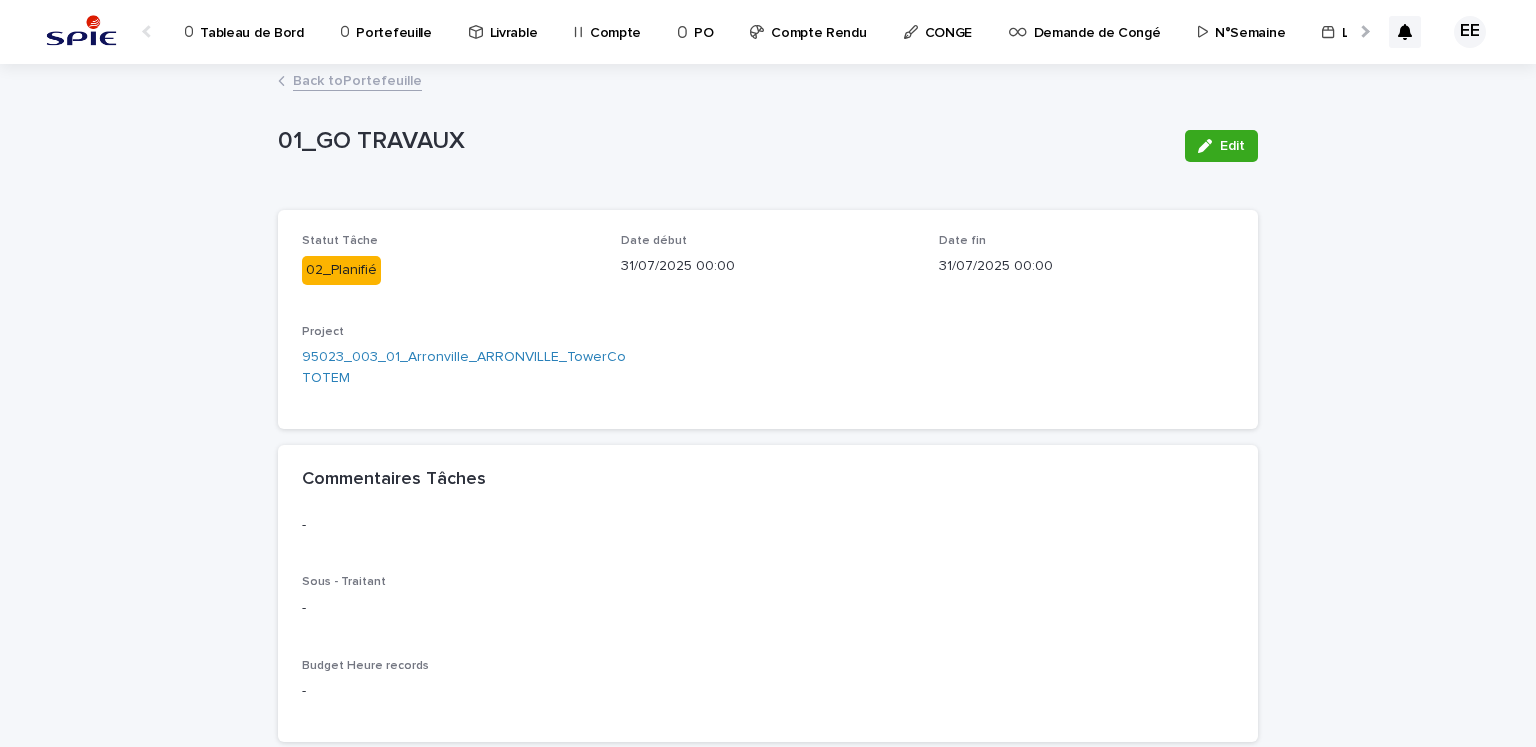 click on "Back to  Portefeuille" at bounding box center (357, 79) 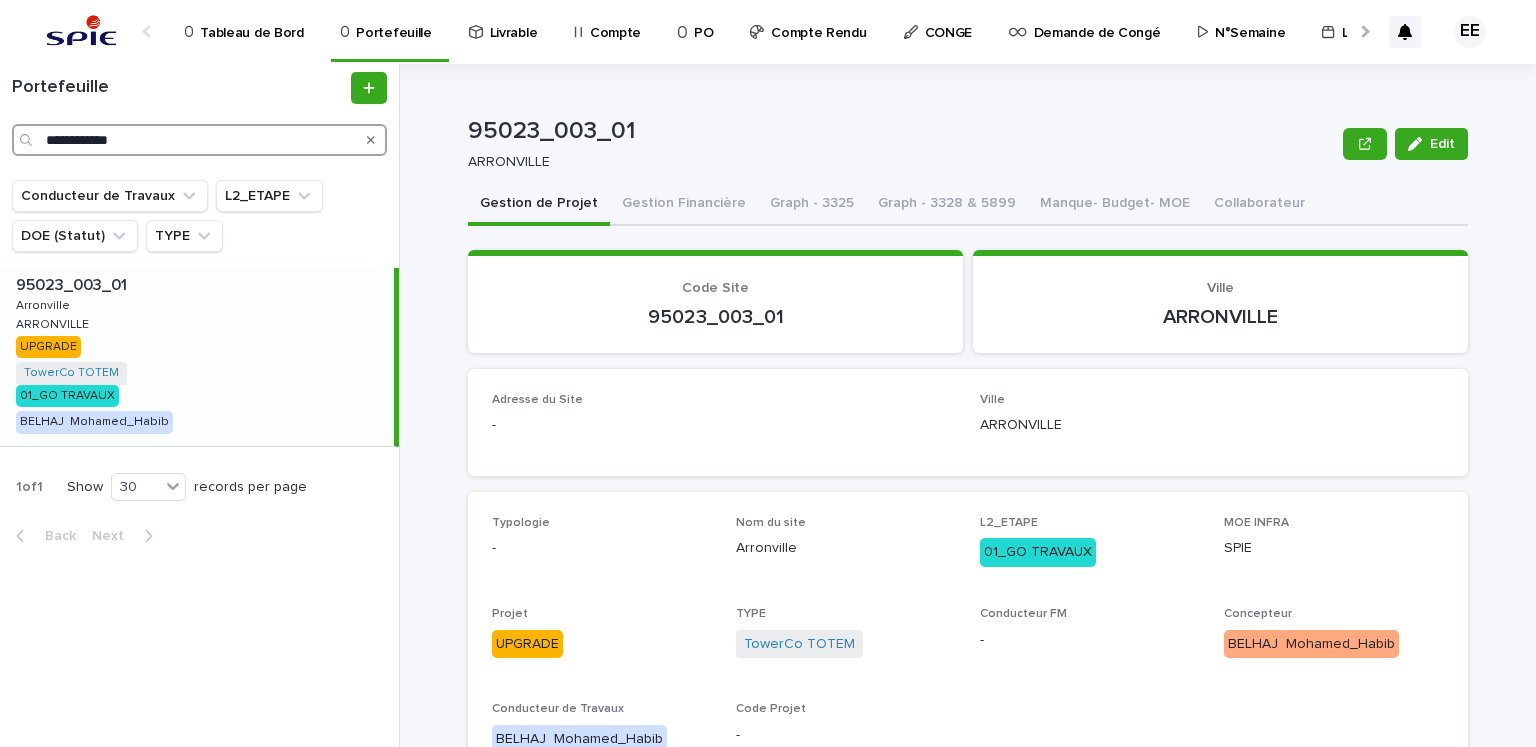 click on "**********" at bounding box center (199, 140) 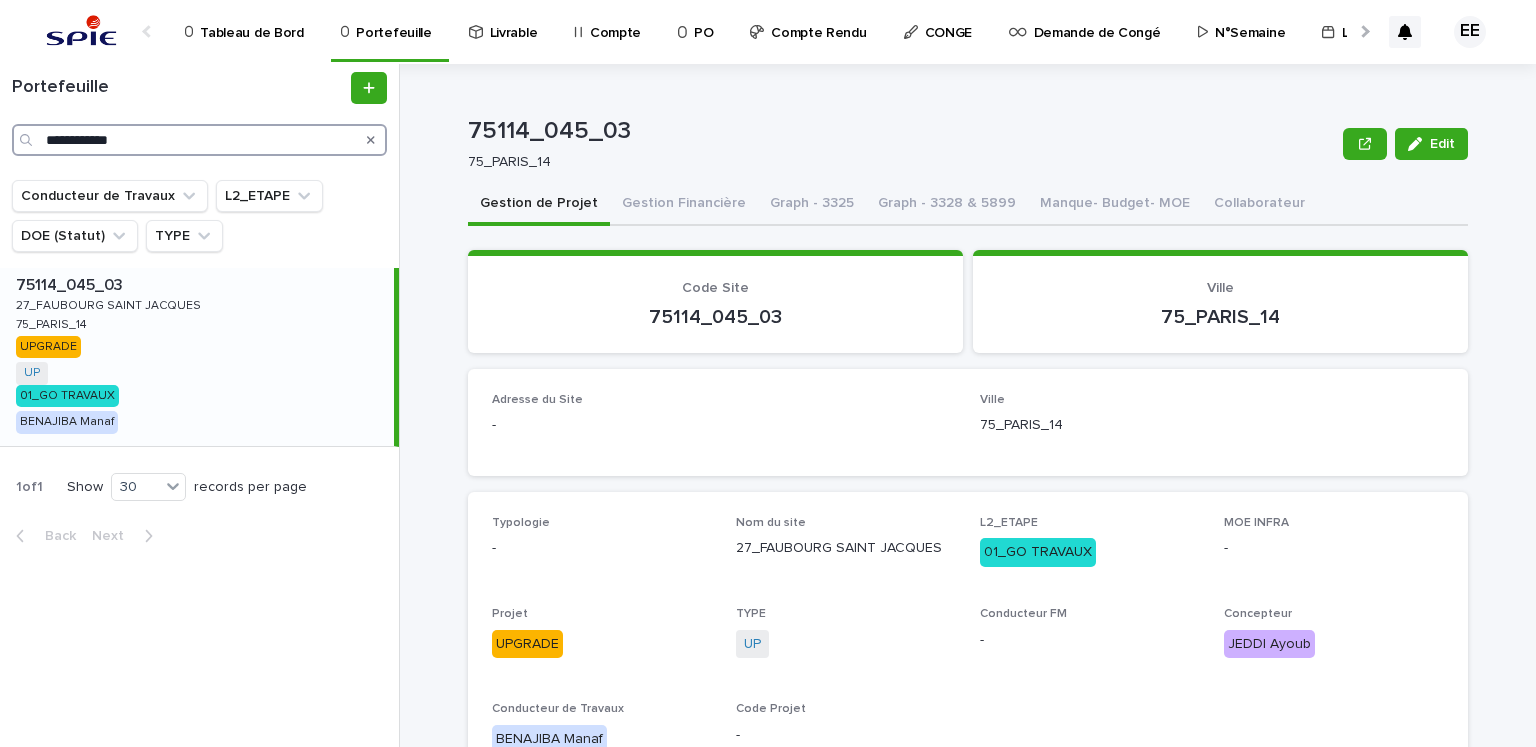 type on "**********" 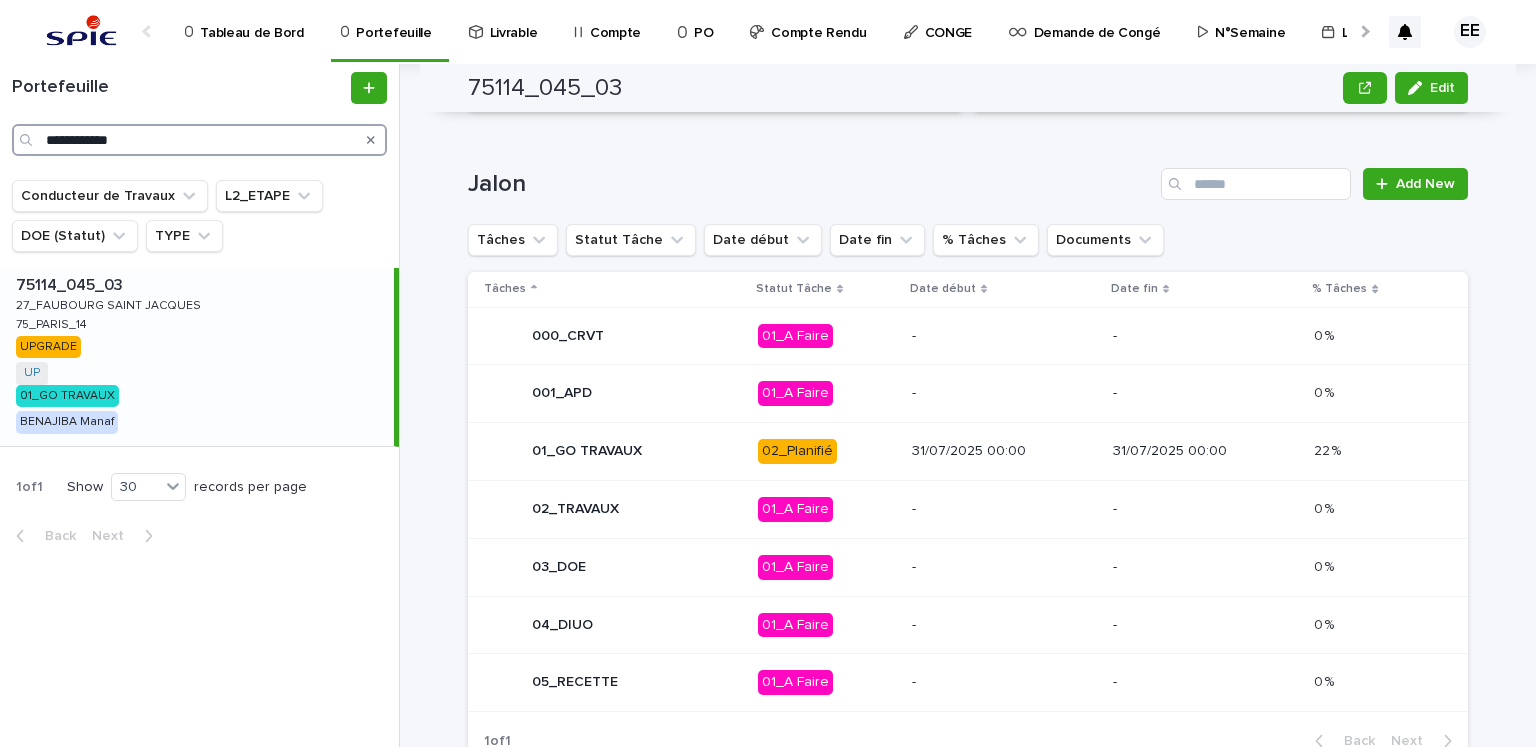 scroll, scrollTop: 876, scrollLeft: 0, axis: vertical 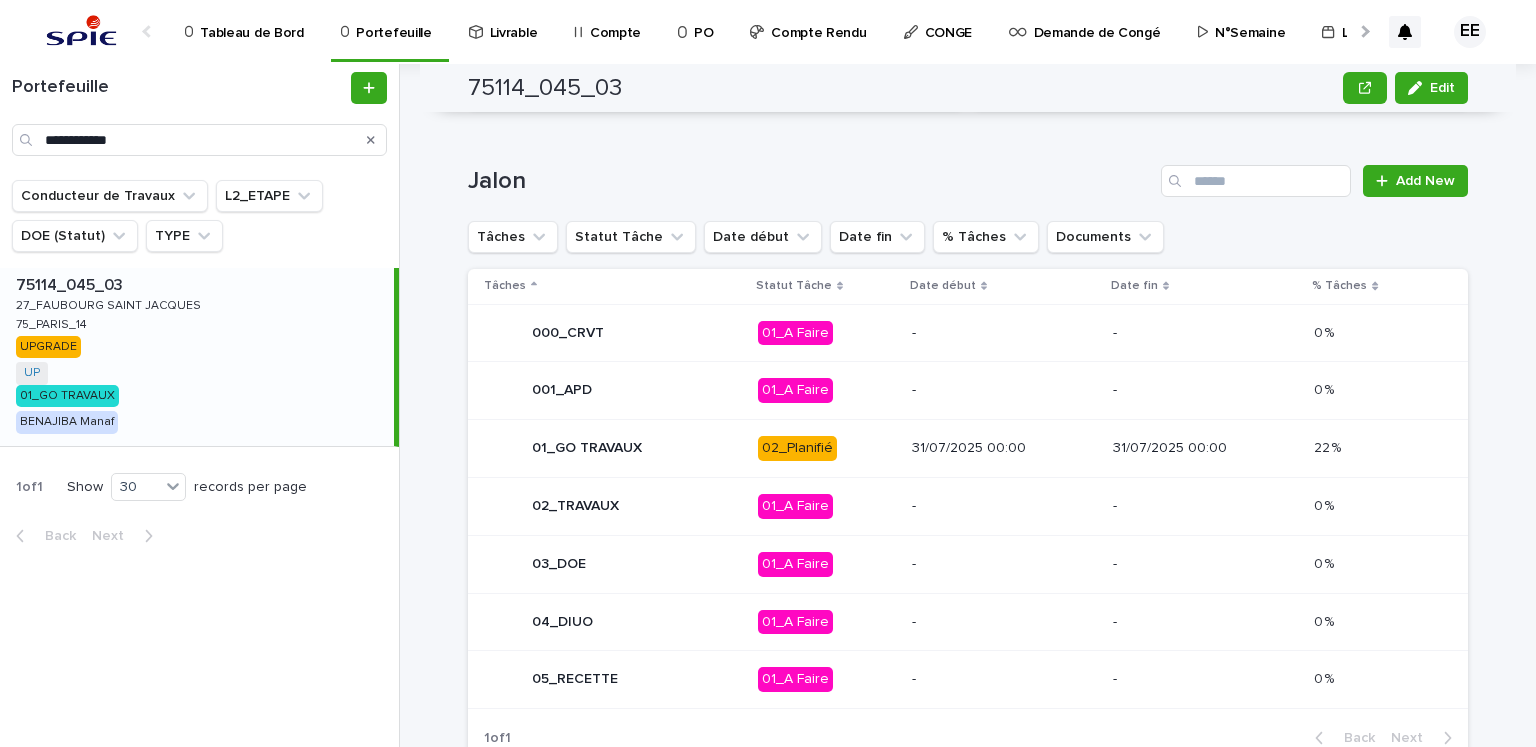 click on "31/07/2025 00:00" at bounding box center [1004, 446] 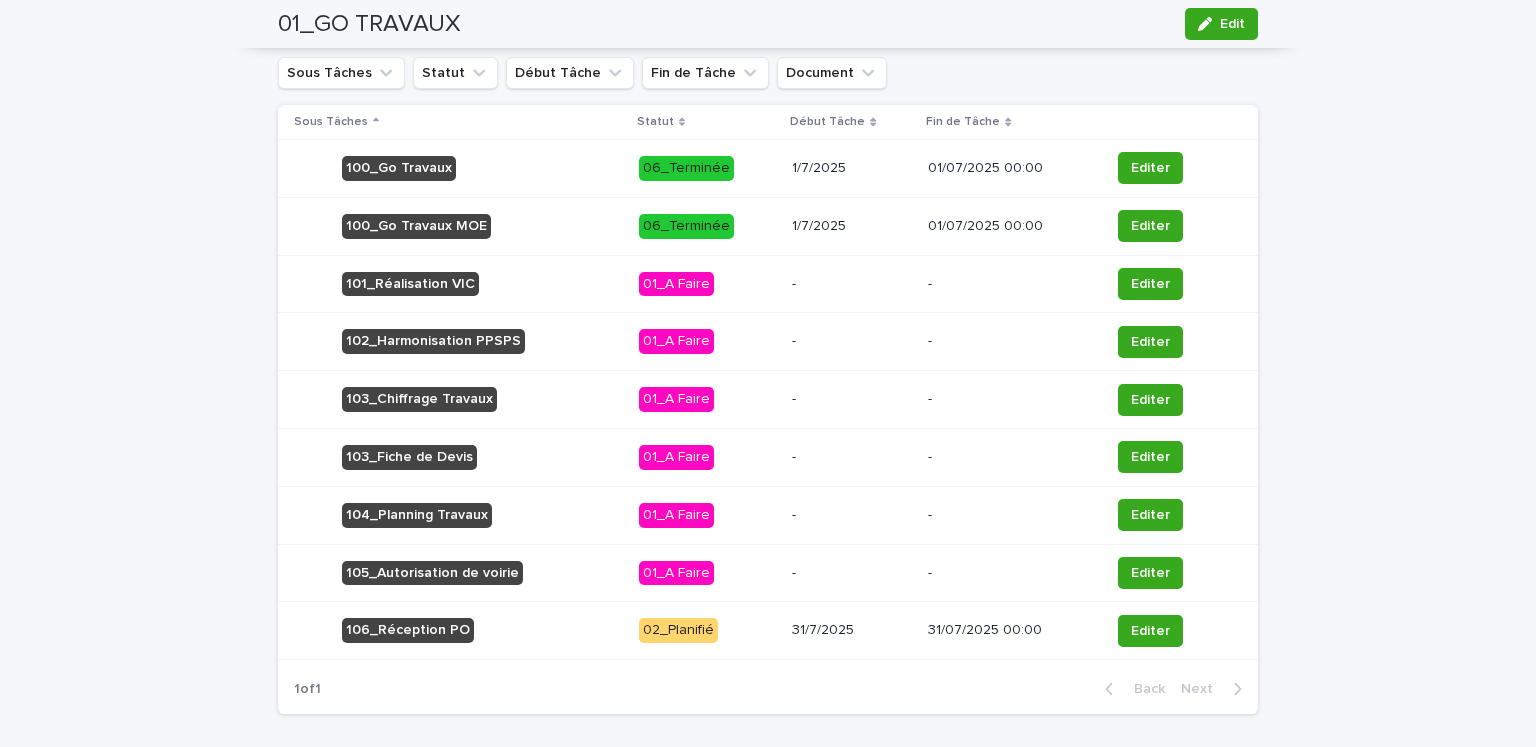 scroll, scrollTop: 926, scrollLeft: 0, axis: vertical 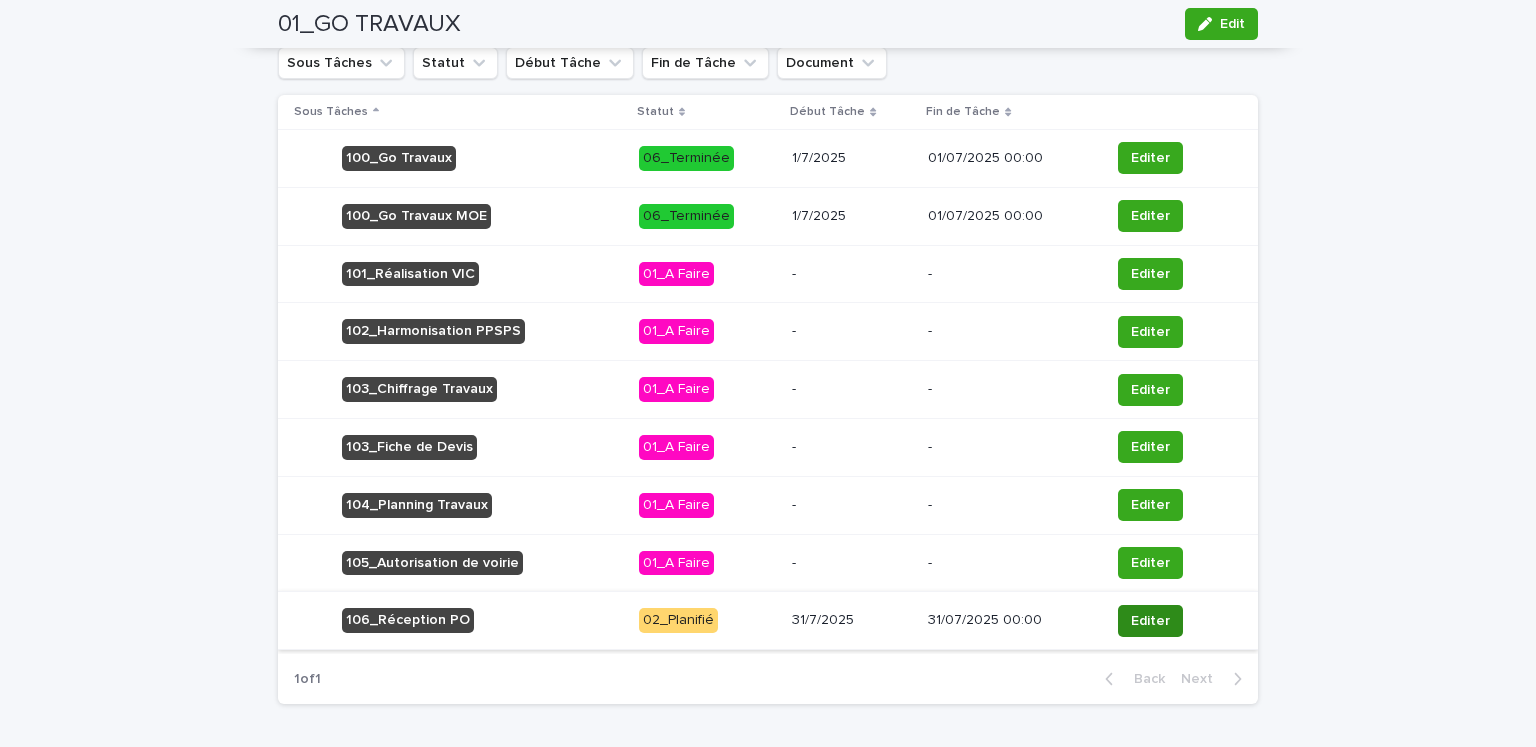 click on "Editer" at bounding box center [1150, 621] 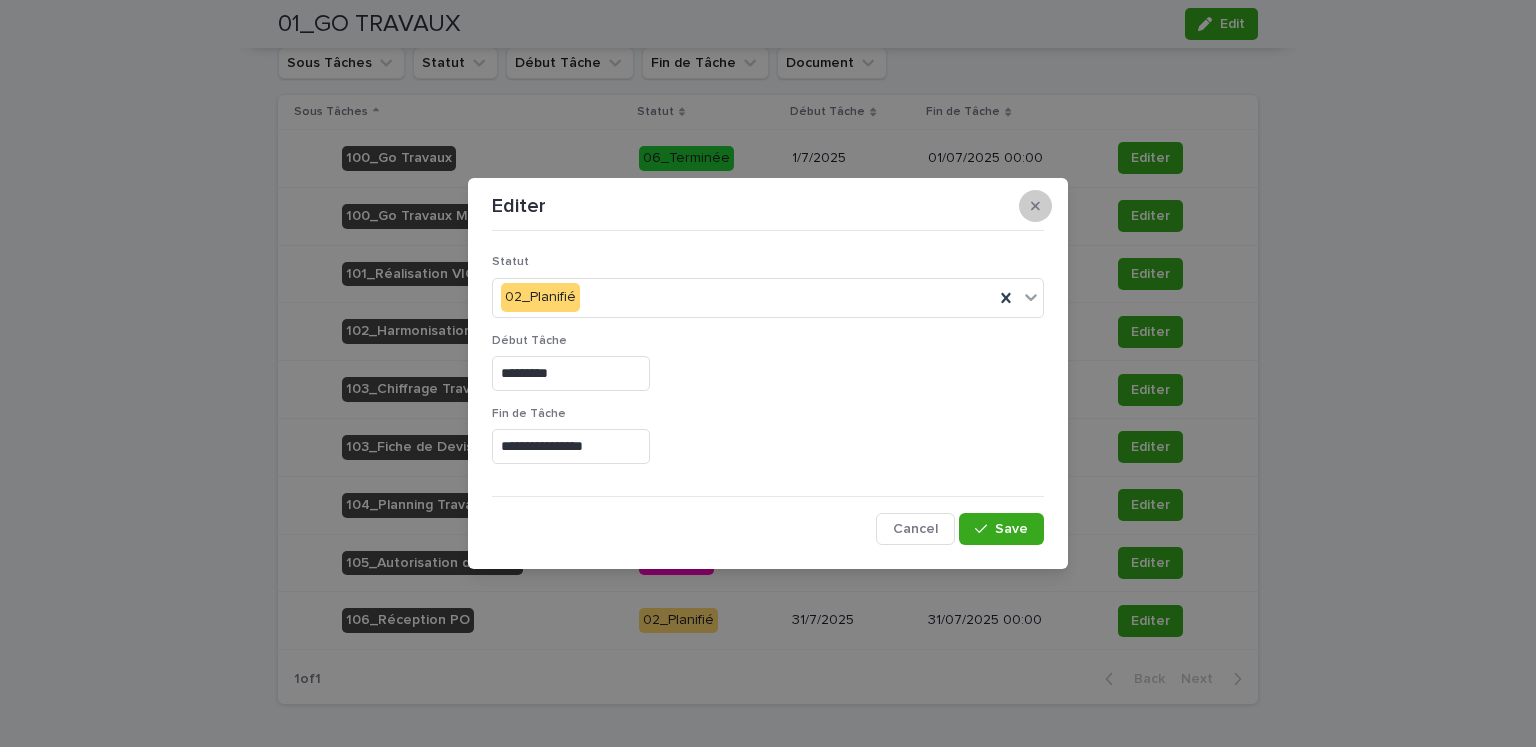 click at bounding box center [1035, 206] 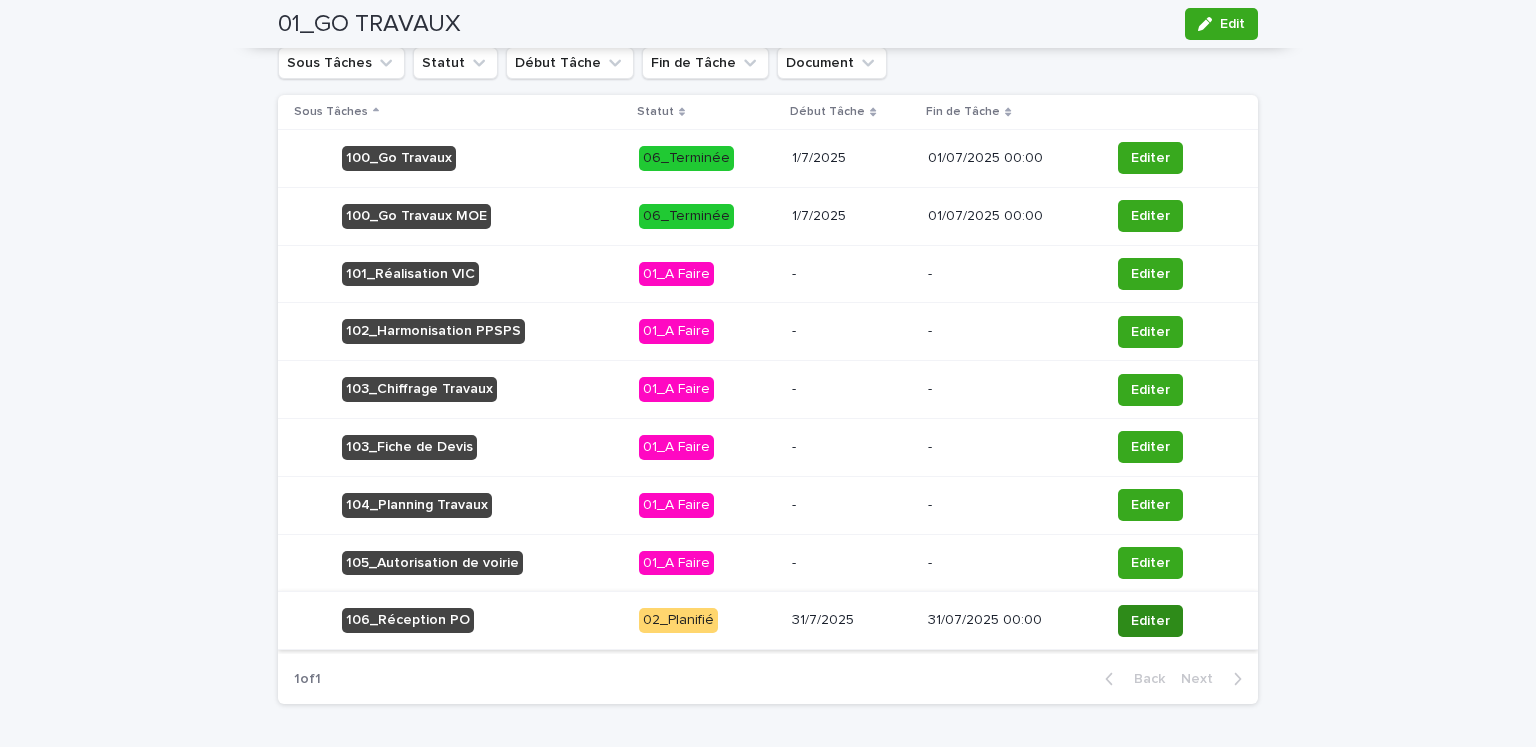 click on "Editer" at bounding box center (1150, 621) 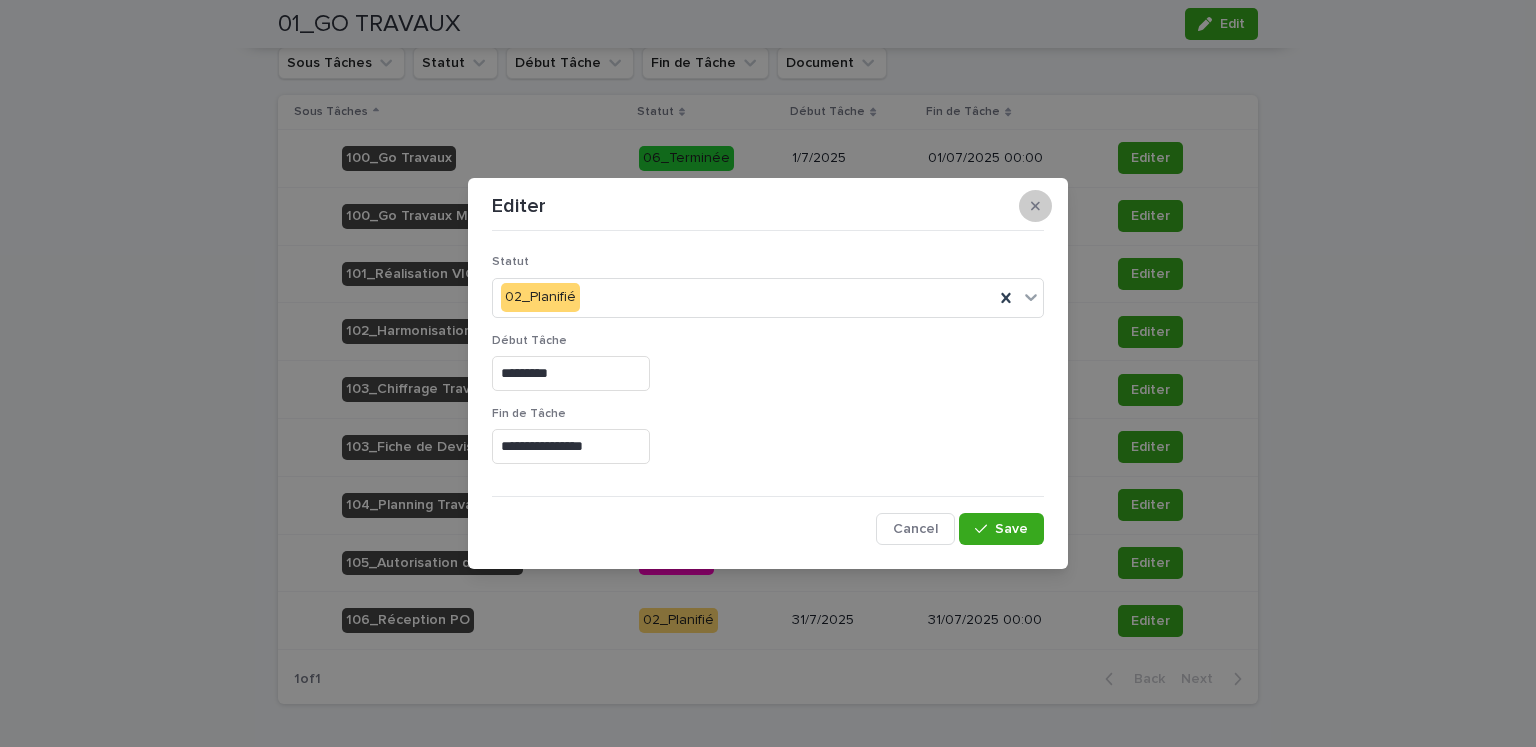 click 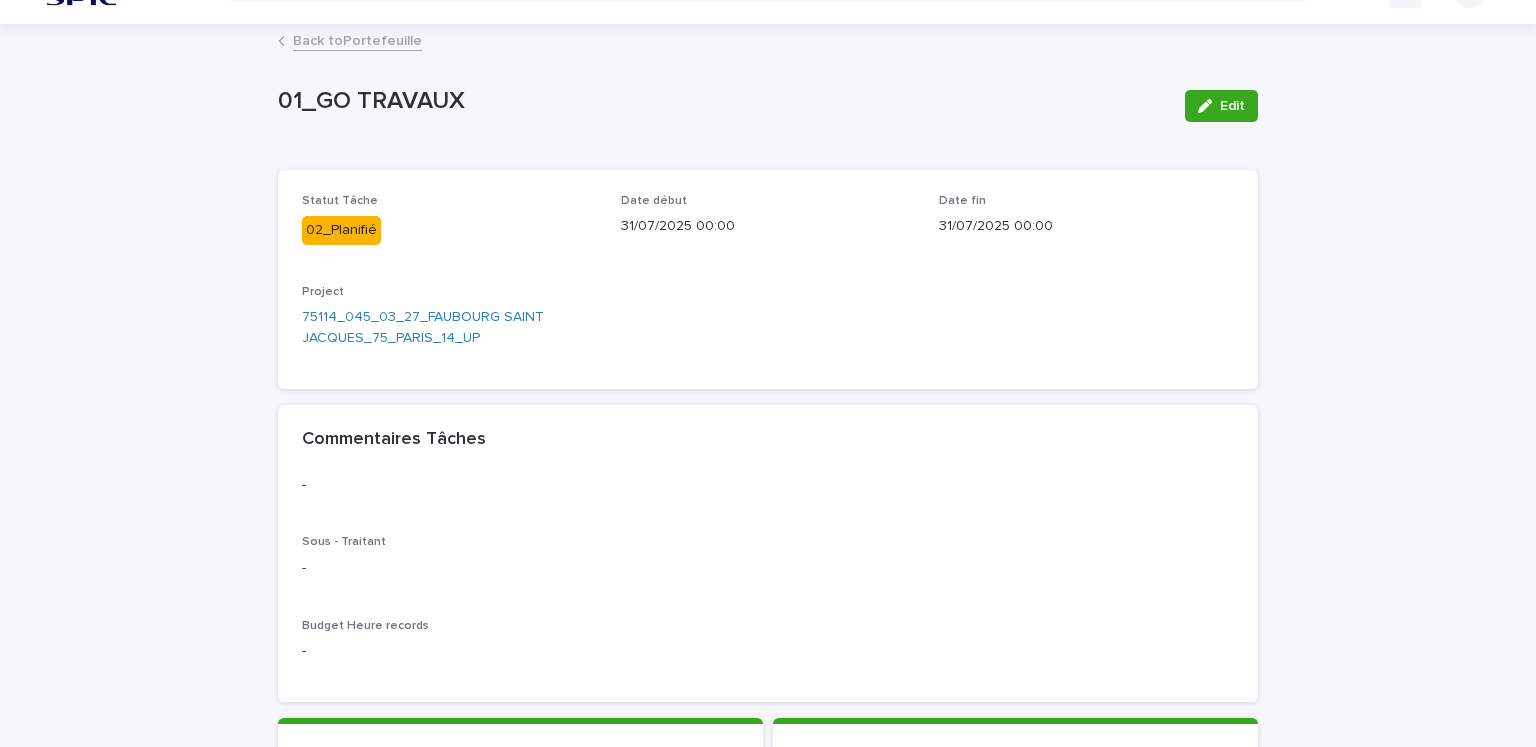 scroll, scrollTop: 38, scrollLeft: 0, axis: vertical 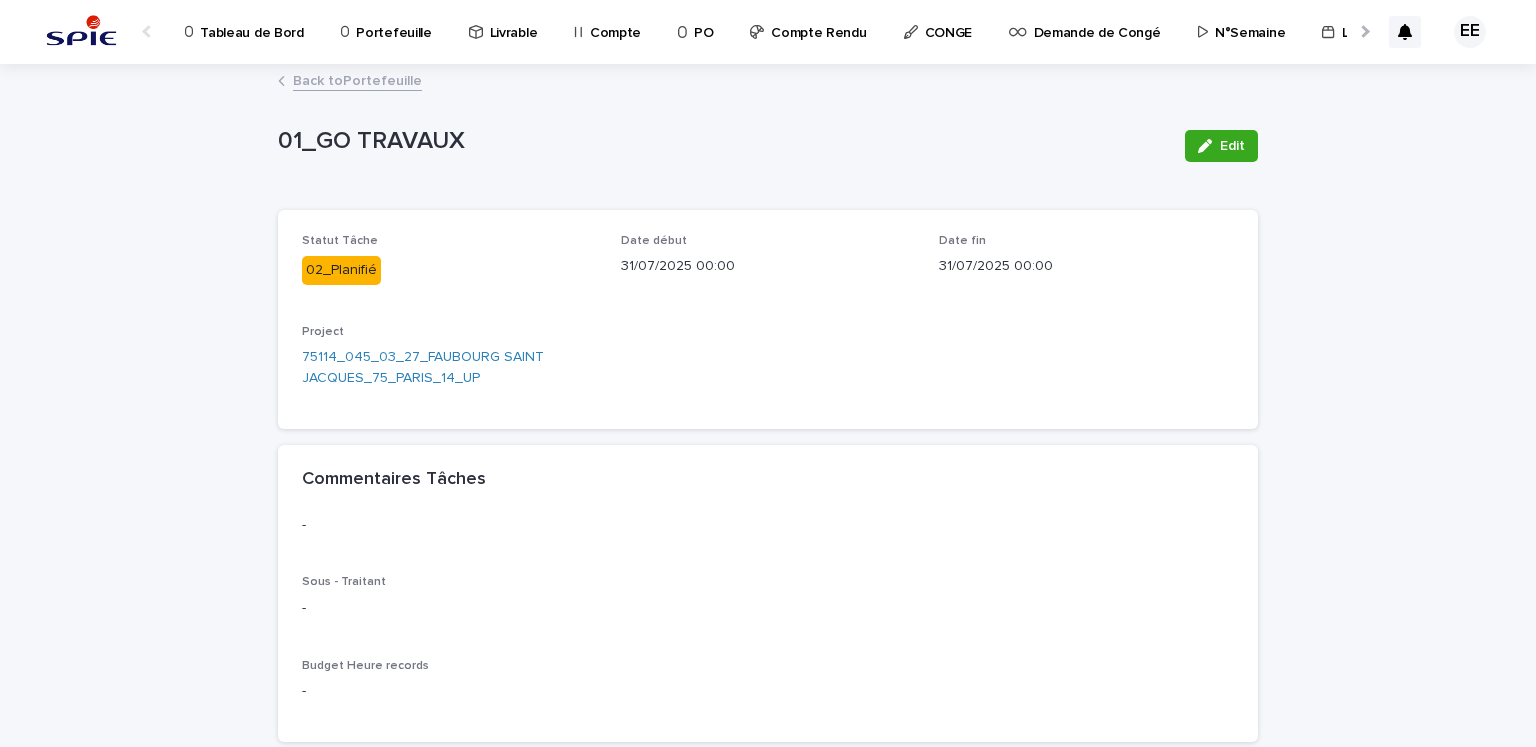 click on "Back to  Portefeuille" at bounding box center [357, 79] 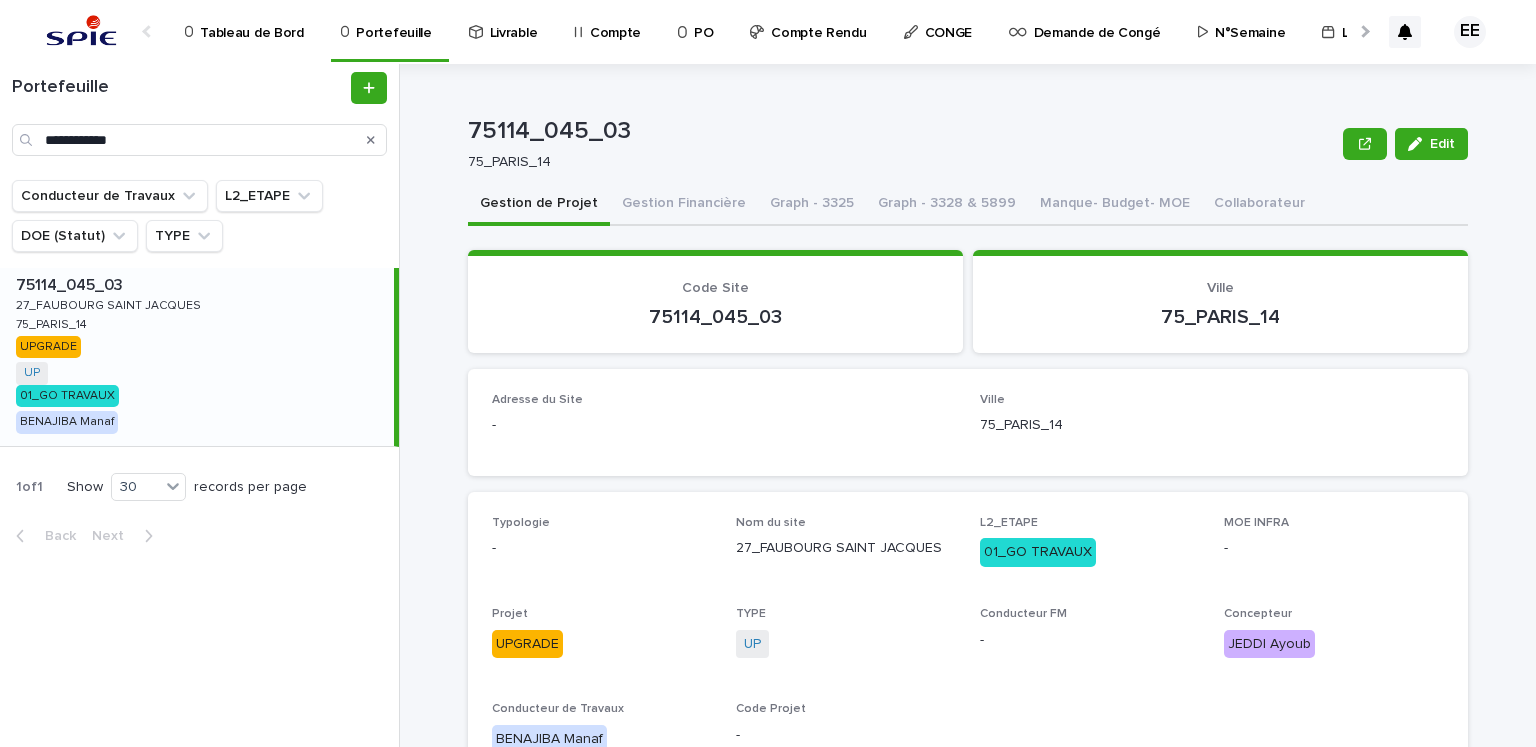 click on "Compte" at bounding box center [615, 21] 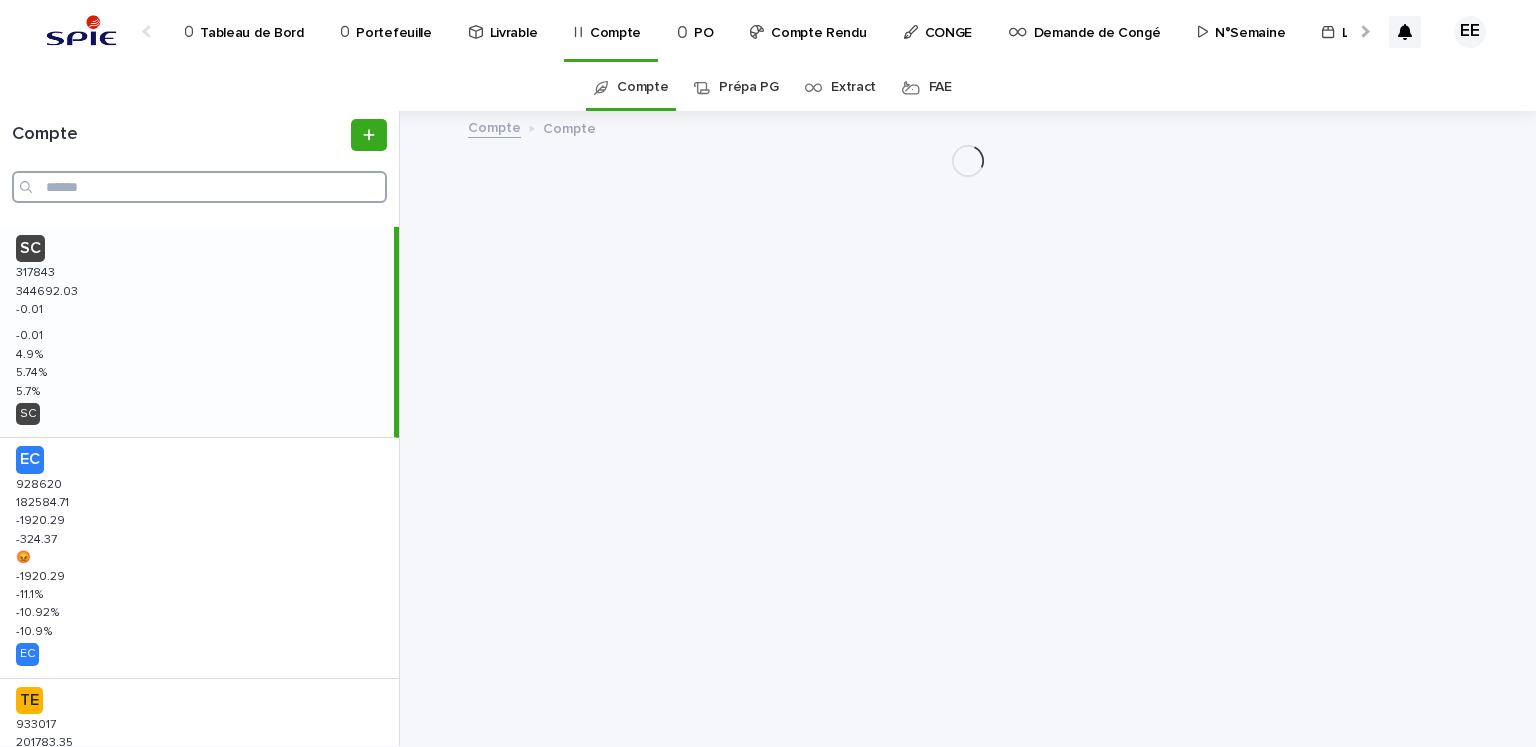 click at bounding box center (199, 187) 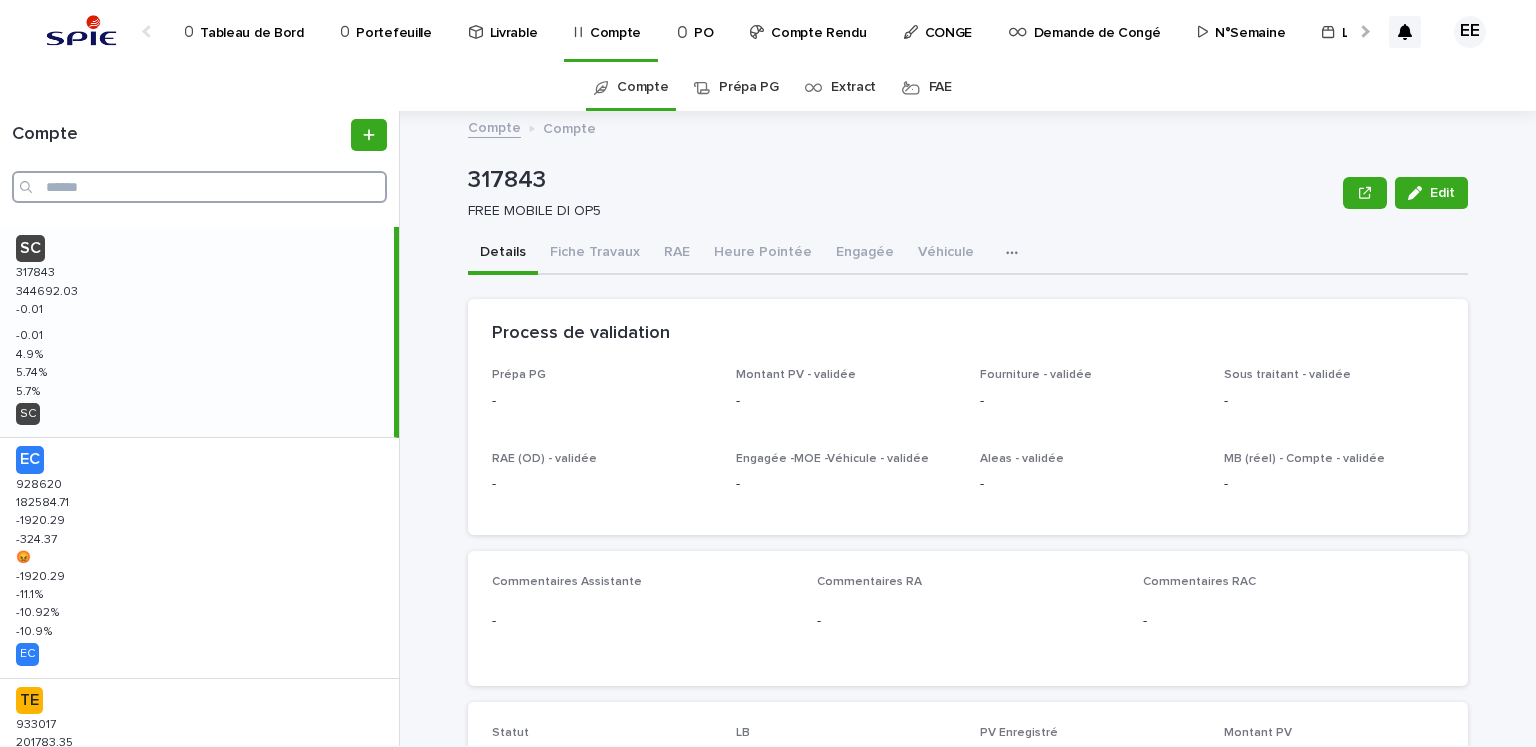 paste on "******" 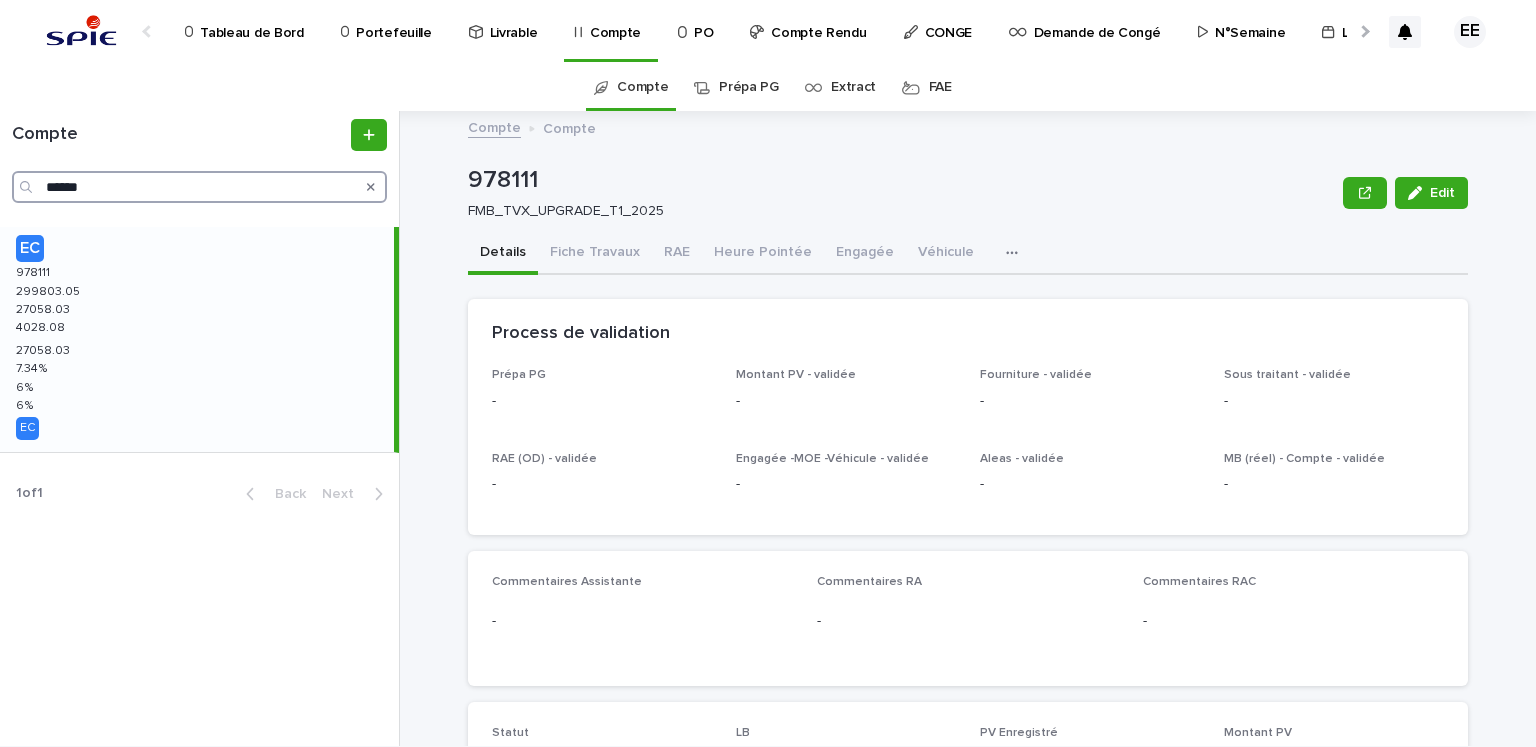click on "Compte     ******" at bounding box center [199, 161] 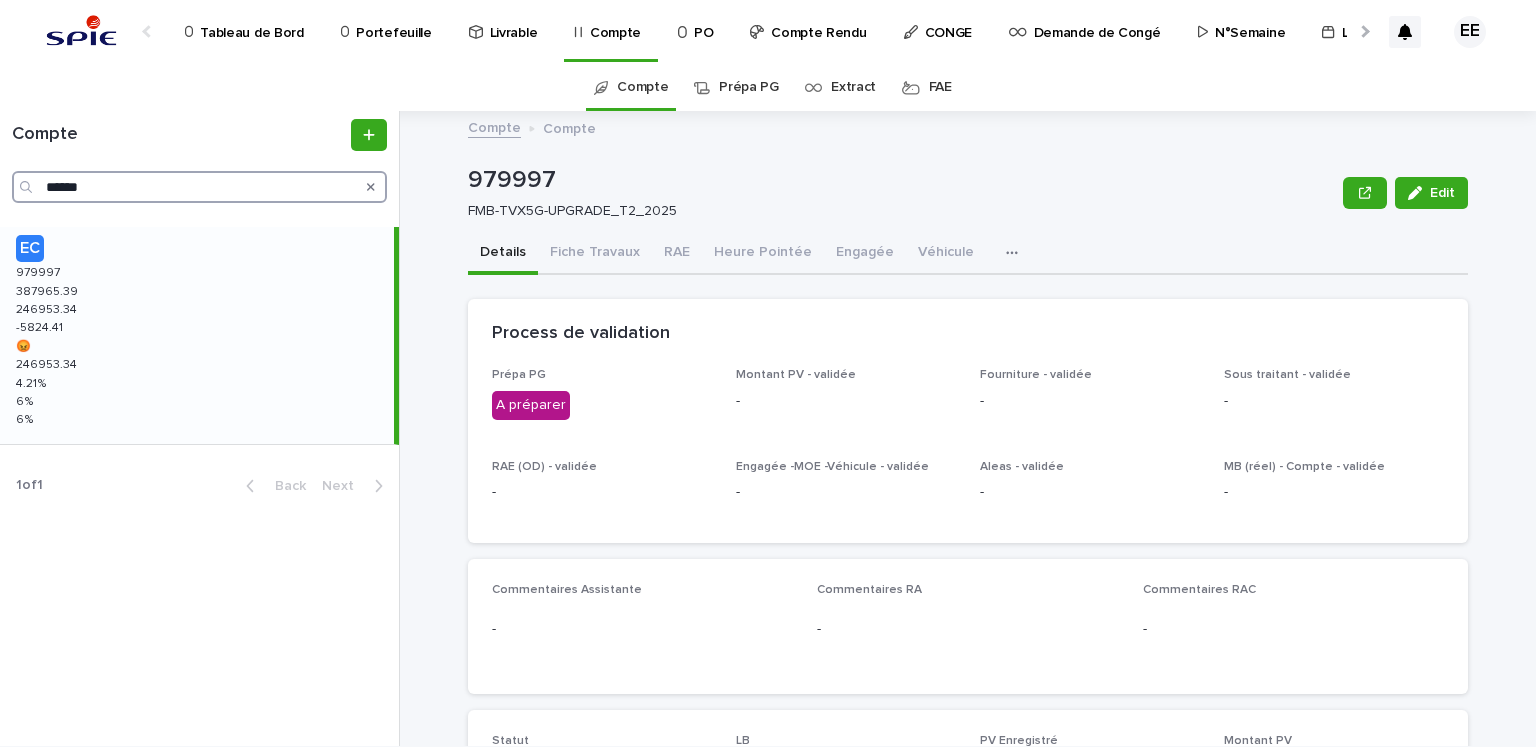 click on "******" at bounding box center (199, 187) 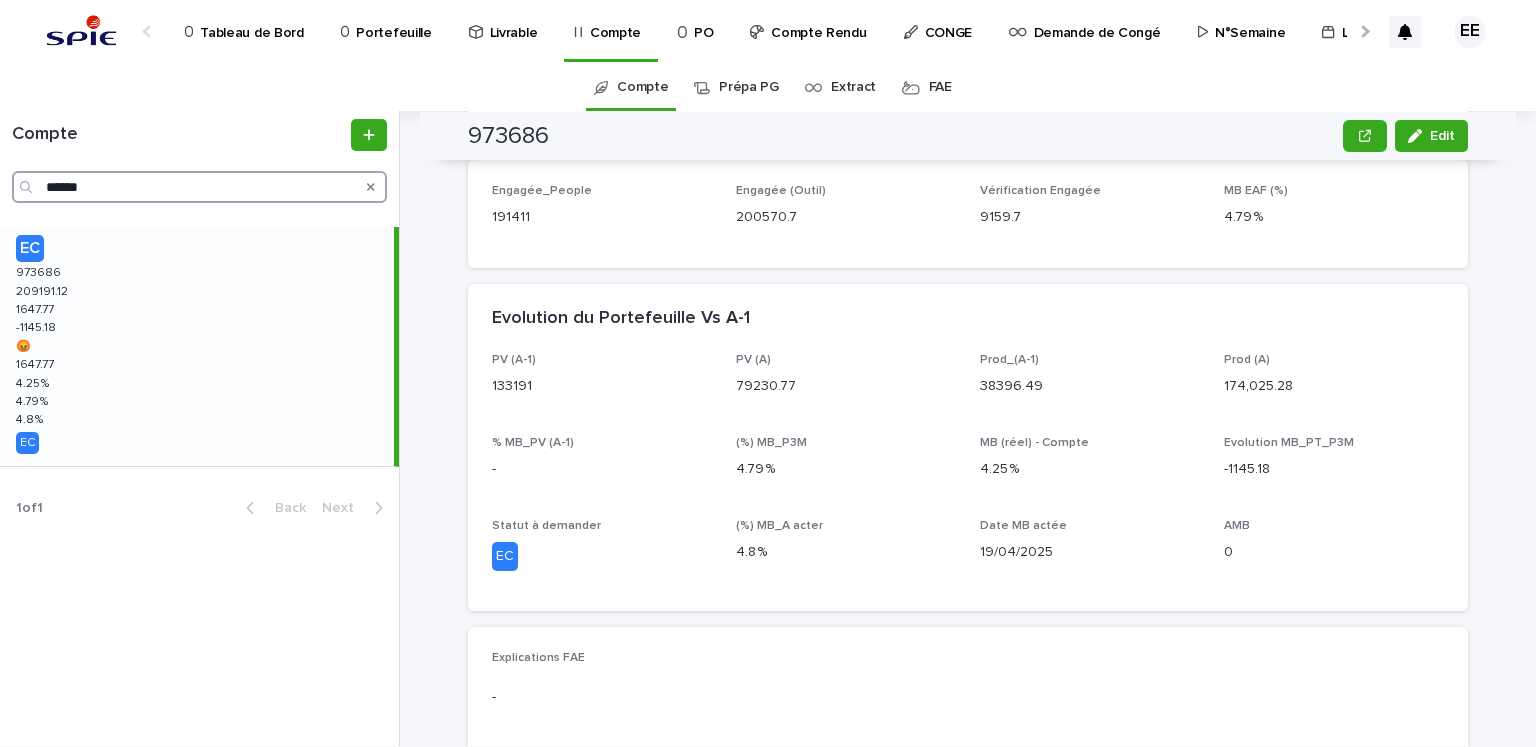 scroll, scrollTop: 850, scrollLeft: 0, axis: vertical 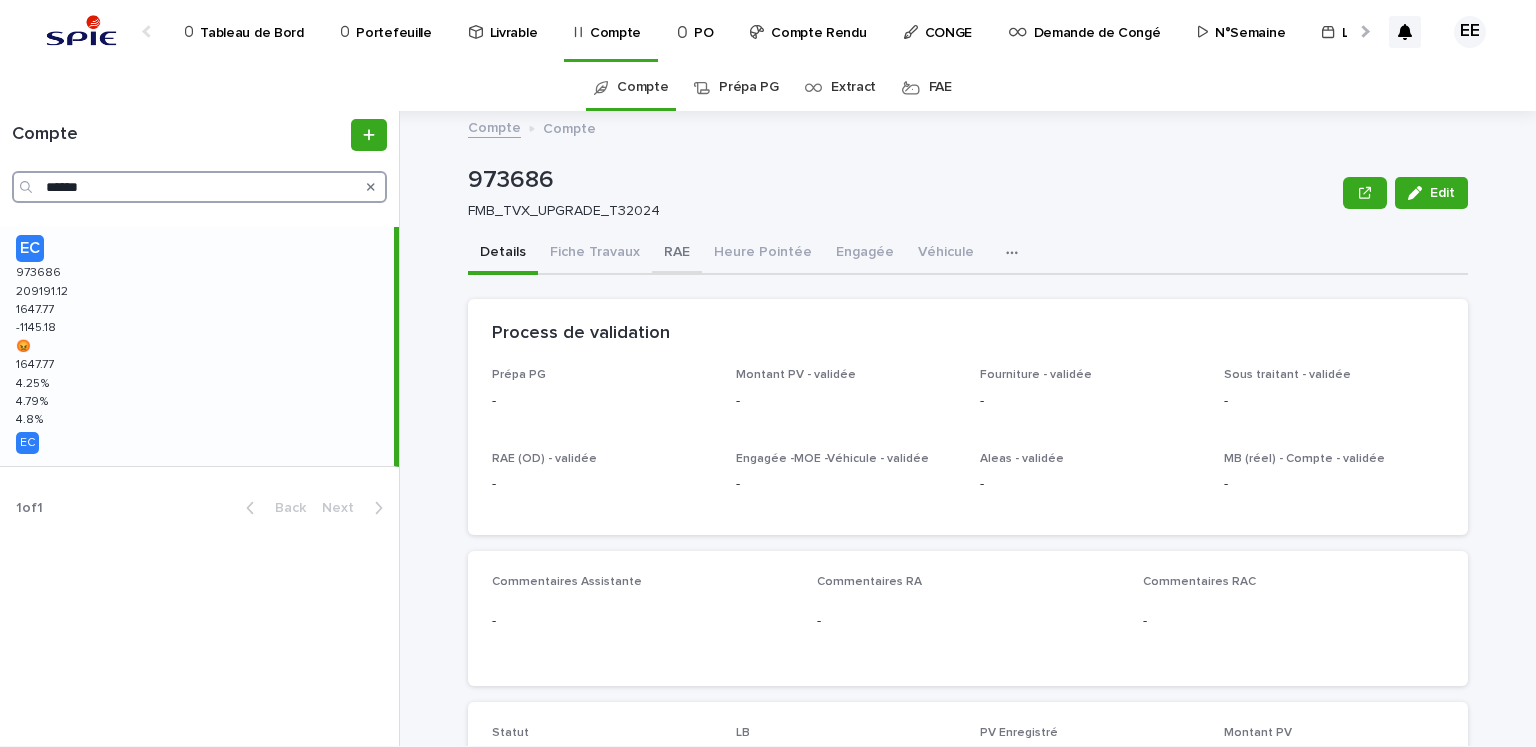 type on "******" 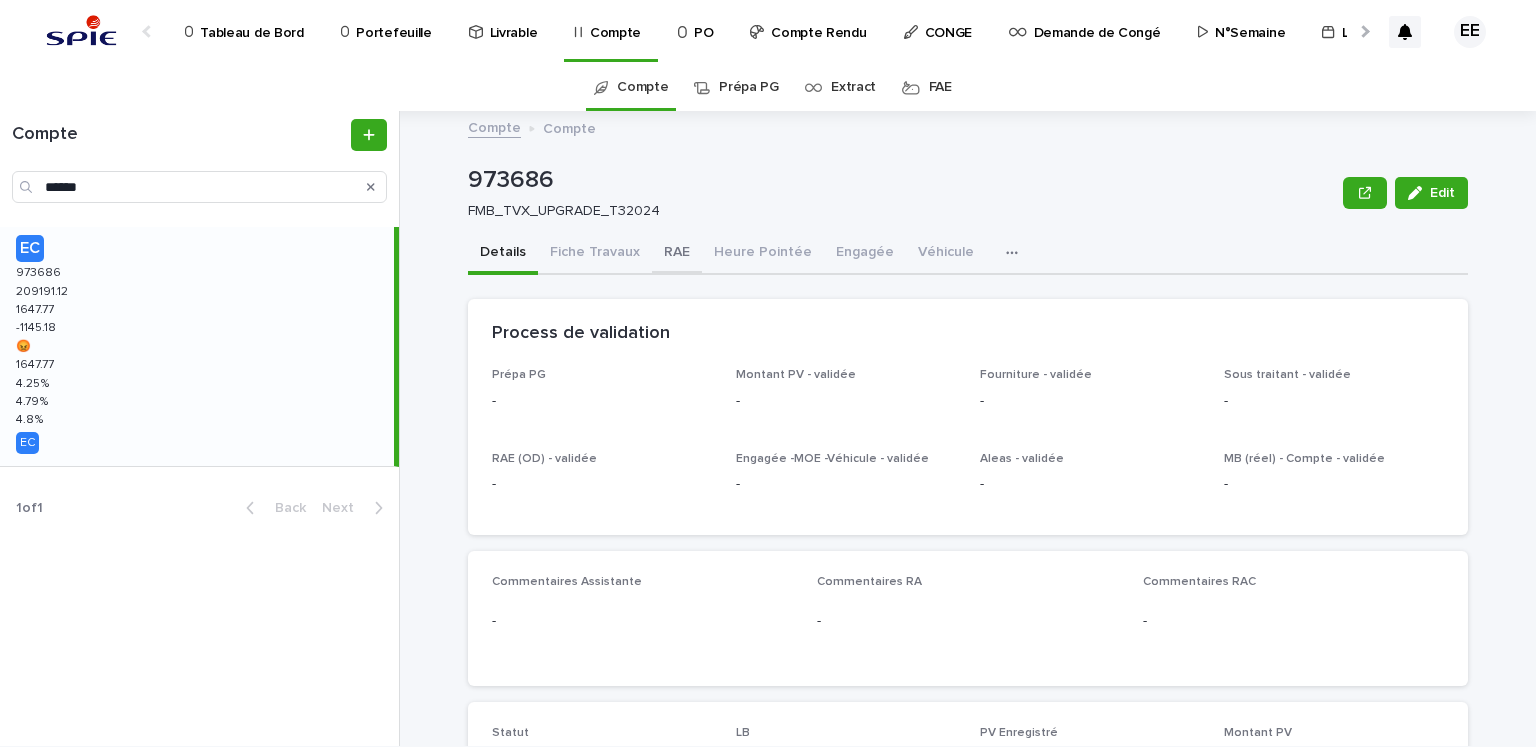 click on "RAE" at bounding box center [677, 254] 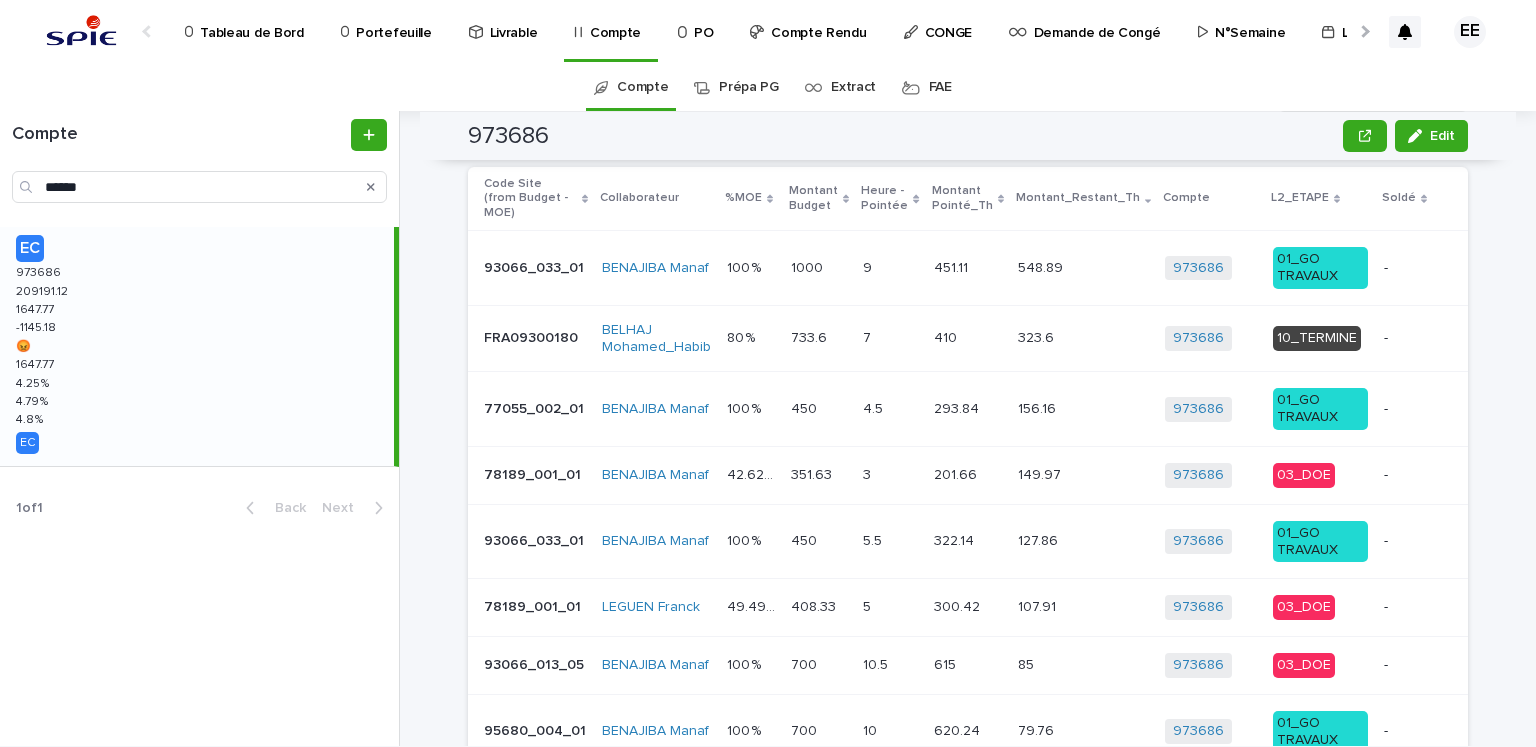 scroll, scrollTop: 1133, scrollLeft: 0, axis: vertical 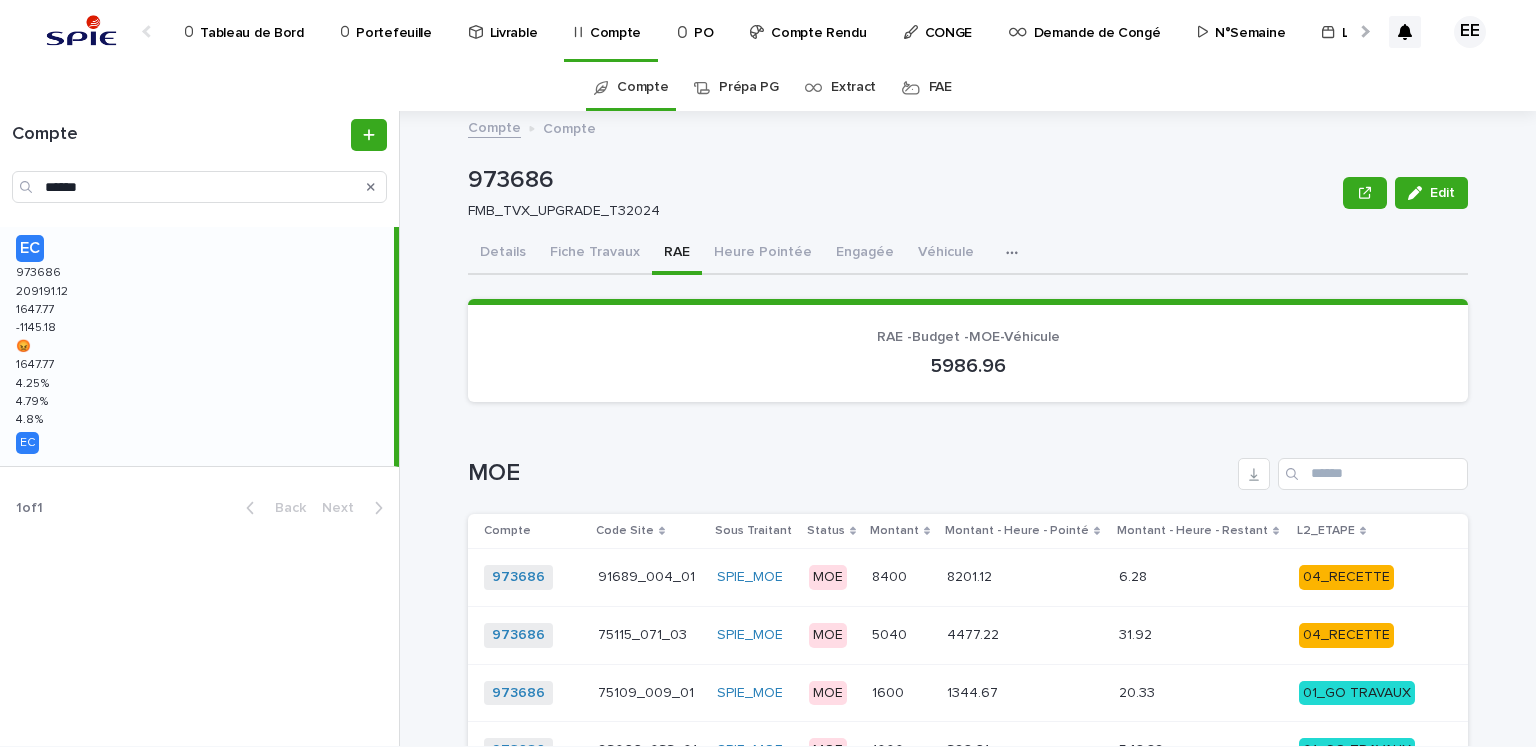 click on "Portefeuille" at bounding box center [393, 21] 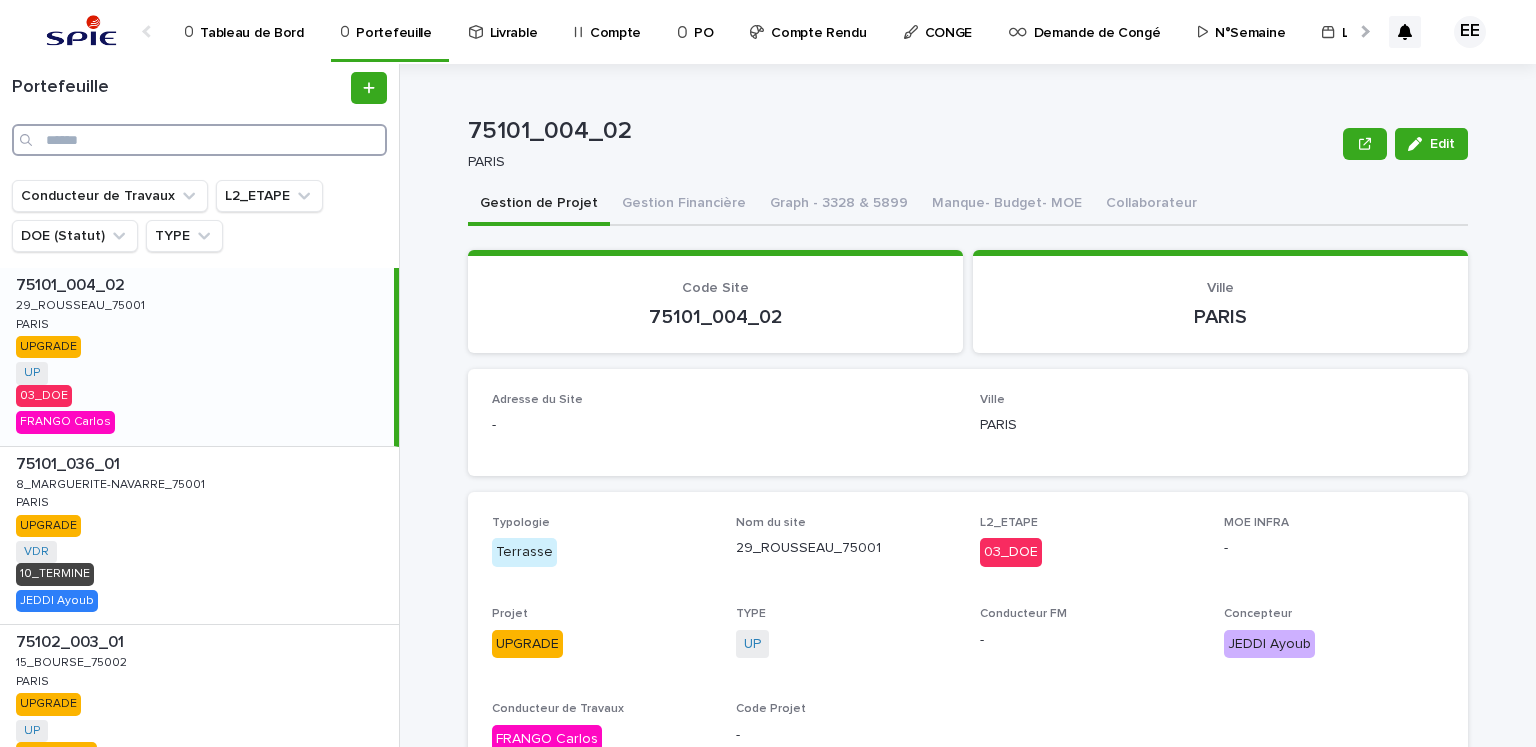 click at bounding box center (199, 140) 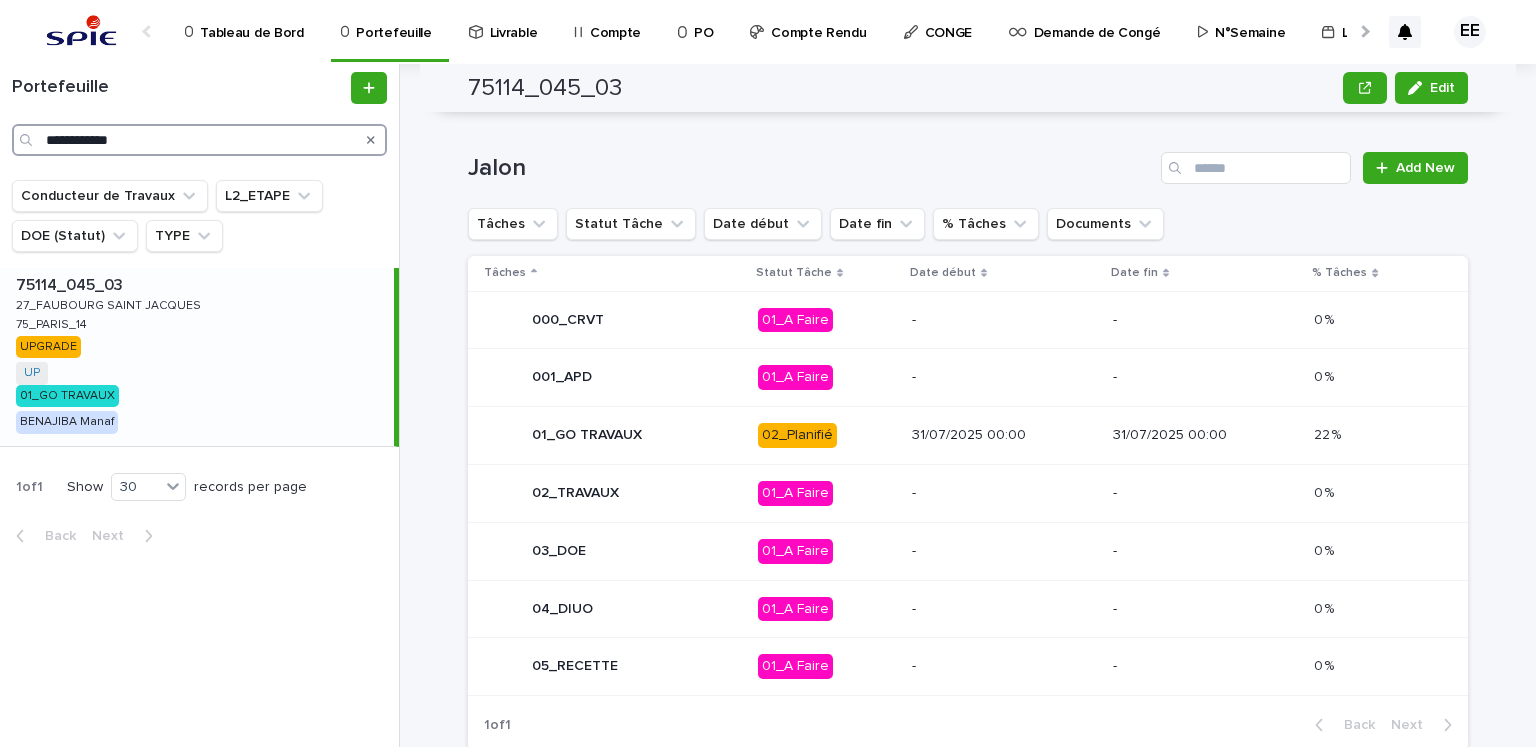 scroll, scrollTop: 900, scrollLeft: 0, axis: vertical 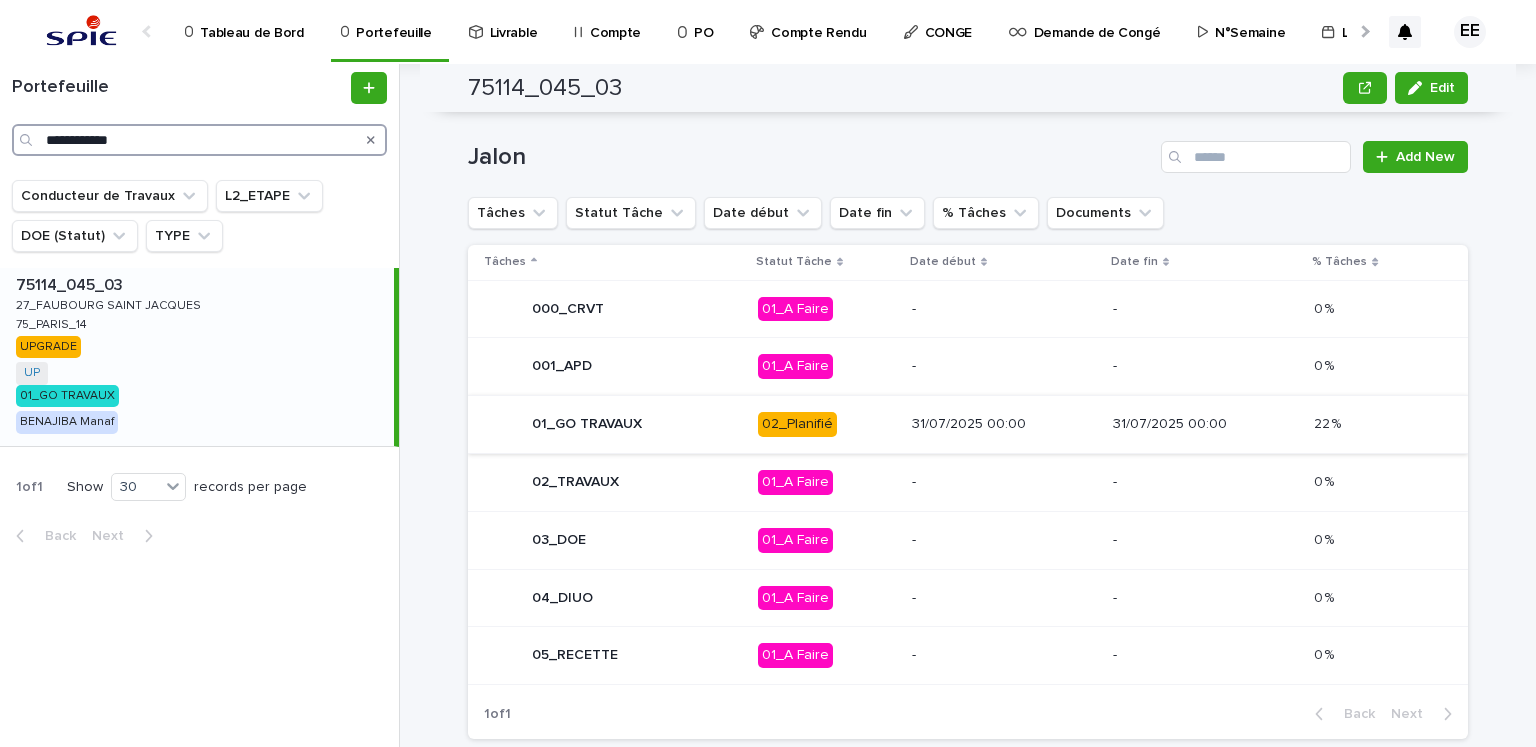 type on "**********" 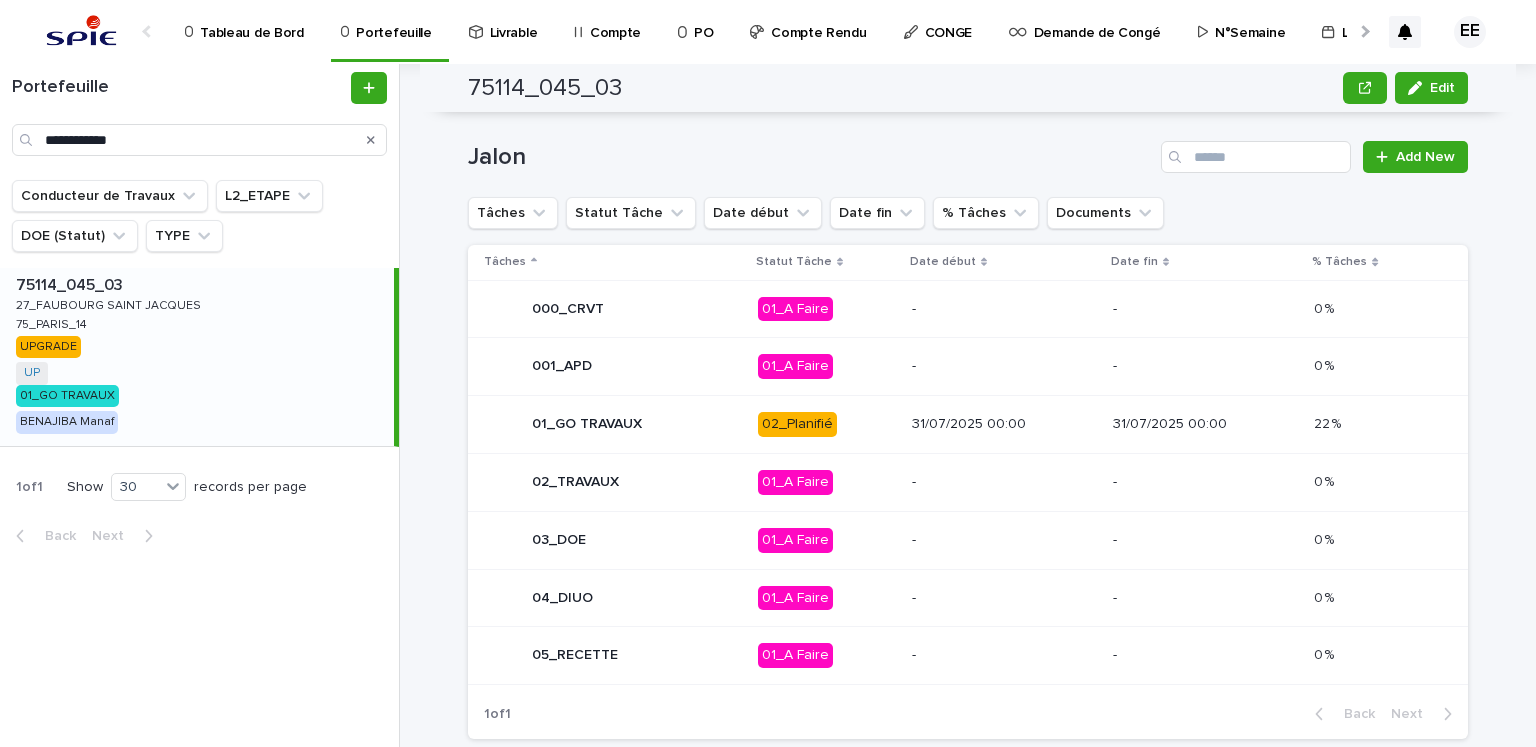 click on "31/07/2025 00:00" at bounding box center (1004, 424) 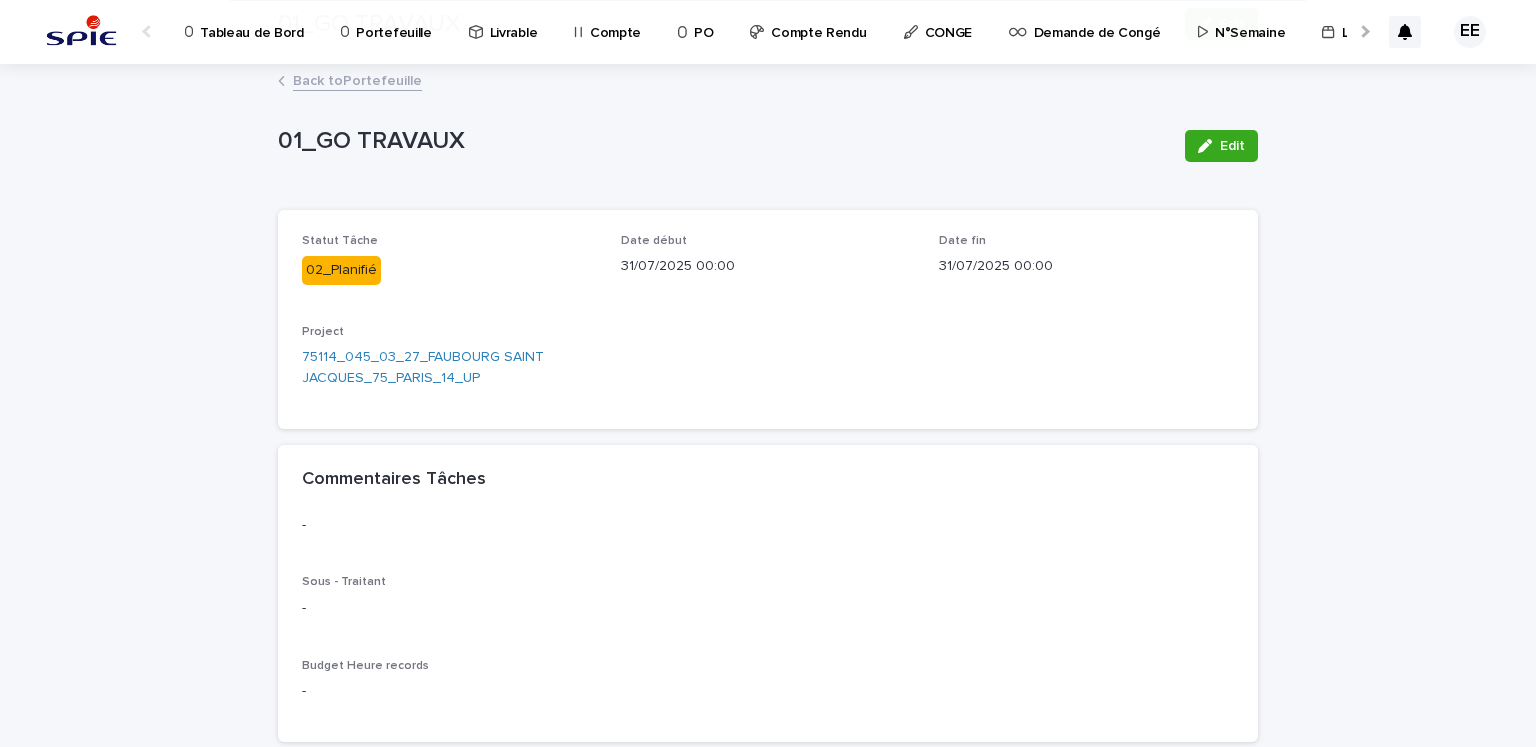 scroll, scrollTop: 996, scrollLeft: 0, axis: vertical 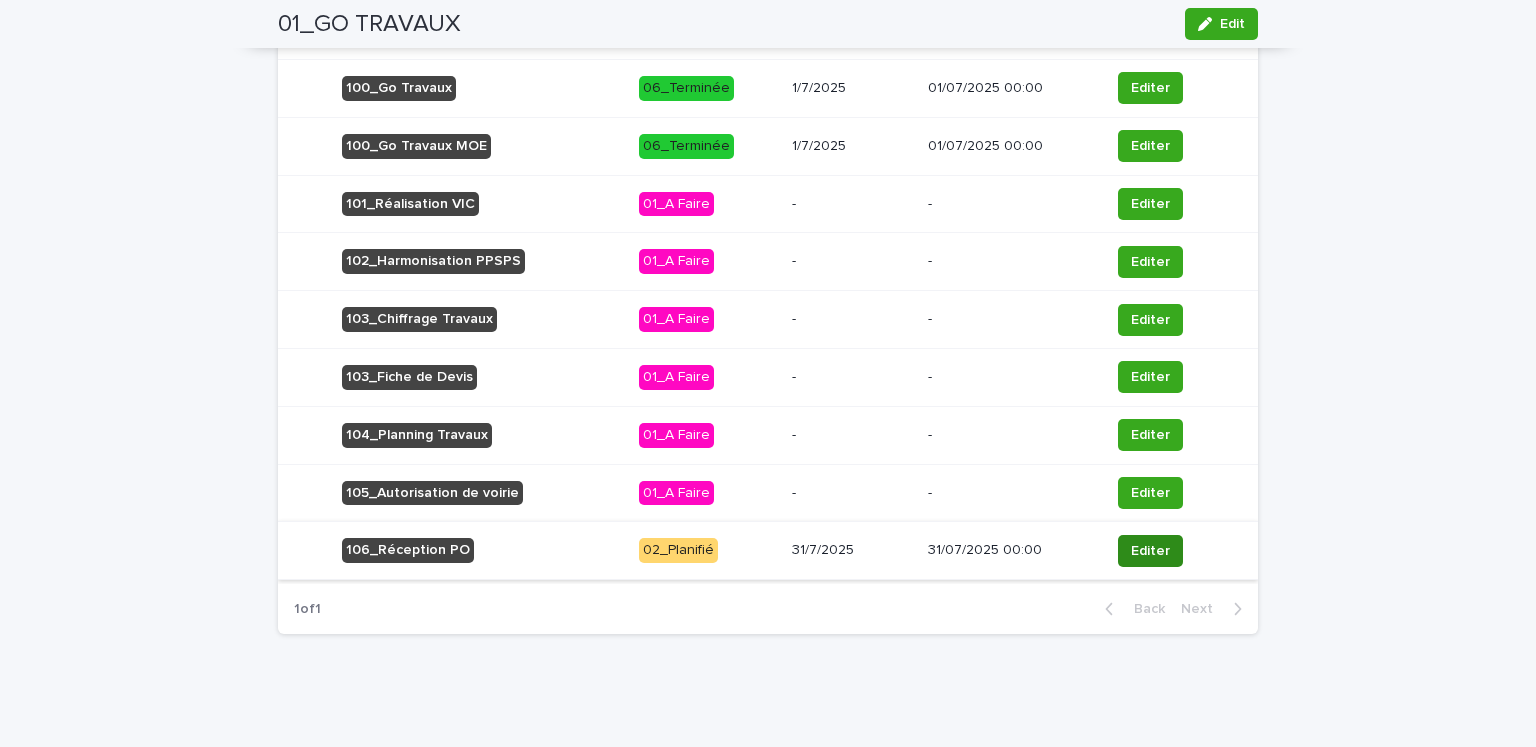 click on "Editer" at bounding box center (1150, 551) 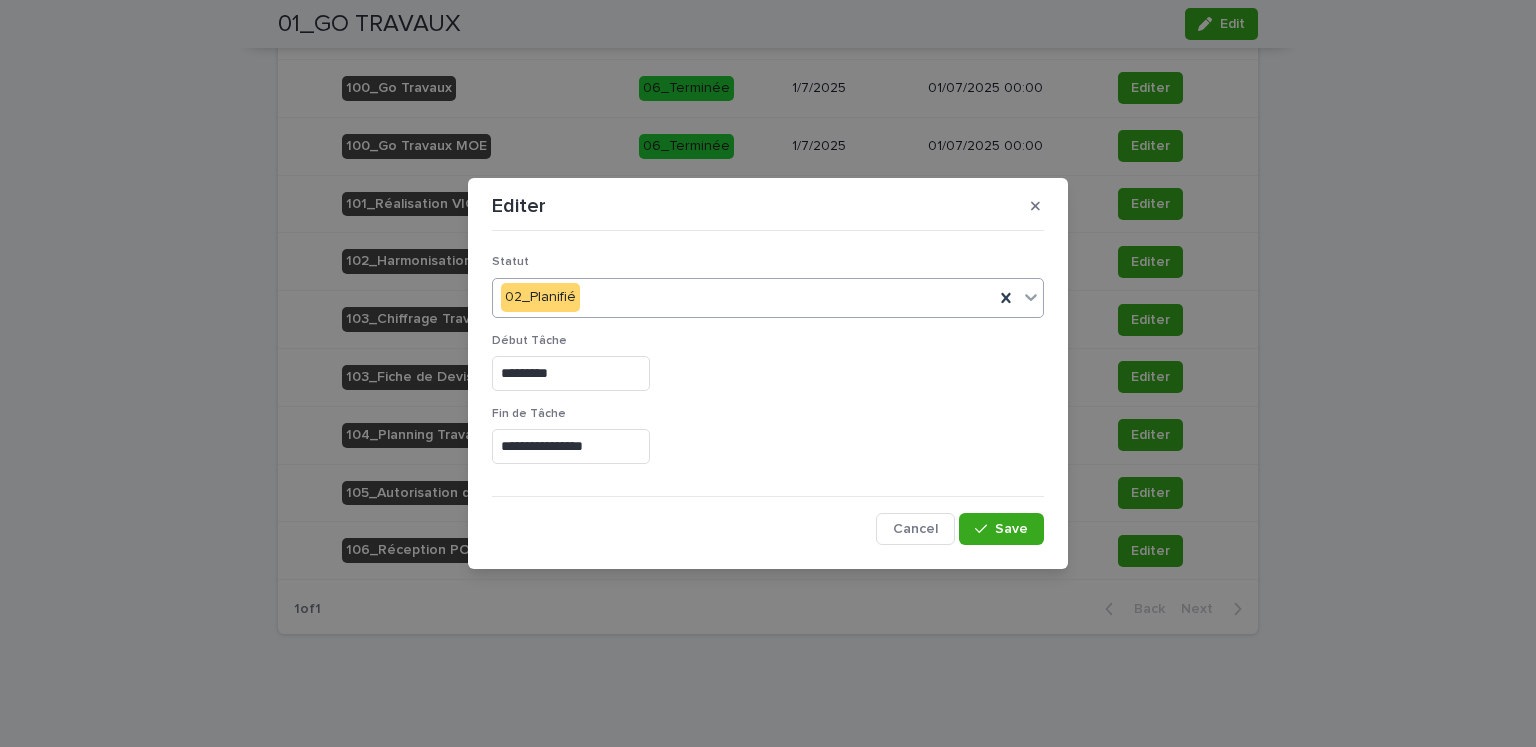 click on "02_Planifié" at bounding box center (743, 297) 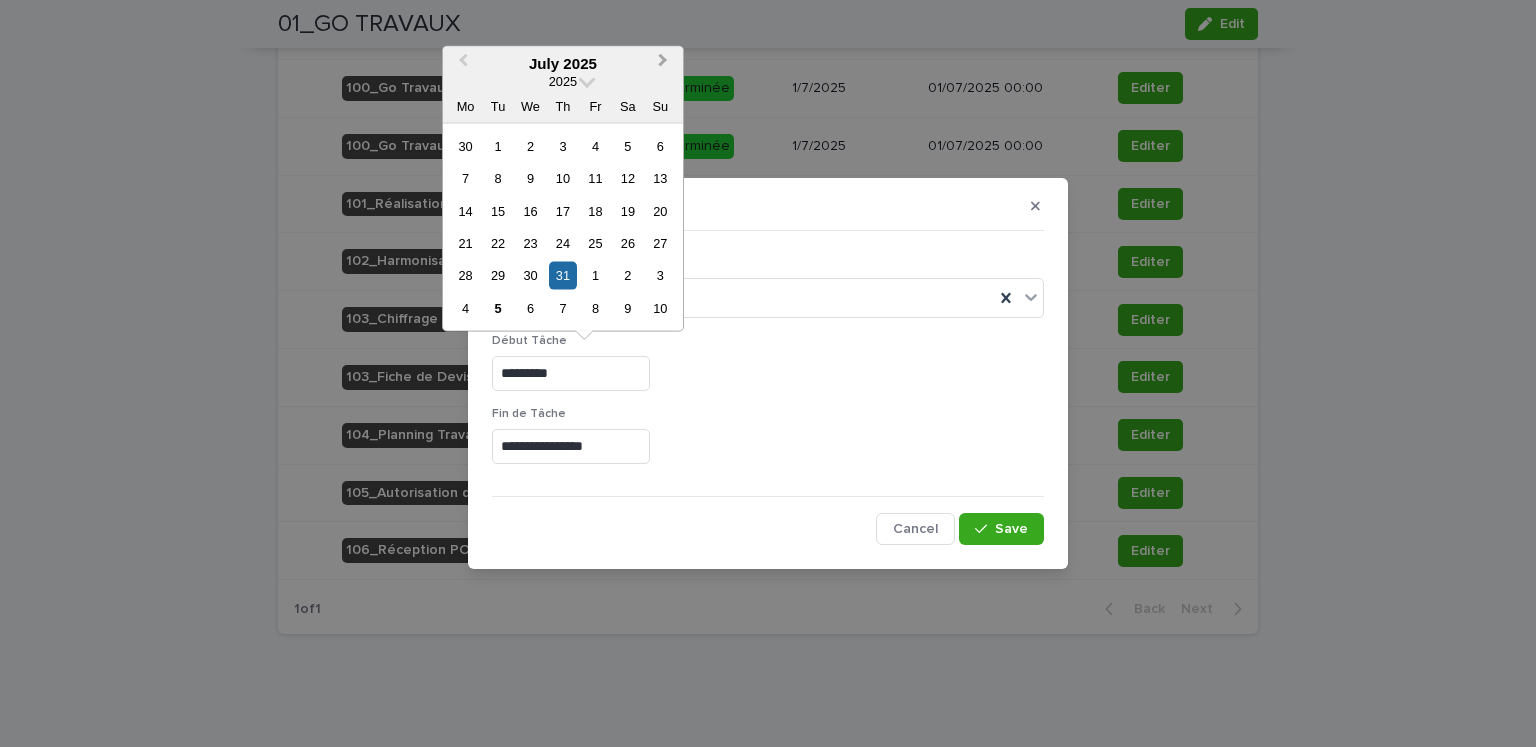 click on "Next Month" at bounding box center [665, 64] 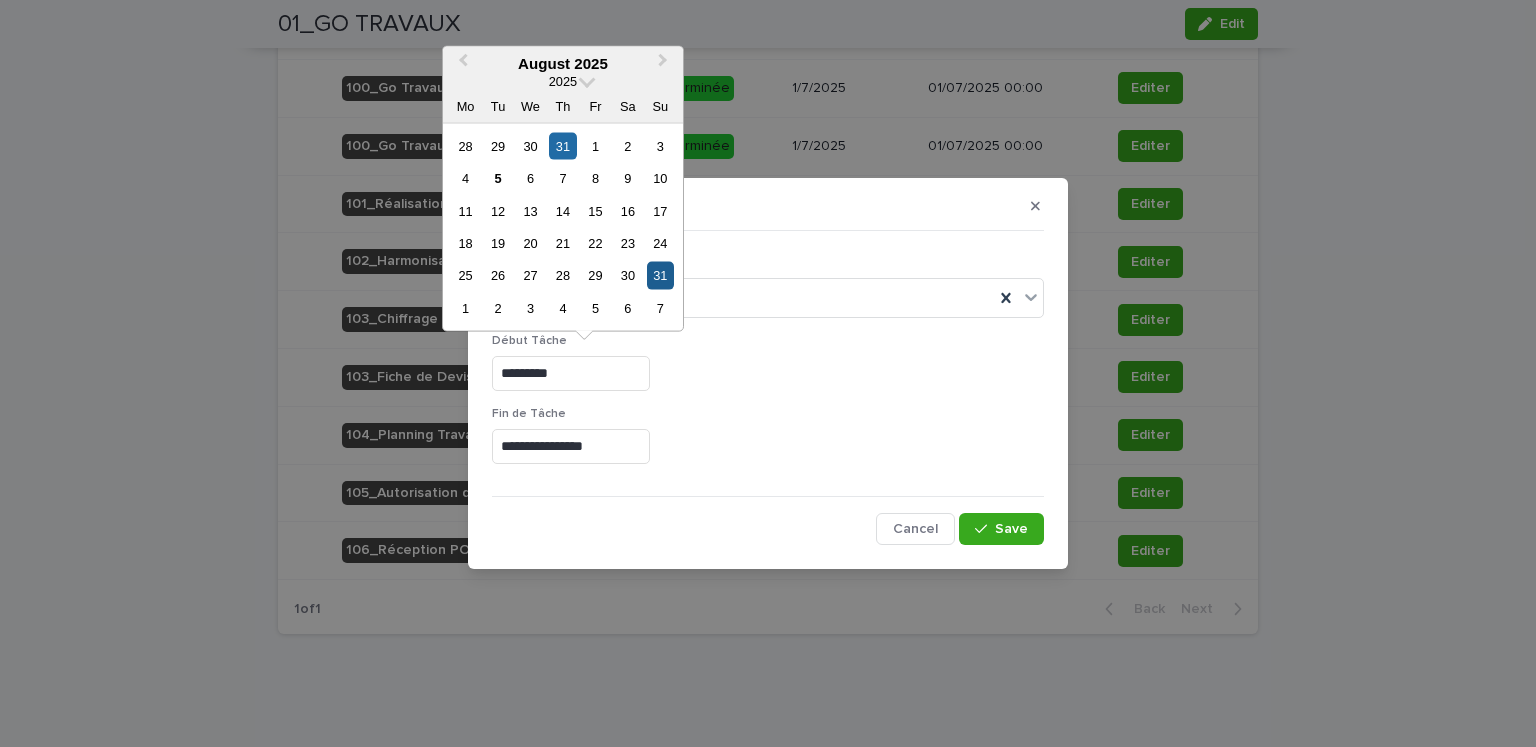 click on "31" at bounding box center (660, 275) 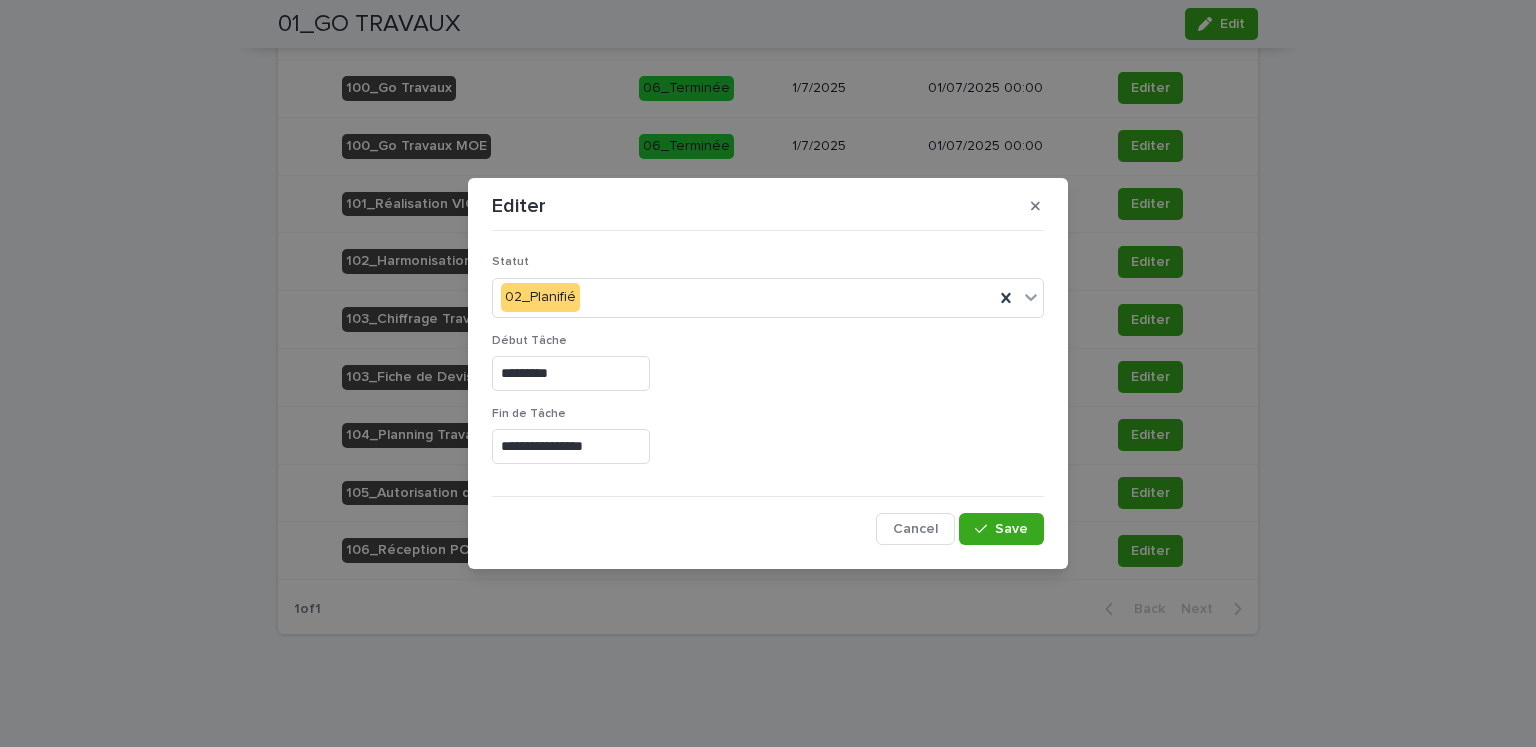 type on "*********" 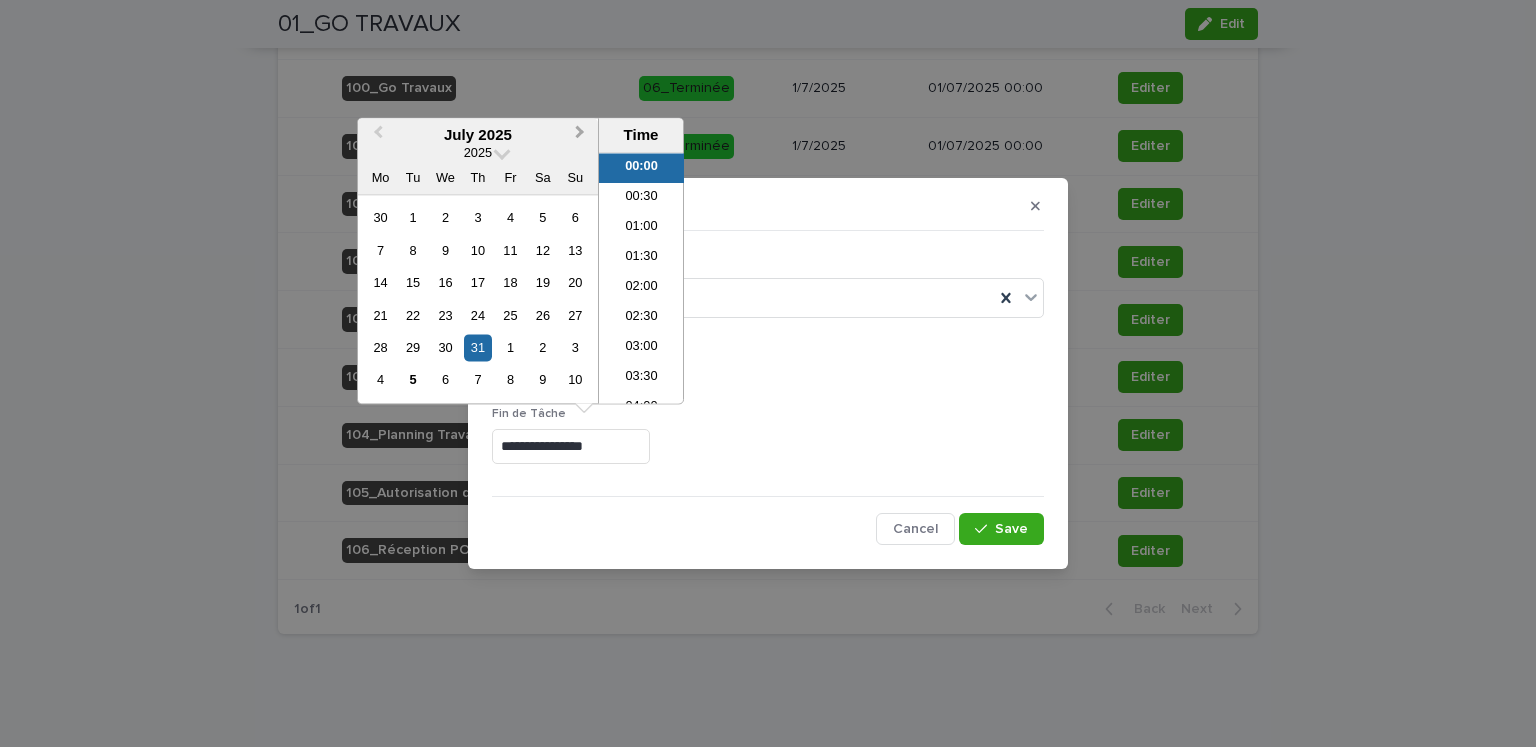 click on "Next Month" at bounding box center (580, 135) 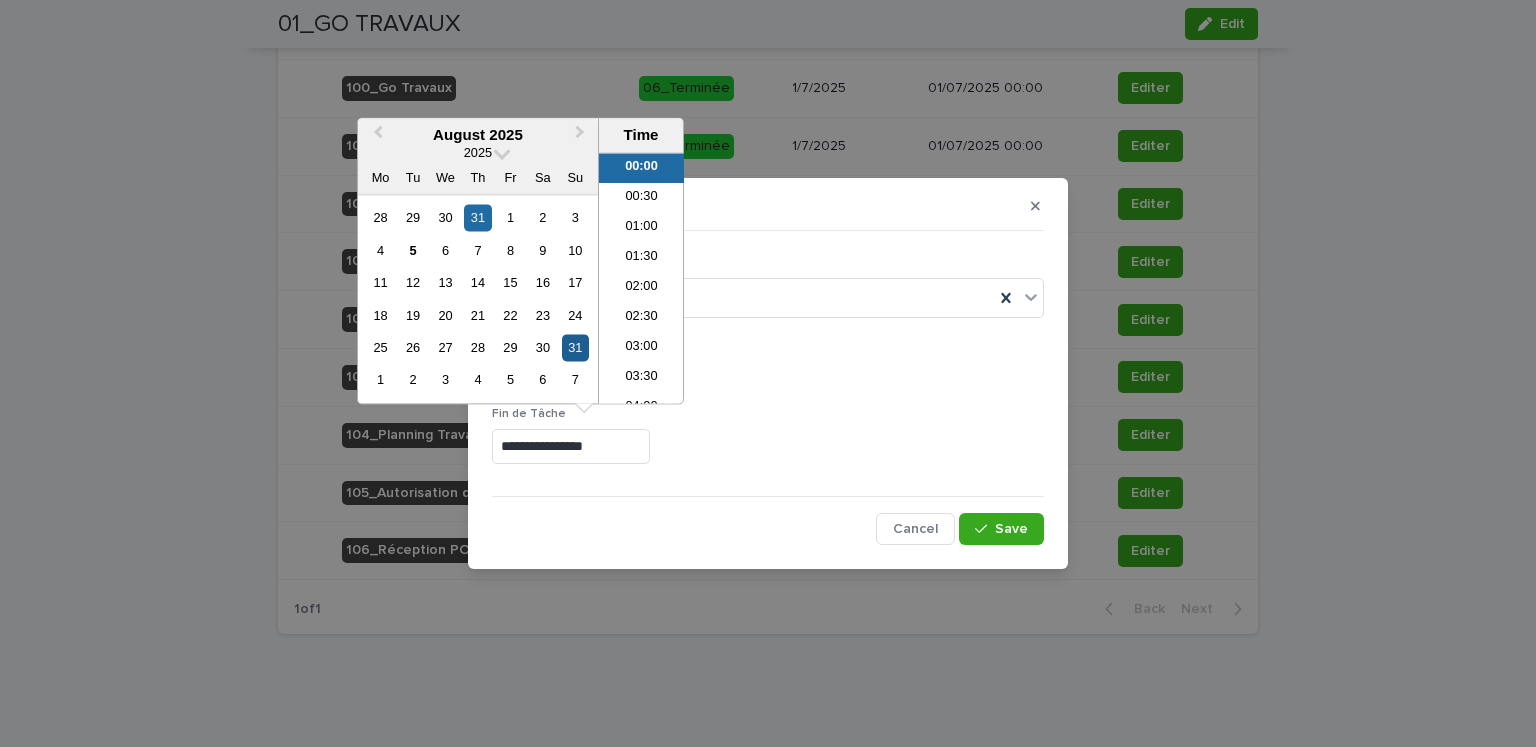 click on "31" at bounding box center [575, 347] 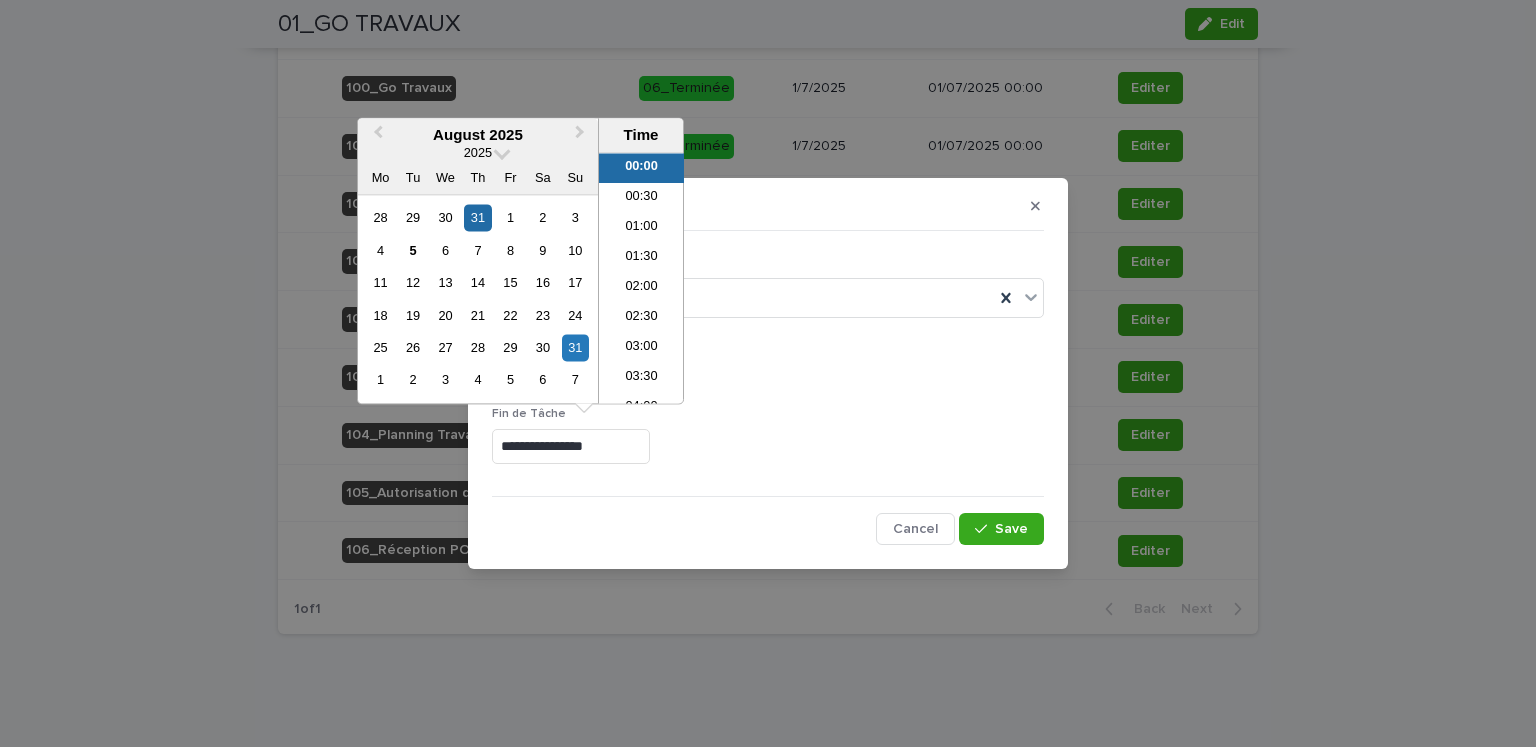 type on "**********" 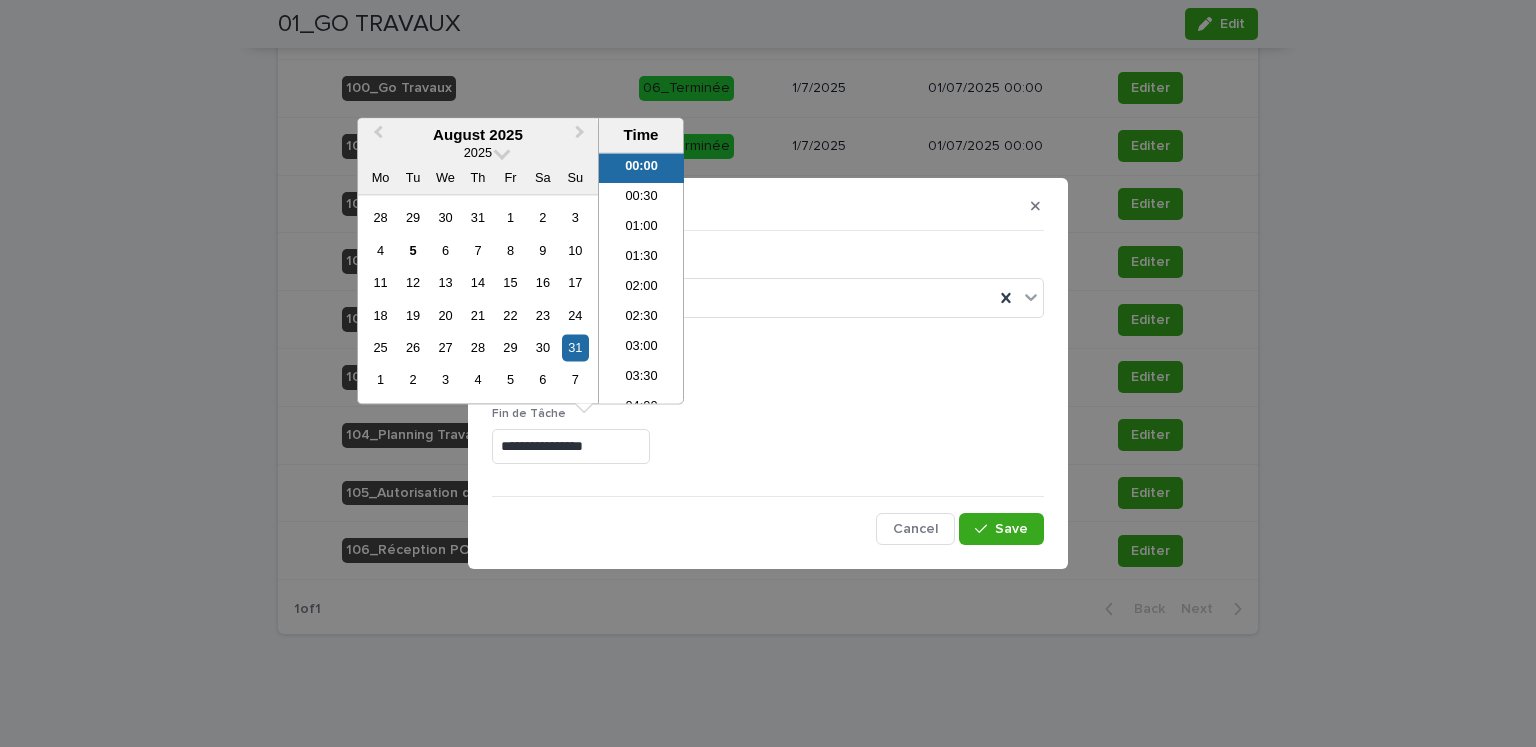 click on "**********" at bounding box center (768, 446) 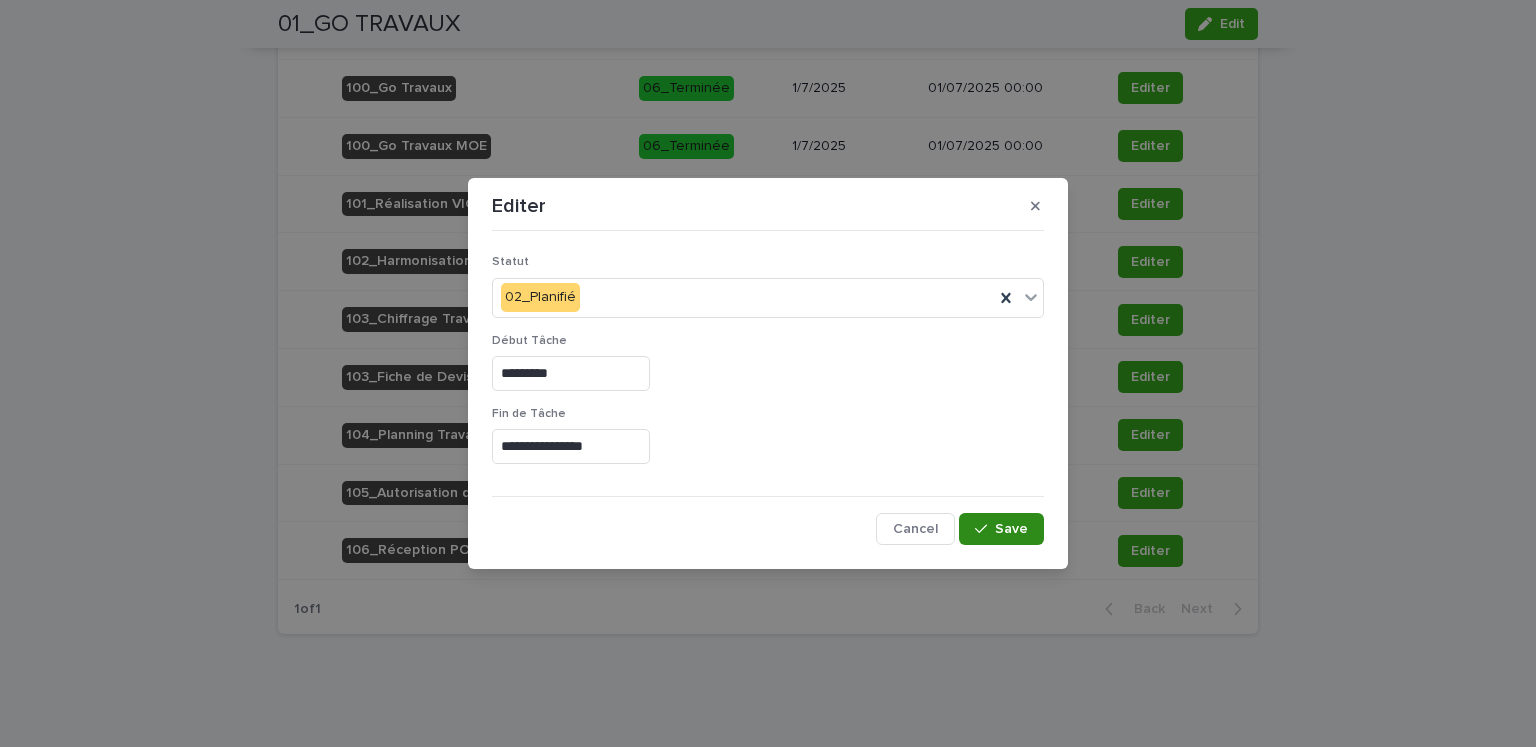 click on "Save" at bounding box center (1001, 529) 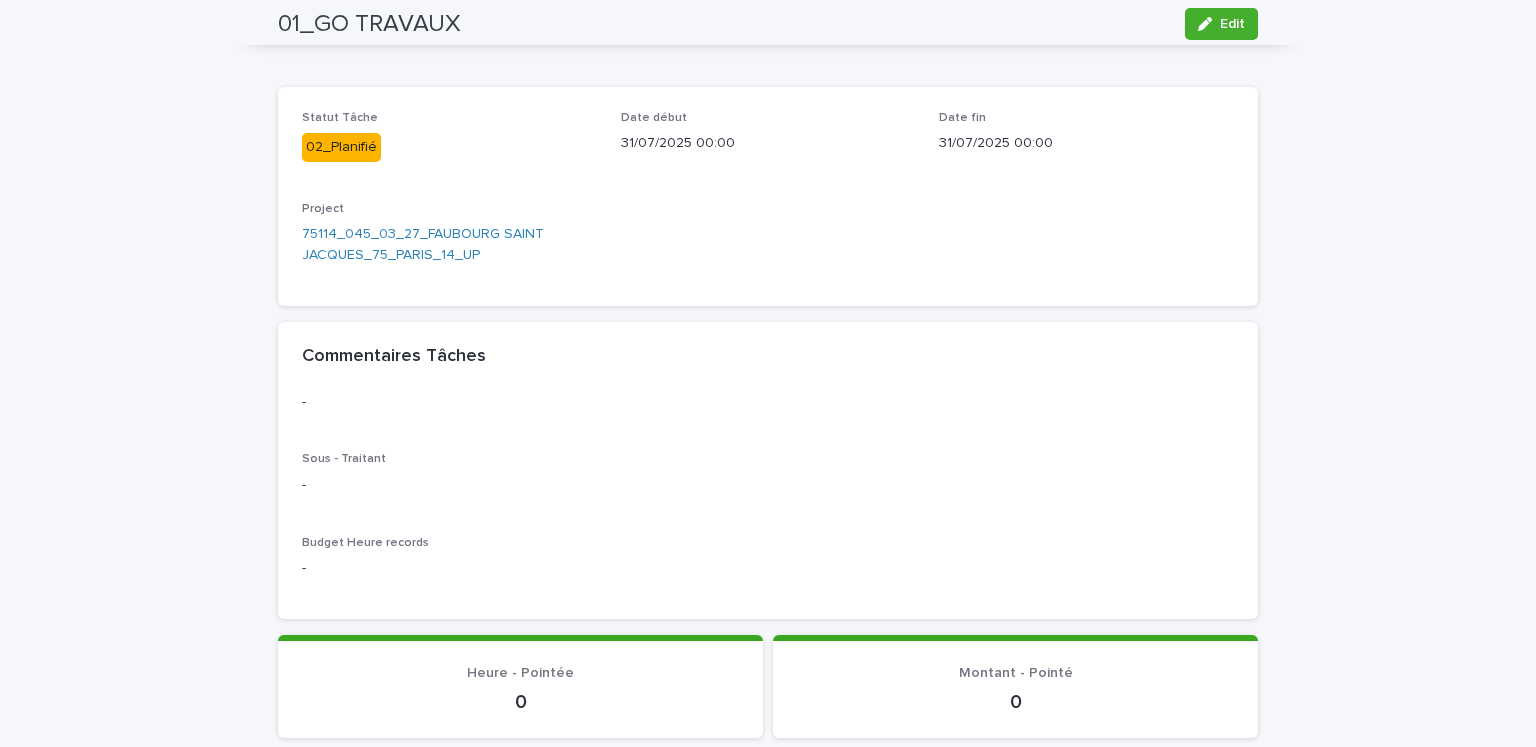 scroll, scrollTop: 0, scrollLeft: 0, axis: both 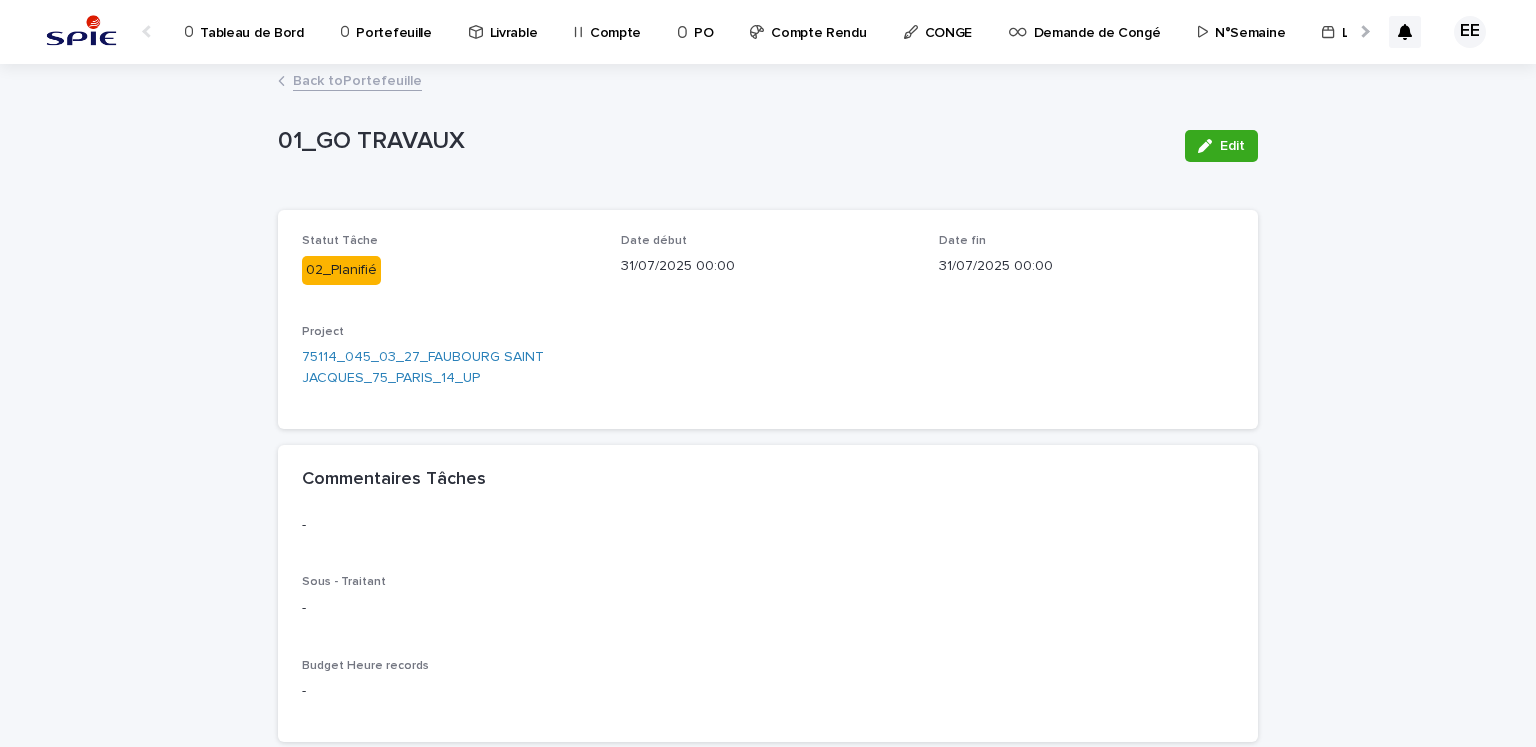 click on "Portefeuille" at bounding box center (393, 21) 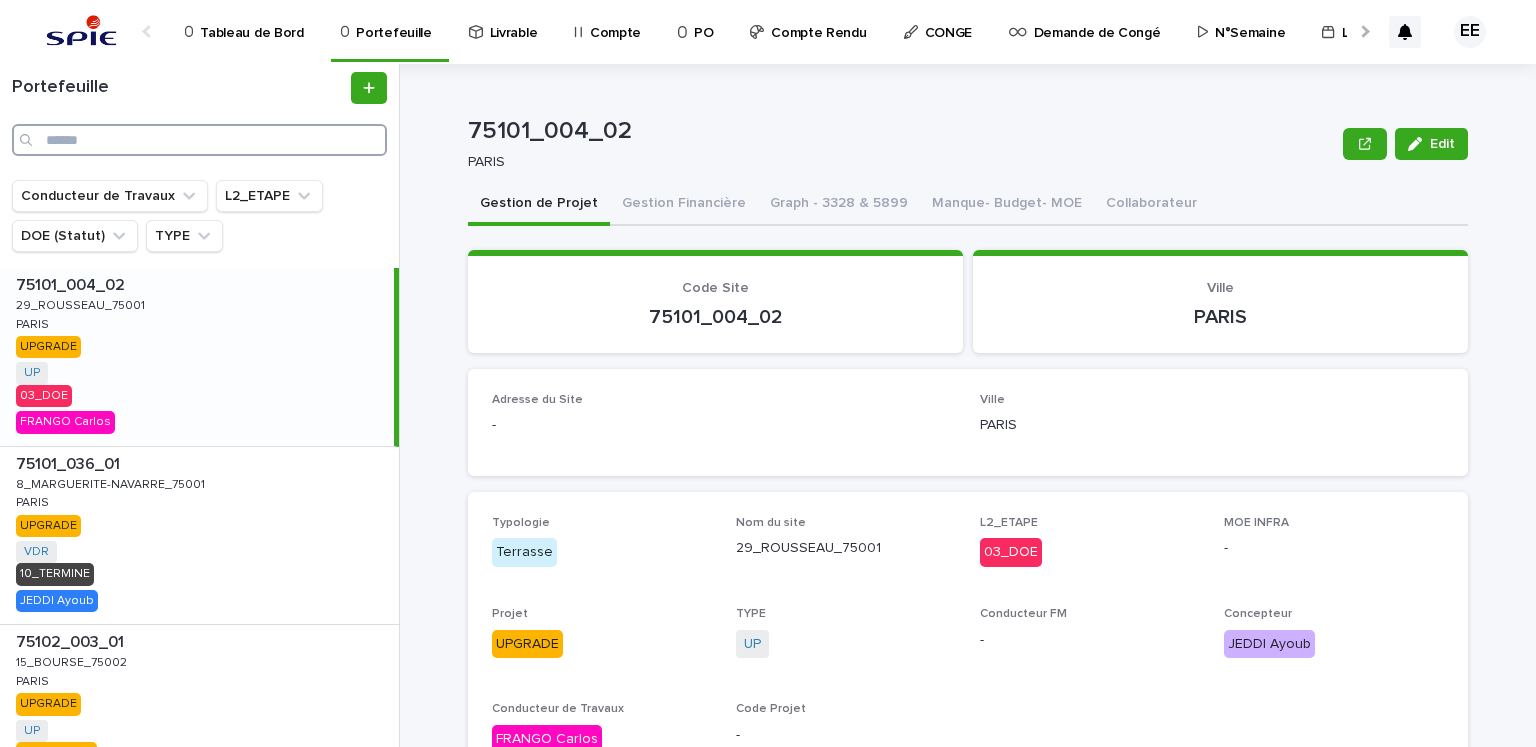 click at bounding box center [199, 140] 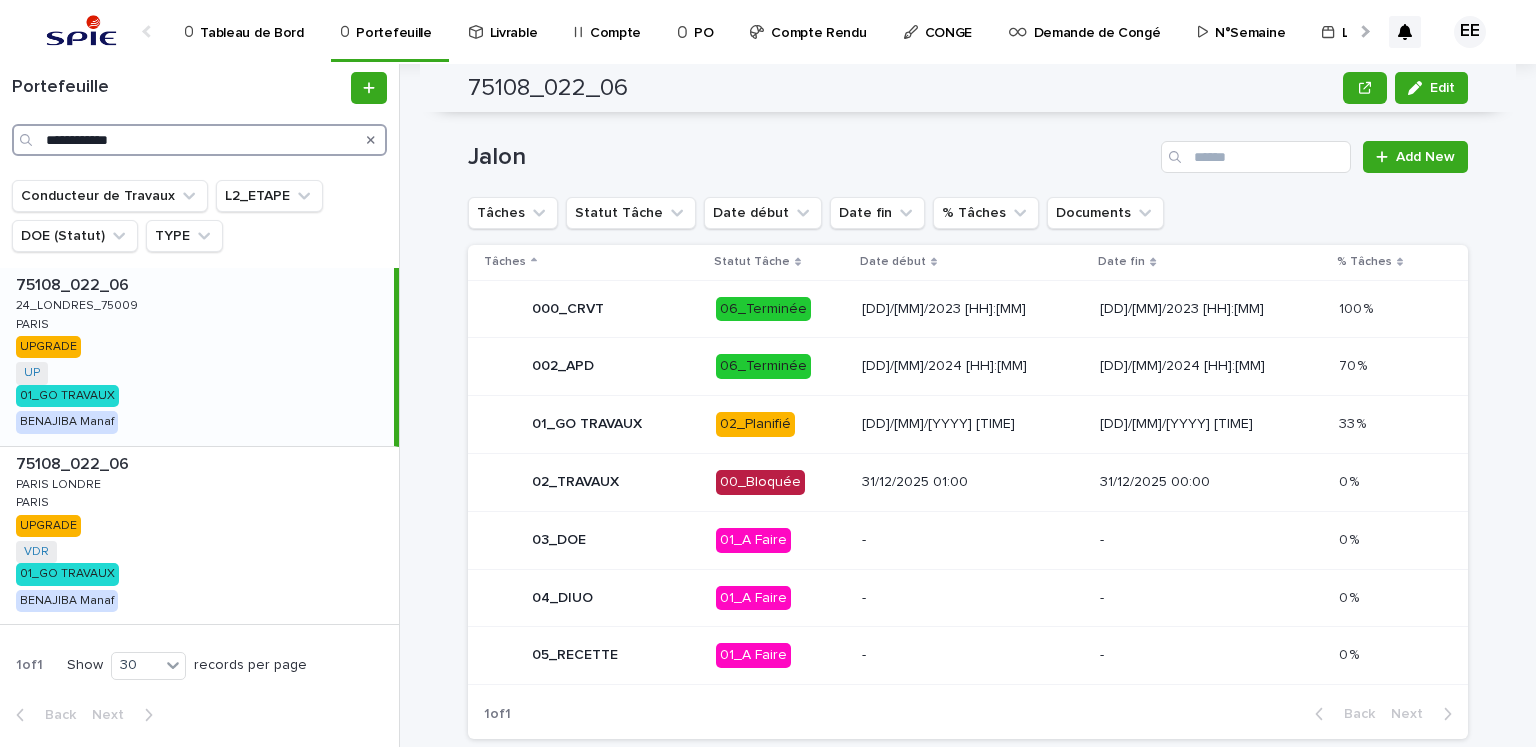 scroll, scrollTop: 1032, scrollLeft: 0, axis: vertical 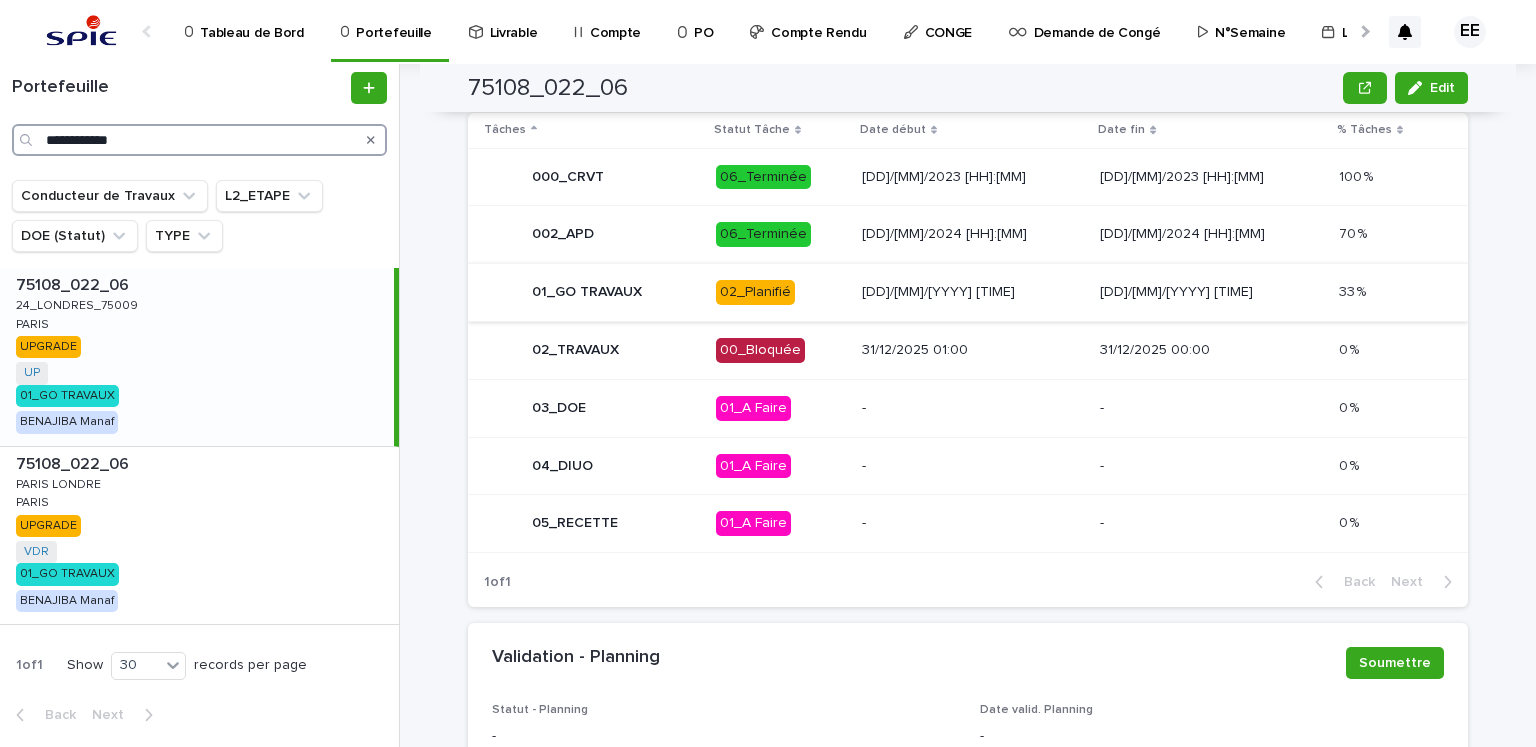type on "**********" 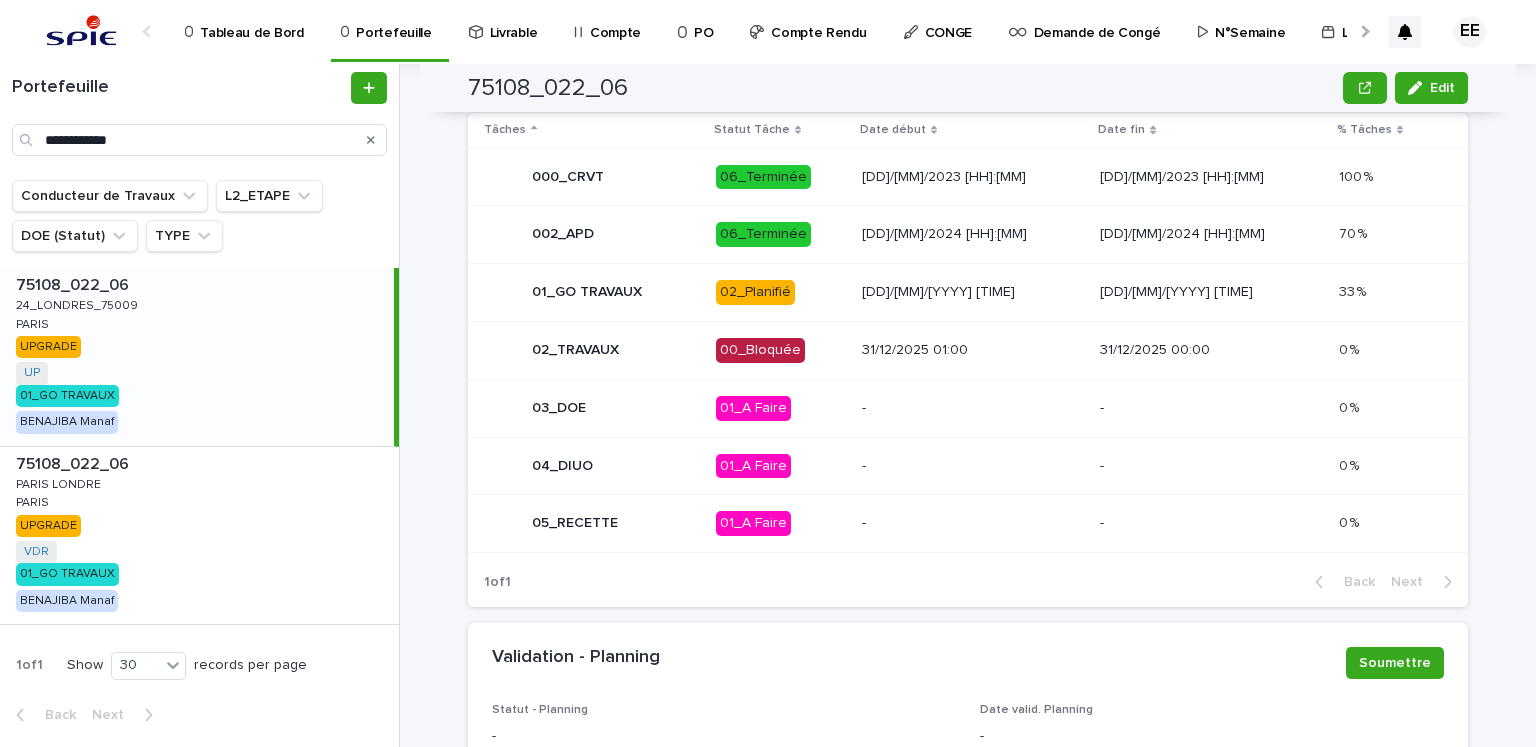 click on "02_Planifié" at bounding box center [781, 292] 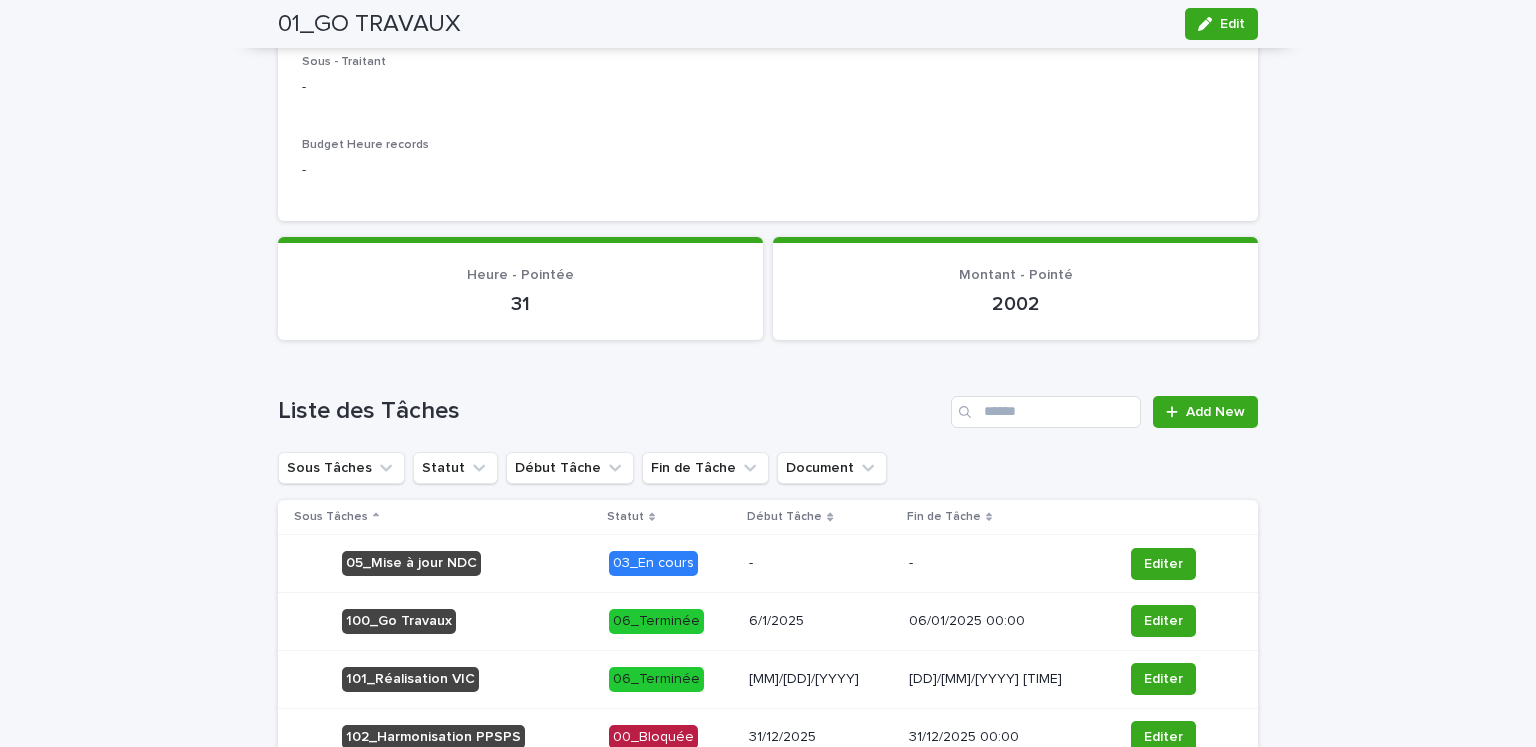 scroll, scrollTop: 0, scrollLeft: 0, axis: both 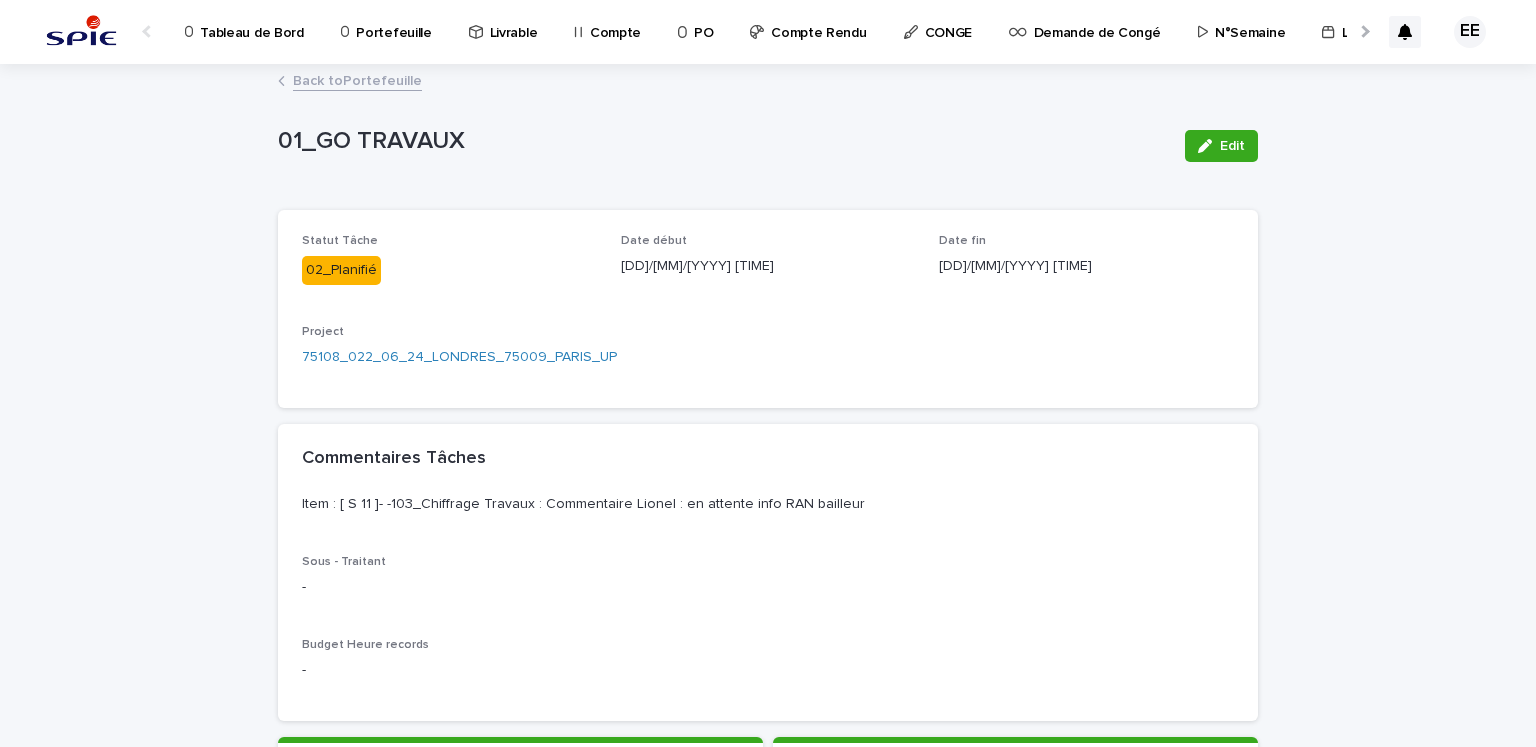 click on "Portefeuille" at bounding box center (393, 21) 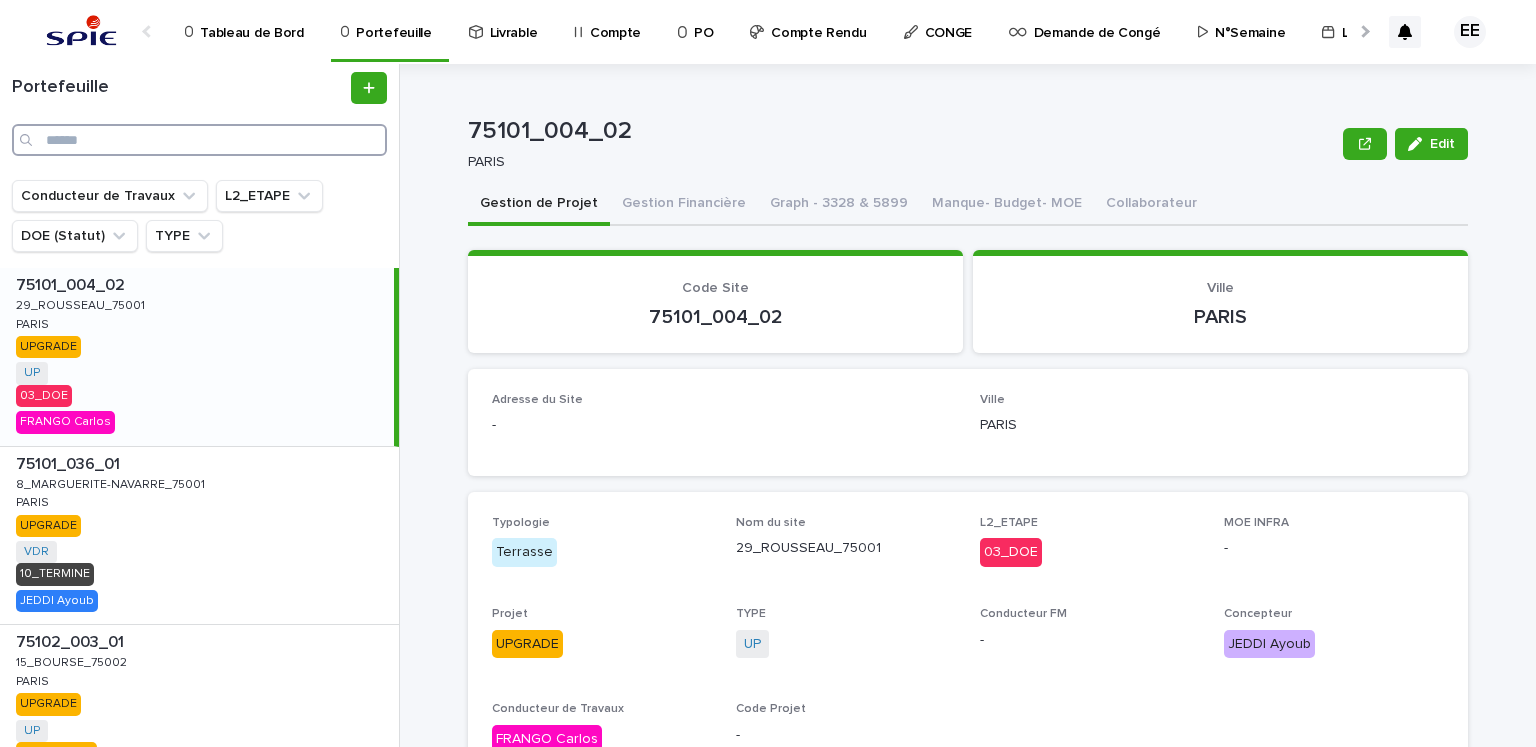 click at bounding box center (199, 140) 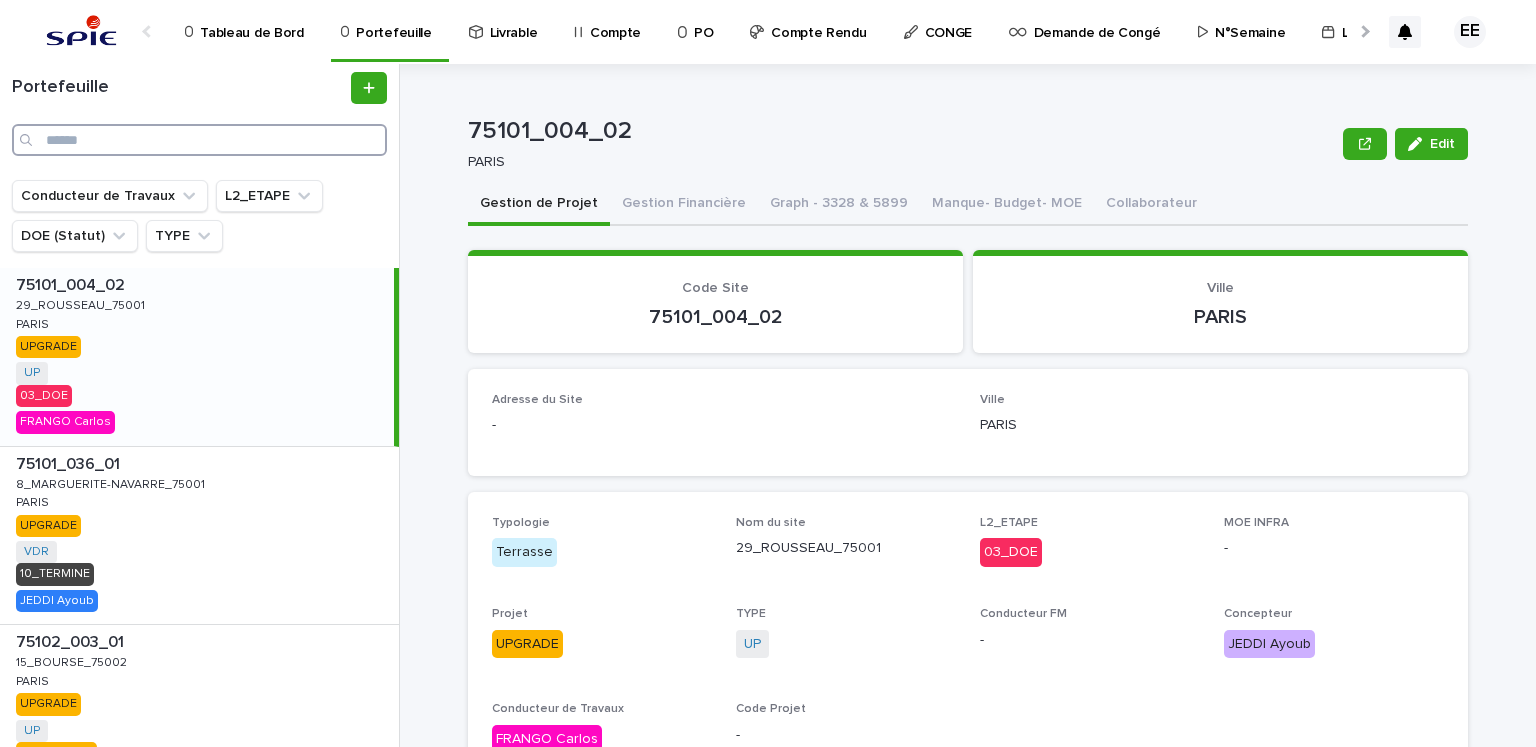paste on "**********" 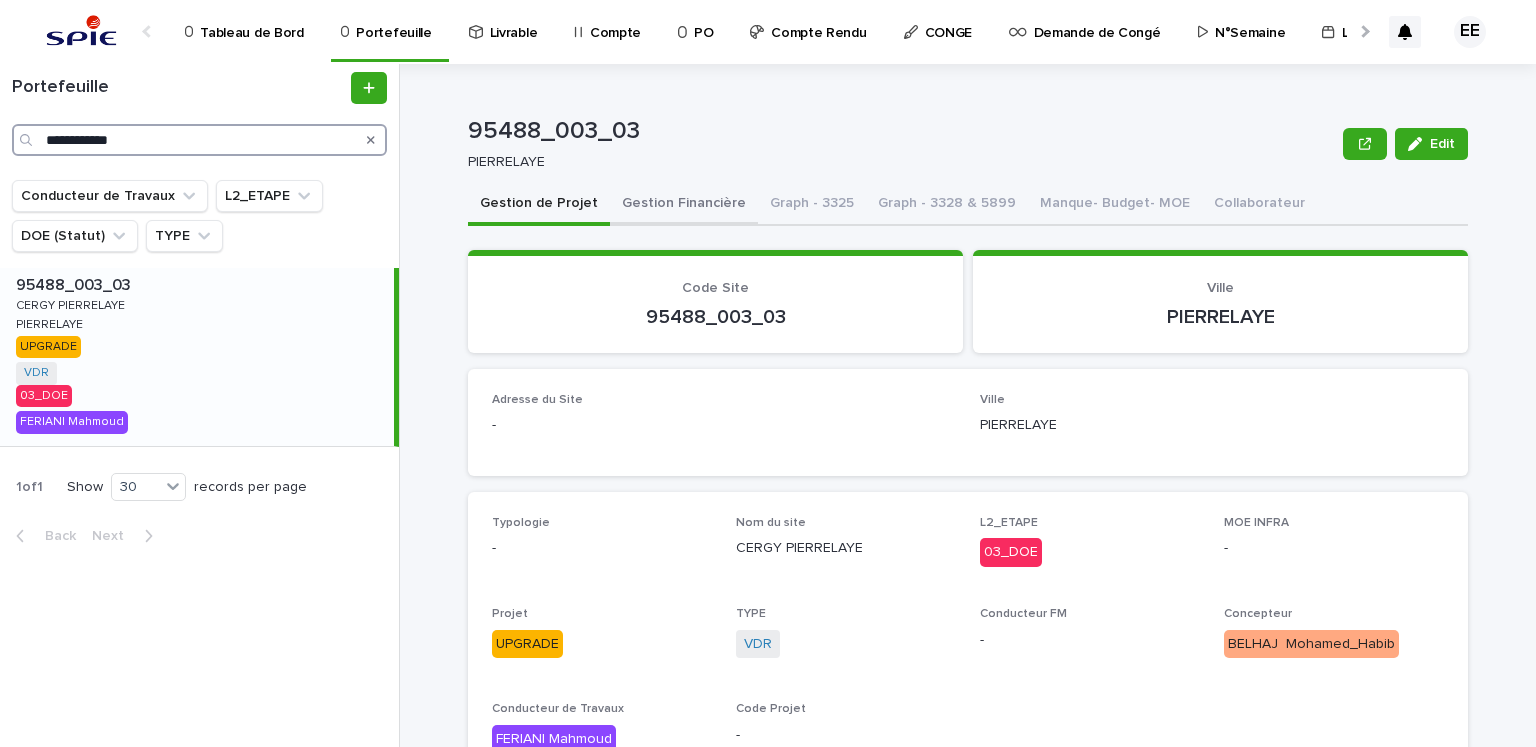 type on "**********" 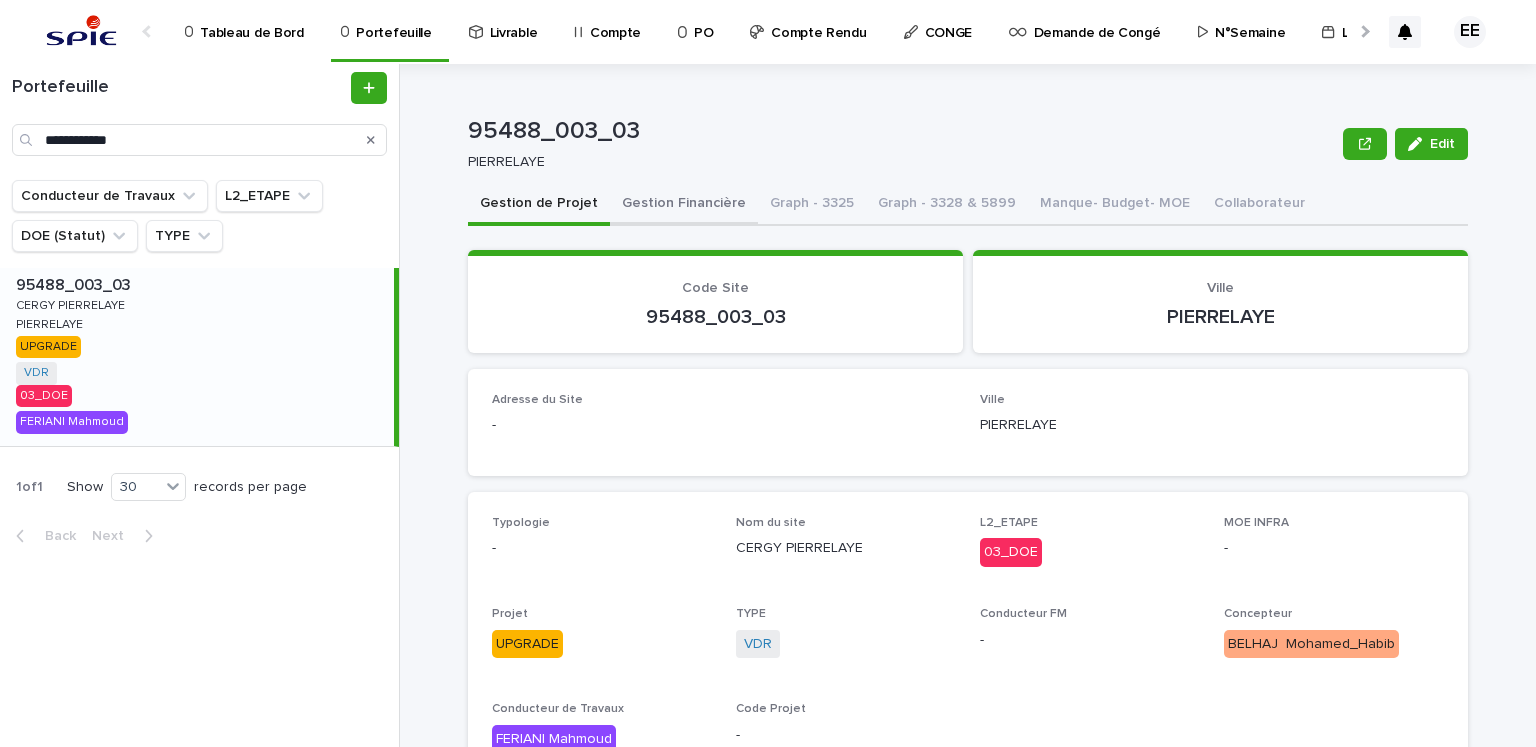 click on "Gestion Financière" at bounding box center [684, 205] 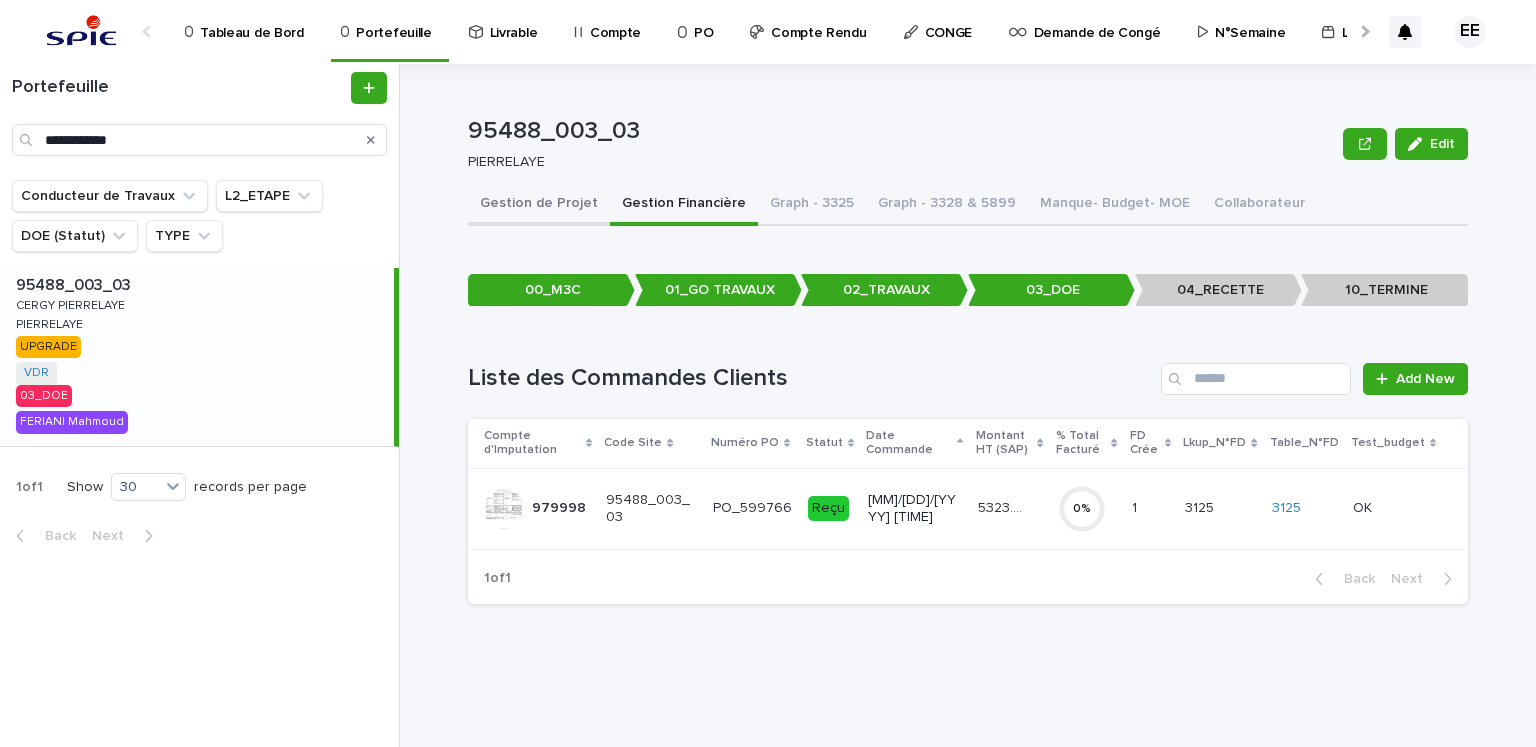 click on "Gestion de Projet" at bounding box center [539, 205] 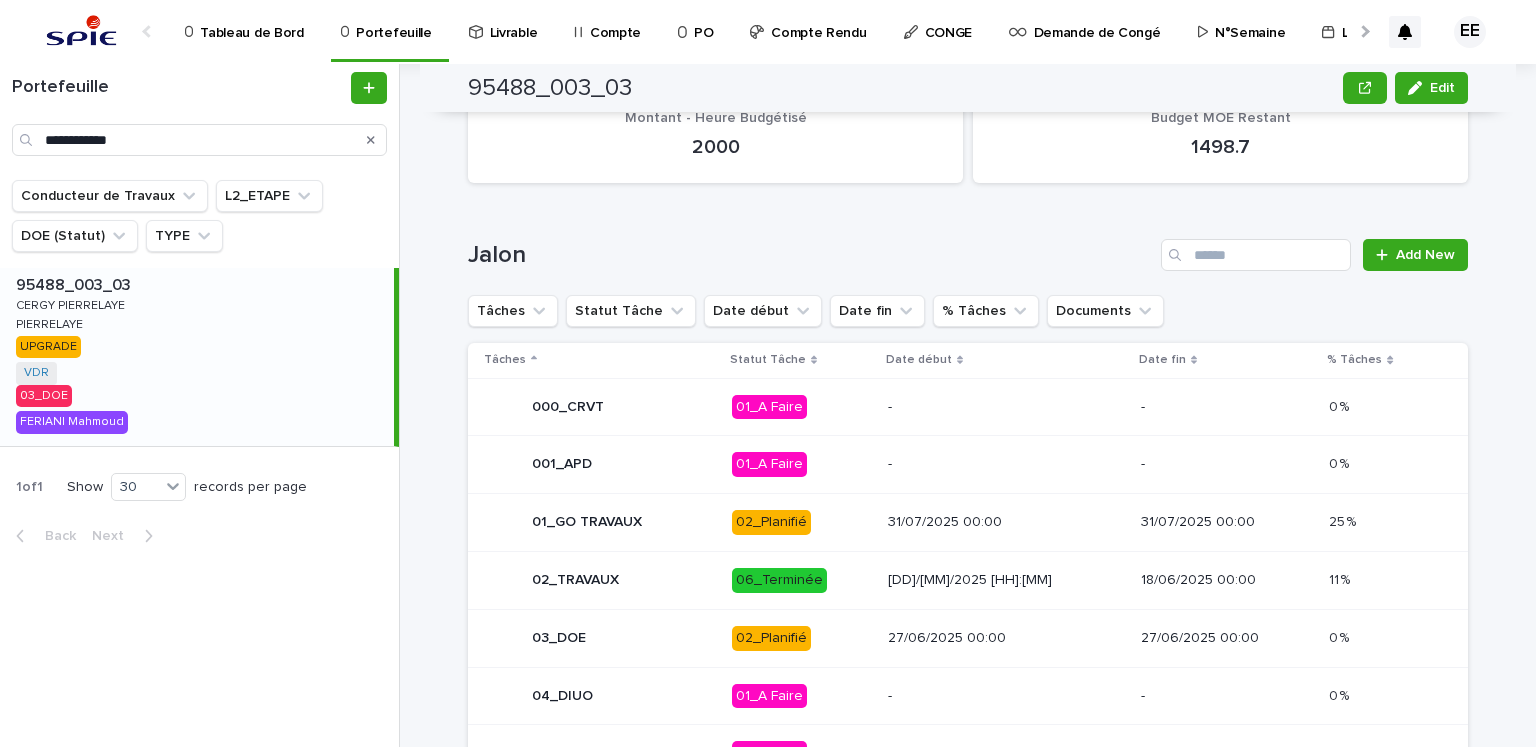 scroll, scrollTop: 1000, scrollLeft: 0, axis: vertical 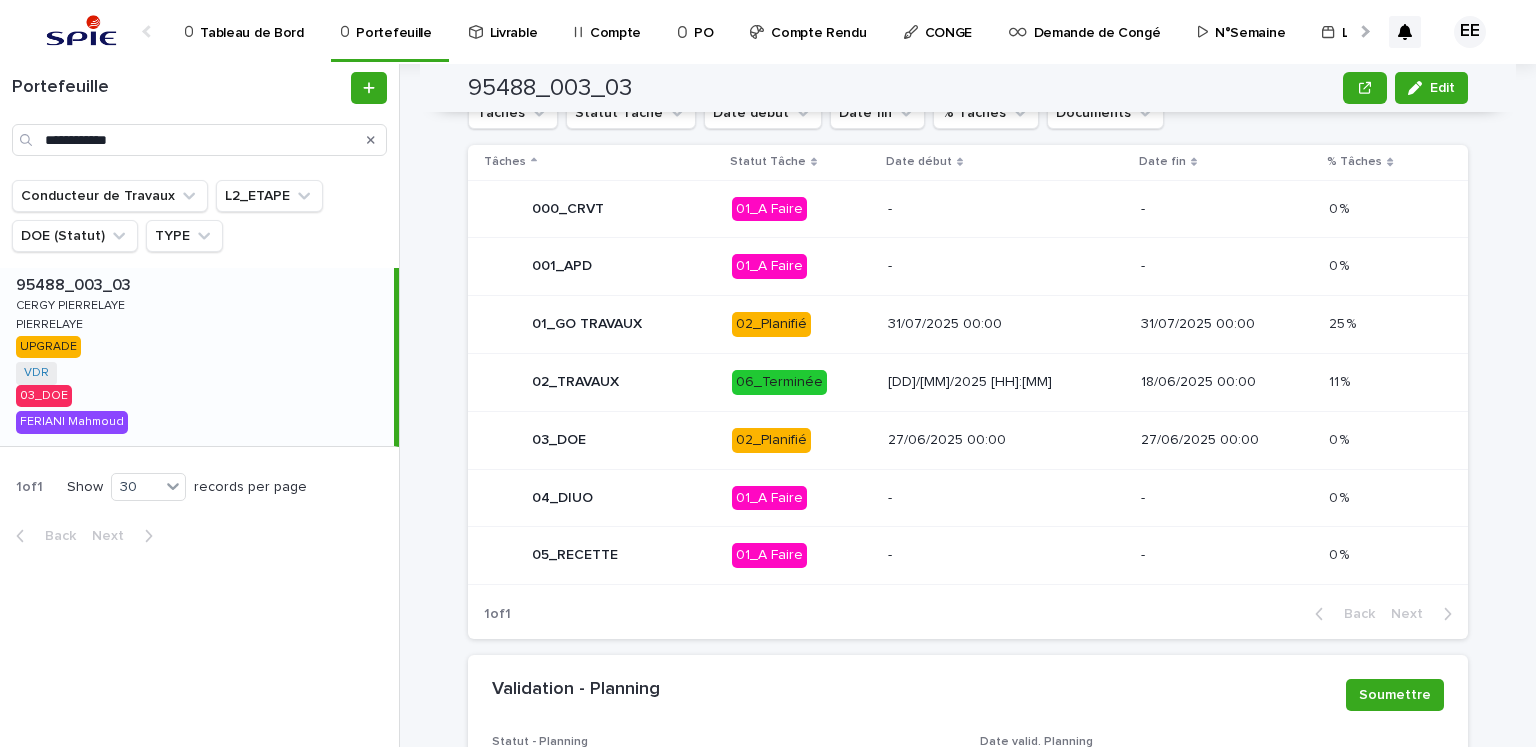 click on "01_GO TRAVAUX" at bounding box center (600, 325) 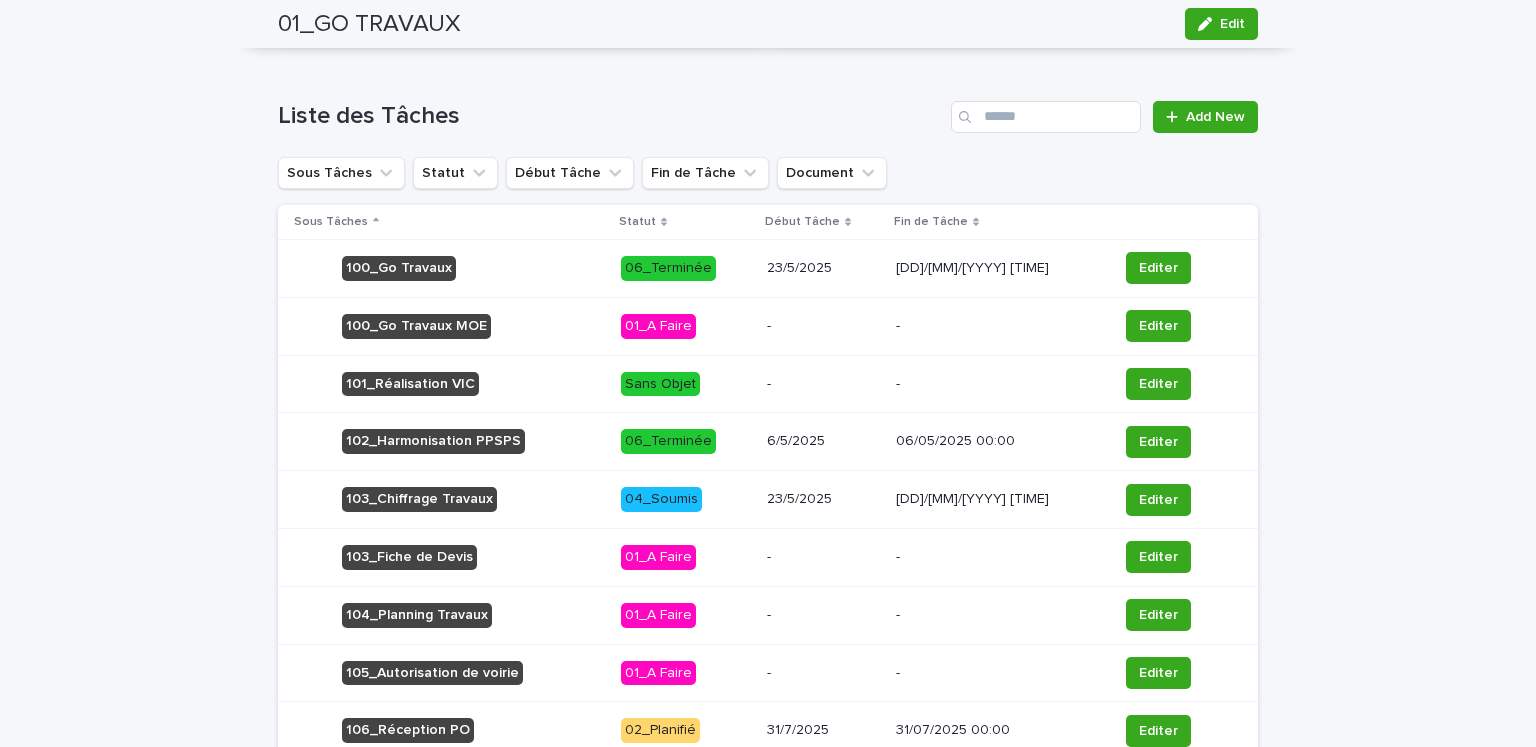 scroll, scrollTop: 996, scrollLeft: 0, axis: vertical 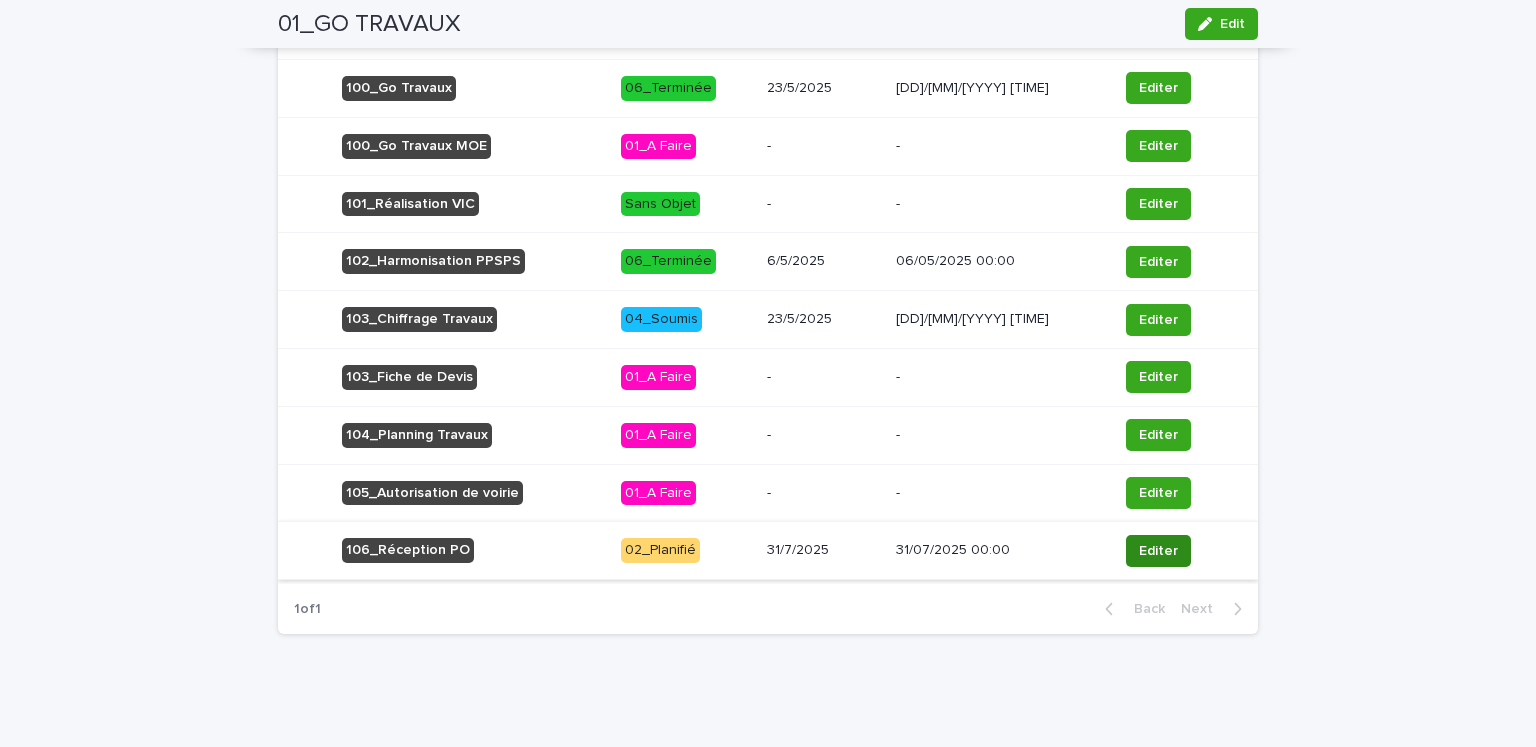 click on "Editer" at bounding box center (1158, 551) 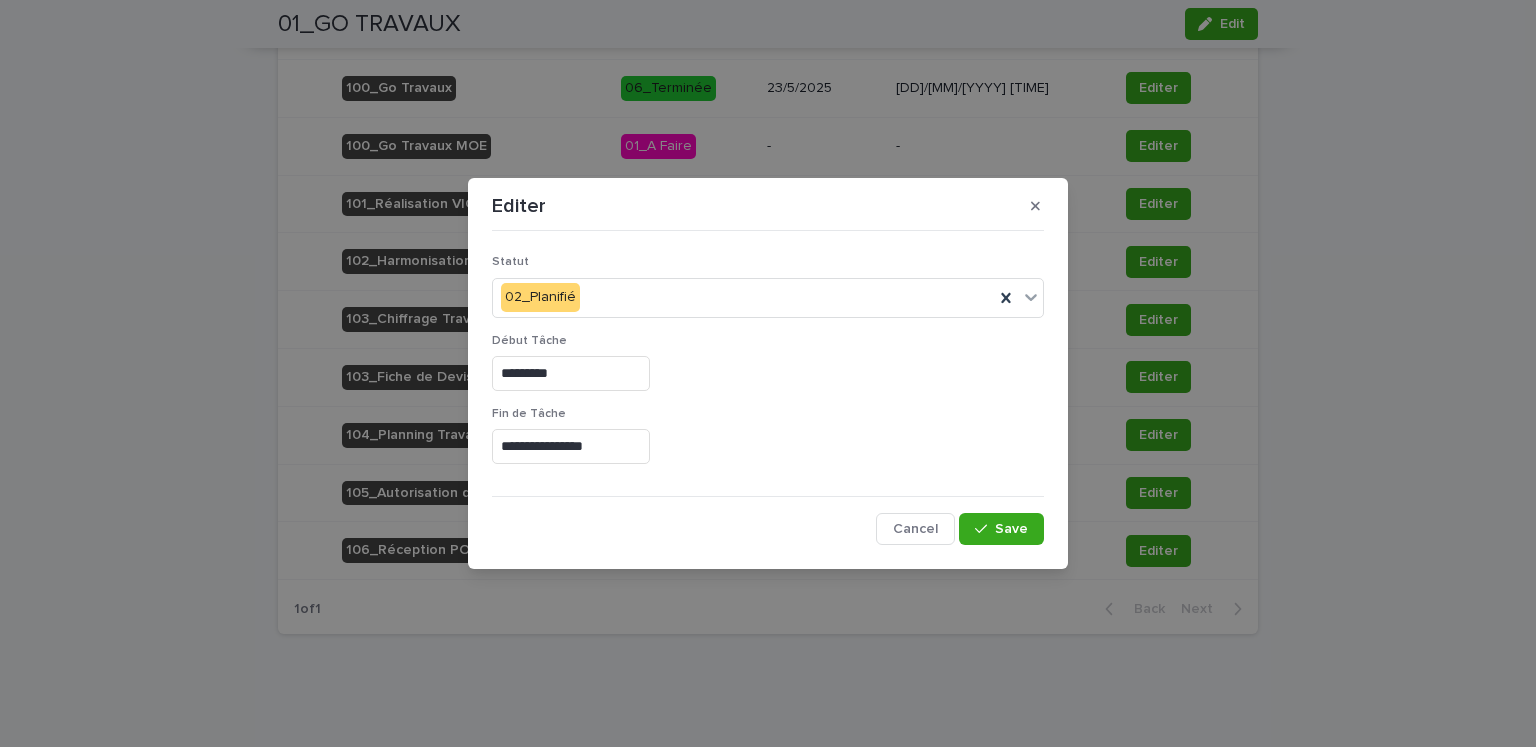 click on "*********" at bounding box center (571, 373) 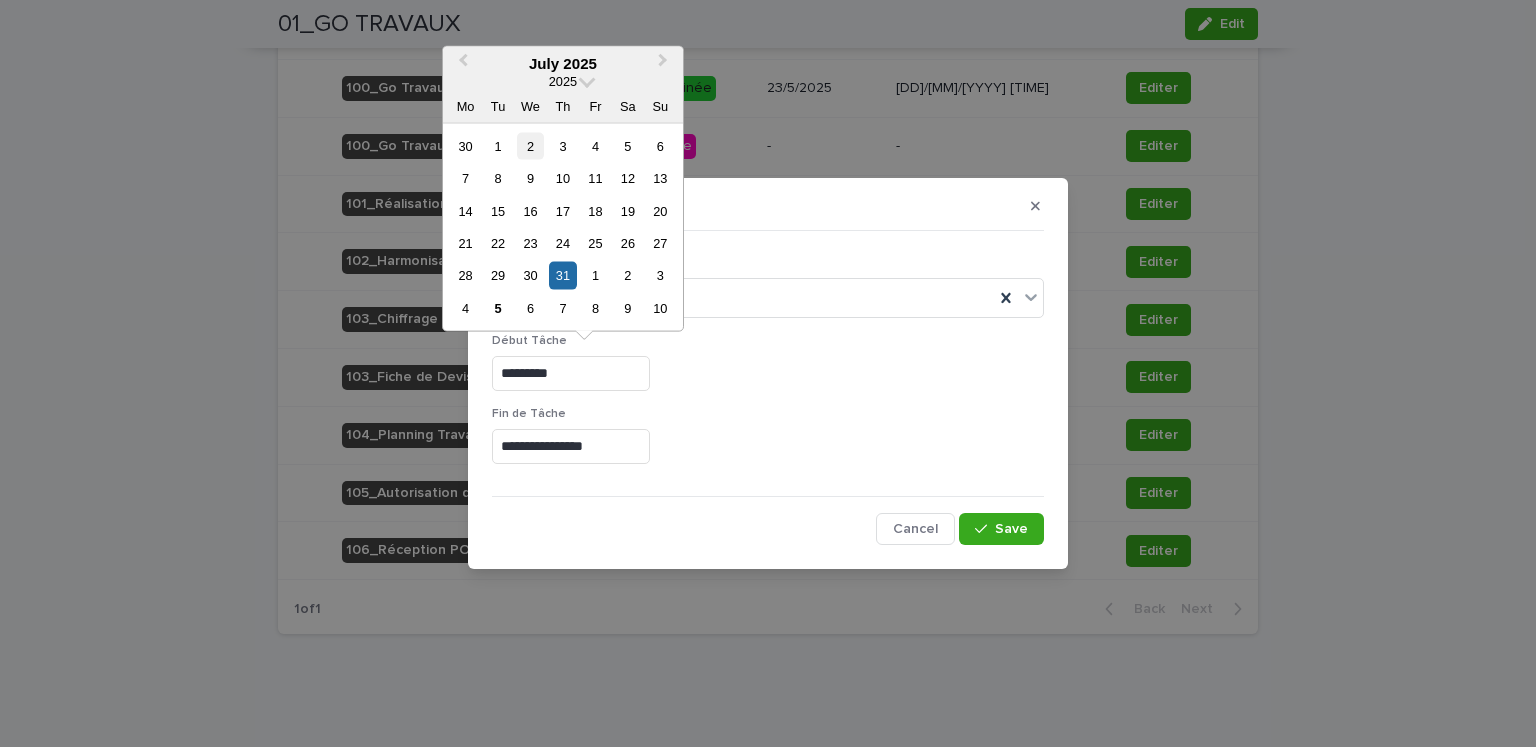 click on "2" at bounding box center (530, 145) 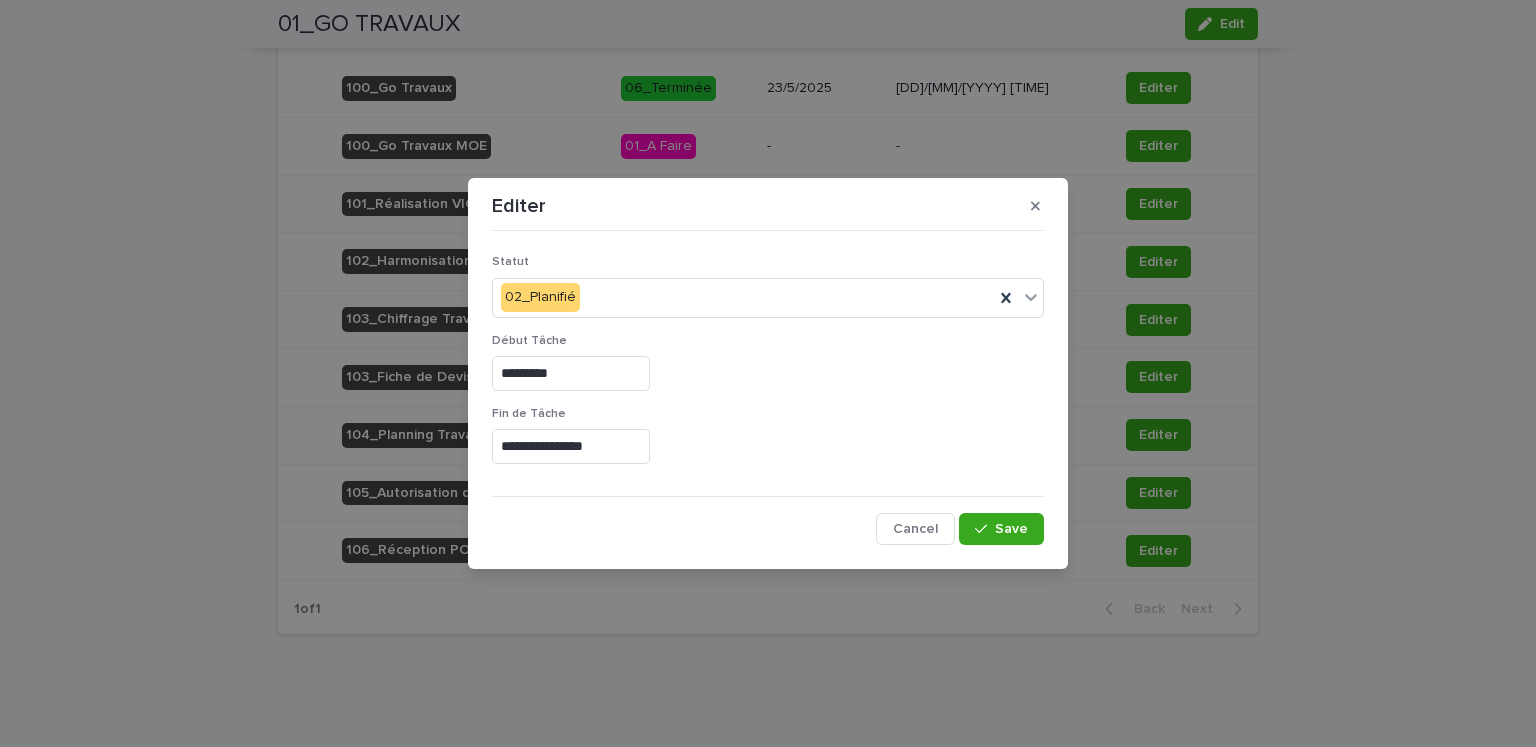 type on "********" 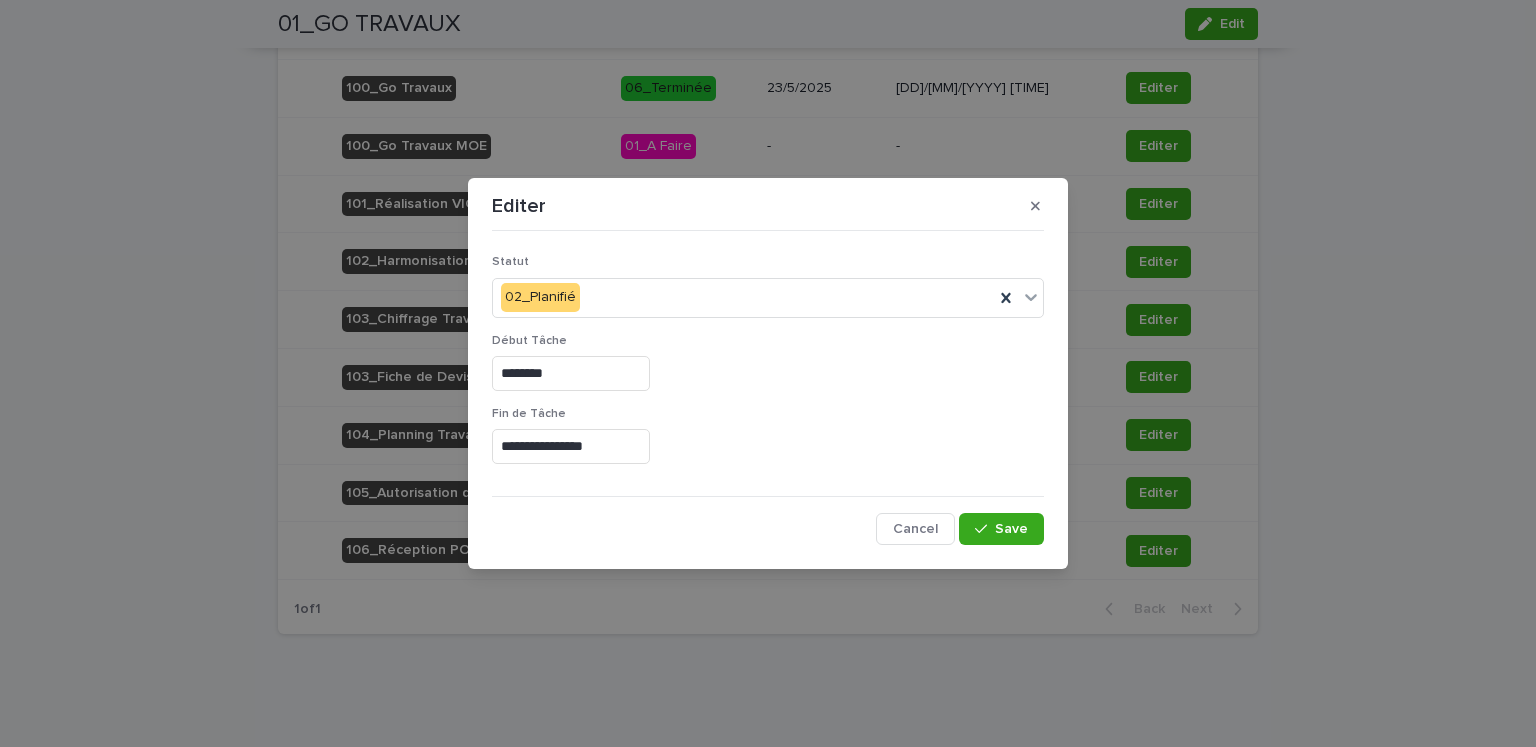 click on "**********" at bounding box center (571, 446) 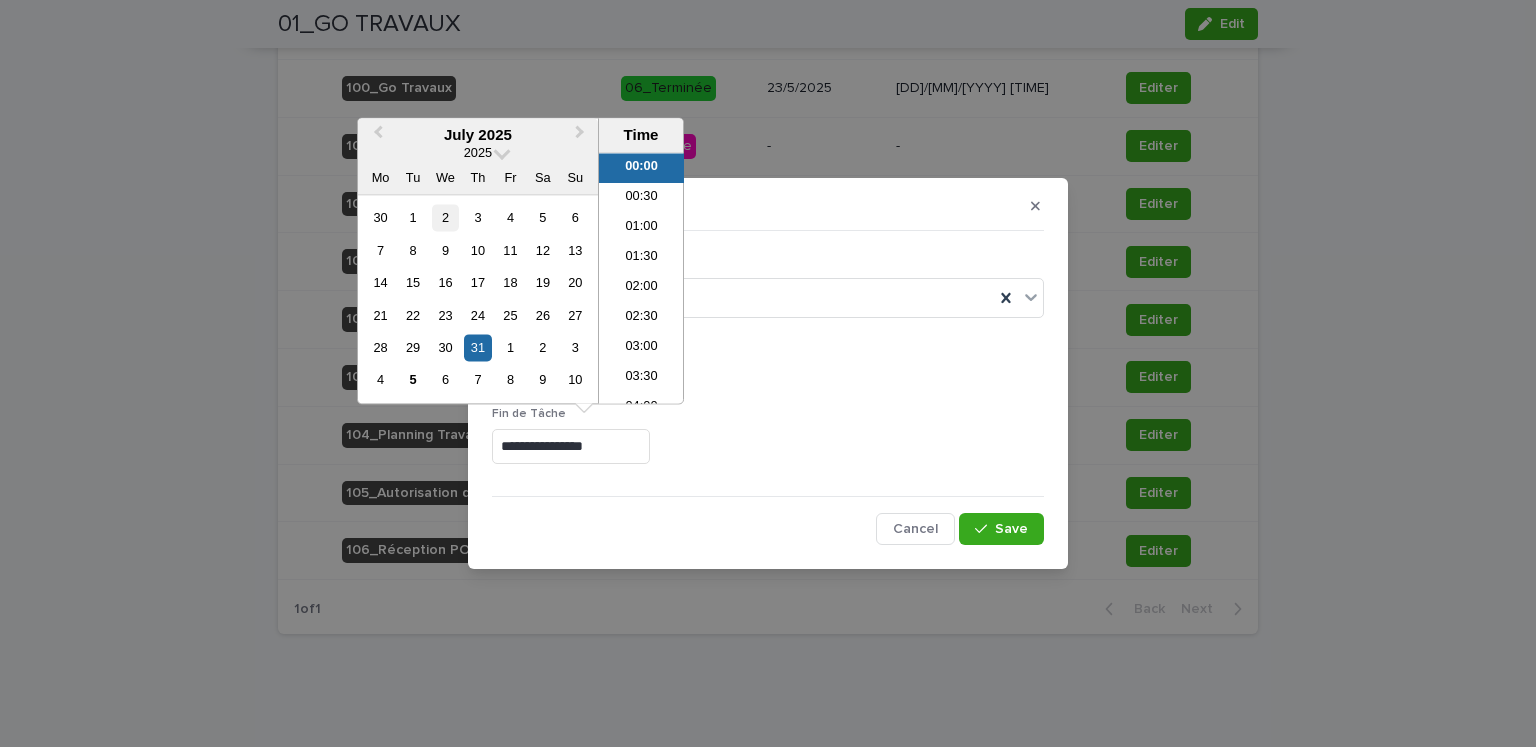 click on "2" at bounding box center (445, 217) 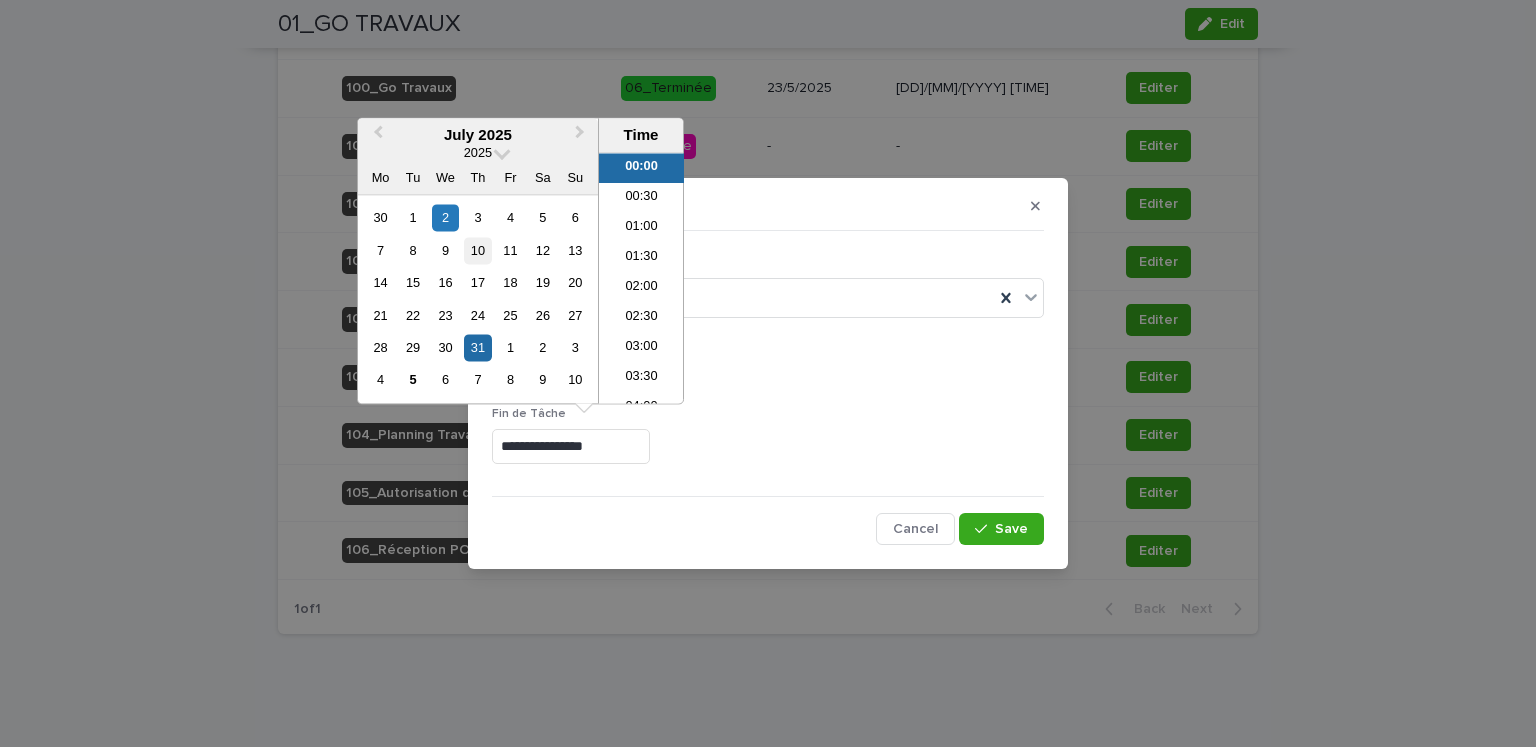 type on "**********" 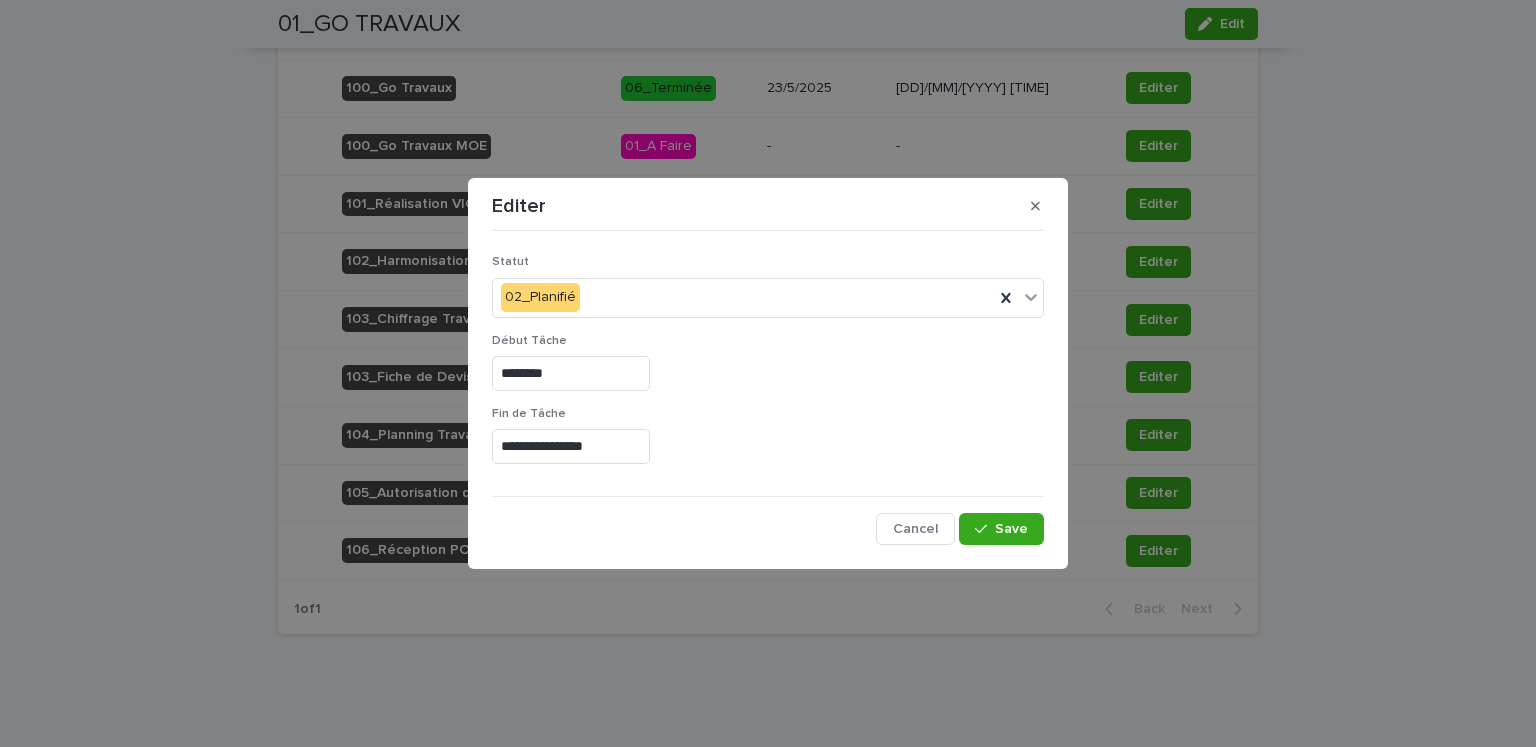 click on "**********" at bounding box center [768, 392] 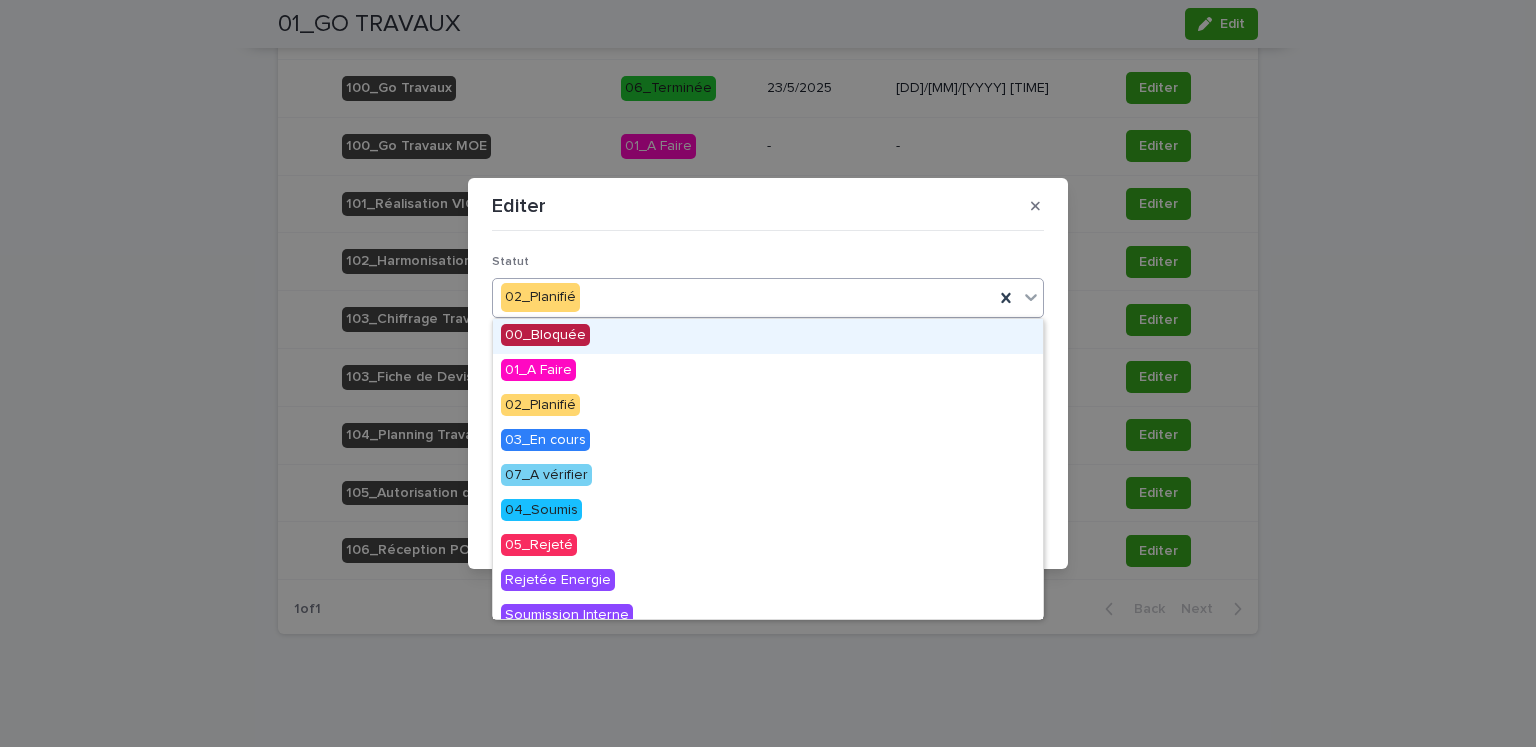 click on "02_Planifié" at bounding box center [743, 297] 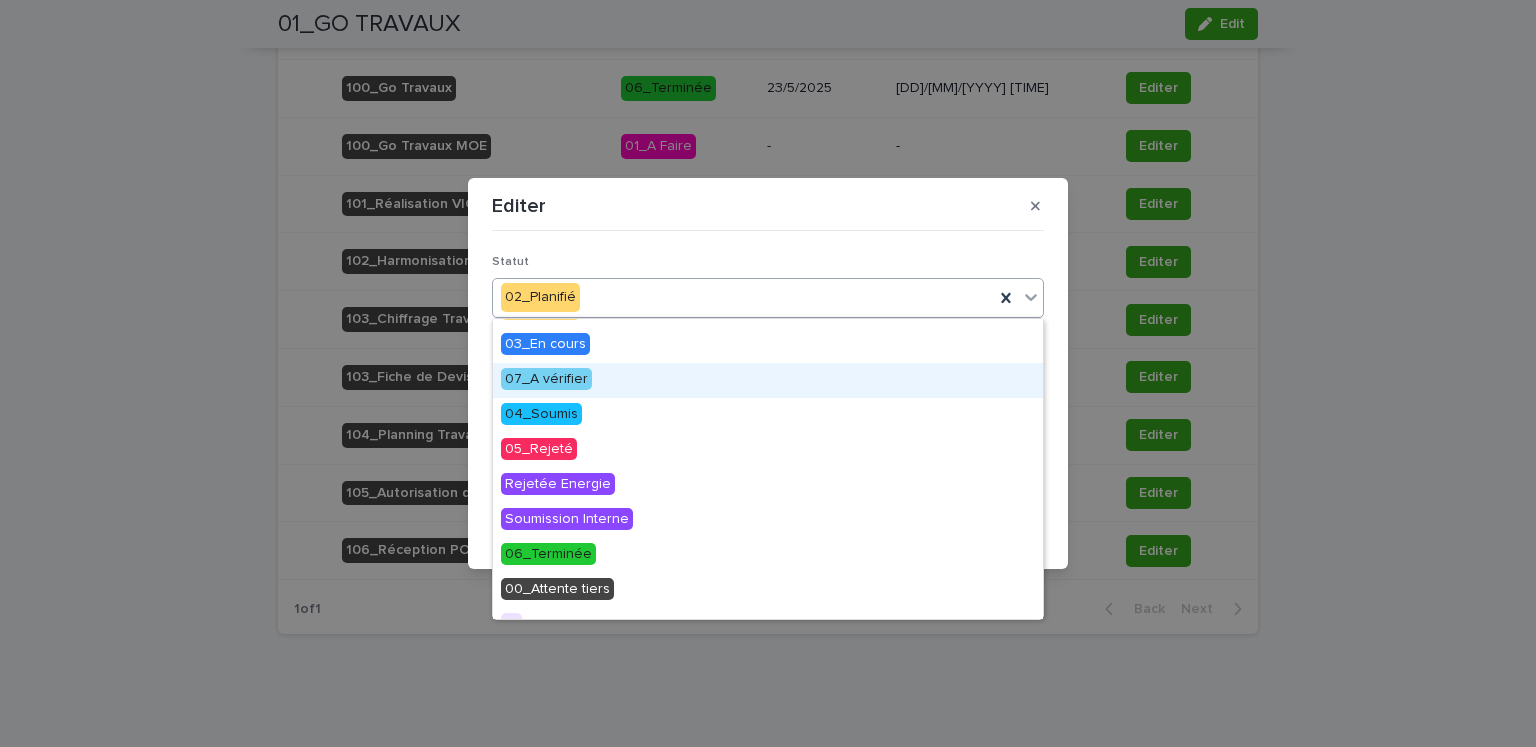 scroll, scrollTop: 224, scrollLeft: 0, axis: vertical 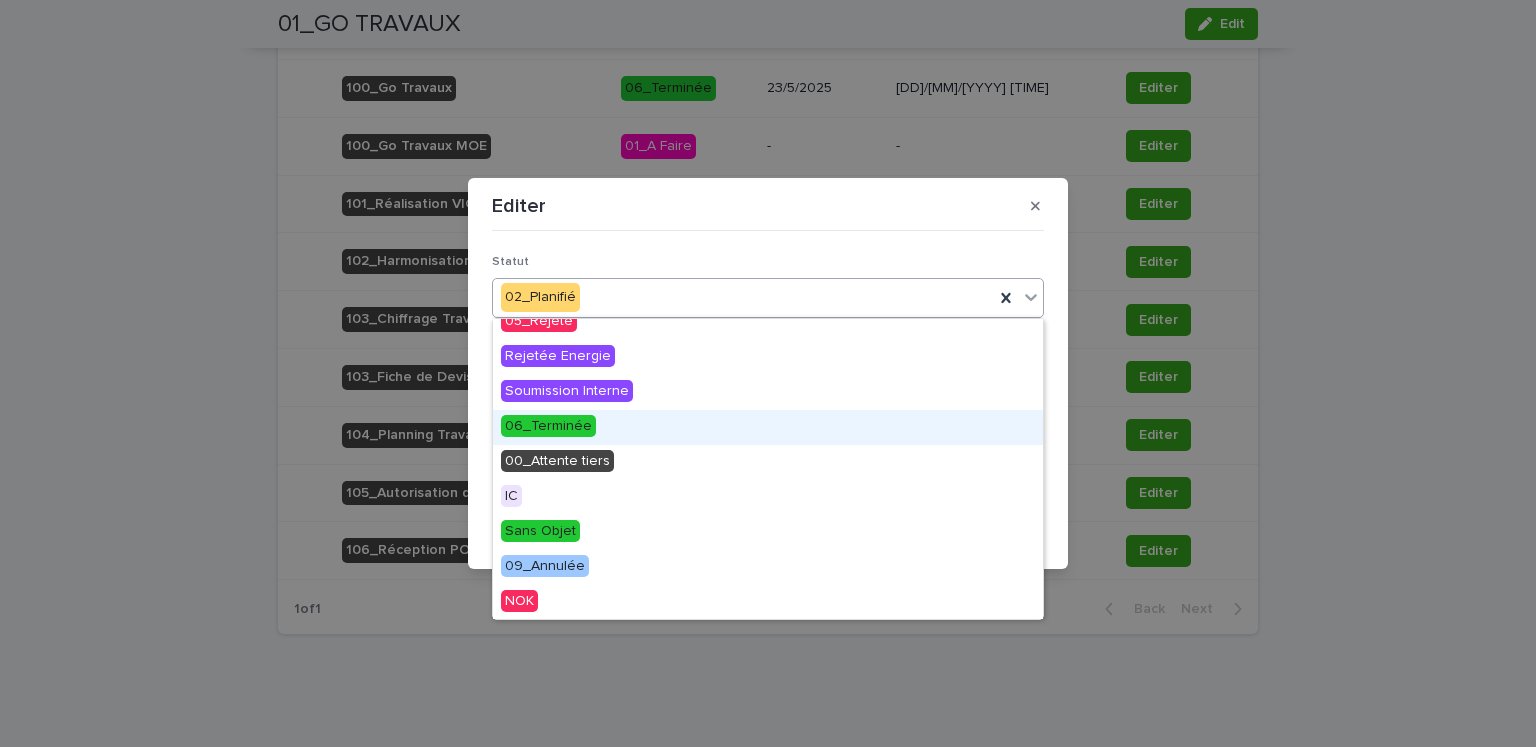click on "06_Terminée" at bounding box center (768, 427) 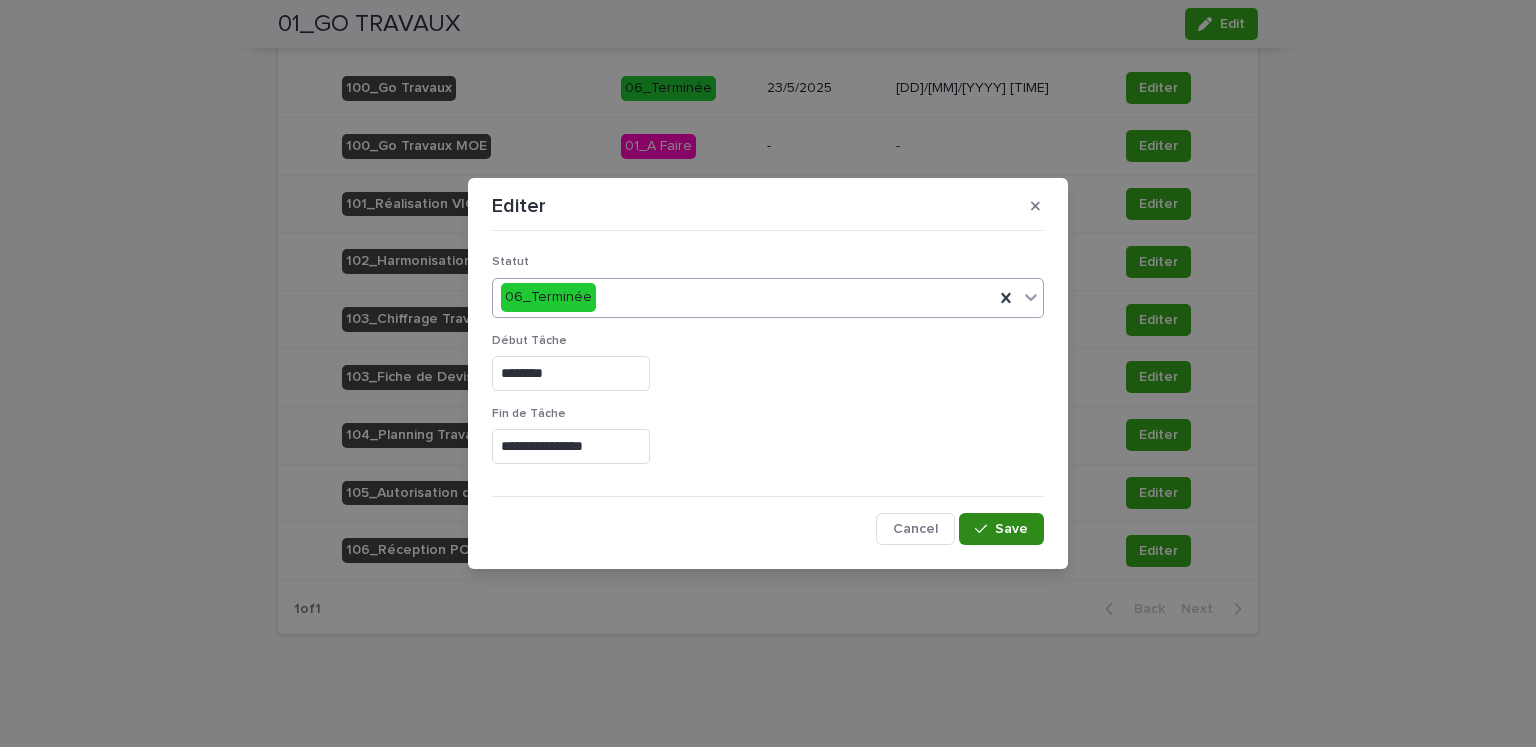 click at bounding box center [985, 529] 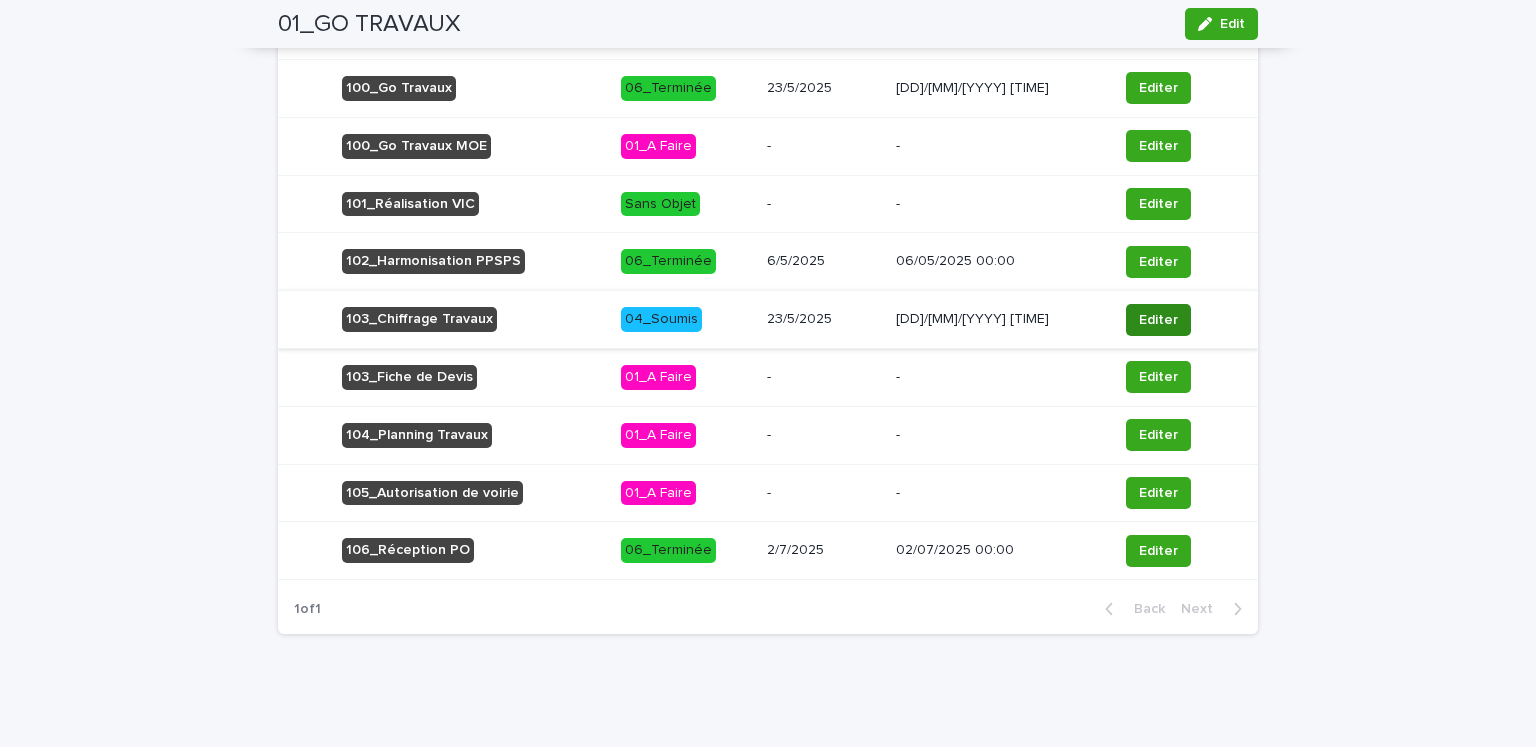 click on "Editer" at bounding box center (1158, 320) 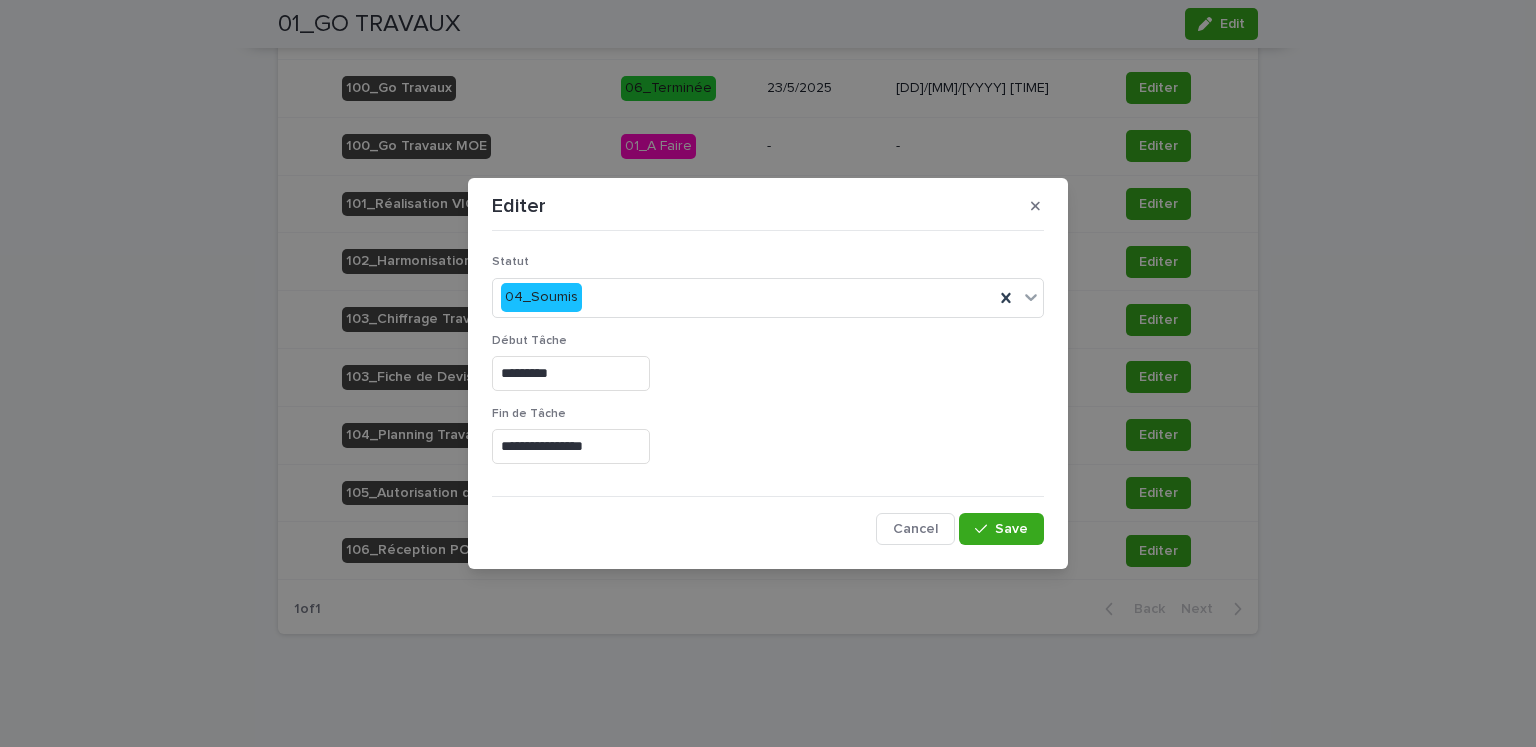 click on "**********" at bounding box center (571, 446) 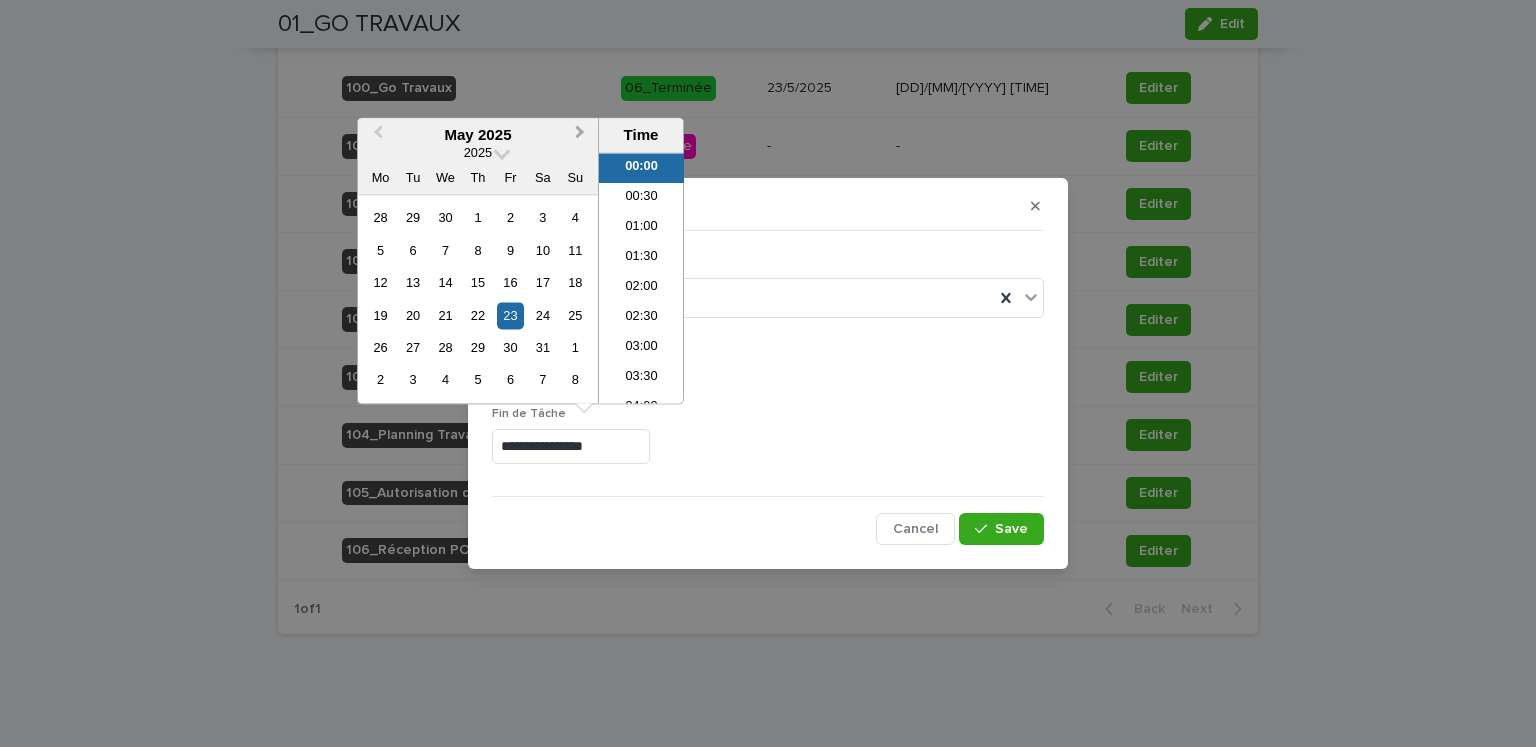 click on "Next Month" at bounding box center [580, 135] 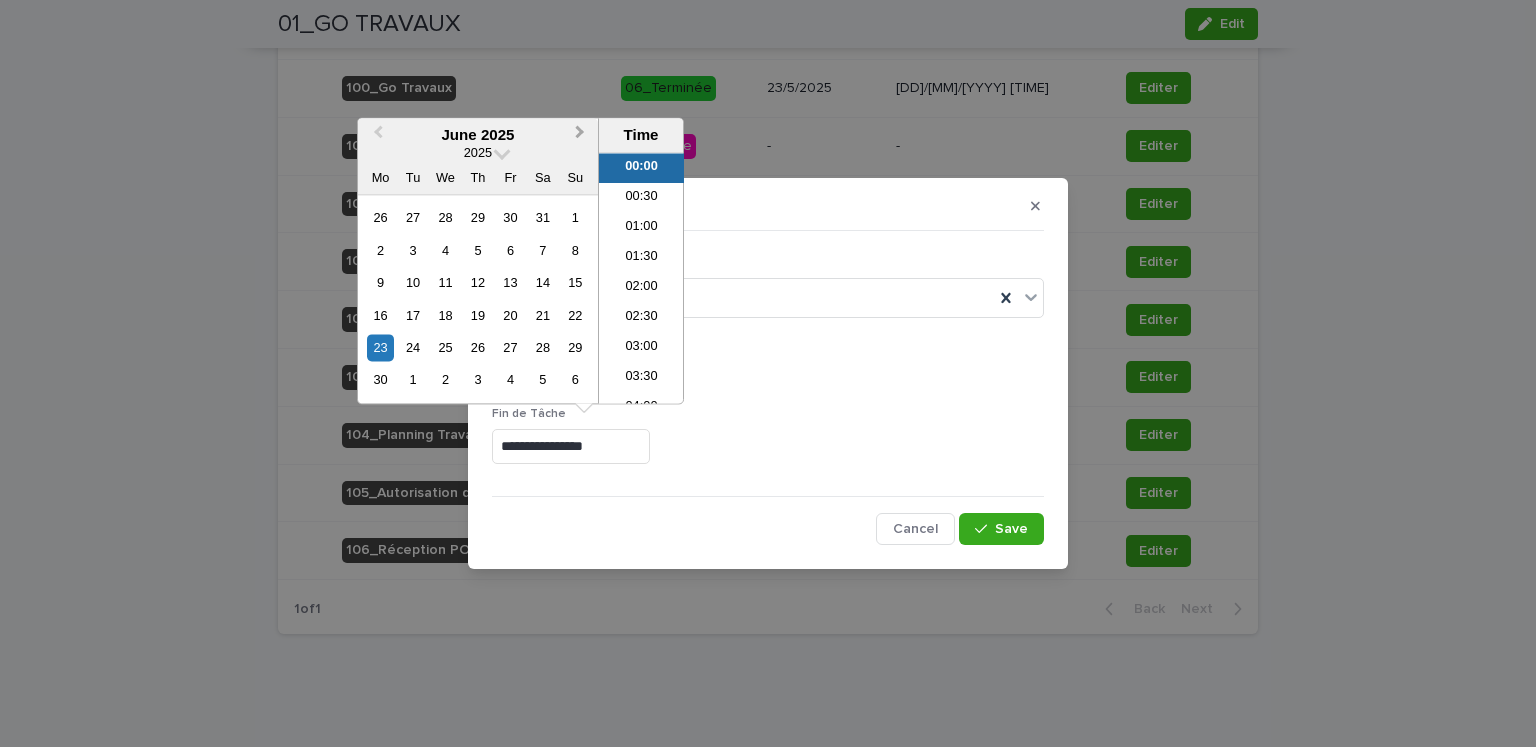 click on "Next Month" at bounding box center (582, 136) 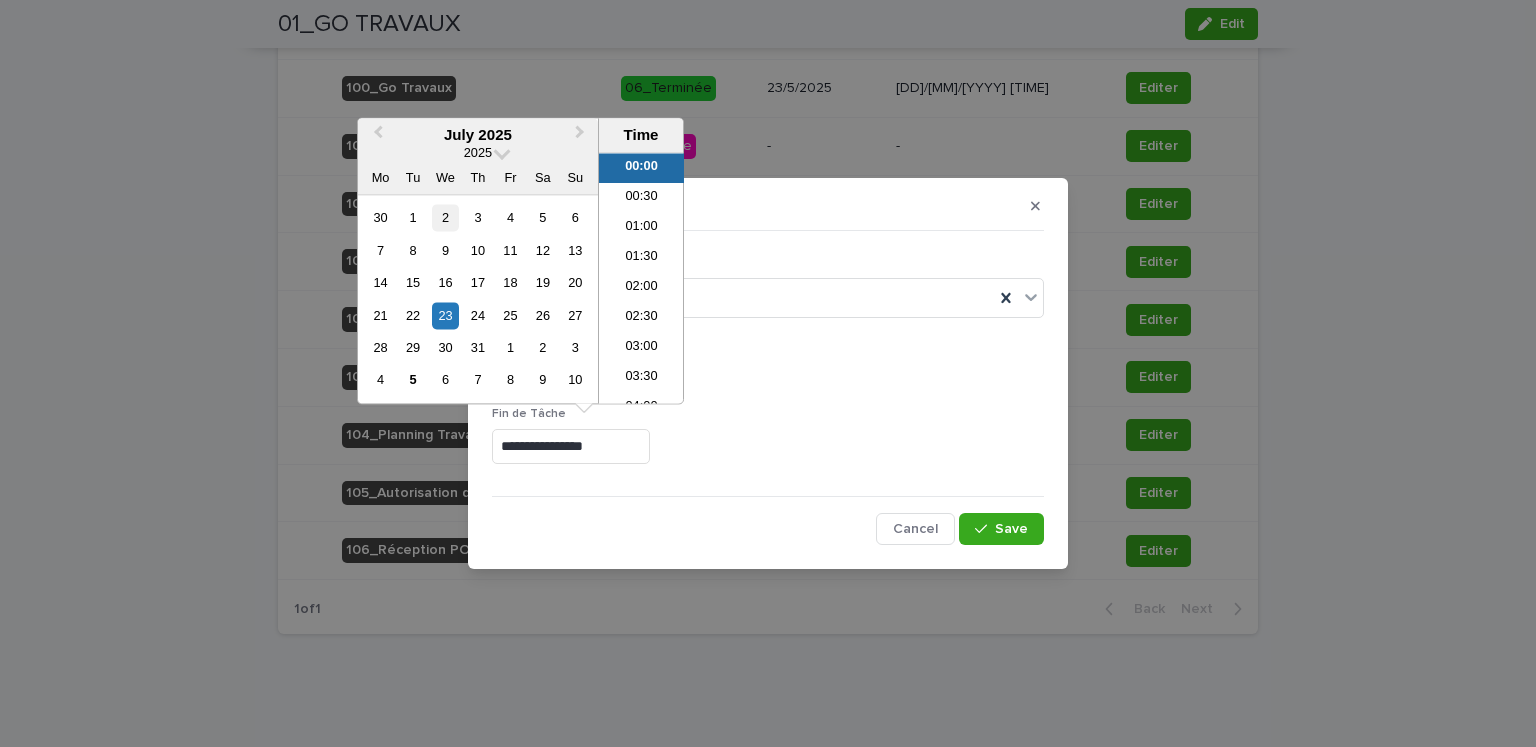 click on "2" at bounding box center (445, 217) 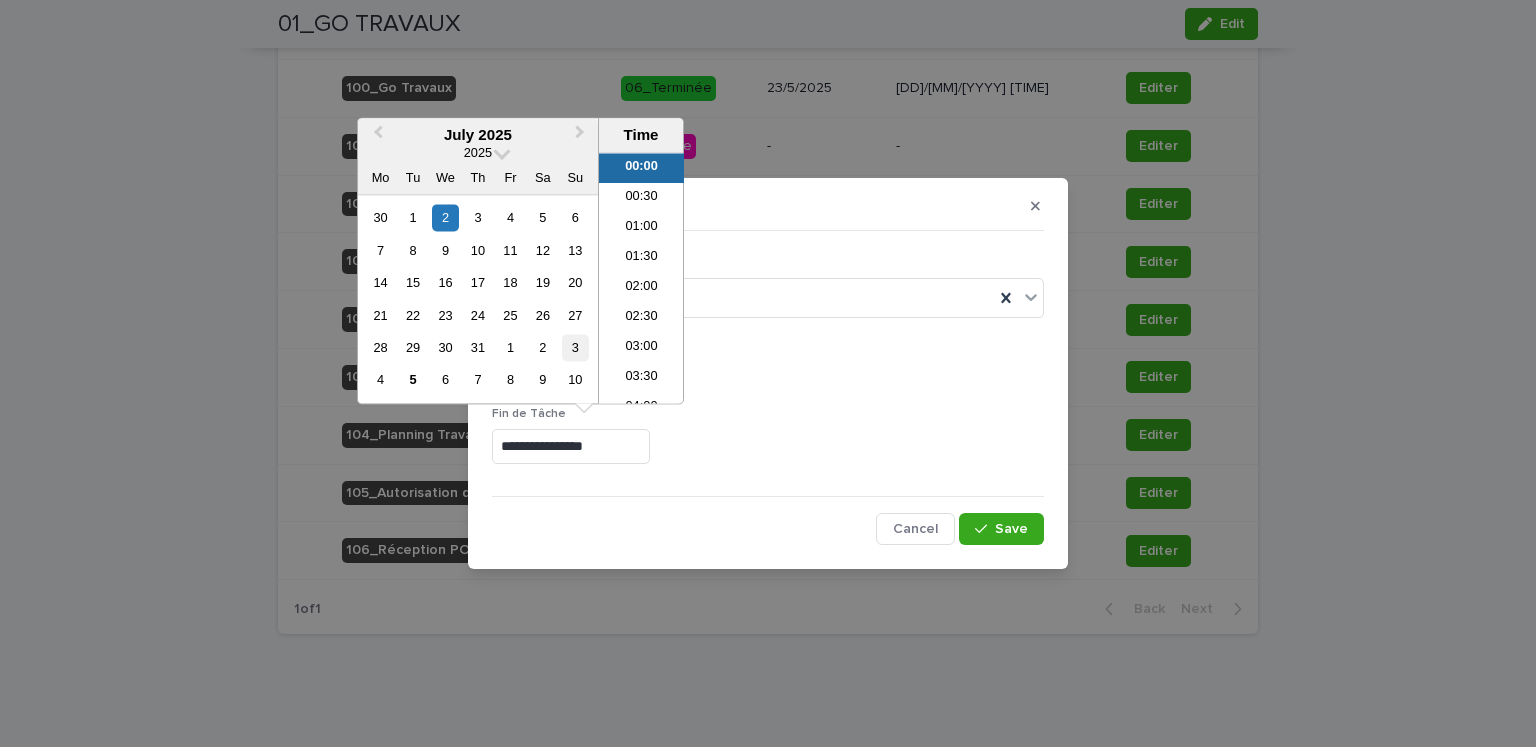 type on "**********" 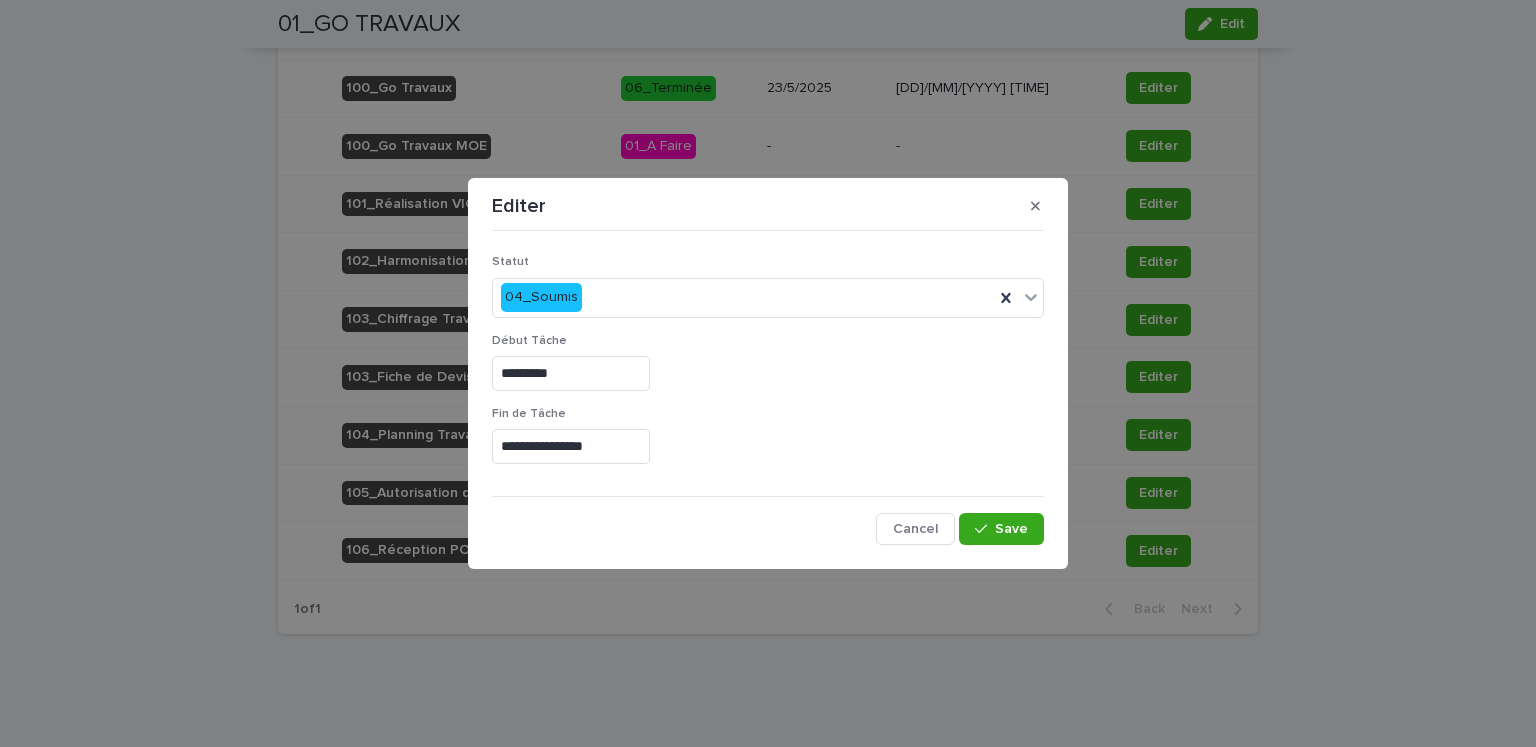 drag, startPoint x: 826, startPoint y: 429, endPoint x: 812, endPoint y: 339, distance: 91.08238 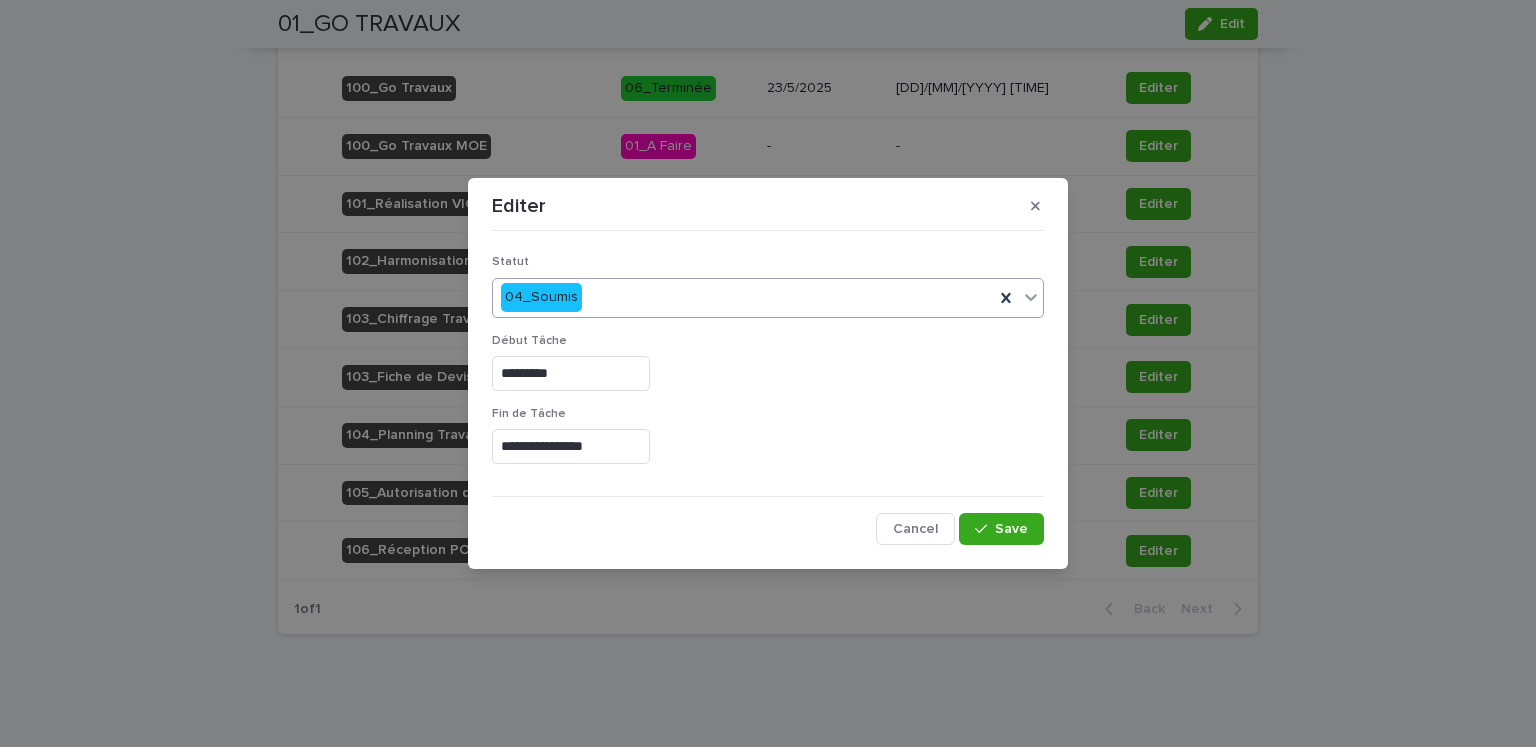 click on "04_Soumis" at bounding box center (743, 297) 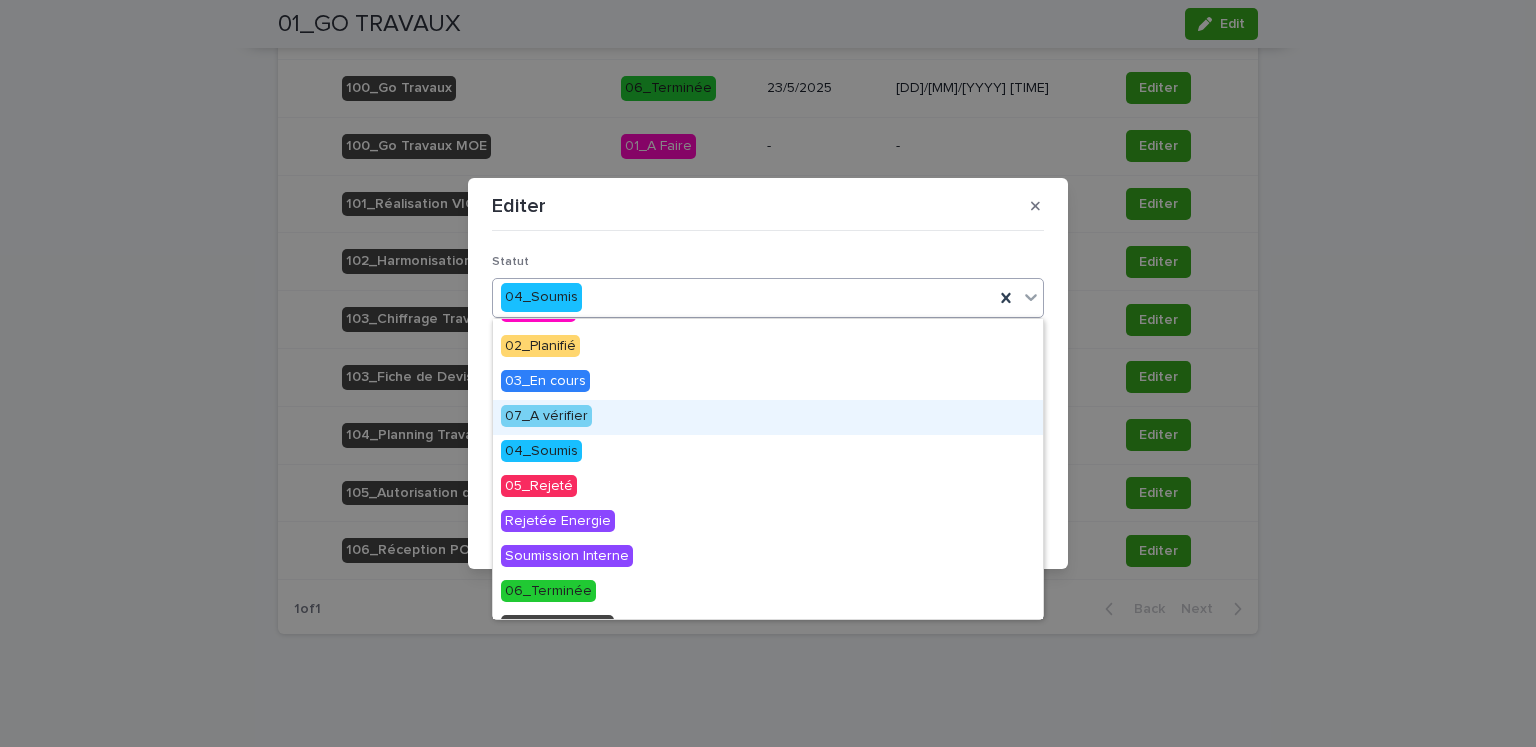 scroll, scrollTop: 224, scrollLeft: 0, axis: vertical 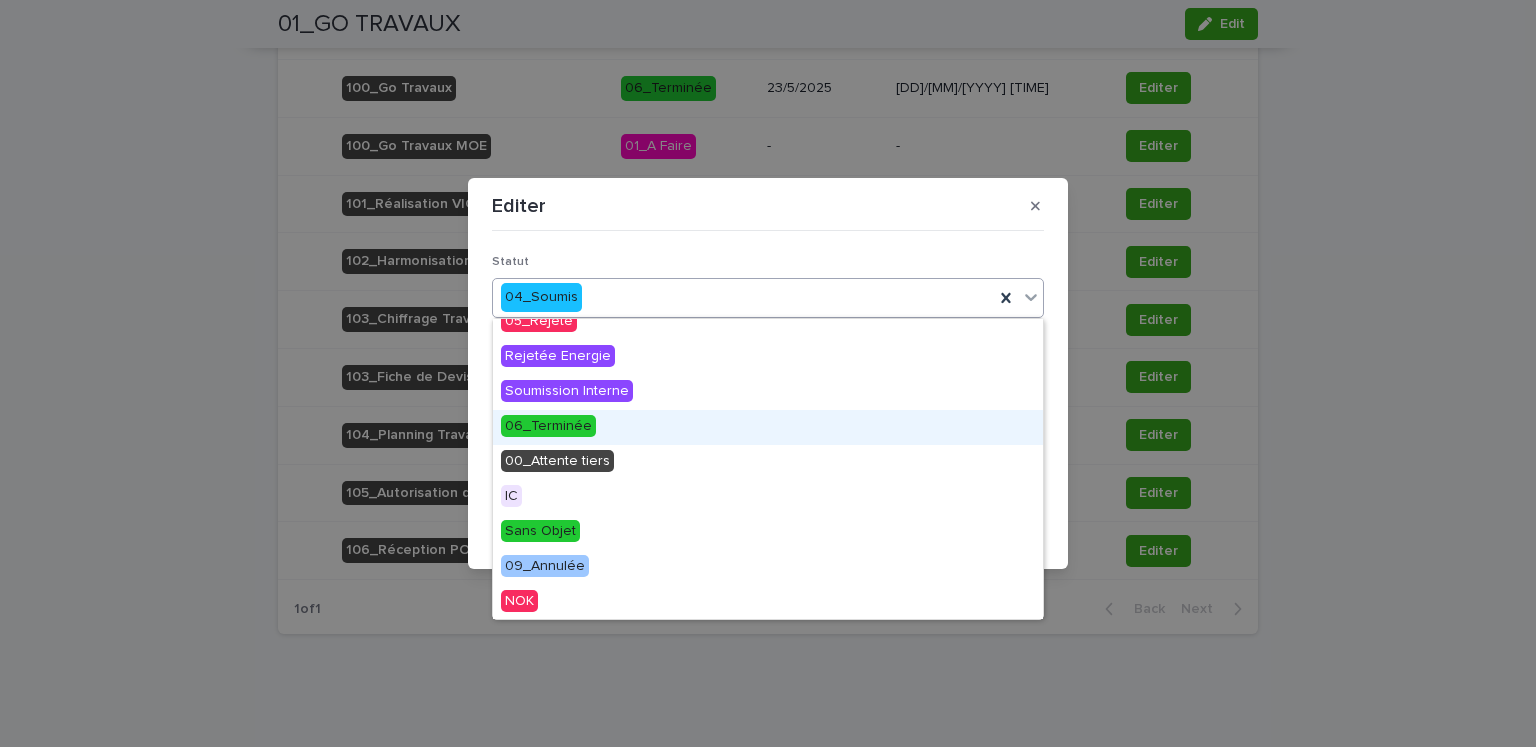 click on "06_Terminée" at bounding box center [768, 427] 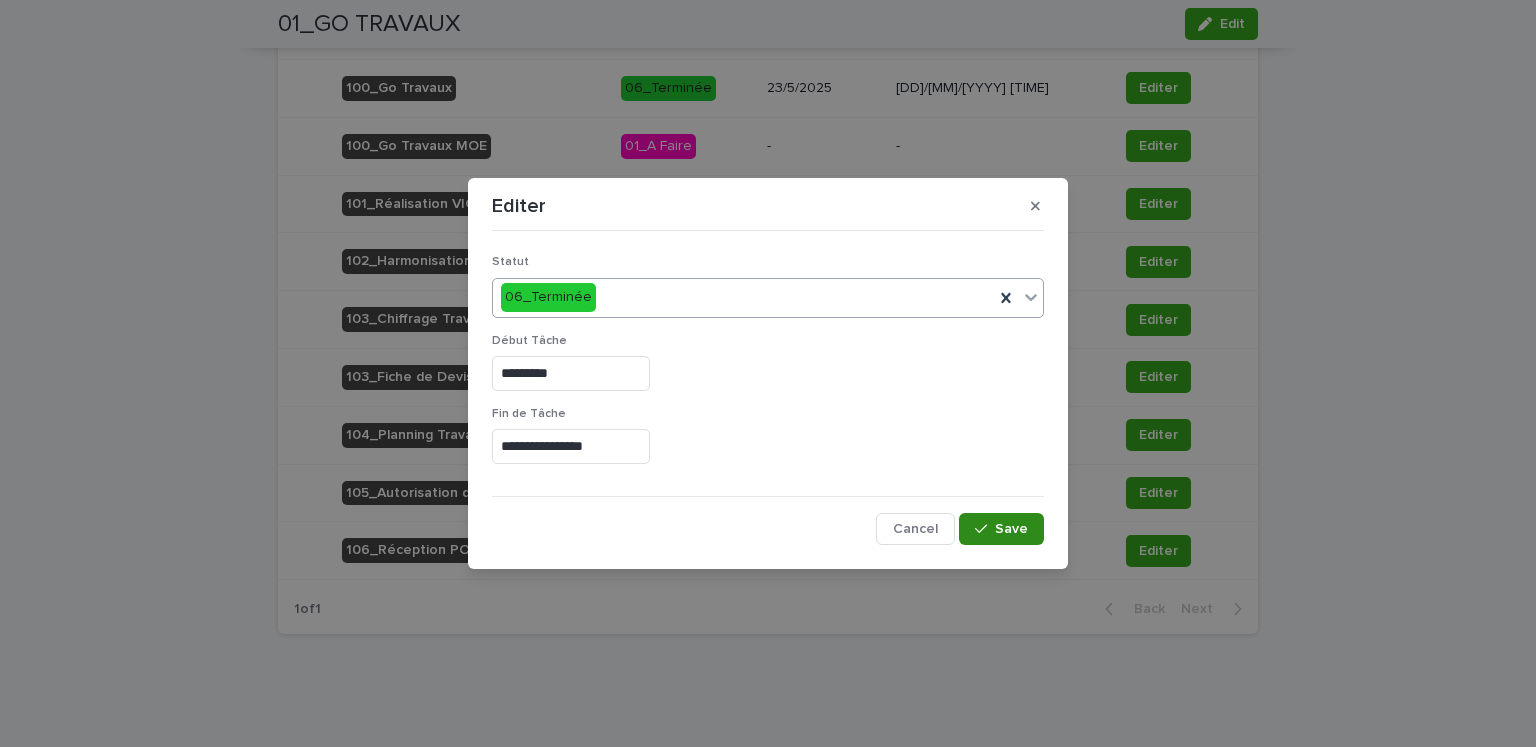 click at bounding box center (985, 529) 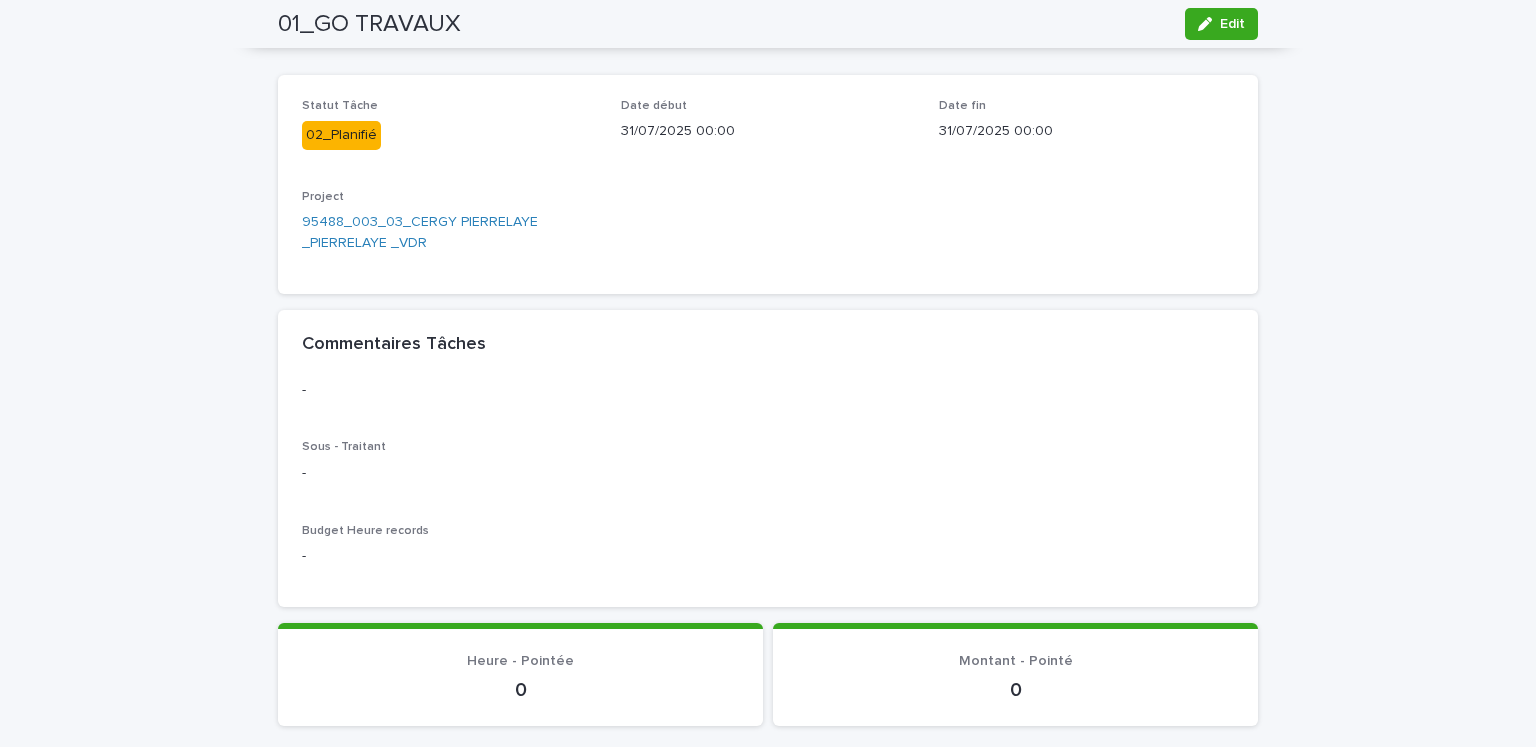 scroll, scrollTop: 0, scrollLeft: 0, axis: both 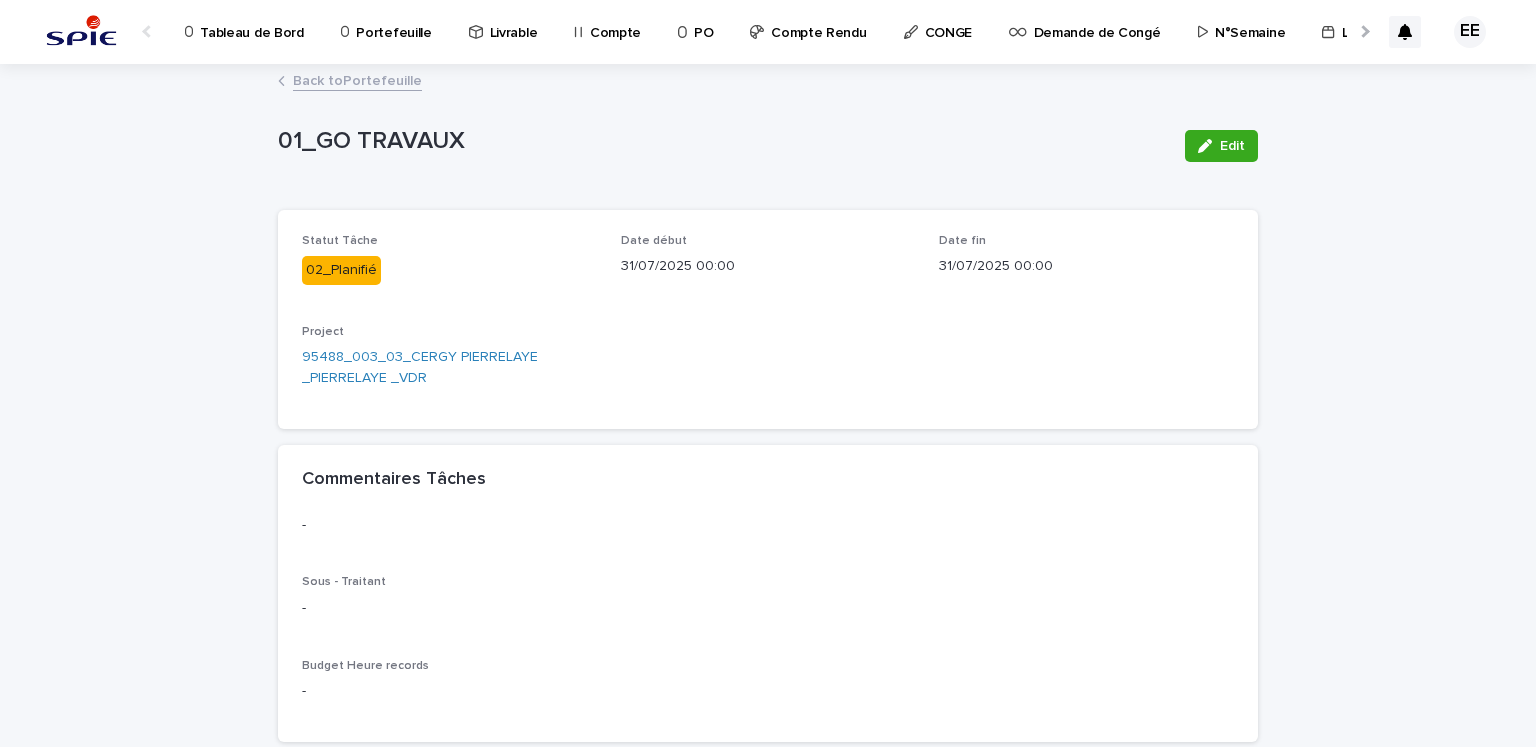 click on "Back to  Portefeuille" at bounding box center (357, 79) 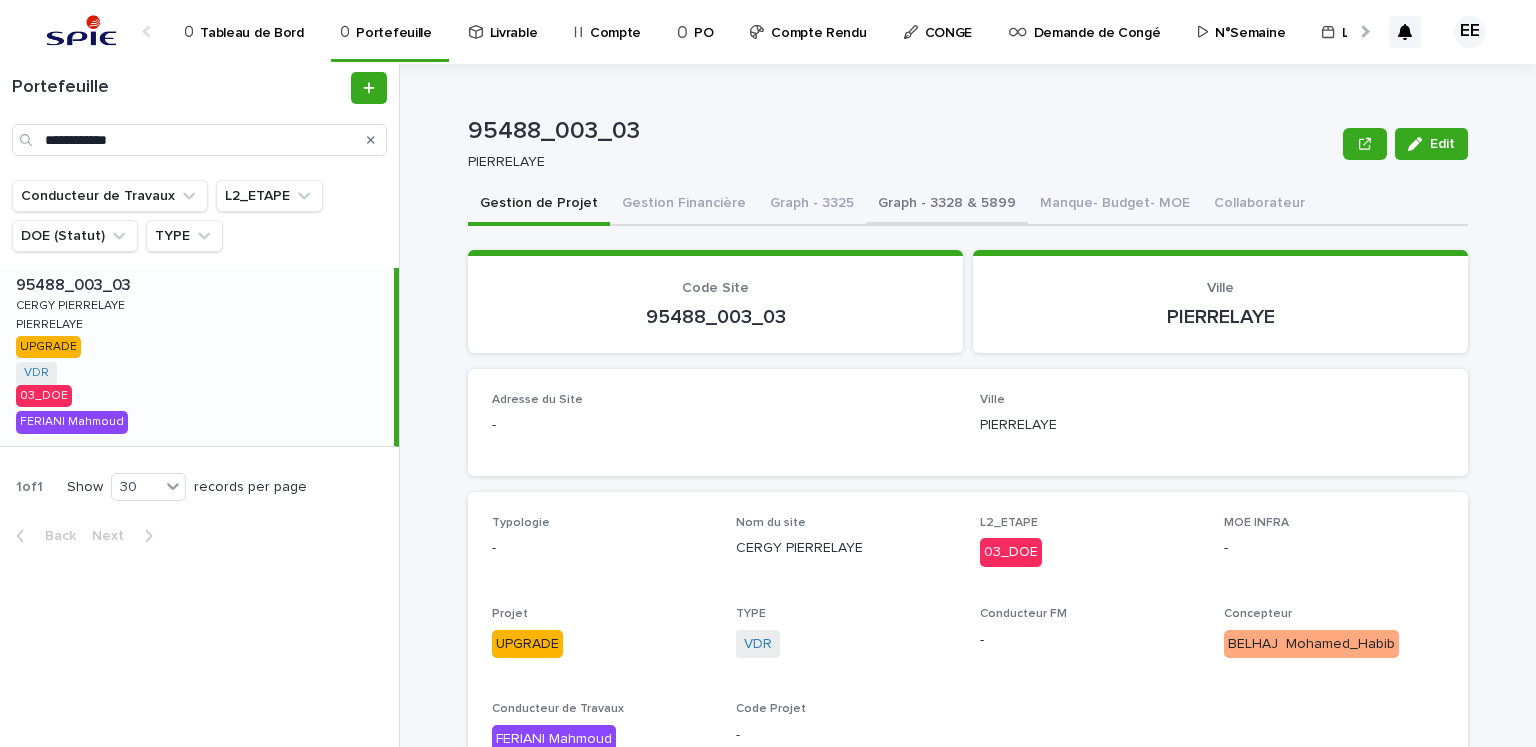 click on "Graph - 3328 & 5899" at bounding box center [947, 205] 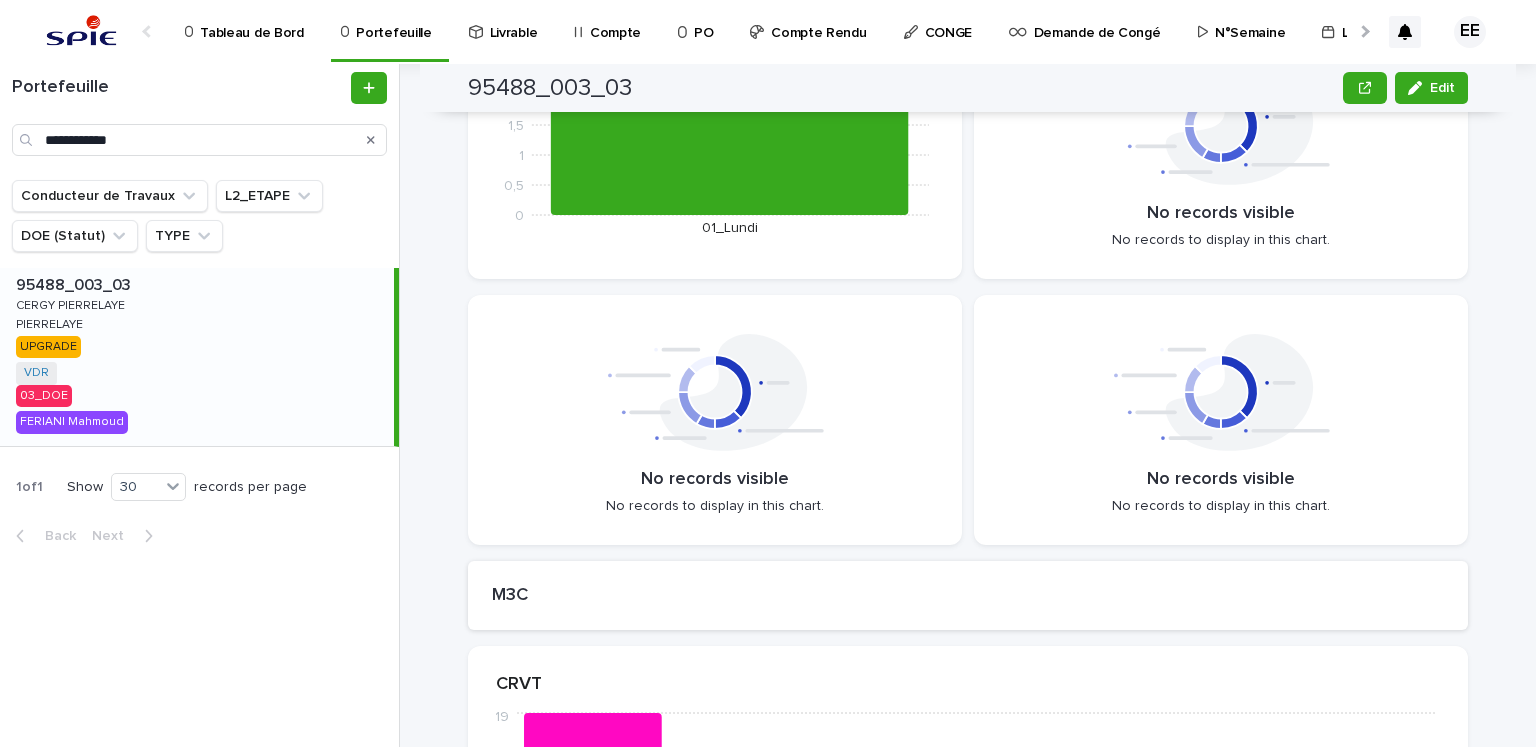 scroll, scrollTop: 3100, scrollLeft: 0, axis: vertical 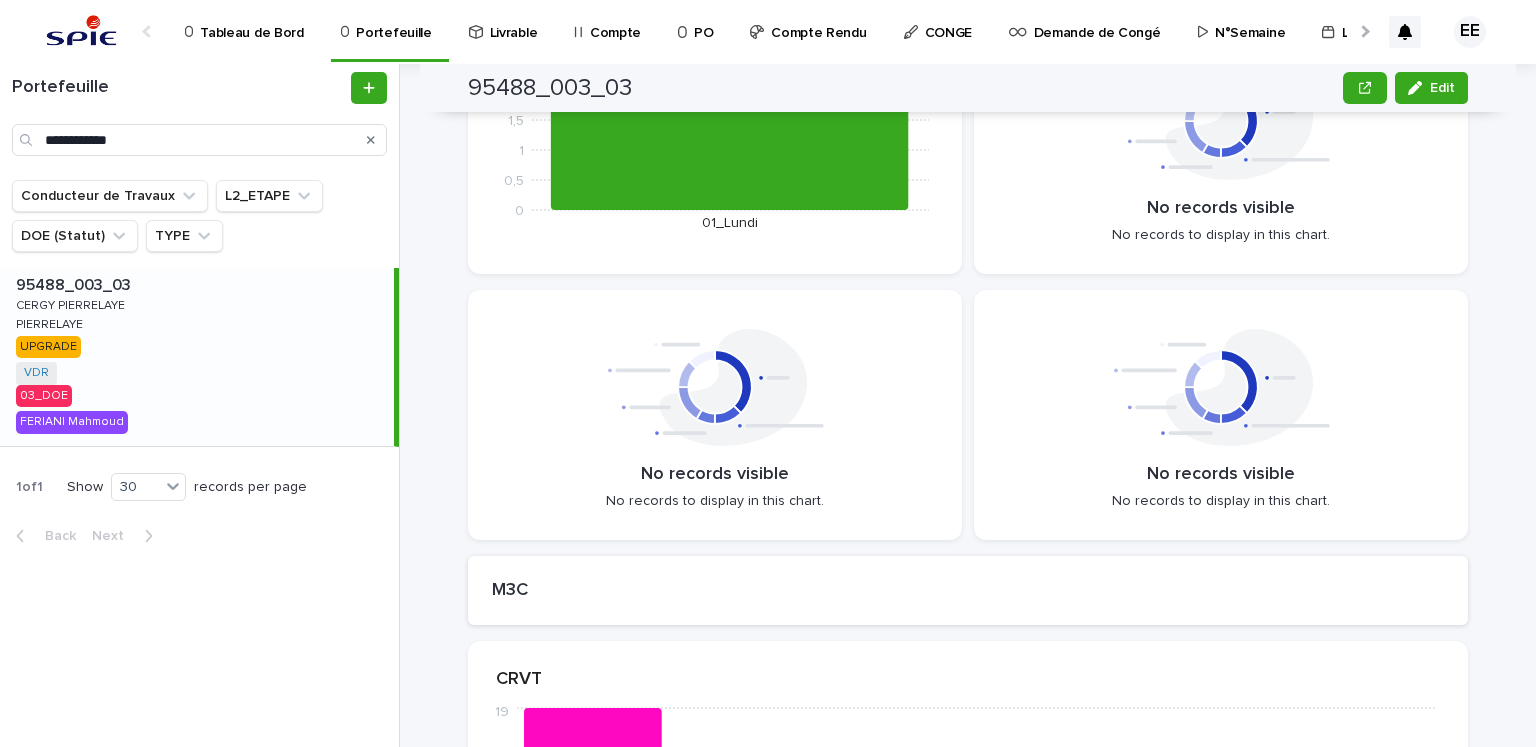 click at bounding box center [1363, 31] 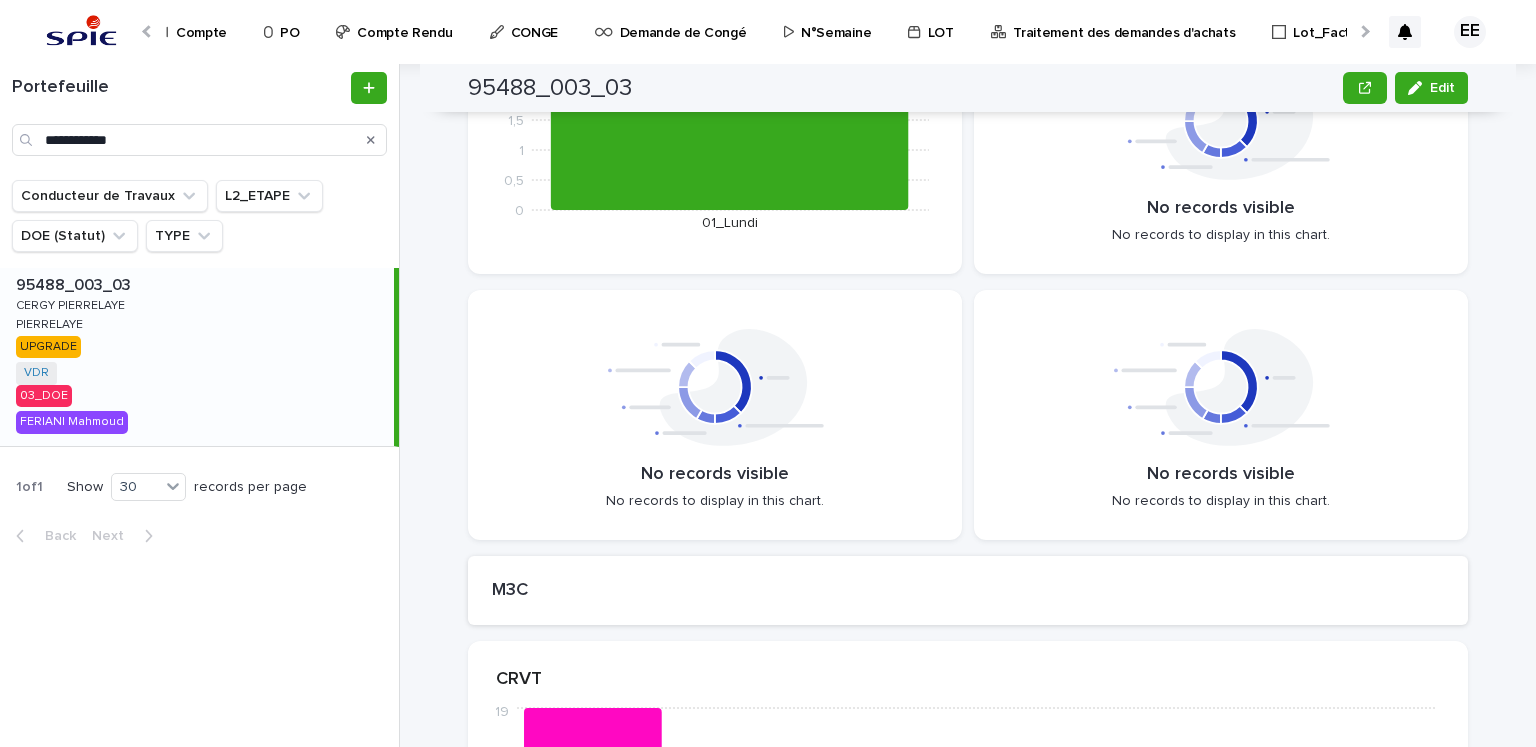 scroll, scrollTop: 0, scrollLeft: 420, axis: horizontal 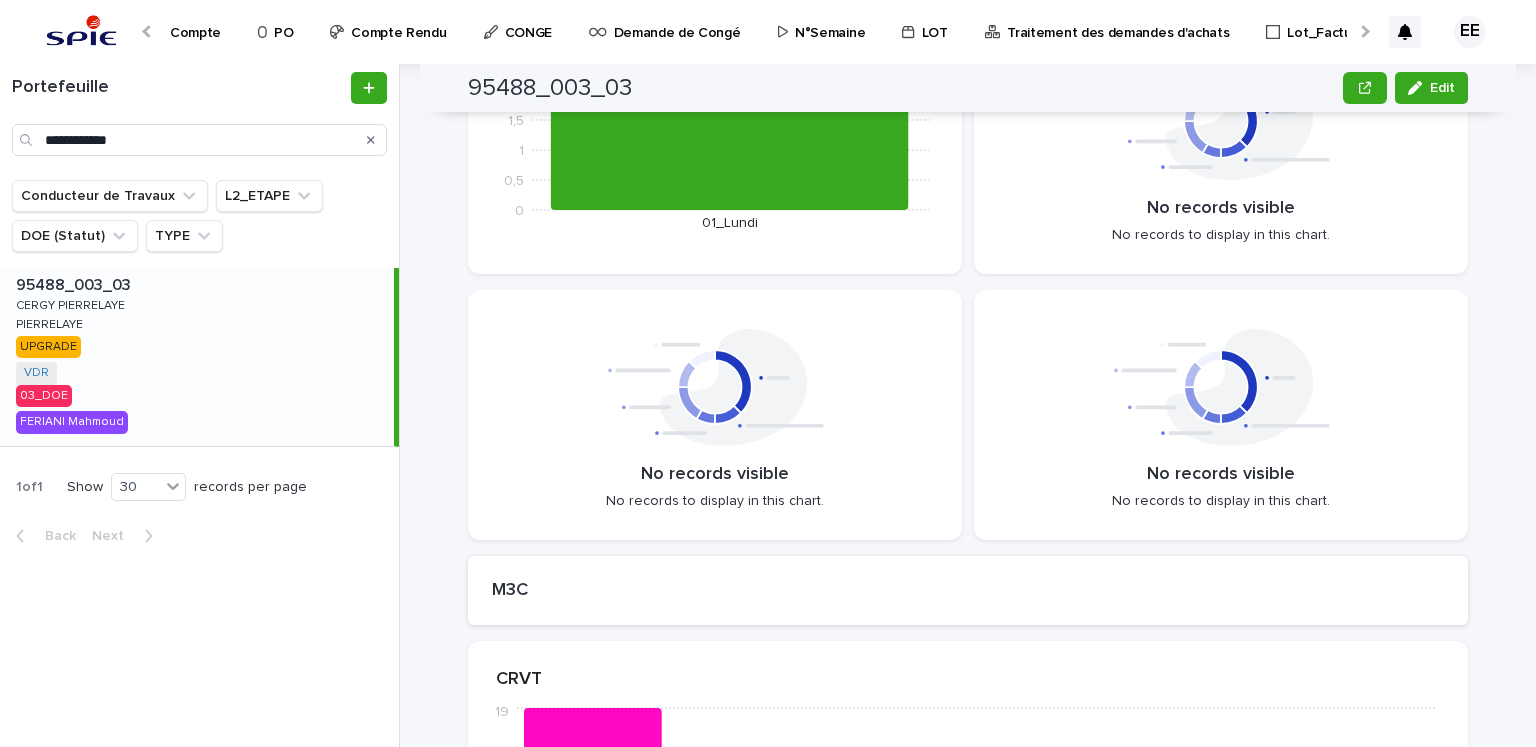 click on "Traitement des demandes d'achats" at bounding box center (1118, 21) 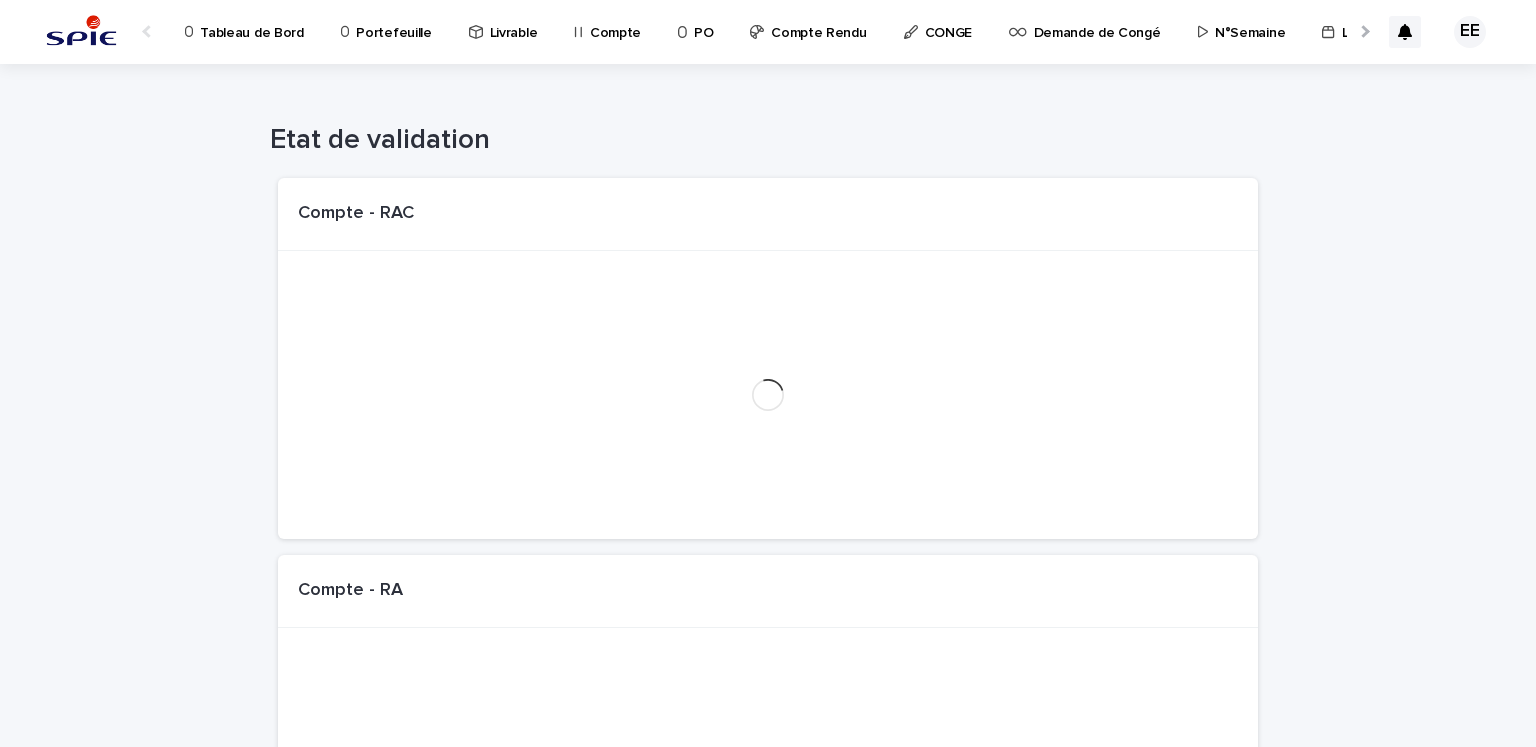 scroll, scrollTop: 0, scrollLeft: 34, axis: horizontal 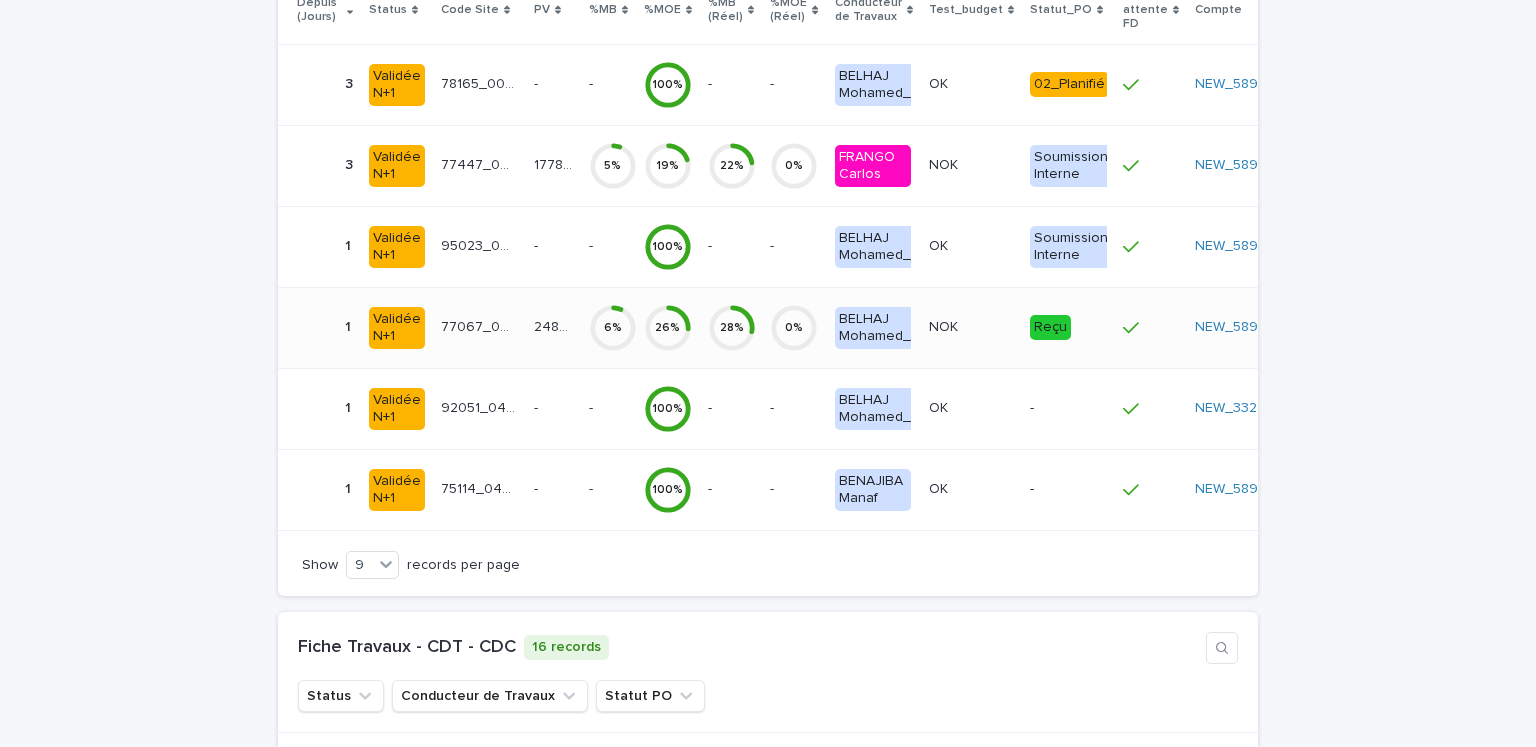 click on "24824.26" at bounding box center [555, 325] 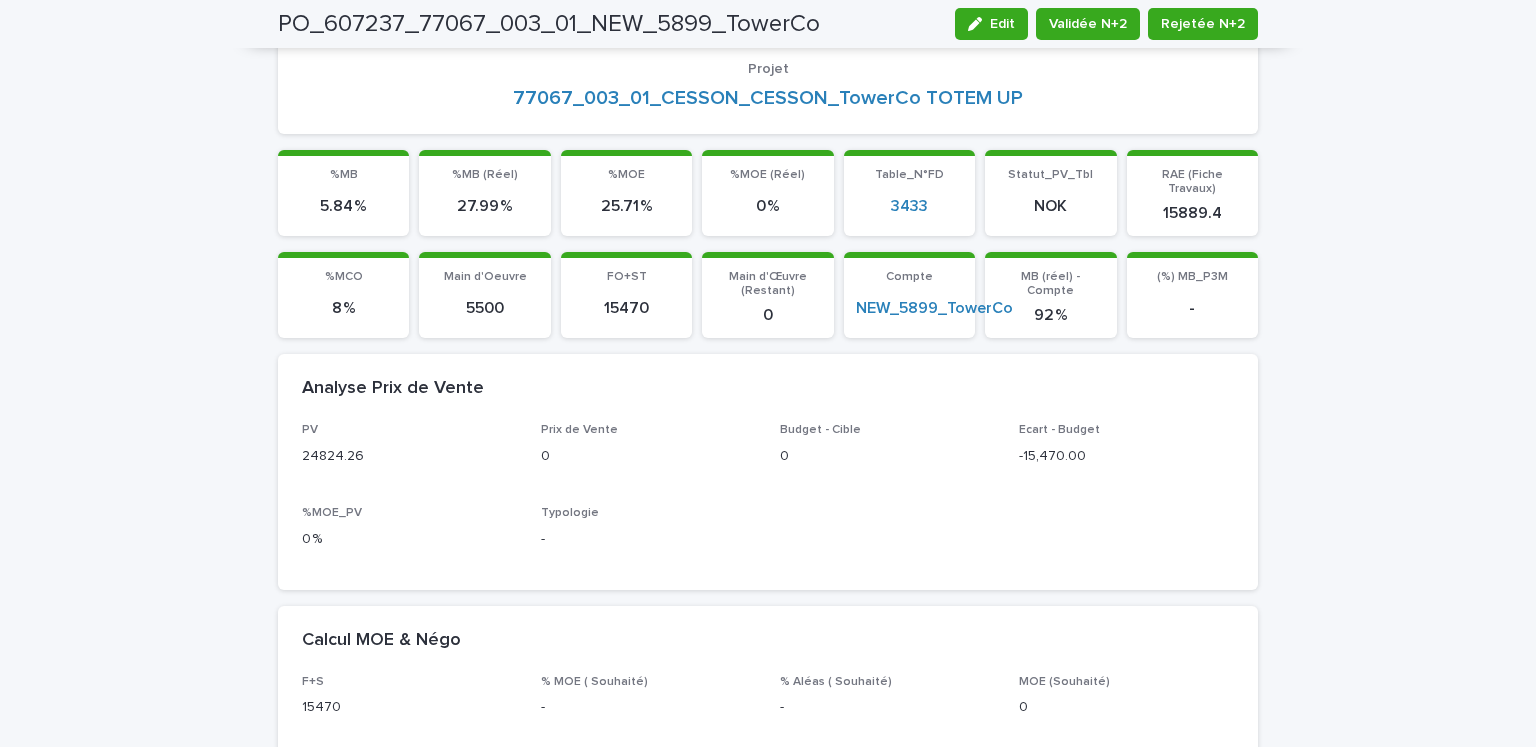 scroll, scrollTop: 200, scrollLeft: 0, axis: vertical 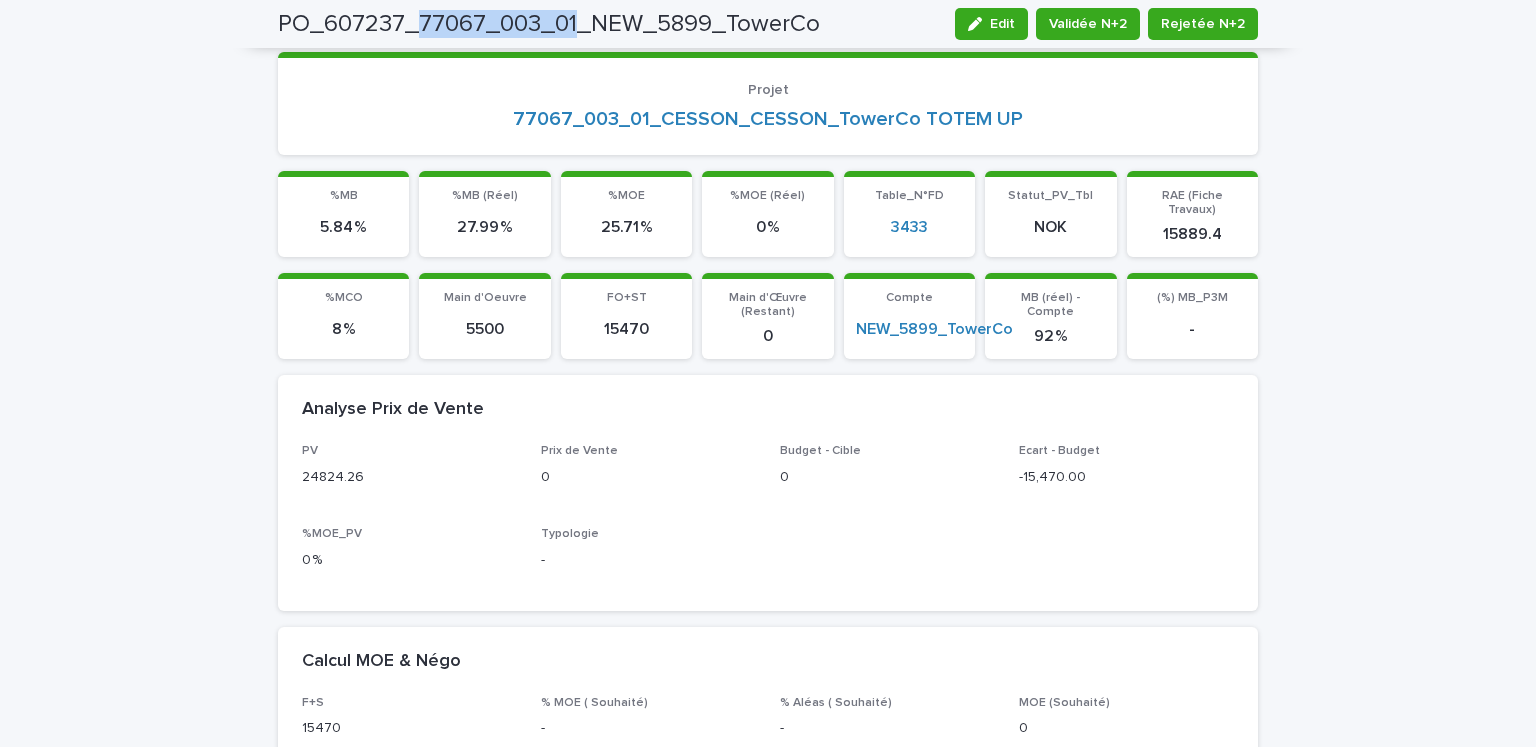 drag, startPoint x: 409, startPoint y: 20, endPoint x: 568, endPoint y: 25, distance: 159.0786 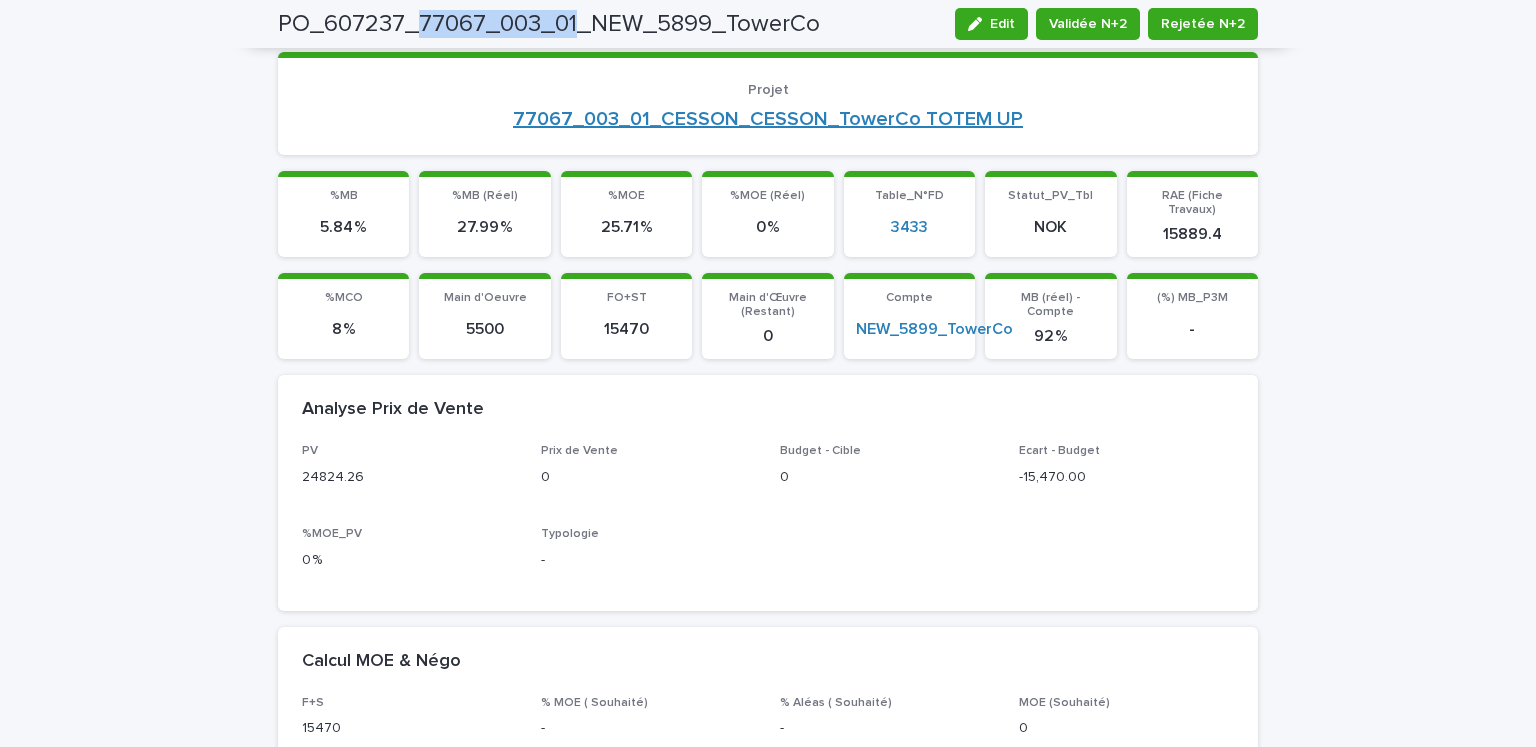 click on "77067_003_01_CESSON_CESSON_TowerCo TOTEM UP" at bounding box center [768, 119] 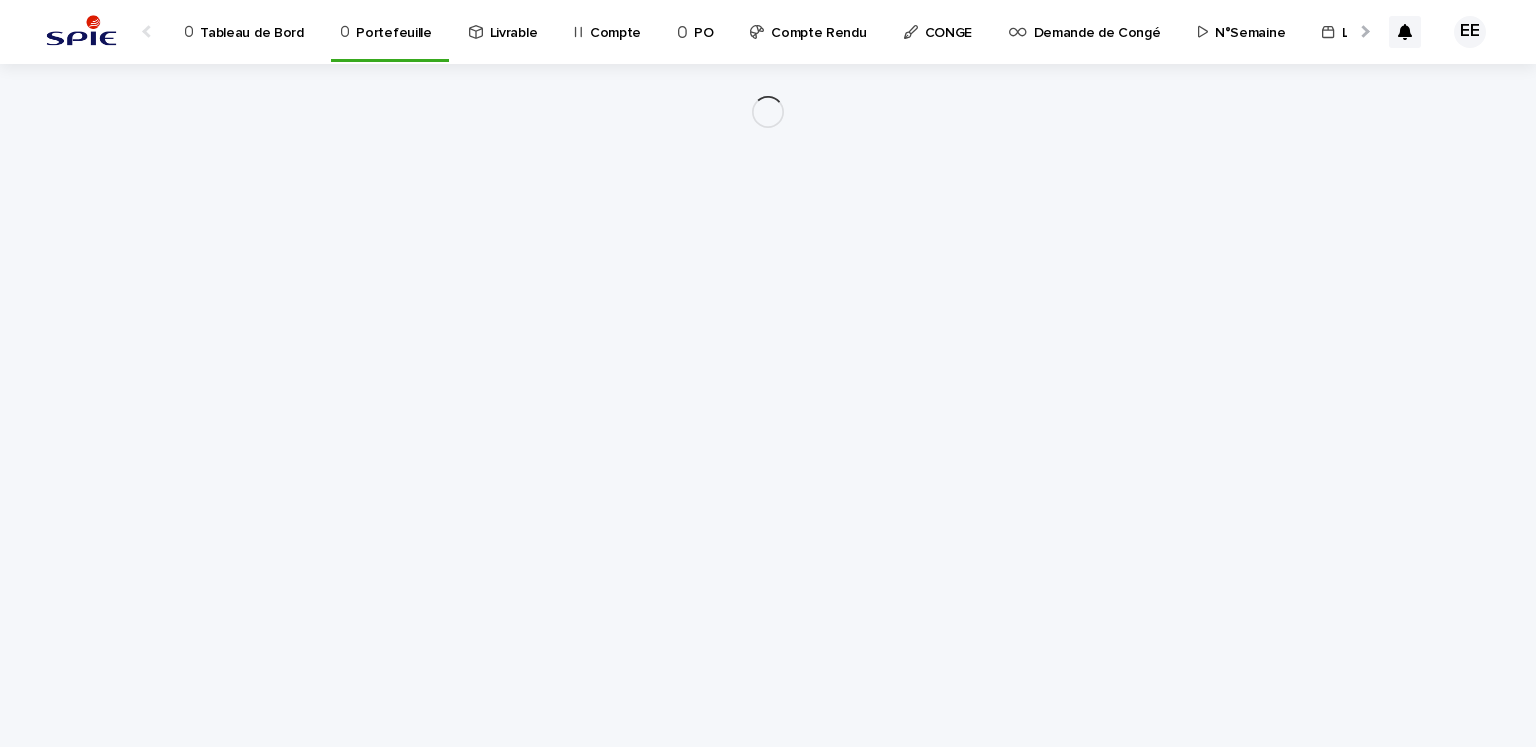 scroll, scrollTop: 0, scrollLeft: 0, axis: both 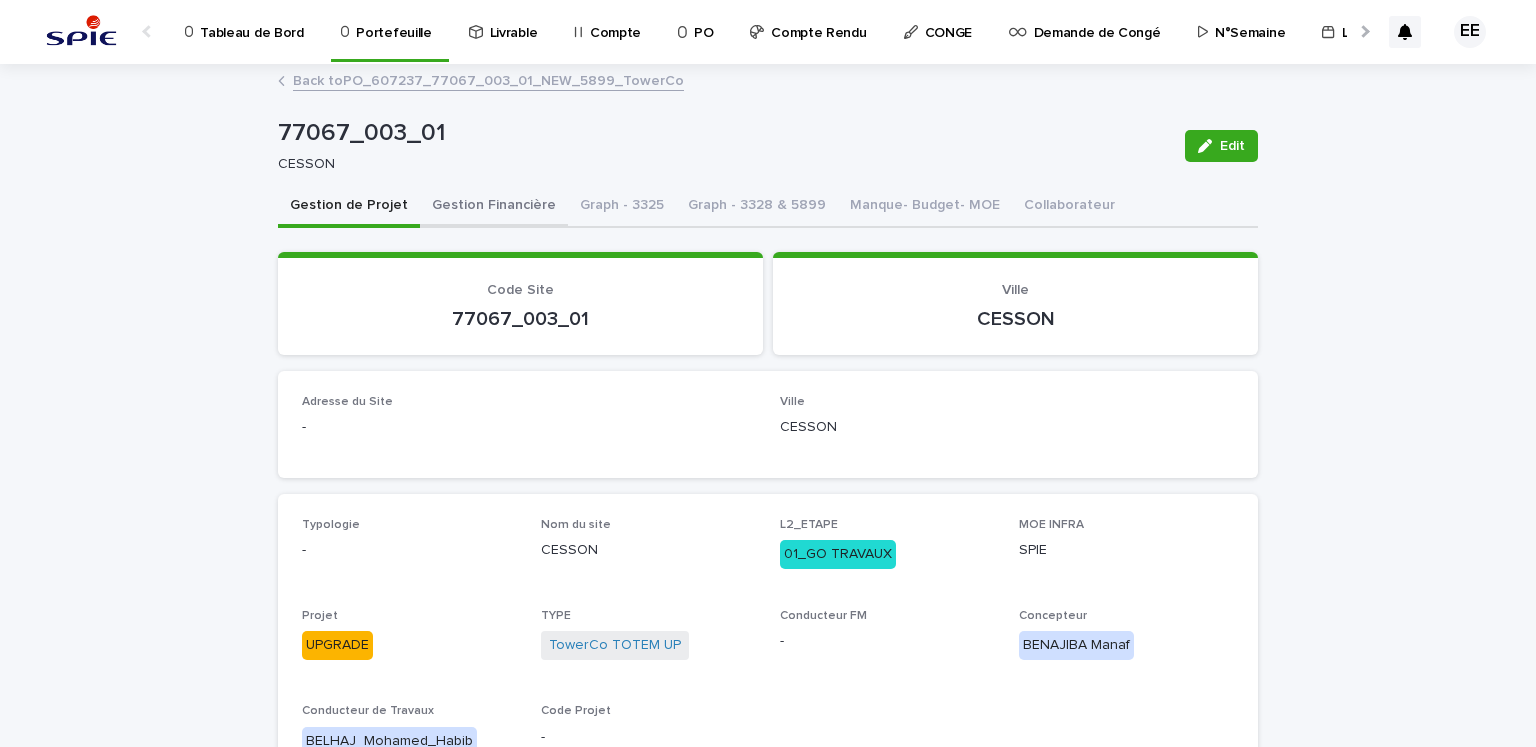 click on "Gestion Financière" at bounding box center [494, 207] 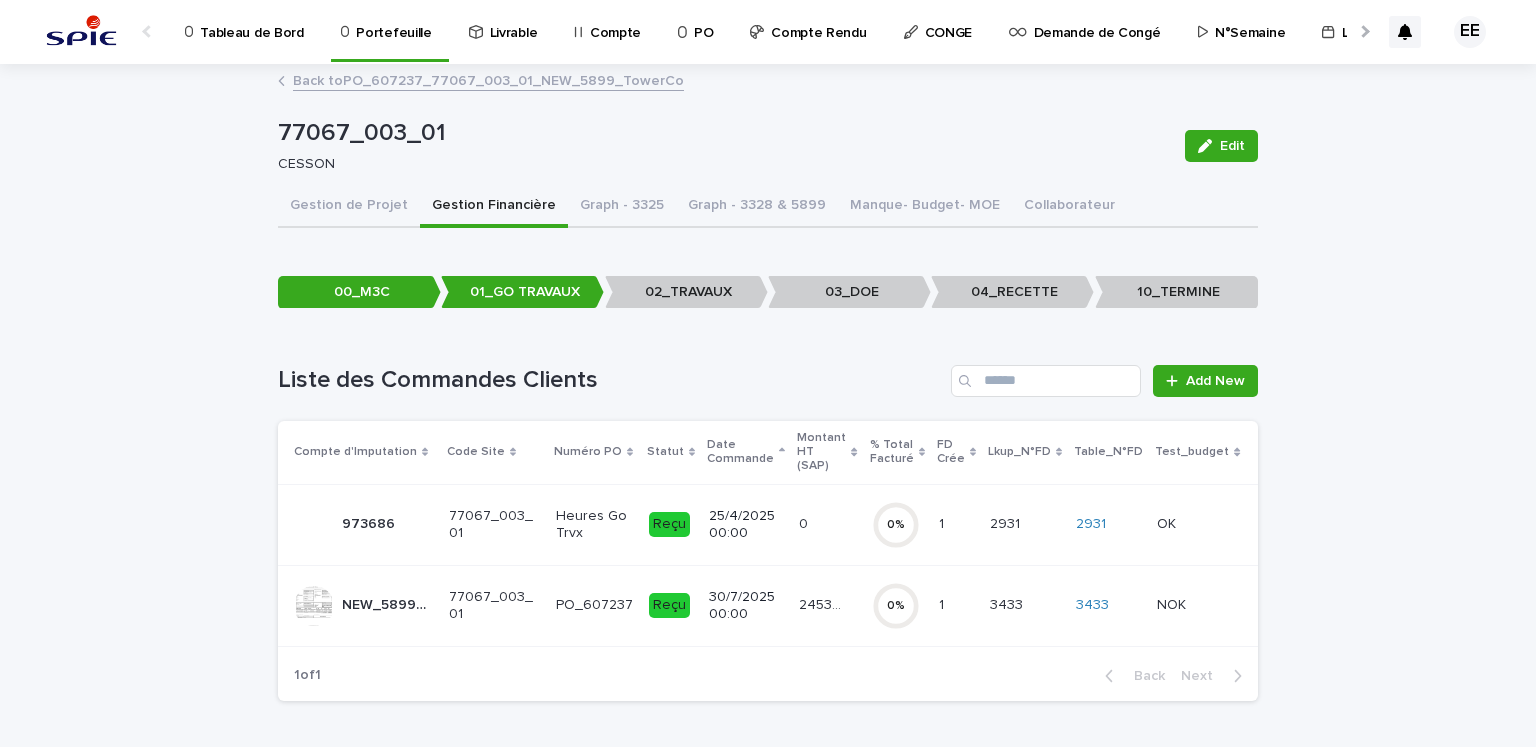 click on "24534.26" at bounding box center [823, 603] 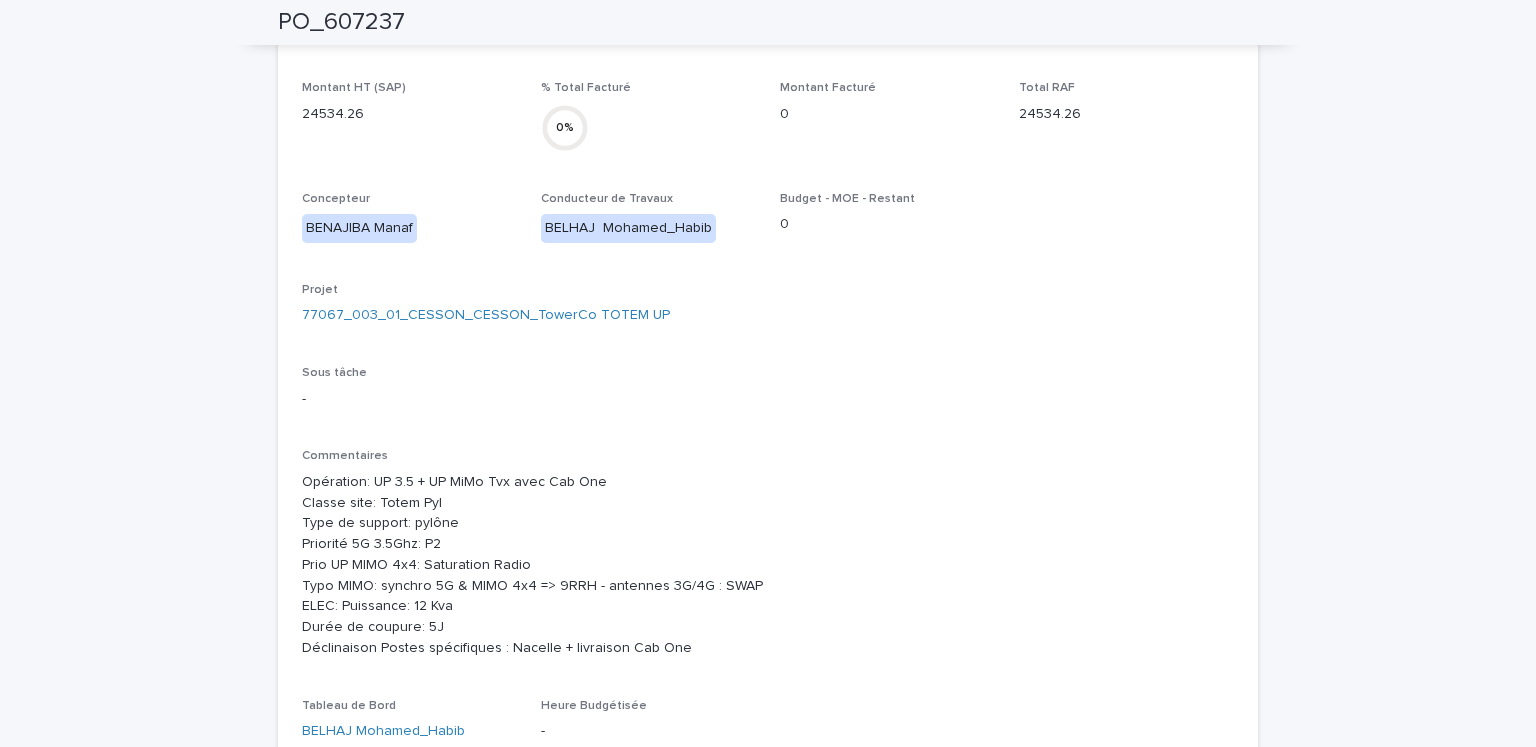 scroll, scrollTop: 0, scrollLeft: 0, axis: both 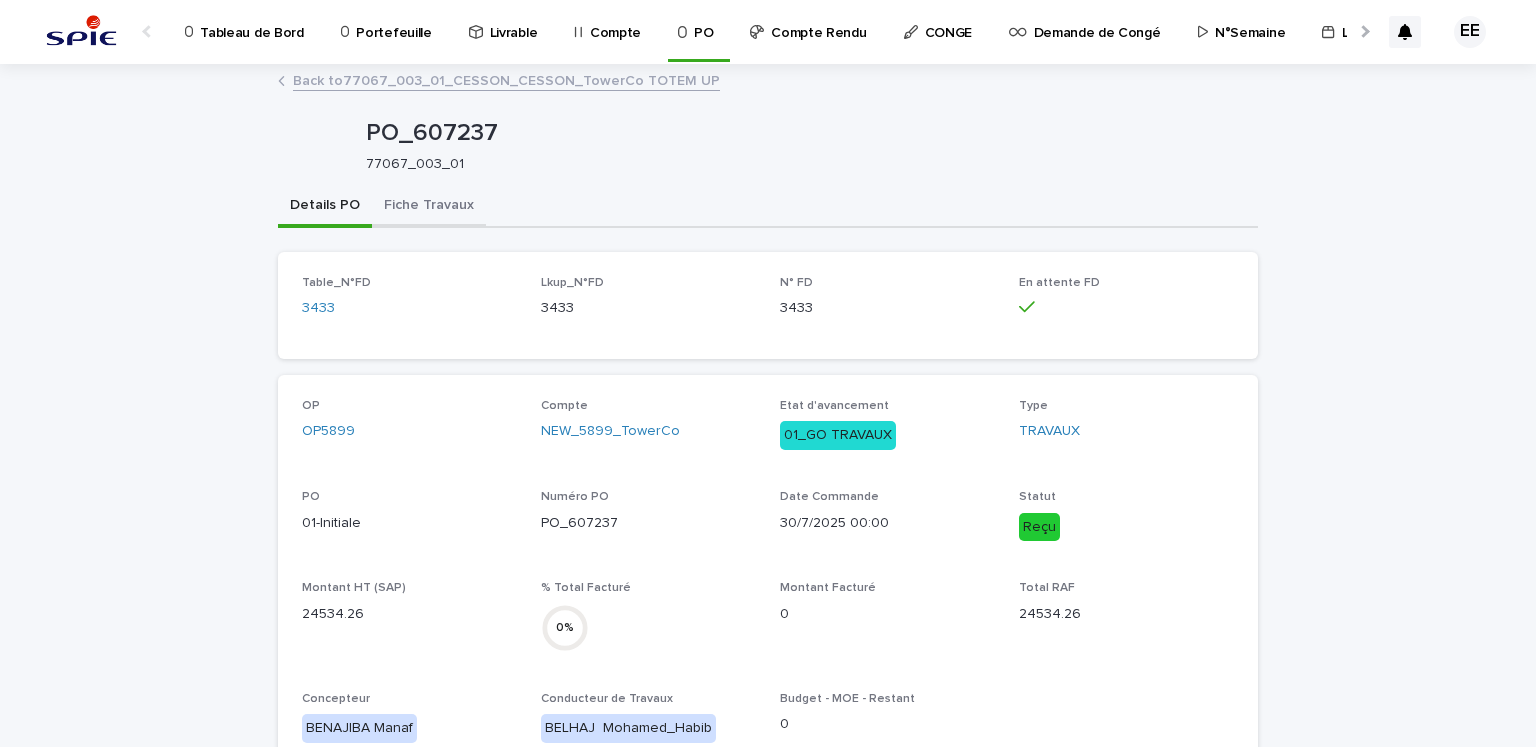 click on "Fiche Travaux" at bounding box center [429, 207] 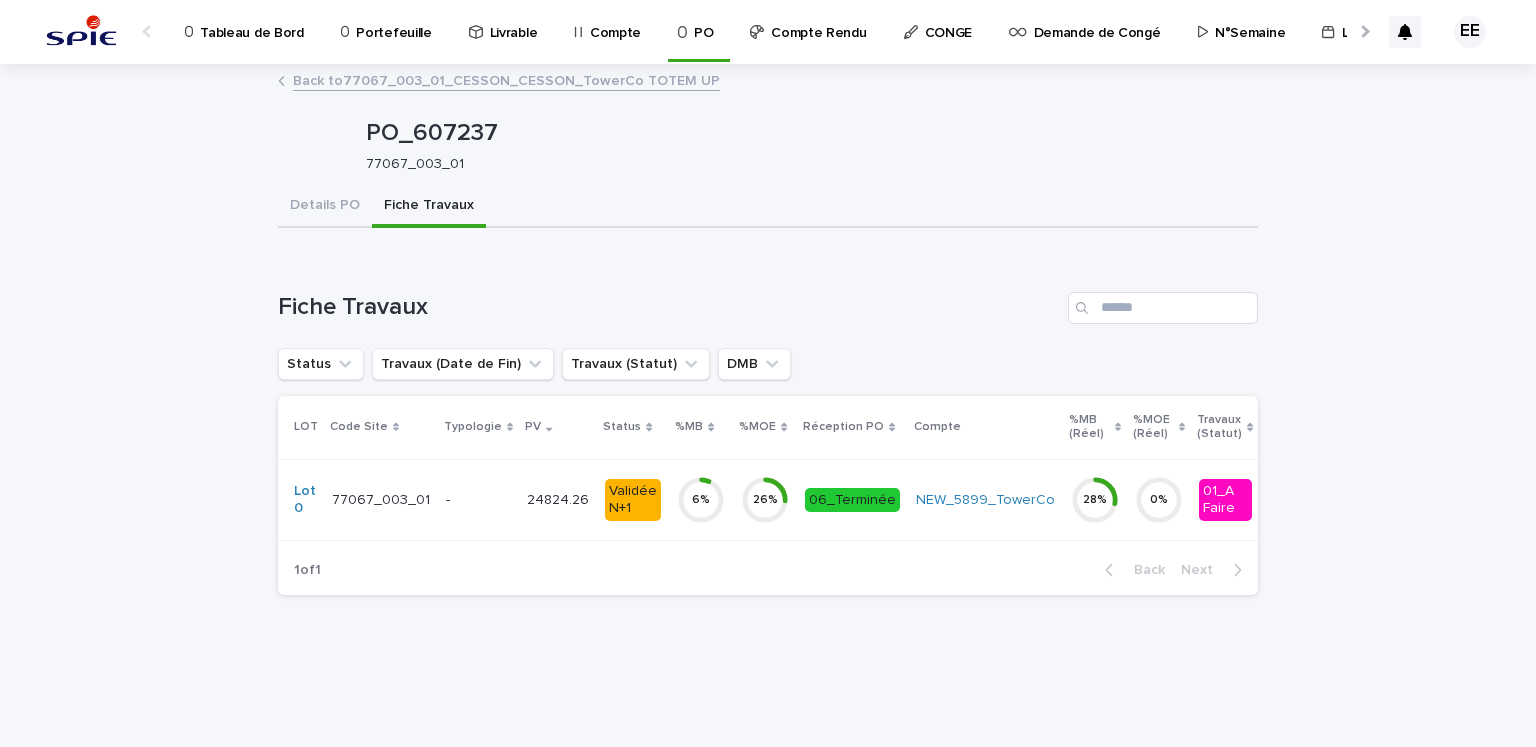 click on "24824.26 24824.26" at bounding box center (558, 499) 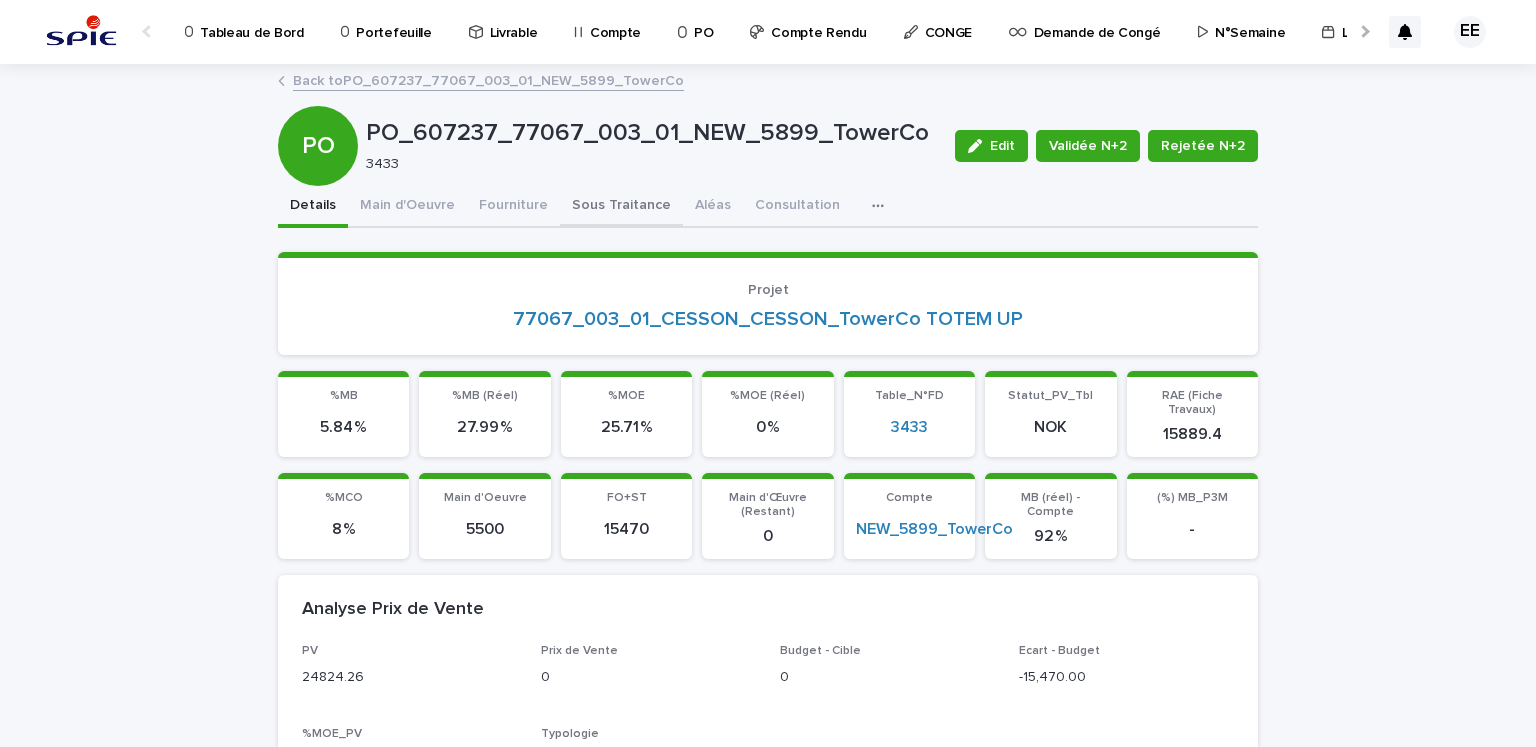 click on "Sous Traitance" at bounding box center [621, 207] 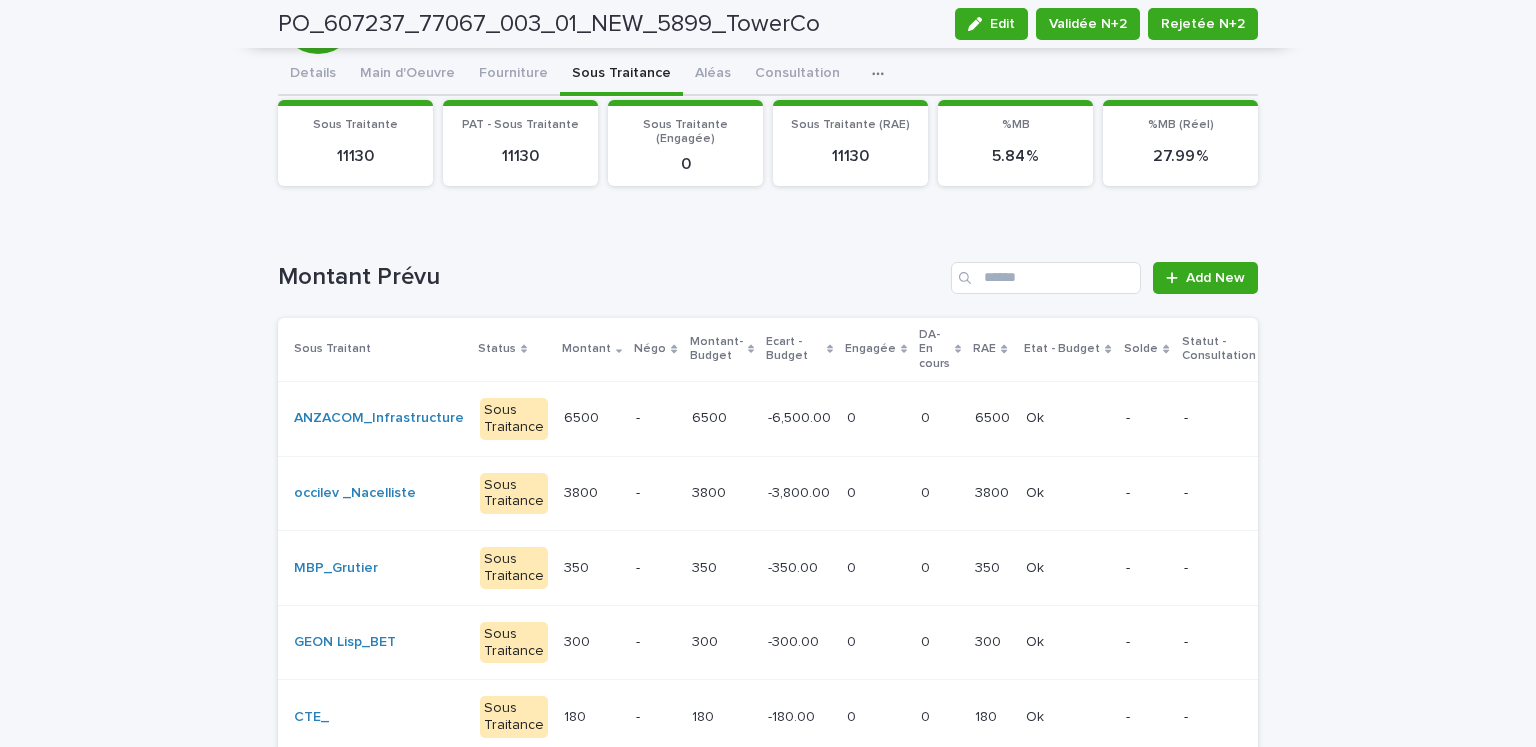 scroll, scrollTop: 100, scrollLeft: 0, axis: vertical 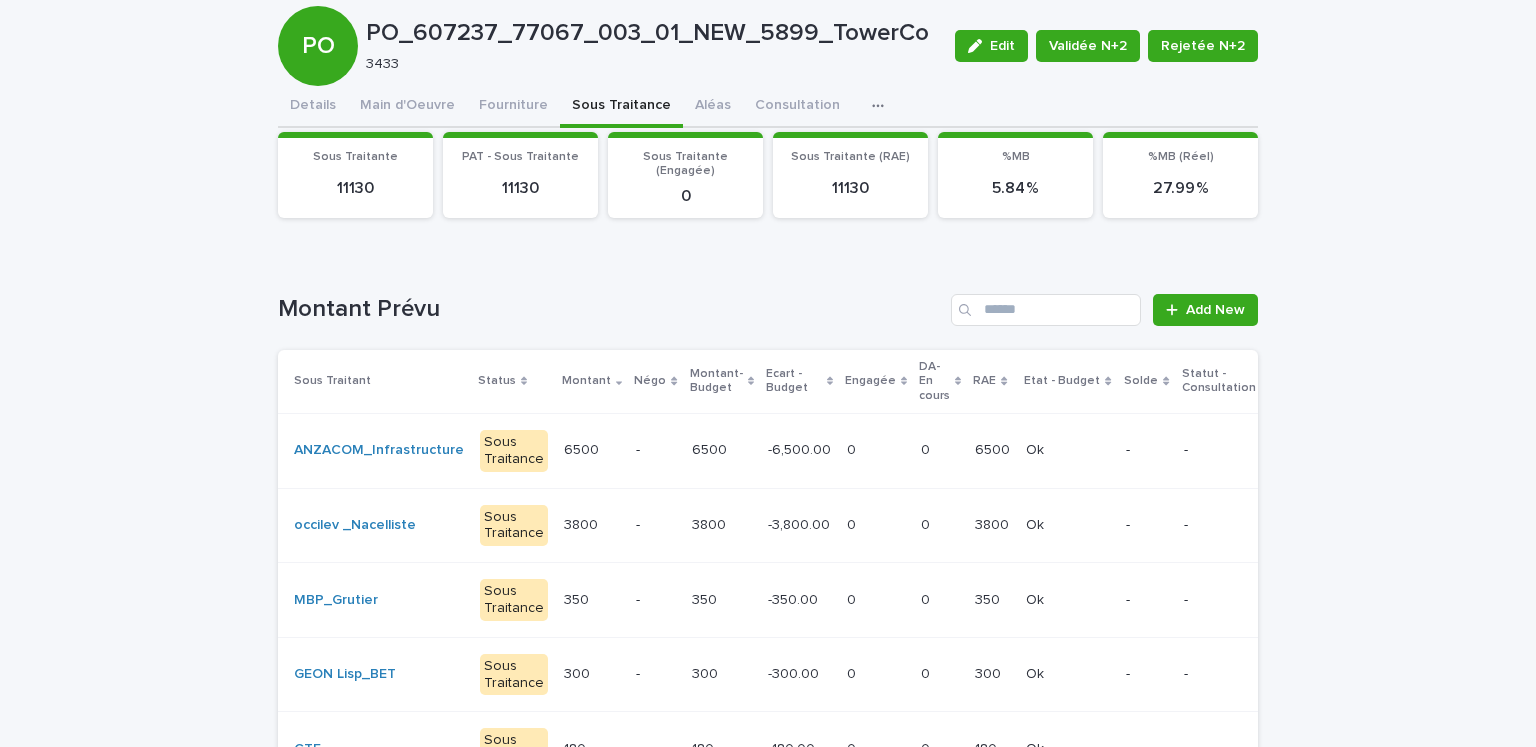 click on "PO_607237_77067_003_01_NEW_5899_TowerCo Edit Validée N+2 Rejetée N+2 PO PO_607237_77067_003_01_NEW_5899_TowerCo 3433 Edit Validée N+2 Rejetée N+2 Sorry, there was an error saving your record. Please try again. Please fill out the required fields below. Details Main d'Oeuvre Fourniture Sous Traitance Aléas Consultation Discussion Can't display tree at index  0 Can't display tree at index  1 Can't display tree at index  3 Loading... Saving… Loading... Saving… Sous Traitante 11130 PAT - Sous Traitante 11130 Sous Traitante (Engagée) 0 Sous Traitante (RAE) 11130 %MB 5.84 % %MB (Réel) 27.99 % Loading... Saving… Loading... Saving… Montant Prévu Add New Sous Traitant Status Montant Négo Montant-Budget Ecart - Budget Engagée DA-En cours RAE Etat - Budget Solde Statut - Consultation ANZACOM_Infrastructure   Sous Traitance 6500 6500   - 6500 6500   -6,500.00 -6,500.00   0 0   0 0   6500 6500   Ok Ok   - - Négo Editer Solder occilev _Nacelliste   Sous Traitance 3800 3800   - 3800 3800" at bounding box center (768, 411) 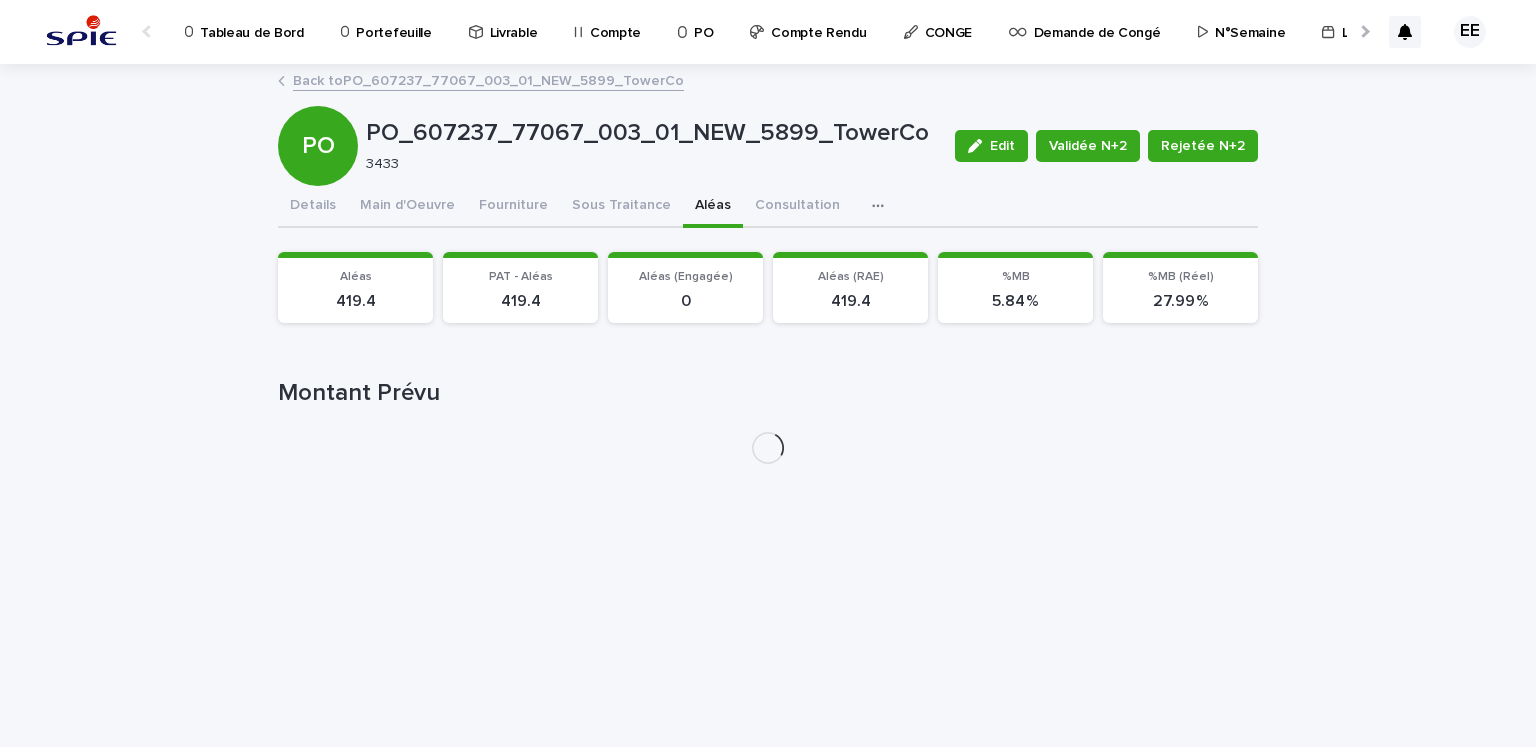 scroll, scrollTop: 0, scrollLeft: 0, axis: both 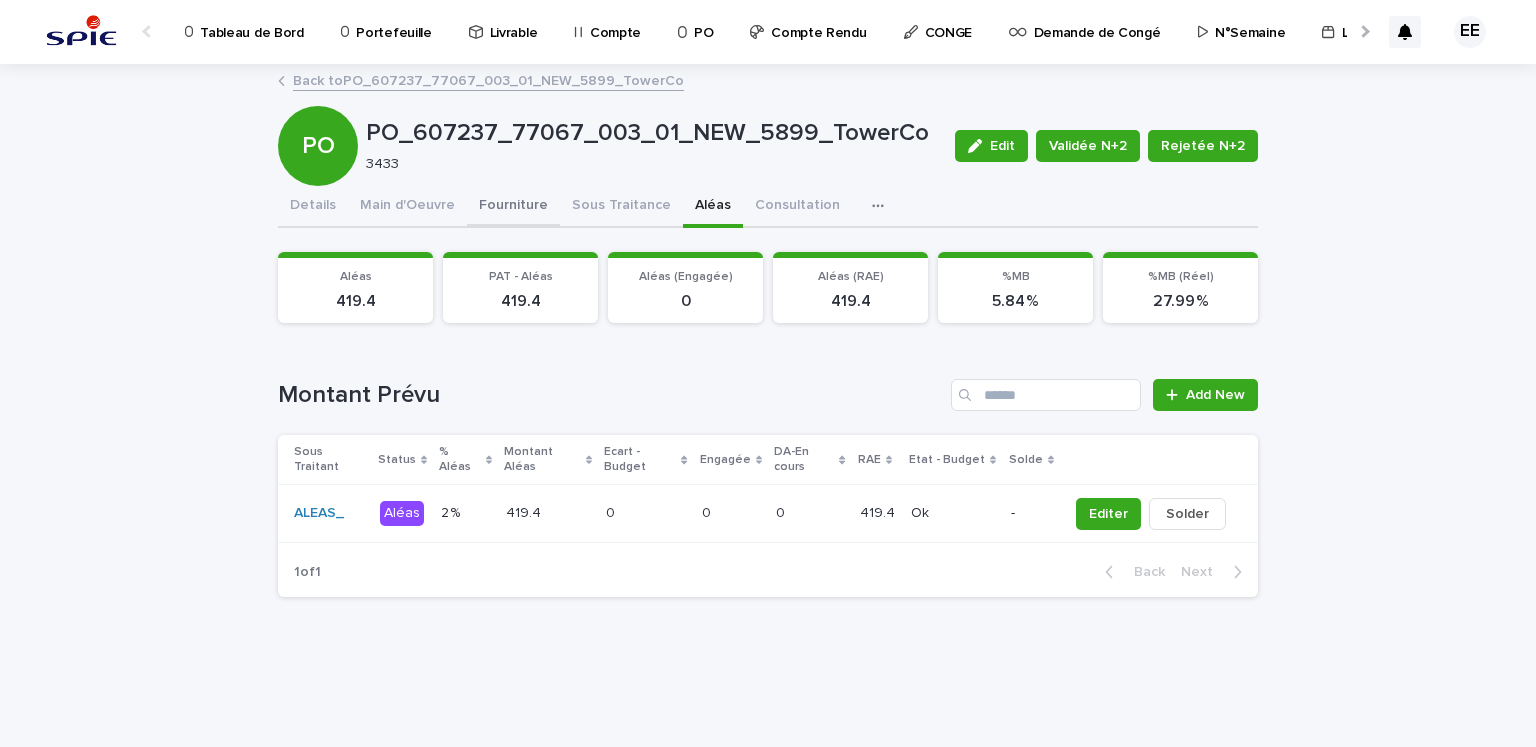 click on "Fourniture" at bounding box center [513, 207] 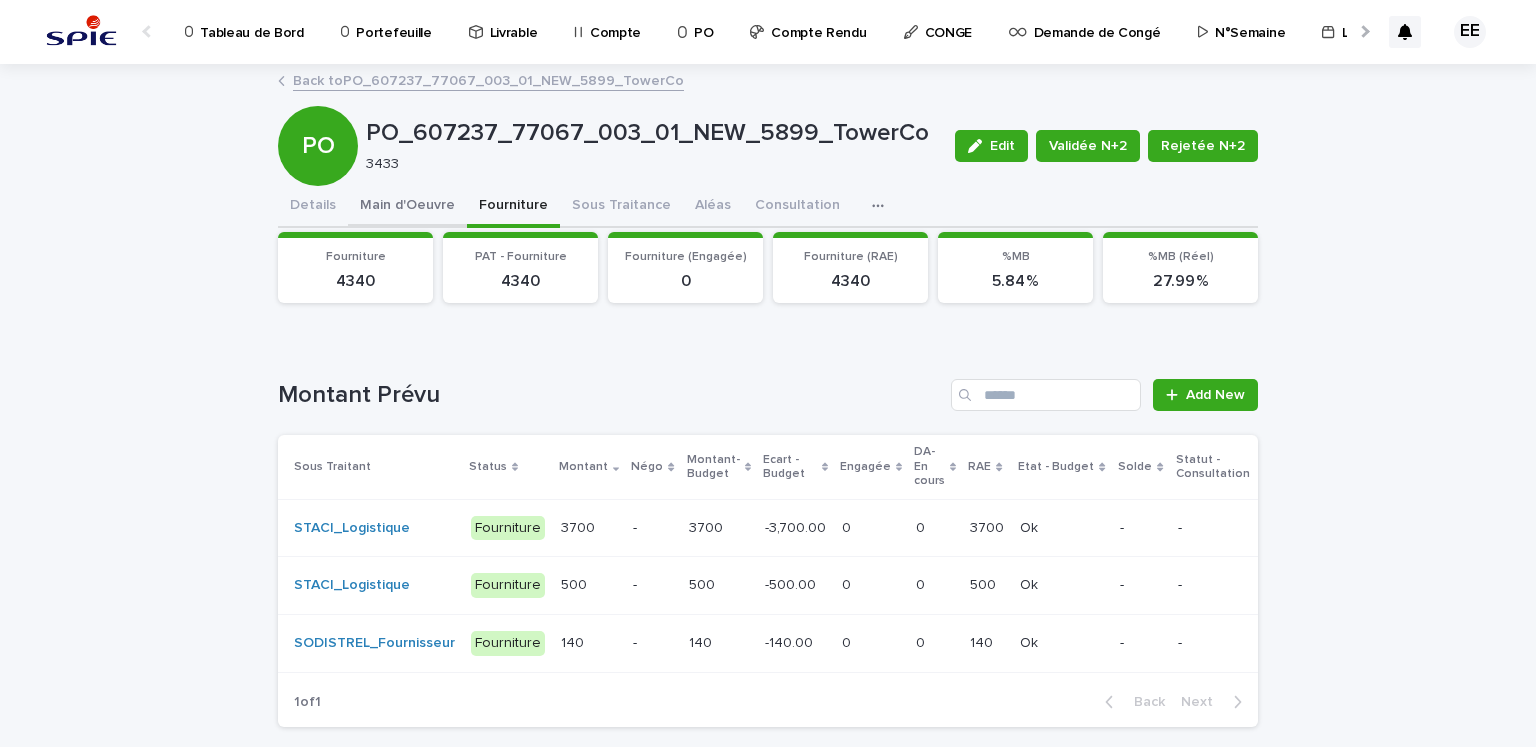 click on "Main d'Oeuvre" at bounding box center (407, 207) 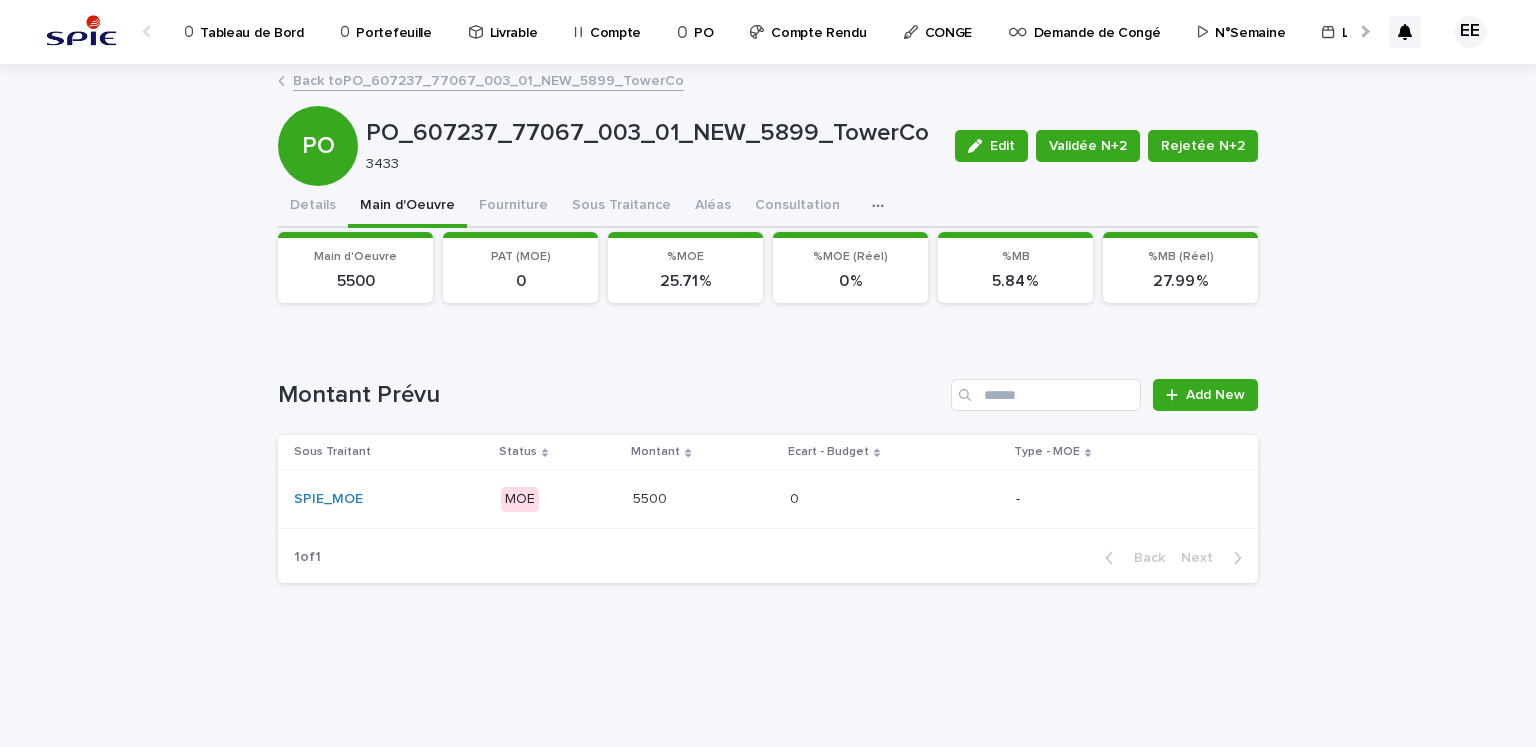 click on "Back to  PO_607237_77067_003_01_NEW_5899_TowerCo" at bounding box center (488, 79) 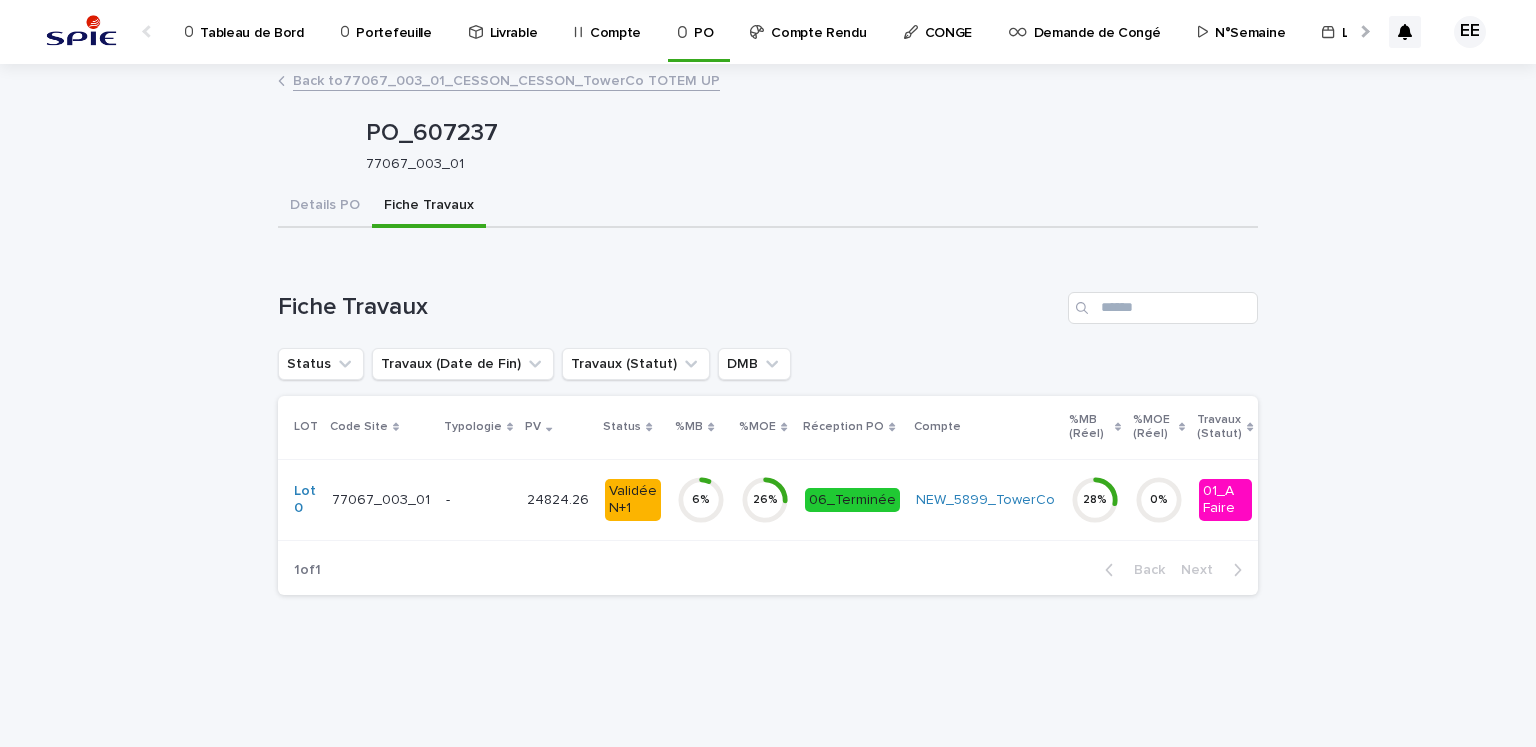 click on "Back to  77067_003_01_CESSON_CESSON_TowerCo TOTEM UP" at bounding box center [506, 79] 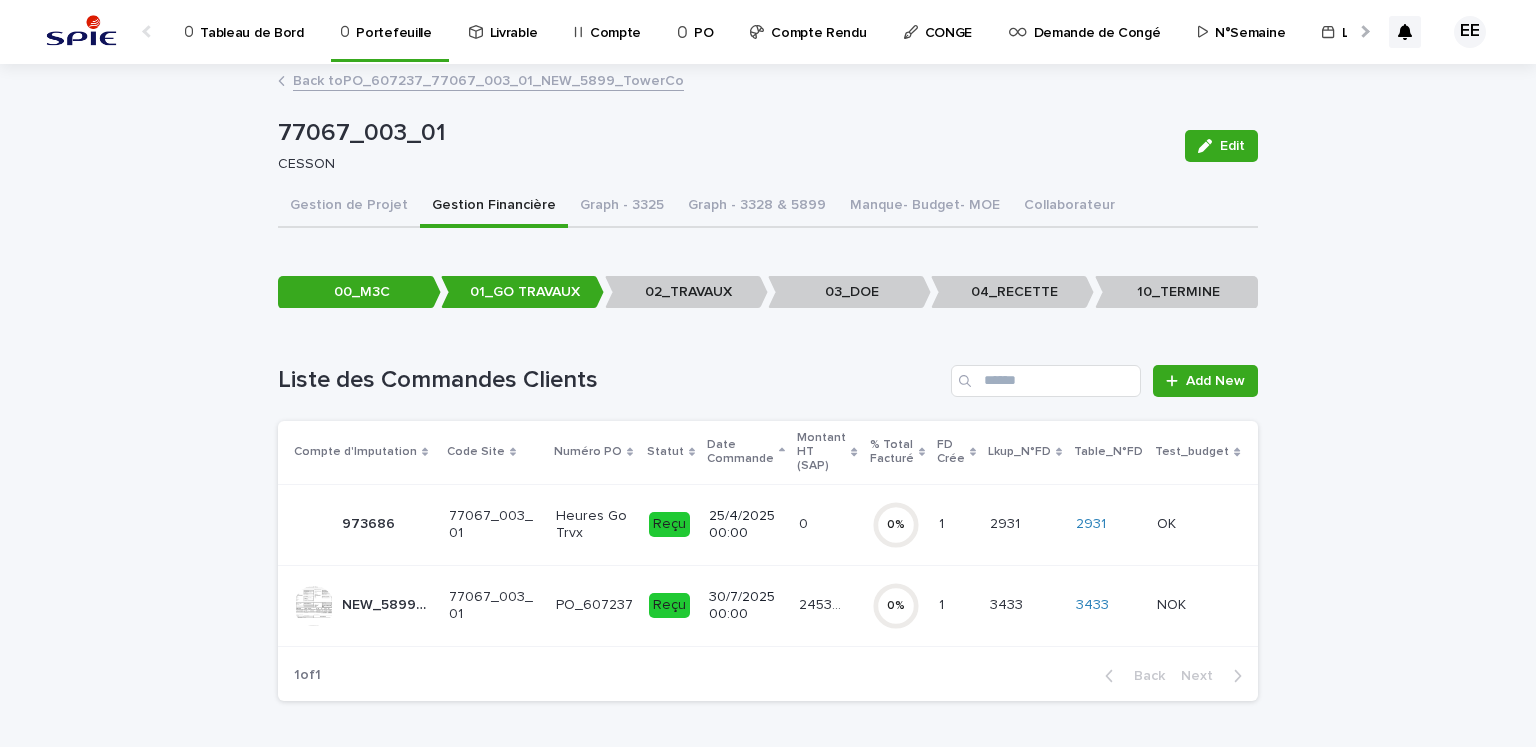 click on "25/4/2025 00:00" at bounding box center (746, 525) 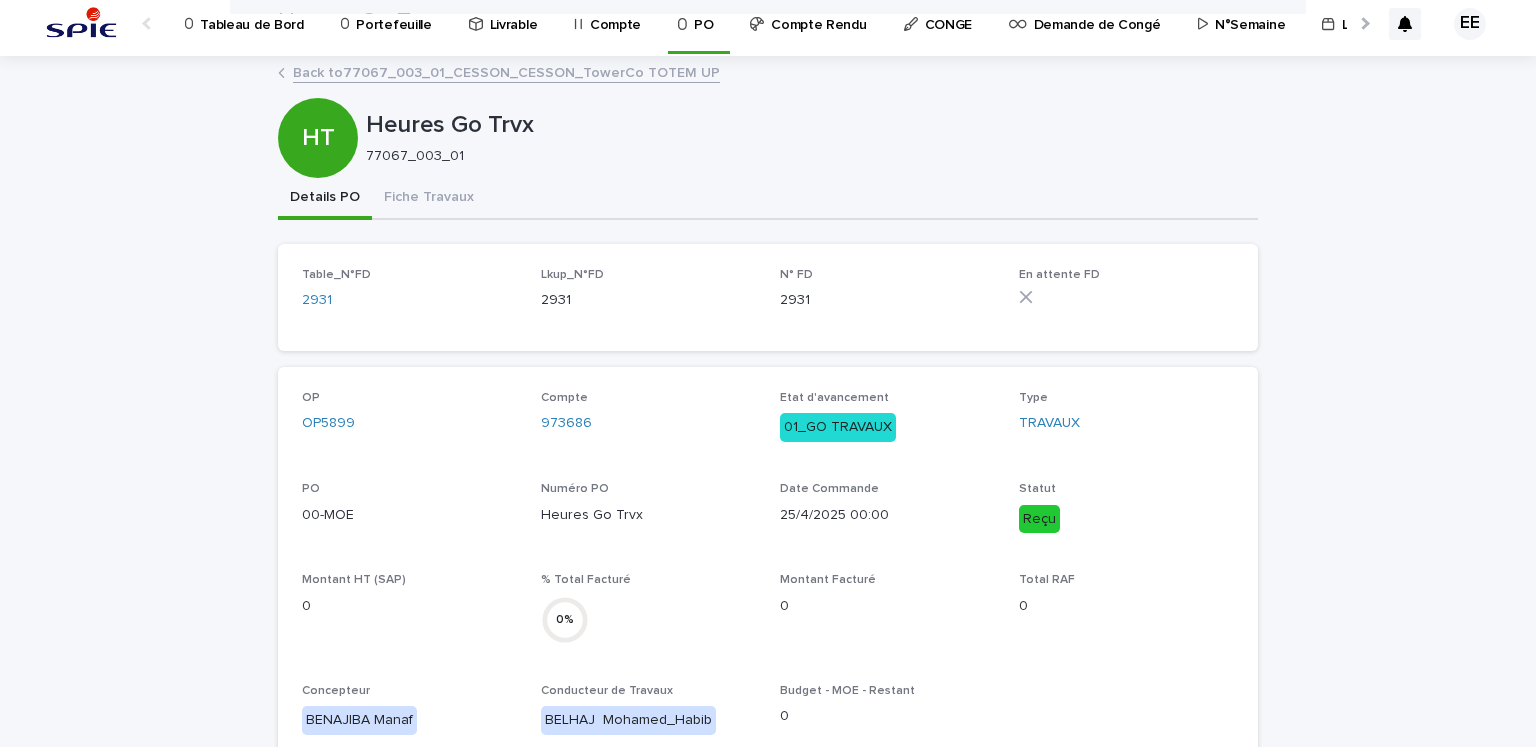 scroll, scrollTop: 0, scrollLeft: 0, axis: both 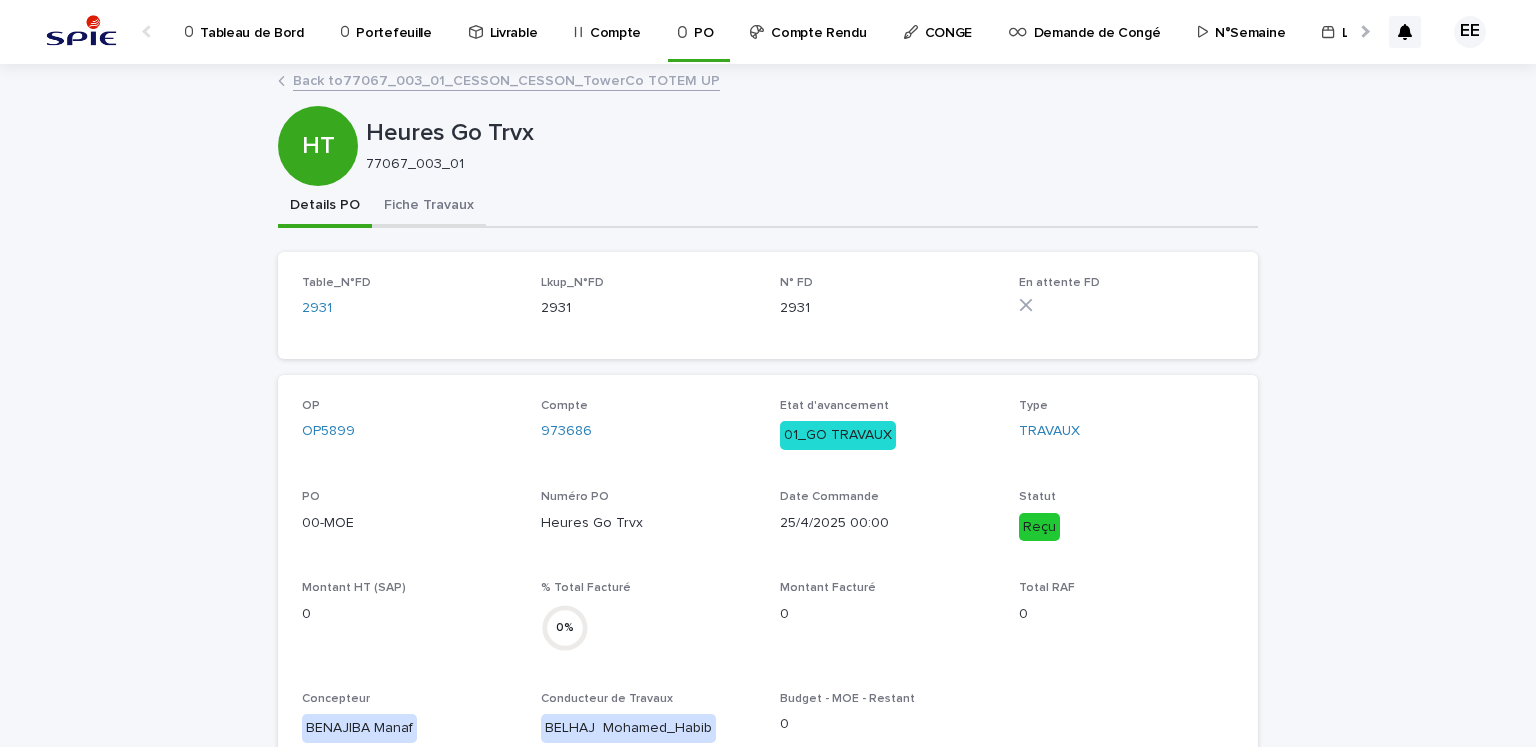 click on "Fiche Travaux" at bounding box center [429, 207] 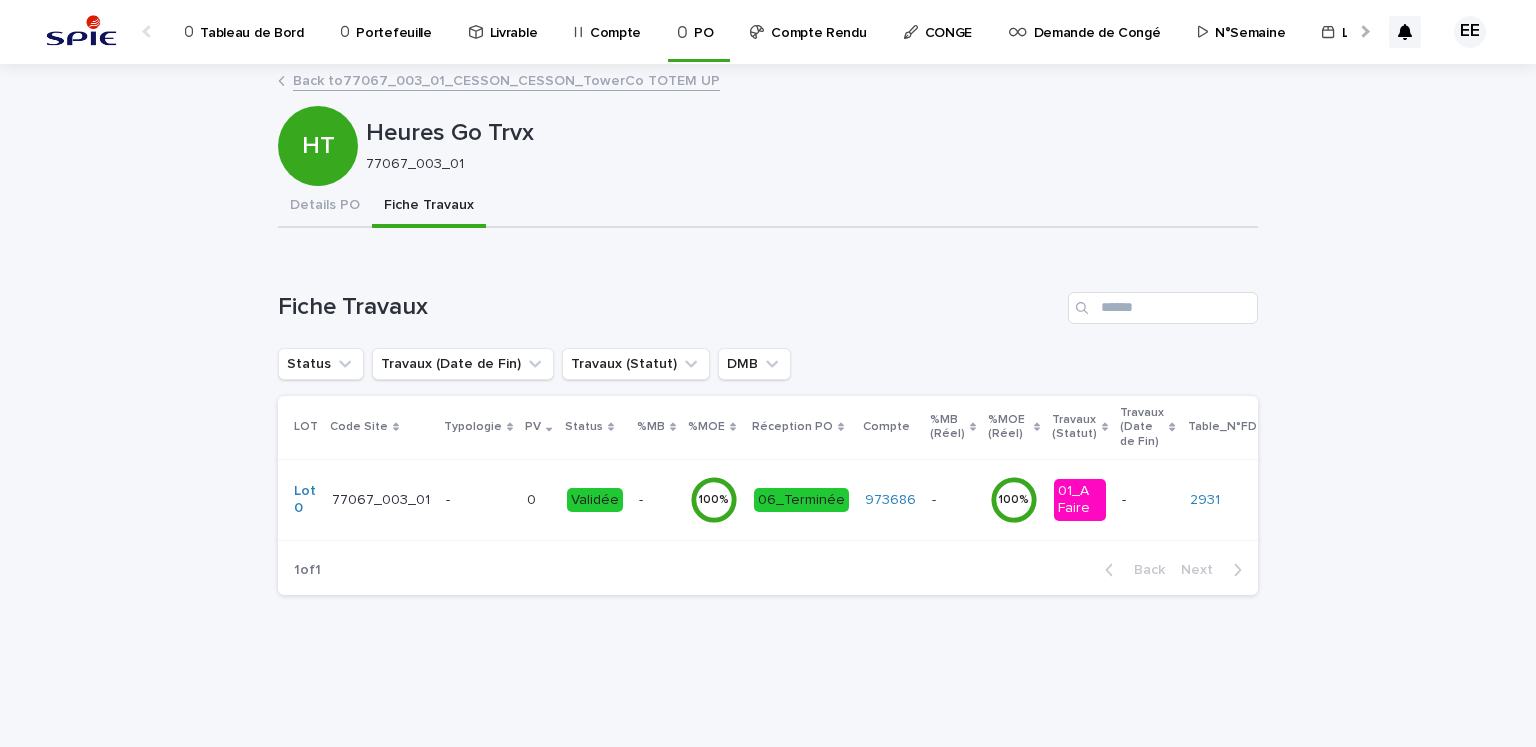 click on "-" at bounding box center [478, 500] 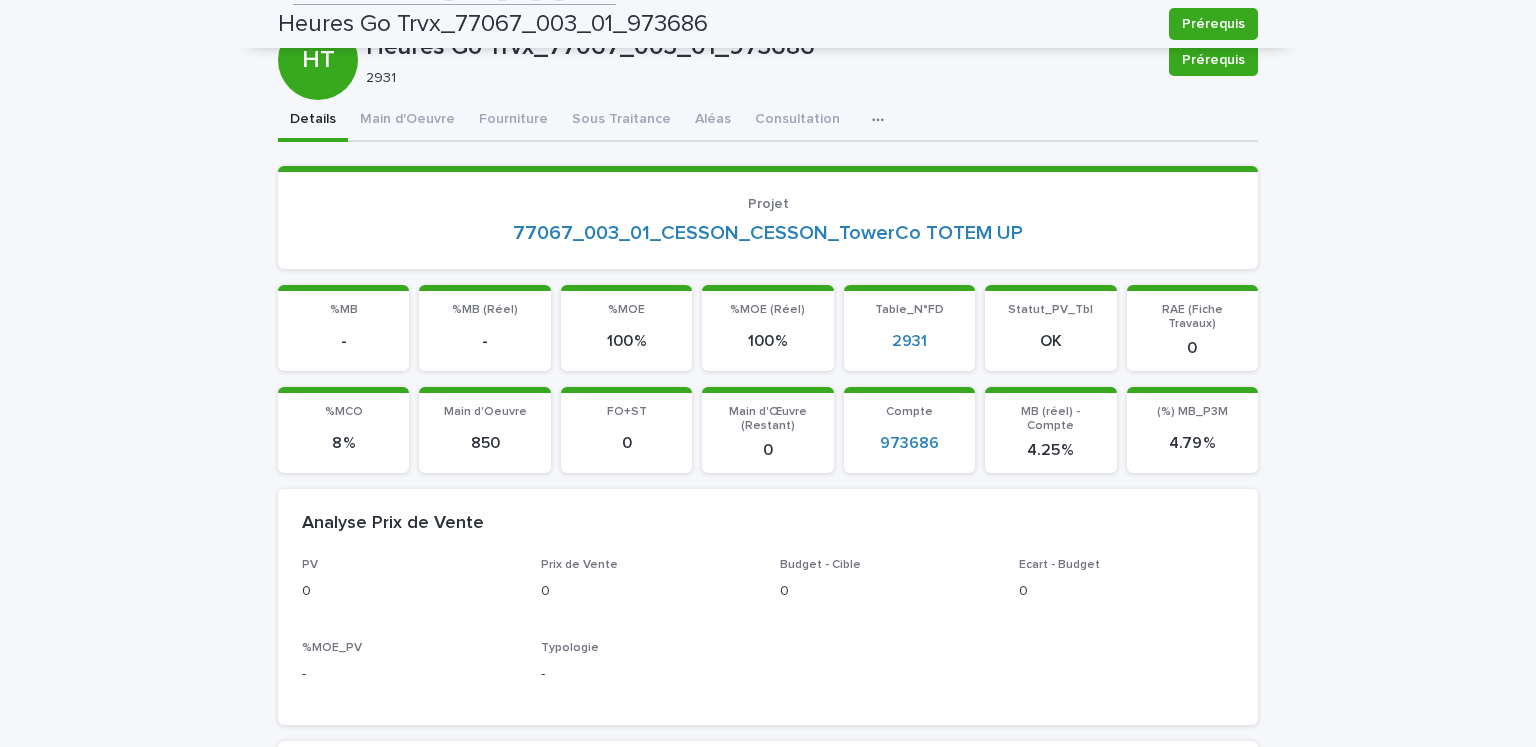 scroll, scrollTop: 0, scrollLeft: 0, axis: both 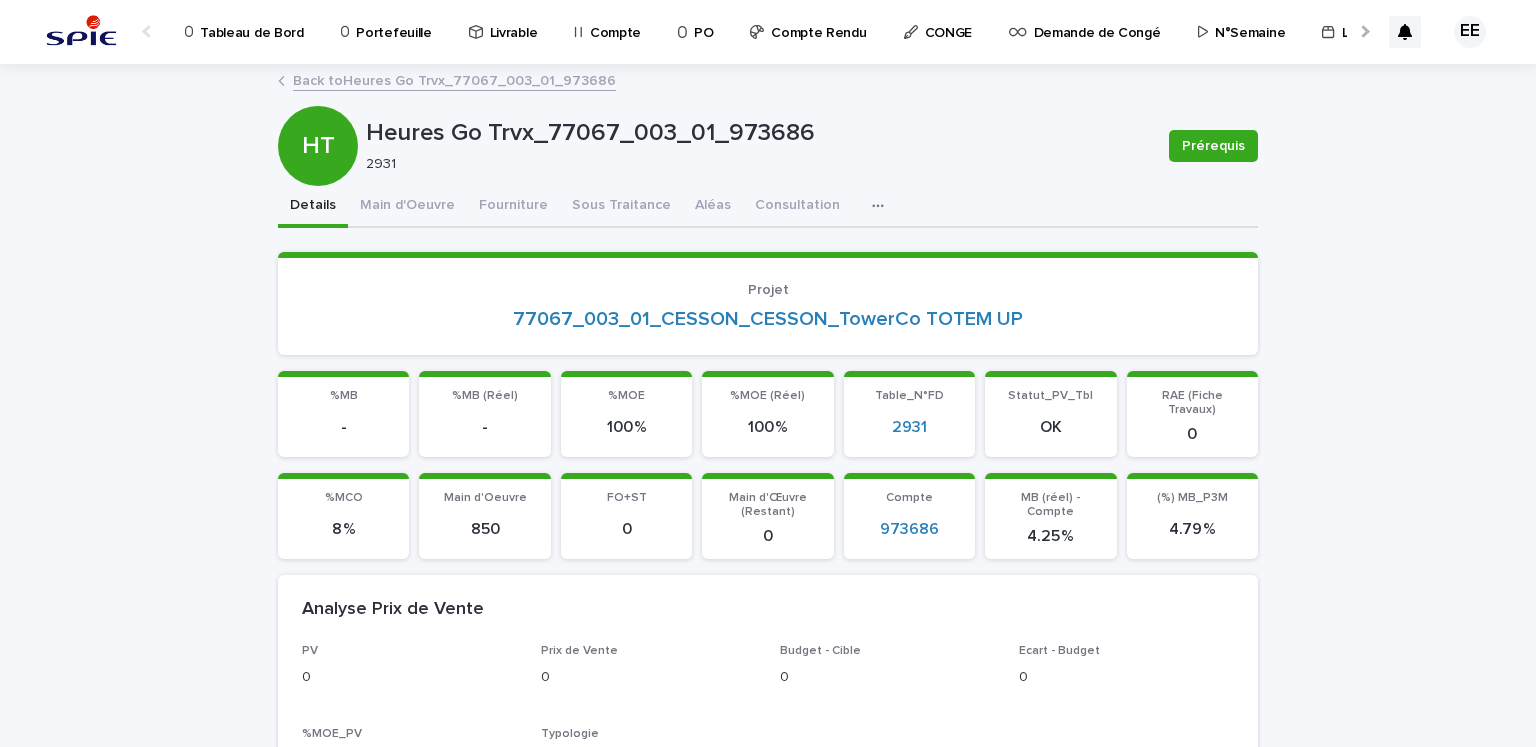 click on "Back to  Heures Go Trvx_77067_003_01_973686" at bounding box center (454, 79) 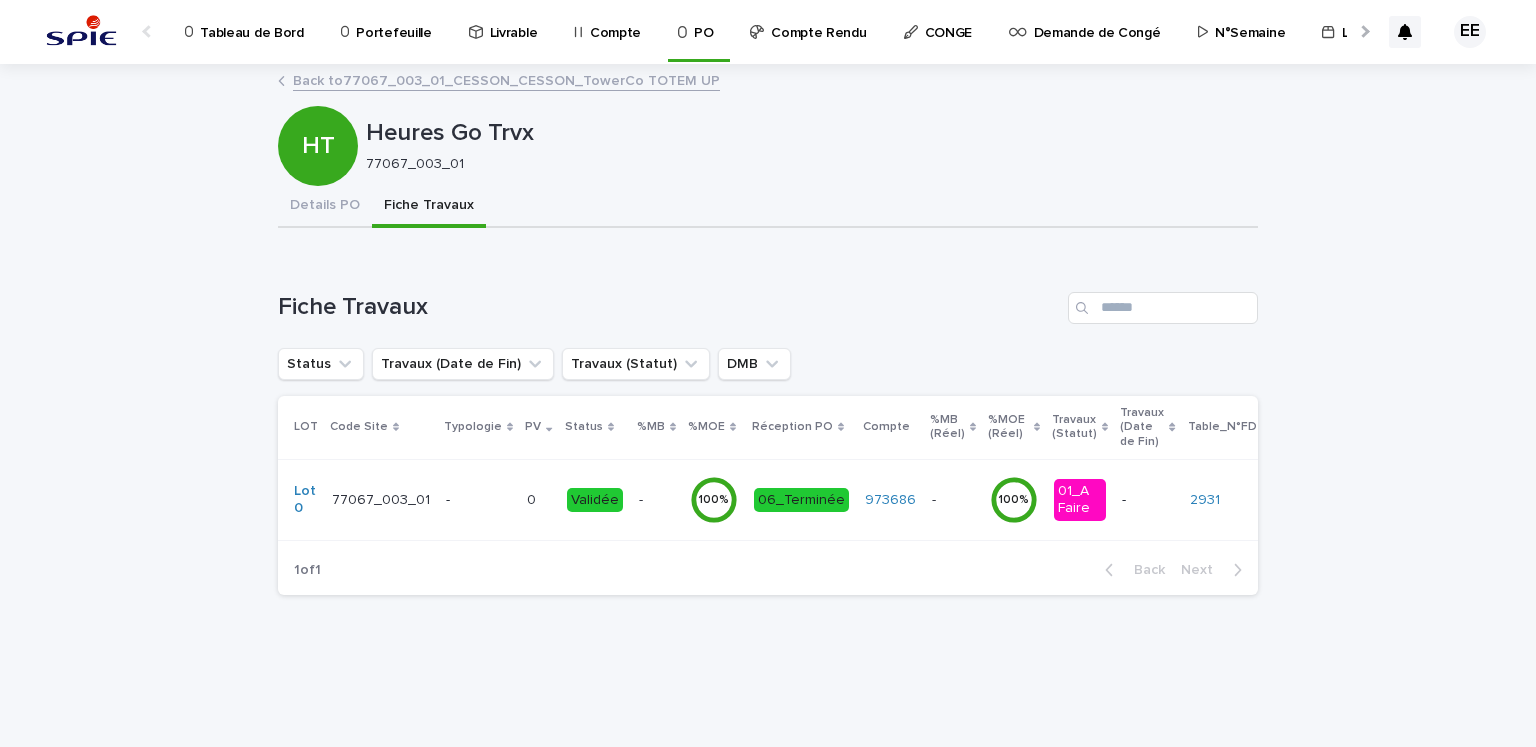click on "Back to  77067_003_01_CESSON_CESSON_TowerCo TOTEM UP" at bounding box center [506, 79] 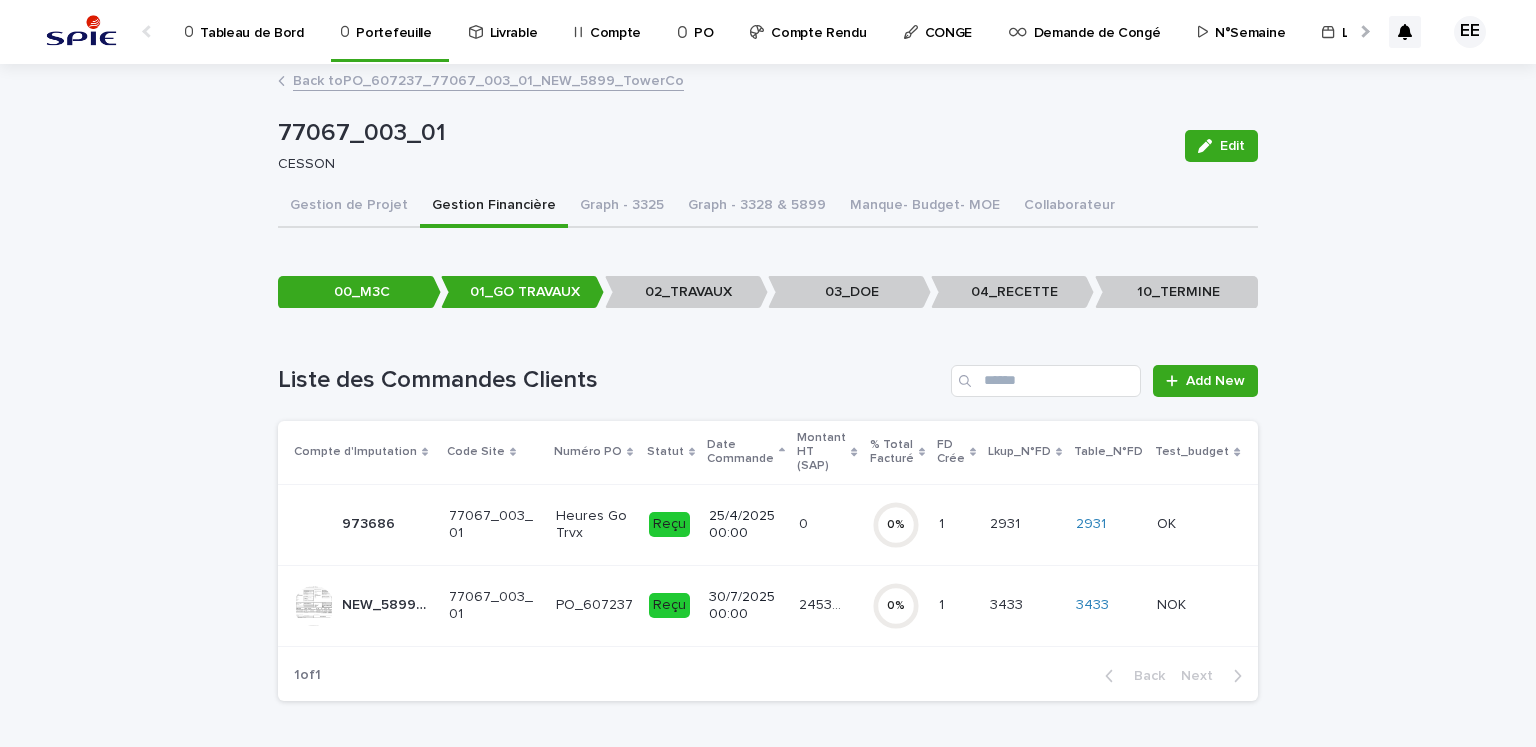click on "24534.26" at bounding box center (823, 603) 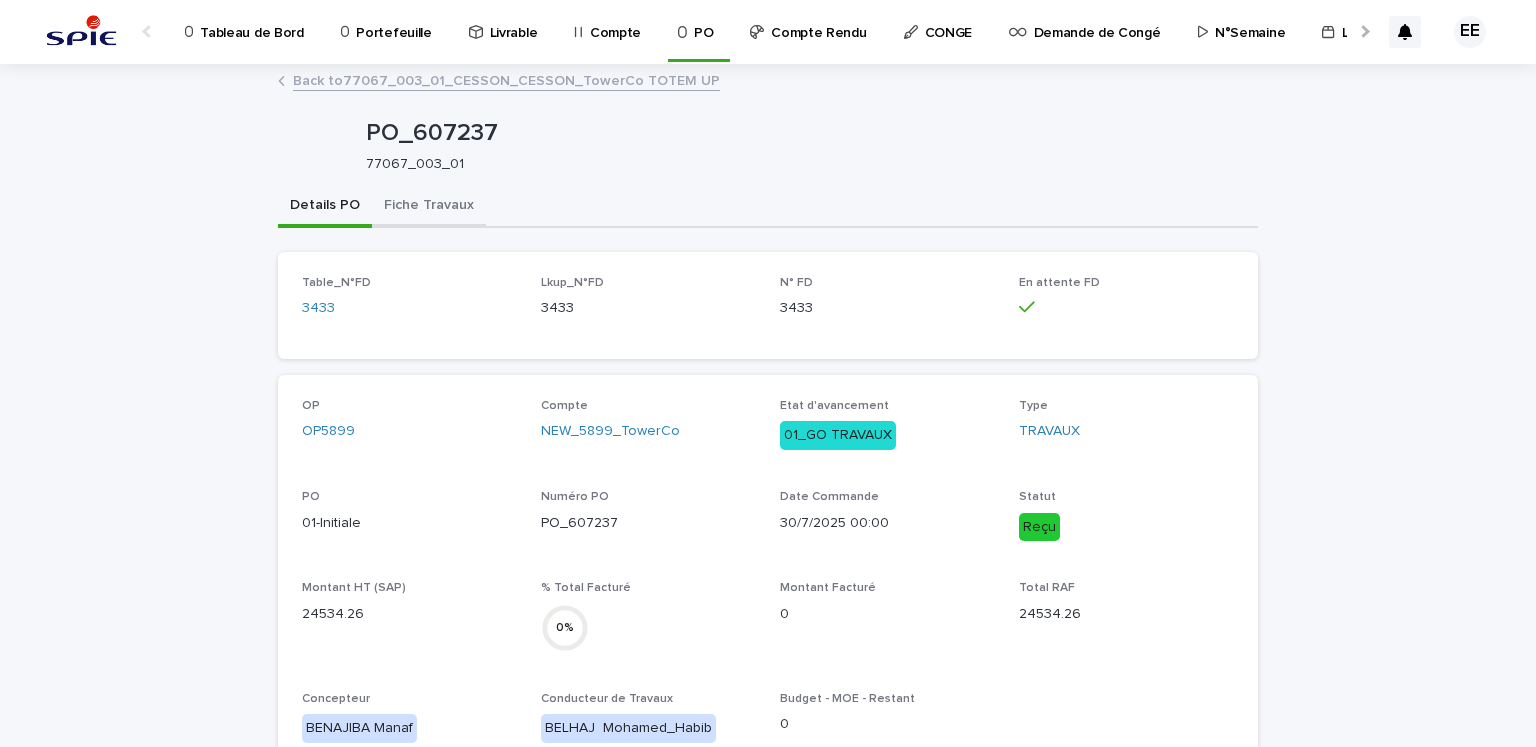 click on "Fiche Travaux" at bounding box center (429, 207) 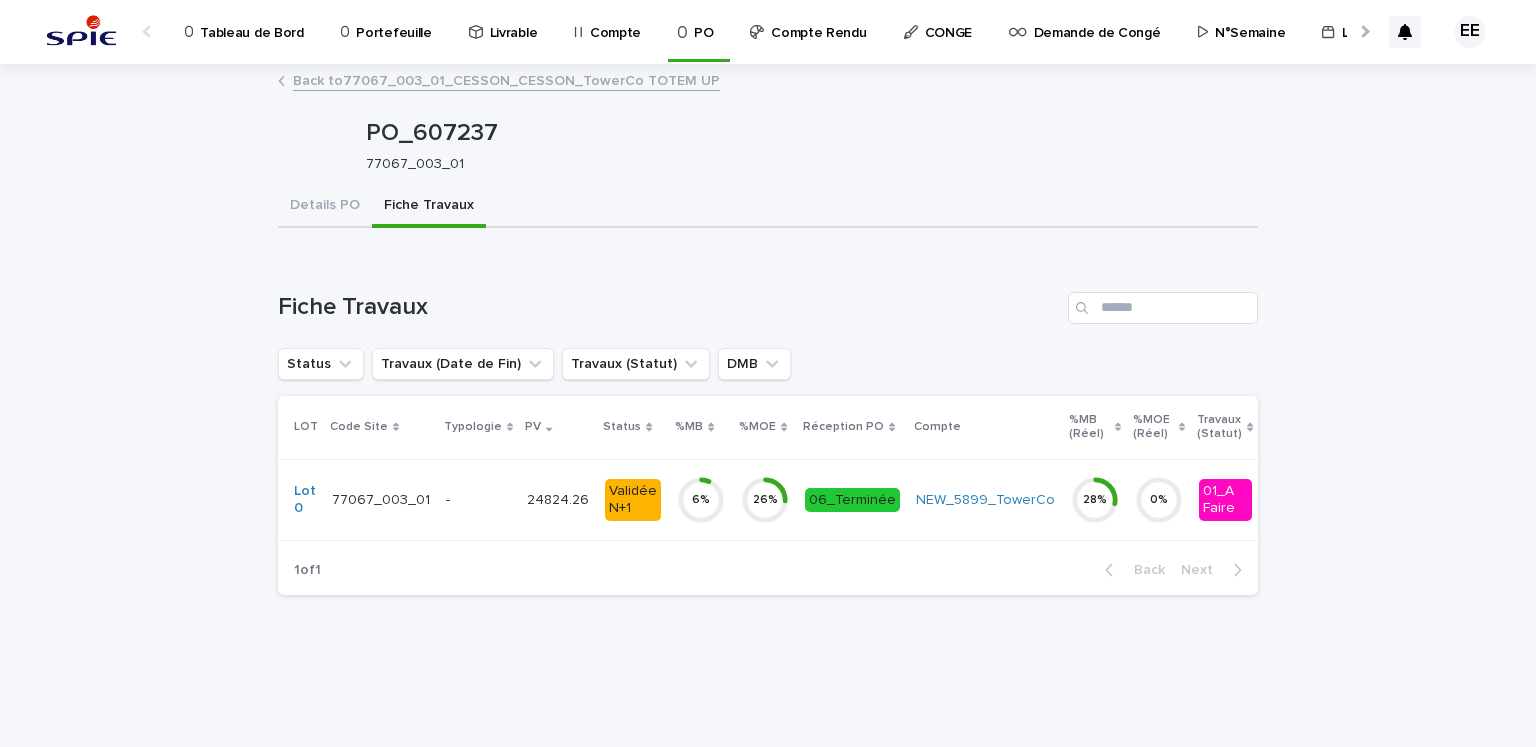 click on "24824.26 24824.26" at bounding box center [558, 499] 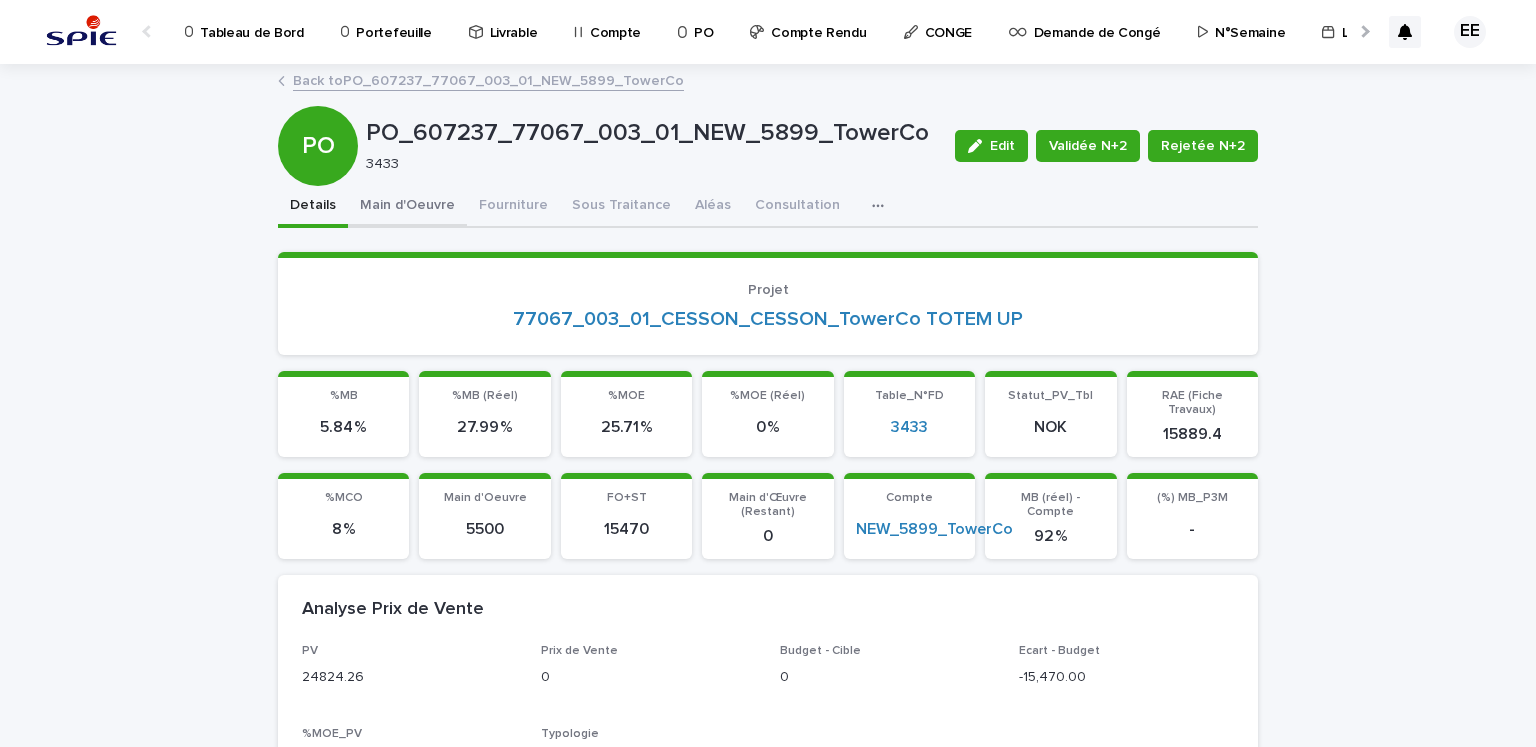 click on "Main d'Oeuvre" at bounding box center [407, 207] 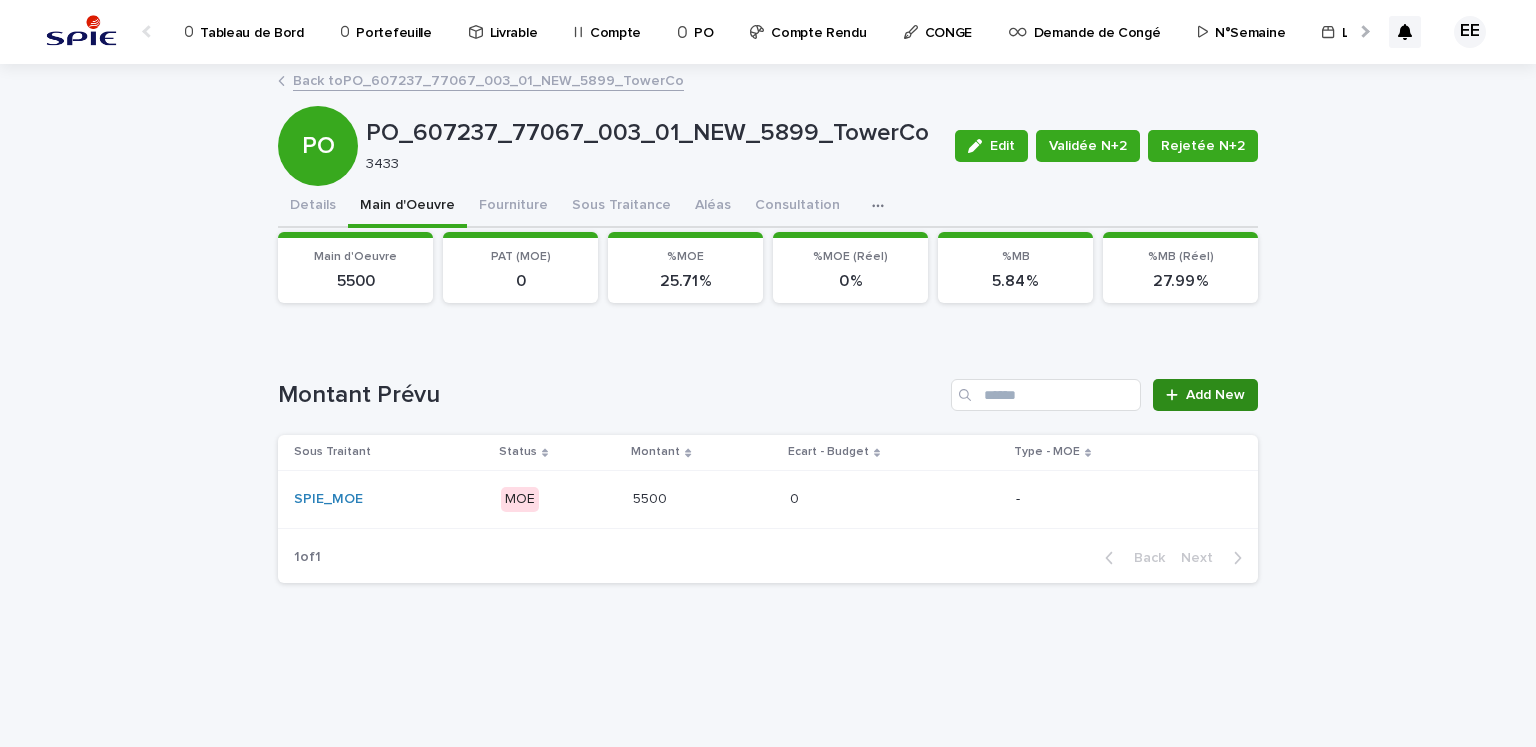 click 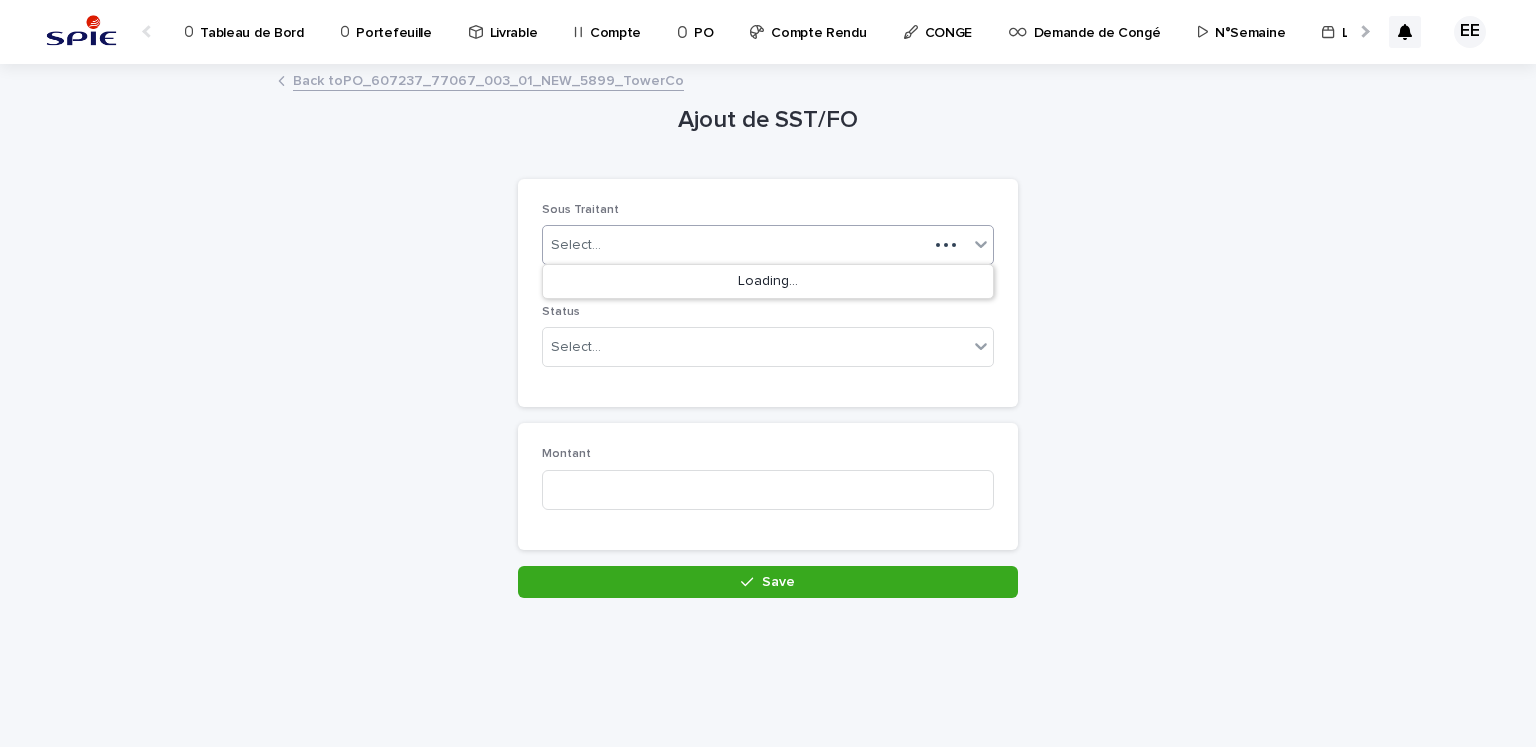 click on "Select..." at bounding box center (735, 245) 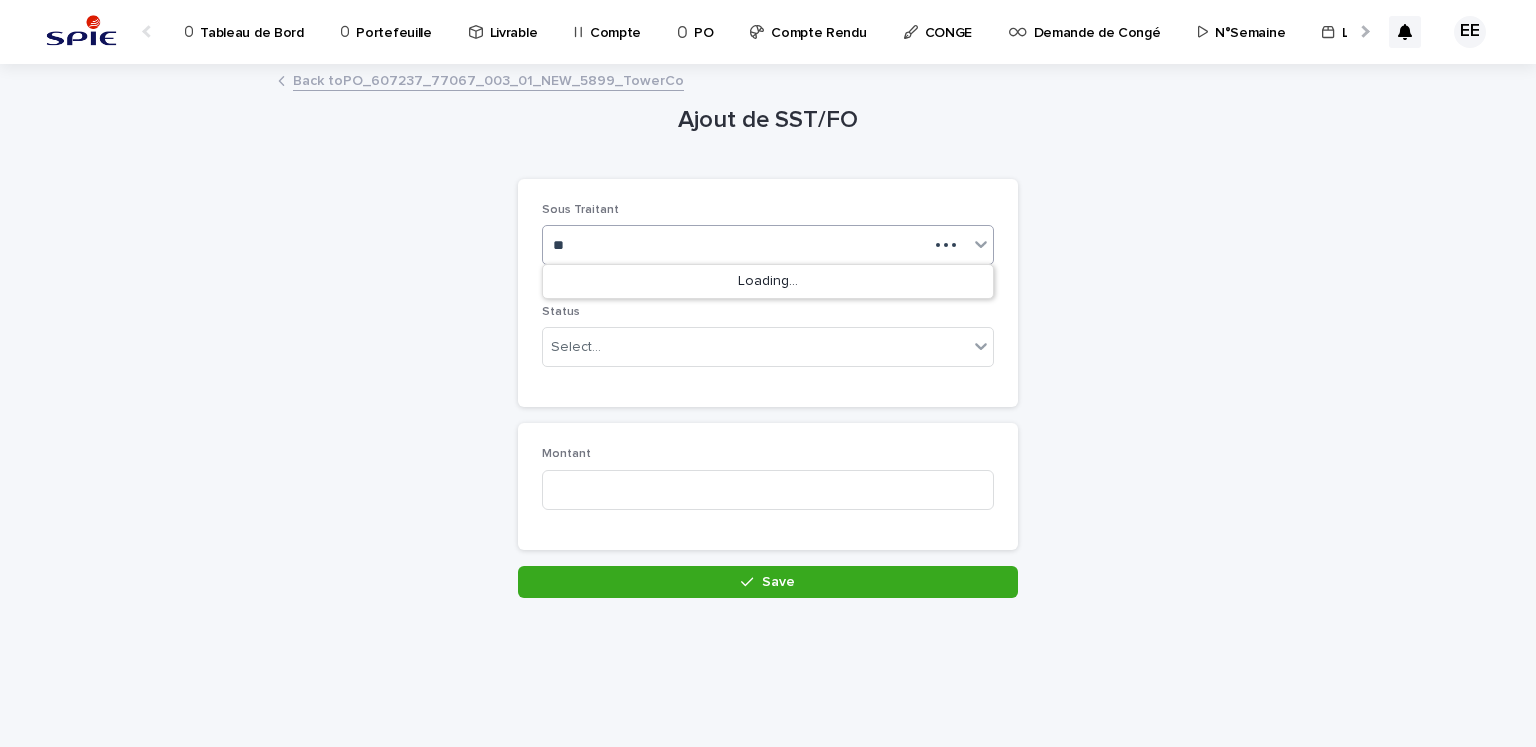 type on "***" 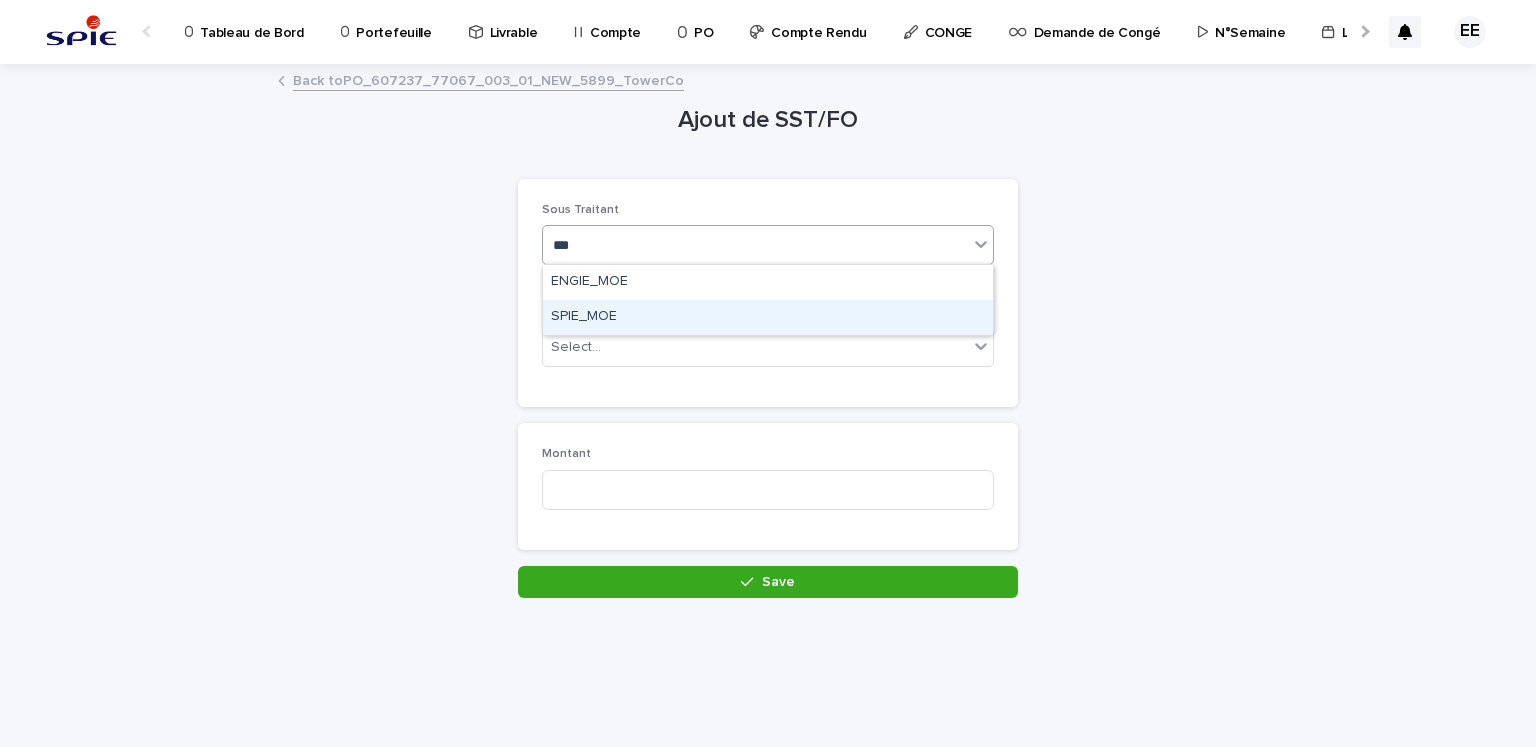 click on "SPIE_MOE" at bounding box center (768, 317) 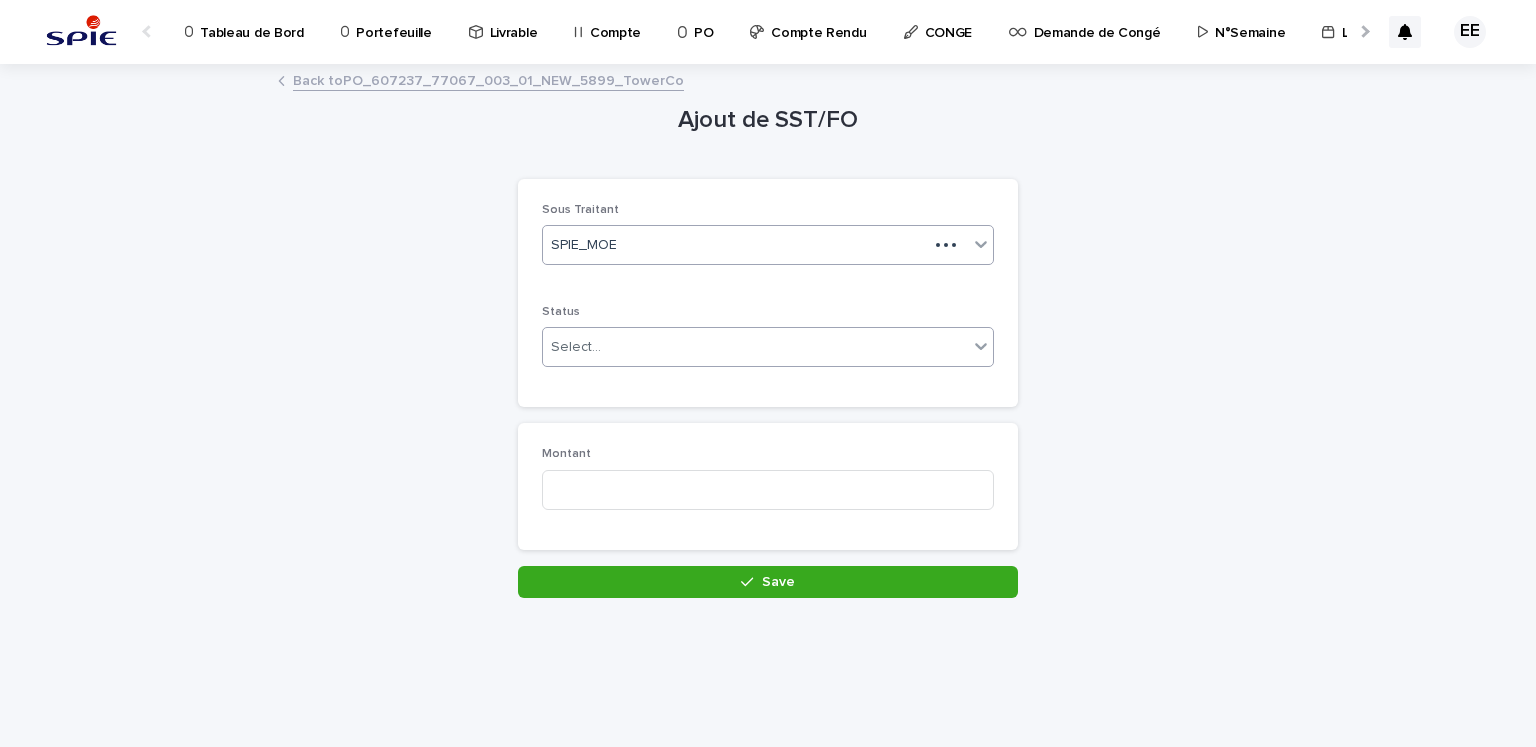 click on "Select..." at bounding box center (755, 347) 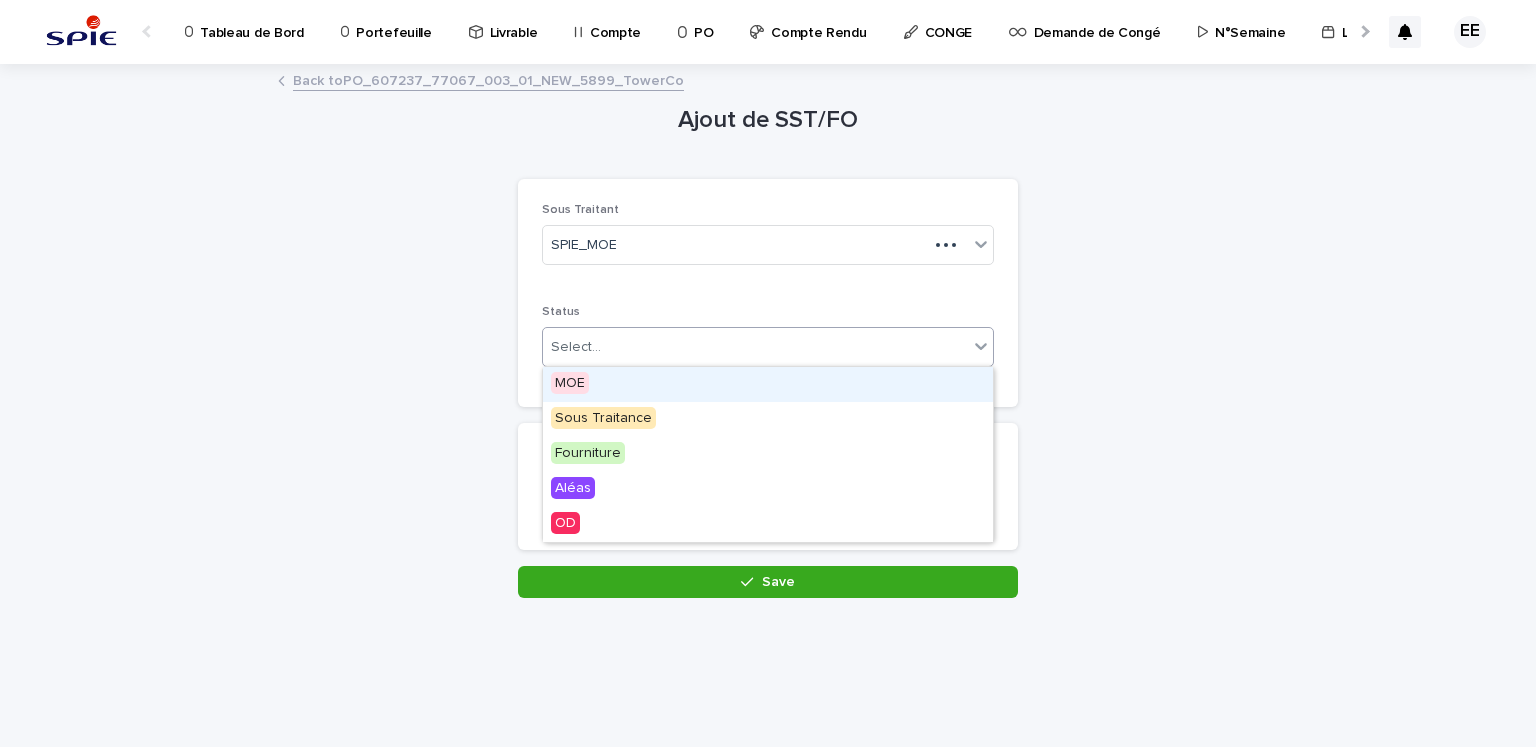 click on "MOE" at bounding box center [768, 384] 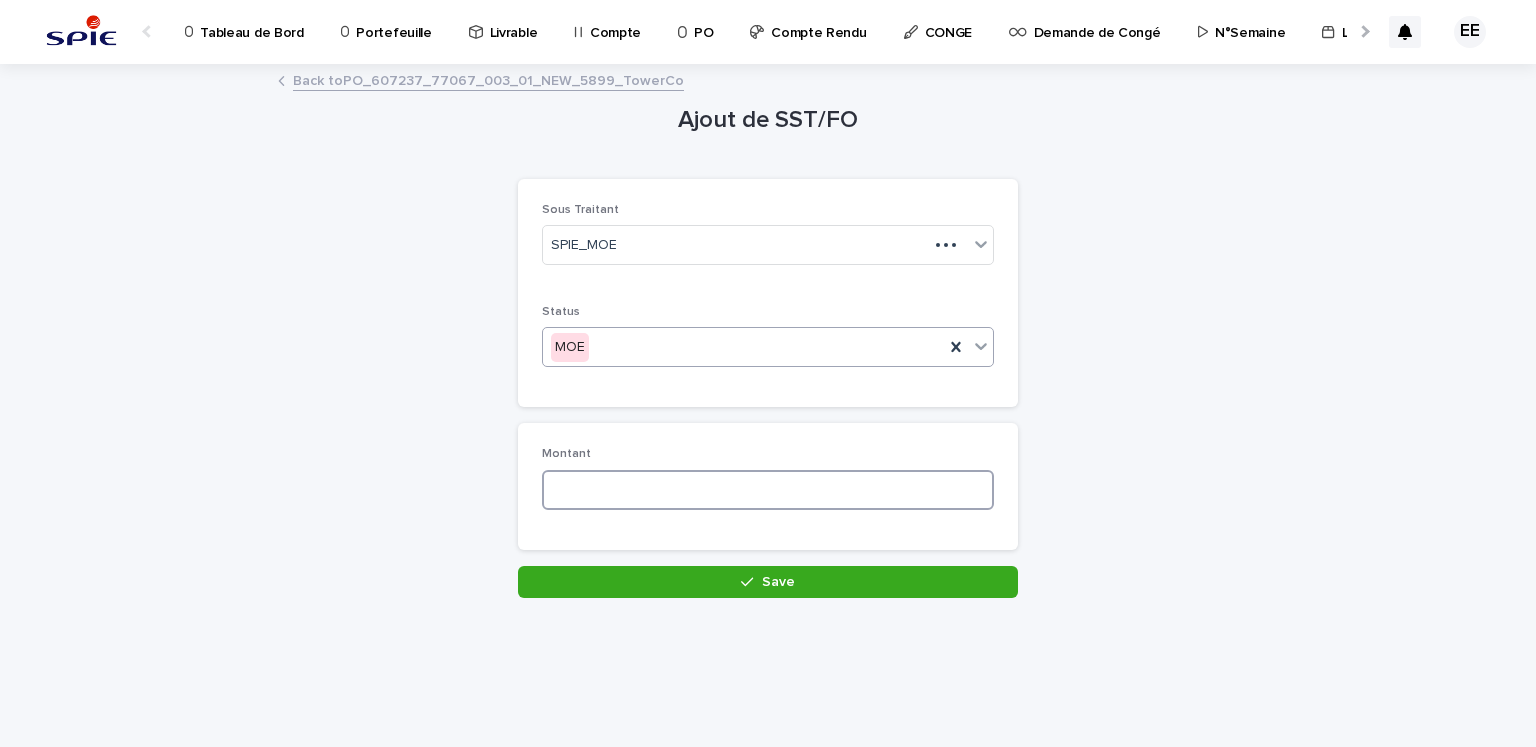 drag, startPoint x: 623, startPoint y: 489, endPoint x: 668, endPoint y: 438, distance: 68.0147 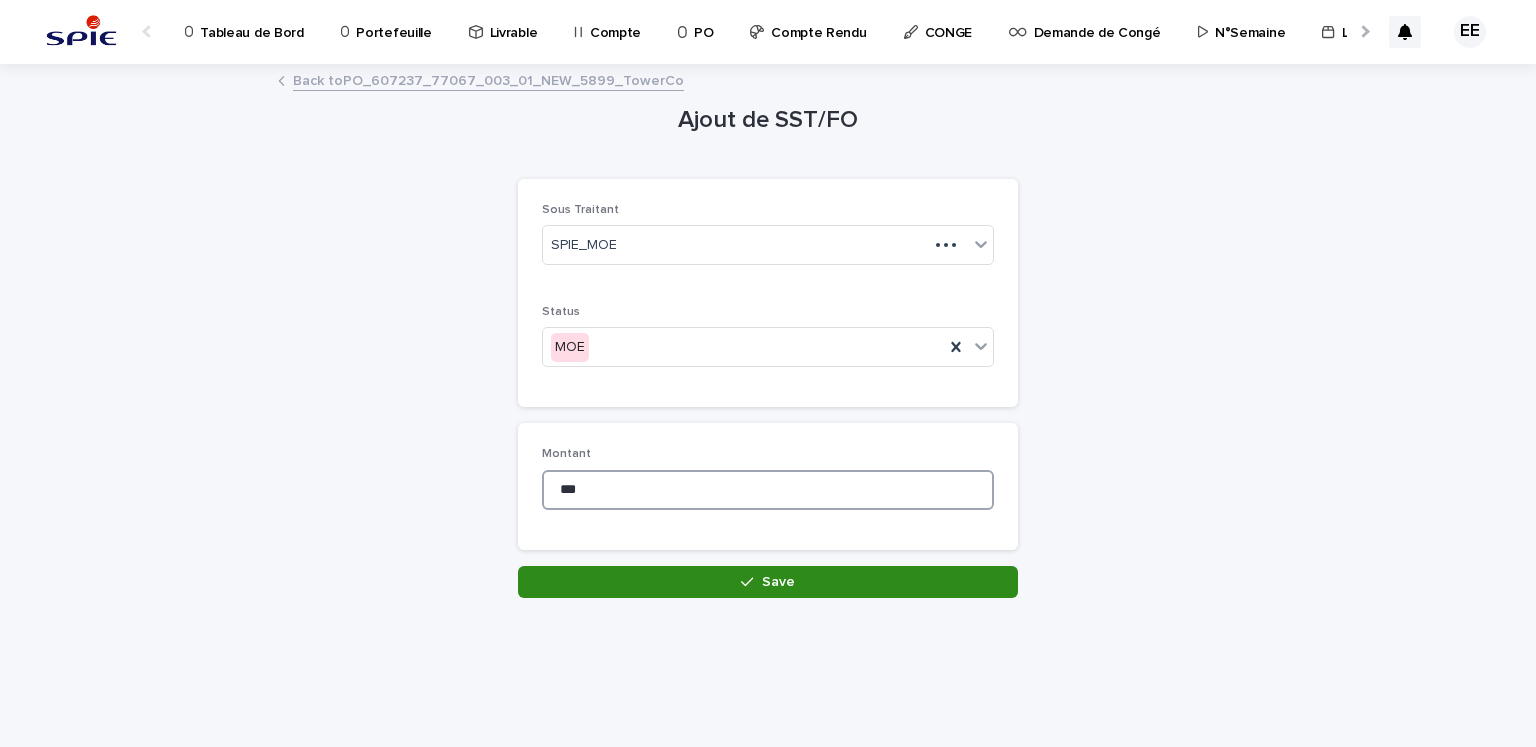 type on "***" 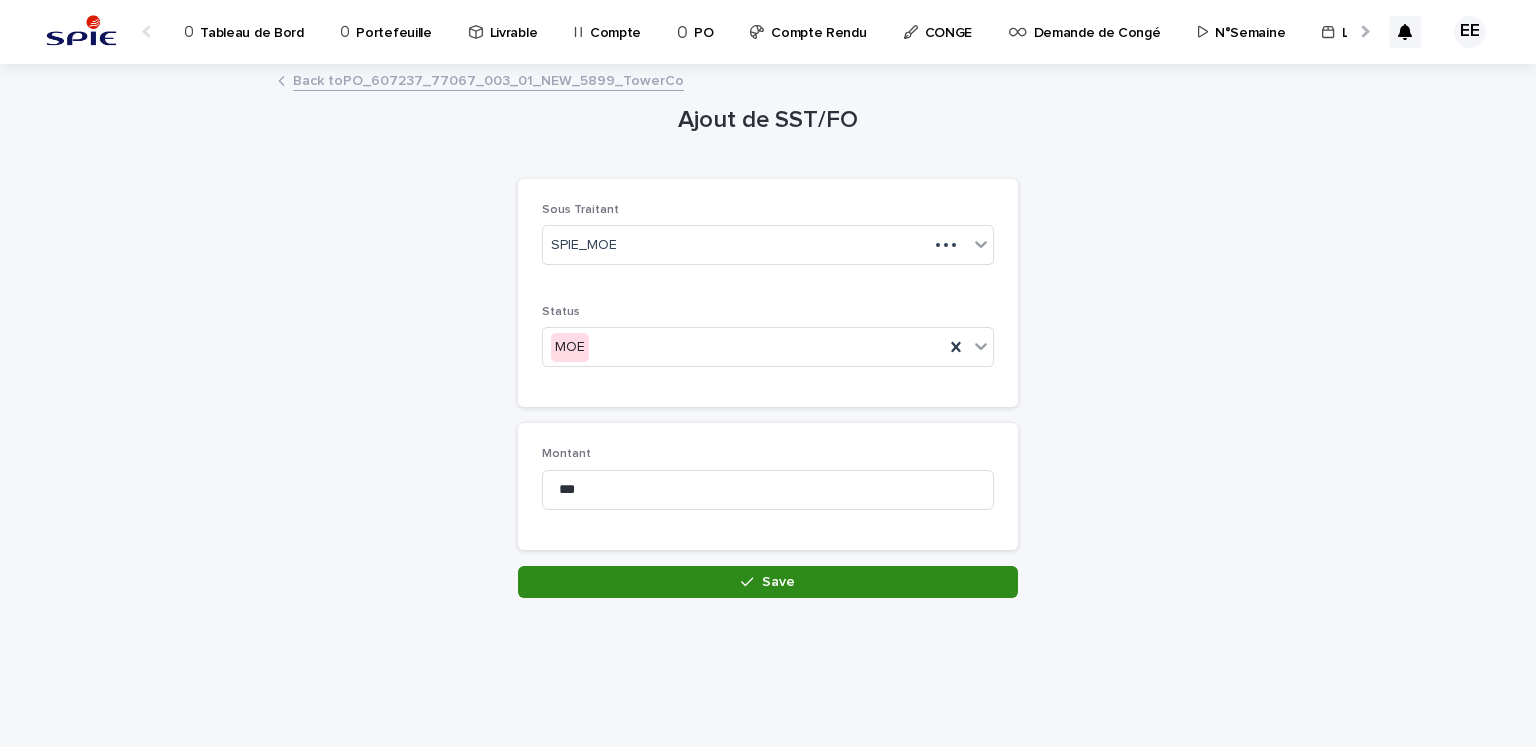 click on "Save" at bounding box center [768, 582] 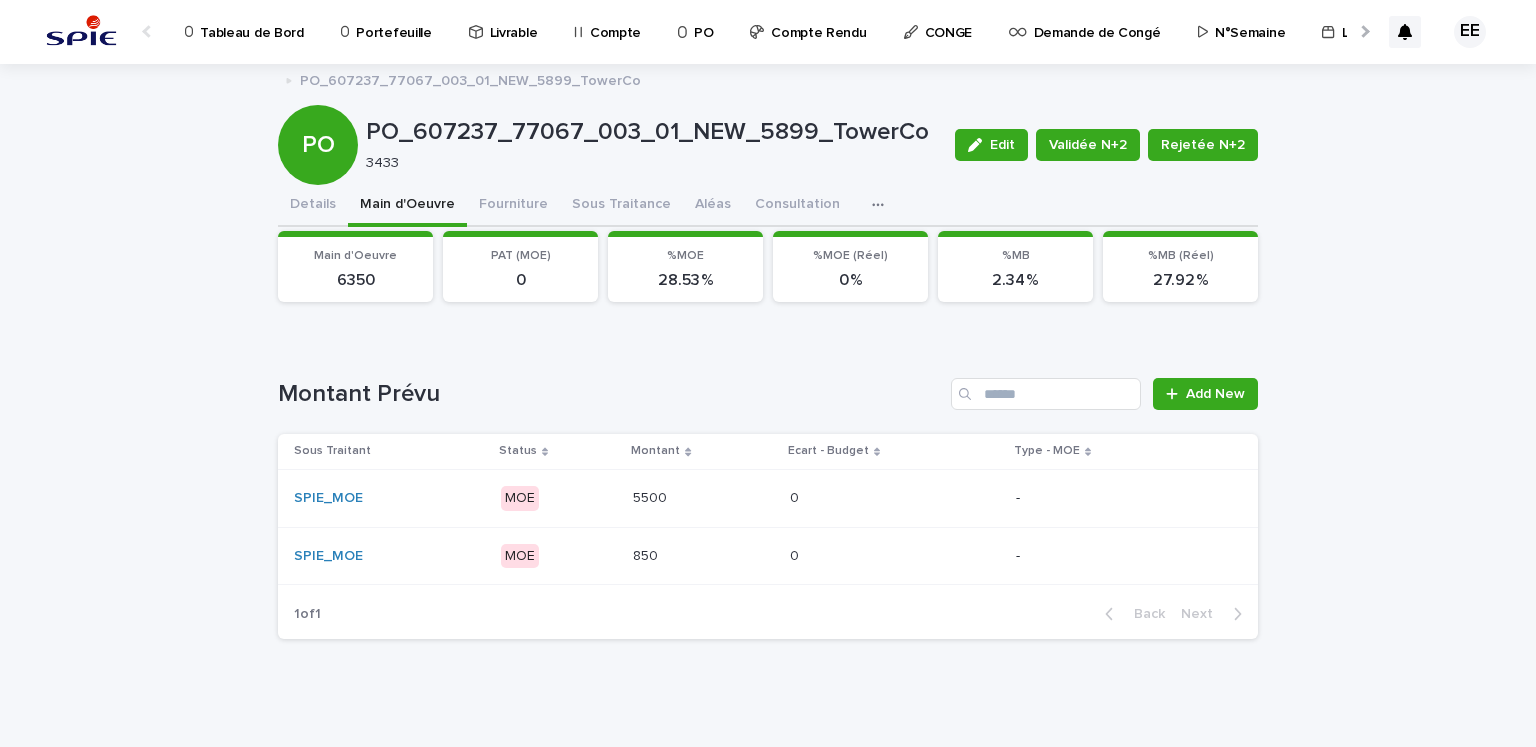 click at bounding box center [703, 498] 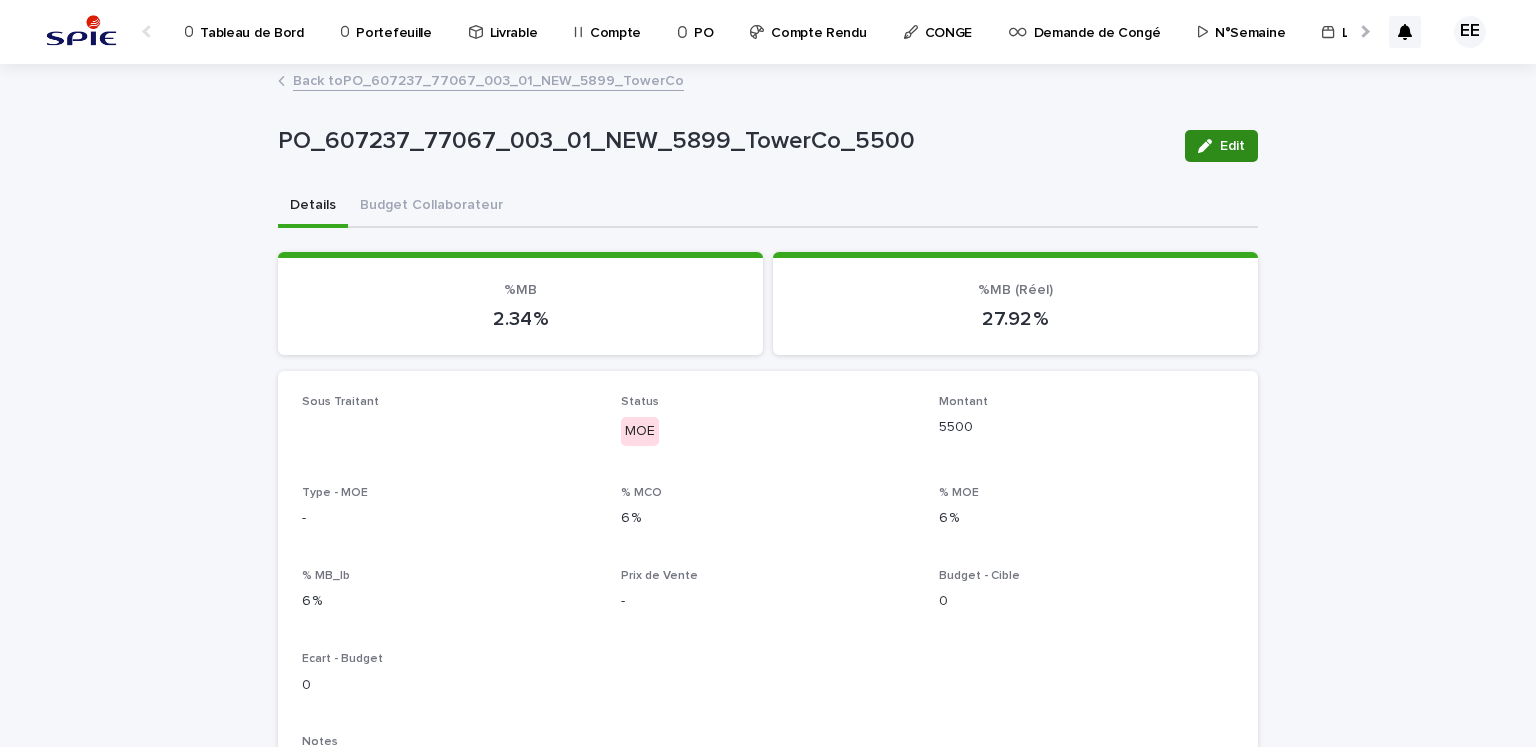 click on "Edit" at bounding box center [1232, 146] 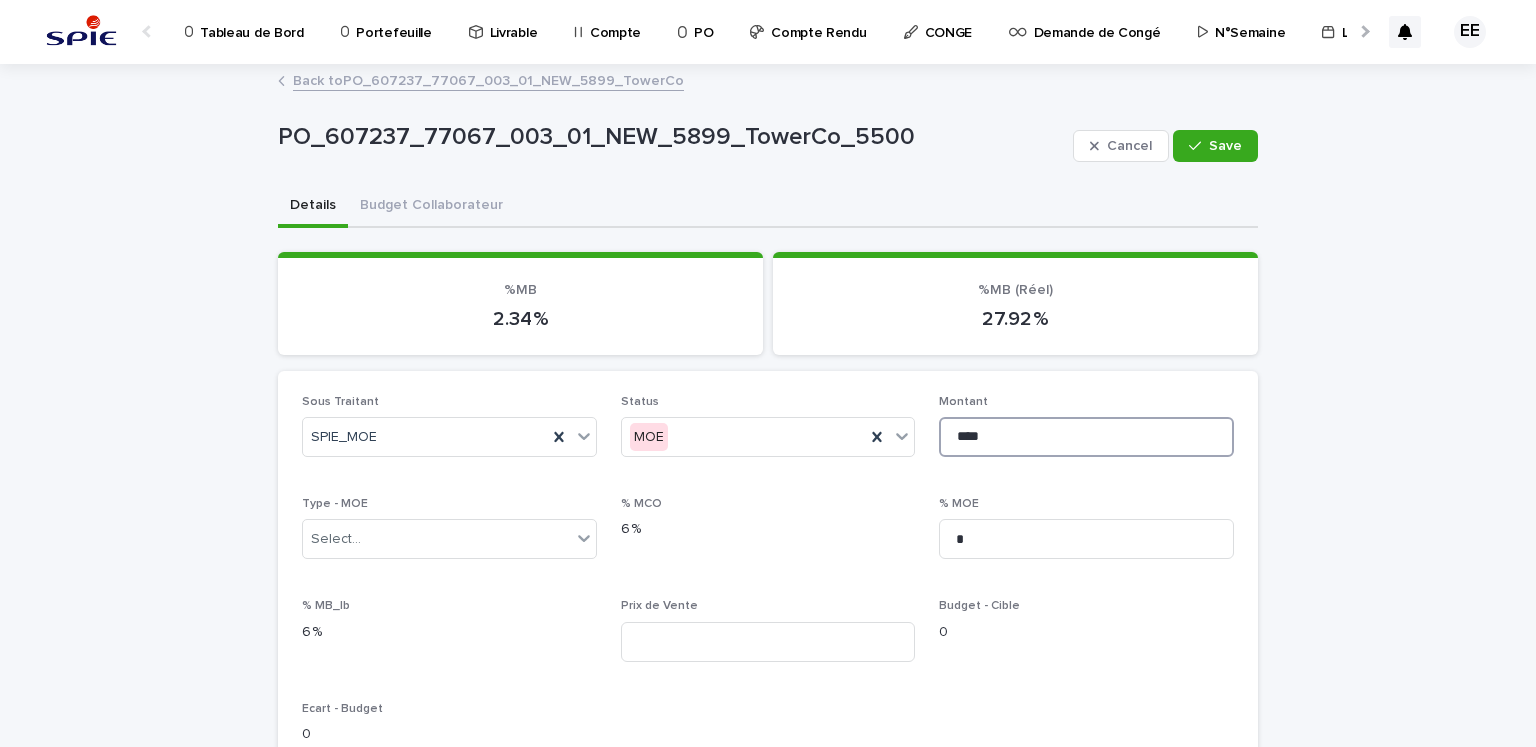 drag, startPoint x: 1038, startPoint y: 444, endPoint x: 950, endPoint y: 433, distance: 88.68484 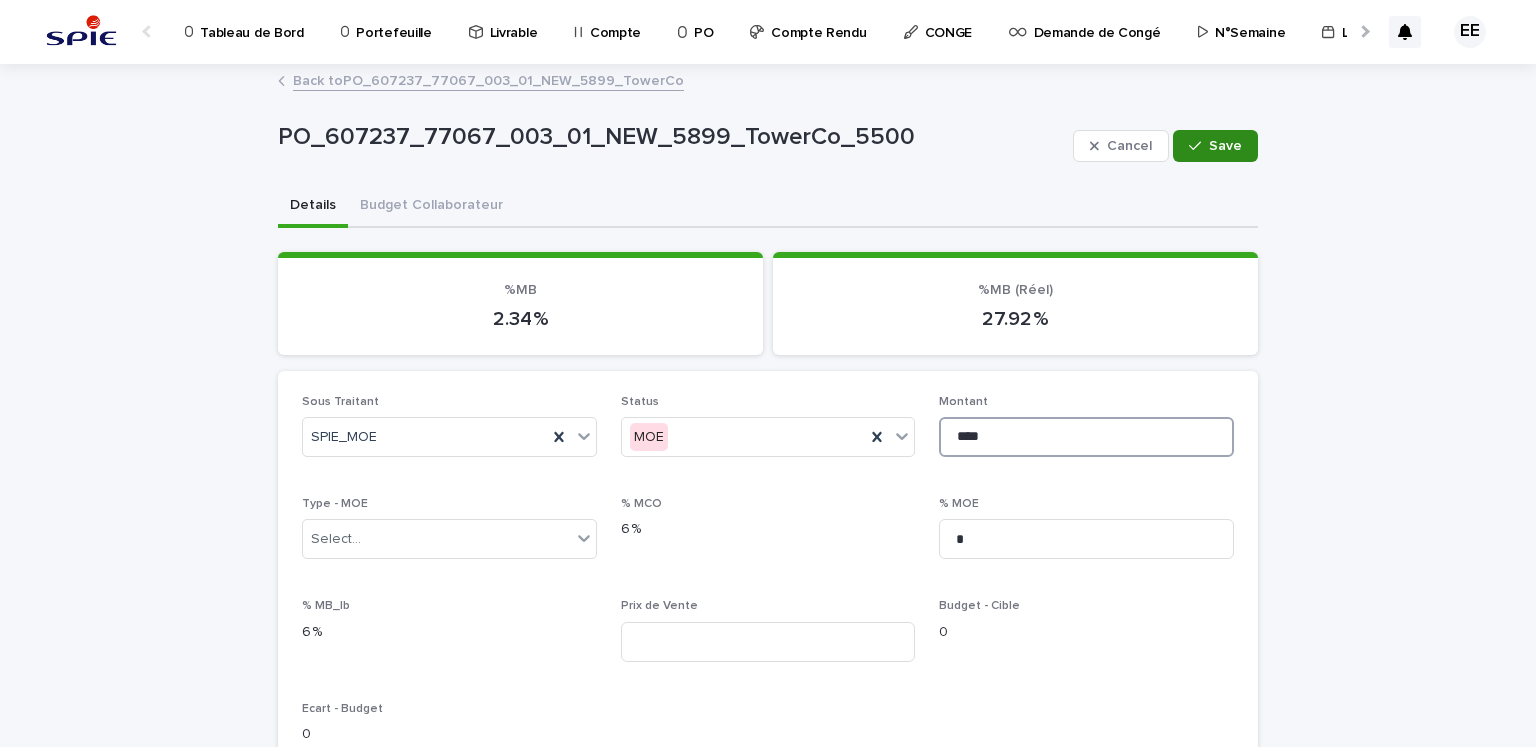 type on "****" 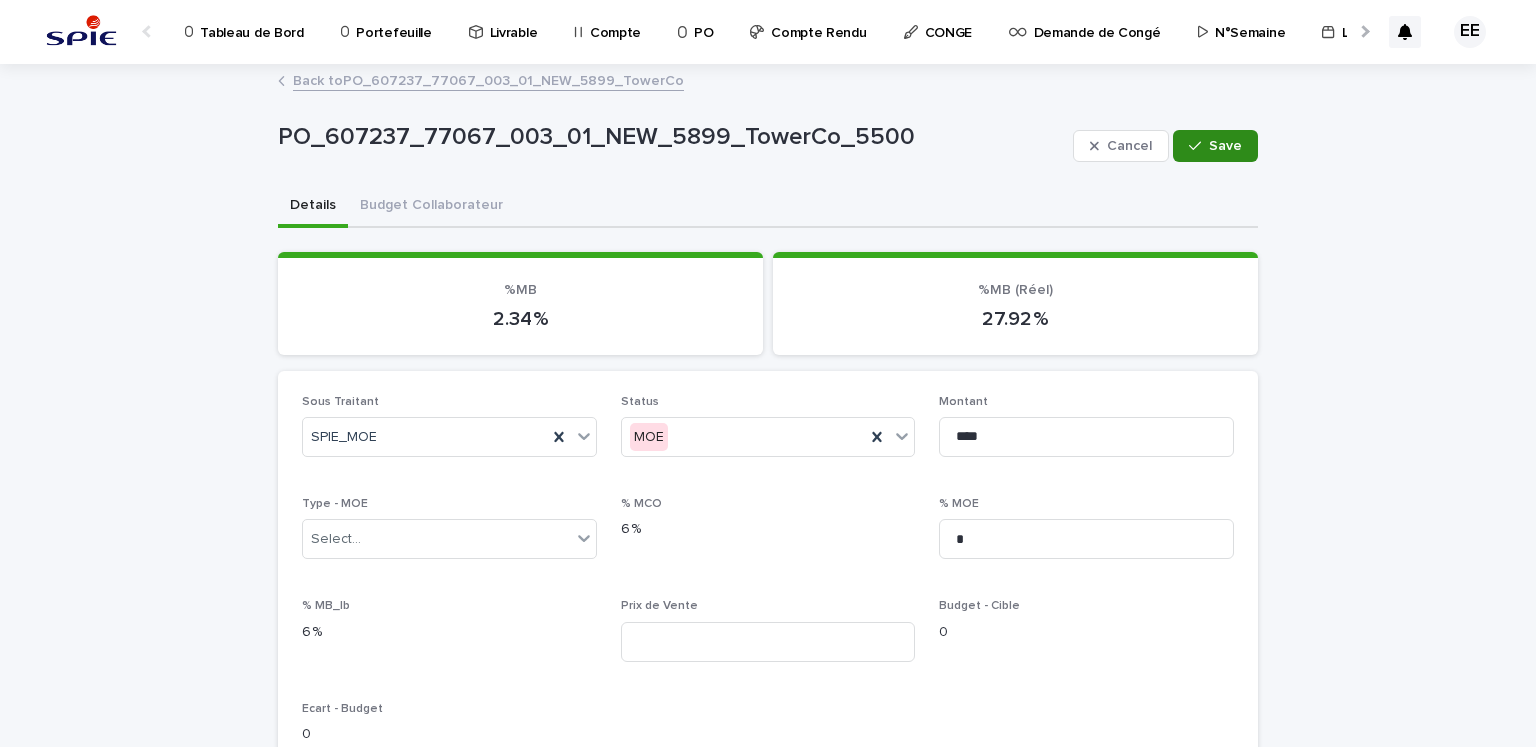 click 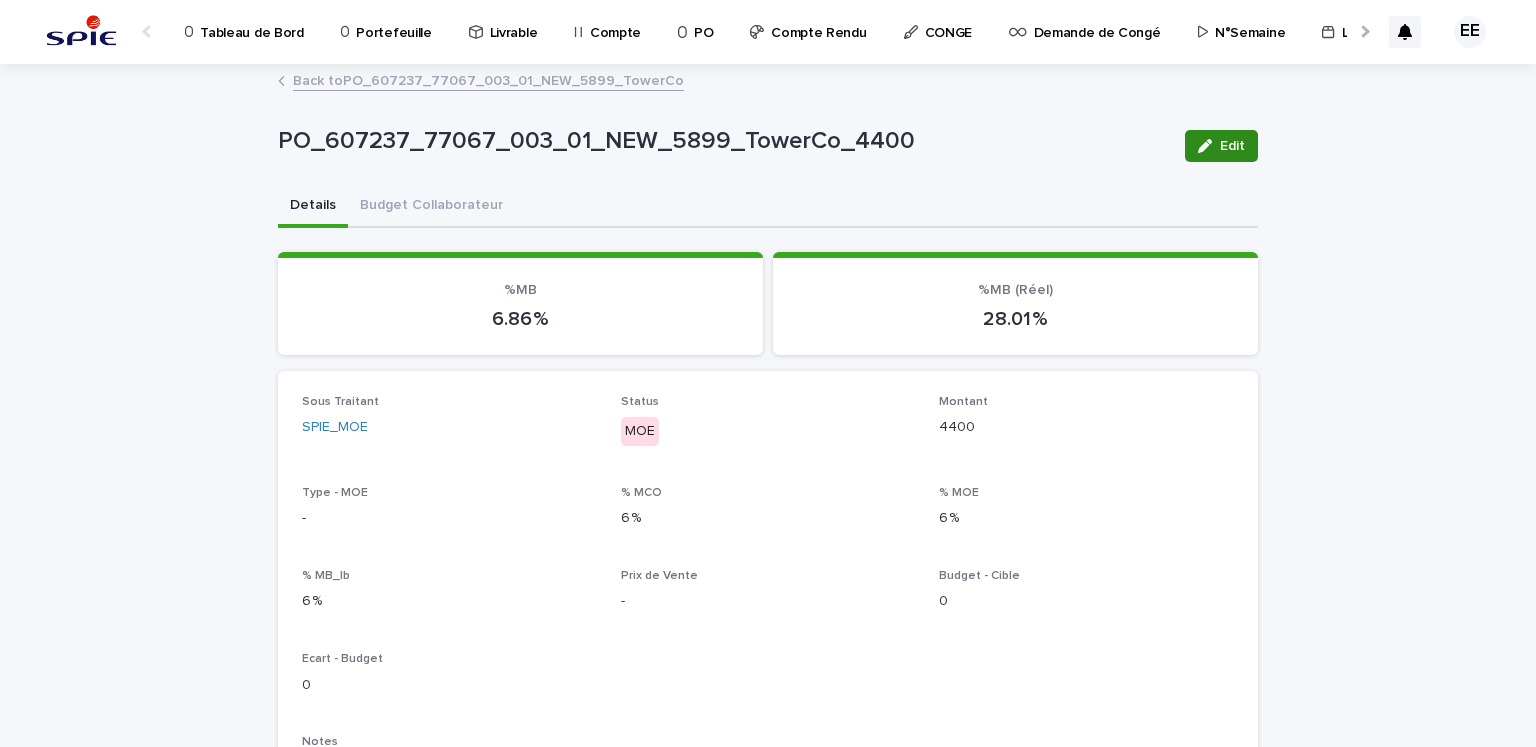 click on "Edit" at bounding box center (1232, 146) 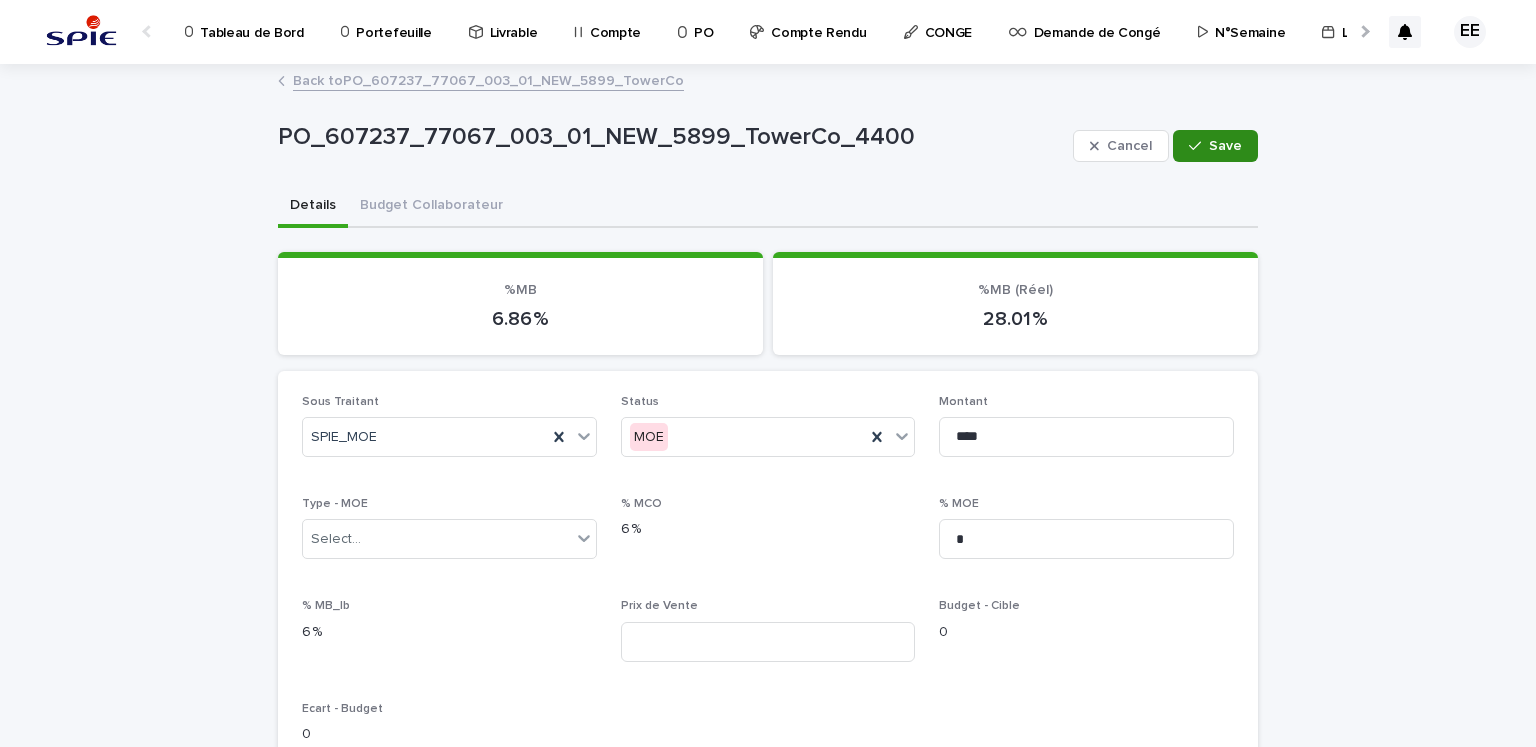 click at bounding box center [1199, 146] 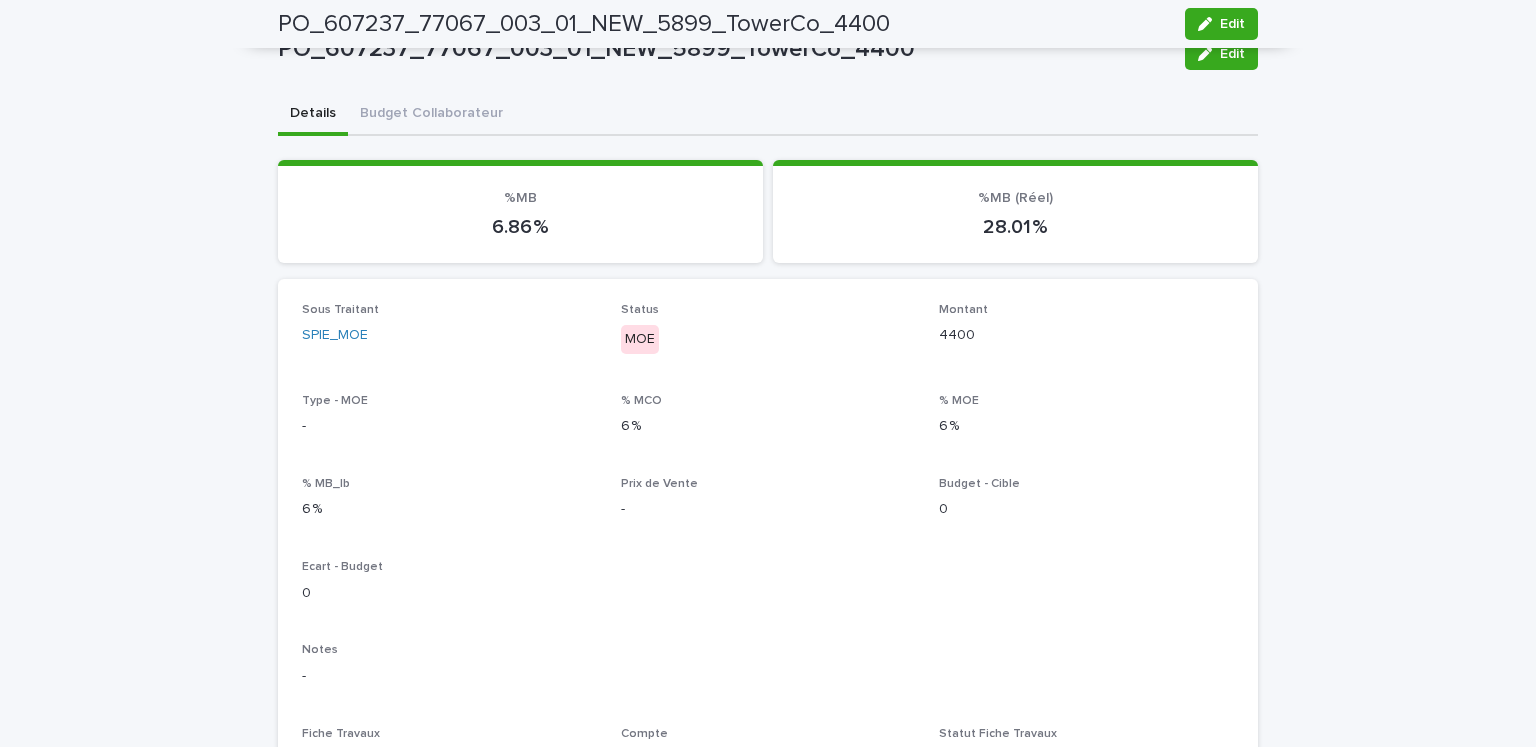 scroll, scrollTop: 0, scrollLeft: 0, axis: both 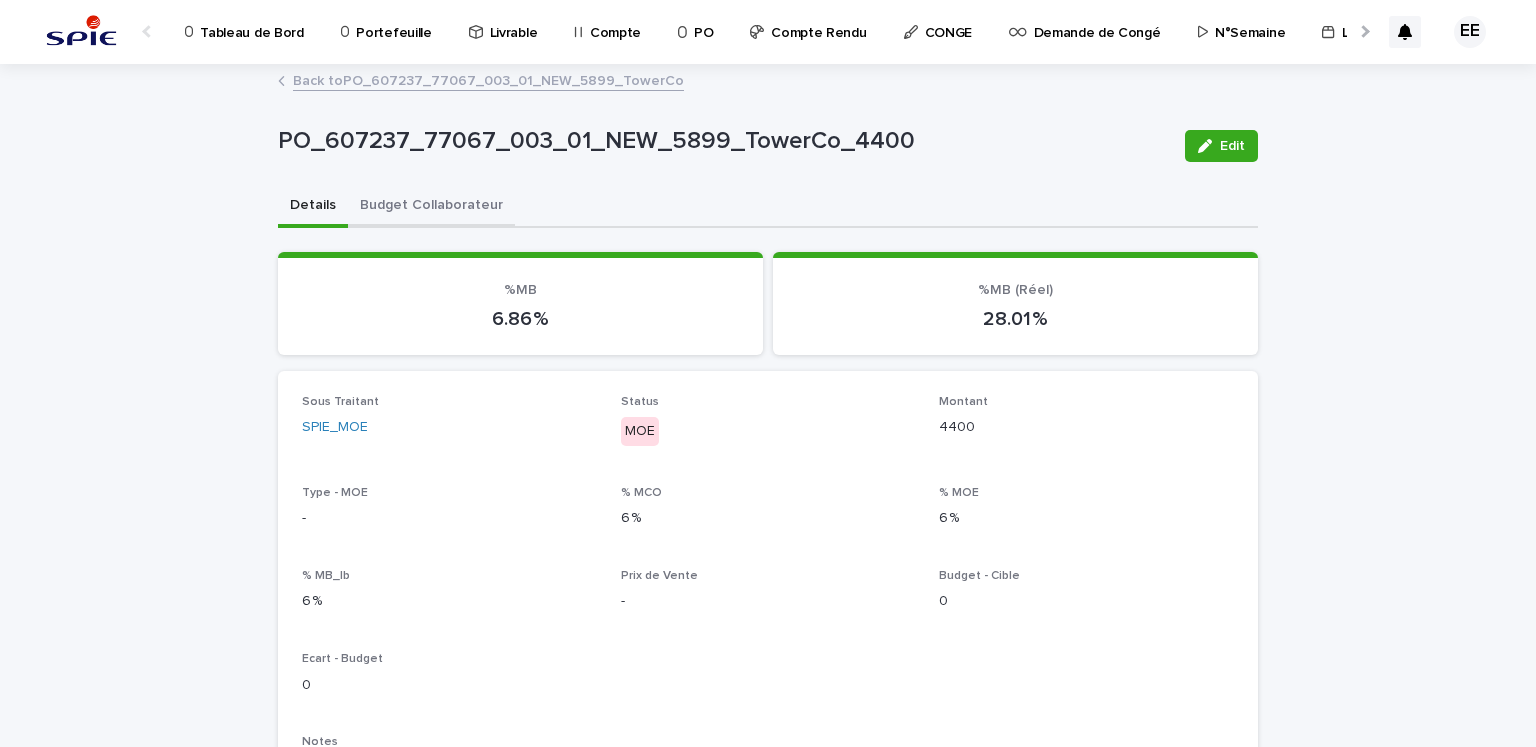click on "Budget Collaborateur" at bounding box center (431, 207) 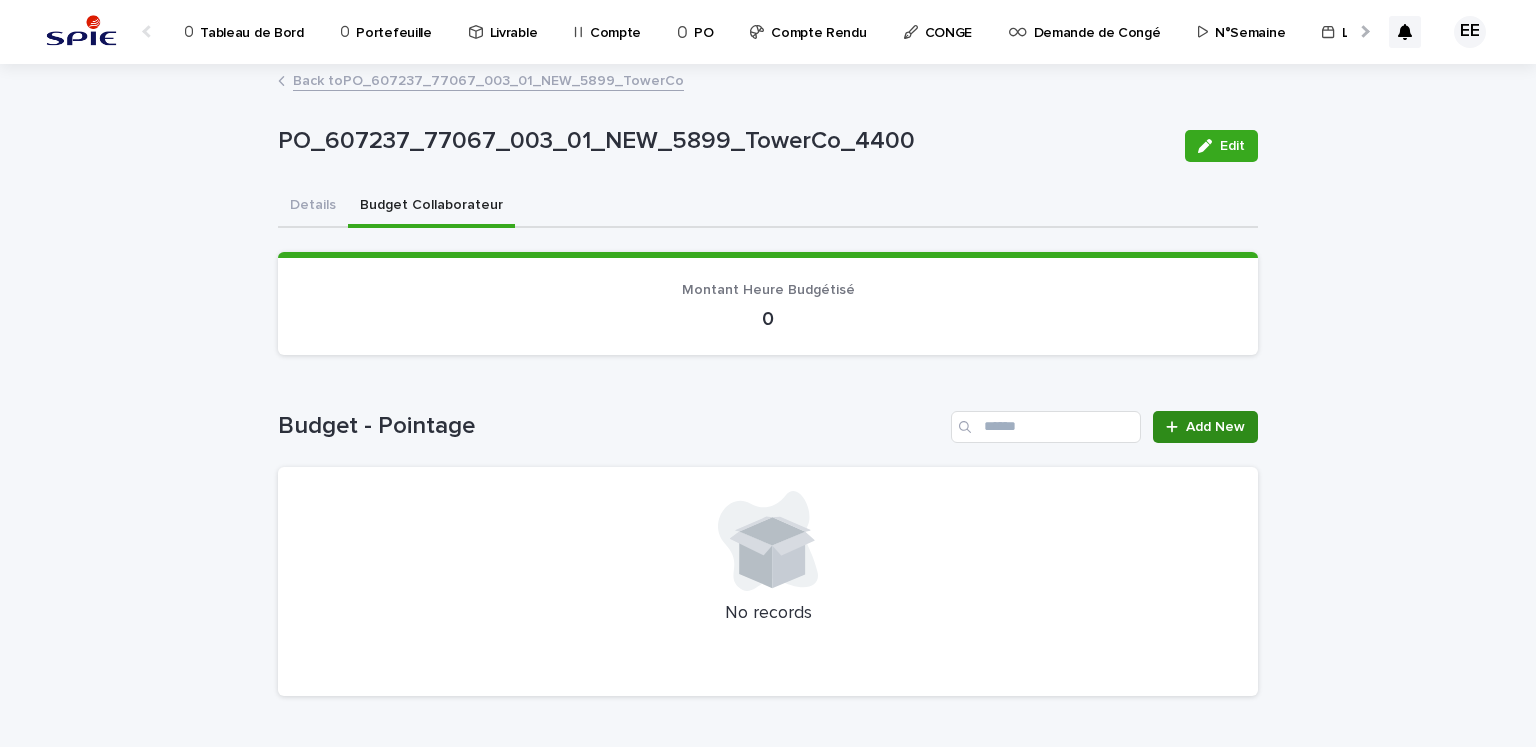 click on "Add New" at bounding box center (1205, 427) 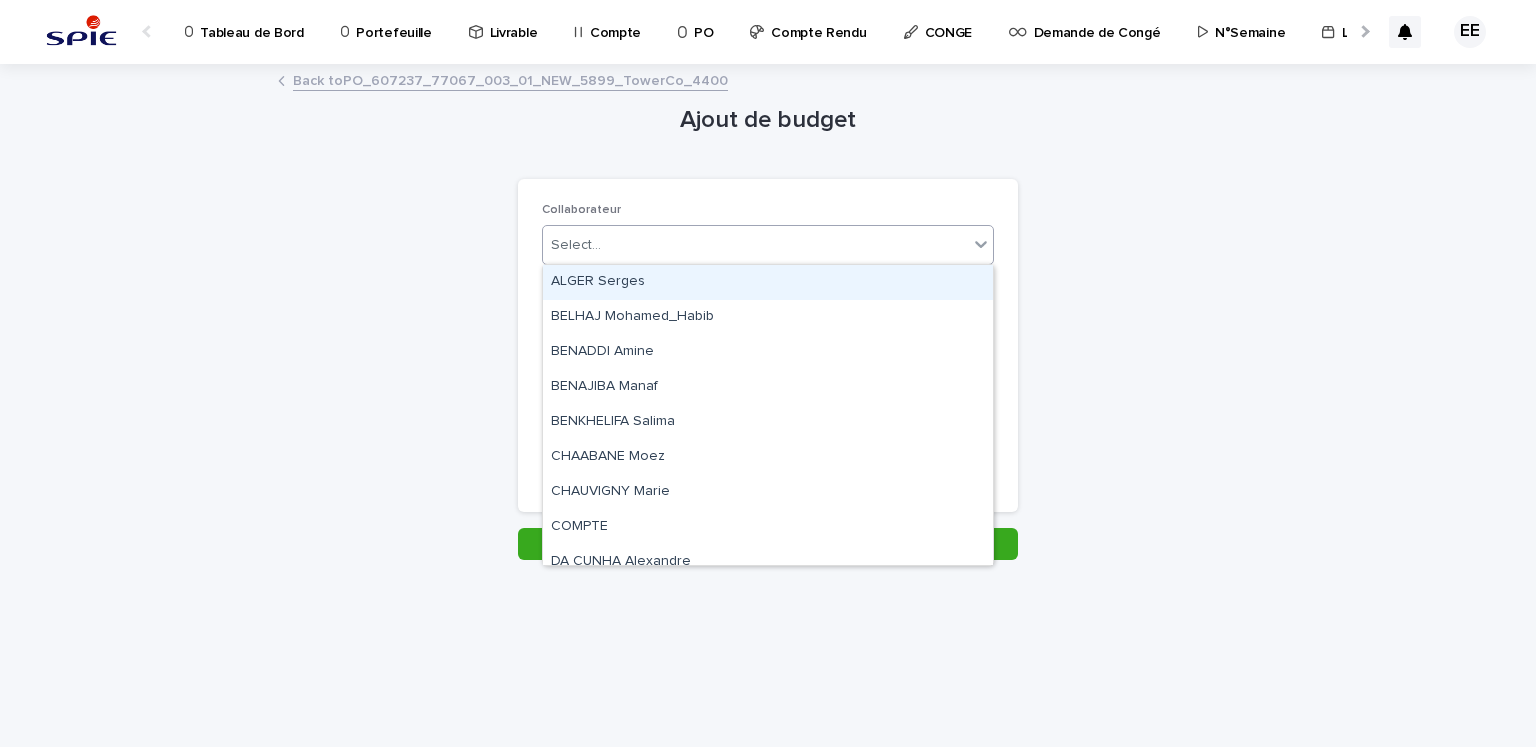 click on "Select..." at bounding box center [755, 245] 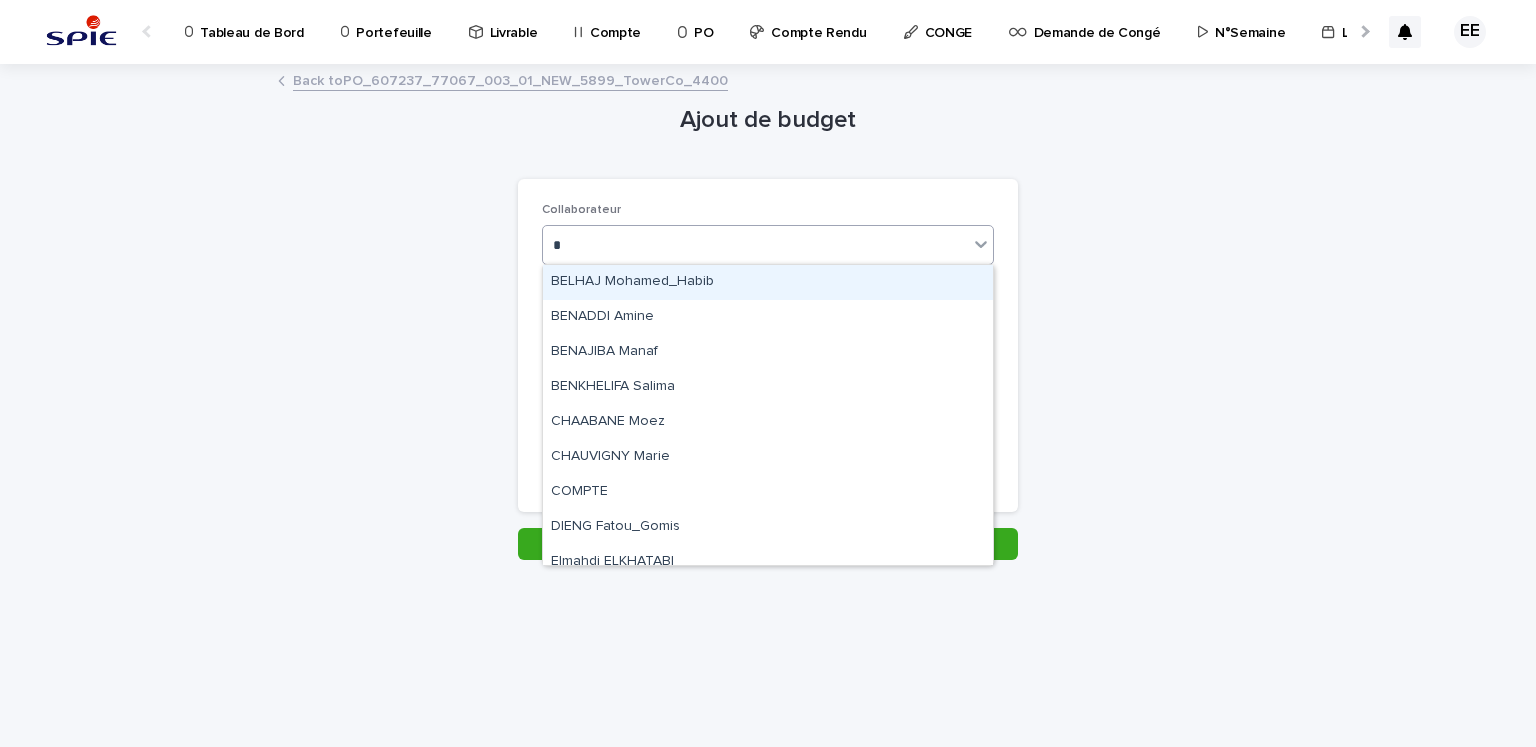 type on "**" 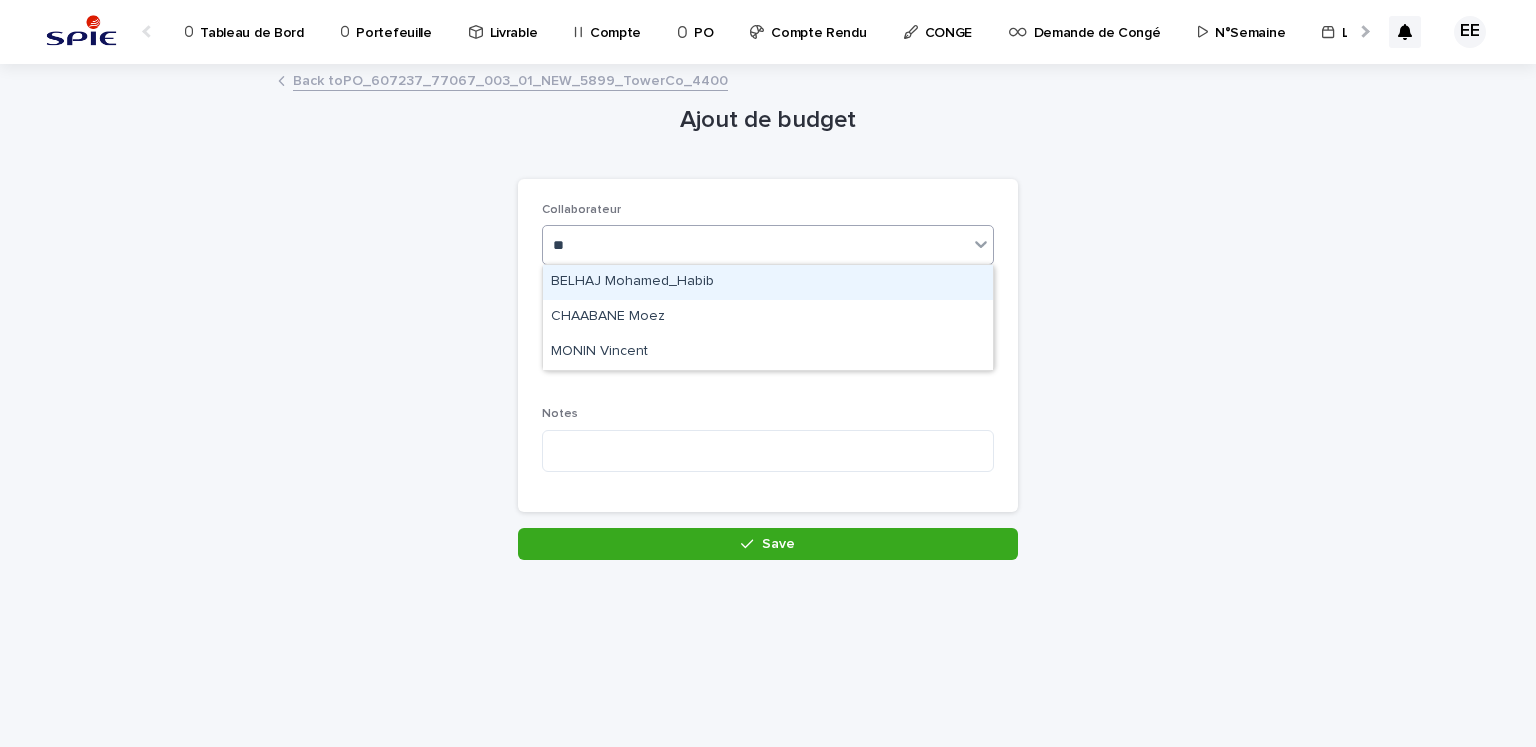 click on "BELHAJ  Mohamed_Habib" at bounding box center (768, 282) 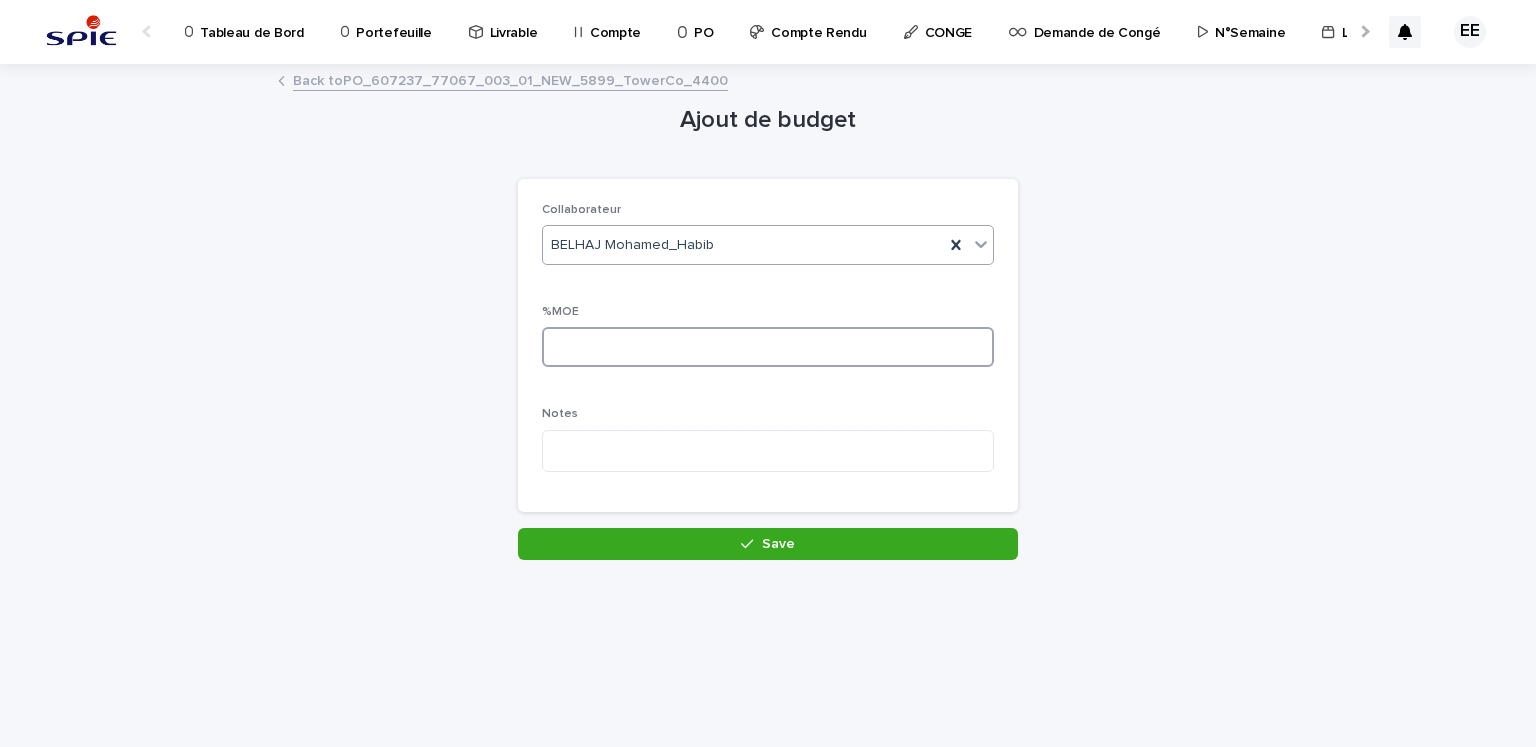 click at bounding box center (768, 347) 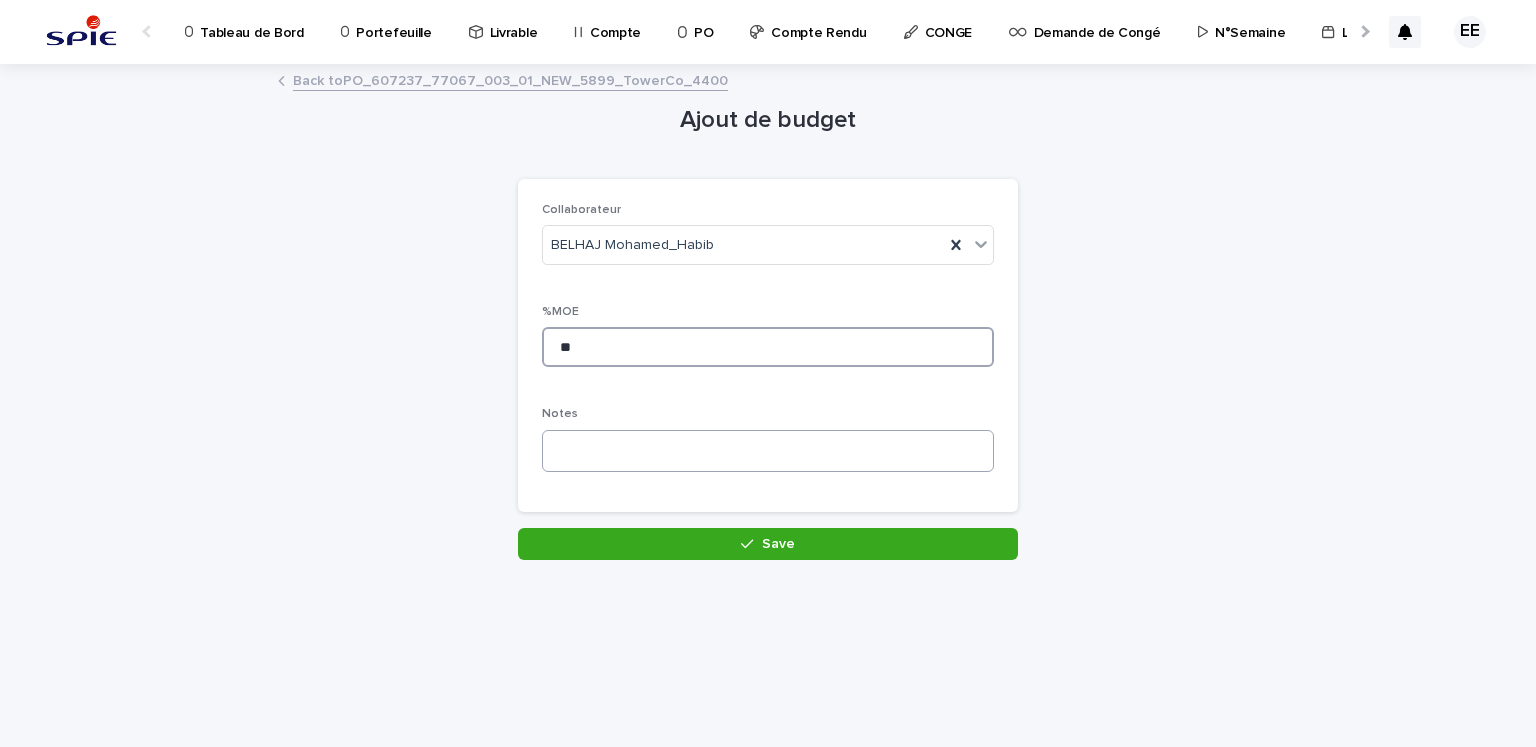 type on "**" 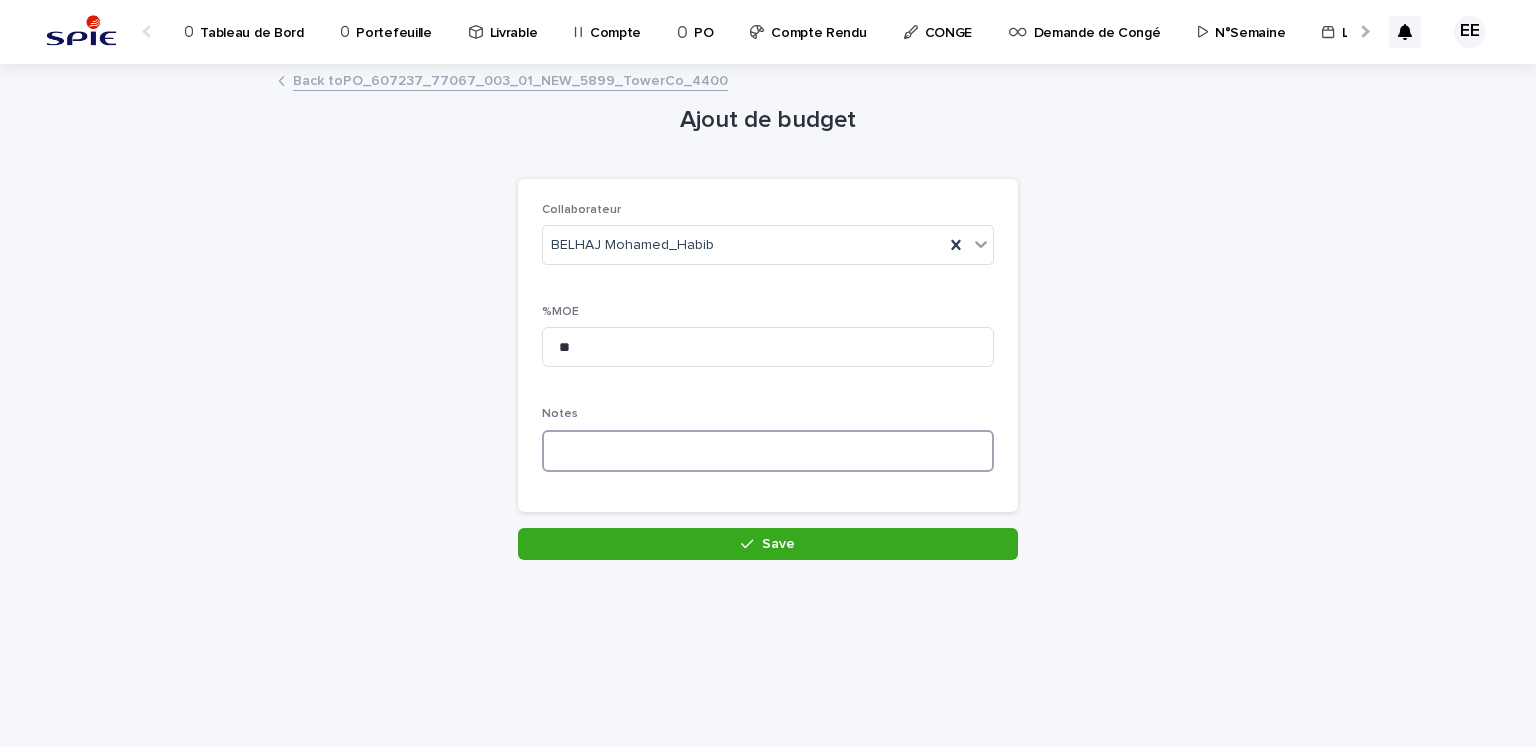 click at bounding box center (768, 451) 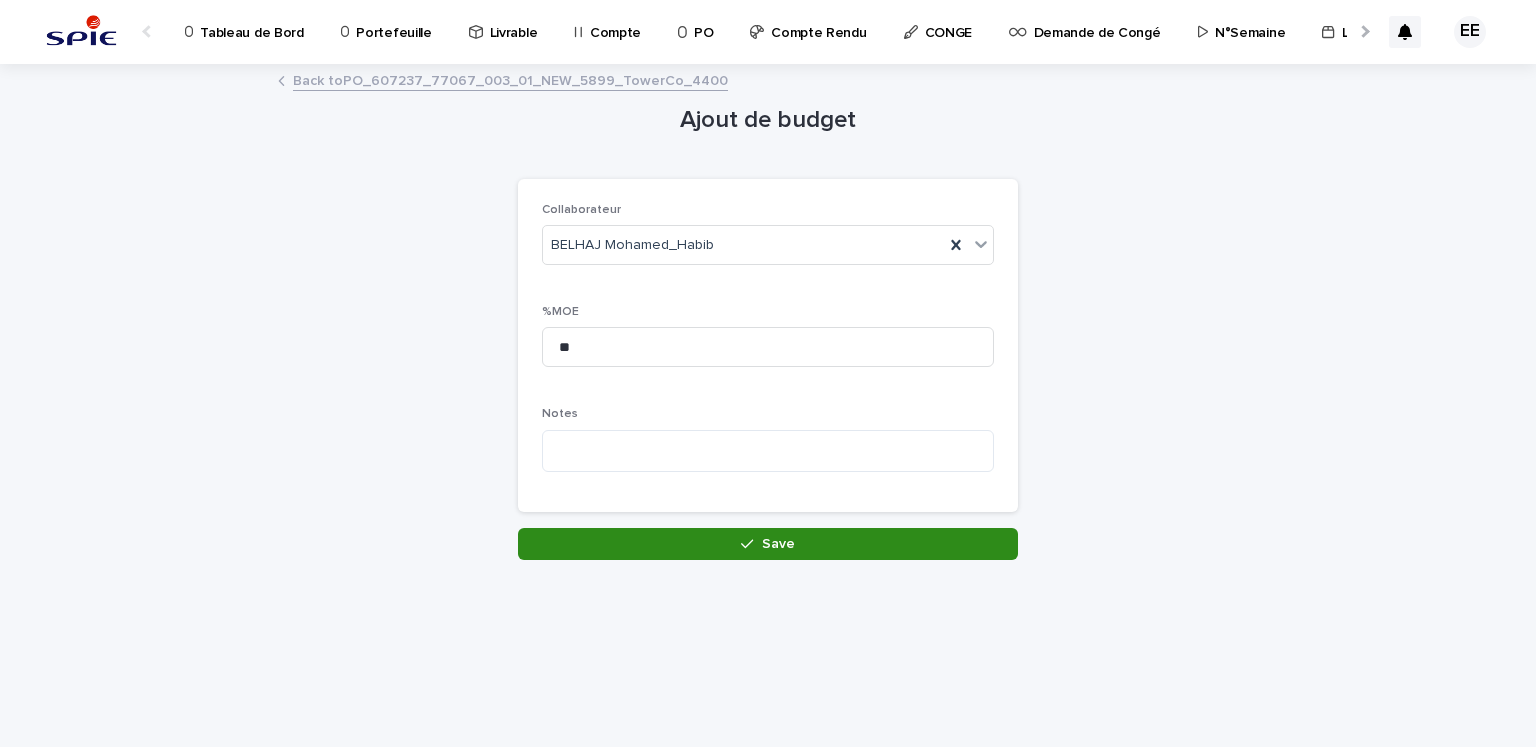 click on "Save" at bounding box center (768, 544) 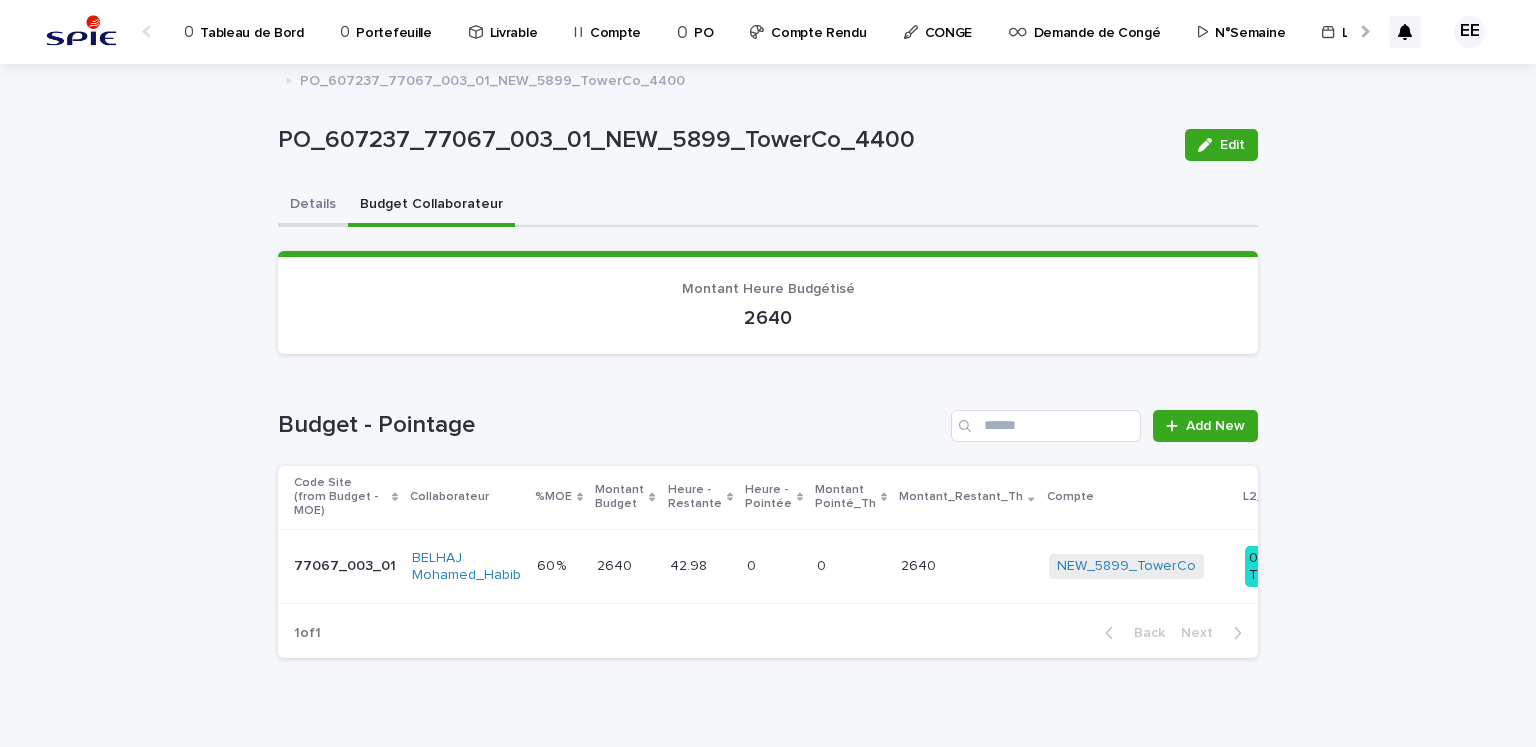 click on "Details" at bounding box center (313, 206) 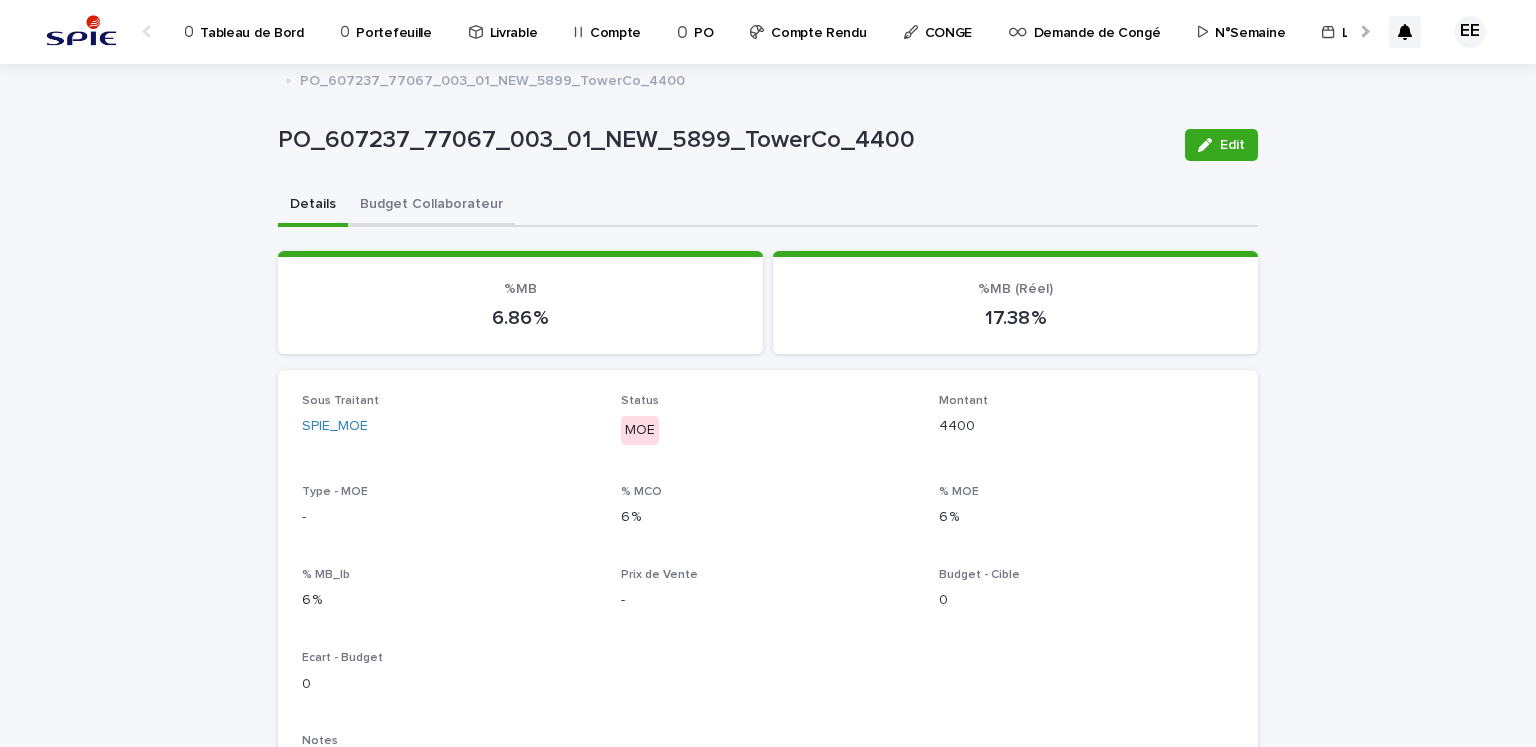 click on "Budget Collaborateur" at bounding box center [431, 206] 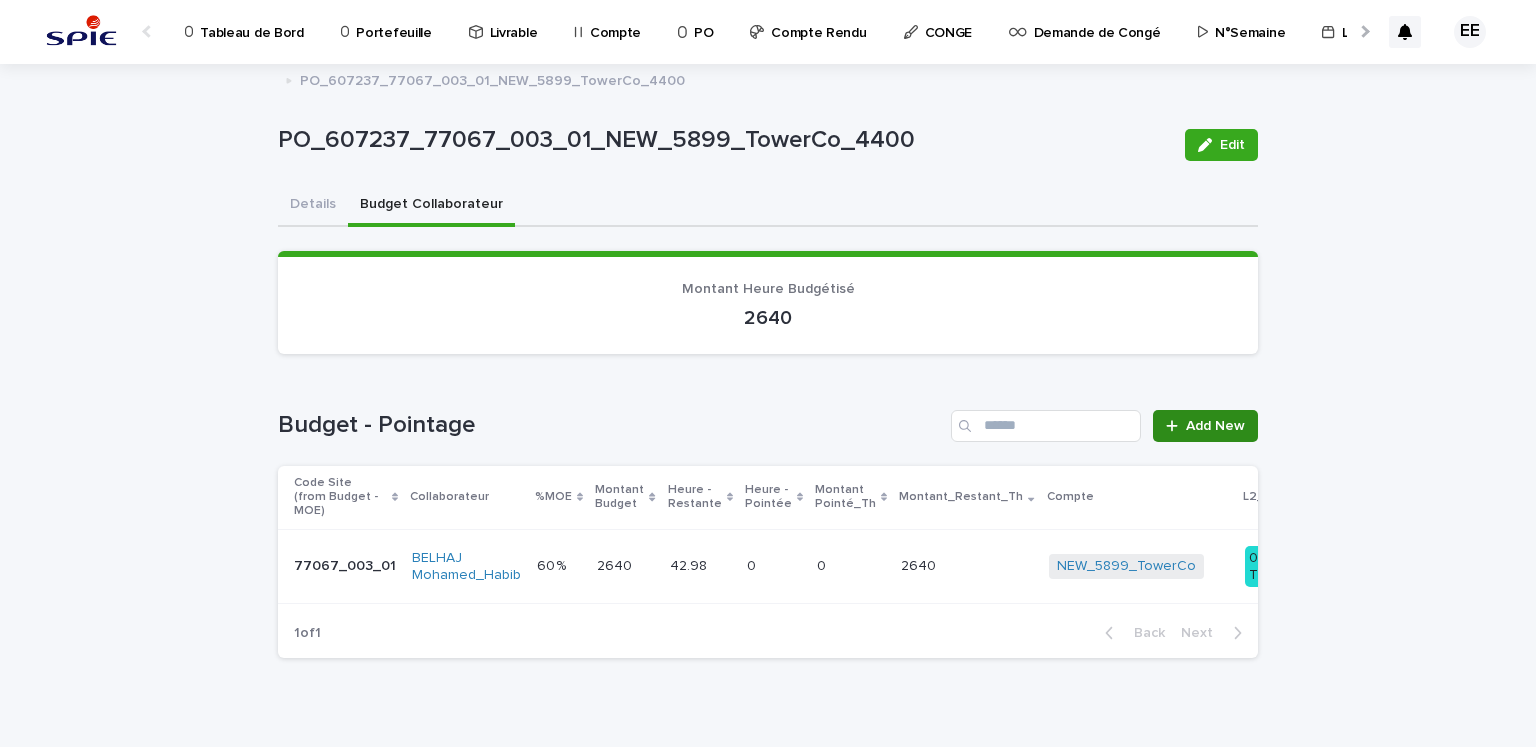 click on "Add New" at bounding box center (1215, 426) 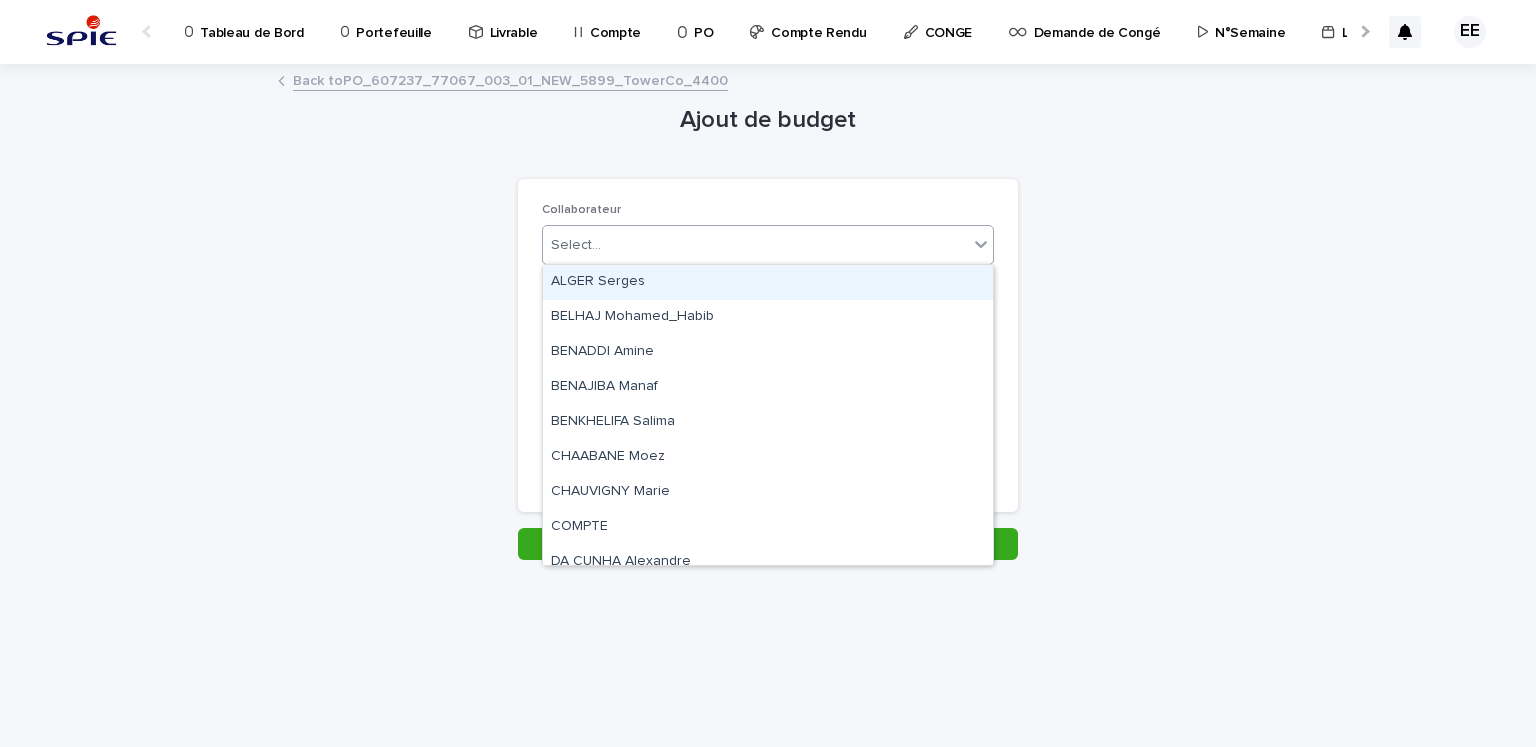 click on "Select..." at bounding box center [755, 245] 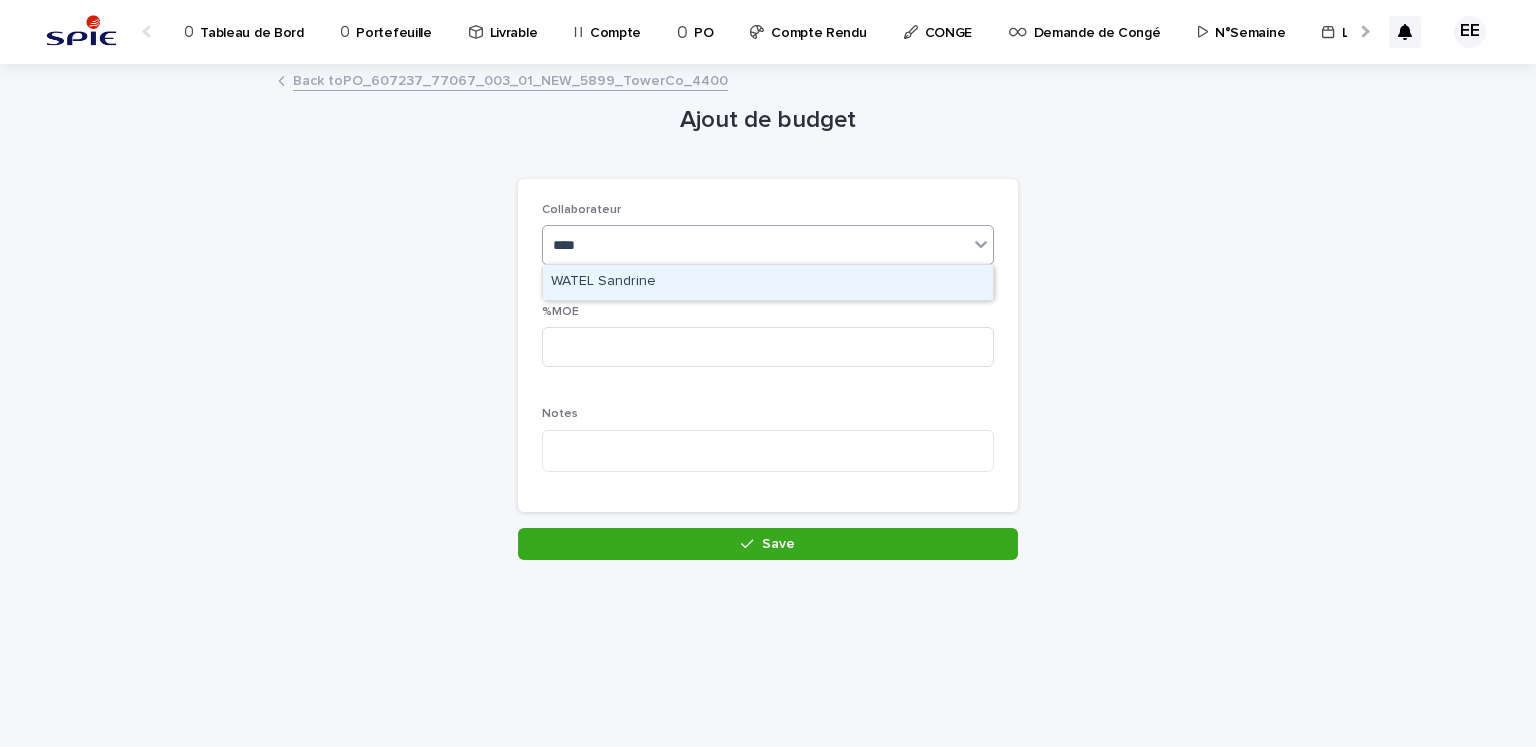 type on "*****" 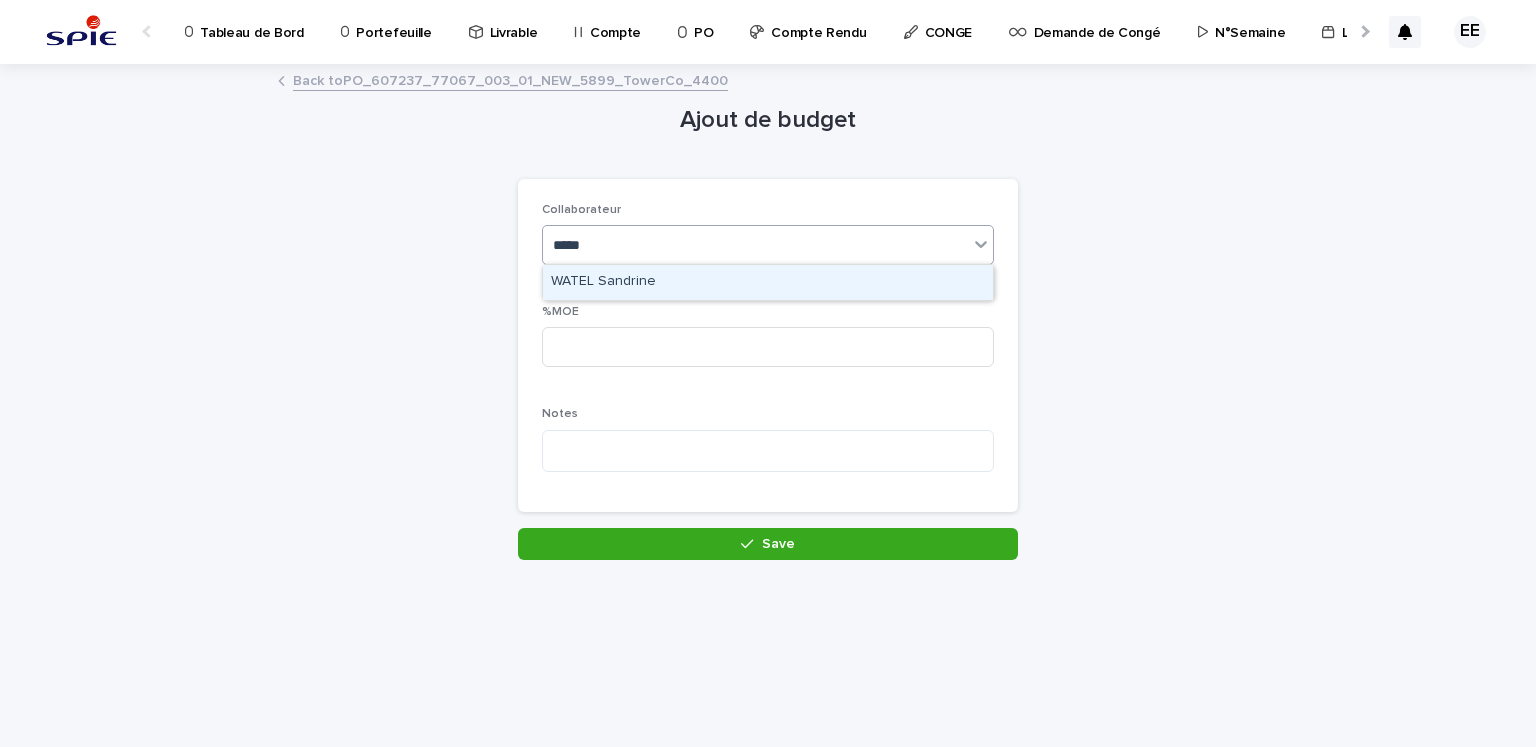 click on "WATEL Sandrine" at bounding box center [768, 282] 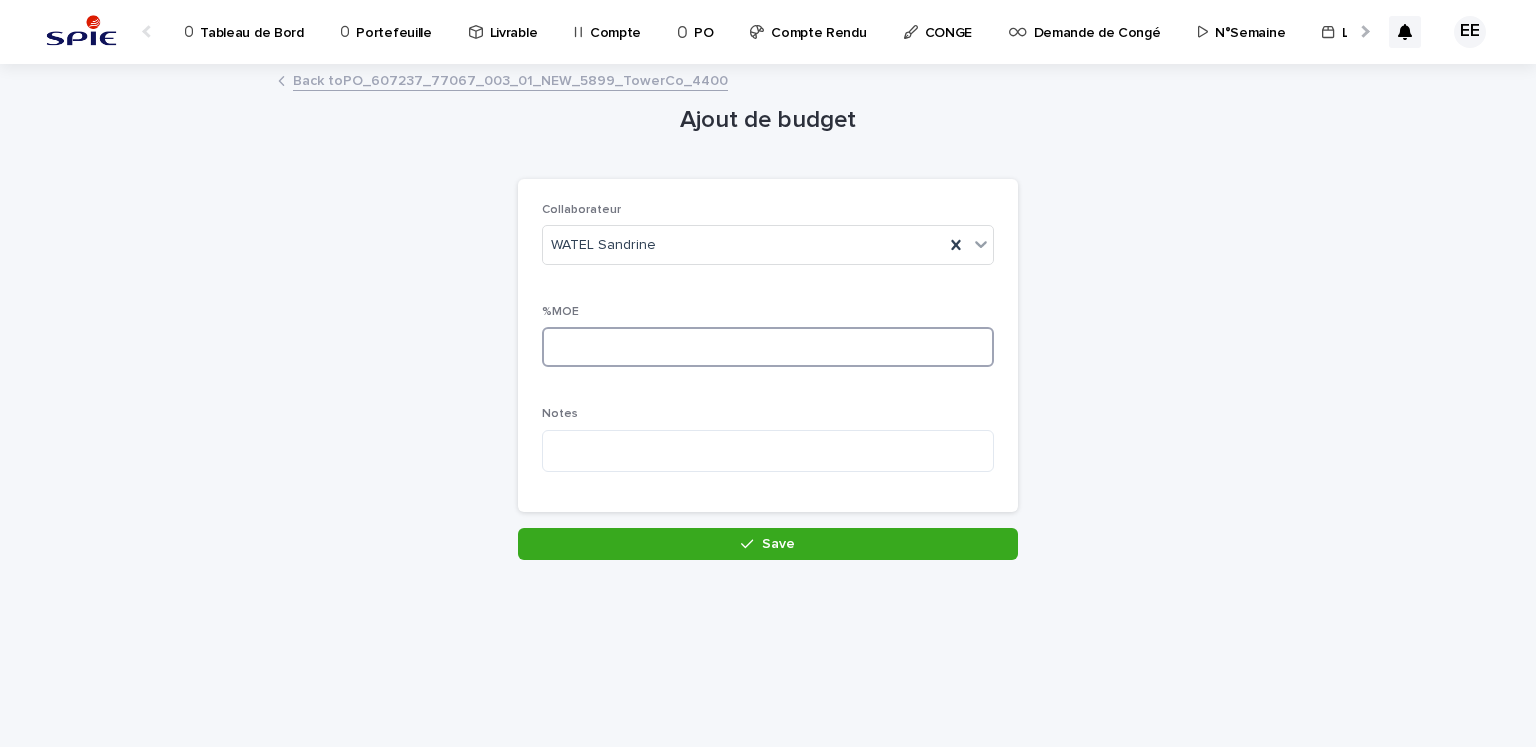 click at bounding box center (768, 347) 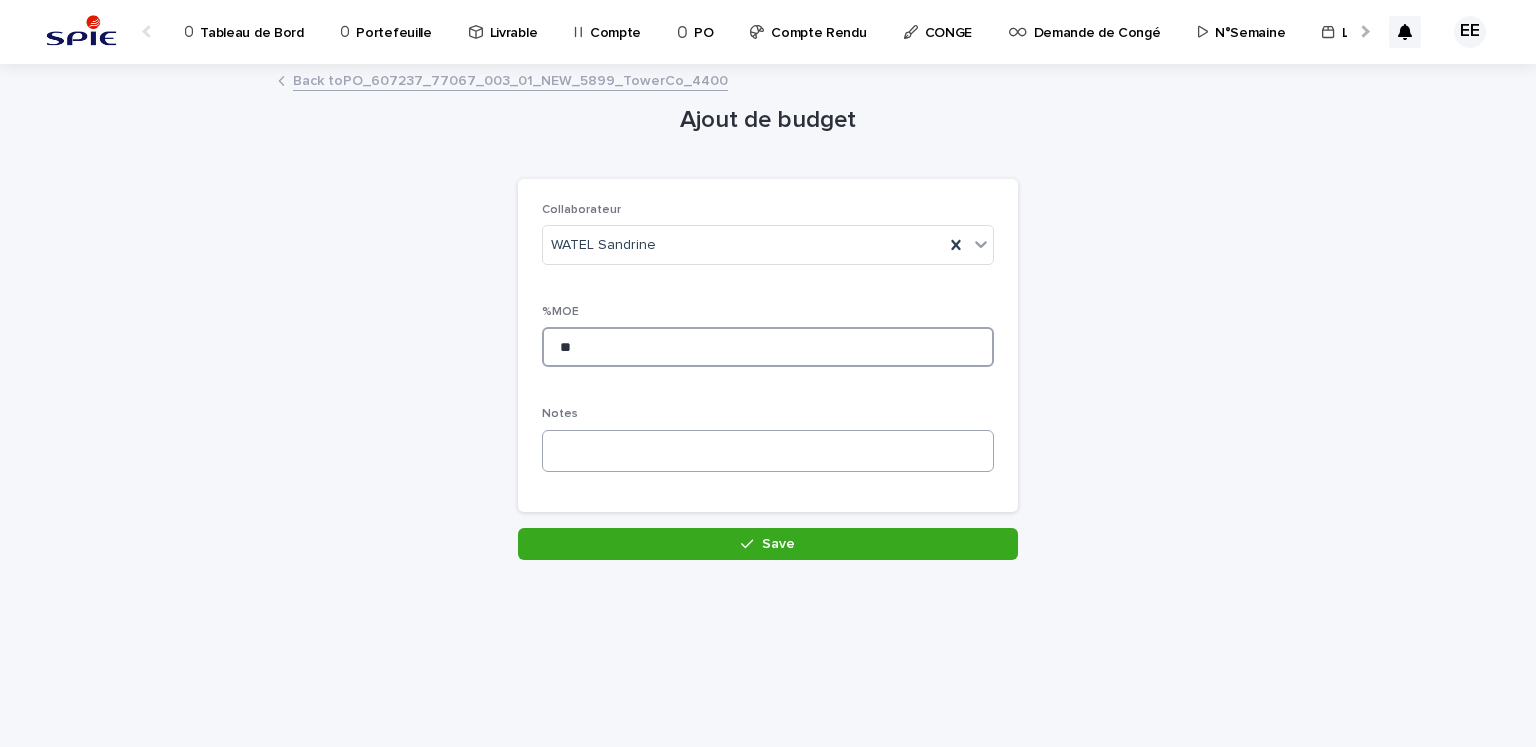 type on "**" 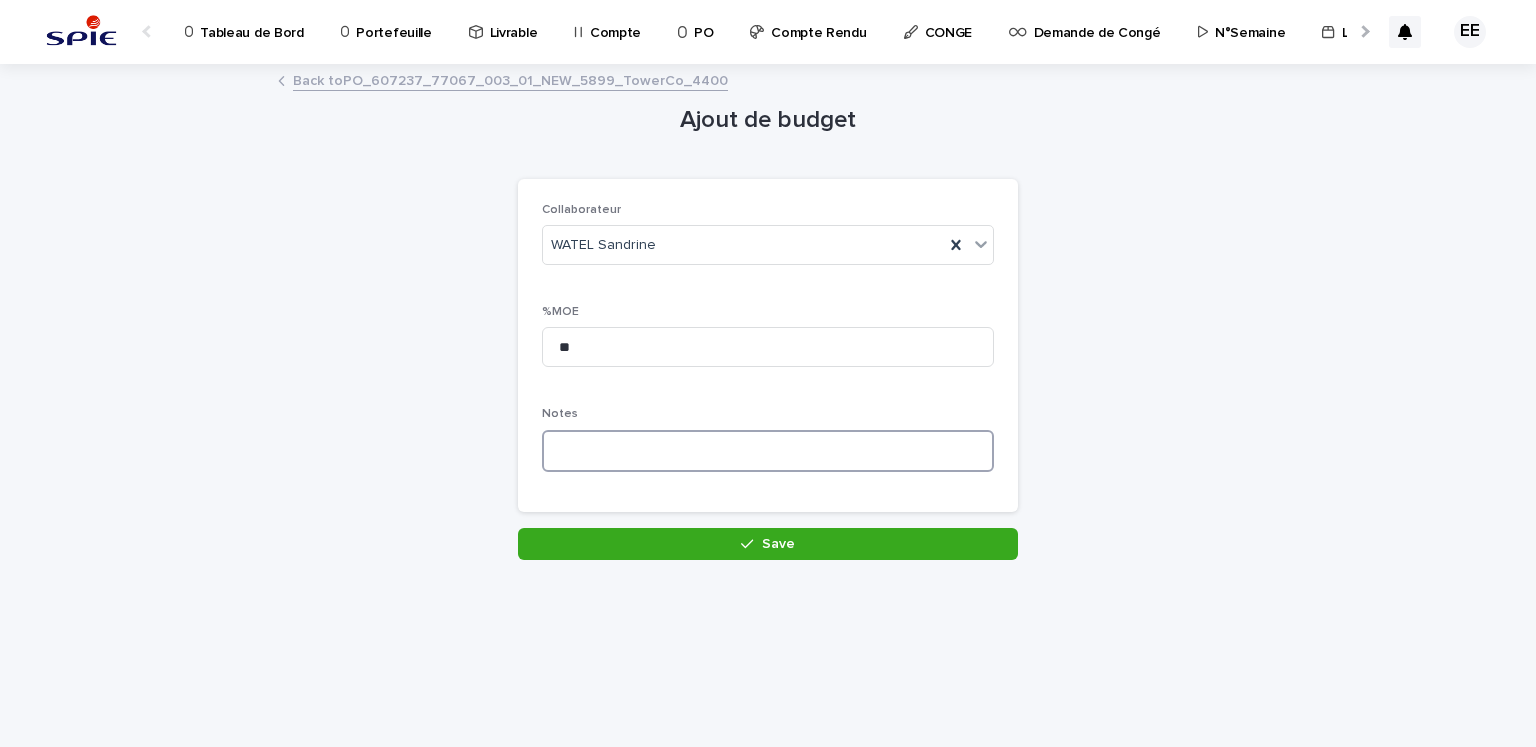 click at bounding box center [768, 451] 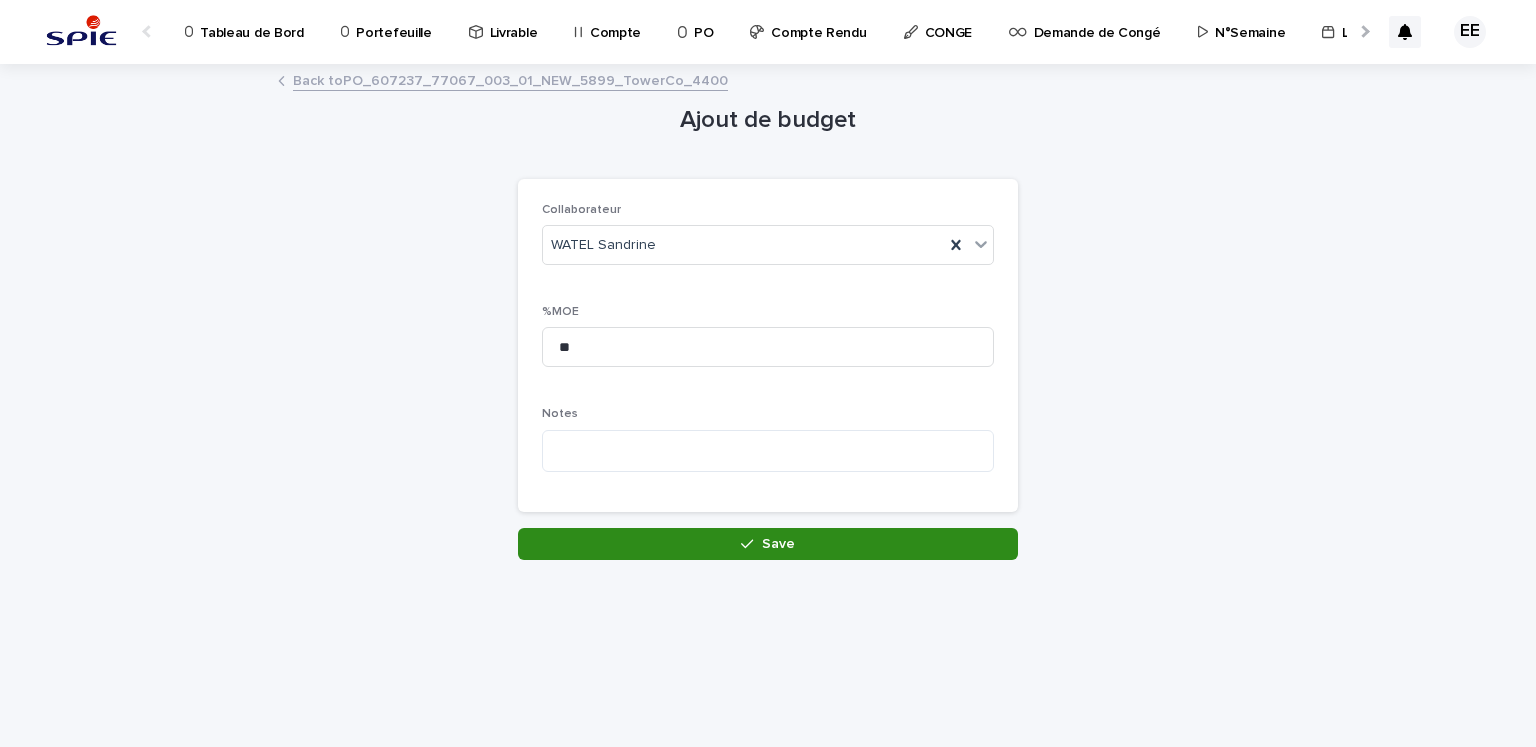 click on "Ajout de budget Loading... Saving… Loading... Saving… Loading... Saving… Collaborateur WATEL Sandrine %MOE ** Notes Sorry, there was an error saving your record. Please try again. Please fill out the required fields above. Save" at bounding box center (768, 313) 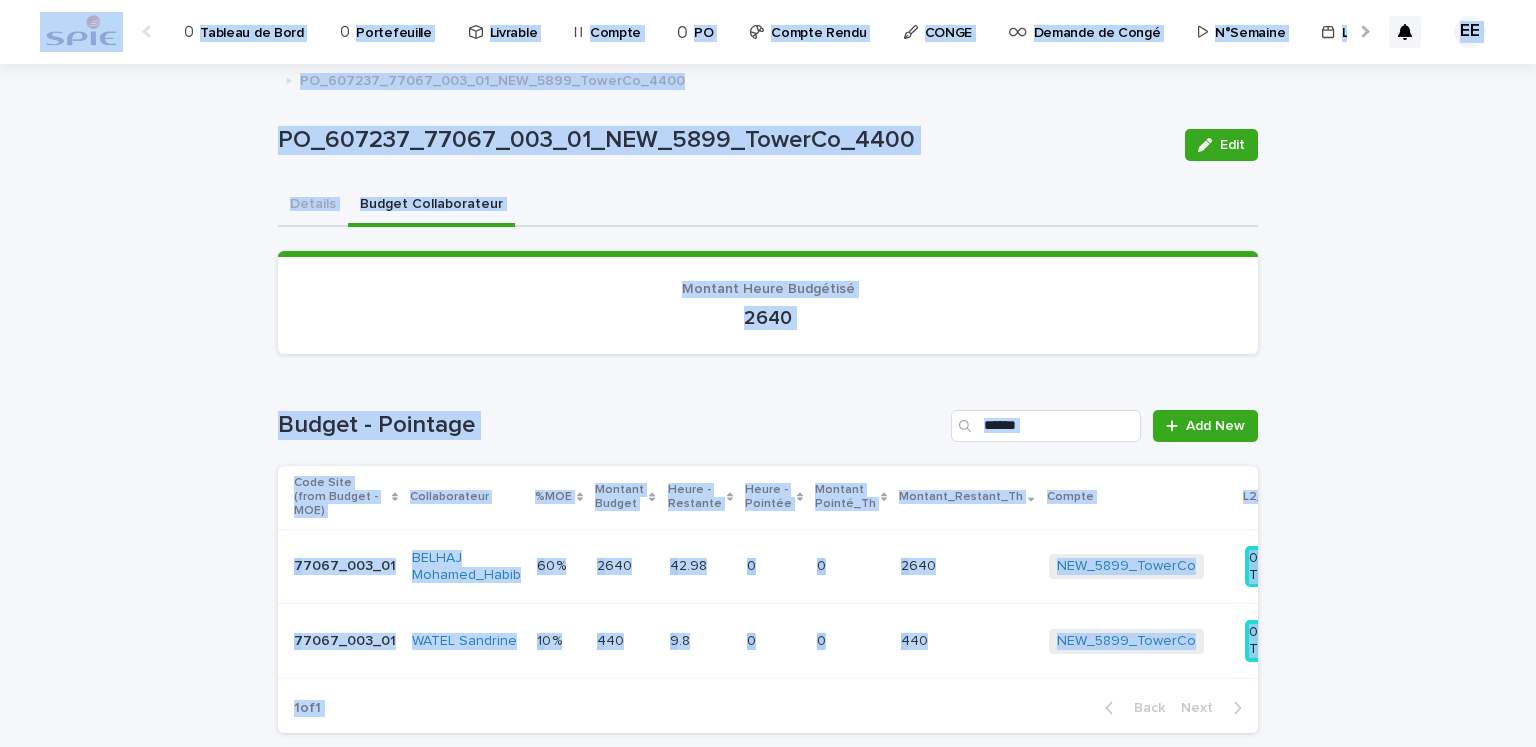 click on "Loading... Saving… Budget - Pointage Add New Code Site (from Budget - MOE) Collaborateur %MOE Montant Budget Heure - Restante Heure - Pointée Montant Pointé_Th Montant_Restant_Th Compte L2_ETAPE Soldé 77067_003_01 77067_003_01   BELHAJ  Mohamed_Habib   60 % 60 %   2640 2640   42.98 42.98   0 0   0 0   2640 2640   NEW_5899_TowerCo   + 0 01_GO TRAVAUX - Soldé 77067_003_01 77067_003_01   WATEL Sandrine   10 % 10 %   440 440   9.8 9.8   0 0   0 0   440 440   NEW_5899_TowerCo   + 0 01_GO TRAVAUX - Soldé 1  of  1 Back Next" at bounding box center [768, 559] 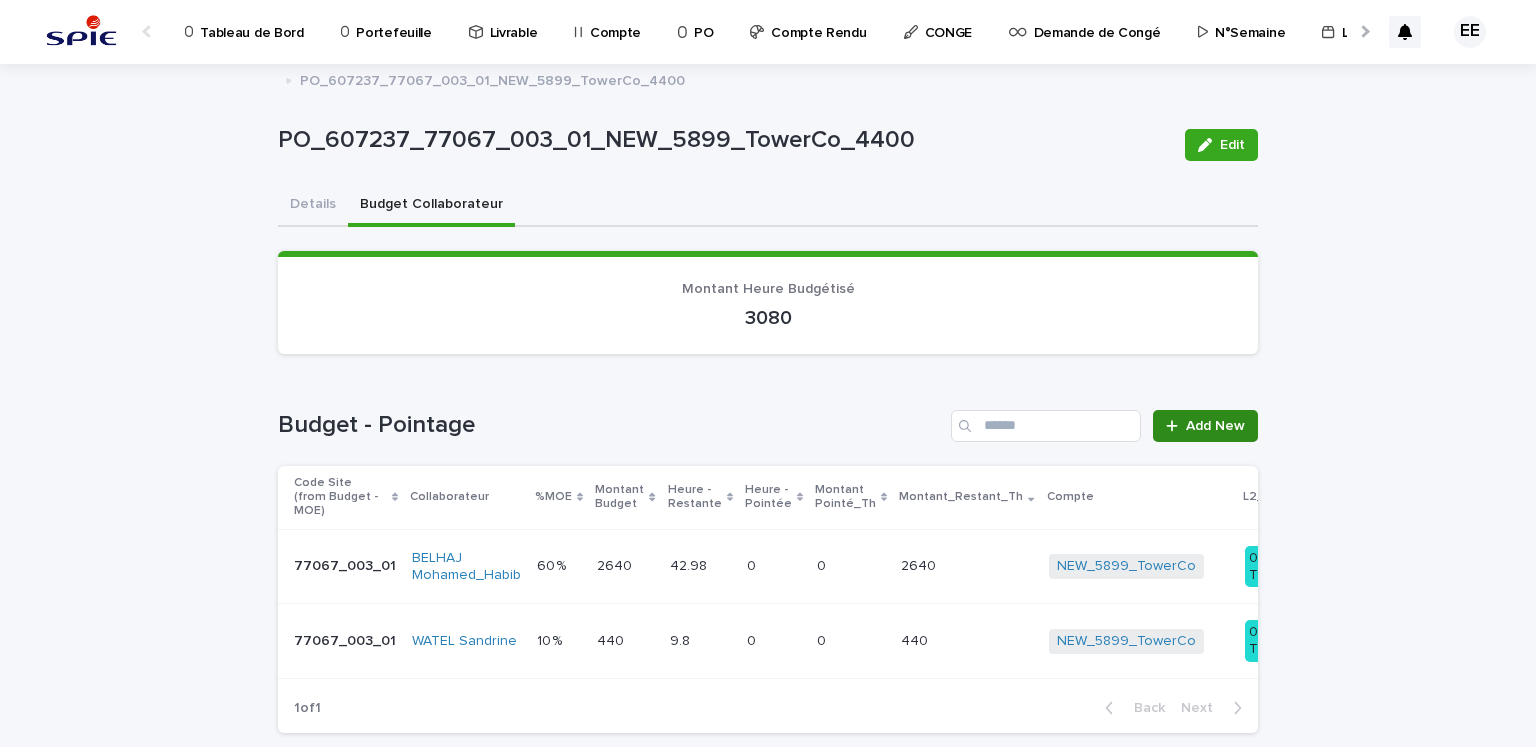click on "Add New" at bounding box center (1215, 426) 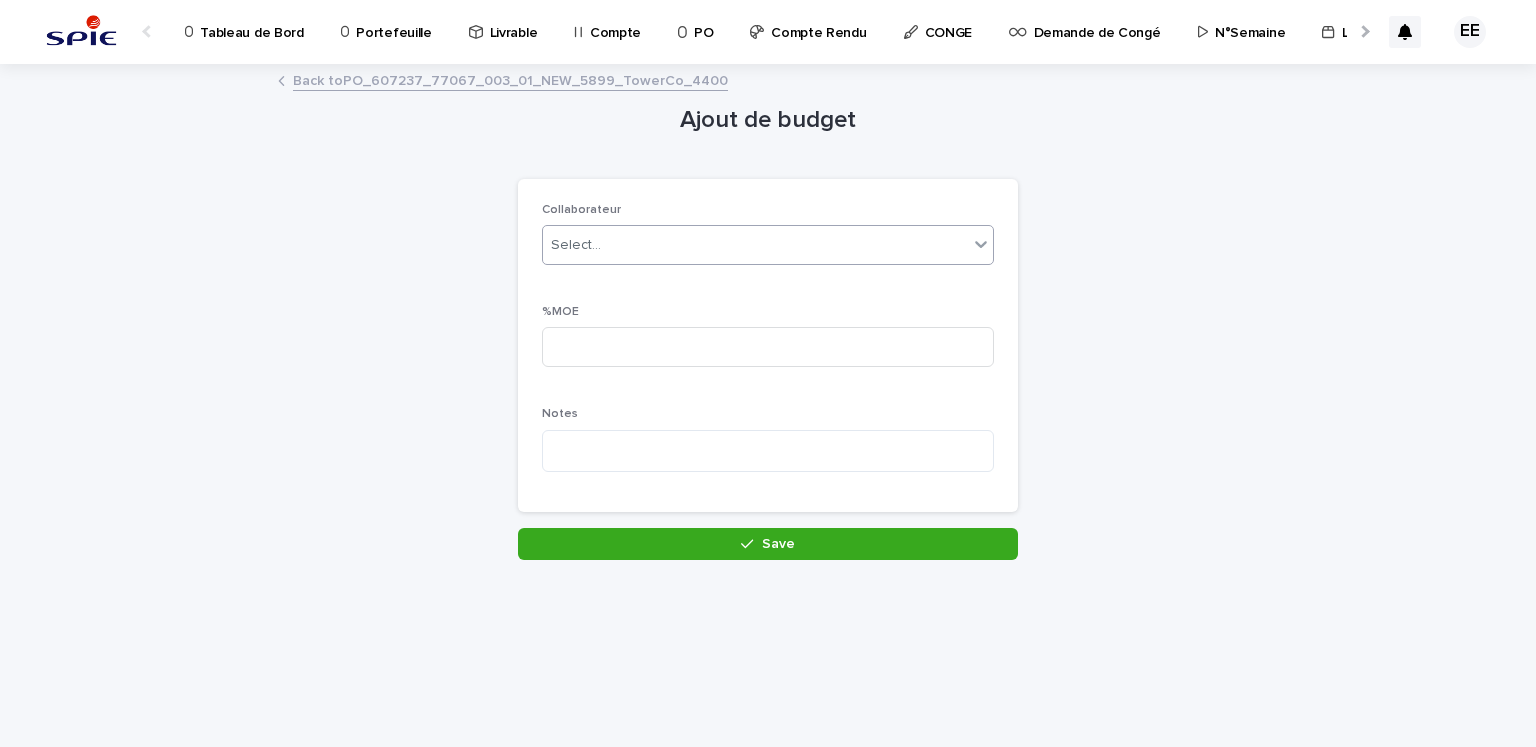 click on "Select..." at bounding box center [755, 245] 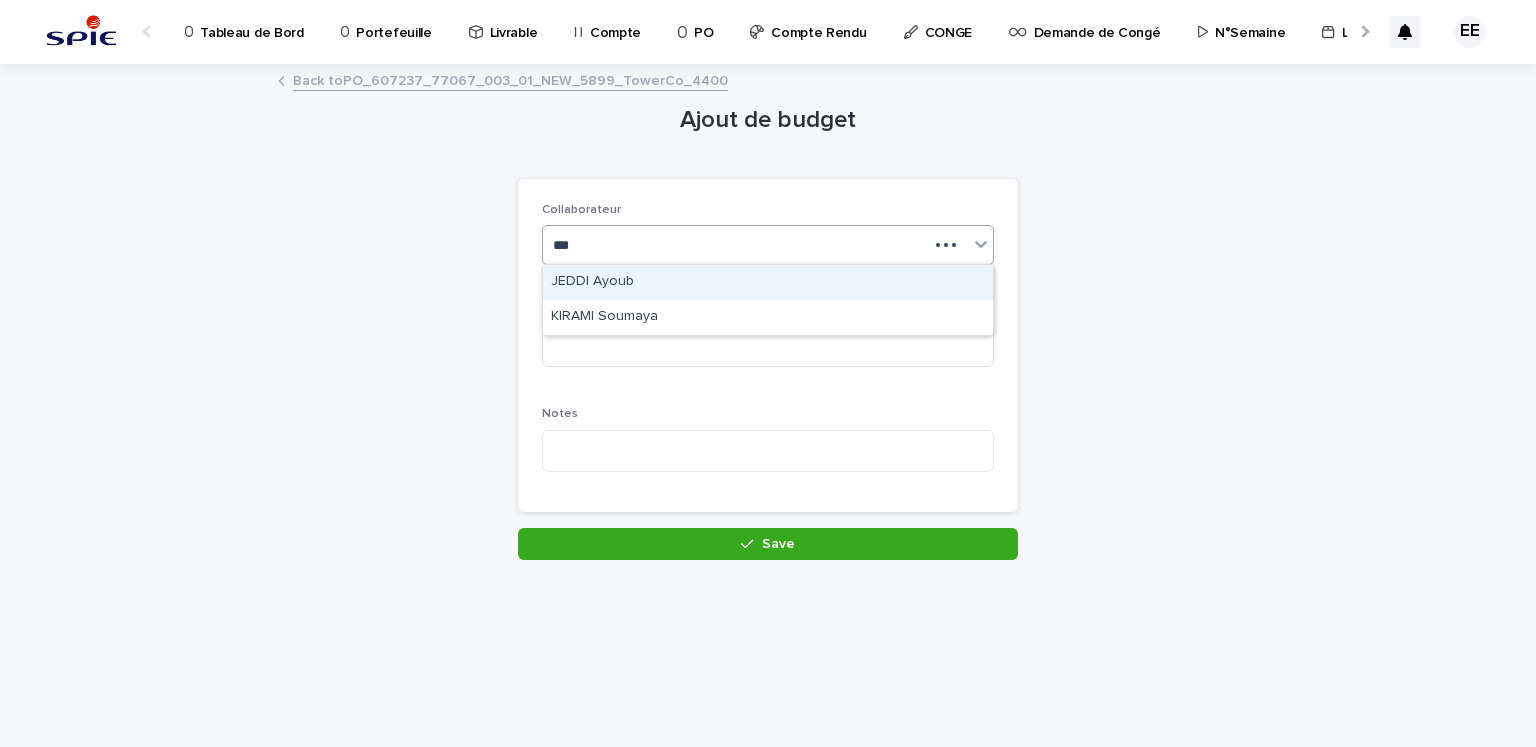 type on "****" 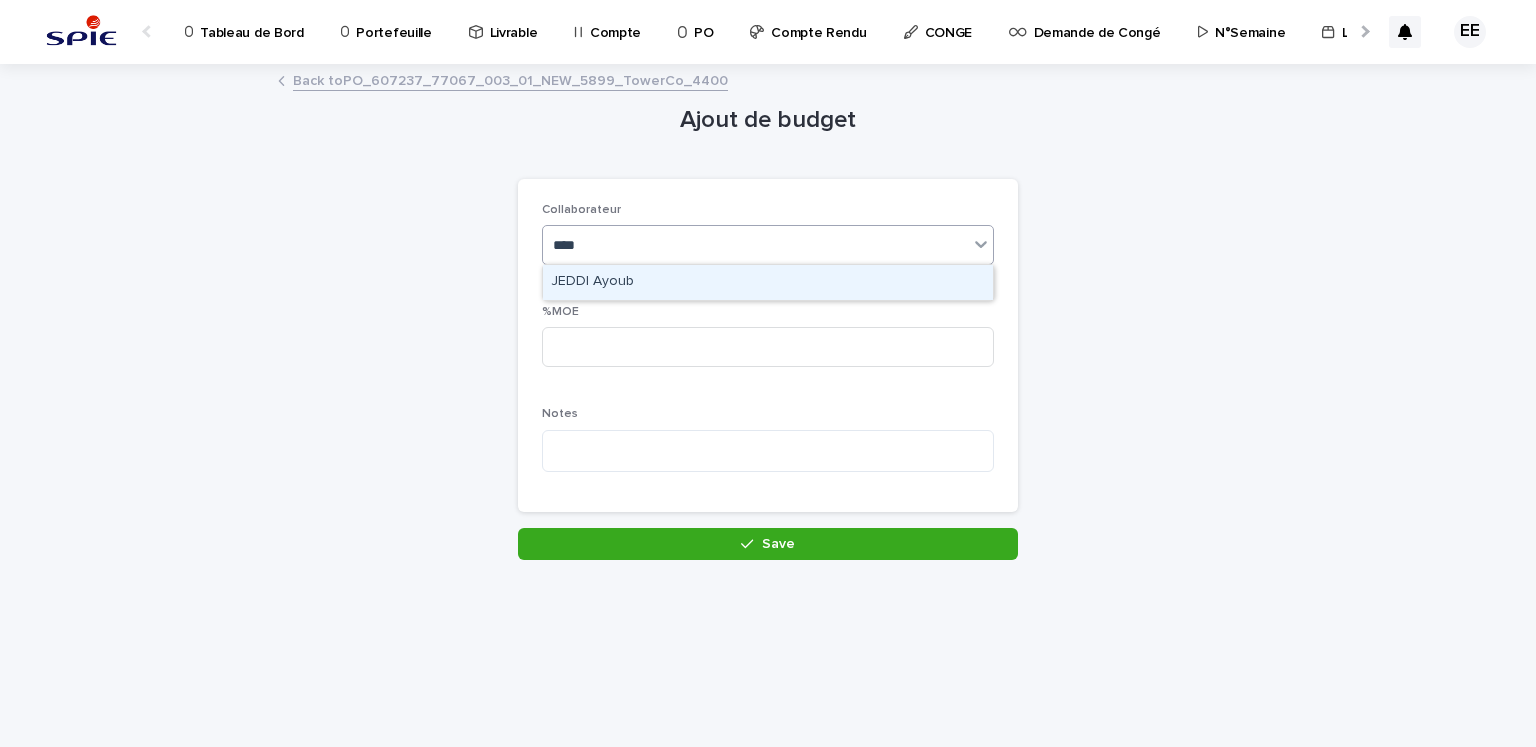 click on "JEDDI Ayoub" at bounding box center (768, 282) 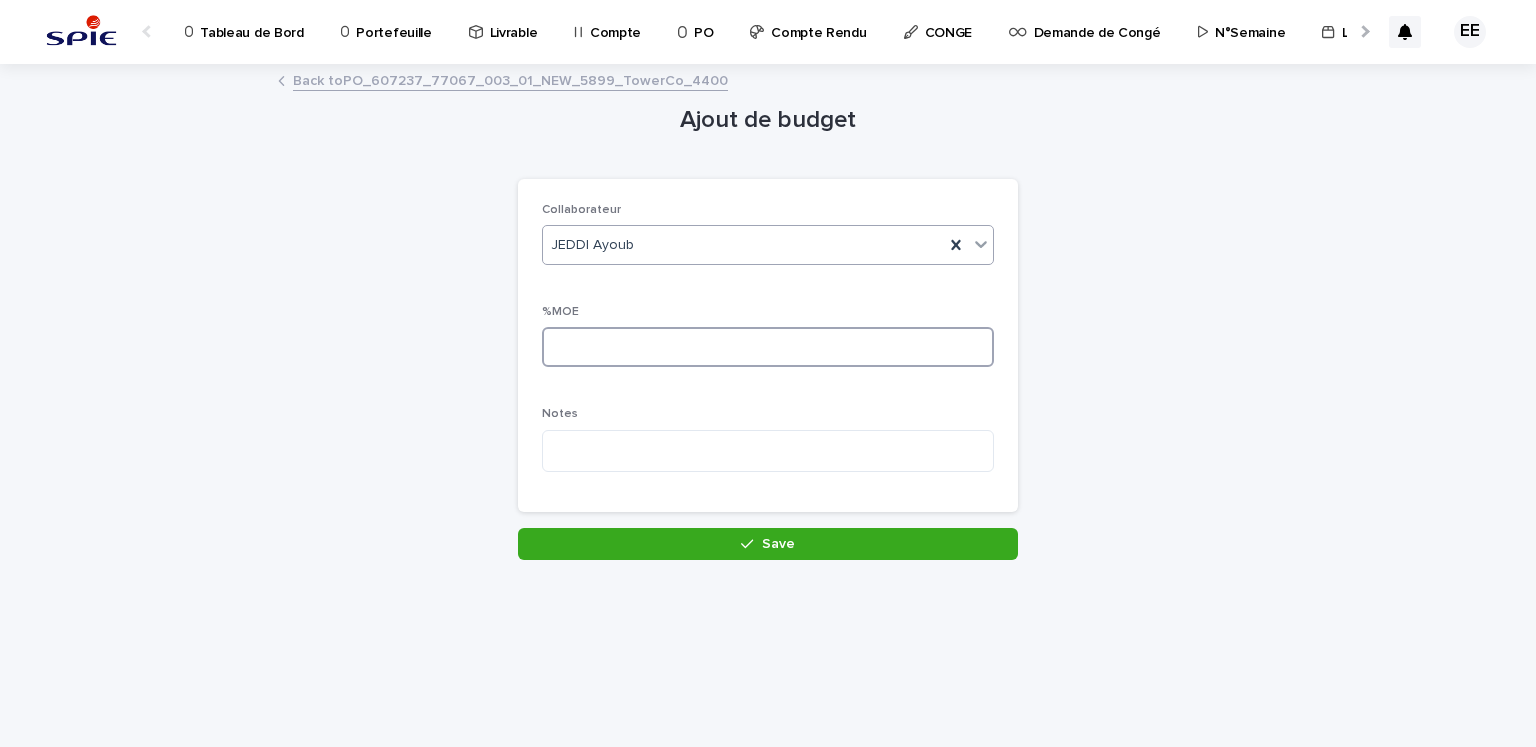 click at bounding box center [768, 347] 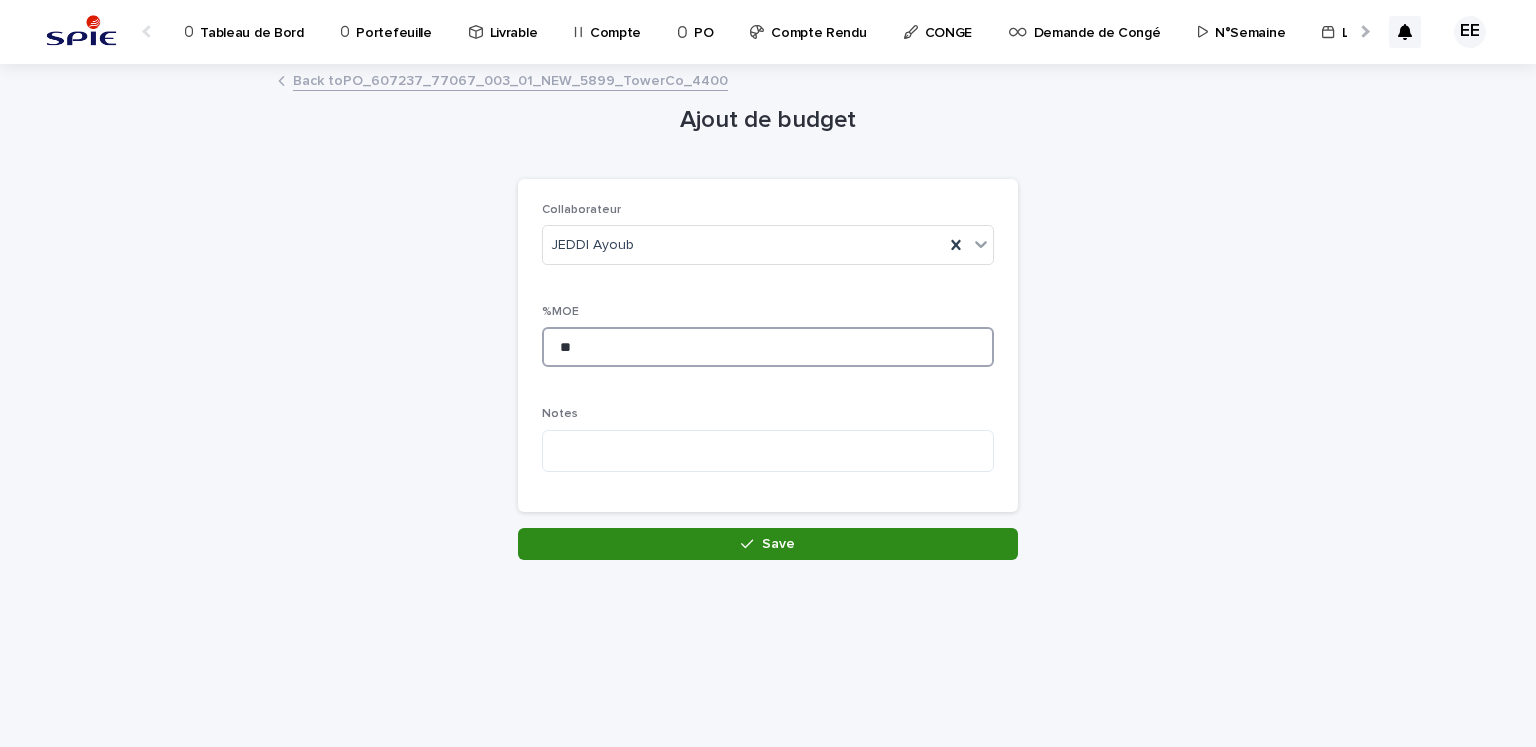 type on "**" 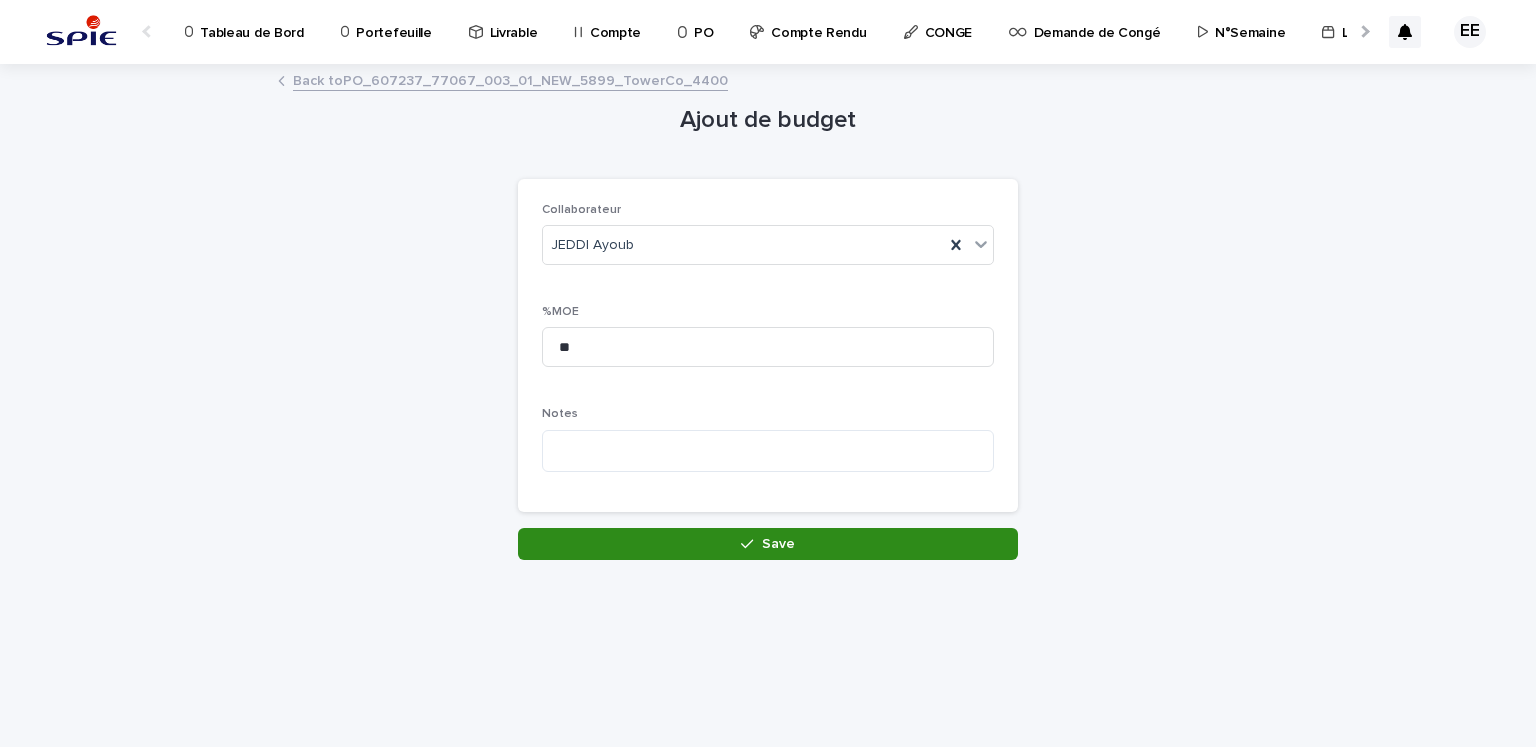 click on "Save" at bounding box center (768, 544) 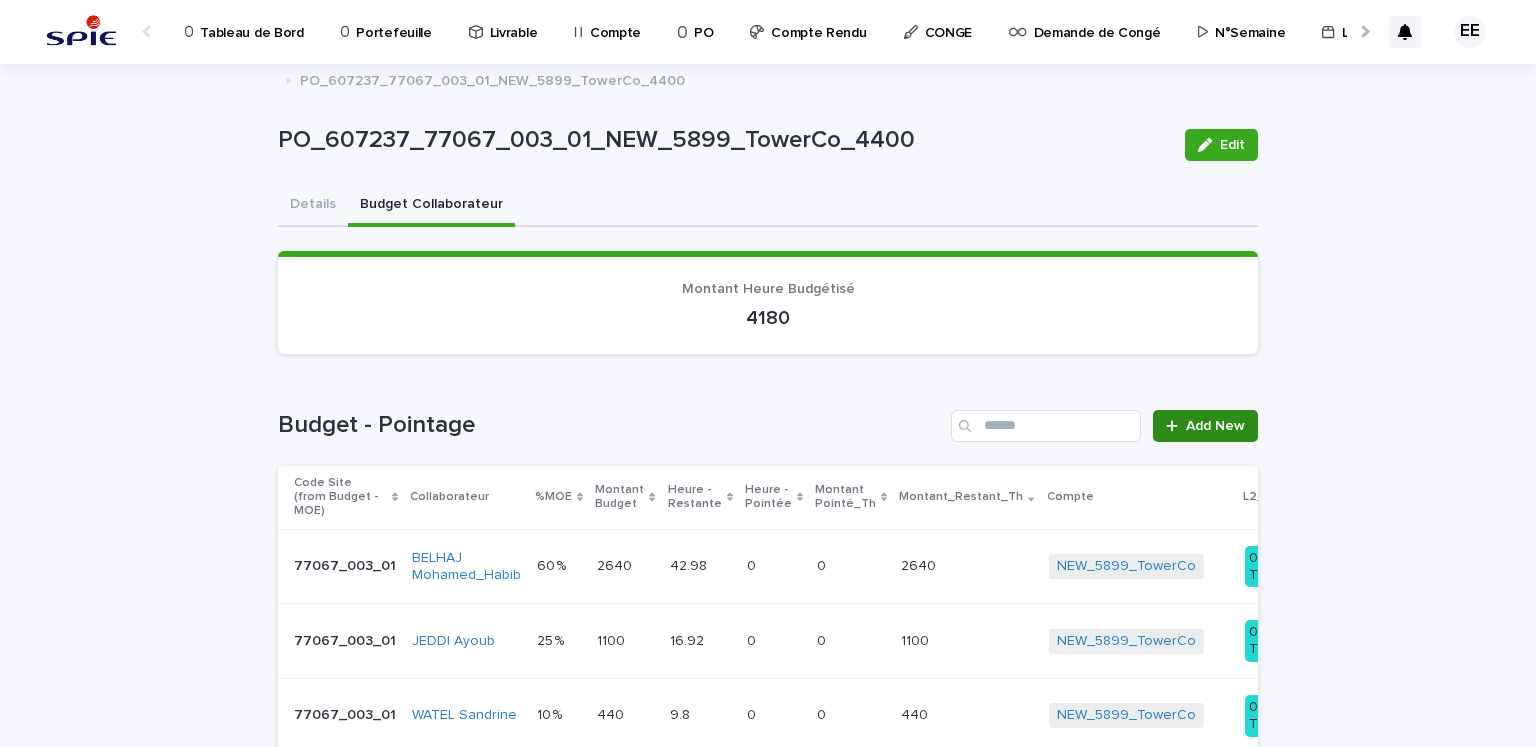 click at bounding box center [1176, 426] 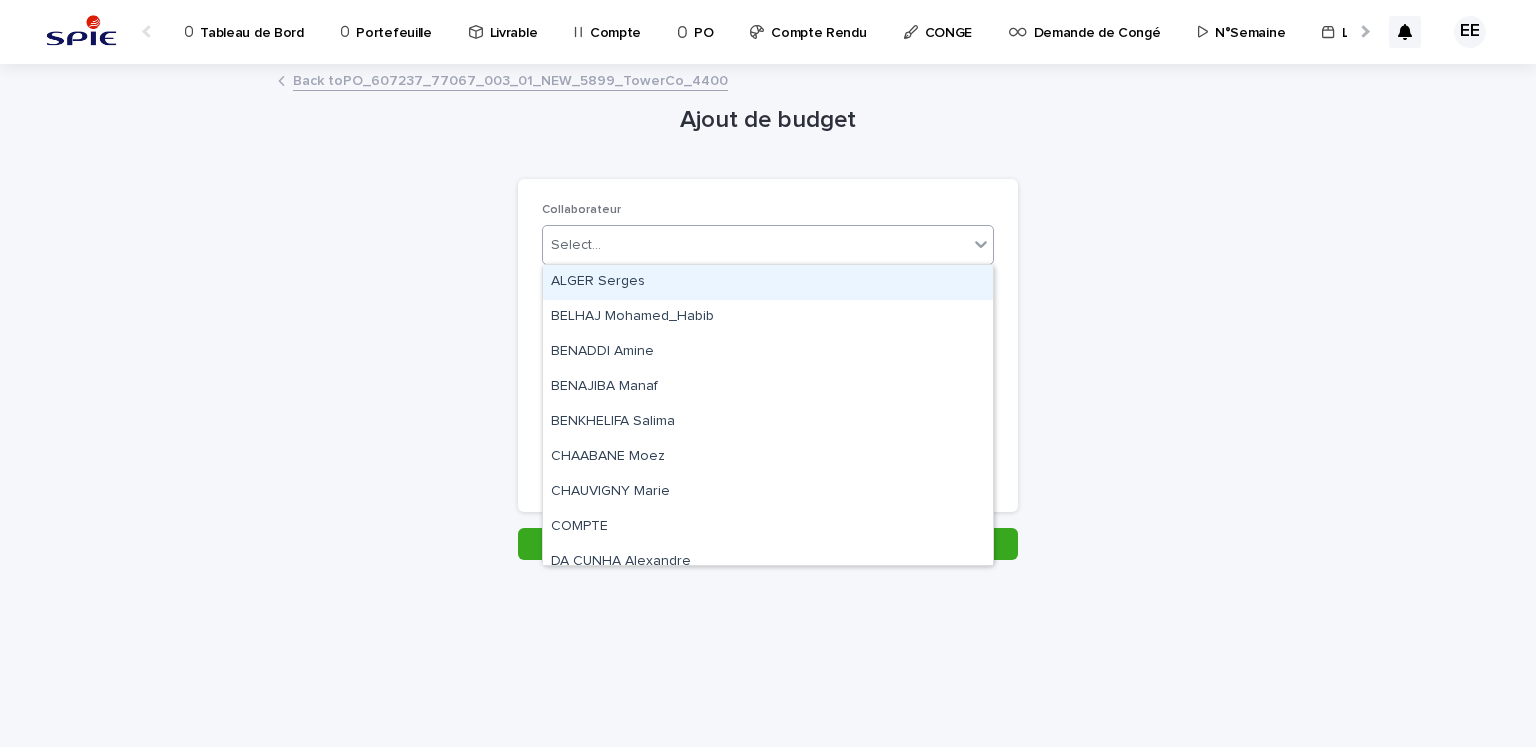 click on "Select..." at bounding box center (755, 245) 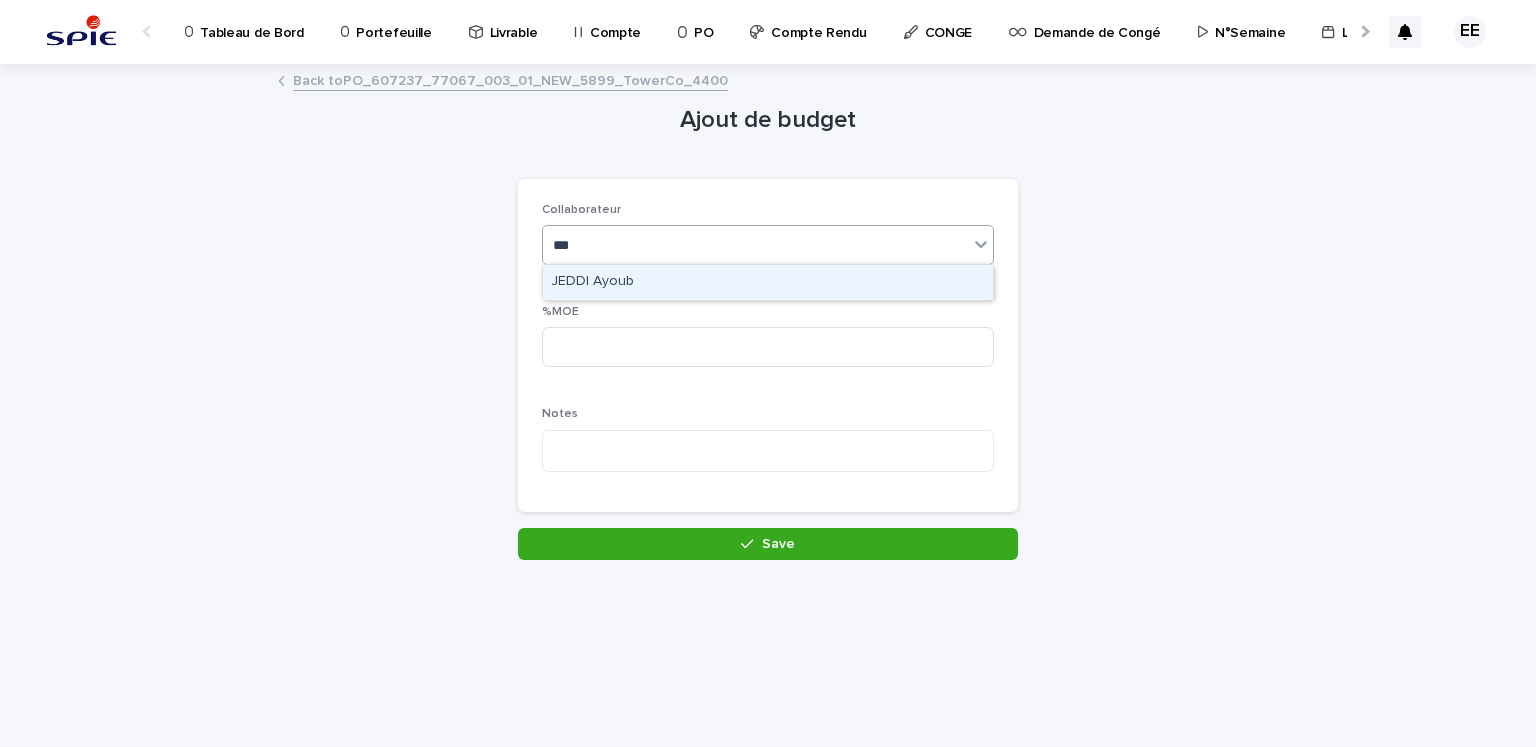 type on "****" 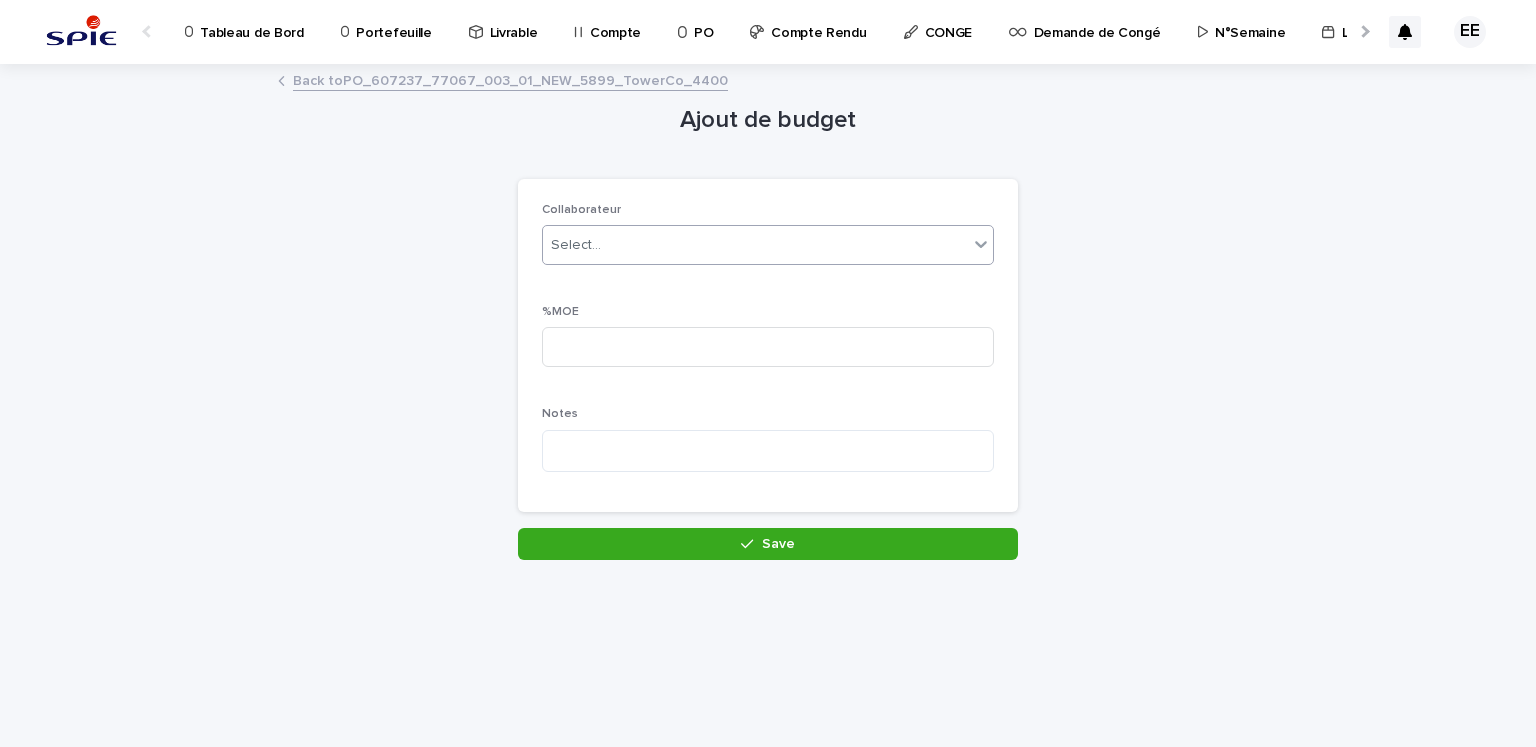 click on "Select..." at bounding box center [755, 245] 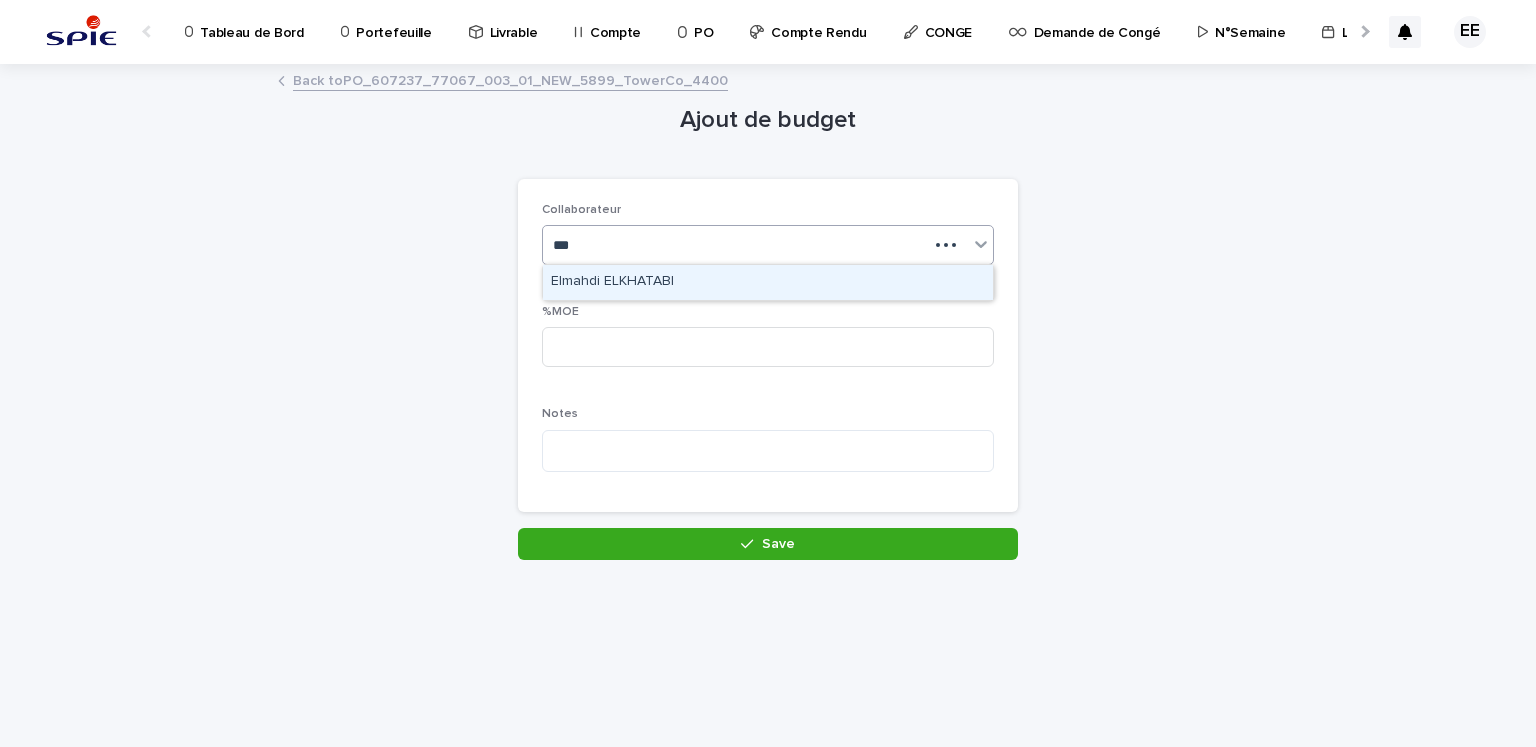 type on "****" 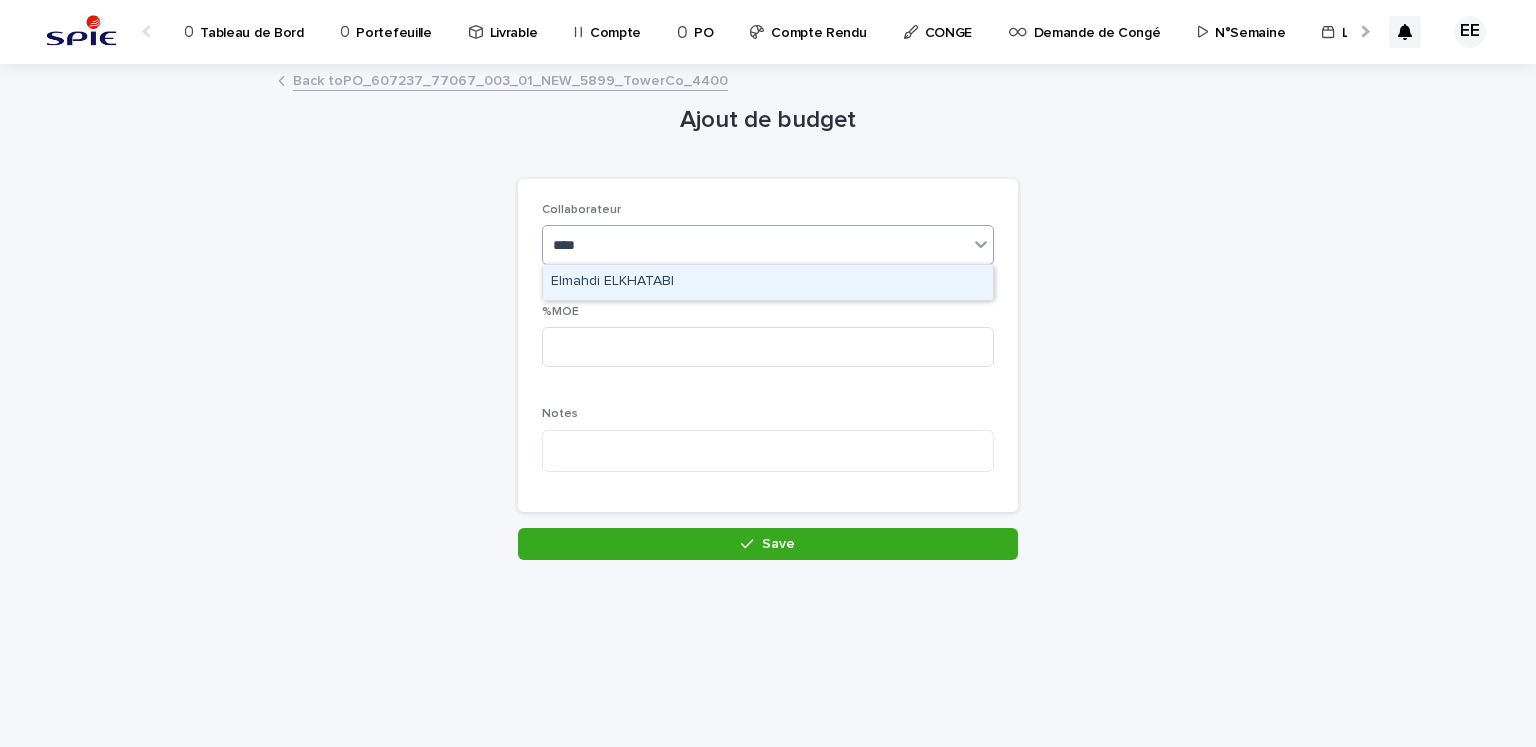 click on "Elmahdi ELKHATABI" at bounding box center (768, 282) 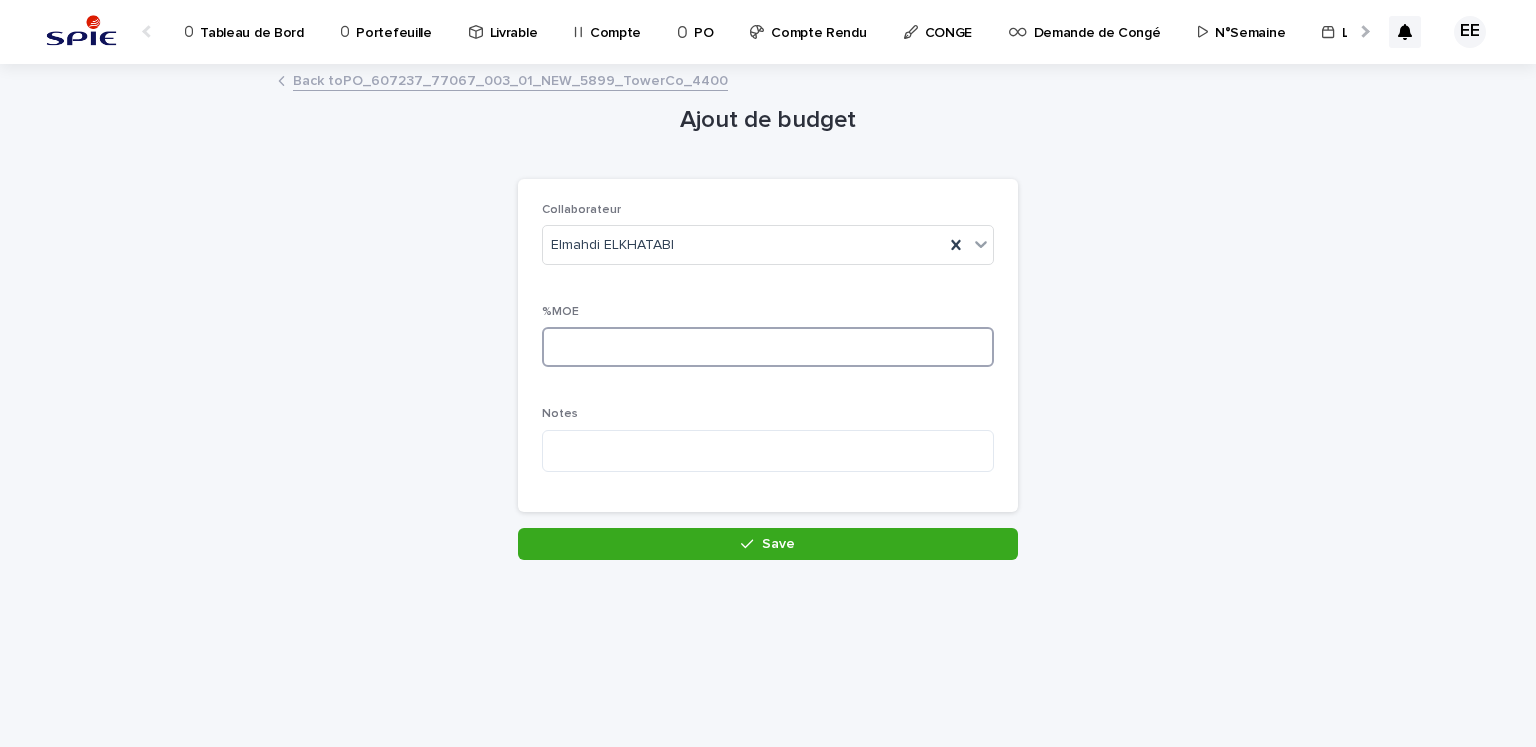 click at bounding box center [768, 347] 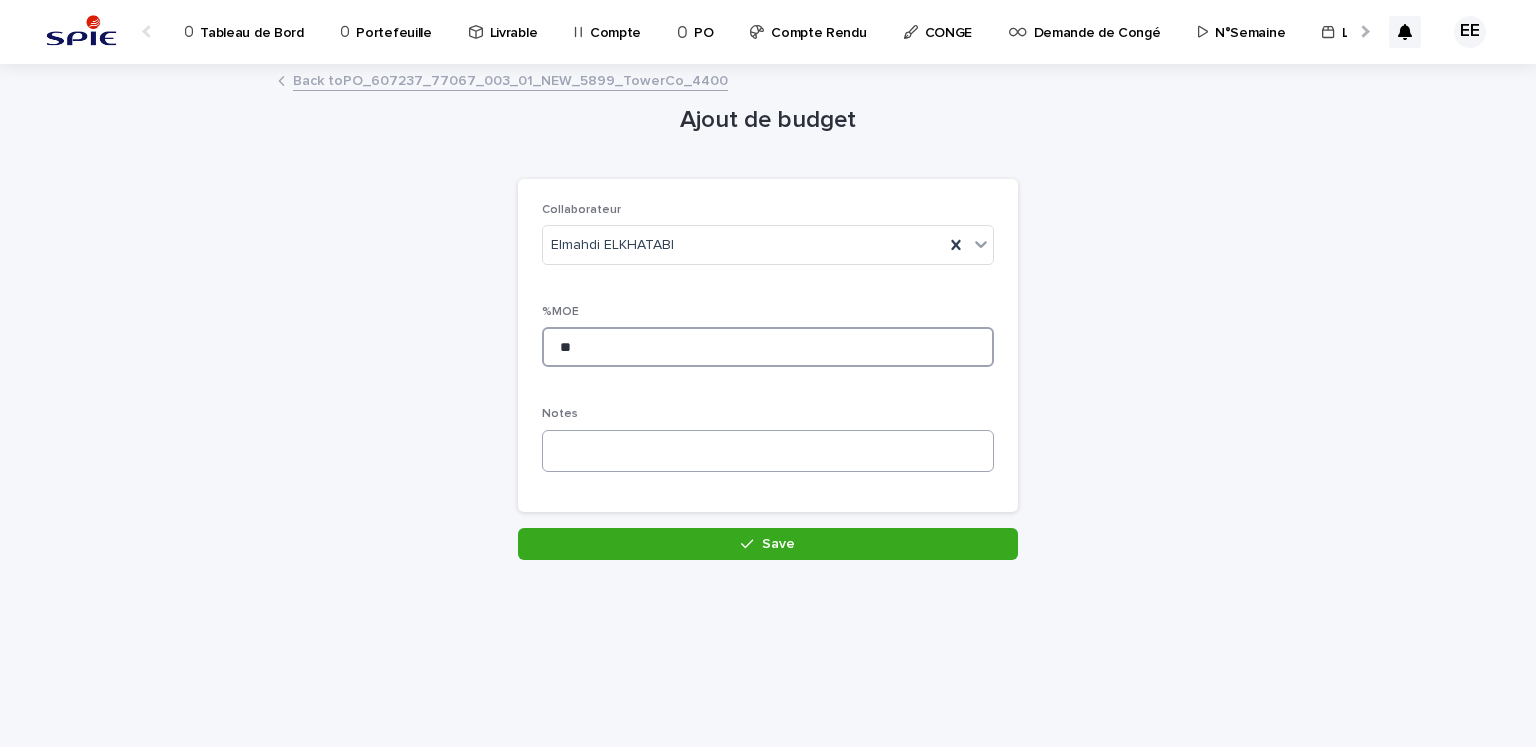 type on "**" 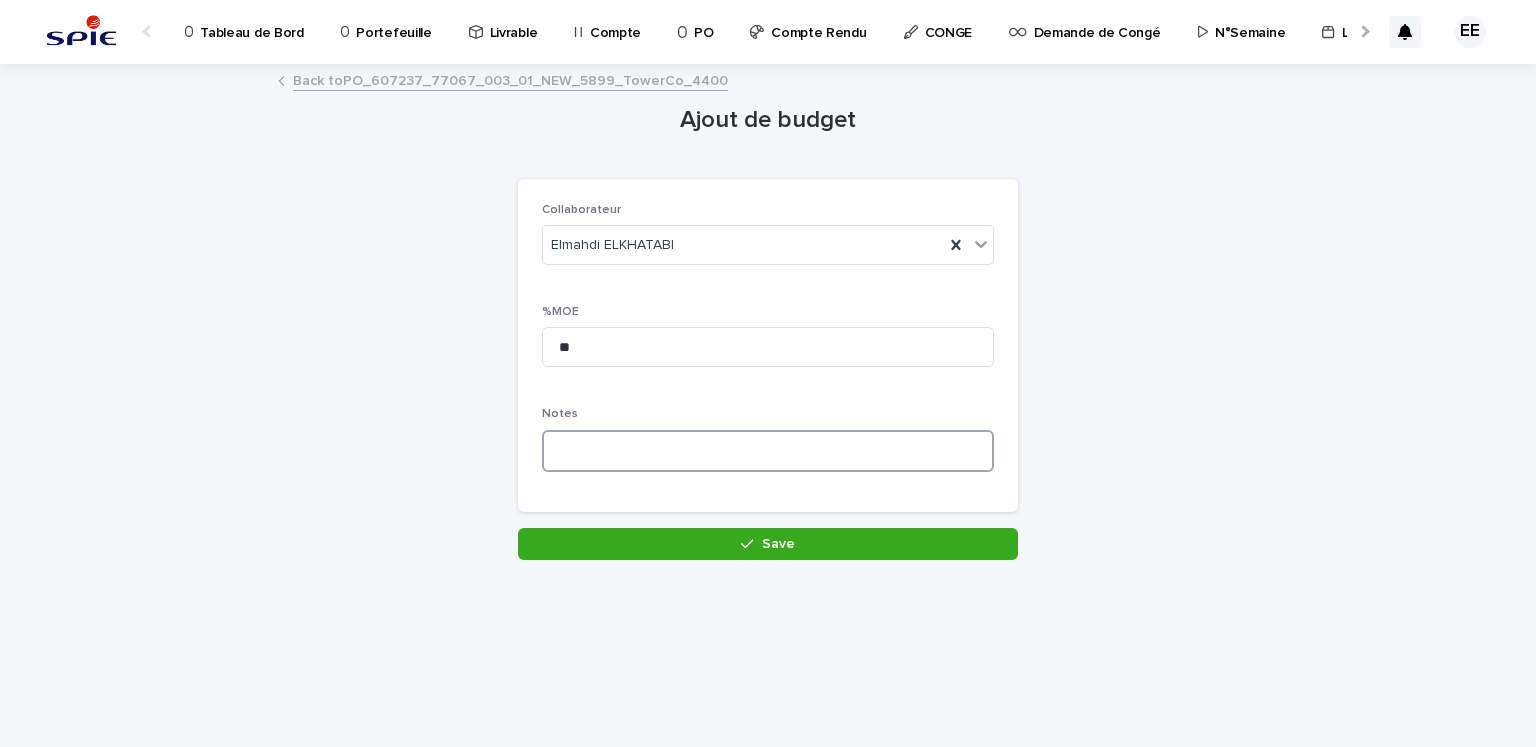 click at bounding box center [768, 451] 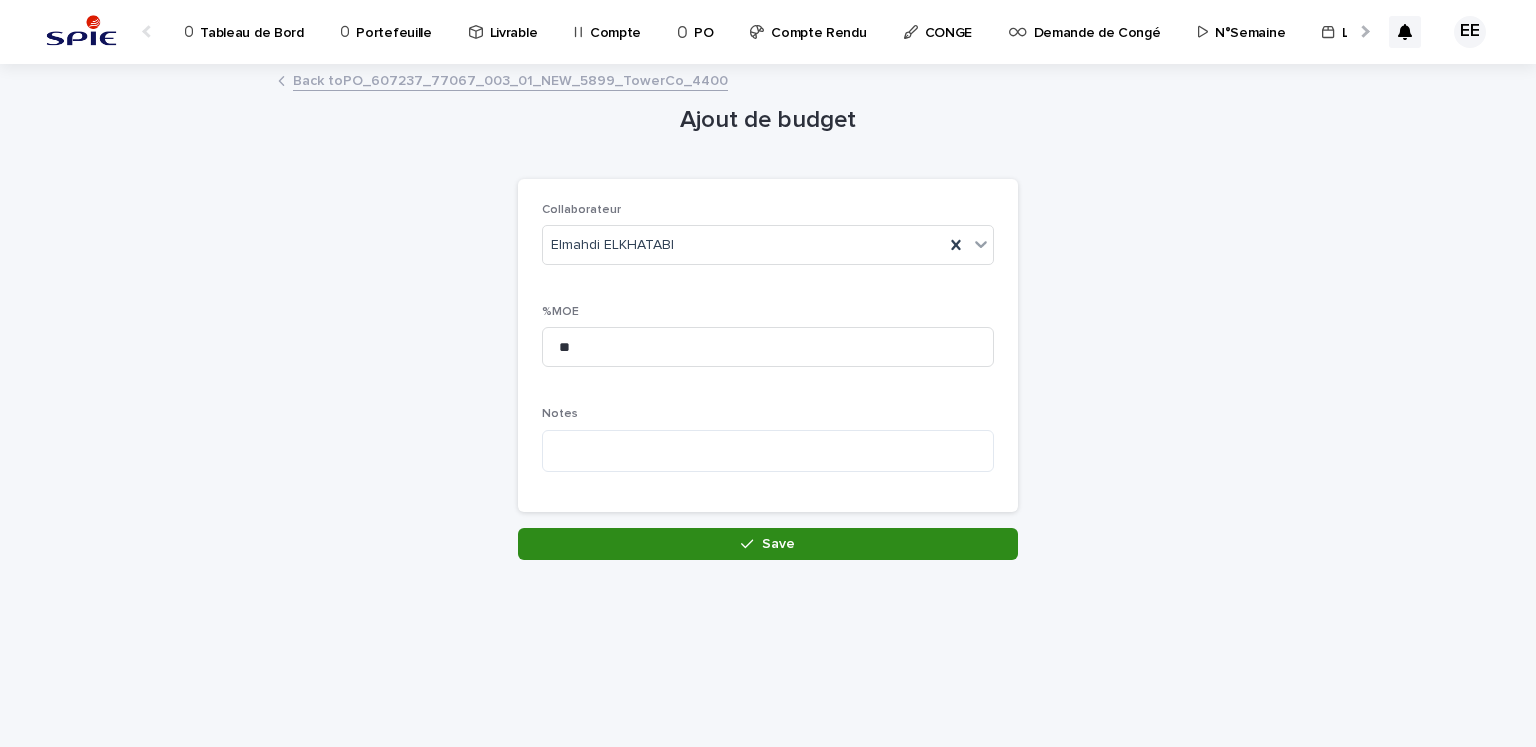 click on "Save" at bounding box center (768, 544) 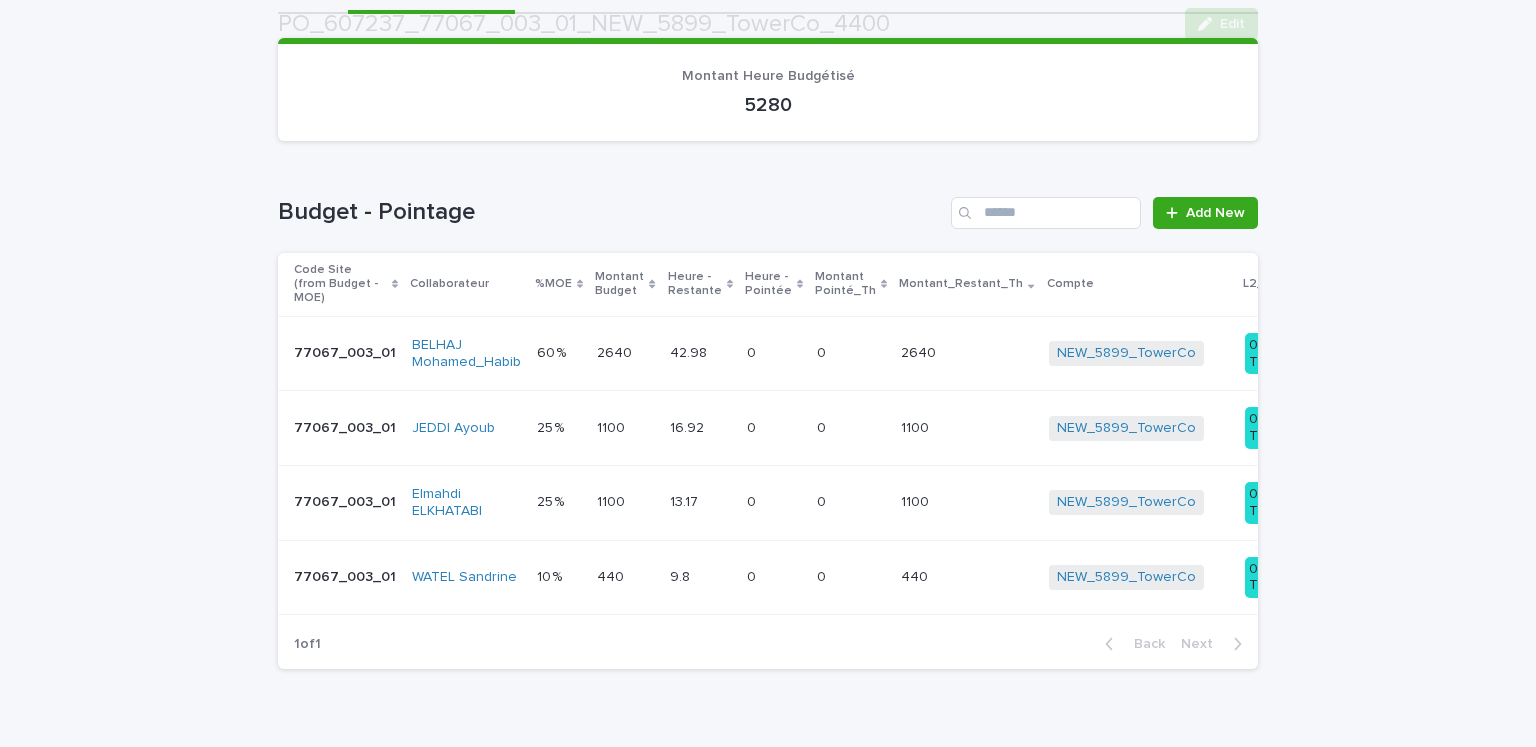 scroll, scrollTop: 250, scrollLeft: 0, axis: vertical 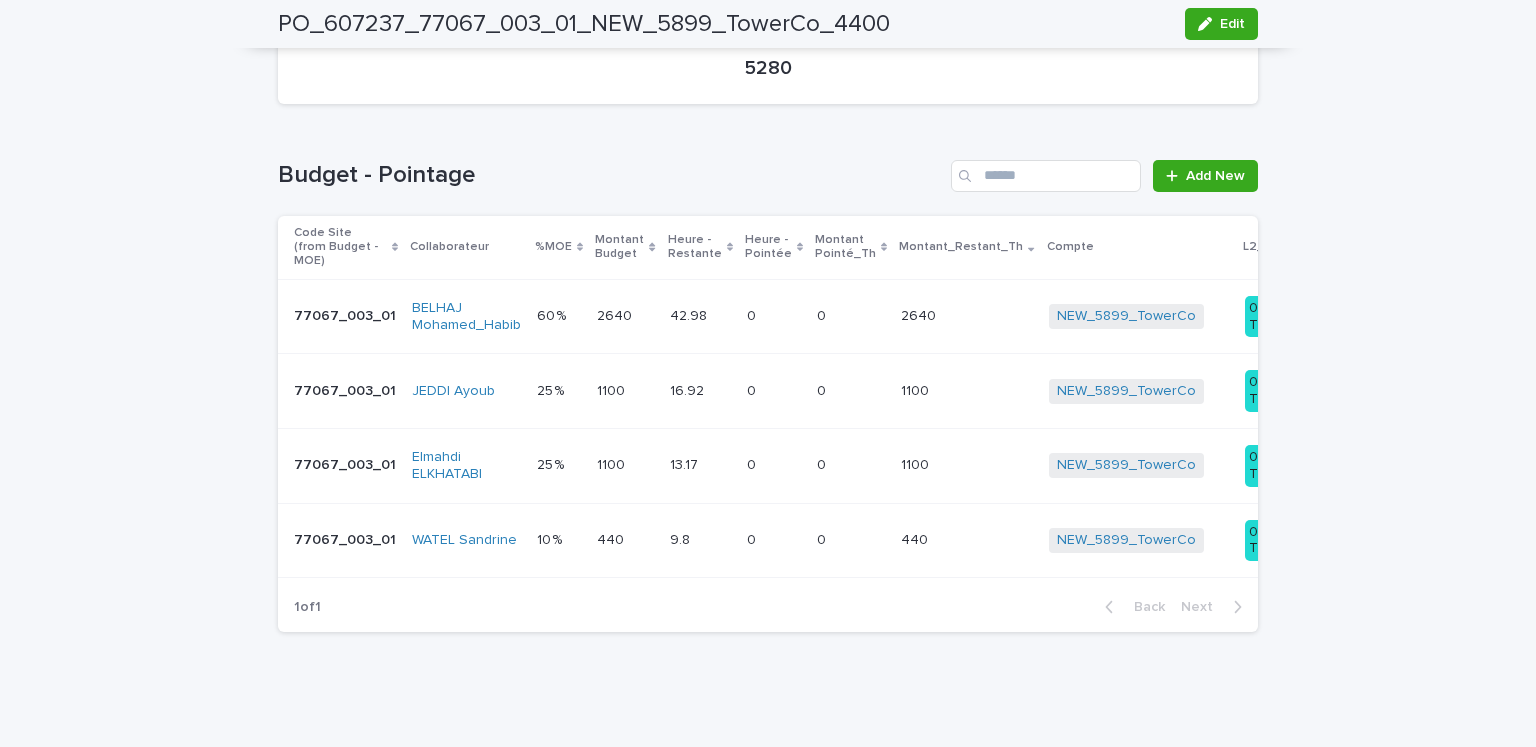 click on "0 0" at bounding box center (774, 316) 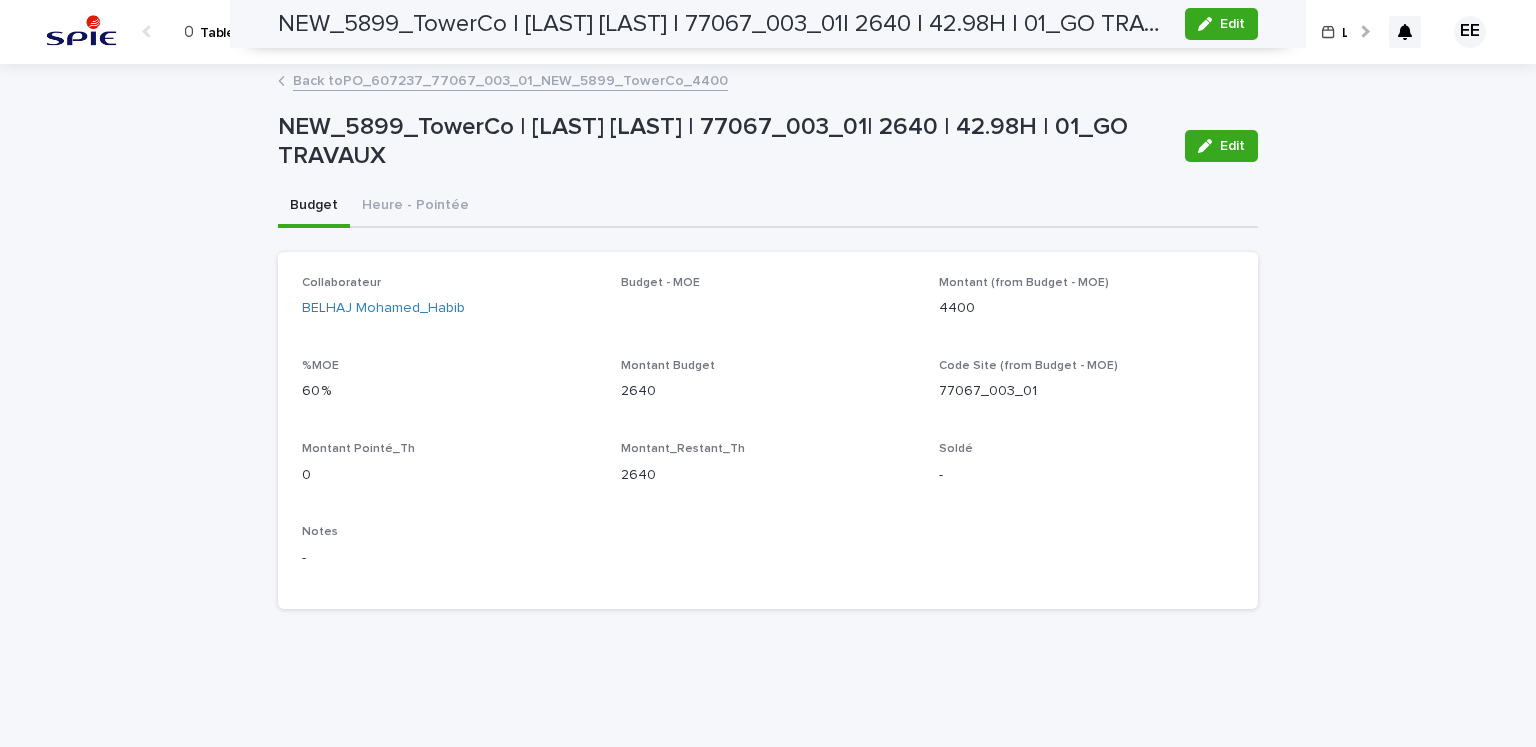 scroll, scrollTop: 0, scrollLeft: 0, axis: both 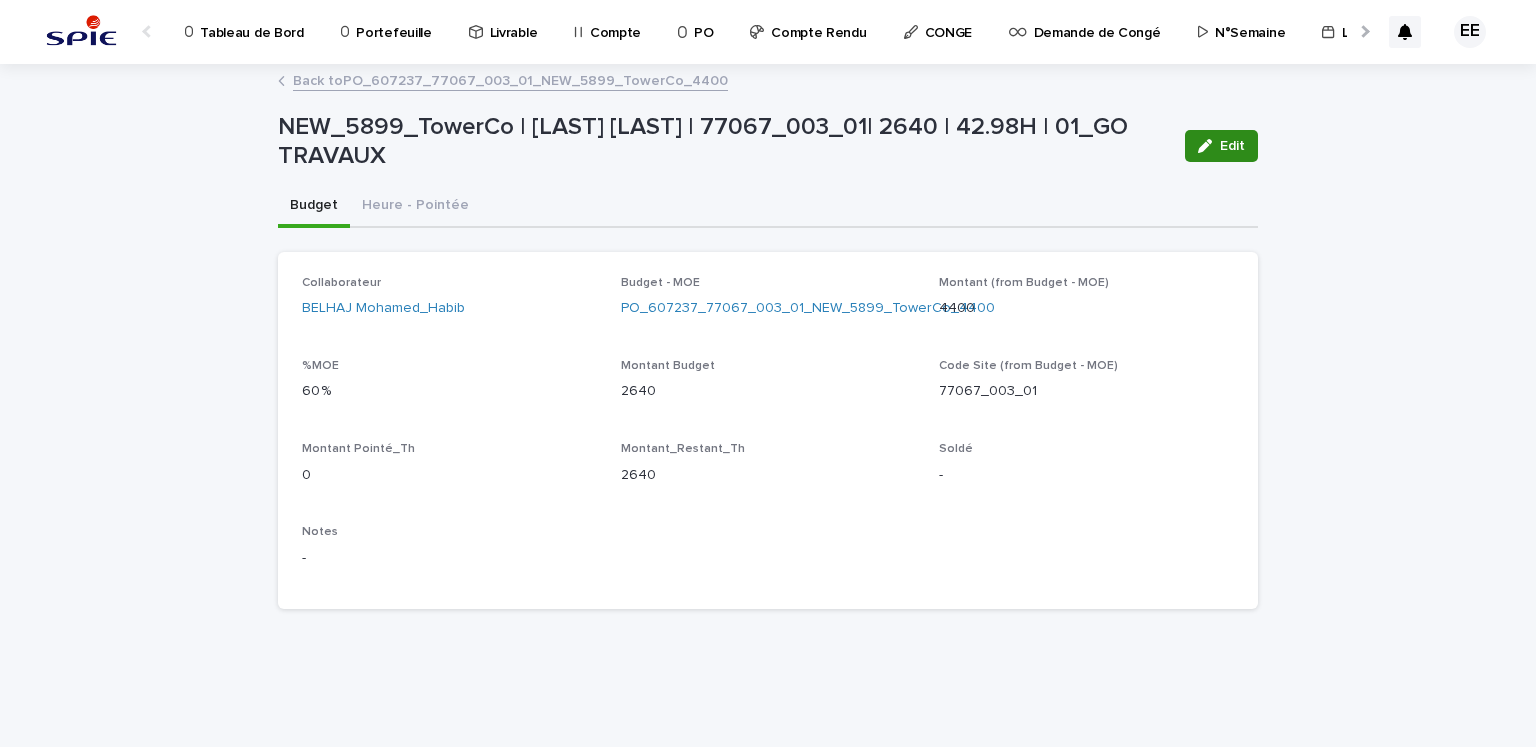 click at bounding box center (1209, 146) 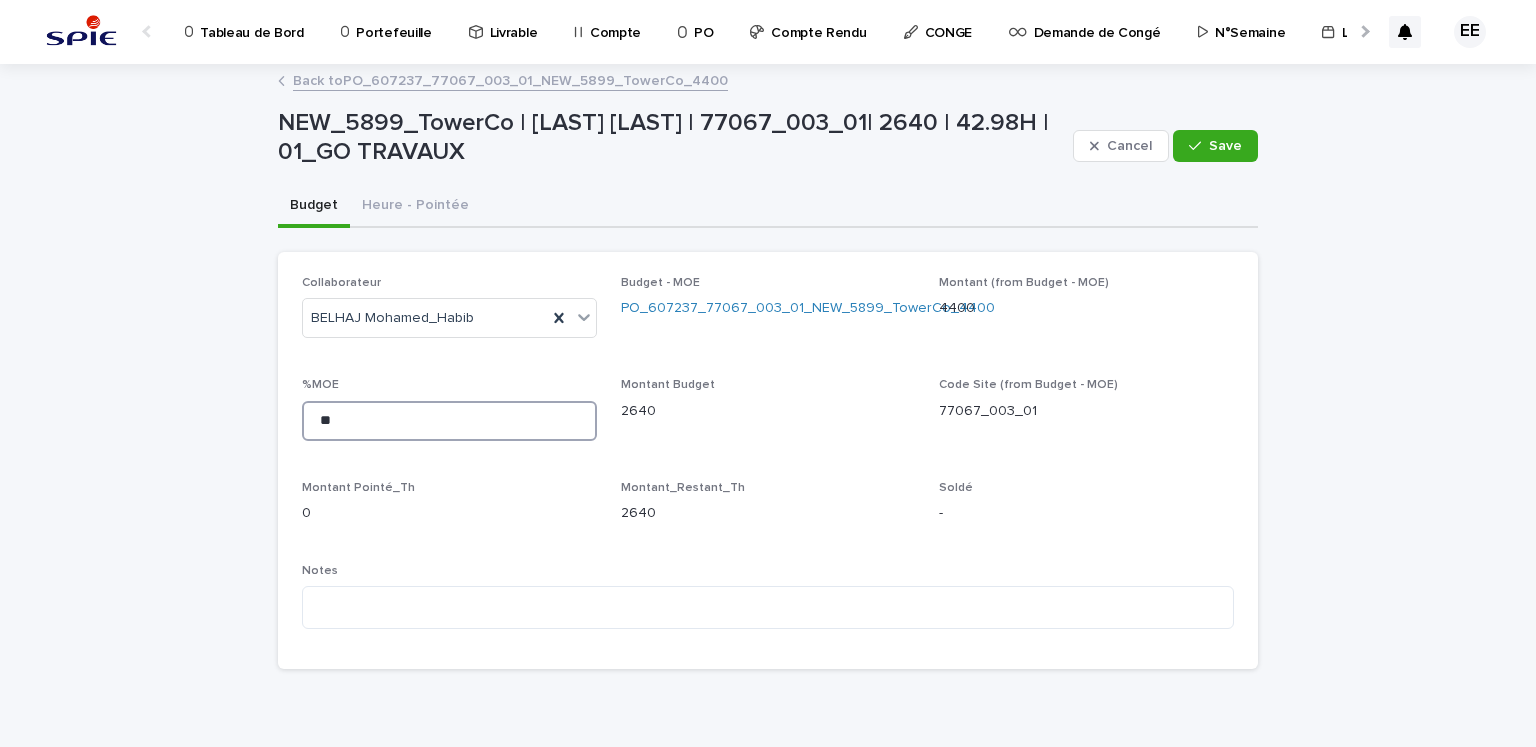 drag, startPoint x: 460, startPoint y: 410, endPoint x: 392, endPoint y: 409, distance: 68.007355 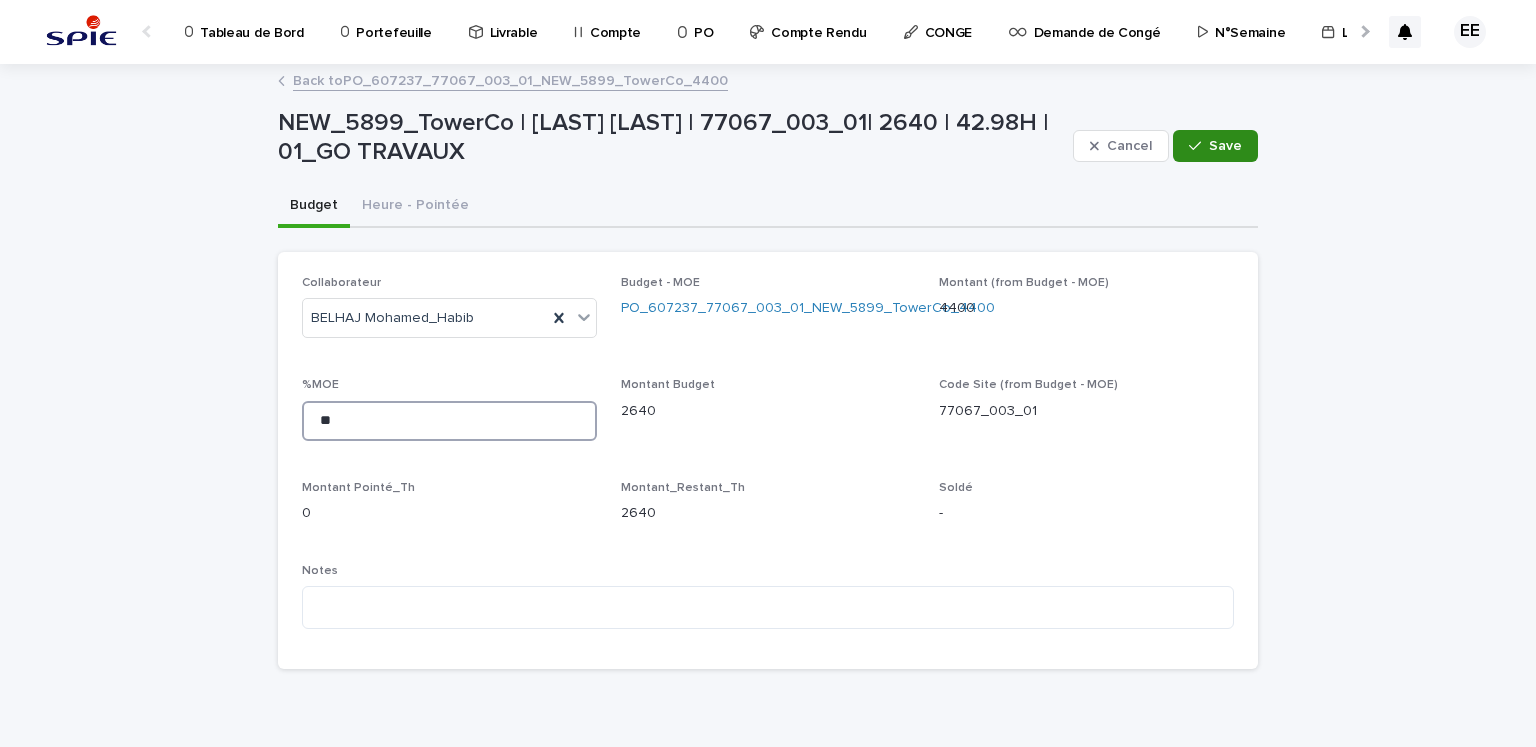type on "**" 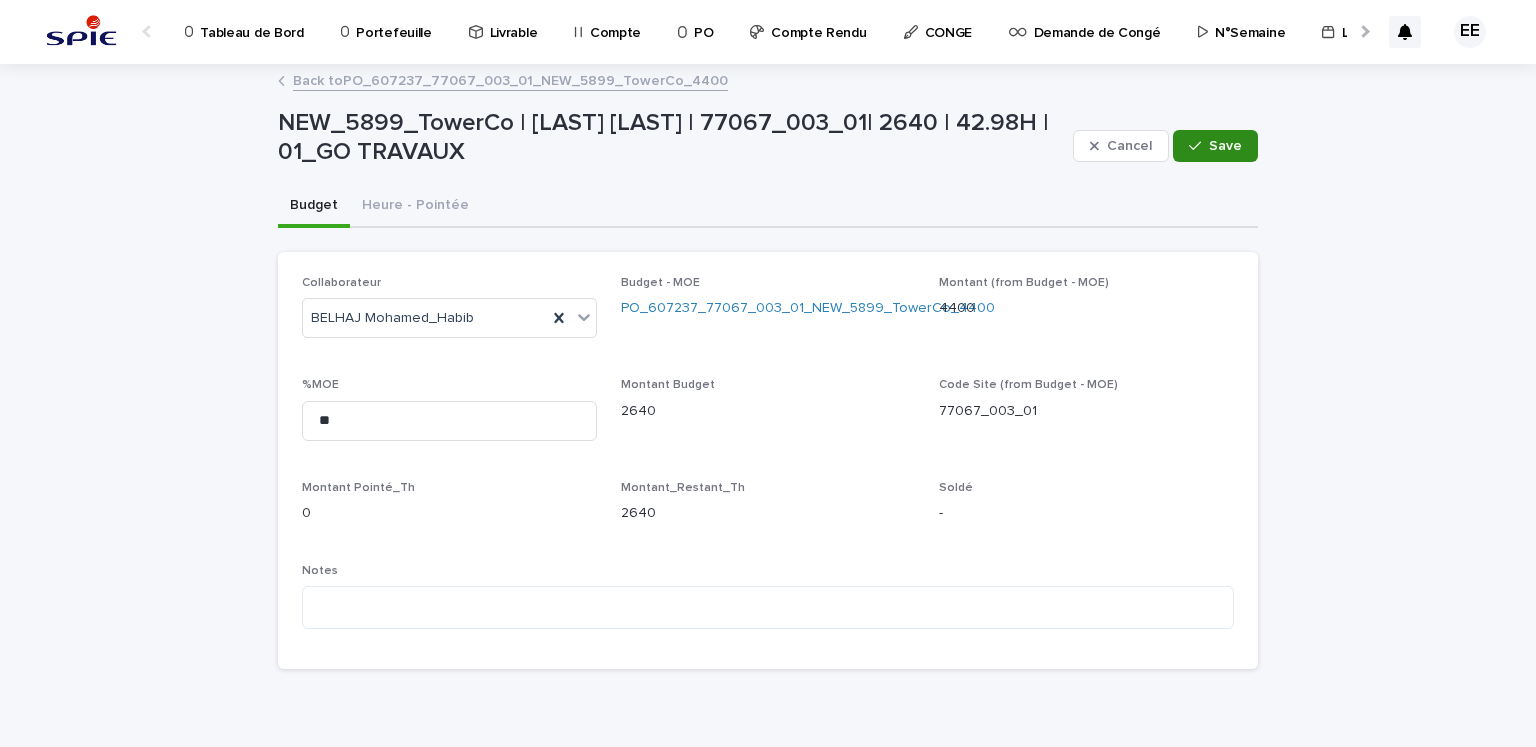 click on "Save" at bounding box center [1225, 146] 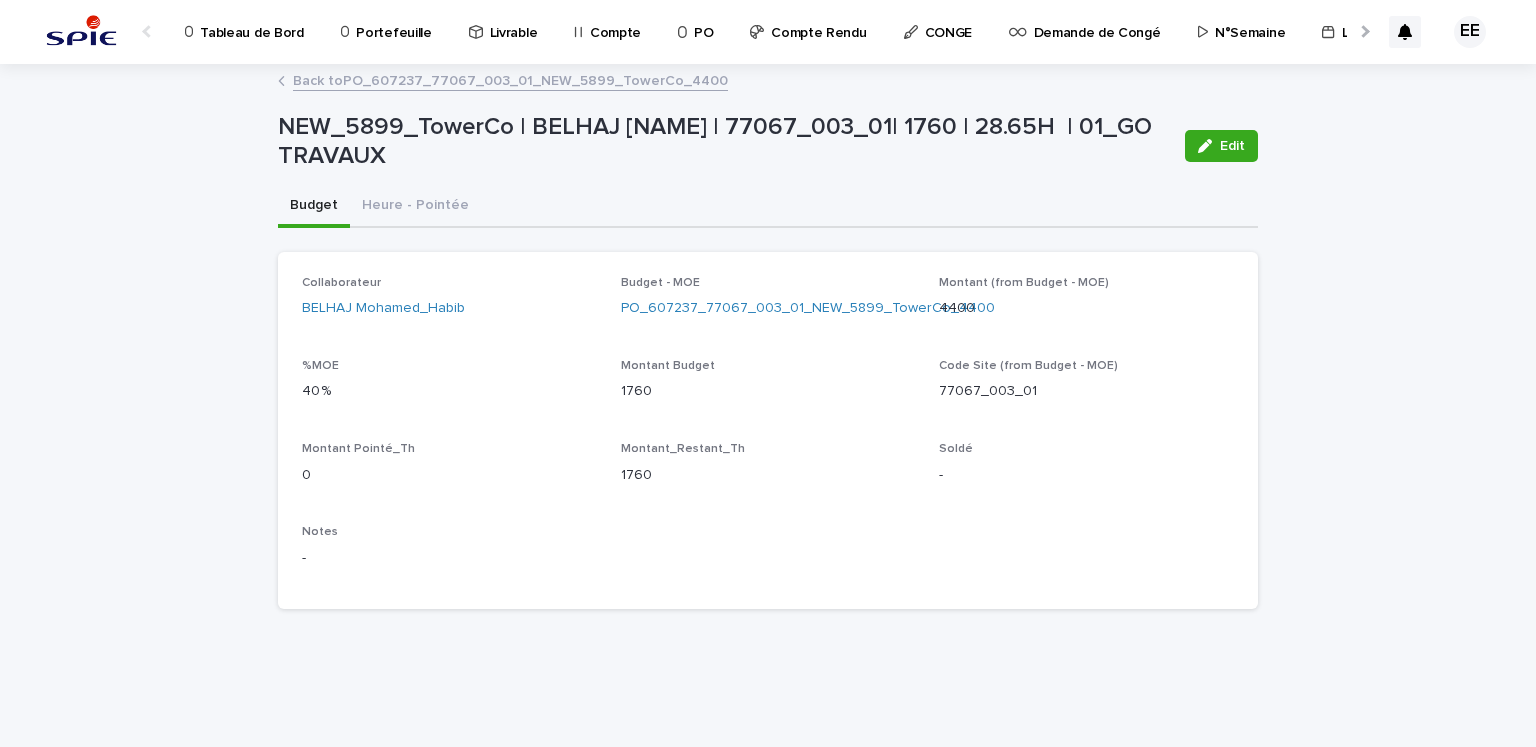 click on "Back to  PO_607237_77067_003_01_NEW_5899_TowerCo_4400" at bounding box center [510, 79] 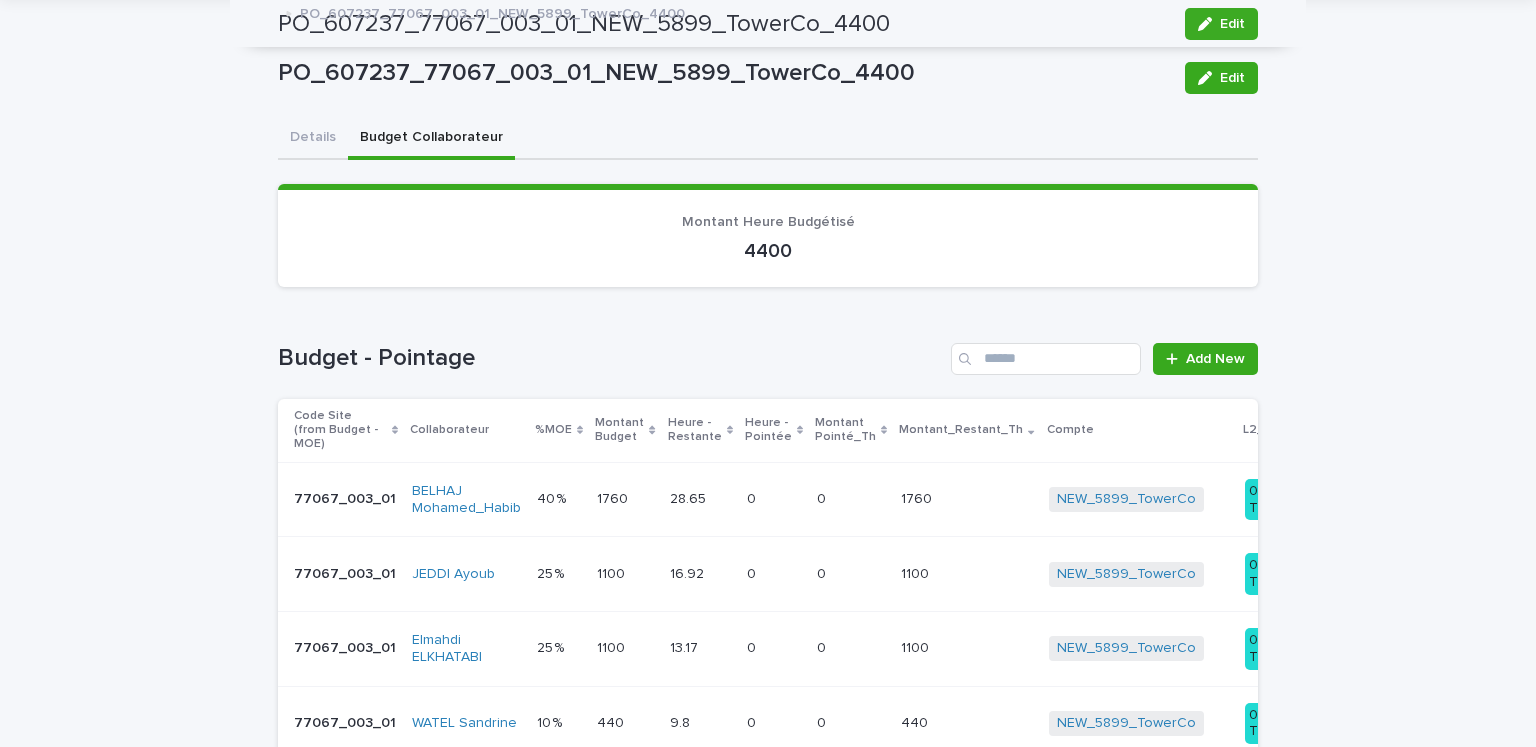 scroll, scrollTop: 0, scrollLeft: 0, axis: both 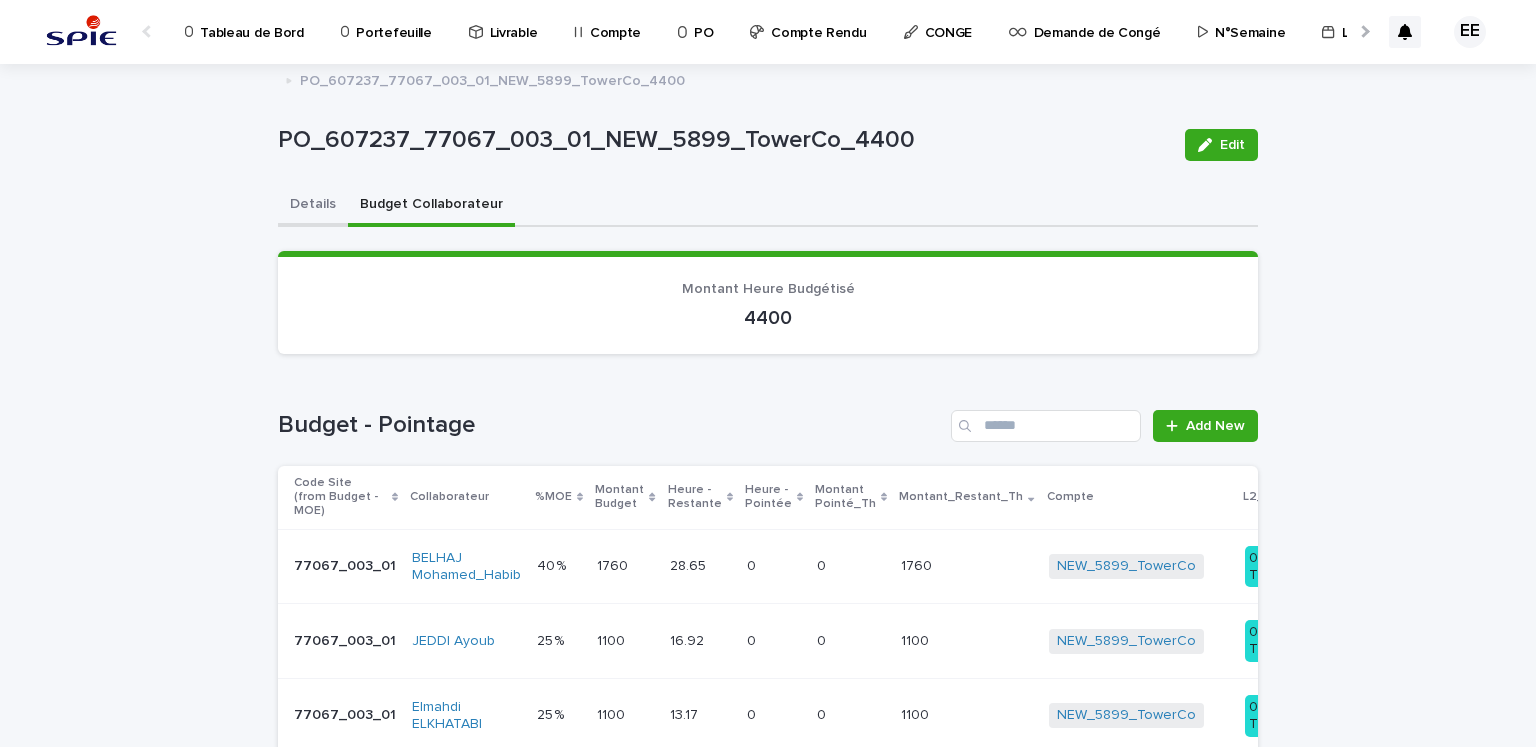 click on "Details" at bounding box center (313, 206) 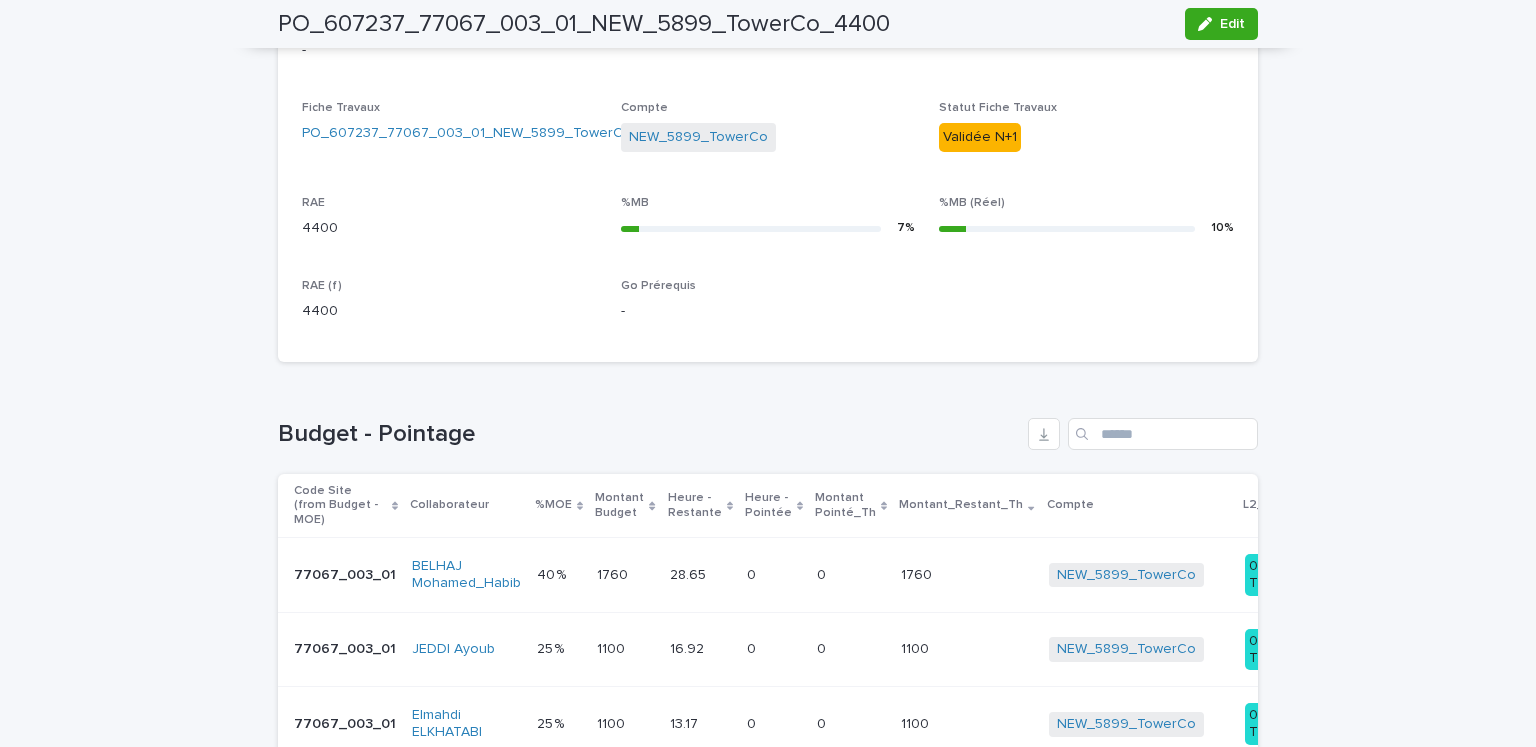 scroll, scrollTop: 576, scrollLeft: 0, axis: vertical 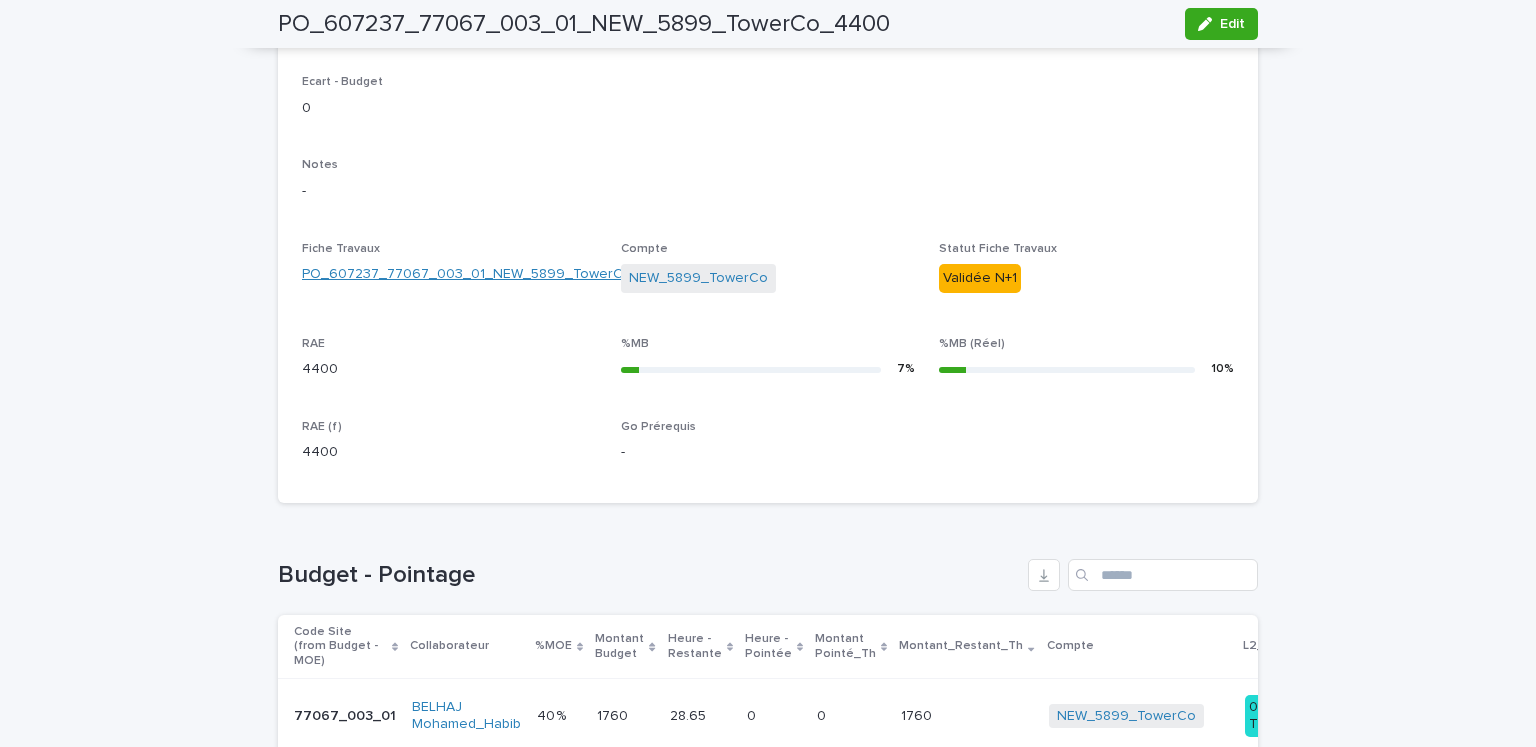 click on "PO_607237_77067_003_01_NEW_5899_TowerCo" at bounding box center [467, 274] 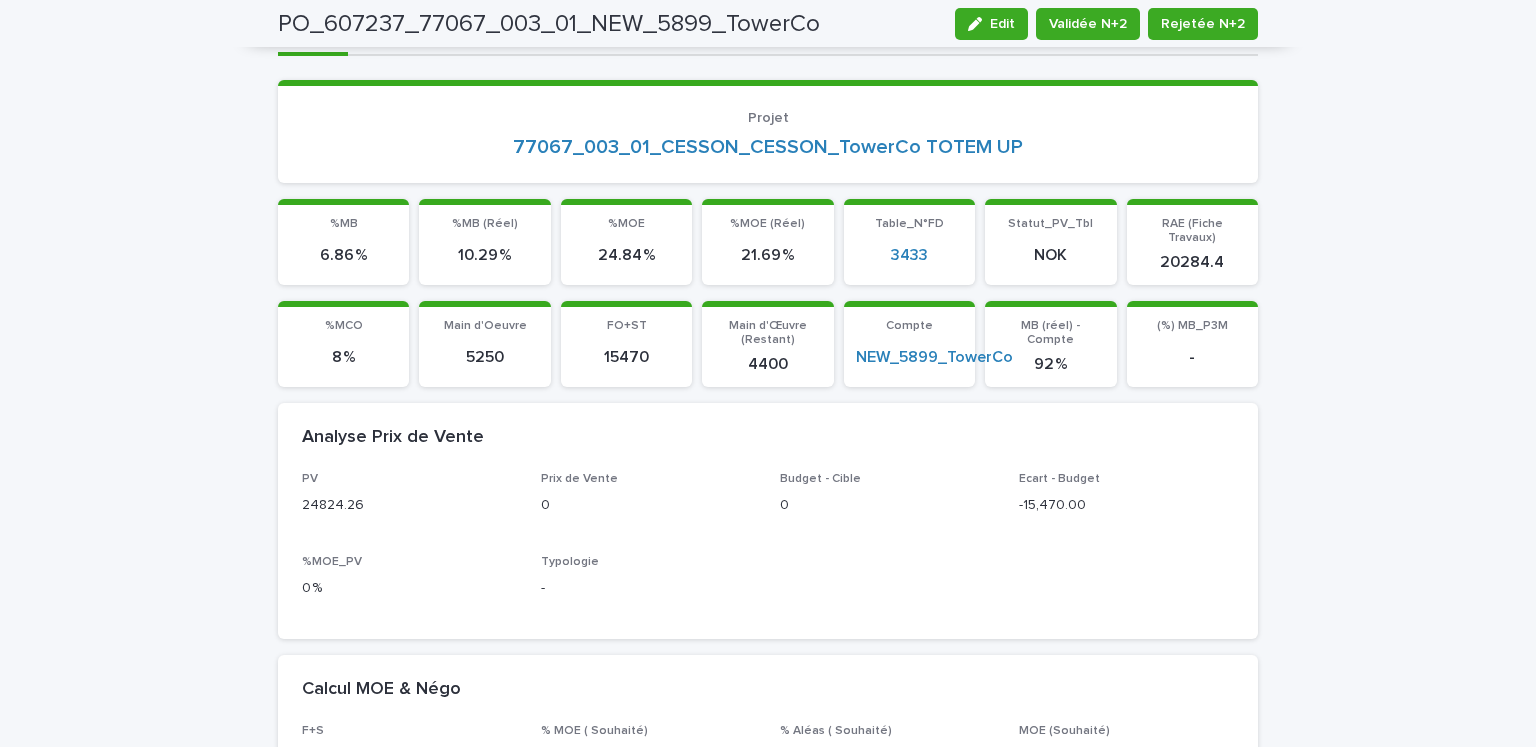 scroll, scrollTop: 0, scrollLeft: 0, axis: both 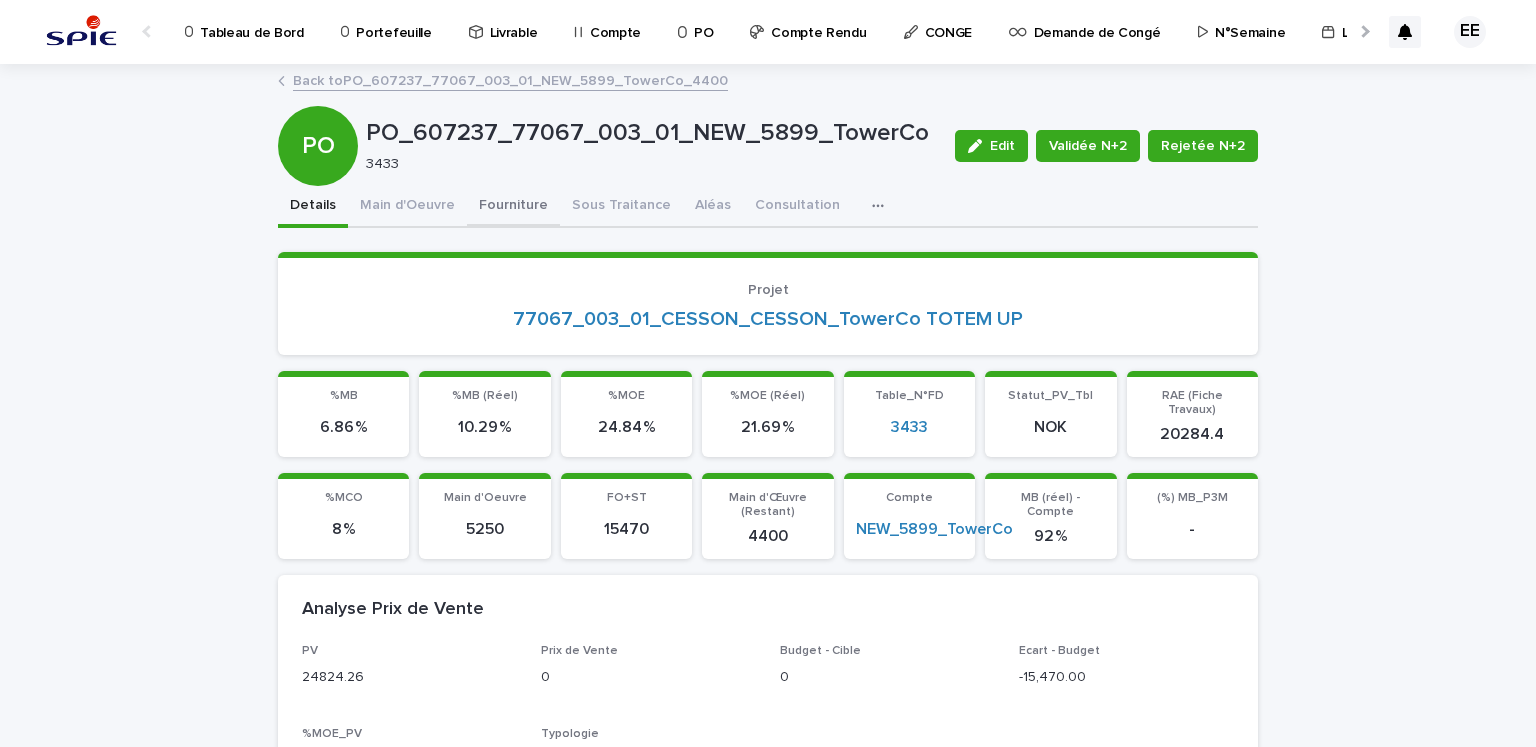 click on "Fourniture" at bounding box center (513, 207) 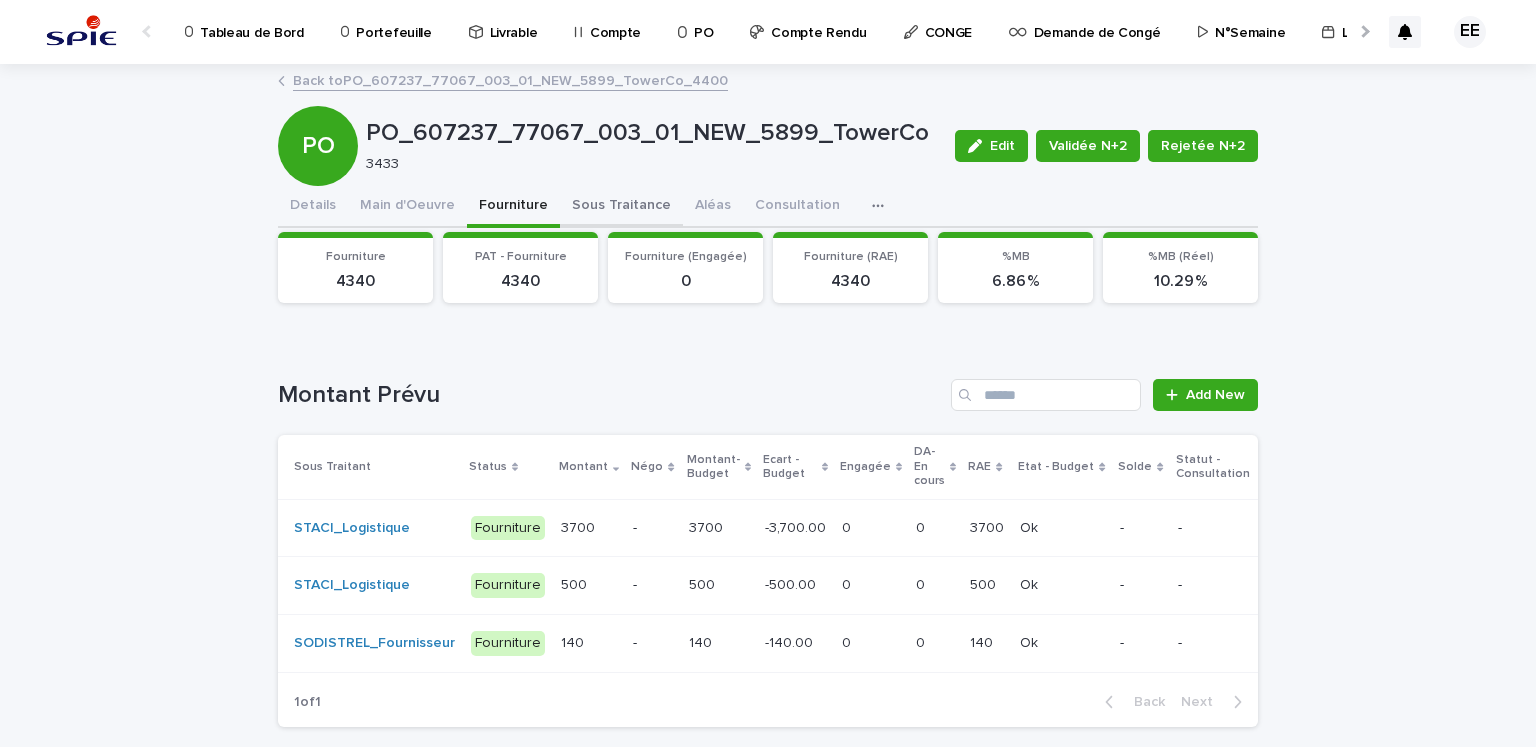 click on "Sous Traitance" at bounding box center (621, 207) 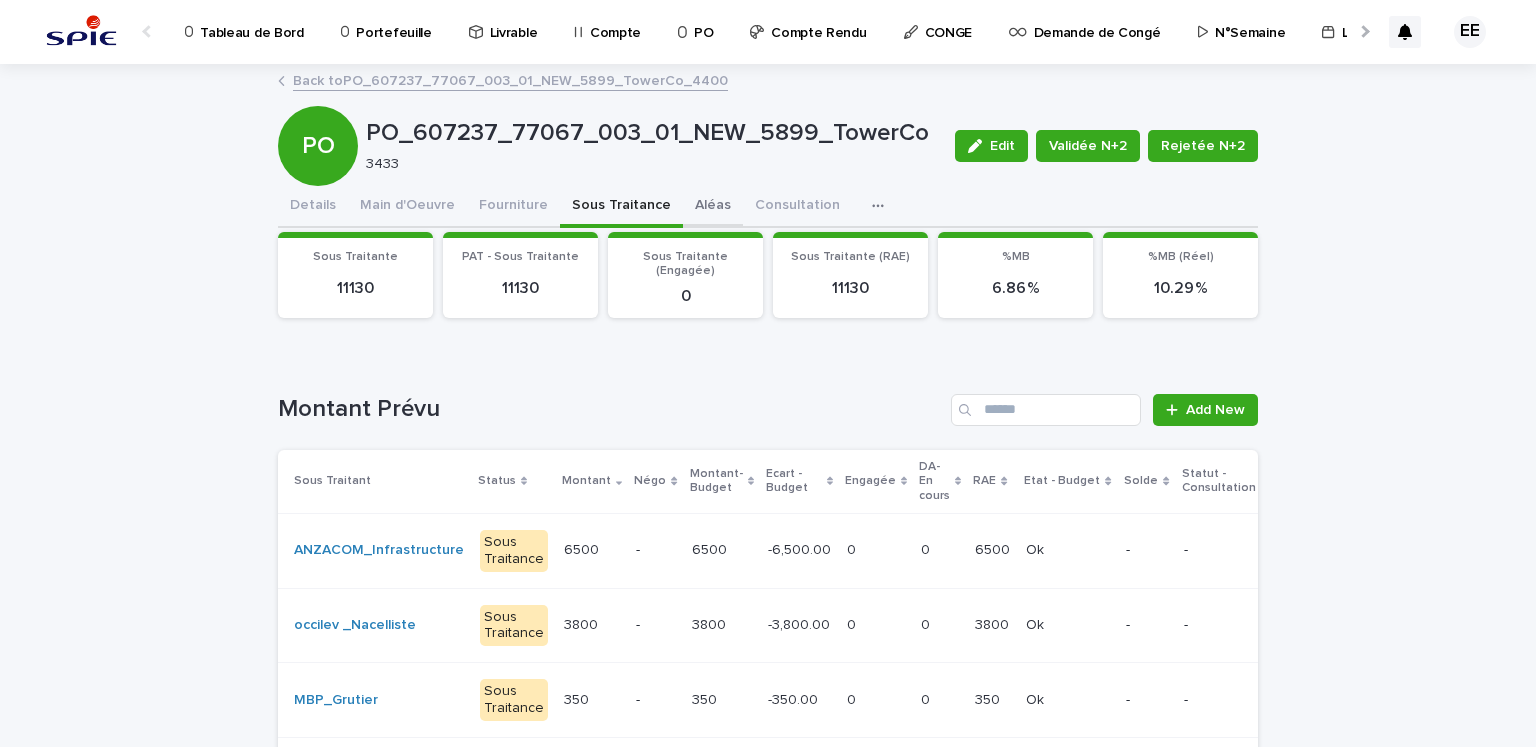 click on "Aléas" at bounding box center [713, 207] 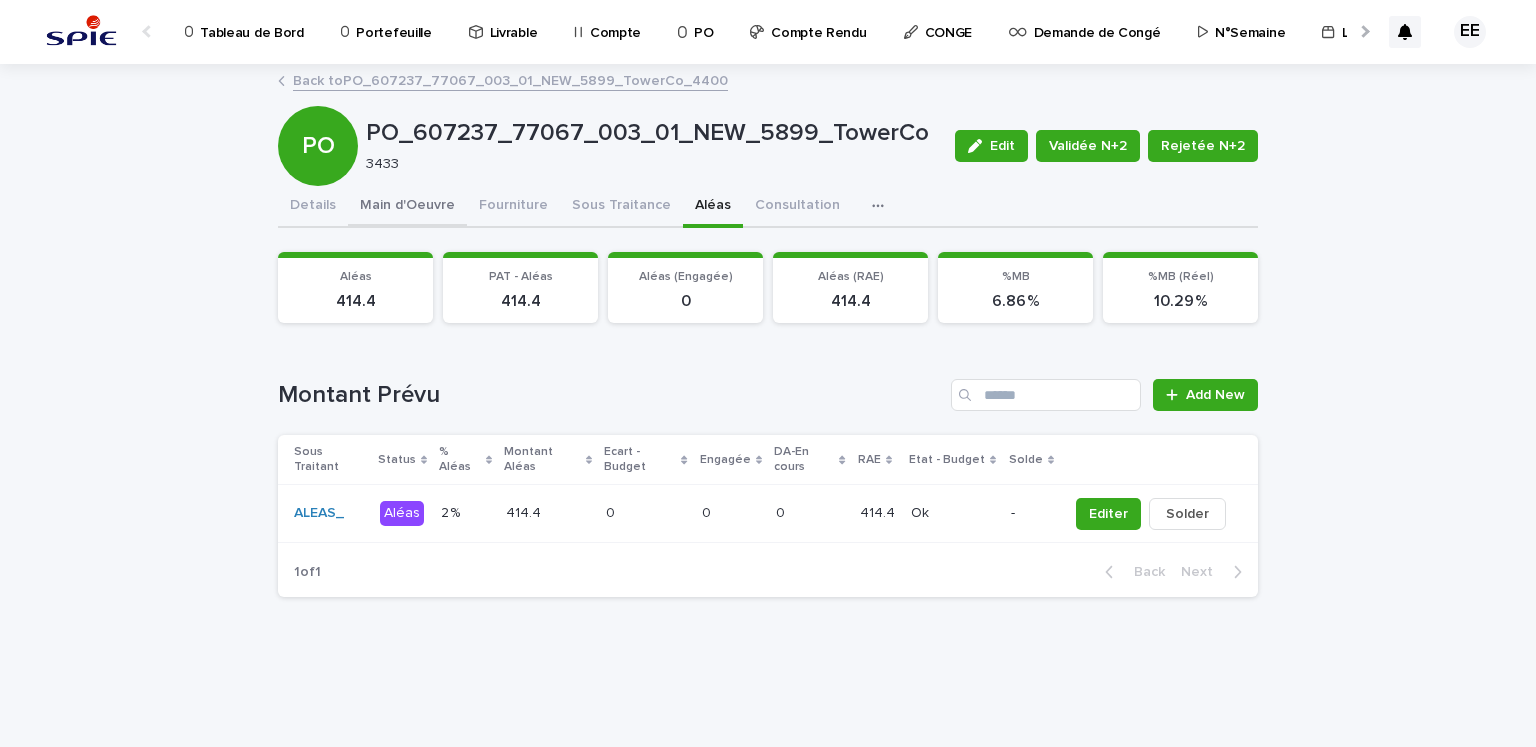 click on "Main d'Oeuvre" at bounding box center [407, 207] 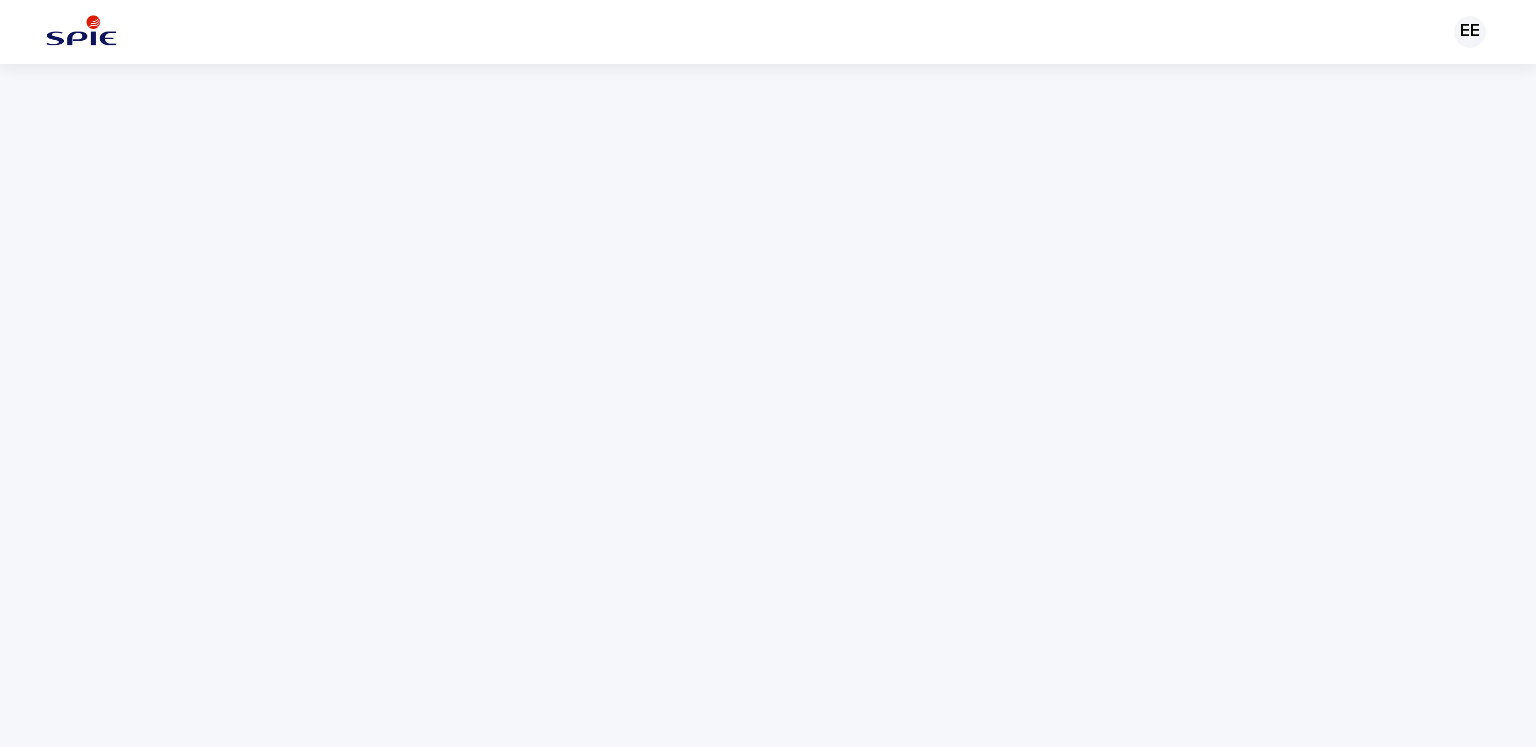 scroll, scrollTop: 0, scrollLeft: 0, axis: both 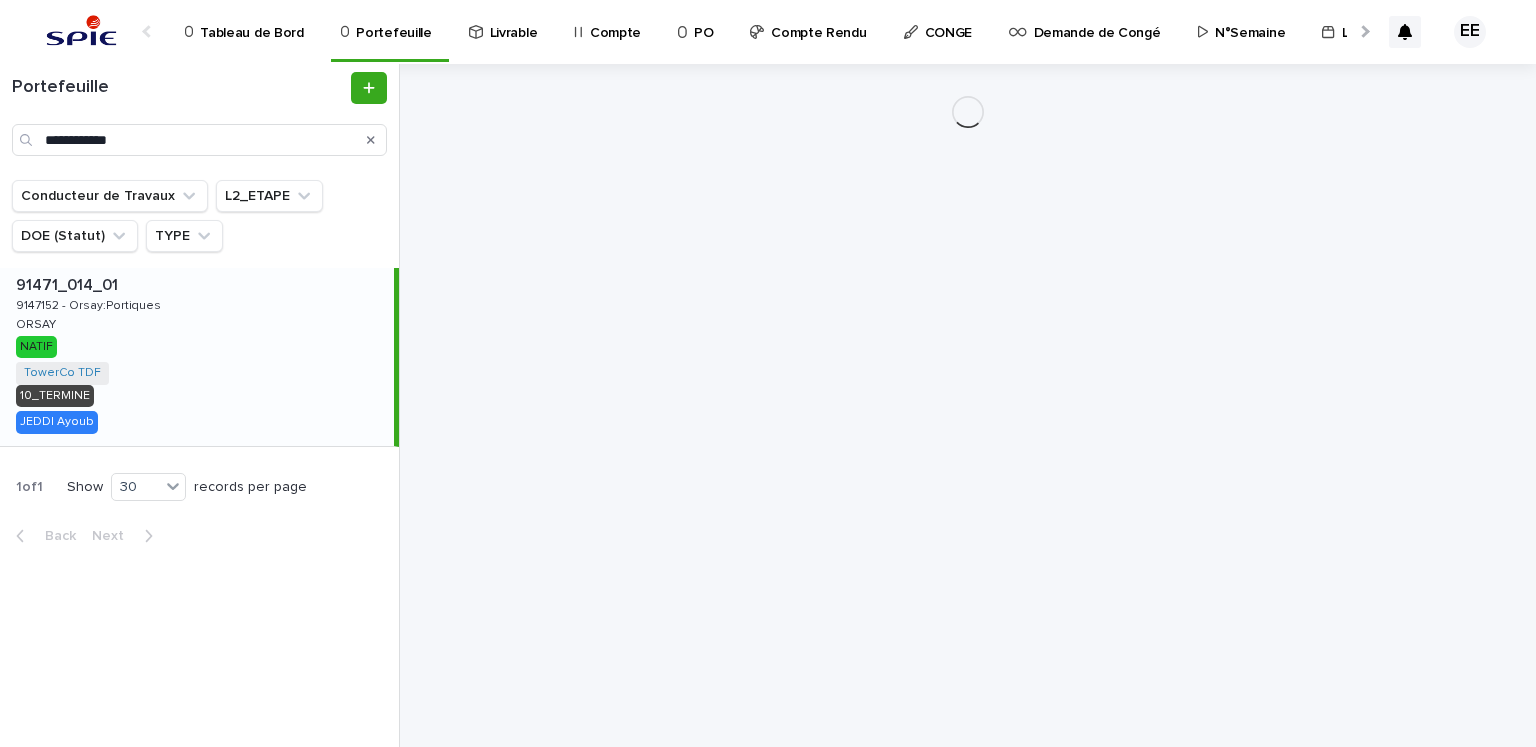 click at bounding box center (1363, 31) 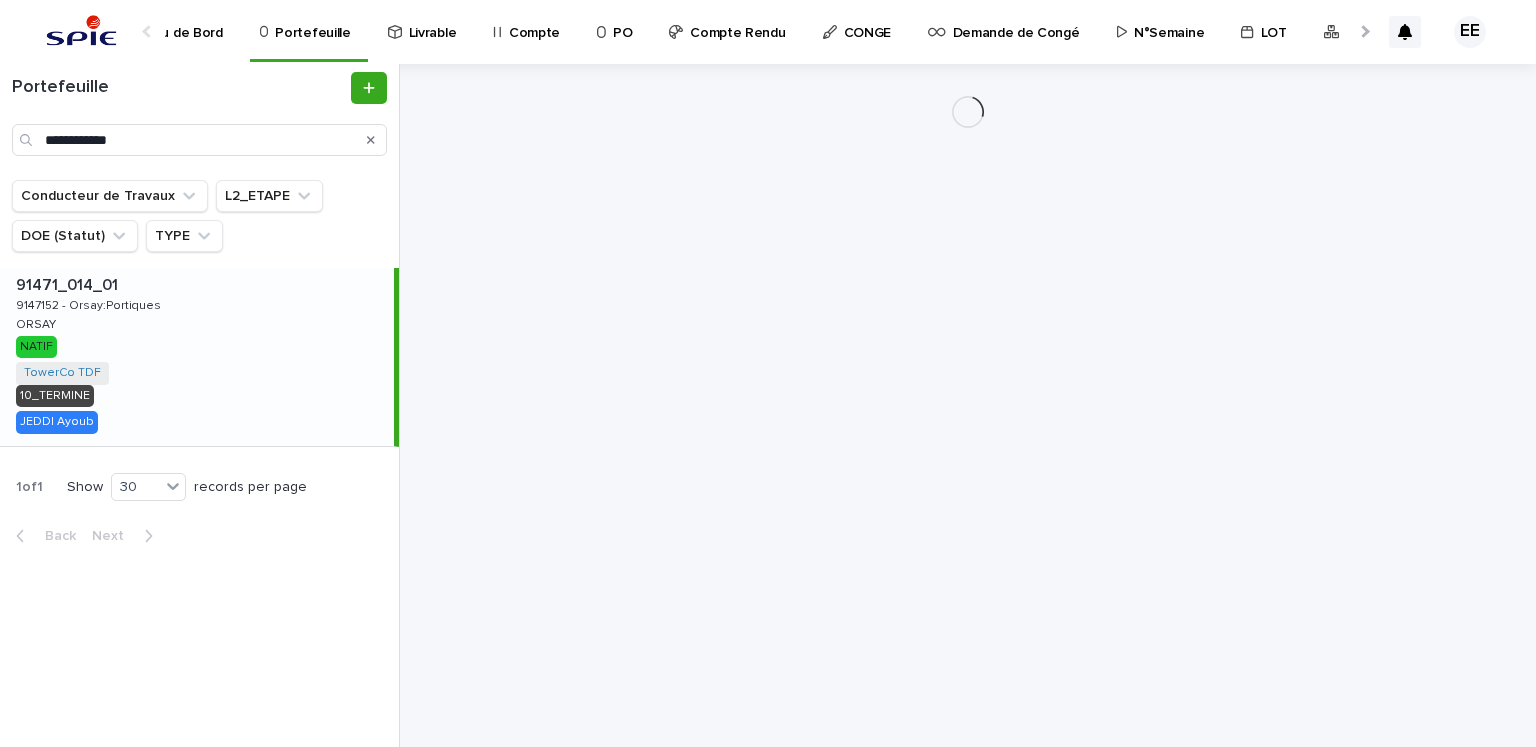 scroll, scrollTop: 0, scrollLeft: 420, axis: horizontal 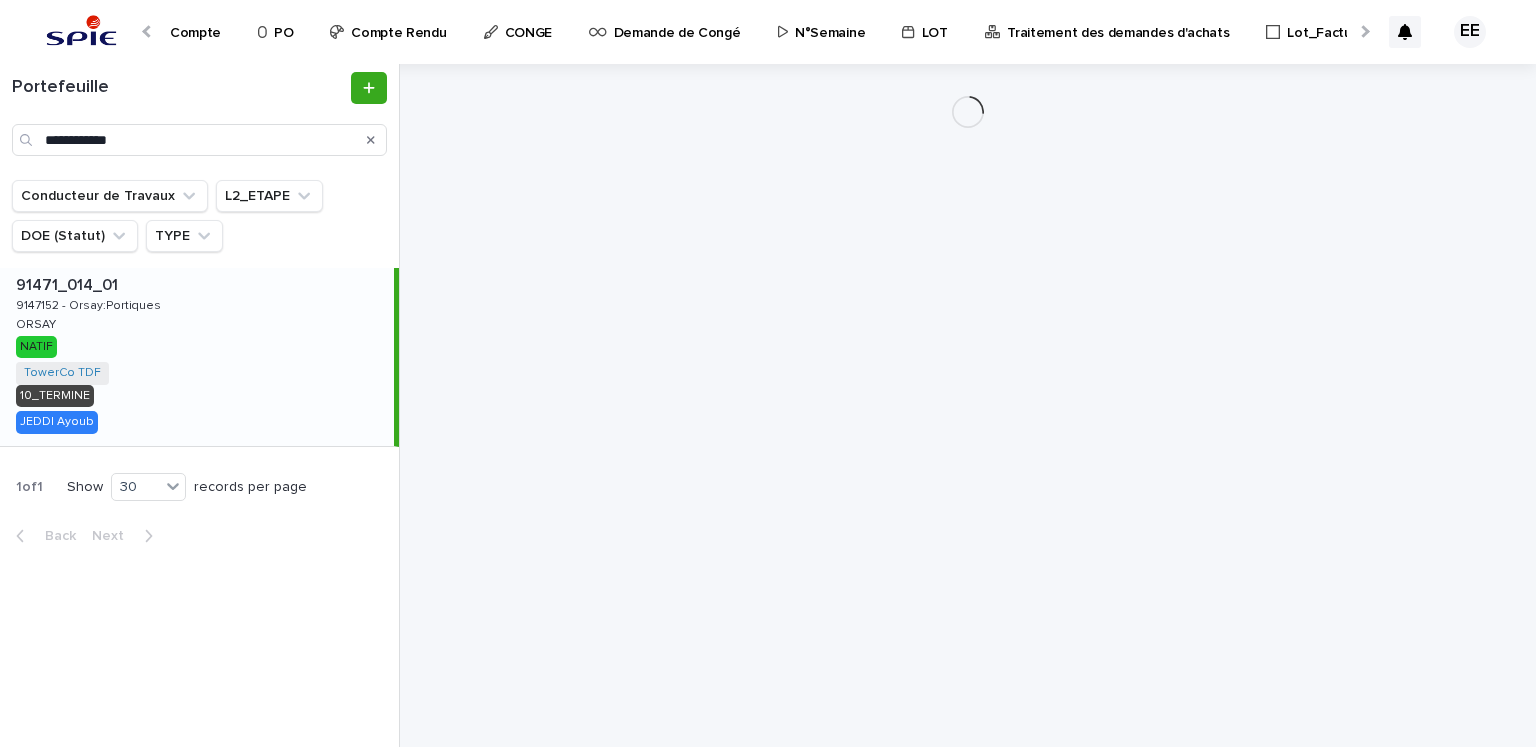 click on "Traitement des demandes d'achats" at bounding box center [1118, 21] 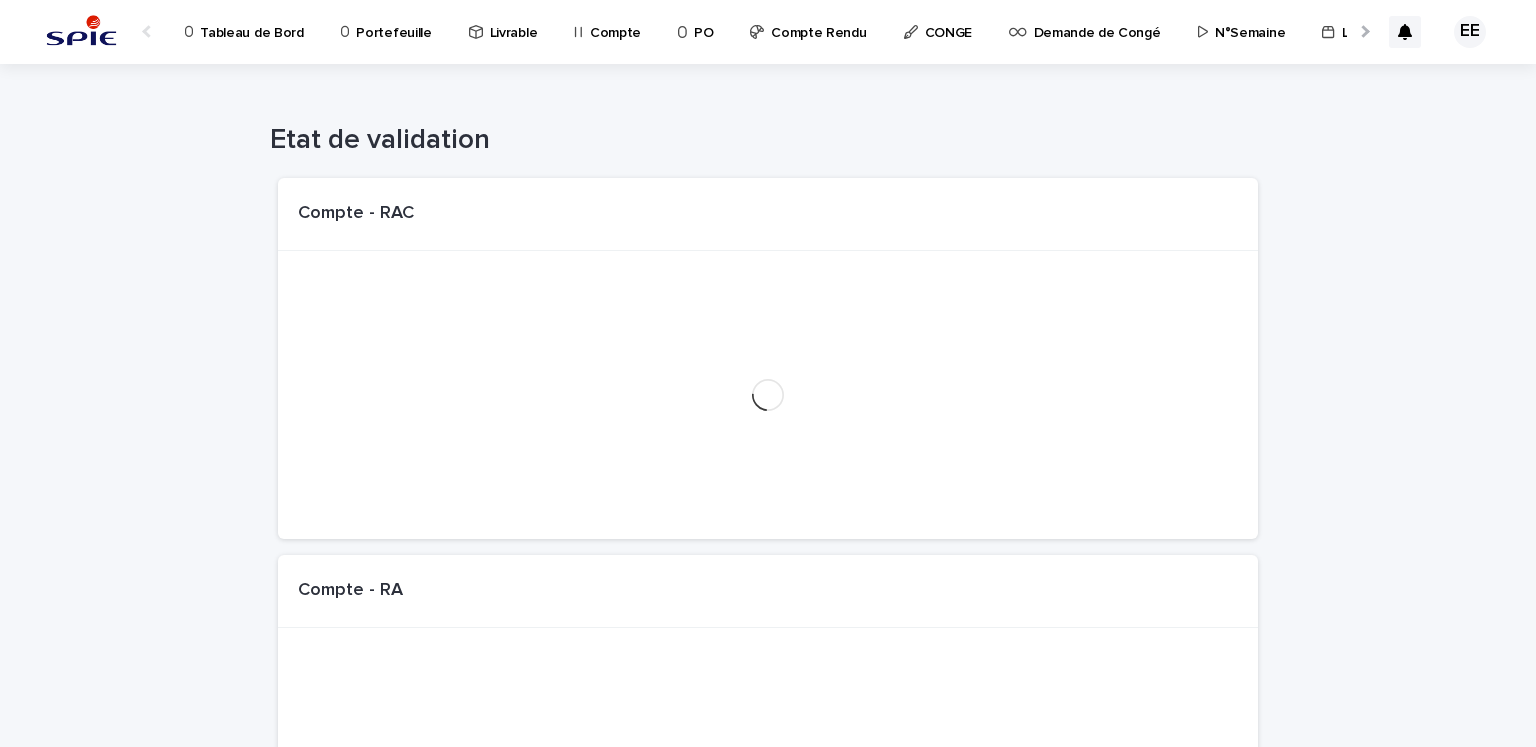 scroll, scrollTop: 0, scrollLeft: 34, axis: horizontal 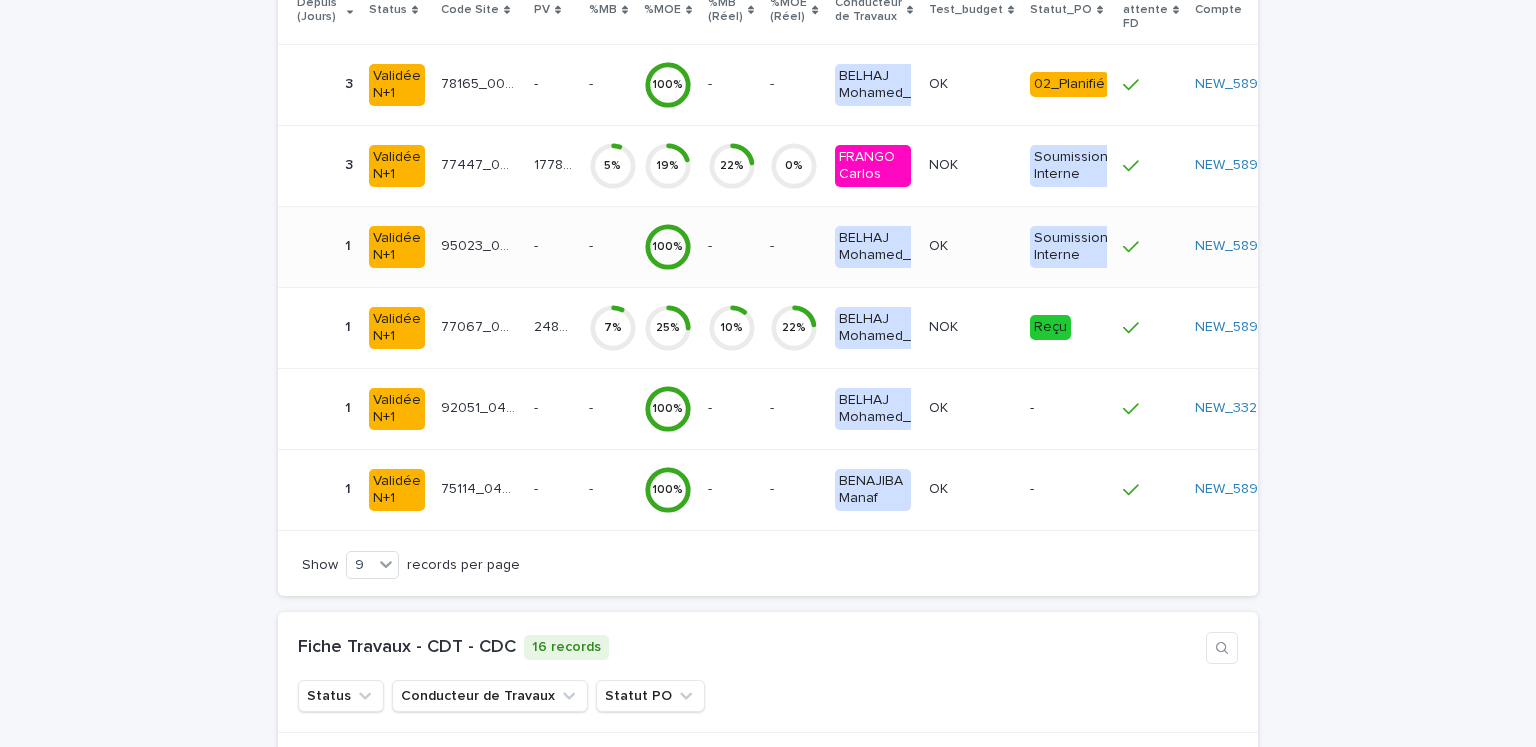 click at bounding box center [553, 246] 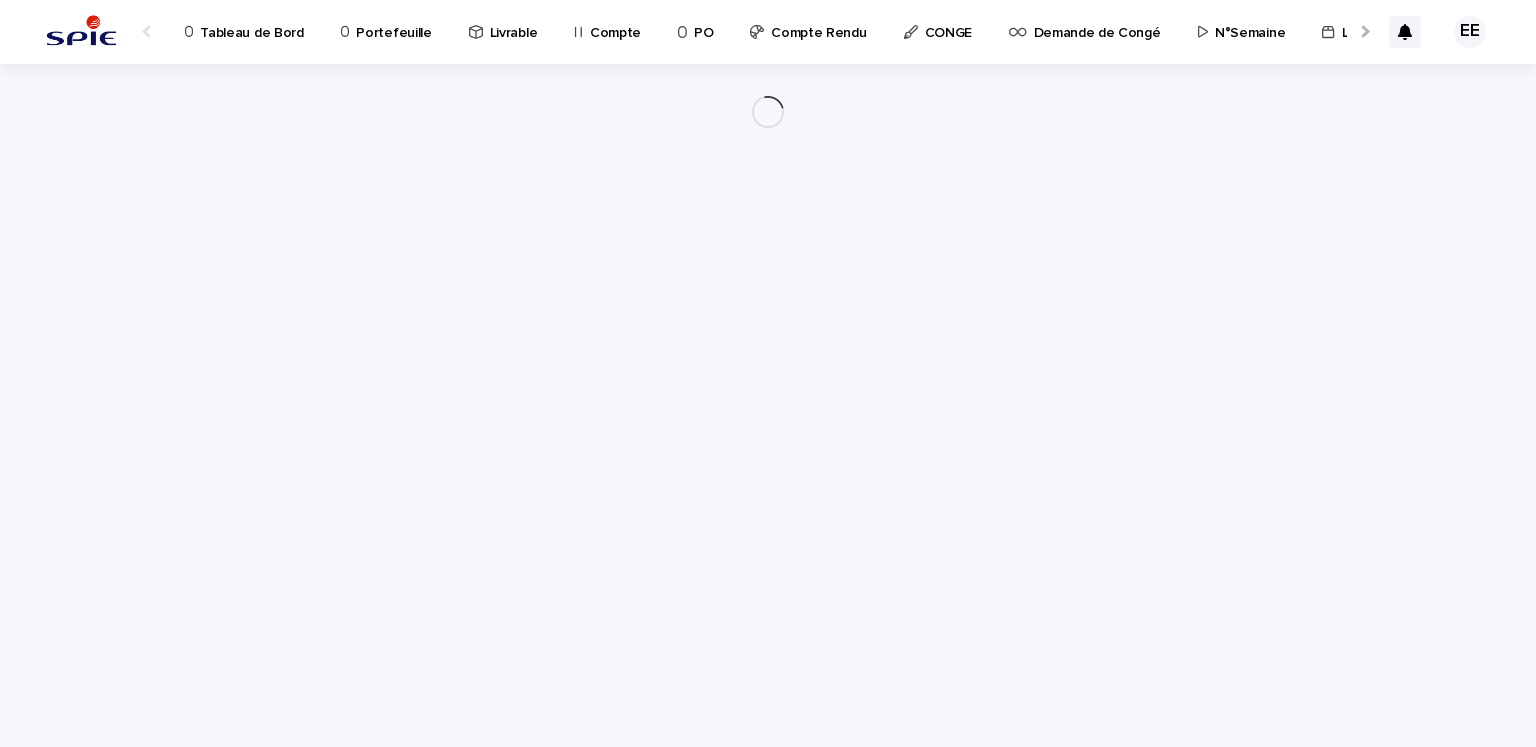scroll, scrollTop: 0, scrollLeft: 0, axis: both 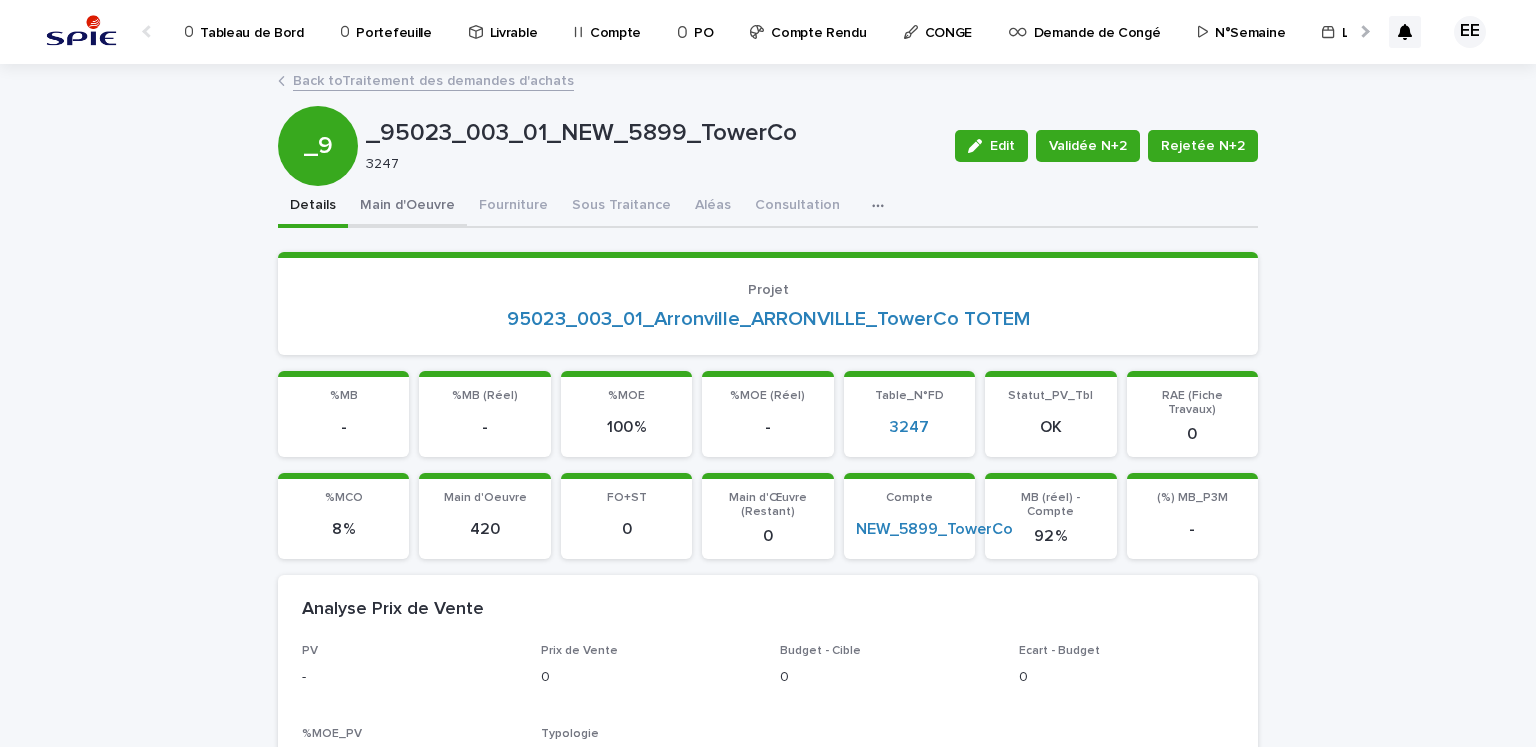 click on "Main d'Oeuvre" at bounding box center [407, 207] 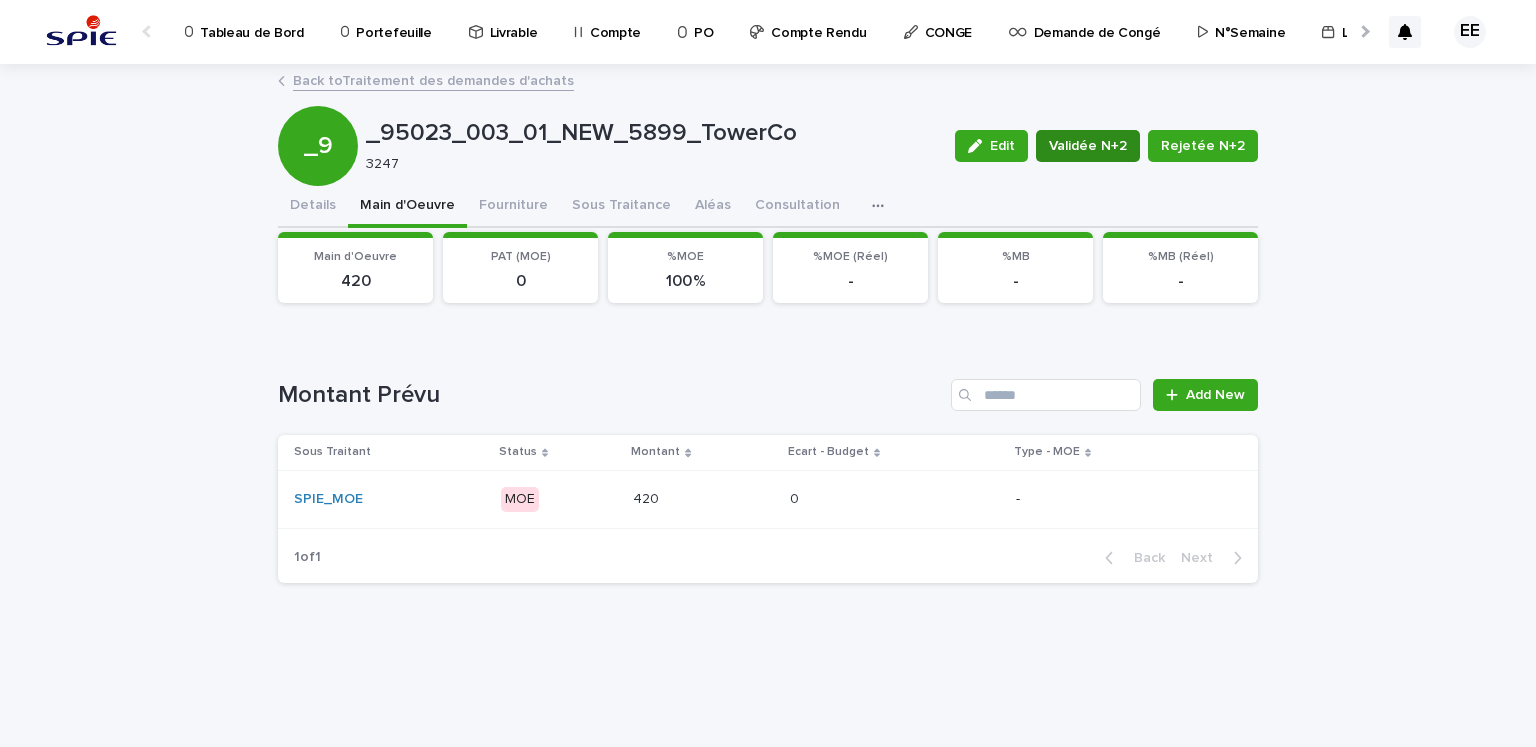 click on "Validée N+2" at bounding box center [1088, 146] 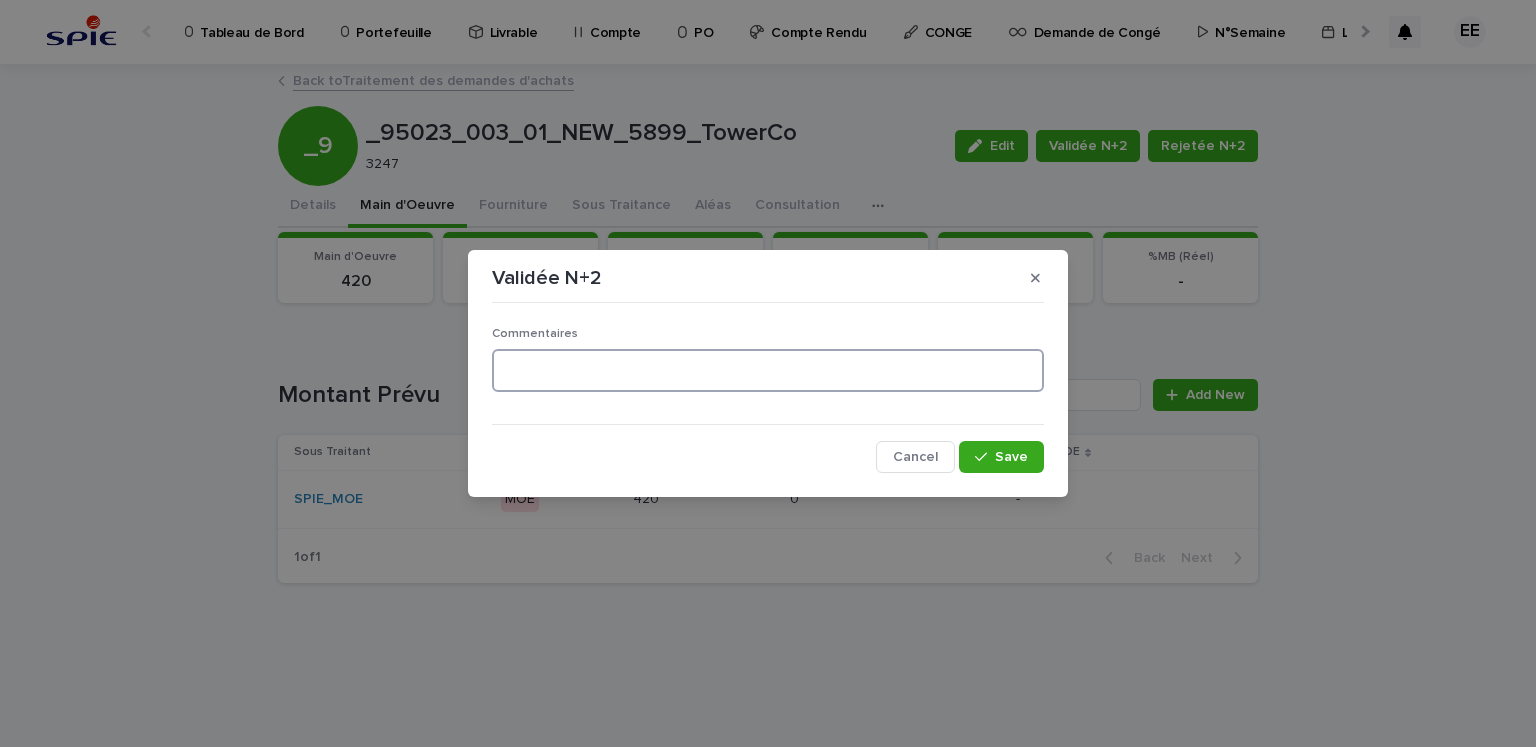 click at bounding box center (768, 370) 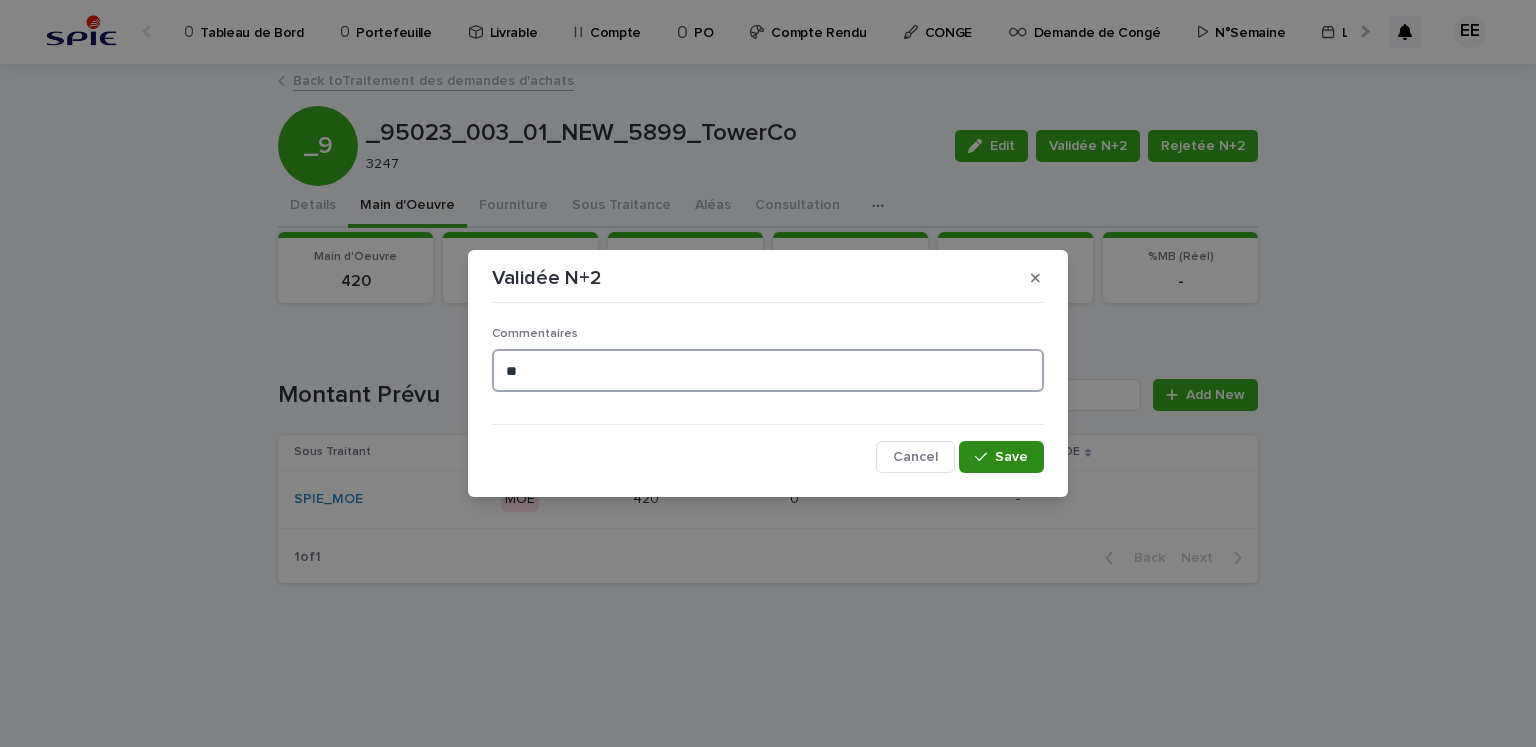 type on "**" 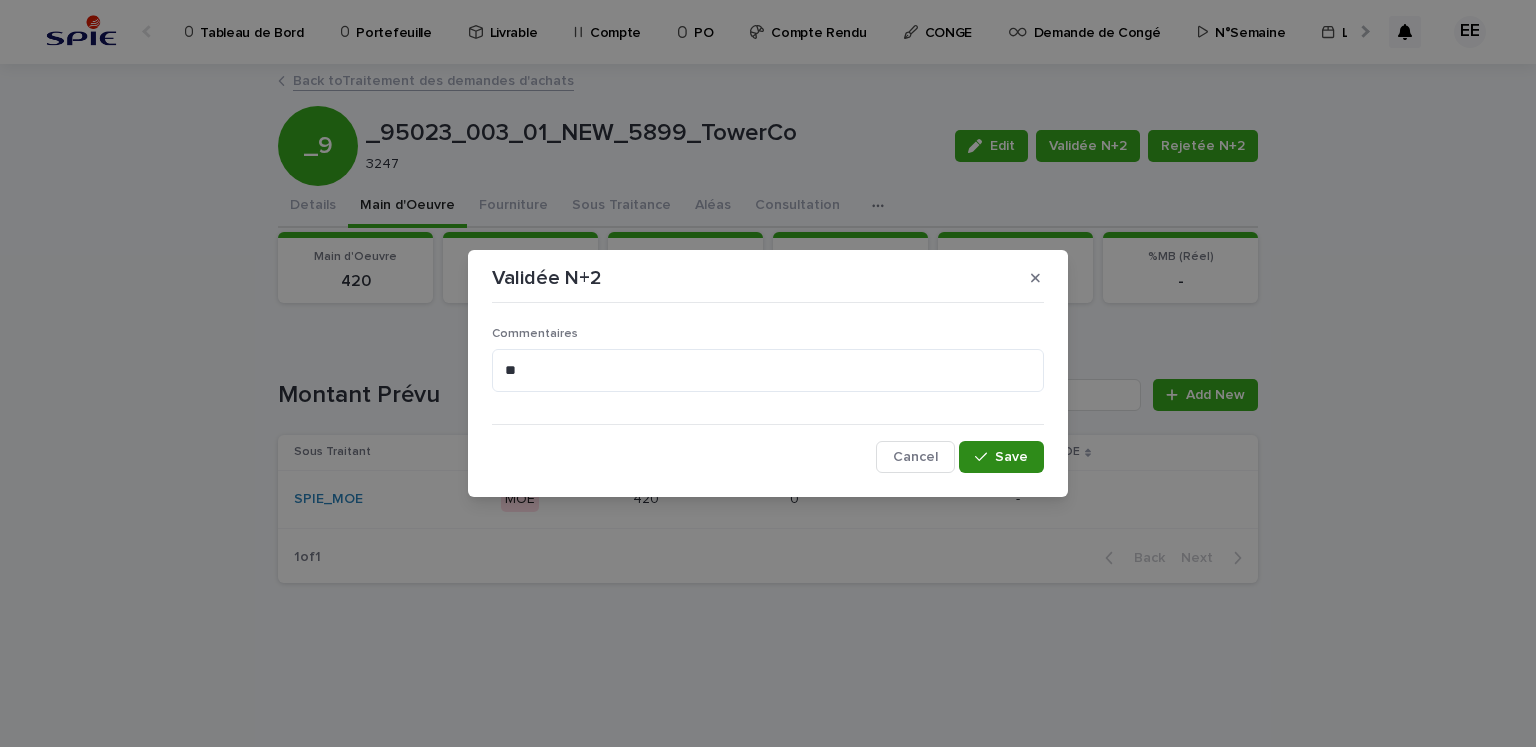 click on "Save" at bounding box center (1011, 457) 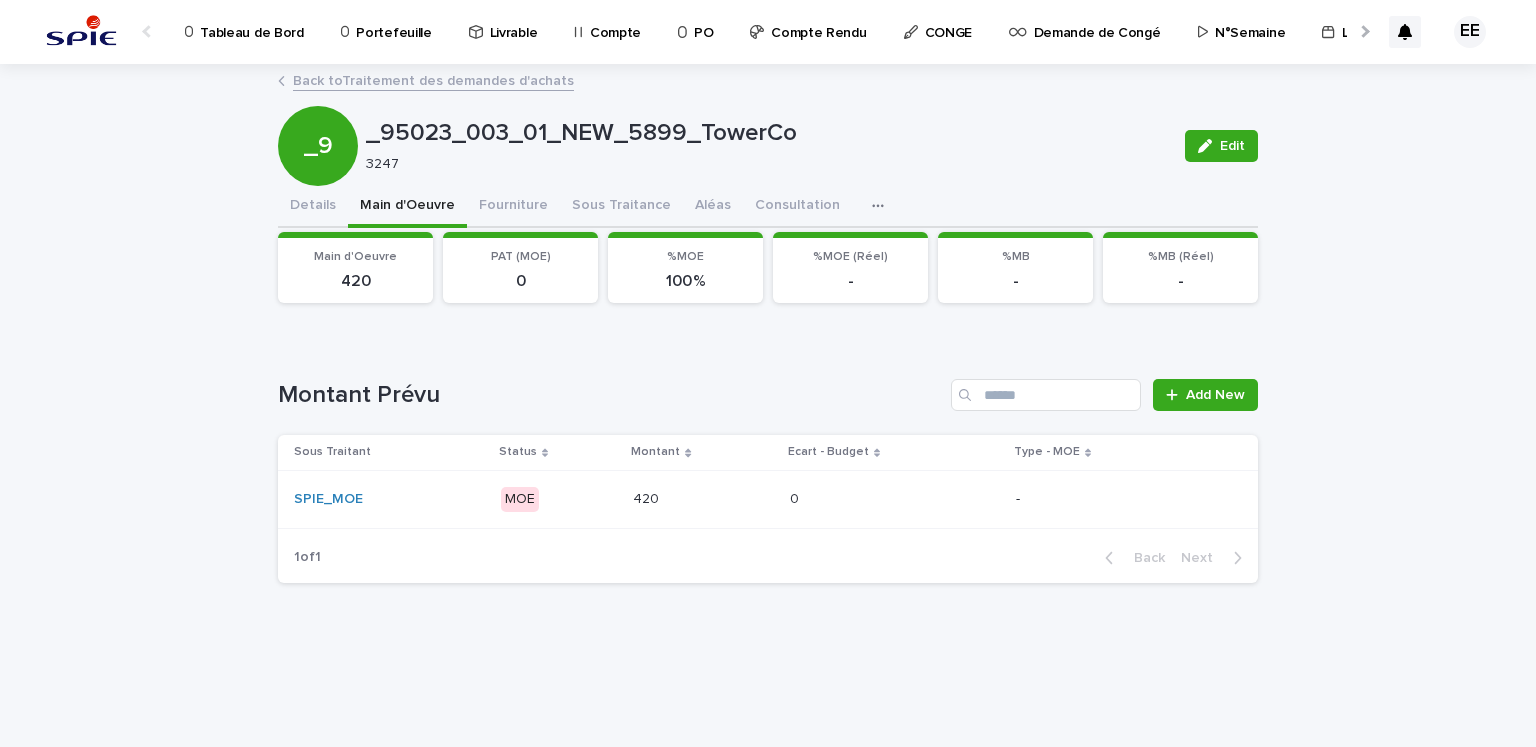 click on "Back to  Traitement des demandes d'achats" at bounding box center [433, 79] 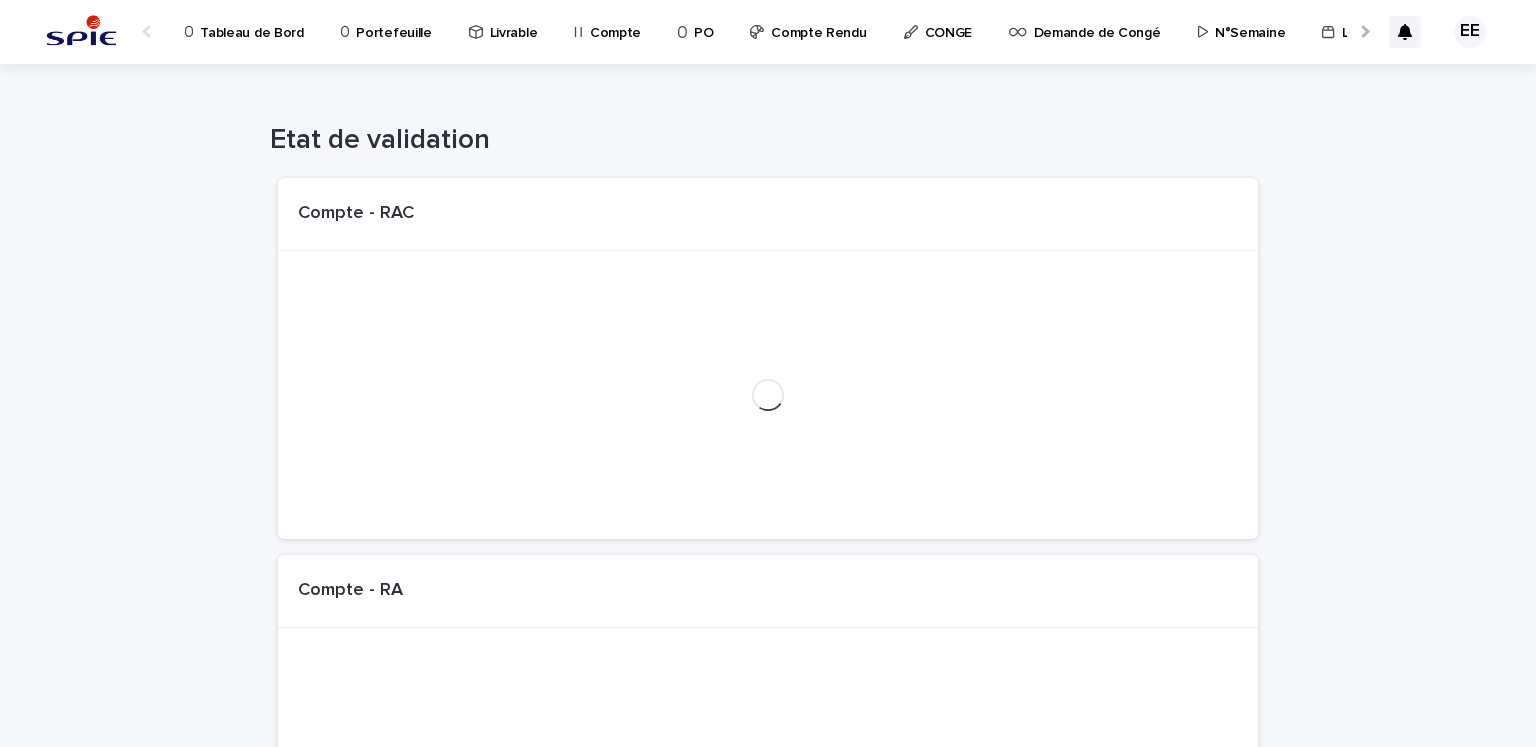scroll, scrollTop: 0, scrollLeft: 34, axis: horizontal 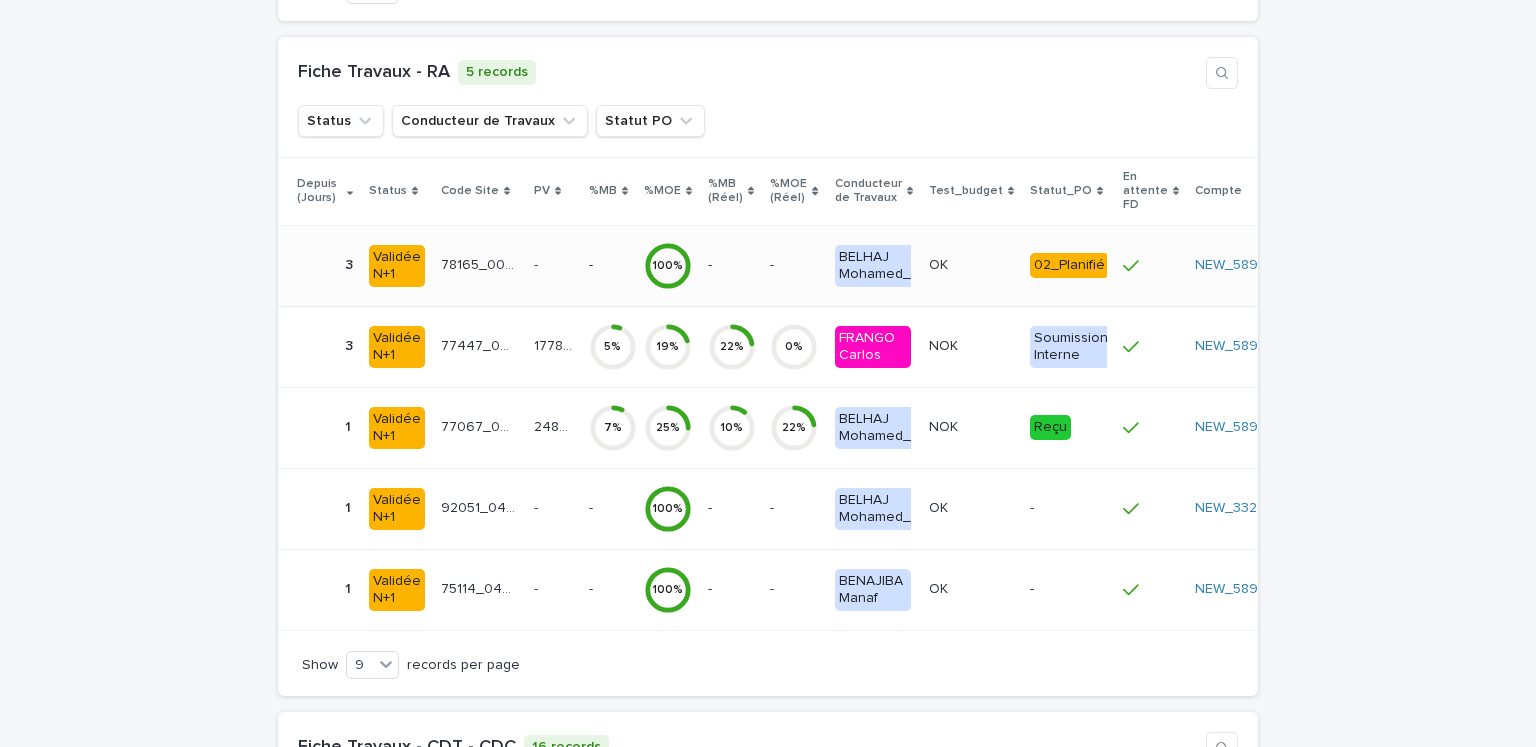 click on "- -" at bounding box center (553, 265) 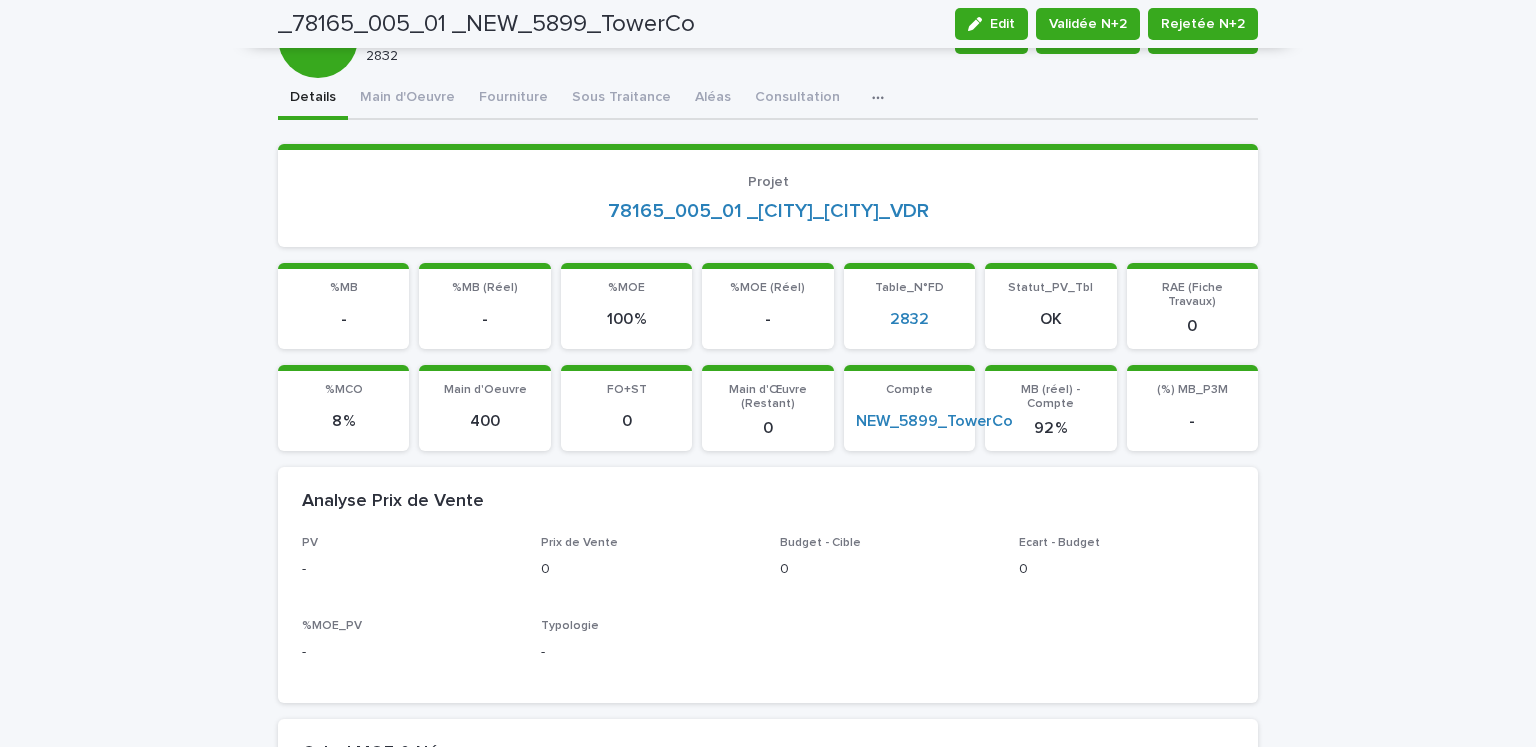 scroll, scrollTop: 0, scrollLeft: 0, axis: both 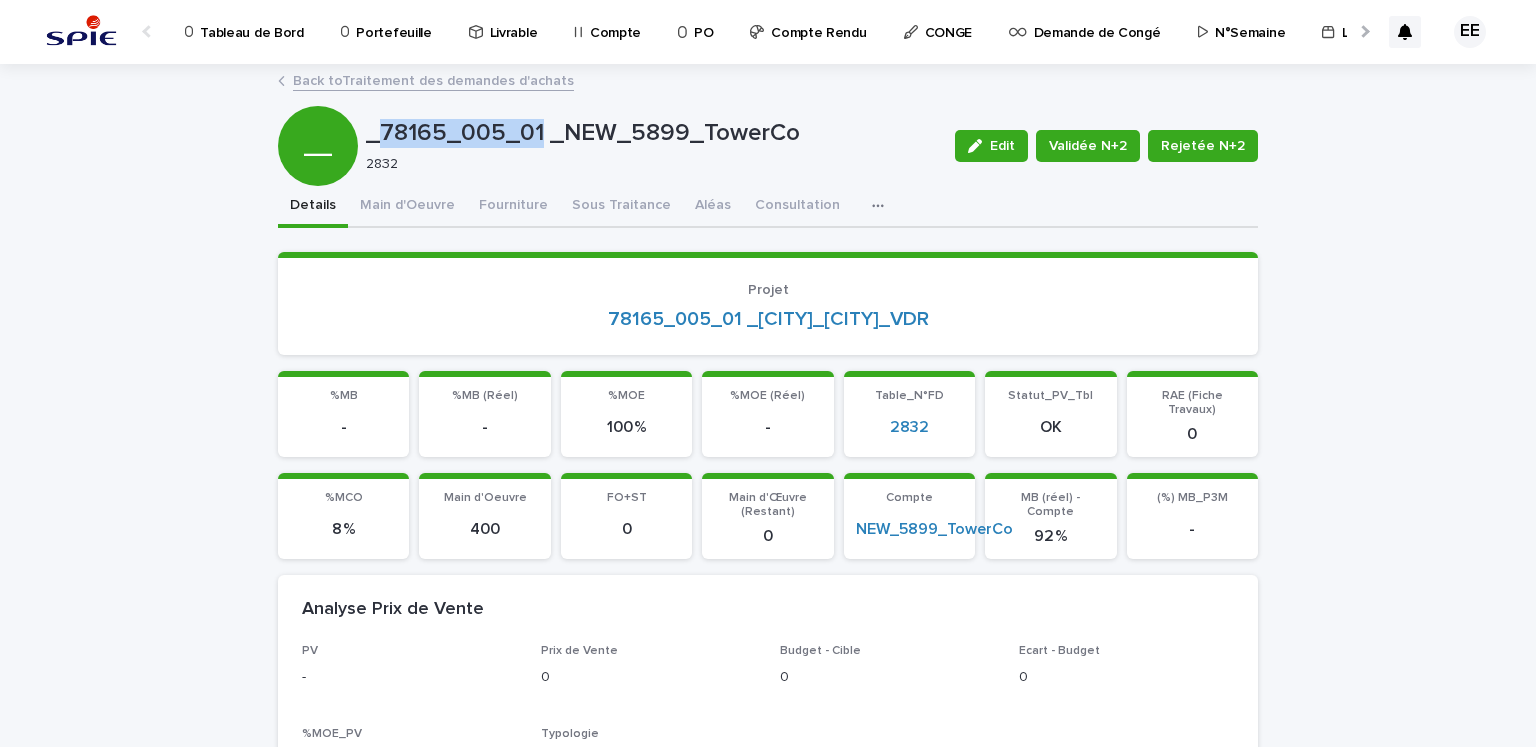 drag, startPoint x: 377, startPoint y: 130, endPoint x: 533, endPoint y: 129, distance: 156.0032 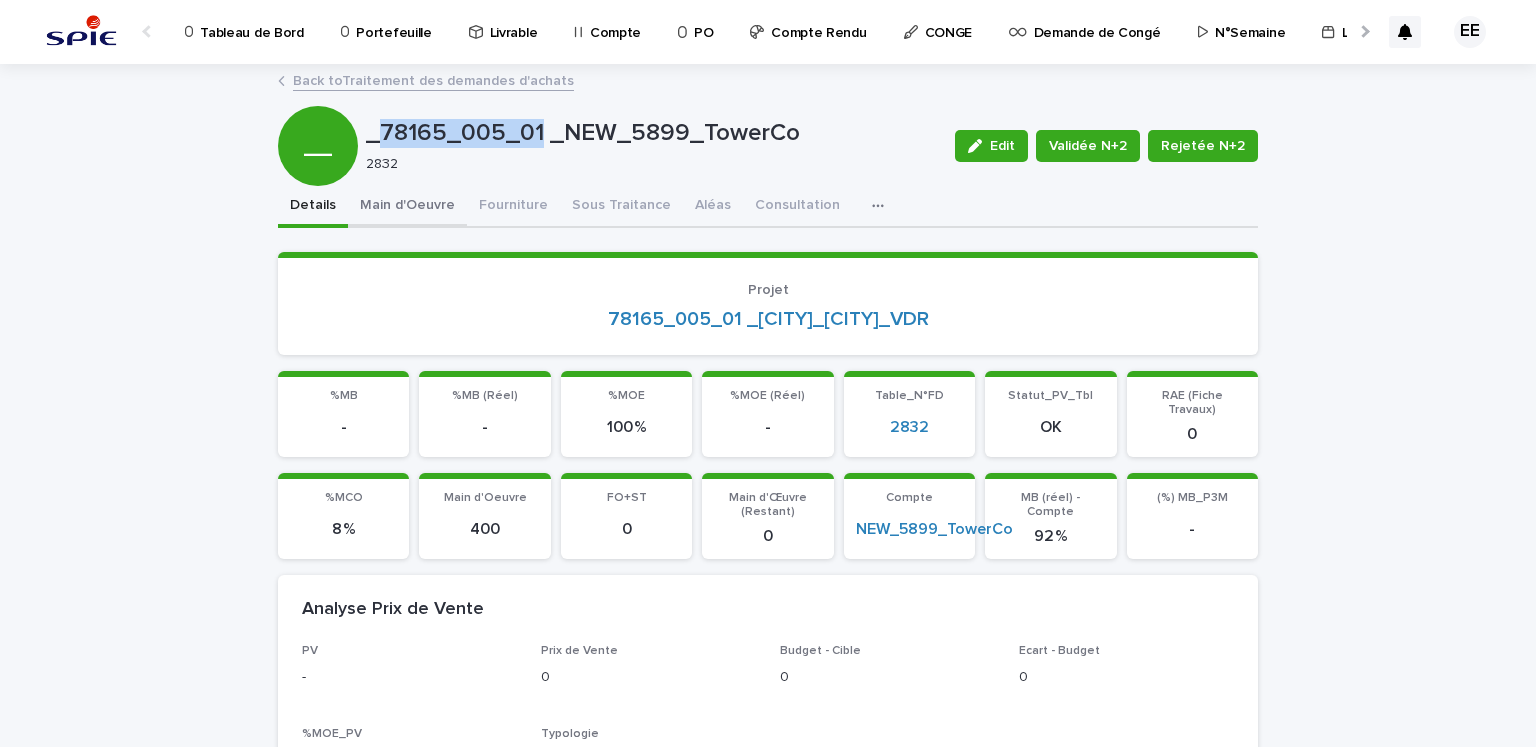 click on "Main d'Oeuvre" at bounding box center [407, 207] 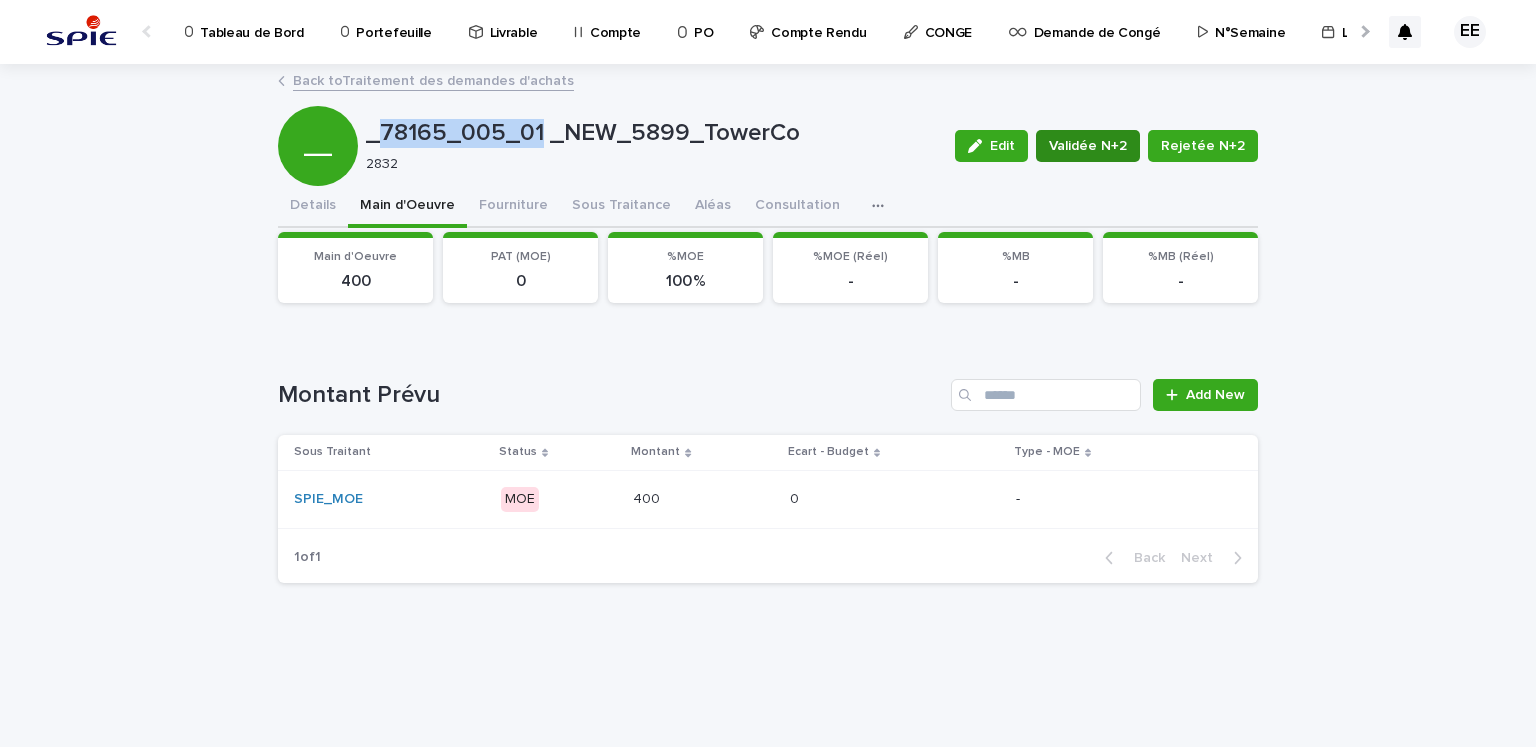 click on "Validée N+2" at bounding box center [1088, 146] 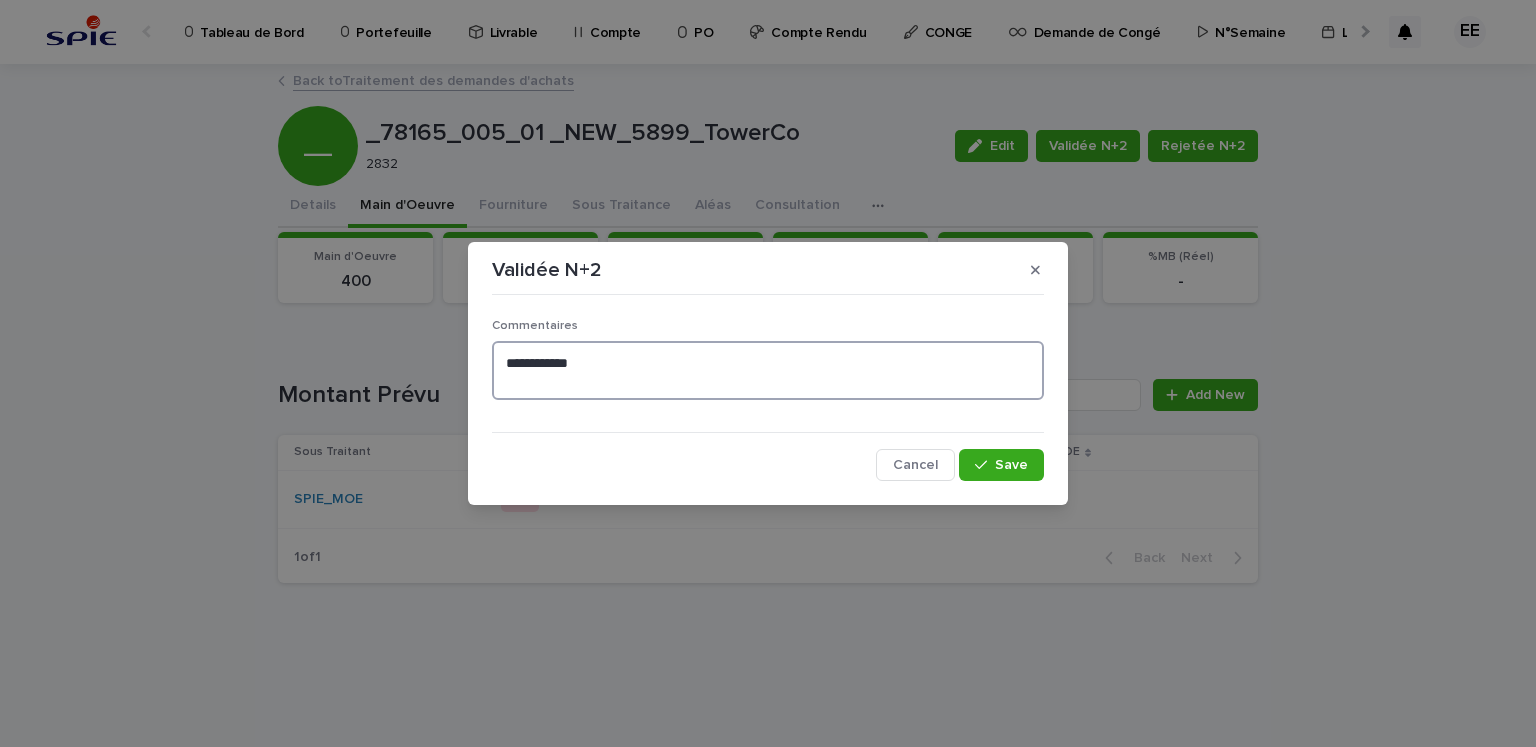 click on "**********" at bounding box center (768, 371) 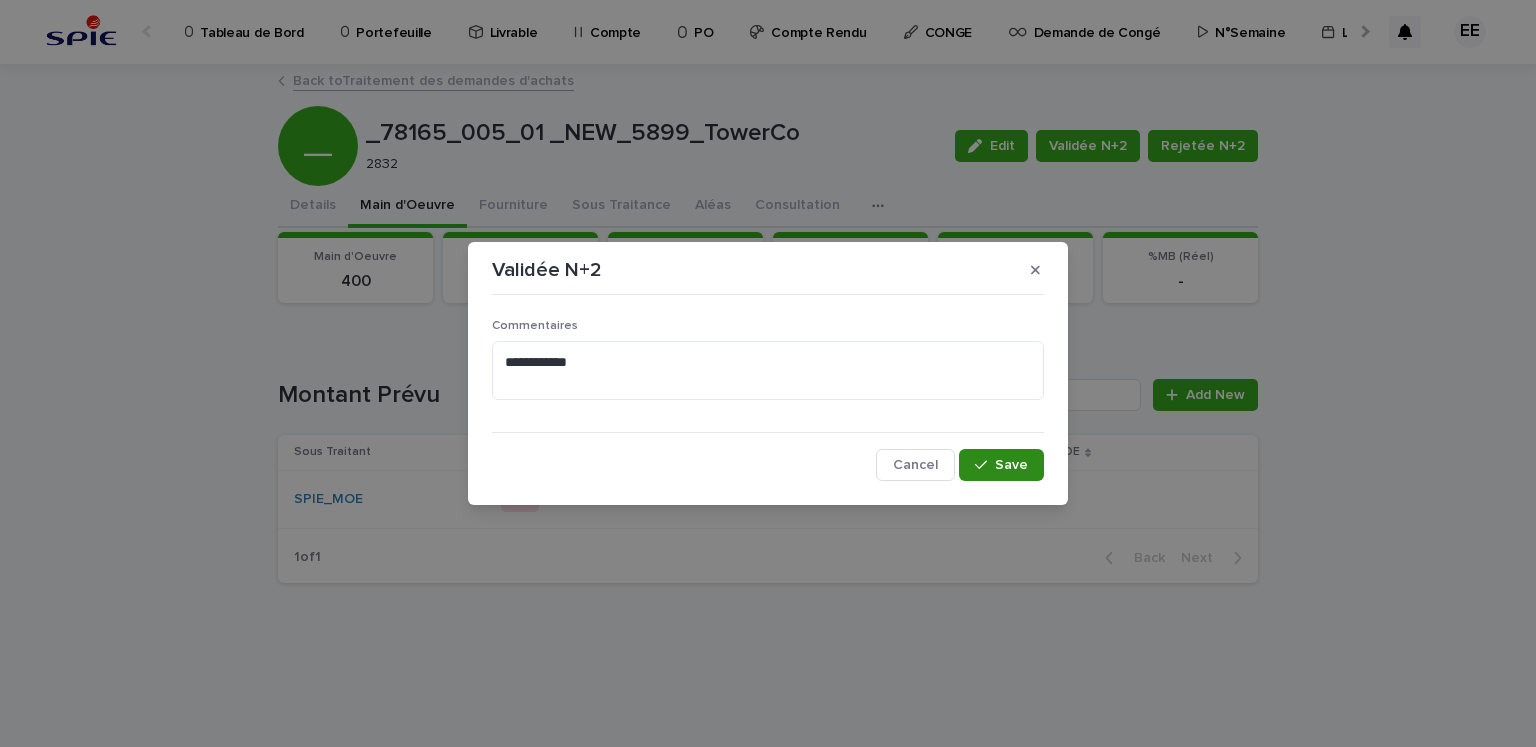 click 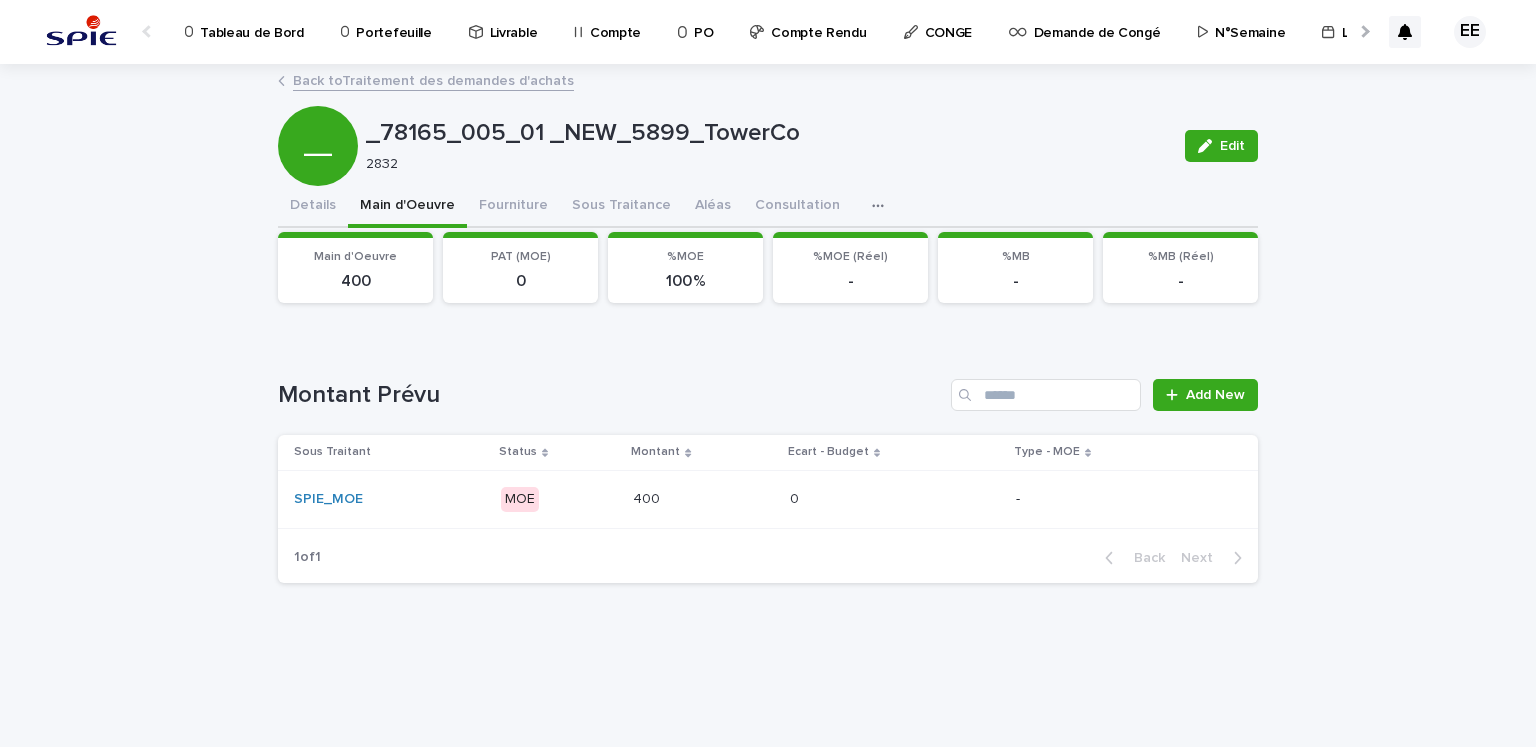 click on "Back to  Traitement des demandes d'achats" at bounding box center [433, 79] 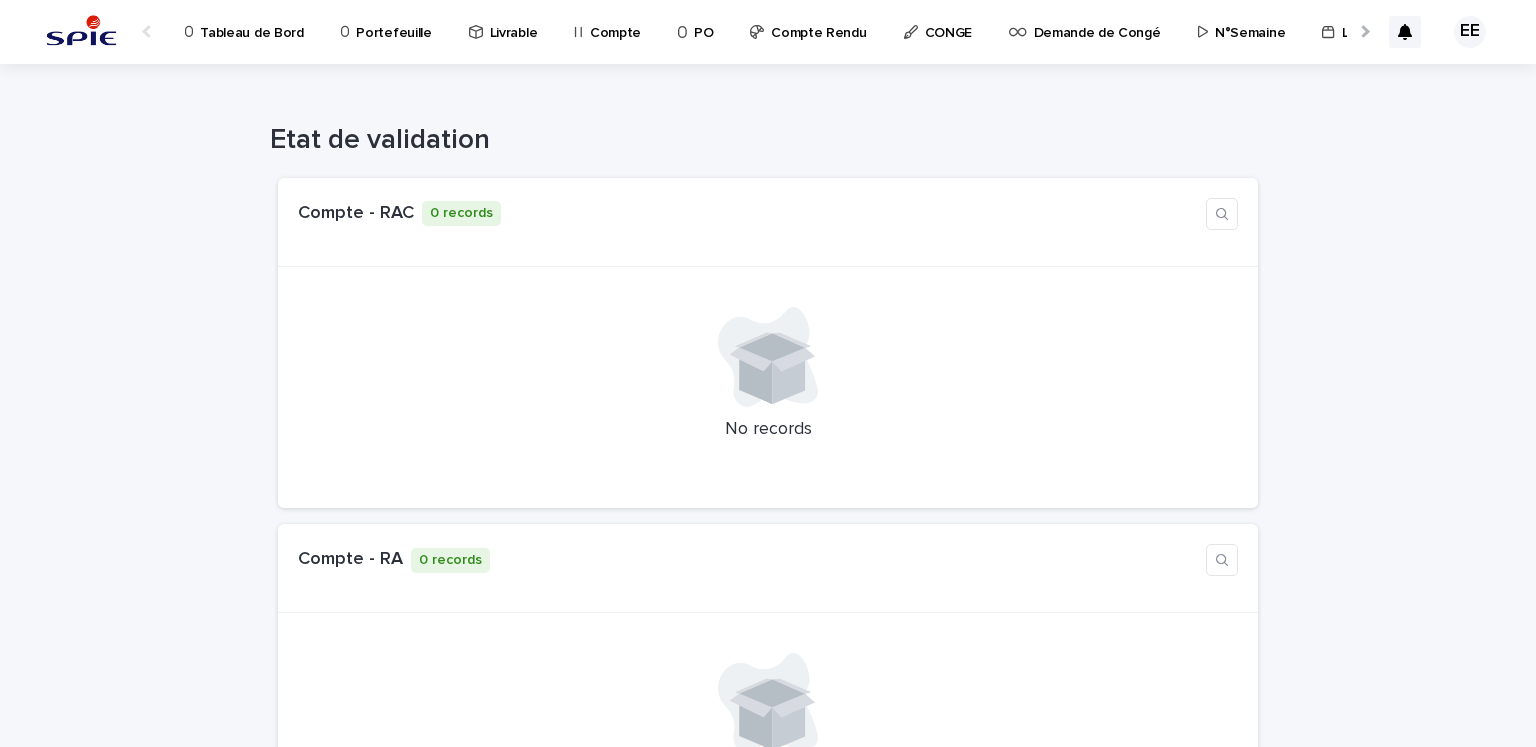 scroll, scrollTop: 0, scrollLeft: 34, axis: horizontal 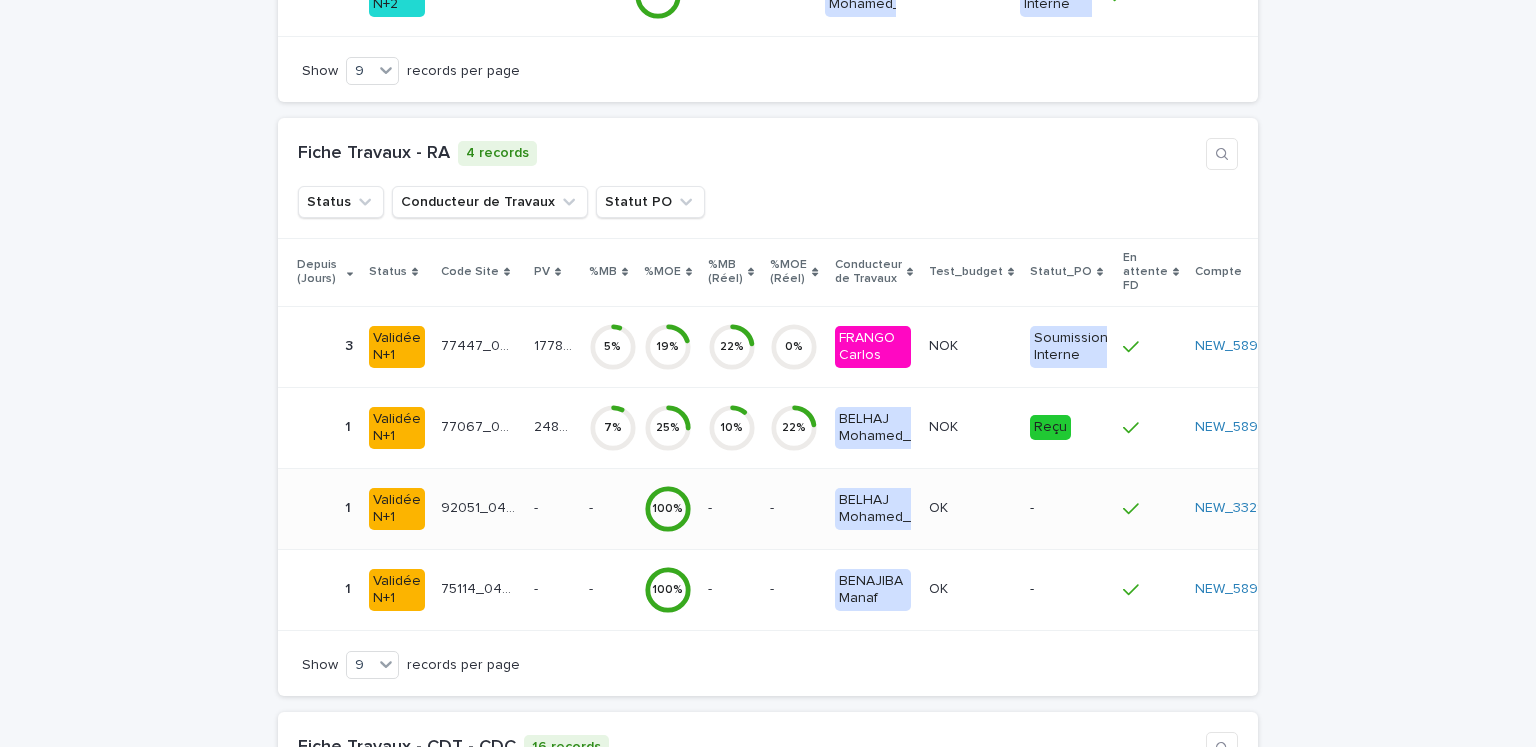 click at bounding box center (553, 508) 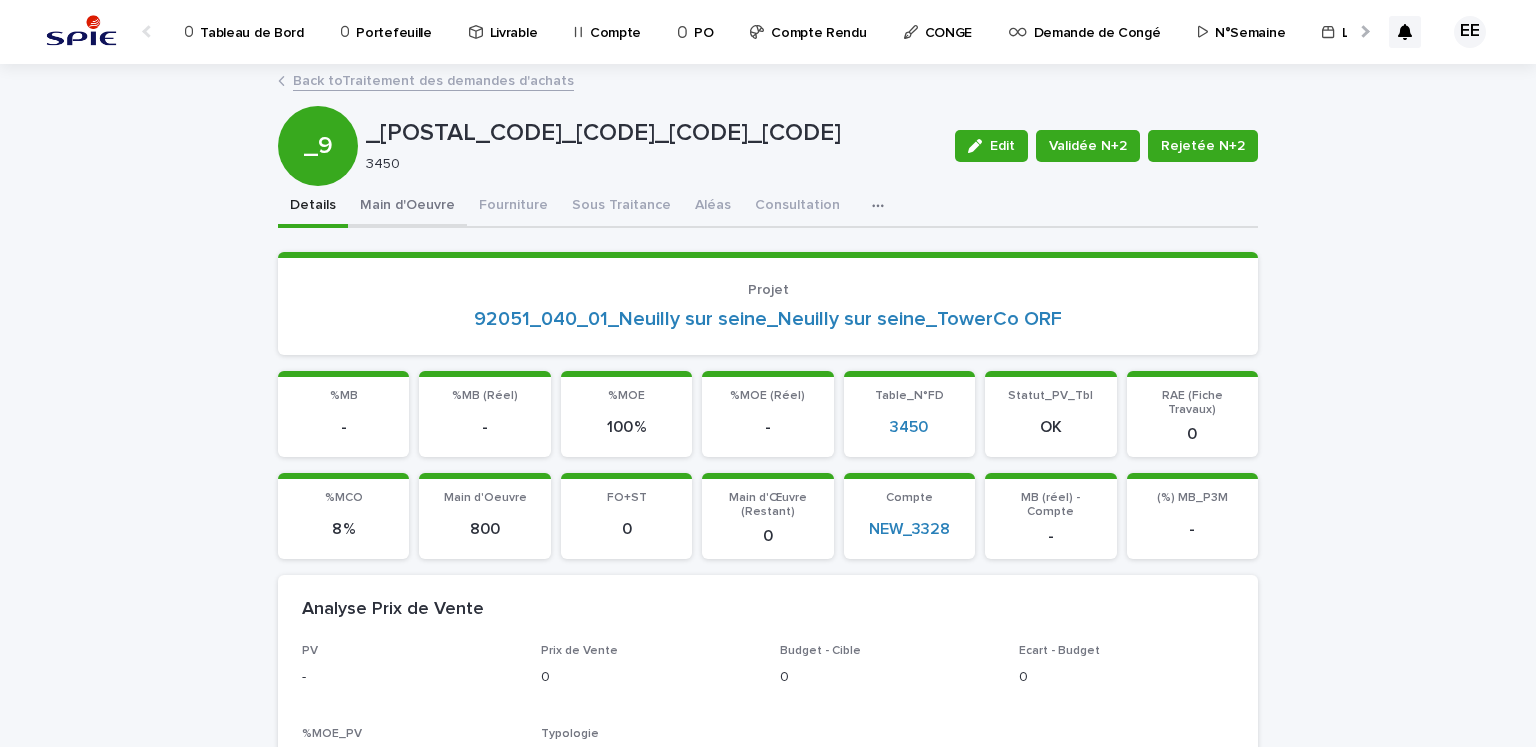 click on "Main d'Oeuvre" at bounding box center (407, 207) 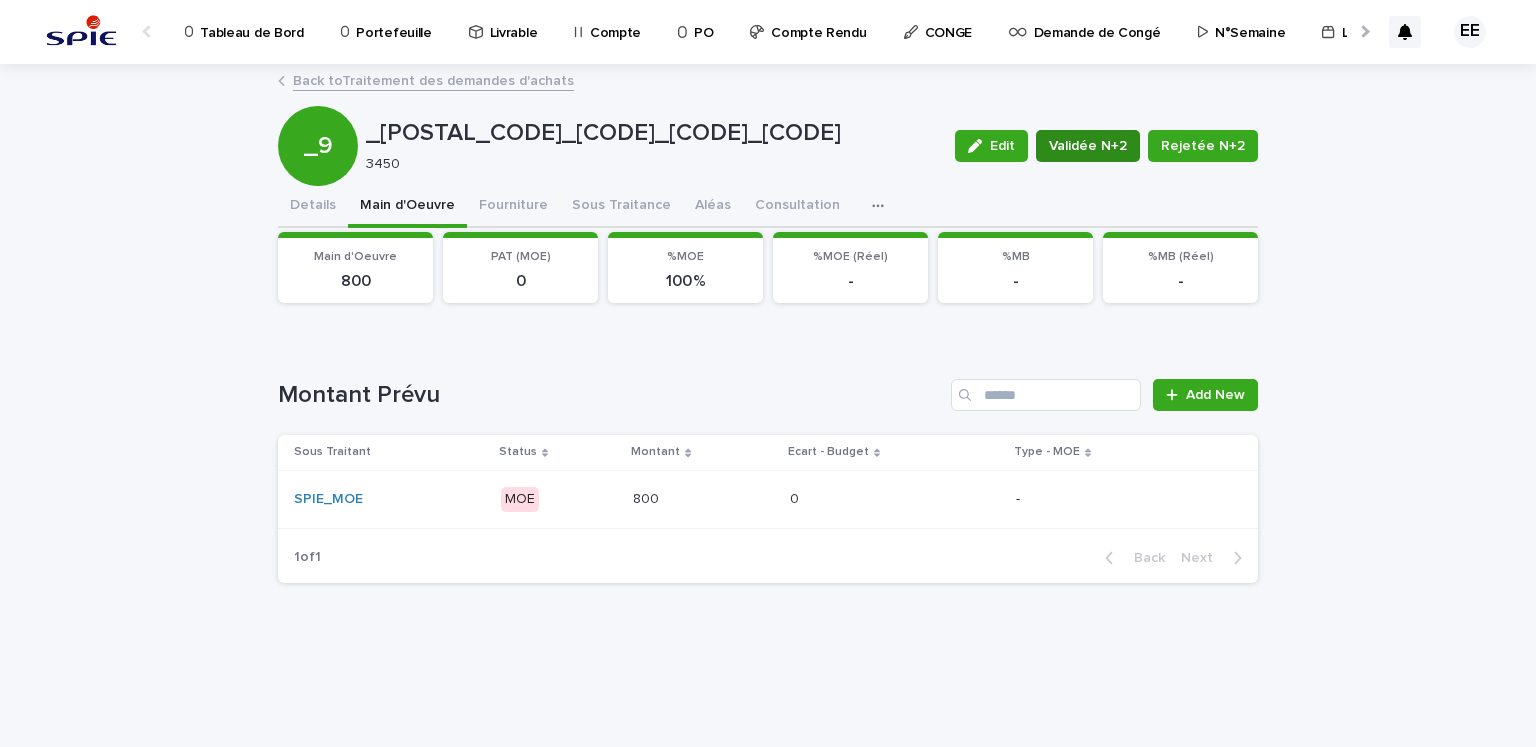click on "Validée N+2" at bounding box center [1088, 146] 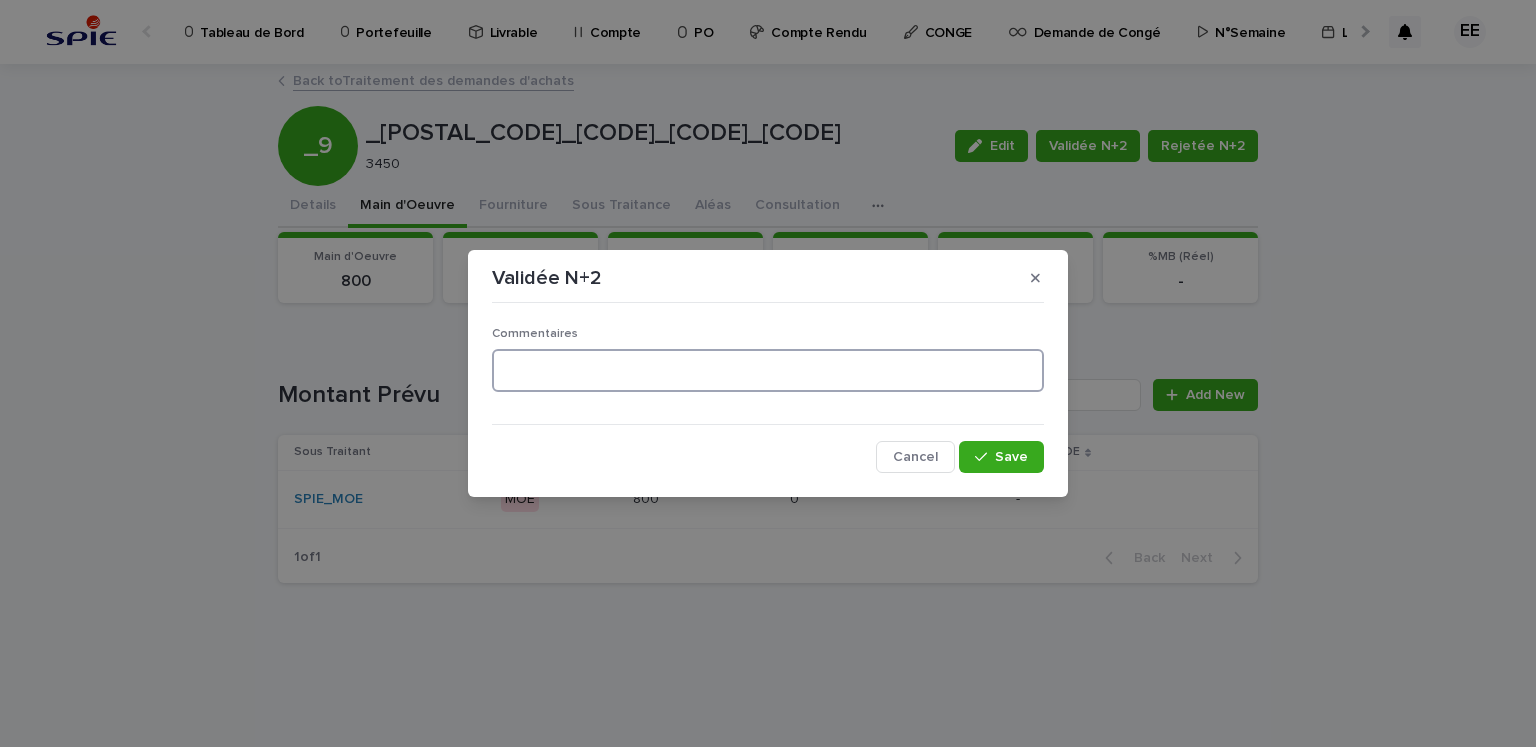 click at bounding box center (768, 370) 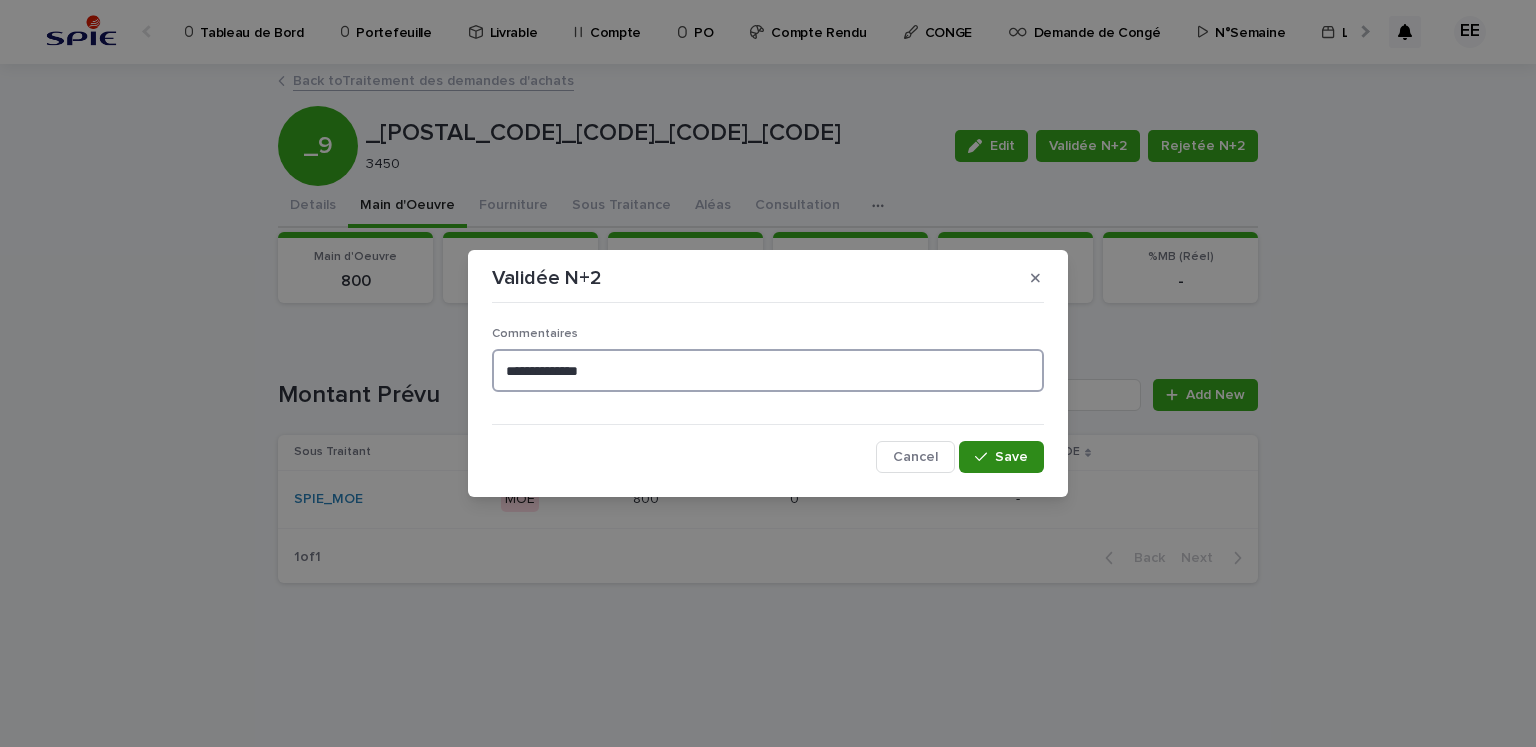 type on "**********" 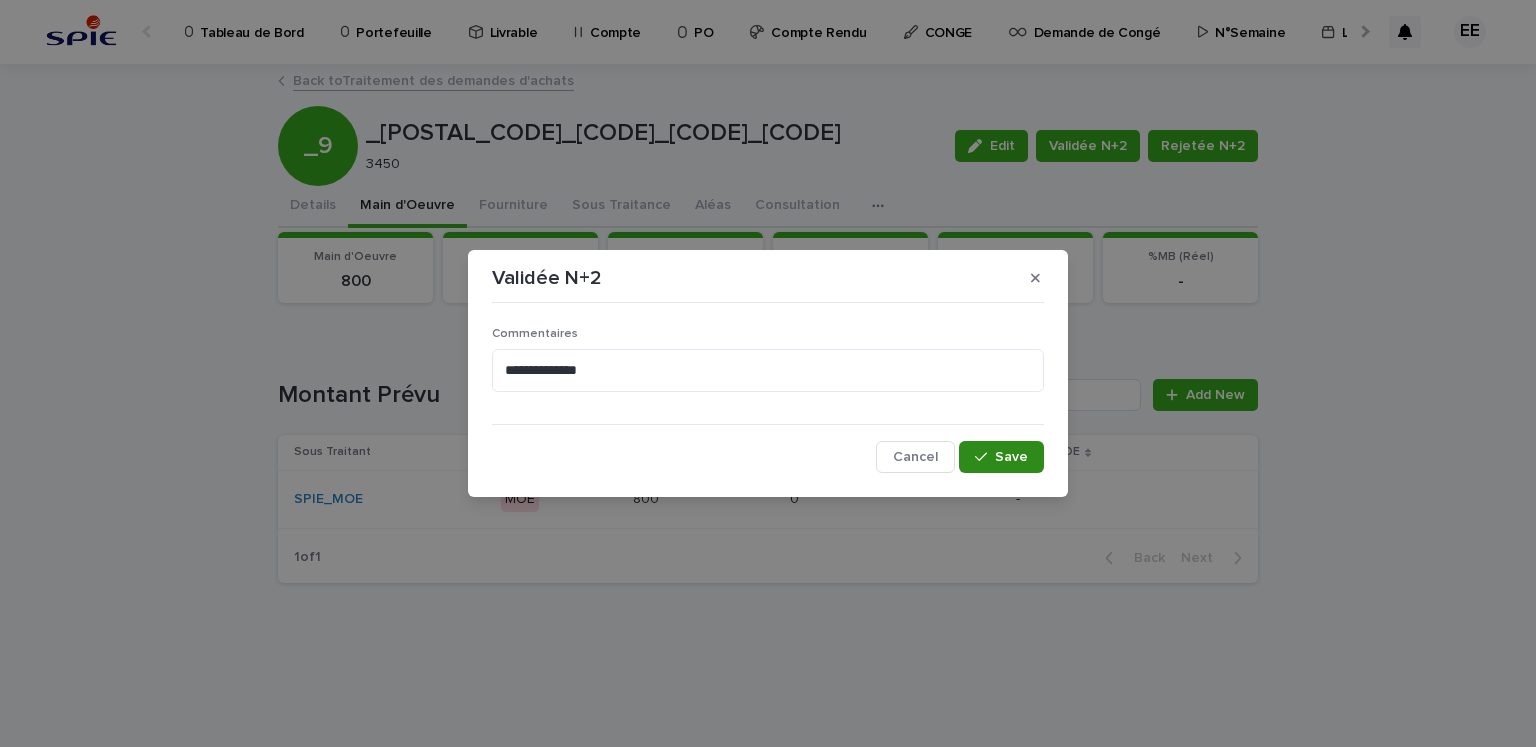 click on "Save" at bounding box center [1001, 457] 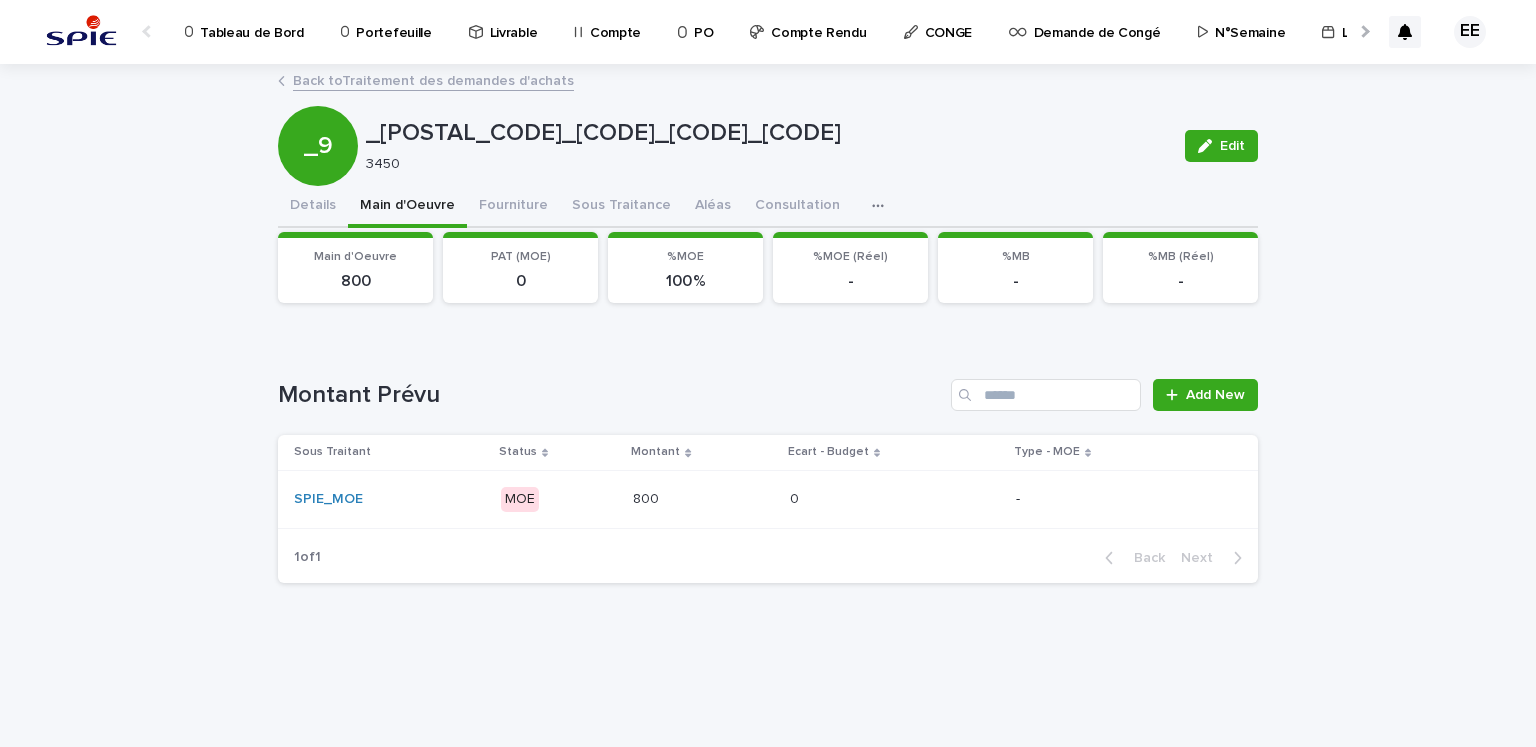 click on "Back to  Traitement des demandes d'achats" at bounding box center [433, 79] 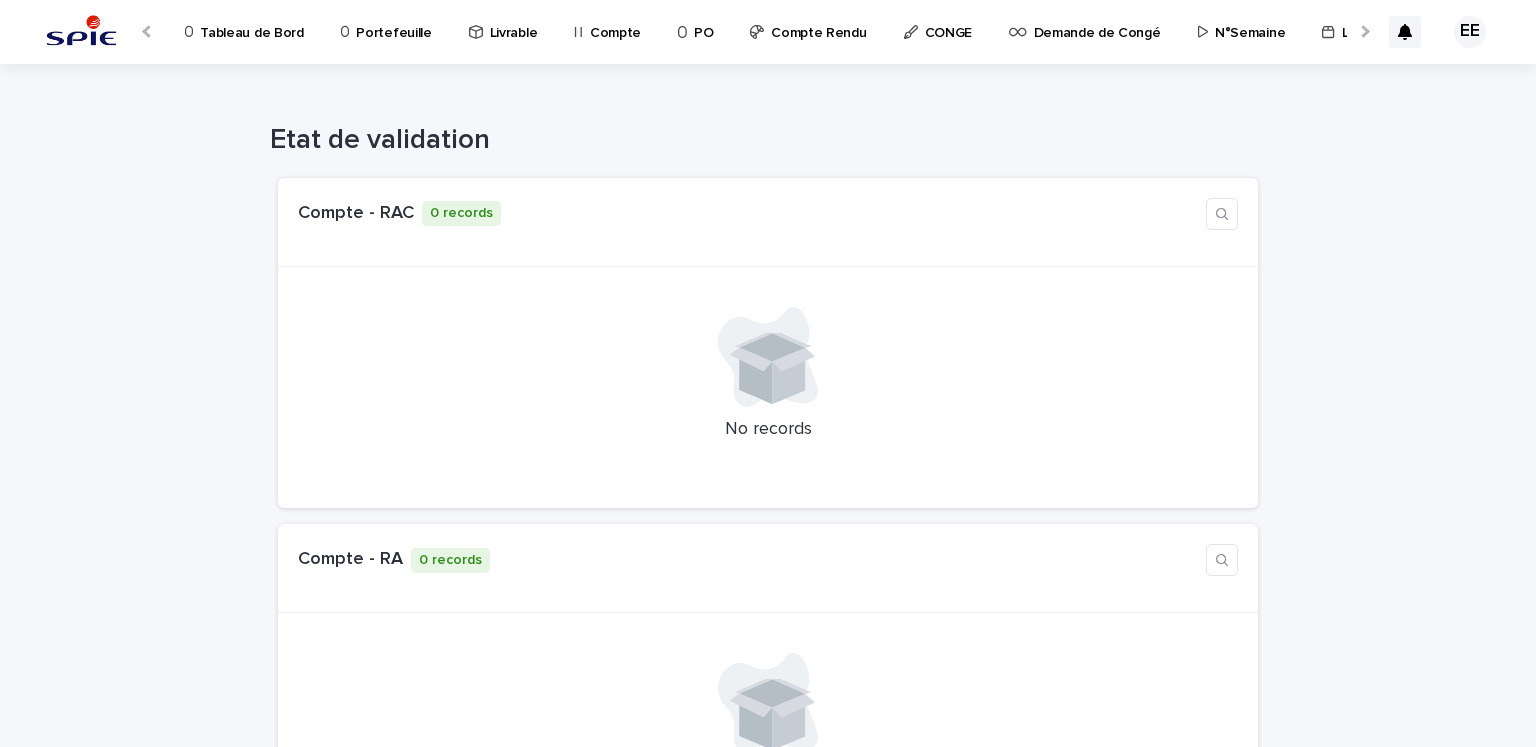 scroll, scrollTop: 0, scrollLeft: 34, axis: horizontal 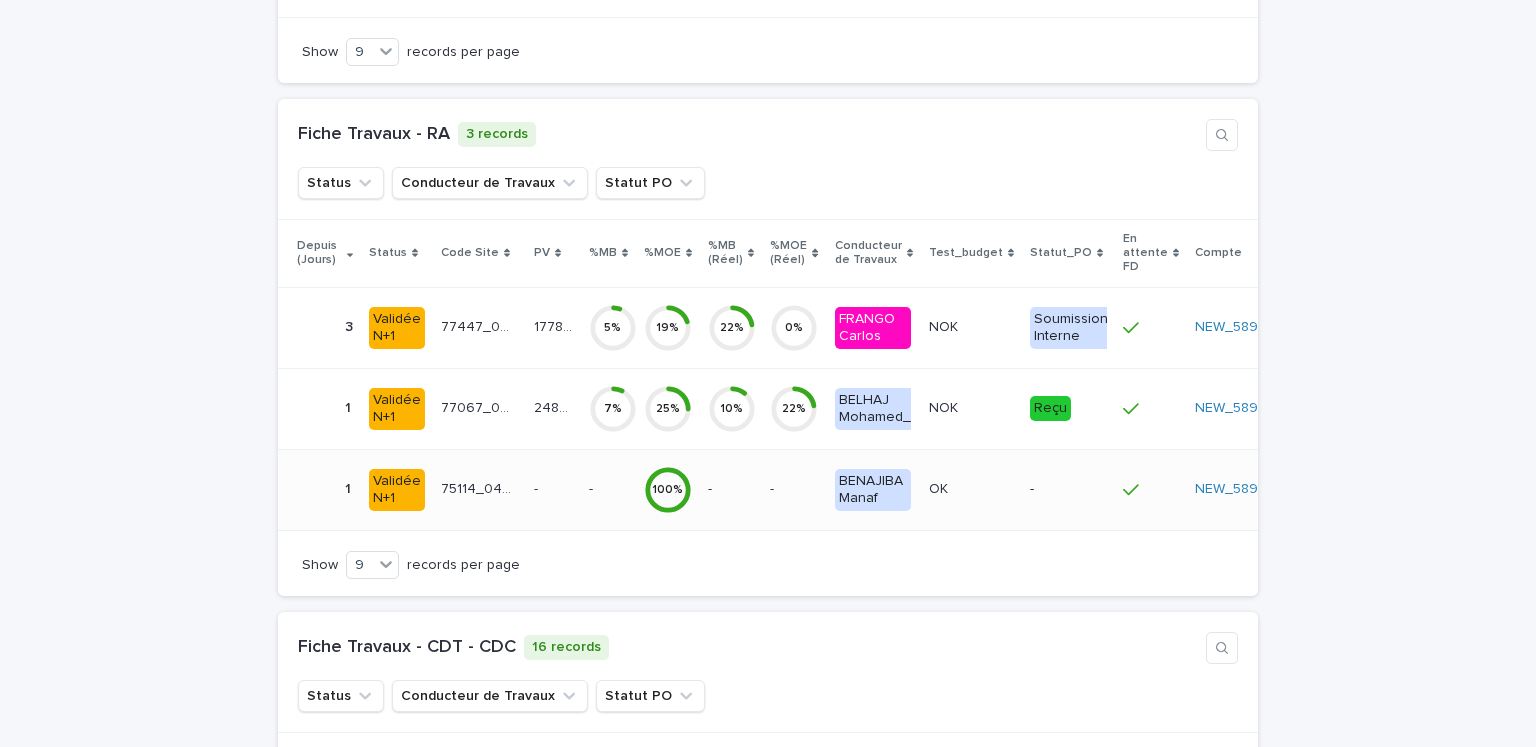 click on "- -" at bounding box center [553, 489] 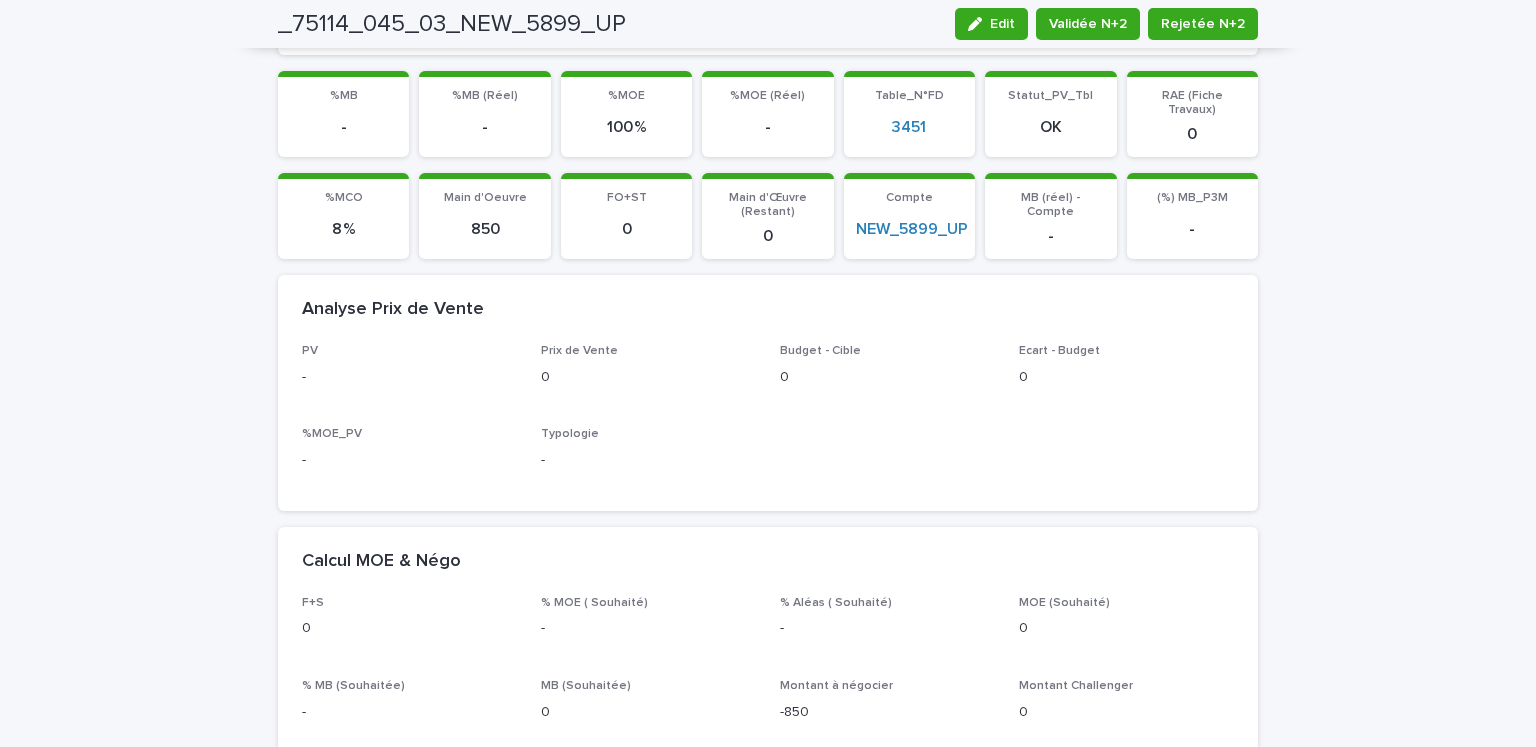 scroll, scrollTop: 0, scrollLeft: 0, axis: both 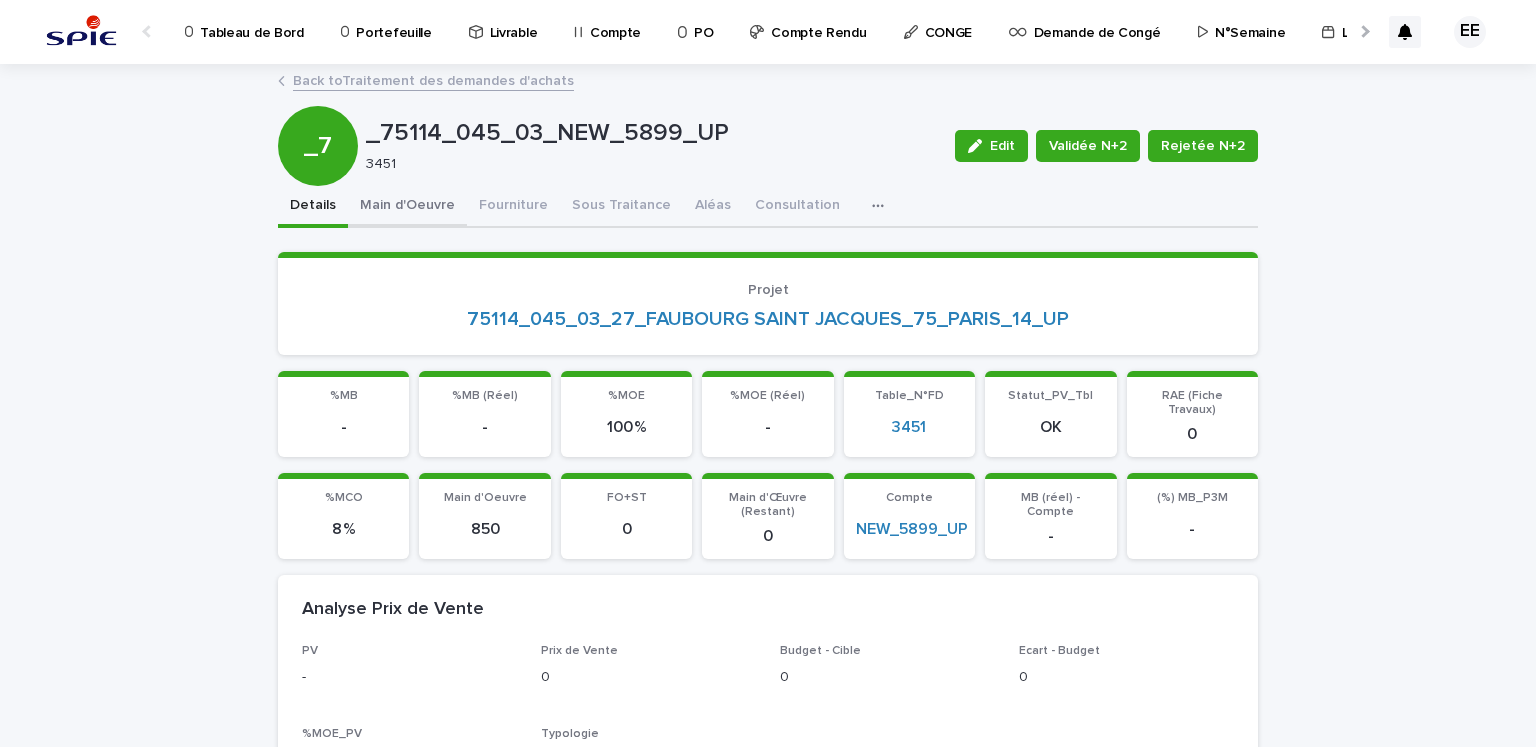 click on "Main d'Oeuvre" at bounding box center (407, 207) 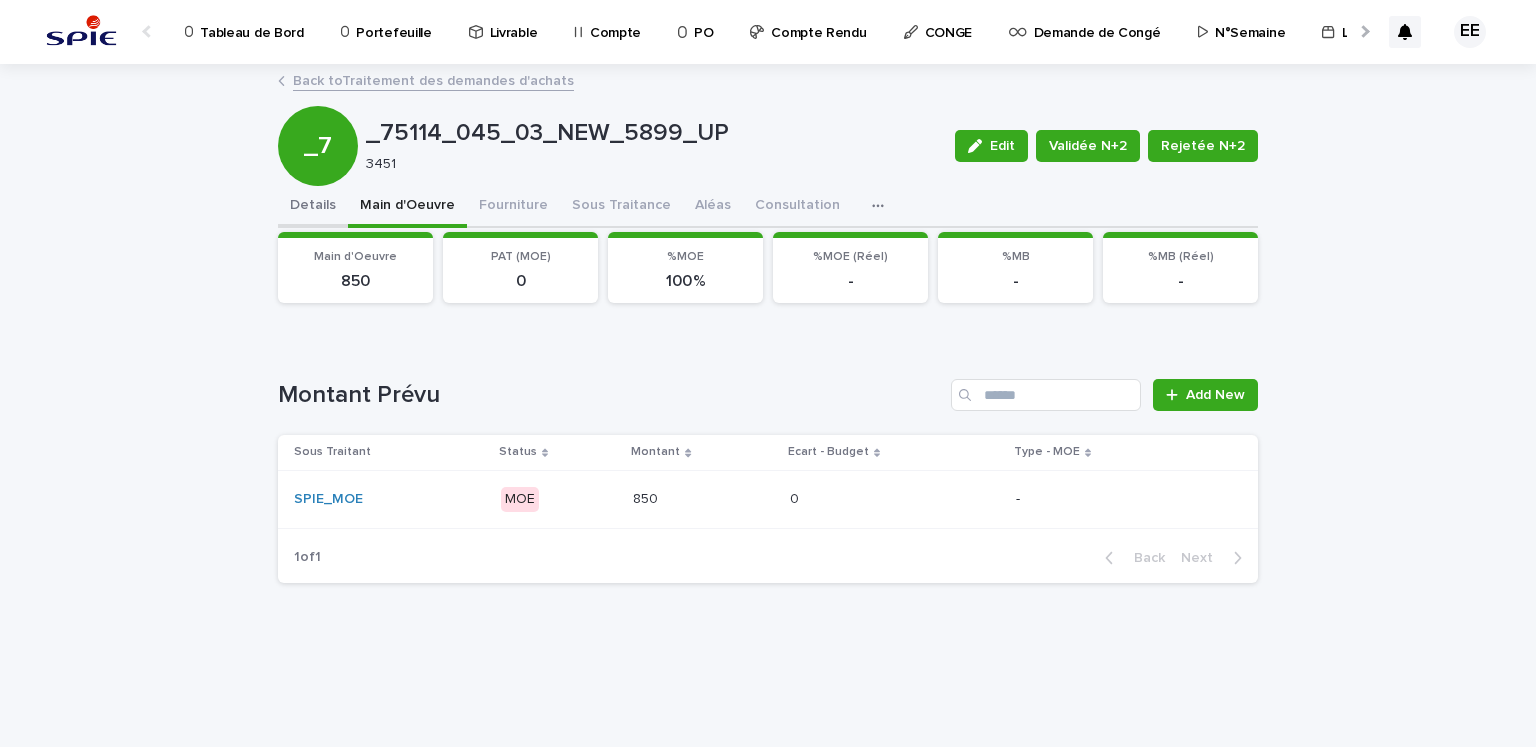 click on "Details" at bounding box center (313, 207) 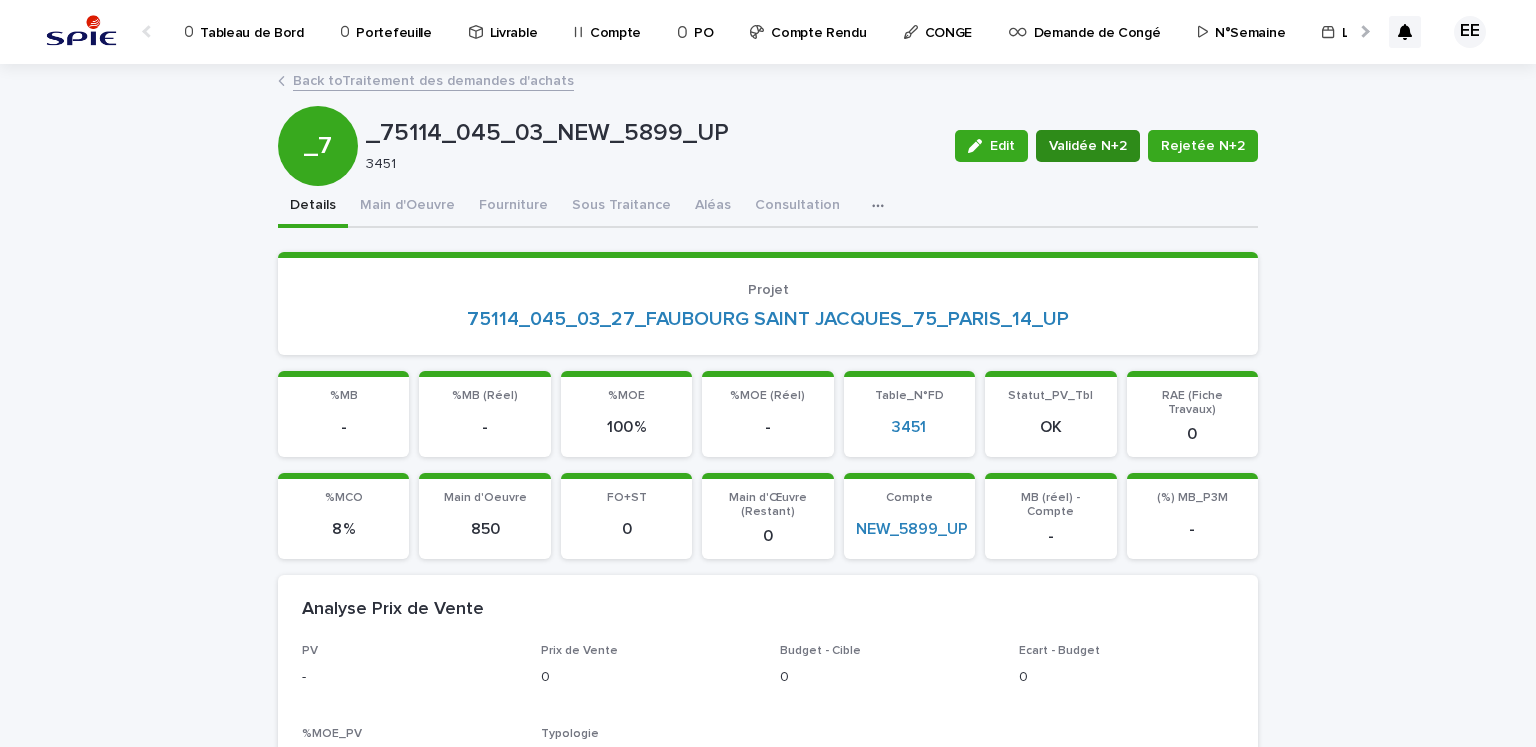 click on "Validée N+2" at bounding box center (1088, 146) 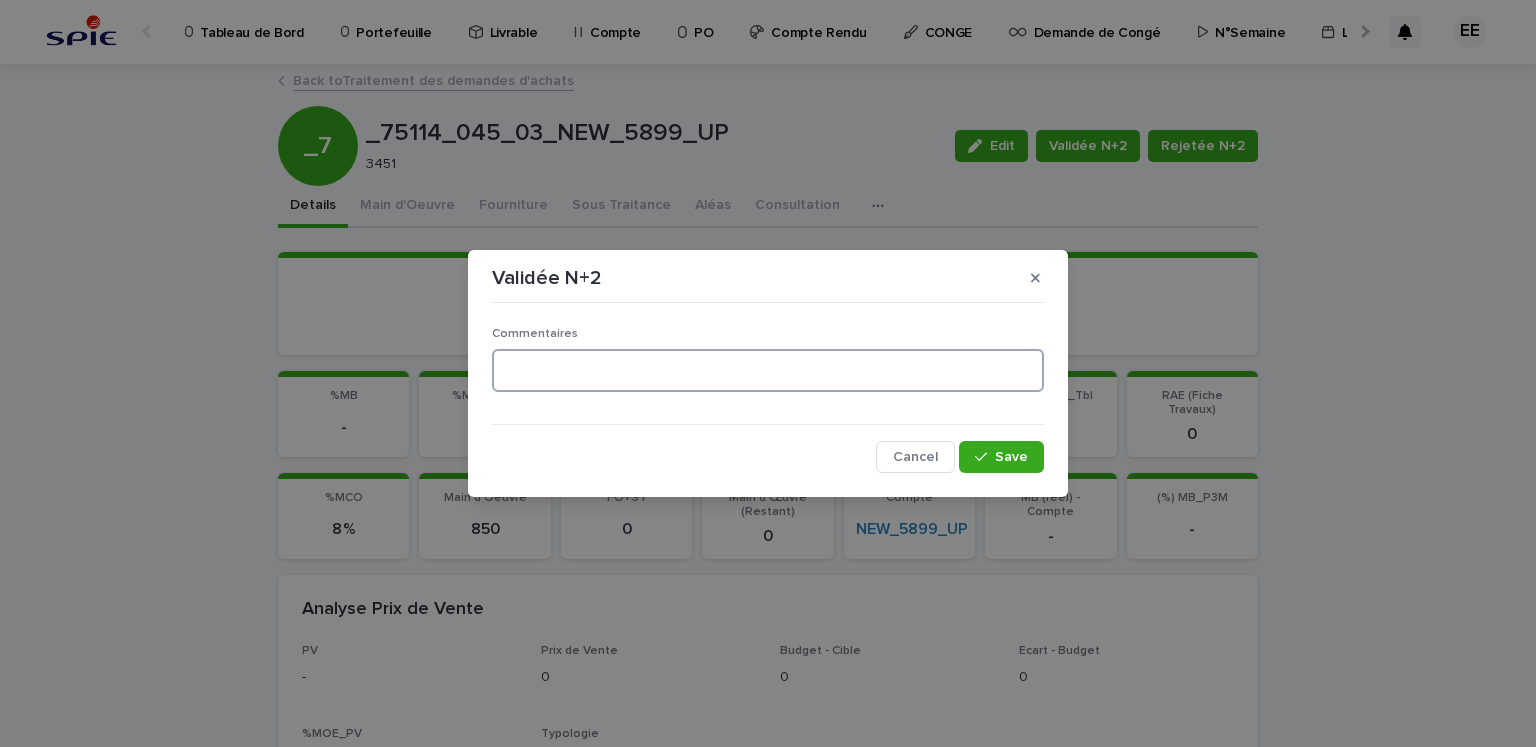 click at bounding box center (768, 370) 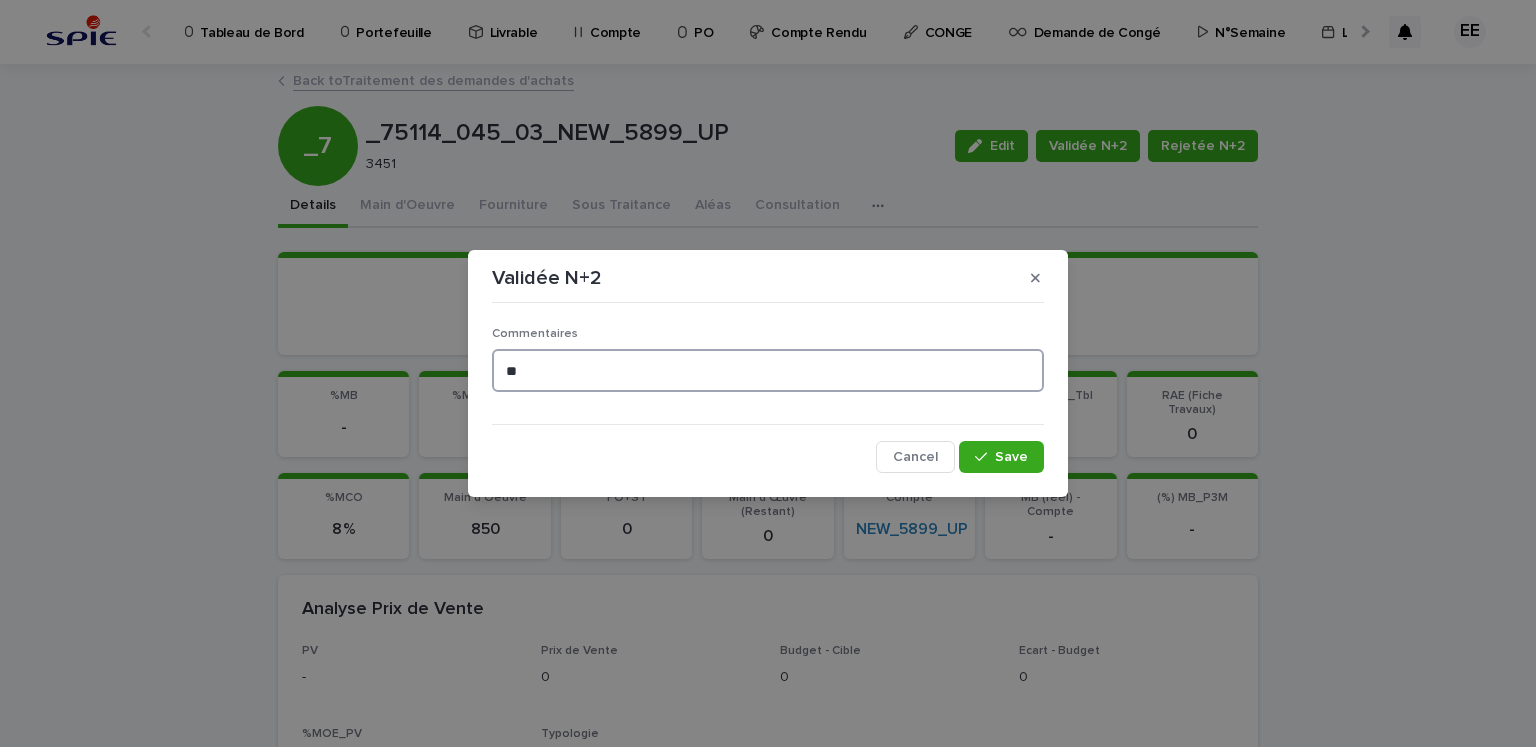 type on "*" 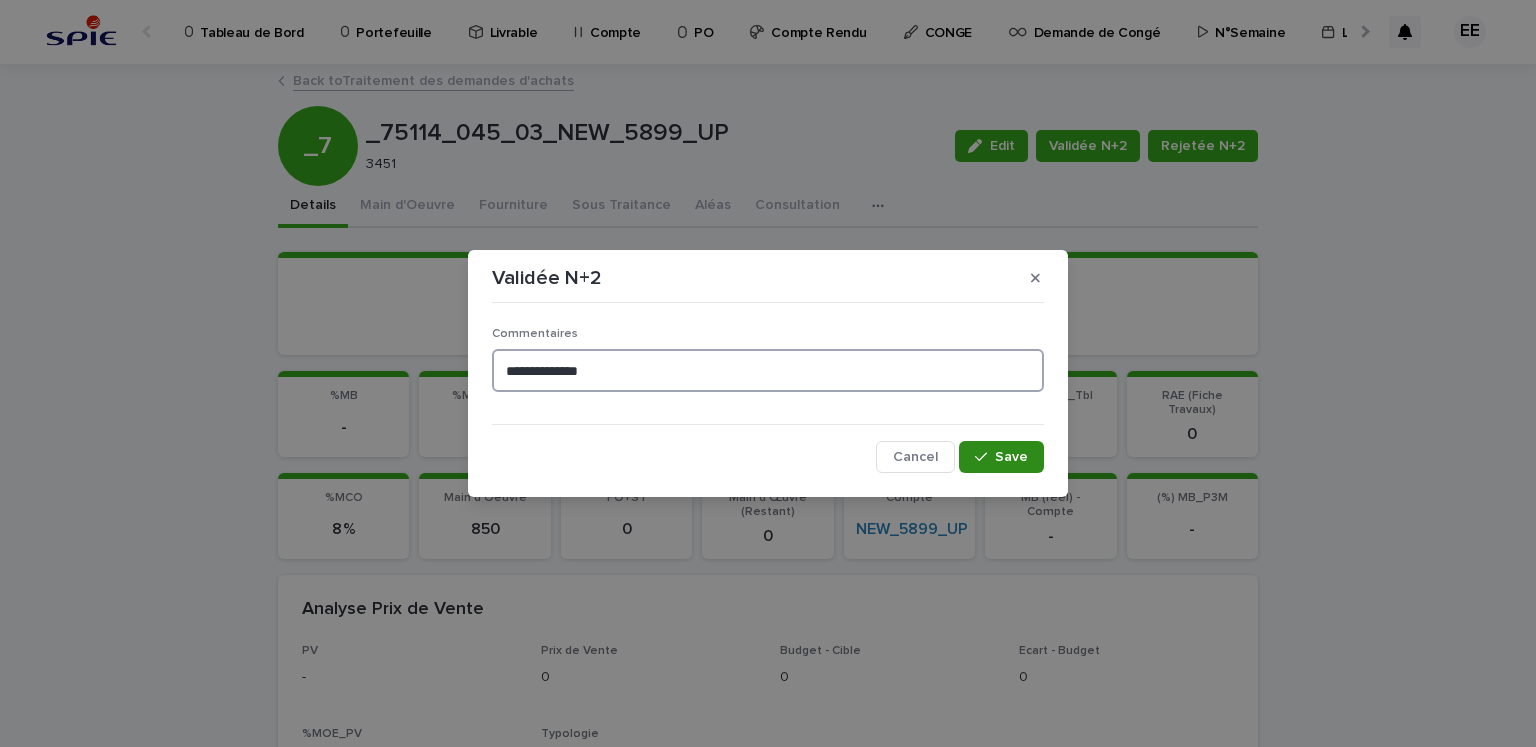 type on "**********" 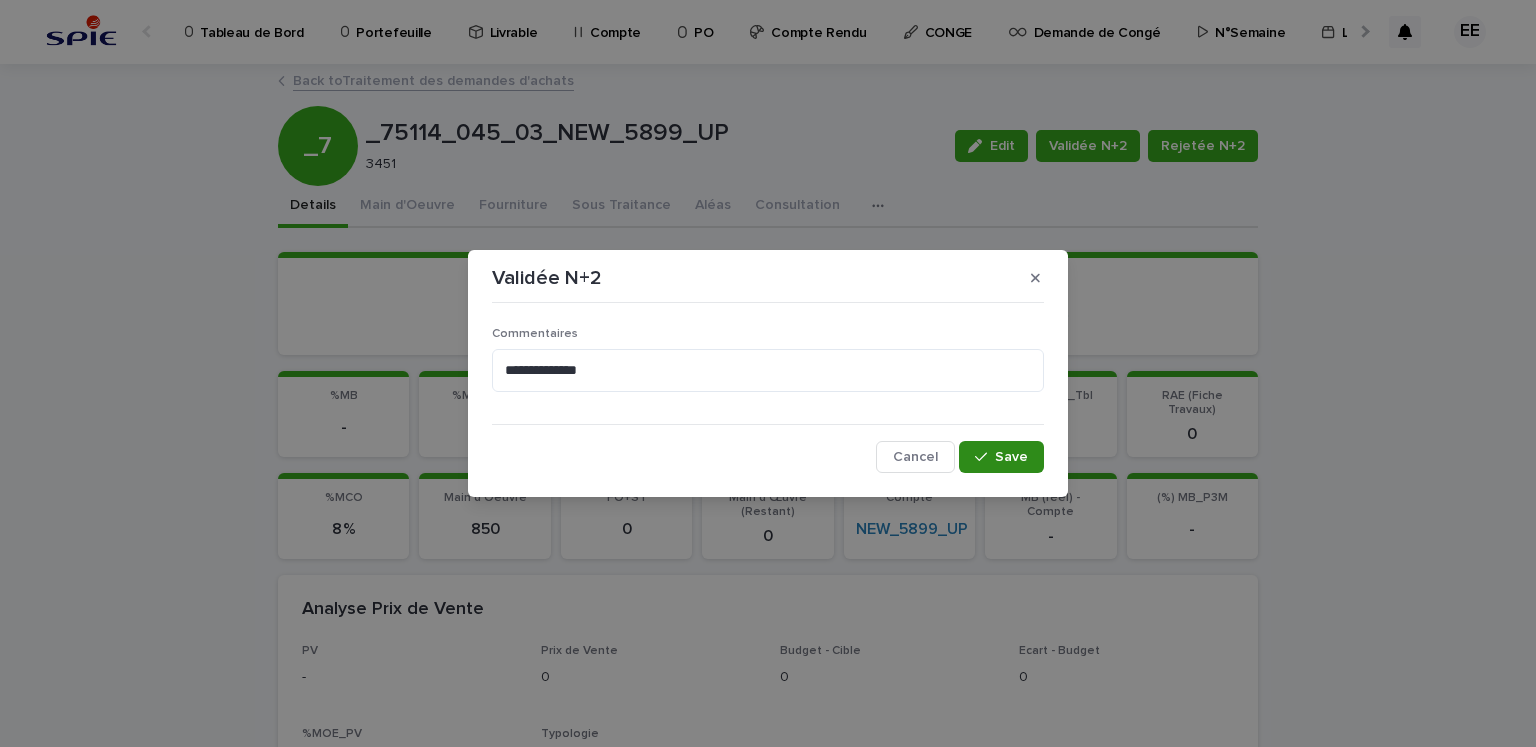 click on "Save" at bounding box center (1011, 457) 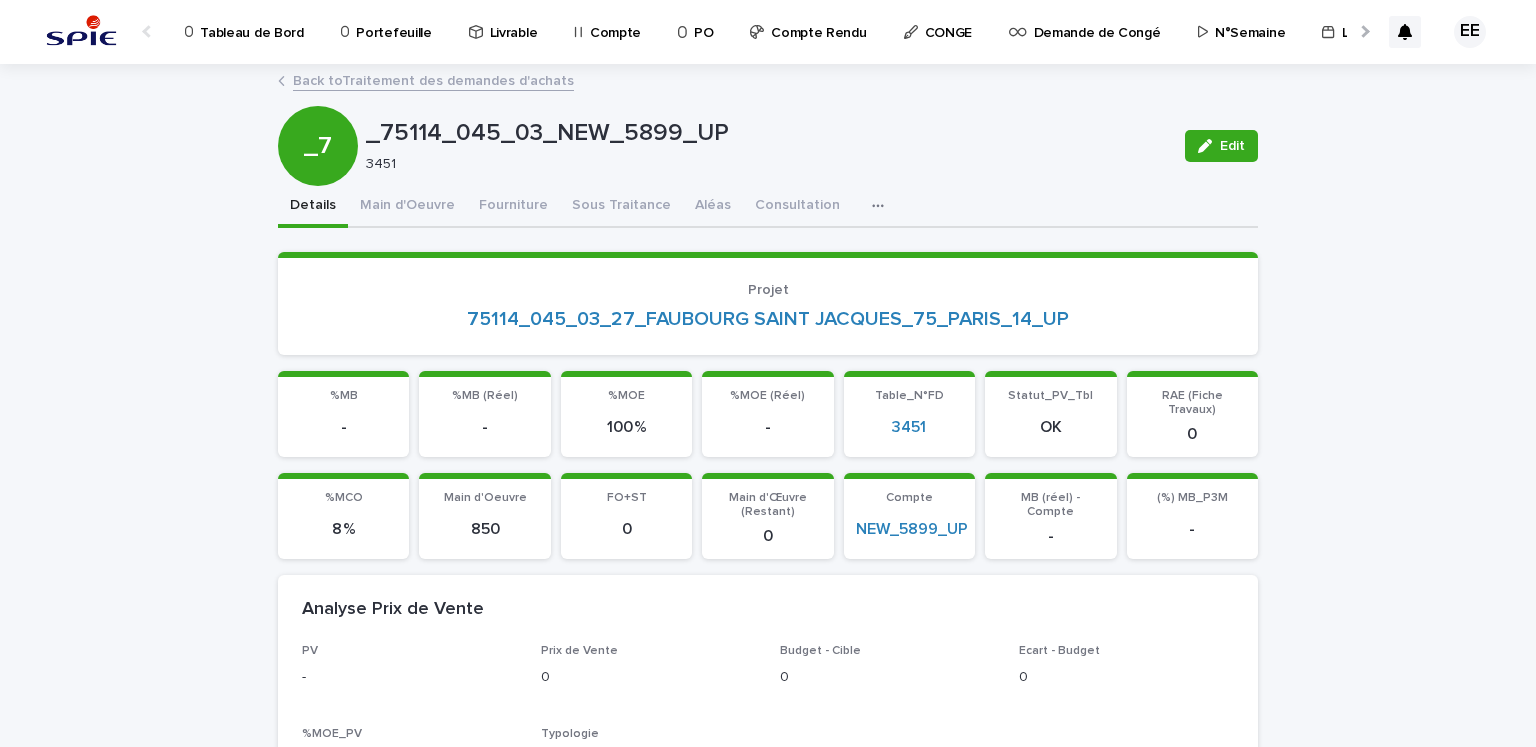 click on "Portefeuille" at bounding box center (393, 21) 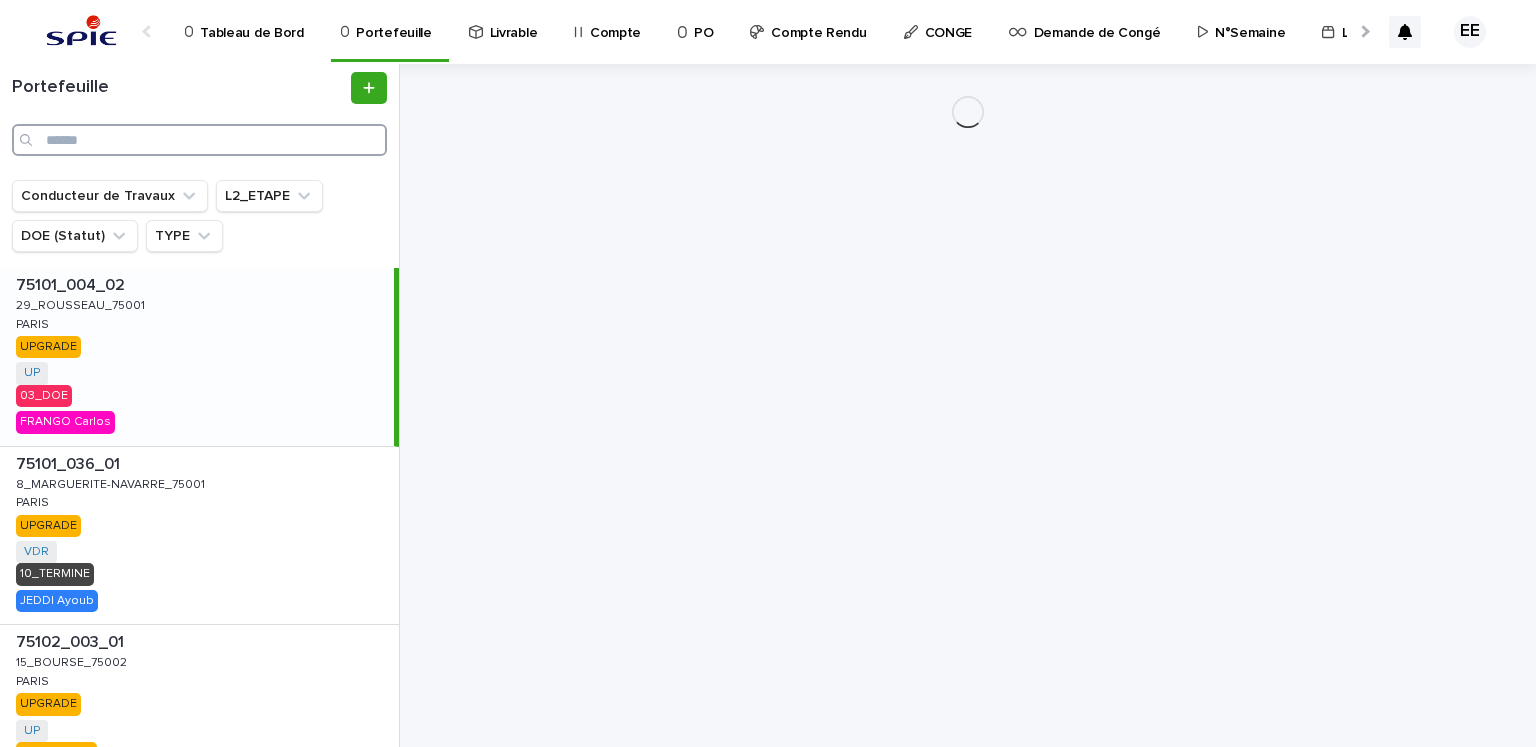 click at bounding box center [199, 140] 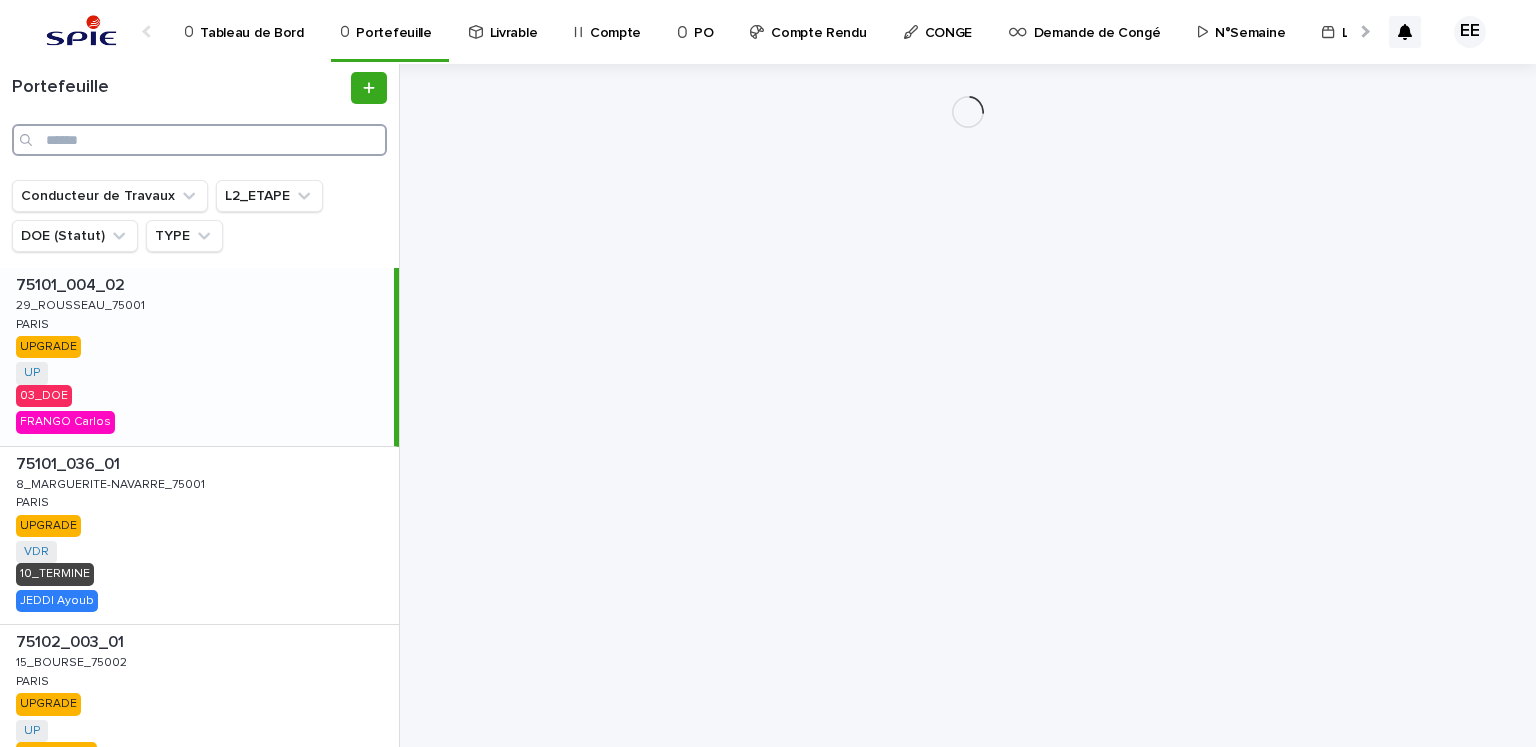 paste on "**********" 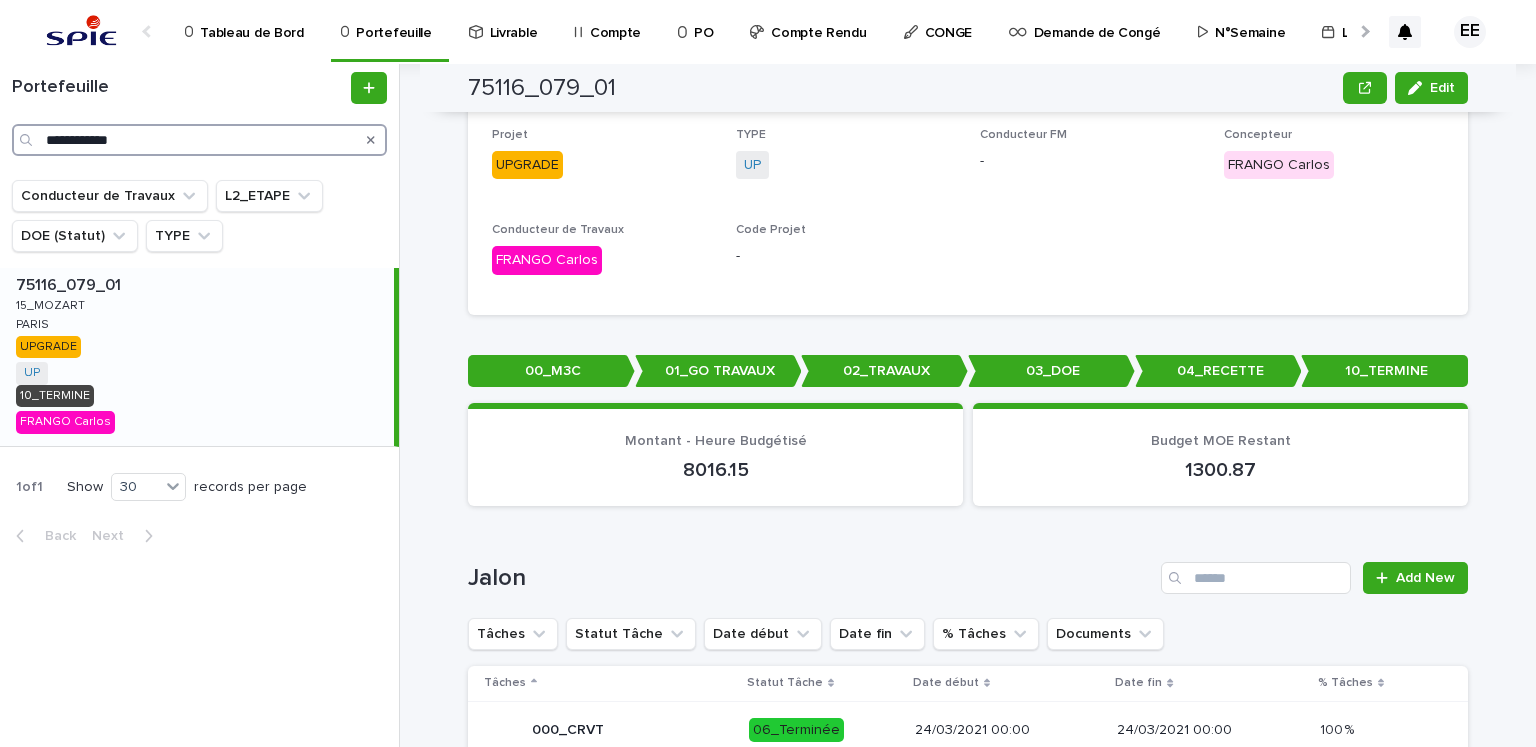 scroll, scrollTop: 300, scrollLeft: 0, axis: vertical 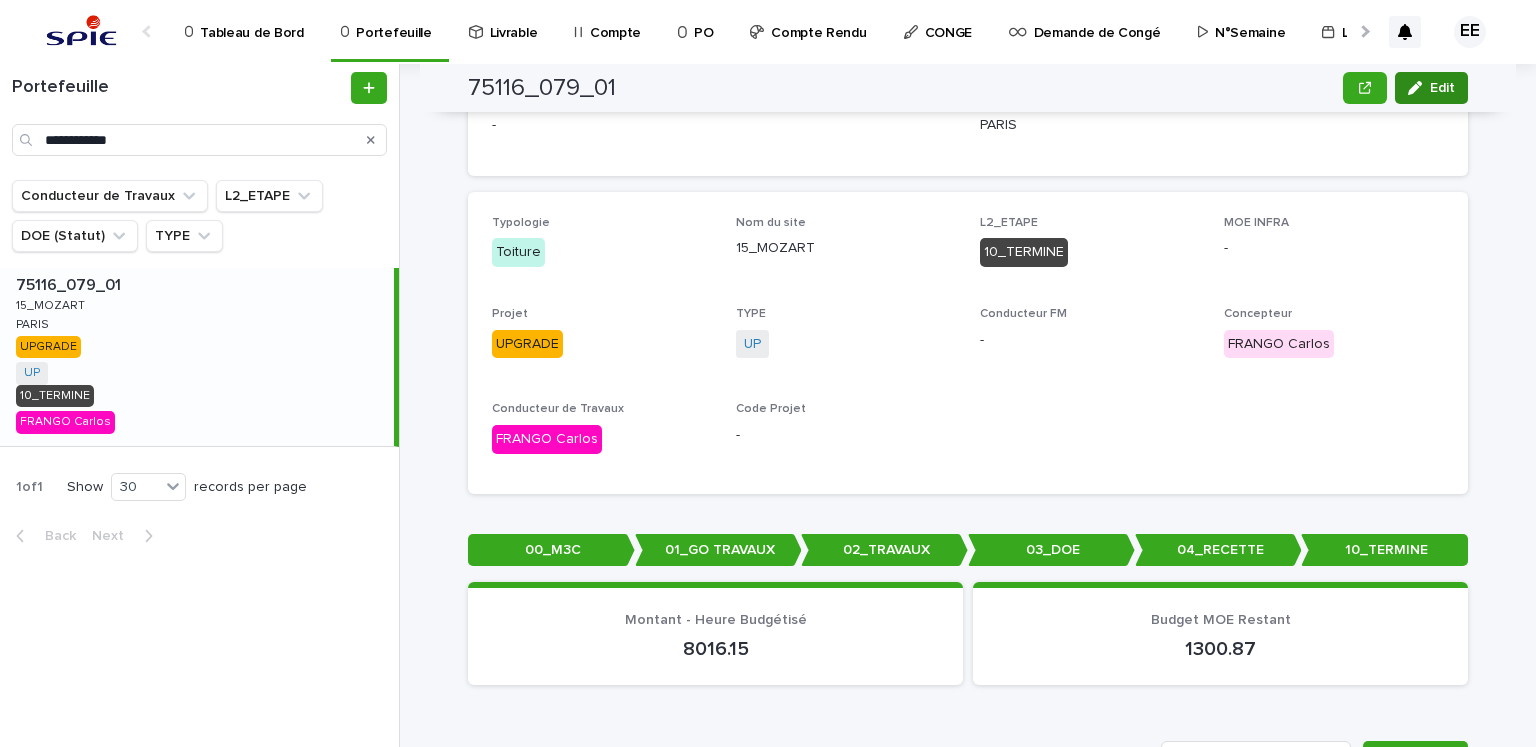 click at bounding box center (1419, 88) 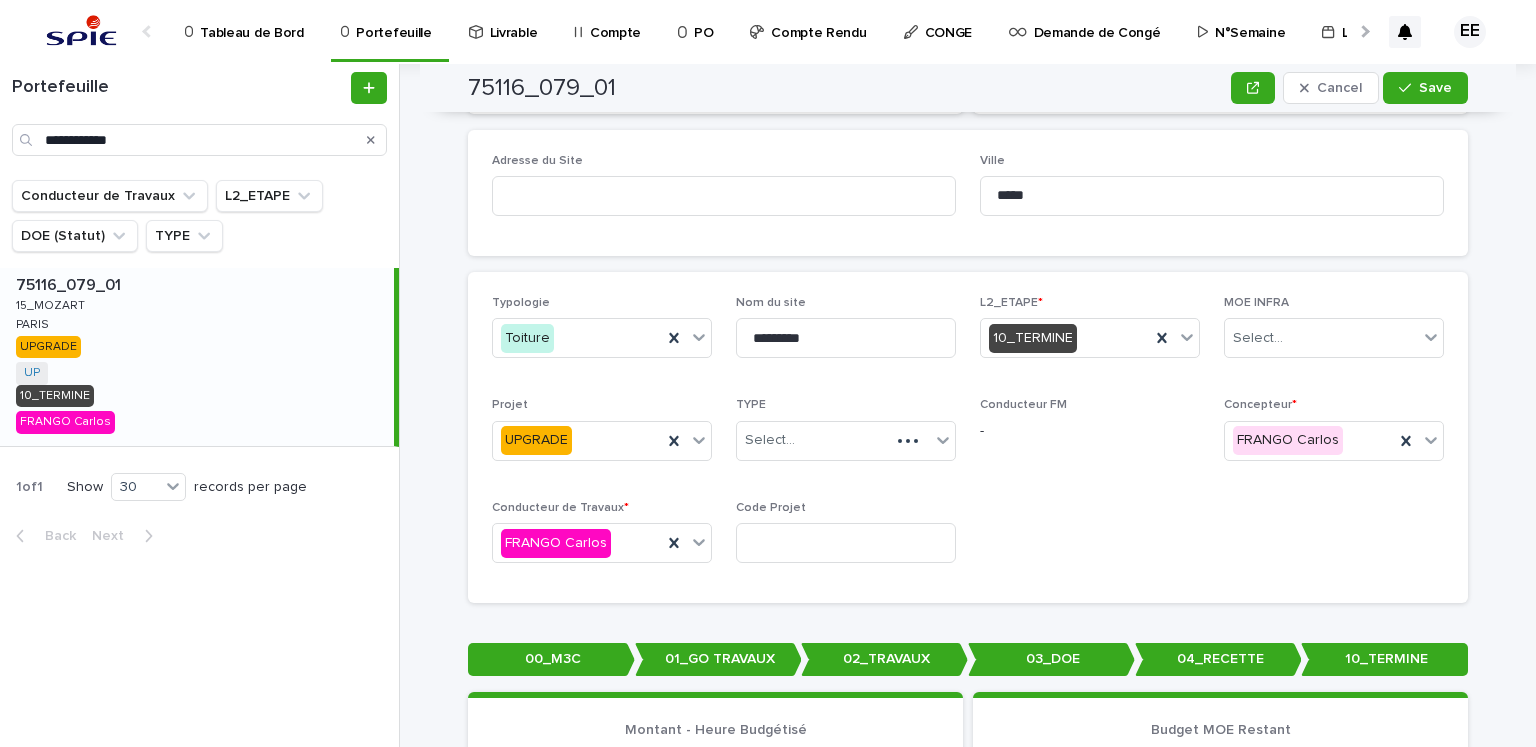 scroll, scrollTop: 360, scrollLeft: 0, axis: vertical 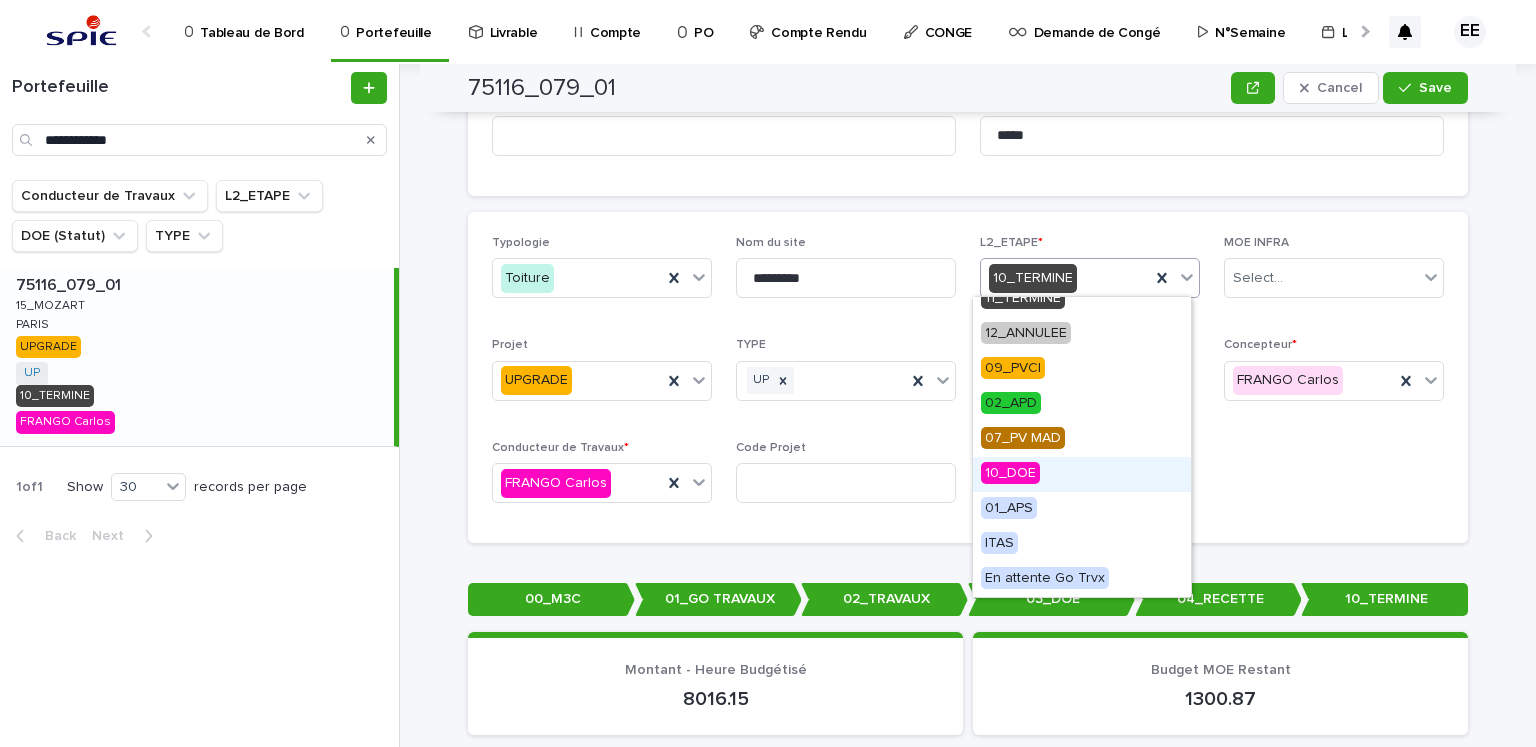 click on "10_DOE" at bounding box center (1082, 474) 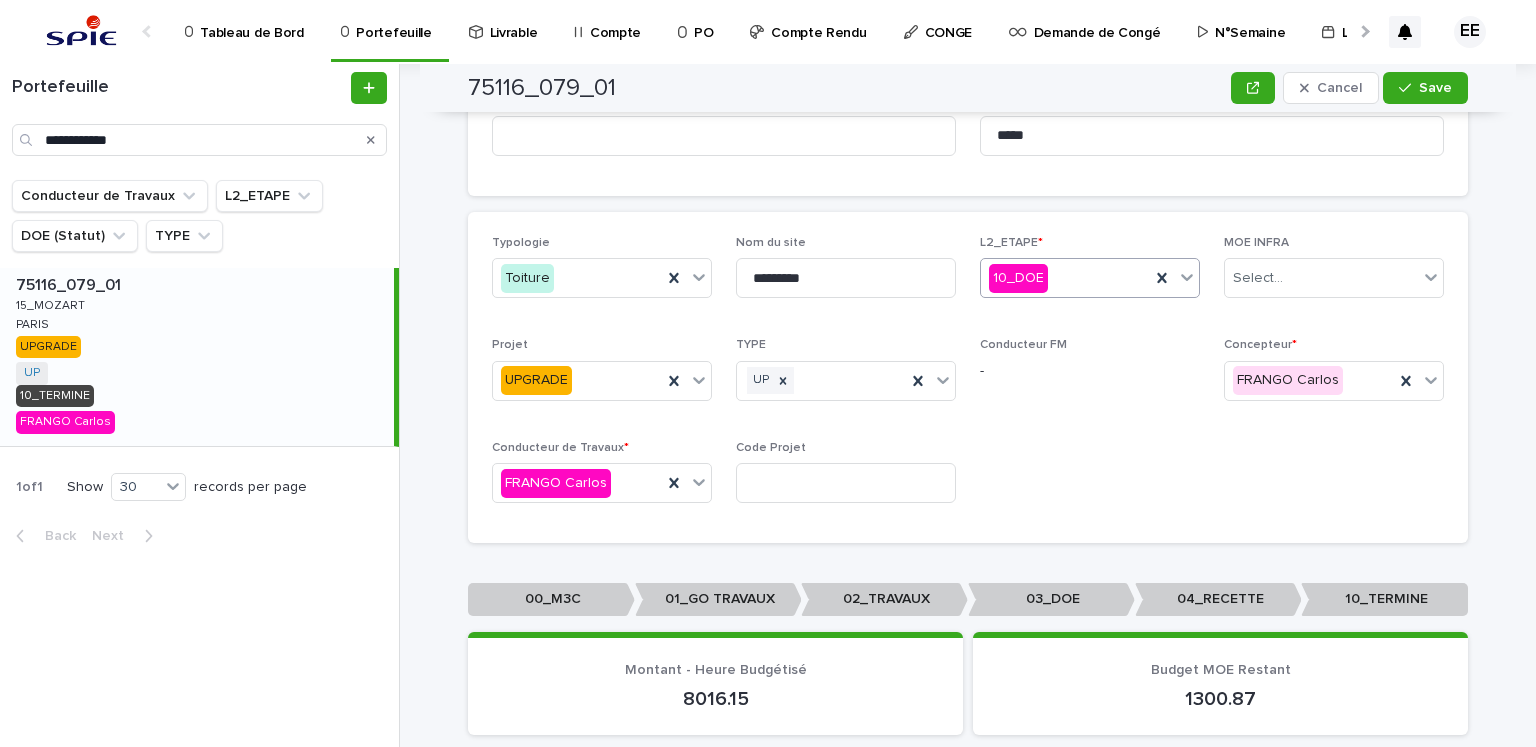 click on "10_DOE" at bounding box center [1065, 278] 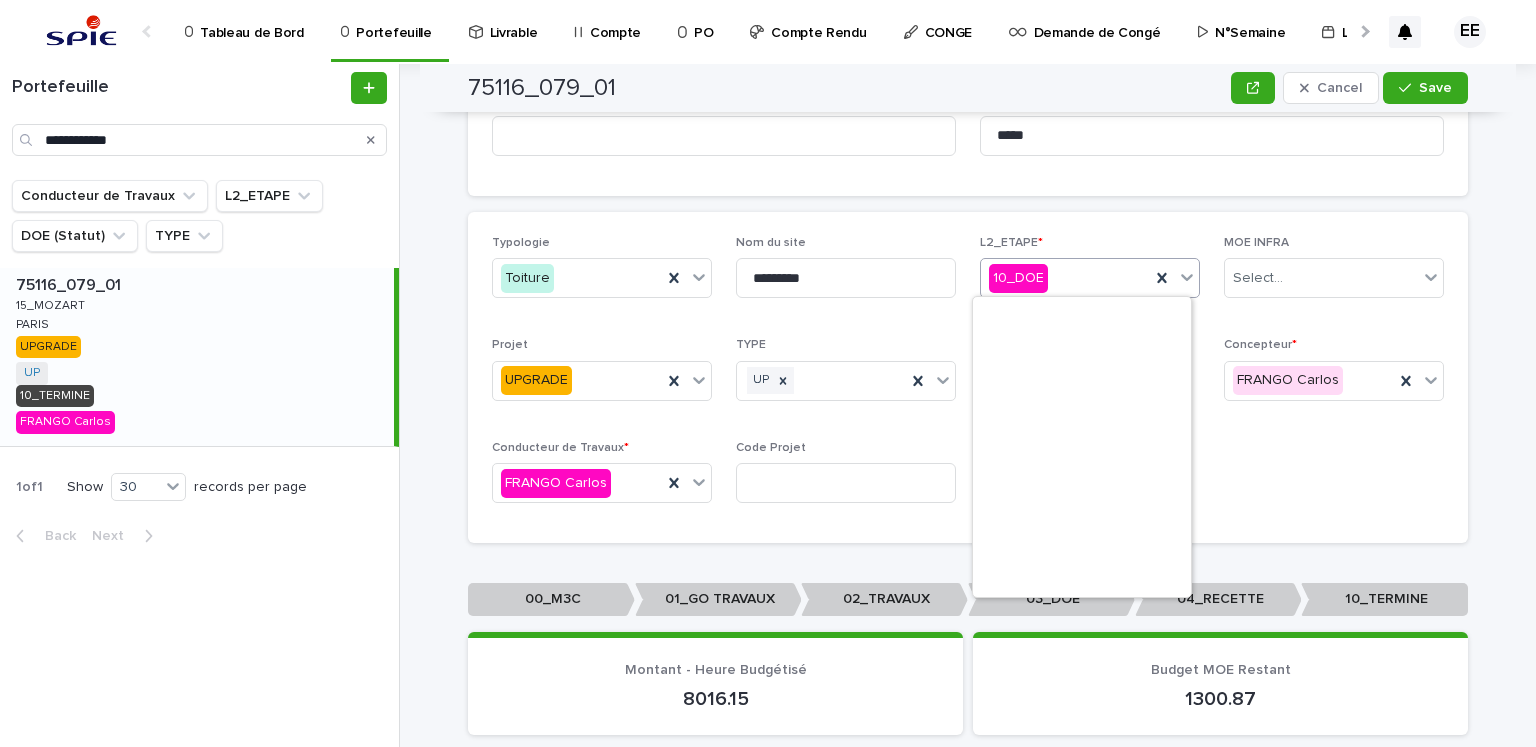 scroll, scrollTop: 400, scrollLeft: 0, axis: vertical 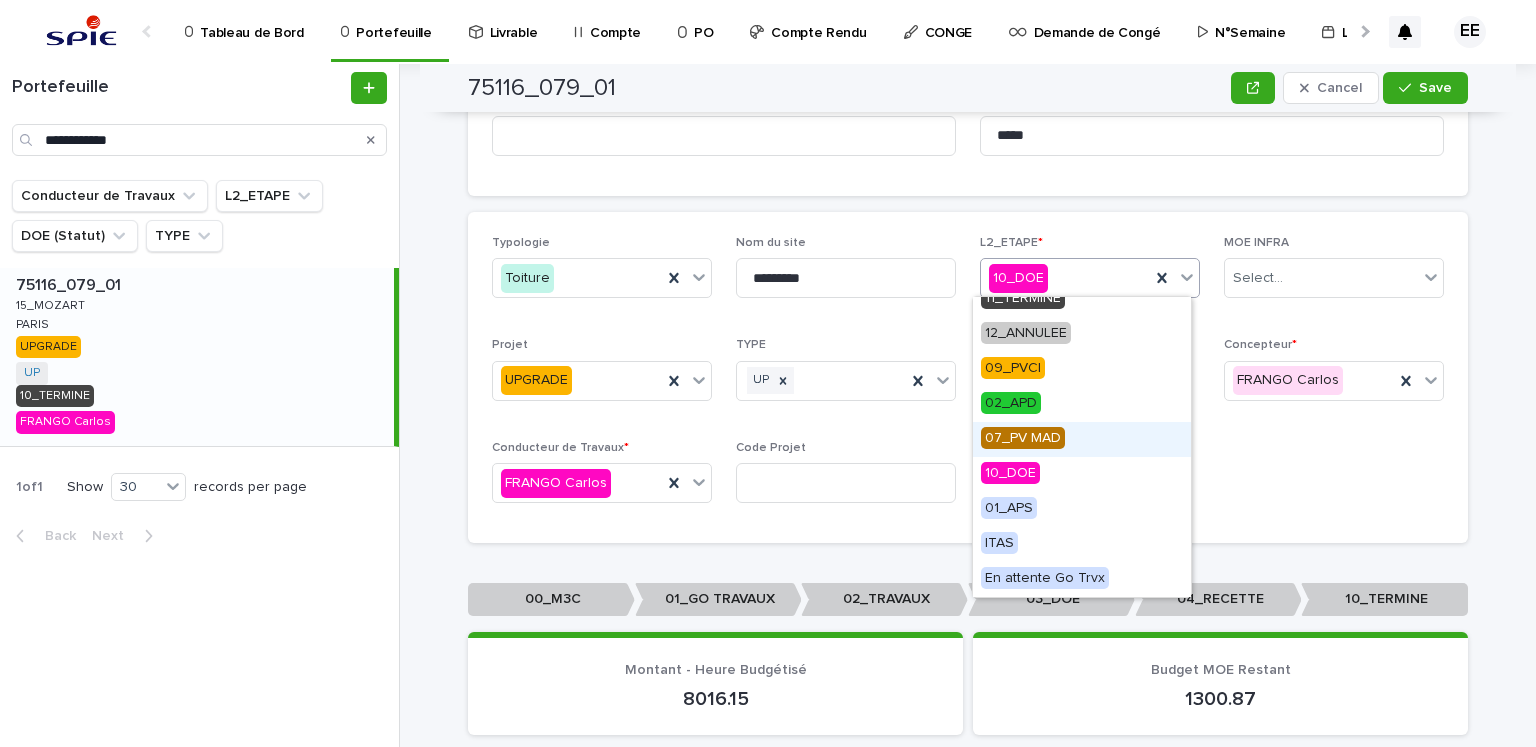 click on "Typologie Toiture Nom du site ********* L2_ETAPE *   option [CODE]_[CODE], selected.    option [CODE]_[CODE] MAD focused, 16 of 20. 20 results available. Use Up and Down to choose options, press Enter to select the currently focused option, press Escape to exit the menu, press Tab to select the option and exit the menu. [CODE]_[CODE] MOE INFRA Select... Projet UPGRADE TYPE UP Conducteur FM - Concepteur * [FIRST] [LAST] Conducteur de Travaux * [FIRST] [LAST] Code Projet" at bounding box center [968, 377] 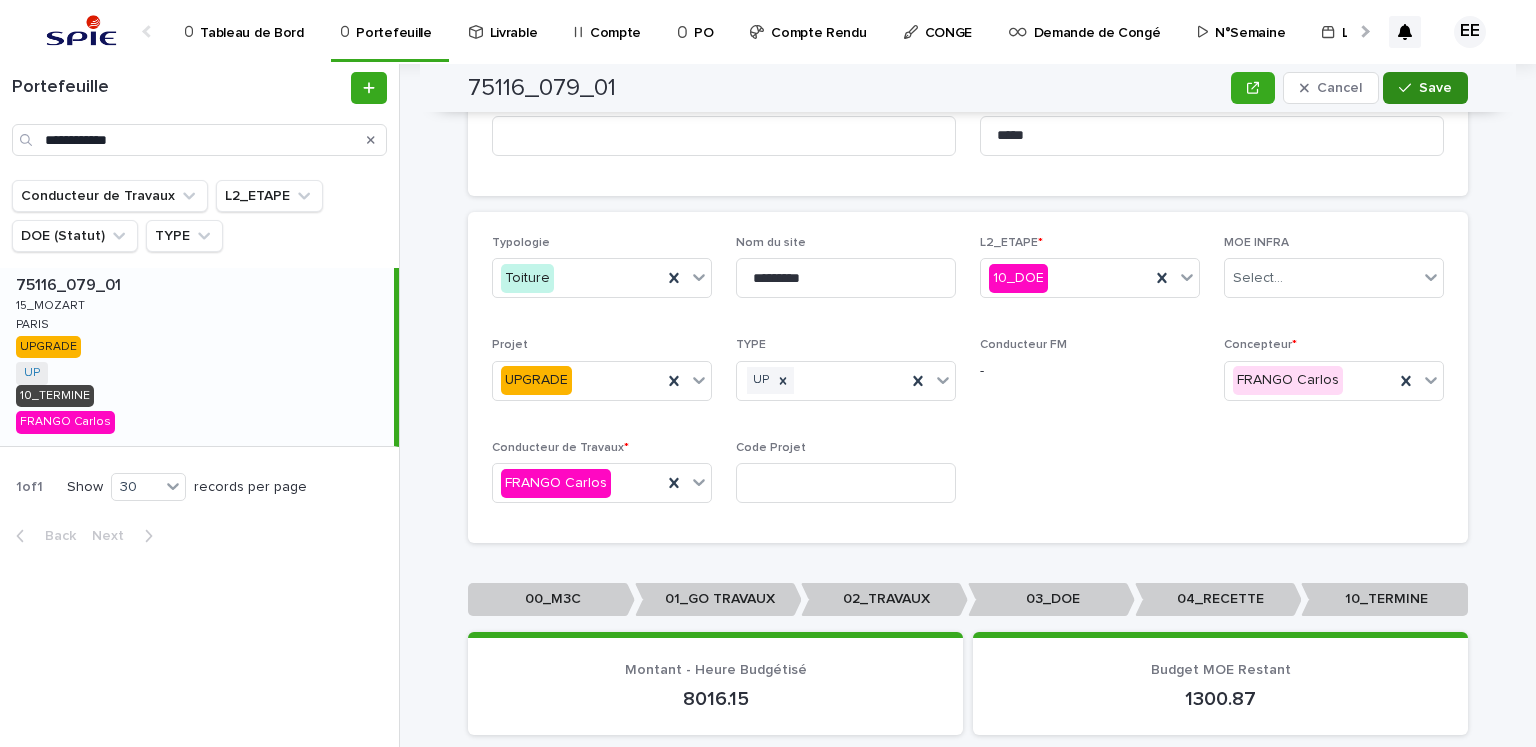 click on "Save" at bounding box center [1435, 88] 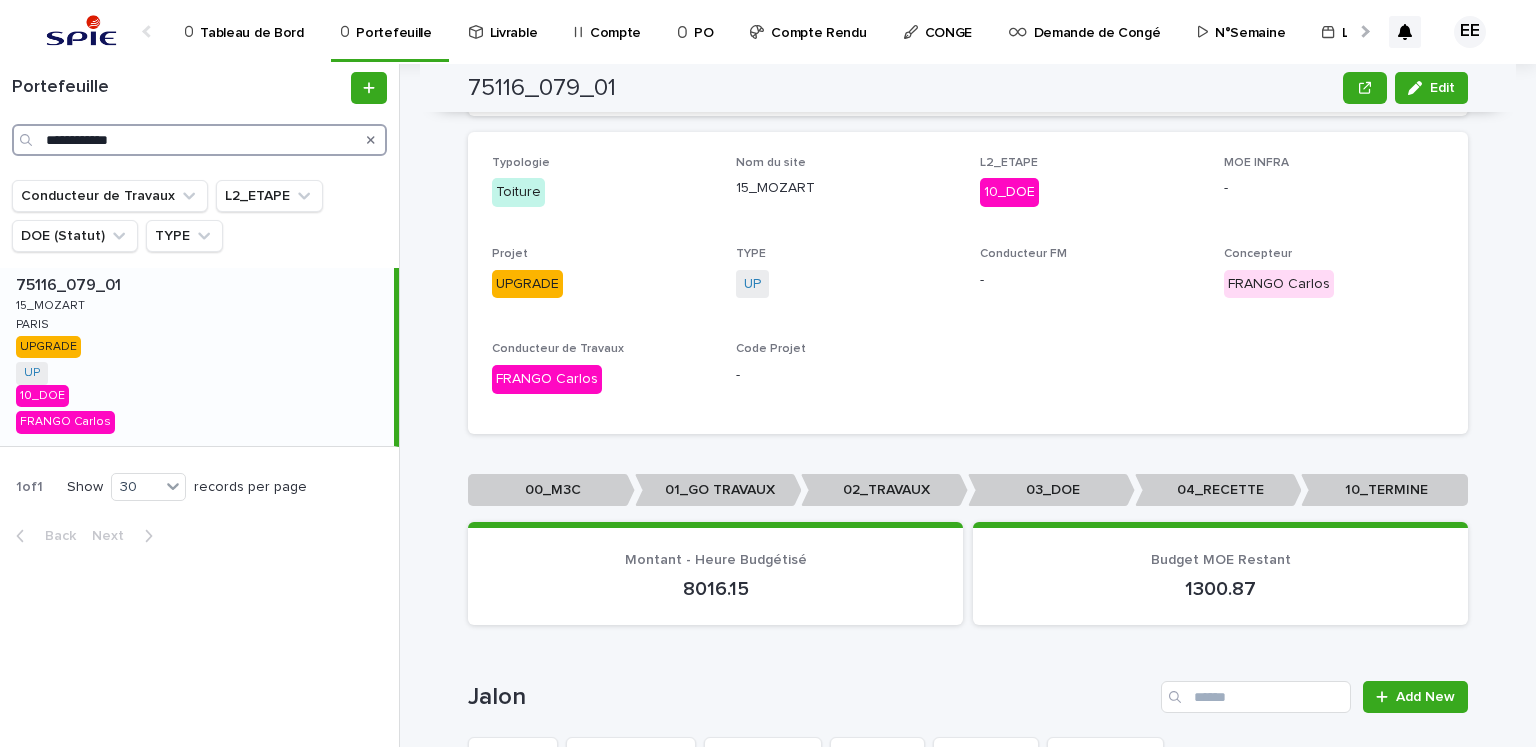 click on "**********" at bounding box center (199, 140) 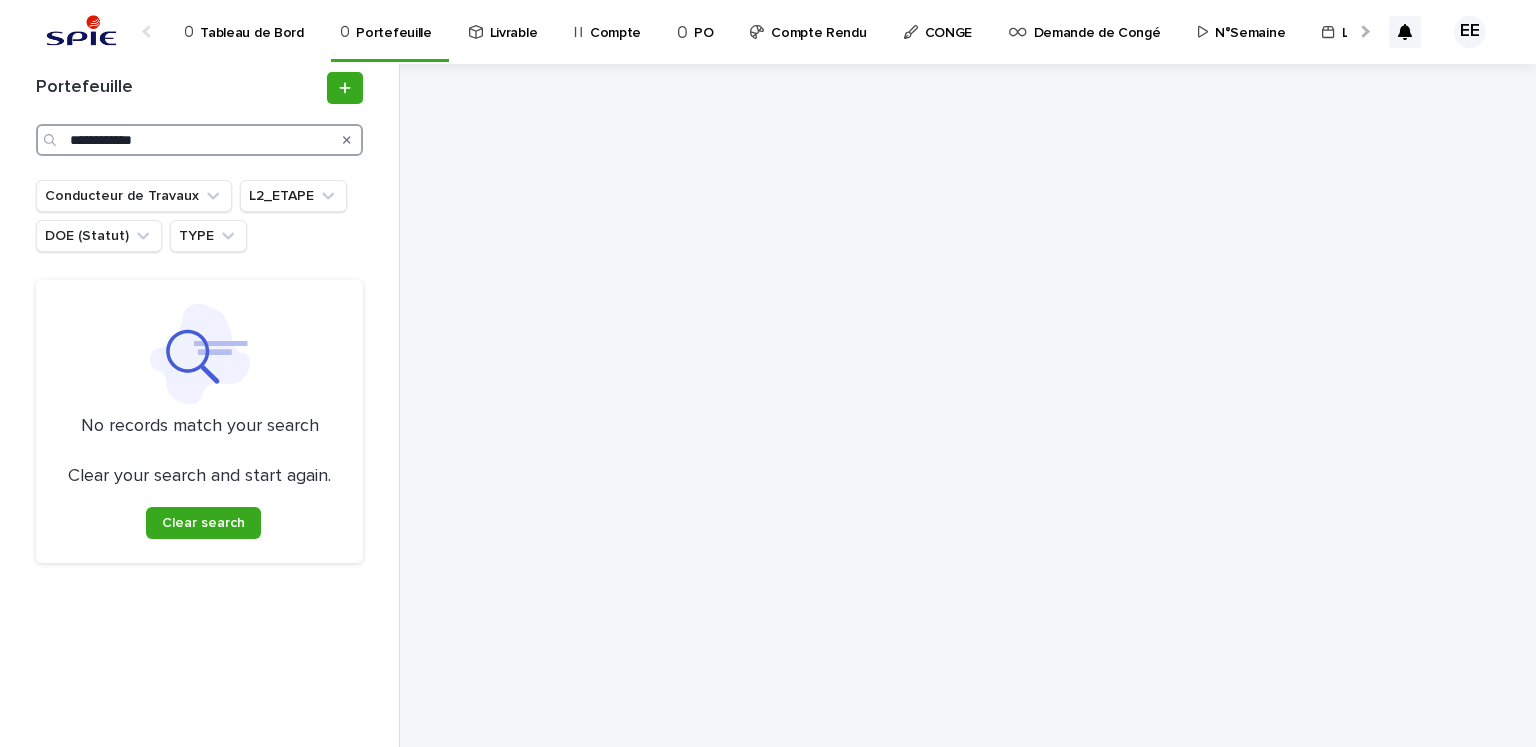scroll, scrollTop: 0, scrollLeft: 0, axis: both 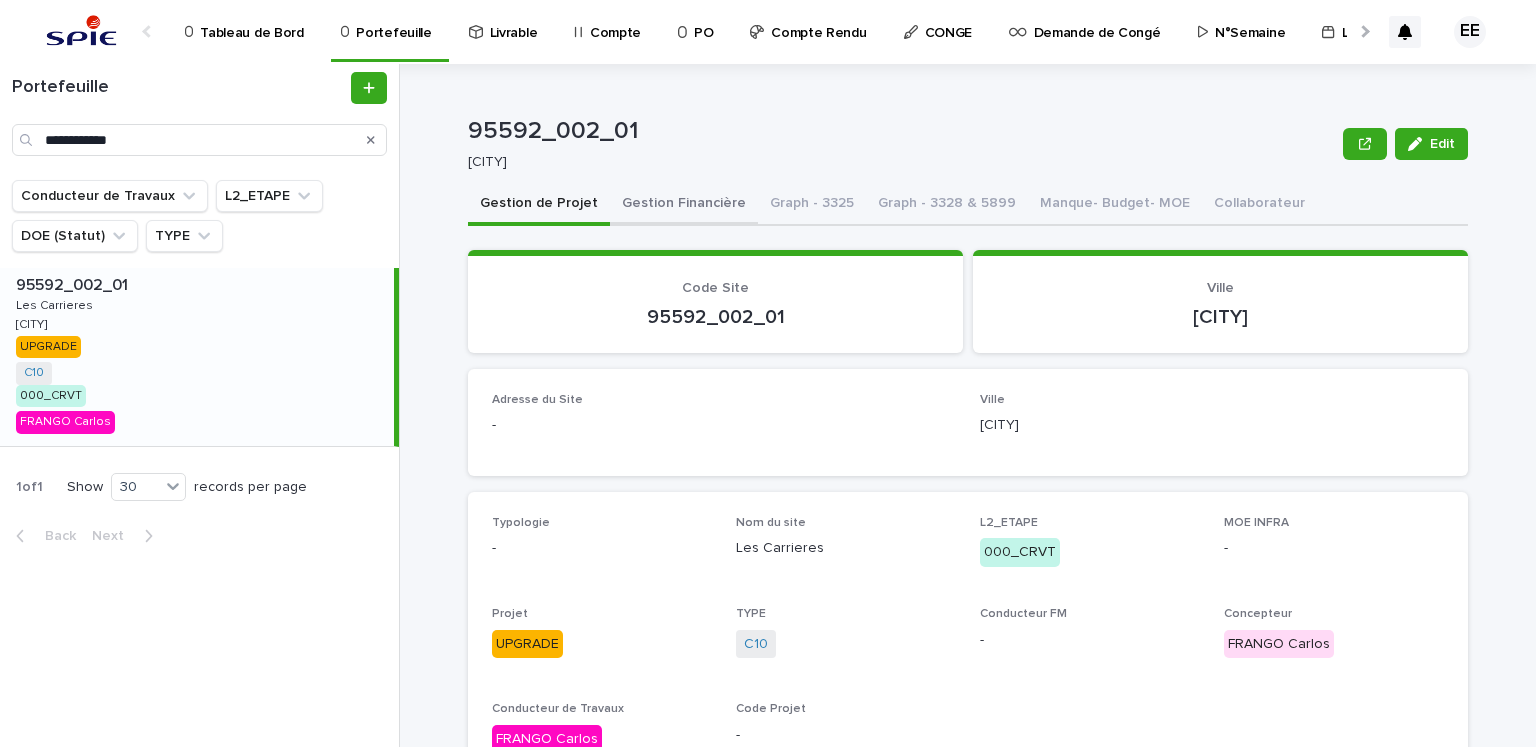 click on "Gestion Financière" at bounding box center (684, 205) 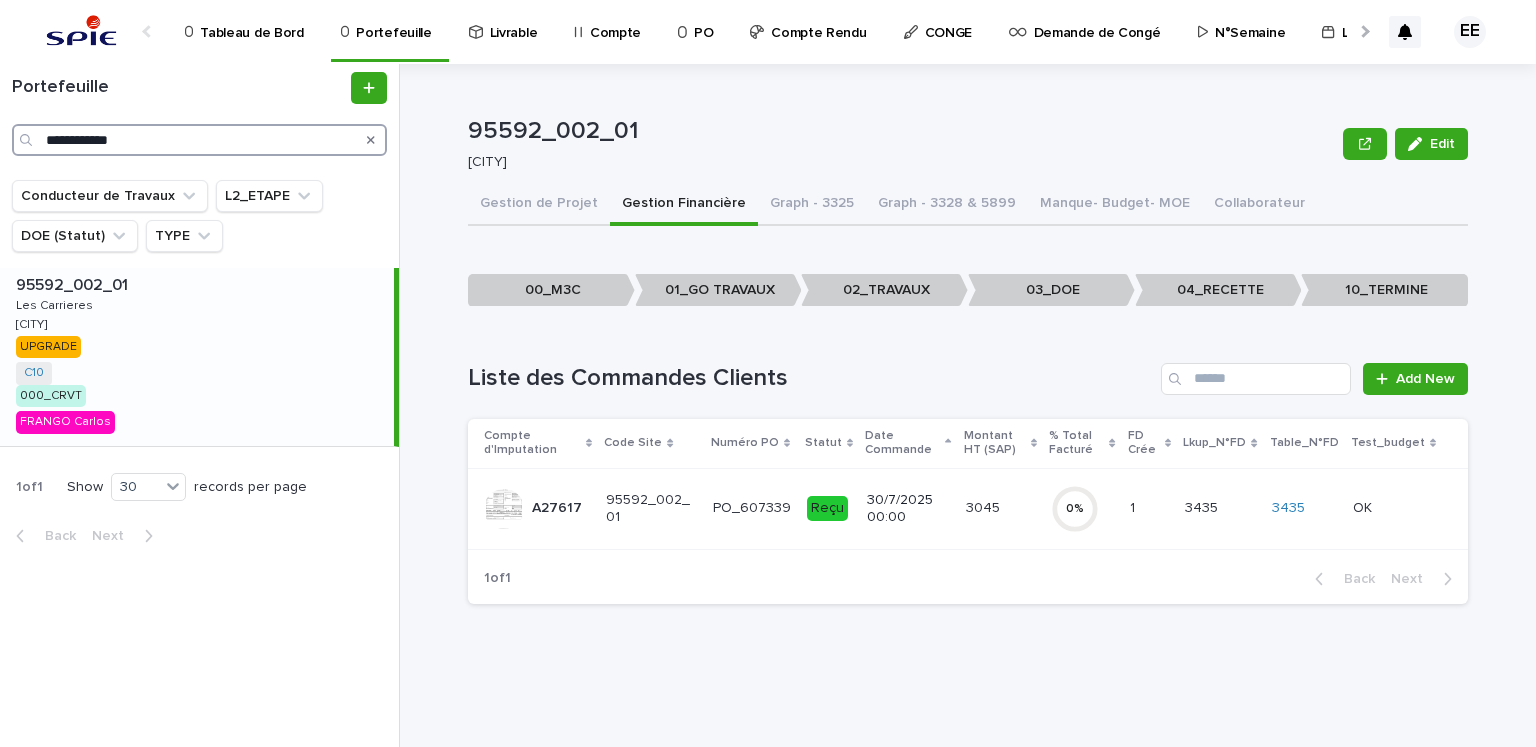 drag, startPoint x: 202, startPoint y: 138, endPoint x: -32, endPoint y: 131, distance: 234.10468 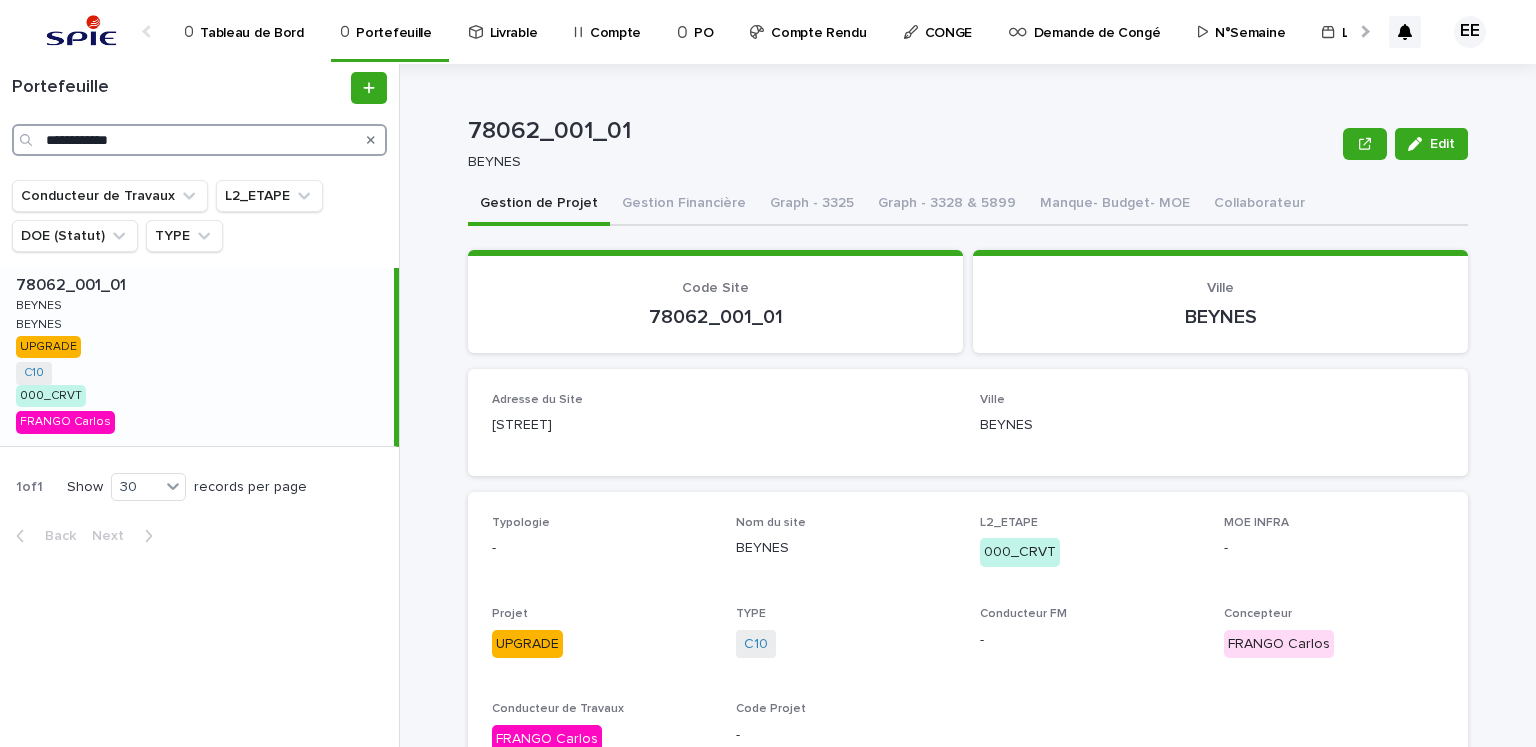 click on "**********" at bounding box center [199, 140] 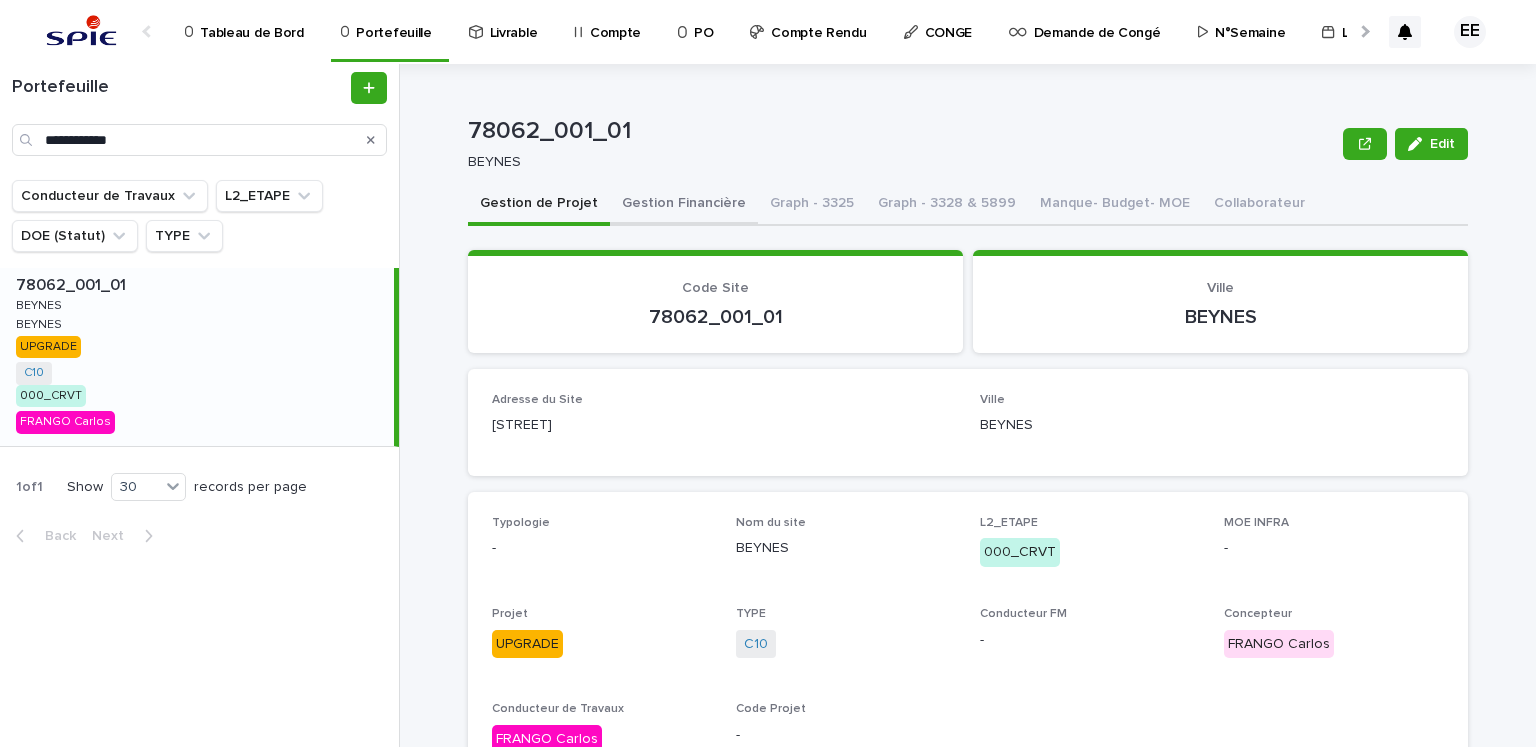 click on "Gestion Financière" at bounding box center (684, 205) 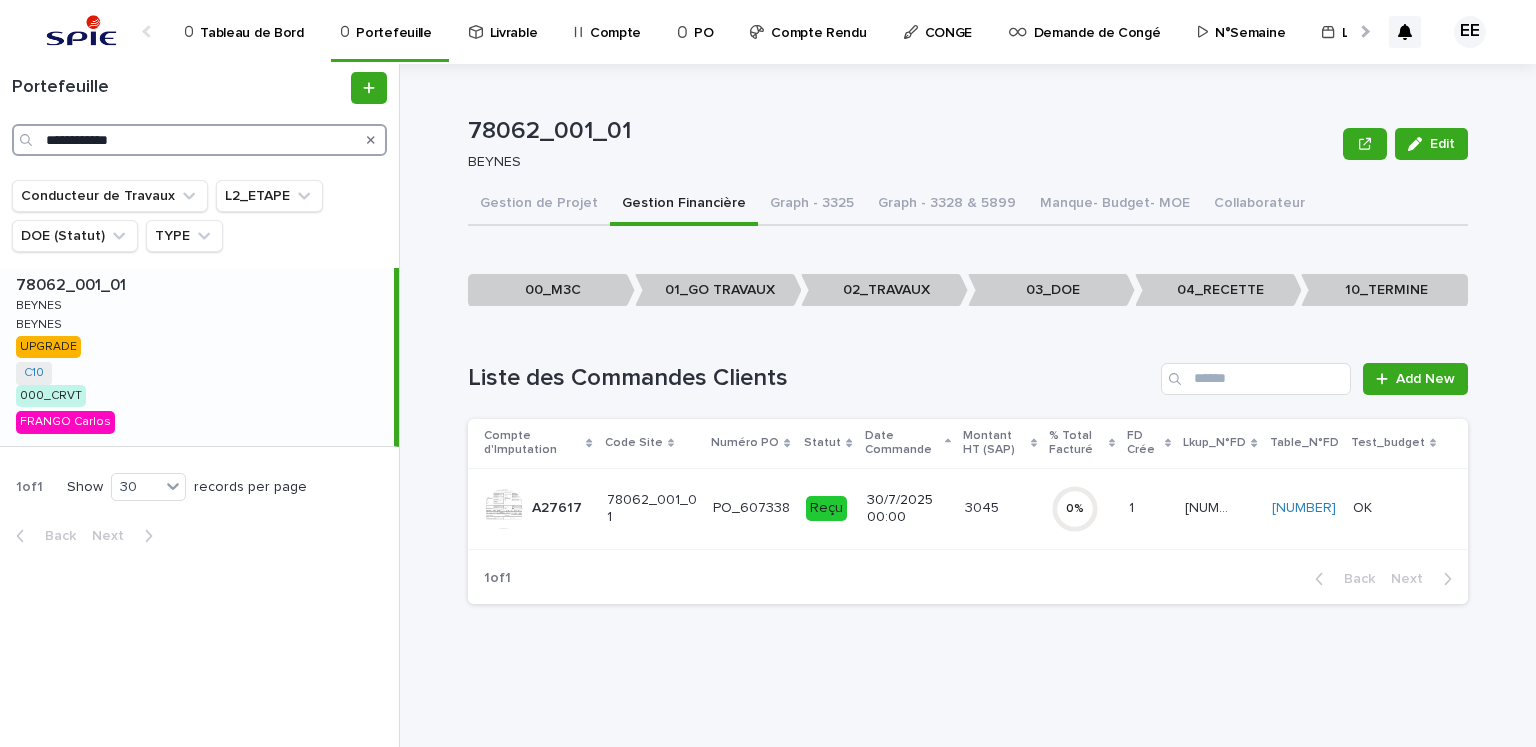 click on "**********" at bounding box center (199, 140) 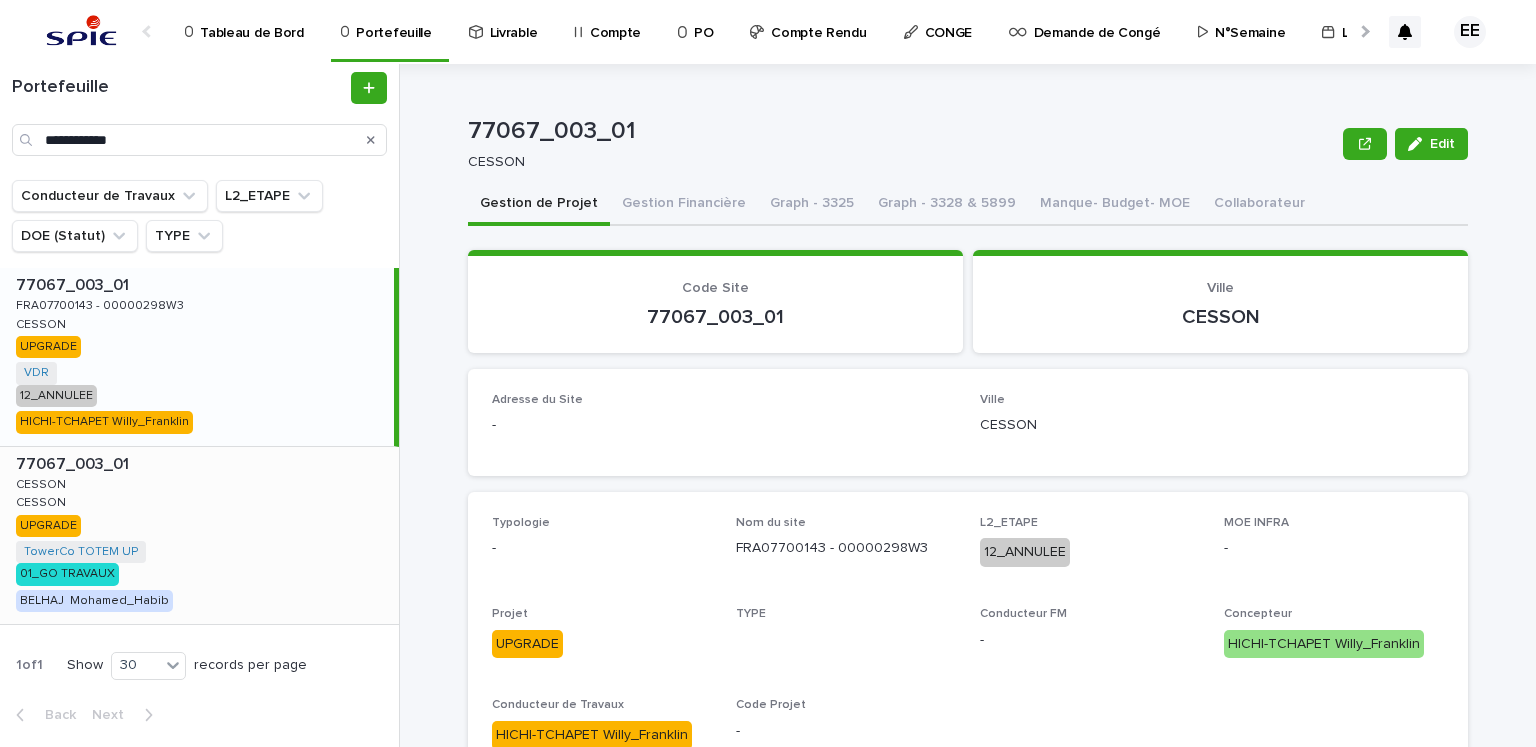 click on "[POSTAL_CODE]_[CODE]_[CODE] [POSTAL_CODE]_[CODE]_[CODE]   [CITY] [CITY]   [CITY] [CITY]   UPGRADE TowerCo TOTEM UP   + 0 [CODE]_[CODE] [FIRST]  [LAST]" at bounding box center (199, 536) 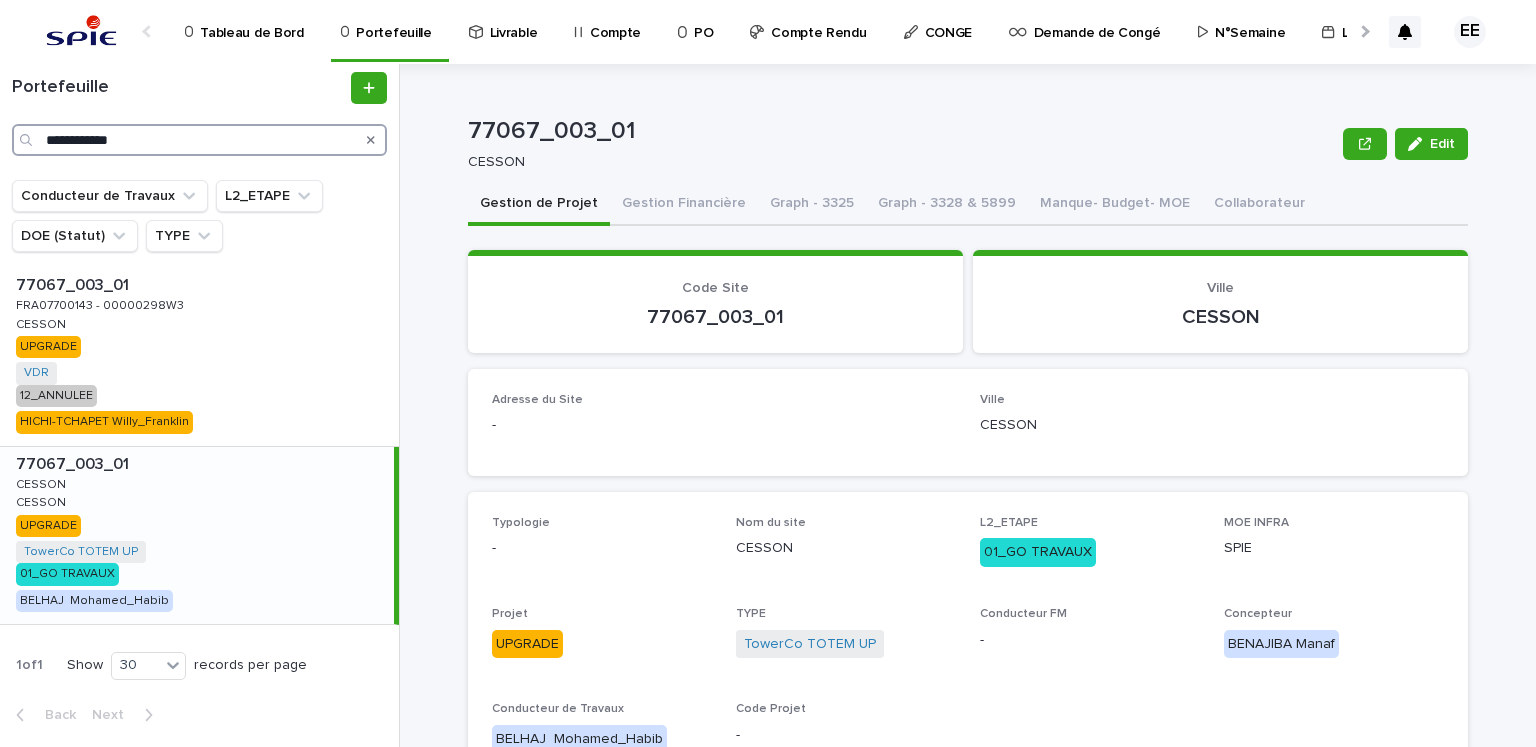 drag, startPoint x: 106, startPoint y: 137, endPoint x: -57, endPoint y: 129, distance: 163.1962 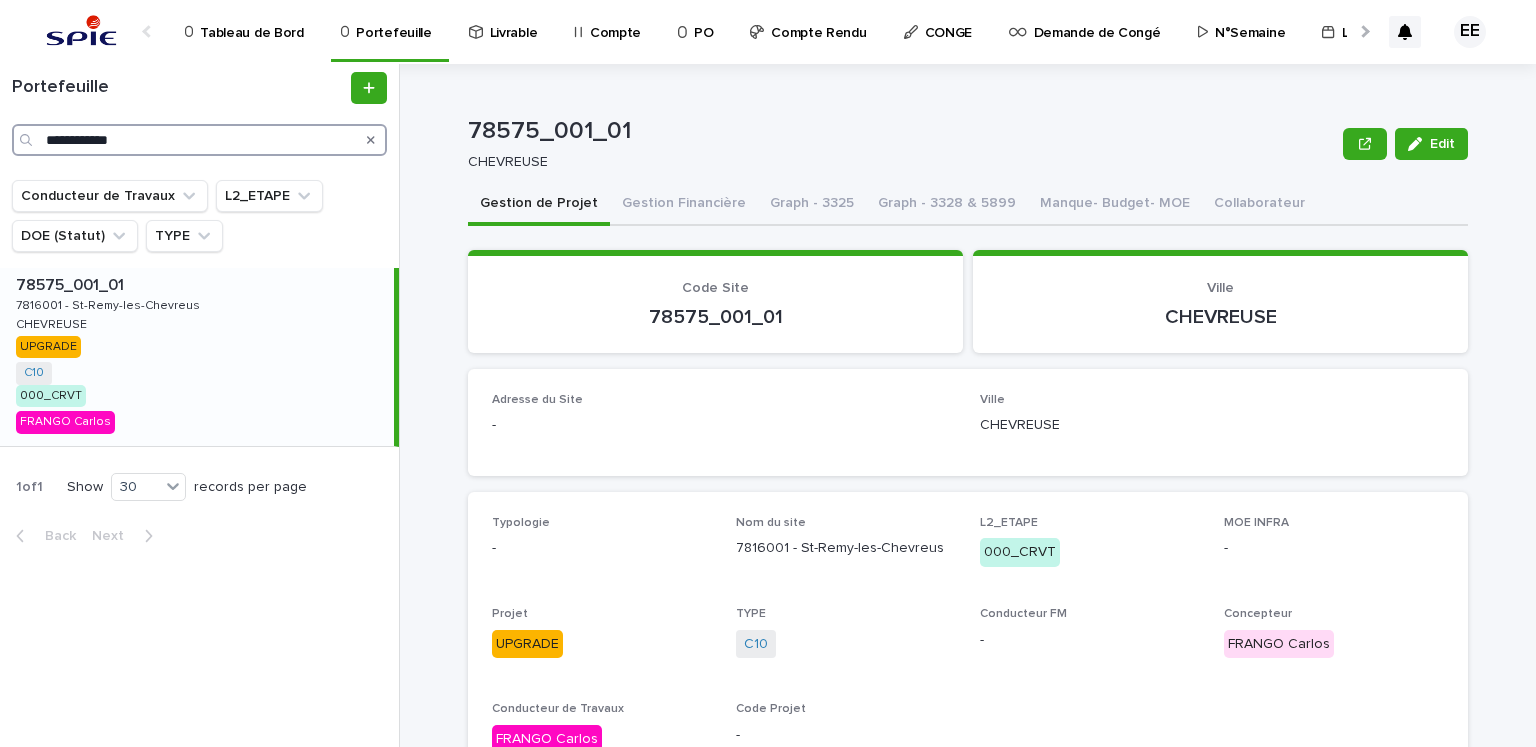 drag, startPoint x: 227, startPoint y: 142, endPoint x: -39, endPoint y: 150, distance: 266.12027 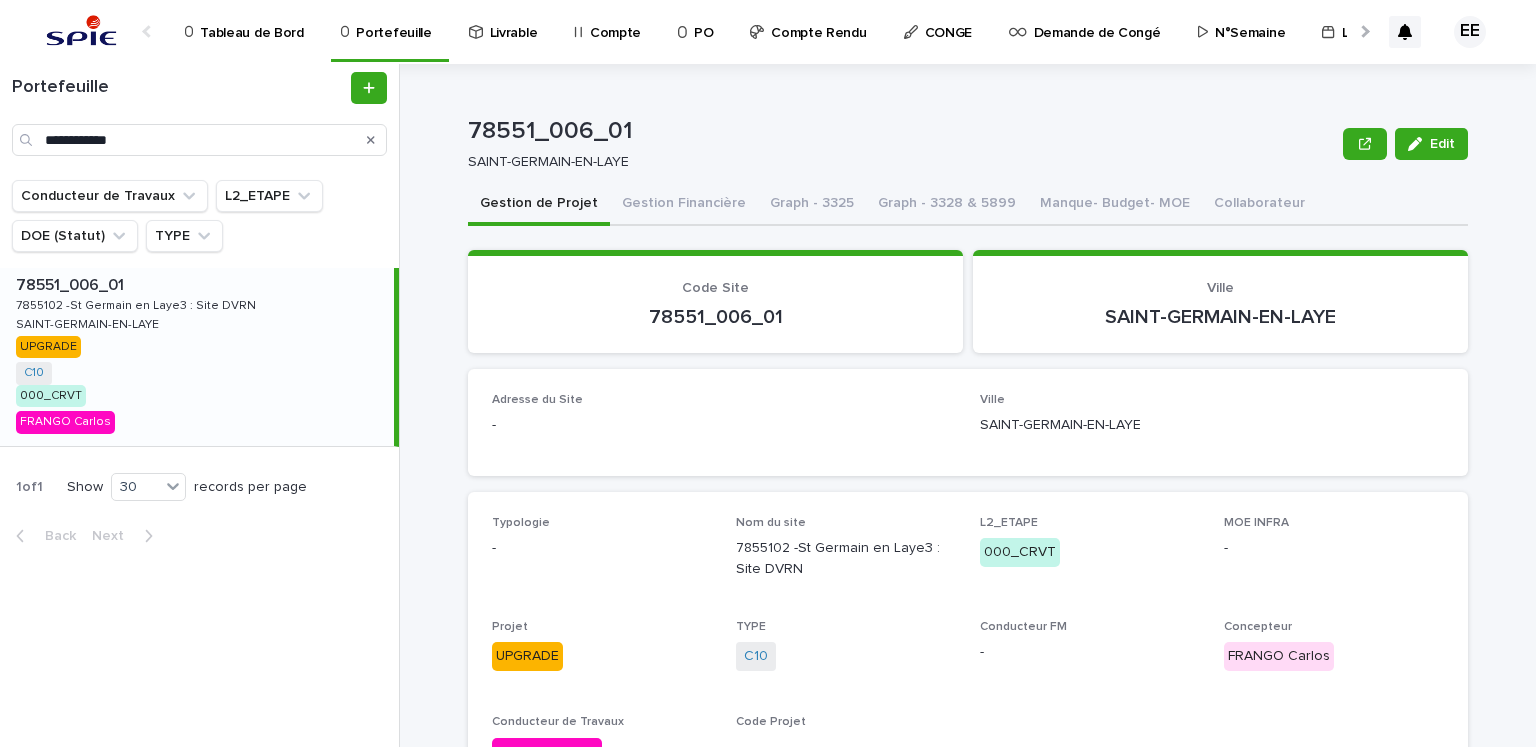 click on "Gestion Financière" at bounding box center [684, 205] 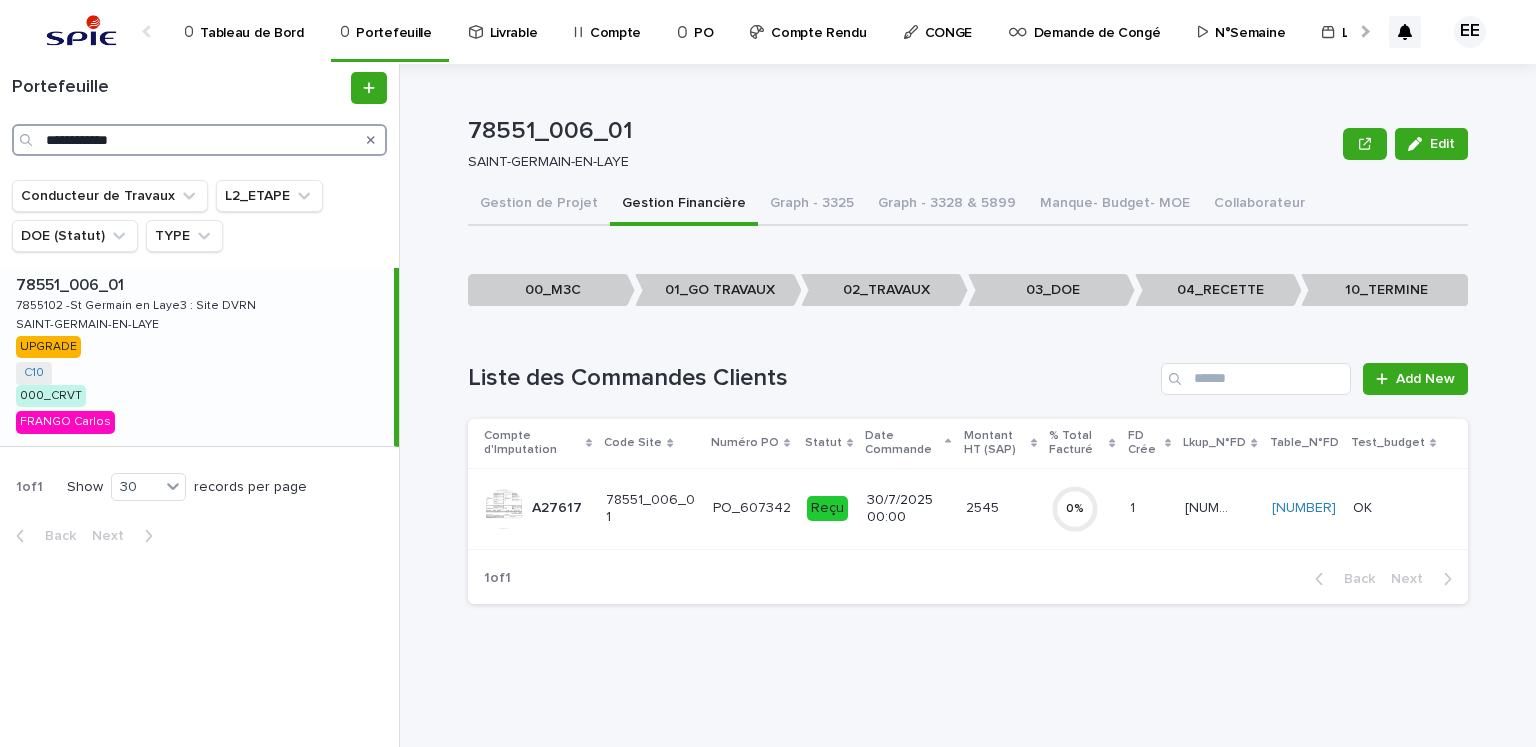 drag, startPoint x: 193, startPoint y: 144, endPoint x: -44, endPoint y: 141, distance: 237.01898 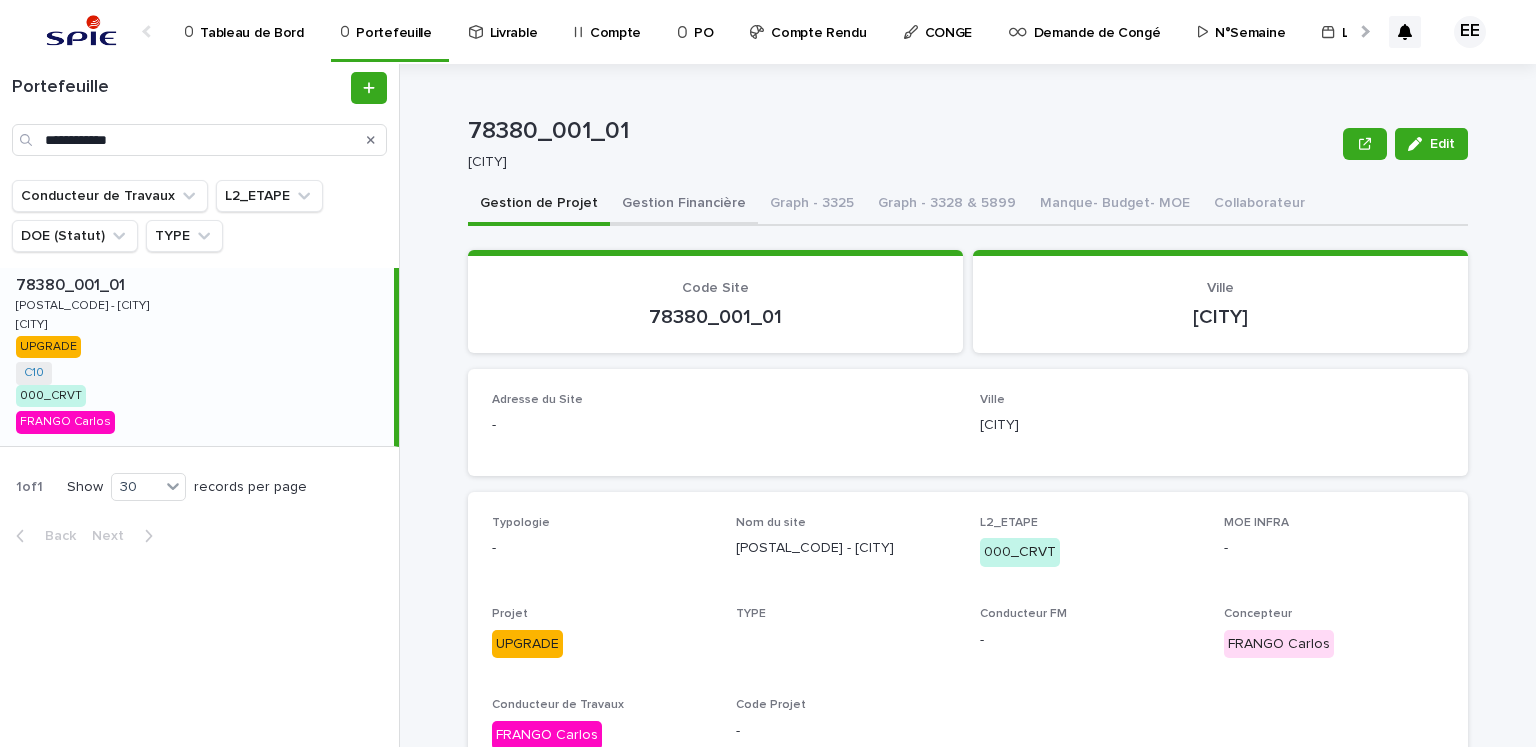 click on "Gestion Financière" at bounding box center (684, 205) 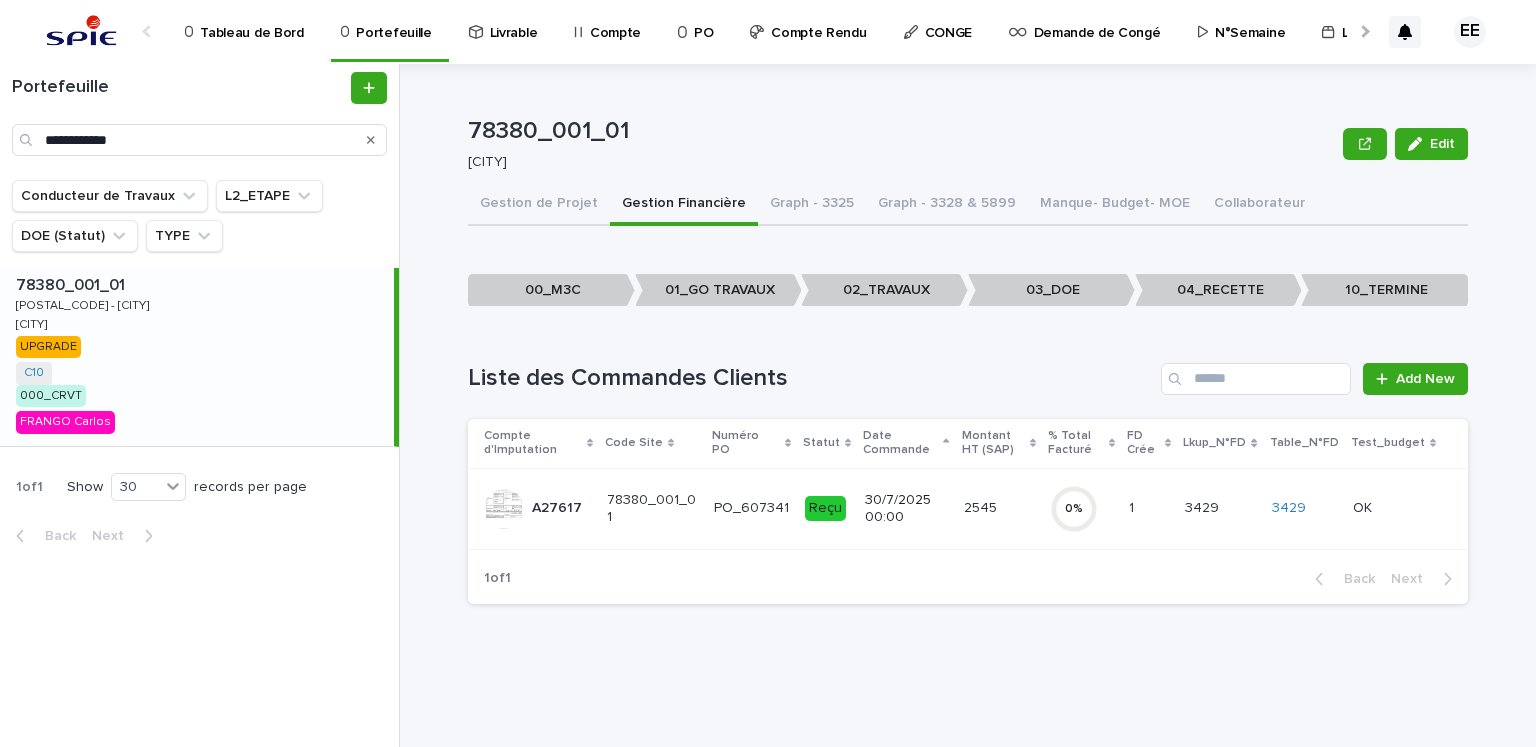 click at bounding box center [1363, 31] 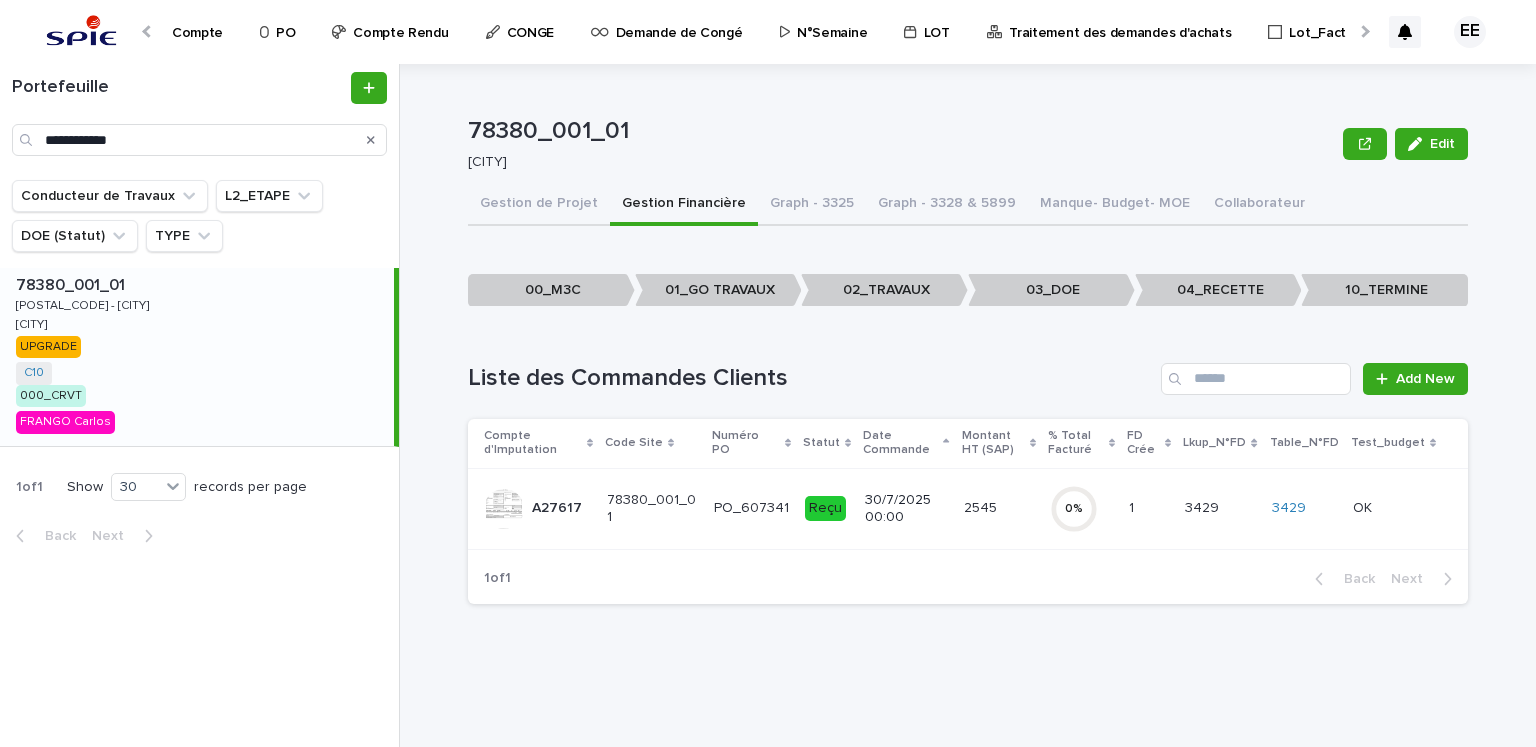 scroll, scrollTop: 0, scrollLeft: 420, axis: horizontal 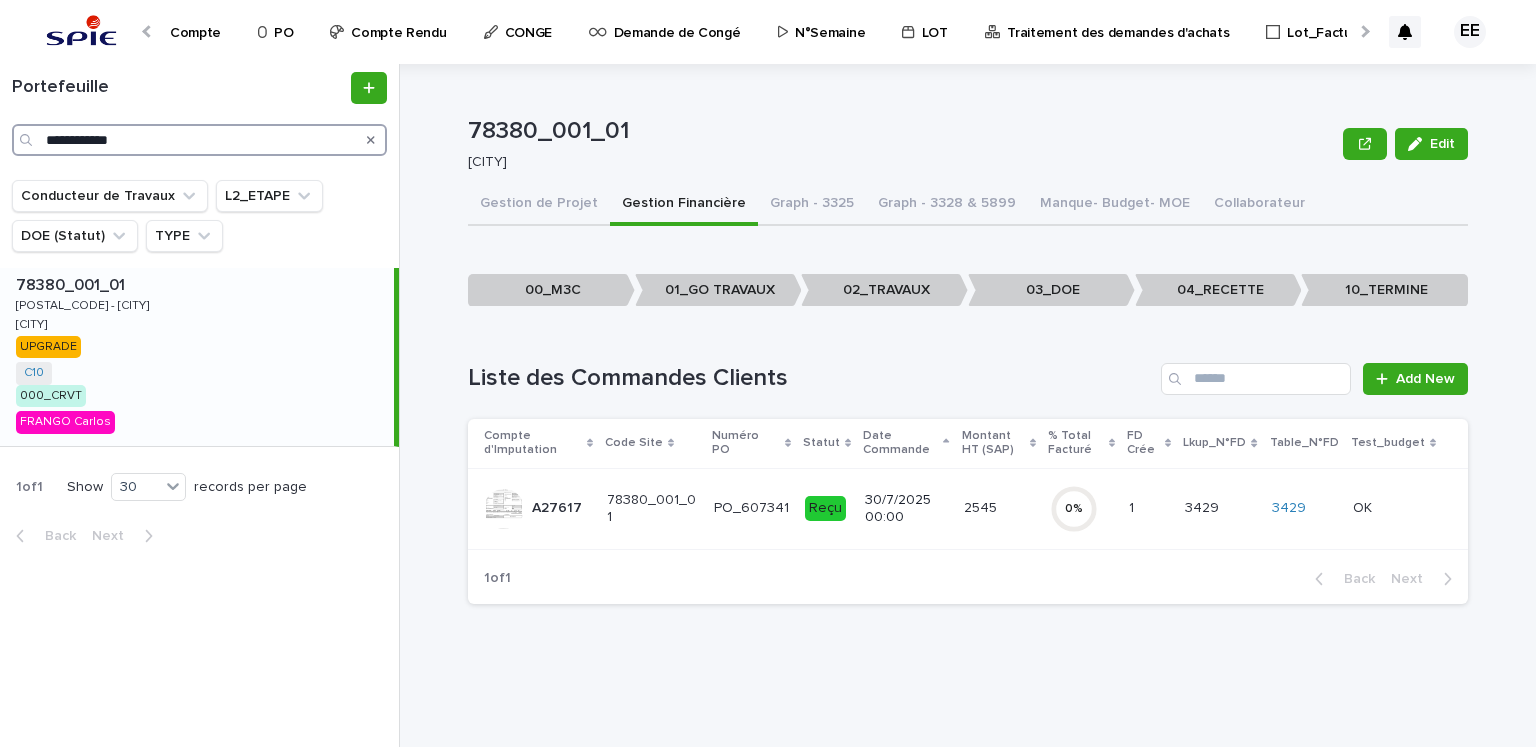 click on "**********" at bounding box center [199, 140] 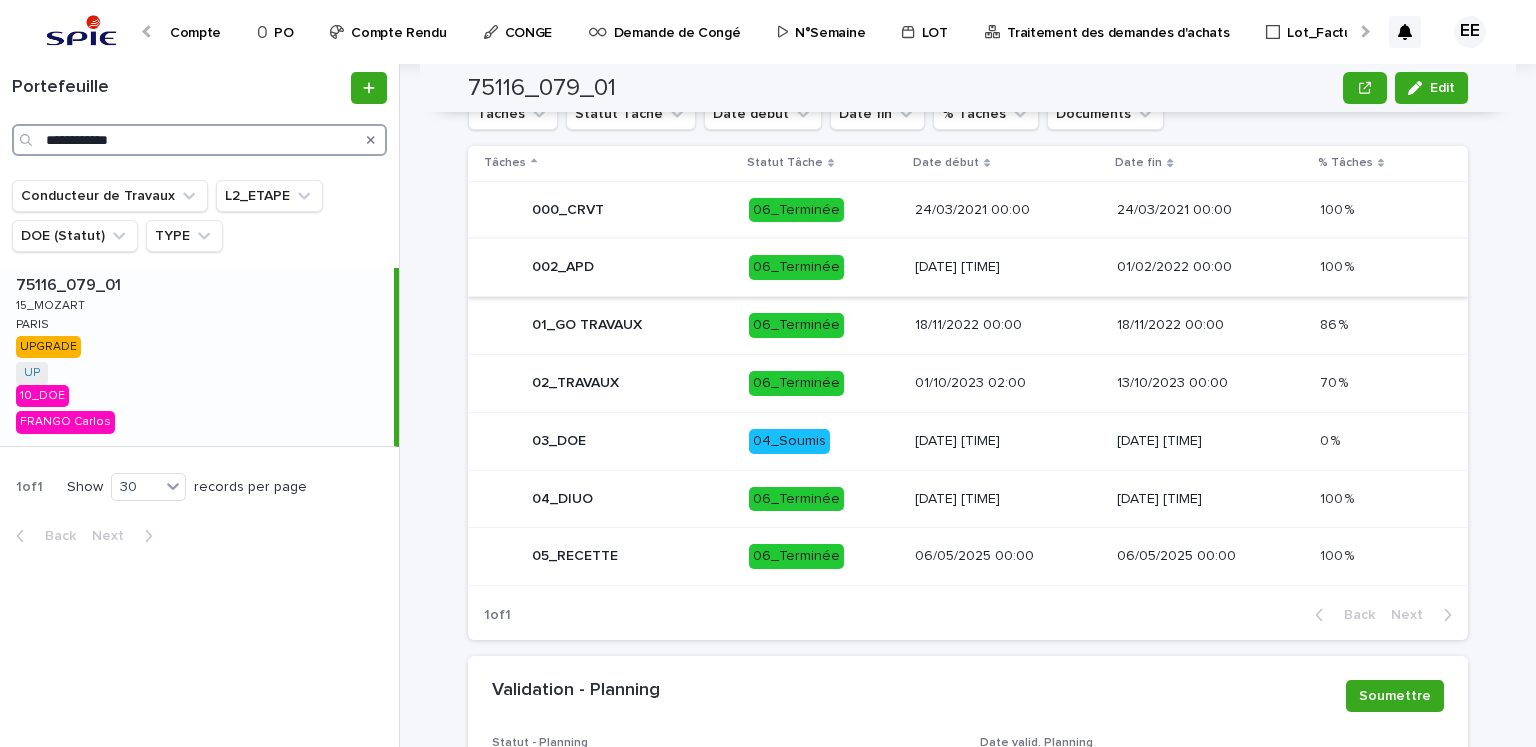 scroll, scrollTop: 1000, scrollLeft: 0, axis: vertical 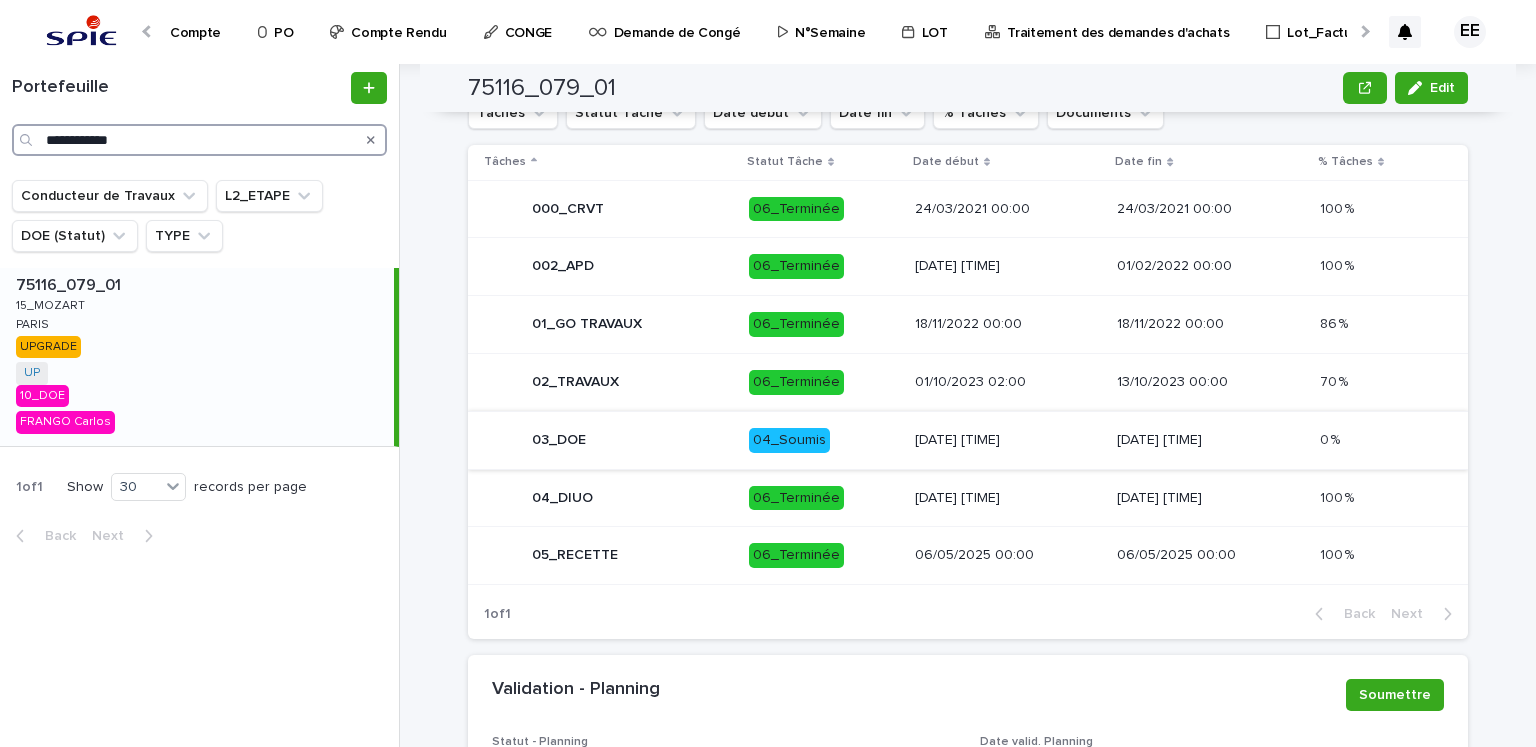 type on "**********" 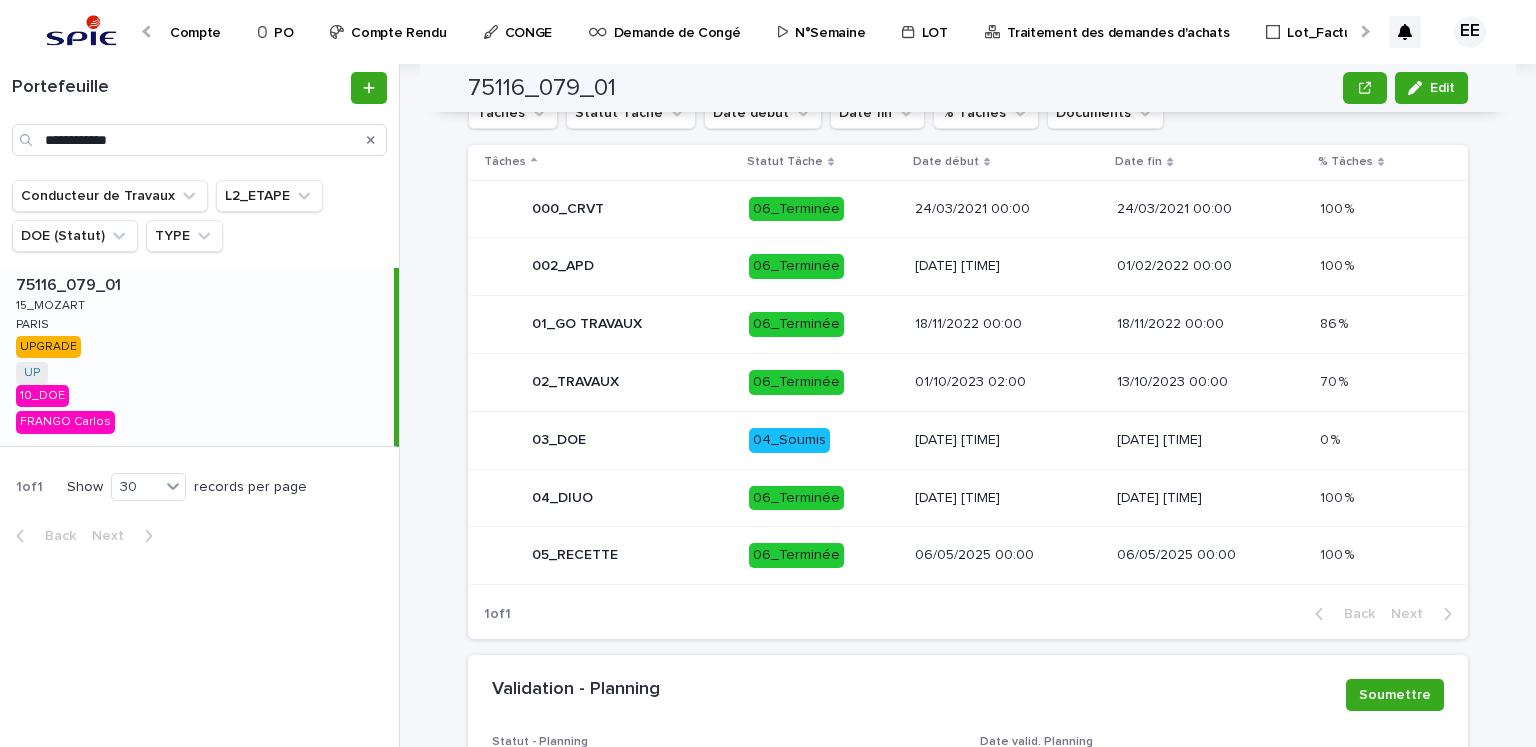 click on "03_DOE" at bounding box center (608, 440) 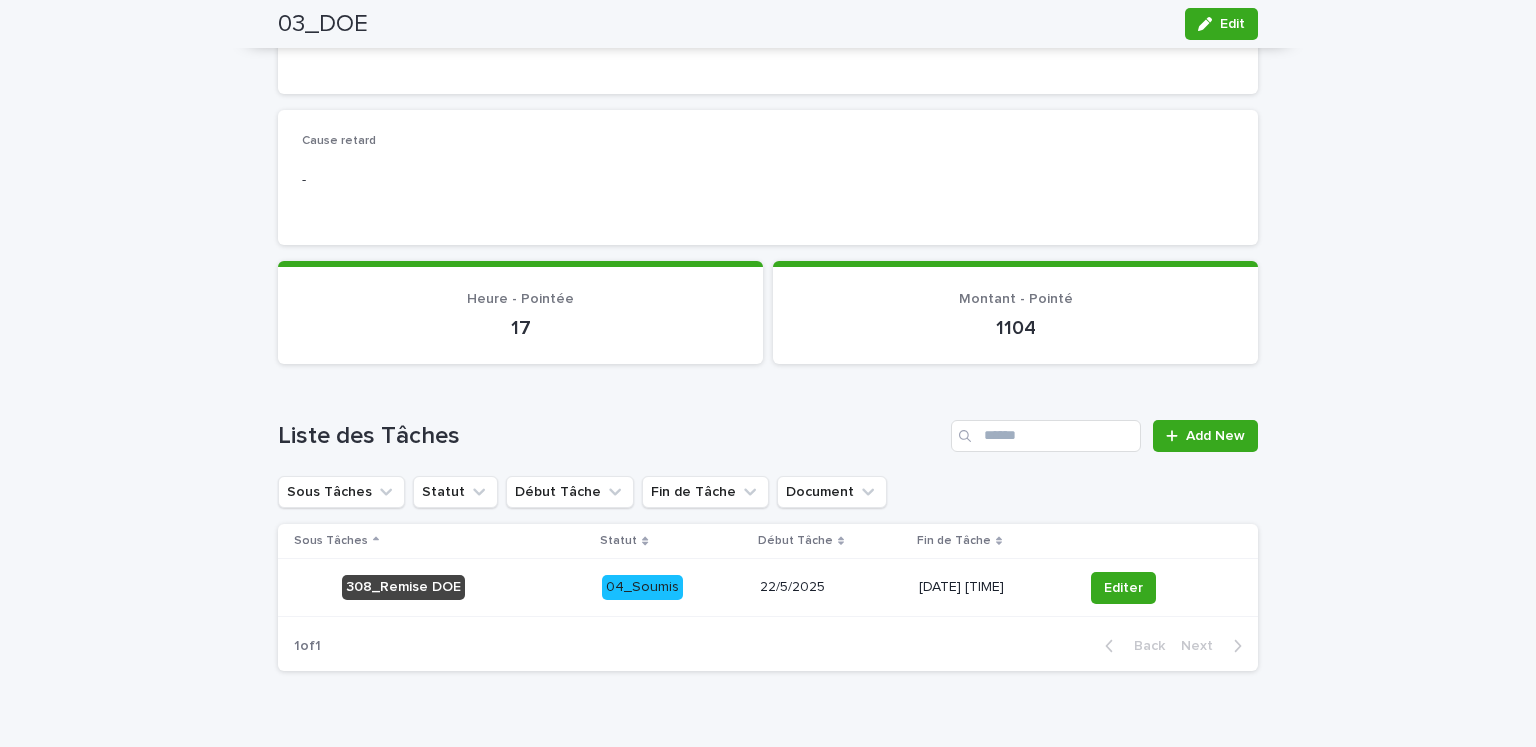 scroll, scrollTop: 665, scrollLeft: 0, axis: vertical 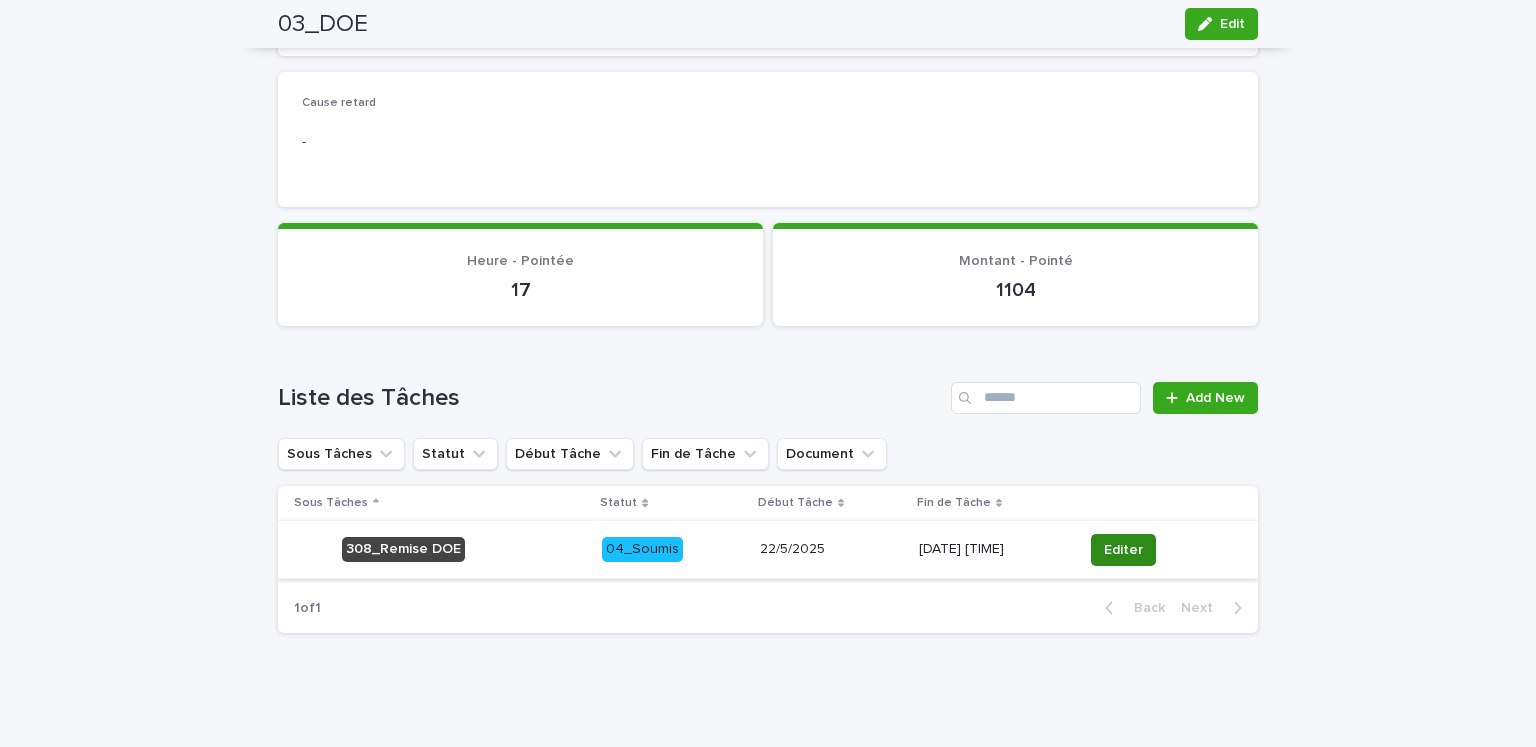 click on "Editer" at bounding box center (1123, 550) 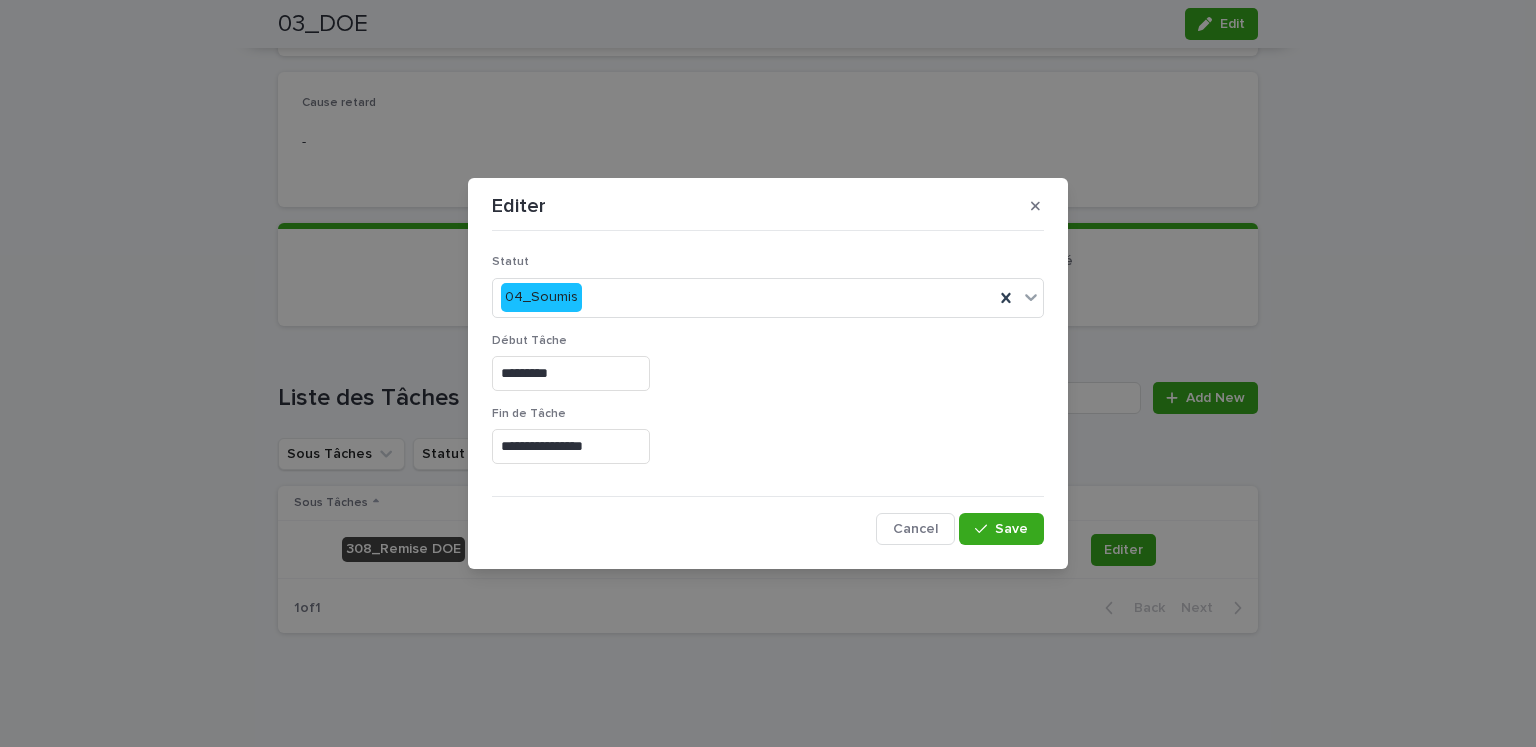 click on "**********" at bounding box center (571, 446) 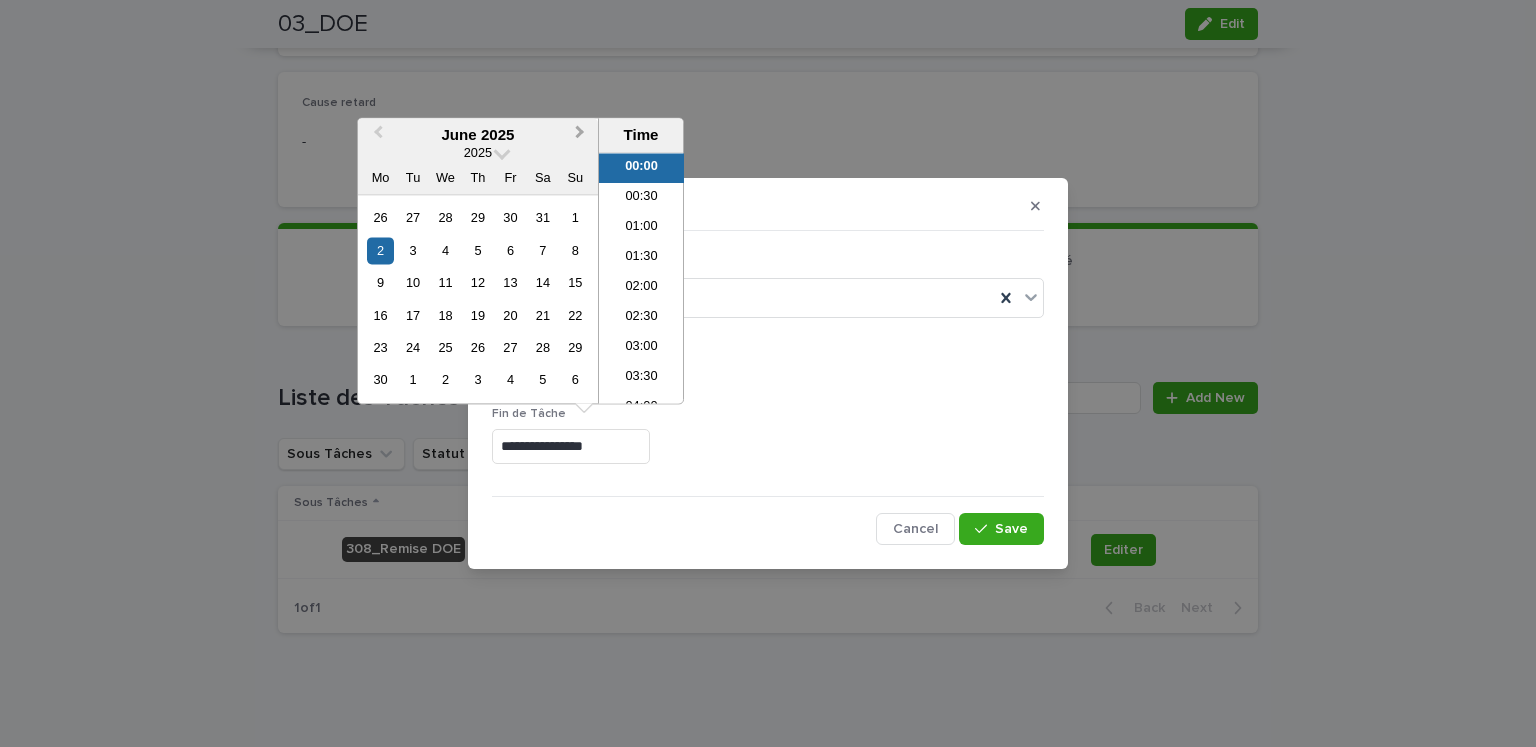 click on "Next Month" at bounding box center (582, 136) 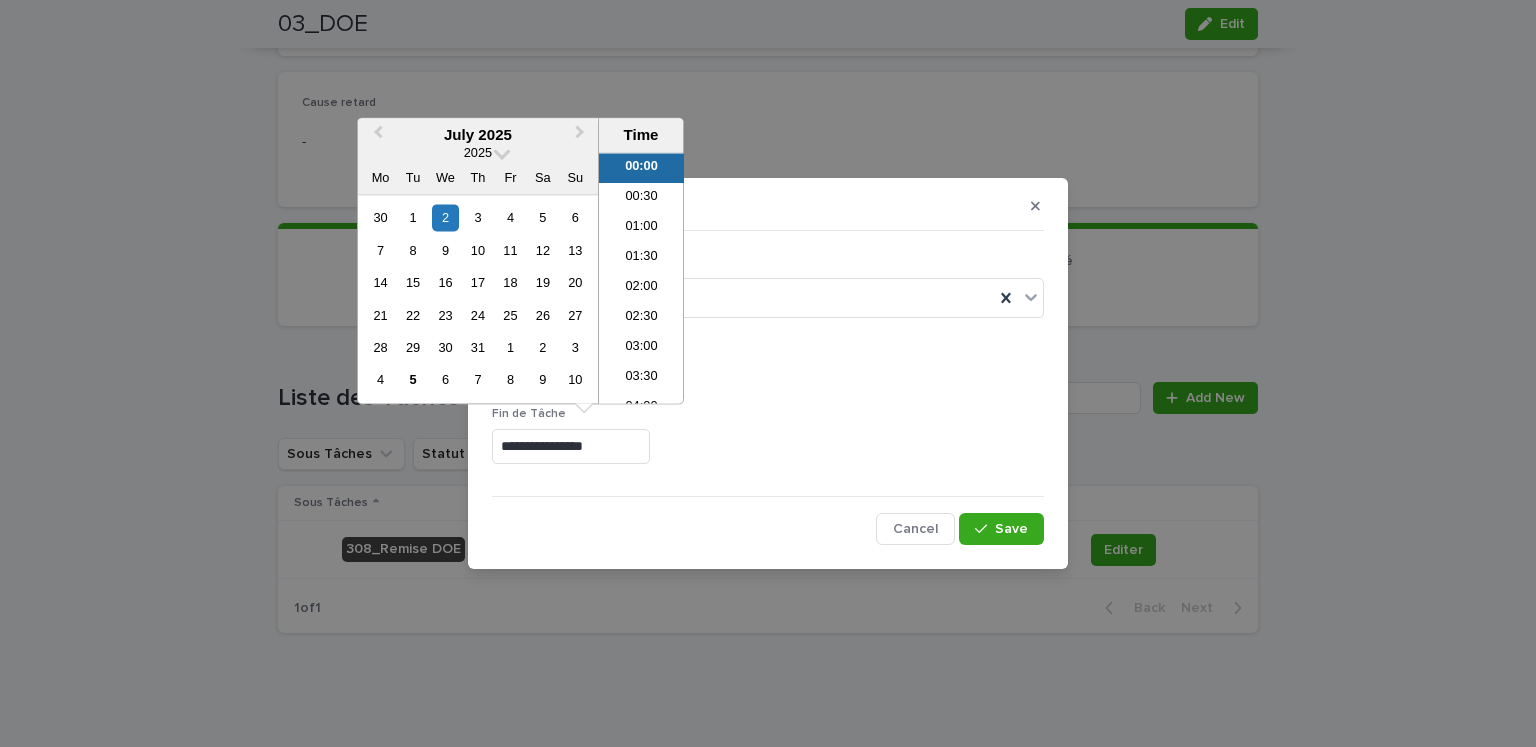 click on "28 29 30 31 1 2 3" at bounding box center [477, 348] 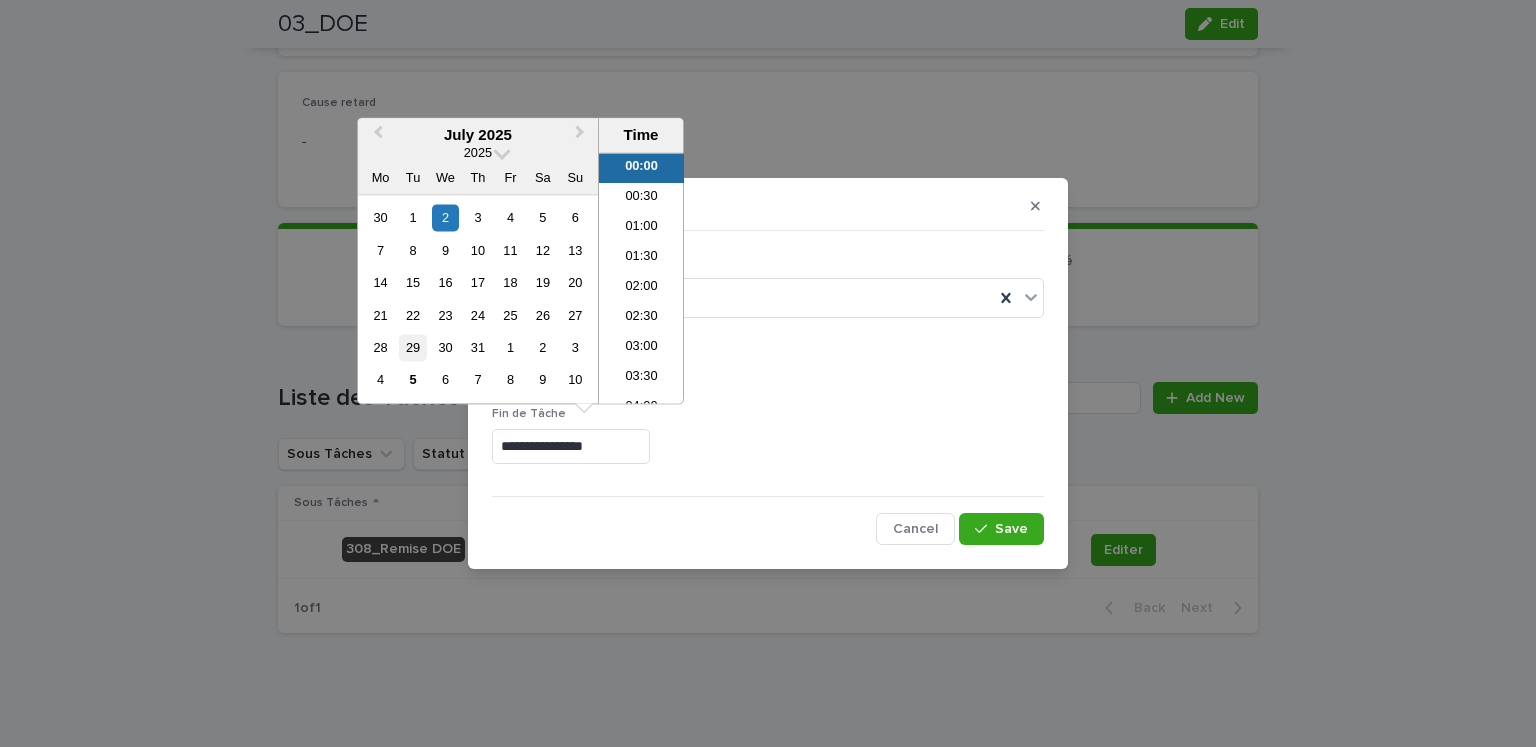 click on "29" at bounding box center [412, 347] 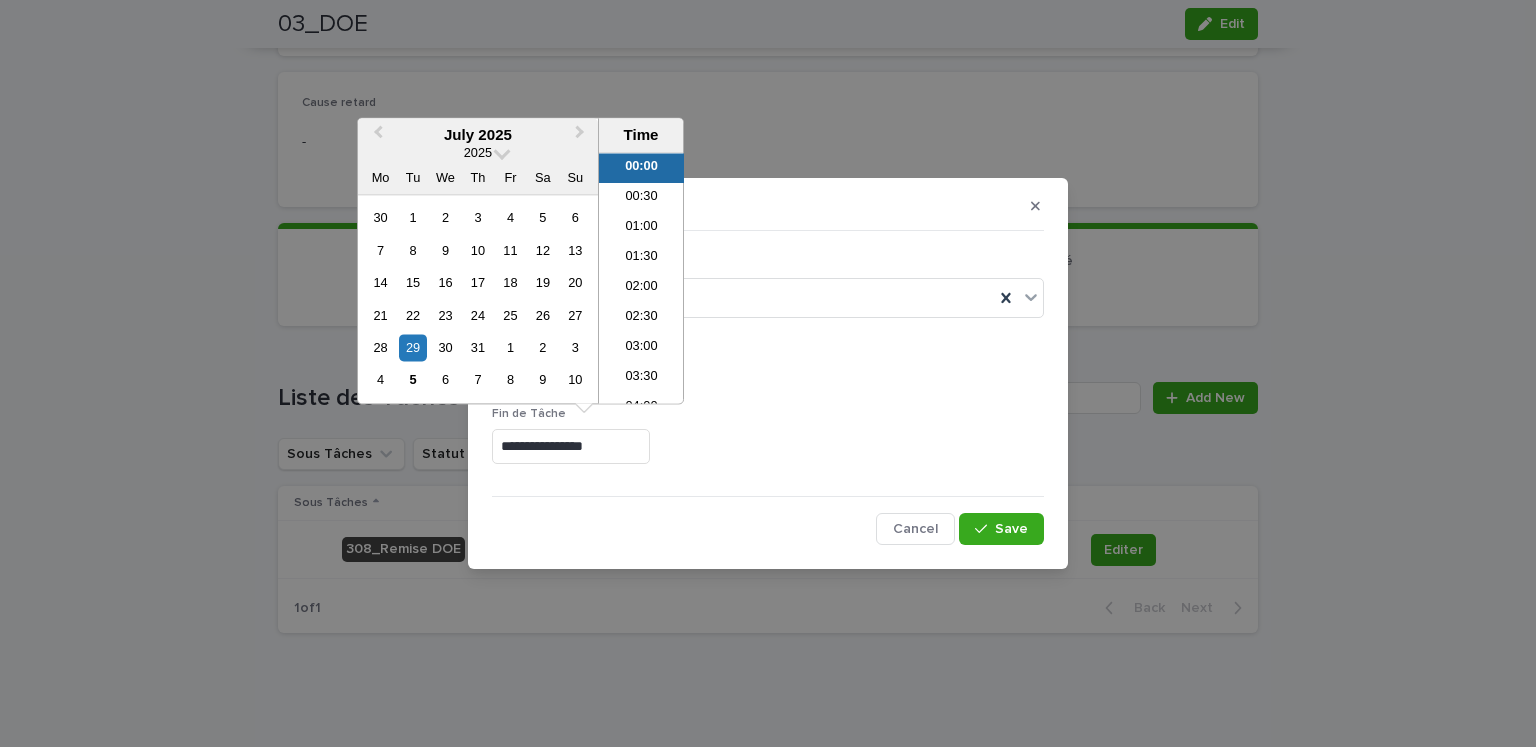 type on "**********" 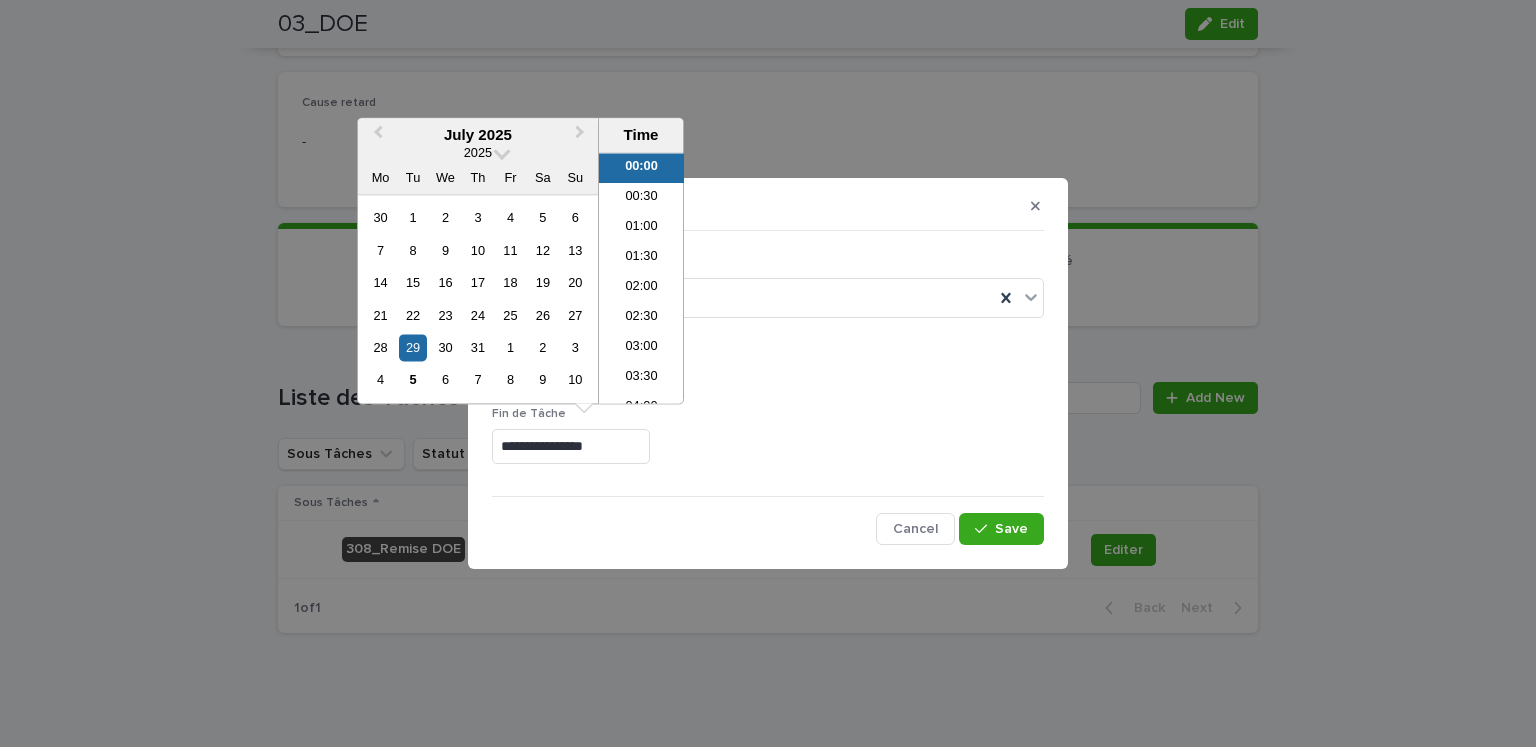 click on "**********" at bounding box center [768, 392] 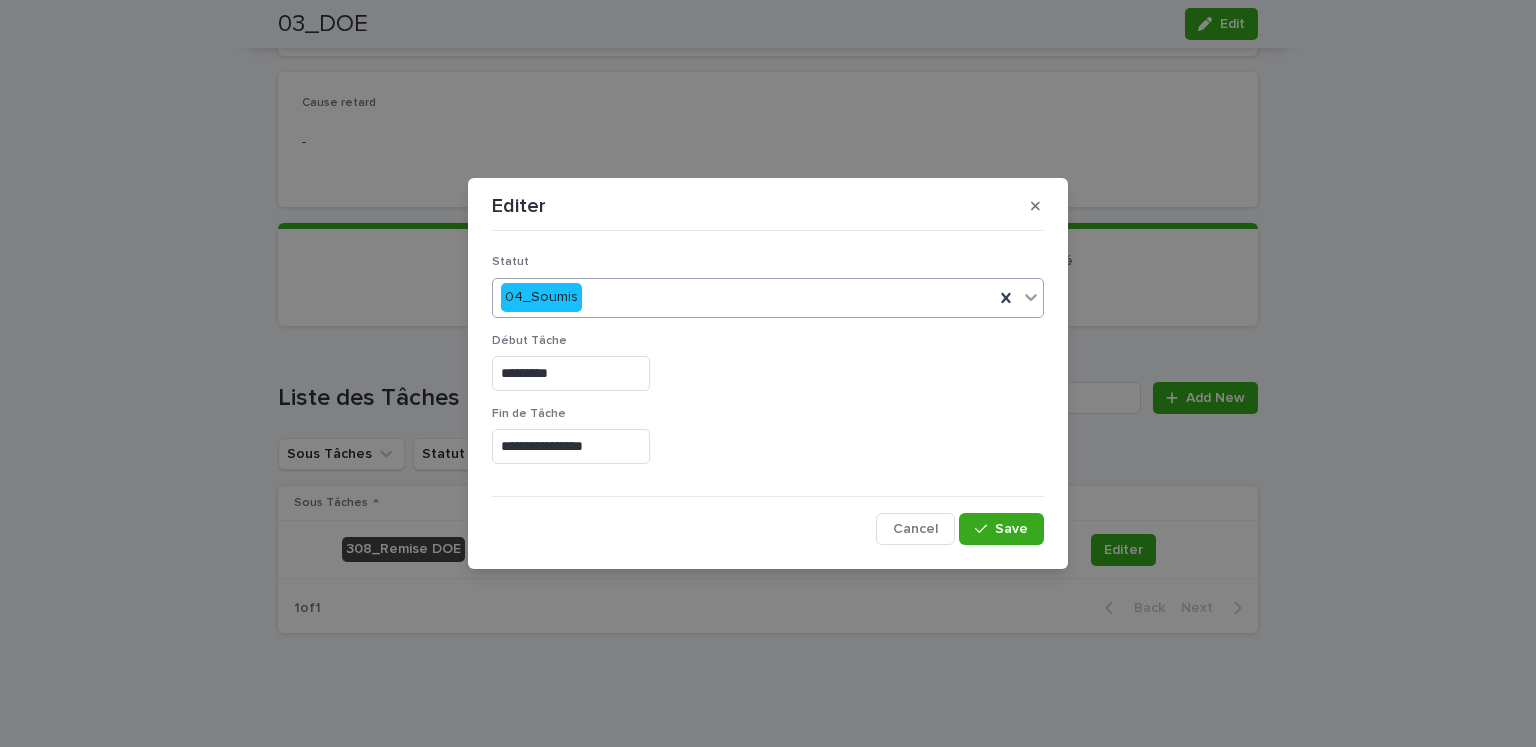 click on "04_Soumis" at bounding box center (743, 297) 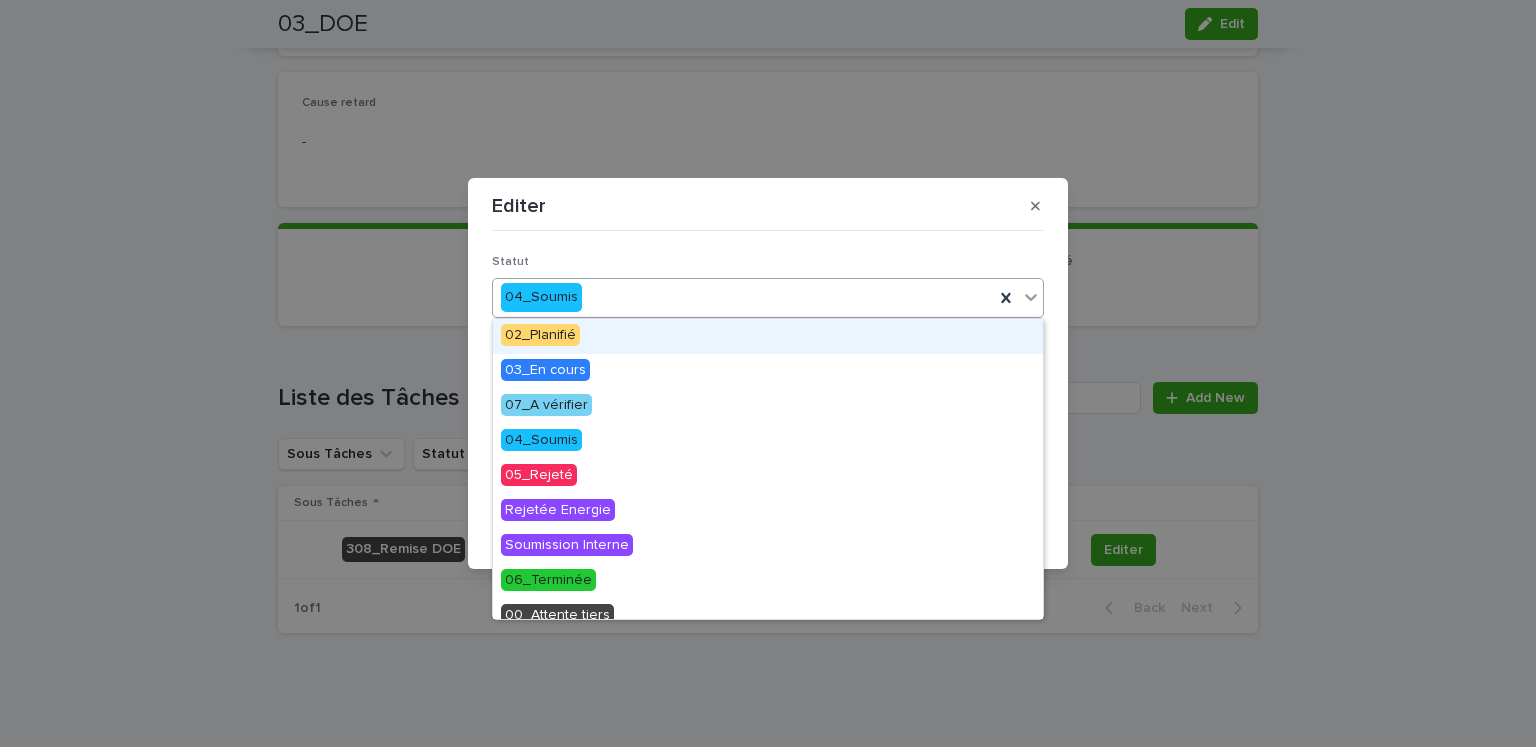 scroll, scrollTop: 100, scrollLeft: 0, axis: vertical 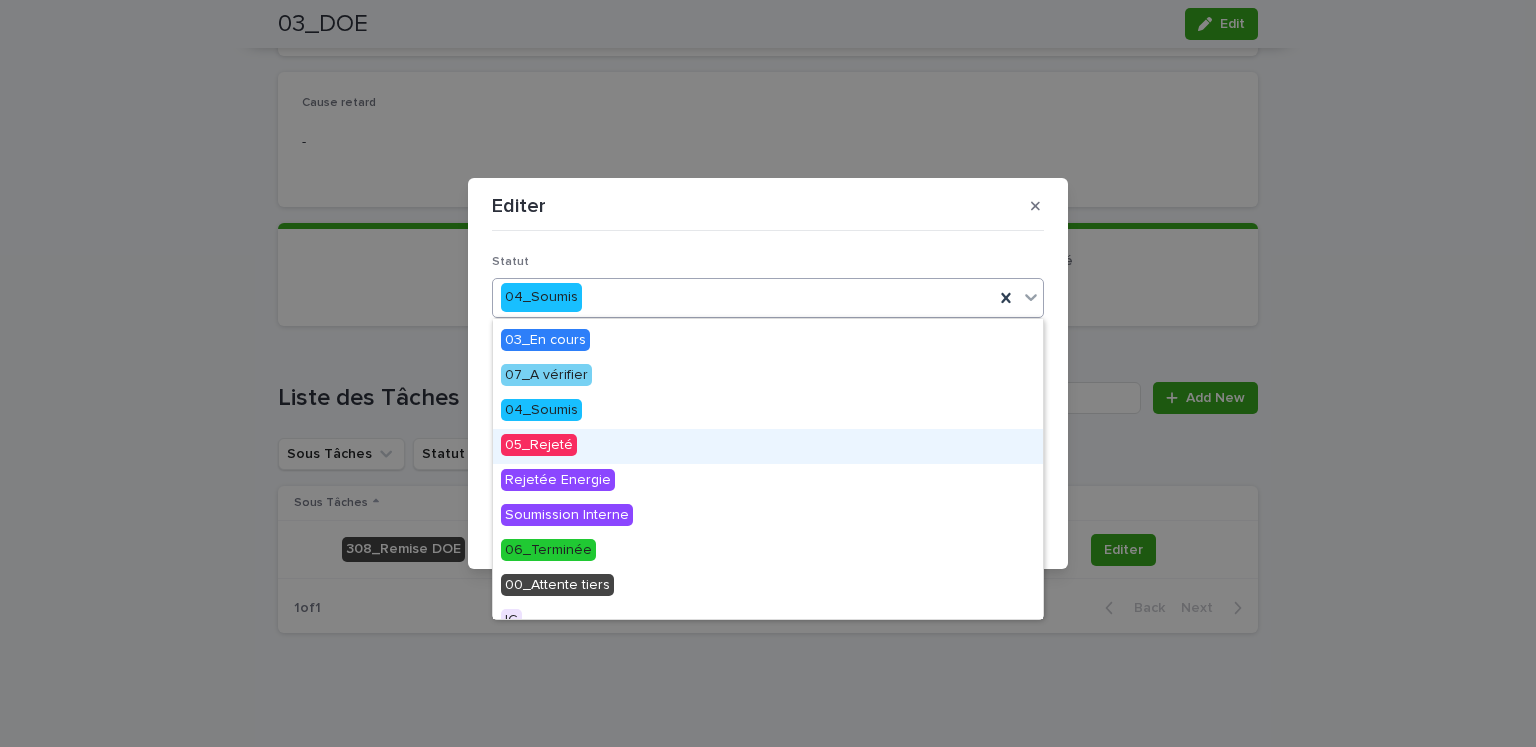click on "05_Rejeté" at bounding box center (768, 446) 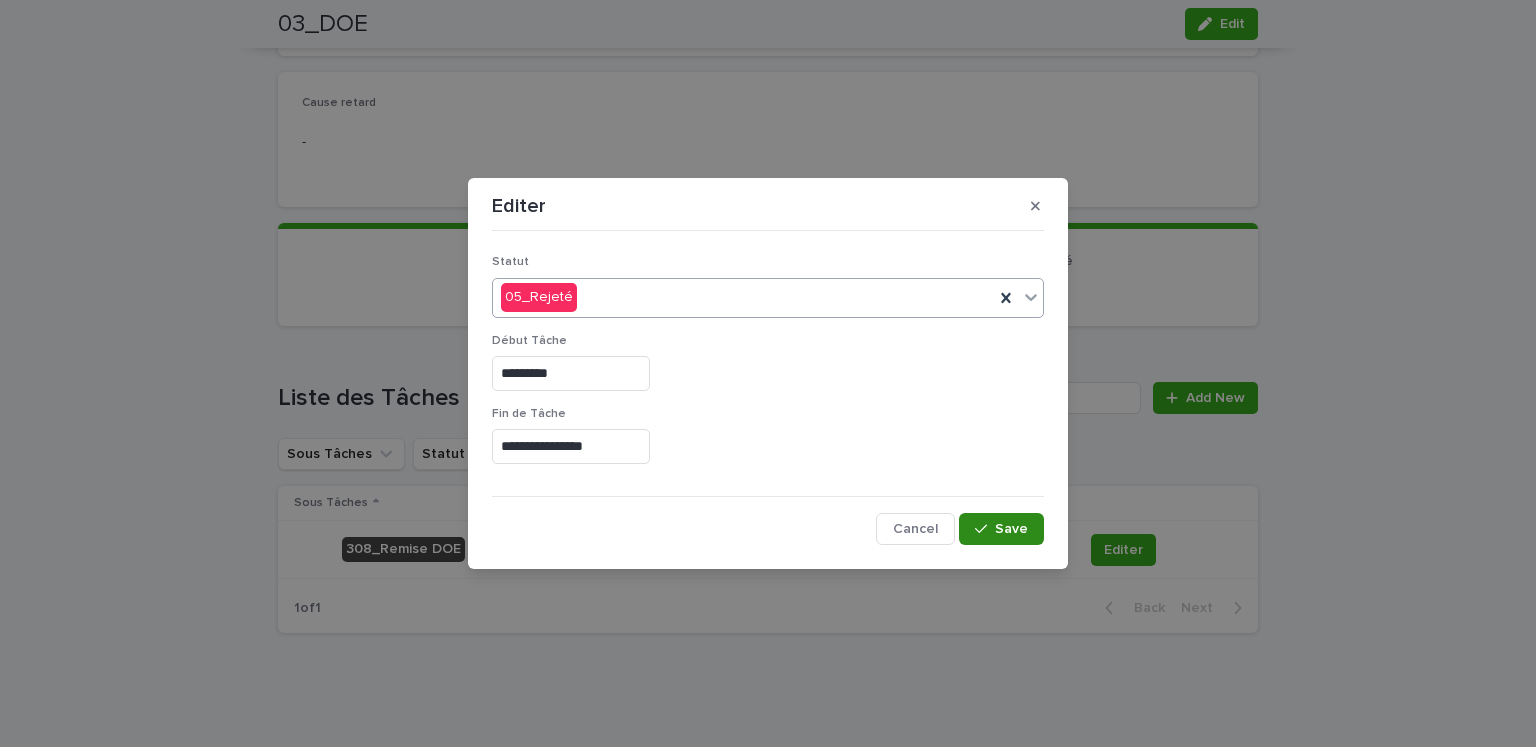 click on "Save" at bounding box center [1011, 529] 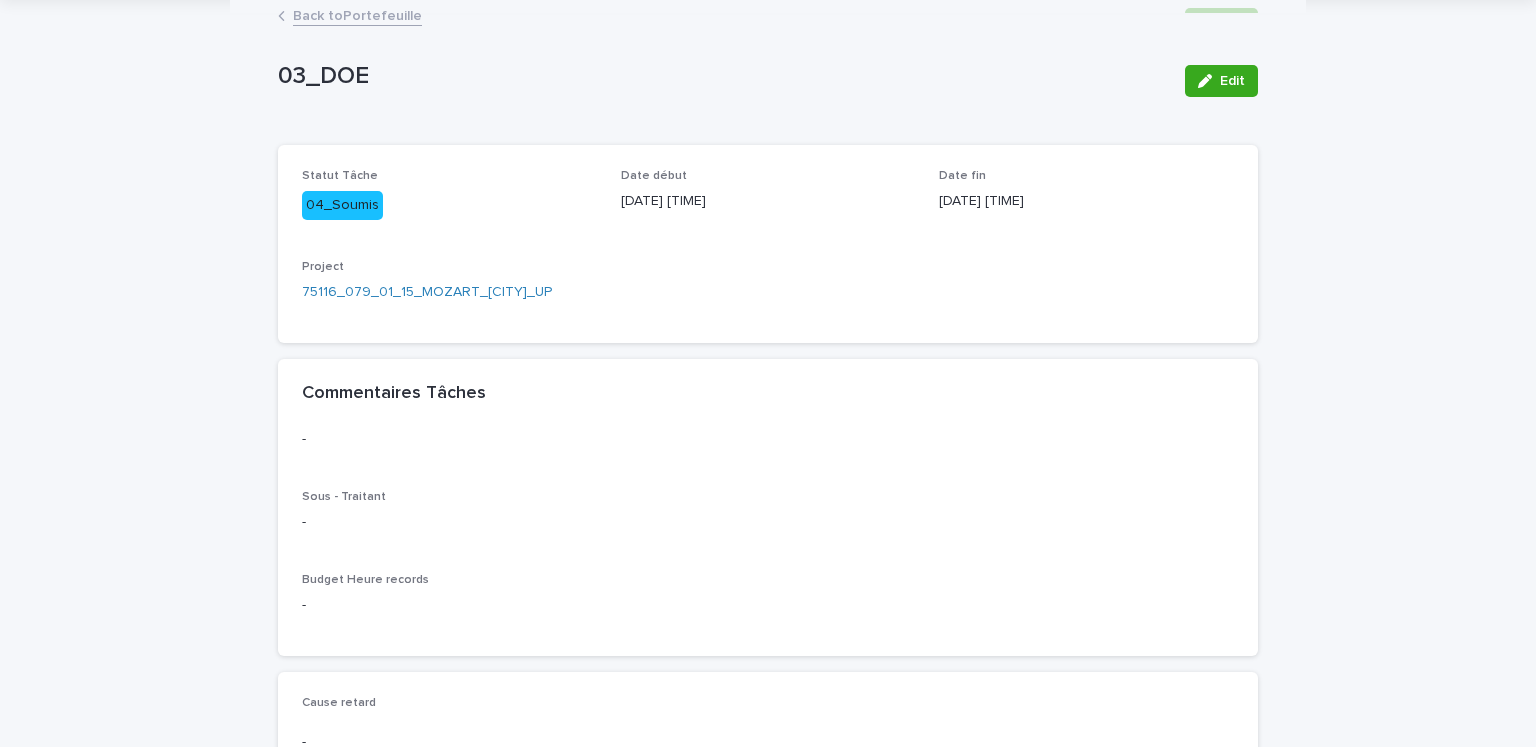 scroll, scrollTop: 0, scrollLeft: 0, axis: both 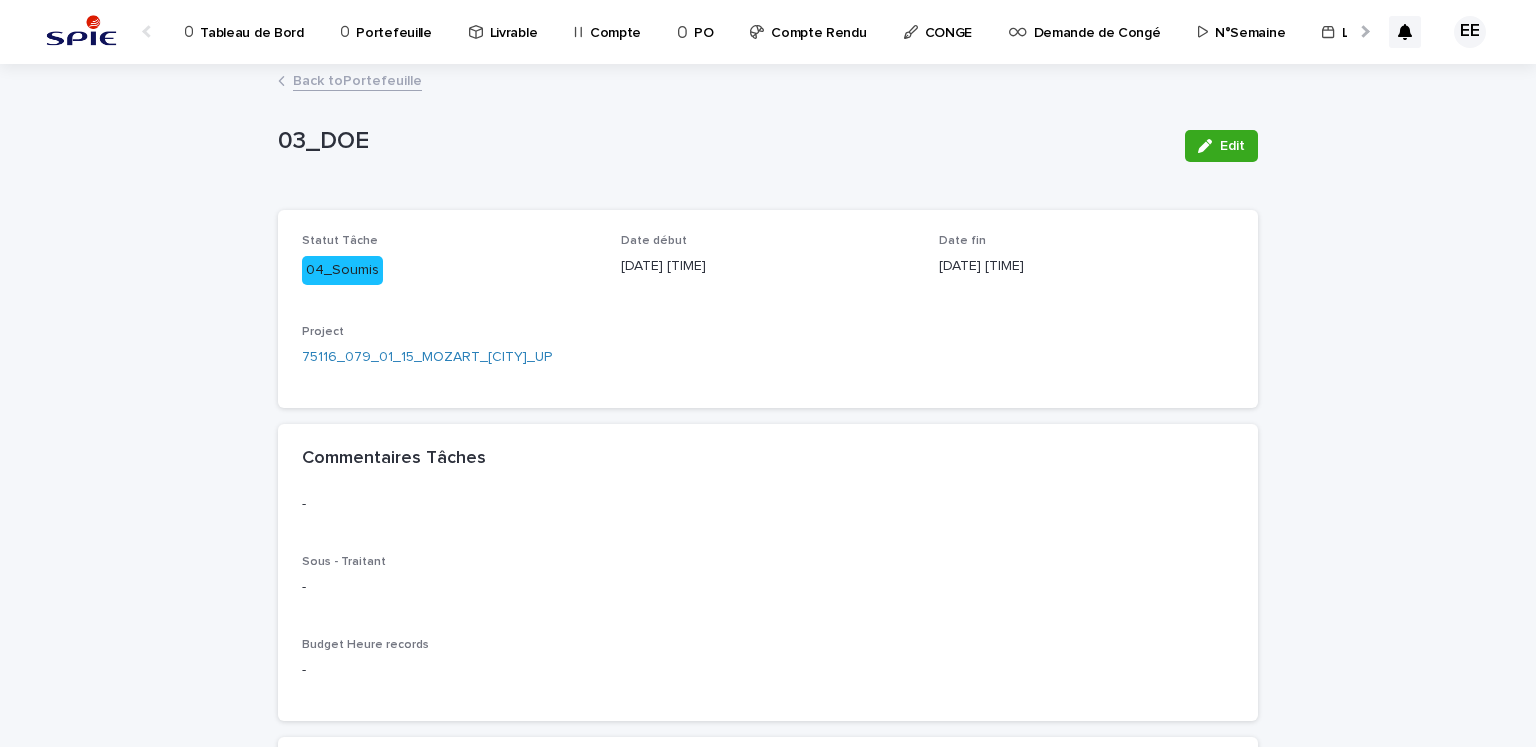 click on "Portefeuille" at bounding box center [393, 21] 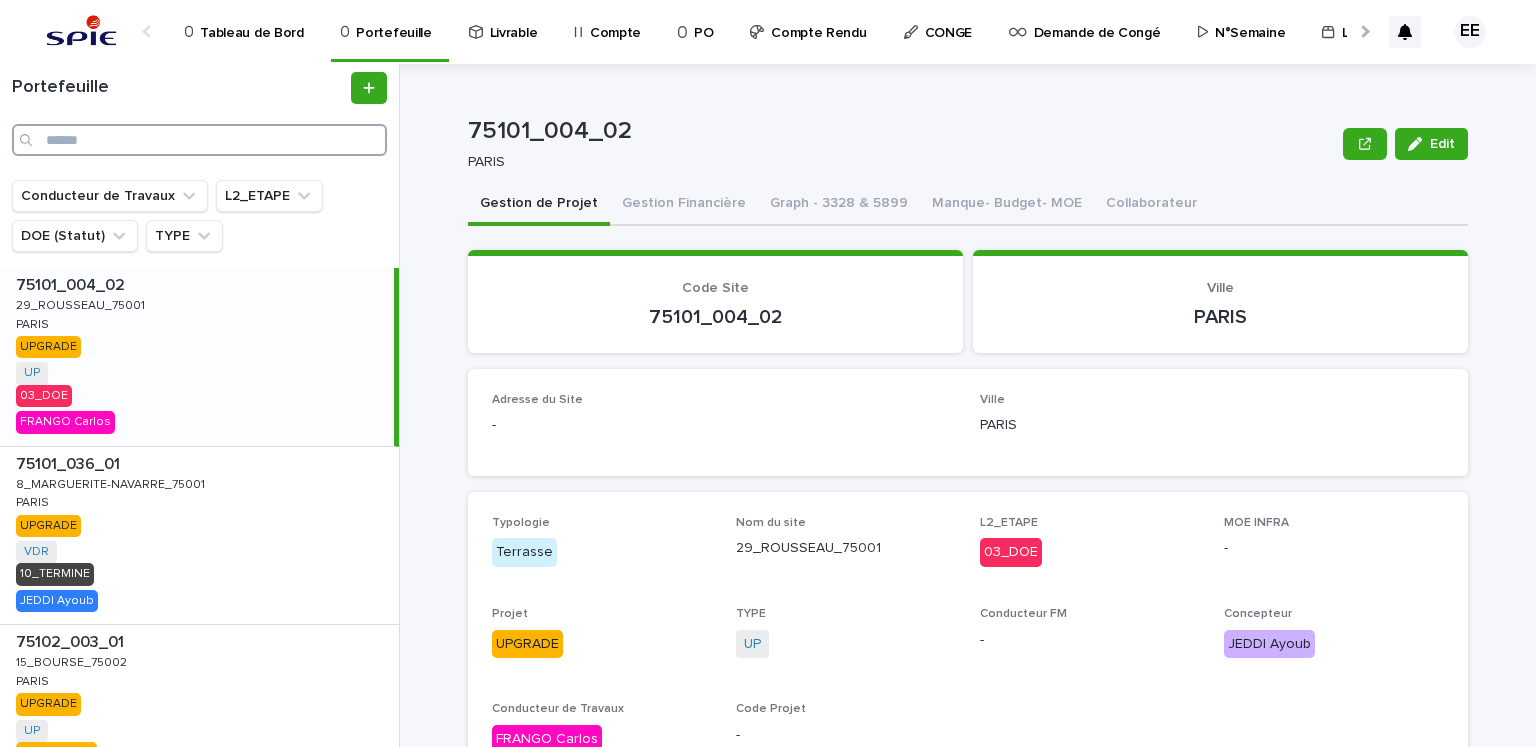 click at bounding box center [199, 140] 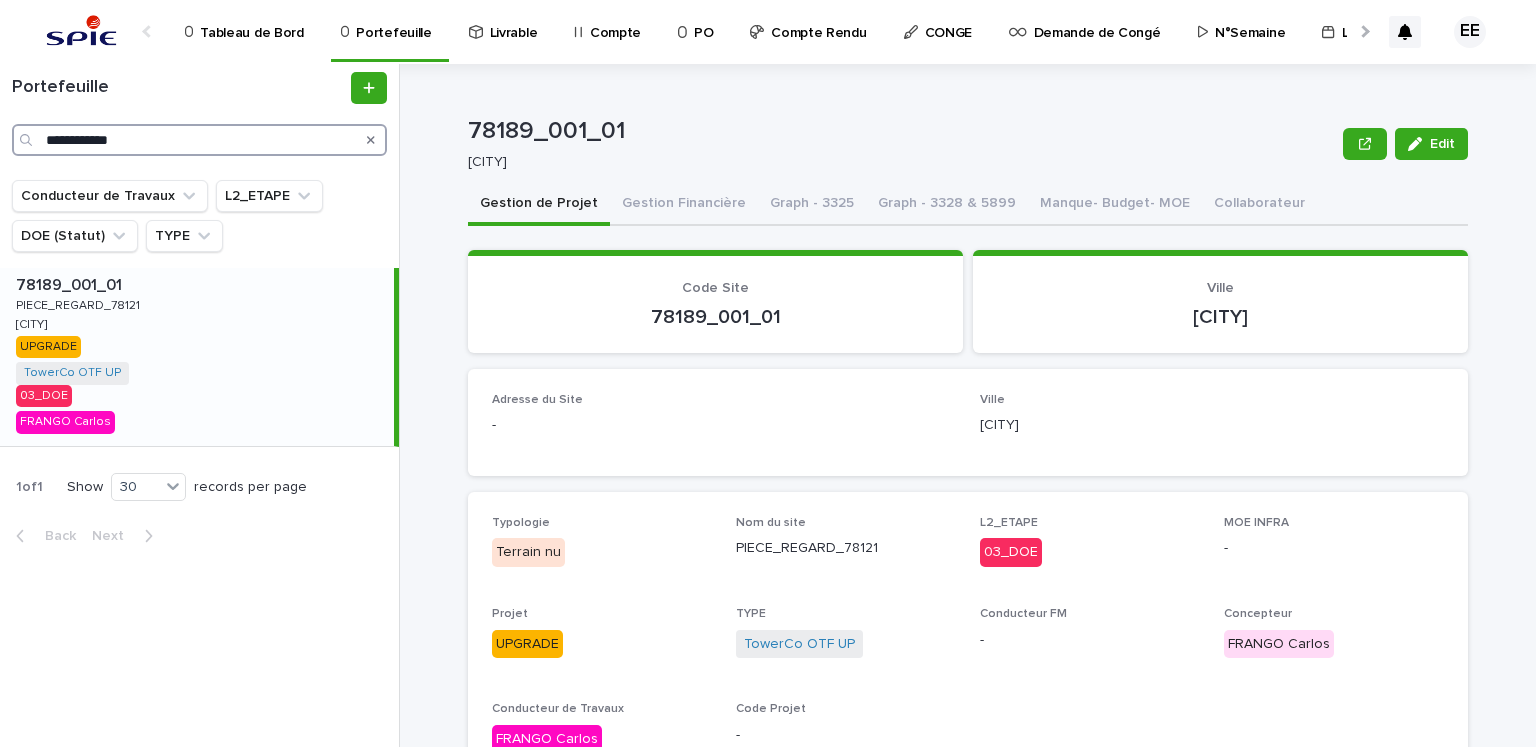 type on "**********" 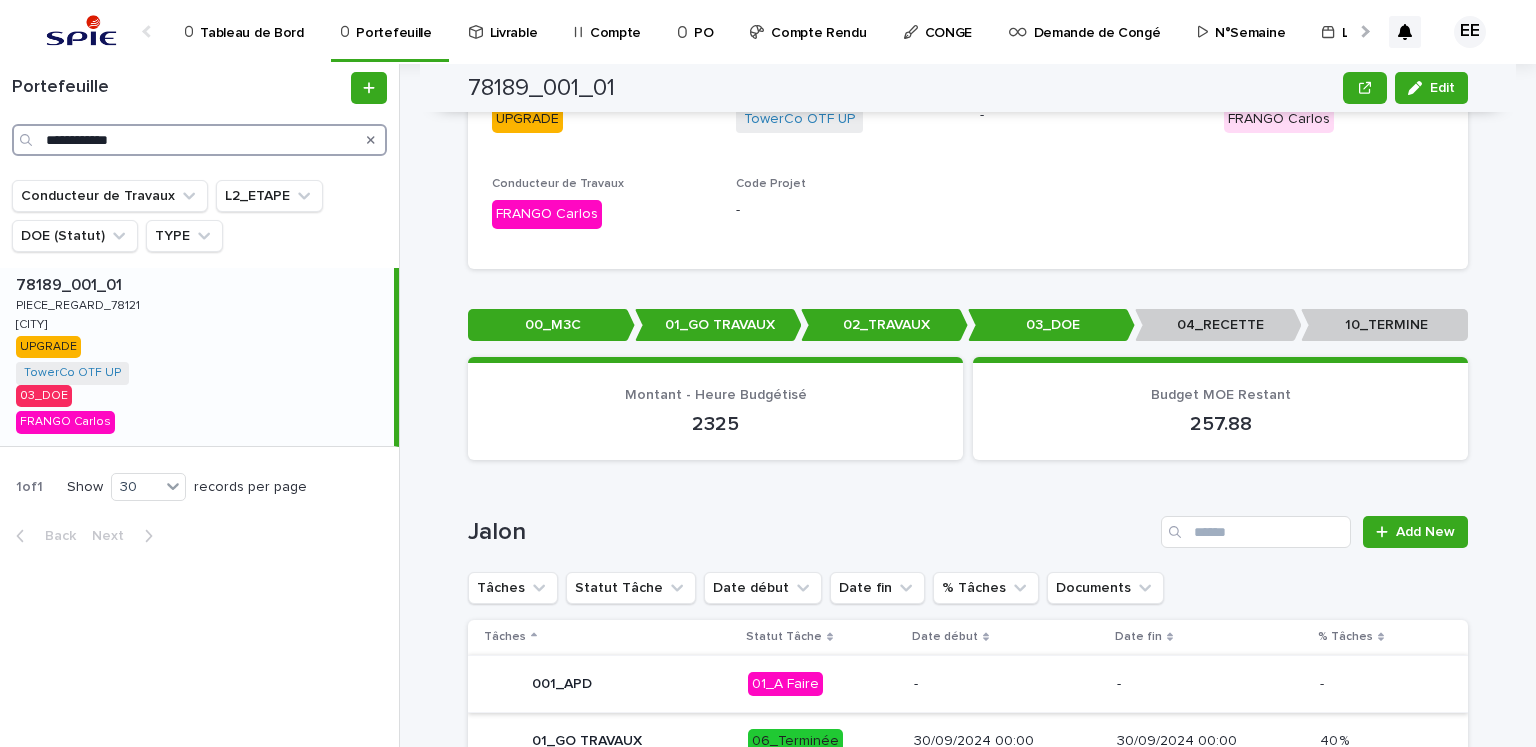 scroll, scrollTop: 800, scrollLeft: 0, axis: vertical 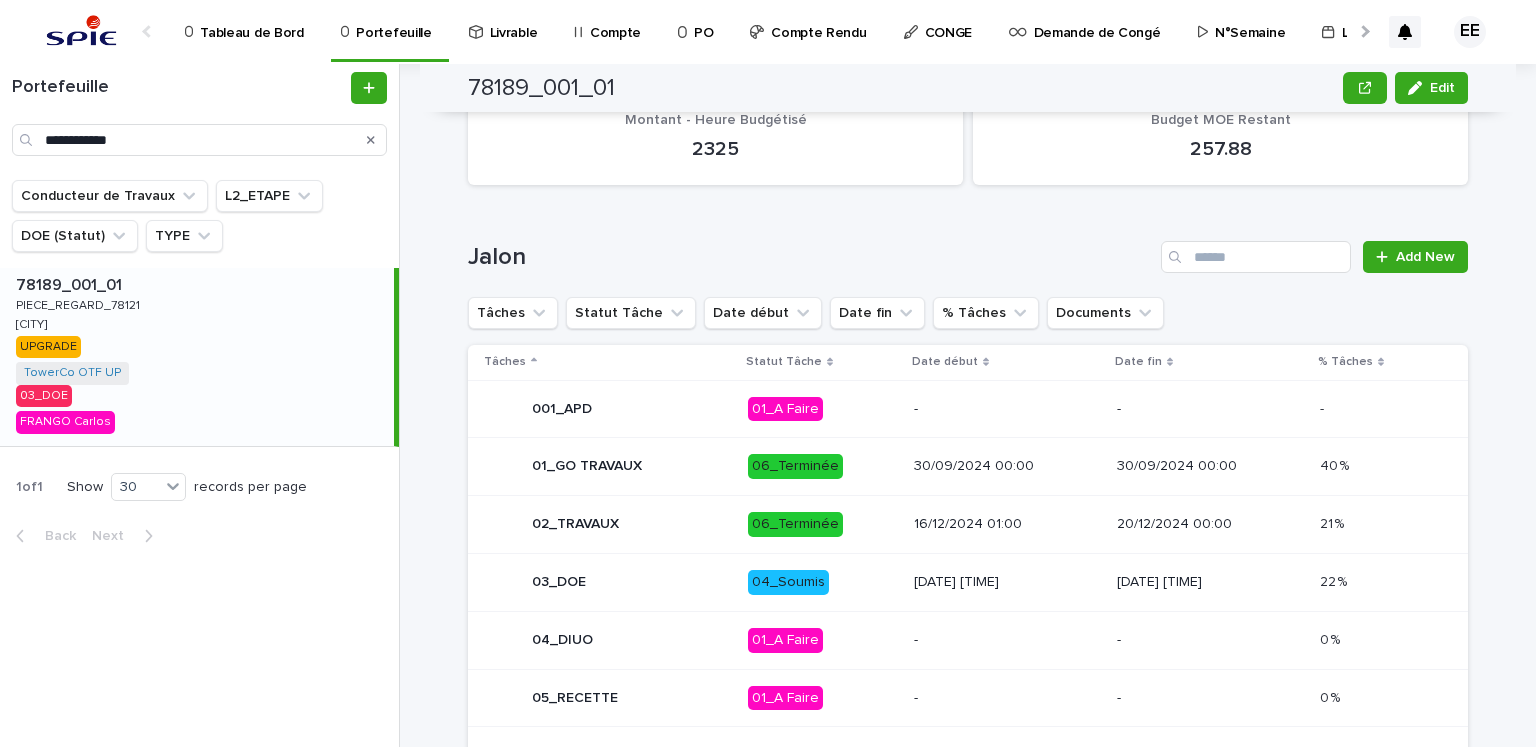 click on "04_Soumis" at bounding box center [823, 582] 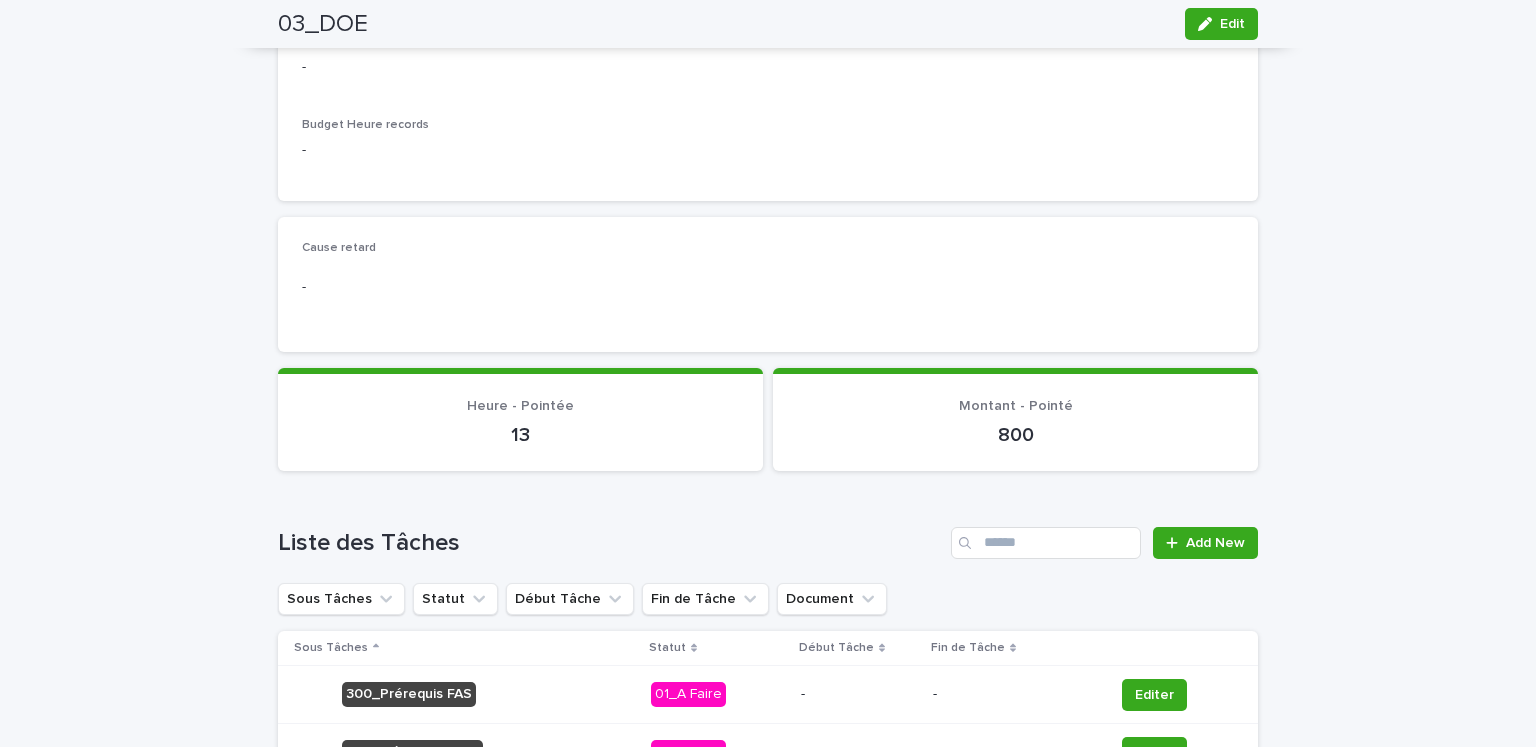 scroll, scrollTop: 1120, scrollLeft: 0, axis: vertical 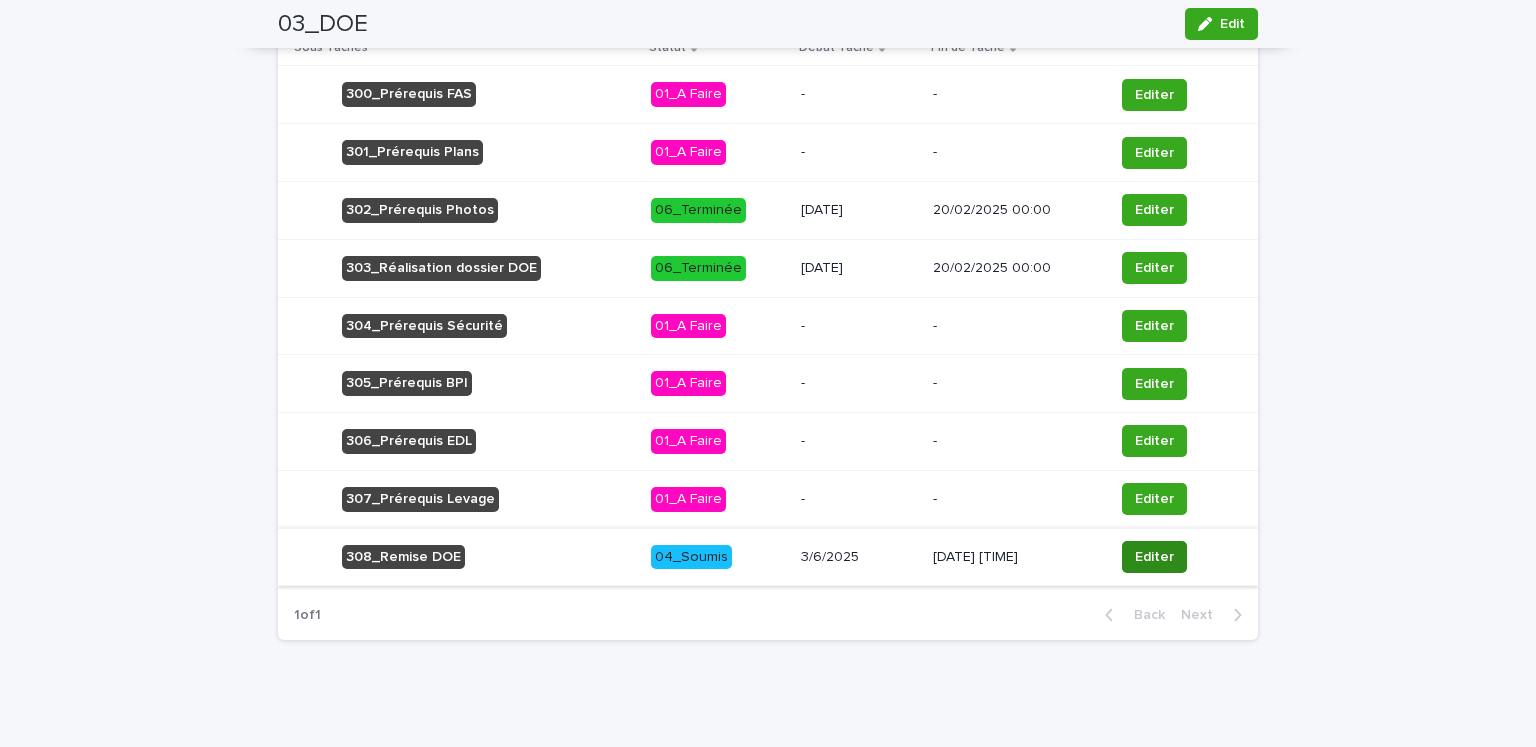 click on "Editer" at bounding box center (1154, 557) 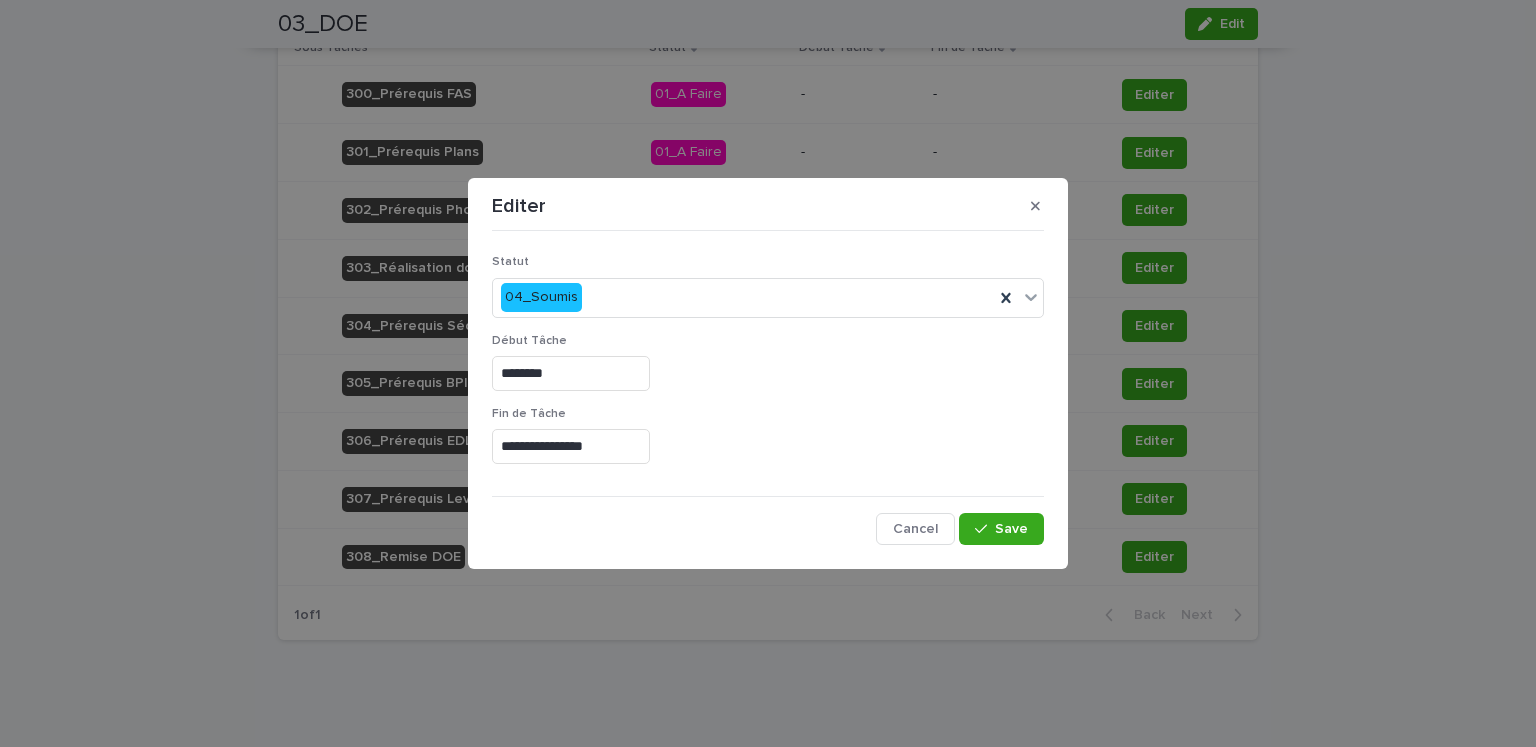 click on "**********" at bounding box center (768, 443) 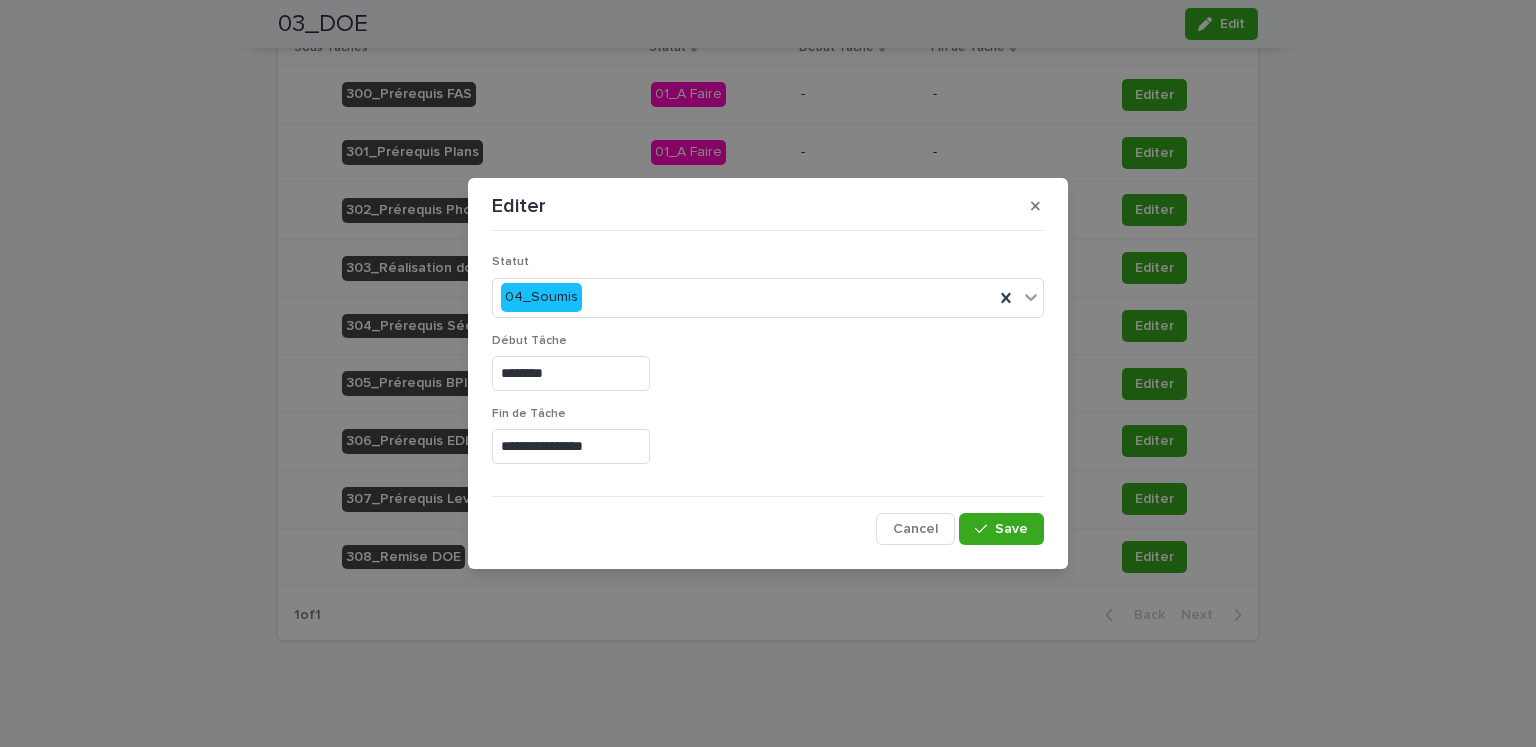 click on "**********" at bounding box center (571, 446) 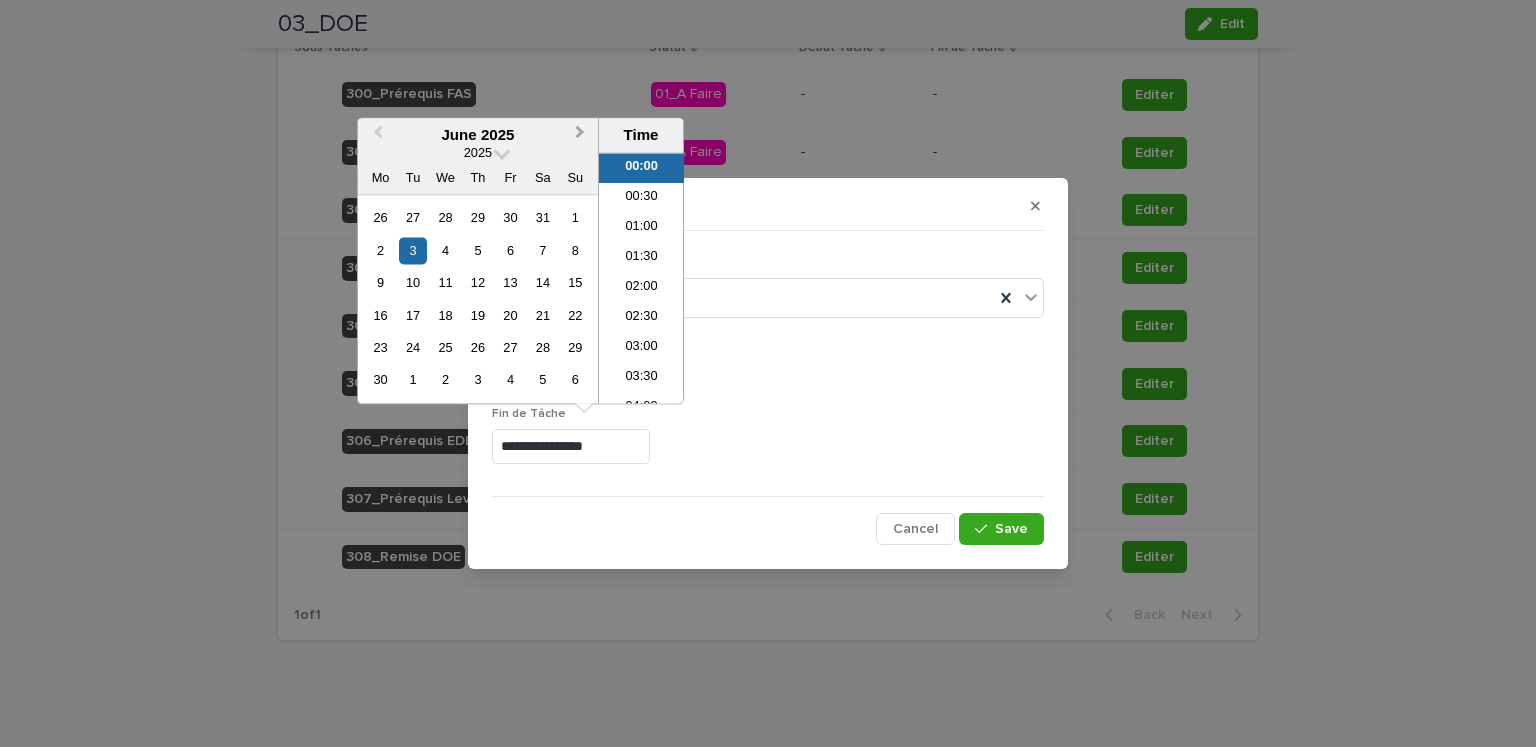 click on "Next Month" at bounding box center (580, 135) 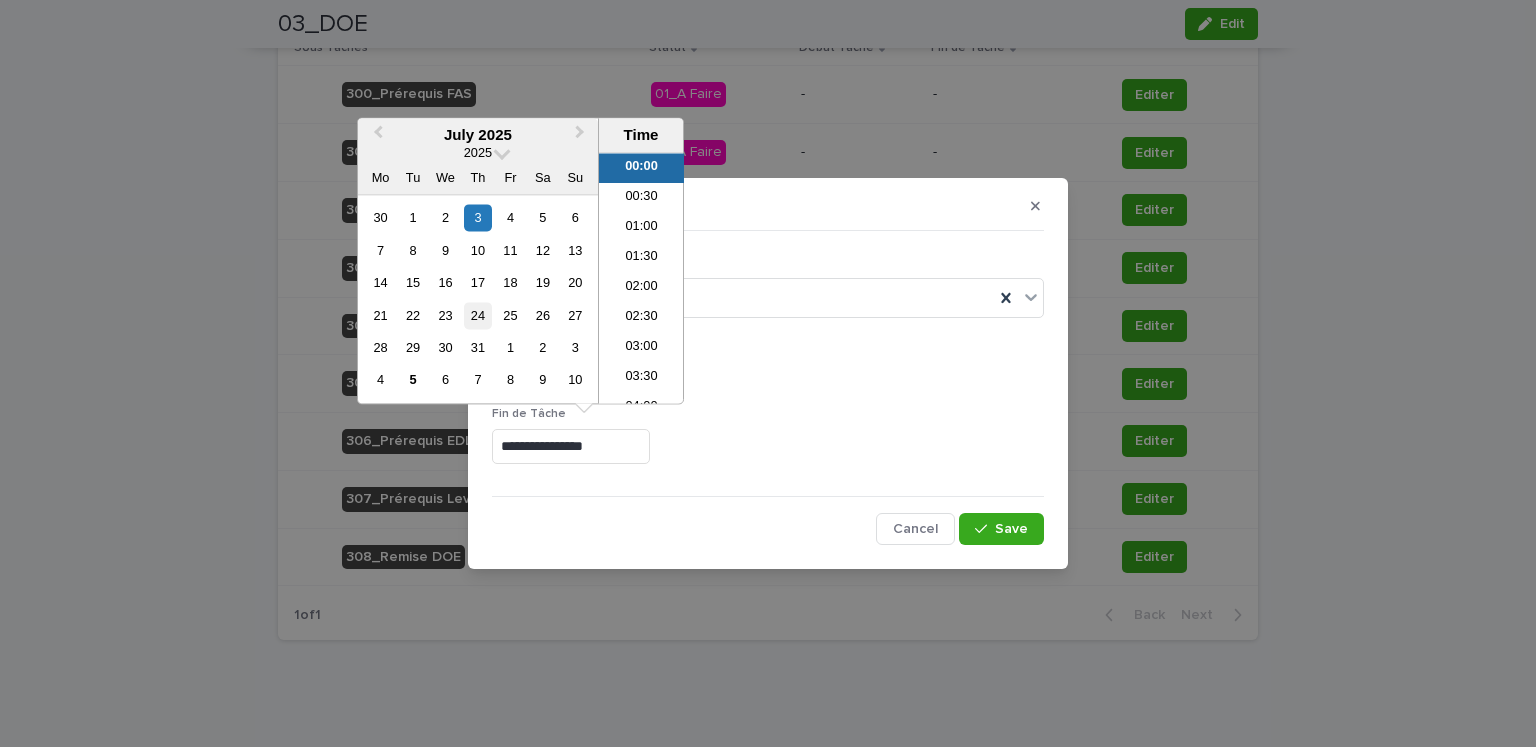 click on "24" at bounding box center [477, 315] 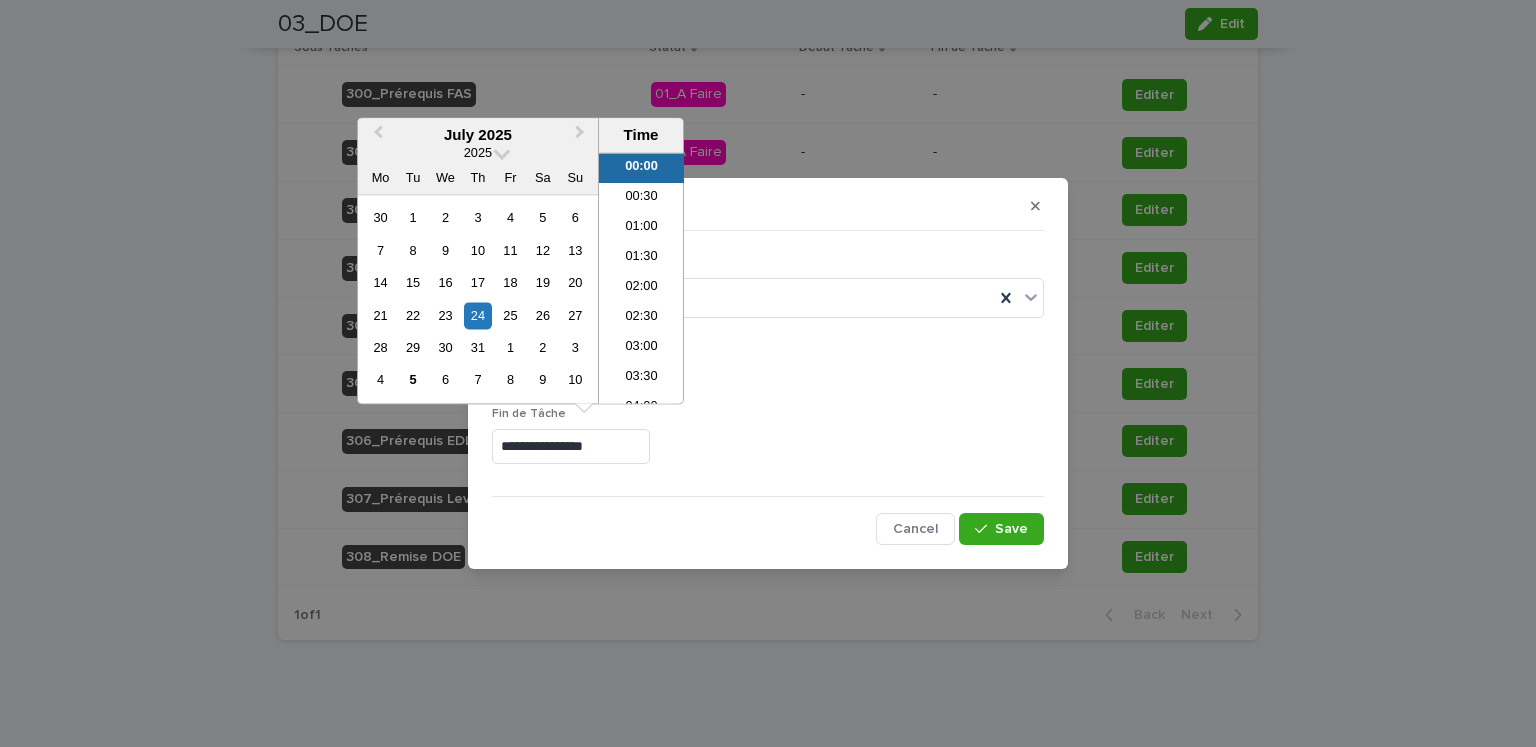 type on "**********" 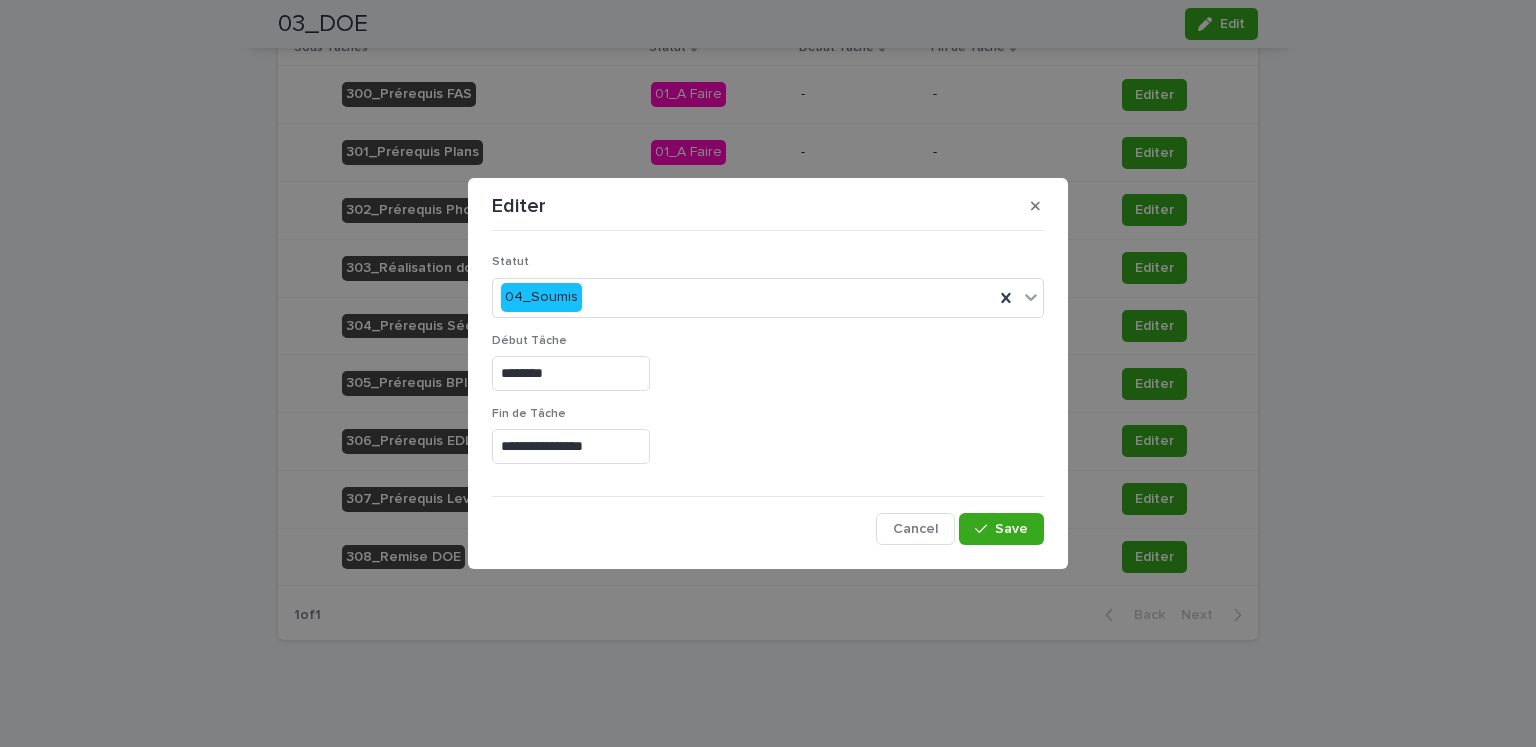 click on "**********" at bounding box center [768, 443] 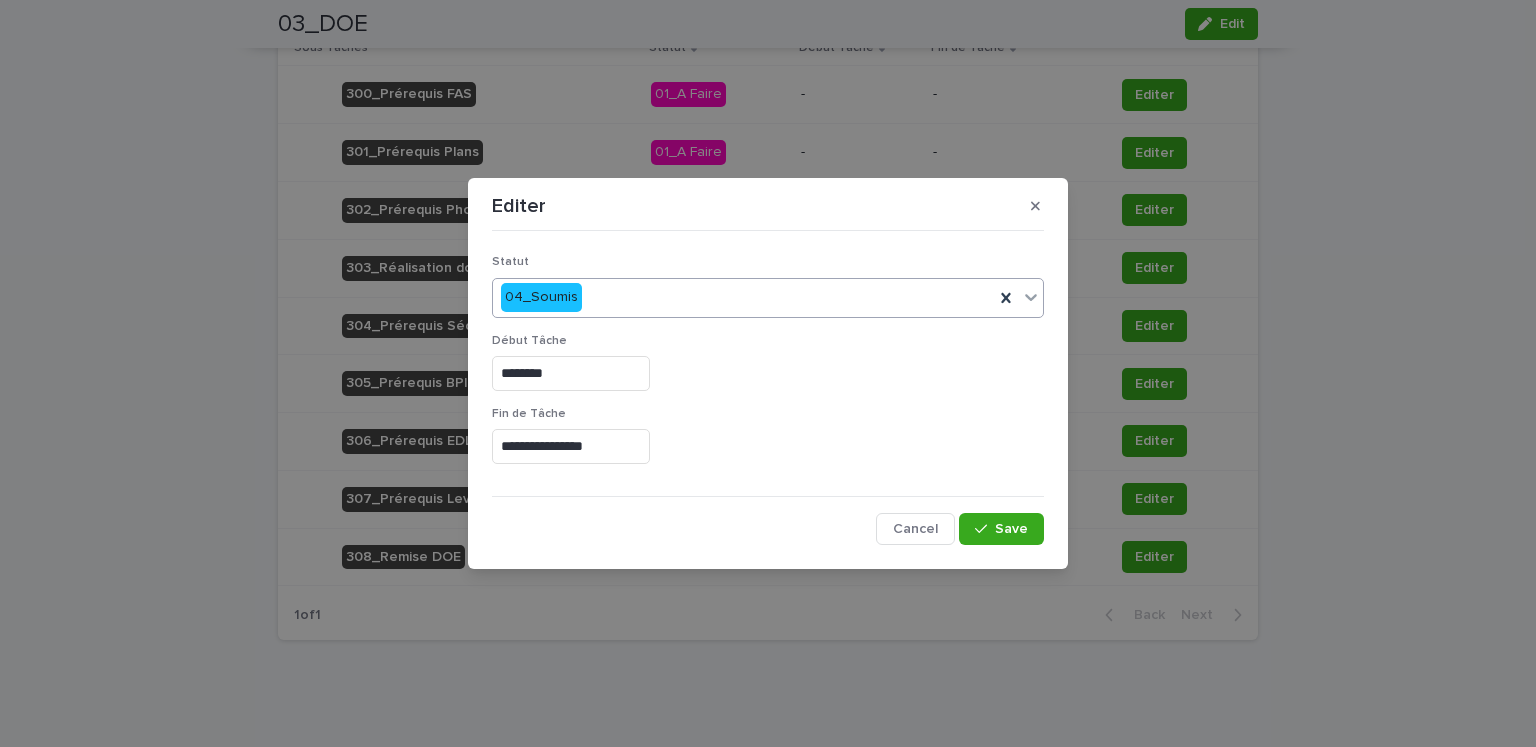 click on "04_Soumis" at bounding box center (743, 297) 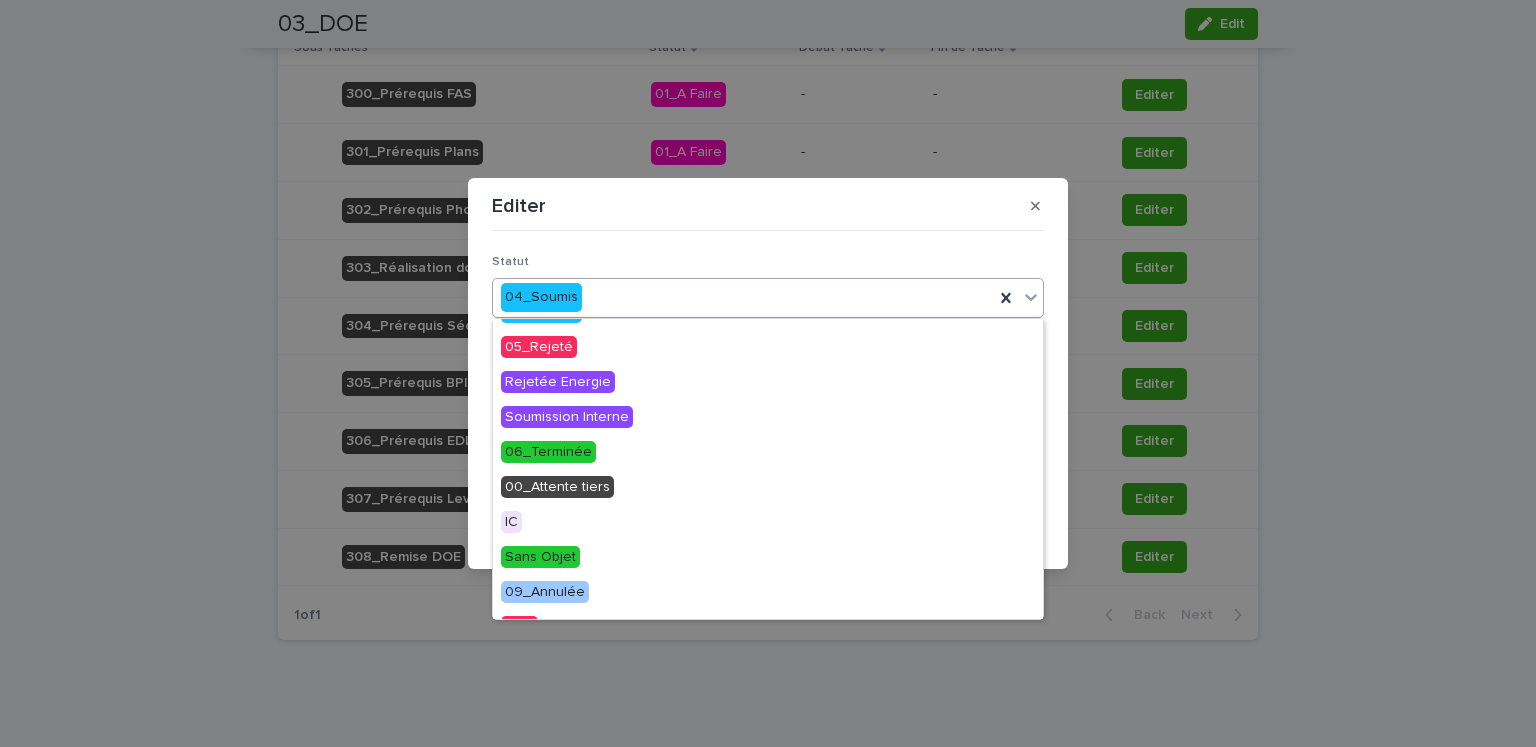 scroll, scrollTop: 200, scrollLeft: 0, axis: vertical 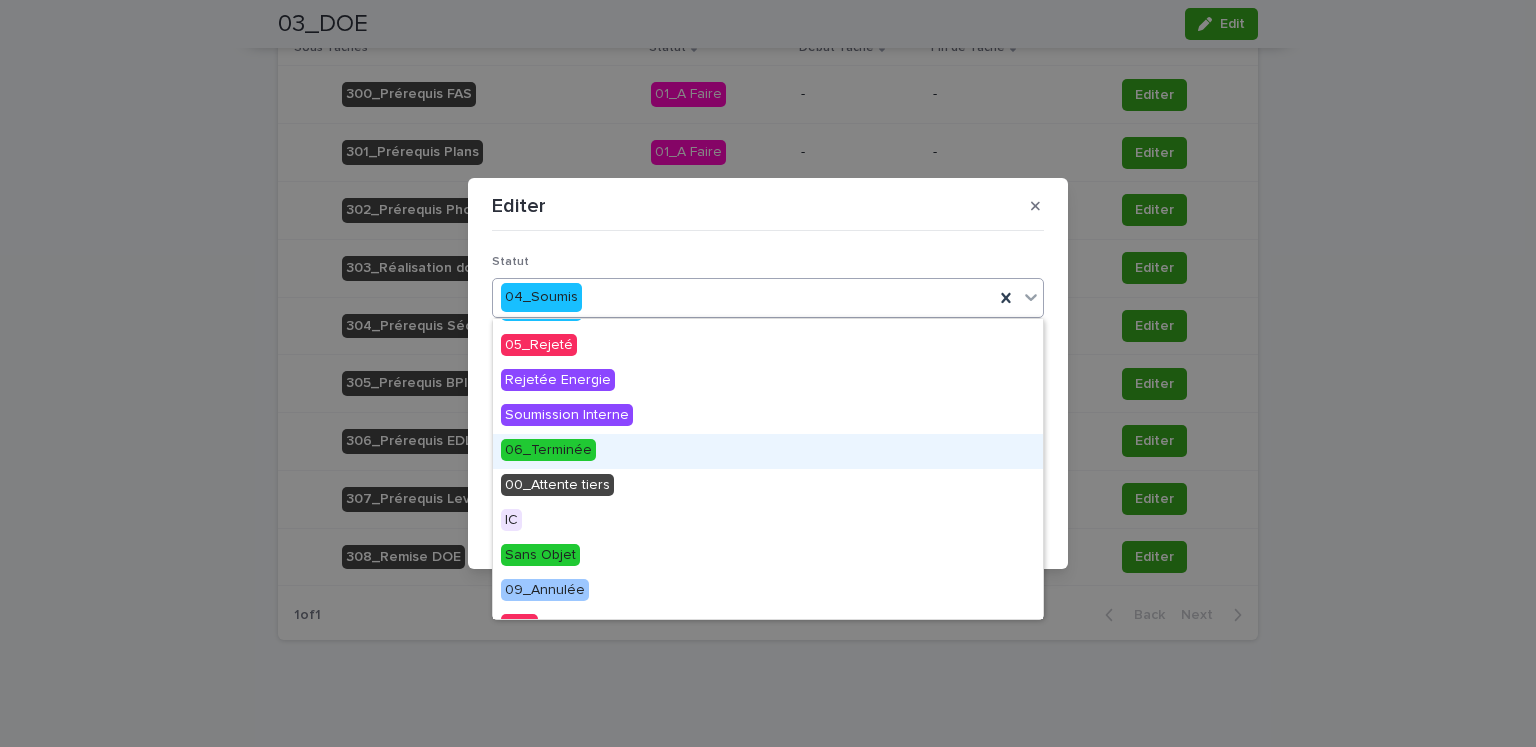 click on "06_Terminée" at bounding box center (768, 451) 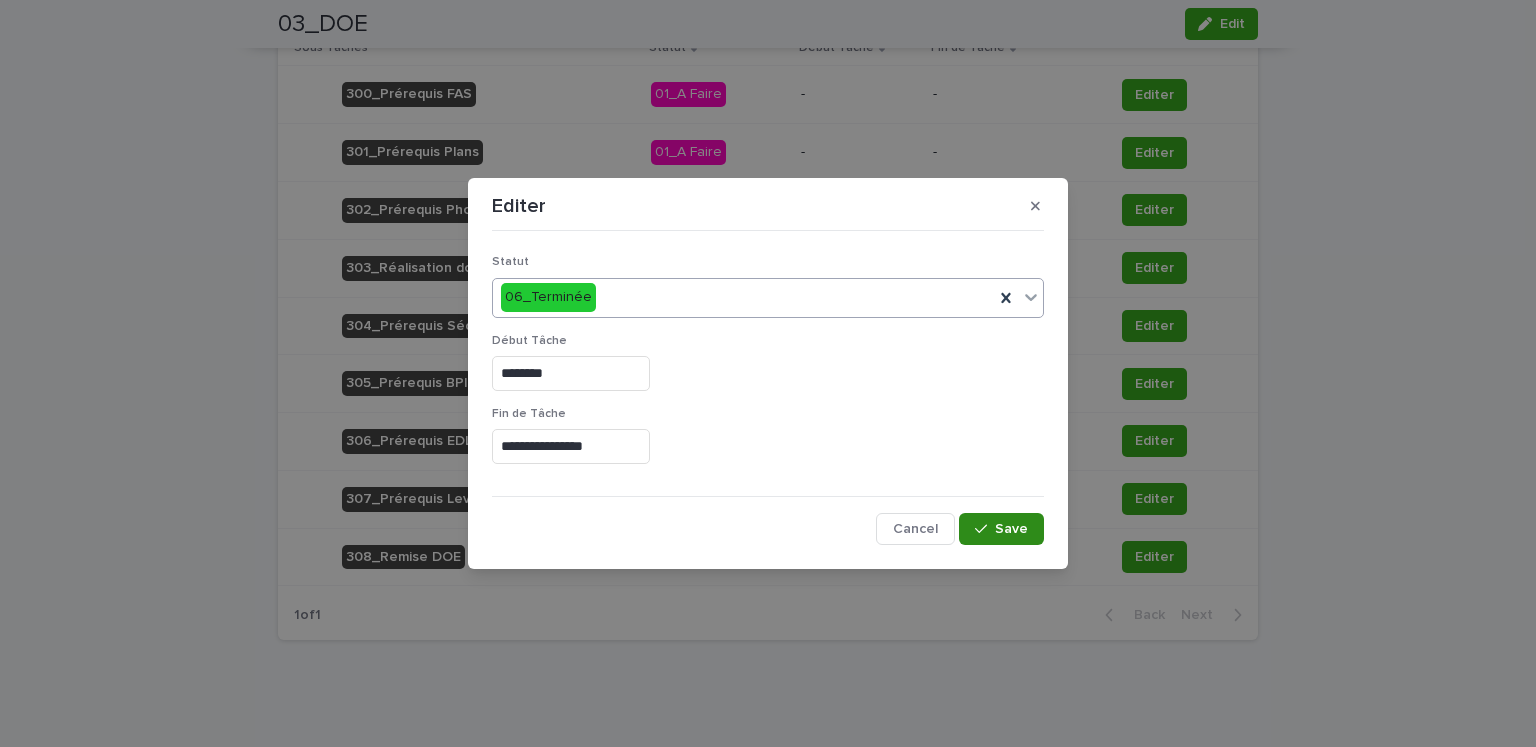 click 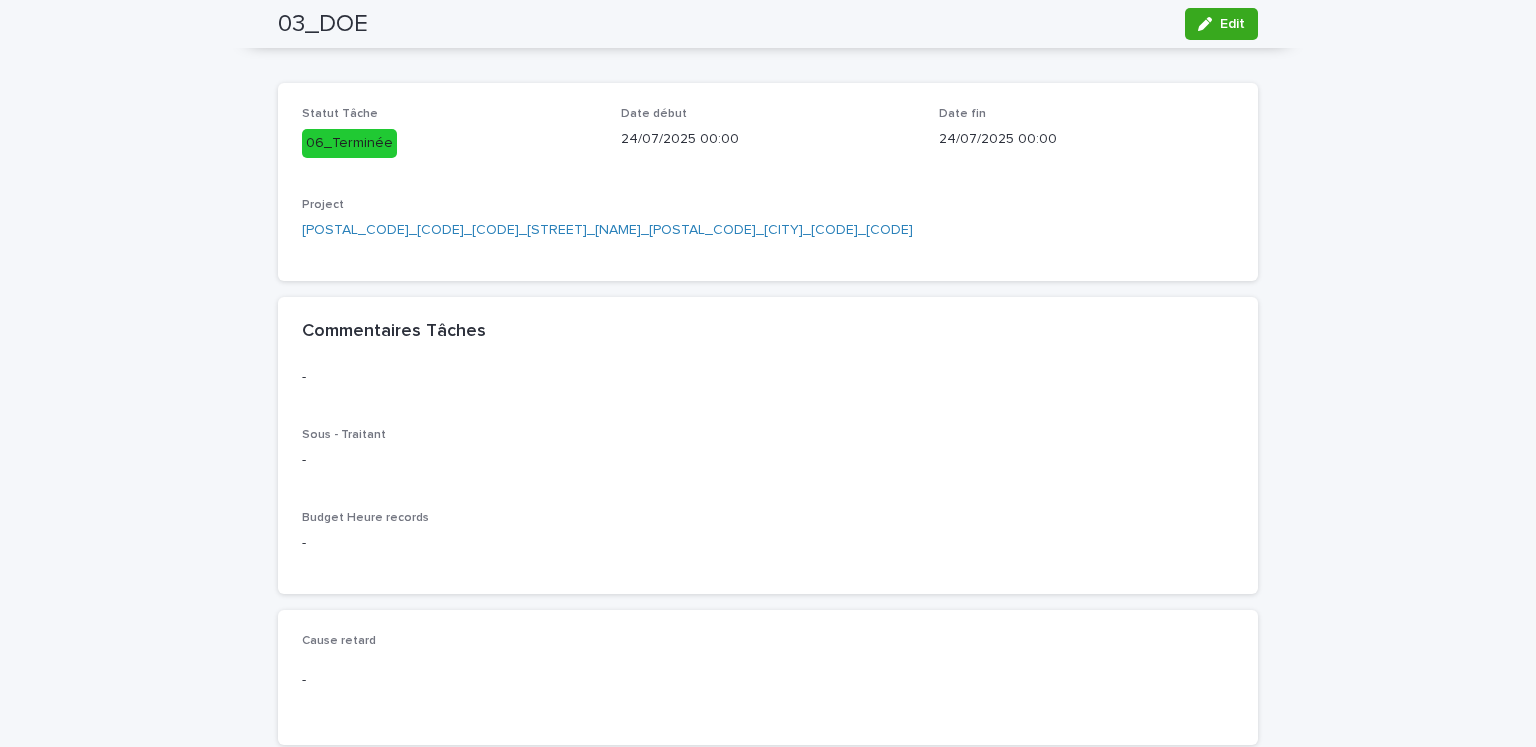 scroll, scrollTop: 0, scrollLeft: 0, axis: both 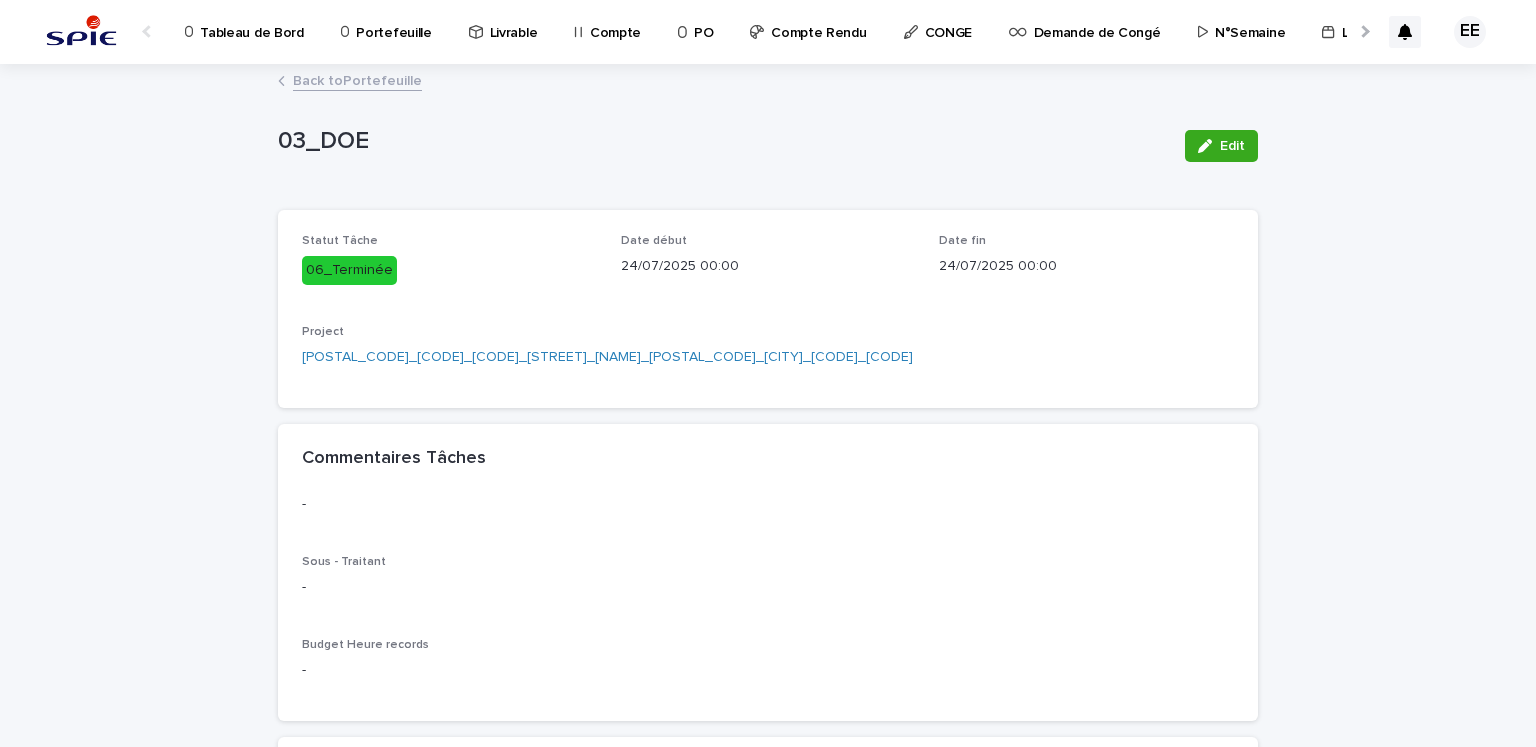 click on "Portefeuille" at bounding box center (393, 21) 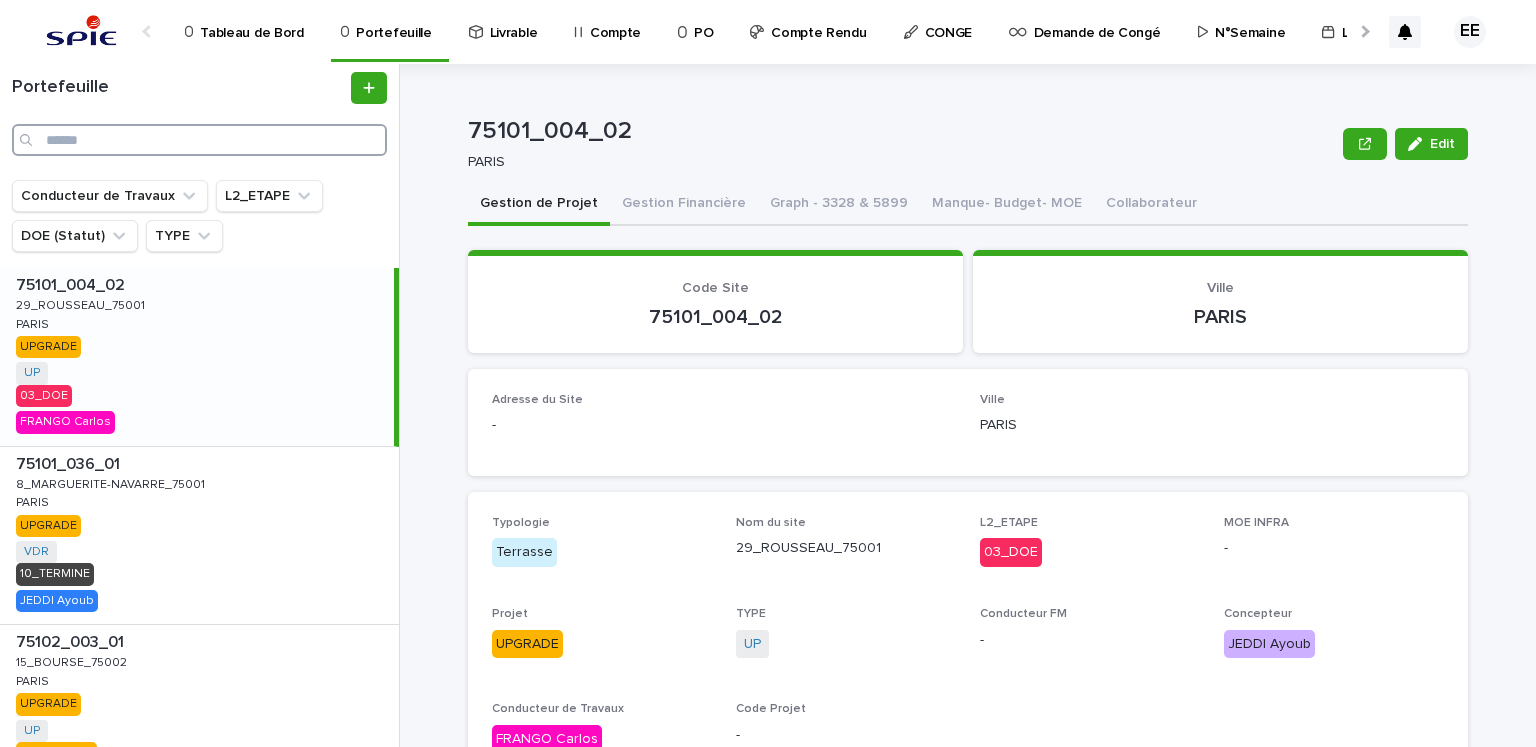 click at bounding box center (199, 140) 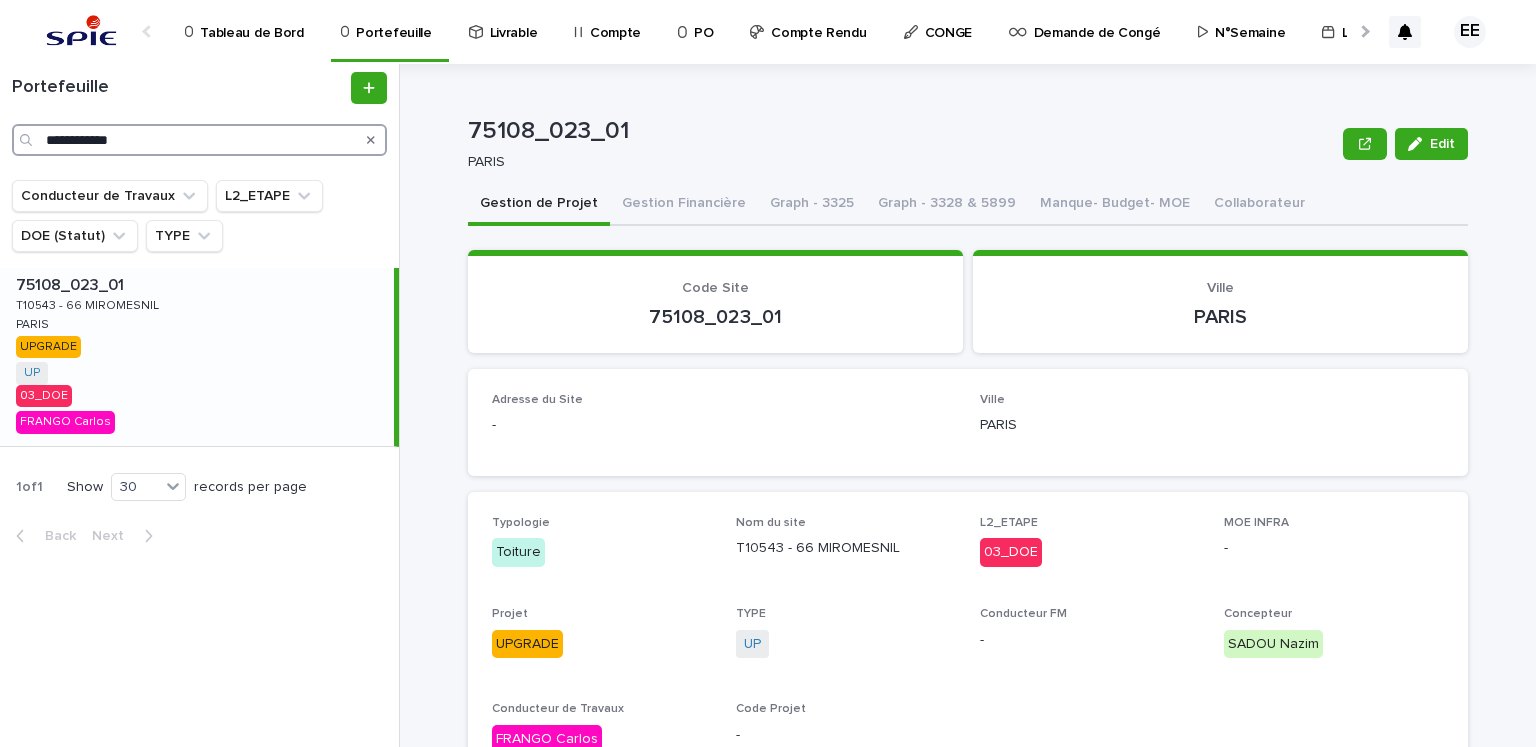 type on "**********" 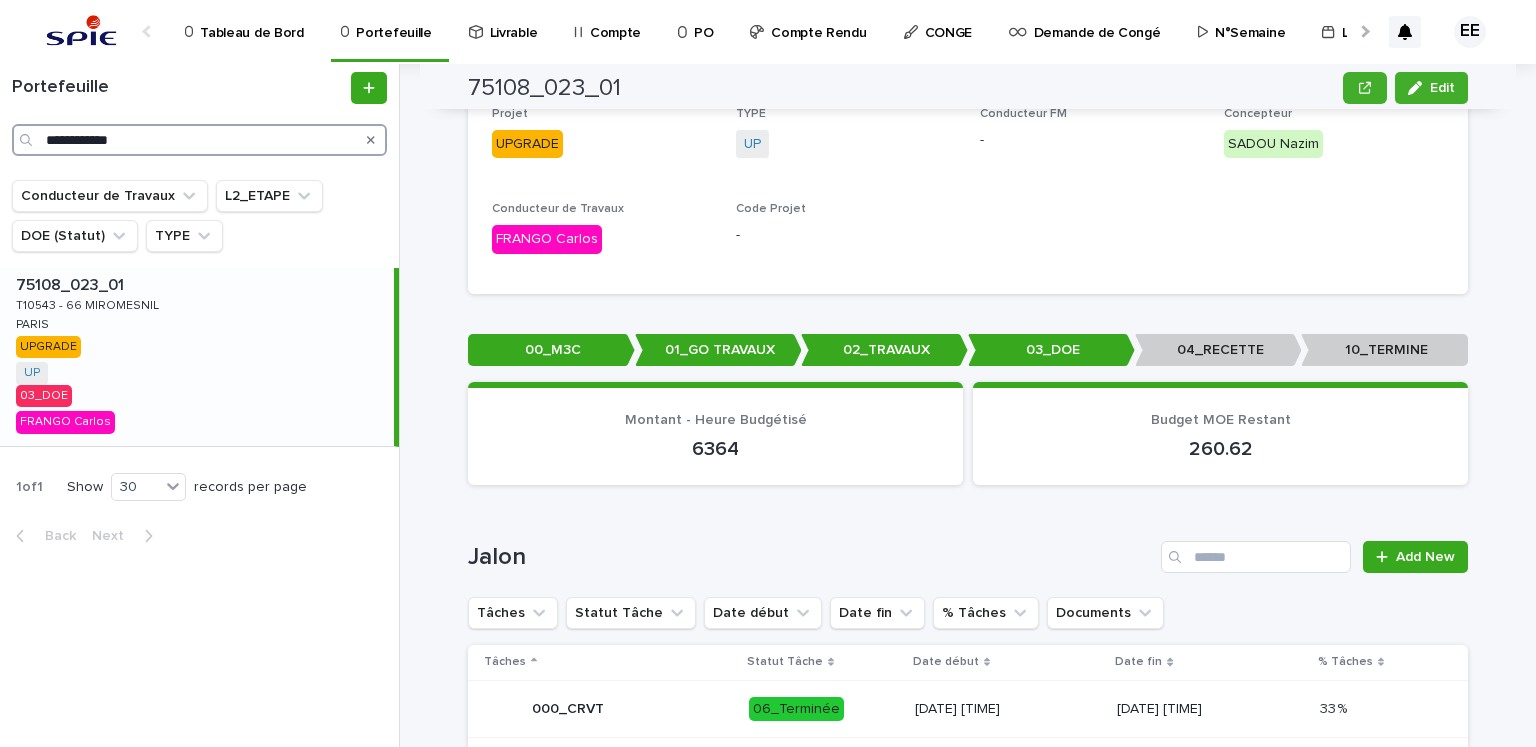 scroll, scrollTop: 1100, scrollLeft: 0, axis: vertical 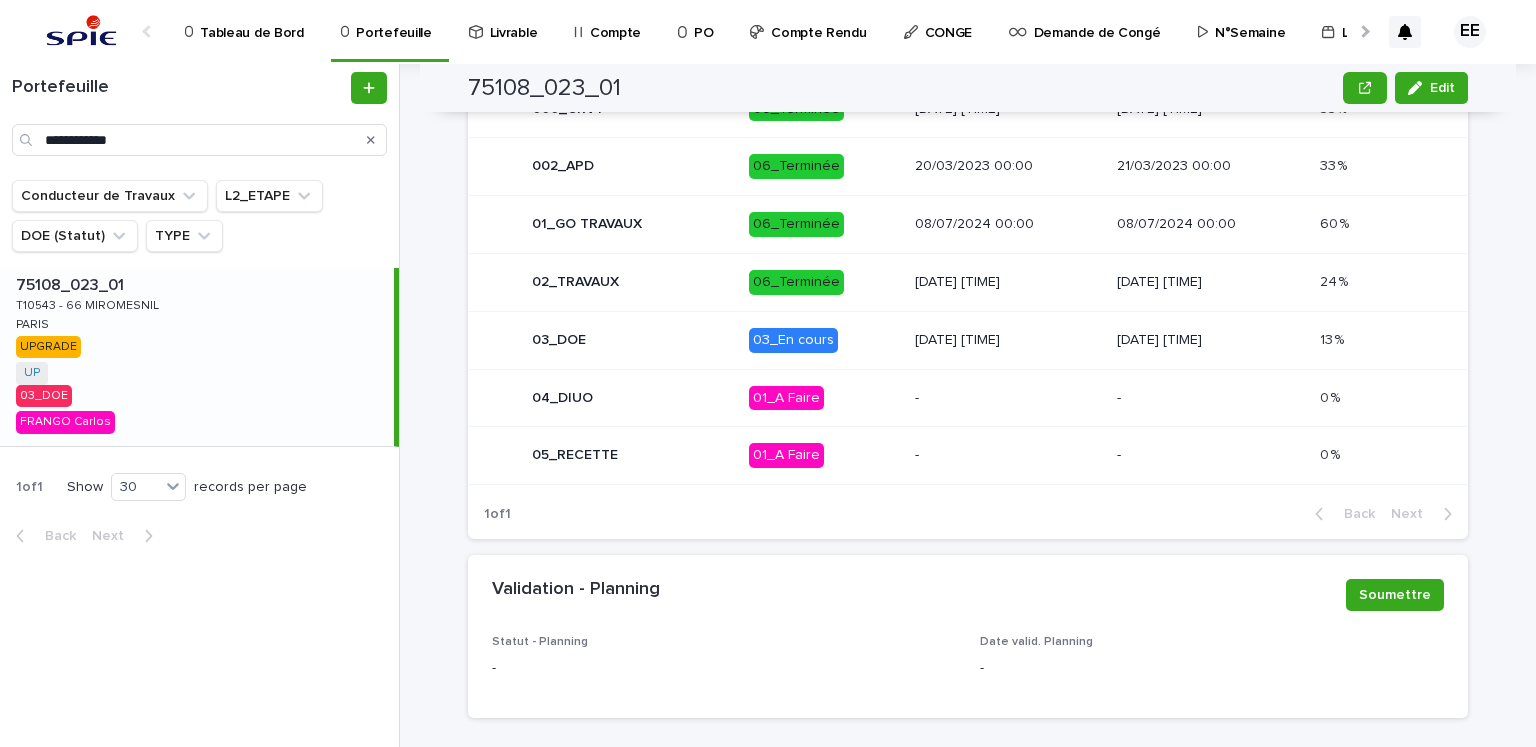 click on "03_DOE" at bounding box center (608, 340) 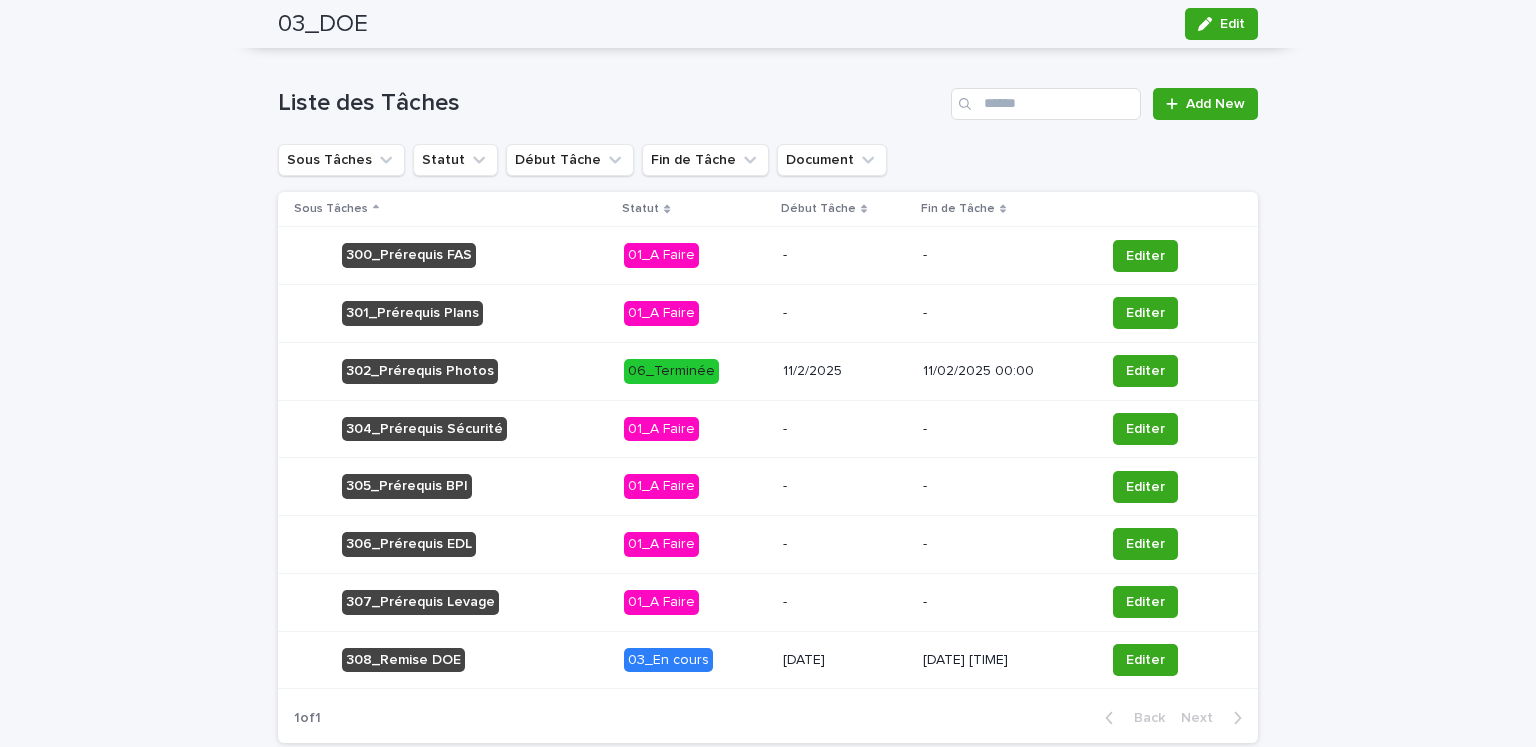 scroll, scrollTop: 1089, scrollLeft: 0, axis: vertical 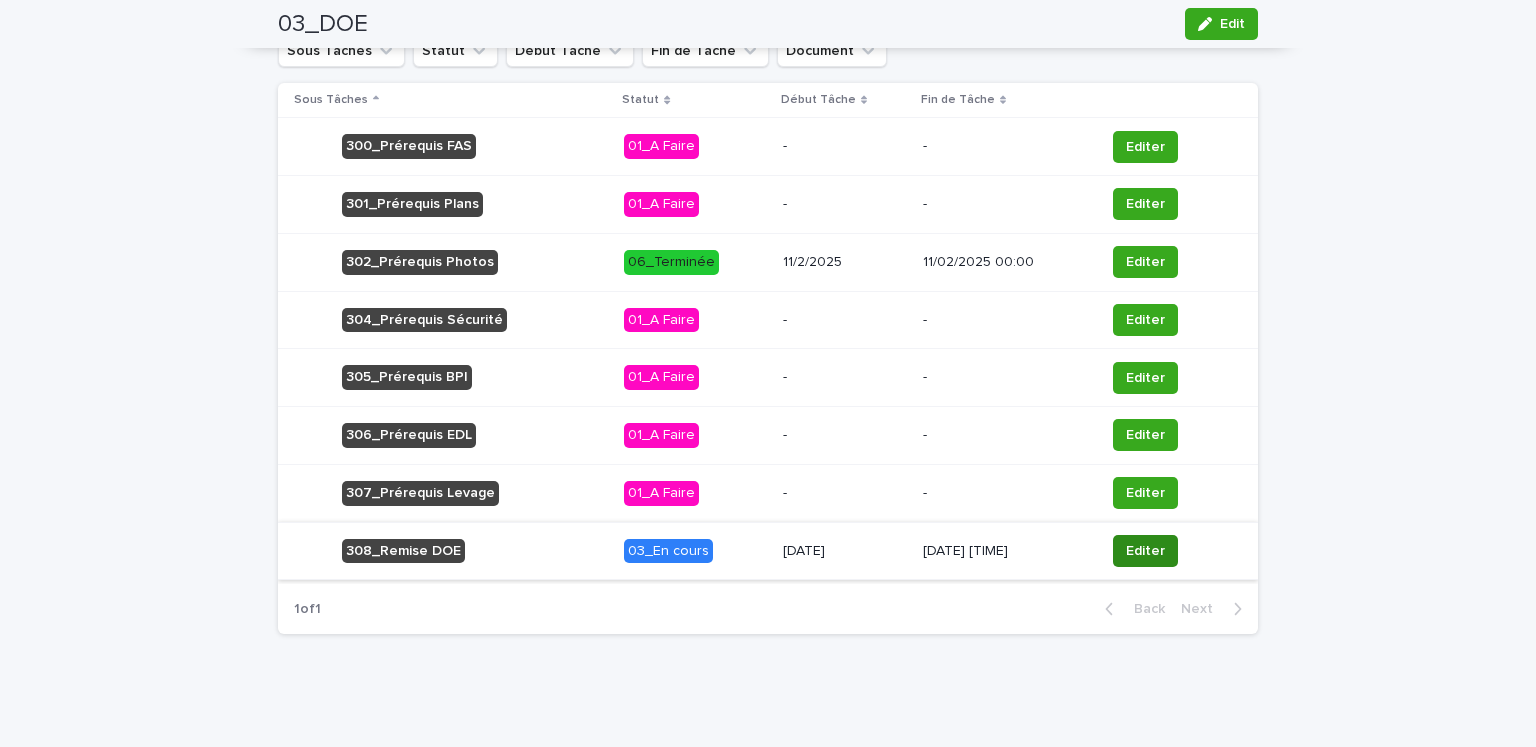 click on "Editer" at bounding box center (1145, 551) 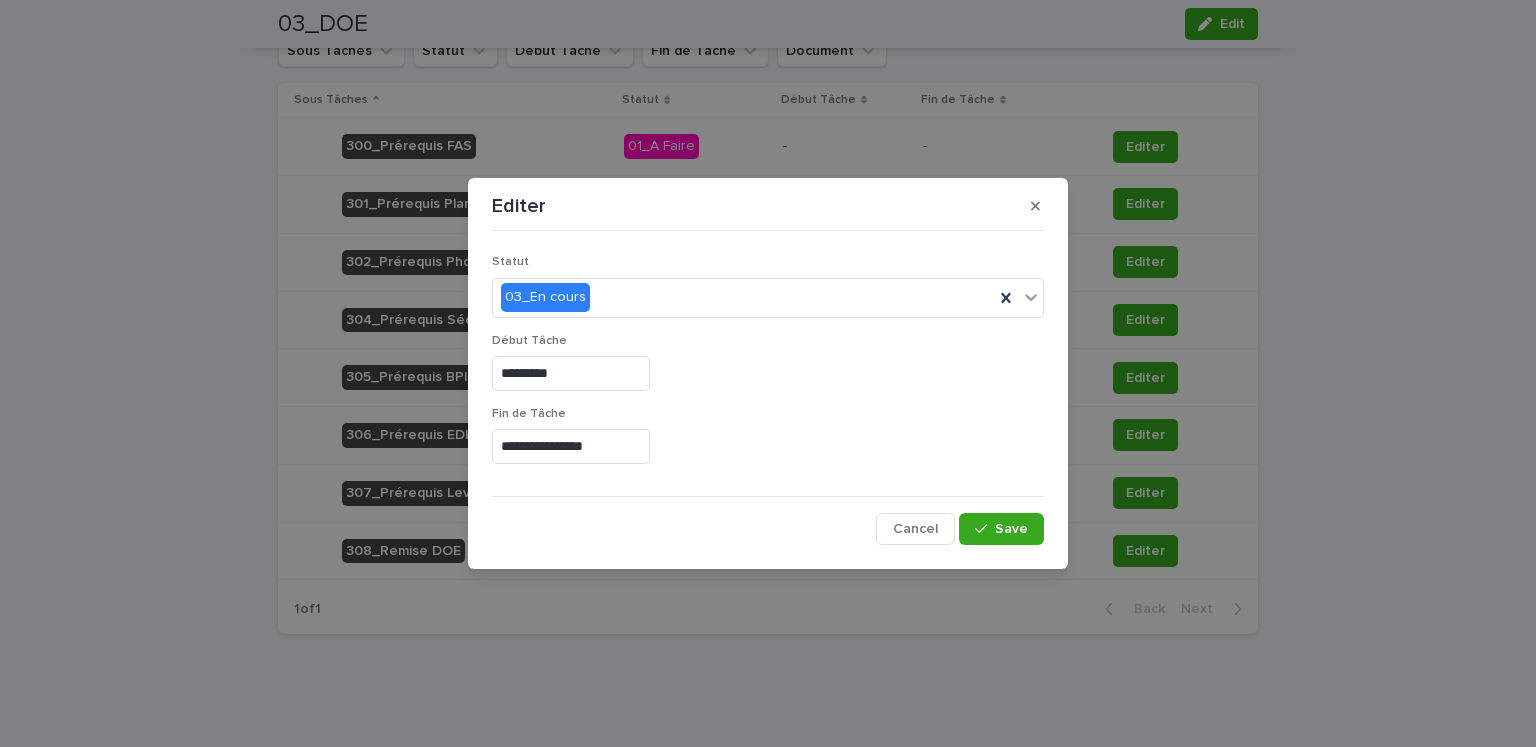 click on "**********" at bounding box center (571, 446) 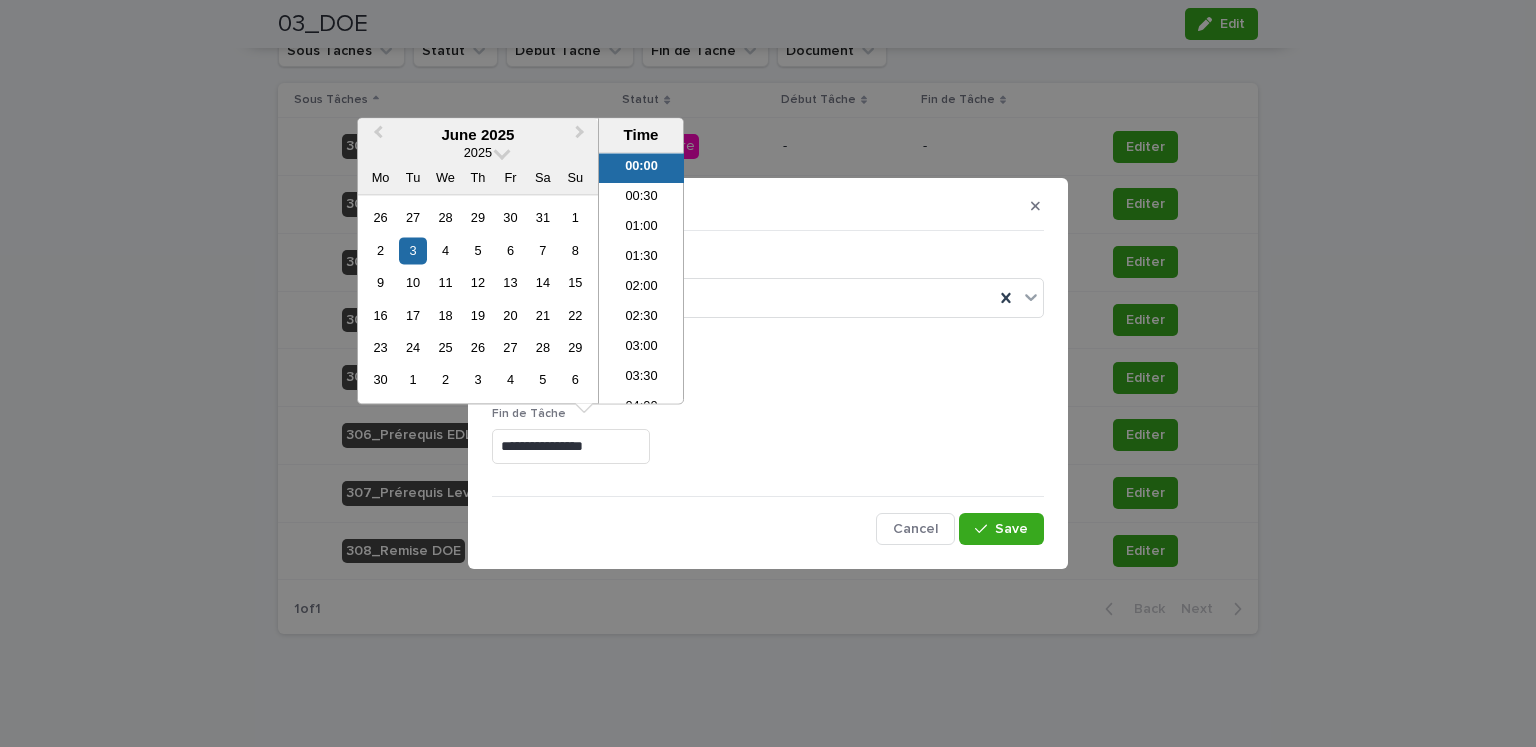 click on "**********" at bounding box center (768, 446) 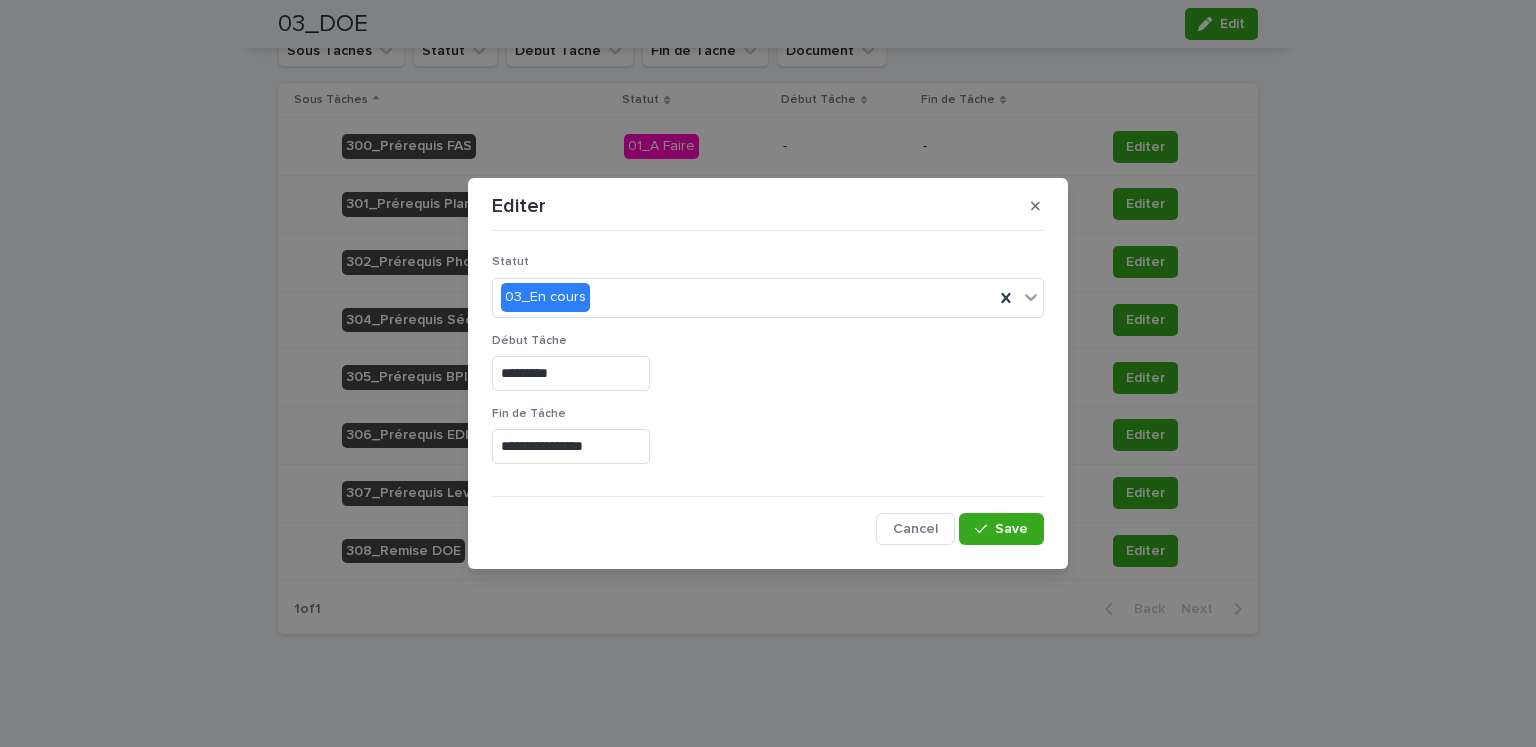 click on "**********" at bounding box center [571, 446] 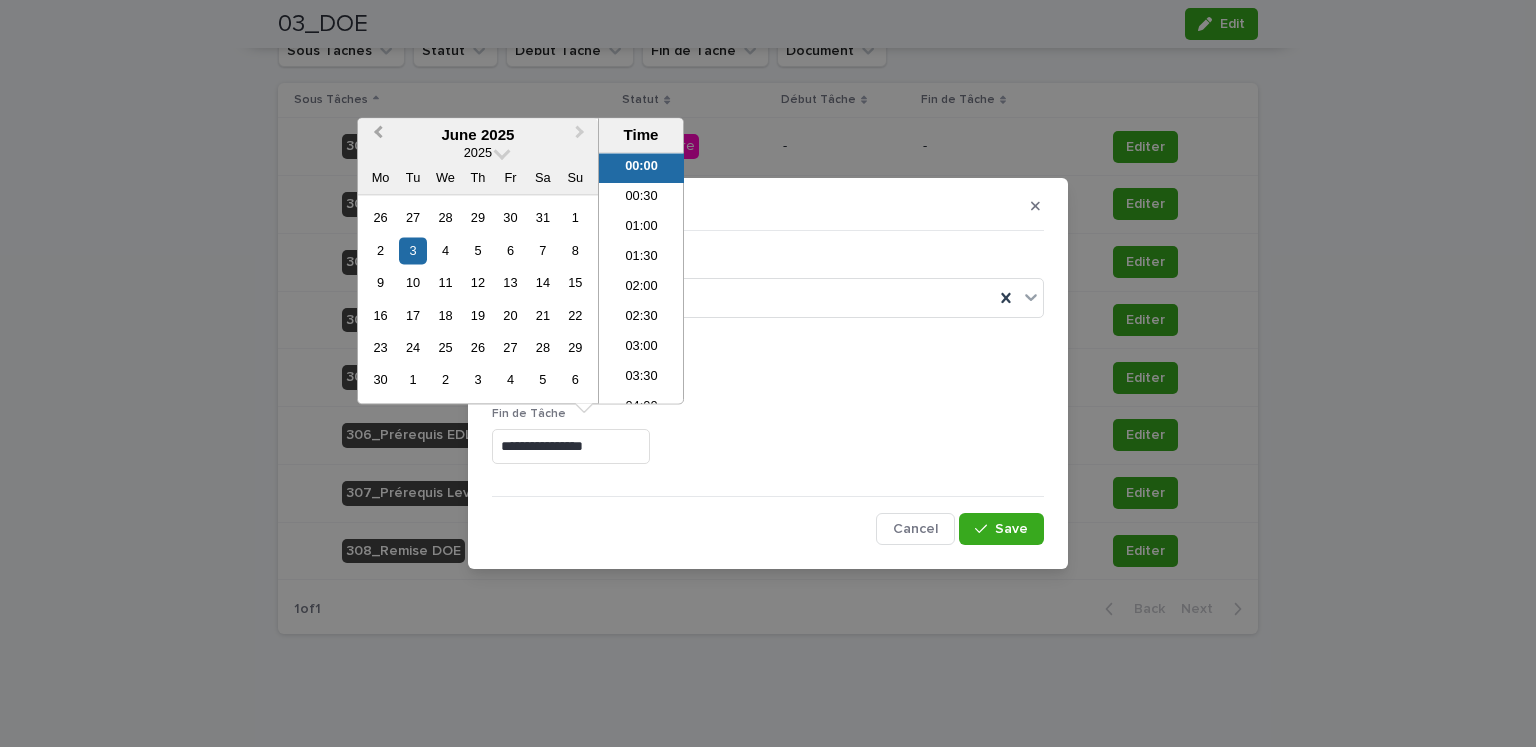 click on "Previous Month" at bounding box center [378, 135] 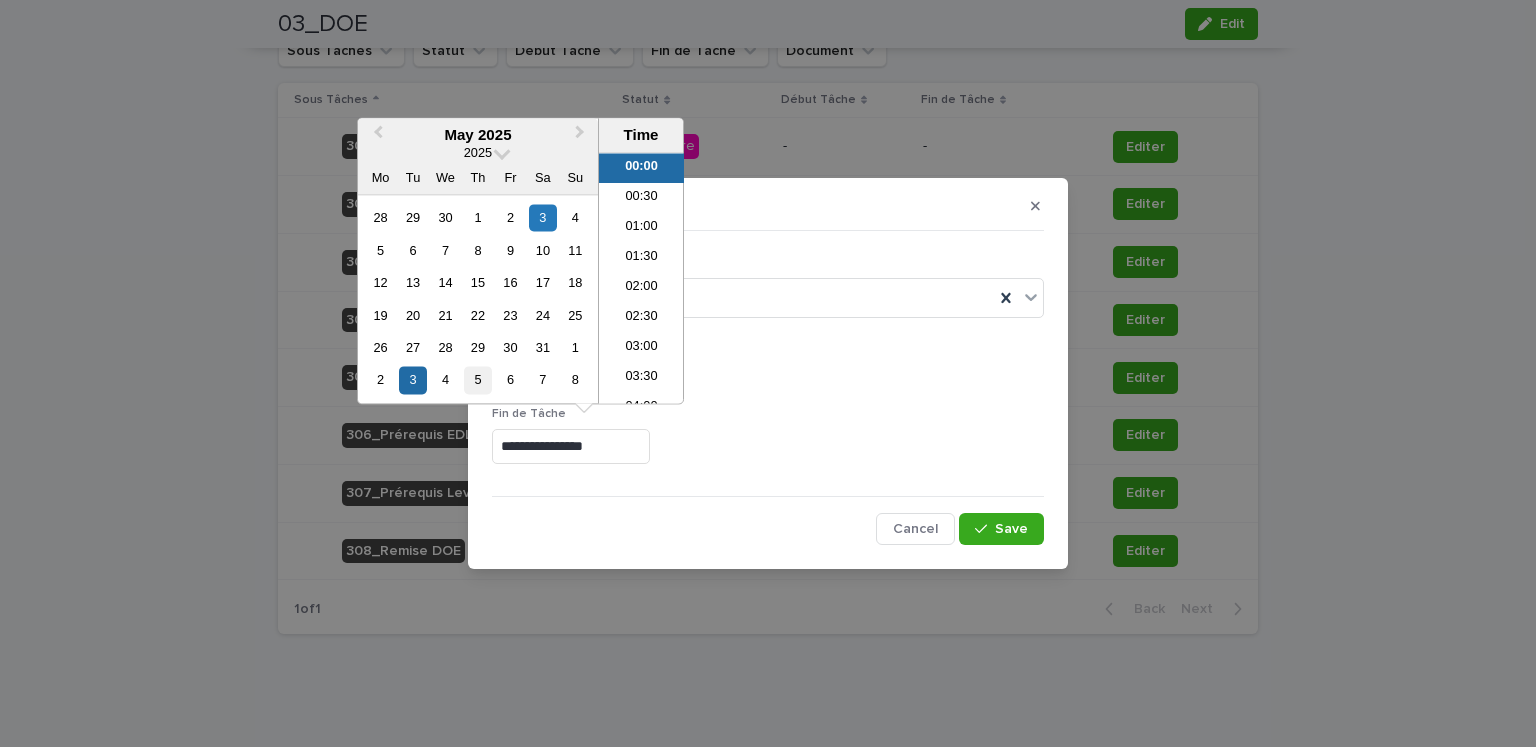 click on "5" at bounding box center (477, 380) 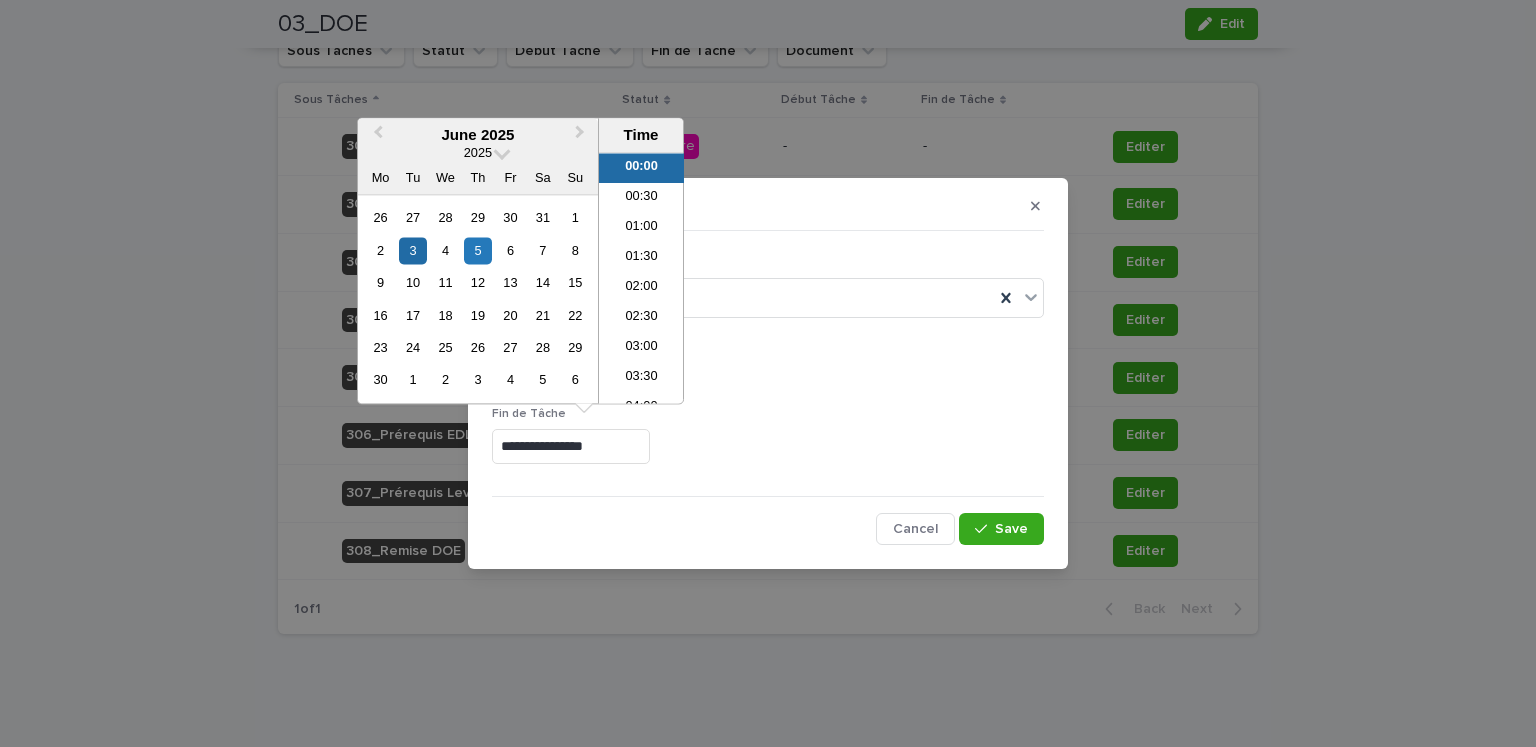 type on "**********" 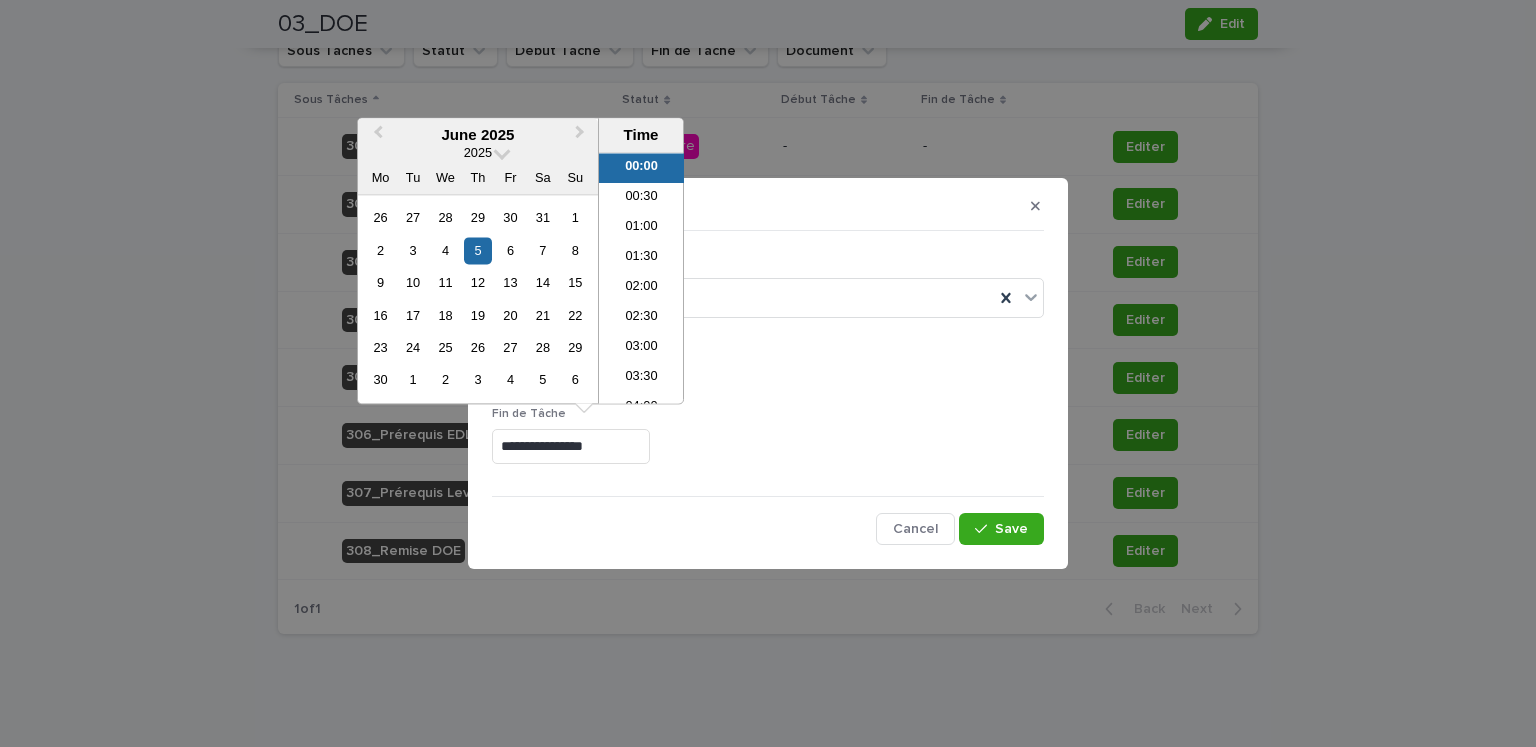 click on "**********" at bounding box center [768, 443] 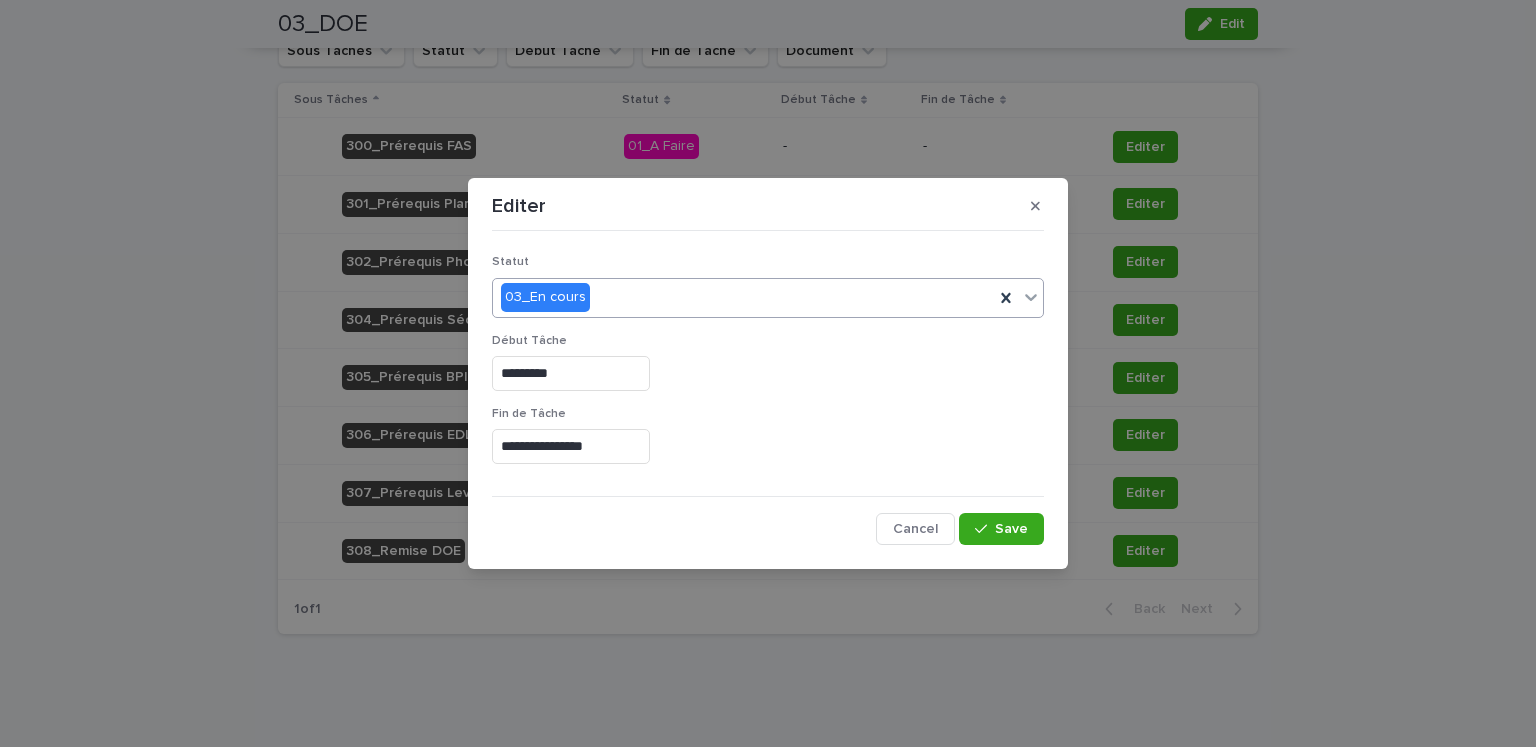 click on "03_En cours" at bounding box center [743, 297] 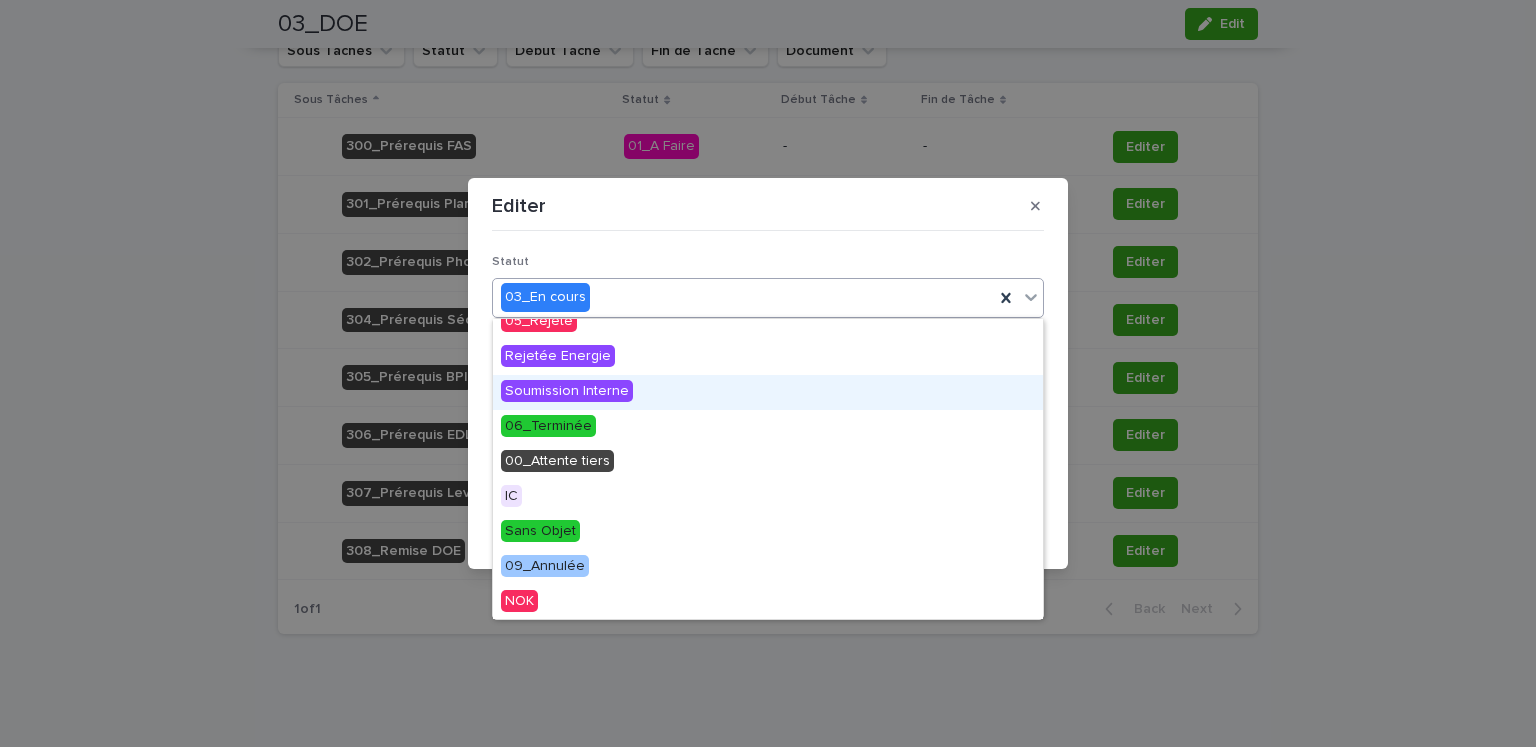 scroll, scrollTop: 124, scrollLeft: 0, axis: vertical 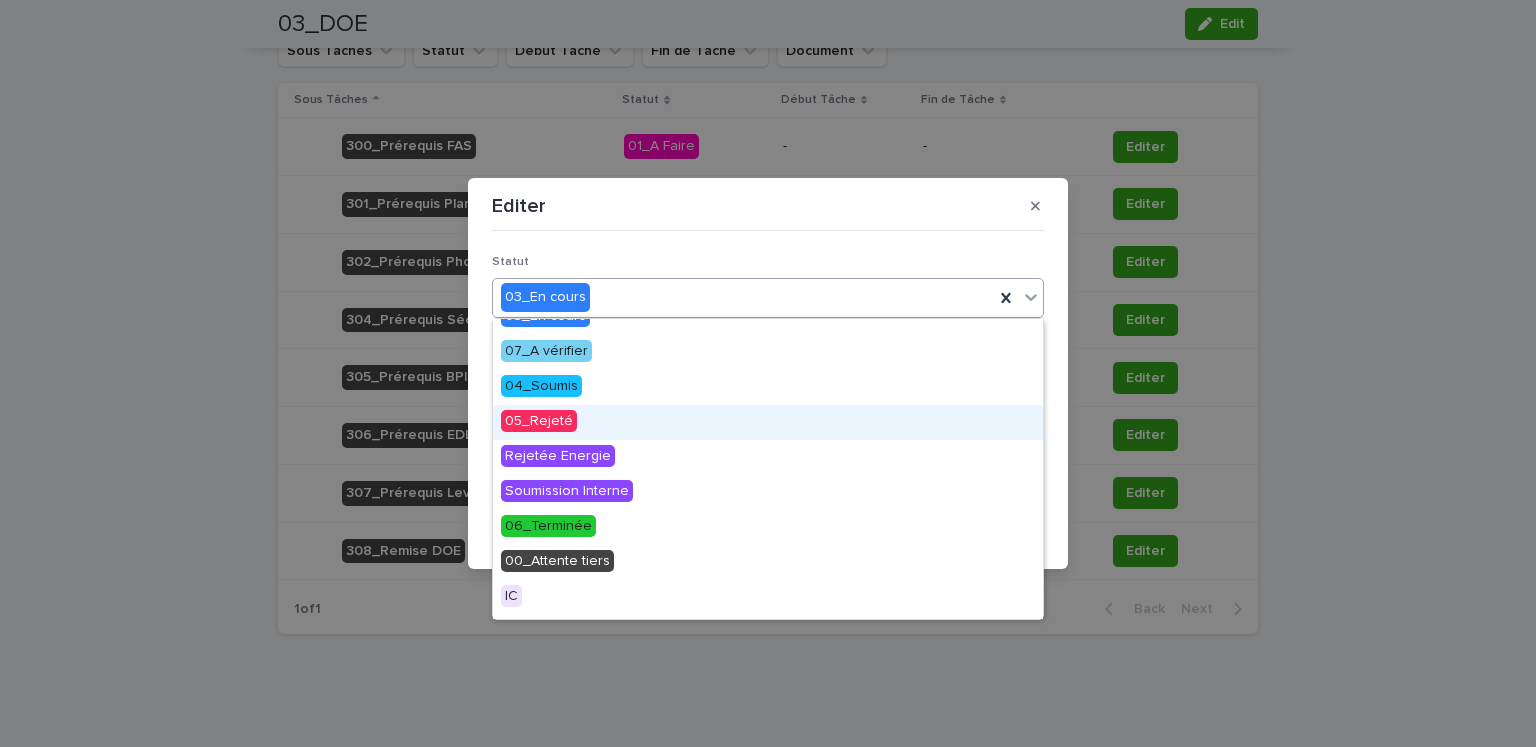 click on "05_Rejeté" at bounding box center (768, 422) 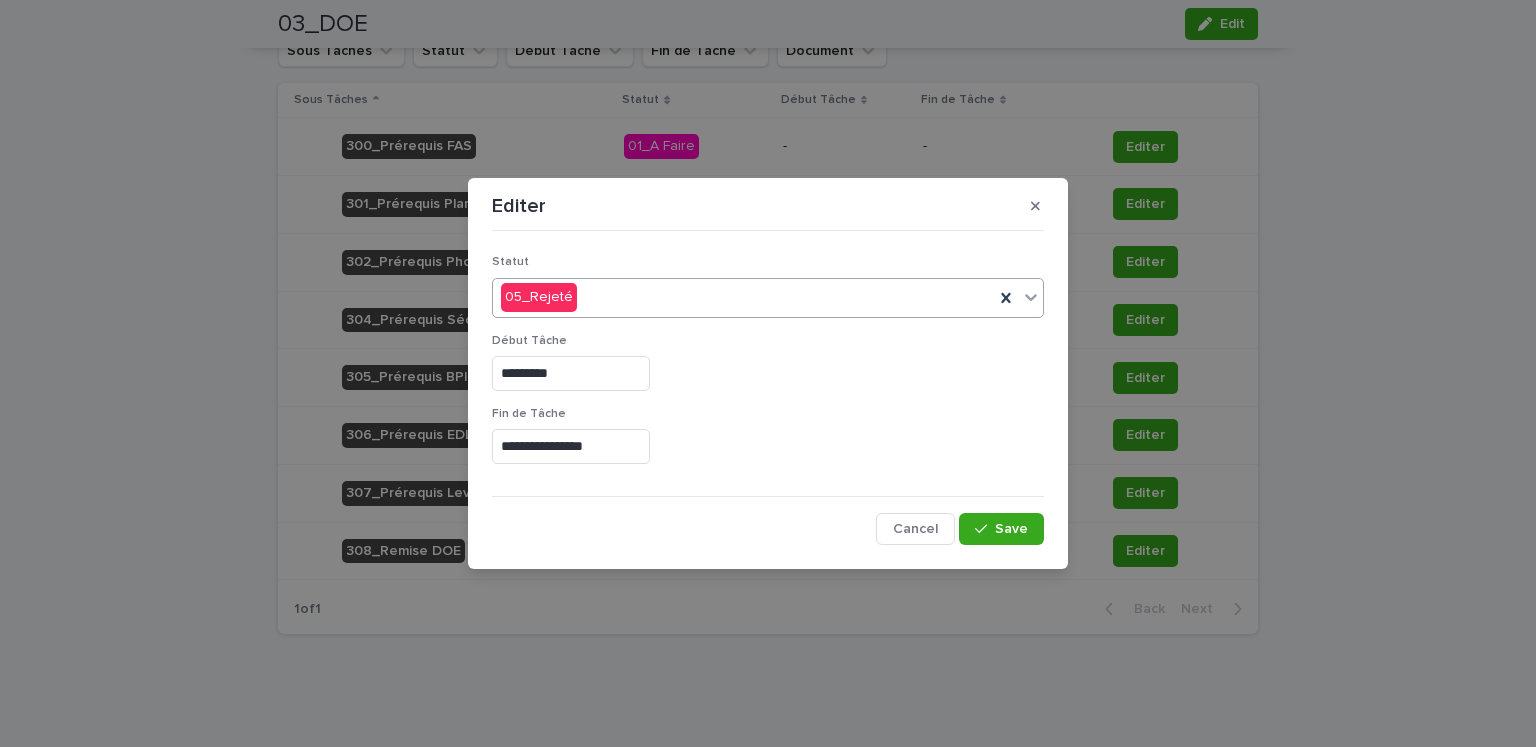 drag, startPoint x: 1012, startPoint y: 523, endPoint x: 1061, endPoint y: 517, distance: 49.365982 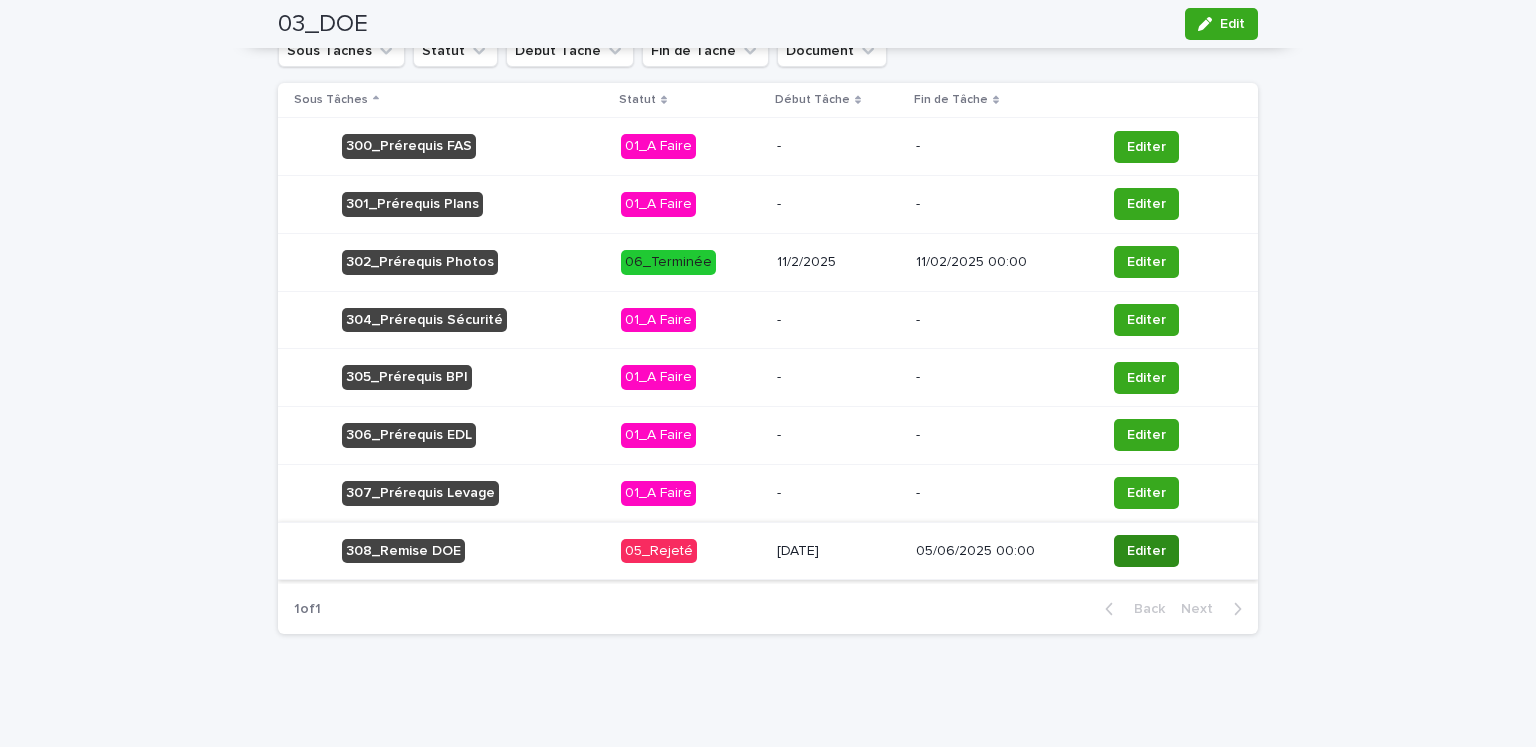 click on "Editer" at bounding box center (1146, 551) 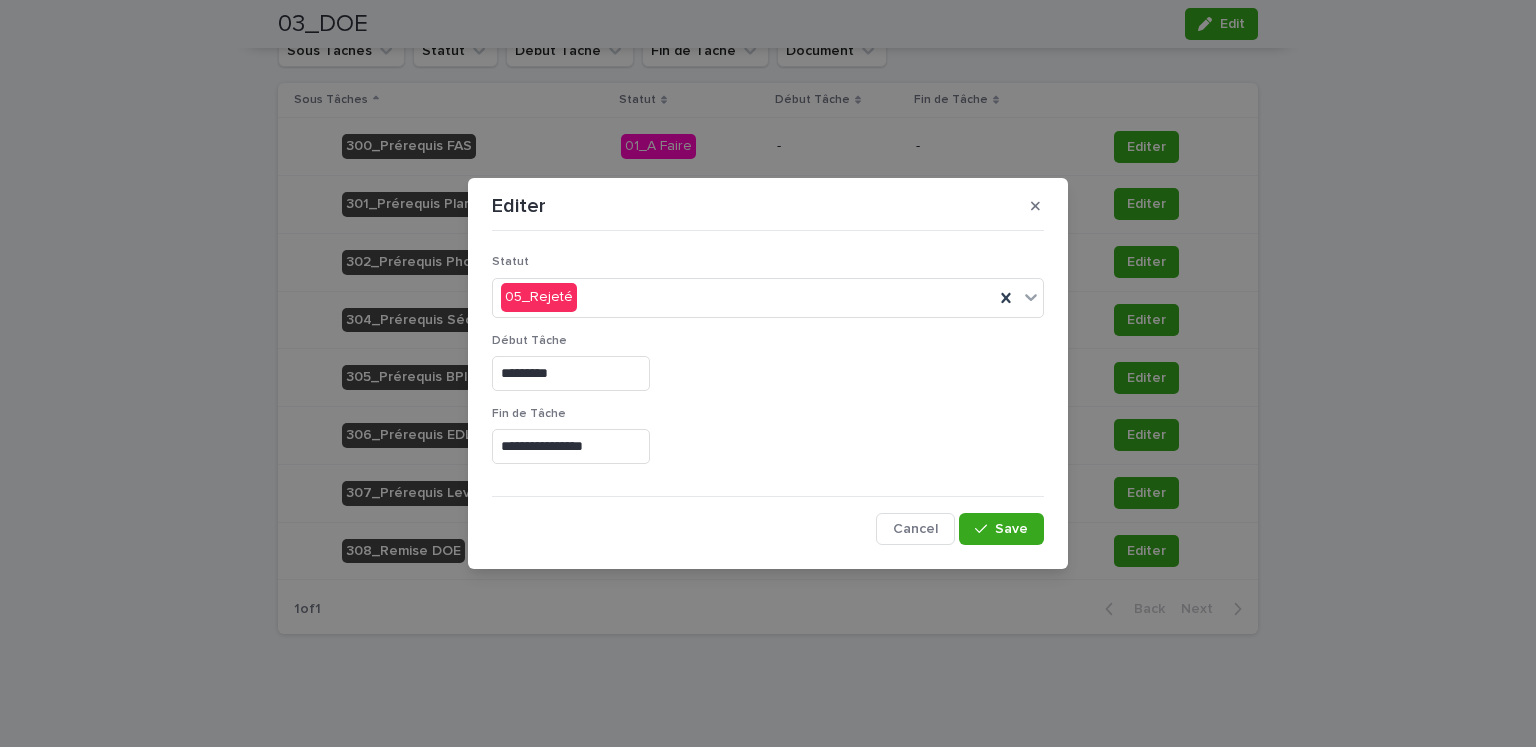 click on "**********" at bounding box center [571, 446] 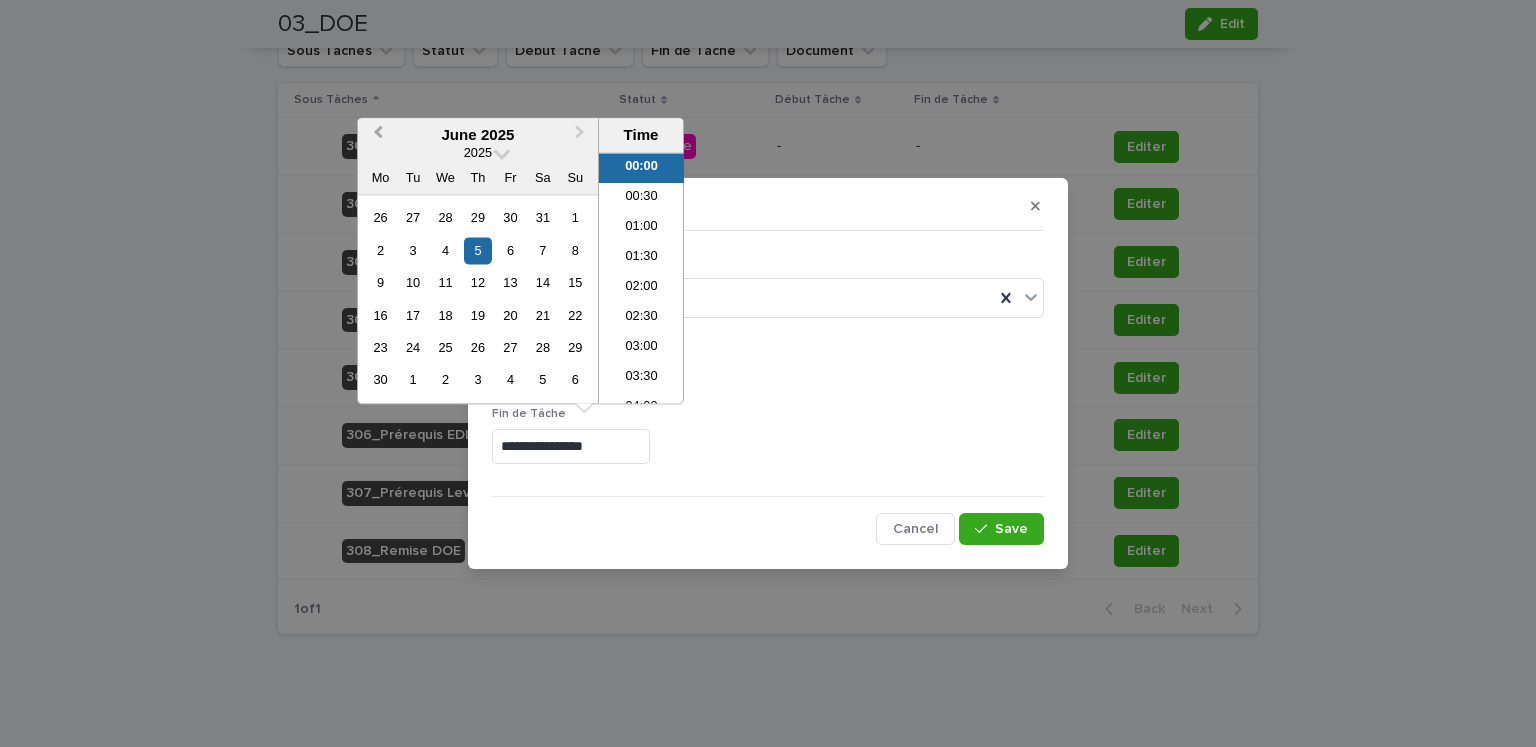 click on "Previous Month" at bounding box center [378, 135] 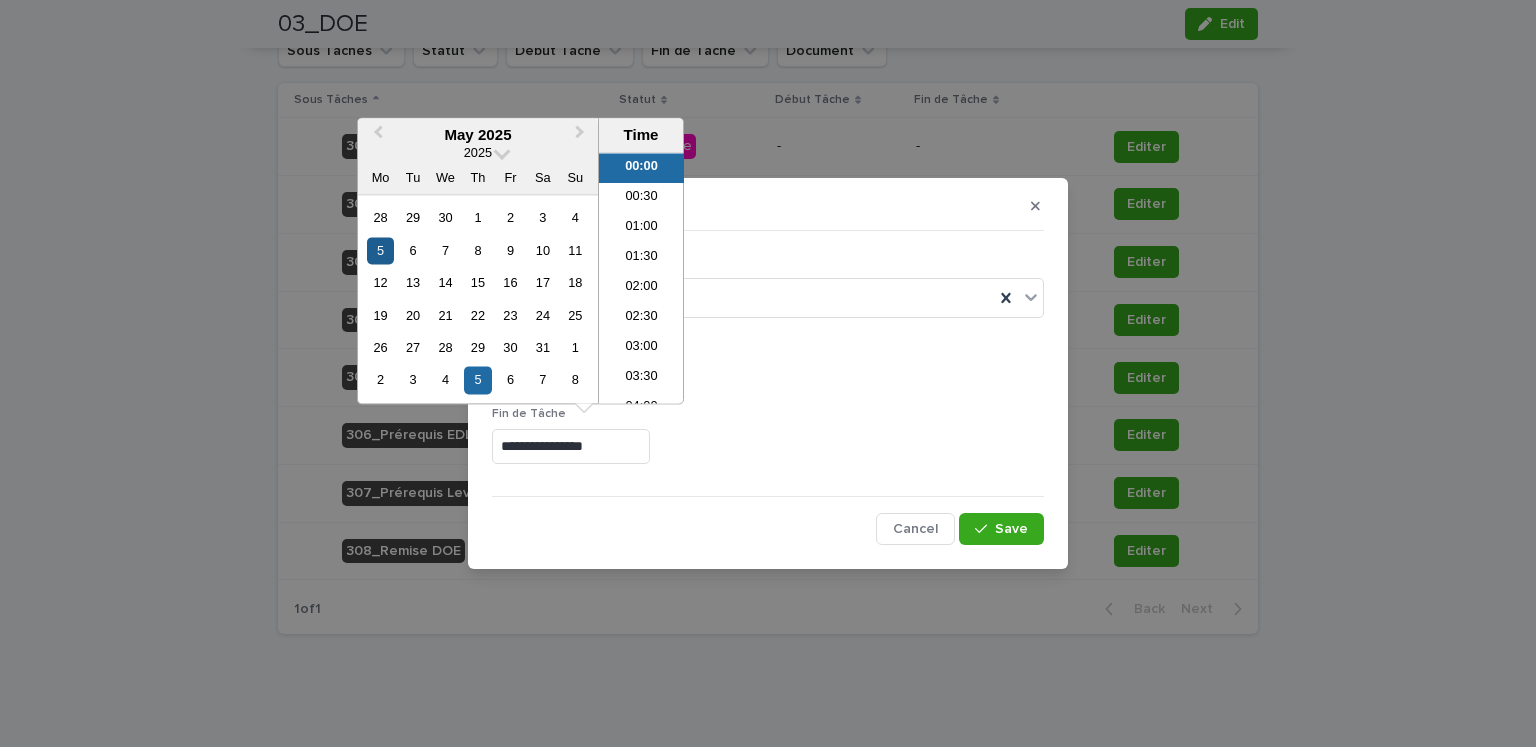 click on "5" at bounding box center [380, 250] 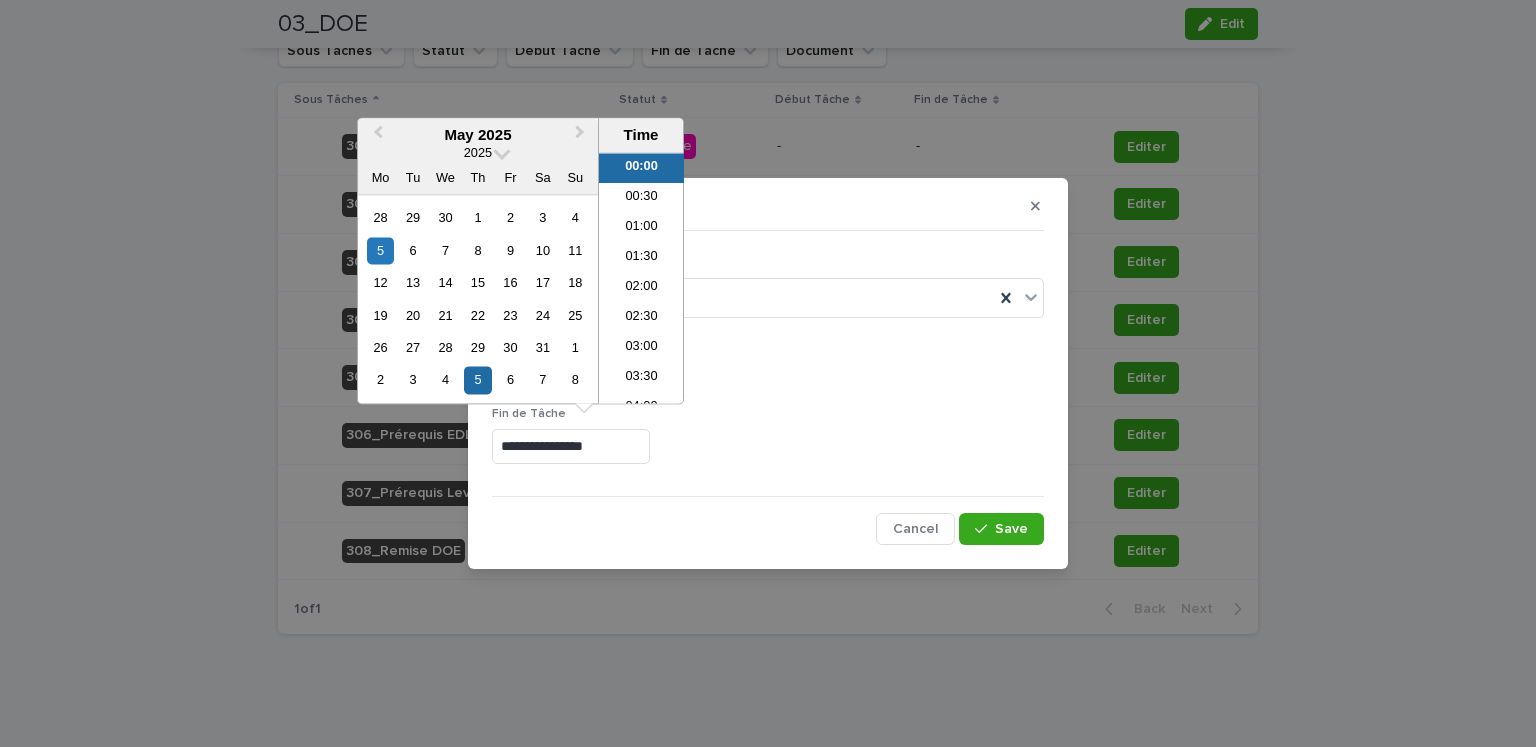 type on "**********" 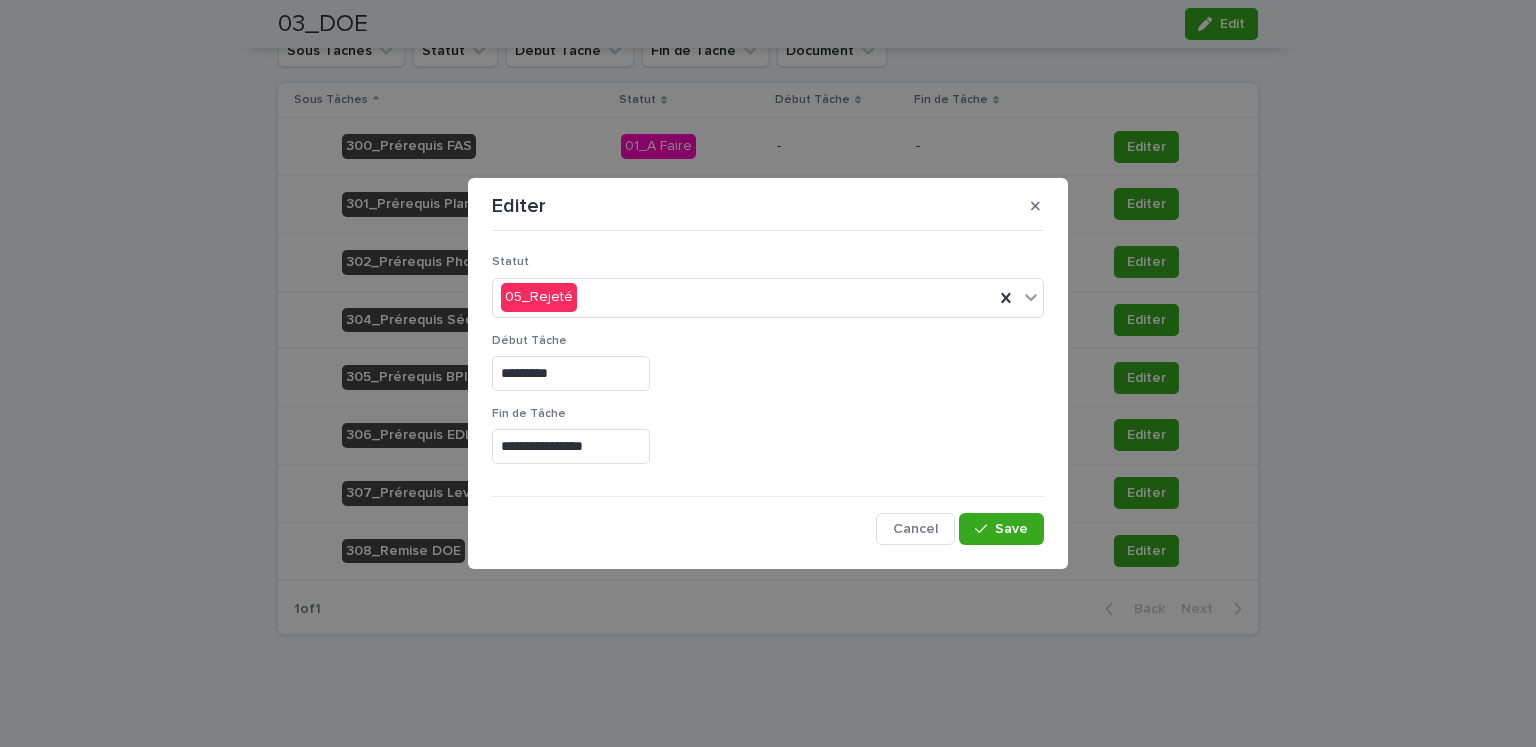 click on "**********" at bounding box center (768, 443) 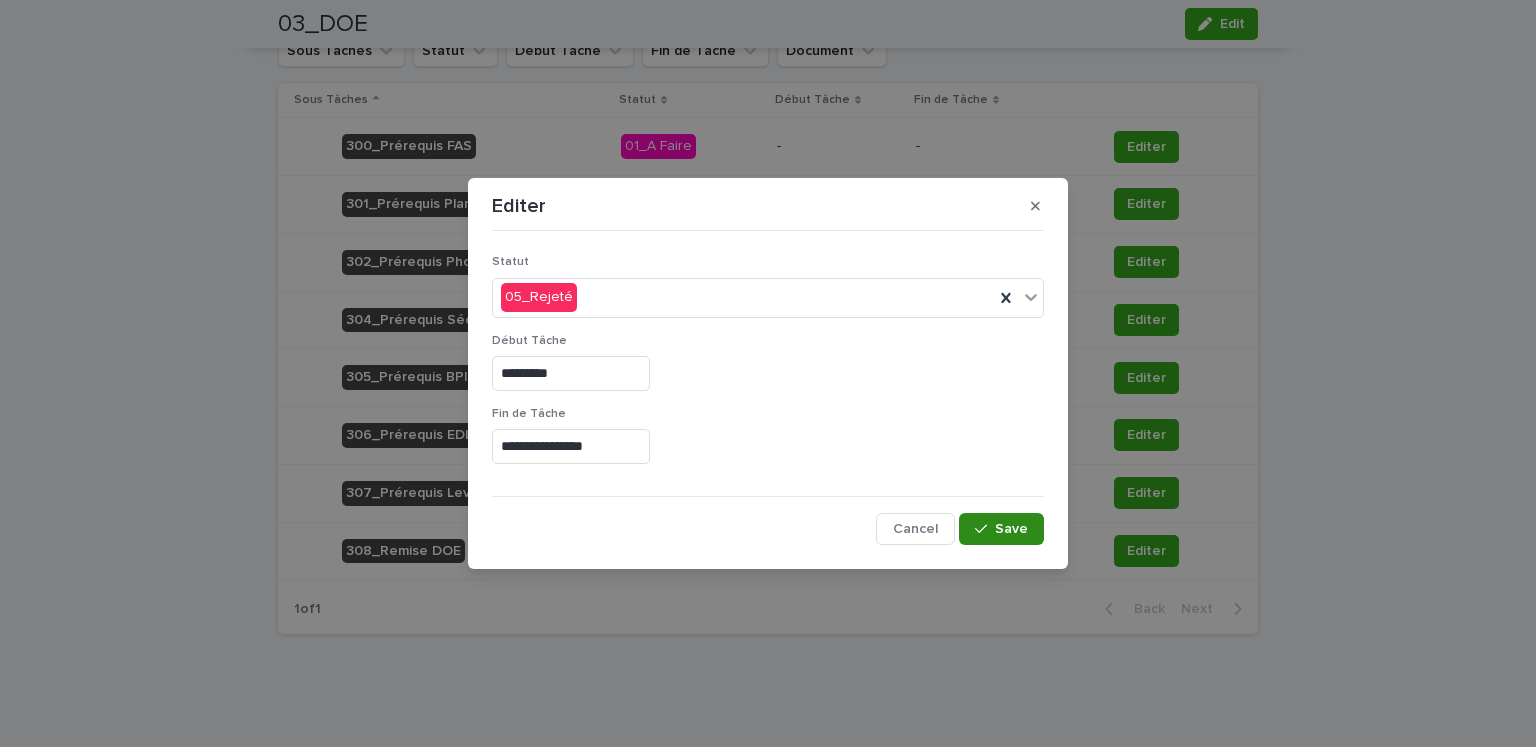 click at bounding box center [985, 529] 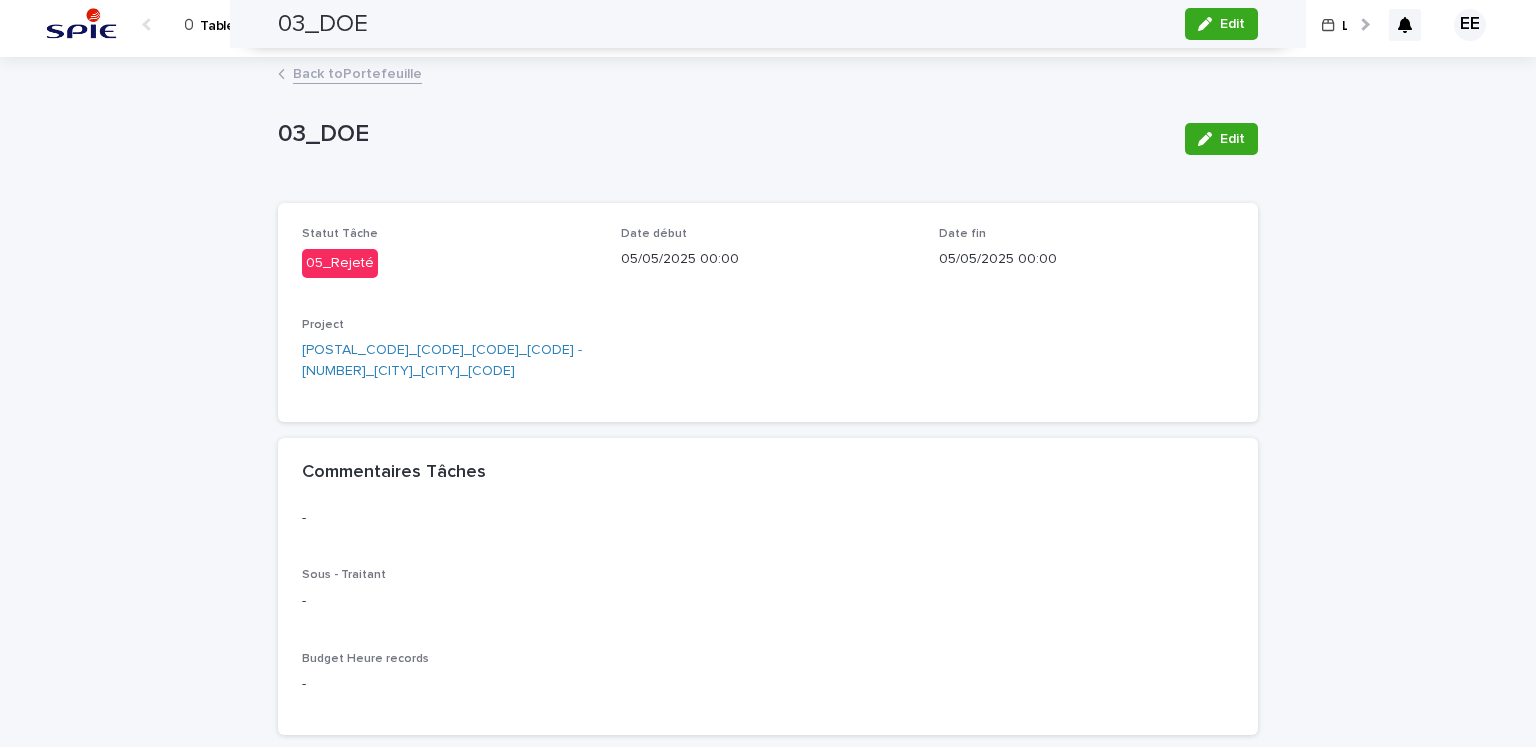 scroll, scrollTop: 0, scrollLeft: 0, axis: both 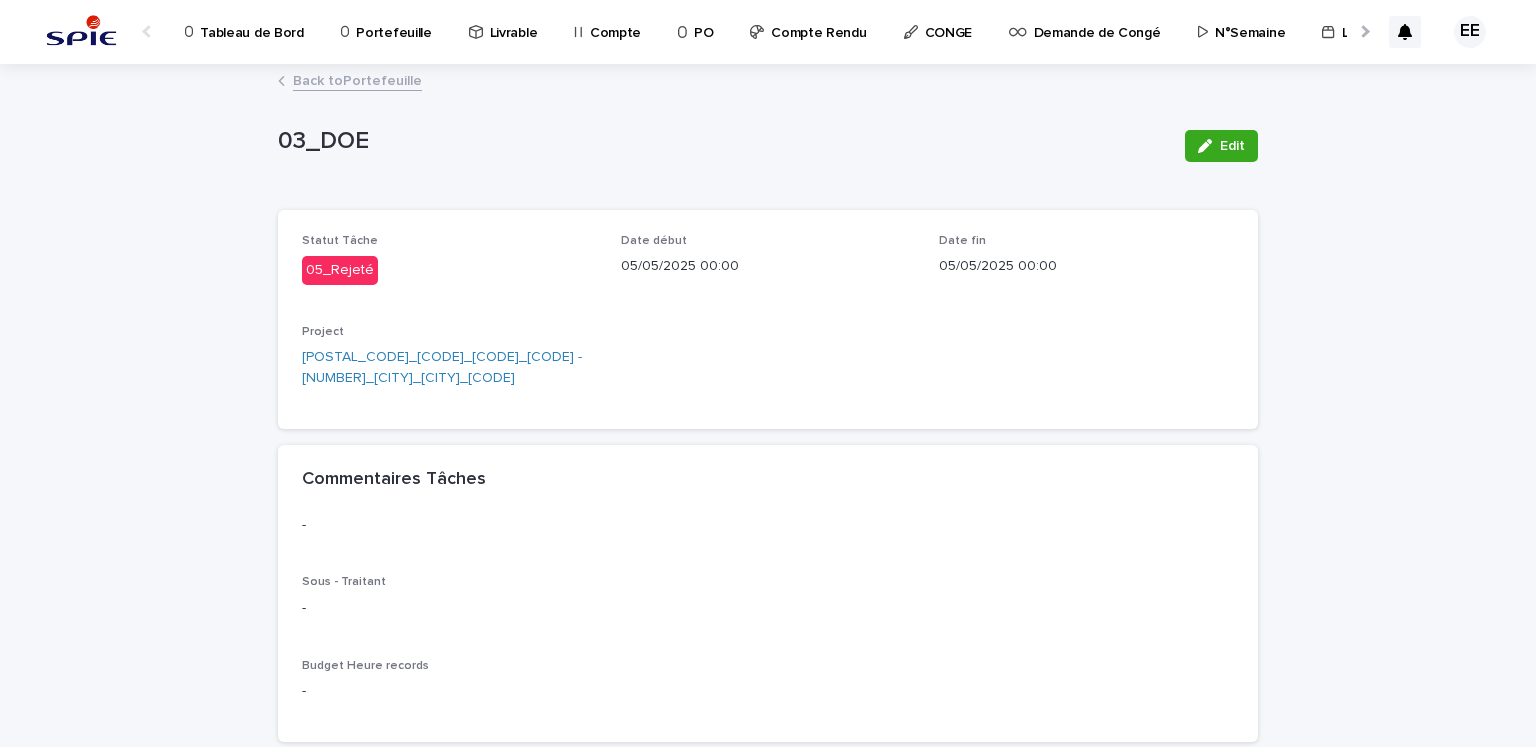 click on "Portefeuille" at bounding box center (393, 21) 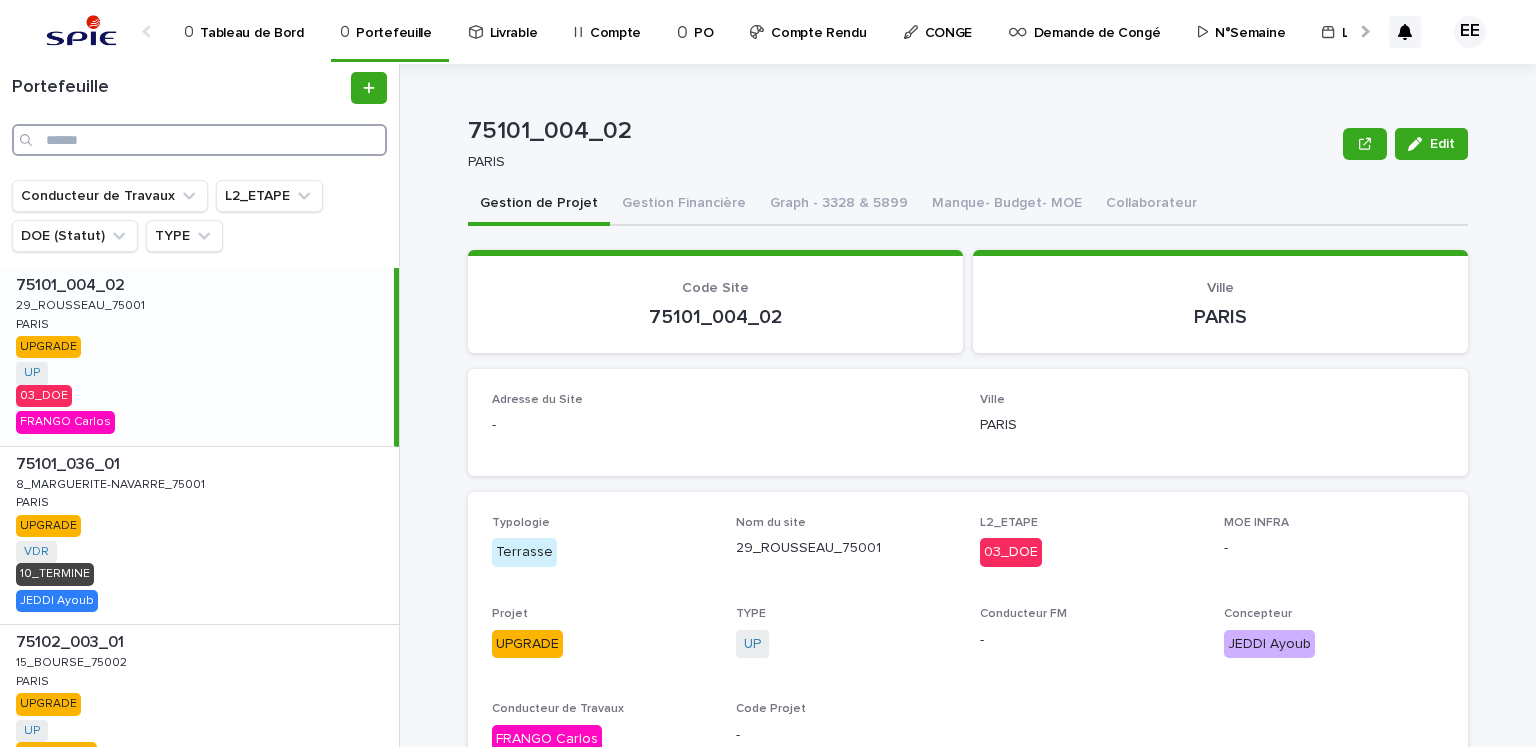 click at bounding box center (199, 140) 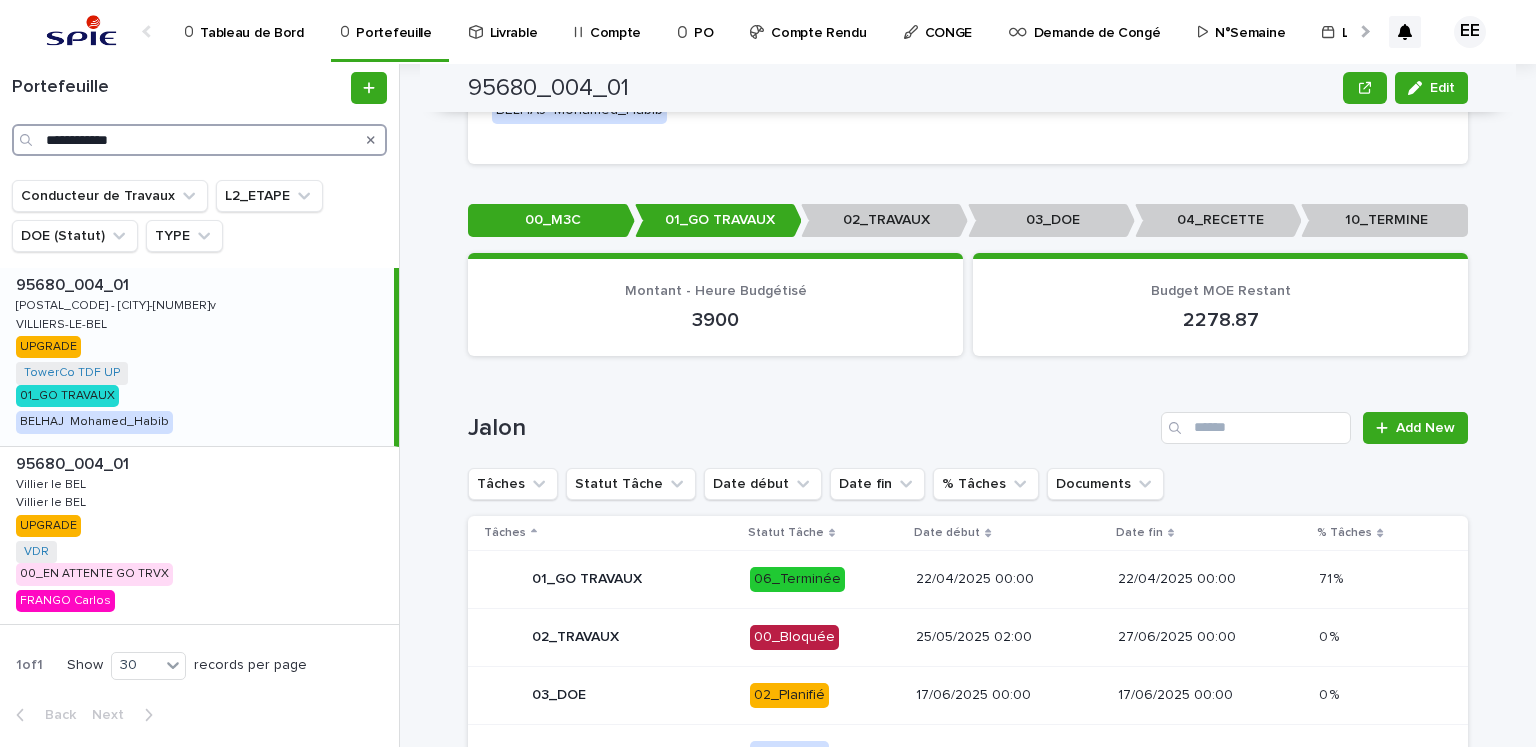 scroll, scrollTop: 800, scrollLeft: 0, axis: vertical 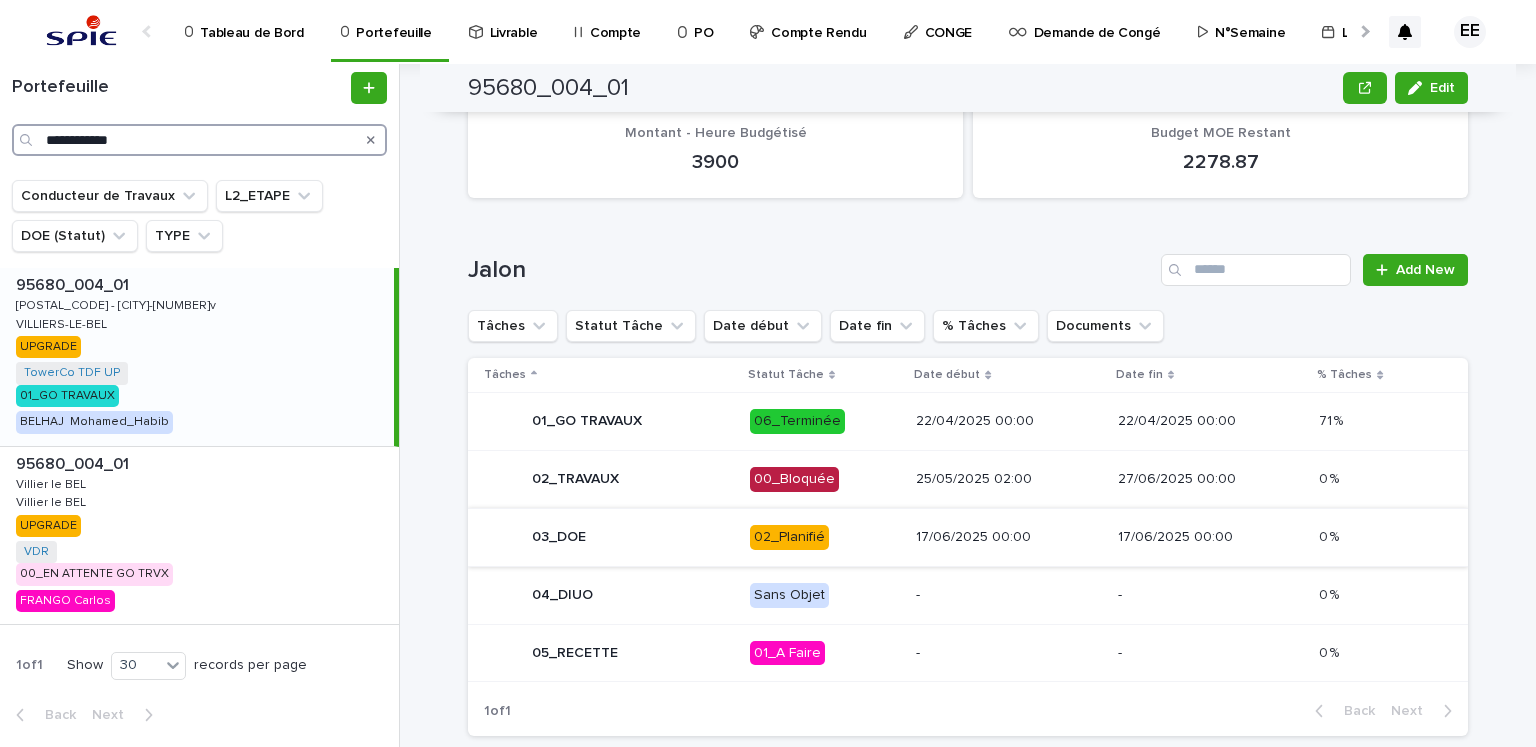 type on "**********" 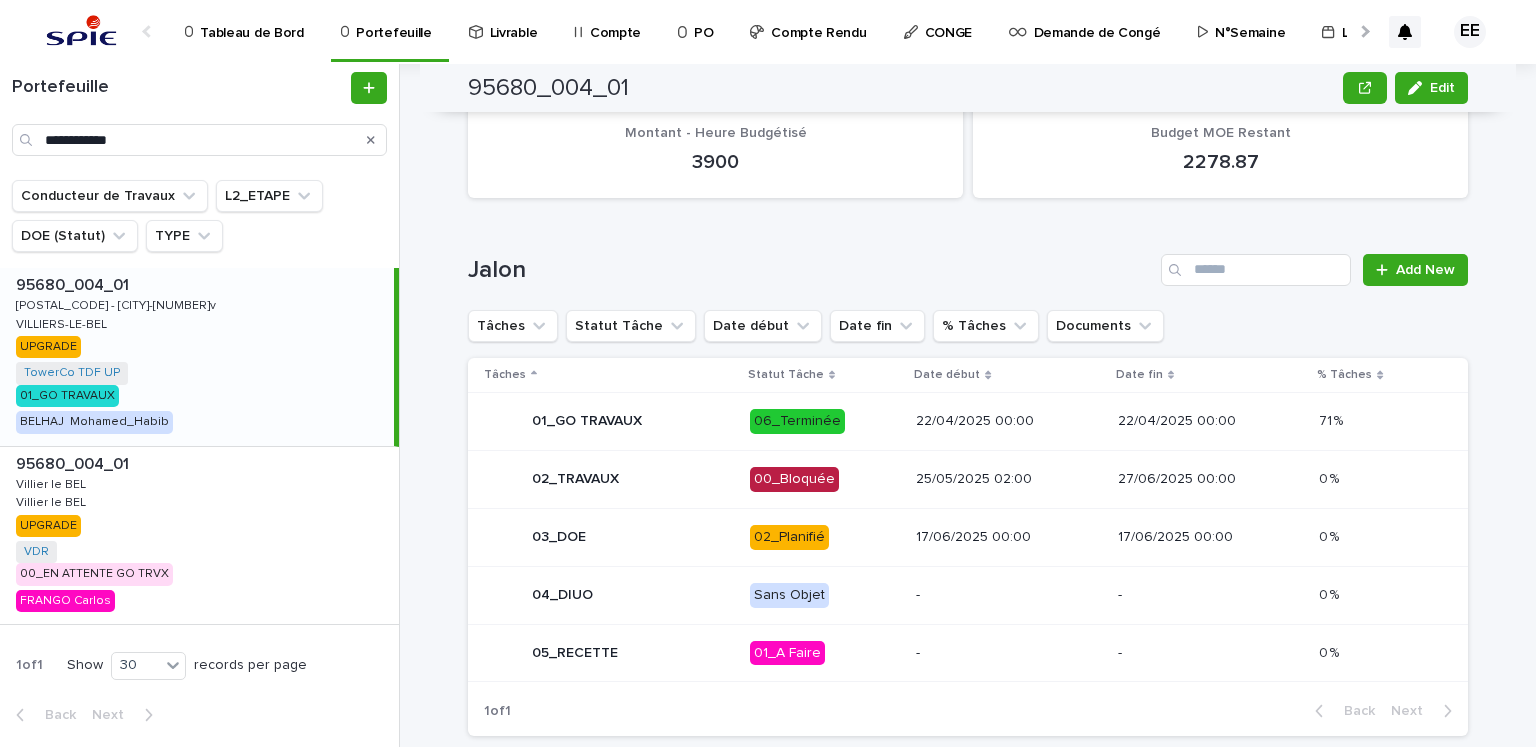 click on "17/06/2025 00:00" at bounding box center (1008, 537) 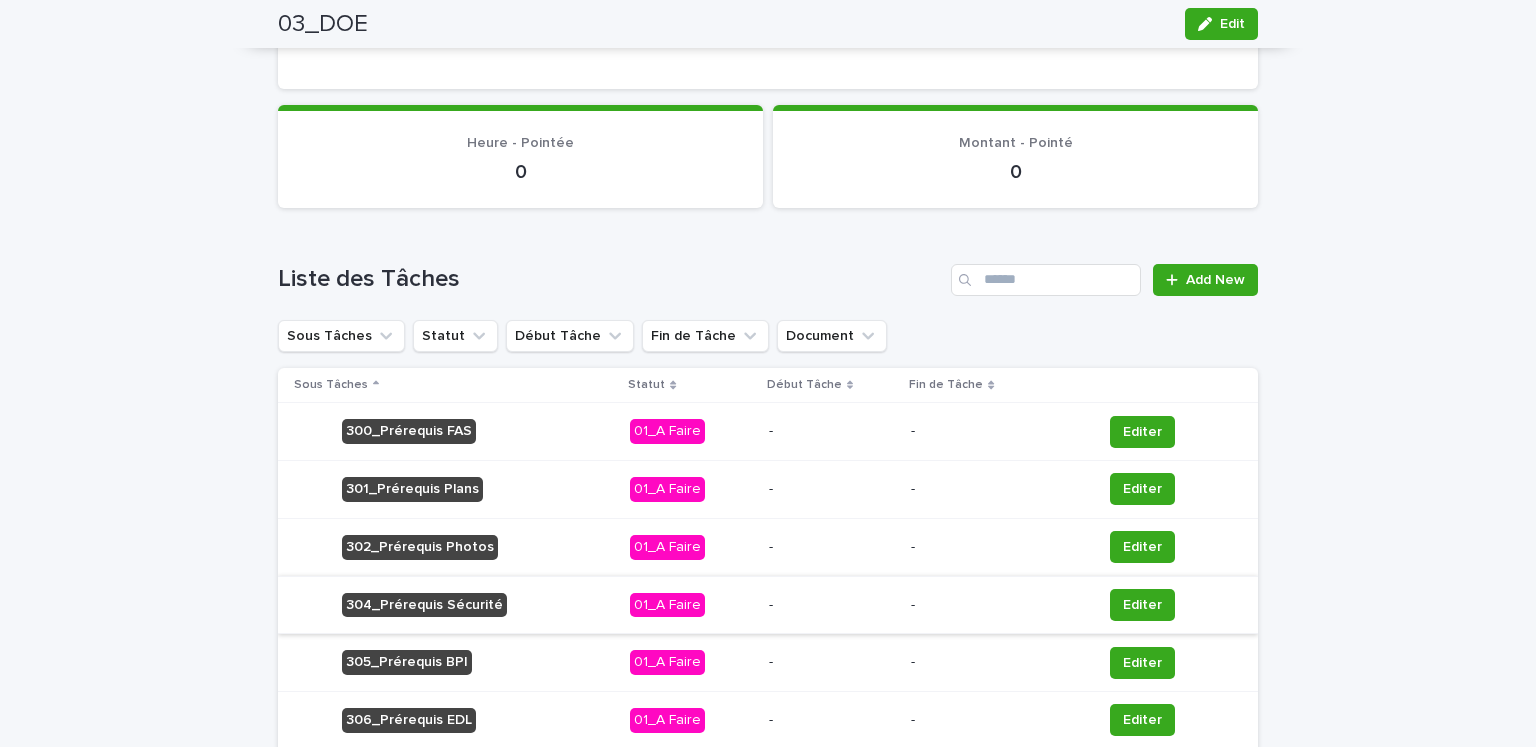 scroll, scrollTop: 1089, scrollLeft: 0, axis: vertical 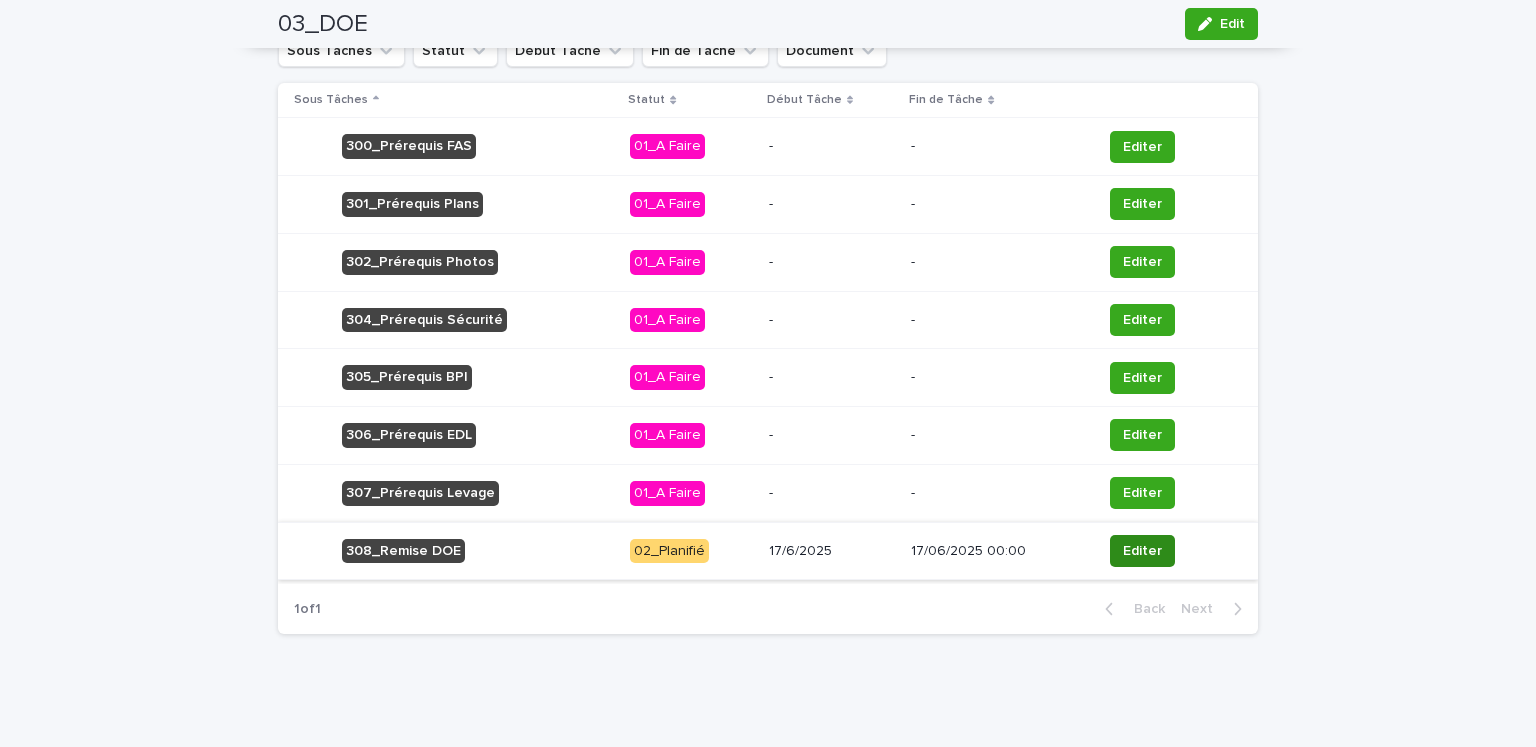 click on "Editer" at bounding box center (1142, 551) 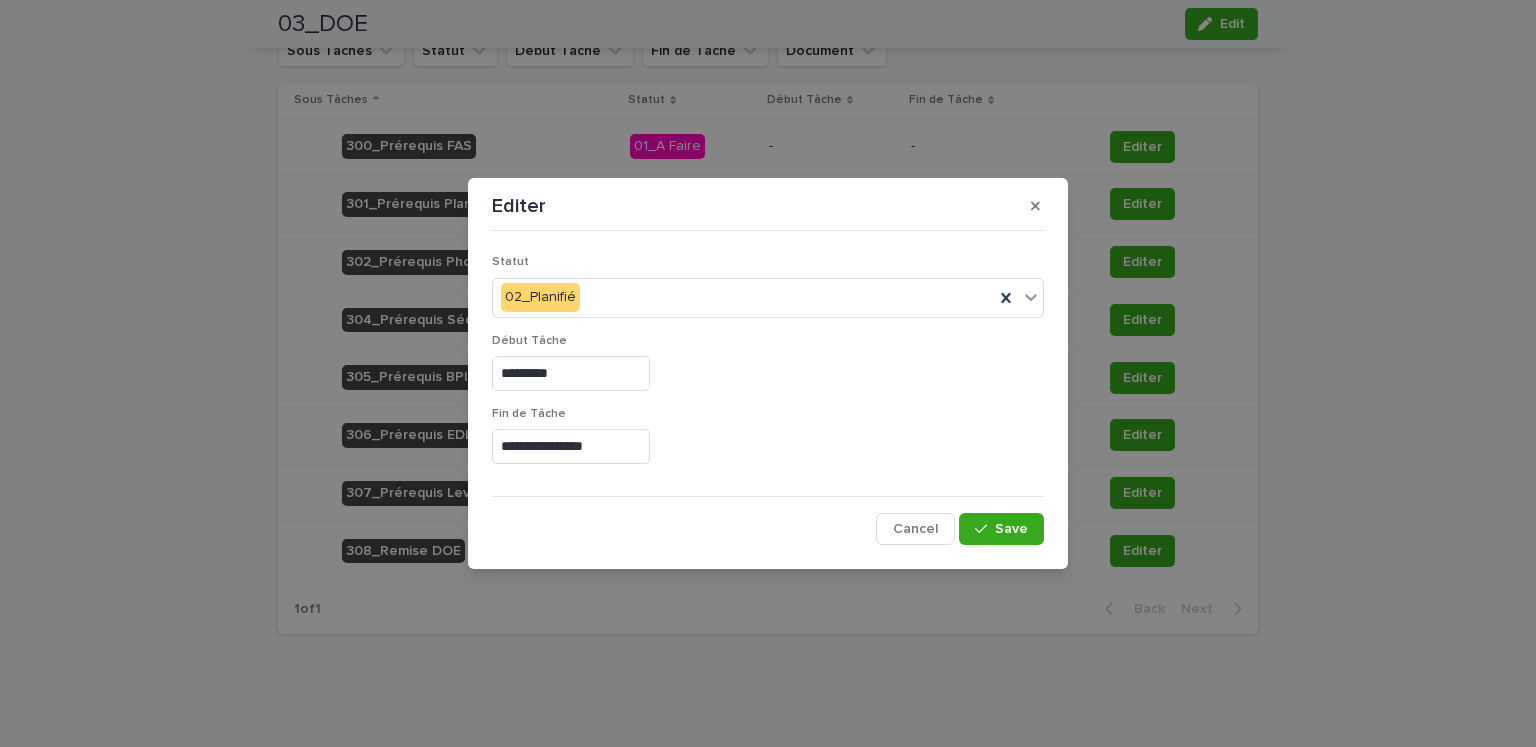 click on "*********" at bounding box center (571, 373) 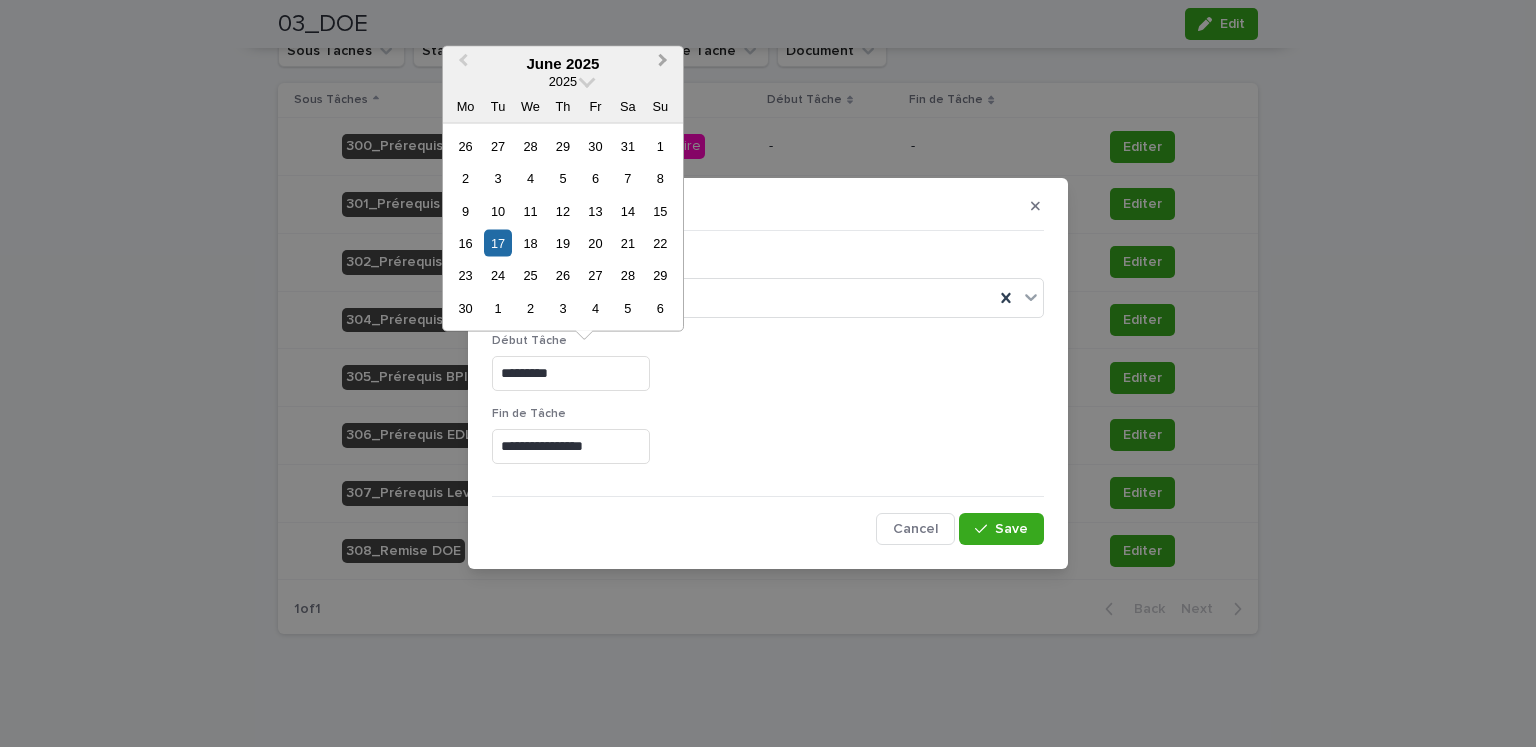click on "Next Month" at bounding box center (665, 64) 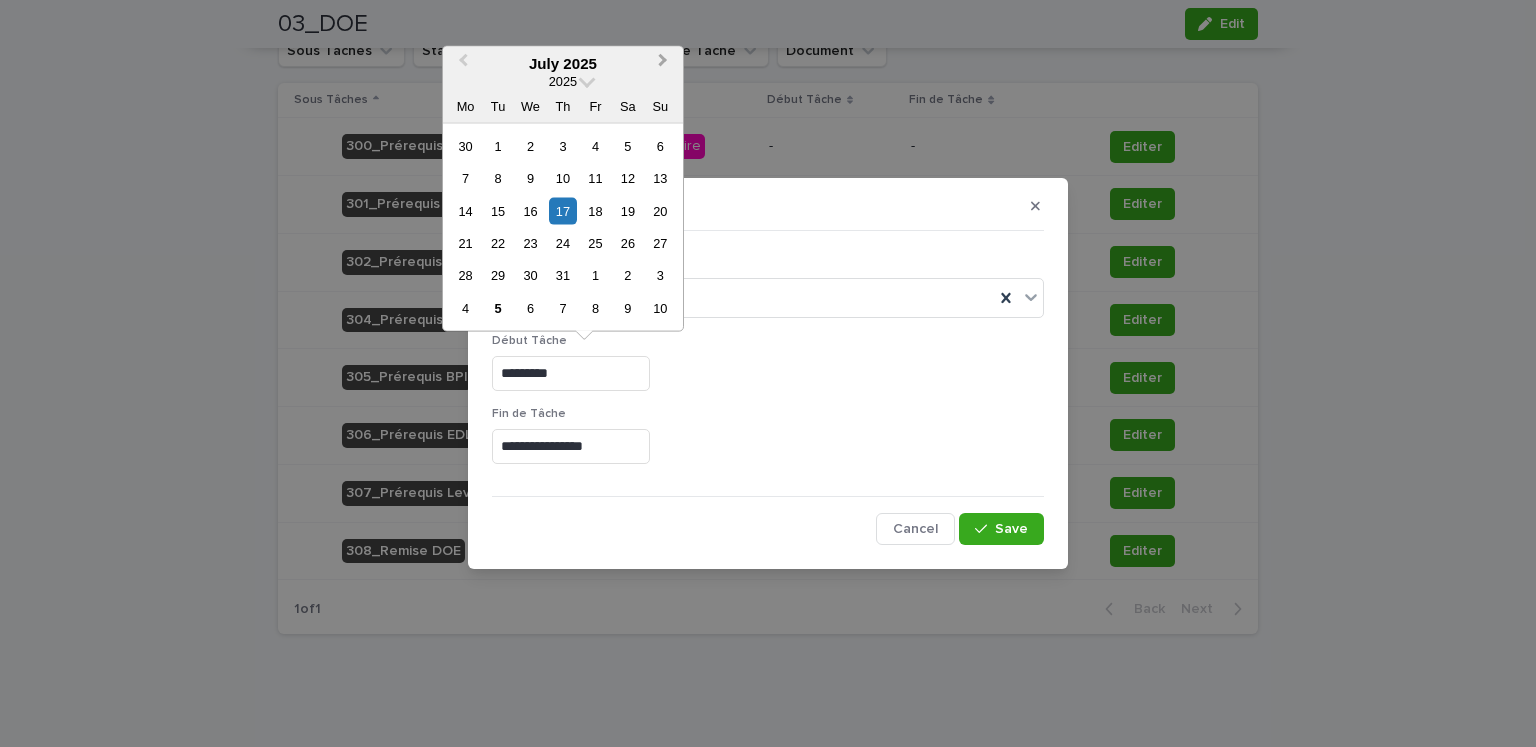click on "Next Month" at bounding box center (665, 64) 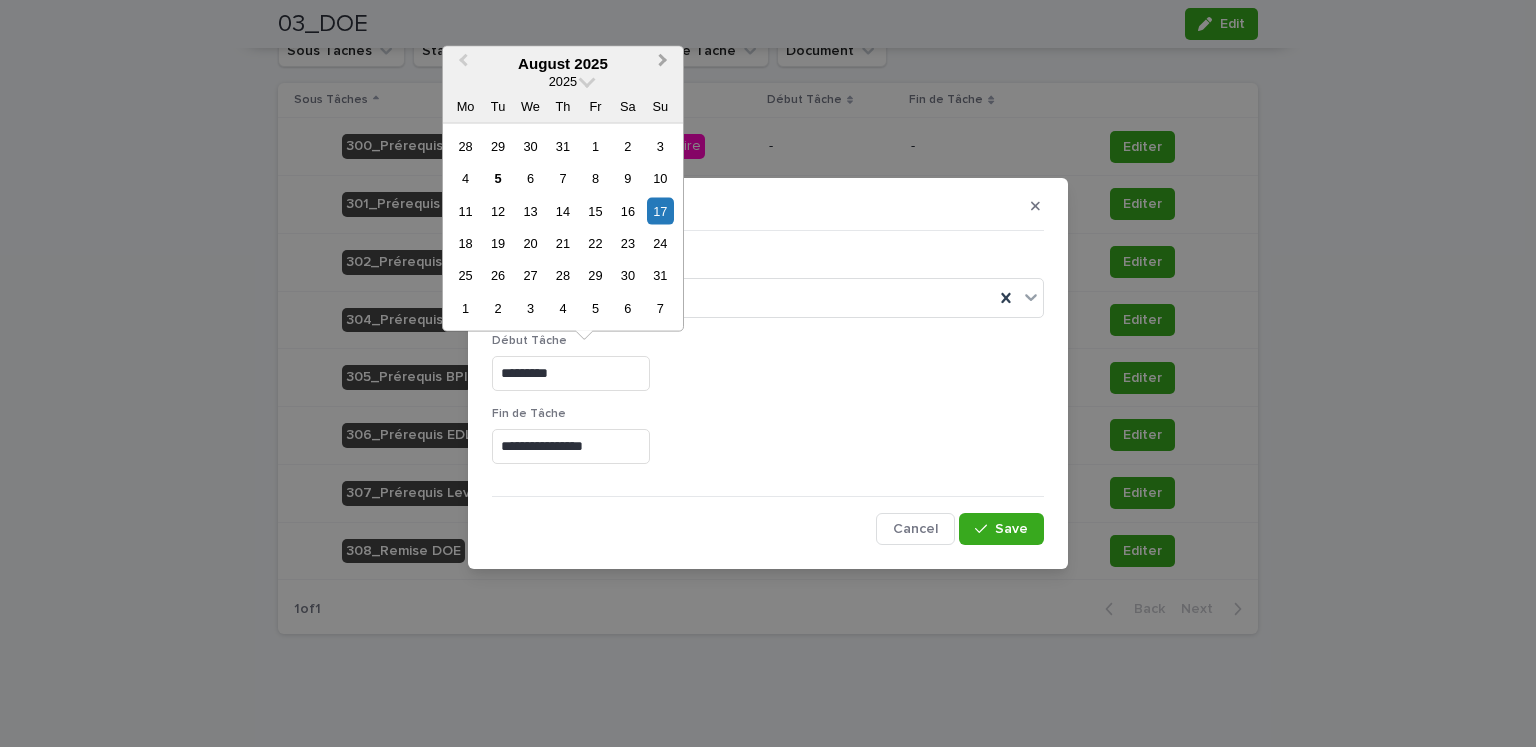 click on "Next Month" at bounding box center [665, 64] 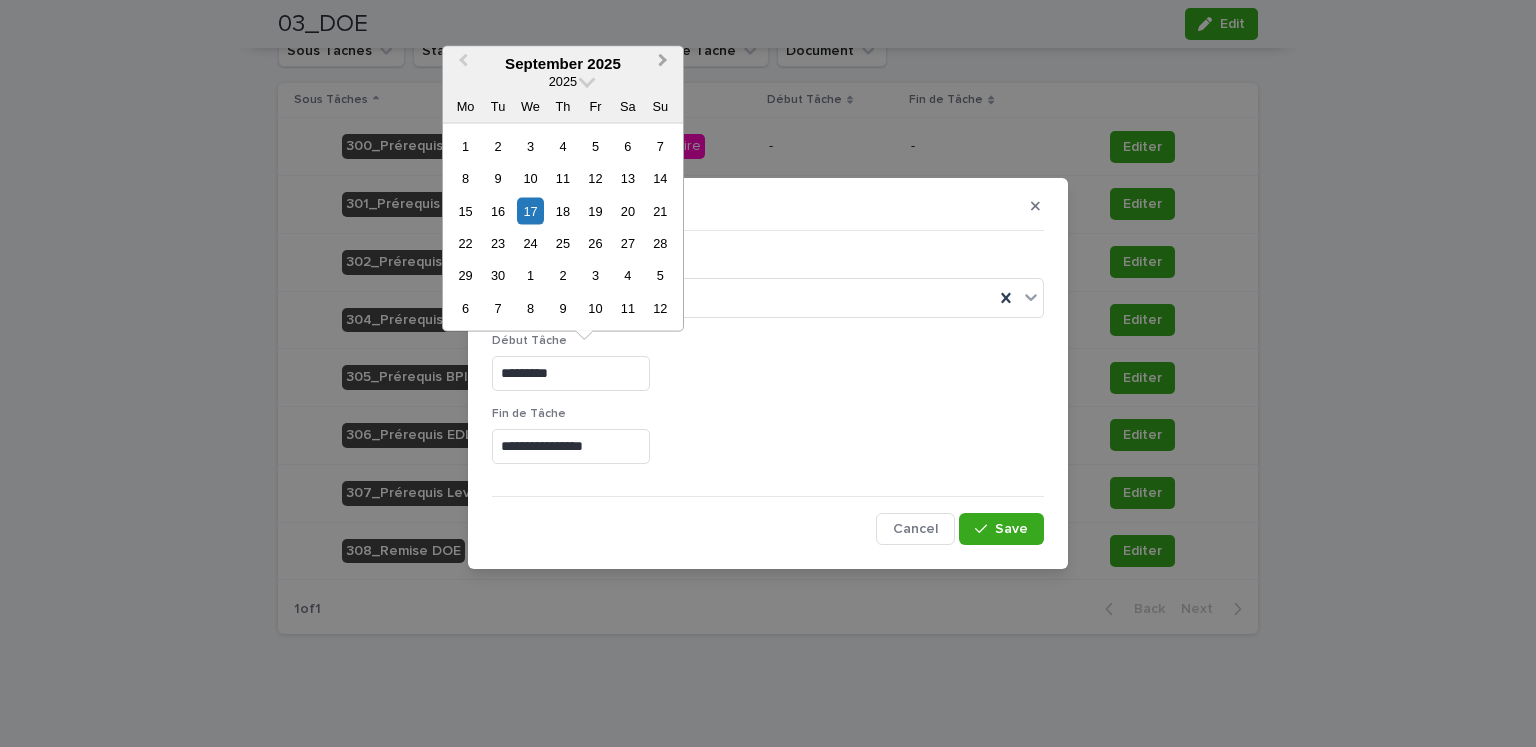 click on "Next Month" at bounding box center [663, 63] 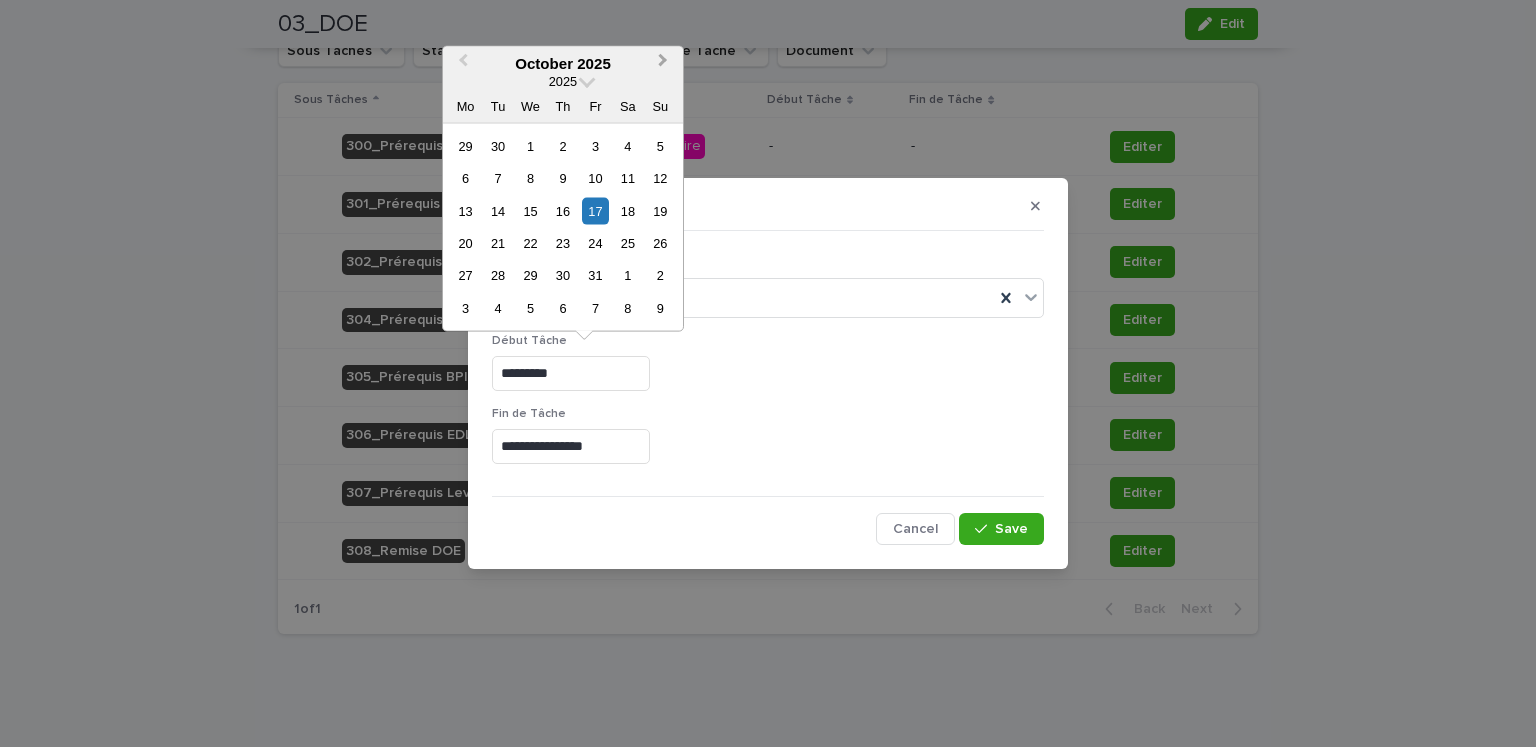 click on "Next Month" at bounding box center [663, 63] 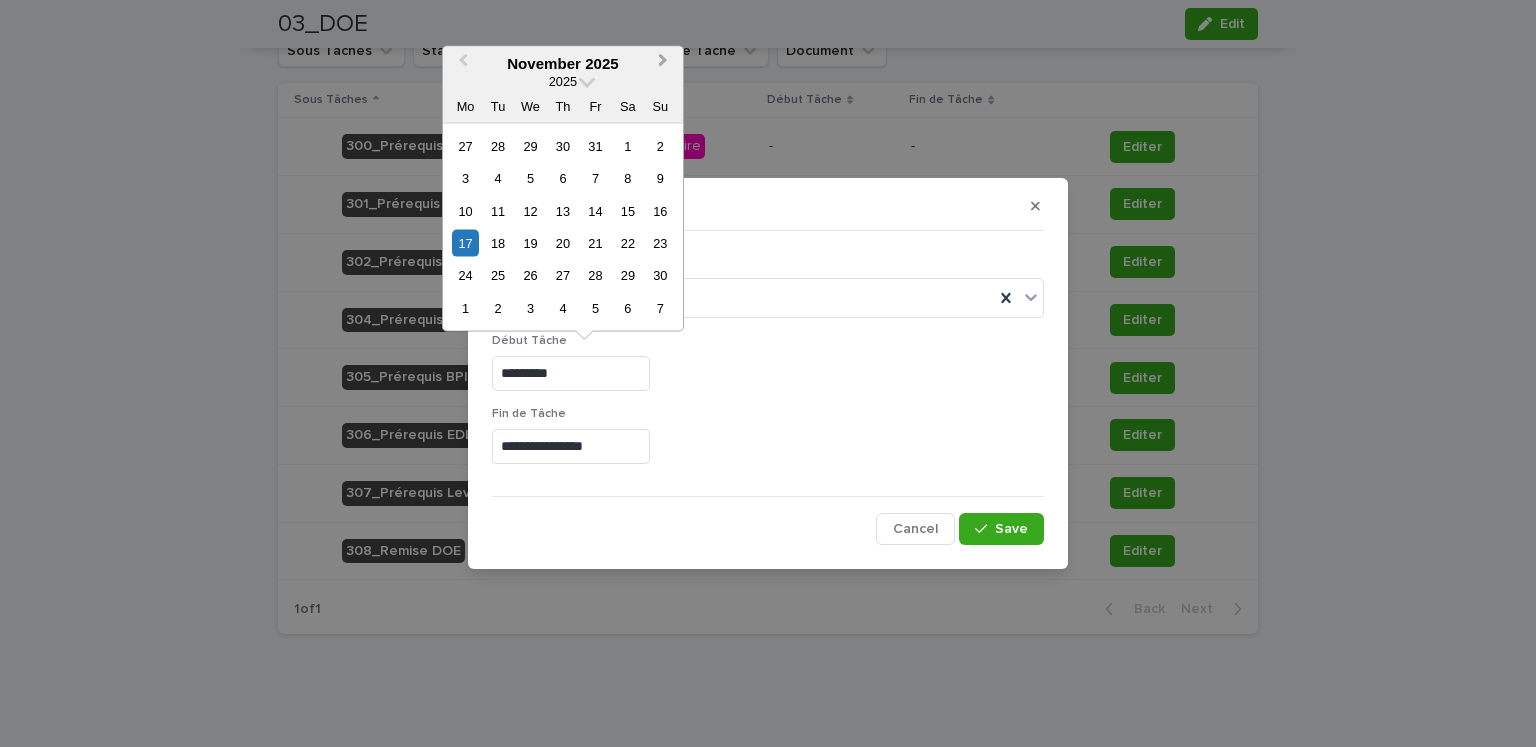 click on "Next Month" at bounding box center (663, 63) 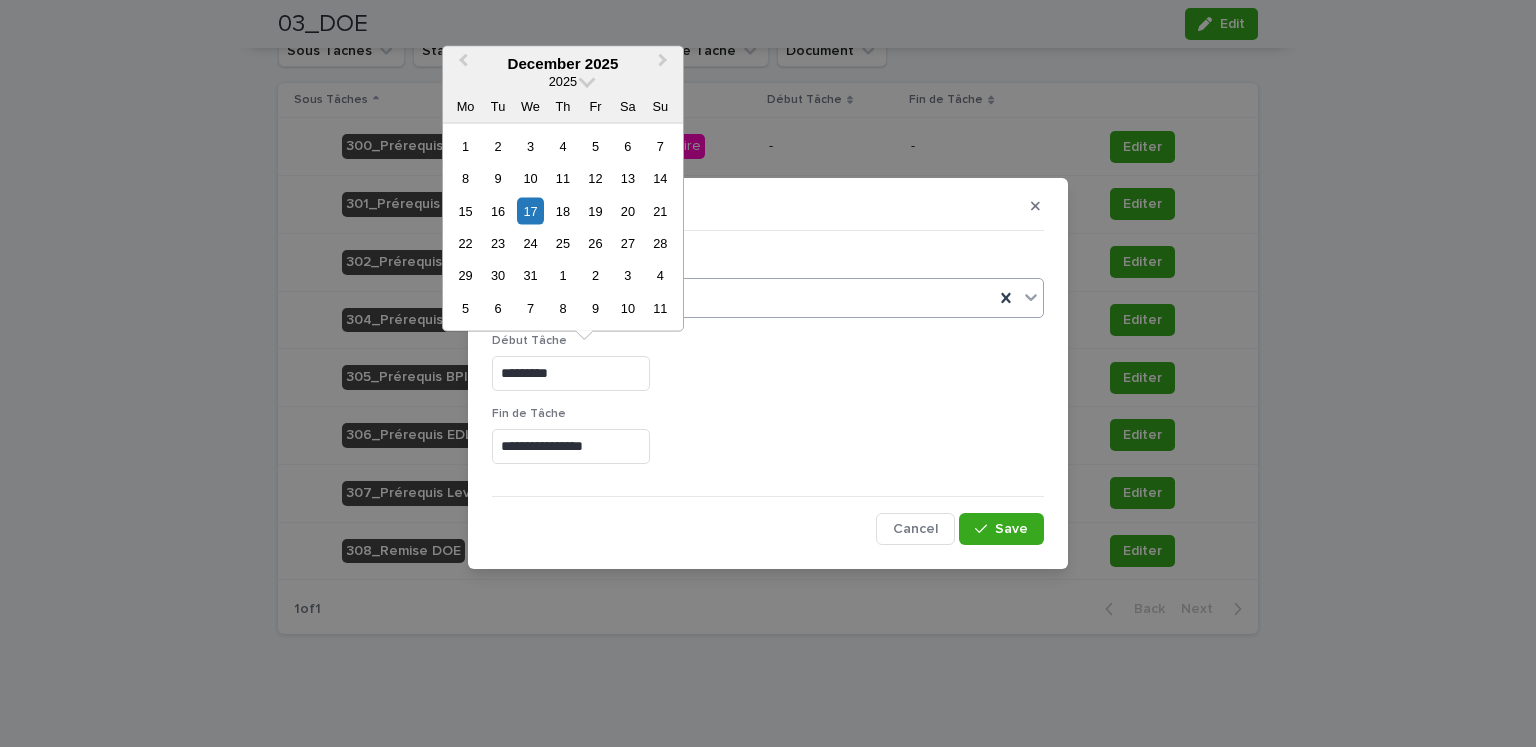 drag, startPoint x: 529, startPoint y: 274, endPoint x: 588, endPoint y: 307, distance: 67.601776 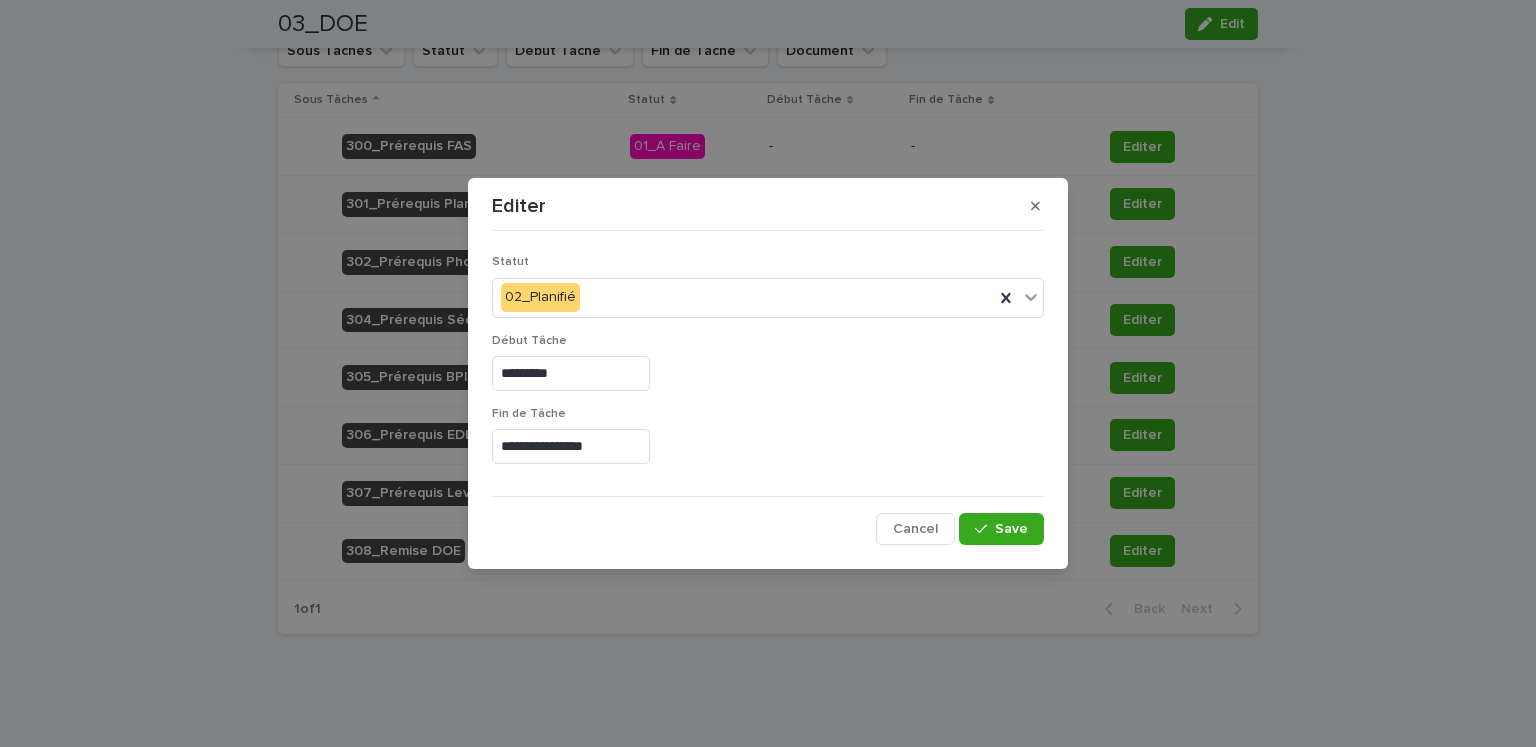 type on "**********" 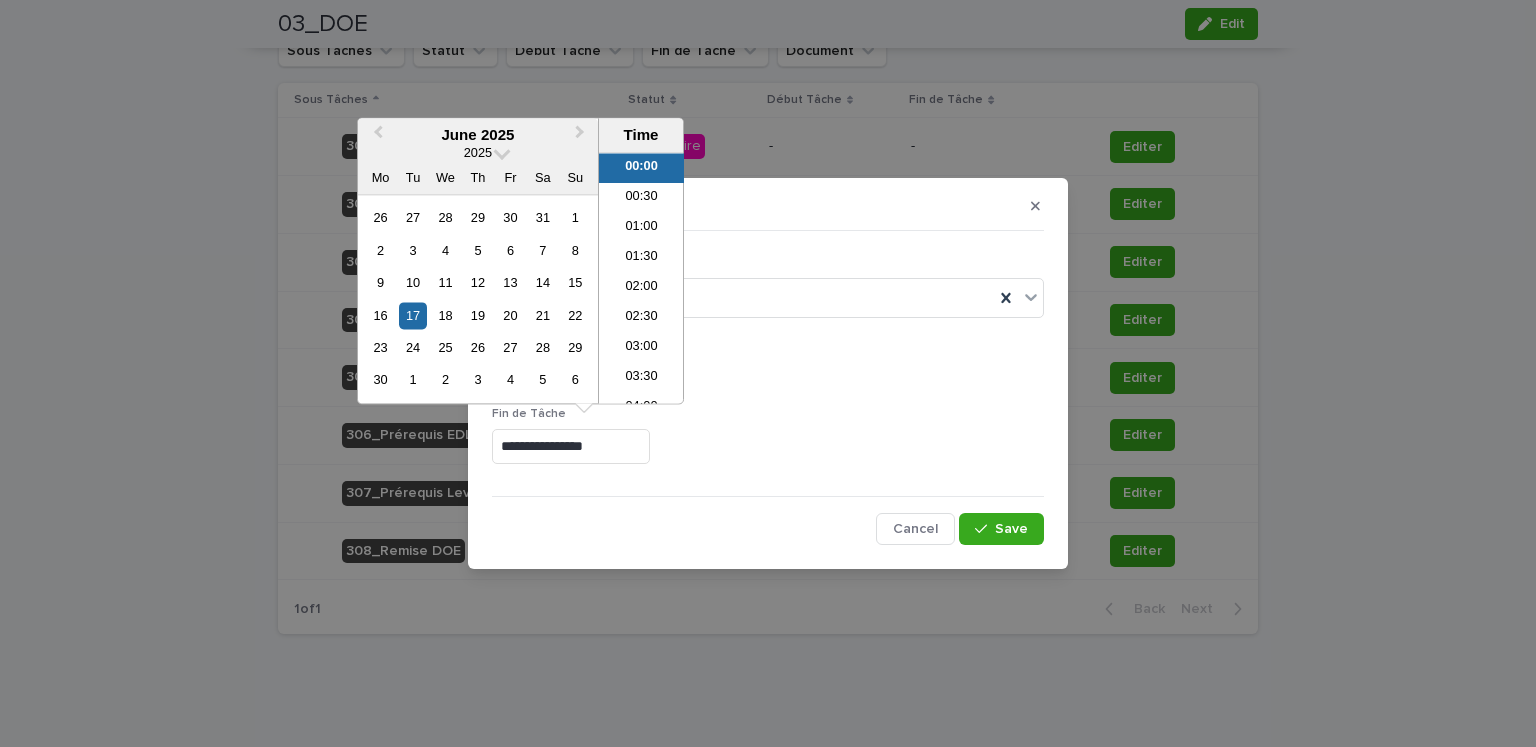 click on "**********" at bounding box center [571, 446] 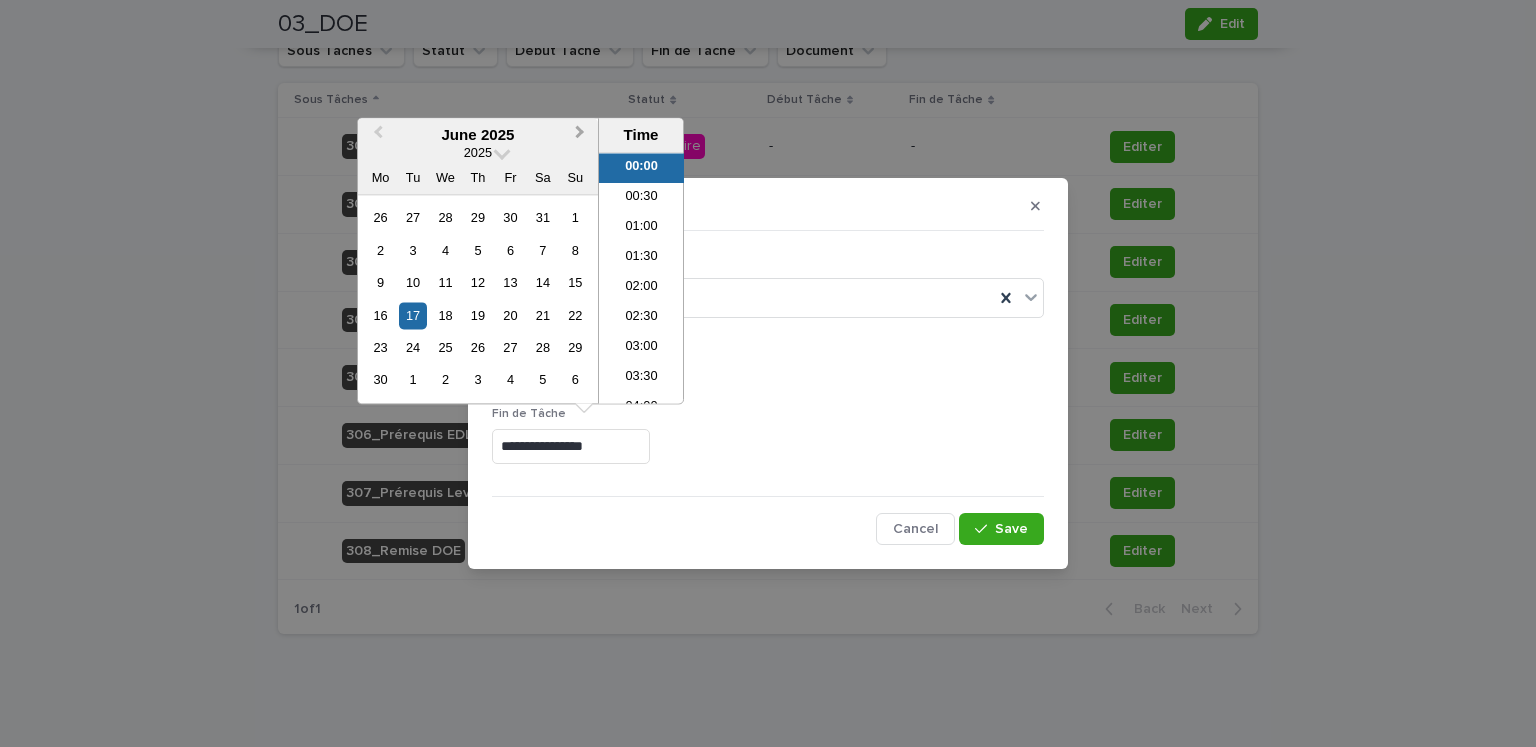 click on "Next Month" at bounding box center (582, 136) 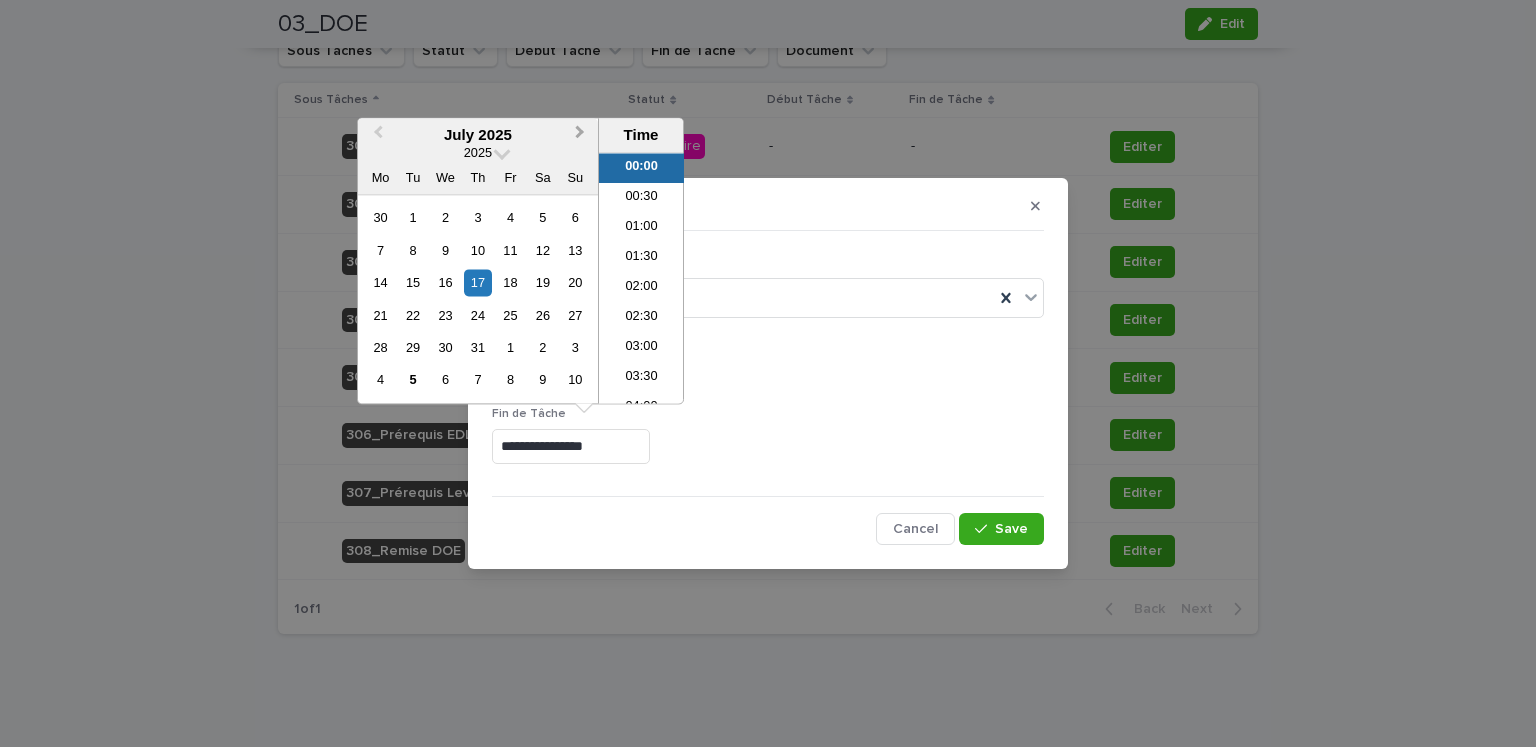 click on "Next Month" at bounding box center [582, 136] 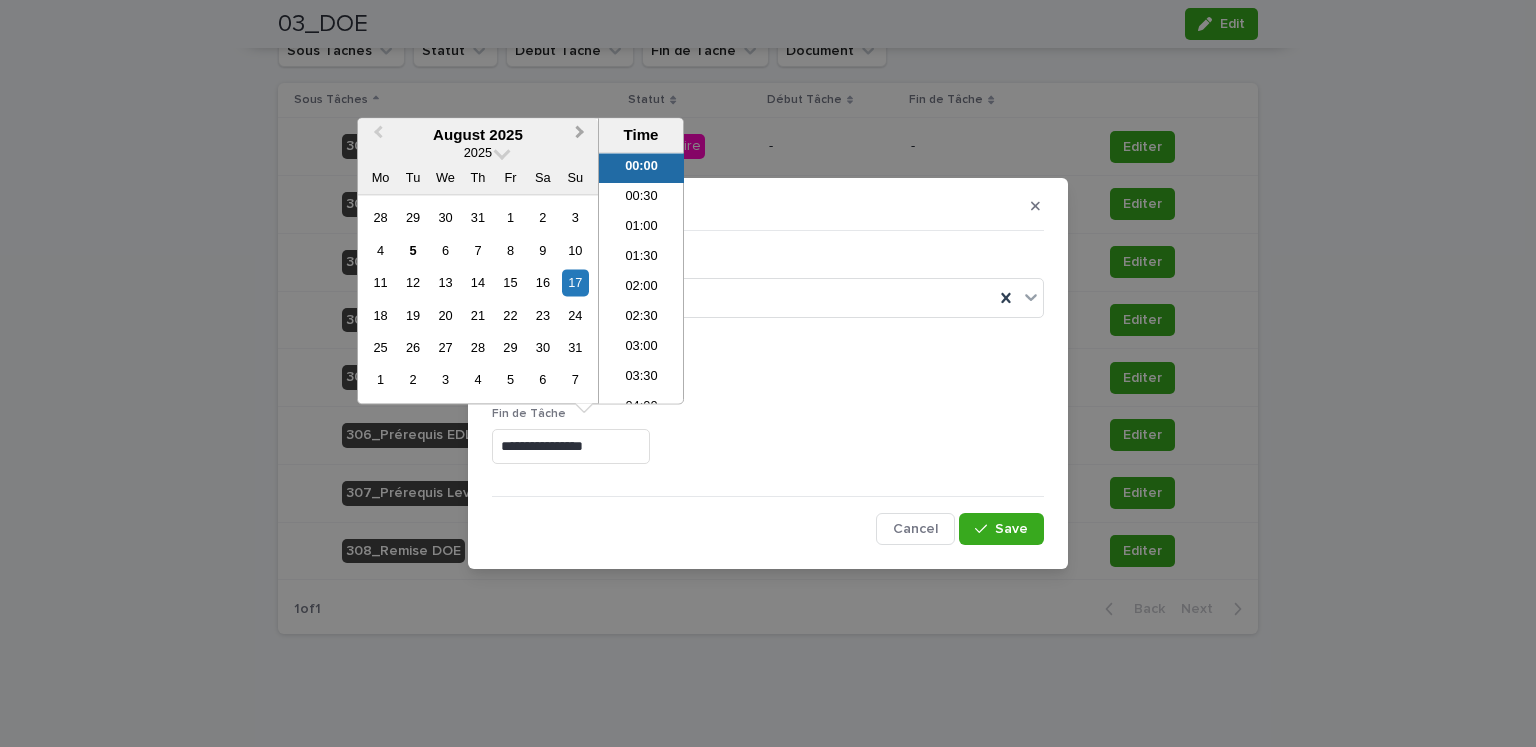 click on "Next Month" at bounding box center (582, 136) 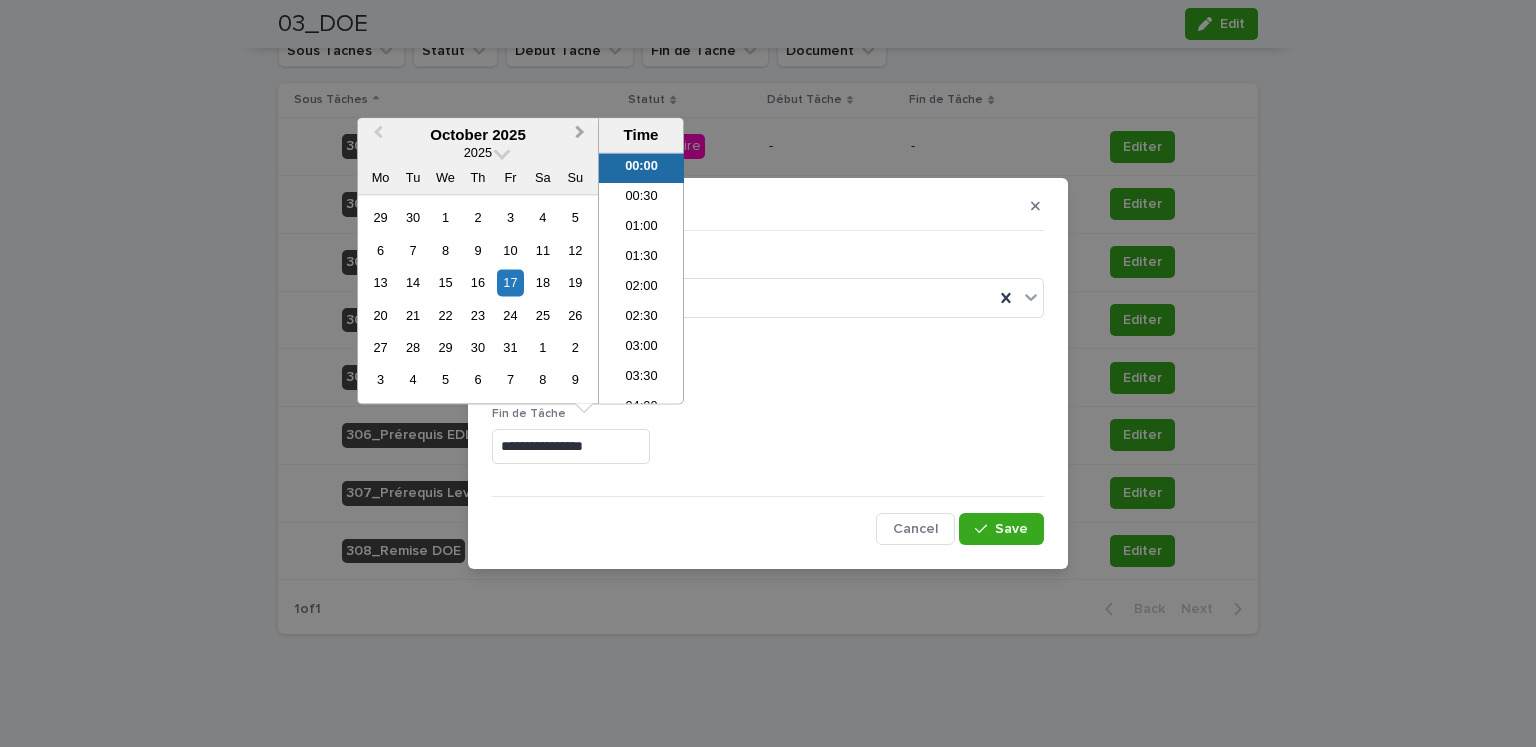 click on "Next Month" at bounding box center (582, 136) 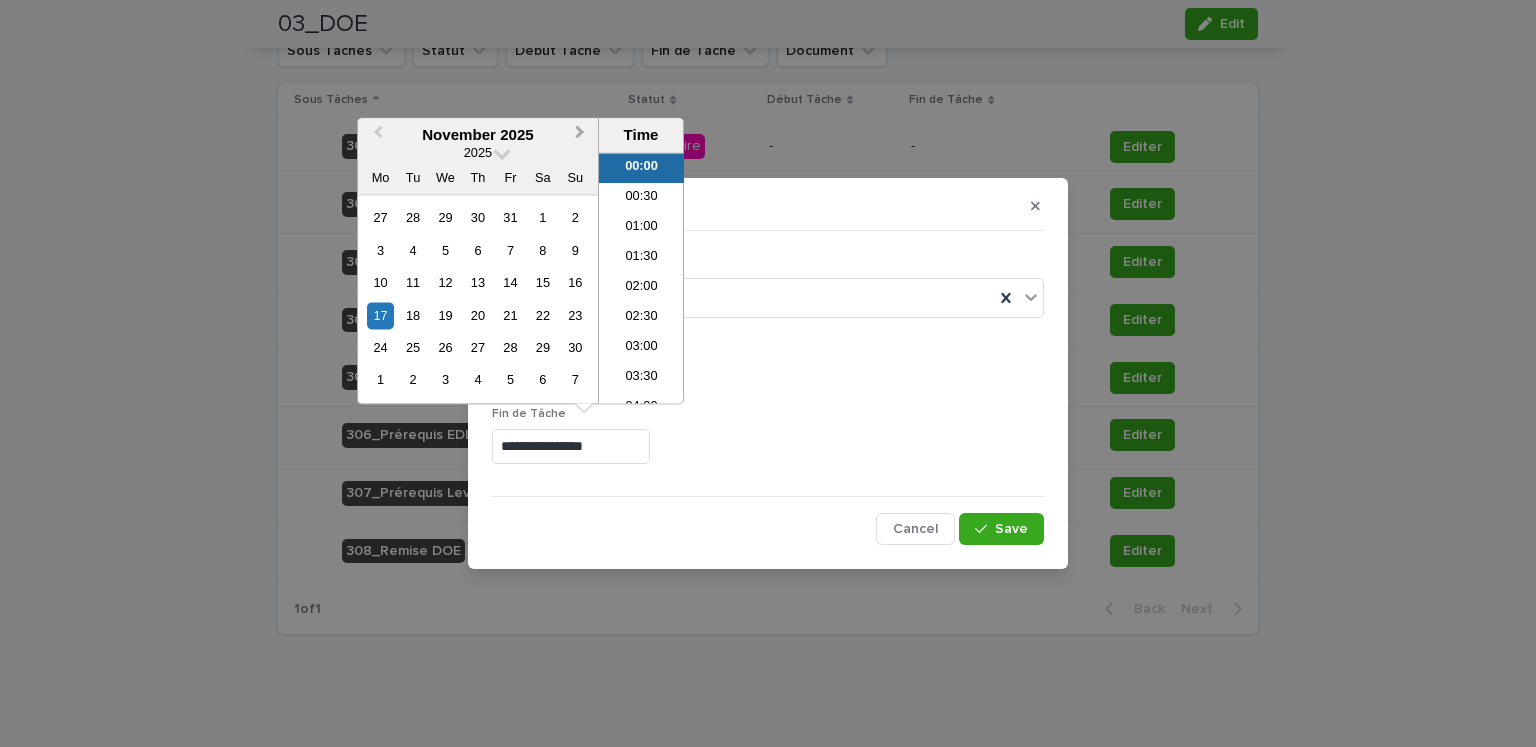 click on "Next Month" at bounding box center (582, 136) 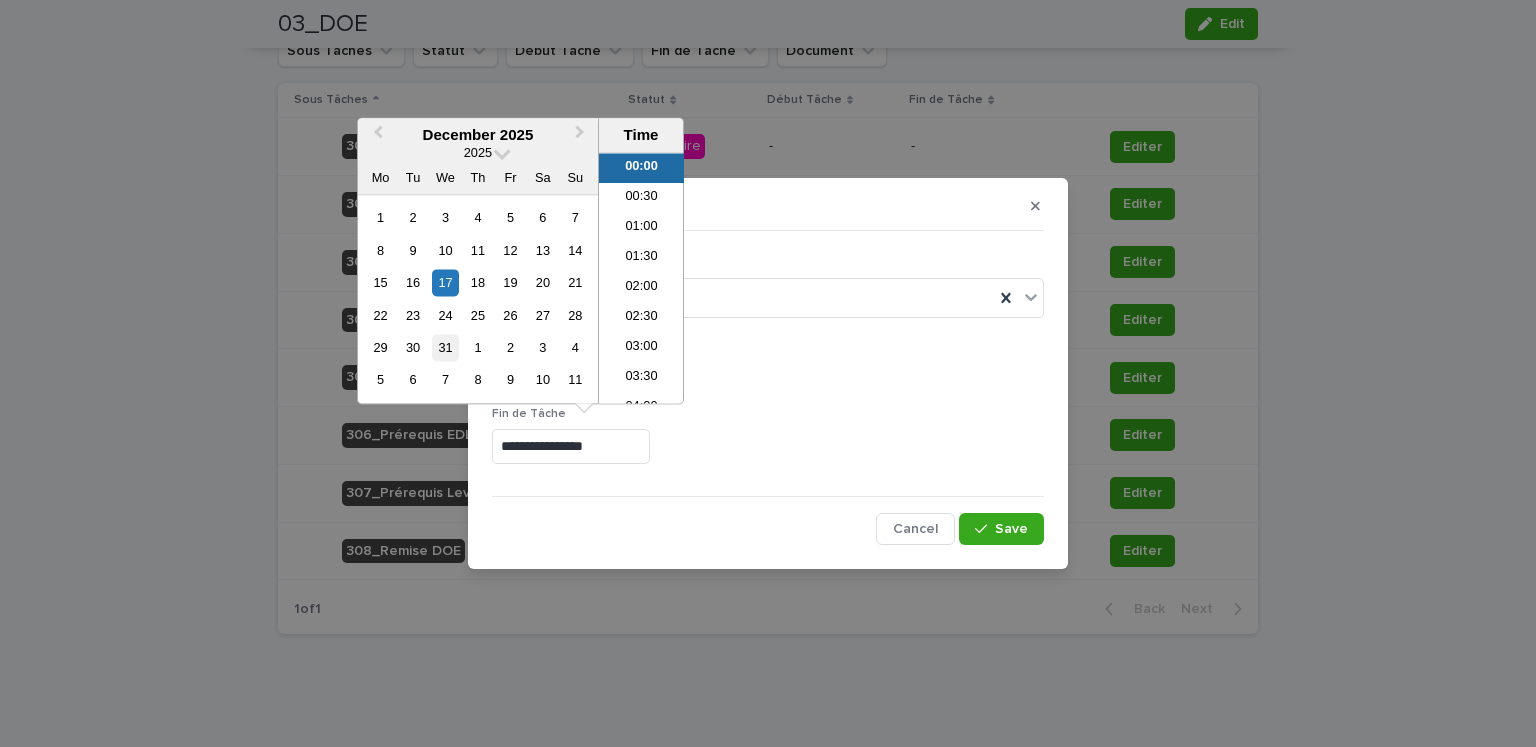 click on "31" at bounding box center (445, 347) 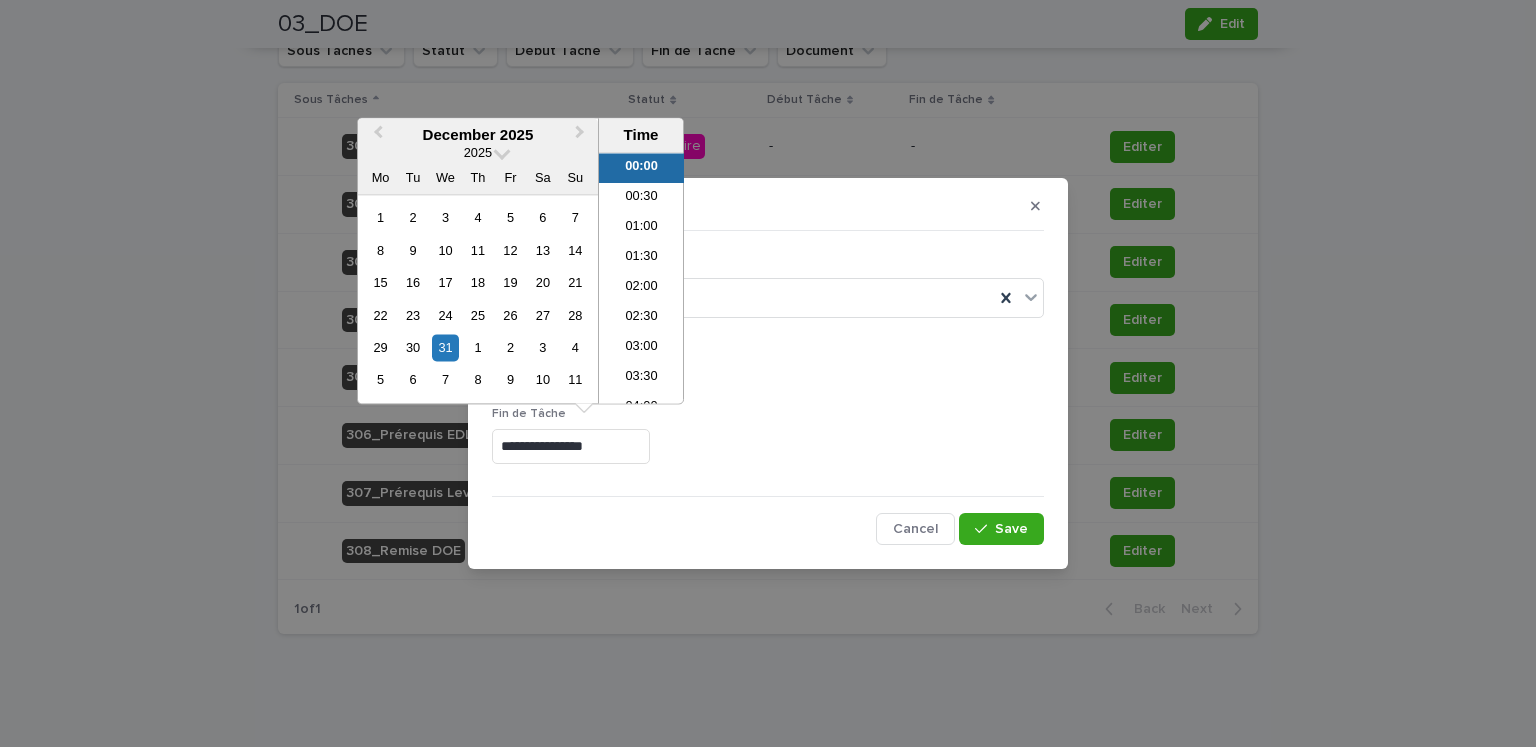 type on "**********" 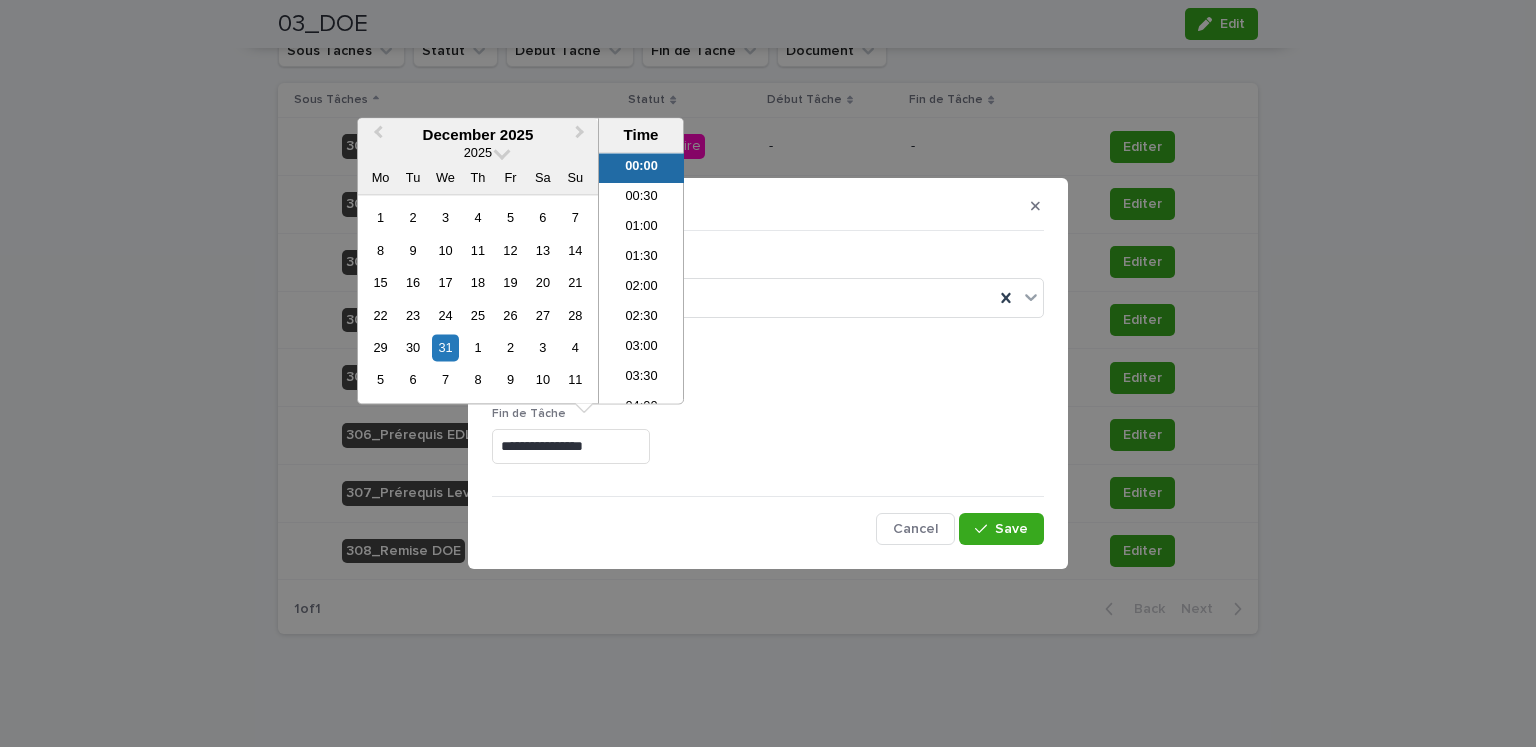 click on "**********" at bounding box center [768, 446] 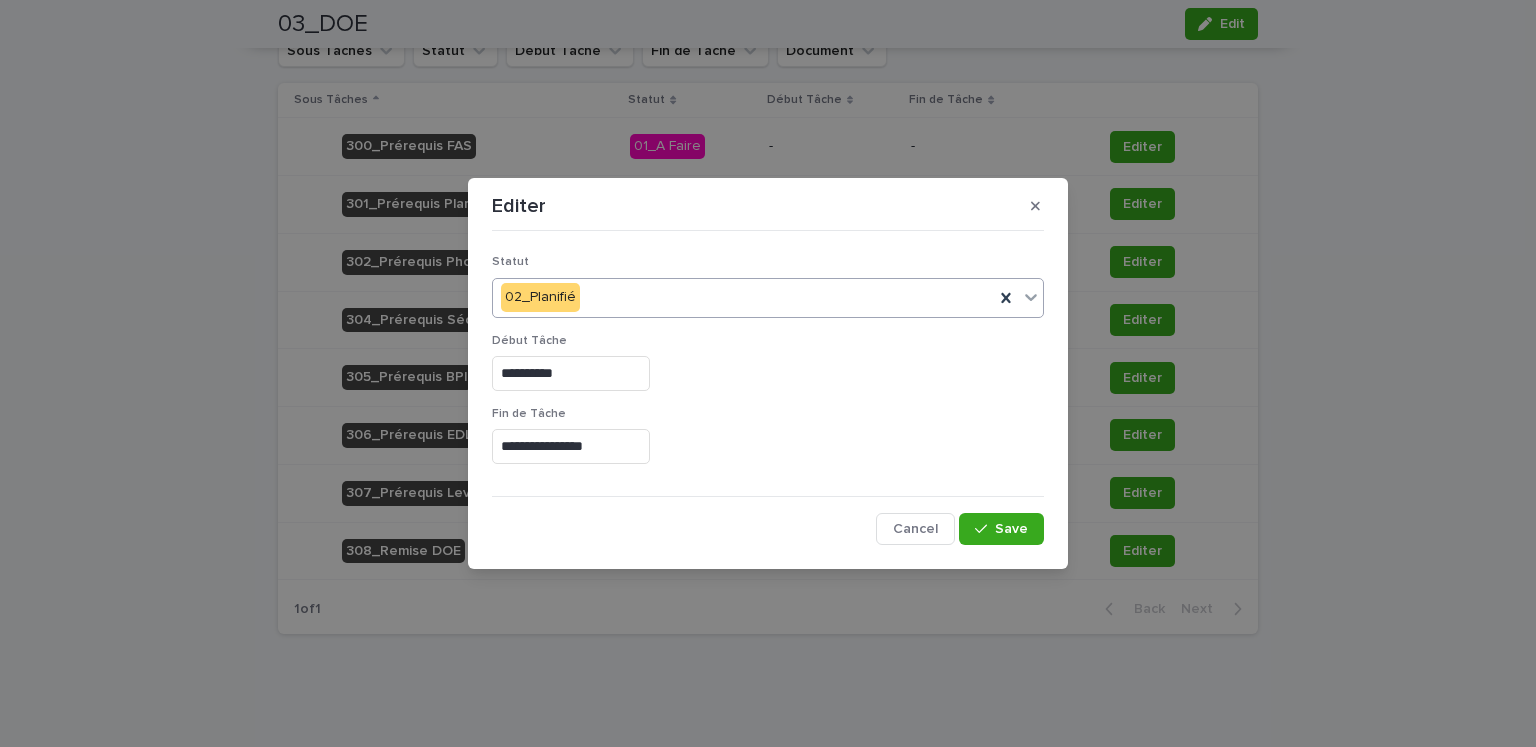 click on "02_Planifié" at bounding box center (743, 297) 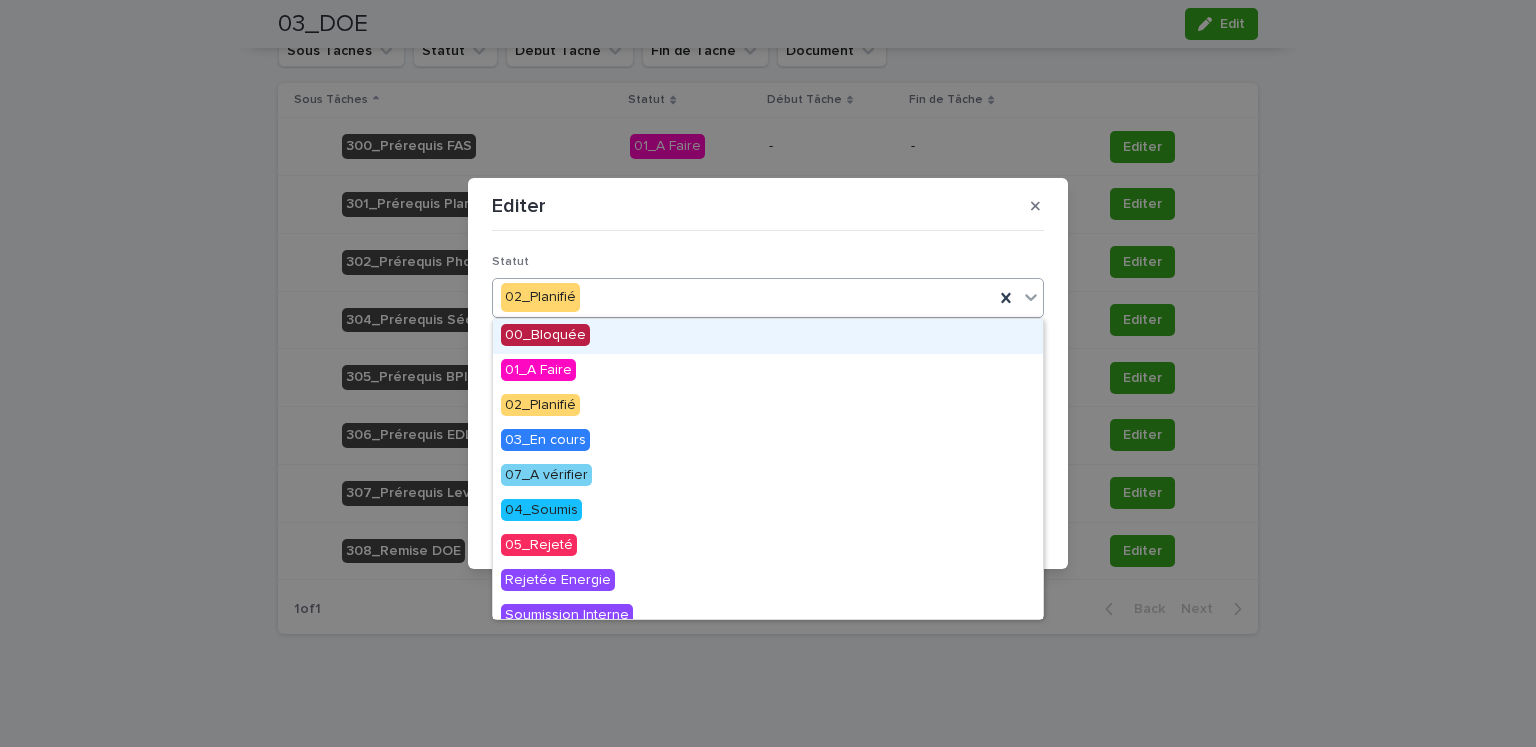 click on "00_Bloquée" at bounding box center (768, 336) 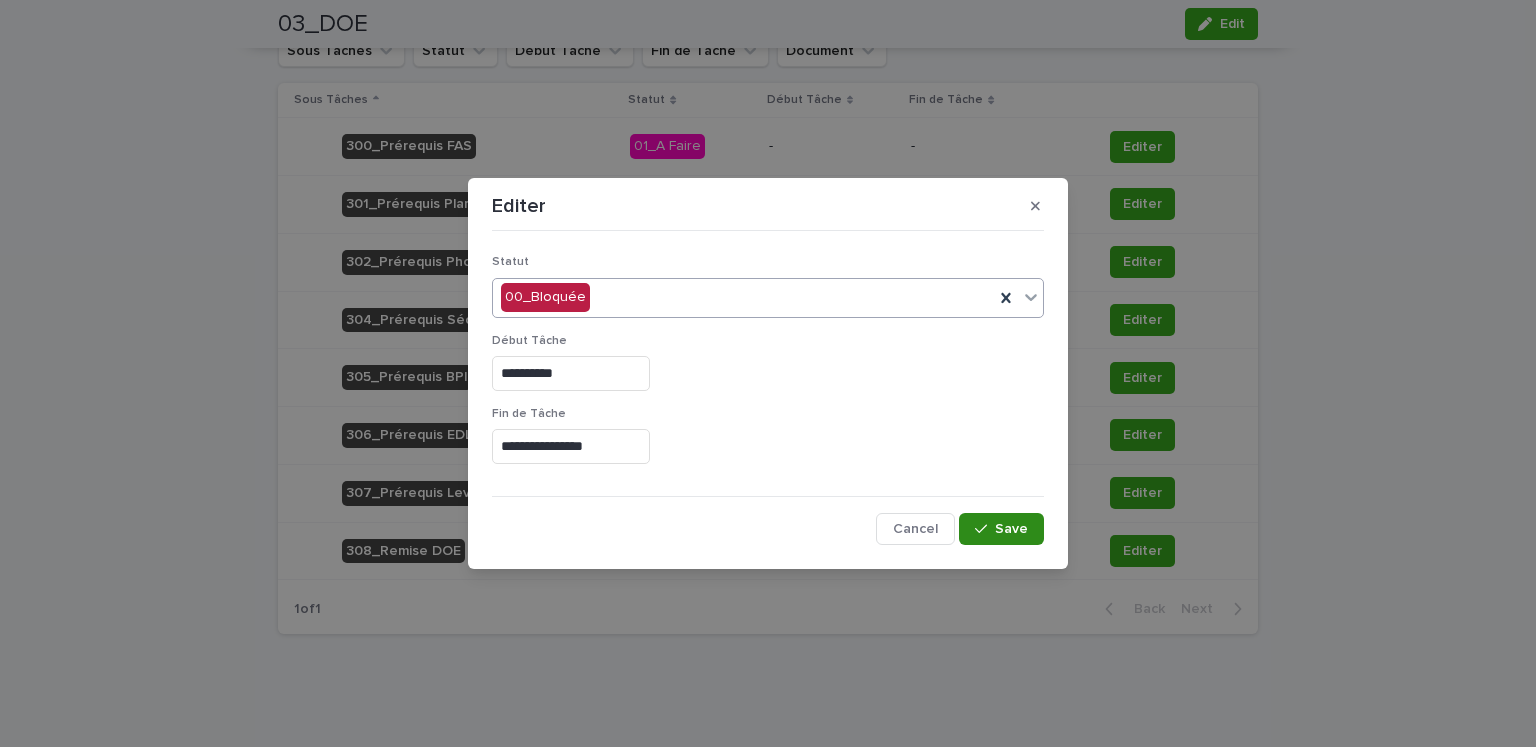 click on "Save" at bounding box center [1011, 529] 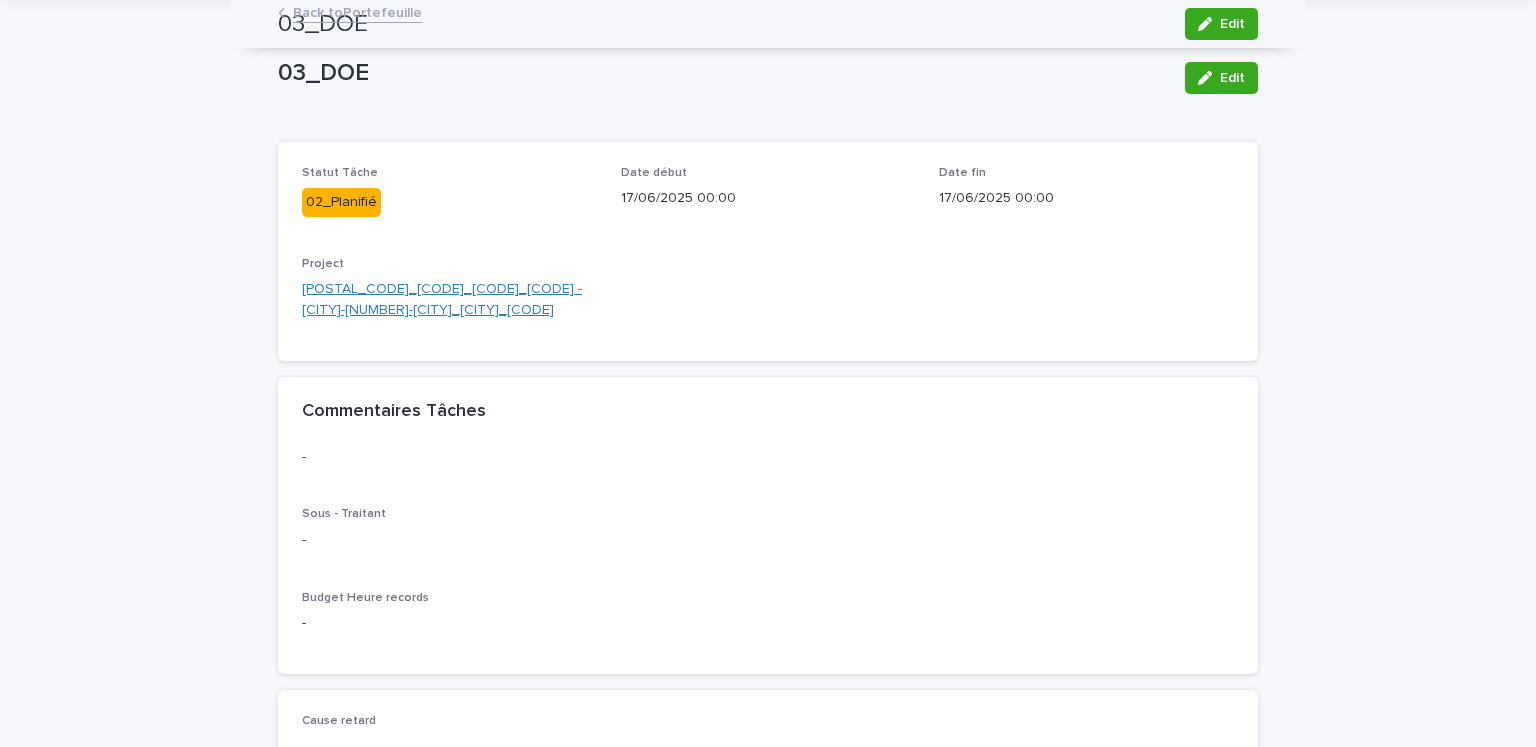 scroll, scrollTop: 0, scrollLeft: 0, axis: both 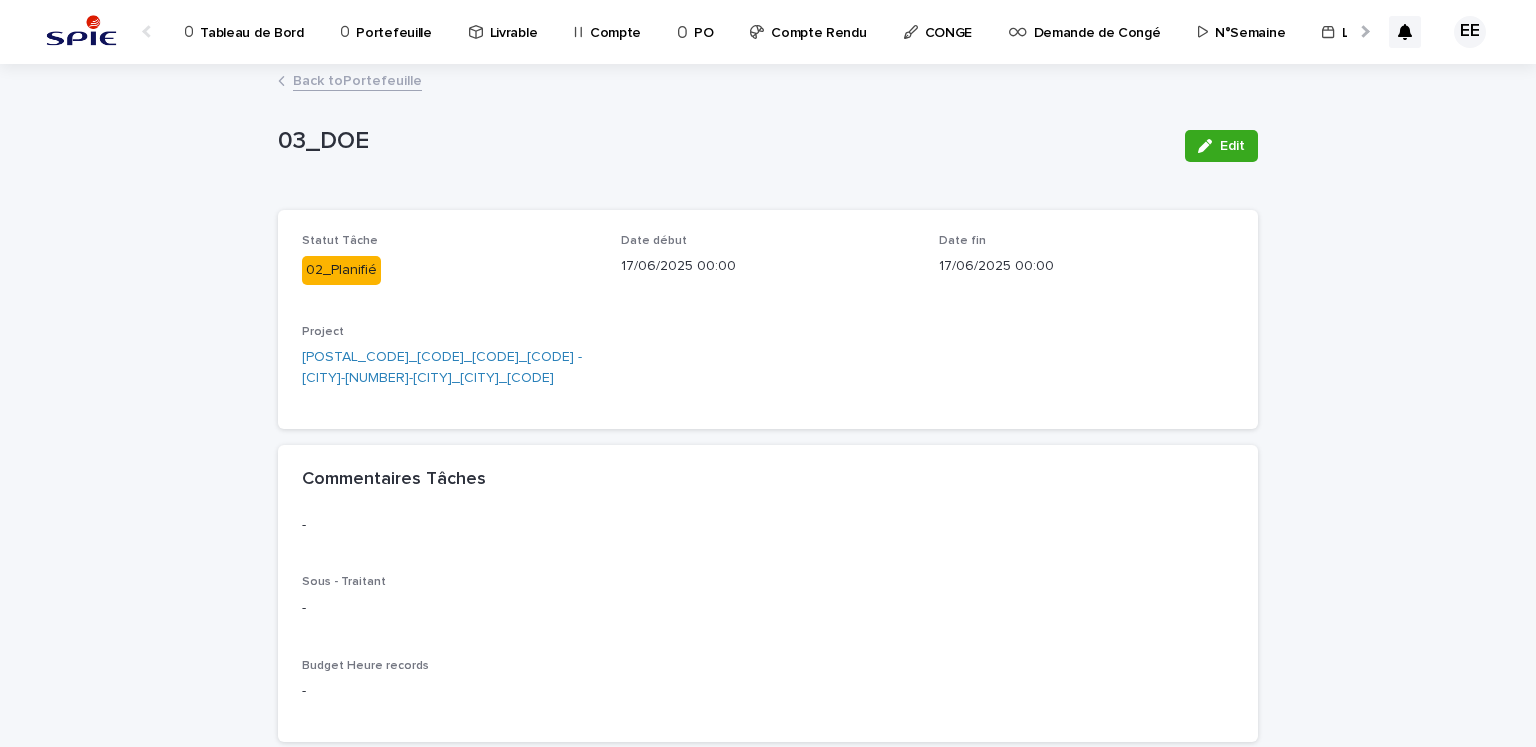 click on "Back to  Portefeuille" at bounding box center [357, 79] 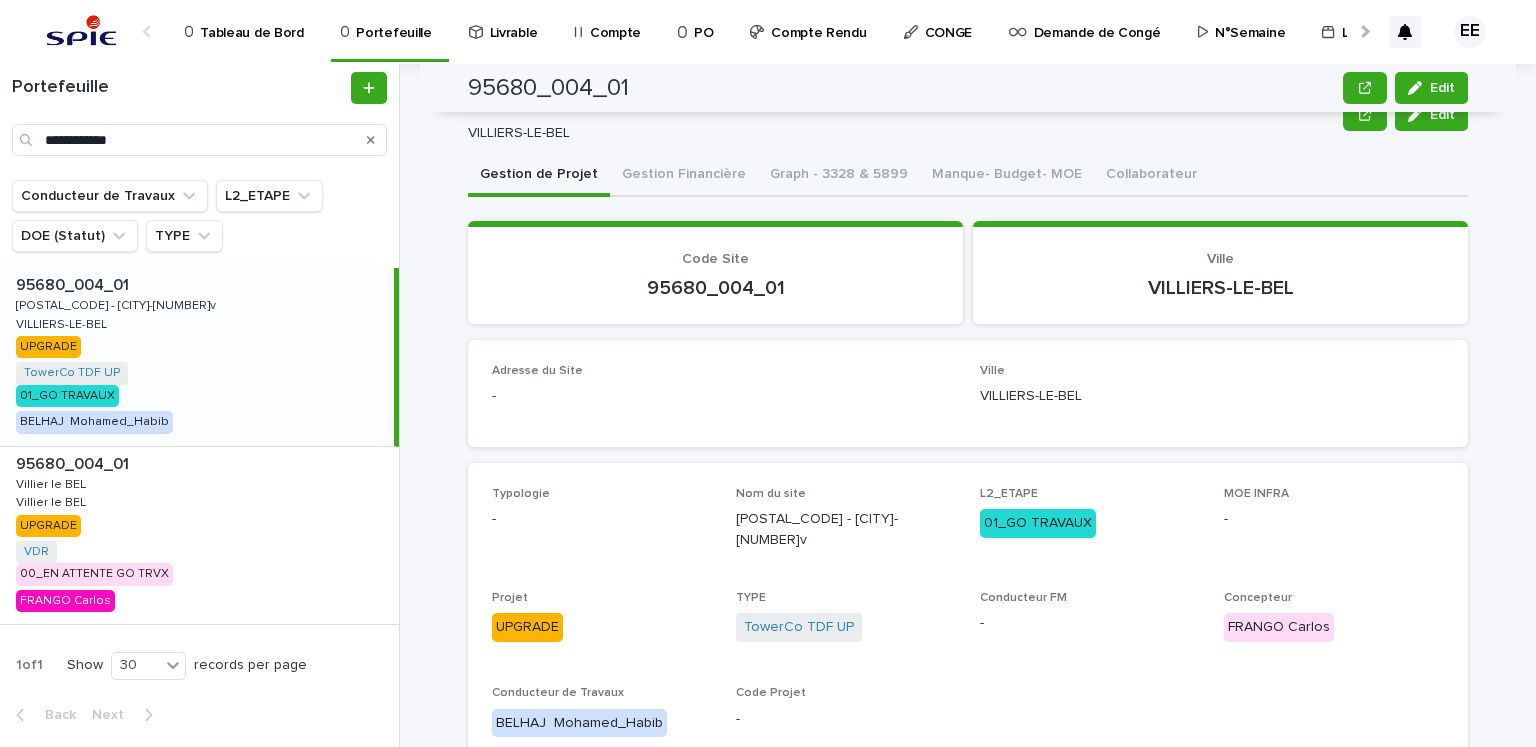 scroll, scrollTop: 0, scrollLeft: 0, axis: both 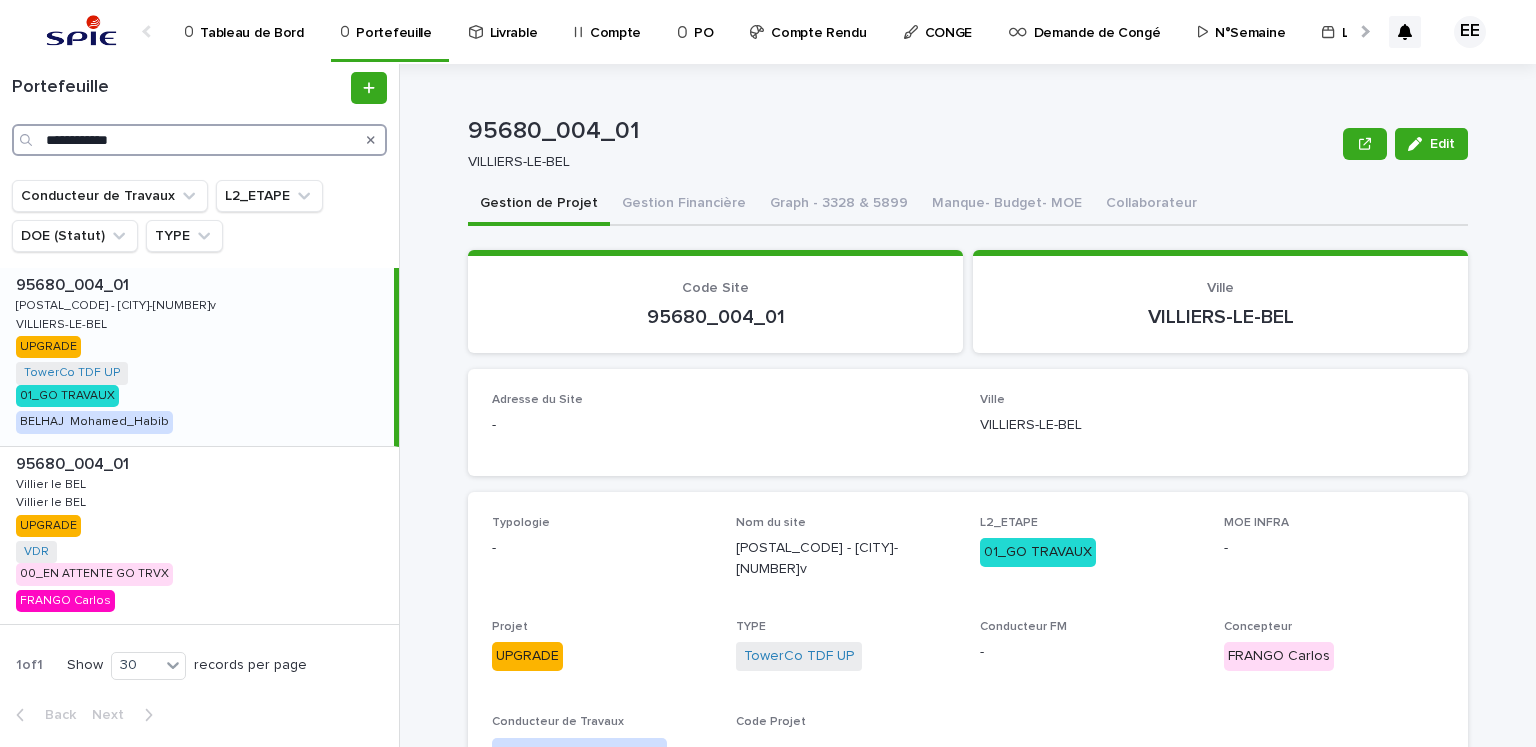 drag, startPoint x: 211, startPoint y: 146, endPoint x: -45, endPoint y: 149, distance: 256.01758 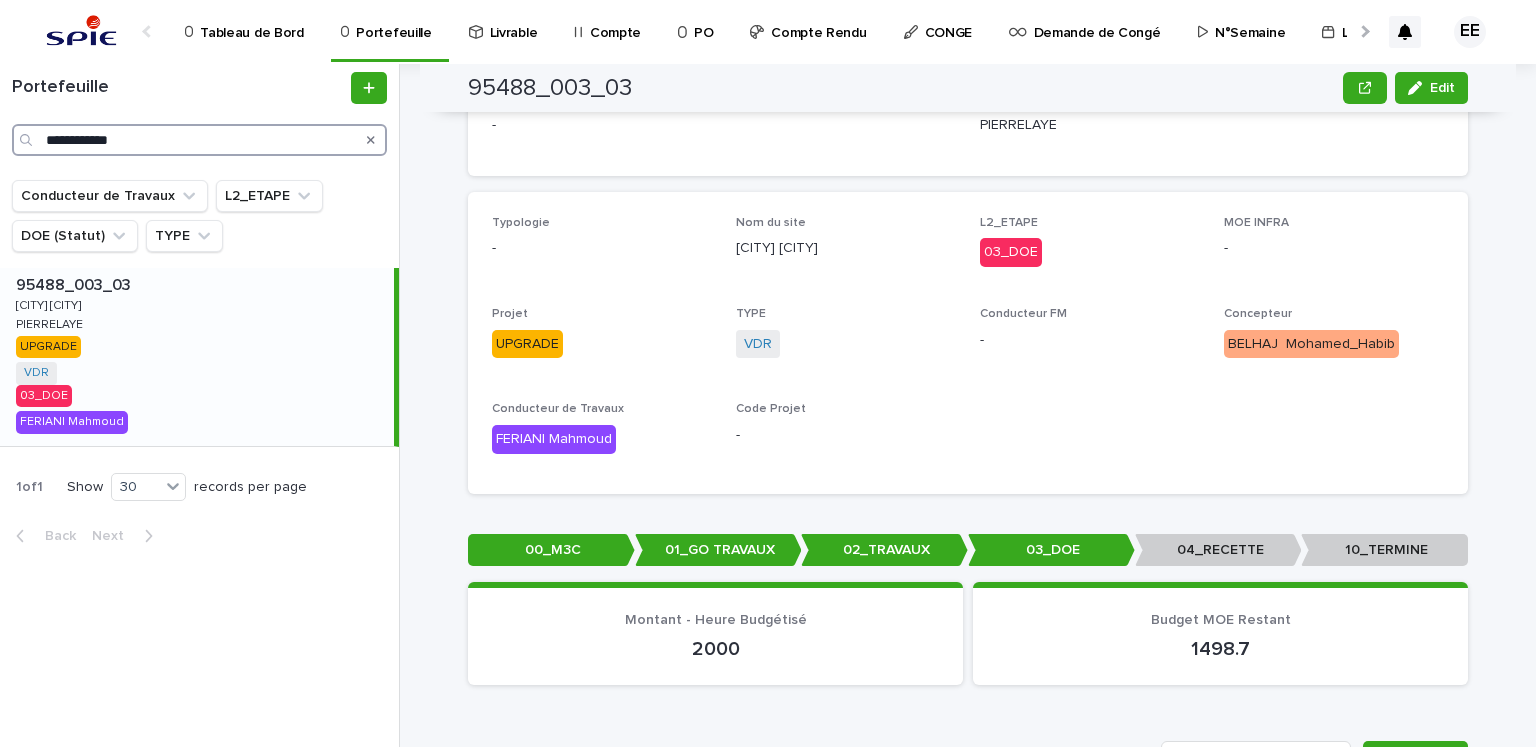 scroll, scrollTop: 800, scrollLeft: 0, axis: vertical 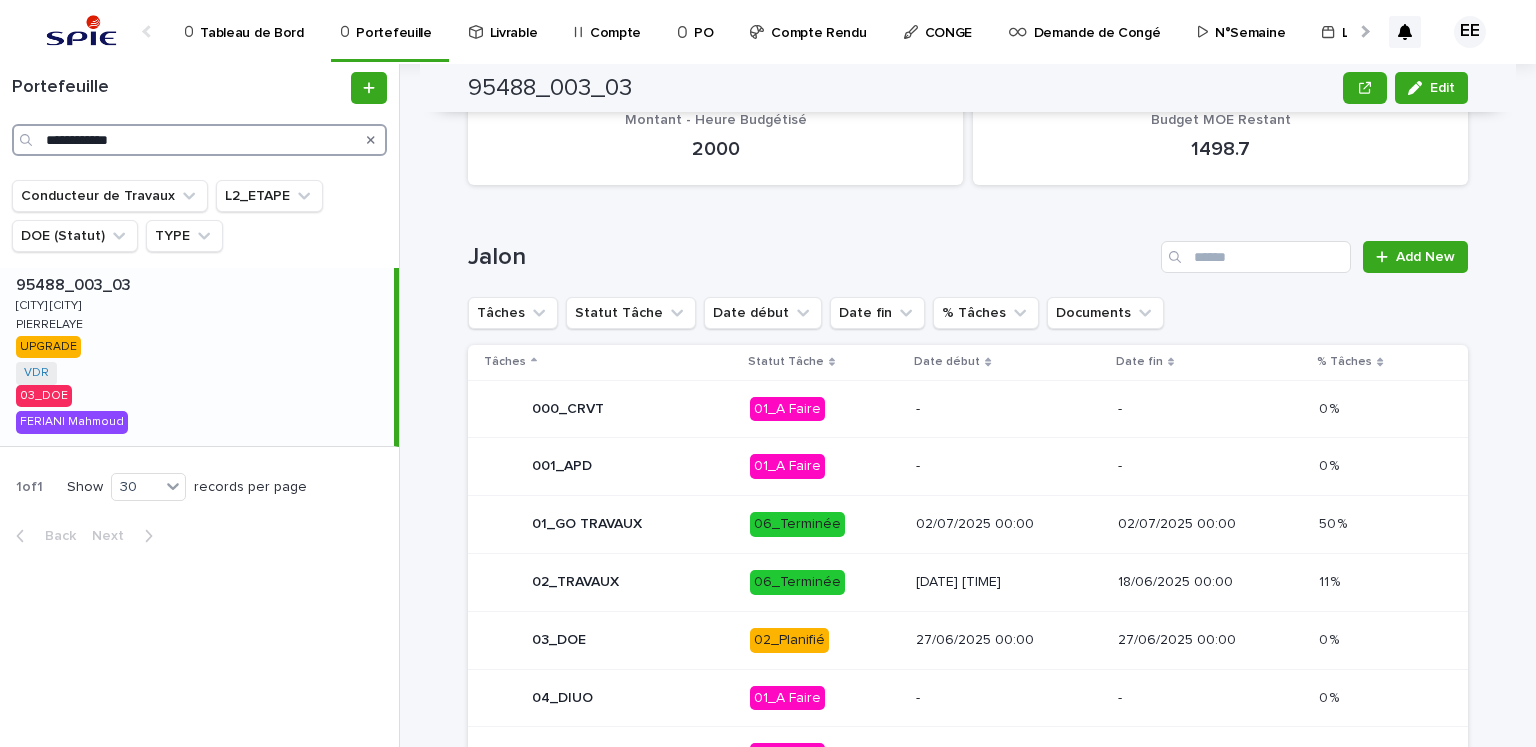 type on "**********" 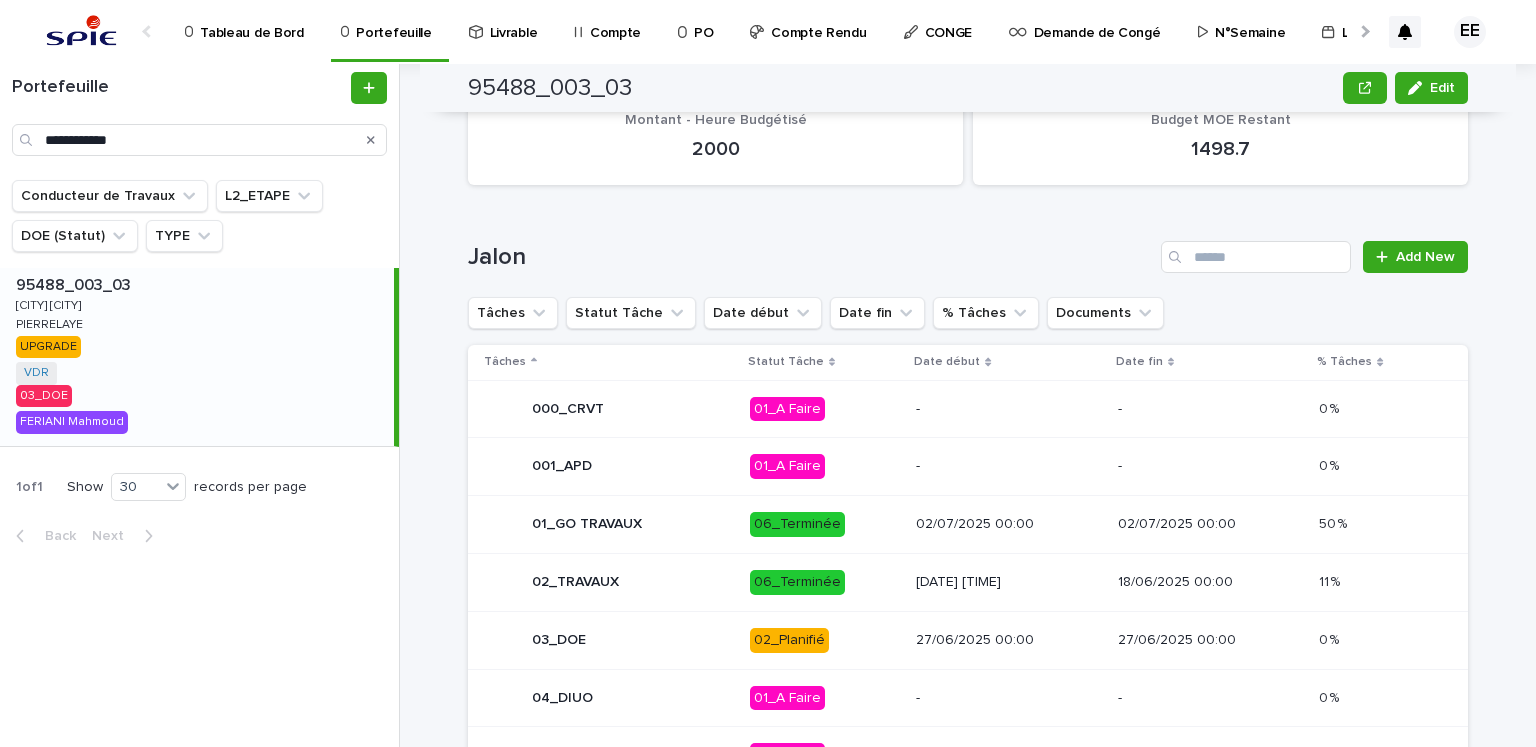 click on "27/06/2025 00:00" at bounding box center [1008, 638] 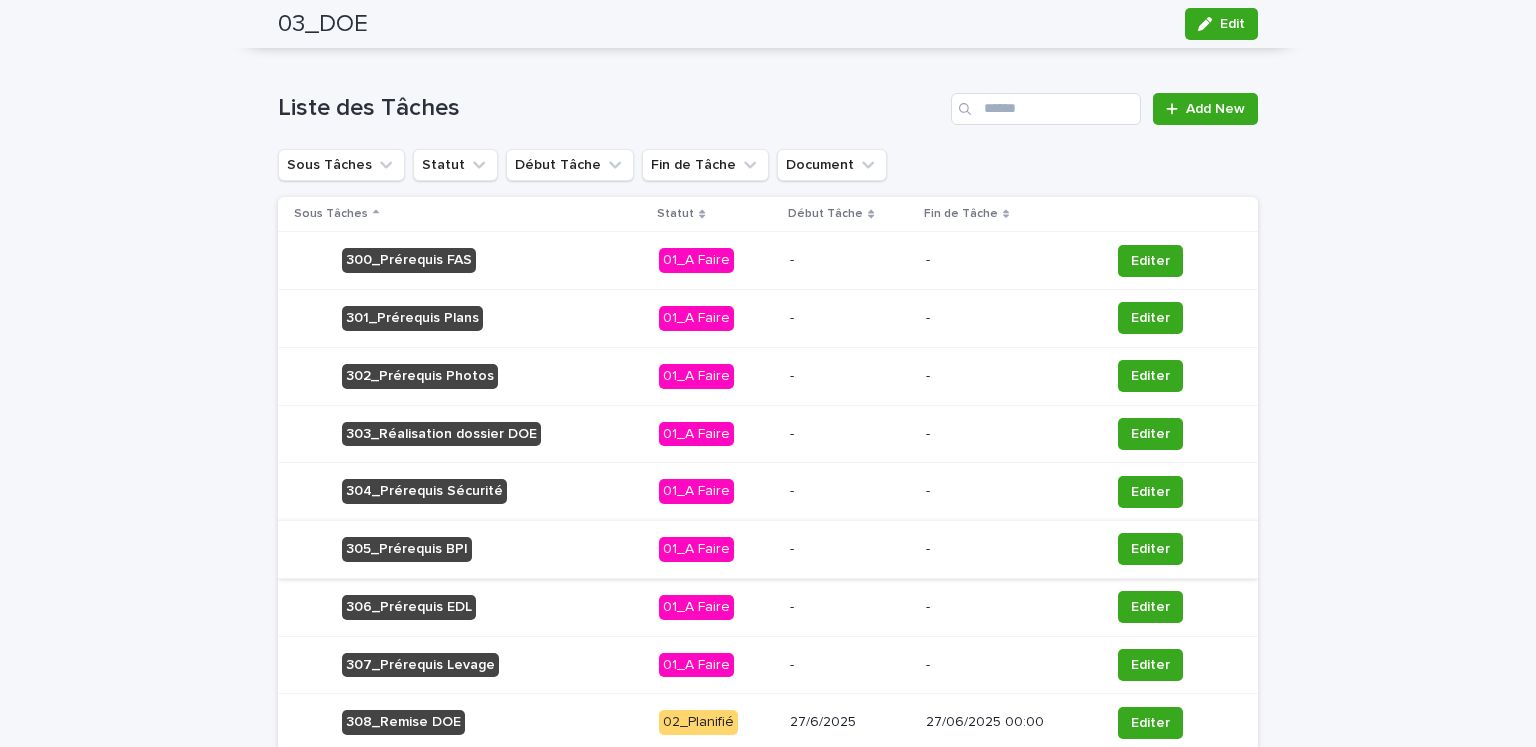 scroll, scrollTop: 1100, scrollLeft: 0, axis: vertical 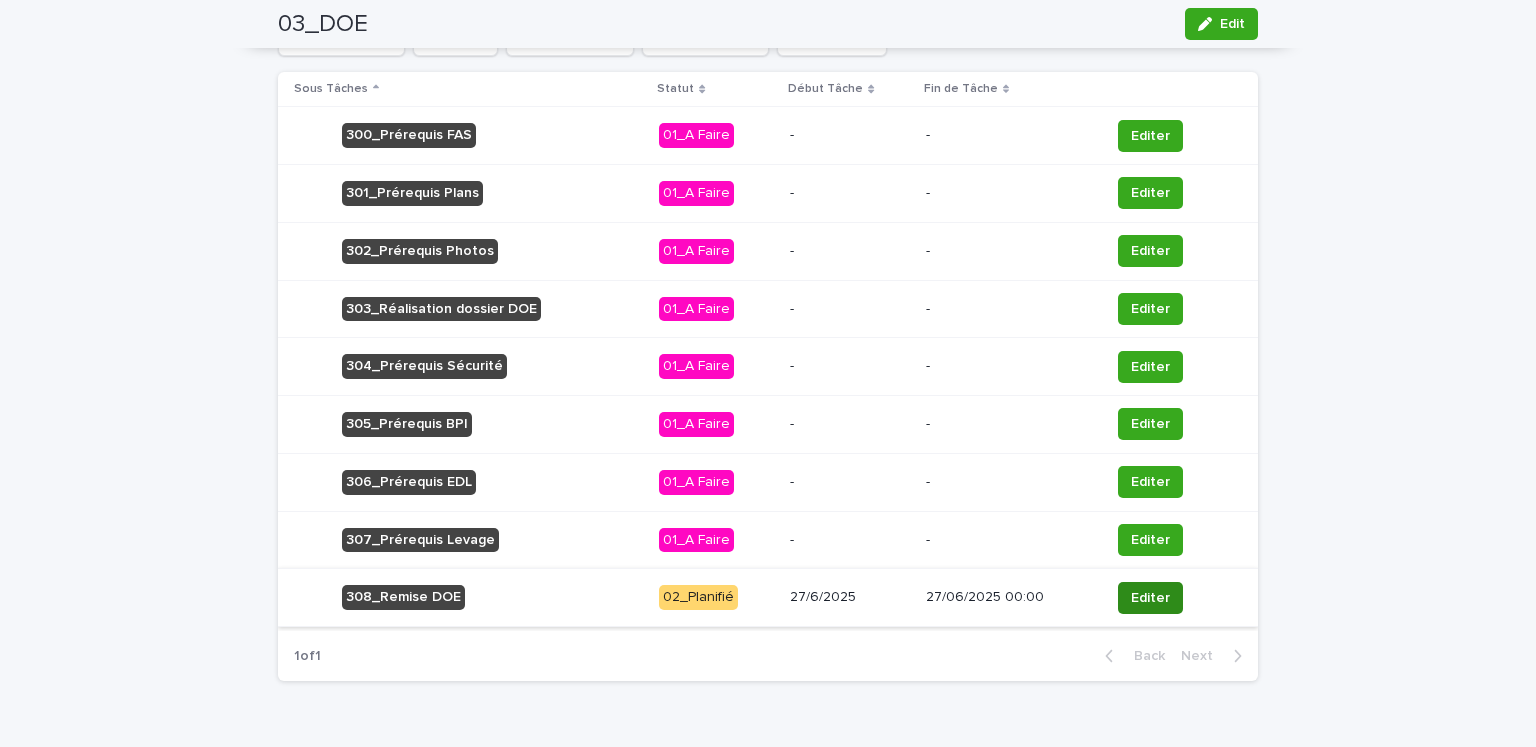 click on "Editer" at bounding box center (1150, 598) 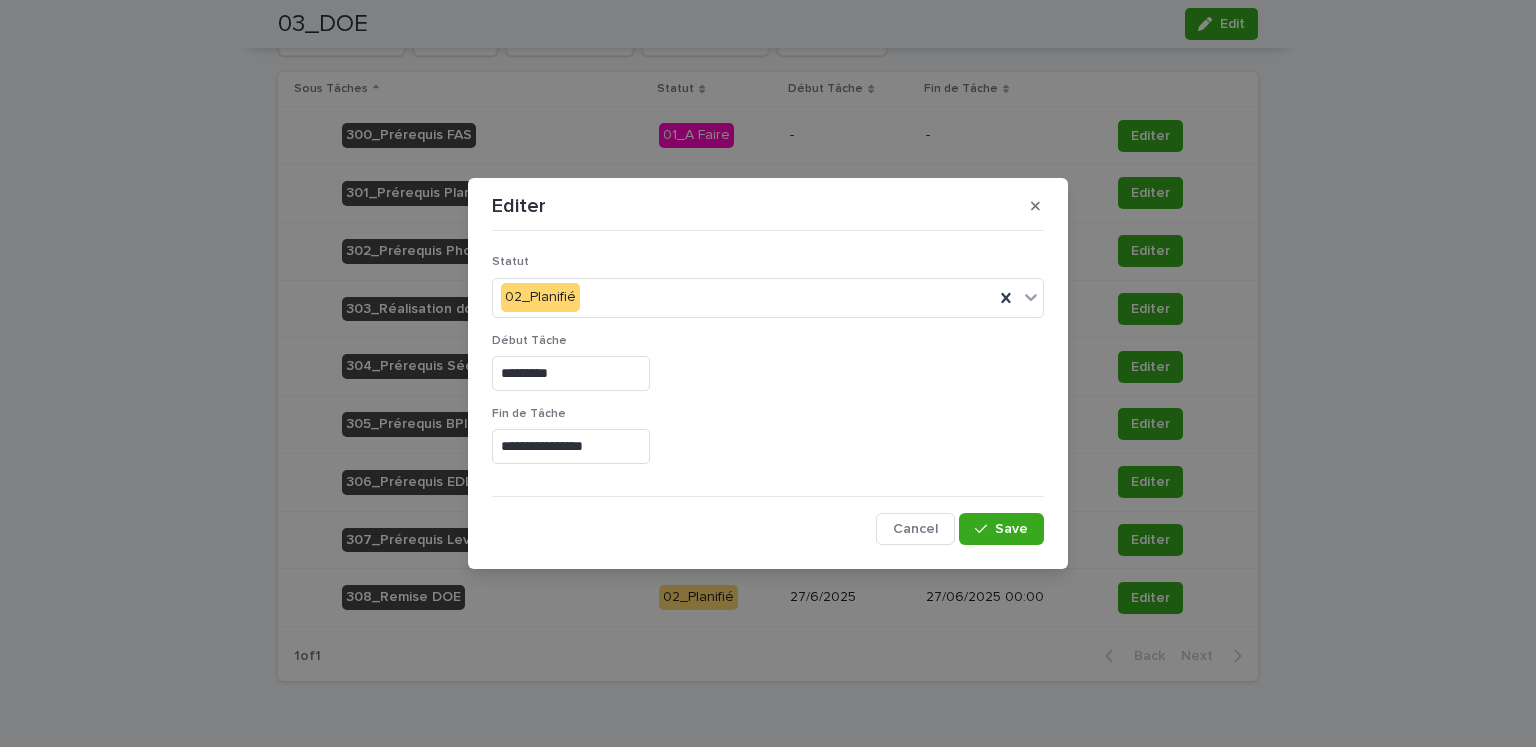 click on "*********" at bounding box center [571, 373] 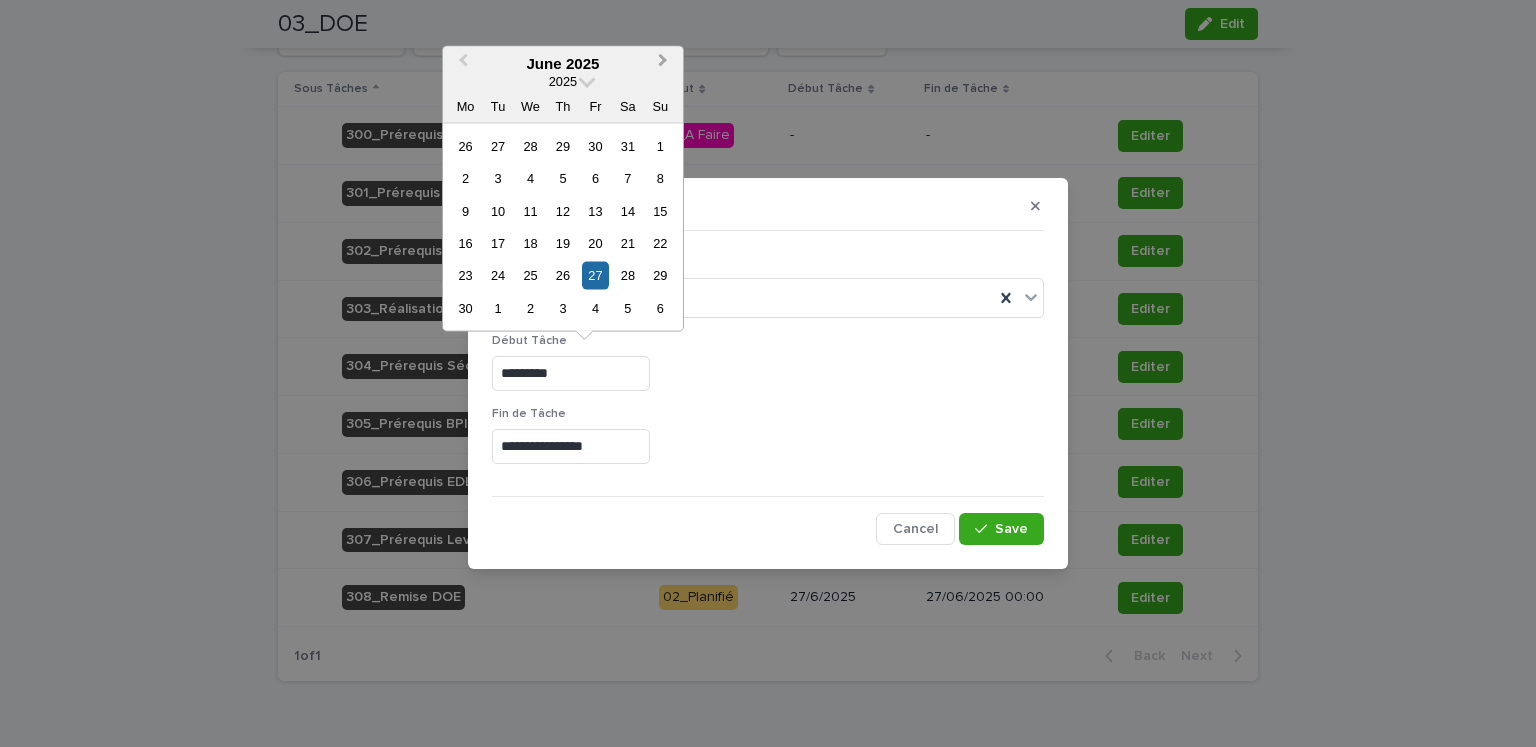 click on "Next Month" at bounding box center [663, 63] 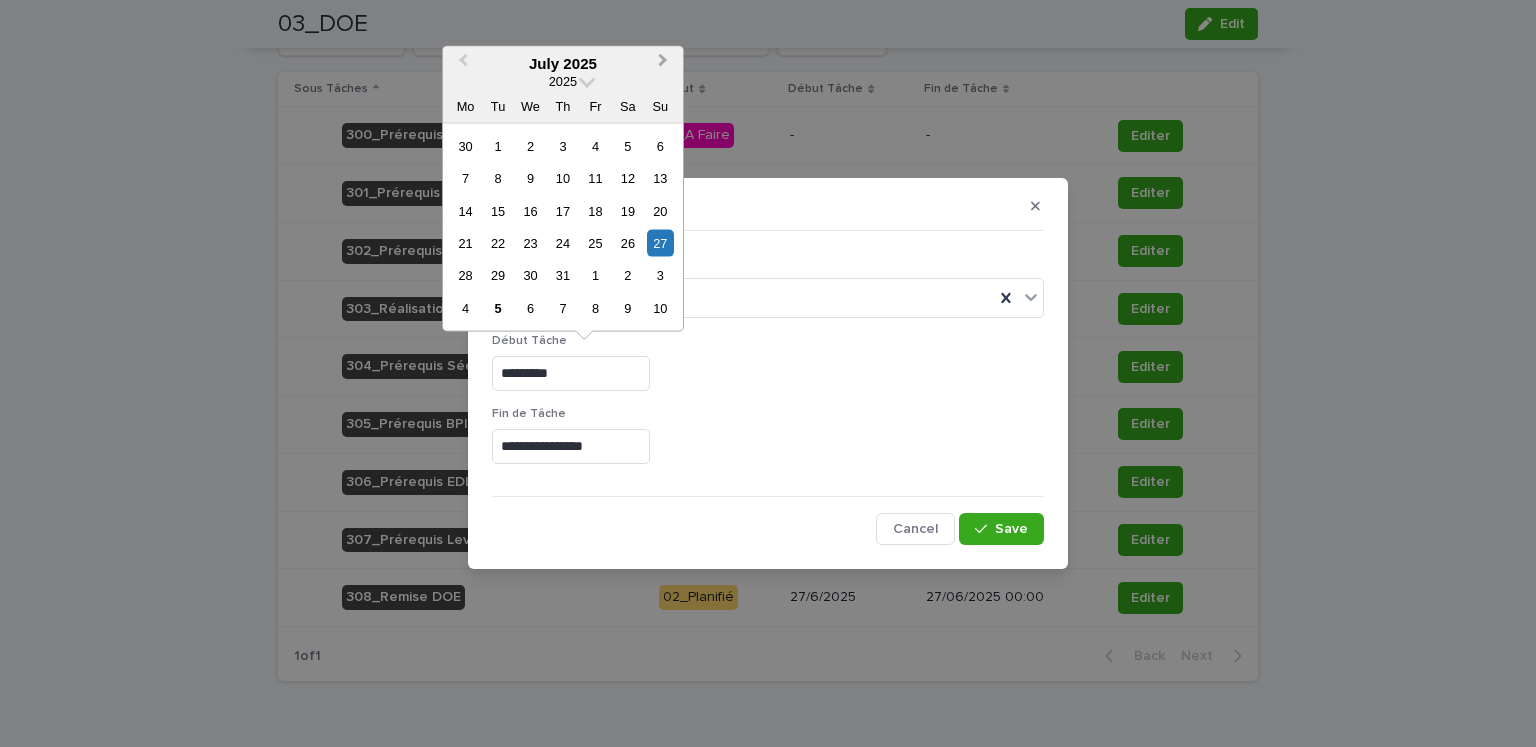 click on "Next Month" at bounding box center [663, 63] 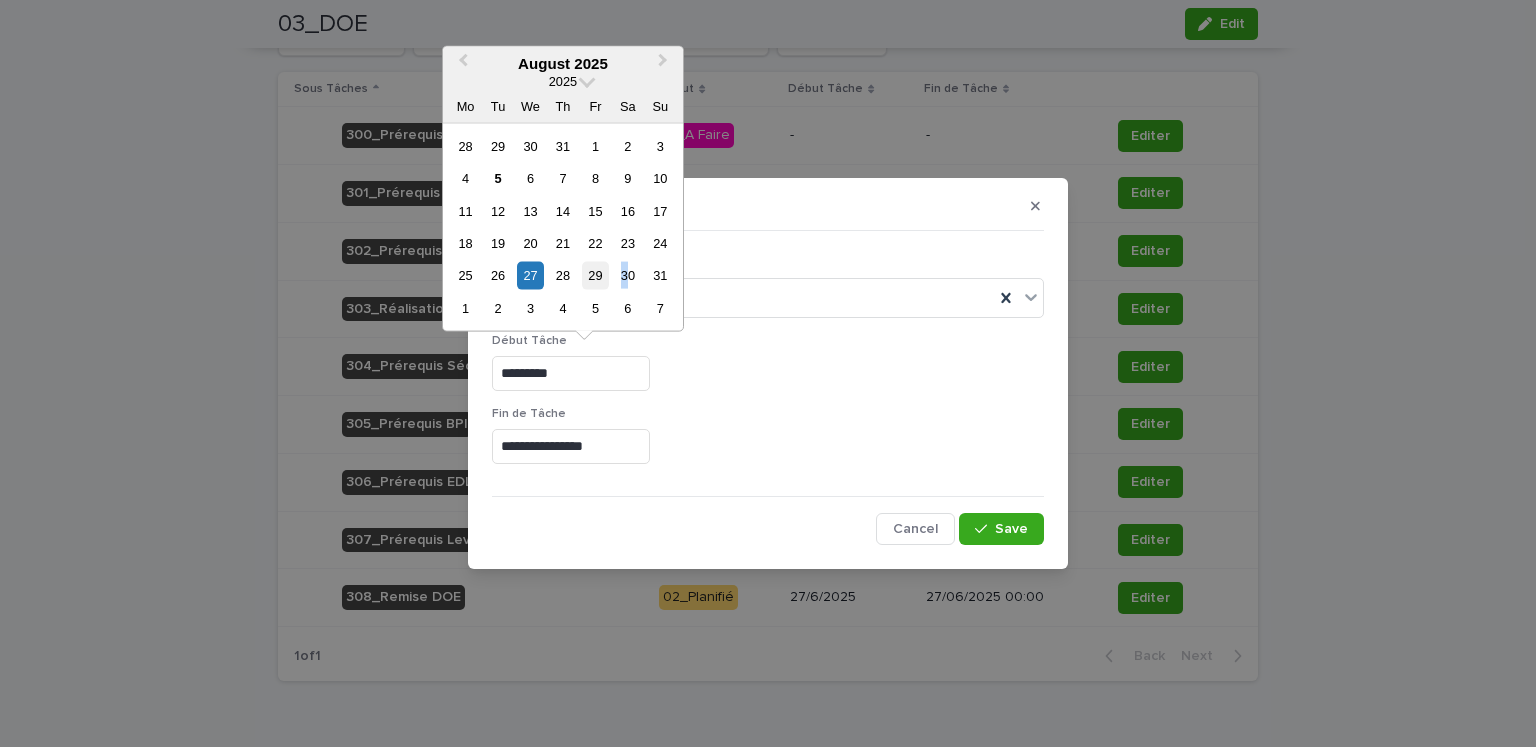 drag, startPoint x: 624, startPoint y: 276, endPoint x: 592, endPoint y: 280, distance: 32.24903 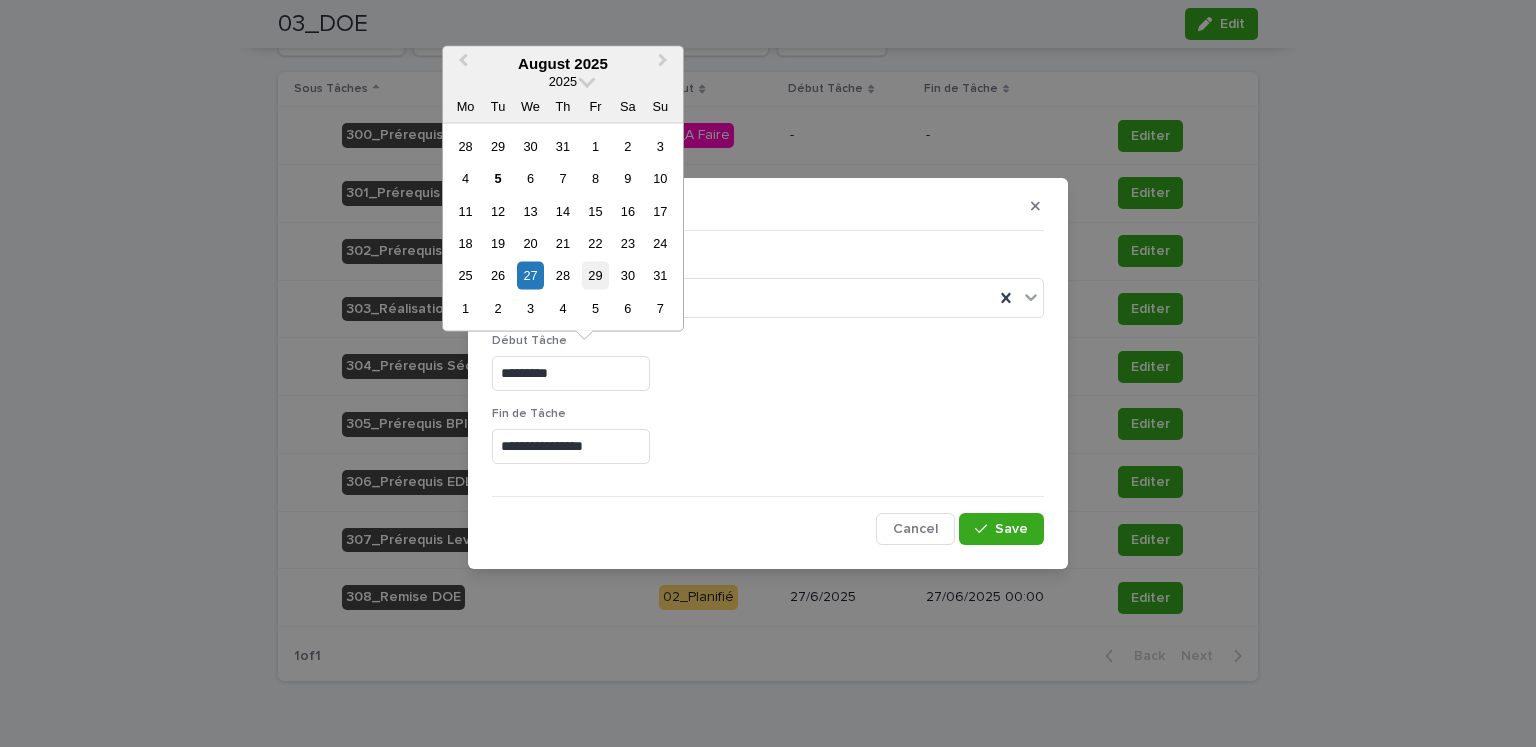 click on "29" at bounding box center (595, 275) 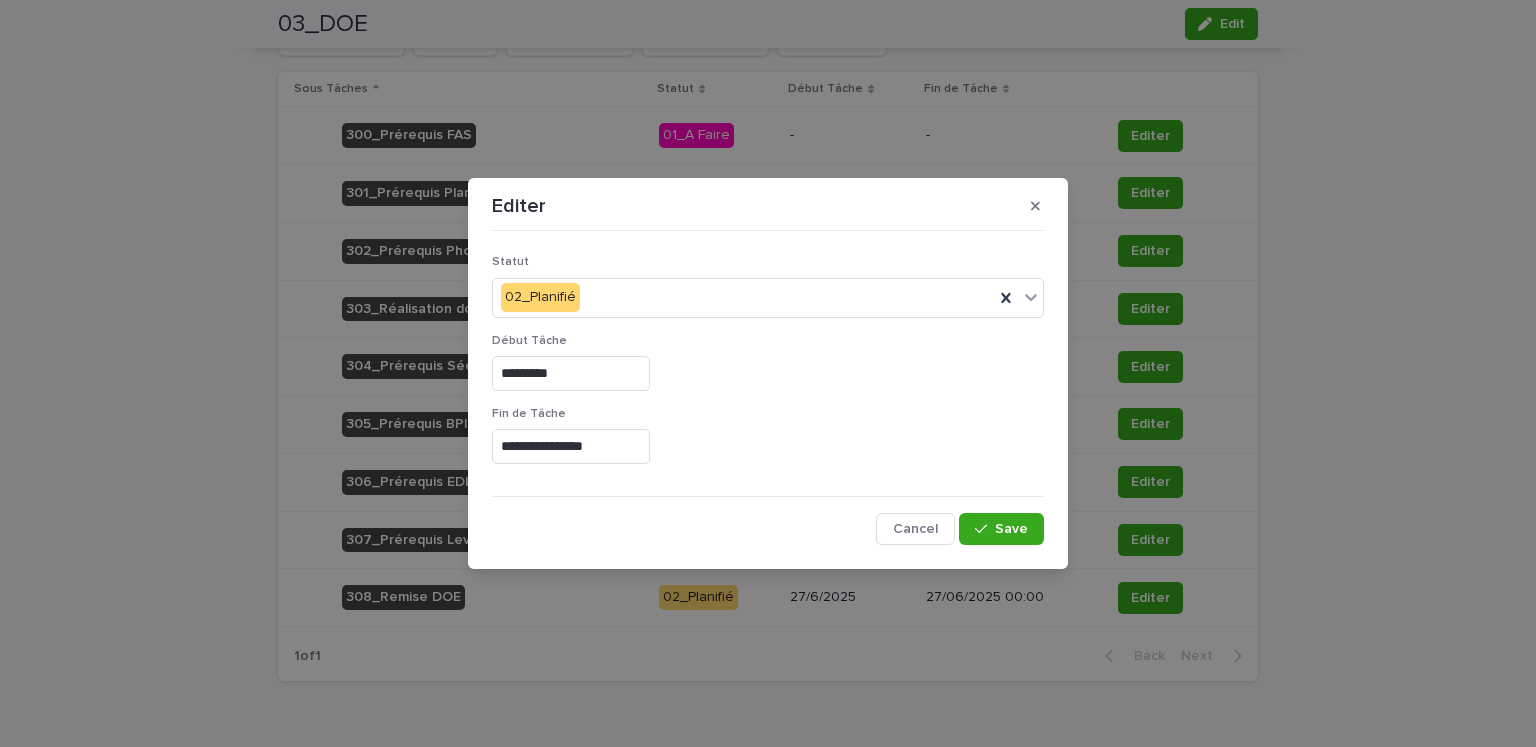 type on "*********" 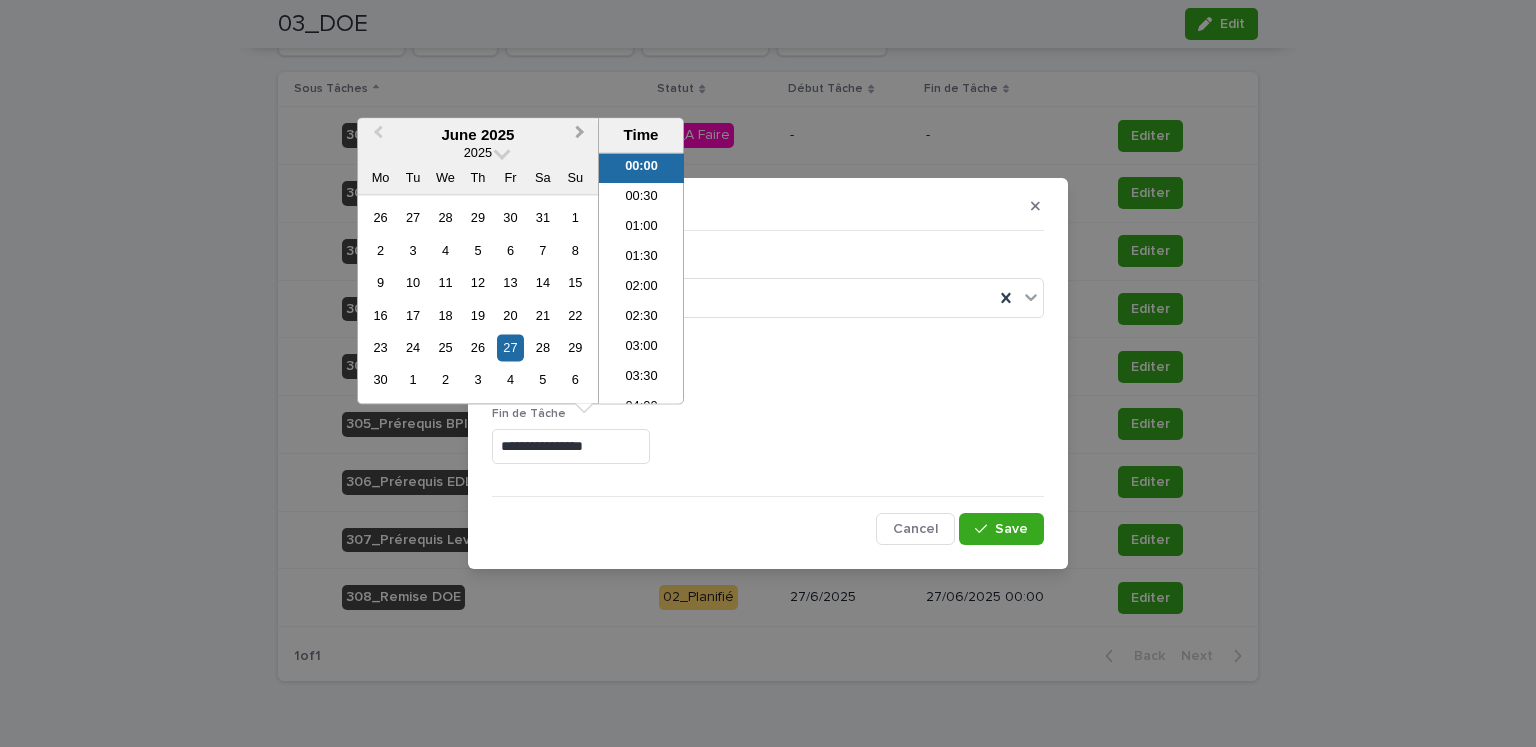 click on "Next Month" at bounding box center [582, 136] 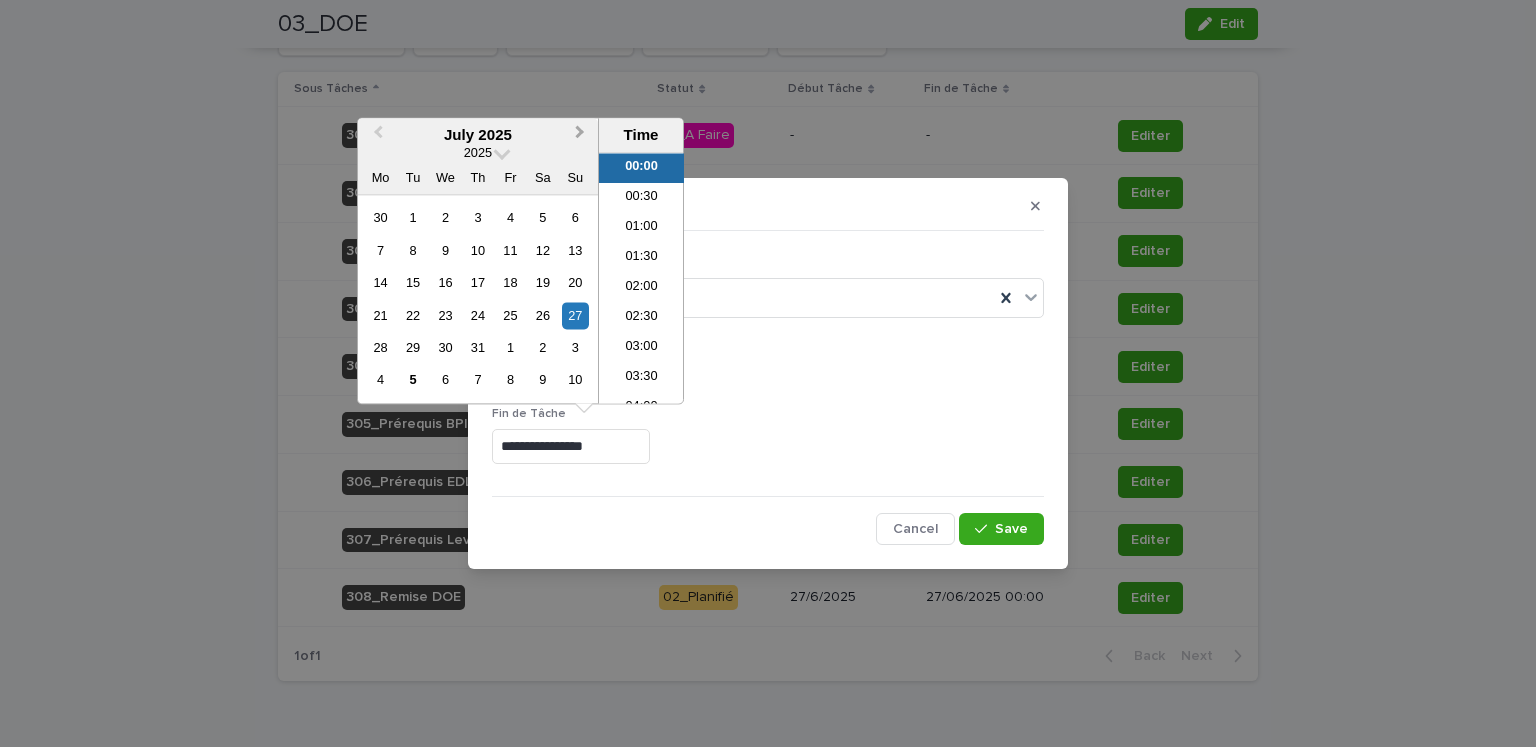 click on "Next Month" at bounding box center (582, 136) 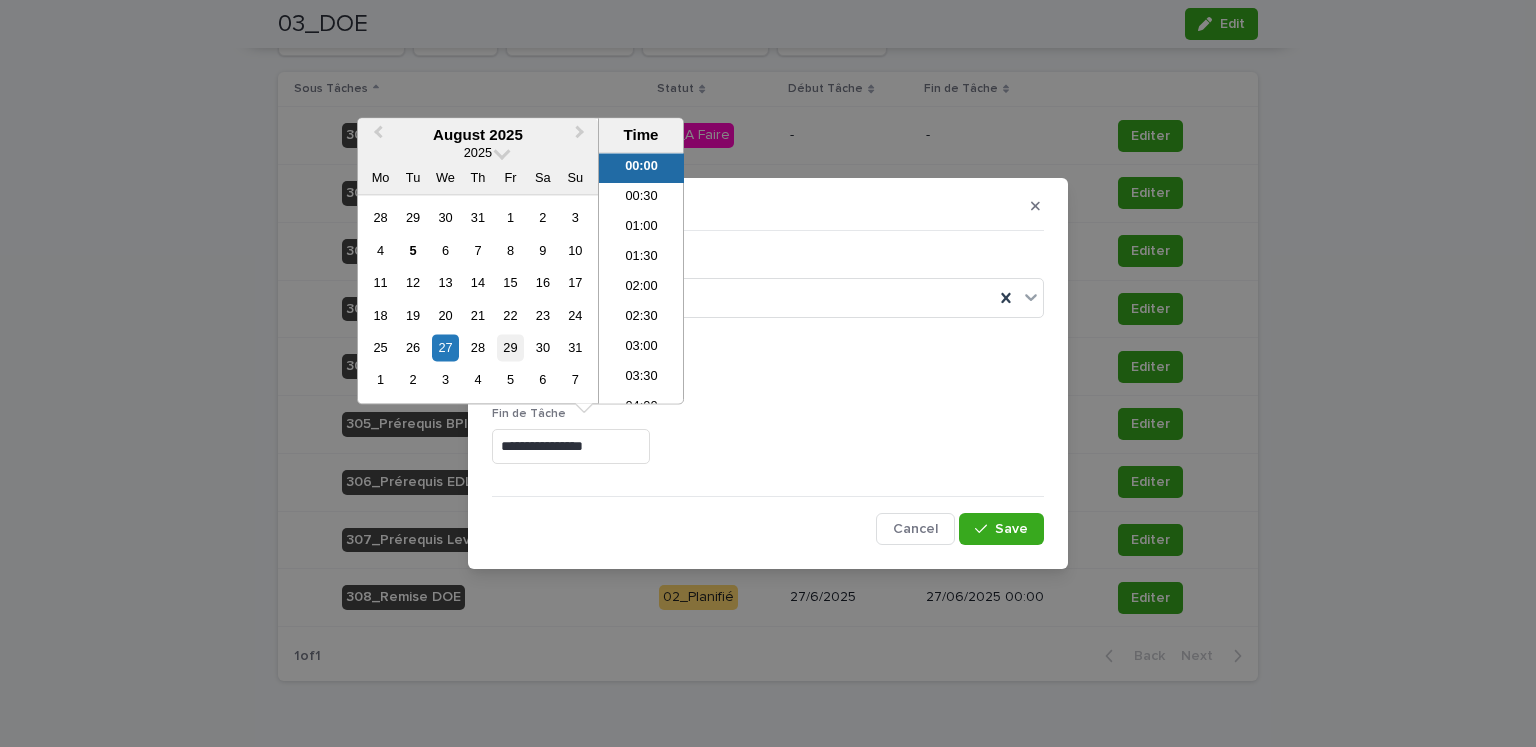 click on "29" at bounding box center [510, 347] 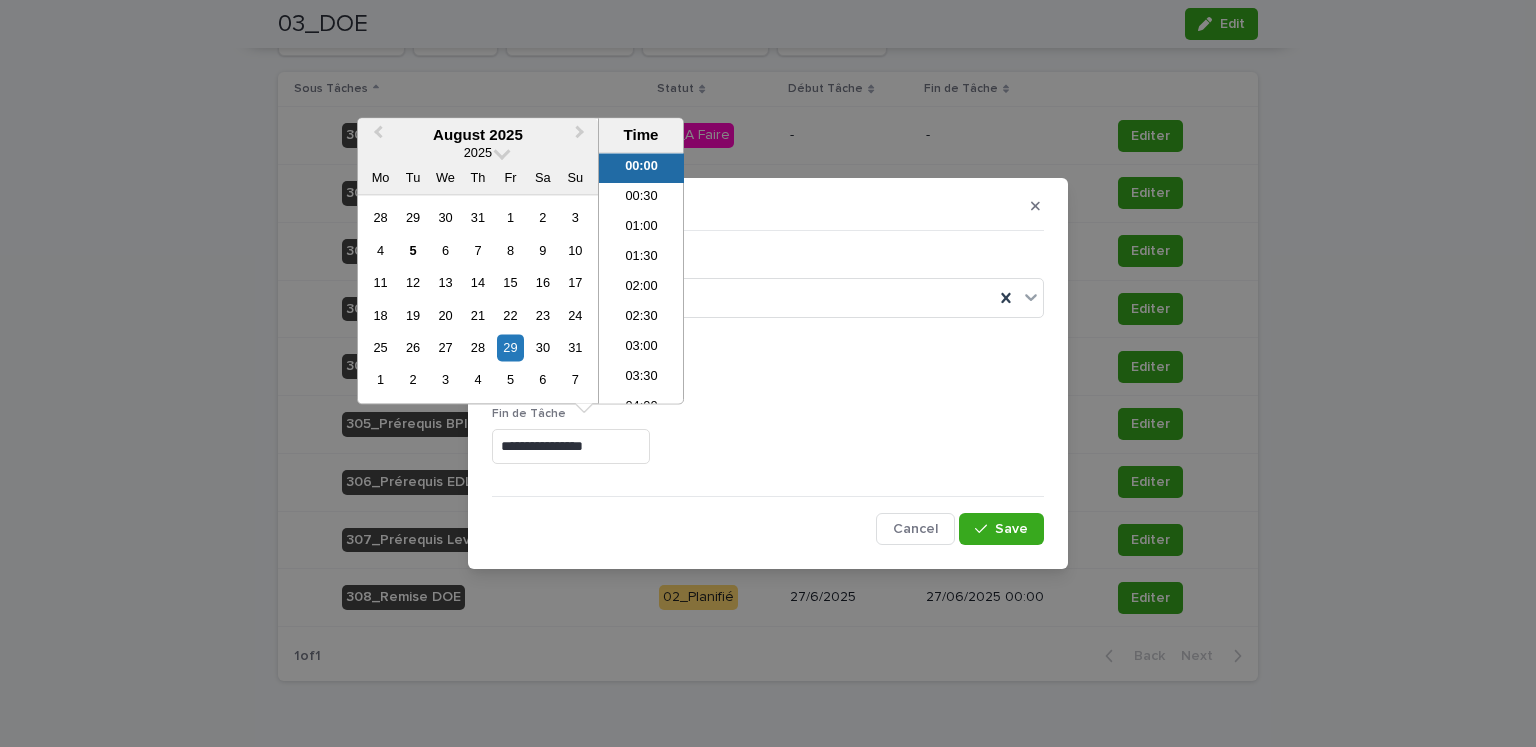 type on "**********" 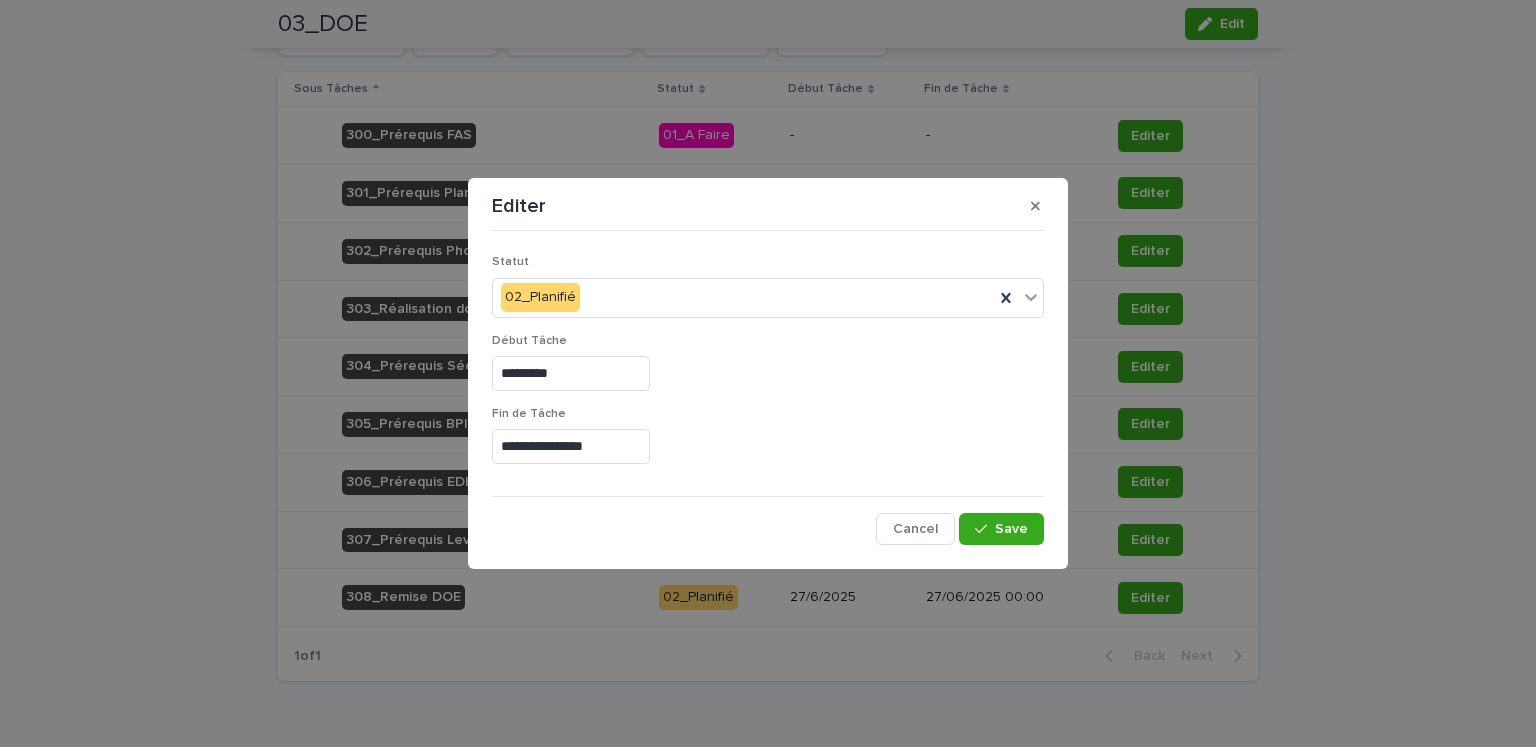 click on "**********" at bounding box center (768, 446) 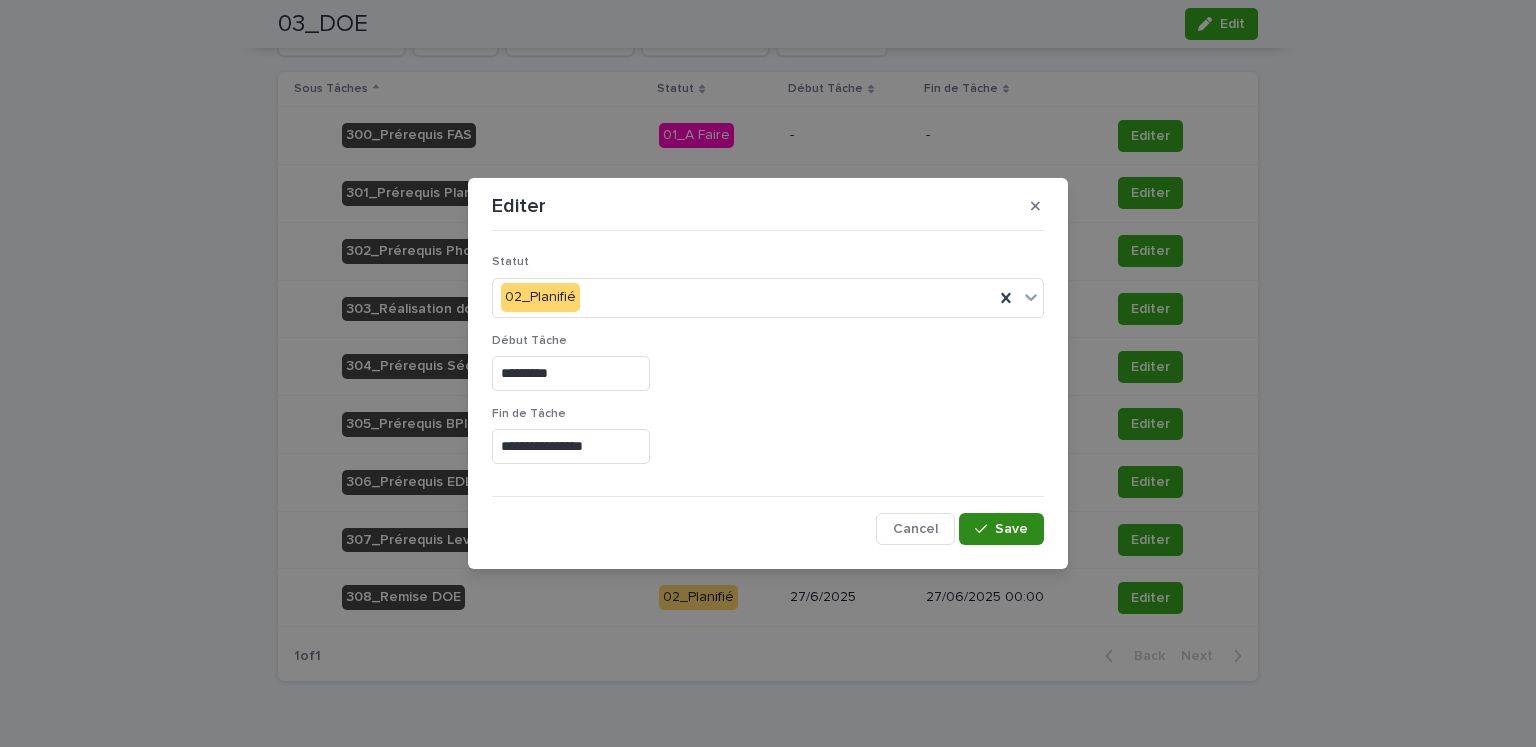 click on "Save" at bounding box center [1001, 529] 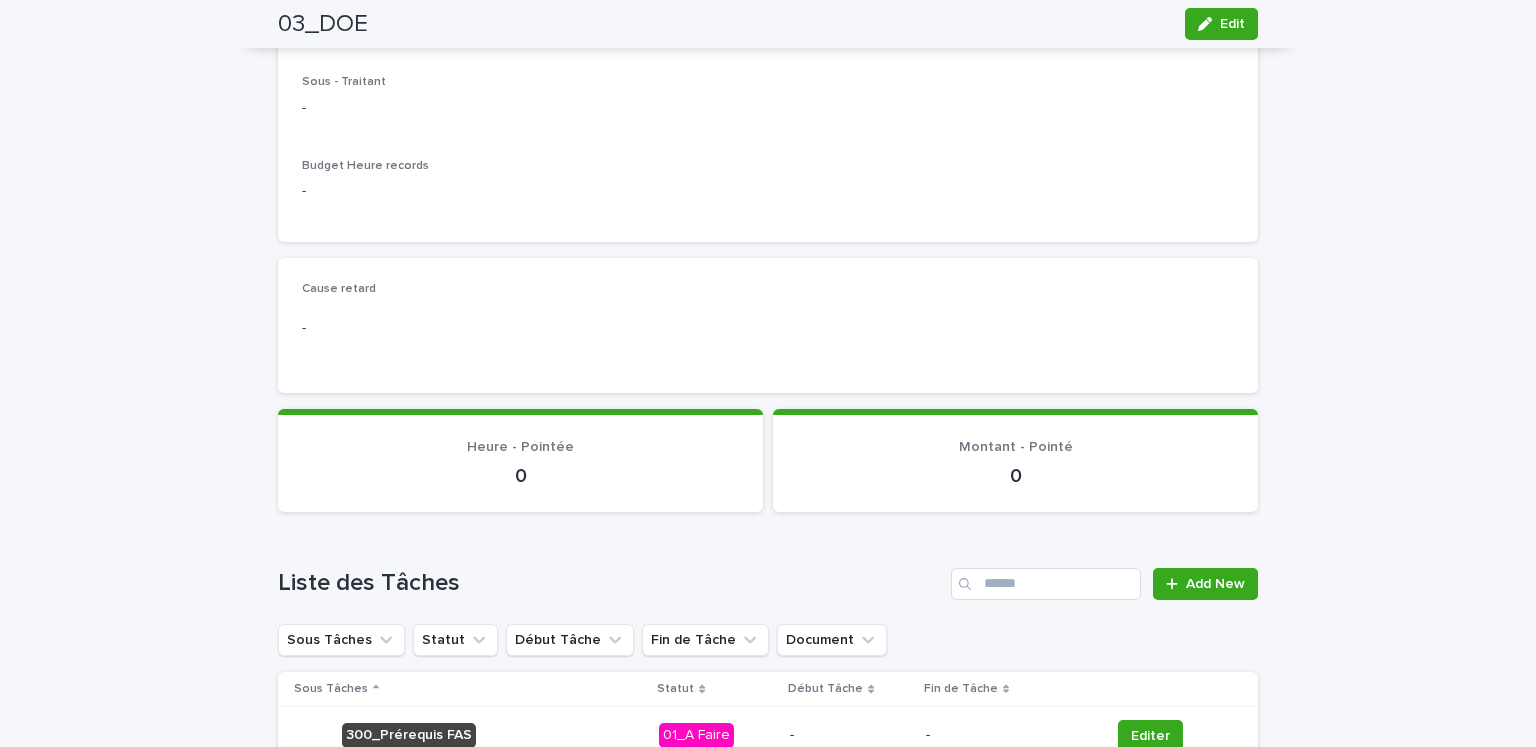 scroll, scrollTop: 0, scrollLeft: 0, axis: both 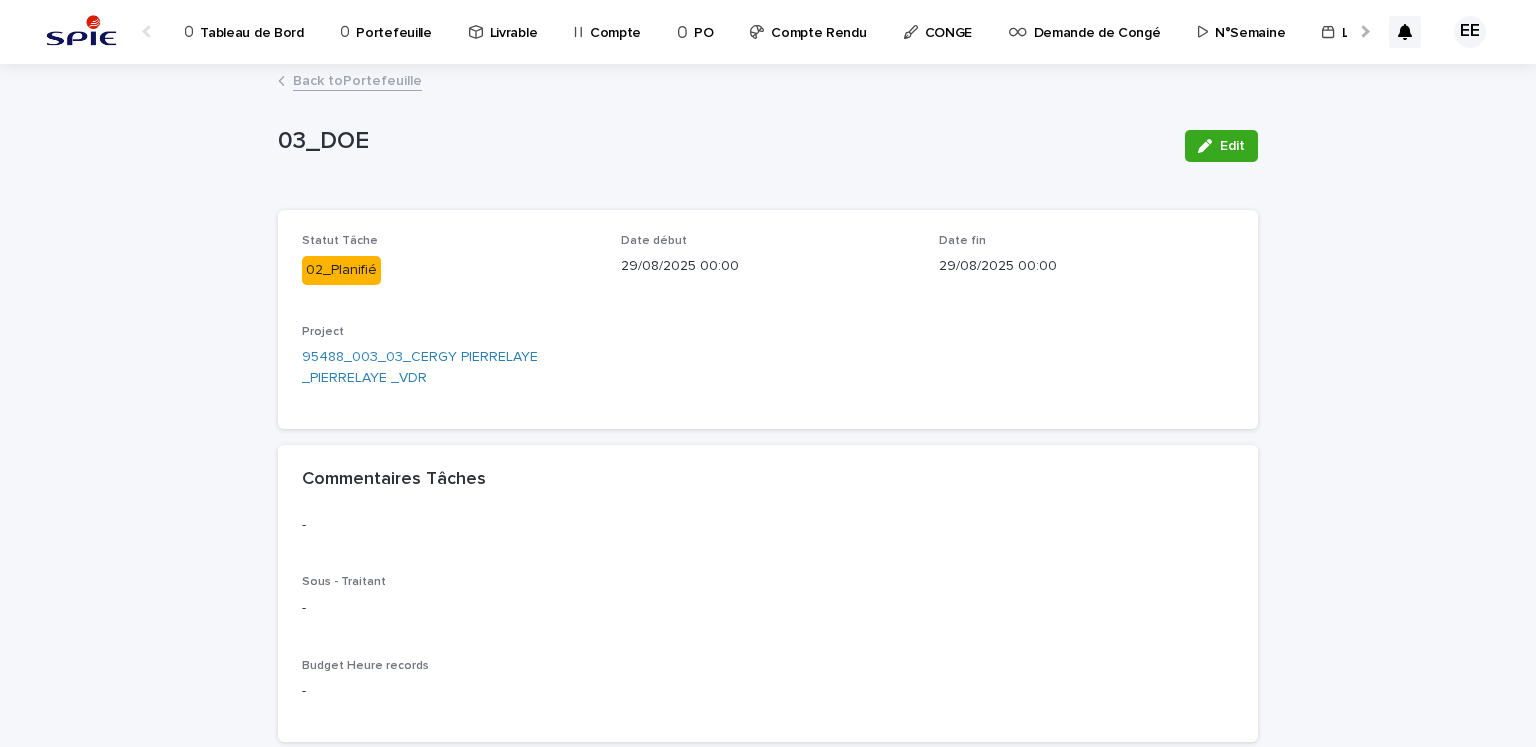 click on "Back to  Portefeuille" at bounding box center (357, 79) 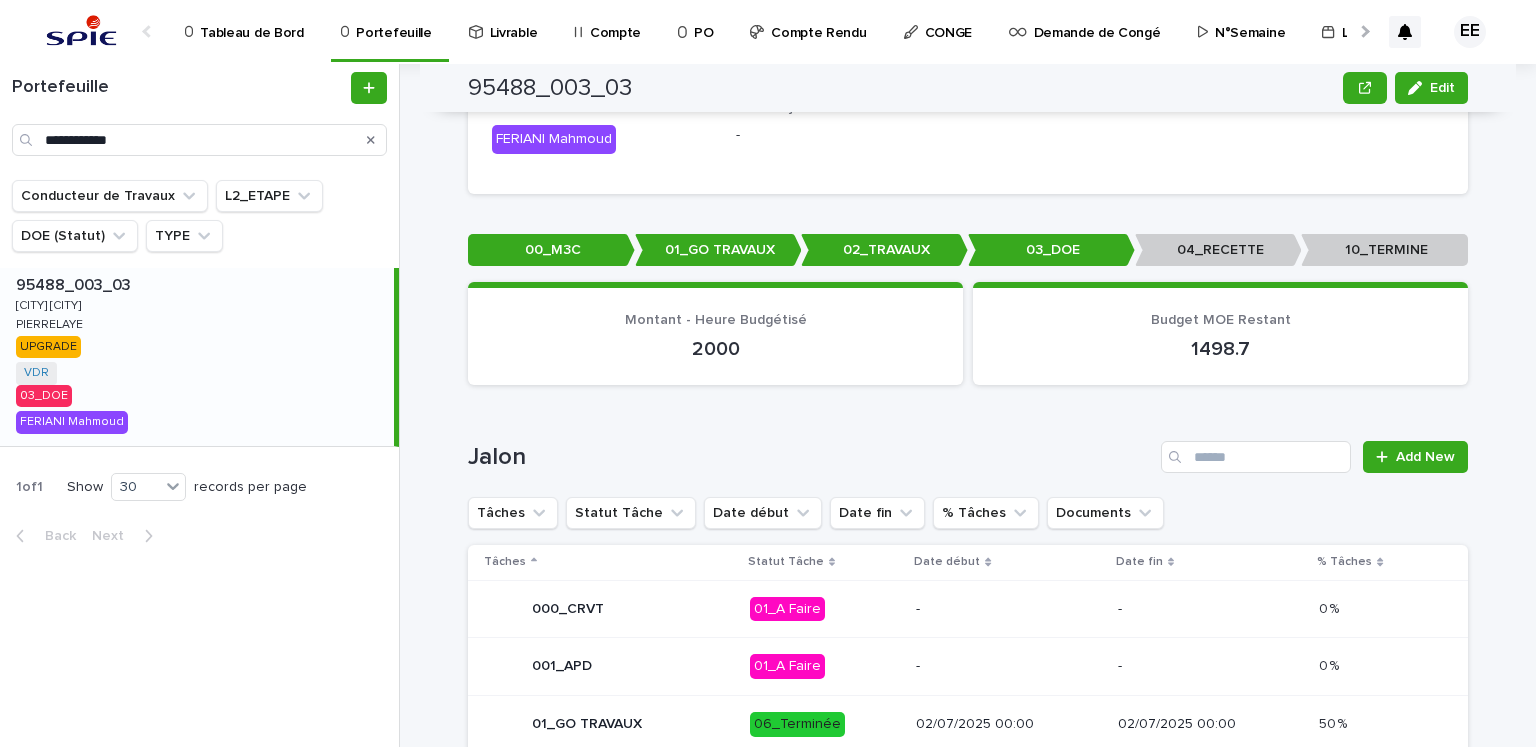 scroll, scrollTop: 1000, scrollLeft: 0, axis: vertical 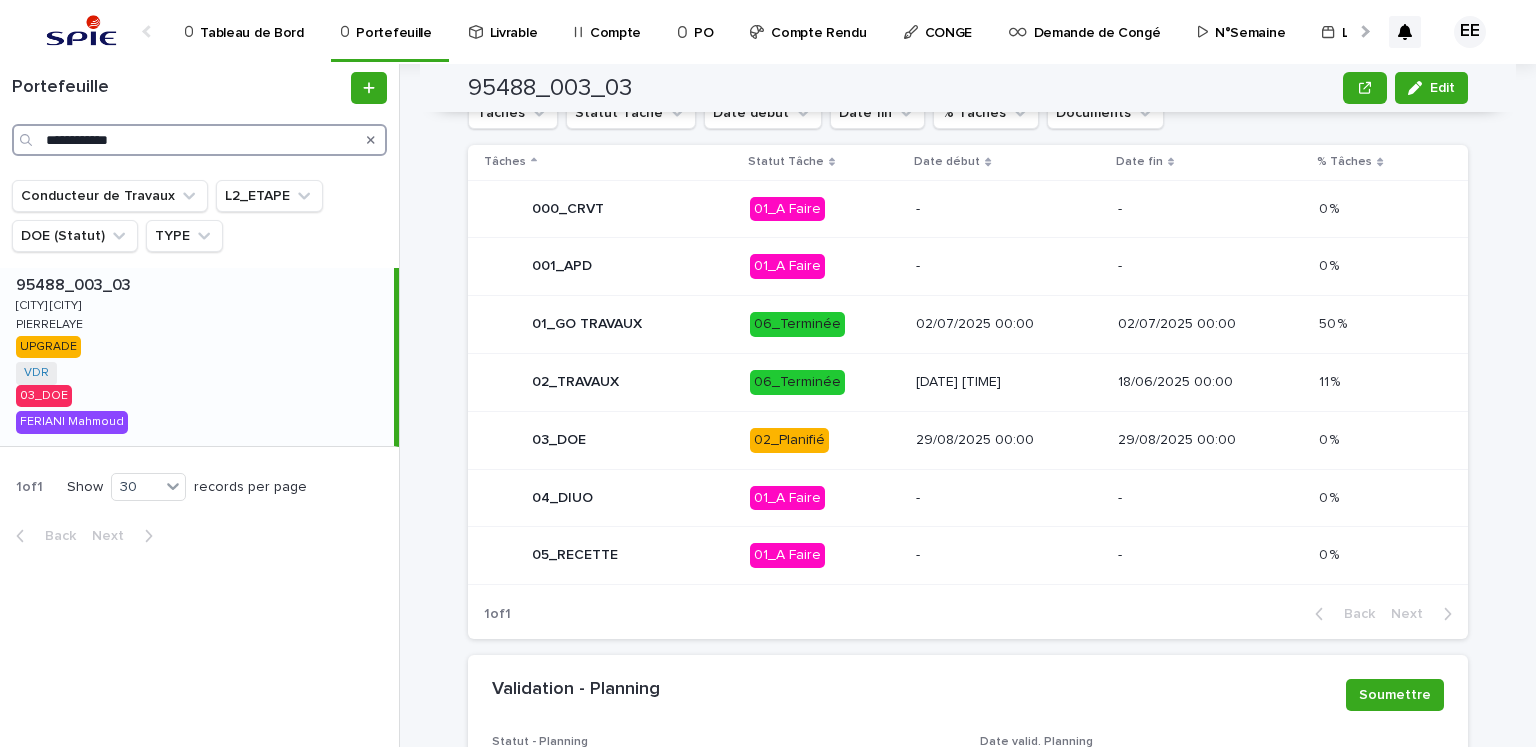 click on "**********" at bounding box center (199, 140) 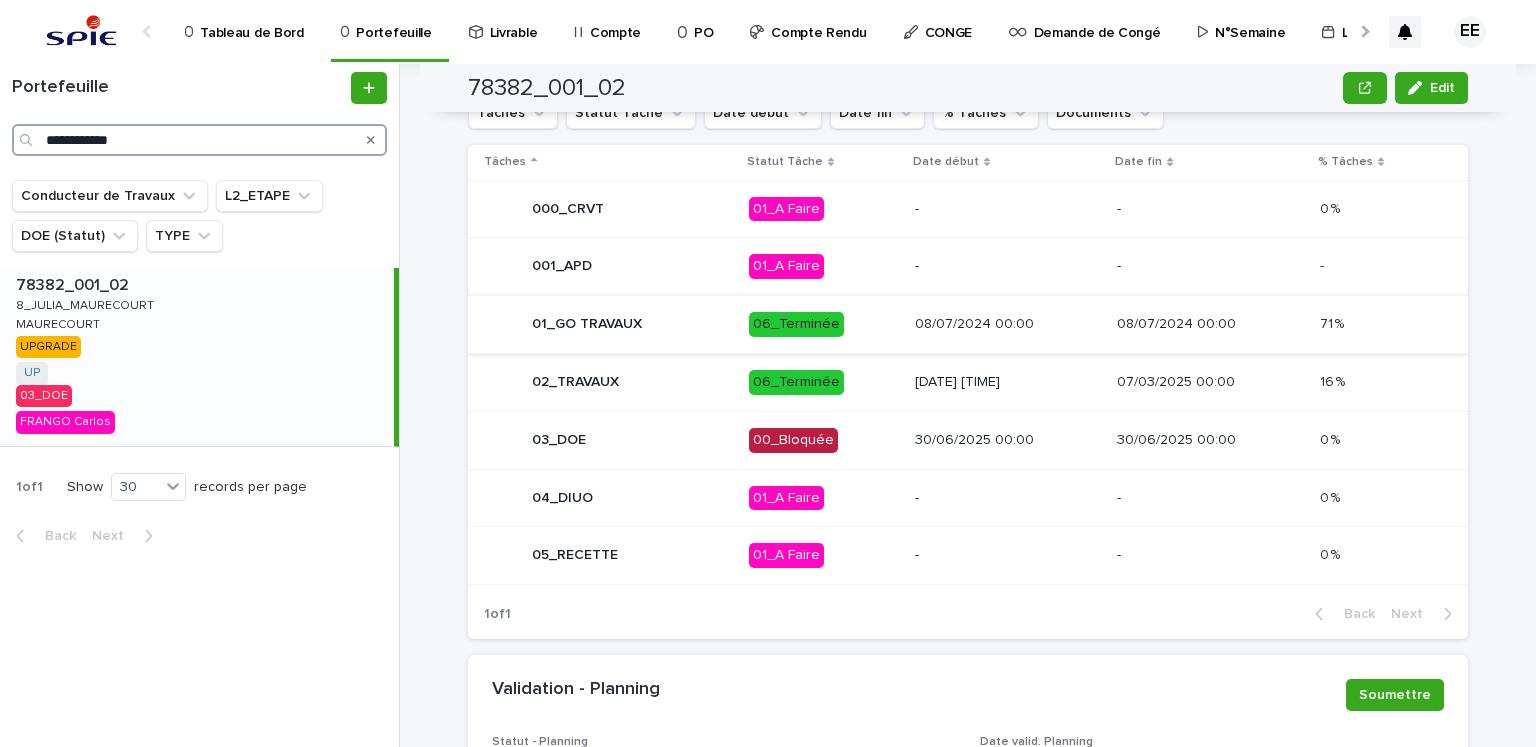 type on "**********" 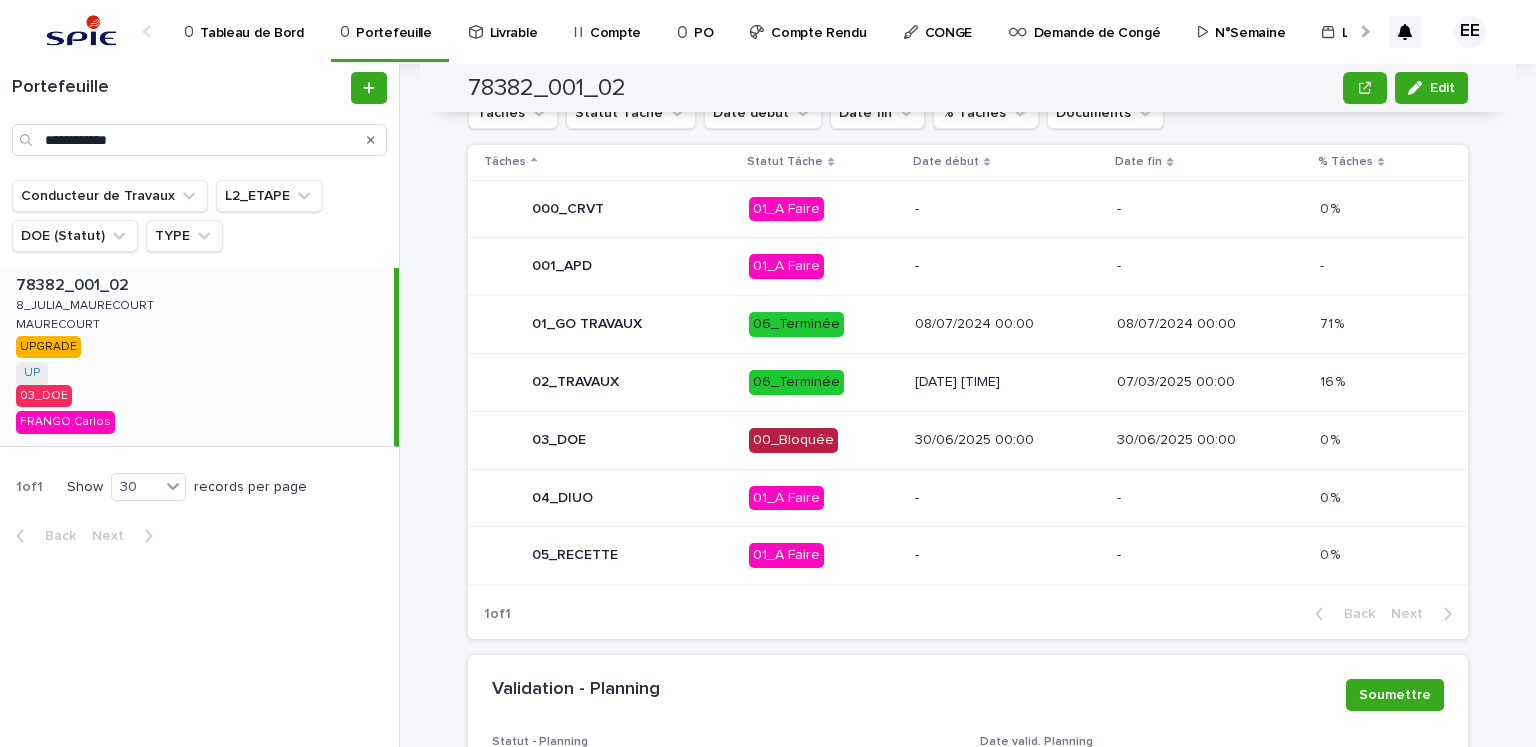 click on "CONGE" at bounding box center (948, 21) 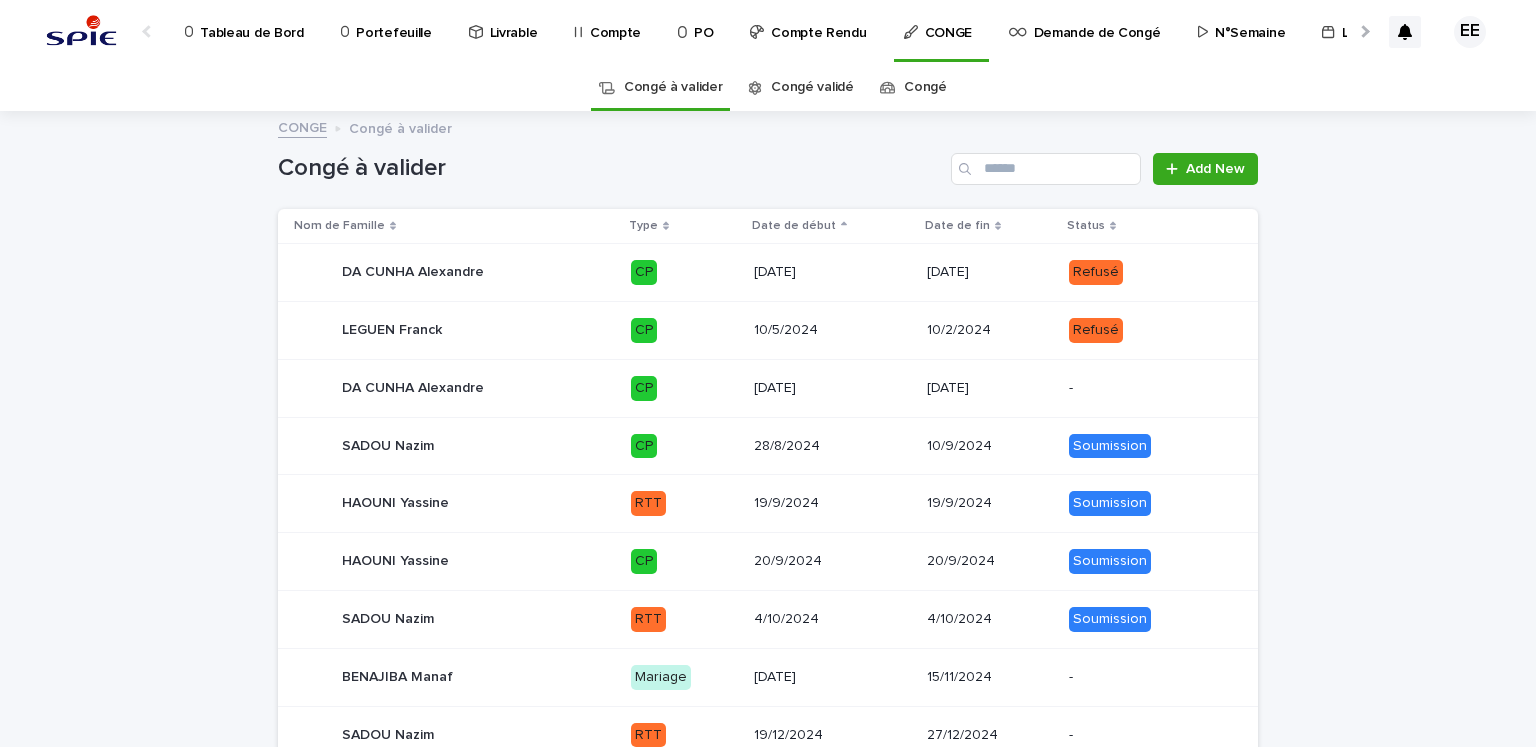 click on "Congé validé" at bounding box center (812, 87) 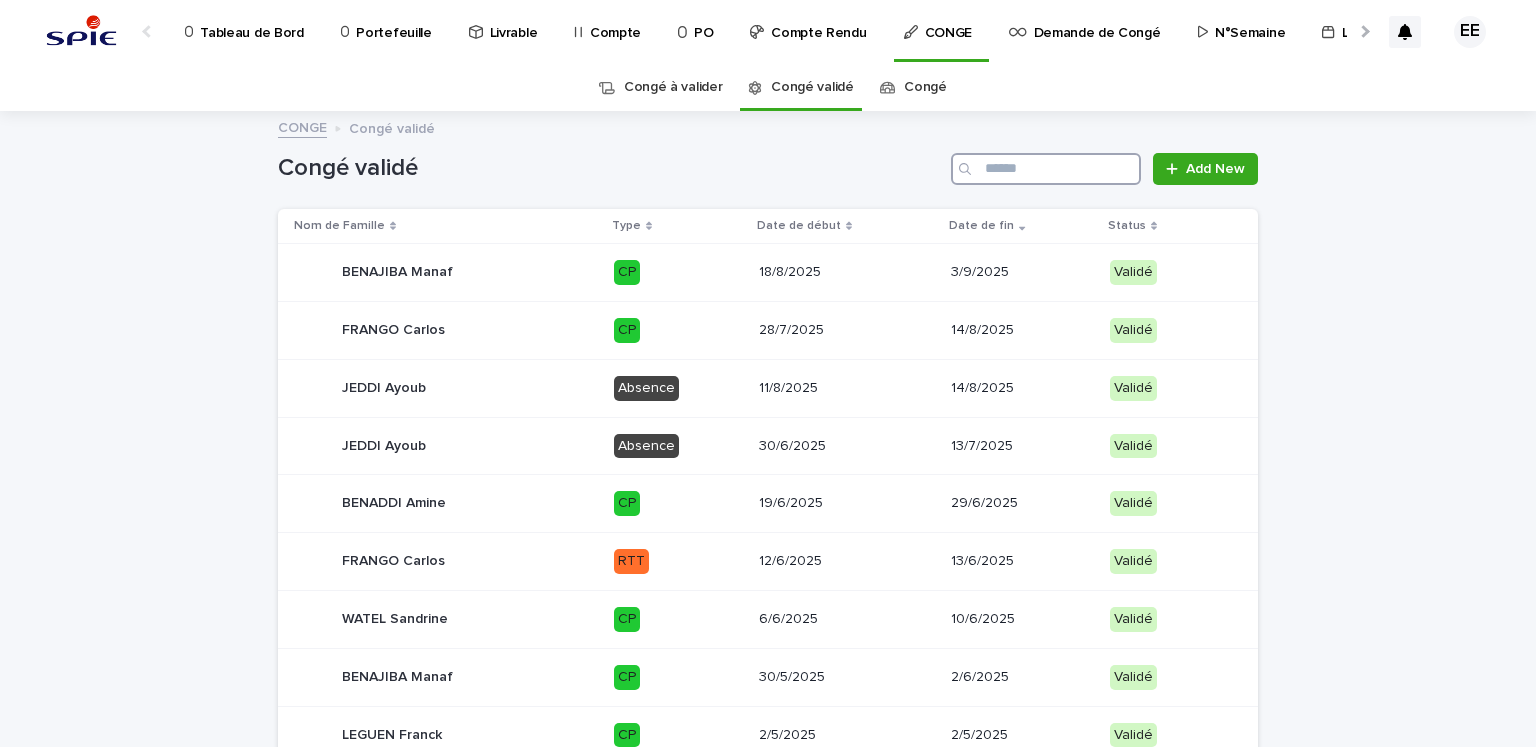 click at bounding box center (1046, 169) 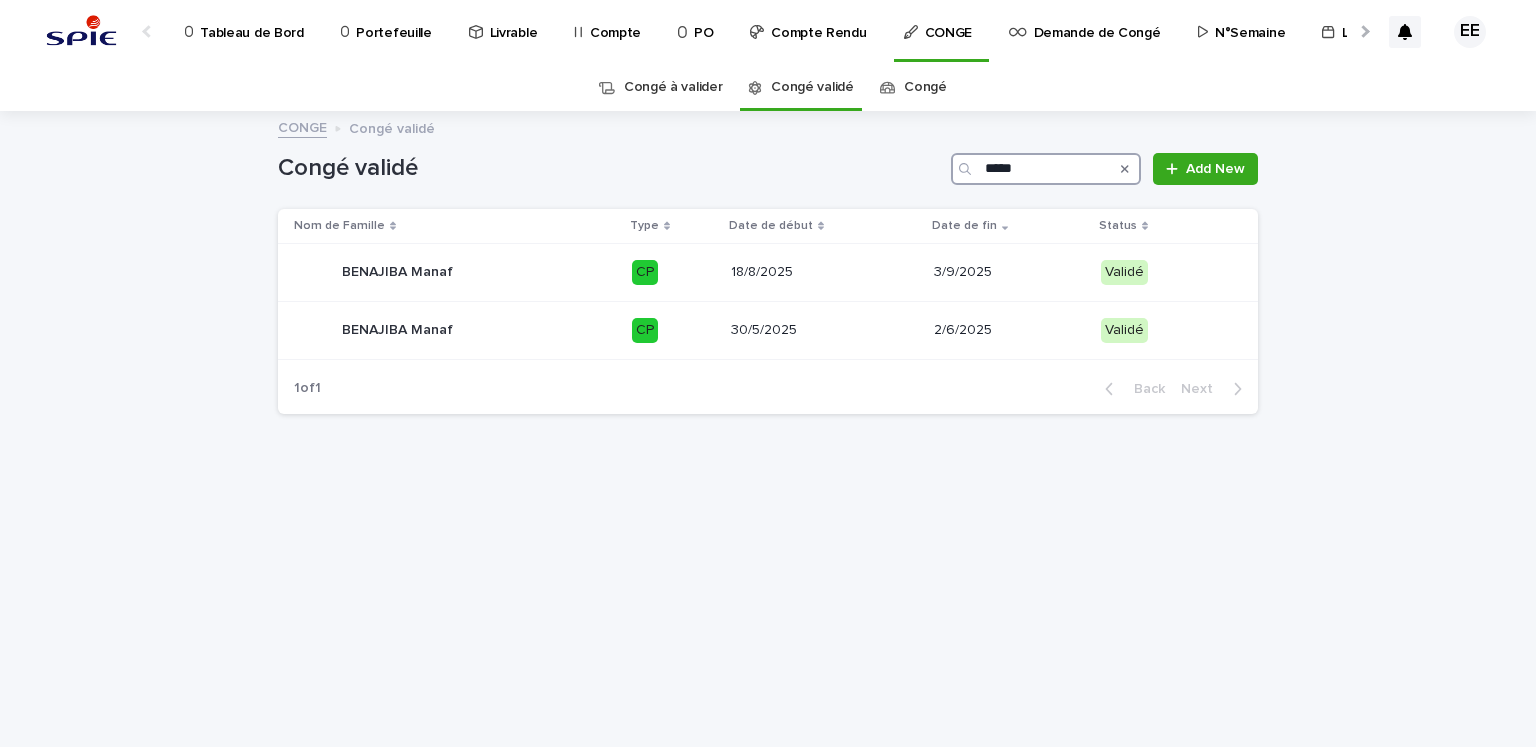 type on "*****" 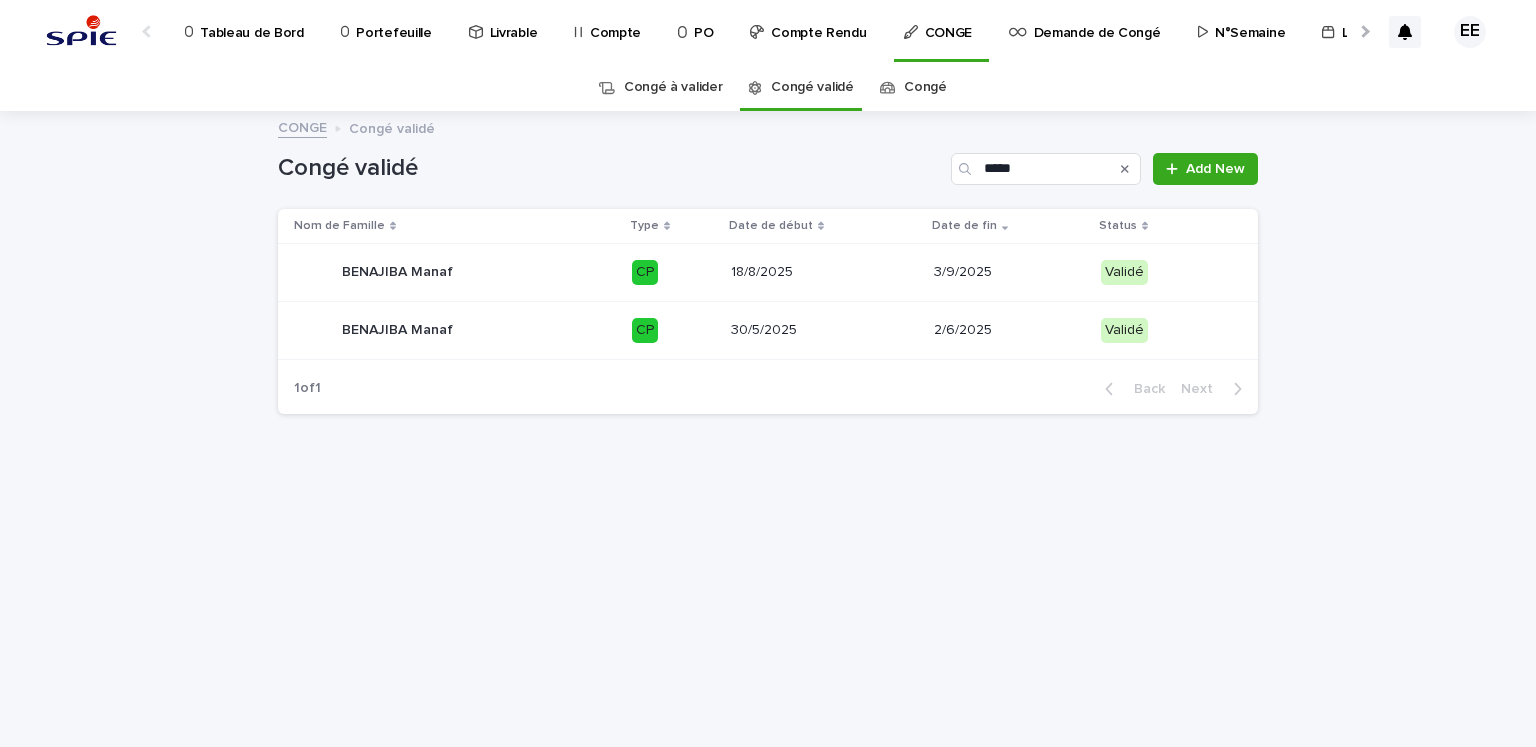 click on "Portefeuille" at bounding box center [393, 21] 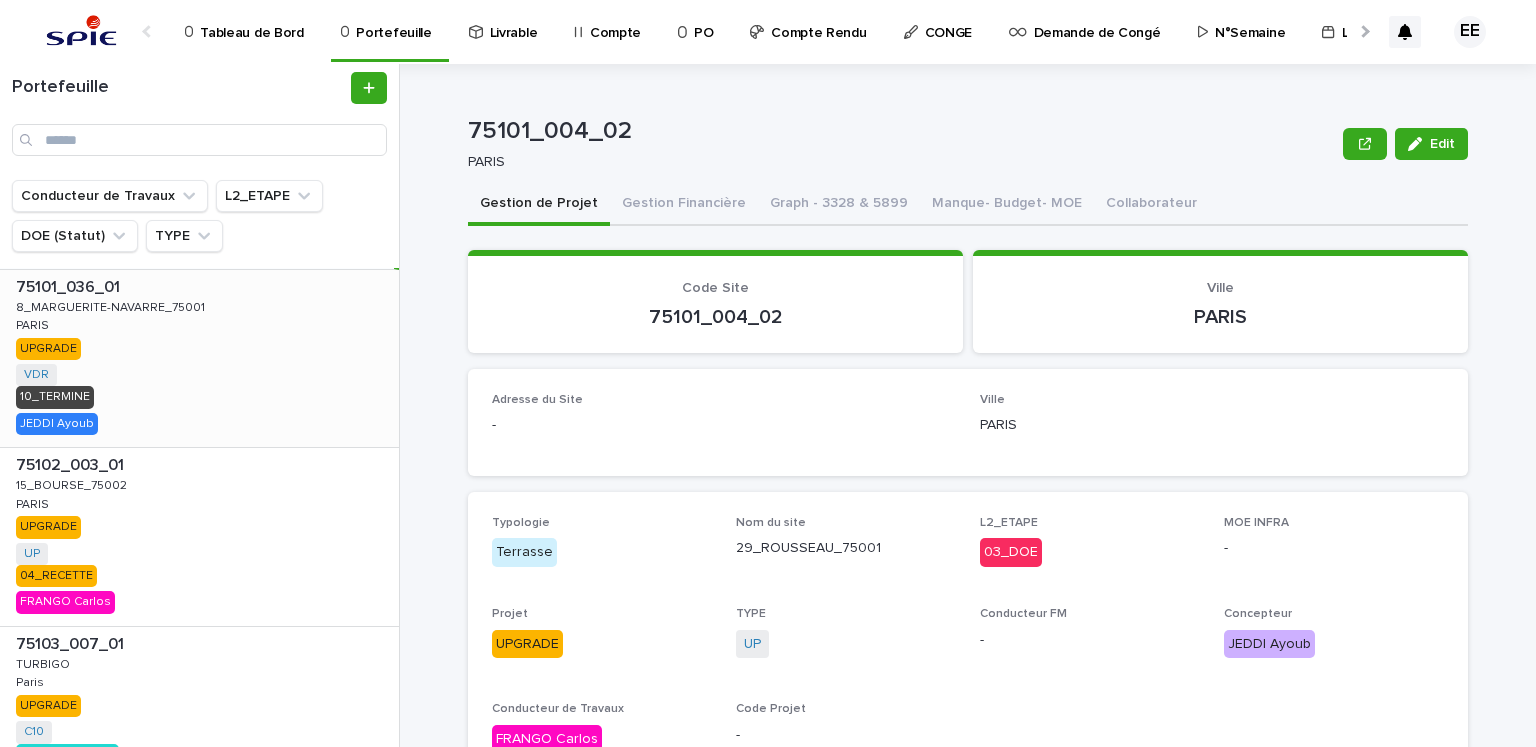 scroll, scrollTop: 0, scrollLeft: 0, axis: both 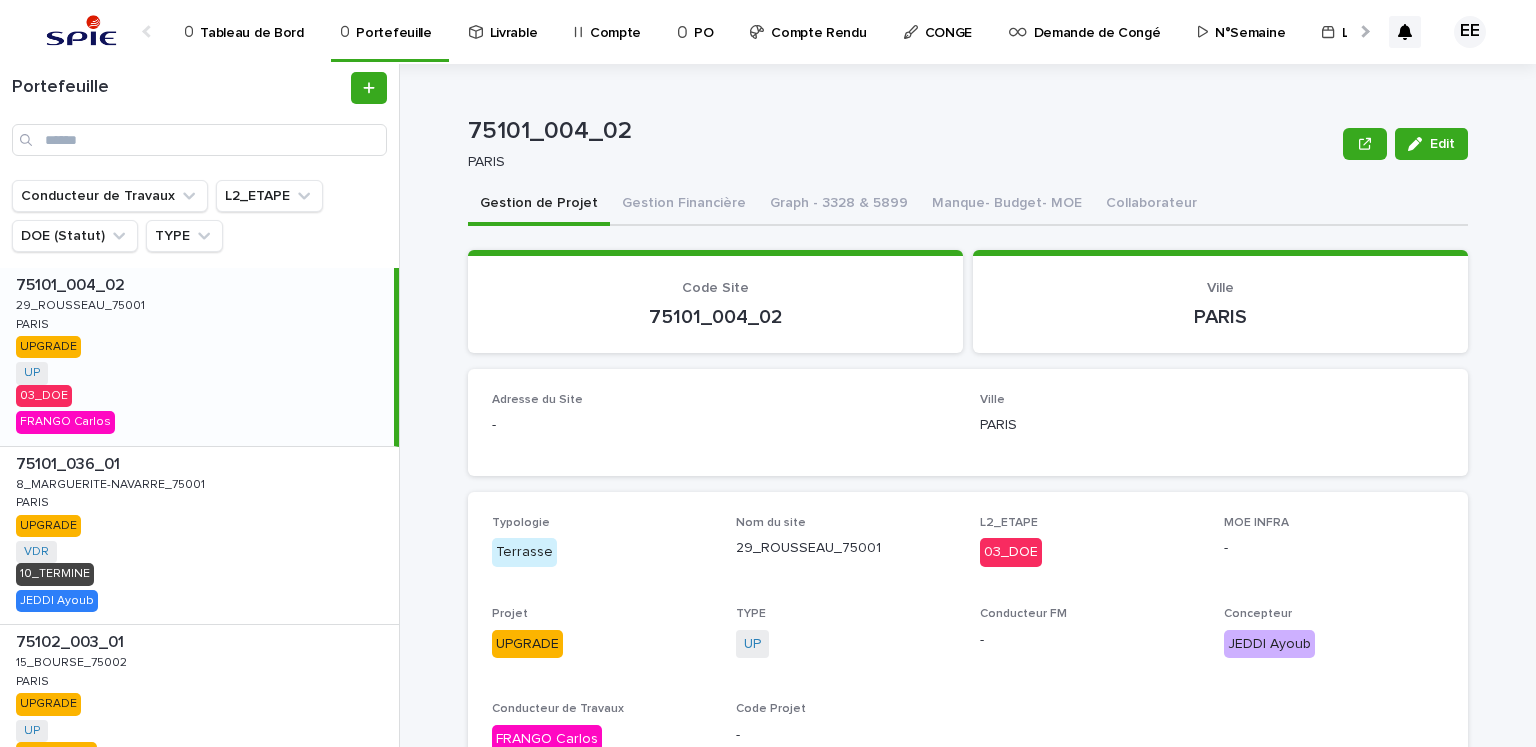 click on "75101_004_02 75101_004_02   29_ROUSSEAU_75001 29_ROUSSEAU_75001   PARIS PARIS   UPGRADE UP   + 0 03_DOE FRANGO Carlos" at bounding box center (197, 357) 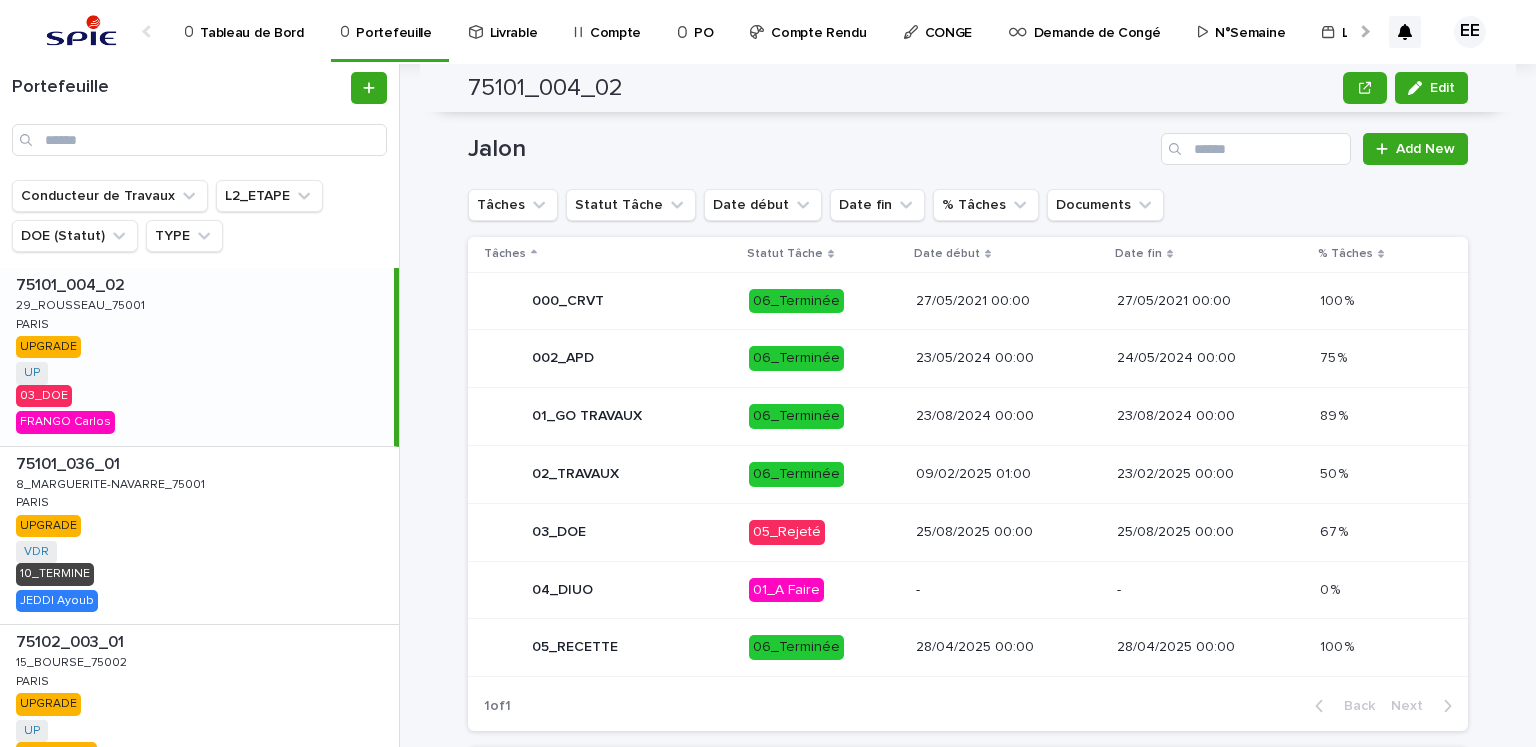 scroll, scrollTop: 900, scrollLeft: 0, axis: vertical 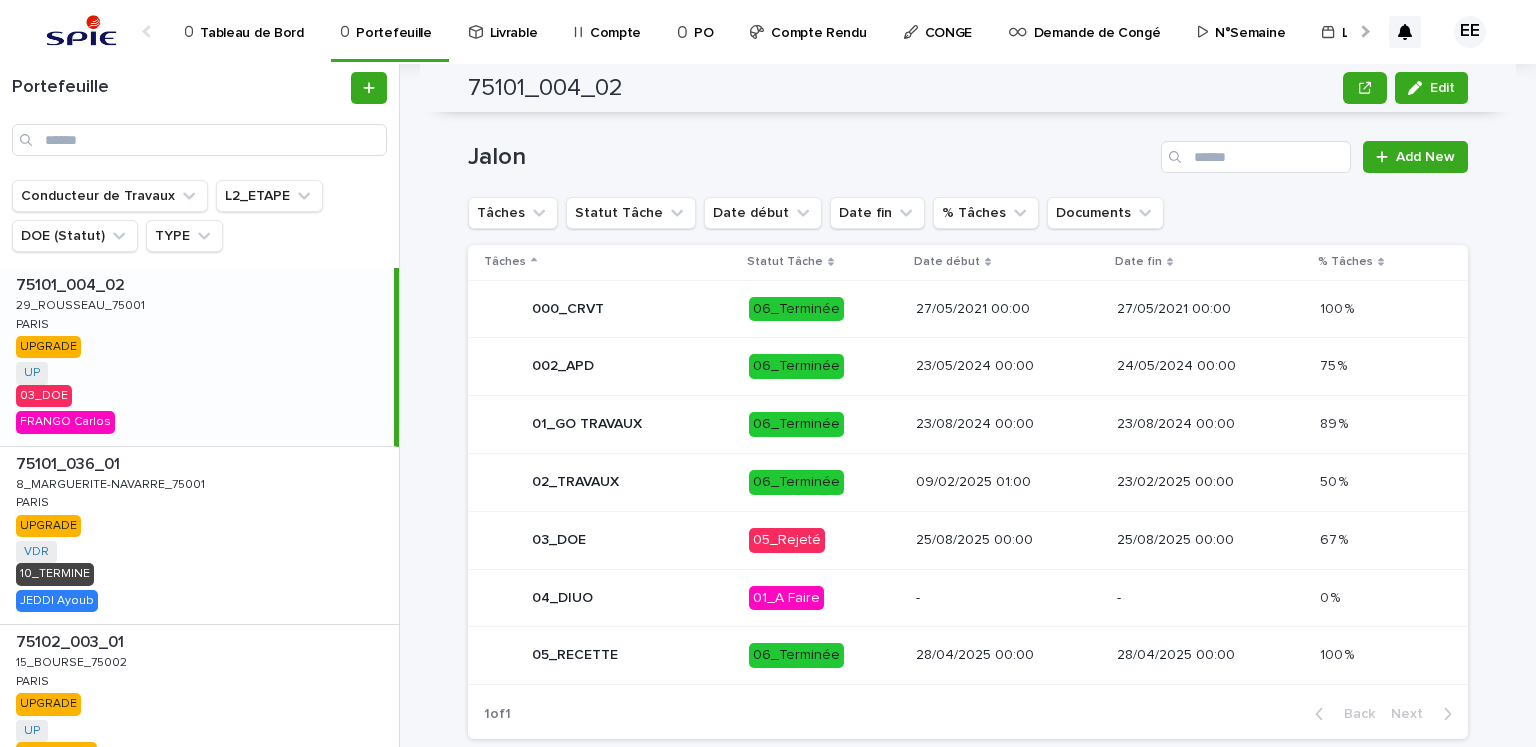 click on "75101_004_02 75101_004_02   29_ROUSSEAU_75001 29_ROUSSEAU_75001   PARIS PARIS   UPGRADE UP   + 0 03_DOE FRANGO Carlos" at bounding box center (197, 357) 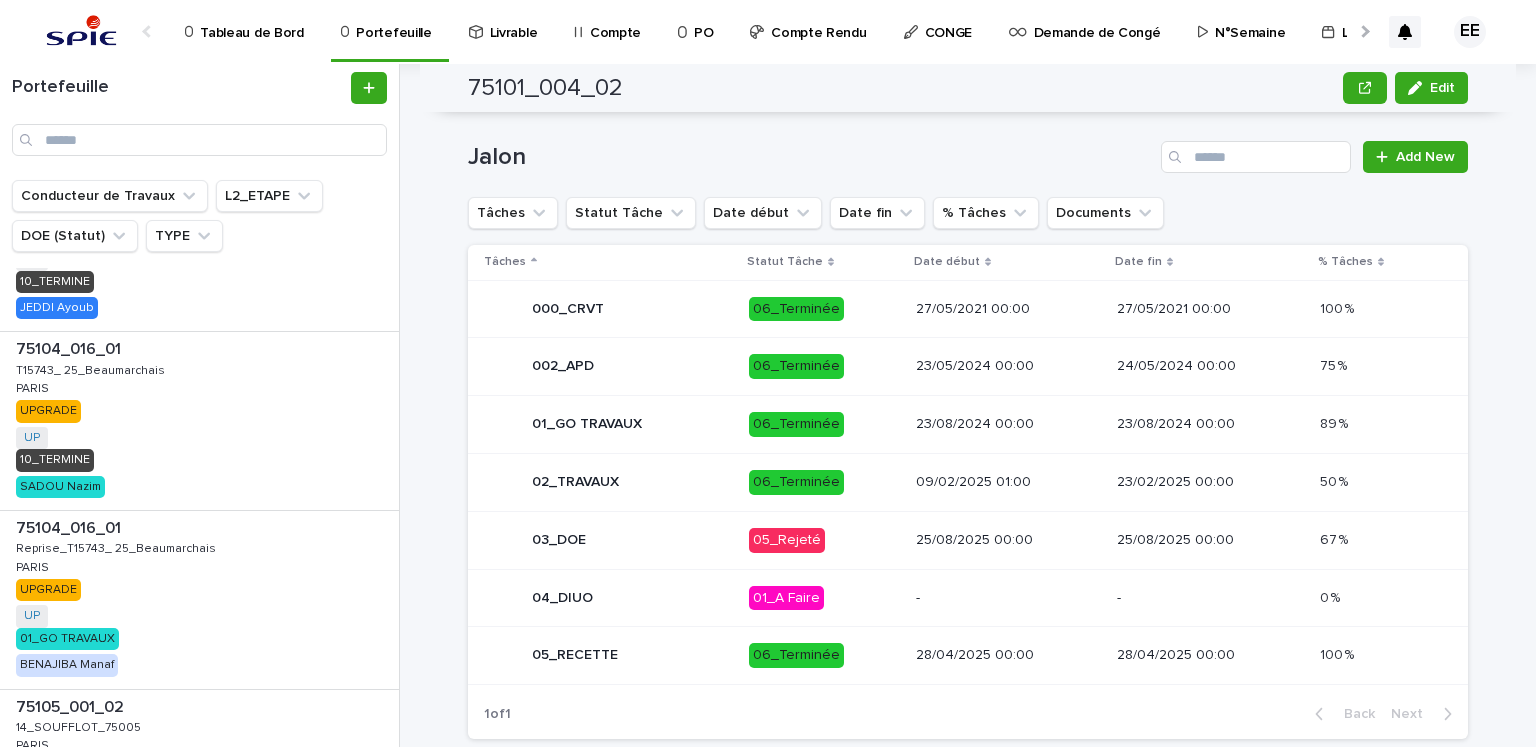 scroll, scrollTop: 1300, scrollLeft: 0, axis: vertical 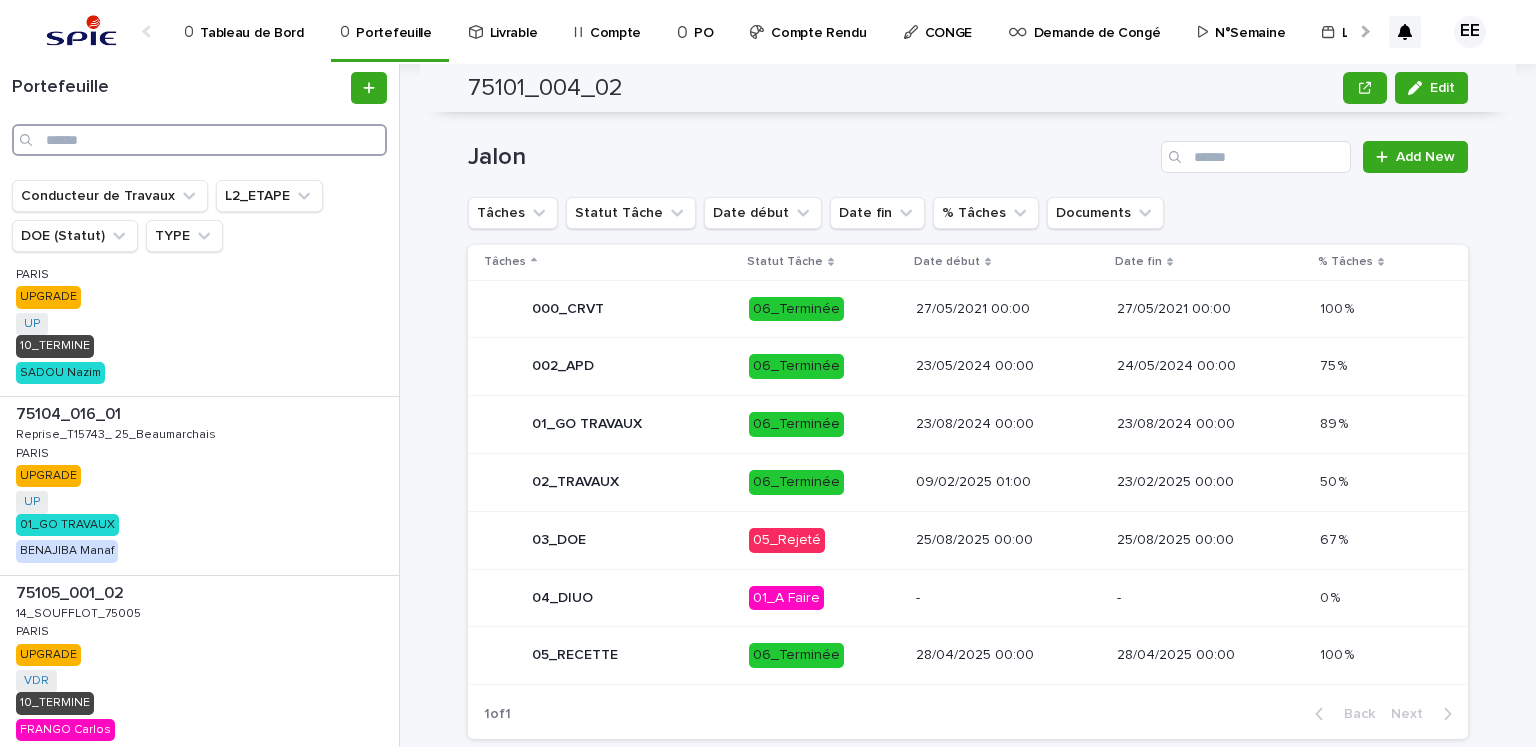 click at bounding box center [199, 140] 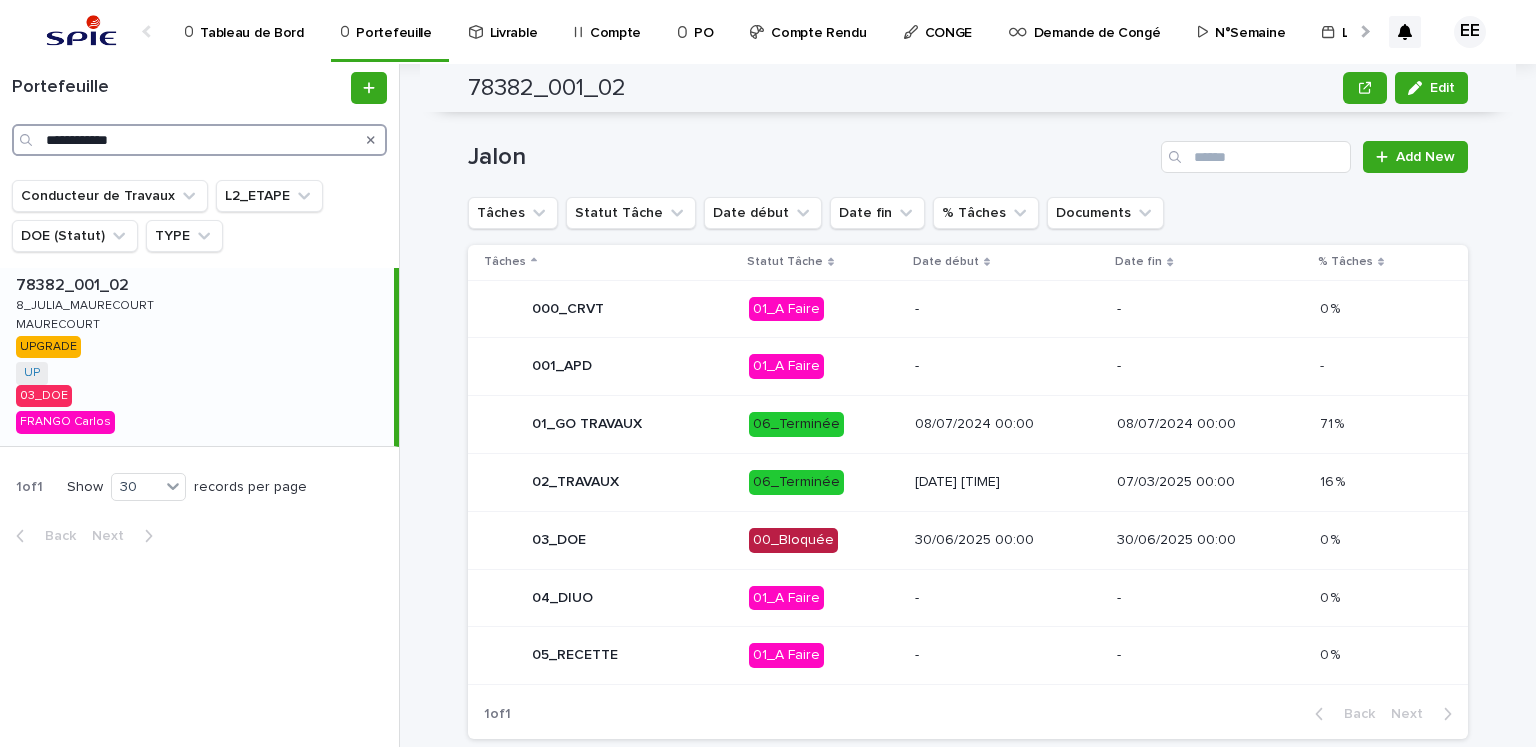 scroll, scrollTop: 0, scrollLeft: 0, axis: both 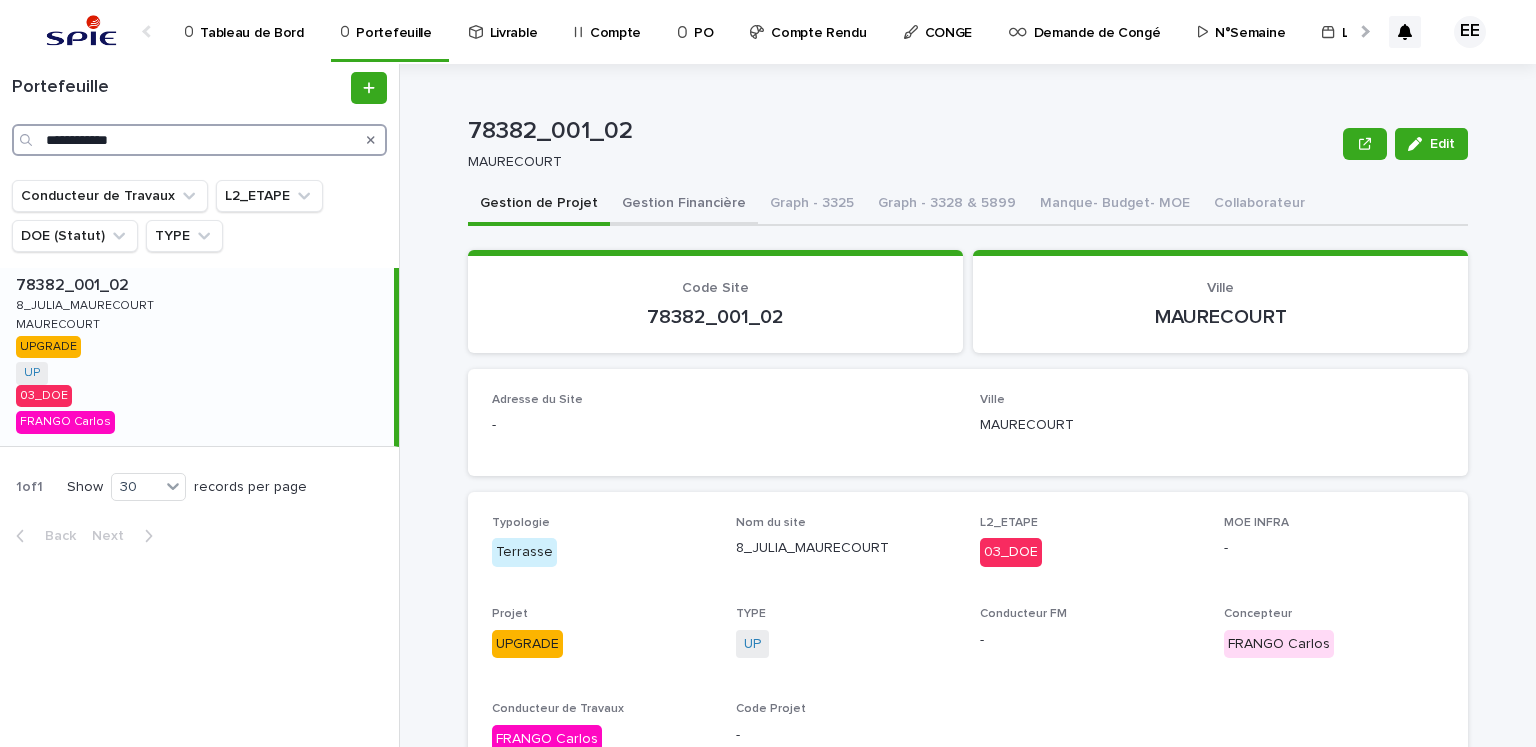 type on "**********" 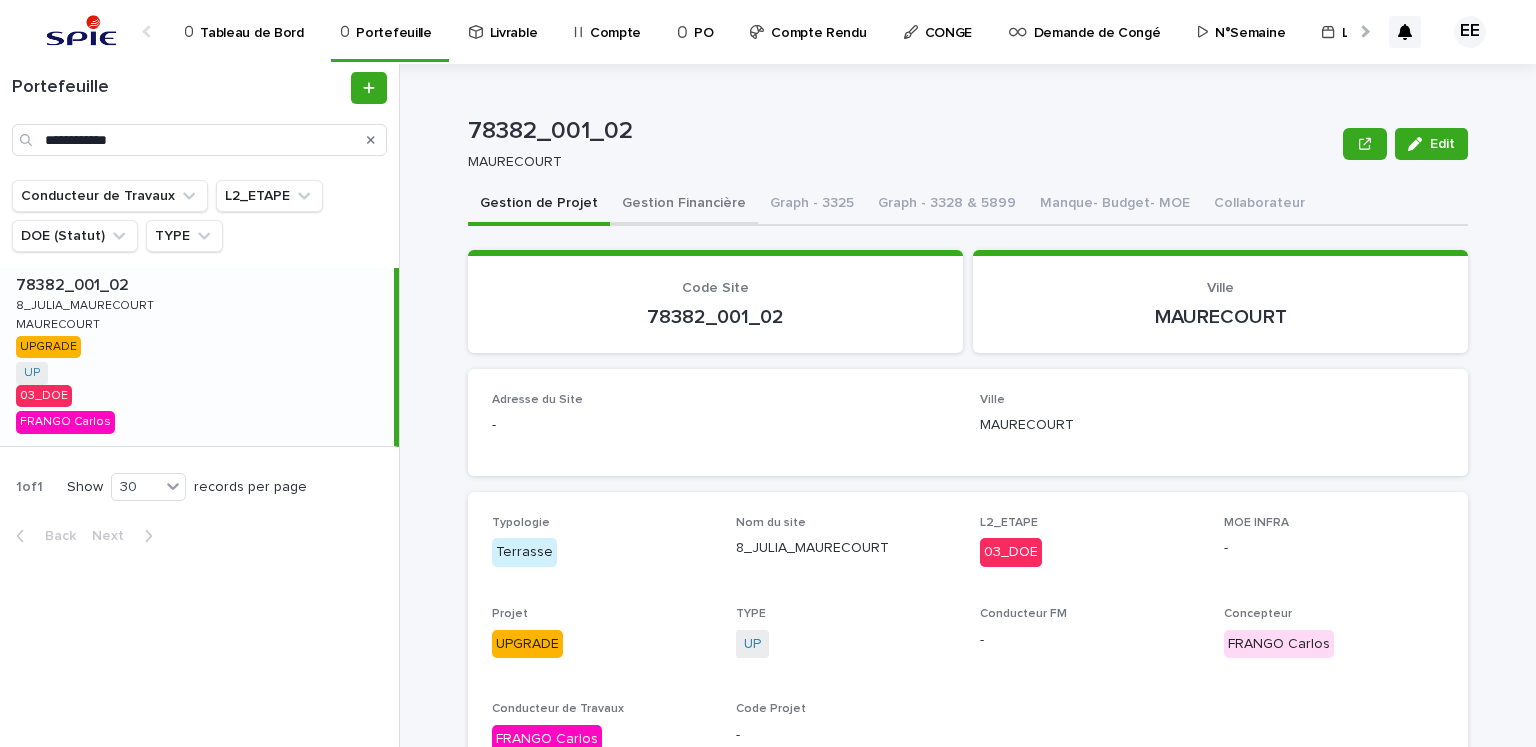 click on "Gestion Financière" at bounding box center (684, 205) 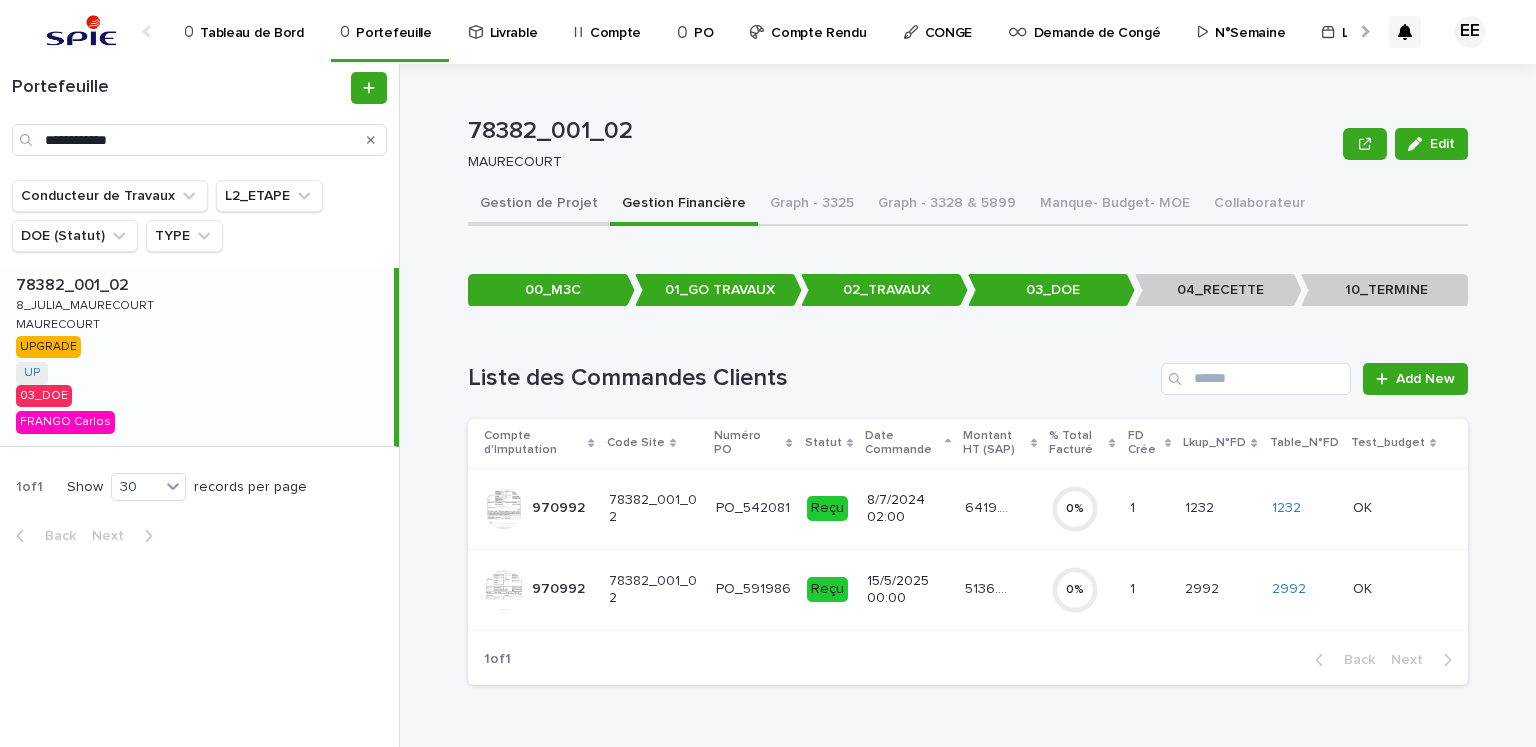 click on "Gestion de Projet" at bounding box center (539, 205) 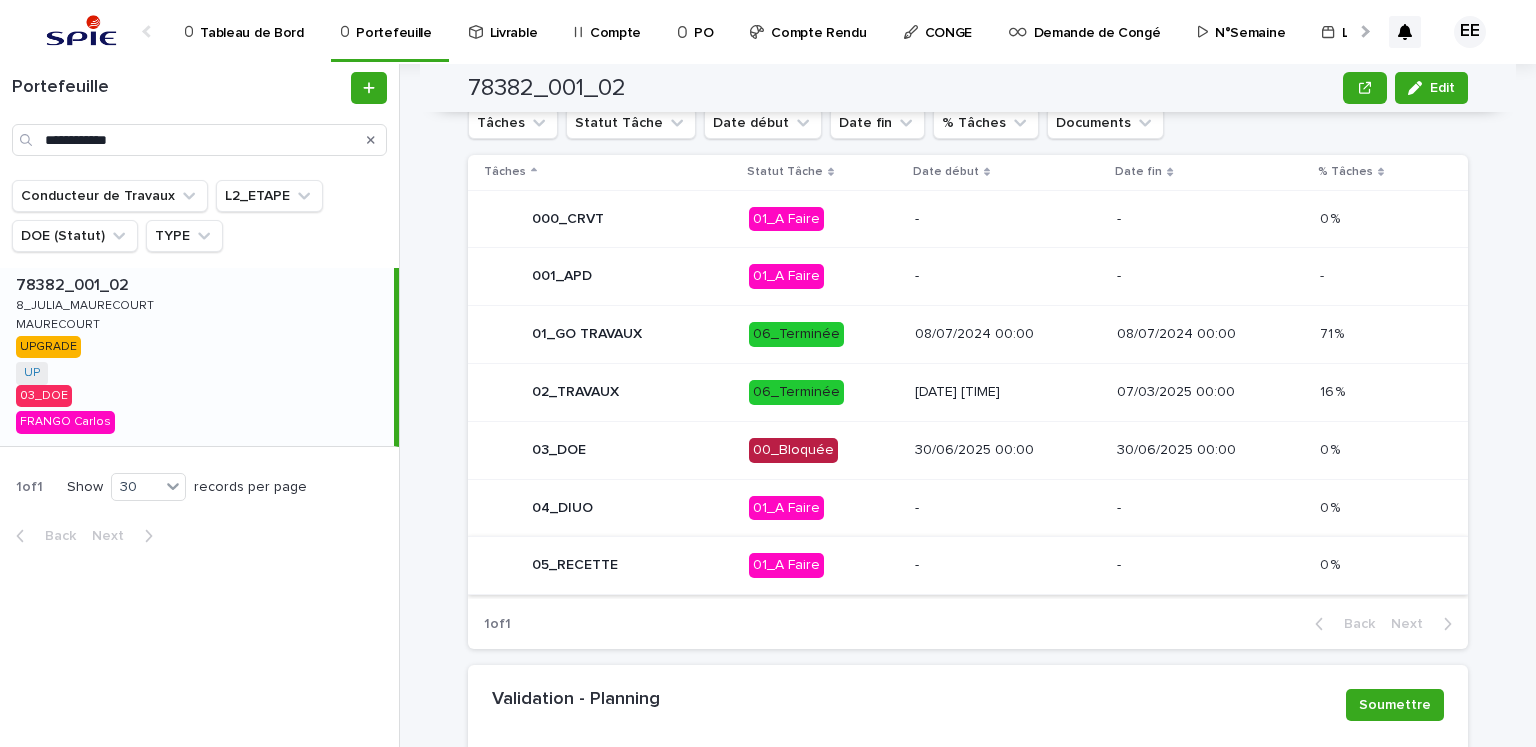 scroll, scrollTop: 1000, scrollLeft: 0, axis: vertical 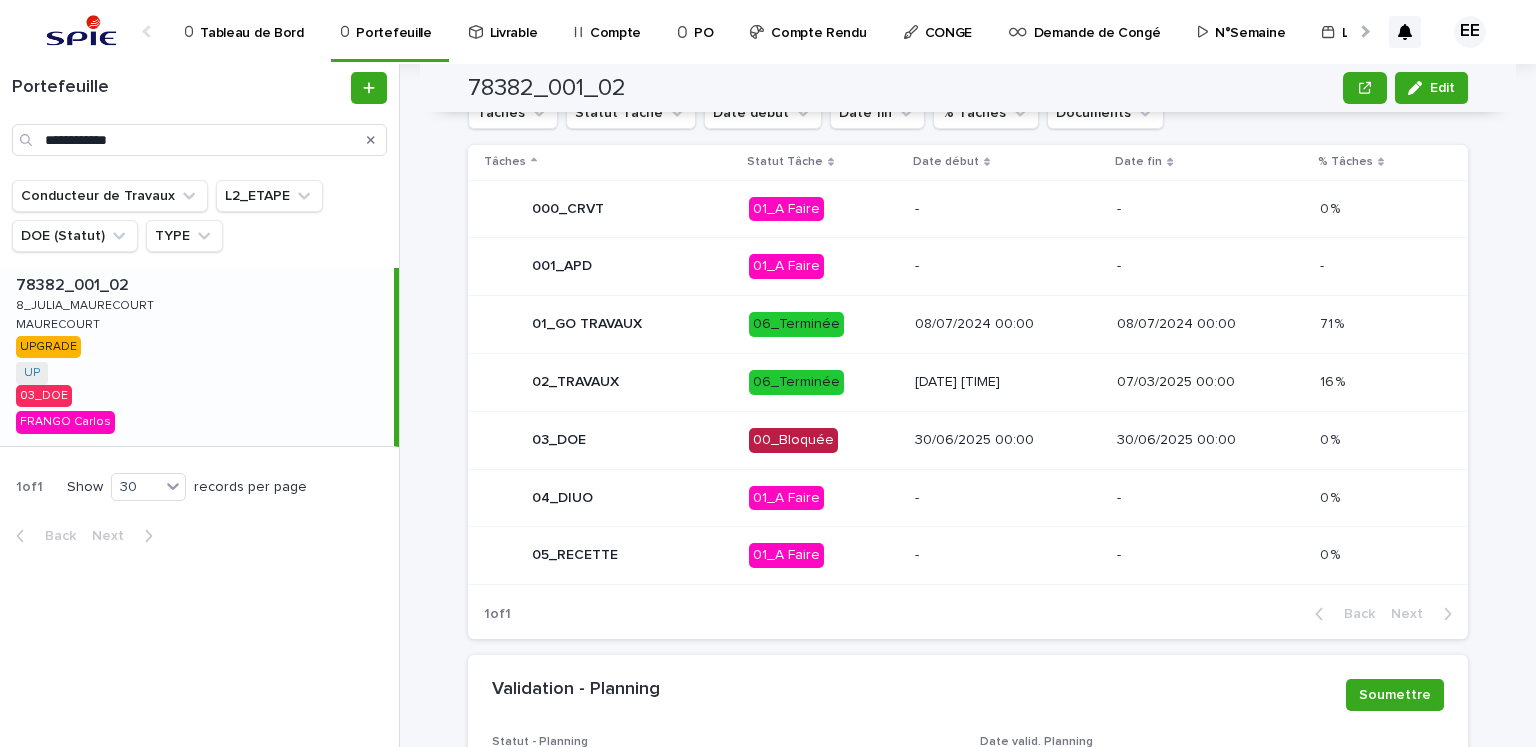 click on "00_Bloquée" at bounding box center (824, 440) 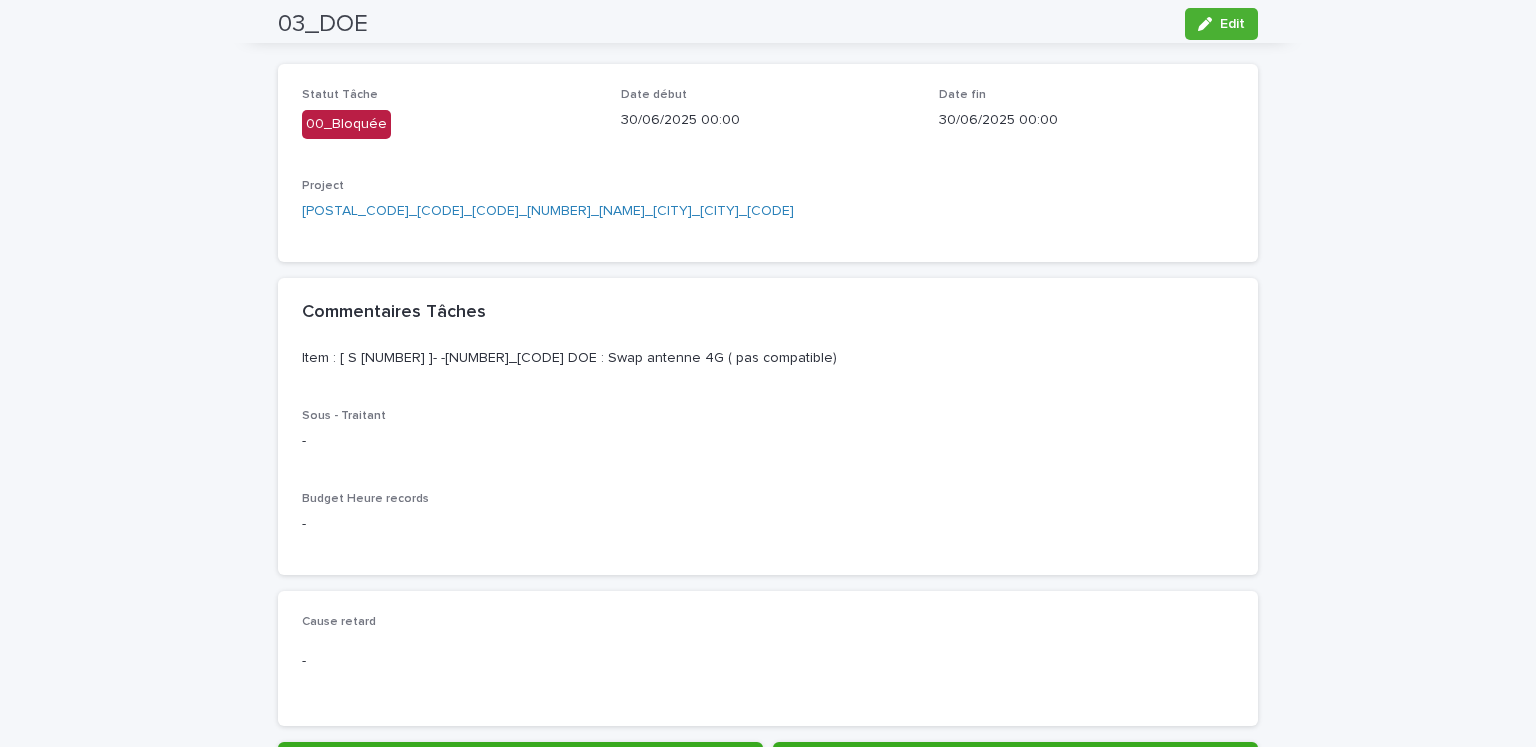 scroll, scrollTop: 0, scrollLeft: 0, axis: both 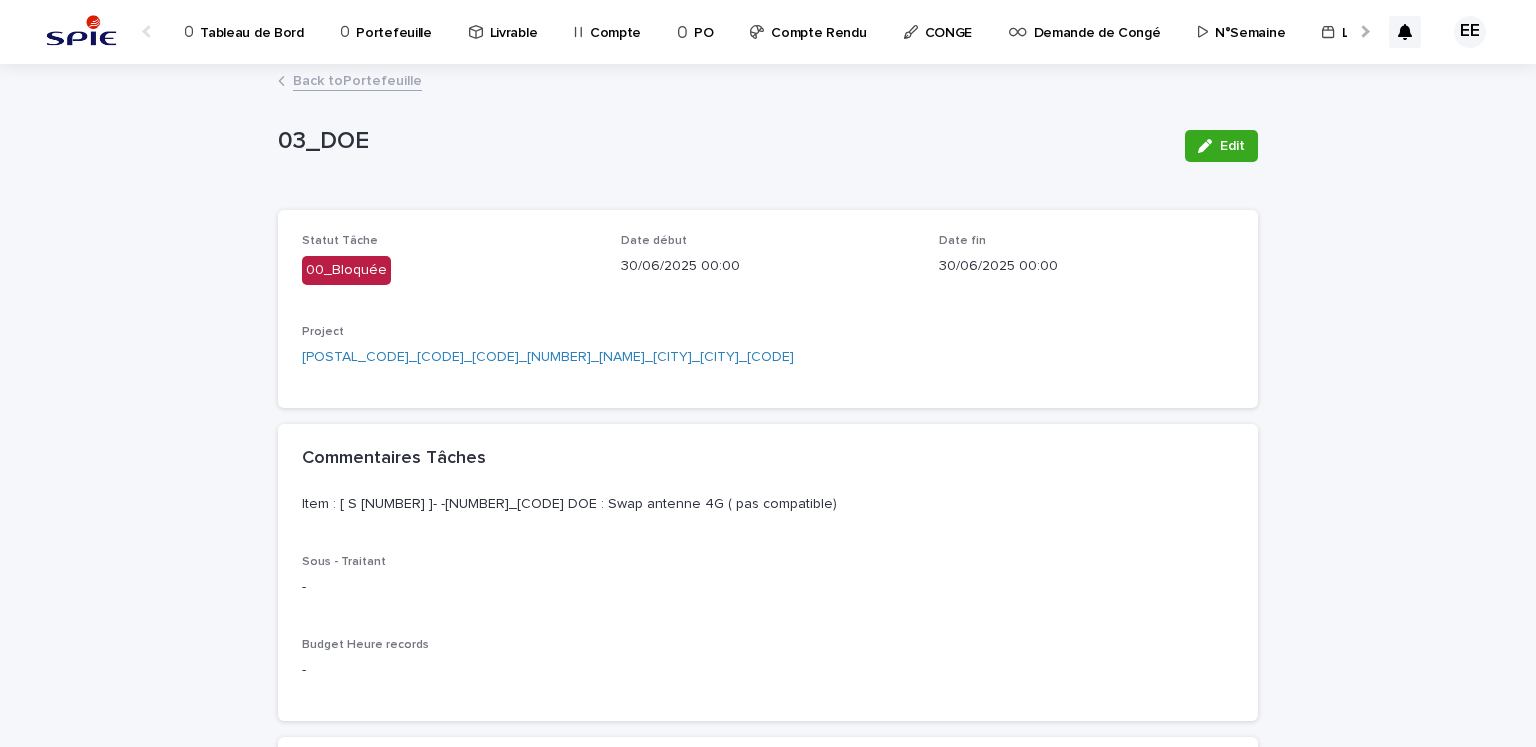 click on "Portefeuille" at bounding box center [393, 21] 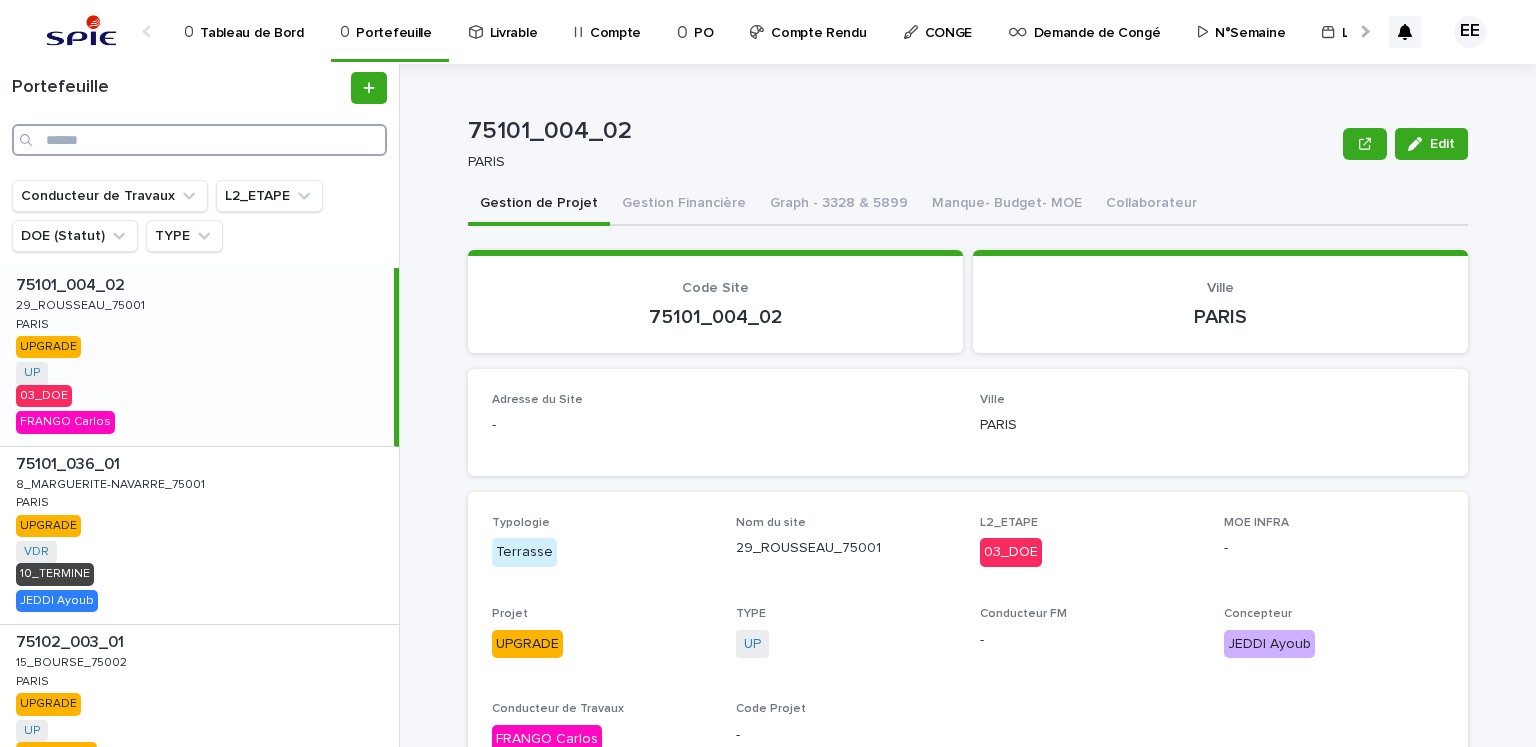 click at bounding box center (199, 140) 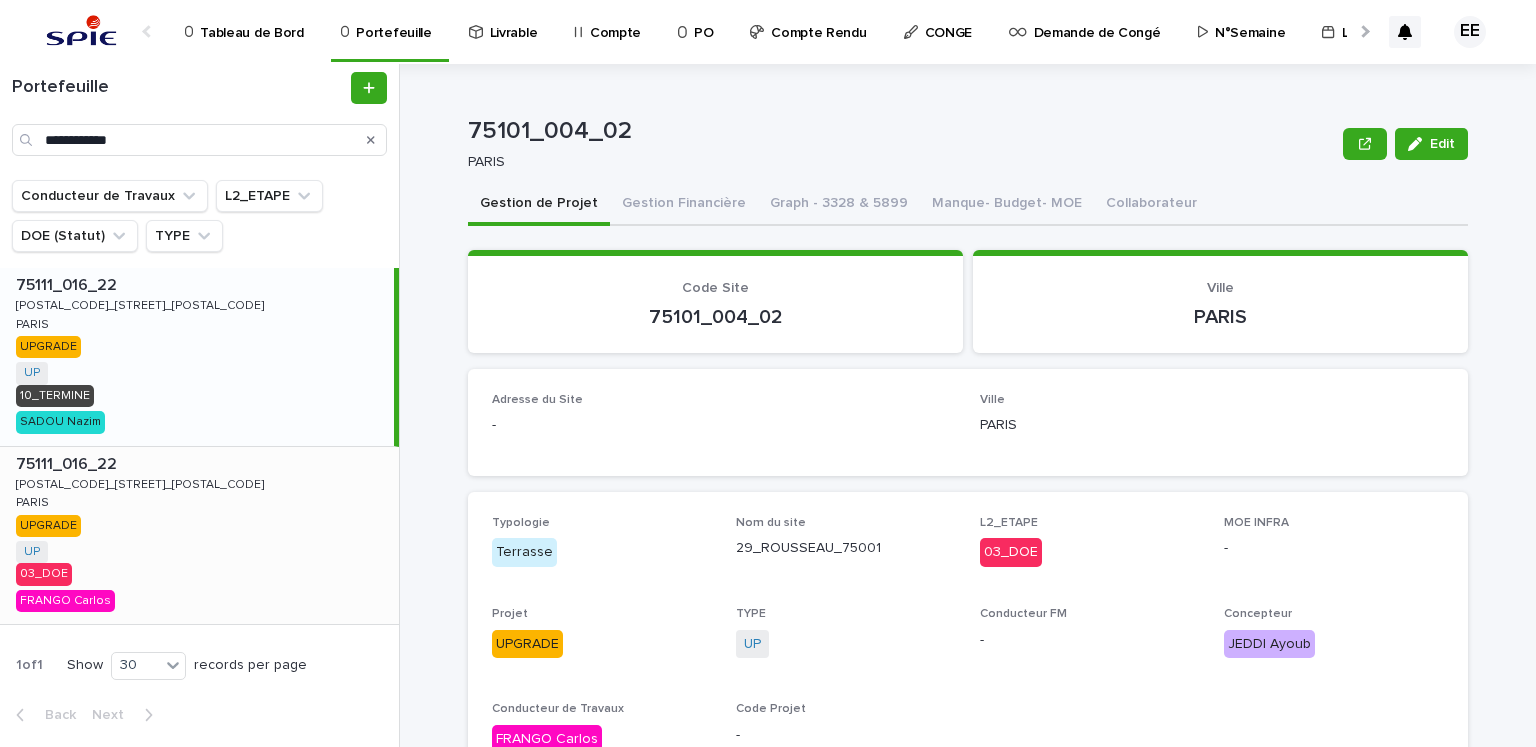 click on "75111_016_22 75111_016_22   67_PARMENTIER_75011 67_PARMENTIER_75011   PARIS PARIS   UPGRADE UP   + 0 03_DOE FRANGO Carlos" at bounding box center (199, 536) 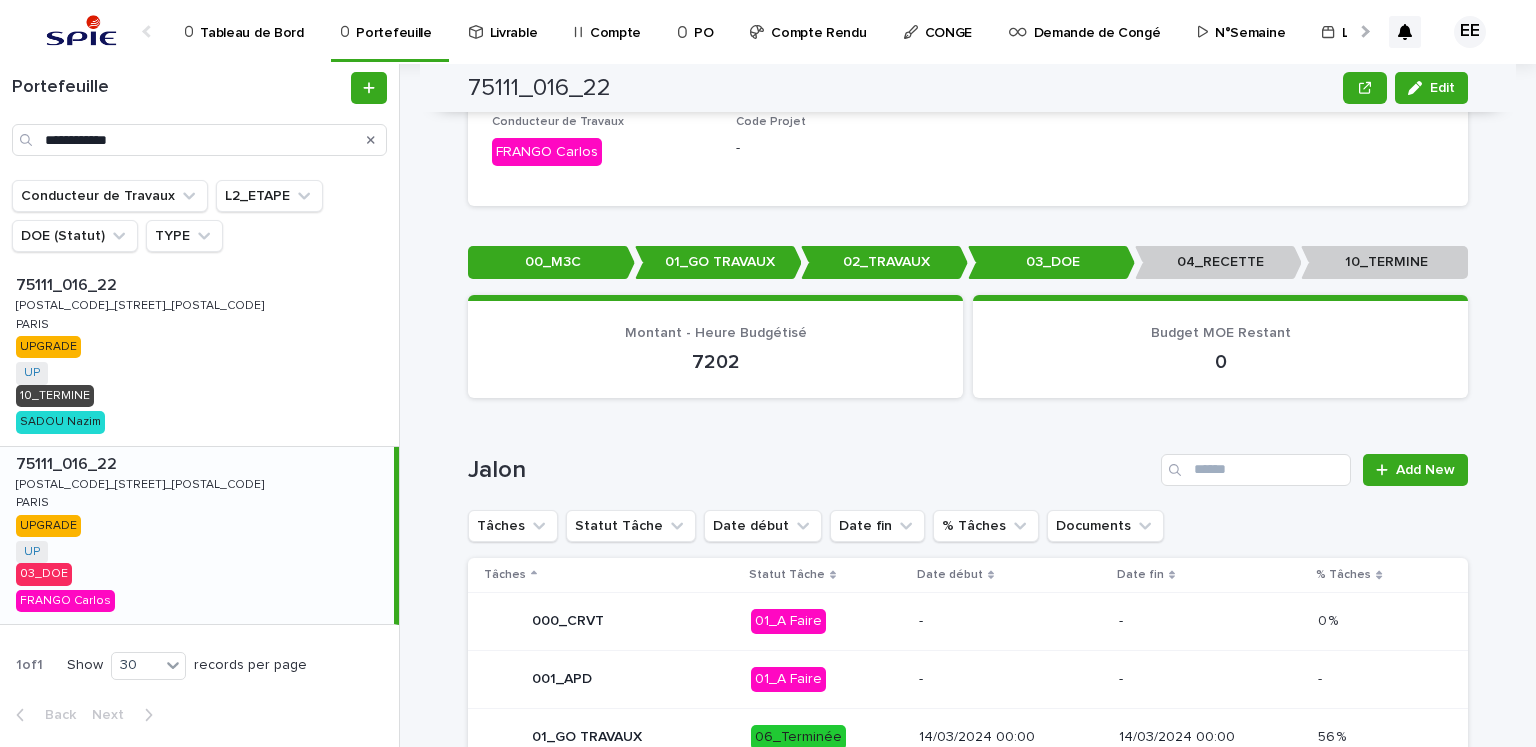 scroll, scrollTop: 1000, scrollLeft: 0, axis: vertical 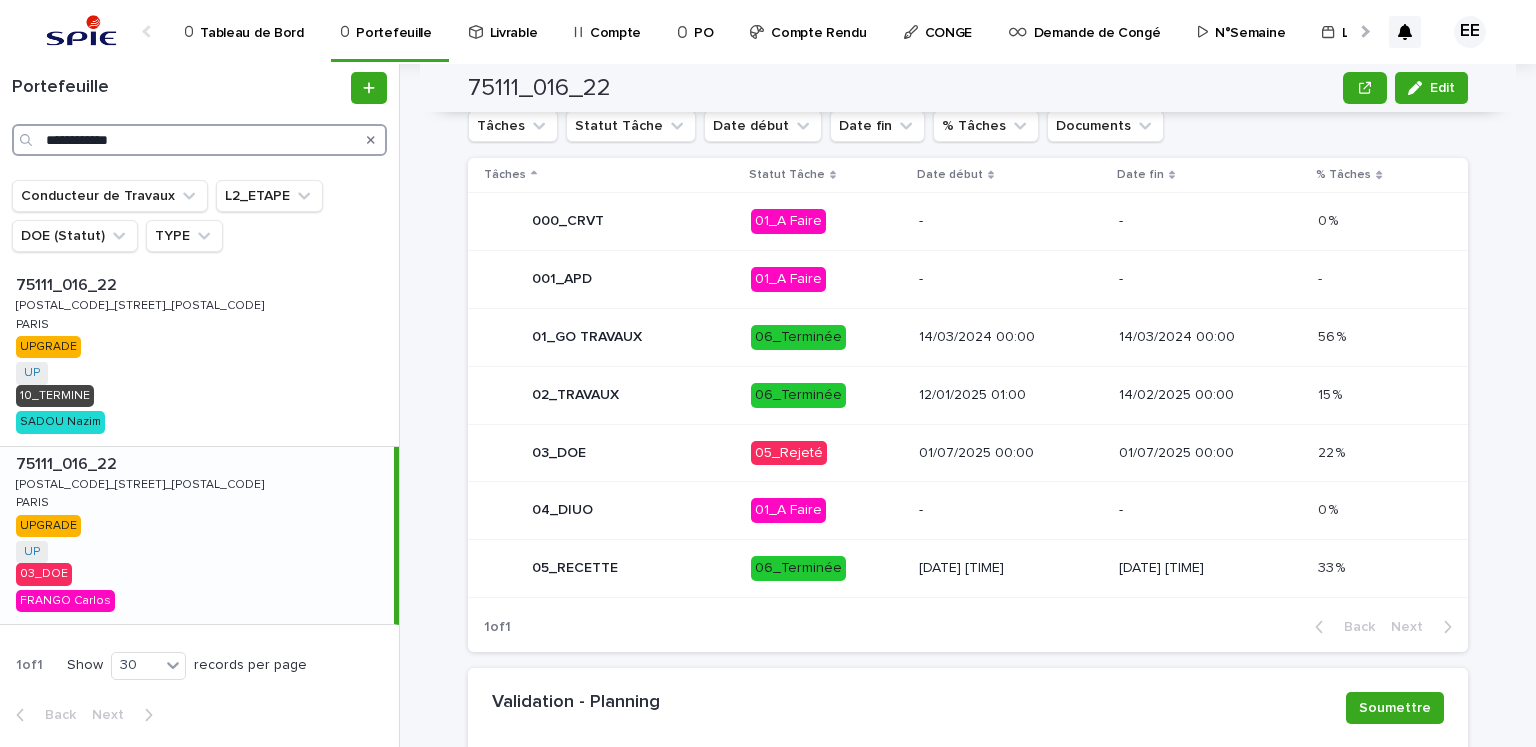 click on "**********" at bounding box center [199, 140] 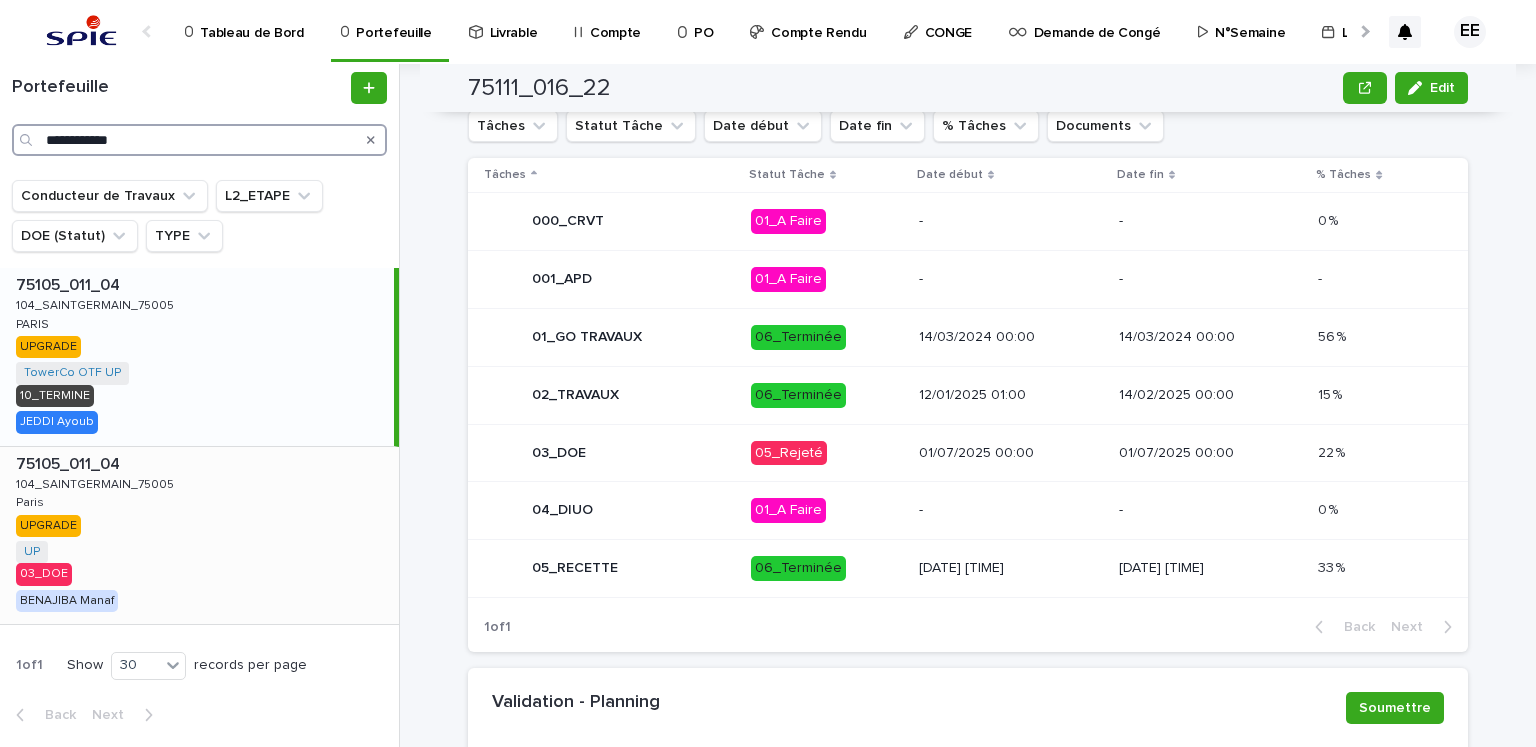 type on "**********" 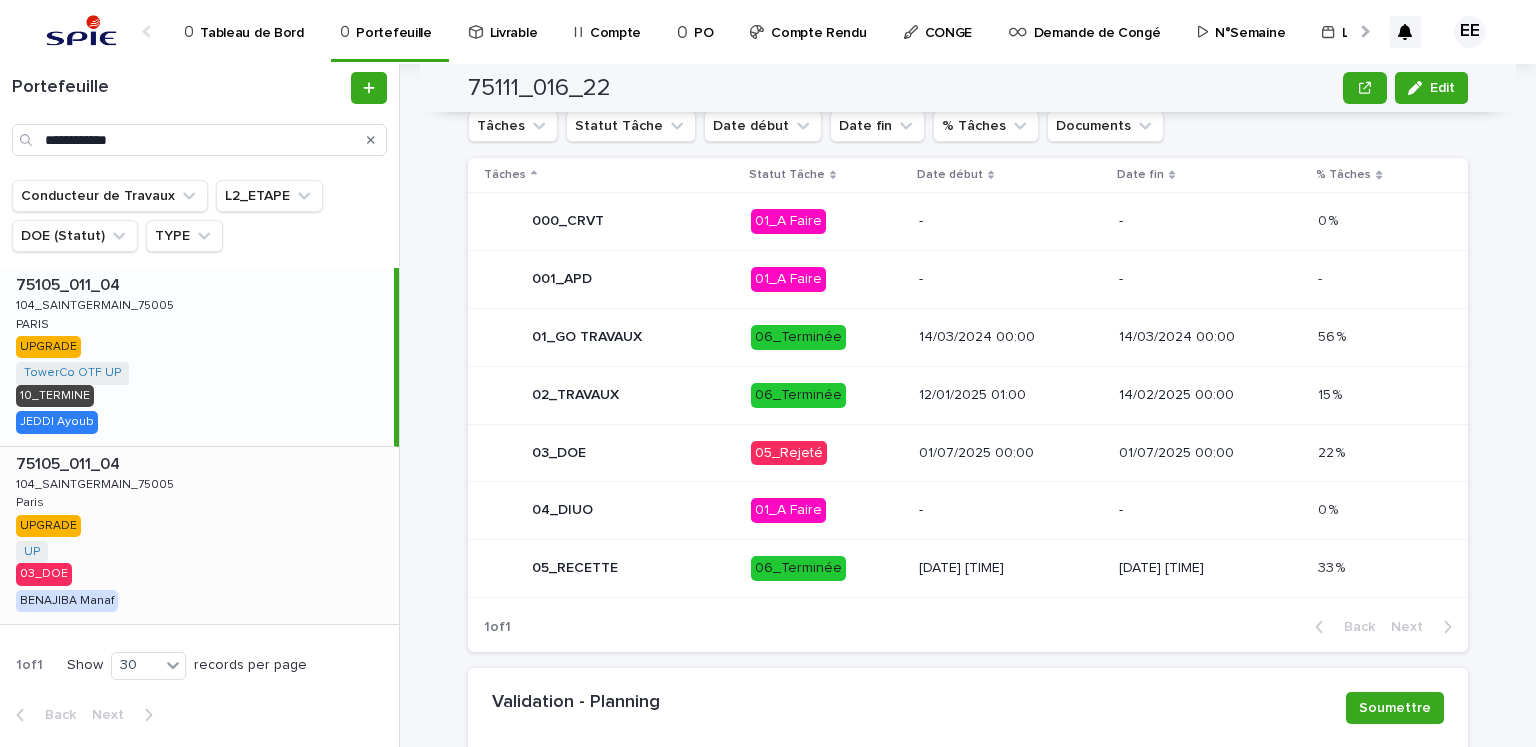 click on "75105_011_04 75105_011_04   104_SAINTGERMAIN_75005 104_SAINTGERMAIN_75005   Paris Paris   UPGRADE UP   + 0 03_DOE BENAJIBA Manaf" at bounding box center (199, 536) 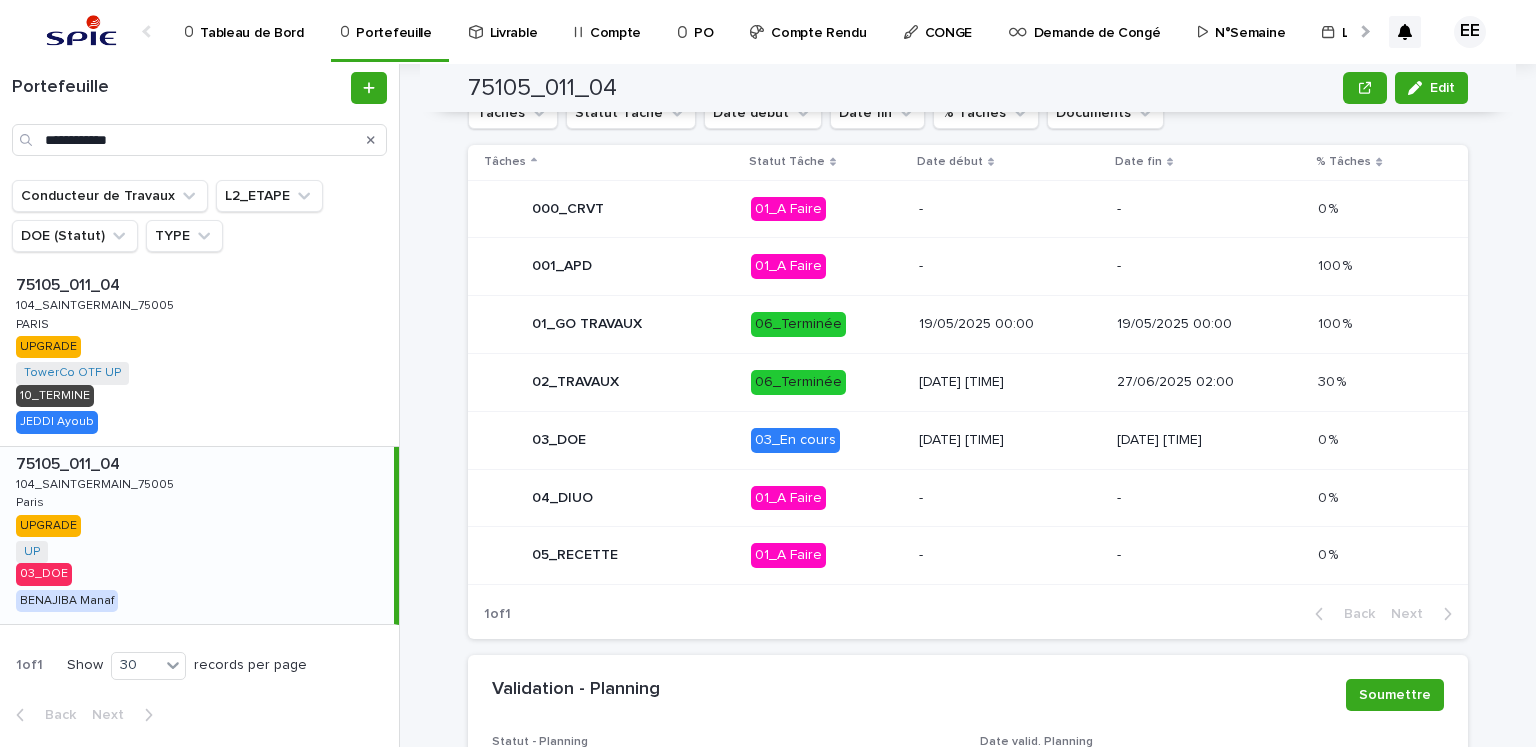 click on "04/07/2025 18:30" at bounding box center [1010, 440] 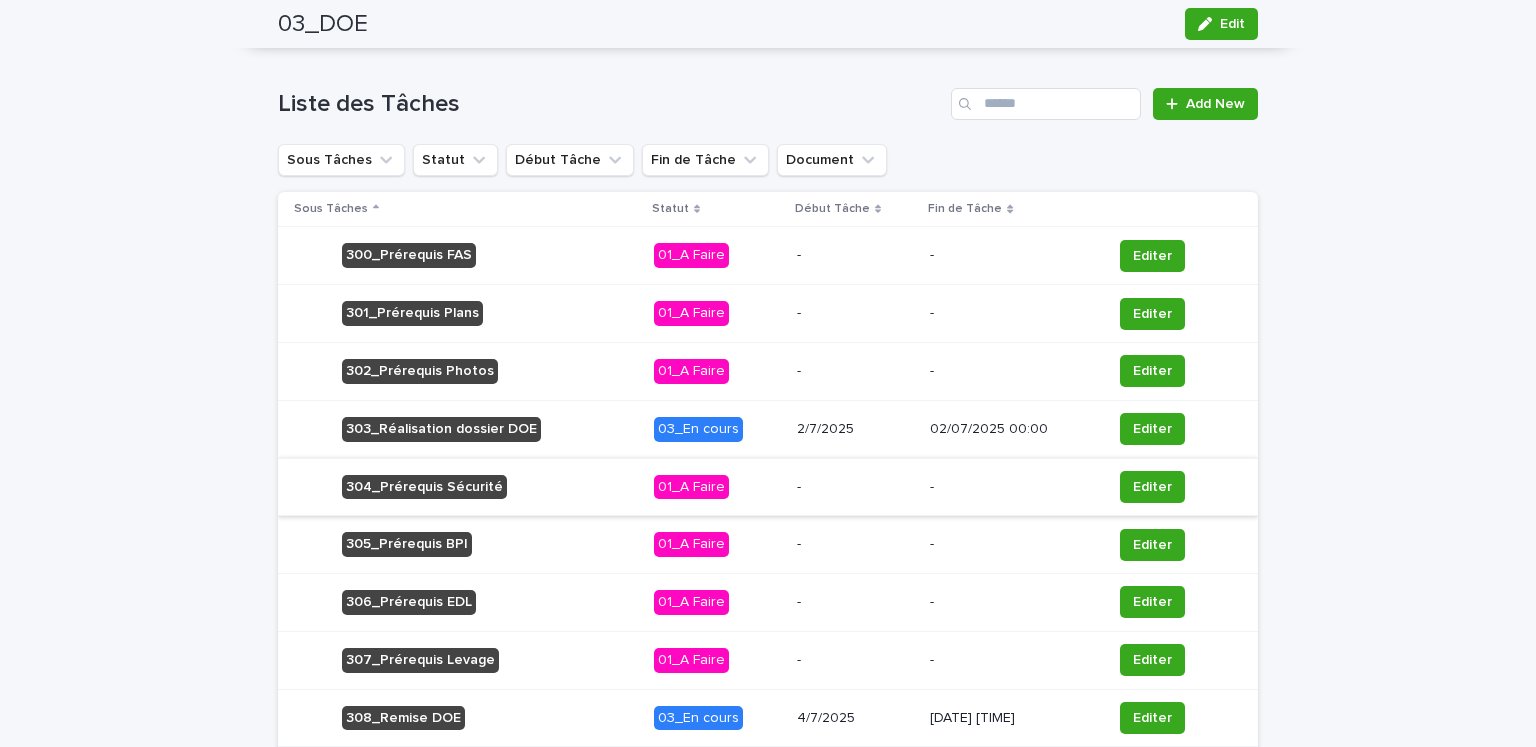 scroll, scrollTop: 1112, scrollLeft: 0, axis: vertical 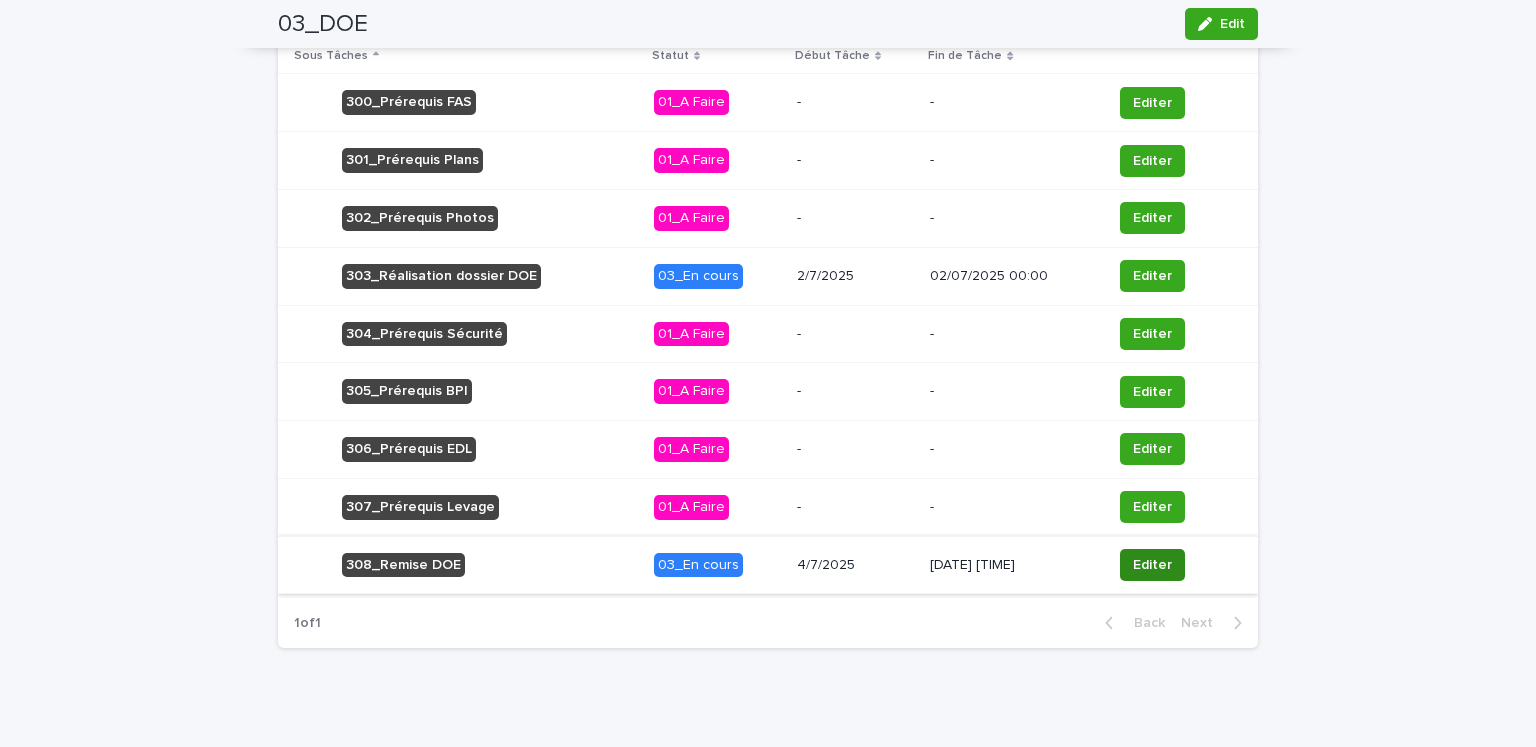 click on "Editer" at bounding box center (1152, 565) 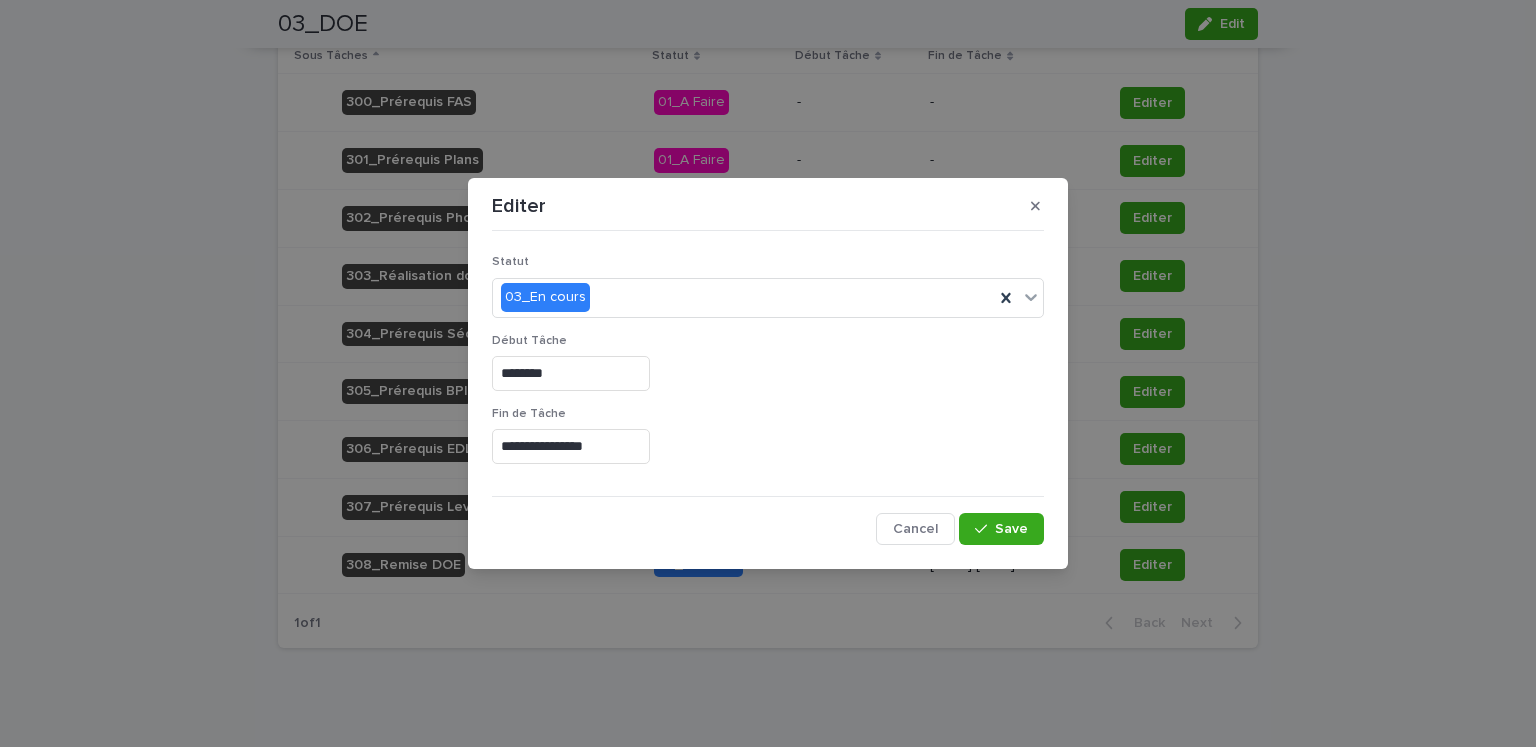 click on "**********" at bounding box center (571, 446) 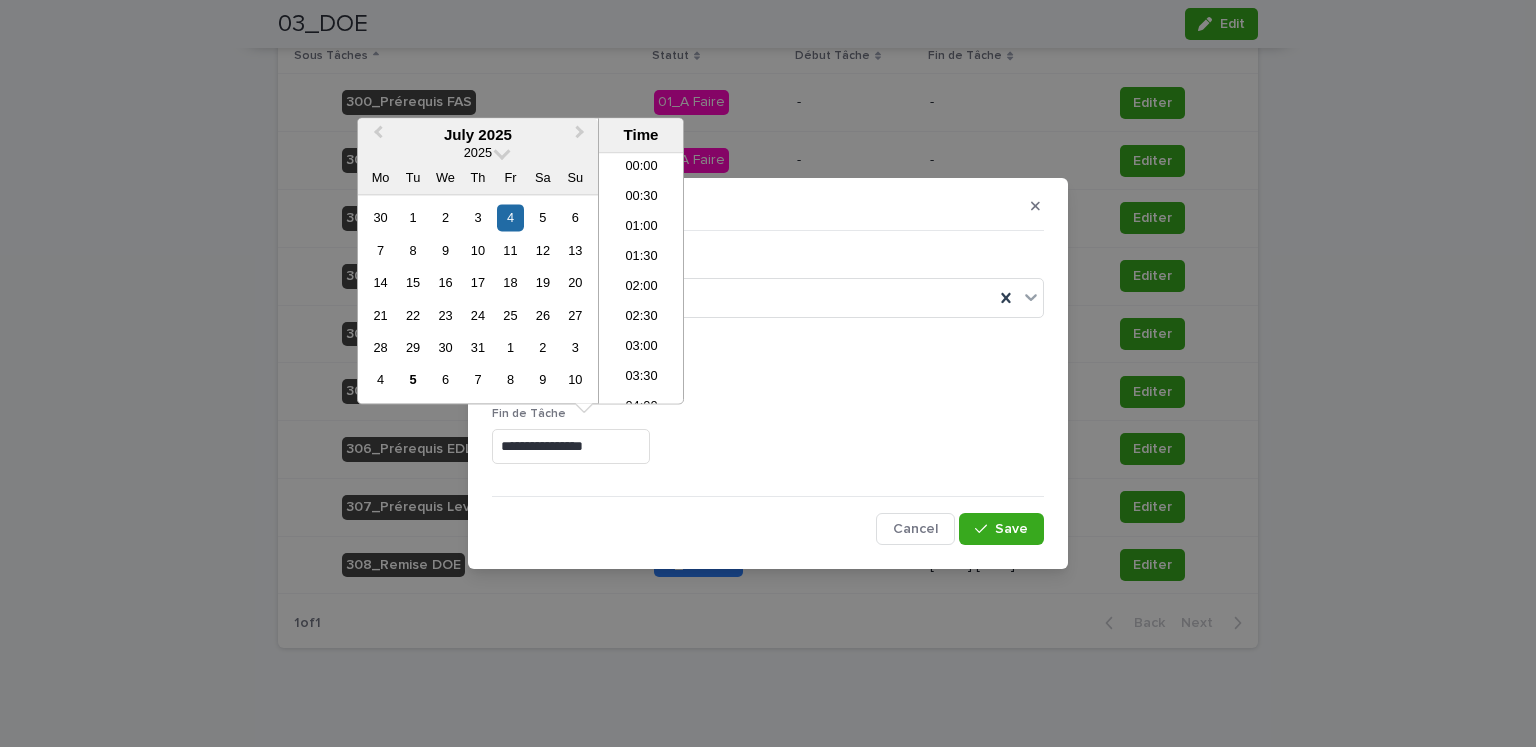 scroll, scrollTop: 1000, scrollLeft: 0, axis: vertical 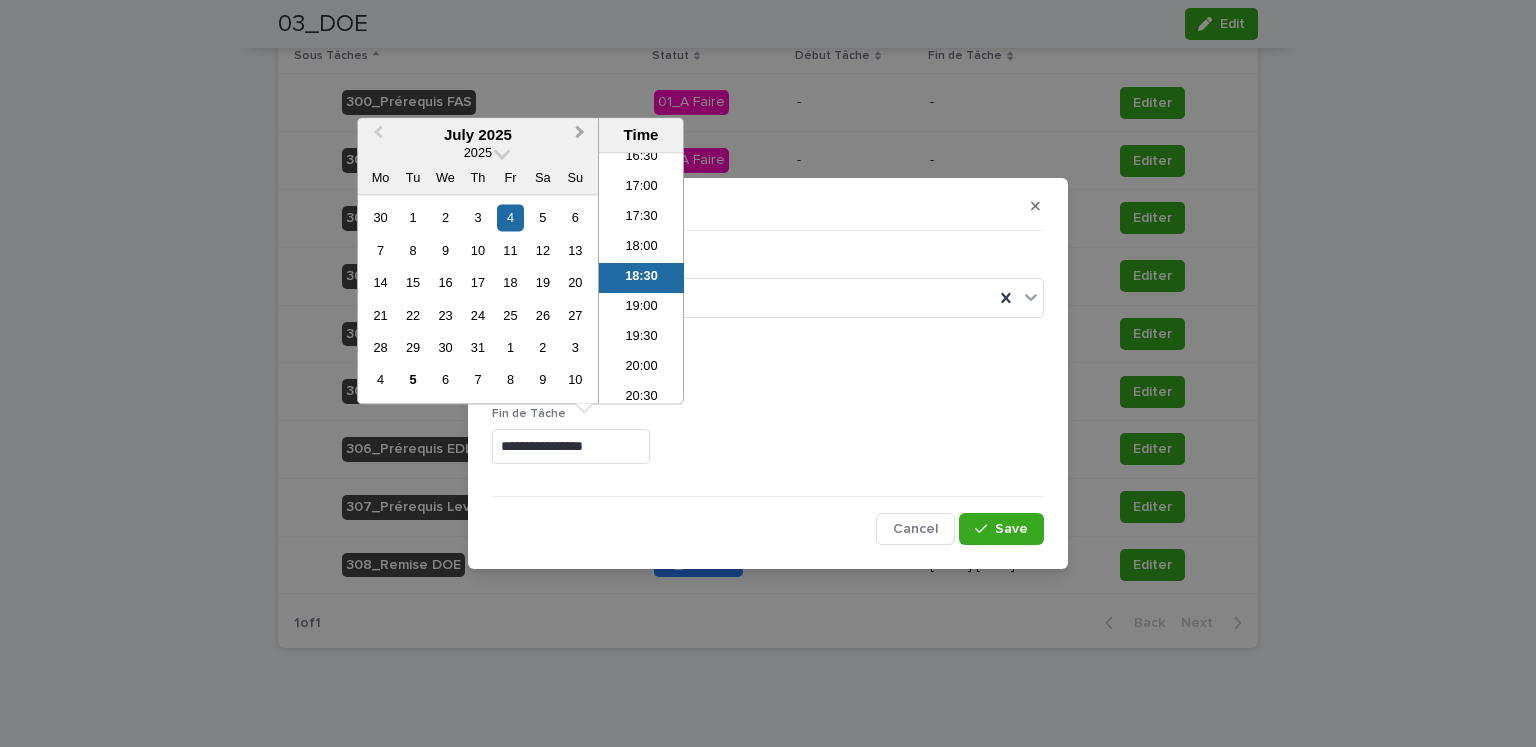 click on "Next Month" at bounding box center (580, 135) 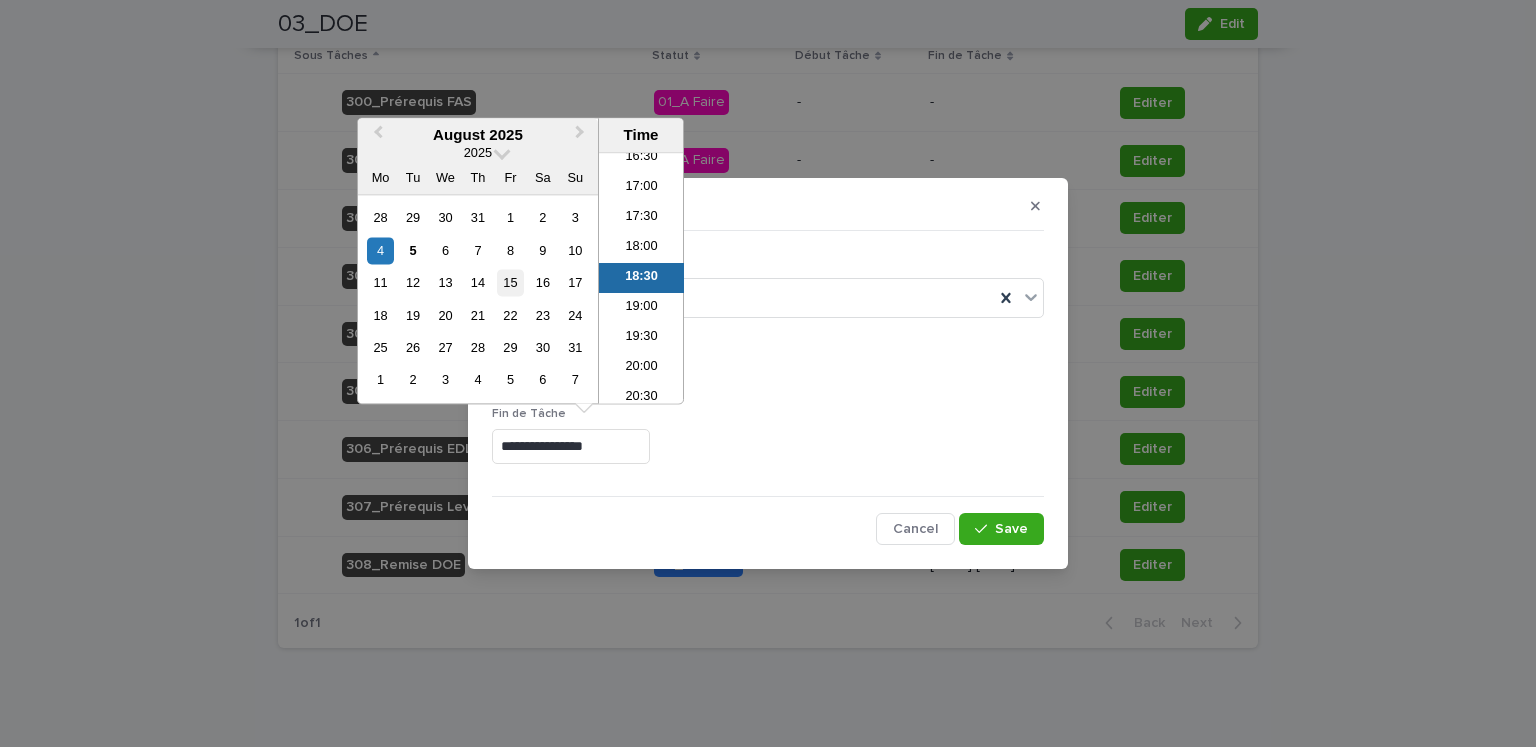 click on "15" at bounding box center [510, 282] 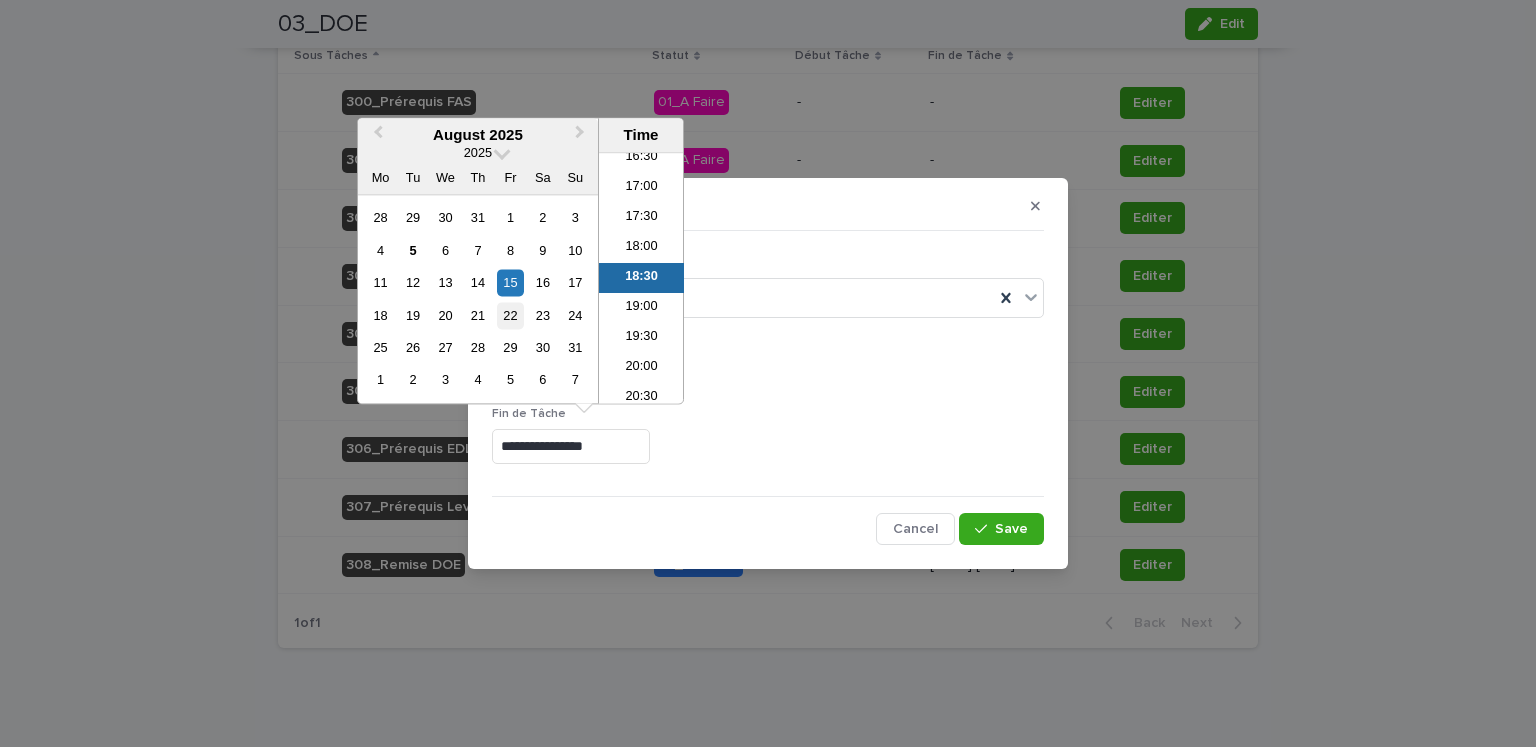 type on "**********" 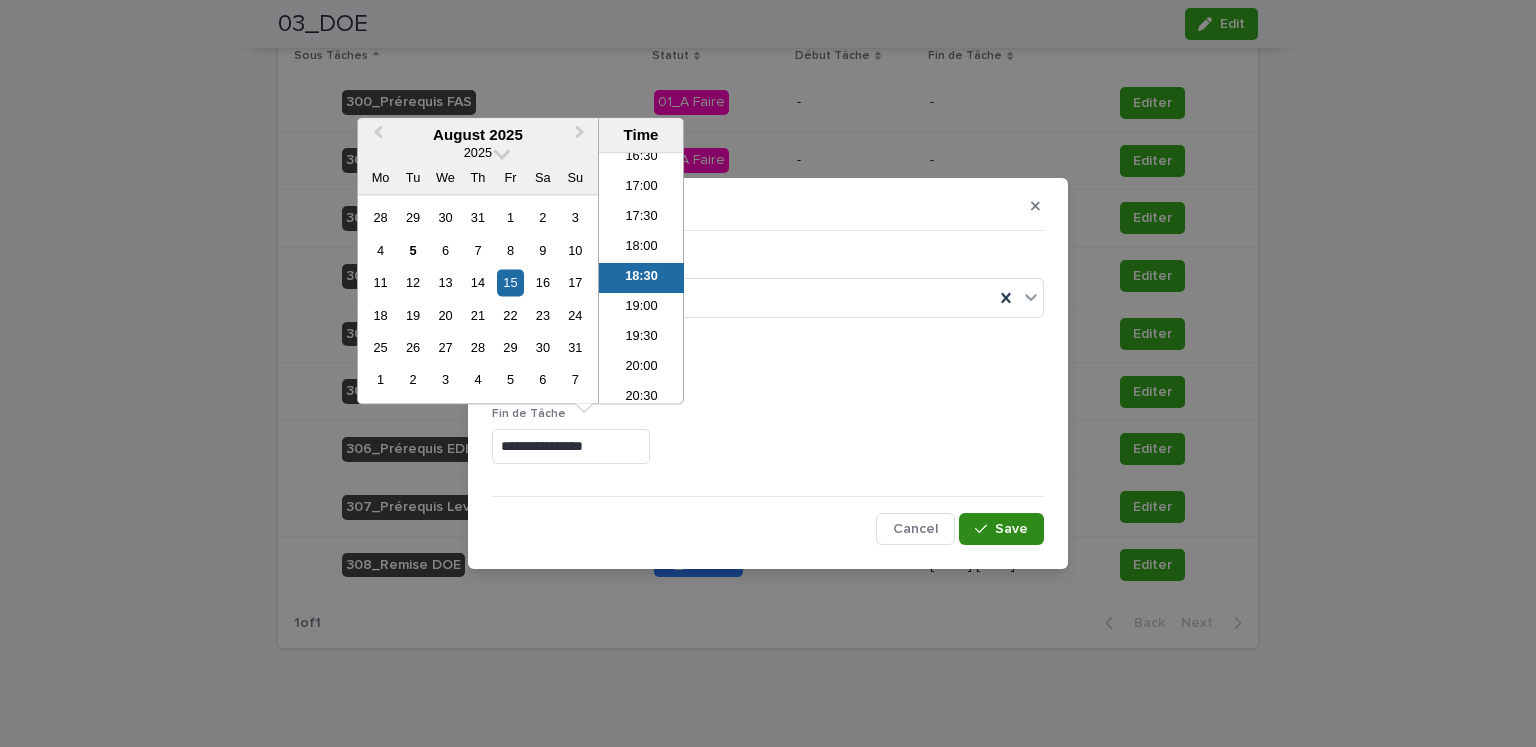 click at bounding box center (985, 529) 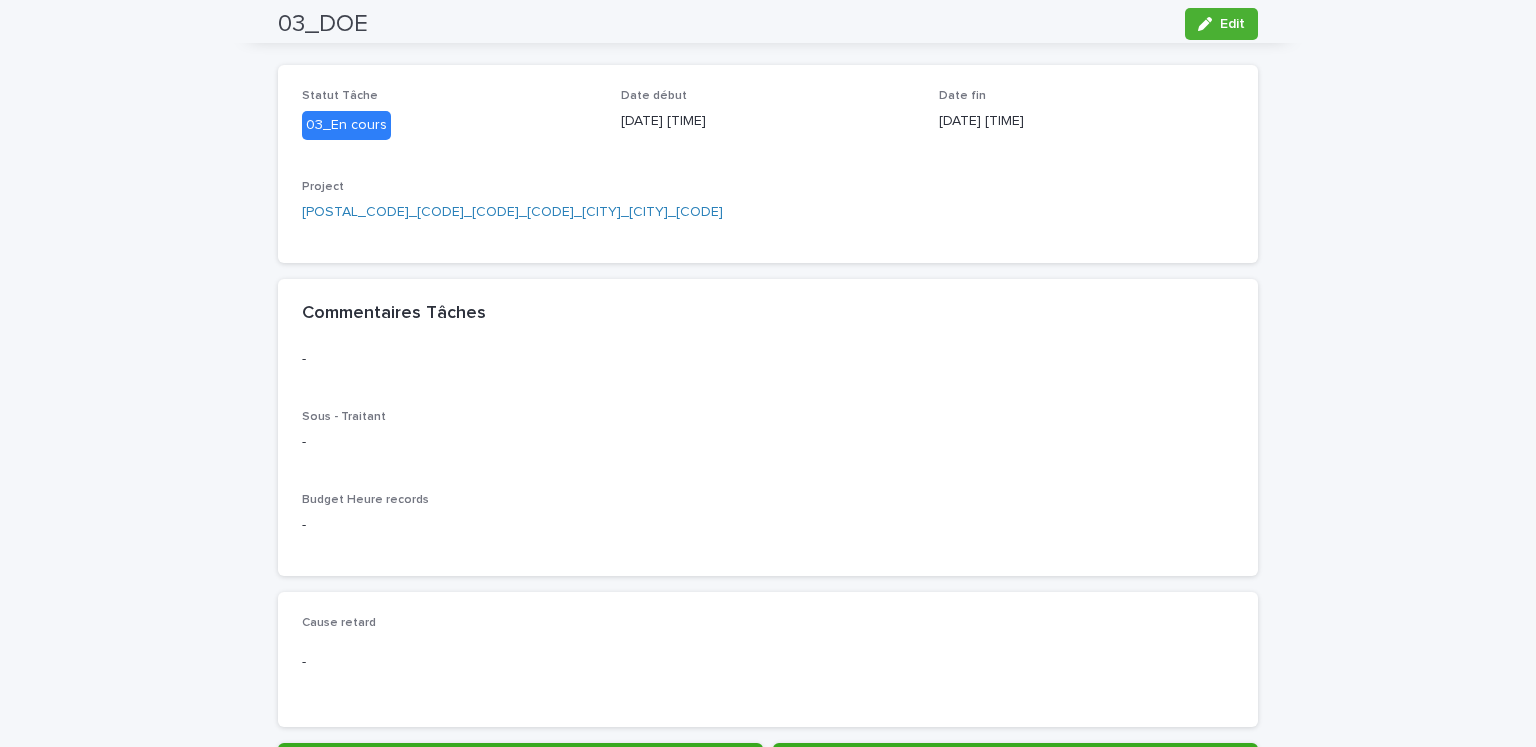 scroll, scrollTop: 0, scrollLeft: 0, axis: both 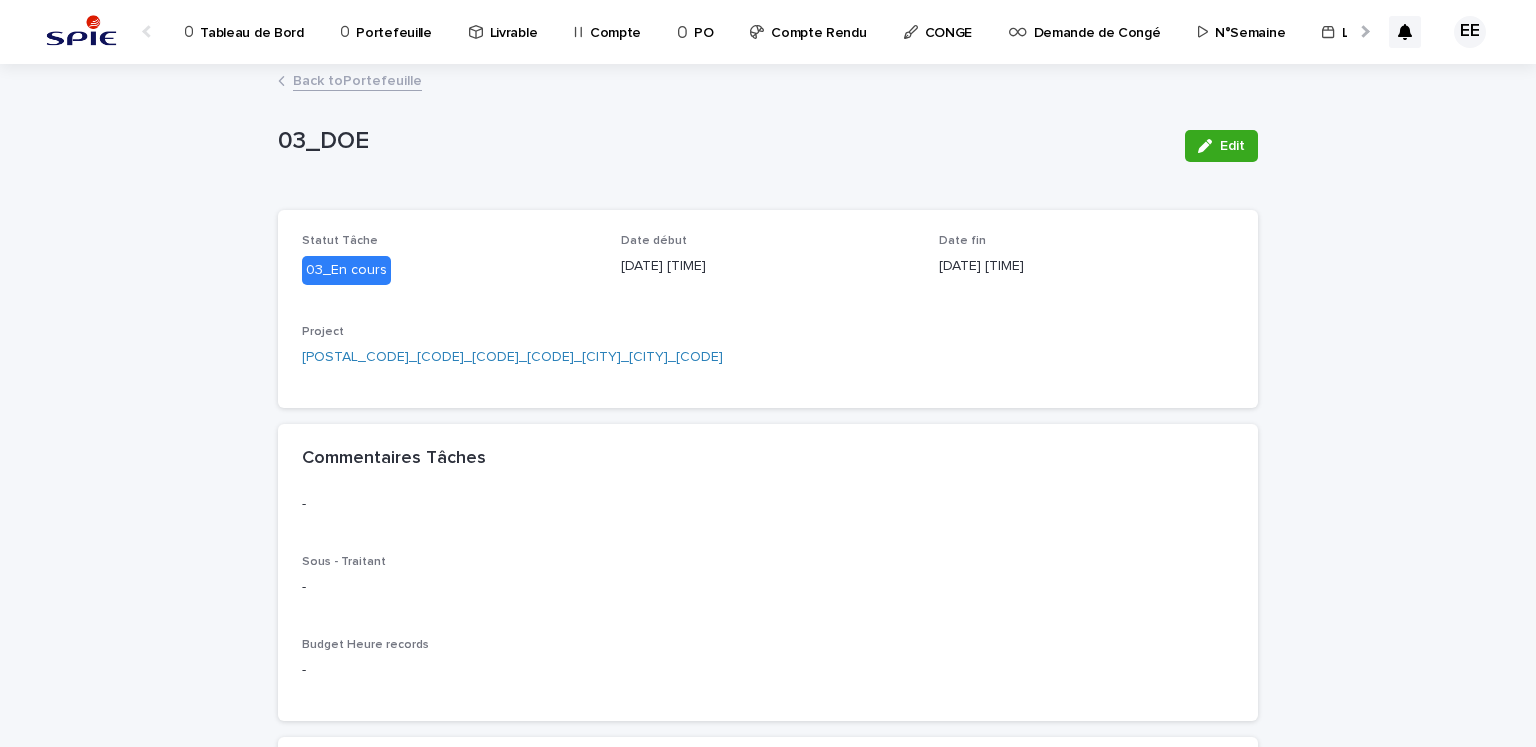 click on "Back to  Portefeuille" at bounding box center (357, 79) 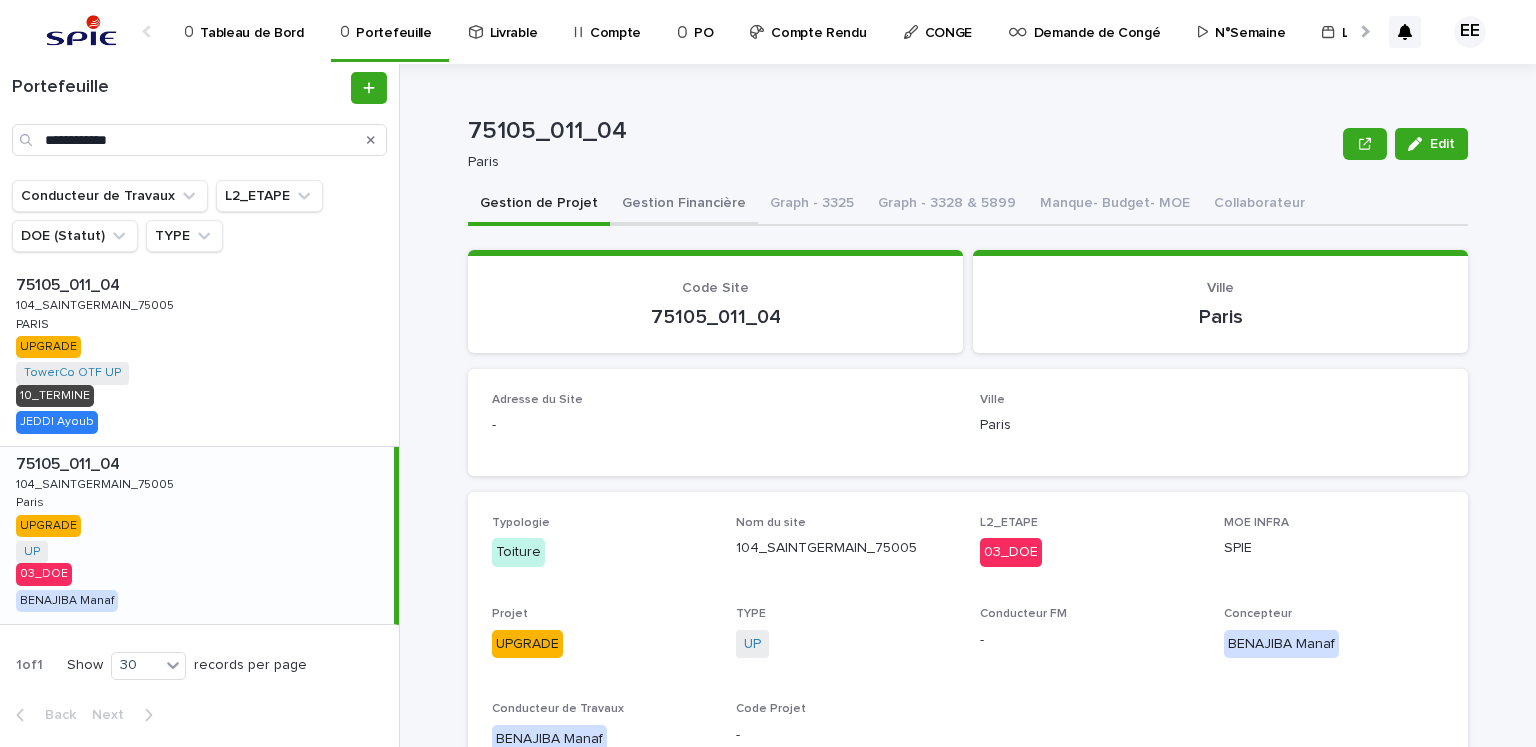 click on "Gestion Financière" at bounding box center [684, 205] 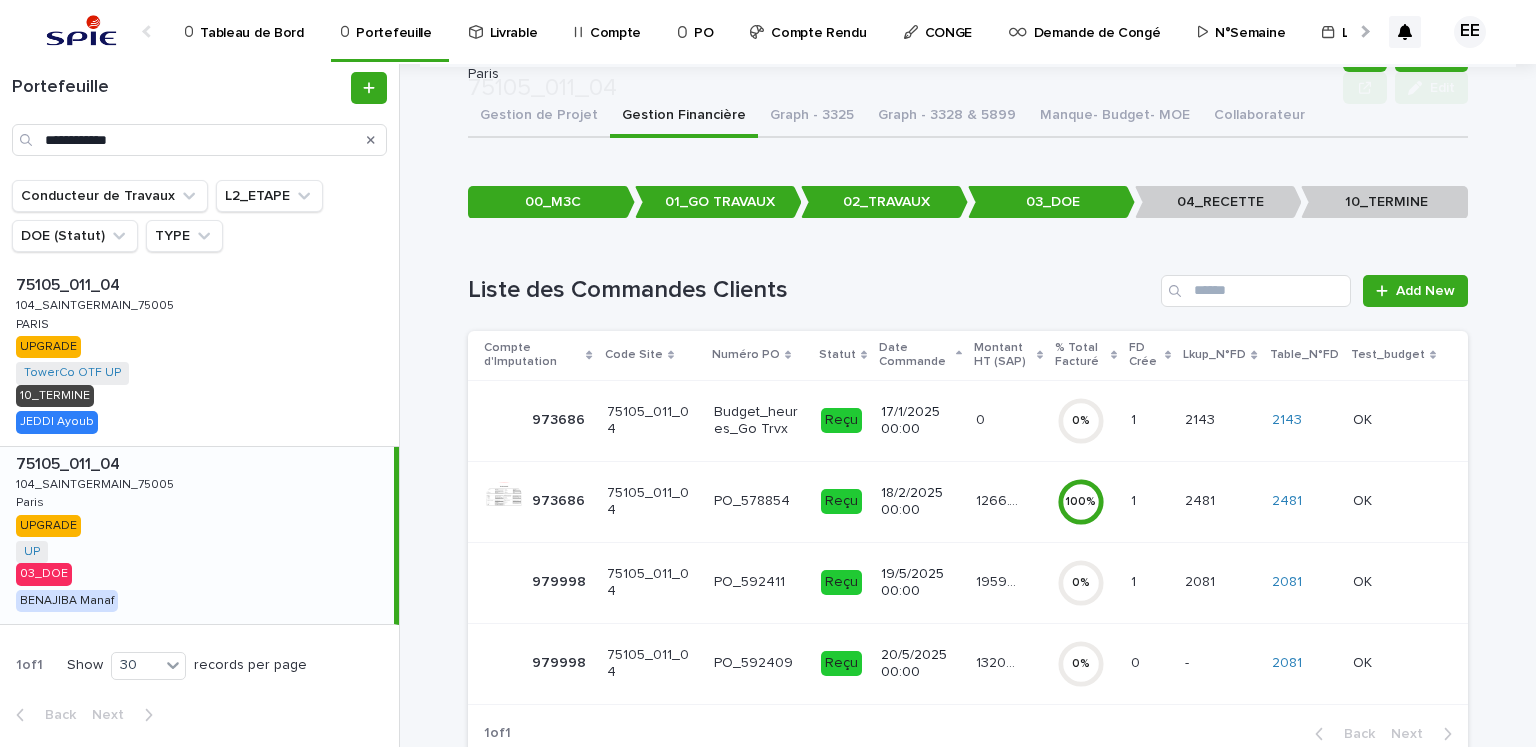 scroll, scrollTop: 144, scrollLeft: 0, axis: vertical 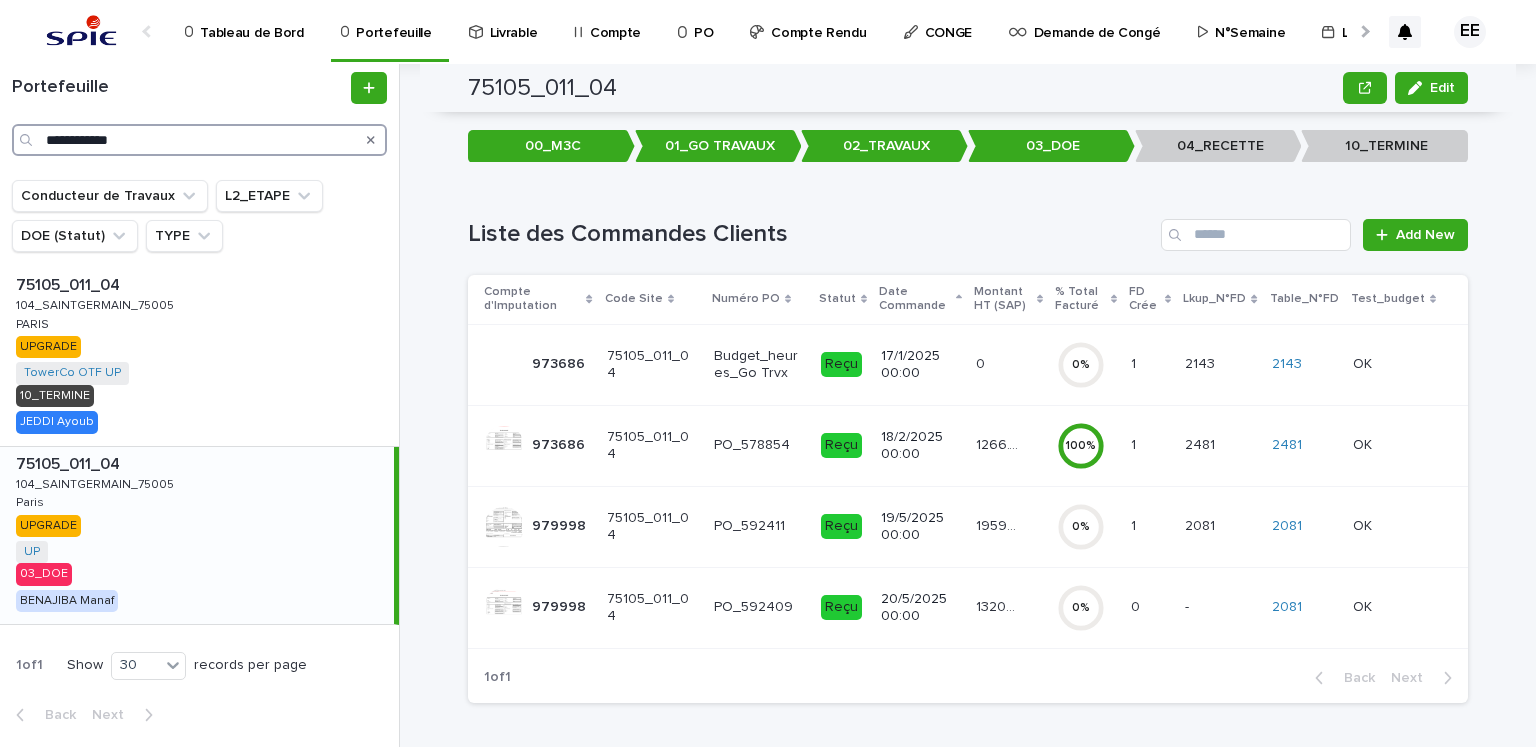 click on "**********" at bounding box center (199, 140) 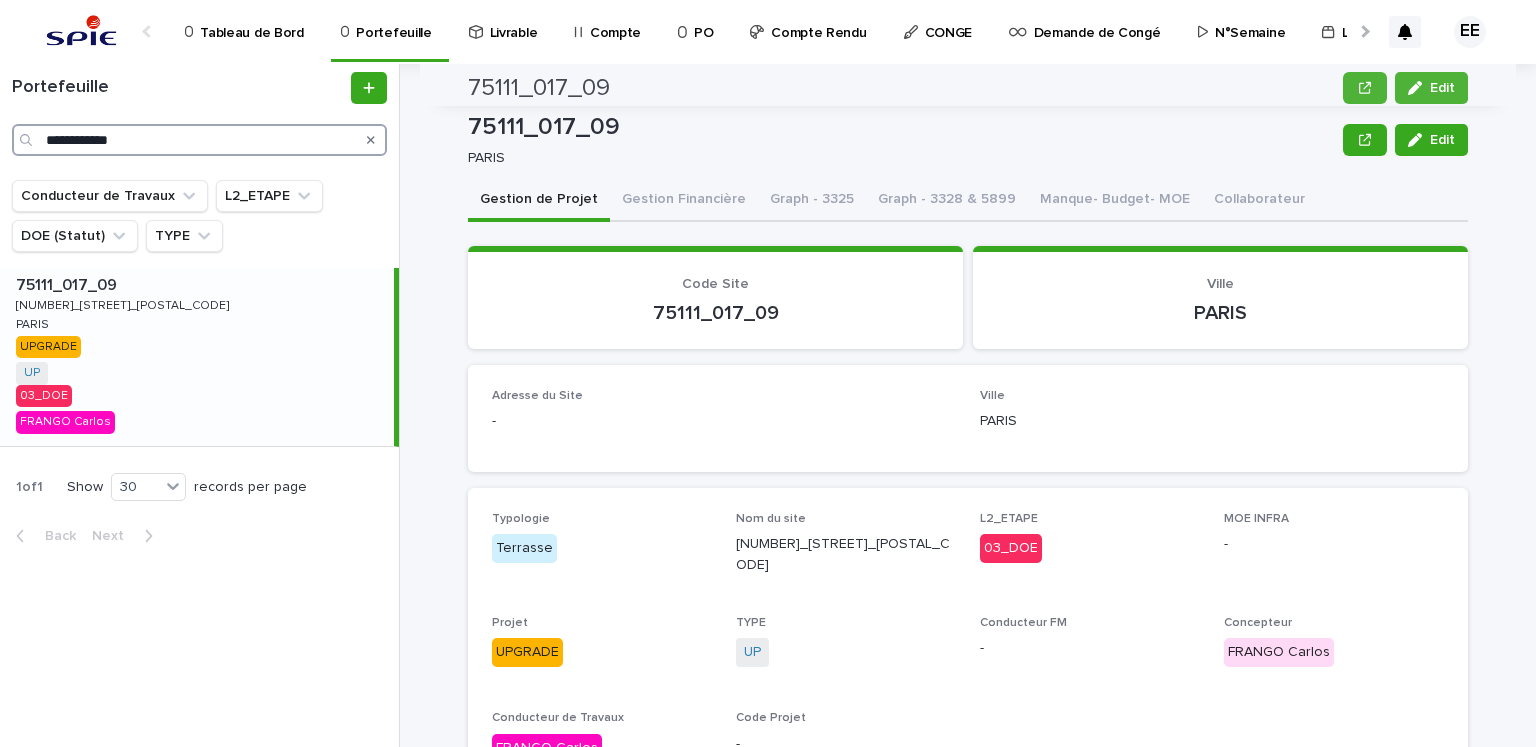 scroll, scrollTop: 0, scrollLeft: 0, axis: both 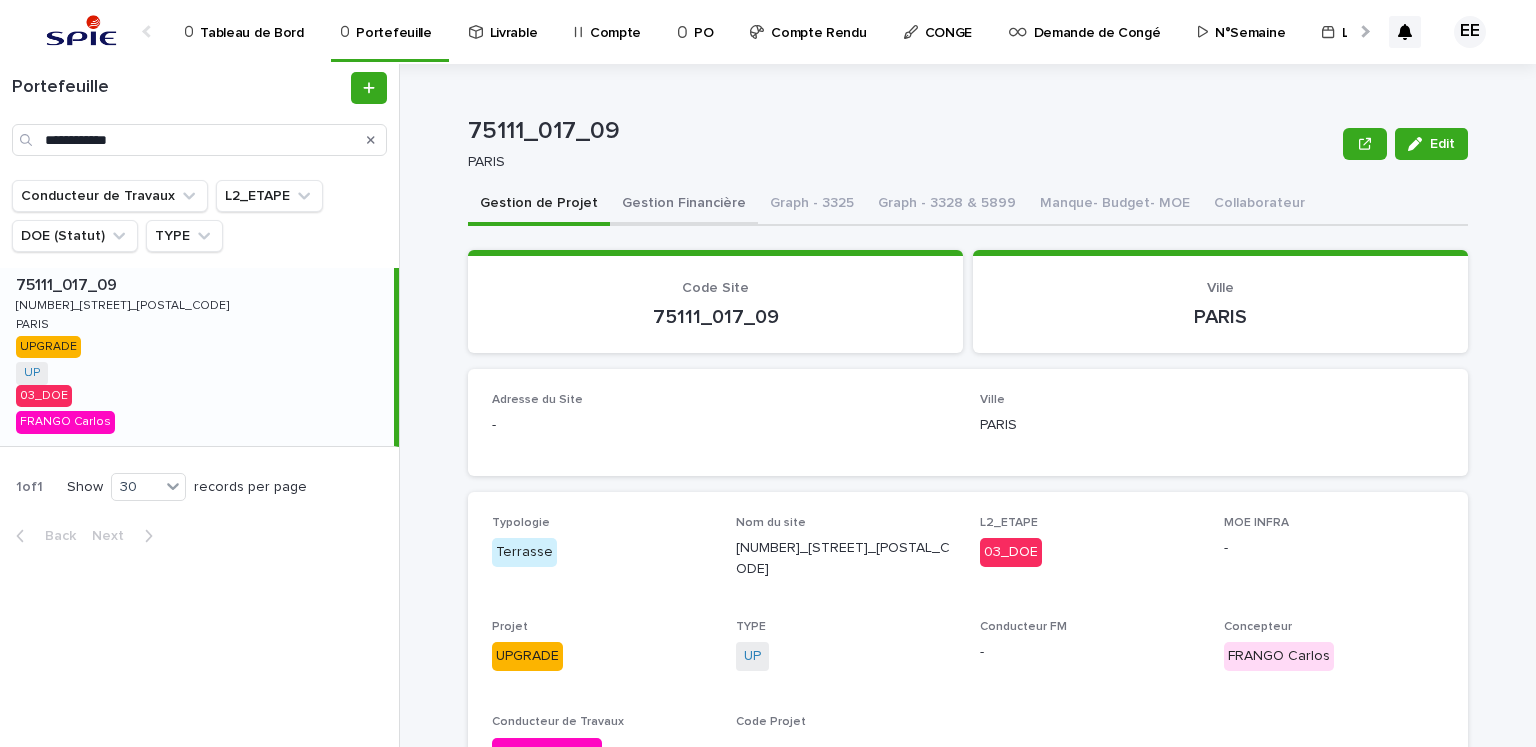 click on "Gestion Financière" at bounding box center [684, 205] 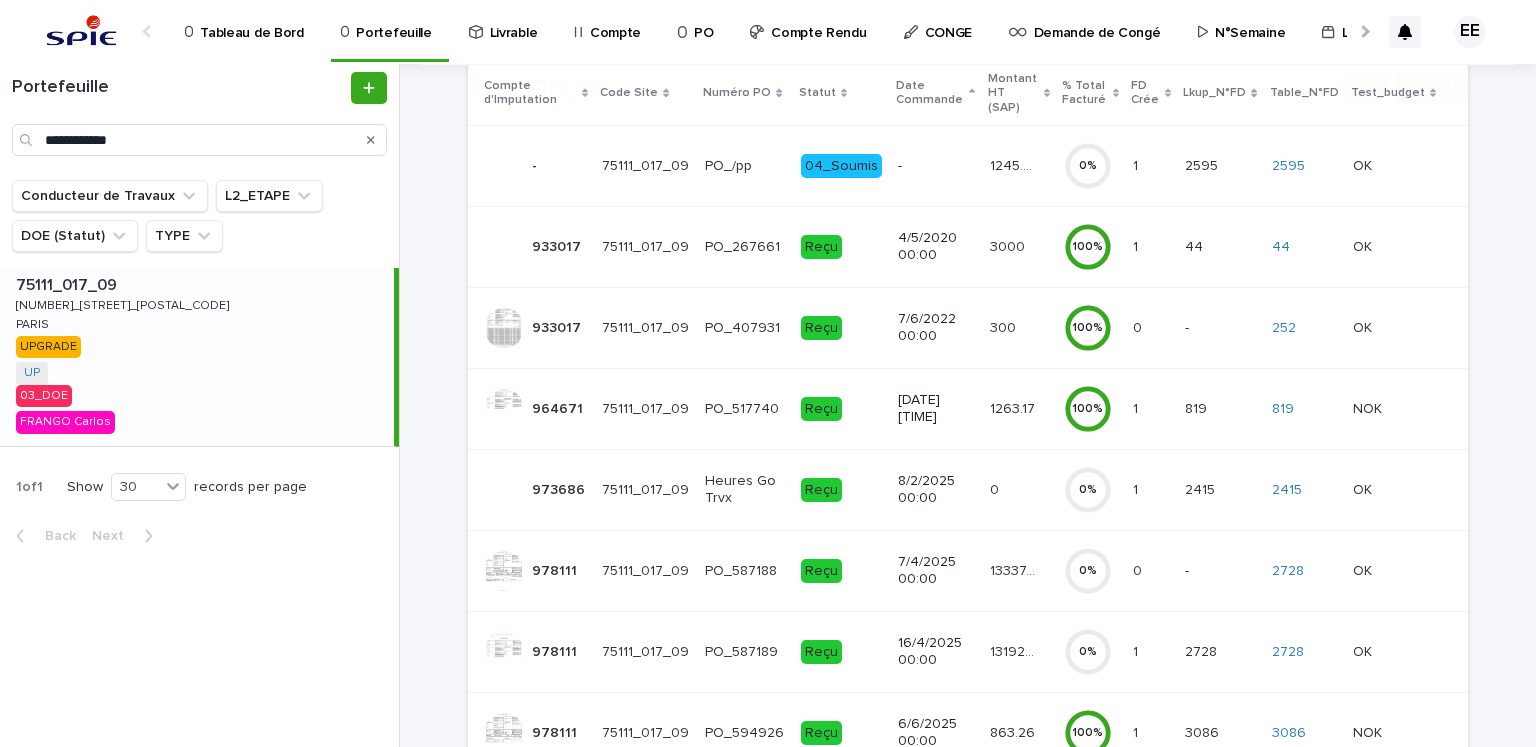 scroll, scrollTop: 400, scrollLeft: 0, axis: vertical 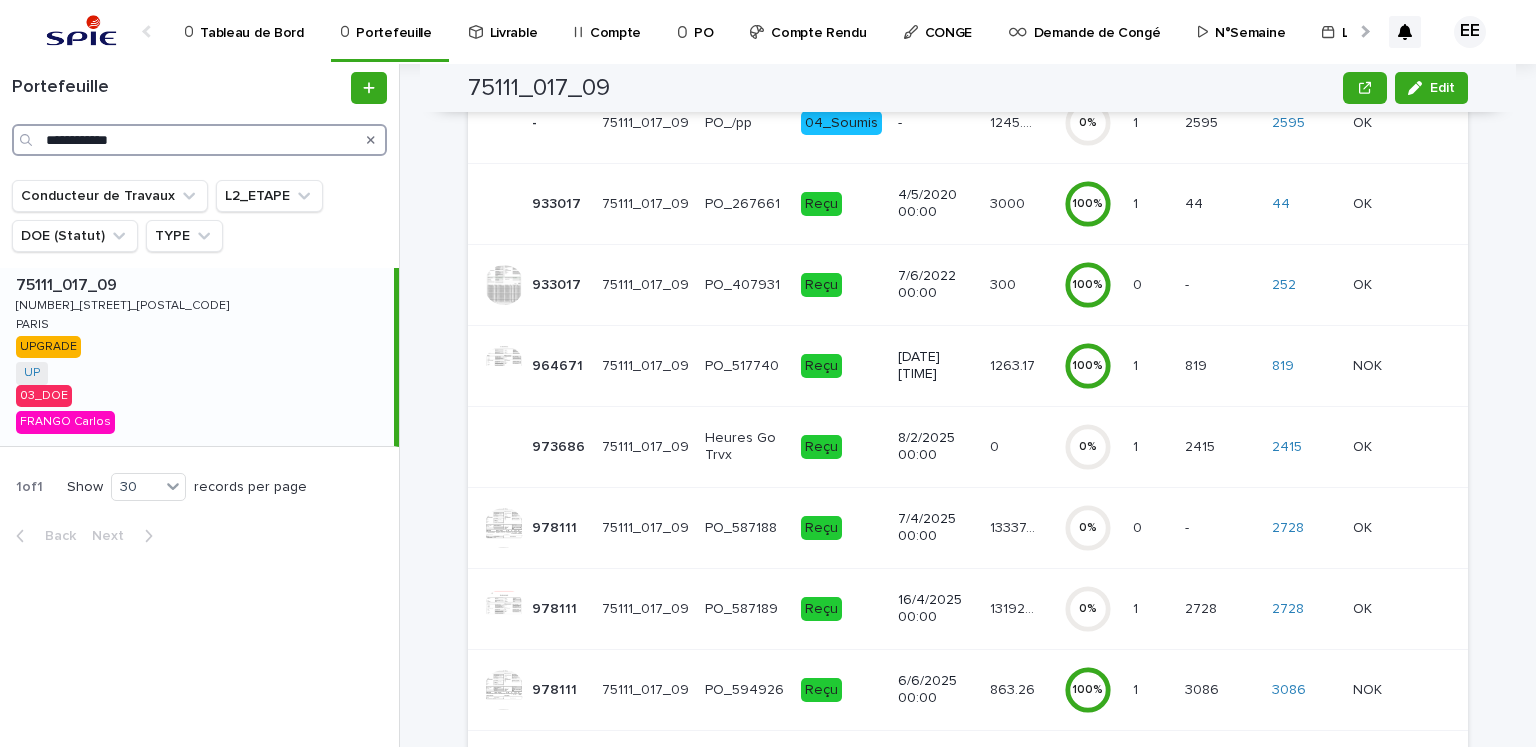 click on "**********" at bounding box center [199, 140] 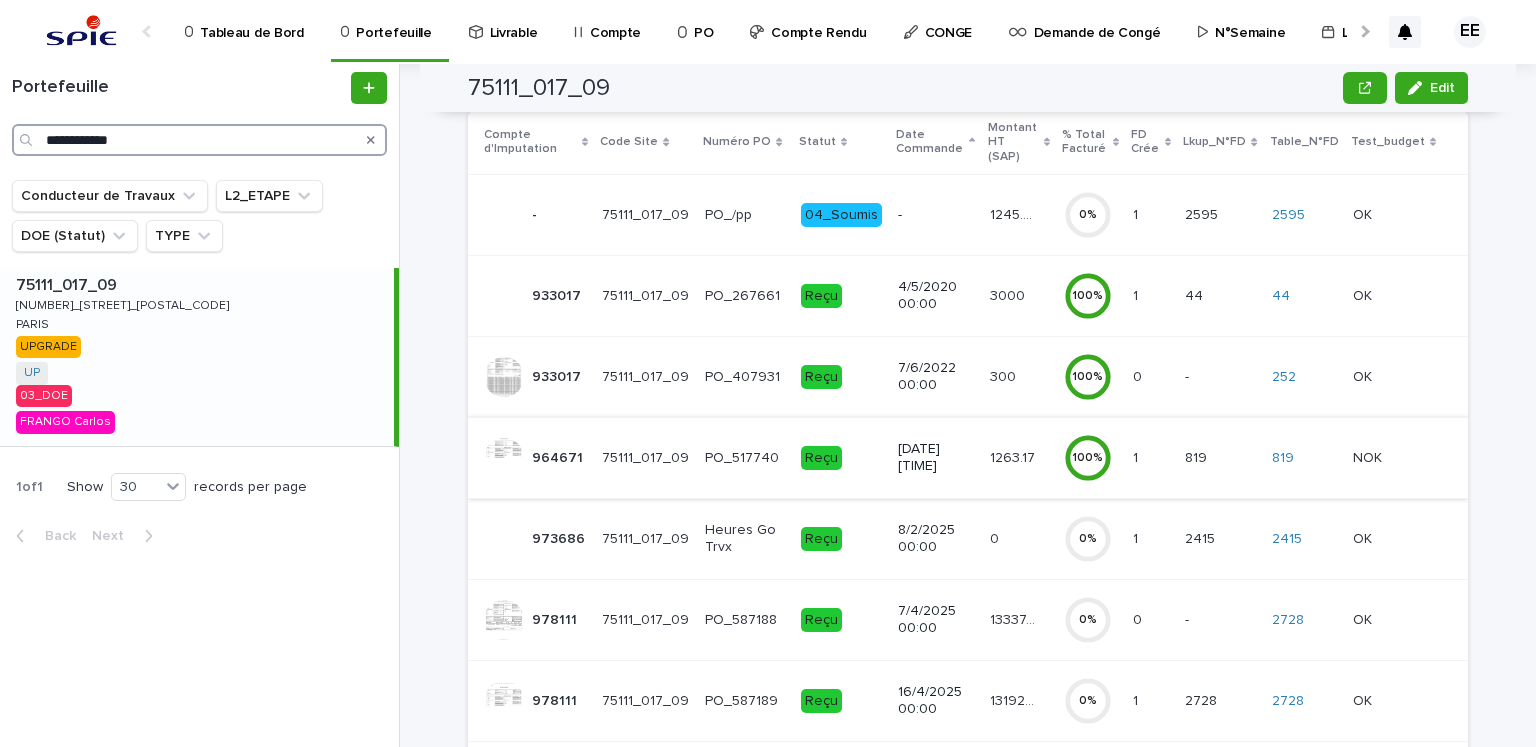 scroll, scrollTop: 200, scrollLeft: 0, axis: vertical 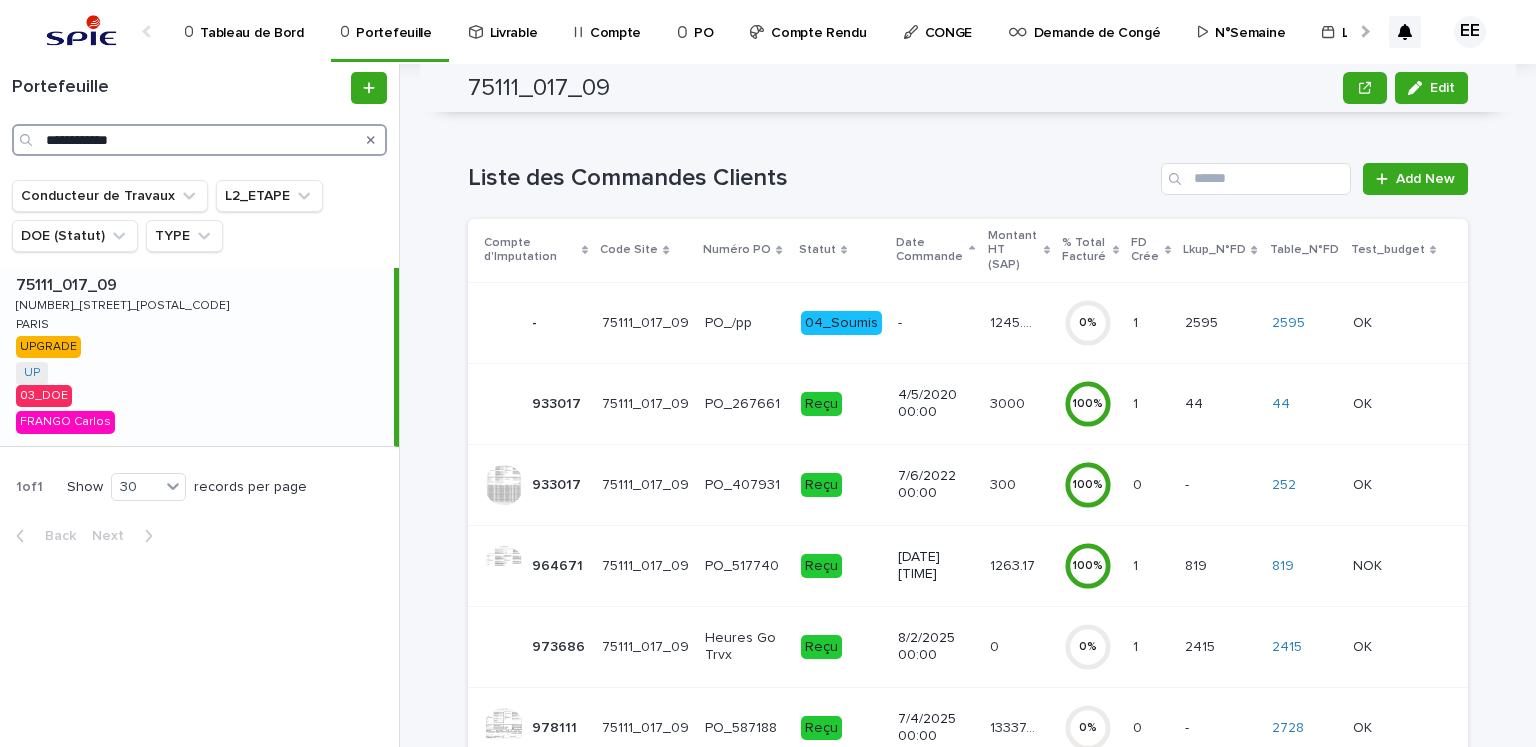 drag, startPoint x: 154, startPoint y: 141, endPoint x: -16, endPoint y: 140, distance: 170.00294 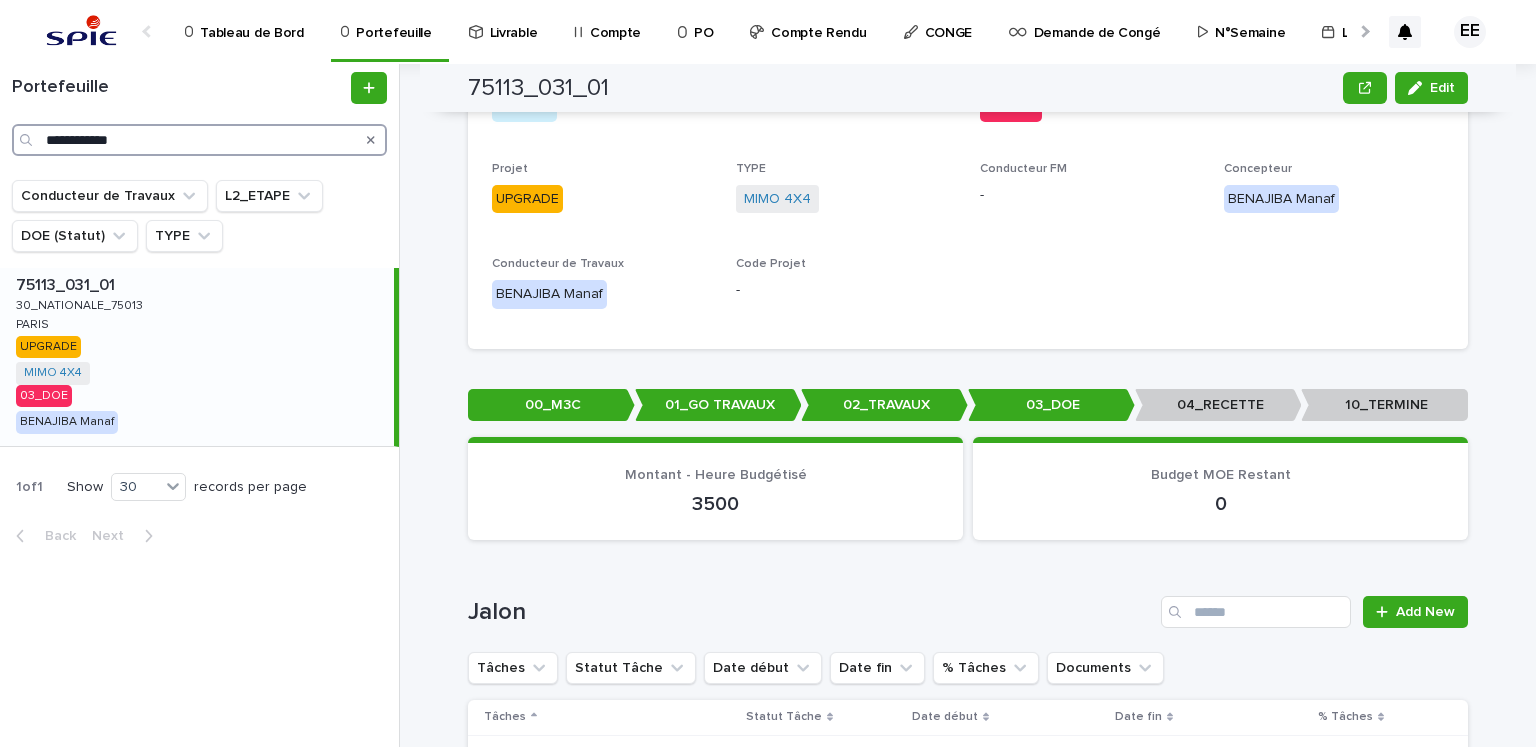 scroll, scrollTop: 832, scrollLeft: 0, axis: vertical 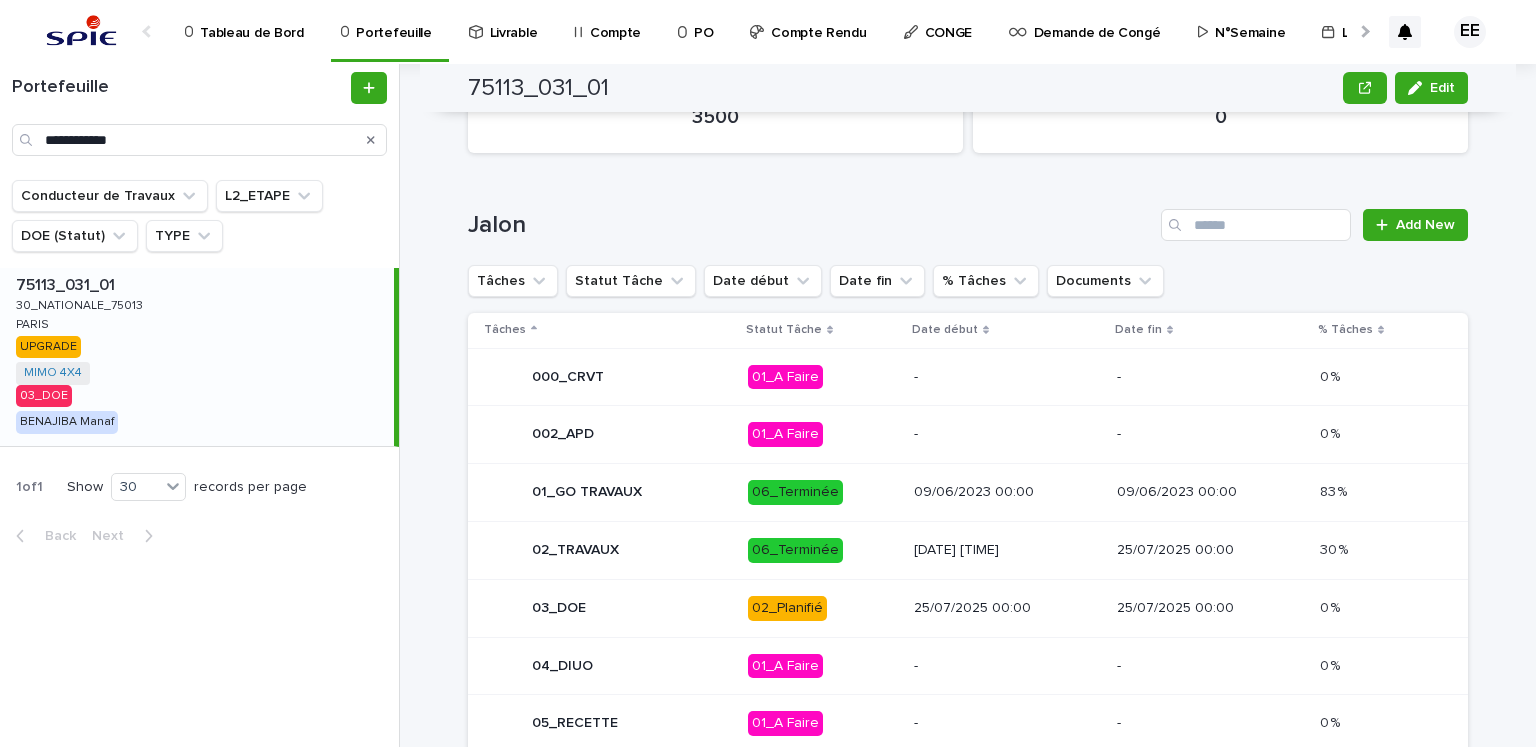 click on "Jalon" at bounding box center [810, 225] 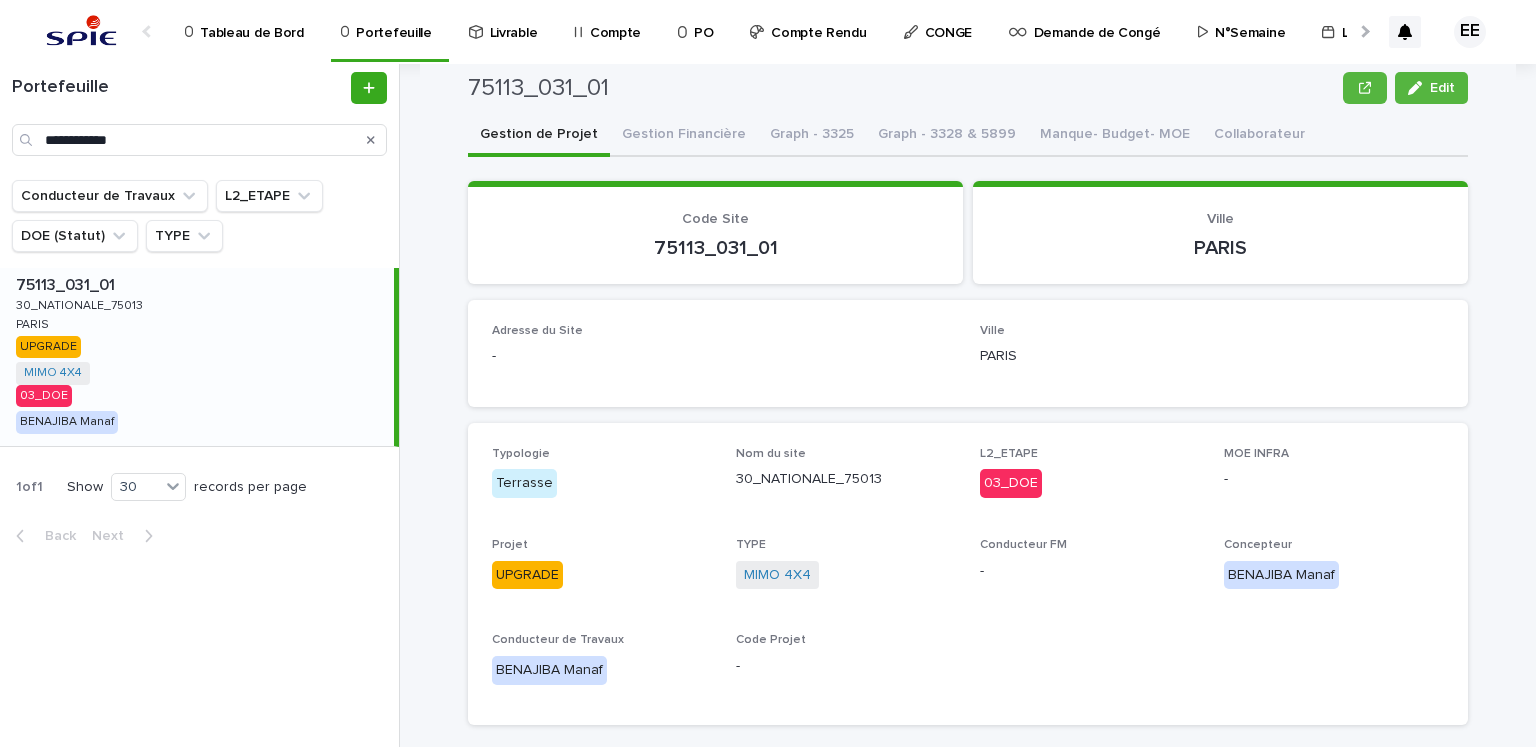 scroll, scrollTop: 0, scrollLeft: 0, axis: both 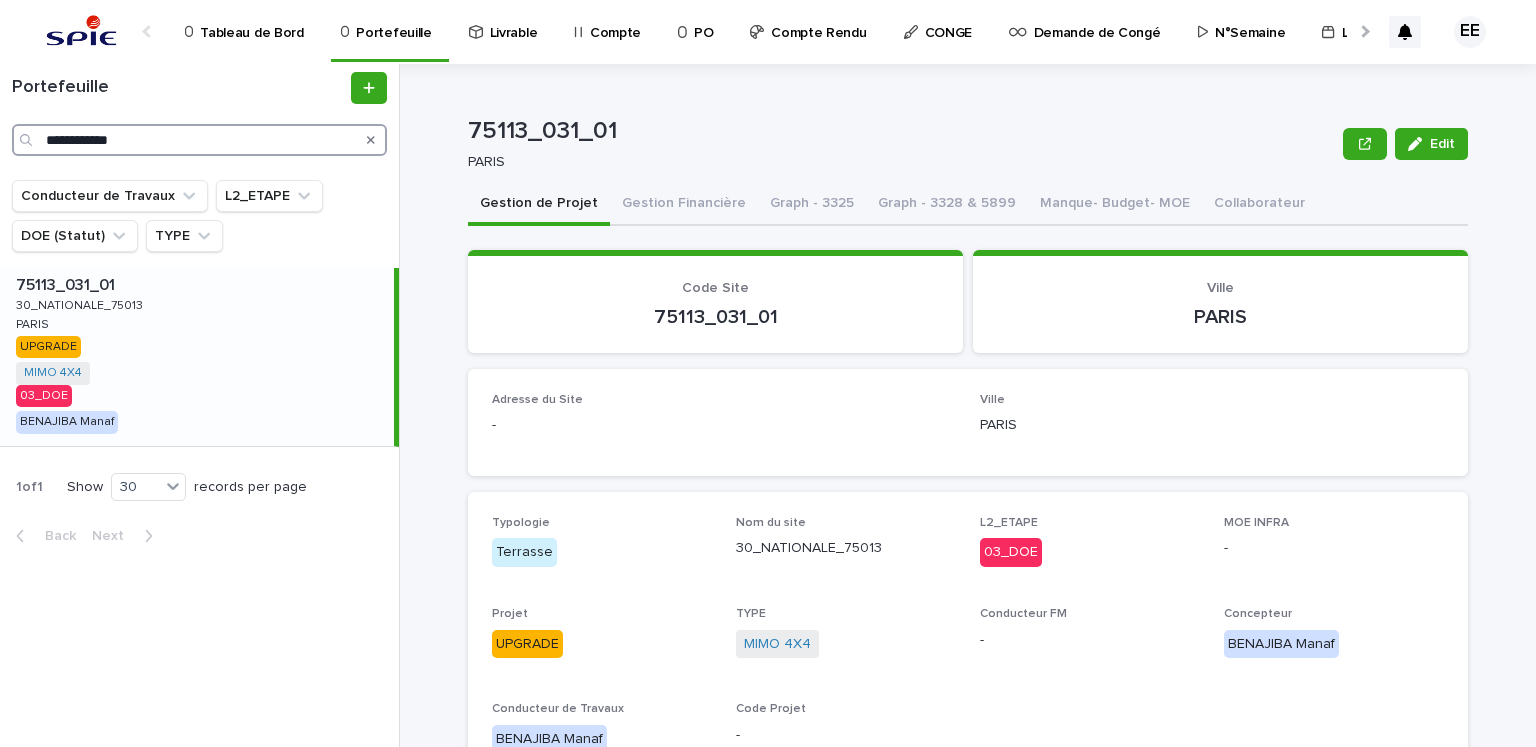 click on "**********" at bounding box center [199, 140] 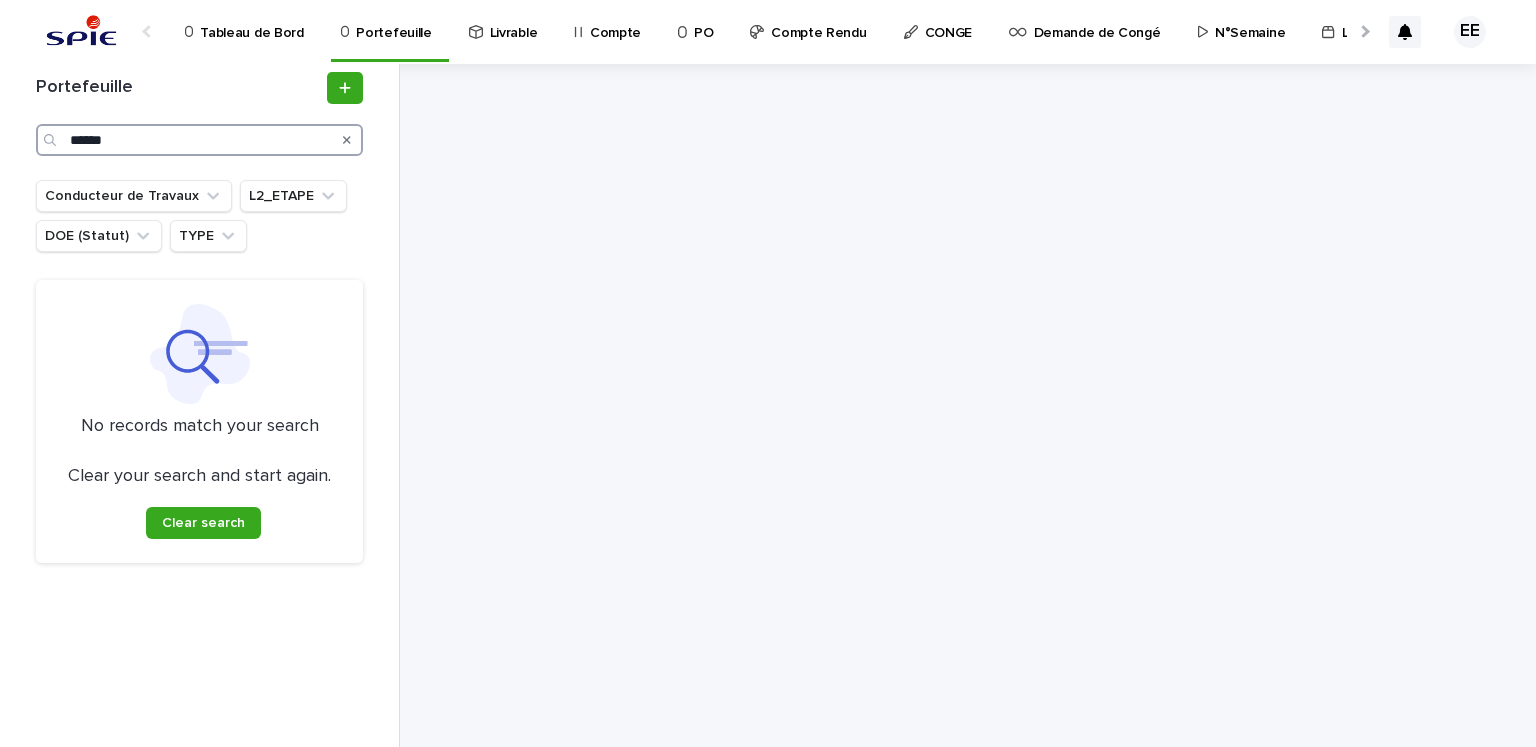 click on "******" at bounding box center (199, 140) 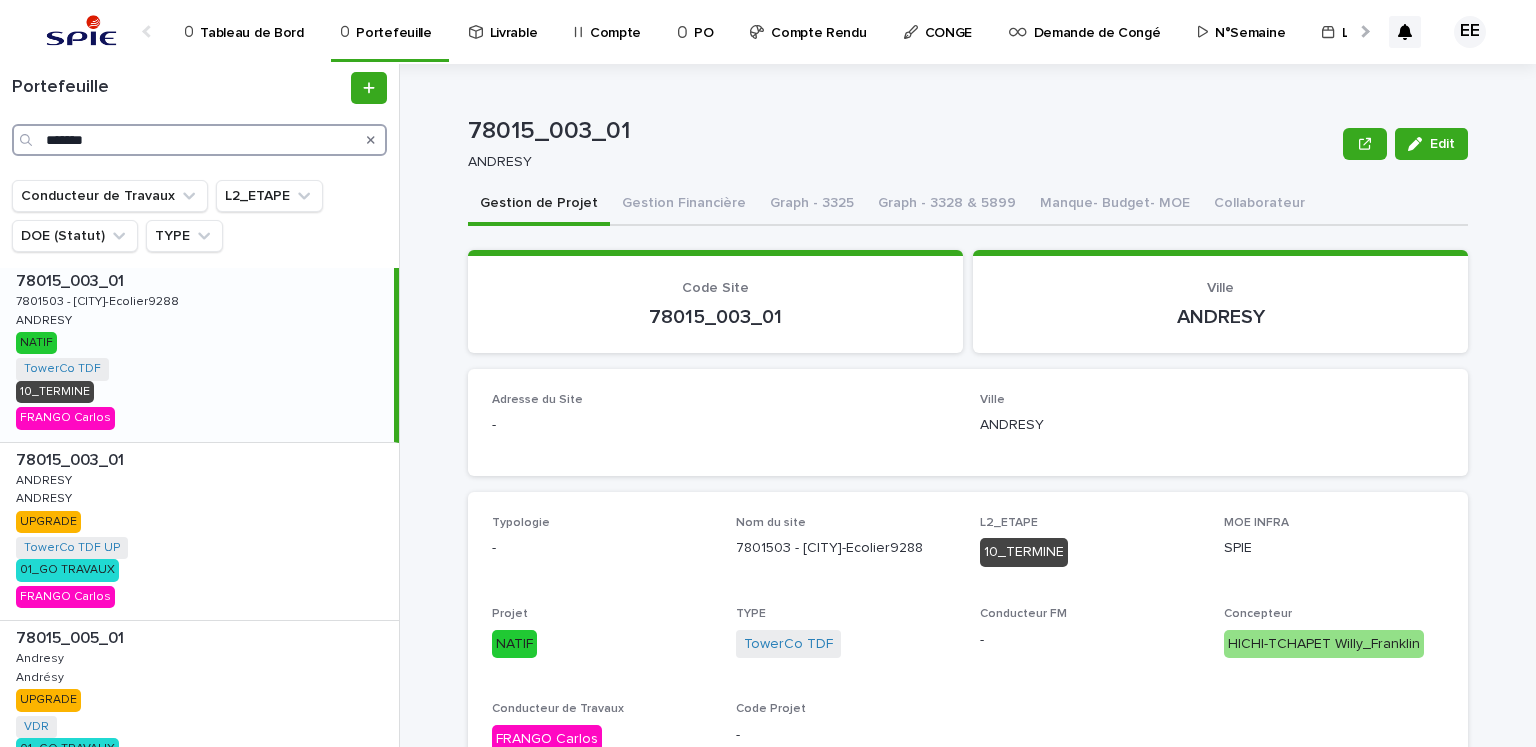 scroll, scrollTop: 0, scrollLeft: 0, axis: both 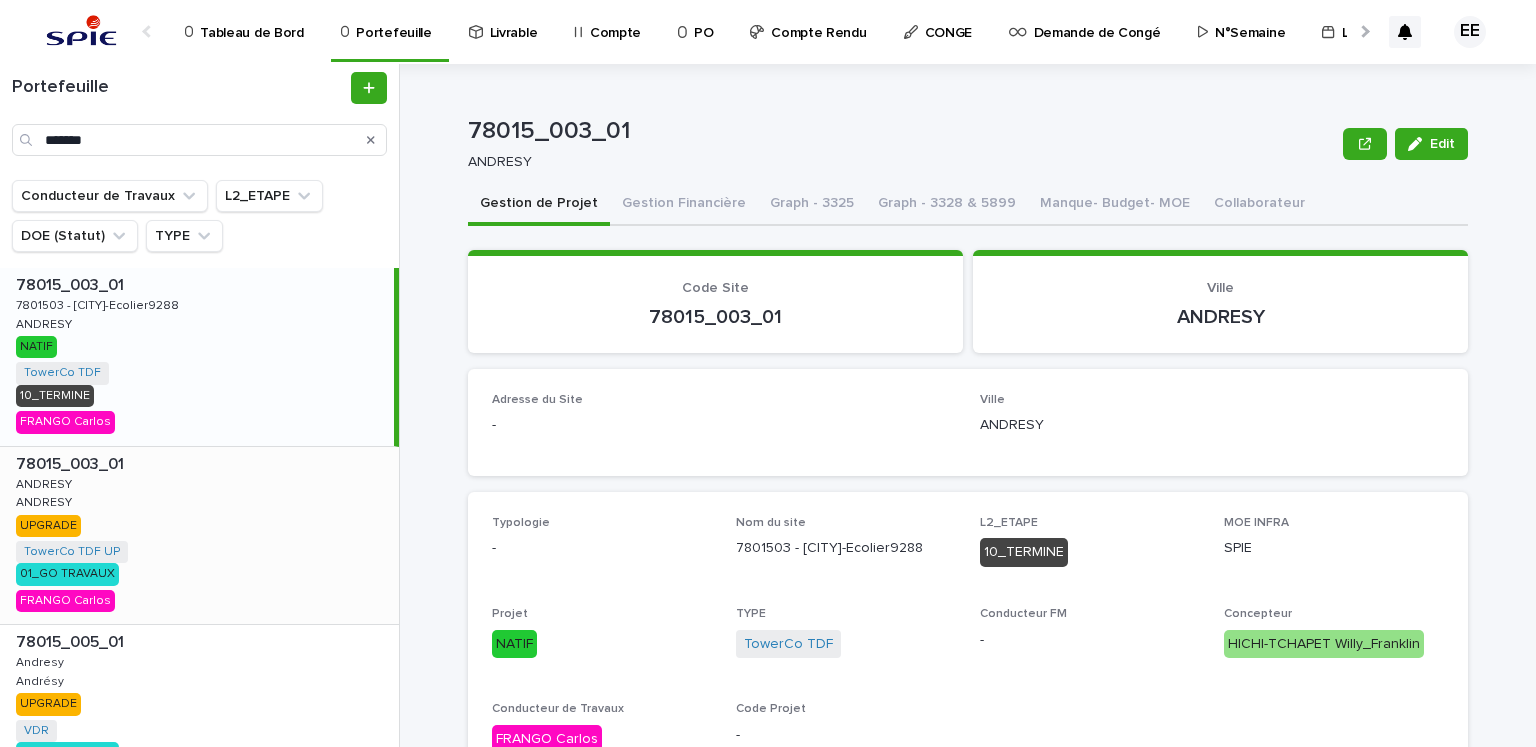 click on "78015_003_01 78015_003_01   ANDRESY ANDRESY   ANDRESY ANDRESY   UPGRADE TowerCo TDF UP   + 0 01_GO TRAVAUX FRANGO Carlos" at bounding box center (199, 536) 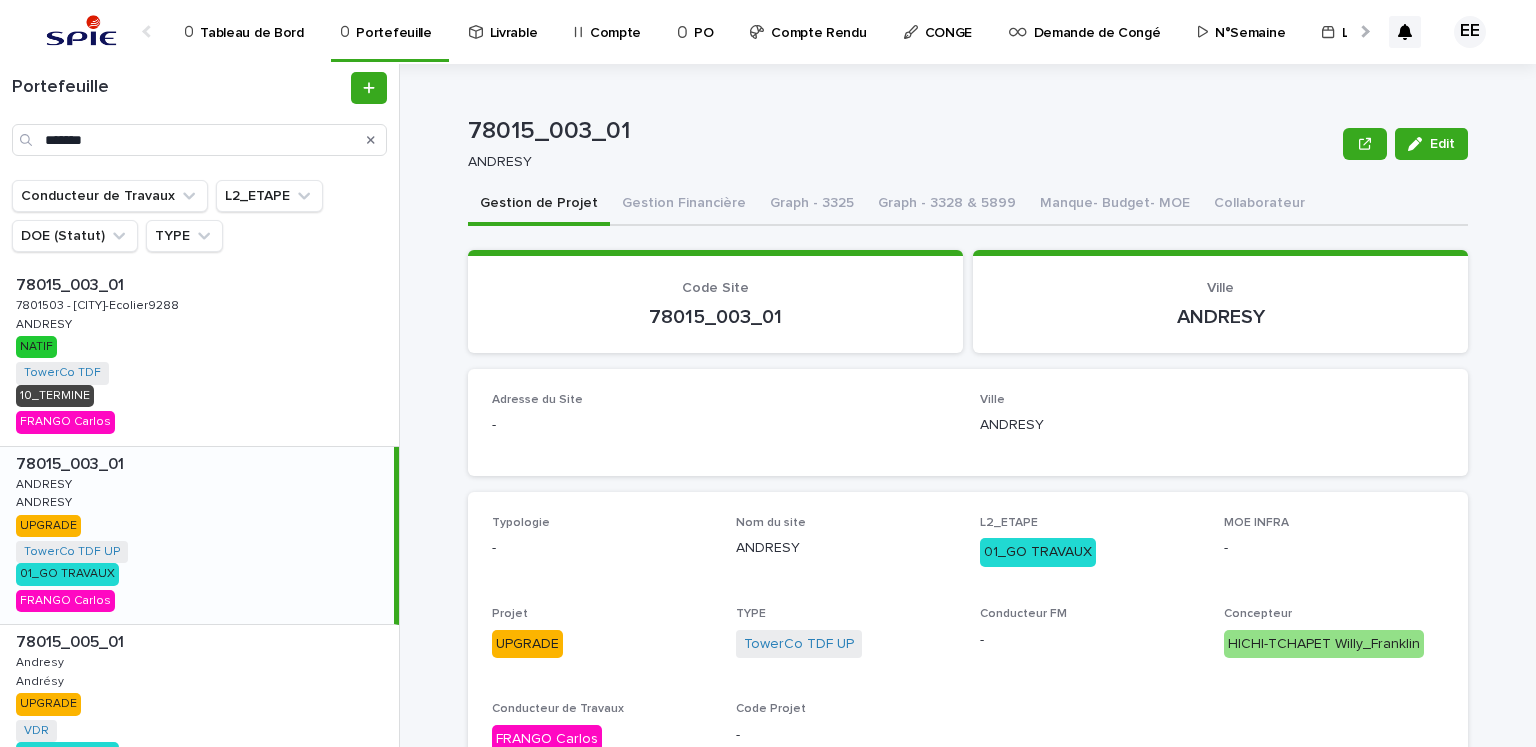 click on "78015_003_01" at bounding box center (901, 131) 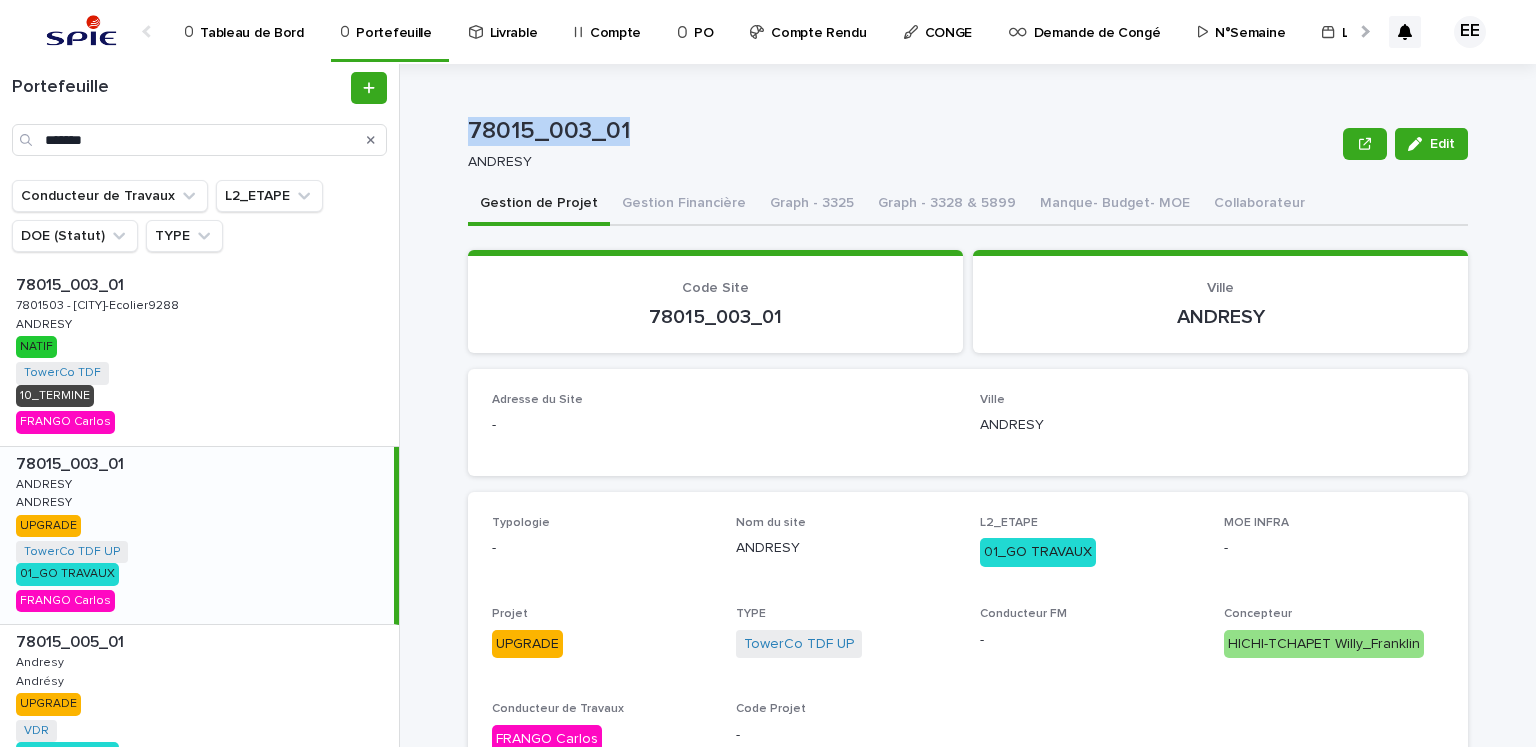 drag, startPoint x: 620, startPoint y: 132, endPoint x: 460, endPoint y: 136, distance: 160.04999 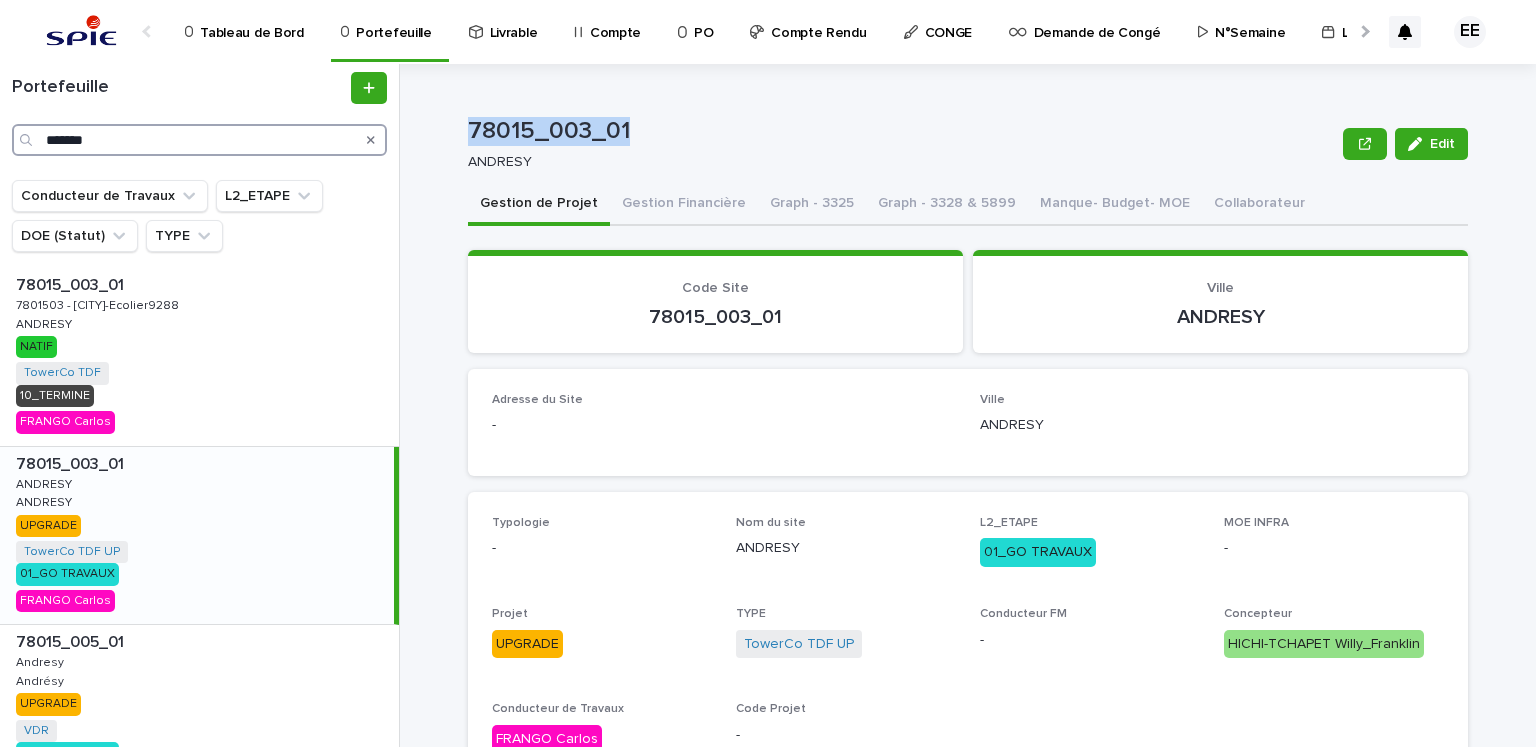 click on "*******" at bounding box center [199, 140] 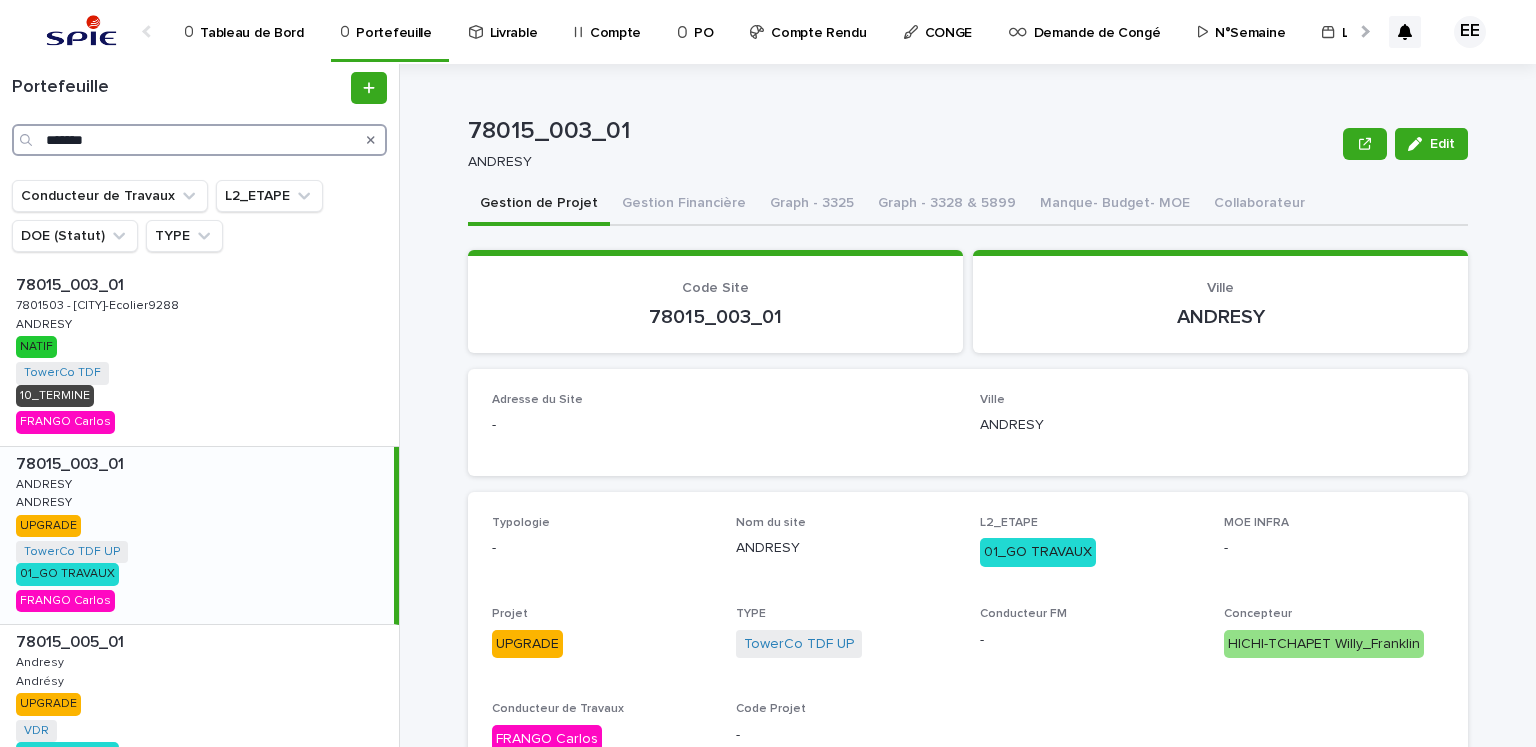 drag, startPoint x: 242, startPoint y: 140, endPoint x: -11, endPoint y: 141, distance: 253.00198 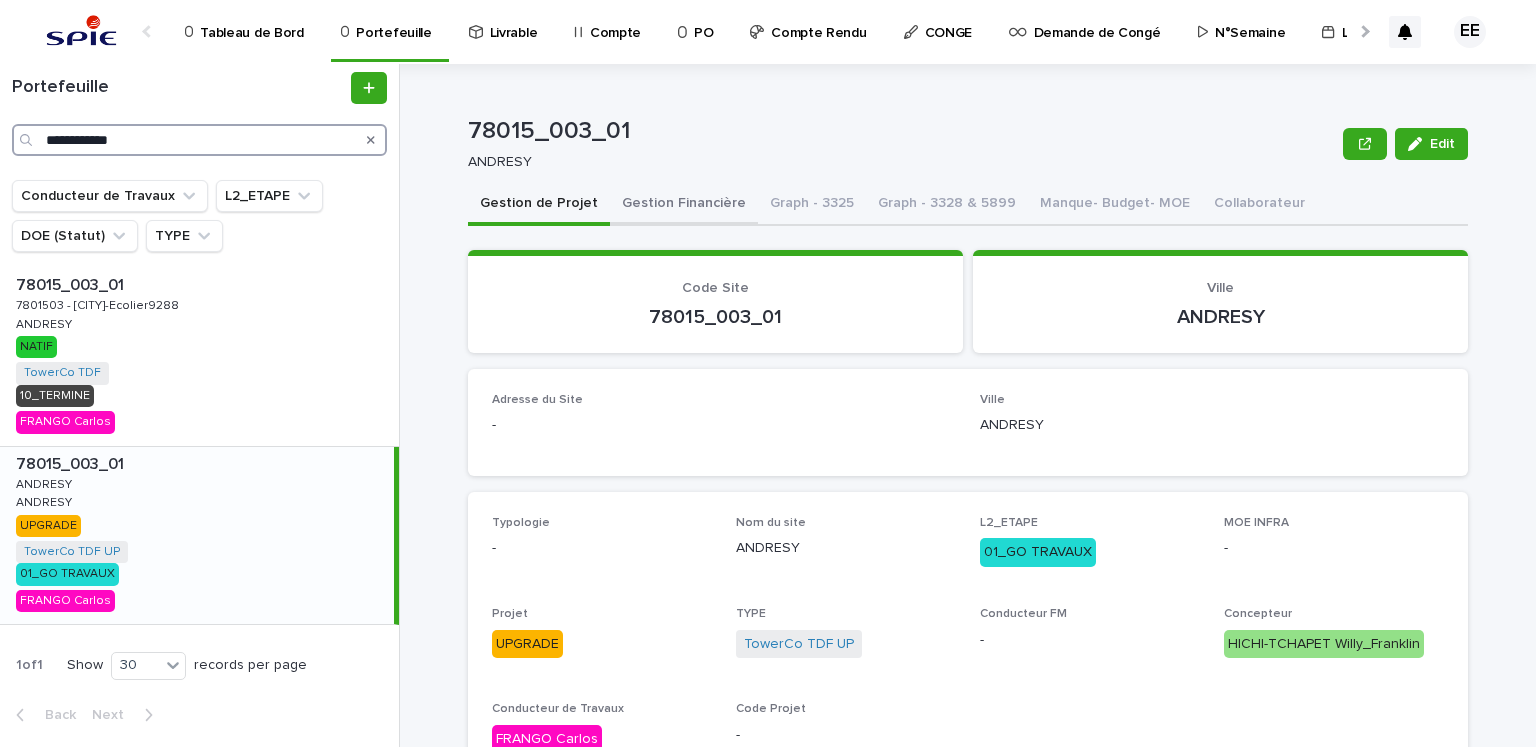 type on "**********" 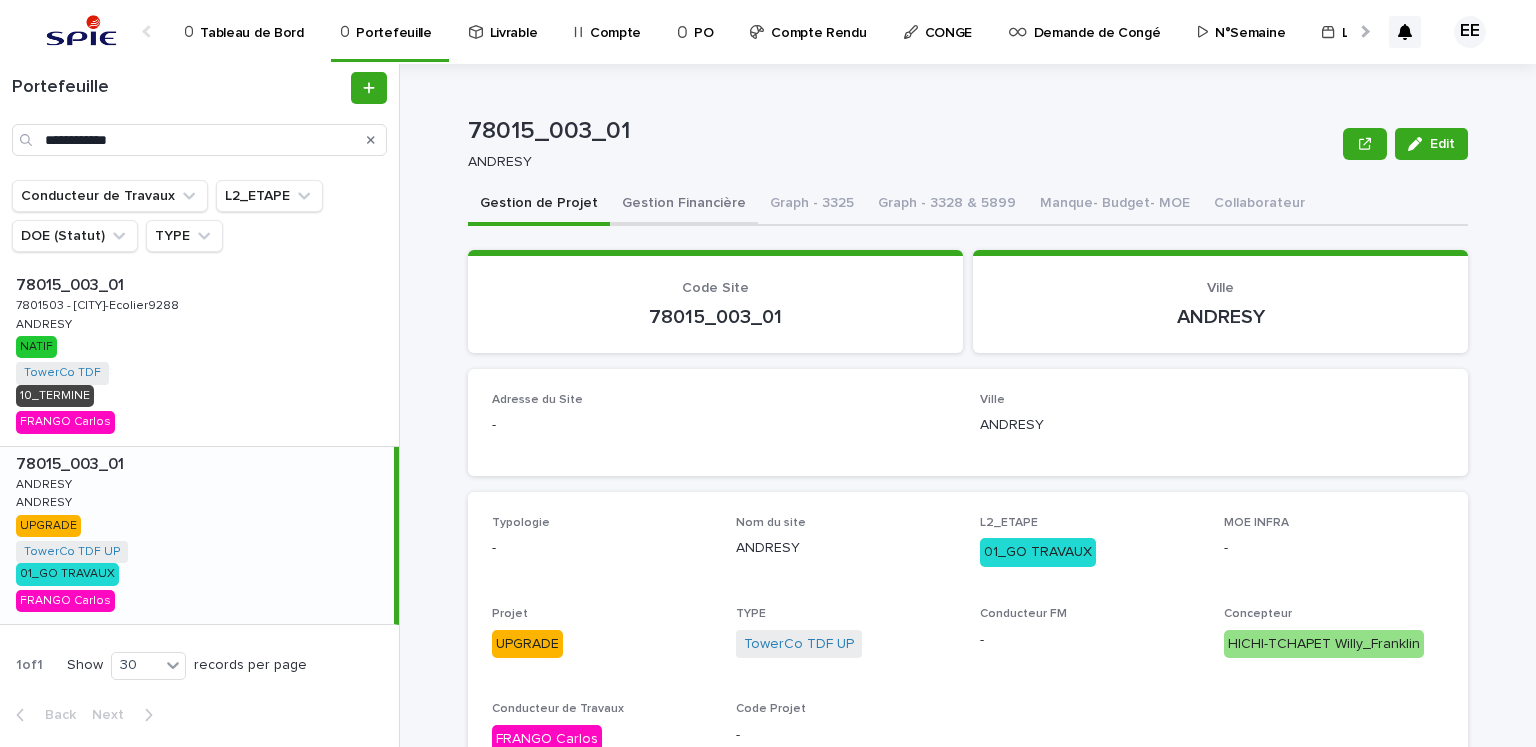 click on "Gestion Financière" at bounding box center (684, 205) 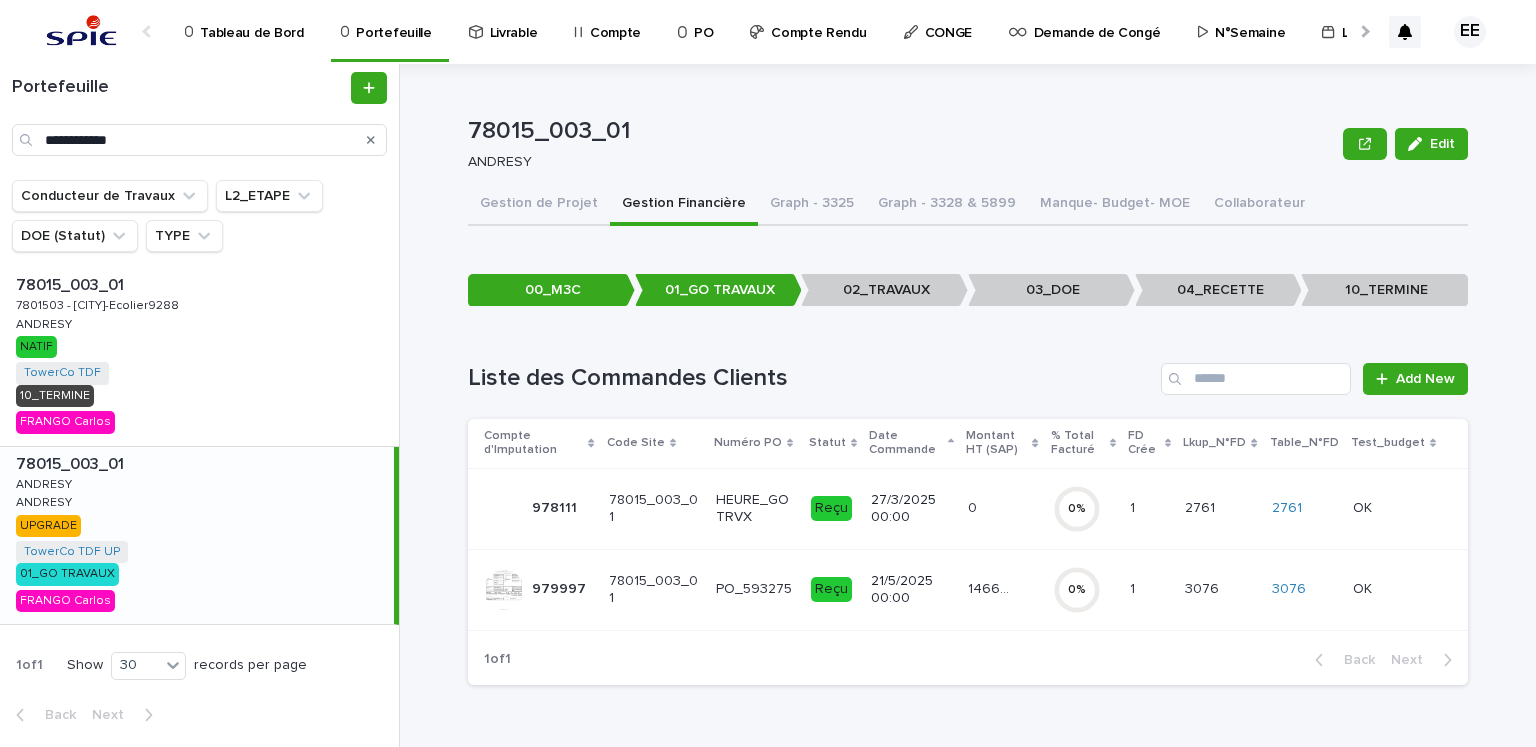 click on "14662.66 14662.66" at bounding box center [1002, 589] 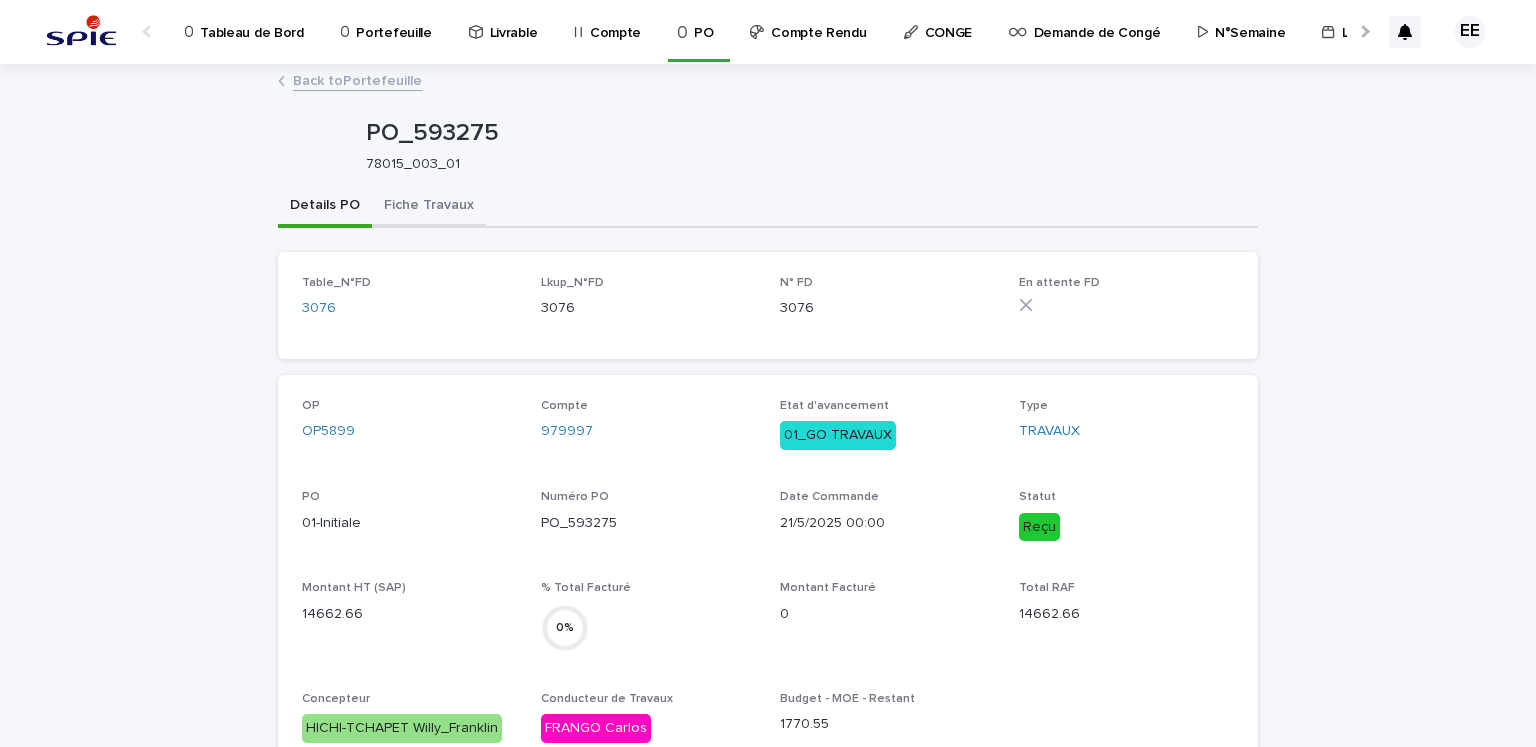 click on "Fiche Travaux" at bounding box center [429, 207] 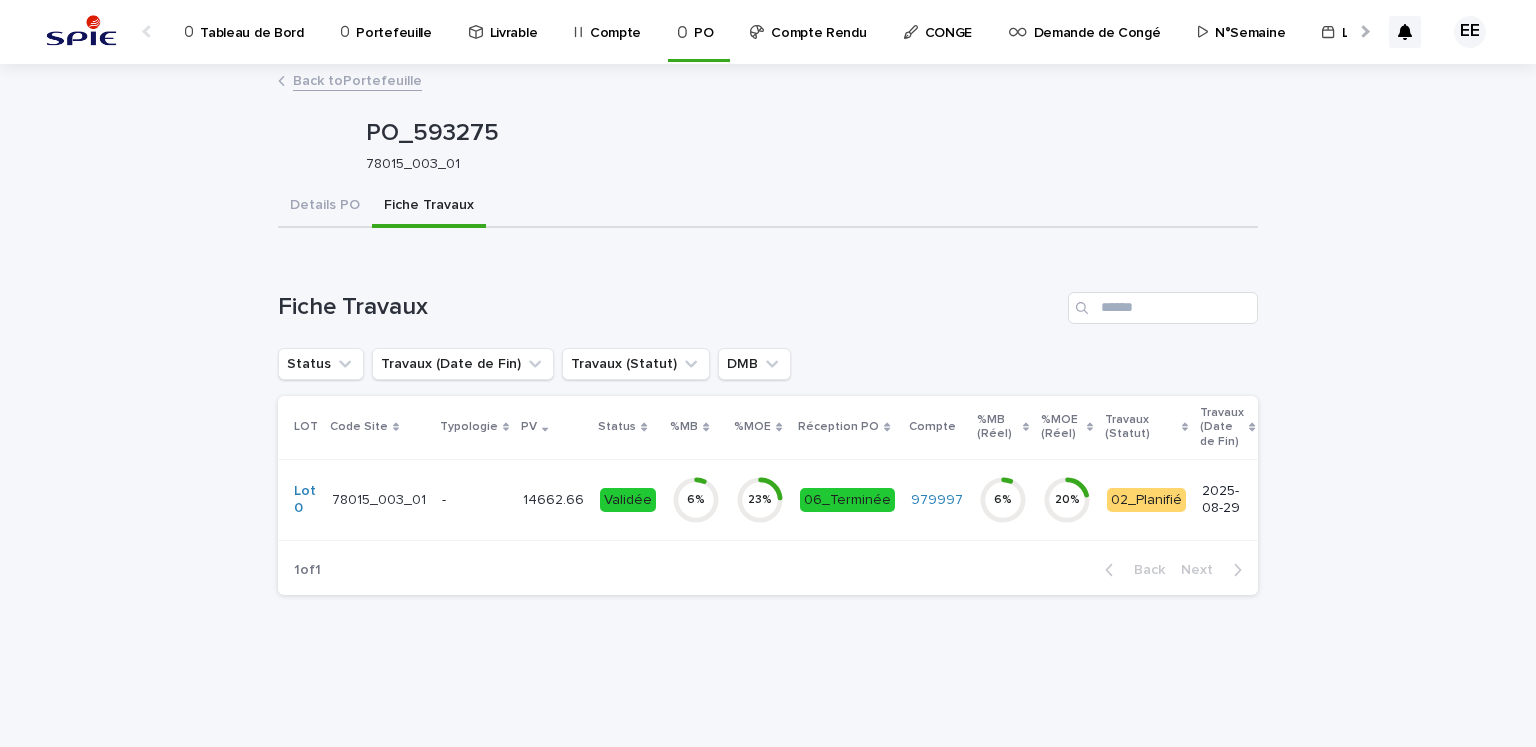 click on "14662.66 14662.66" at bounding box center (553, 499) 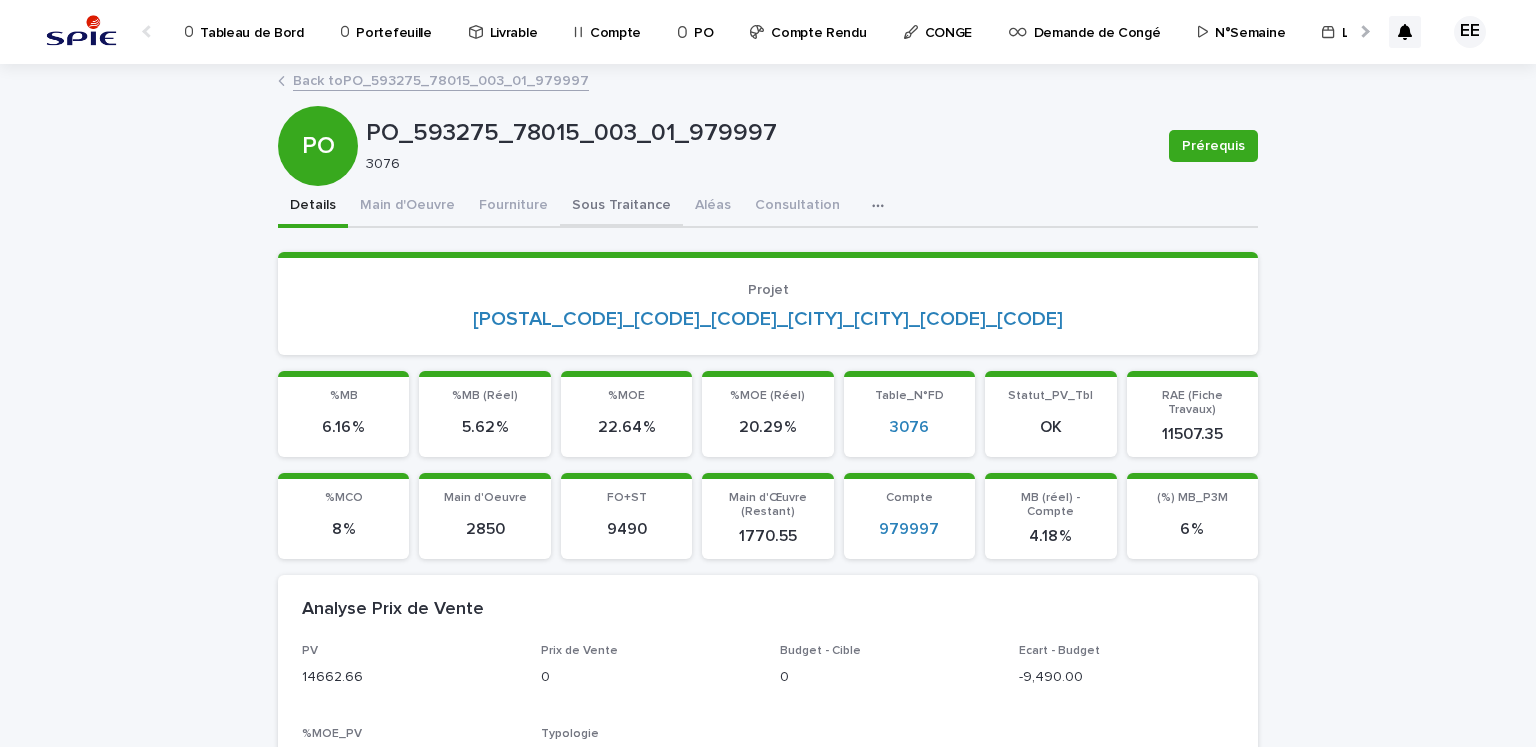 click on "Sous Traitance" at bounding box center (621, 207) 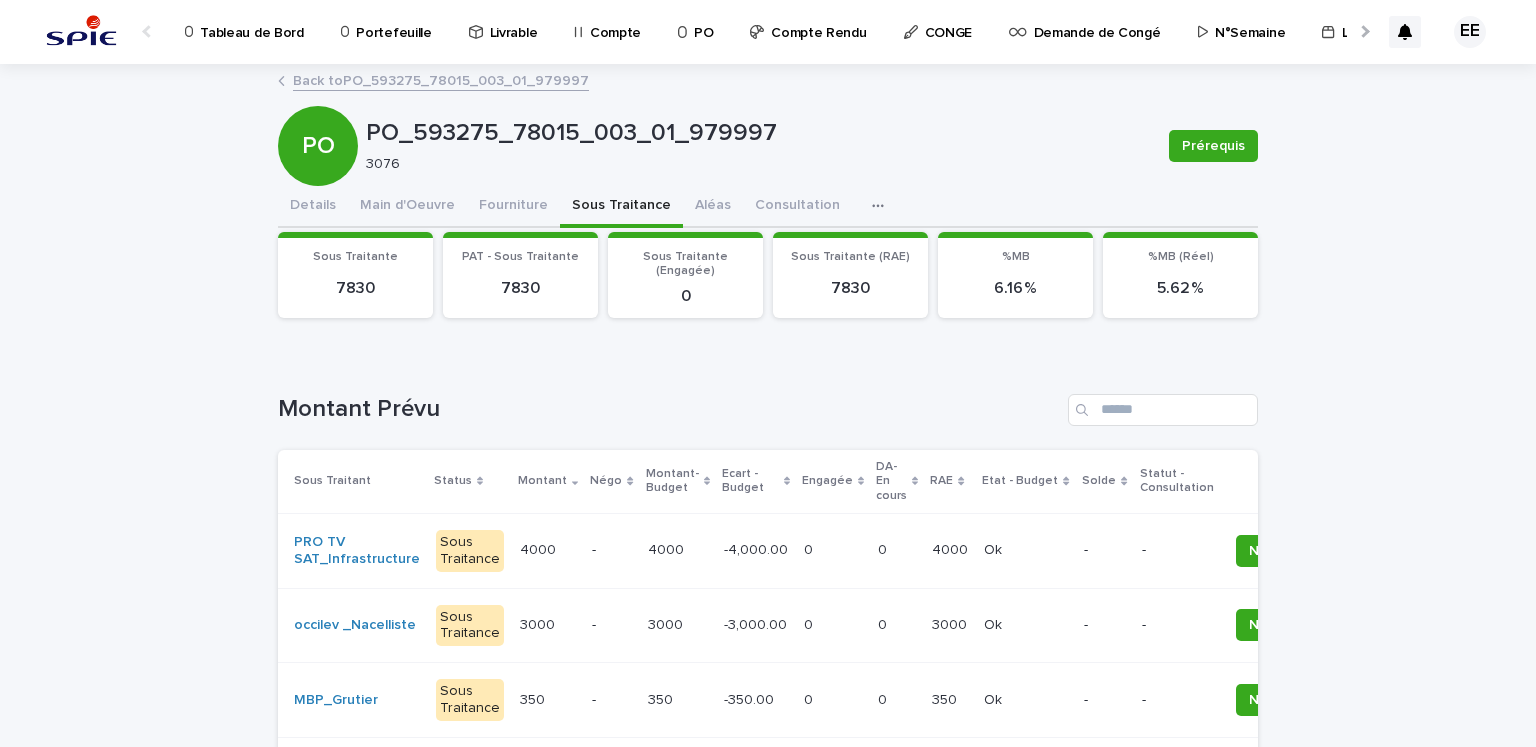 scroll, scrollTop: 100, scrollLeft: 0, axis: vertical 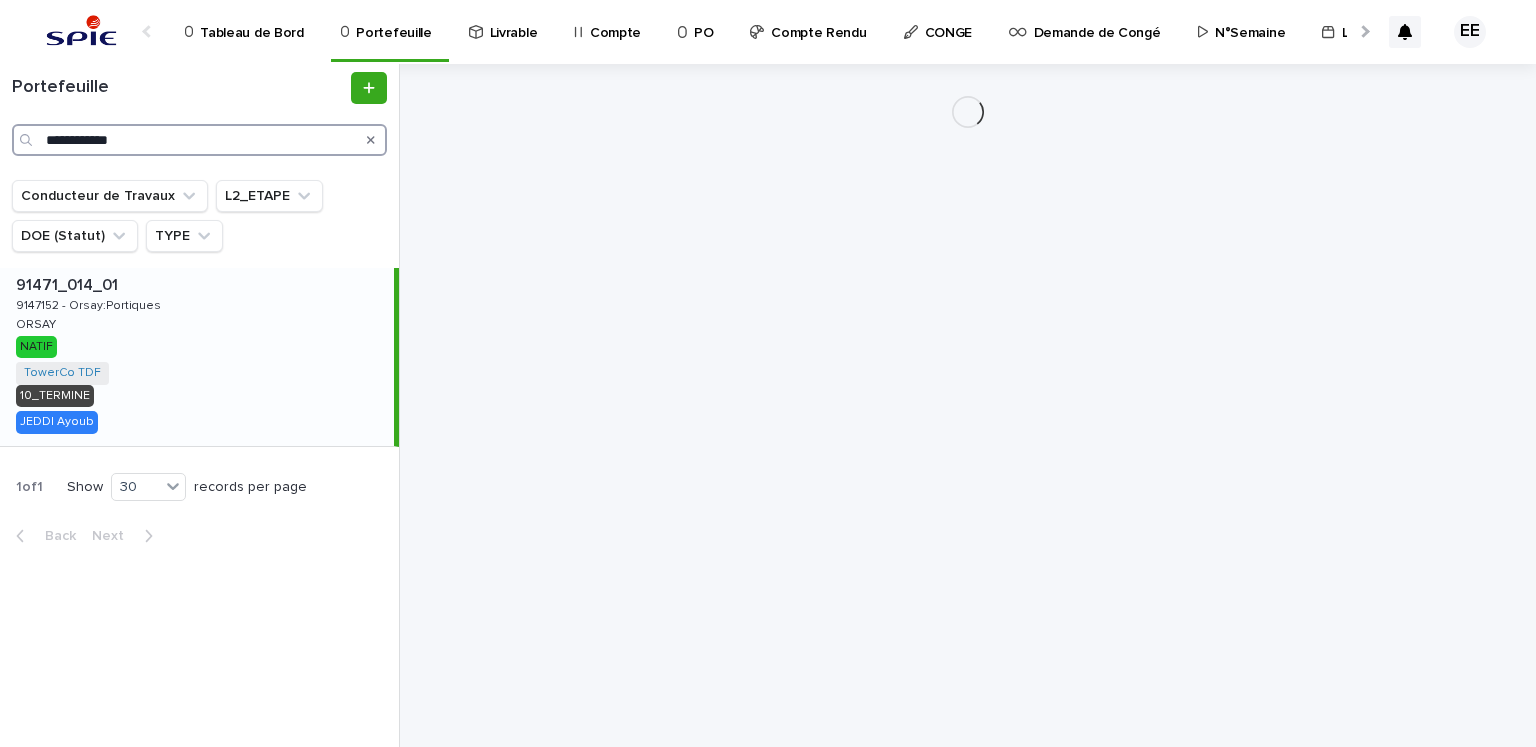 drag, startPoint x: 173, startPoint y: 140, endPoint x: -32, endPoint y: 145, distance: 205.06097 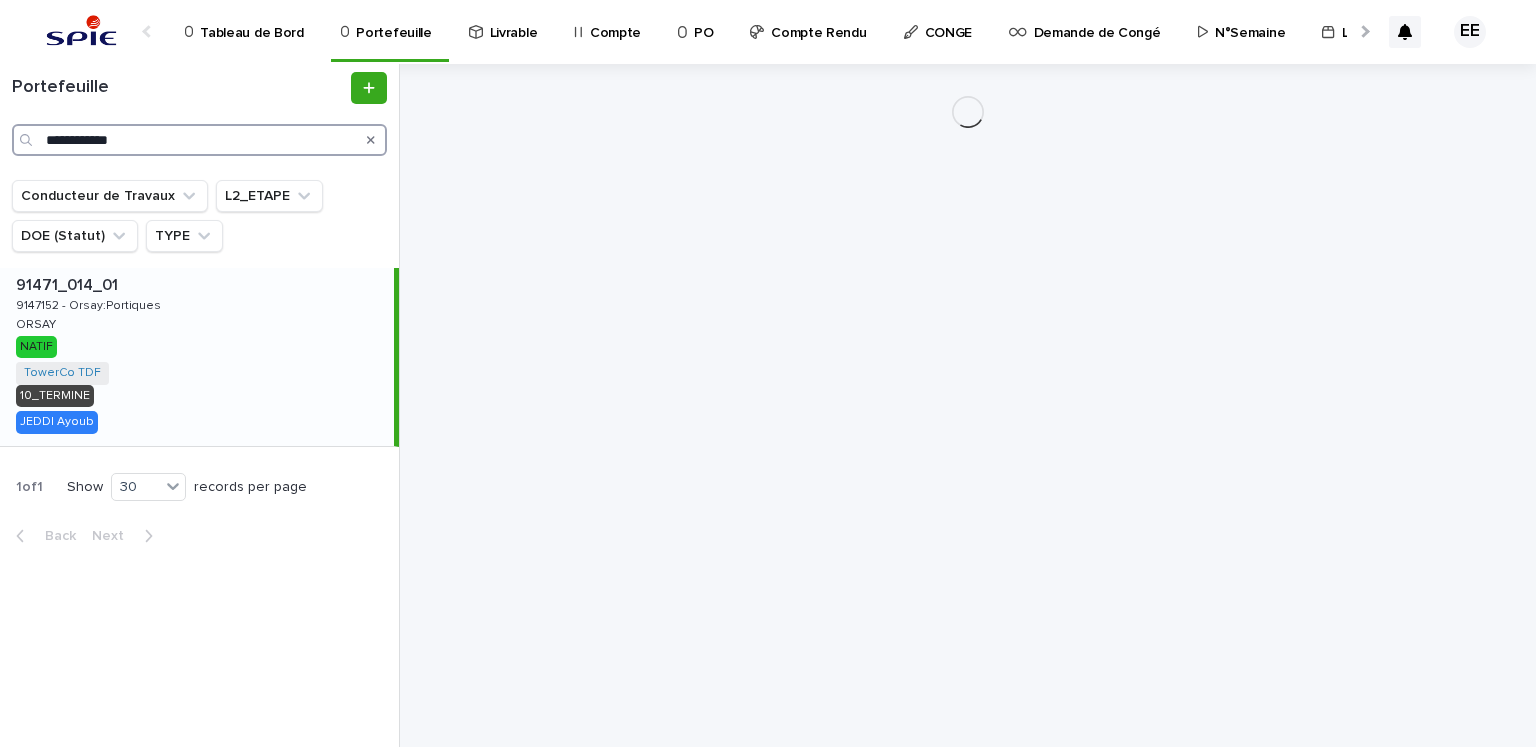 click on "**********" at bounding box center [768, 373] 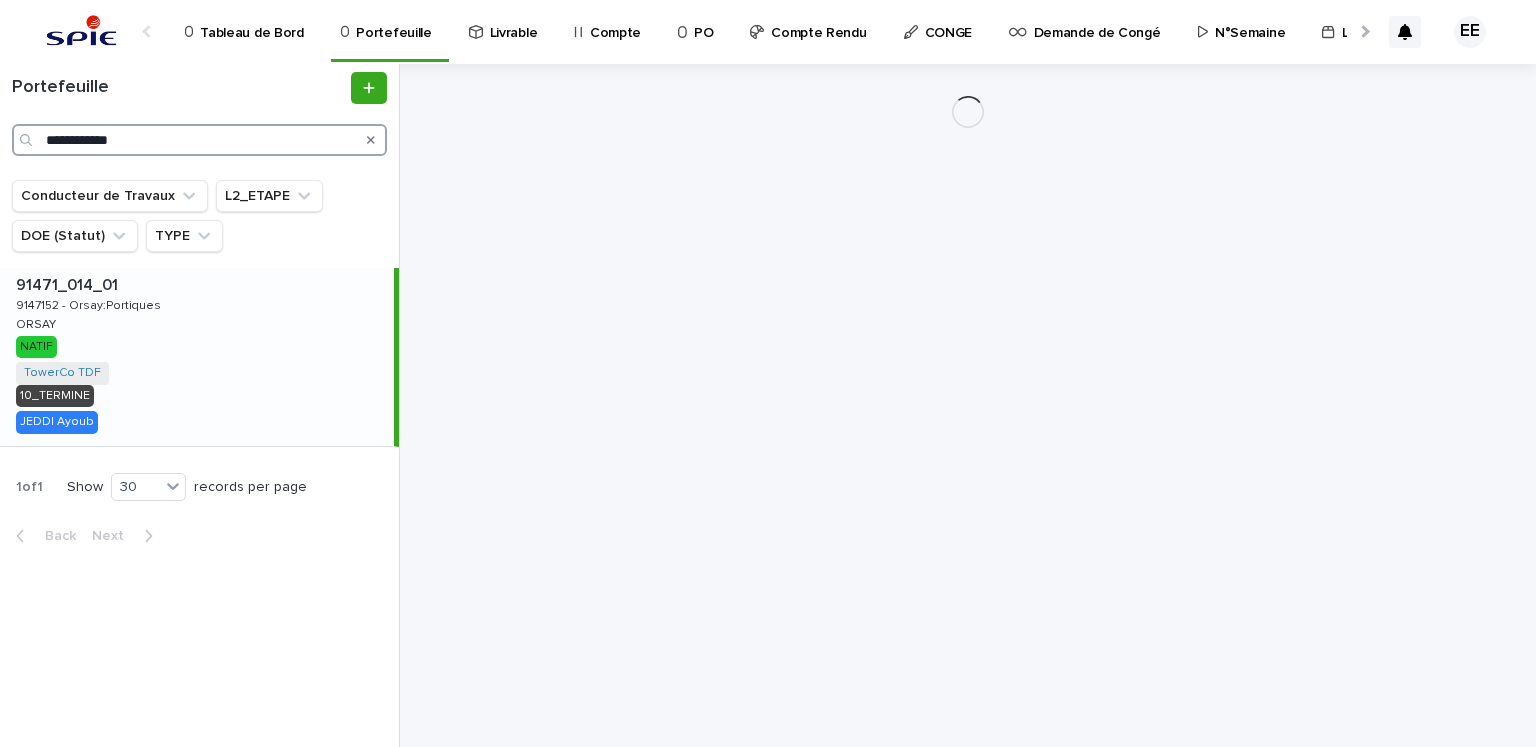 paste 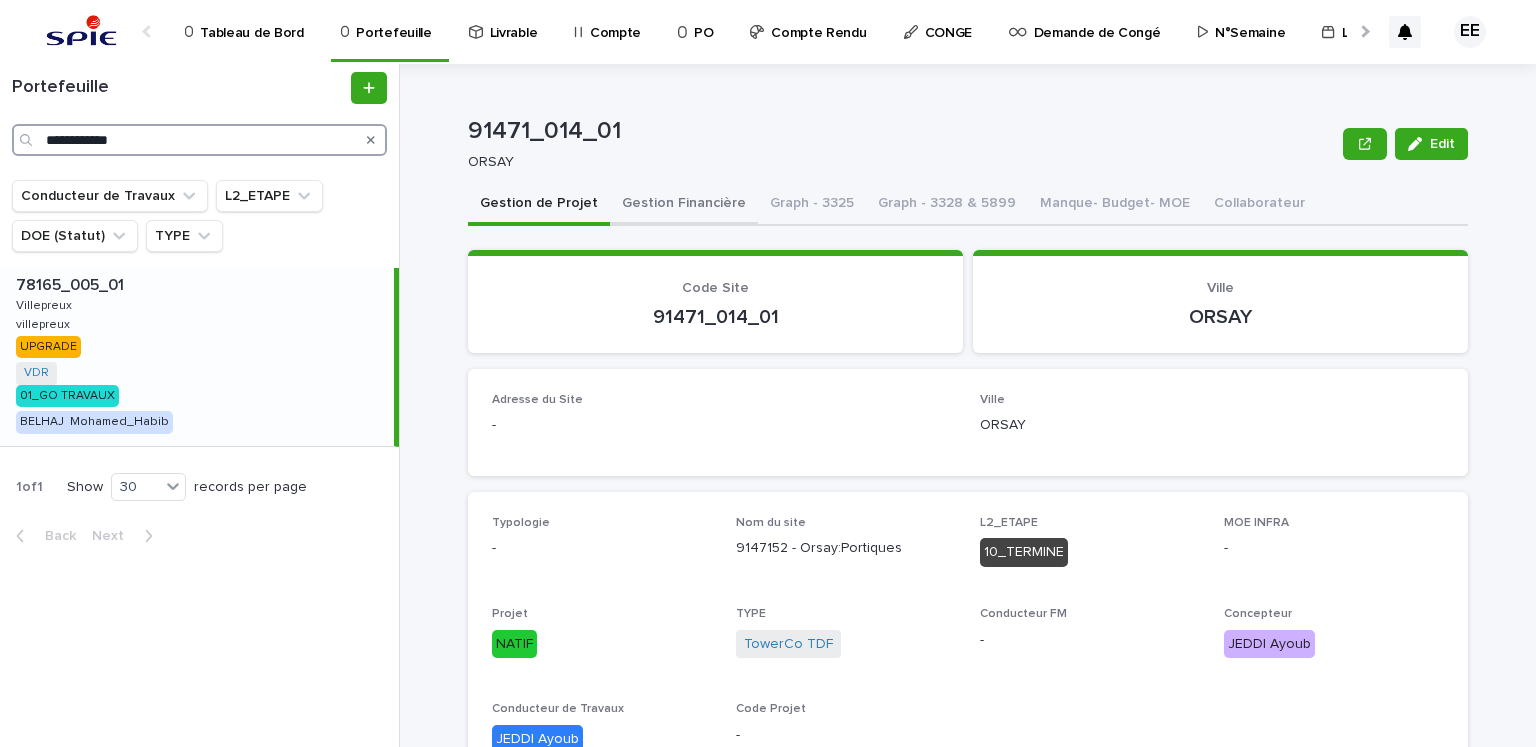 type on "**********" 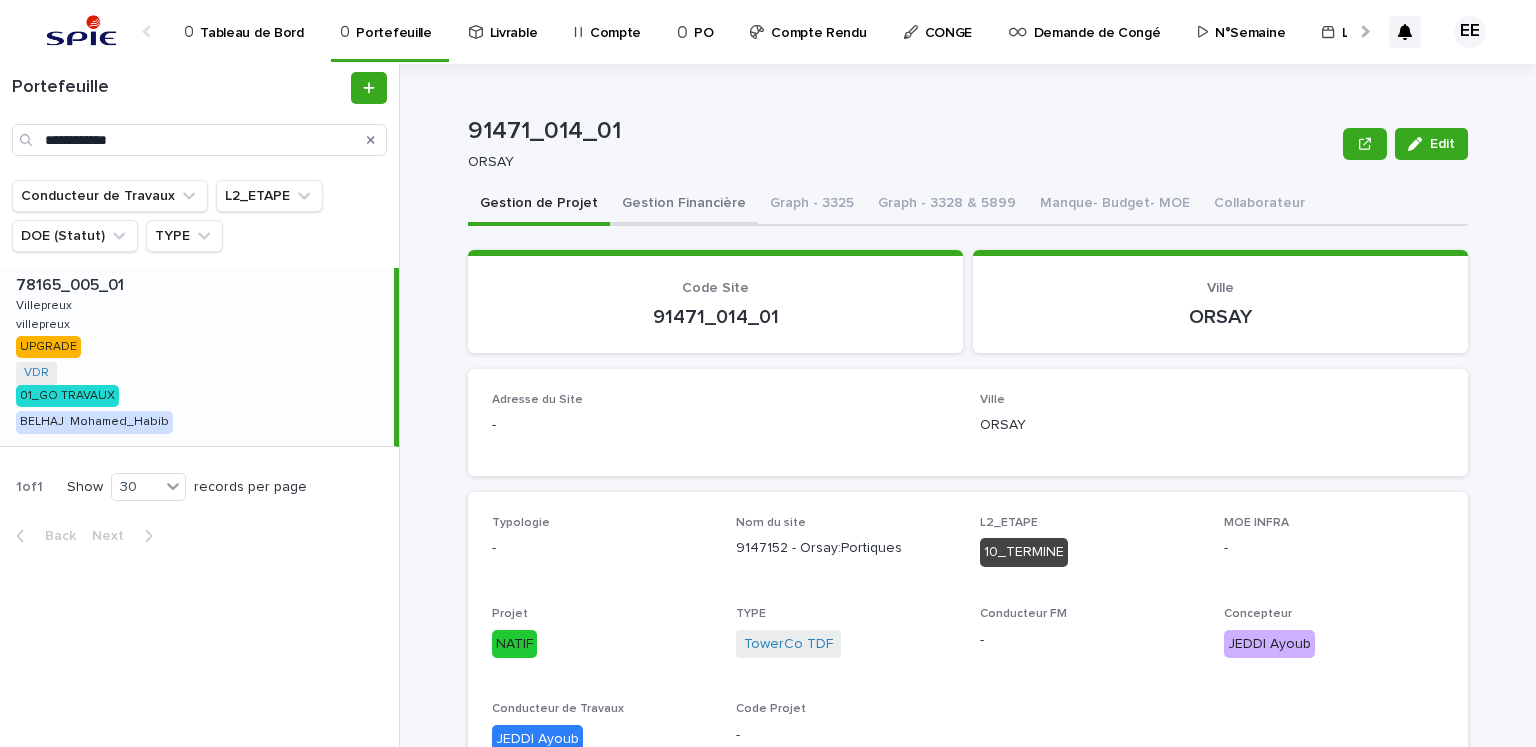 click on "Gestion Financière" at bounding box center [684, 205] 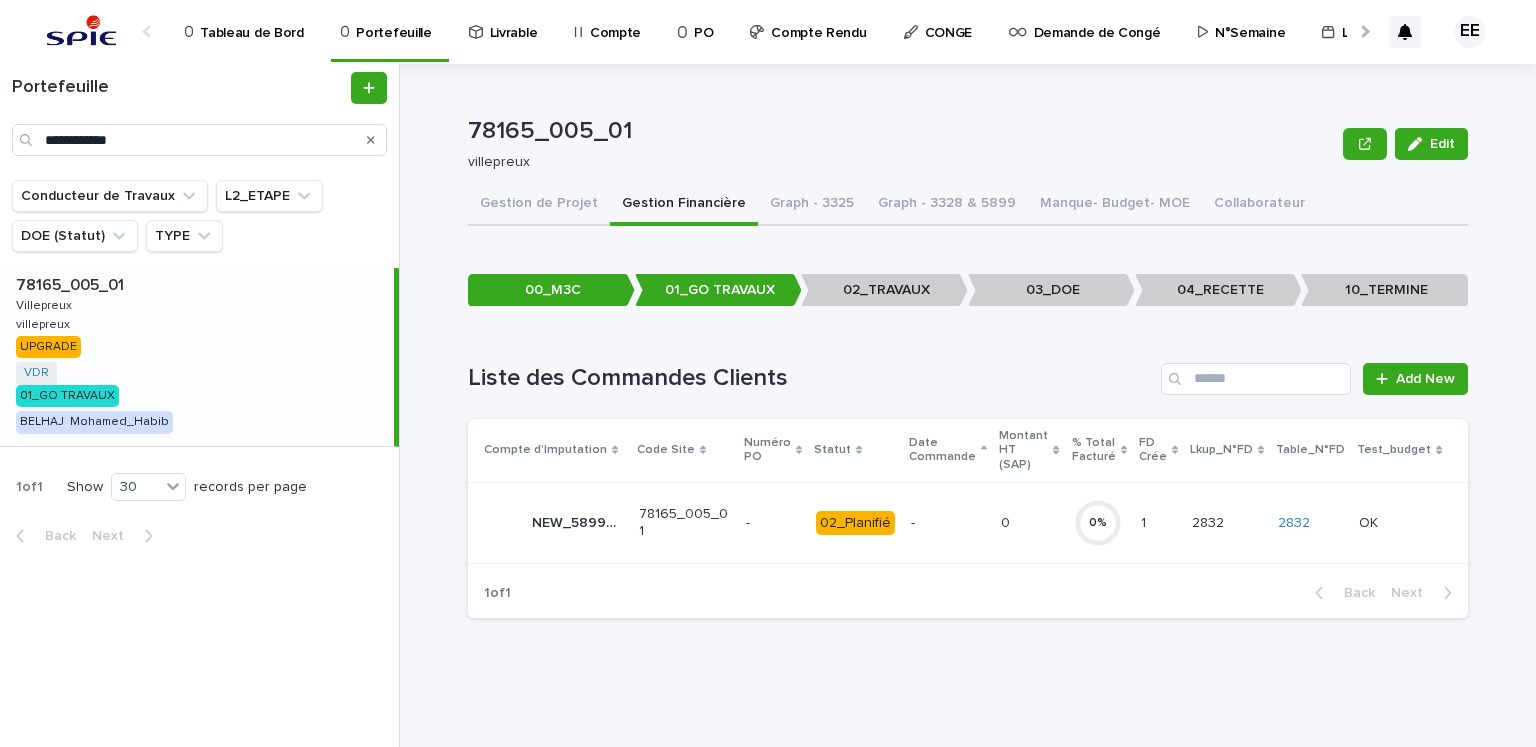 scroll, scrollTop: 0, scrollLeft: 0, axis: both 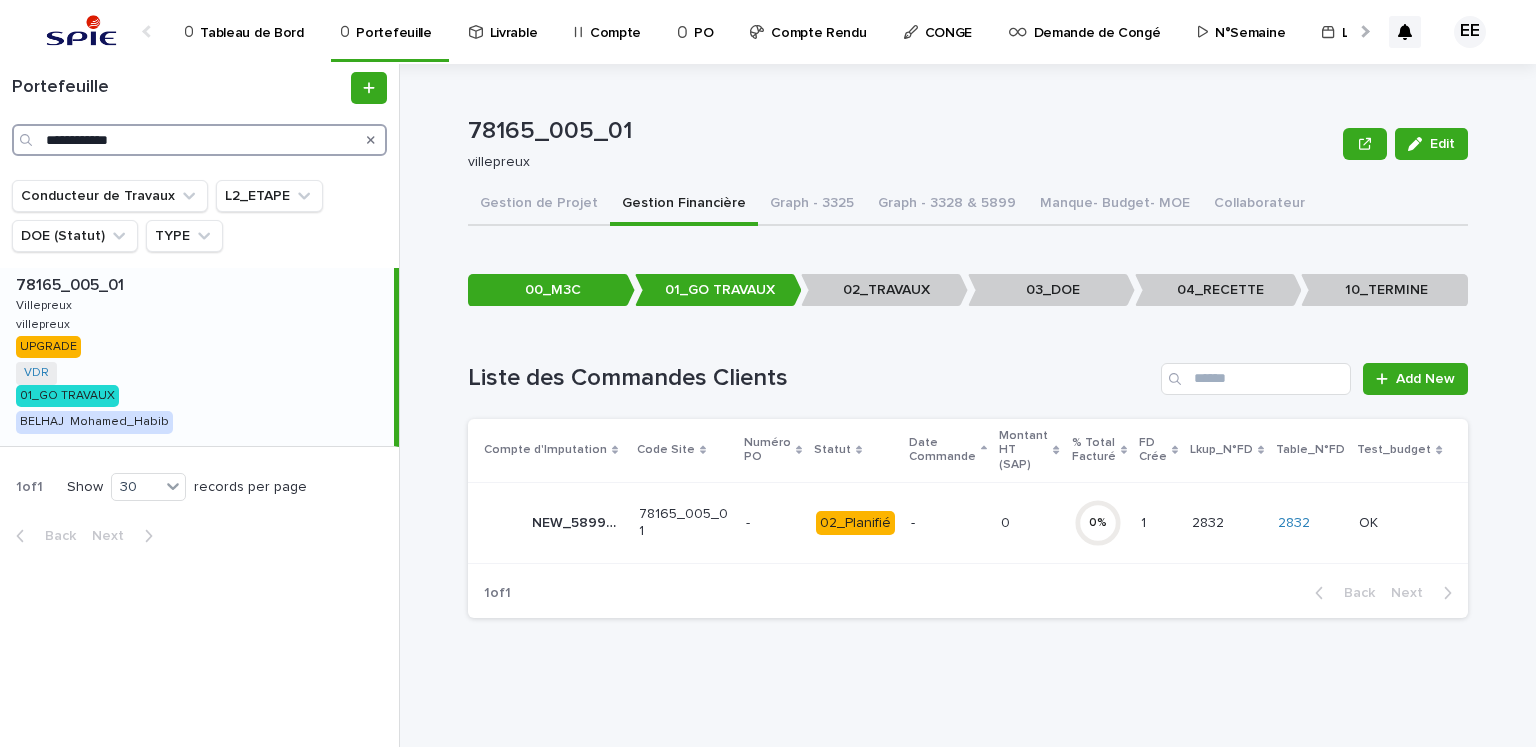 click on "**********" at bounding box center (199, 140) 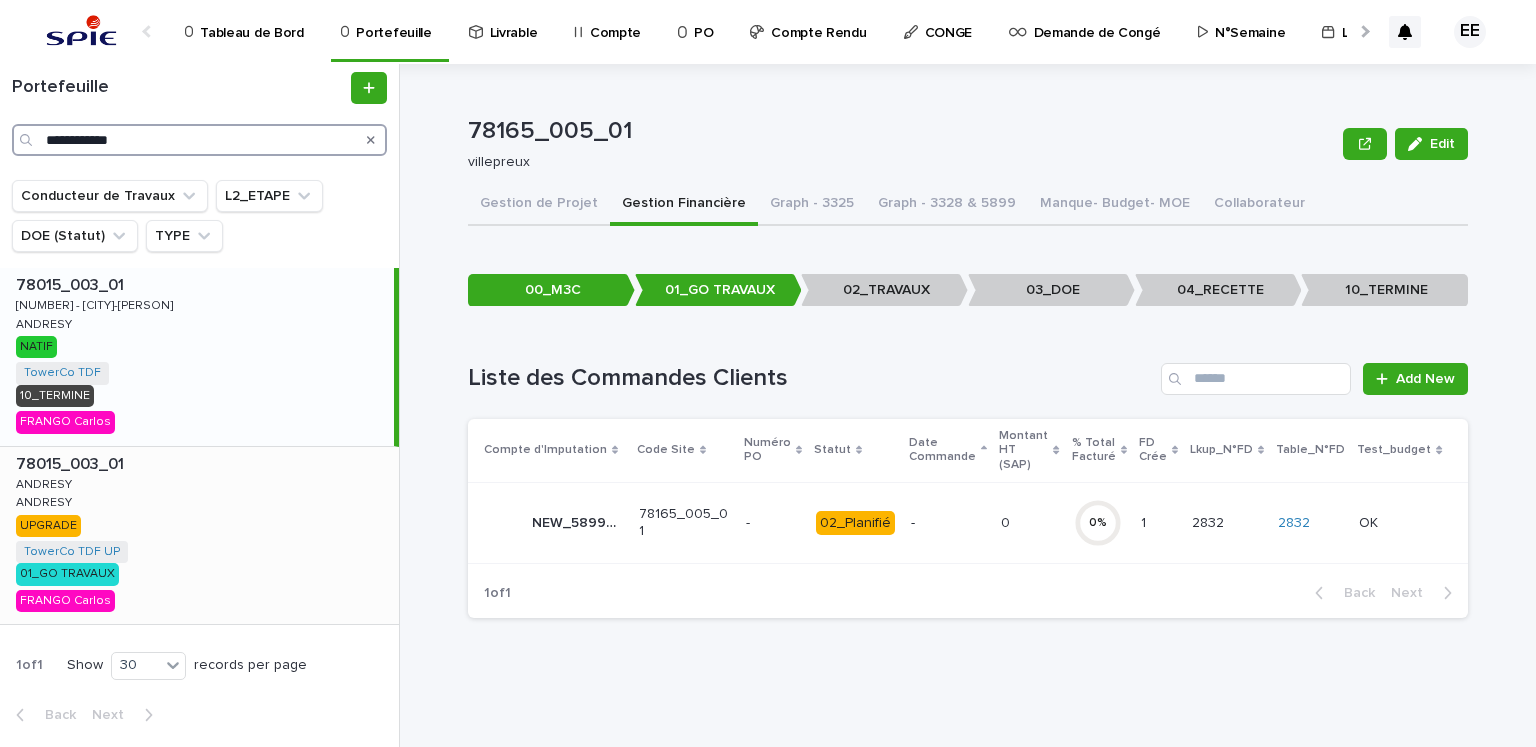 type on "**********" 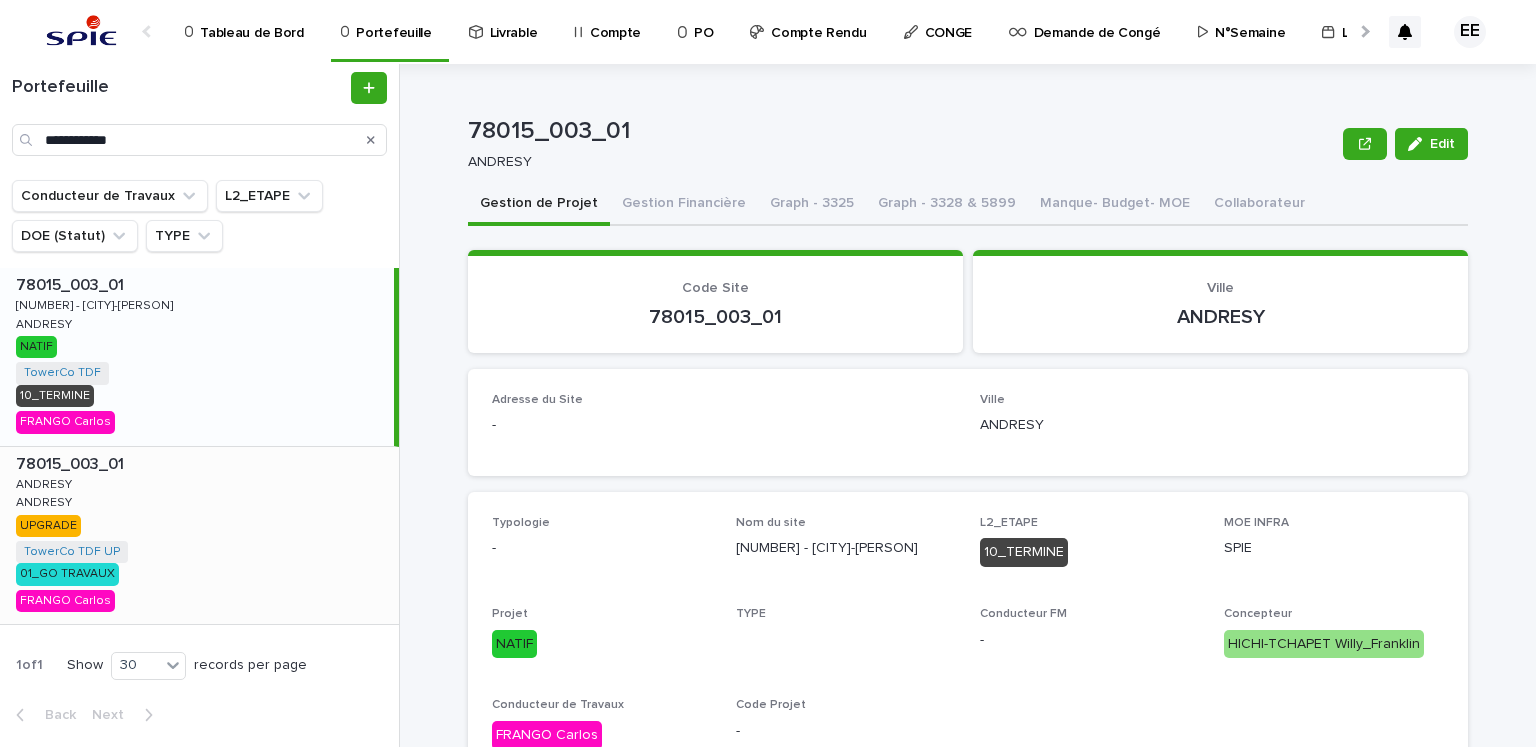 click on "[POSTAL_CODE]_[CODE]_[CODE] [POSTAL_CODE]_[CODE]_[CODE]   [CITY] [CITY]   [CITY] [CITY]   UPGRADE TowerCo TDF UP   + 0 [CODE]_[CODE] [FIRST] [LAST]" at bounding box center (199, 536) 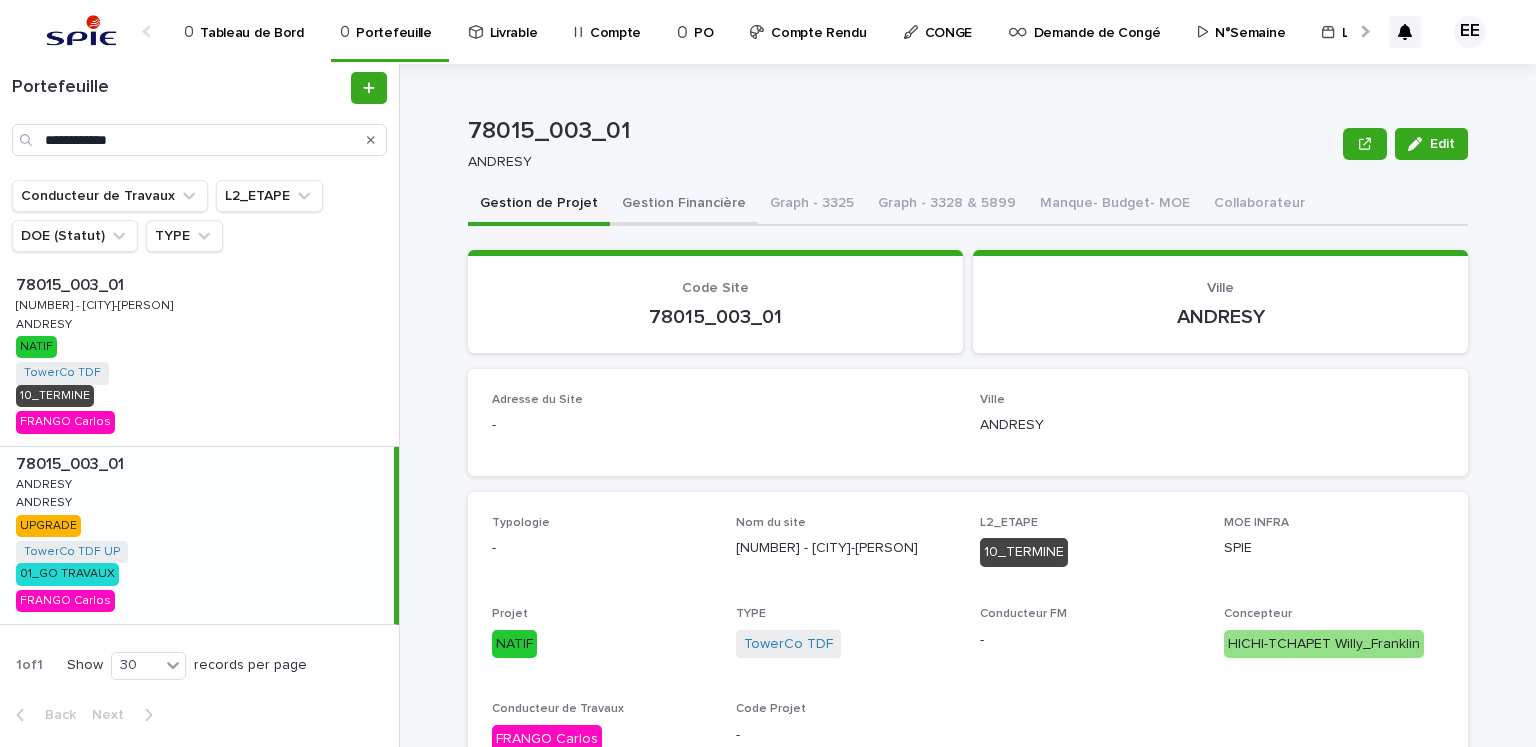 click on "Gestion Financière" at bounding box center (684, 205) 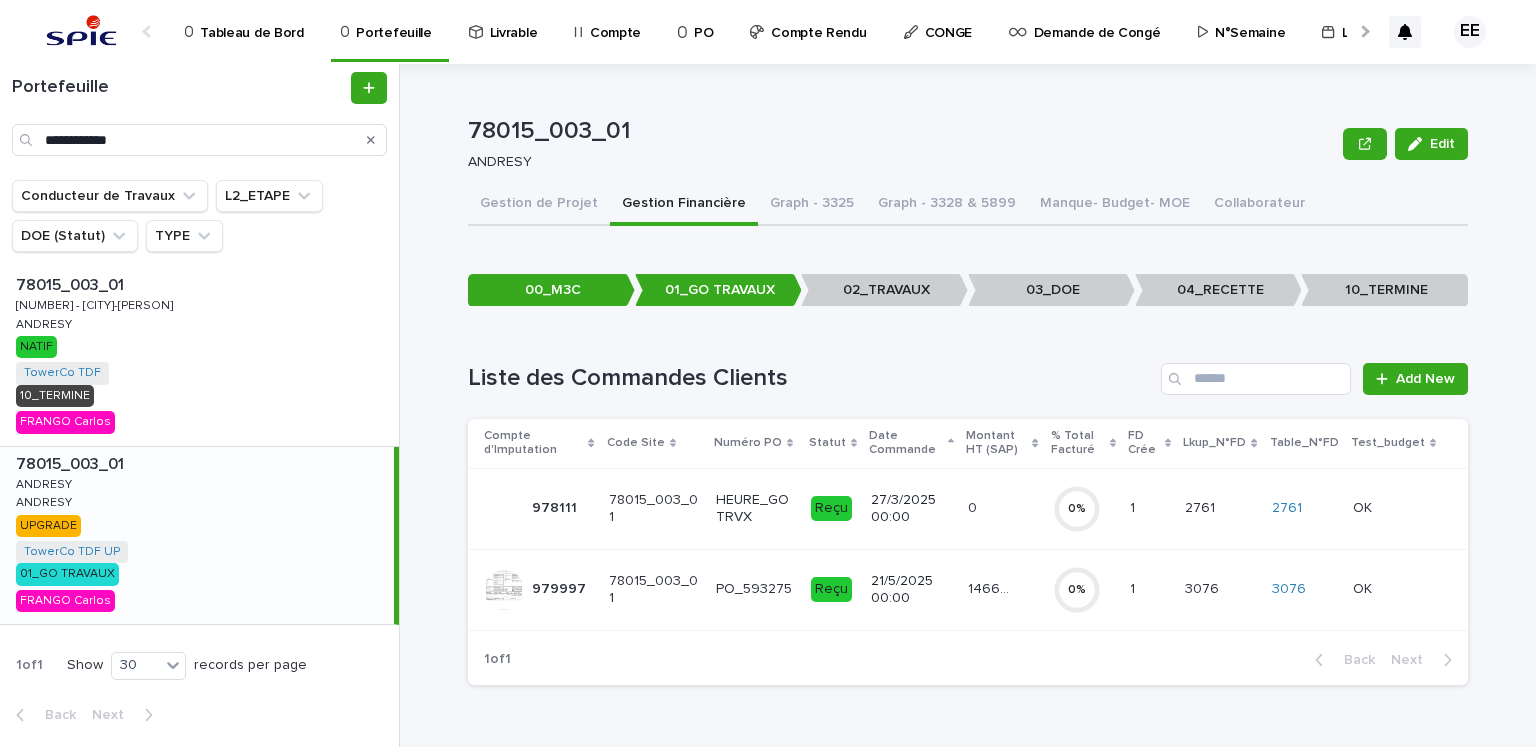click on "14662.66" at bounding box center [992, 587] 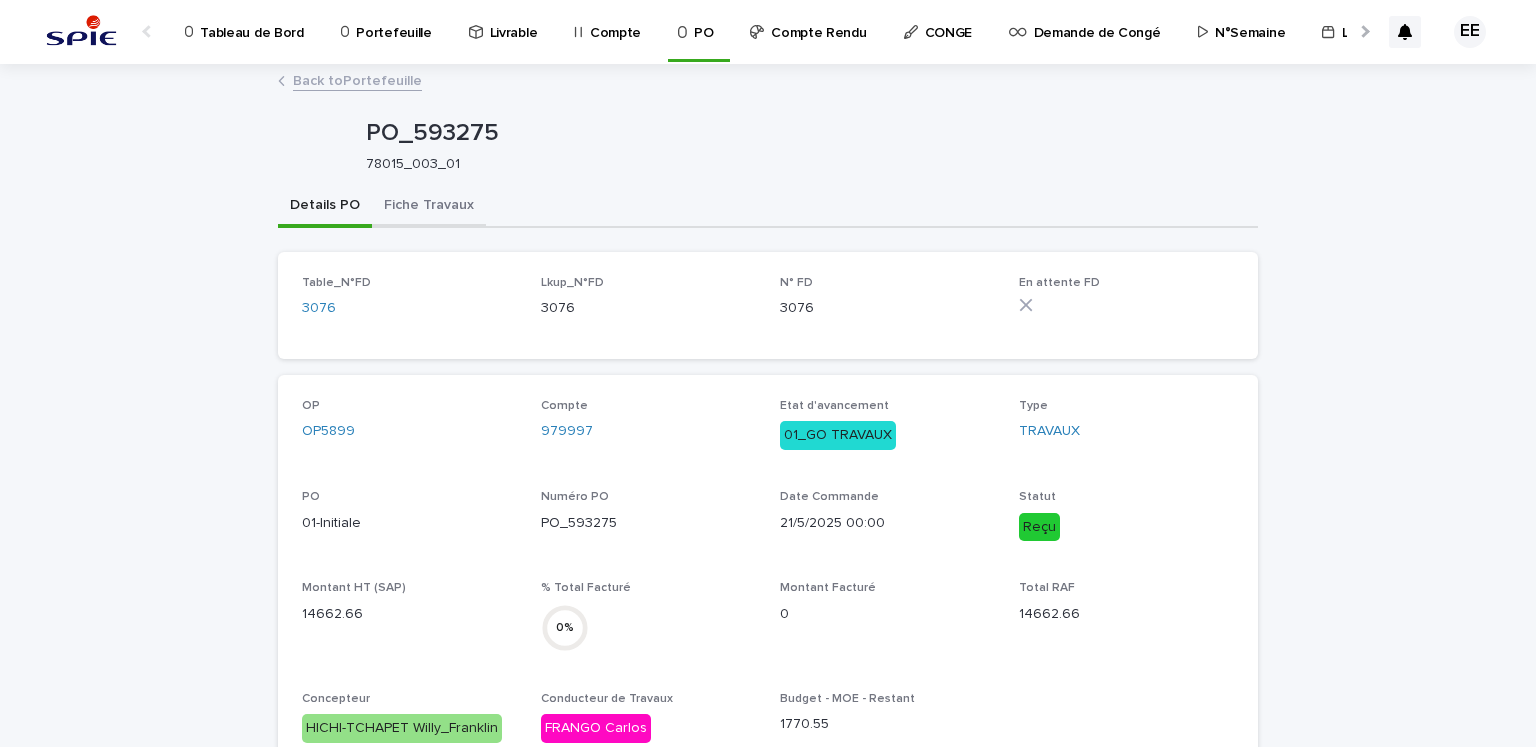 click on "Fiche Travaux" at bounding box center (429, 207) 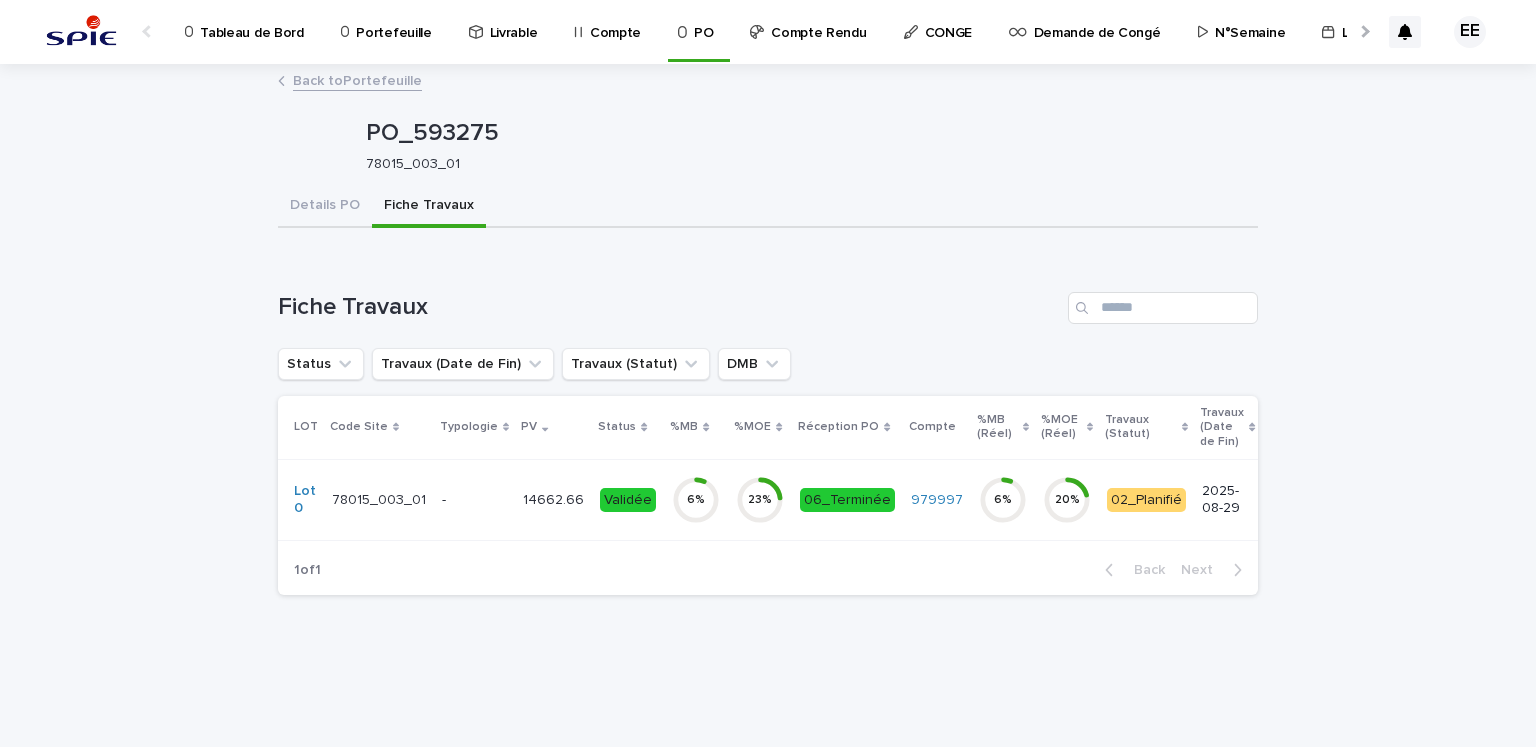 click on "-" at bounding box center [474, 500] 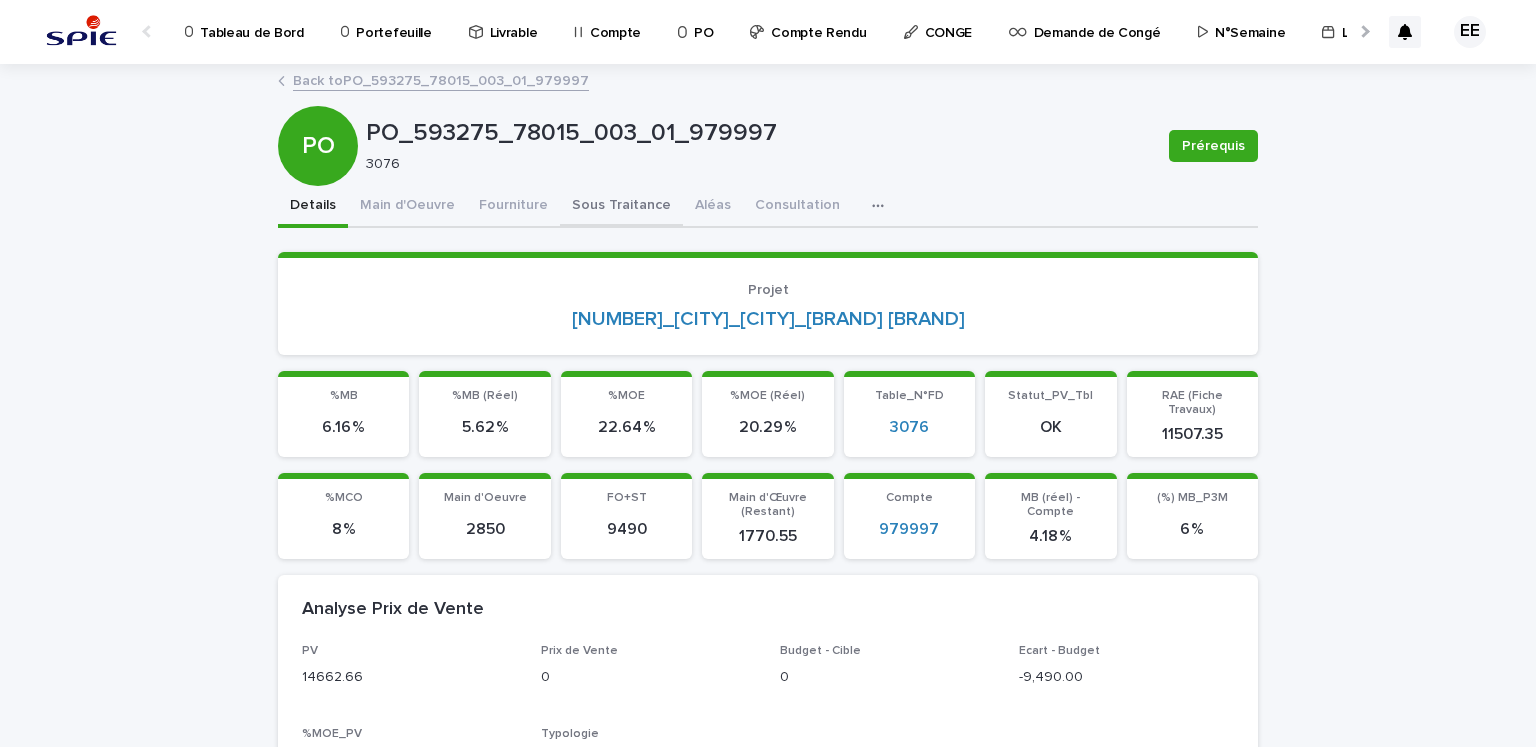 click on "Sous Traitance" at bounding box center (621, 207) 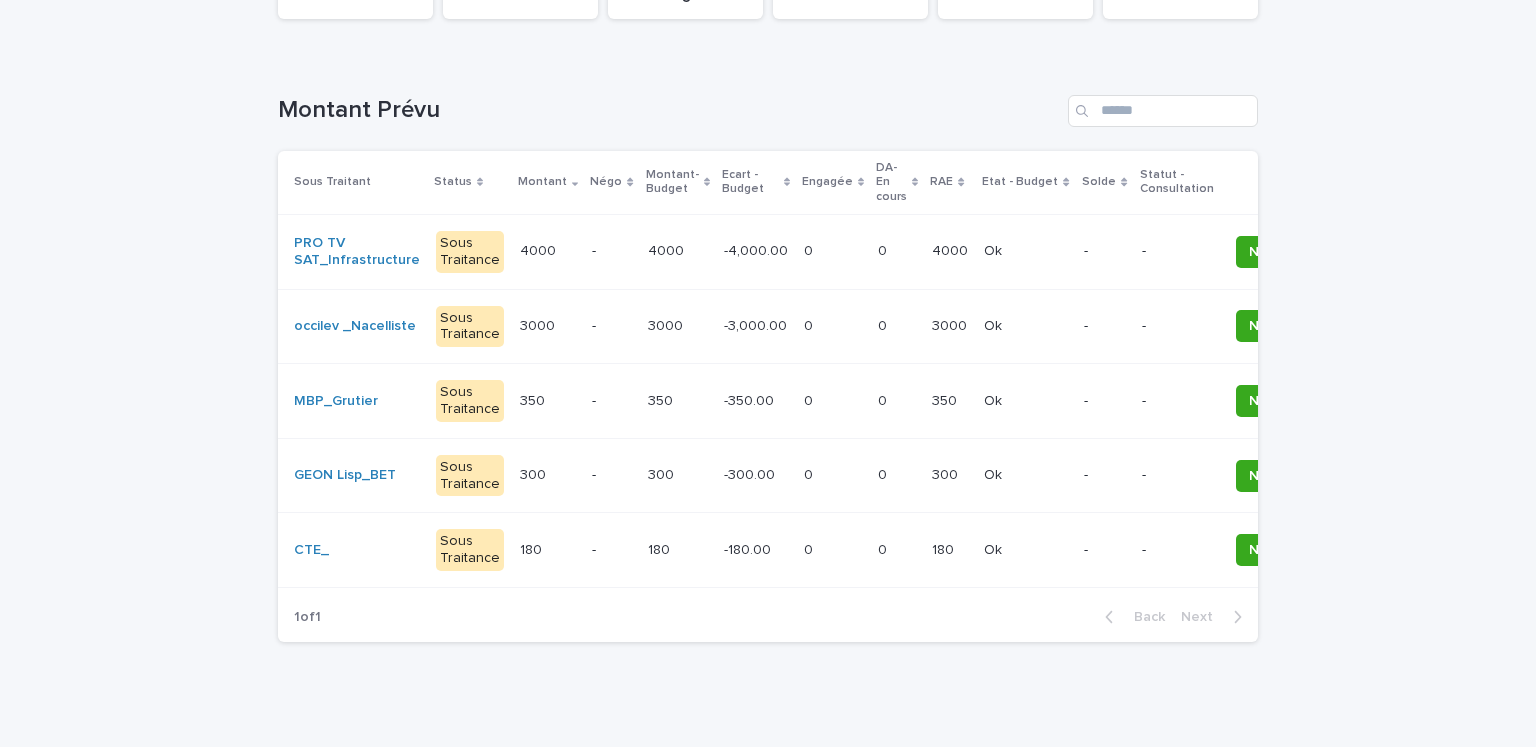 scroll, scrollTop: 300, scrollLeft: 0, axis: vertical 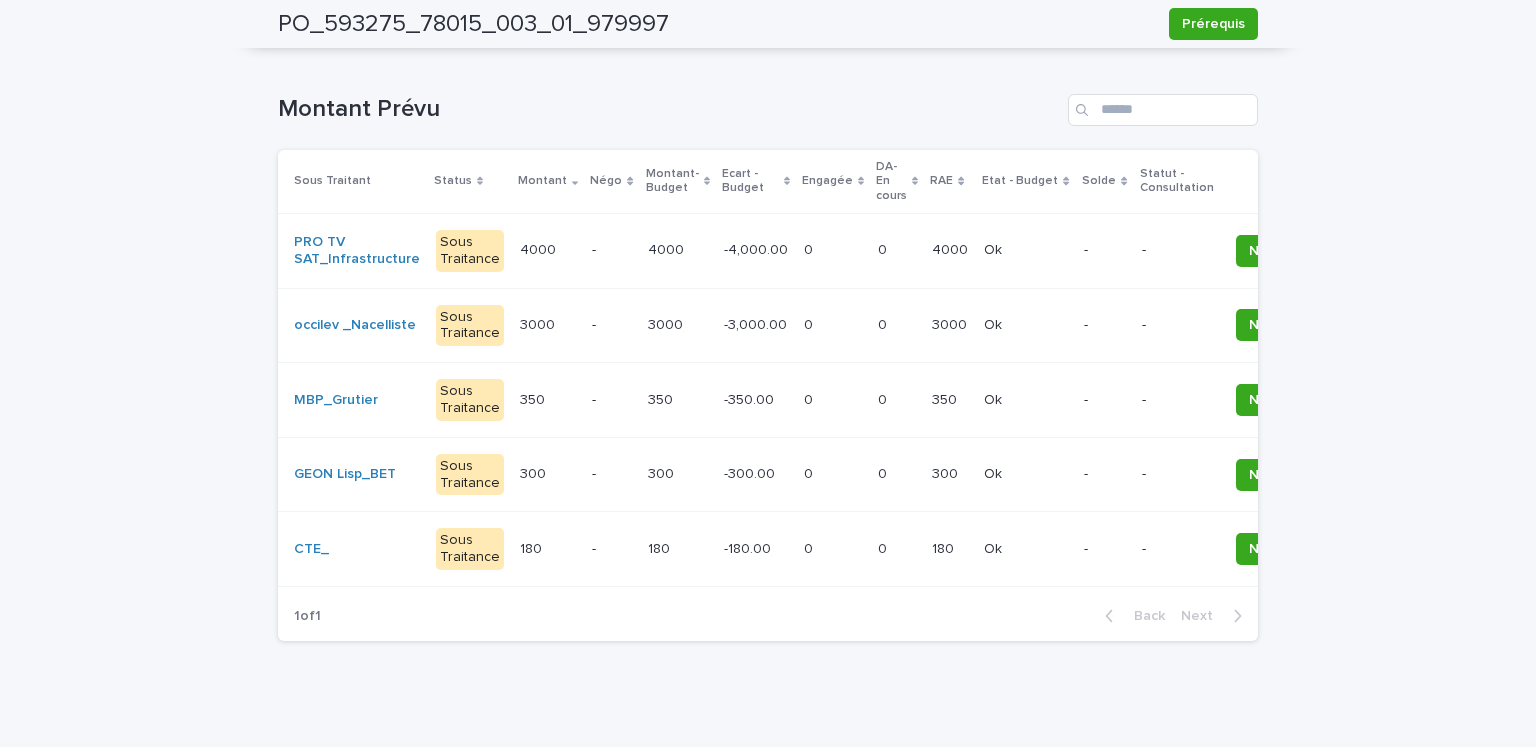 click on "-4,000.00 -4,000.00" at bounding box center (756, 250) 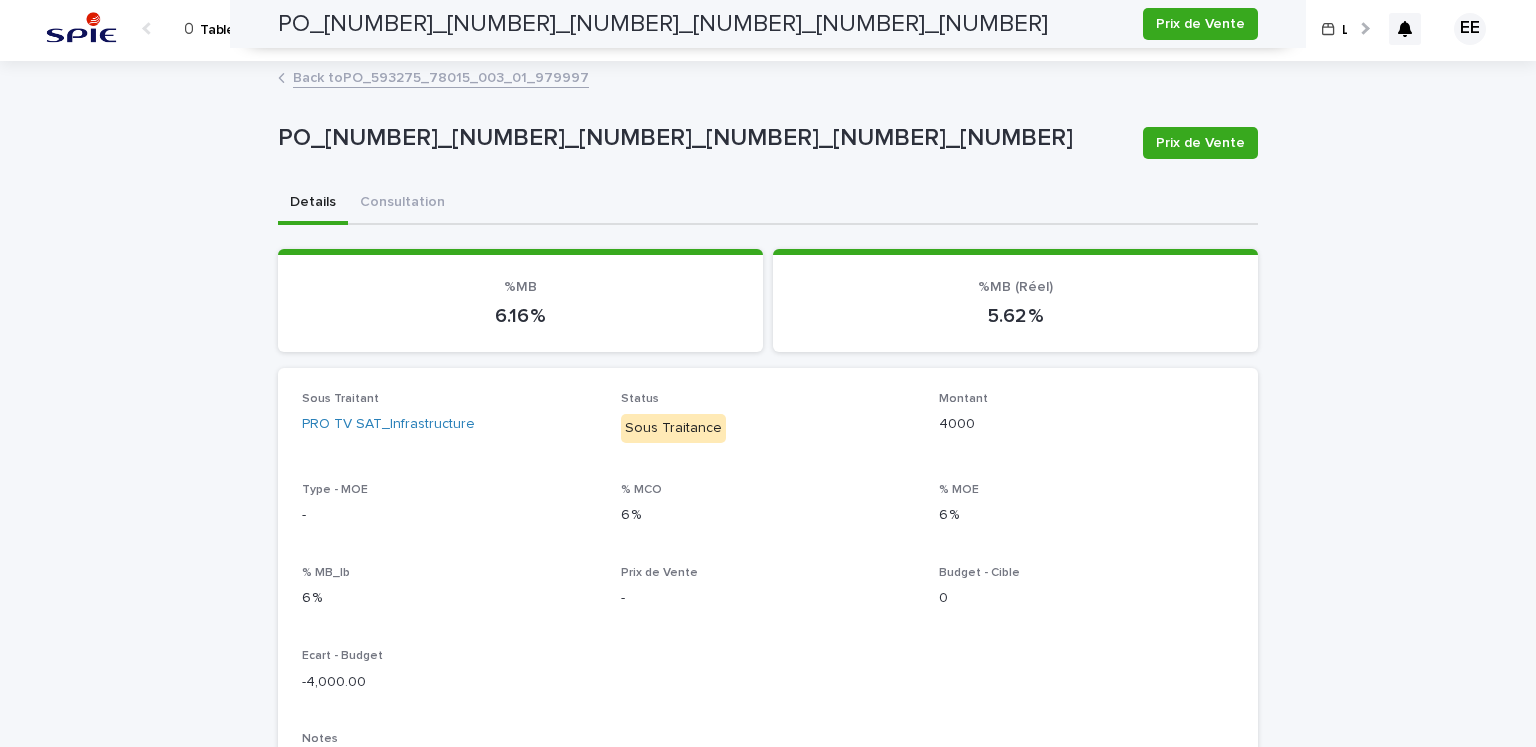 scroll, scrollTop: 0, scrollLeft: 0, axis: both 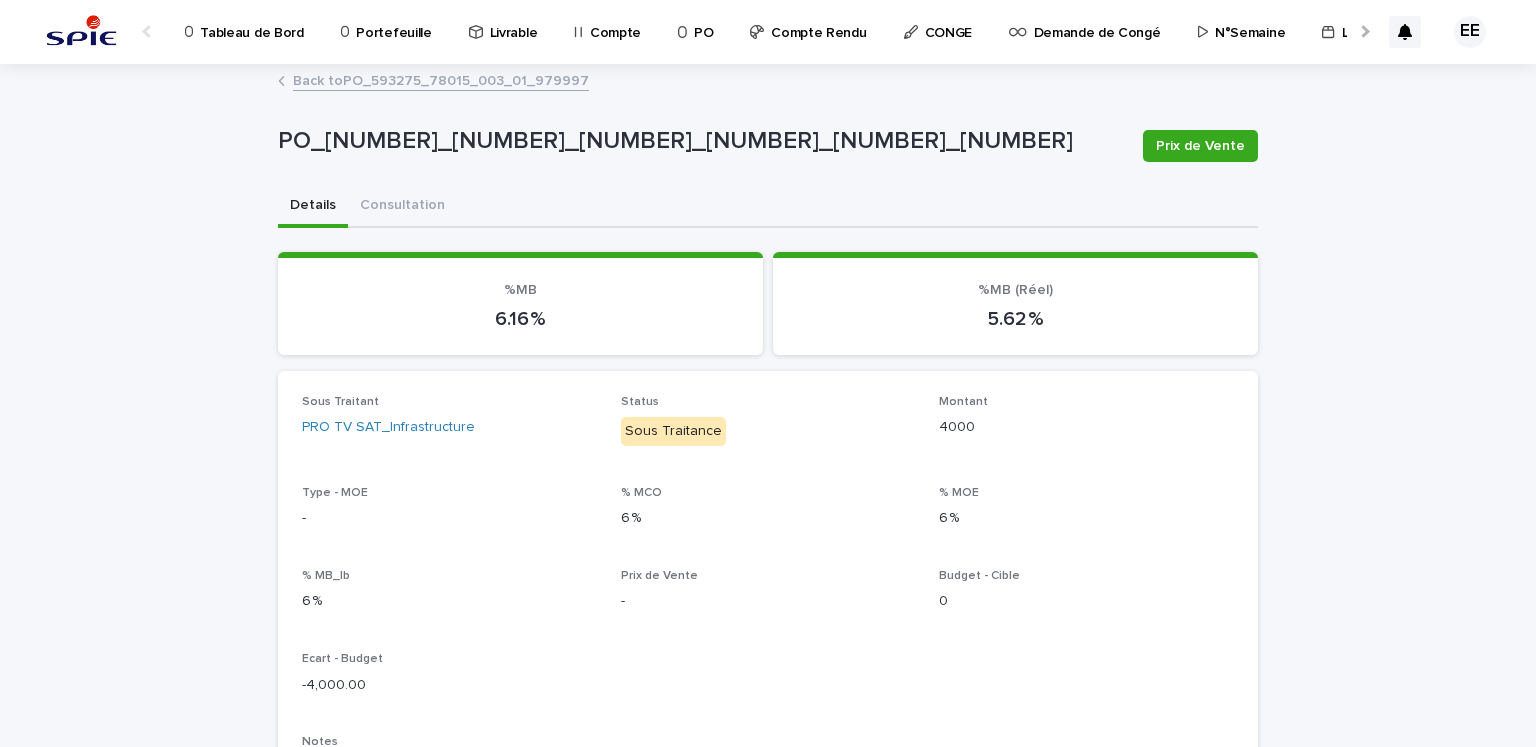 click on "Back to  PO_593275_78015_003_01_979997" at bounding box center (441, 79) 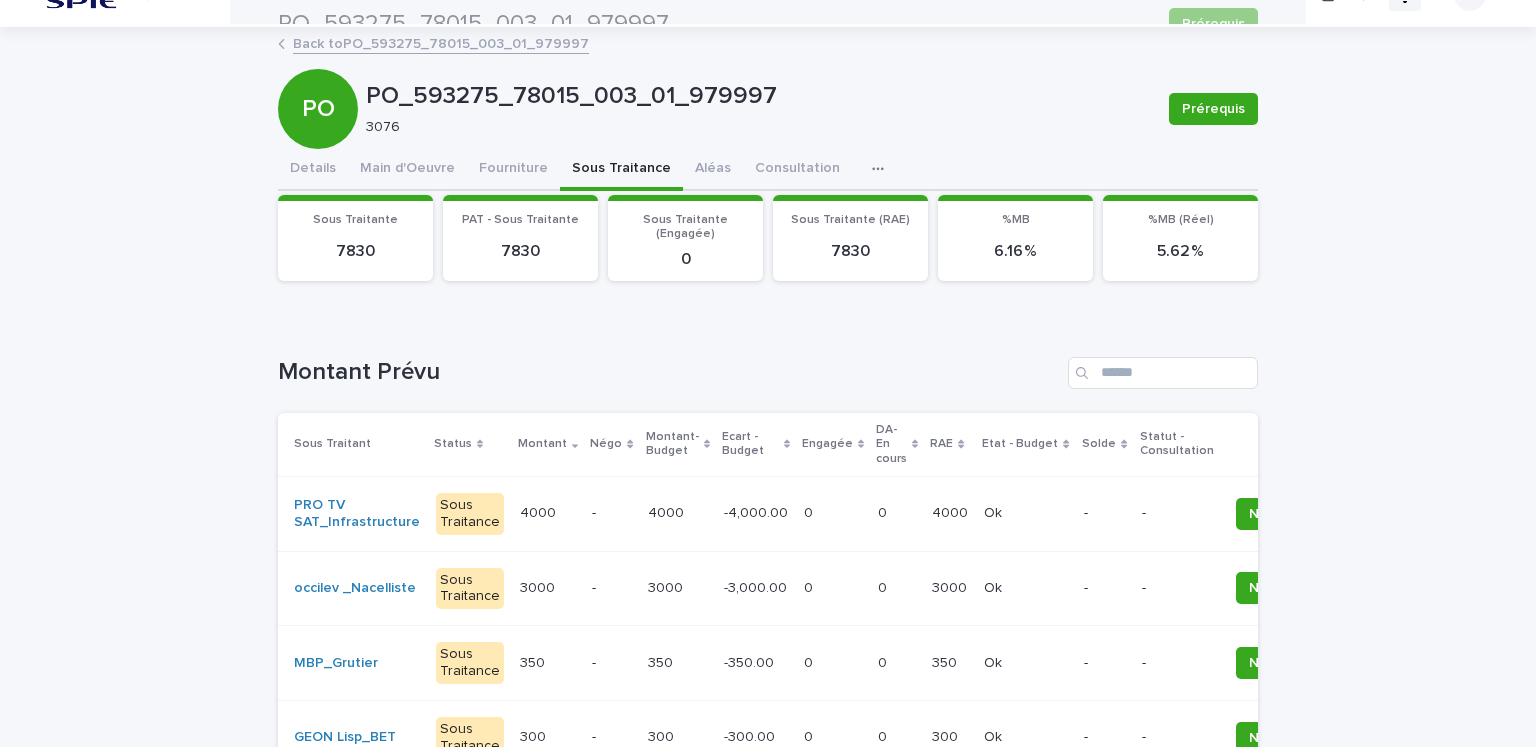 scroll, scrollTop: 23, scrollLeft: 0, axis: vertical 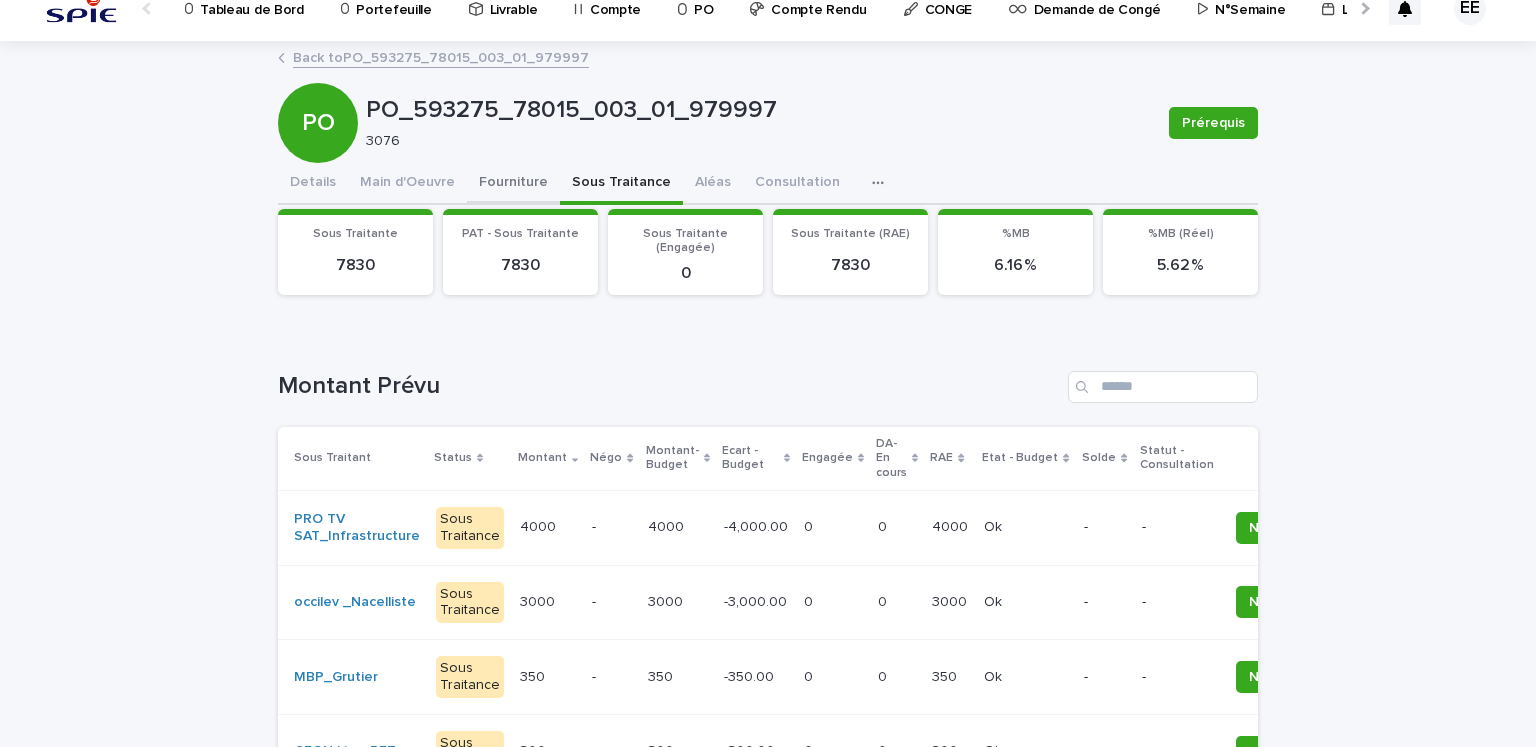 click on "PO_593275_78015_003_01_979997 Prérequis PO PO_593275_78015_003_01_979997 3076 Prérequis Sorry, there was an error saving your record. Please try again. Please fill out the required fields below. Details Main d'Oeuvre Fourniture Sous Traitance Aléas Consultation Discussion Can't display tree at index  0 Can't display tree at index  1 Can't display tree at index  3 Loading... Saving… Loading... Saving… Sous Traitante 7830 PAT - Sous Traitante 7830 Sous Traitante (Engagée) 0 Sous Traitante (RAE) 7830 %MB 6.16 % %MB (Réel) 5.62 % Loading... Saving… Loading... Saving… Loading... Saving… Montant Prévu Sous Traitant Status Montant Négo Montant-Budget Ecart - Budget Engagée DA-En cours RAE Etat - Budget Solde Statut - Consultation PRO TV SAT_Infrastructure   Sous Traitance 4000 4000   - 4000 4000   -4,000.00 -4,000.00   0 0   0 0   4000 4000   Ok Ok   - - Négo Editer Solder occilev _Nacelliste   Sous Traitance 3000 3000   - 3000 3000   -3,000.00 -3,000.00   0 0   0 0   3000 3000" at bounding box center [768, 488] 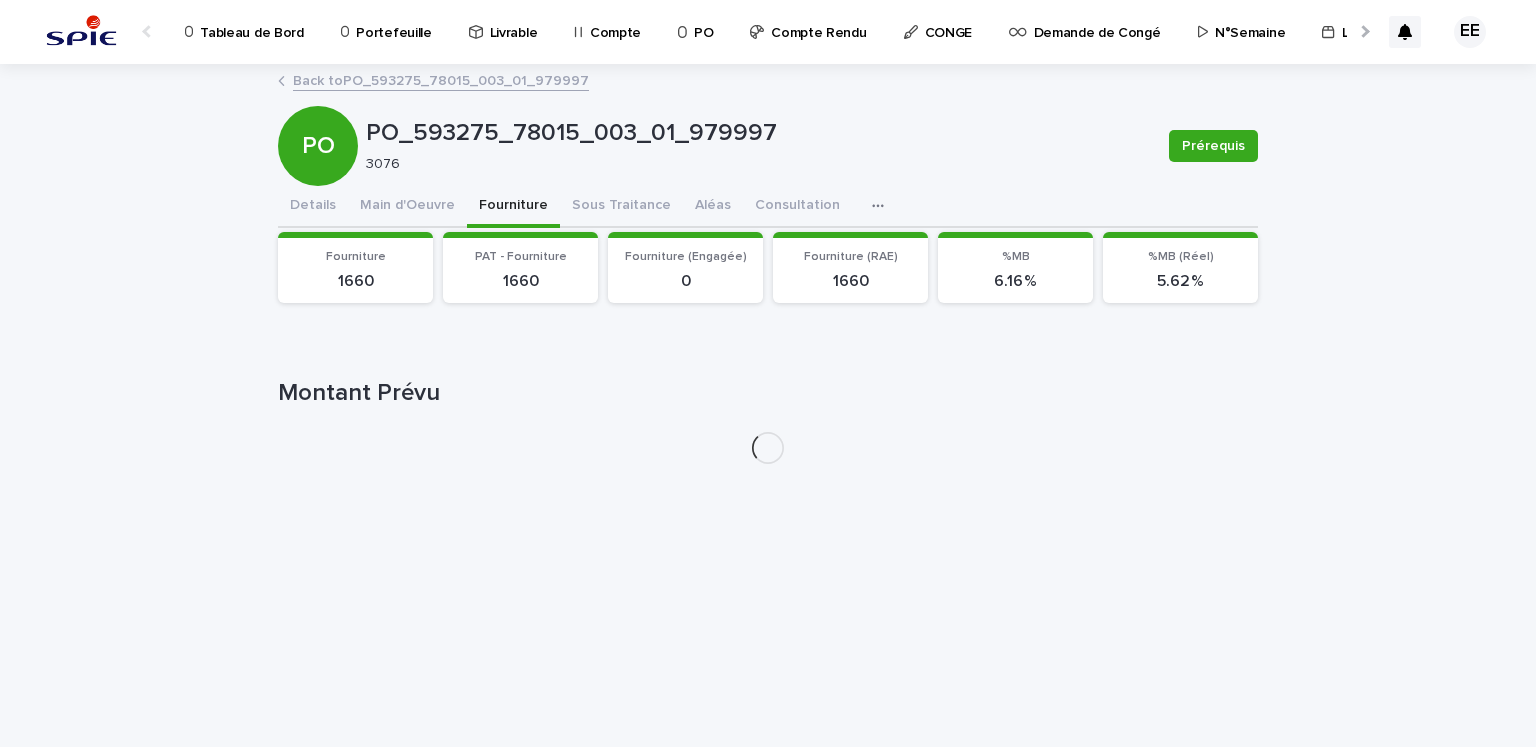 scroll, scrollTop: 0, scrollLeft: 0, axis: both 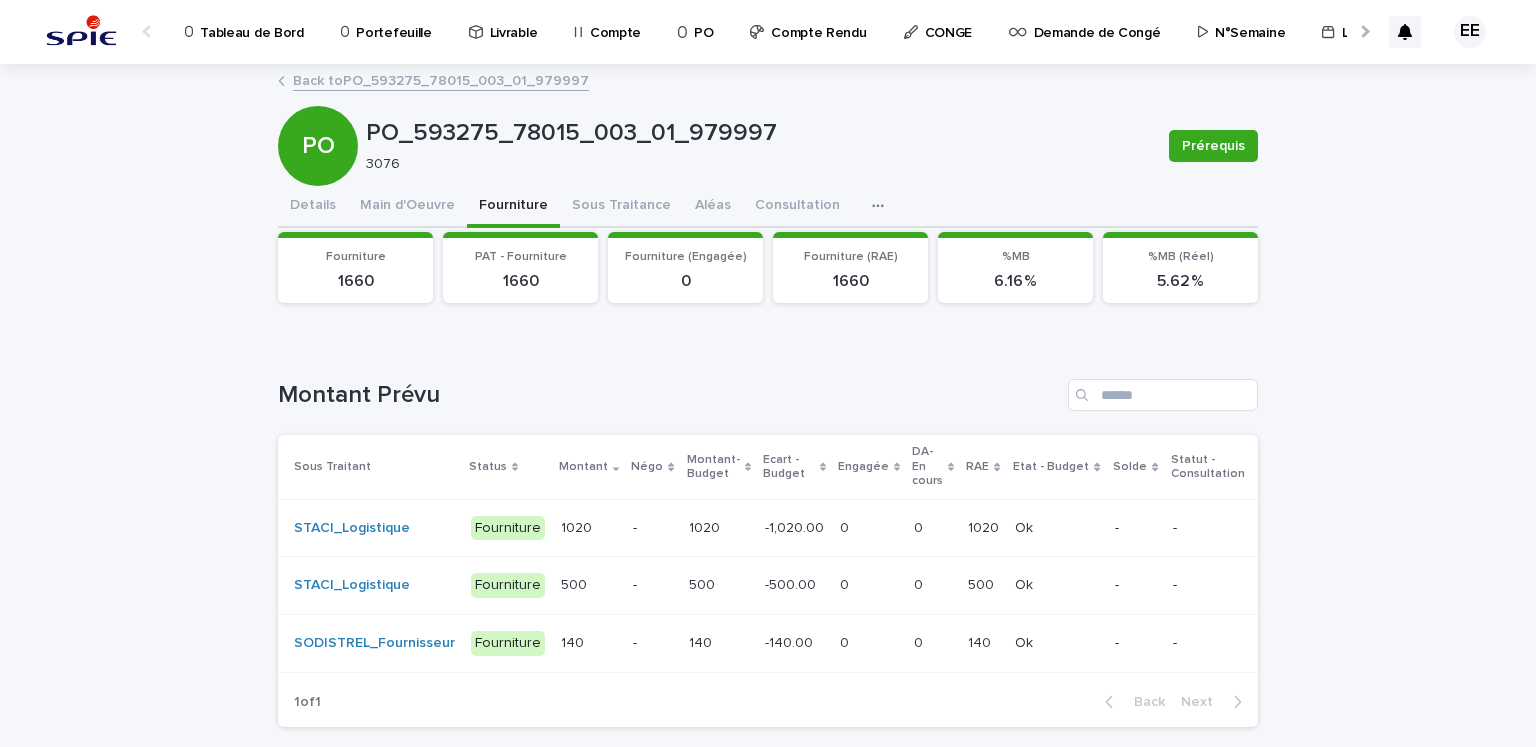 click on "Back to  PO_593275_78015_003_01_979997" at bounding box center [441, 79] 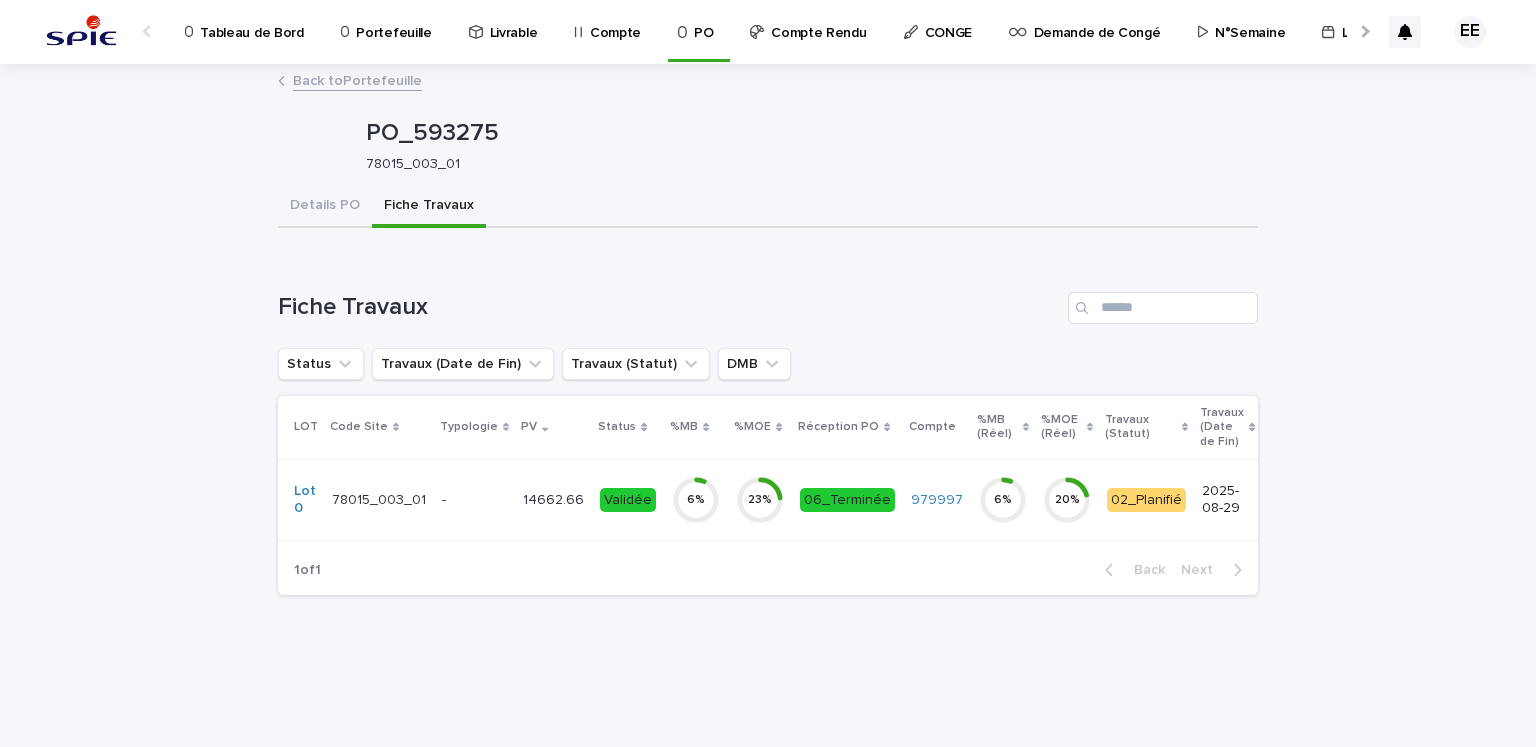 click on "Back to  Portefeuille" at bounding box center (357, 79) 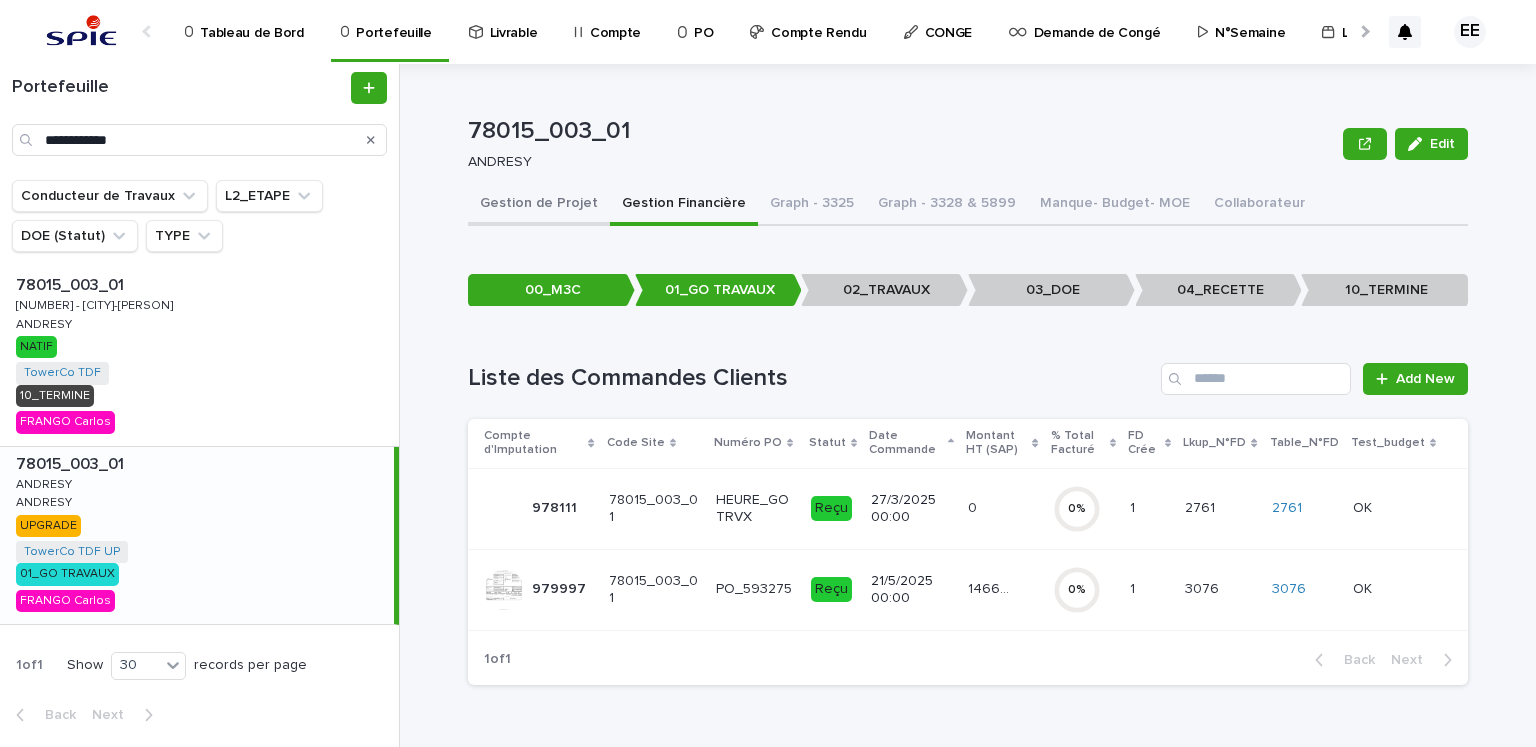click on "Gestion de Projet" at bounding box center [539, 205] 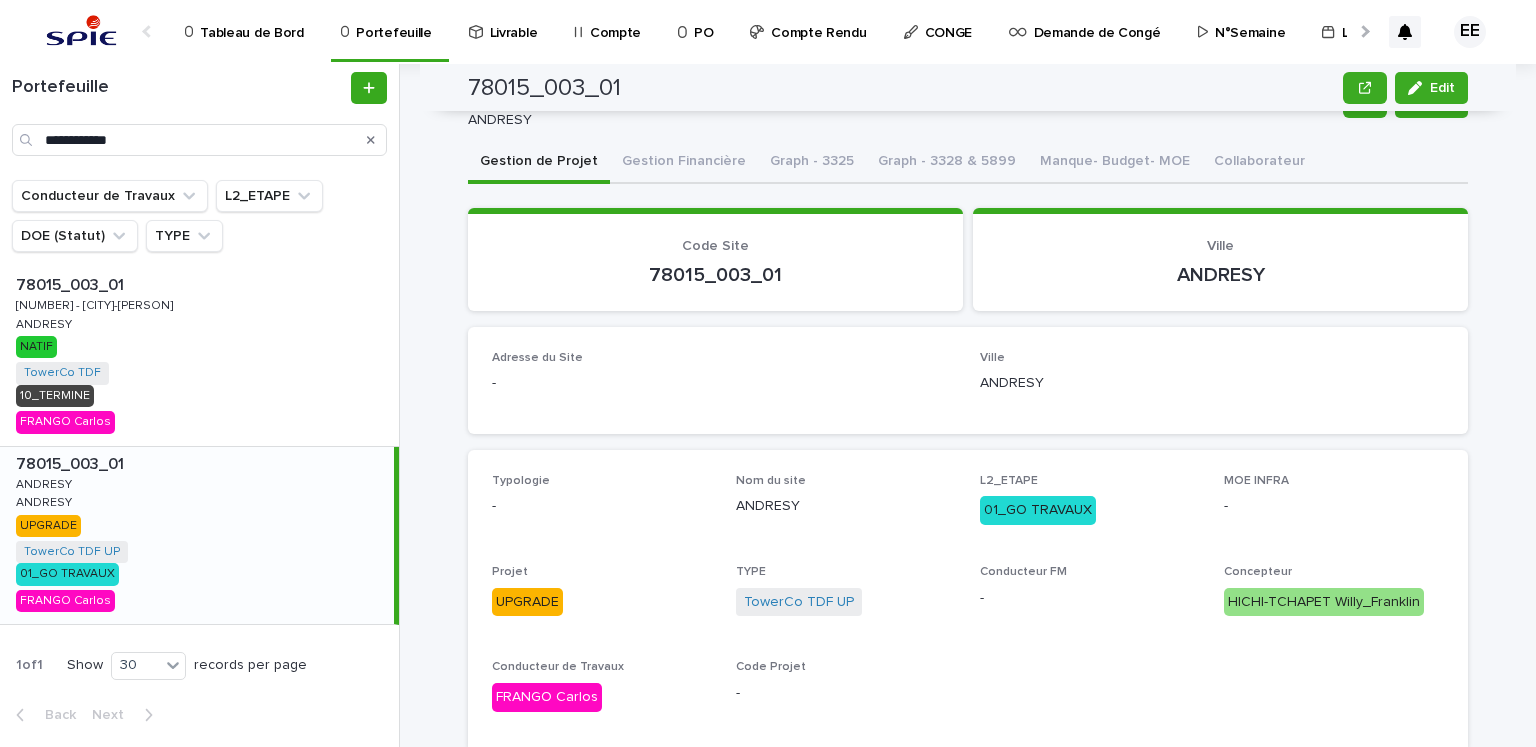 scroll, scrollTop: 0, scrollLeft: 0, axis: both 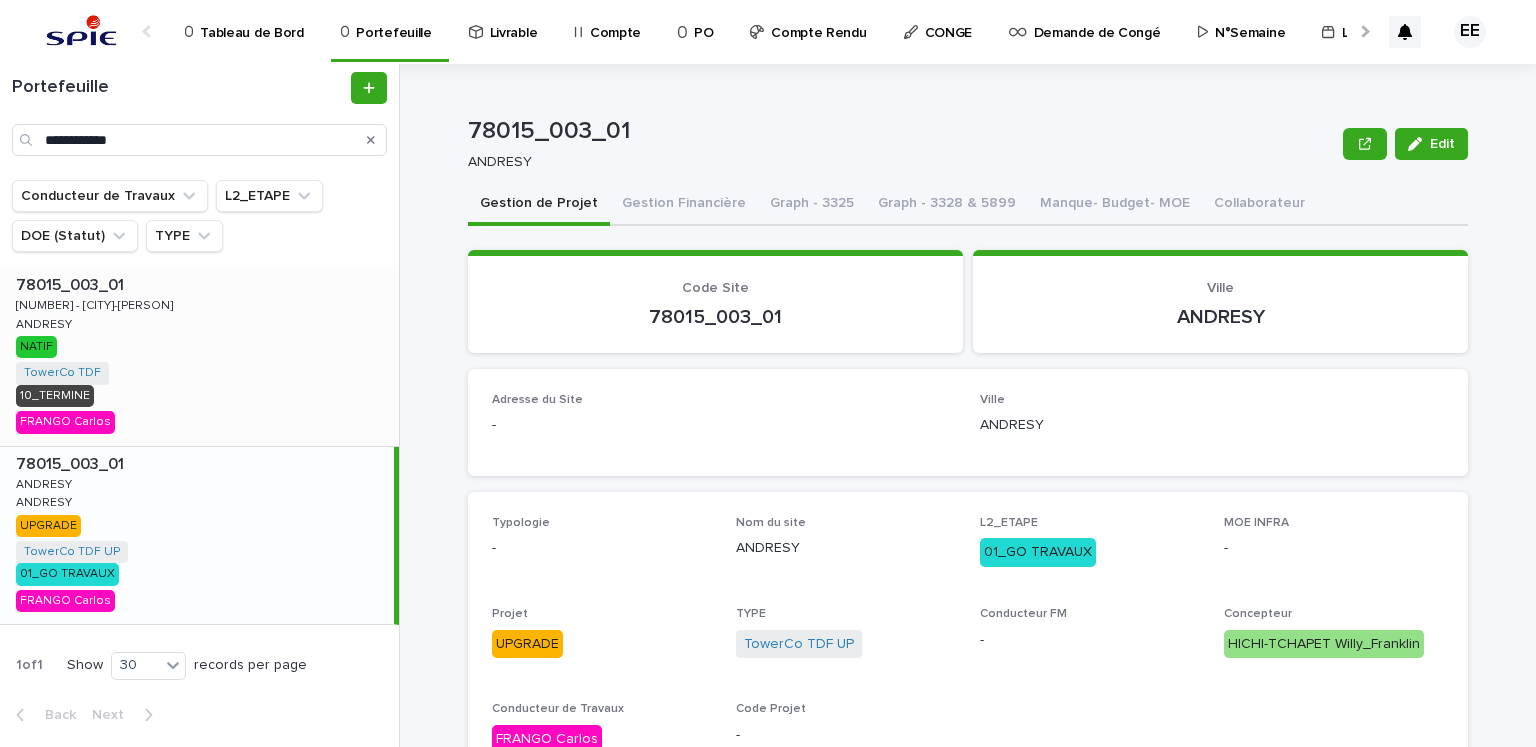 click on "Gestion Financière" at bounding box center (684, 205) 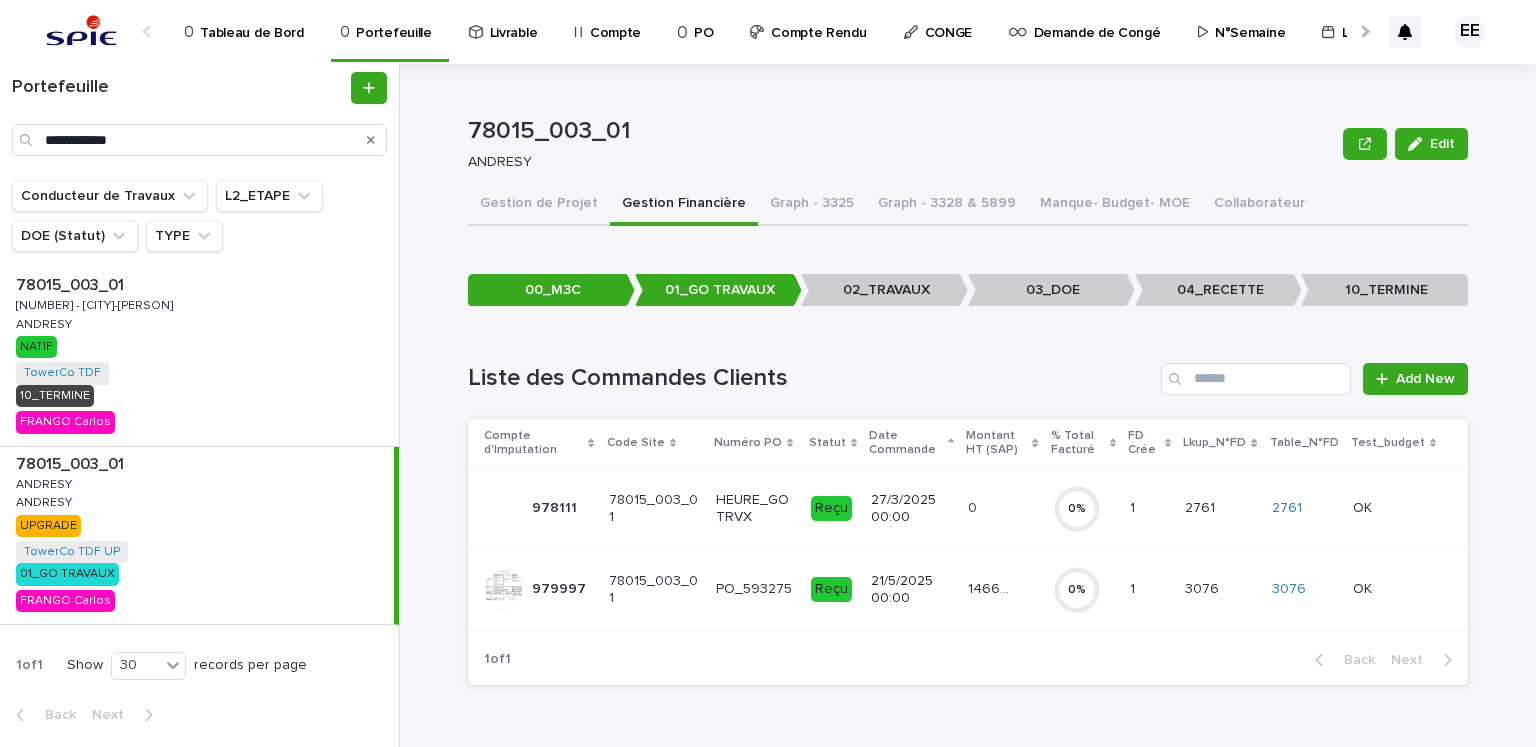click on "Portefeuille" at bounding box center (393, 21) 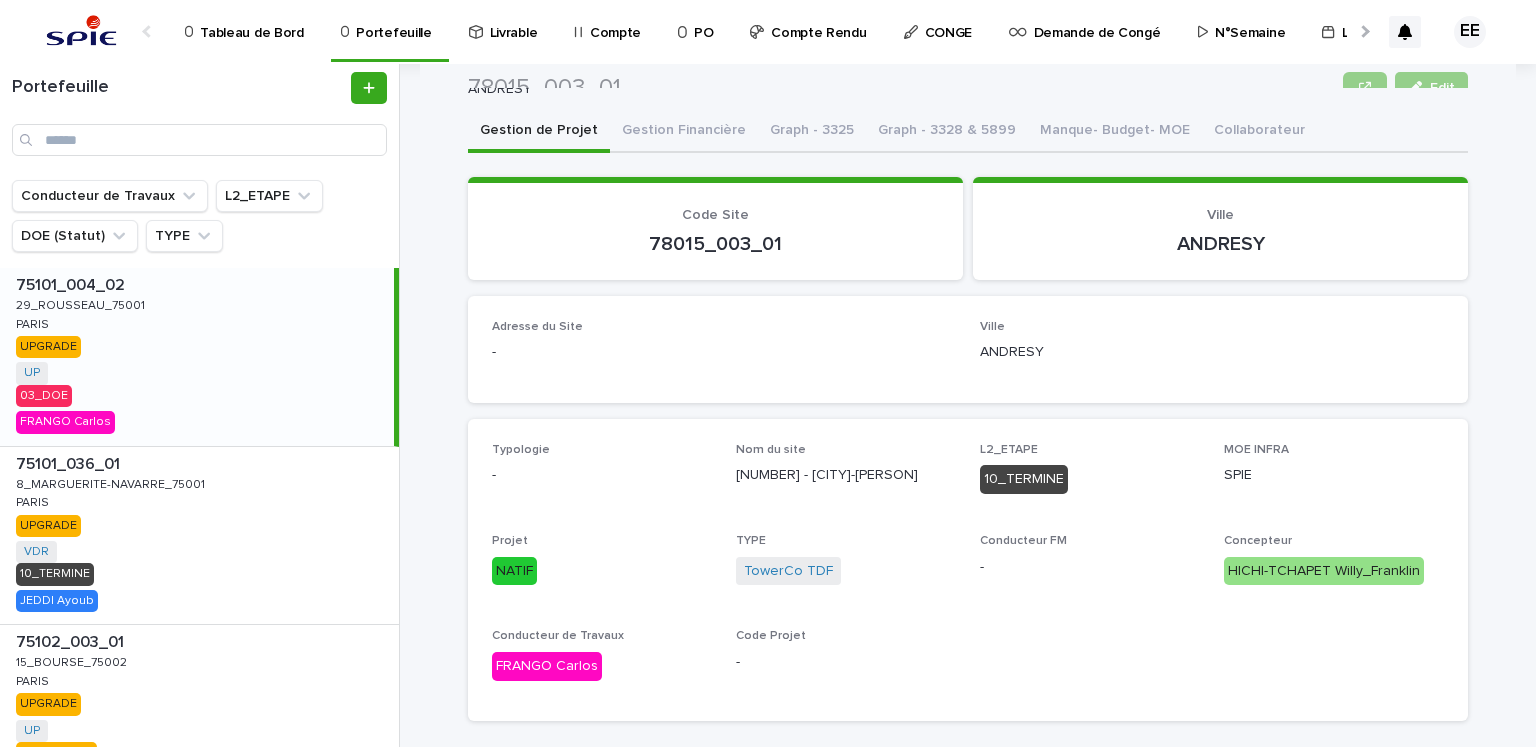 scroll, scrollTop: 0, scrollLeft: 0, axis: both 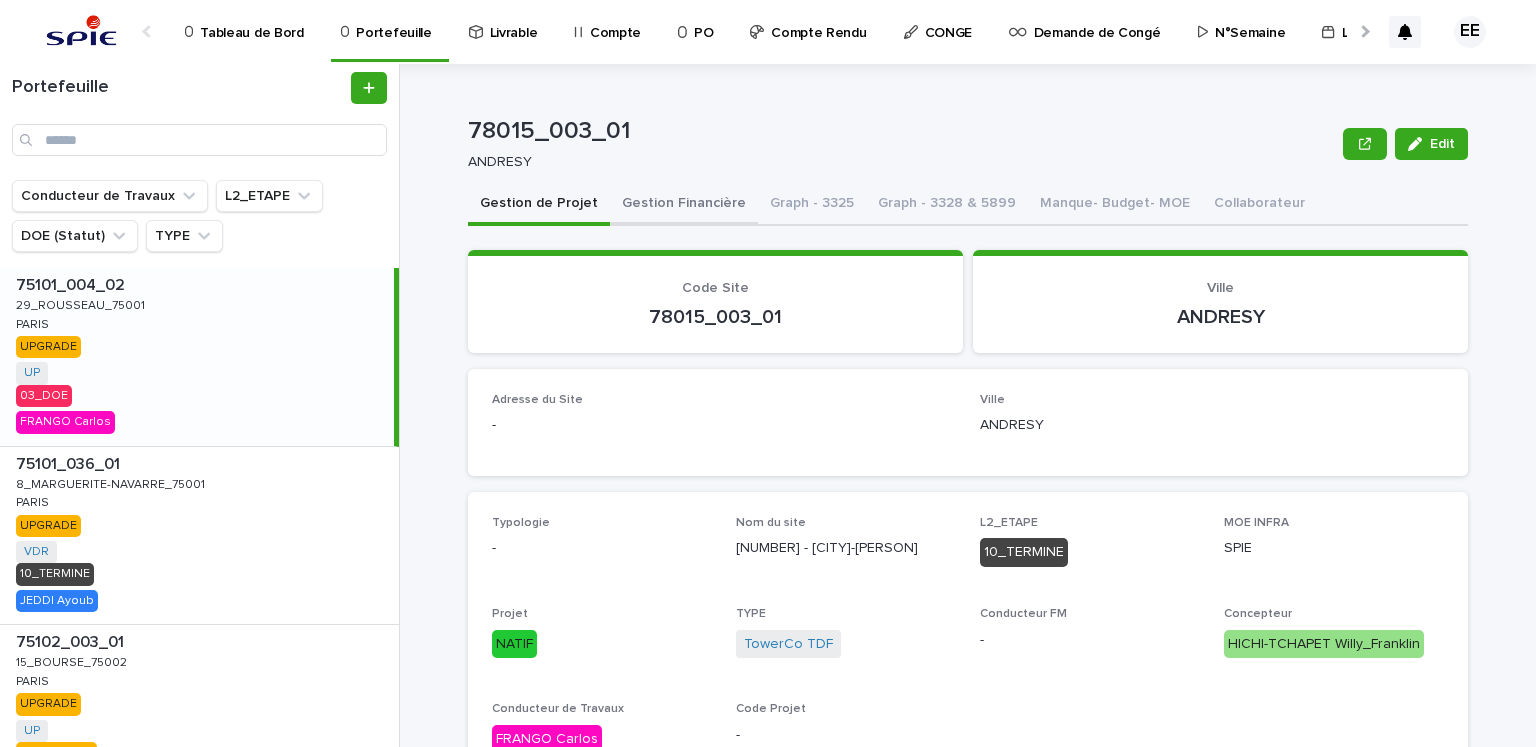 click on "Gestion Financière" at bounding box center [684, 205] 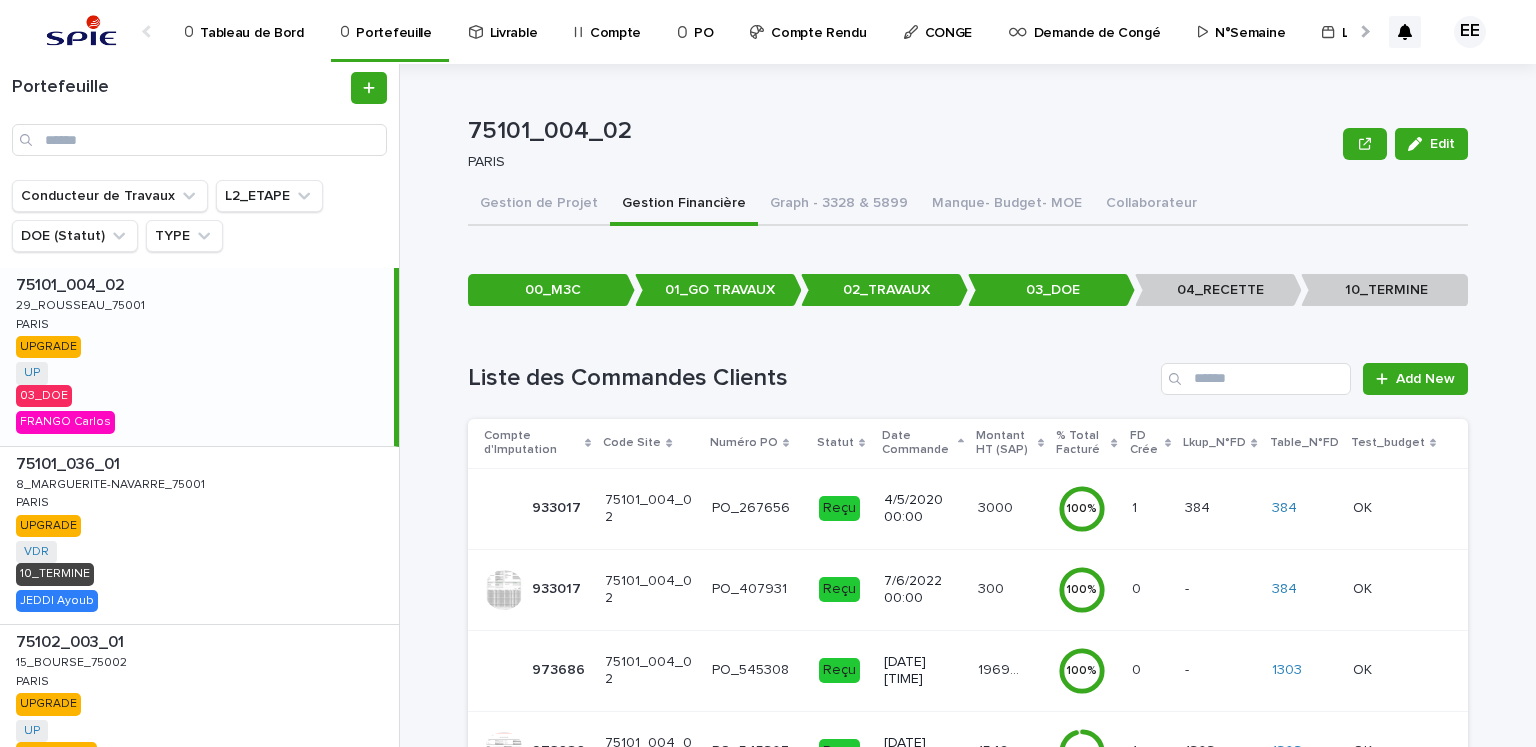click at bounding box center (1363, 31) 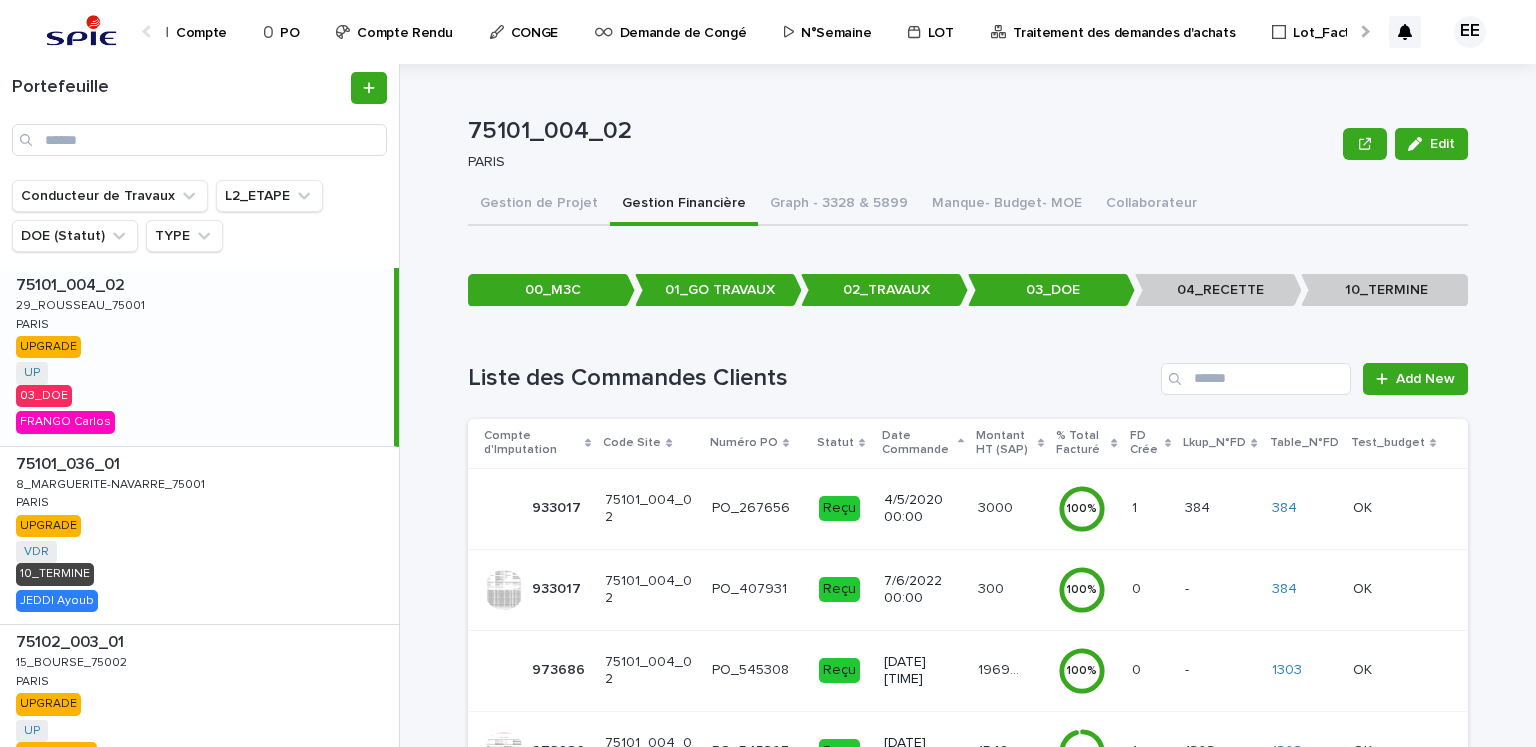 scroll, scrollTop: 0, scrollLeft: 420, axis: horizontal 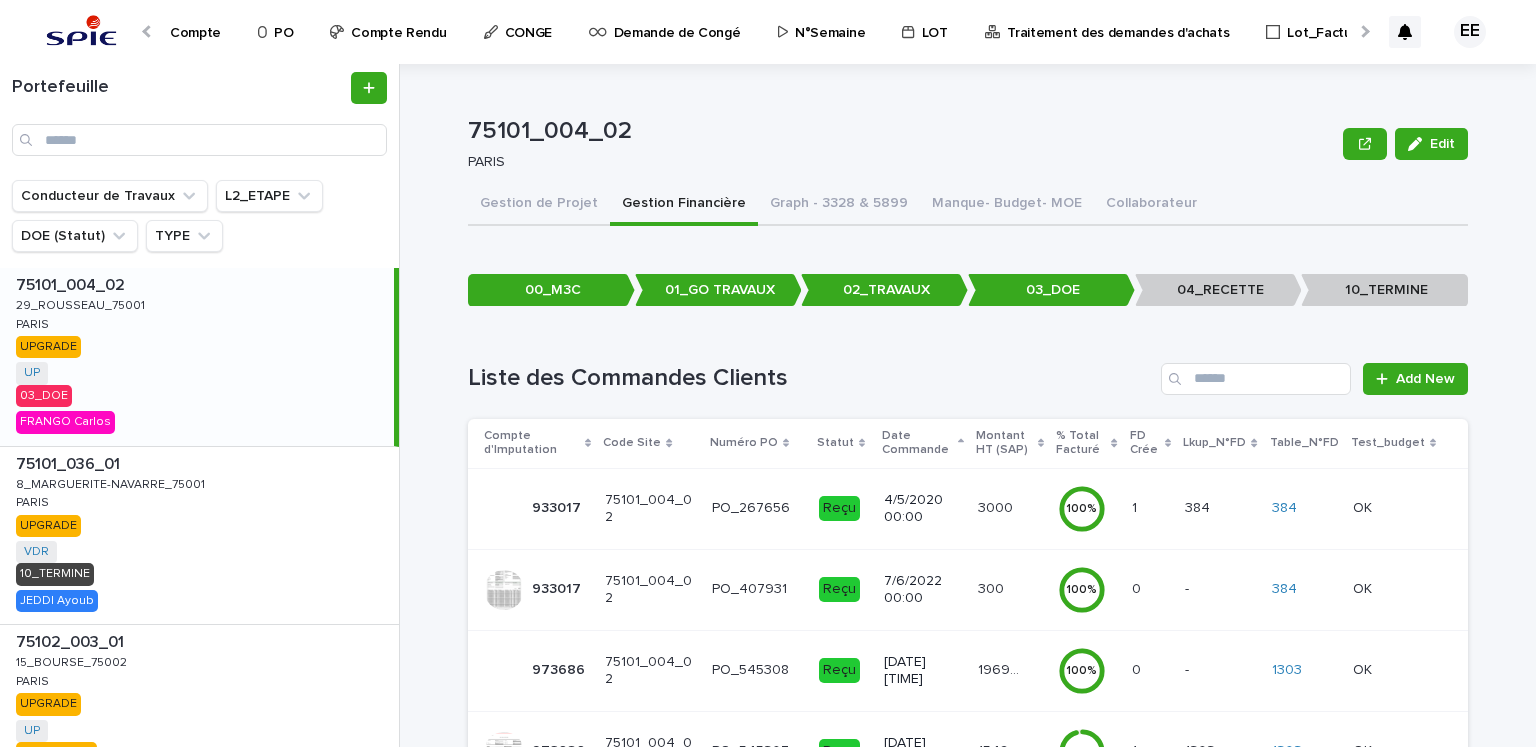 click on "Traitement des demandes d'achats" at bounding box center [1118, 21] 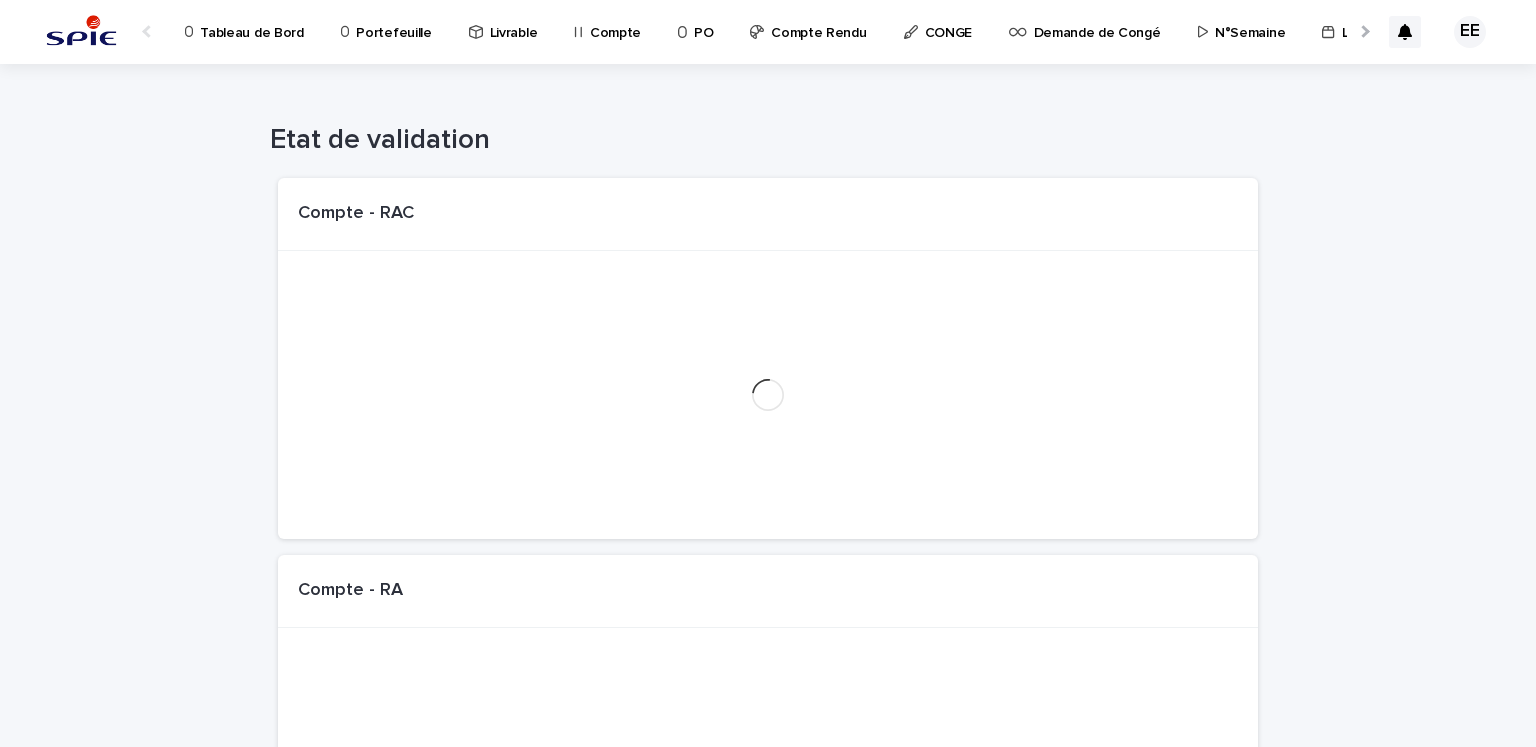 scroll, scrollTop: 0, scrollLeft: 34, axis: horizontal 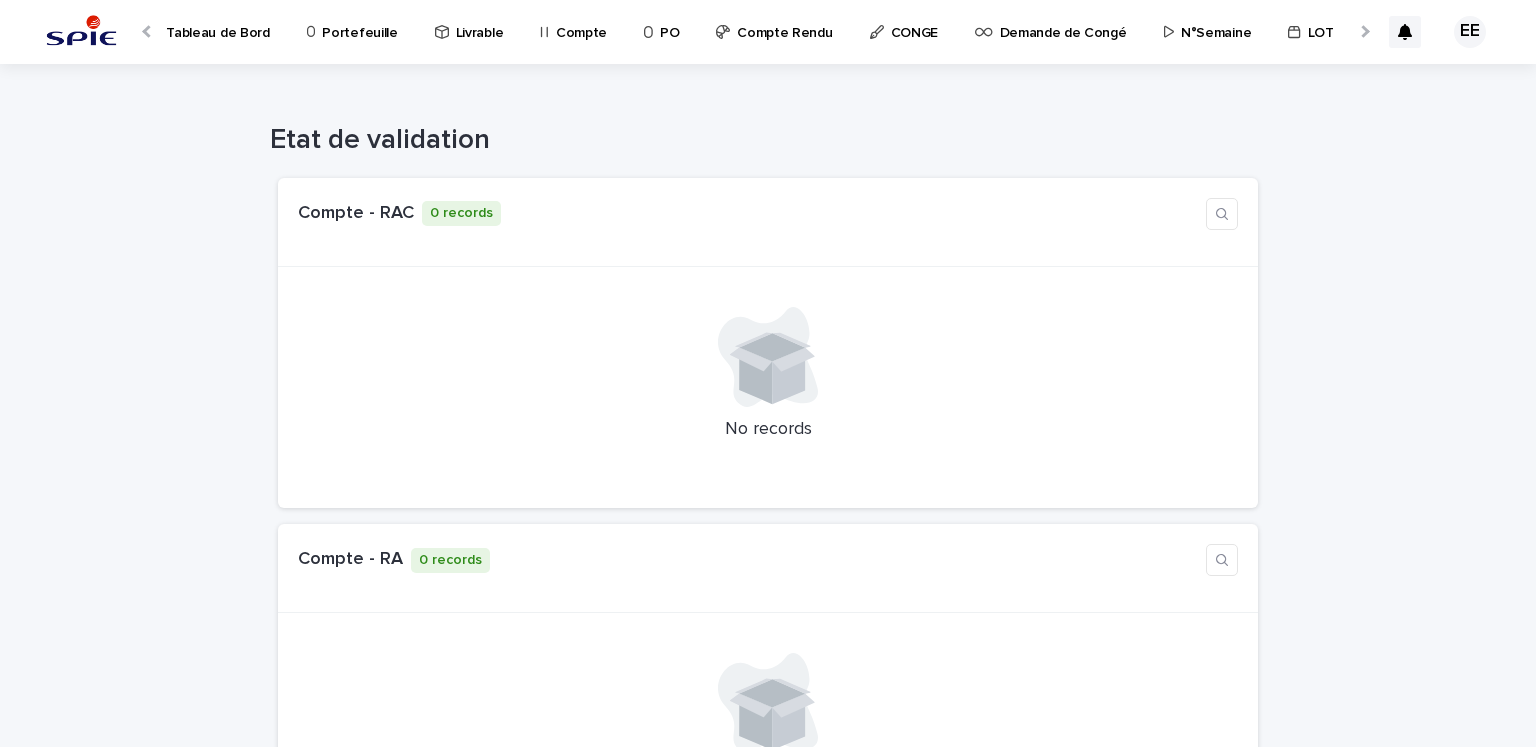 click on "Portefeuille" at bounding box center (359, 21) 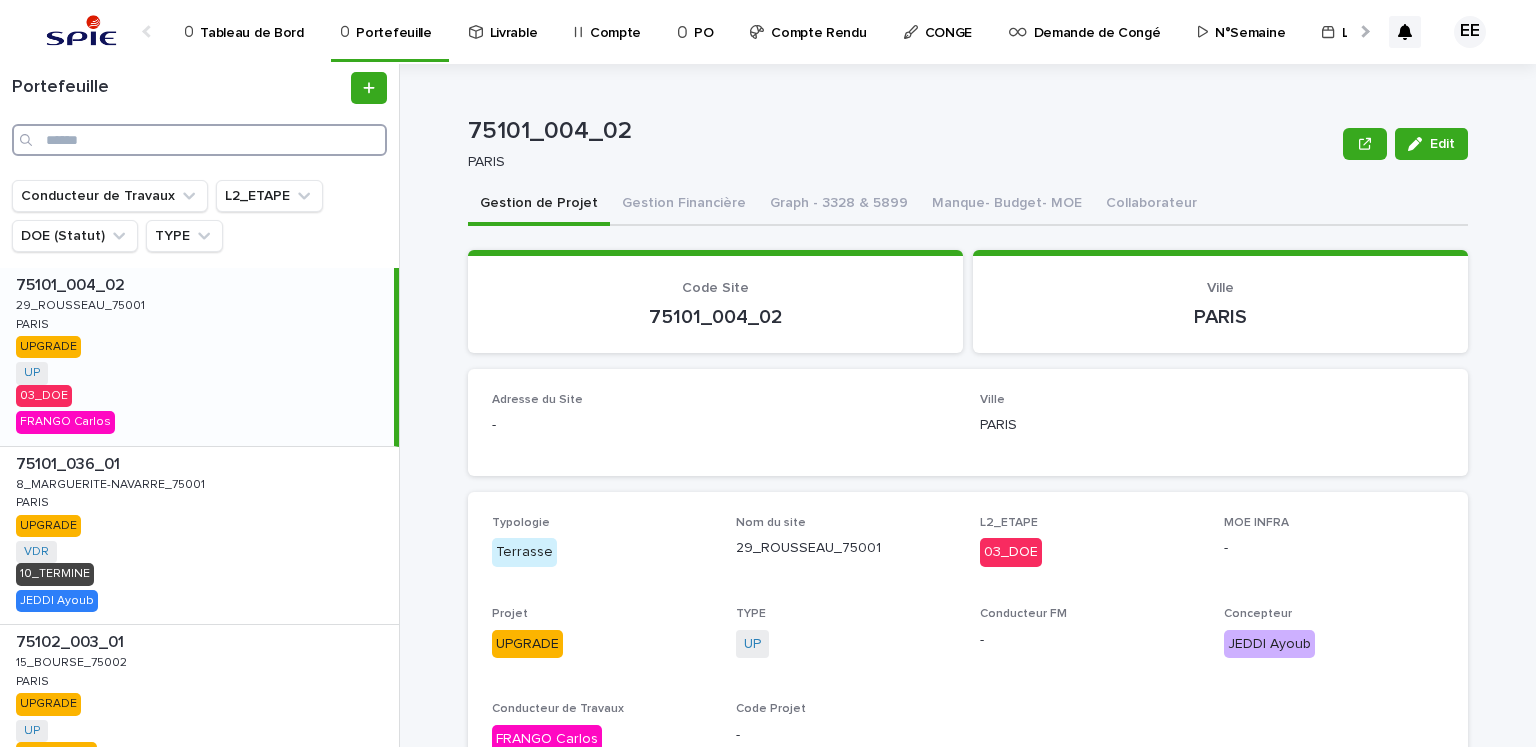 click at bounding box center [199, 140] 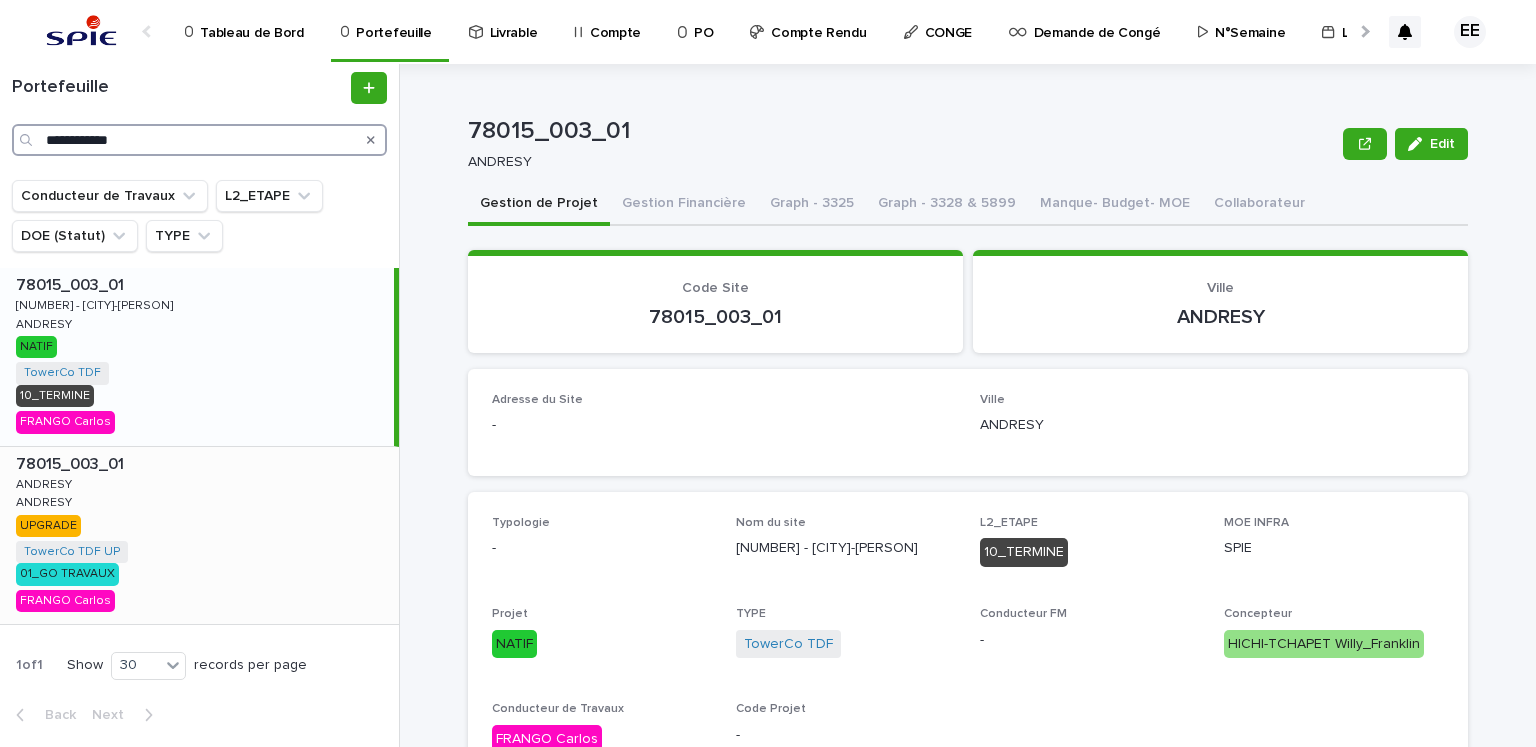 type on "**********" 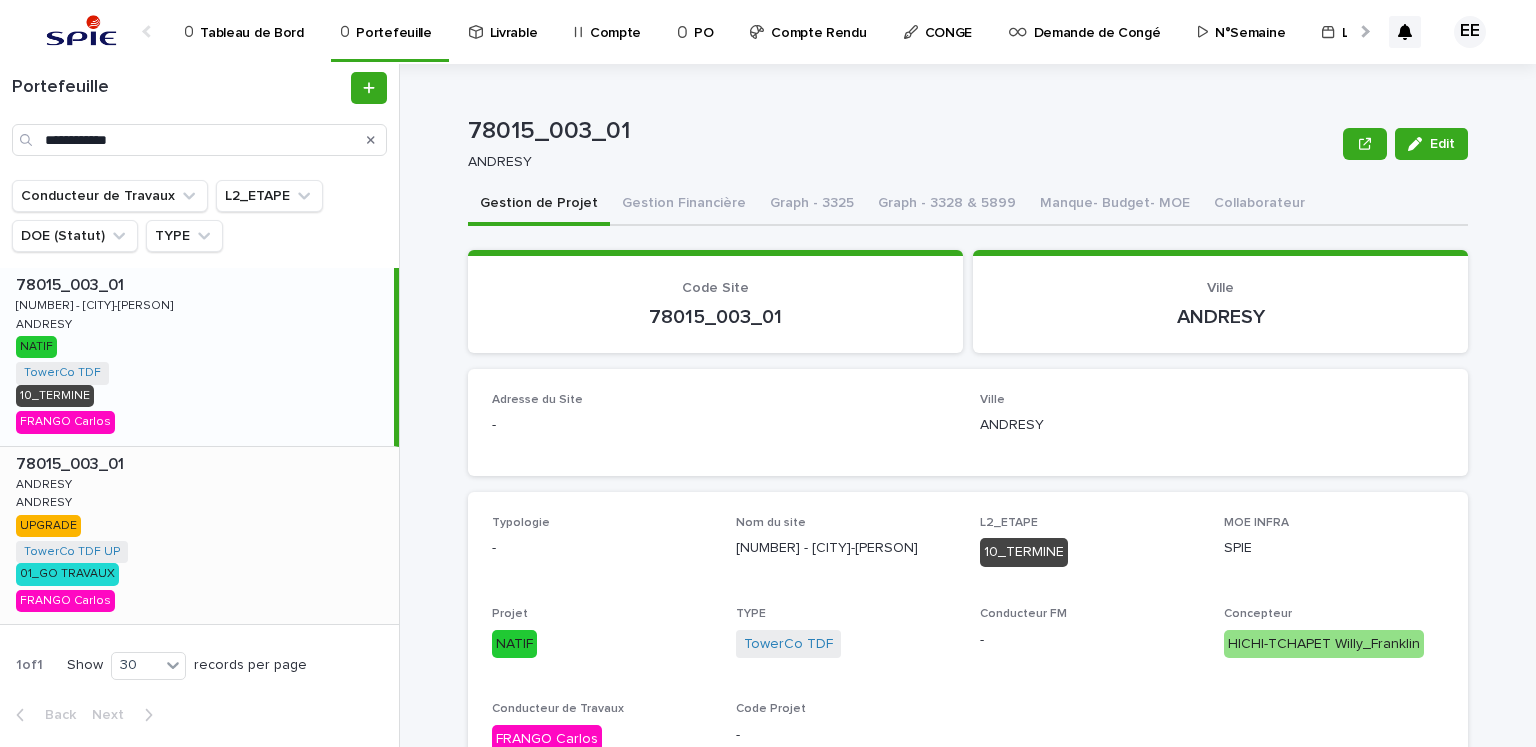 click on "[POSTAL_CODE]_[CODE]_[CODE] [POSTAL_CODE]_[CODE]_[CODE]   [CITY] [CITY]   [CITY] [CITY]   UPGRADE TowerCo TDF UP   + 0 [CODE]_[CODE] [FIRST] [LAST]" at bounding box center [199, 536] 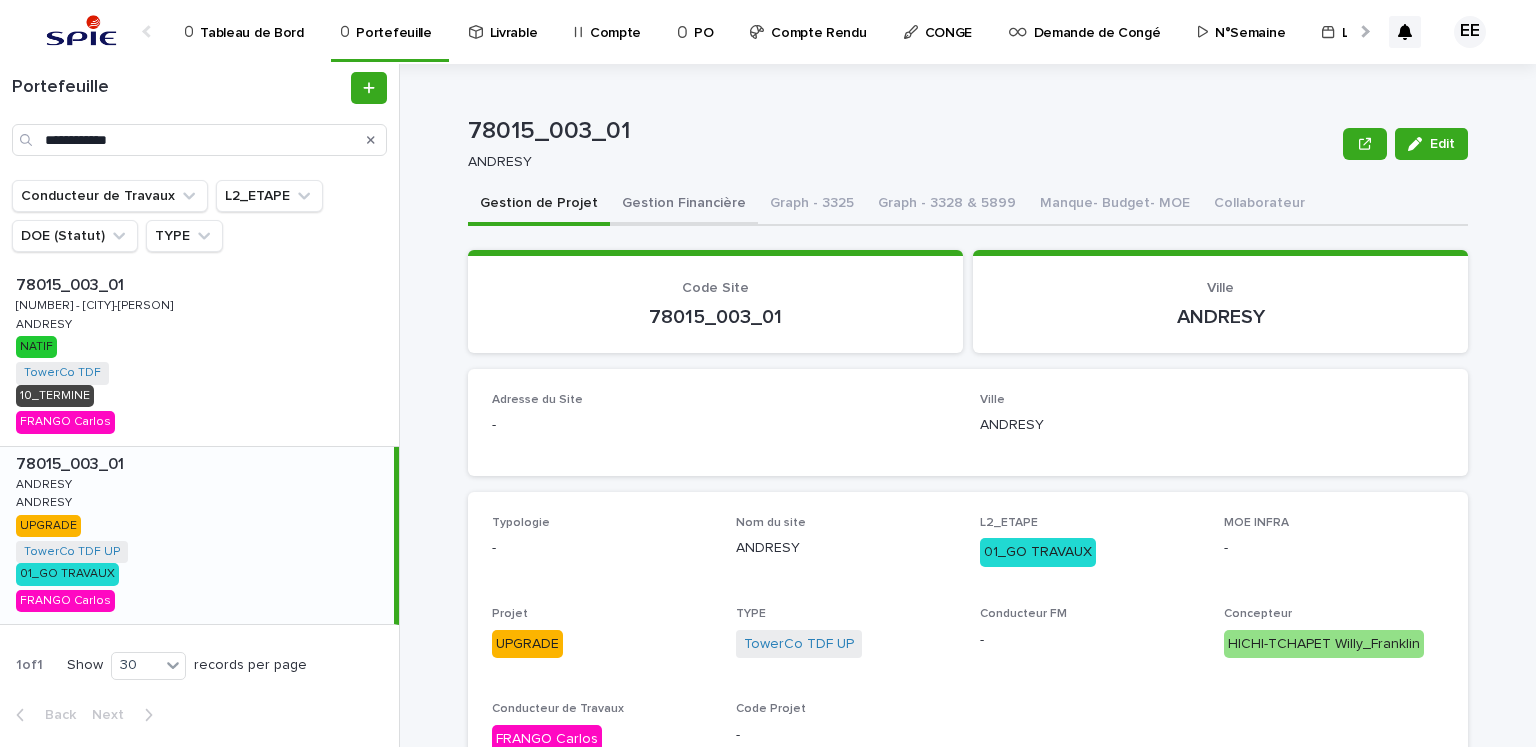 click on "Gestion Financière" at bounding box center [684, 205] 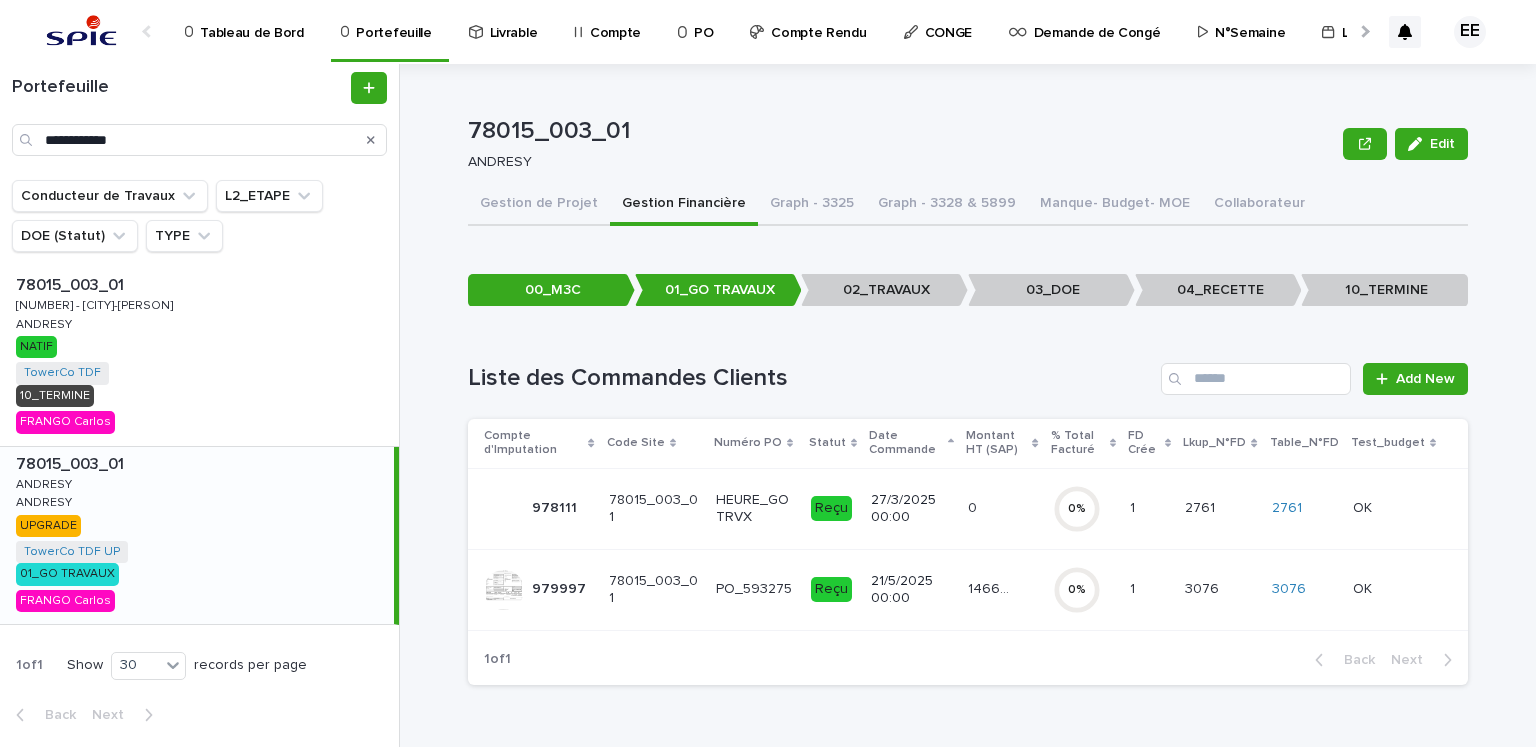 click on "14662.66 14662.66" at bounding box center (1002, 589) 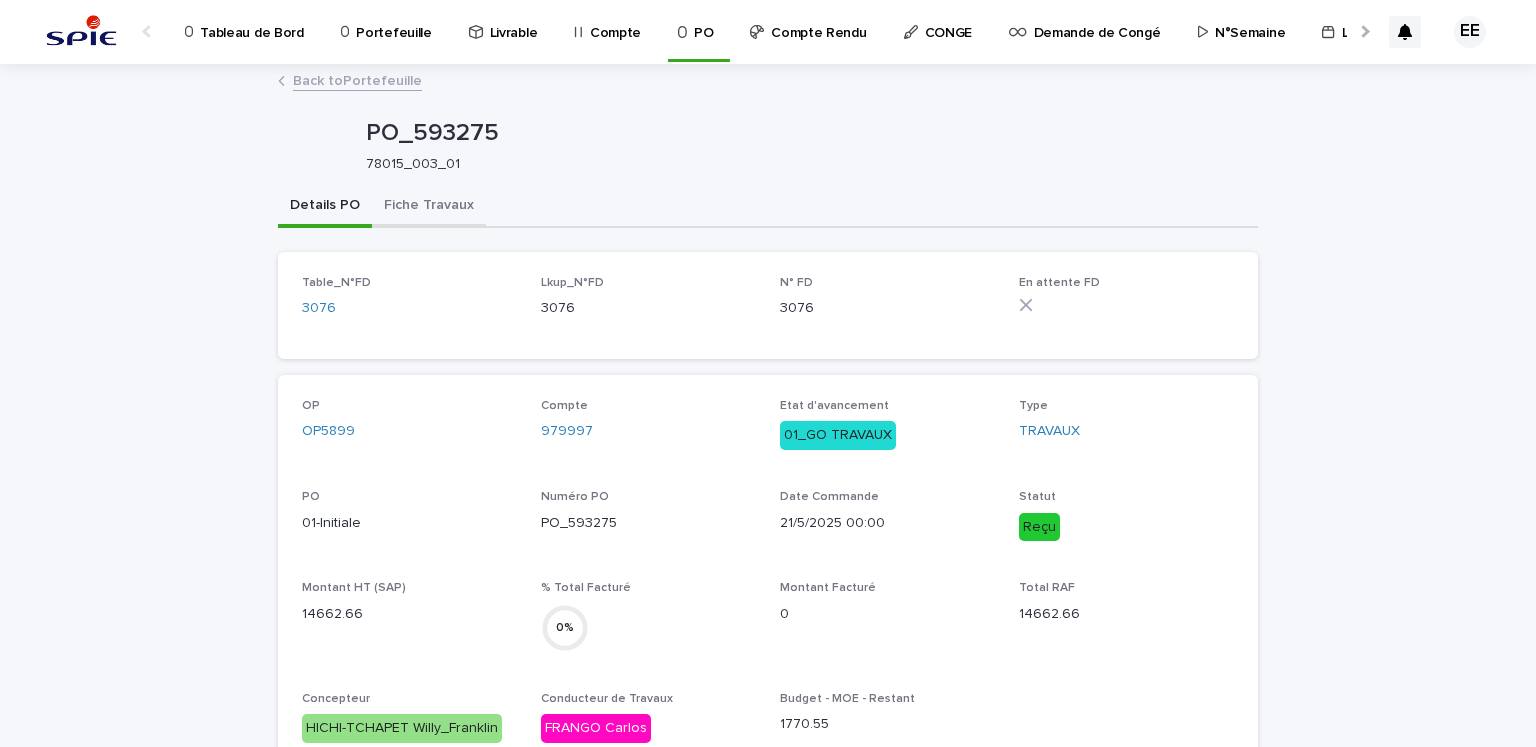 click on "Fiche Travaux" at bounding box center (429, 207) 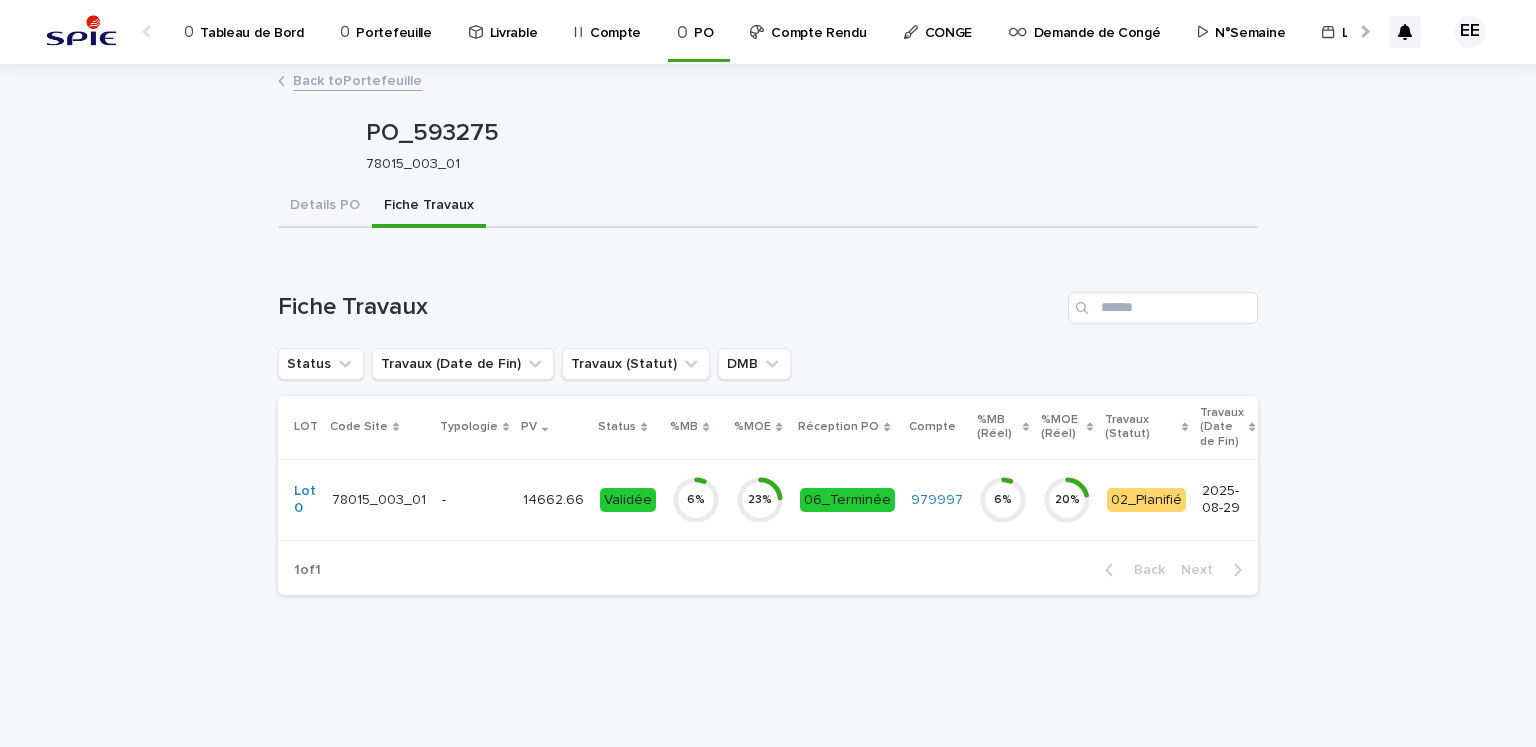 click on "-" at bounding box center (474, 499) 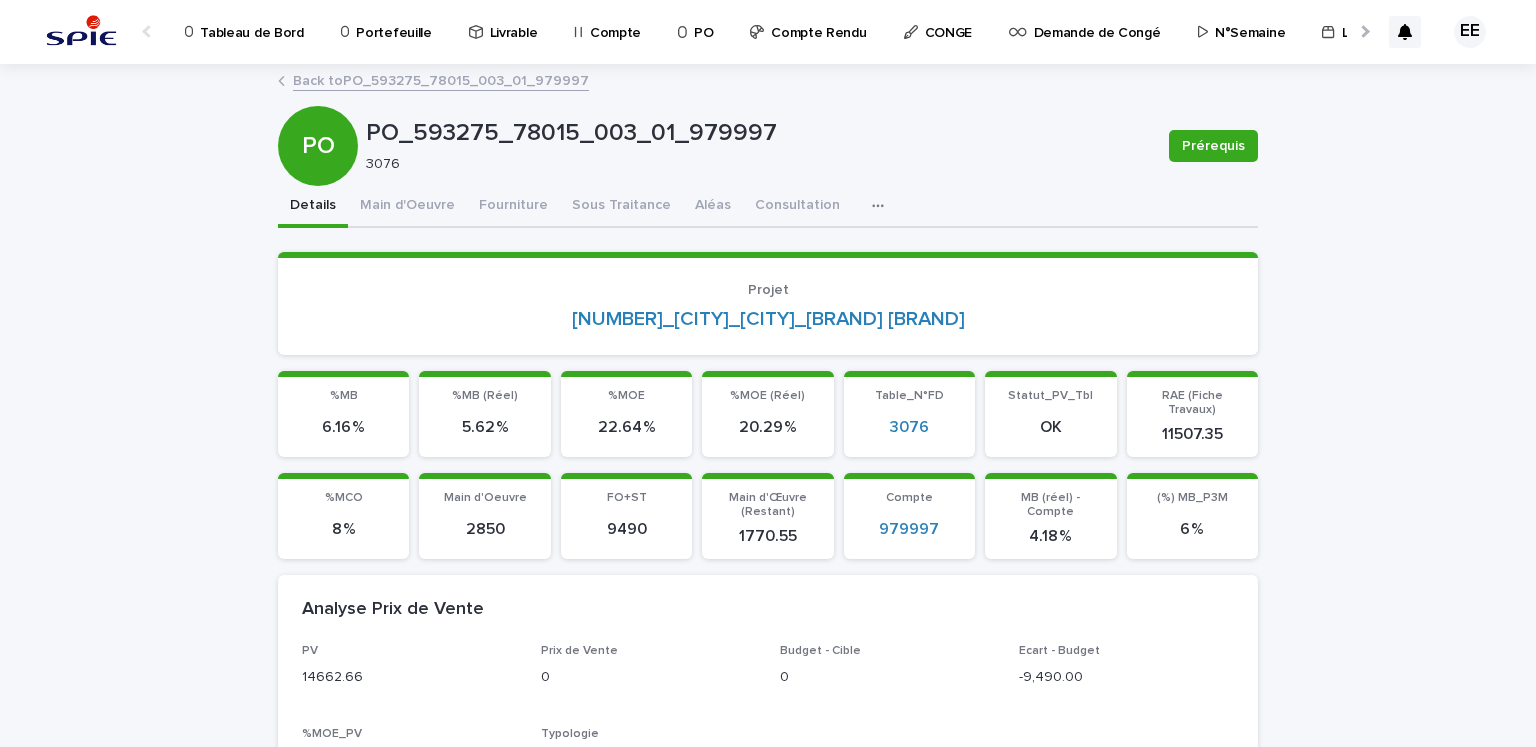 click on "Loading... Saving… Loading... Saving… Projet 78015_003_01_ANDRESY_ANDRESY_TowerCo TDF UP   Loading... Saving… %MB 6.16 % %MB (Réel) 5.62 % %MOE 22.64 % %MOE (Réel) 20.29 % Table_N°FD 3076   Statut_PV_Tbl OK RAE (Fiche Travaux) 11507.35 Loading... Saving… %MCO 8 % Main d'Oeuvre 2850 FO+ST 9490 Main d'Œuvre (Restant) 1770.55 Compte 979997   MB (réel) - Compte 4.18 % (%) MB_P3M 6 % Loading... Saving… Analyse Prix de Vente PV 14662.66 Prix de Vente 0 Budget - Cible 0 Ecart - Budget -9,490.00 %MOE_PV 0 % Typologie - Loading... Saving… Calcul MOE & Négo F+S 9490 % MOE ( Souhaité) - % Aléas ( Souhaité) - MOE (Souhaité) 0 % MB (Souhaitée) - MB (Souhaitée) 0 Montant à négocier 3381.11 Montant Challenger 0 Loading... Saving… LOT Lot 0   PV 14662.66 Status Validée %MCO 8 % MB 902.85 Main d'Oeuvre 2850 PAT - MB 824.59 PAT (MOE) 2478.26 Sous Traitante 7830 Fourniture 1660 Aléas 246.8 Dépenses Directes 12586.8 PAT - Sous Traitante 7830 PAT - Fourniture 1660 PAT - Aléas 246.8" at bounding box center [768, 1445] 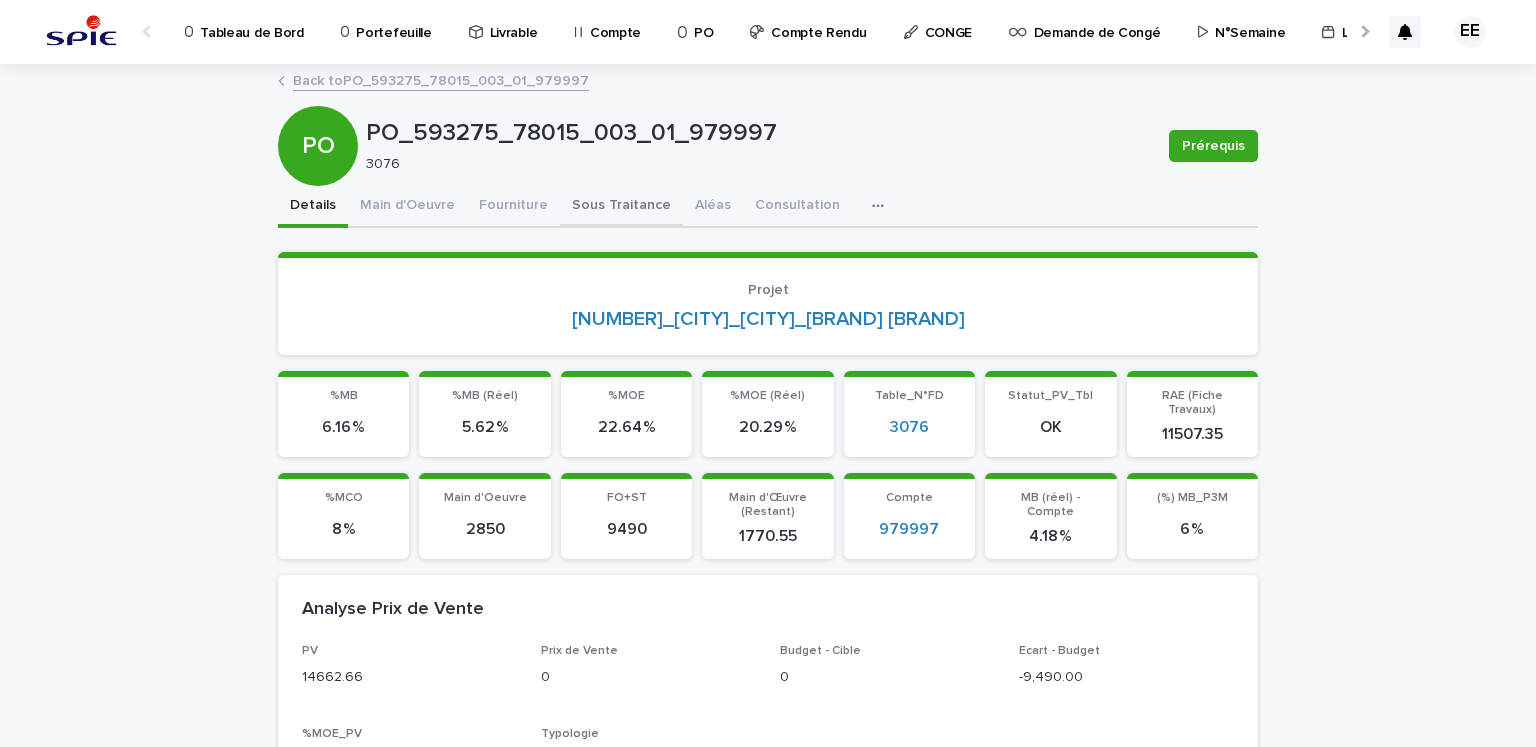 click on "Sous Traitance" at bounding box center (621, 207) 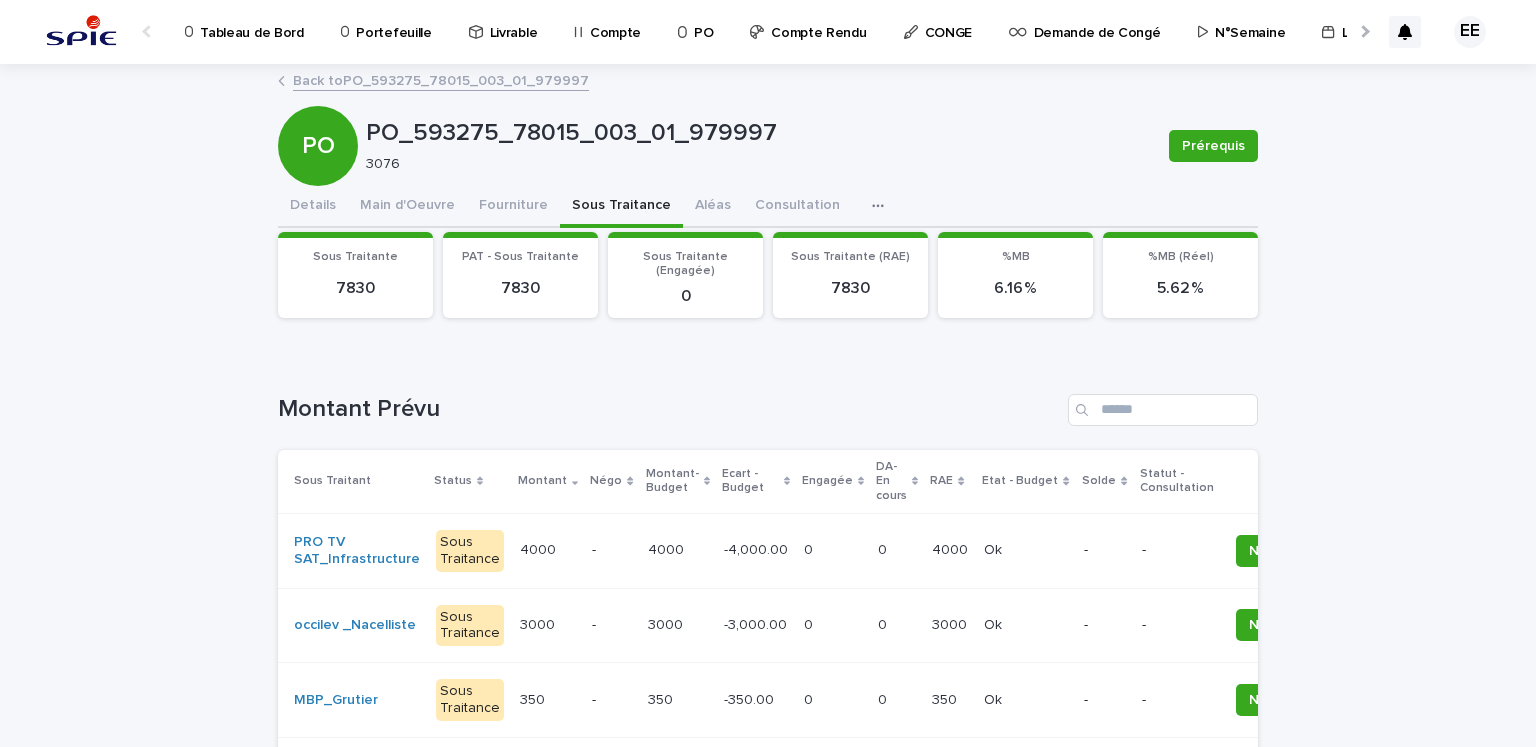 click on "Back to  PO_593275_78015_003_01_979997" at bounding box center [441, 79] 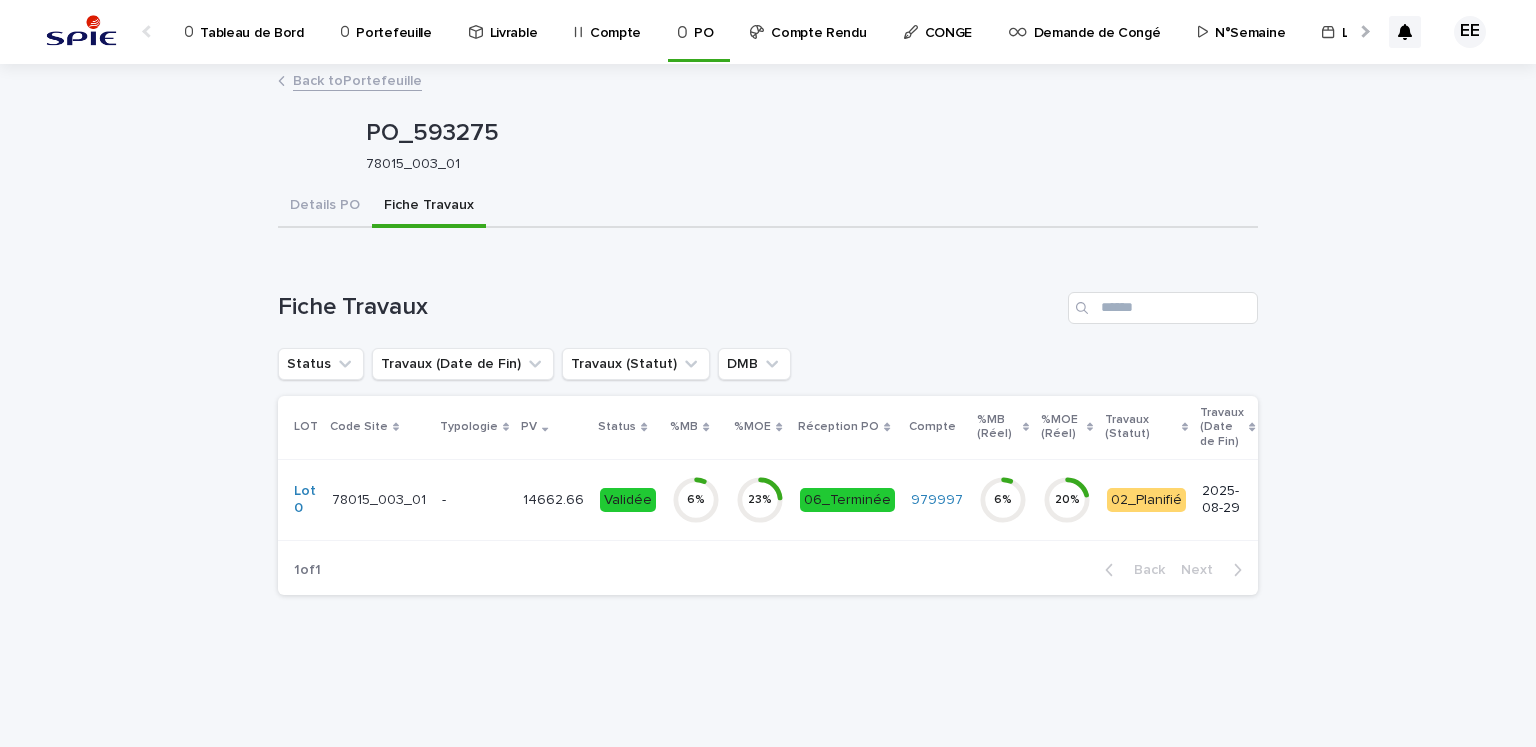 click on "Back to  Portefeuille" at bounding box center (357, 79) 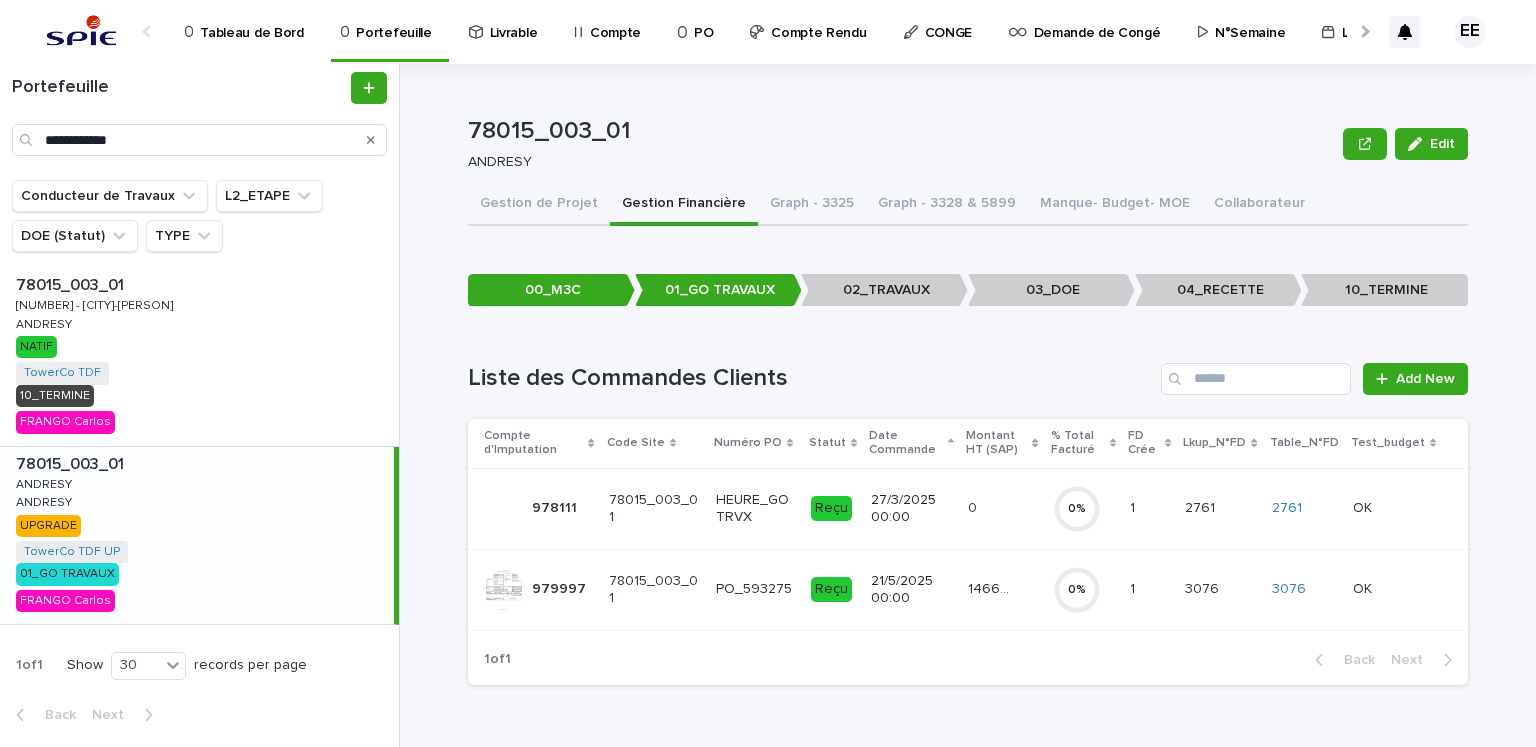 click at bounding box center (1363, 31) 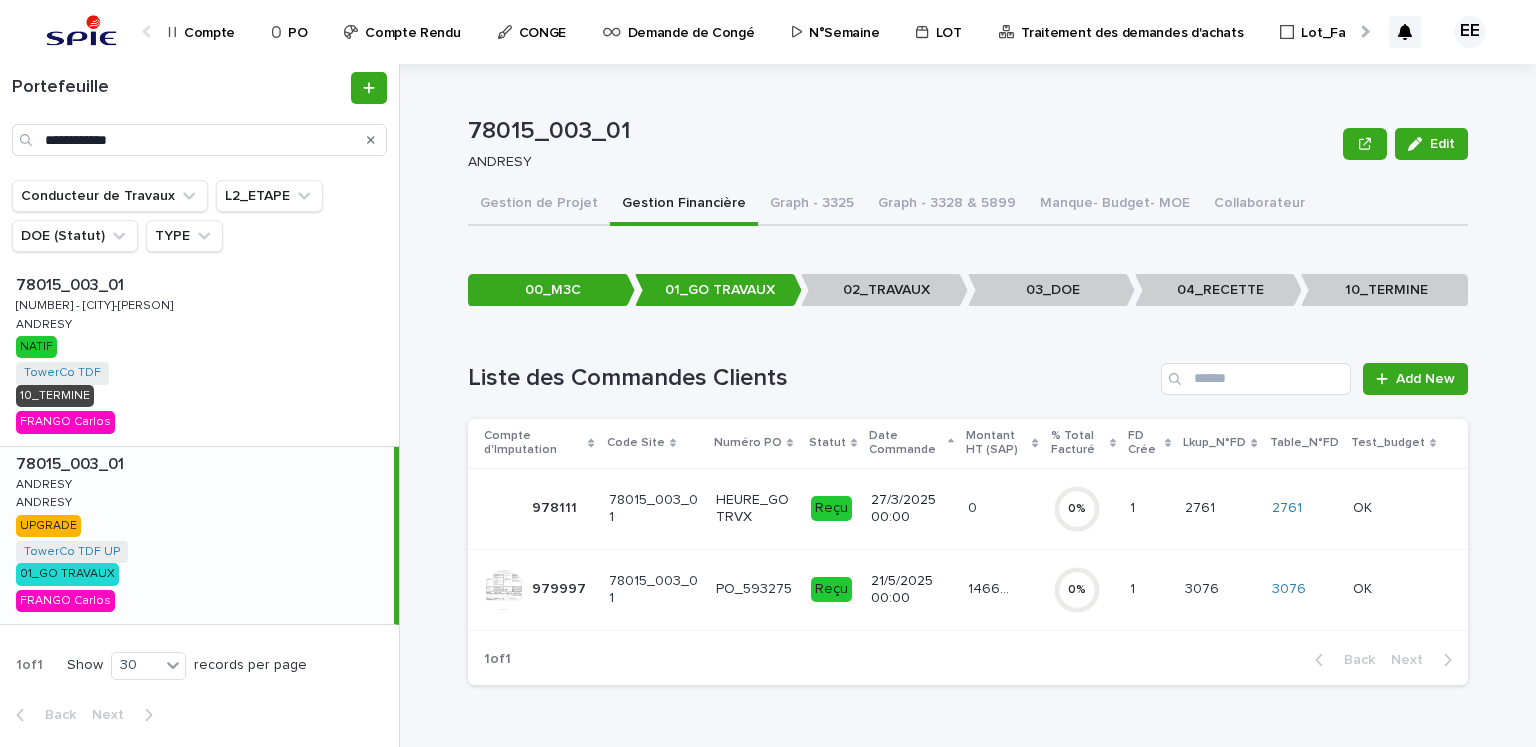 scroll, scrollTop: 0, scrollLeft: 420, axis: horizontal 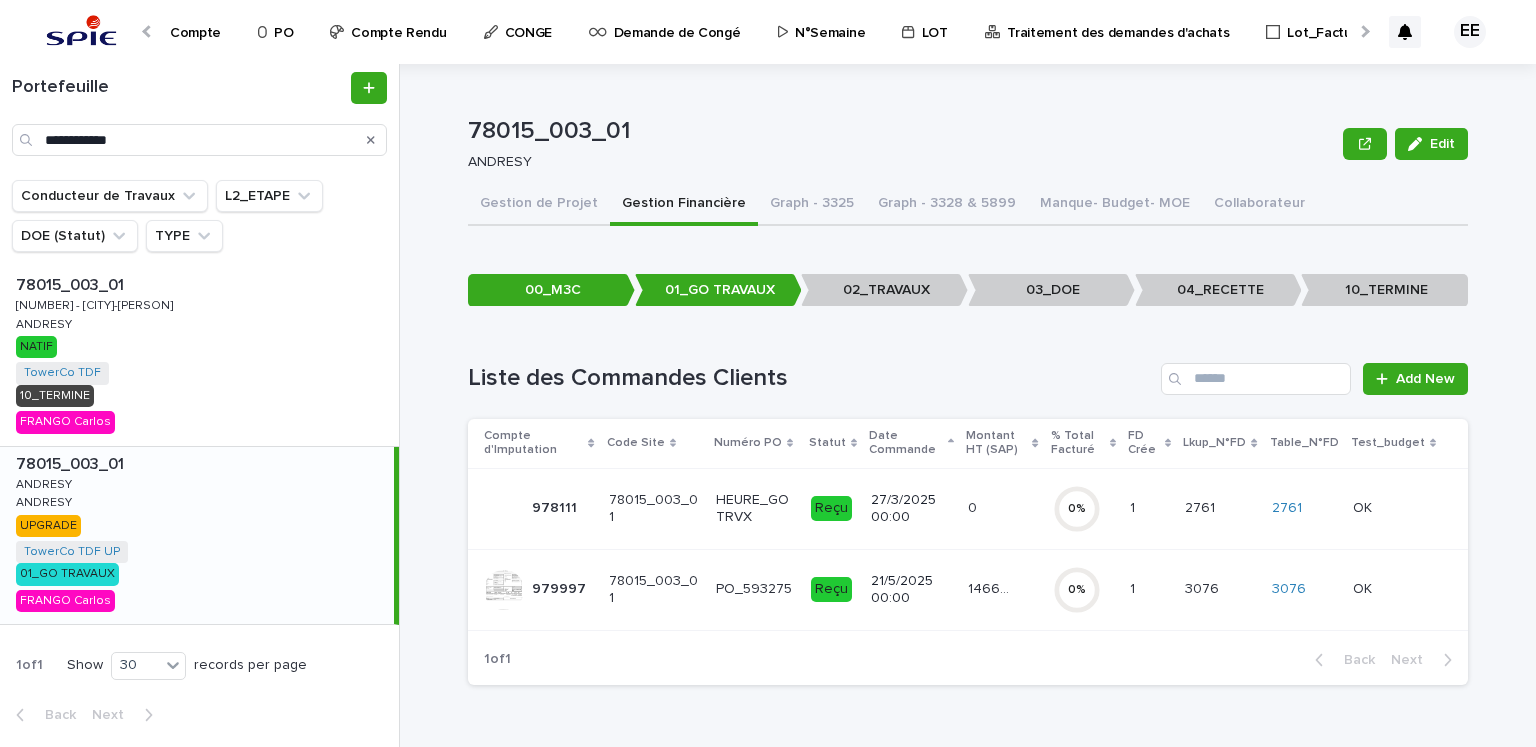 click on "Traitement des demandes d'achats" at bounding box center [1118, 21] 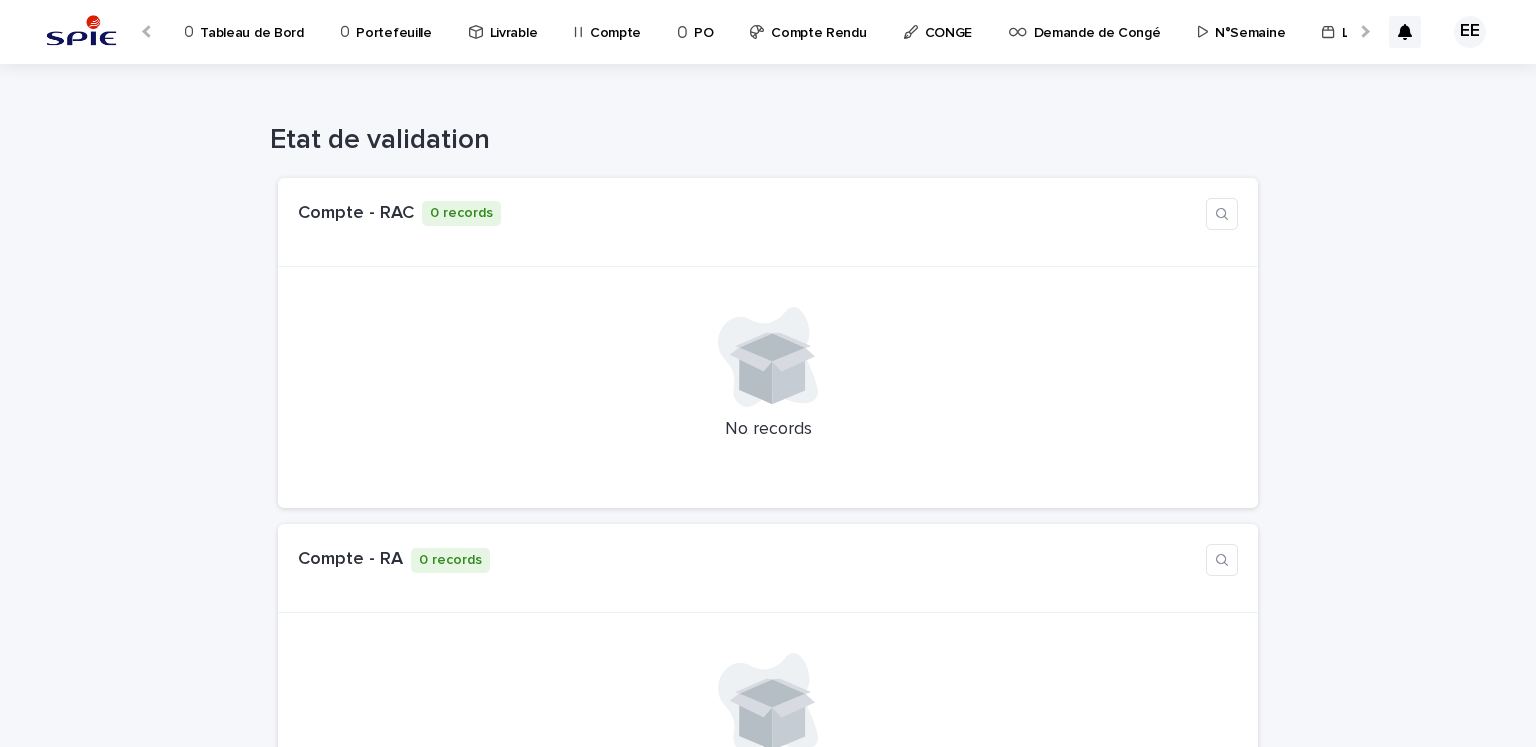 scroll, scrollTop: 0, scrollLeft: 34, axis: horizontal 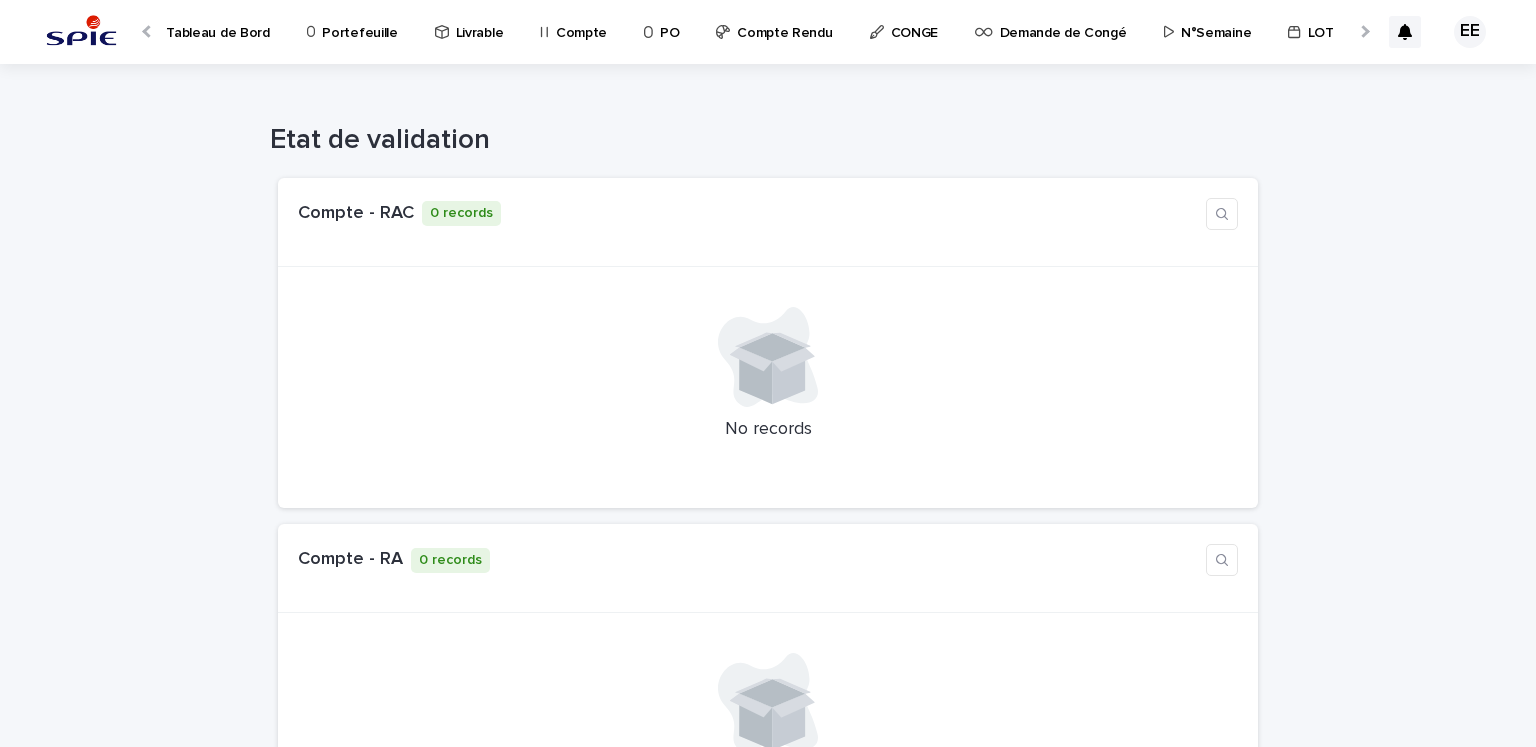 click at bounding box center [1363, 31] 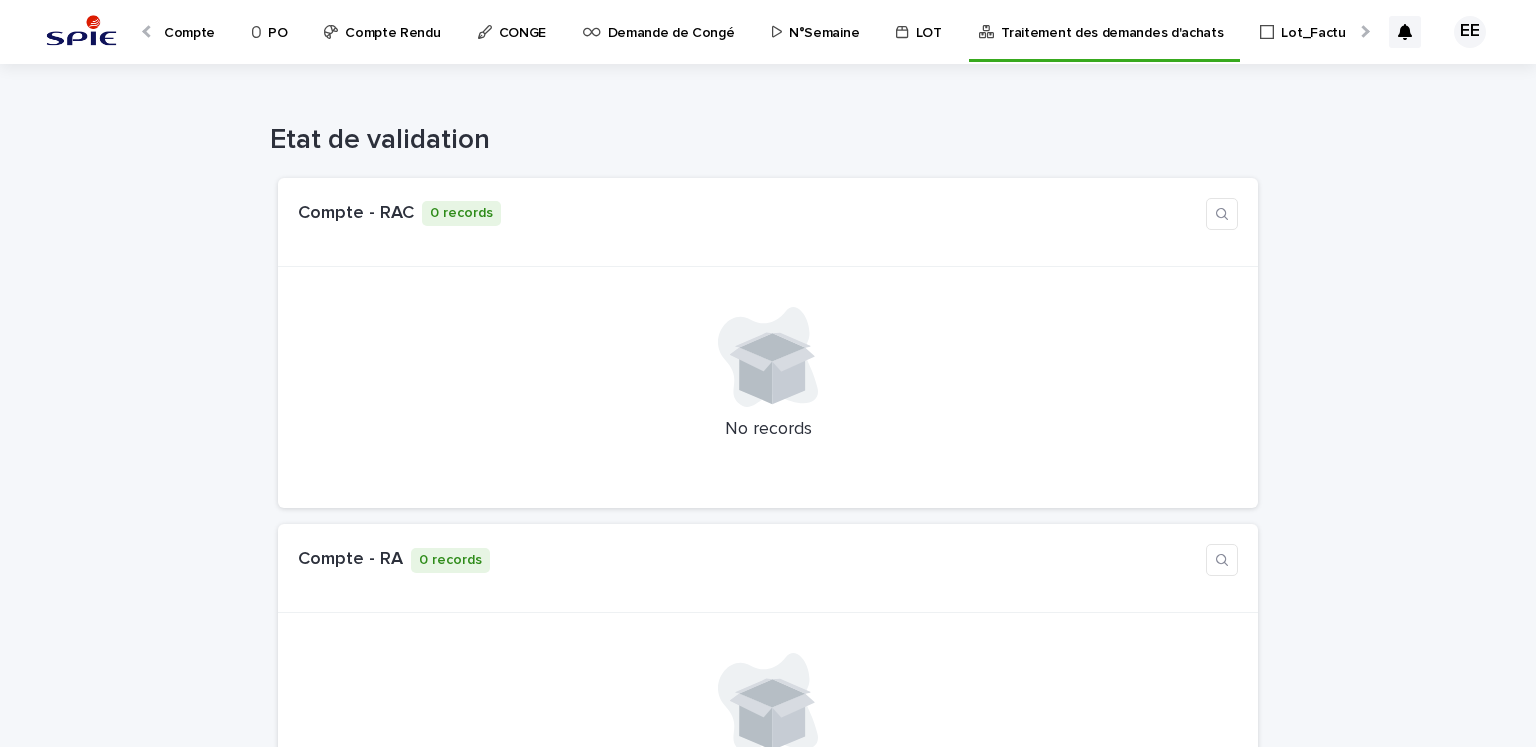 scroll, scrollTop: 0, scrollLeft: 435, axis: horizontal 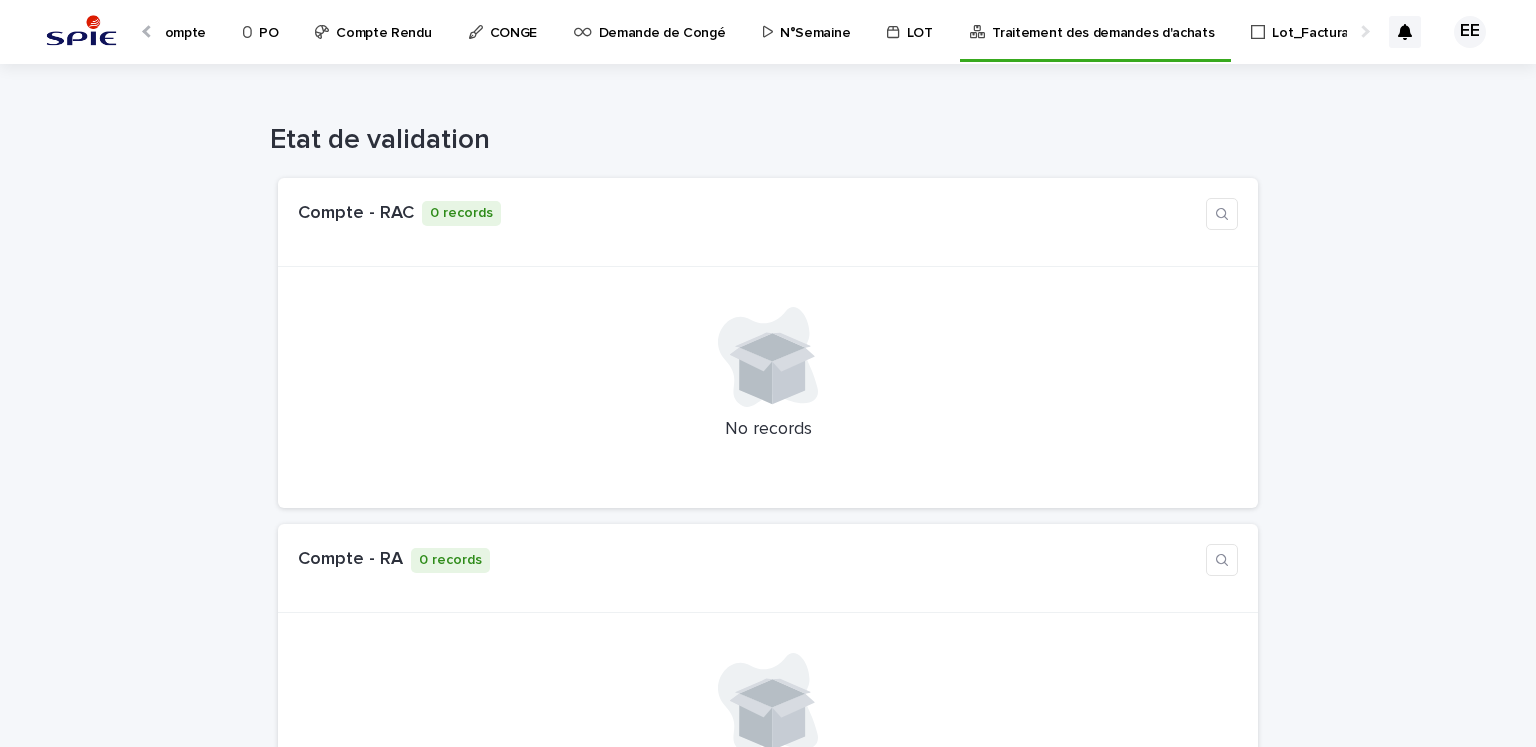 click at bounding box center [149, 31] 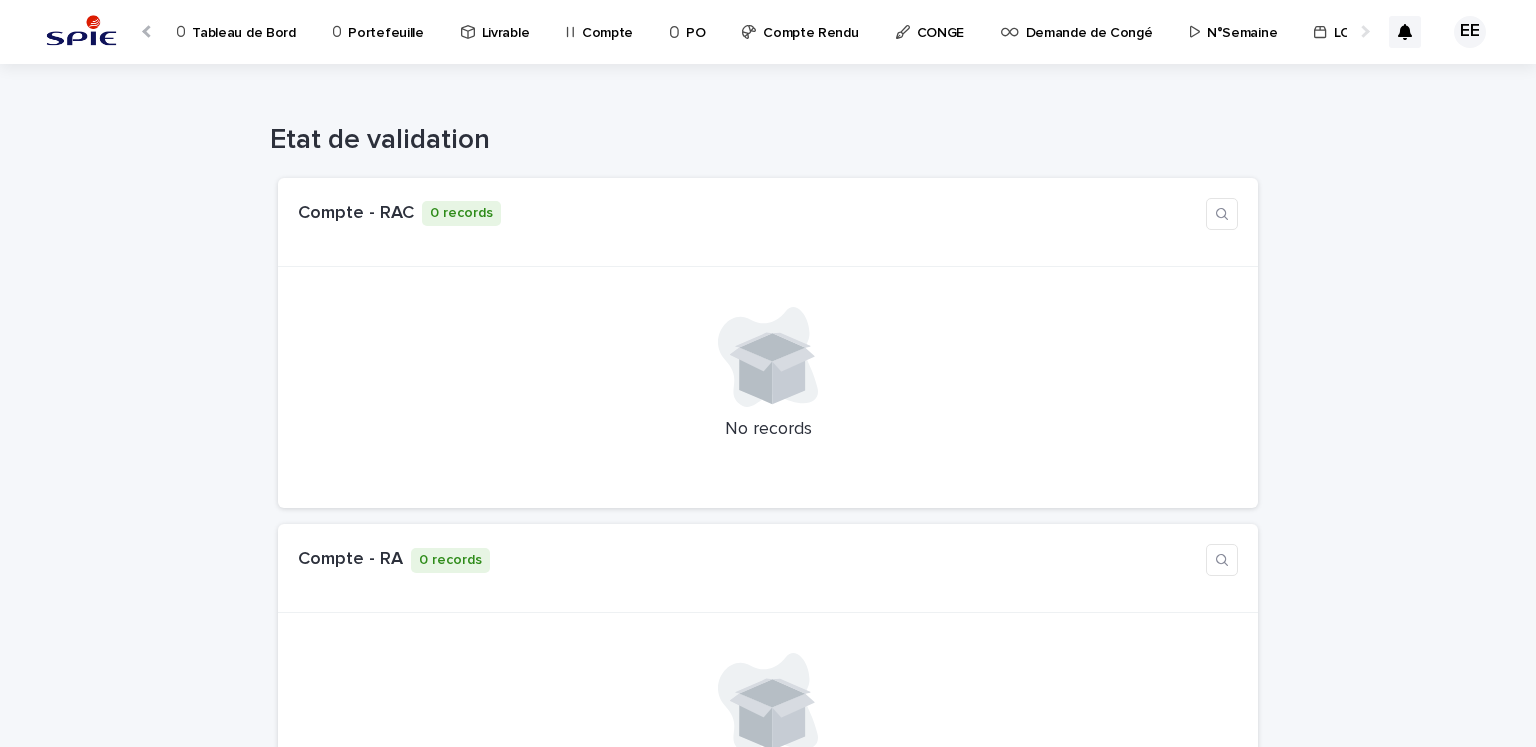 scroll, scrollTop: 0, scrollLeft: 0, axis: both 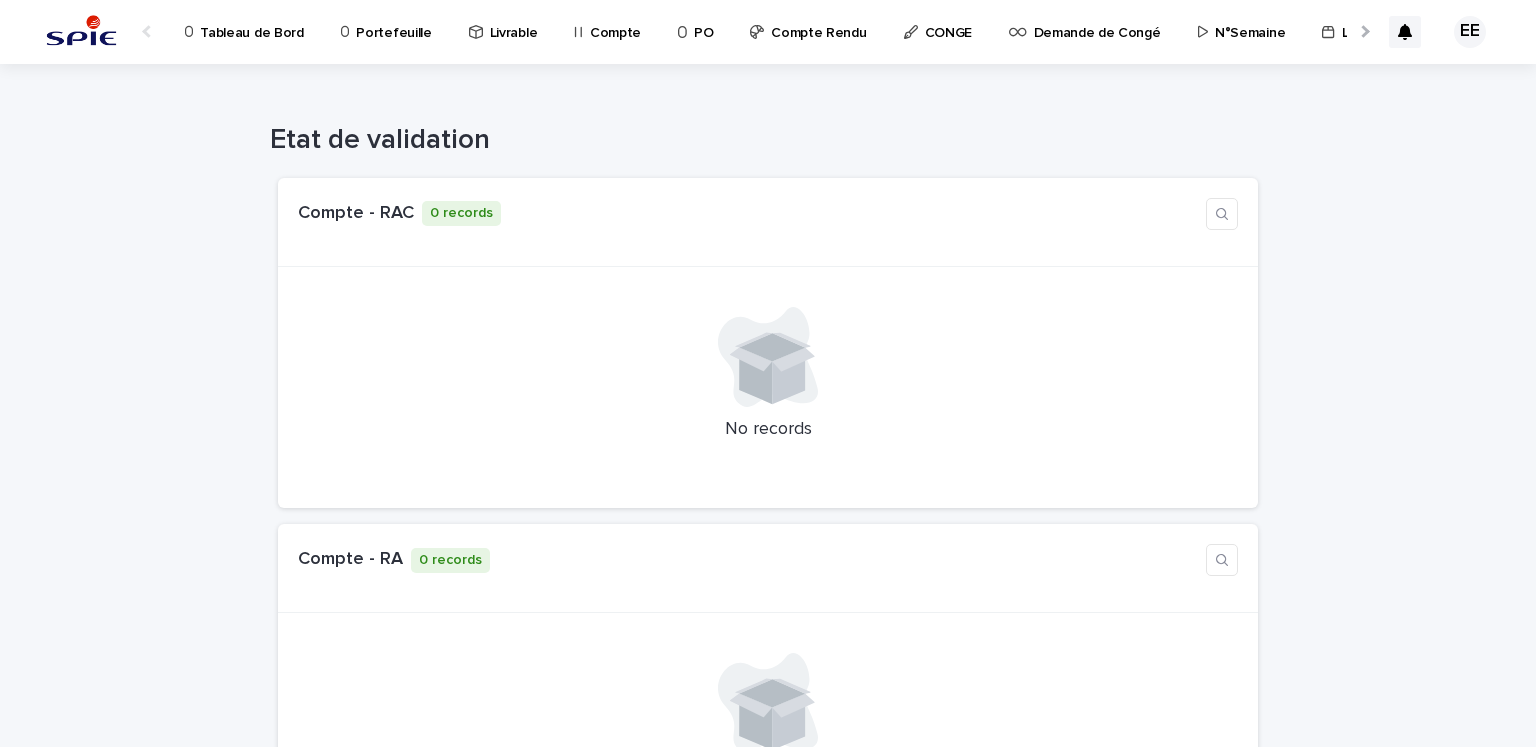 click on "Portefeuille" at bounding box center [393, 21] 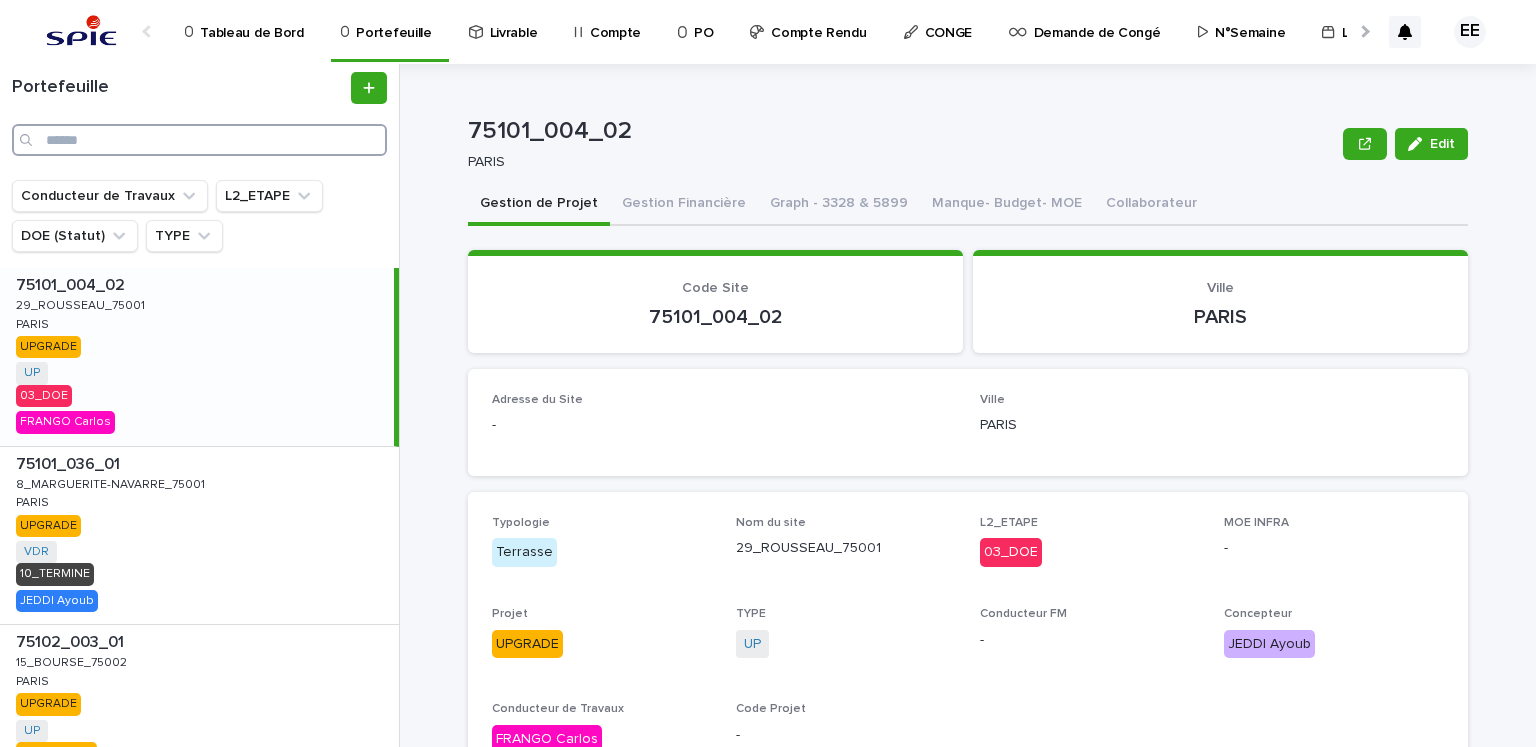 click at bounding box center [199, 140] 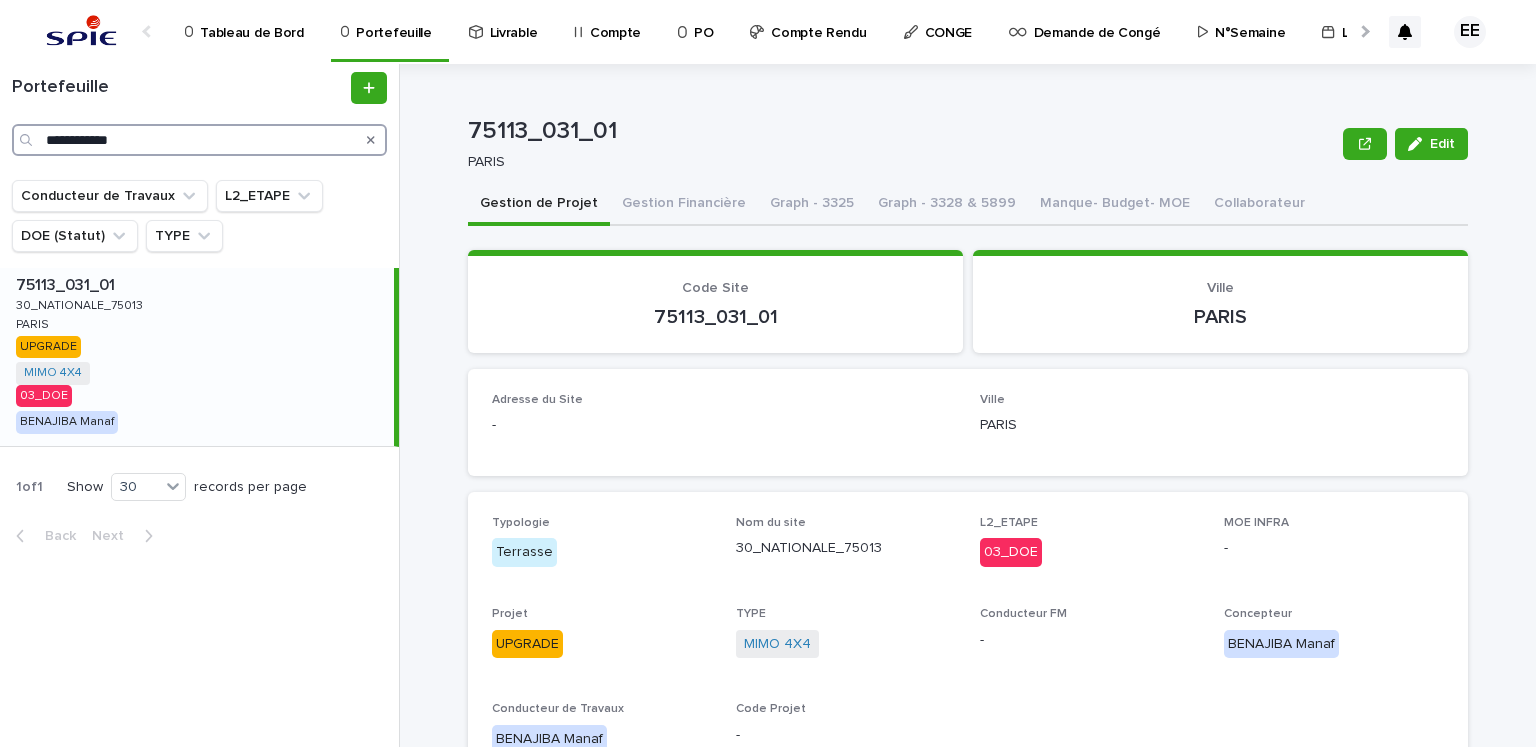 click on "**********" at bounding box center (199, 140) 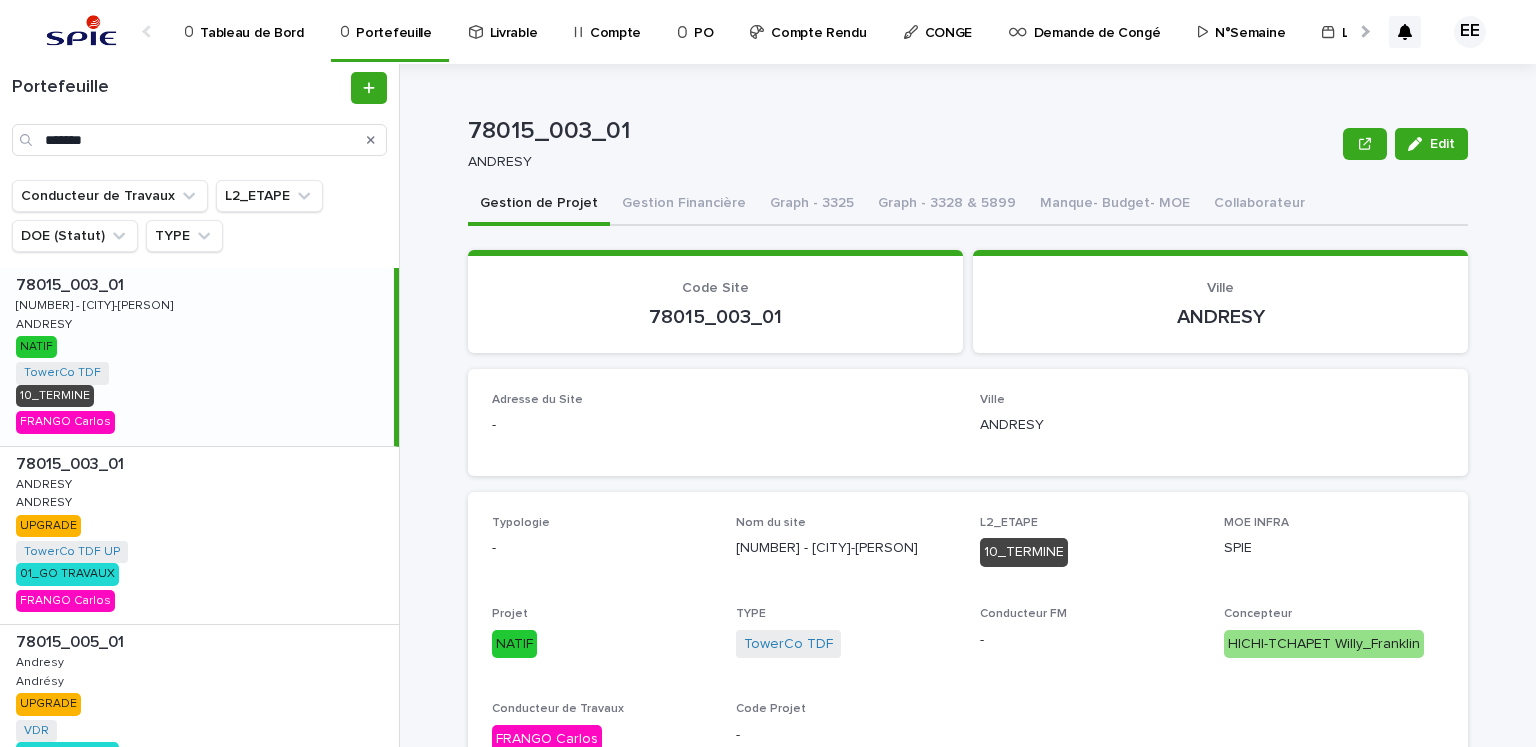 click on "[POSTAL_CODE]_[CODE]_[CODE] [POSTAL_CODE]_[CODE]_[CODE]   [CITY] [CITY]   [CITY] [CITY]   UPGRADE TowerCo TDF UP   + 0 [CODE]_[CODE] [FIRST] [LAST]" at bounding box center (199, 536) 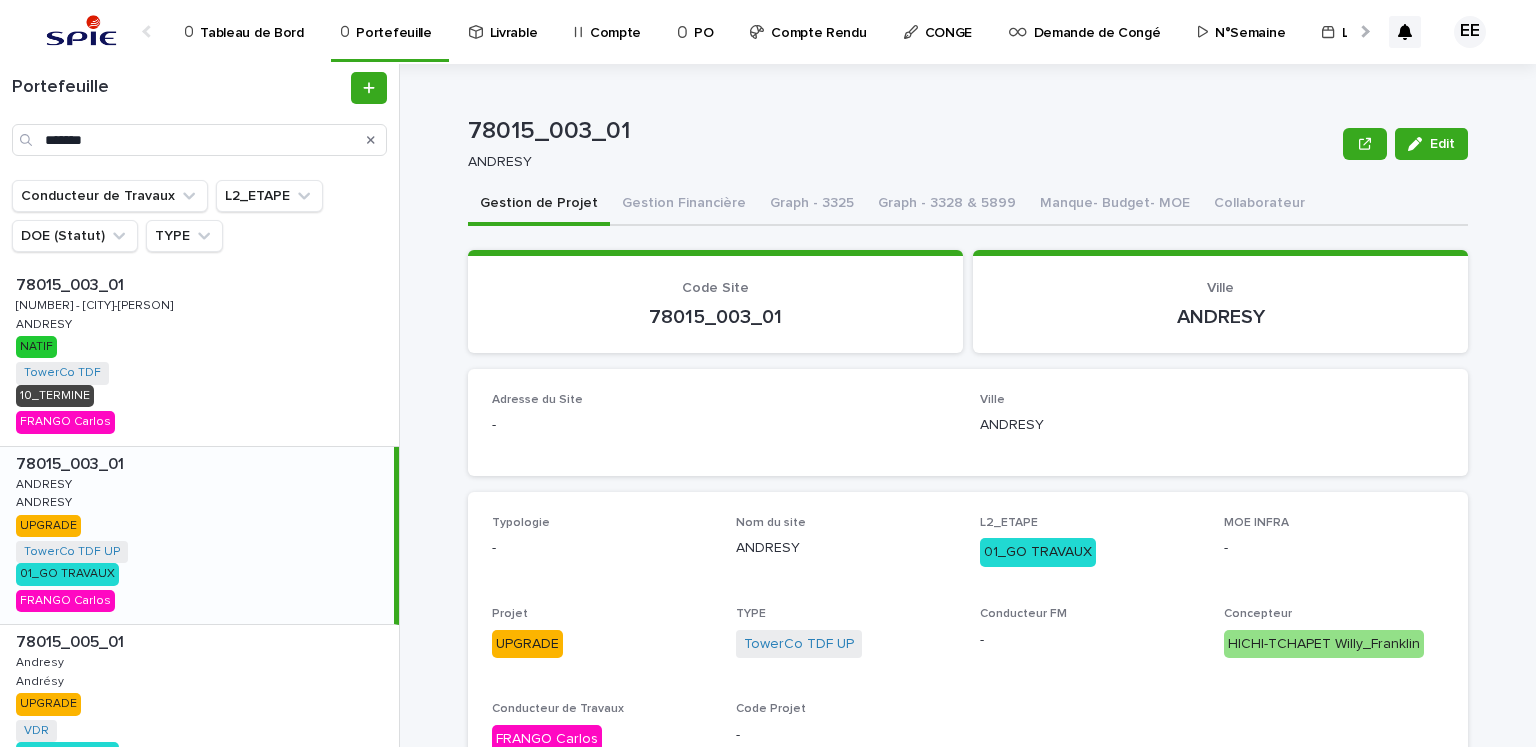 click on "78015_003_01" at bounding box center (901, 131) 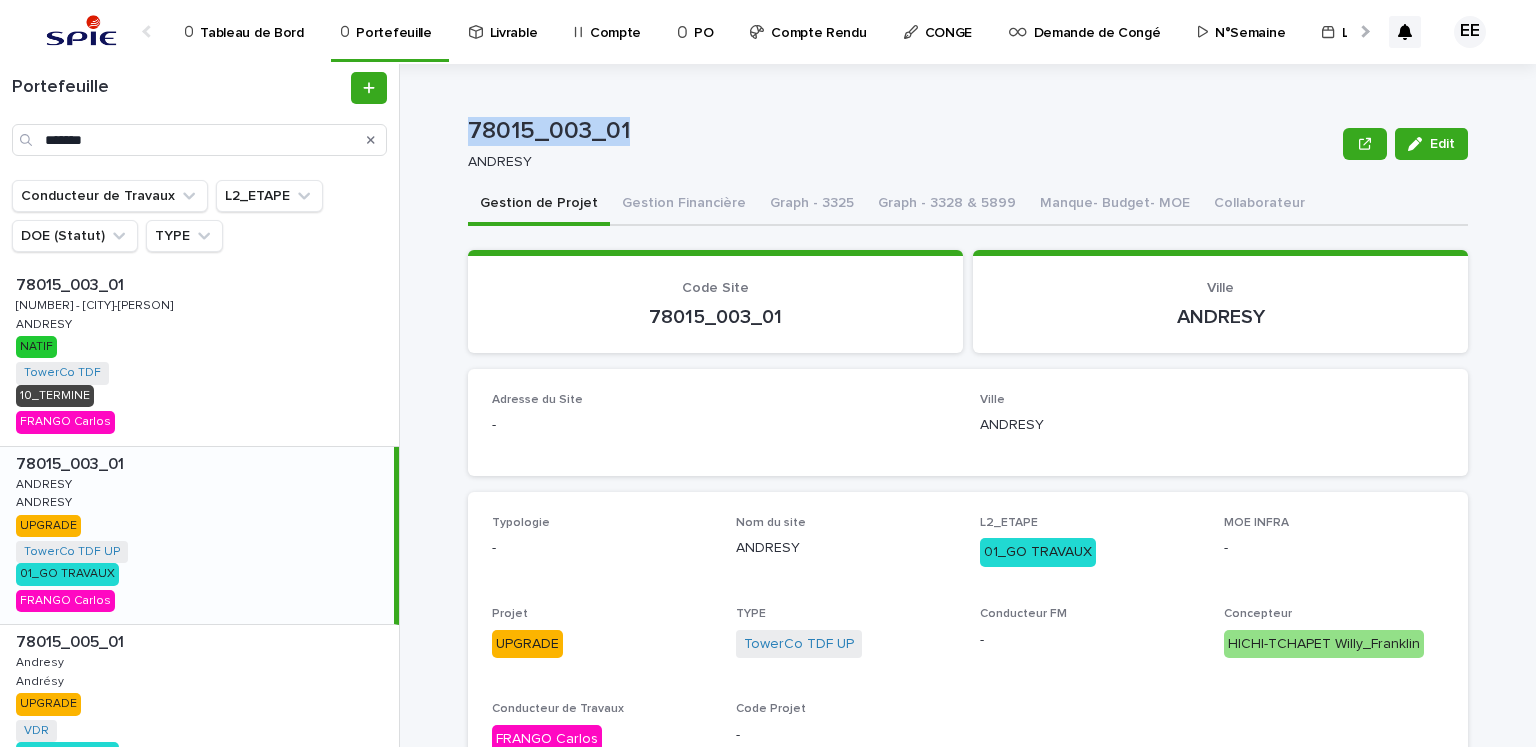 drag, startPoint x: 464, startPoint y: 131, endPoint x: 624, endPoint y: 133, distance: 160.0125 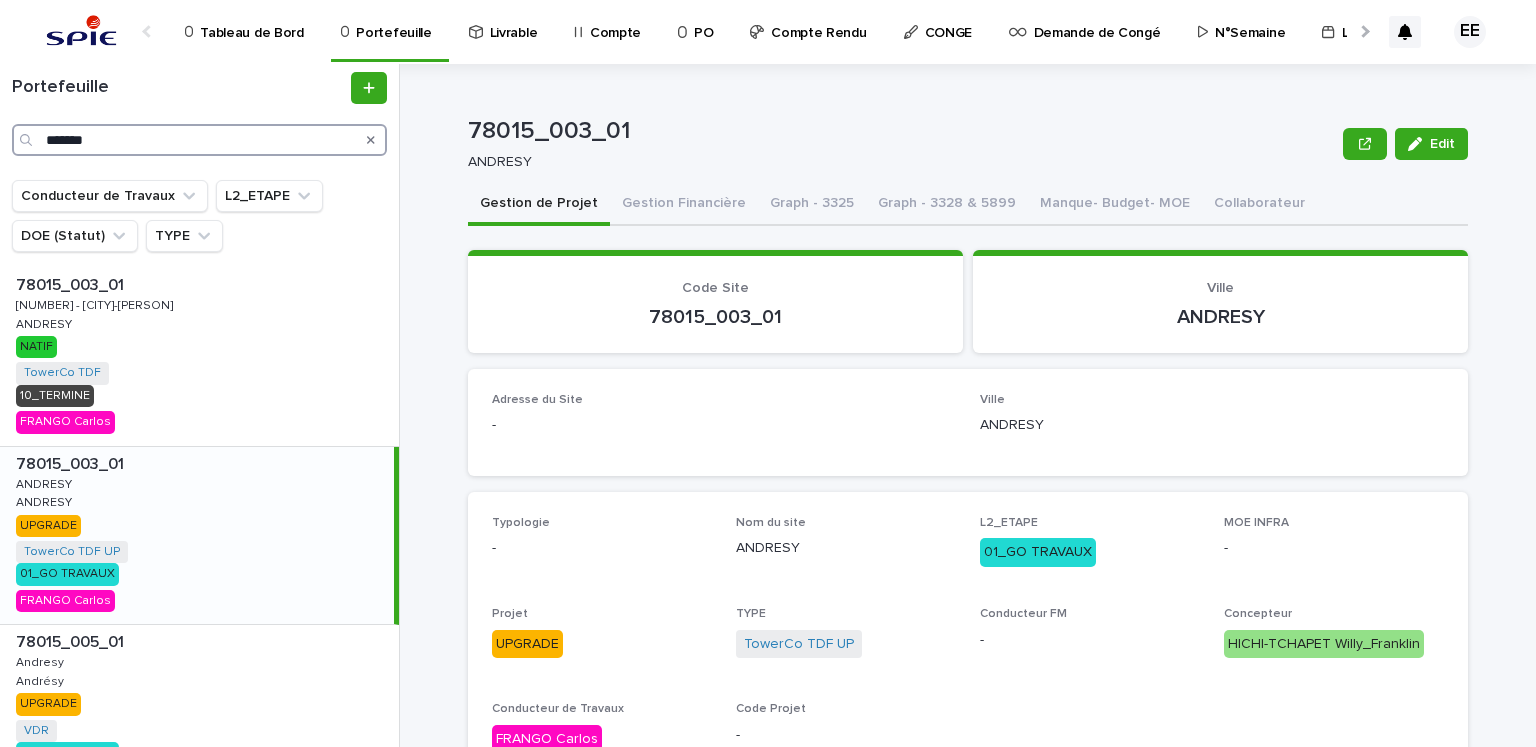 drag, startPoint x: 142, startPoint y: 144, endPoint x: -1, endPoint y: 142, distance: 143.01399 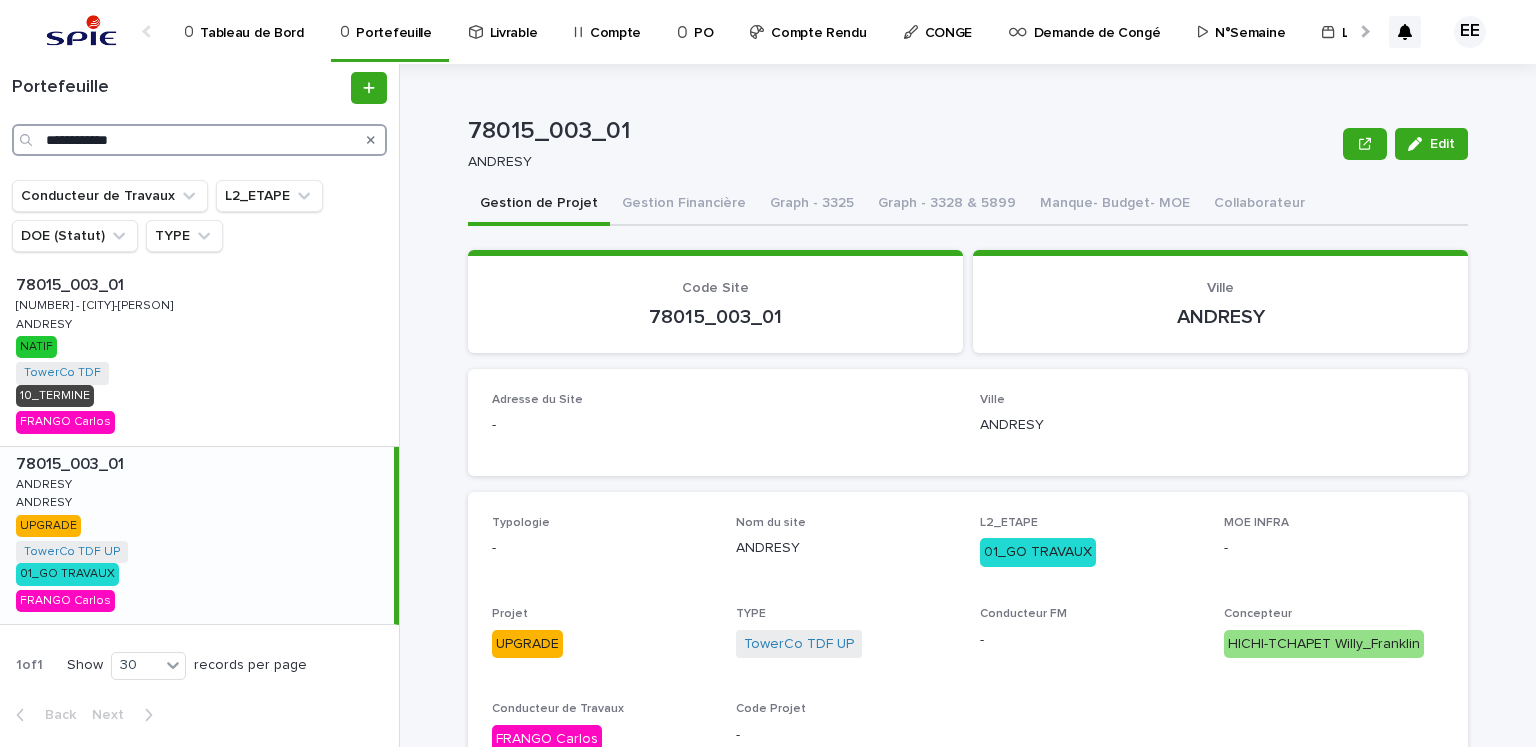 click on "**********" at bounding box center (199, 140) 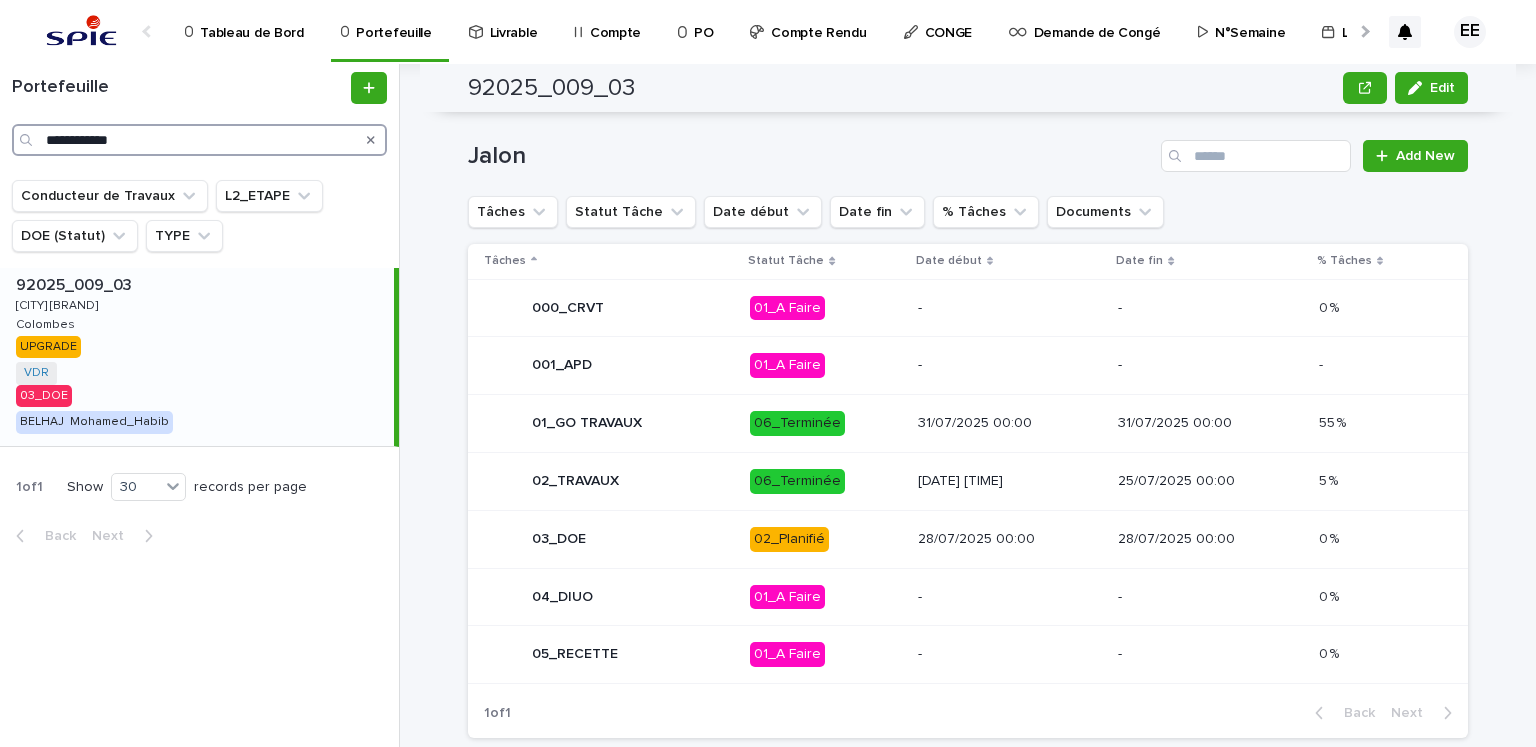 scroll, scrollTop: 932, scrollLeft: 0, axis: vertical 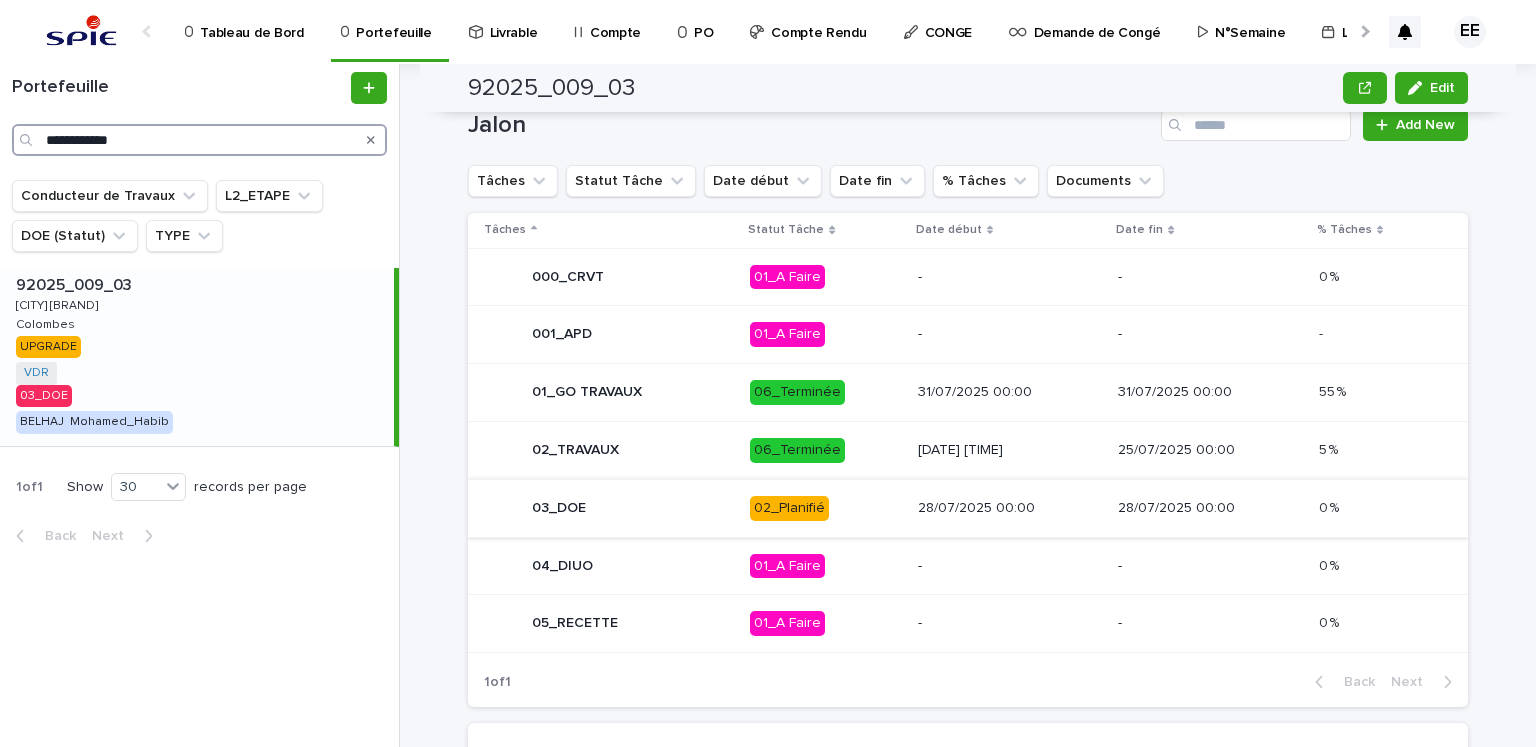 type on "**********" 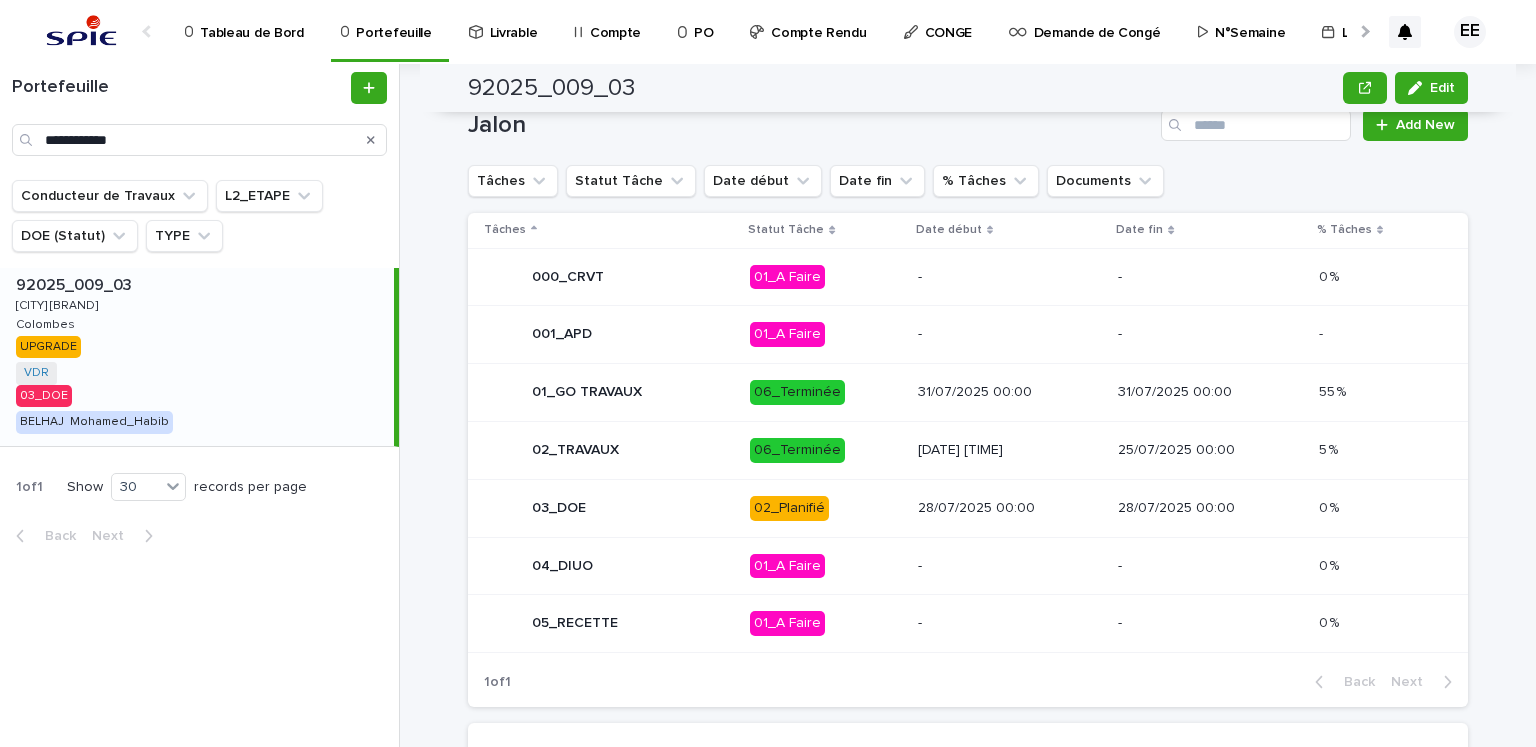 click on "03_DOE" at bounding box center (609, 508) 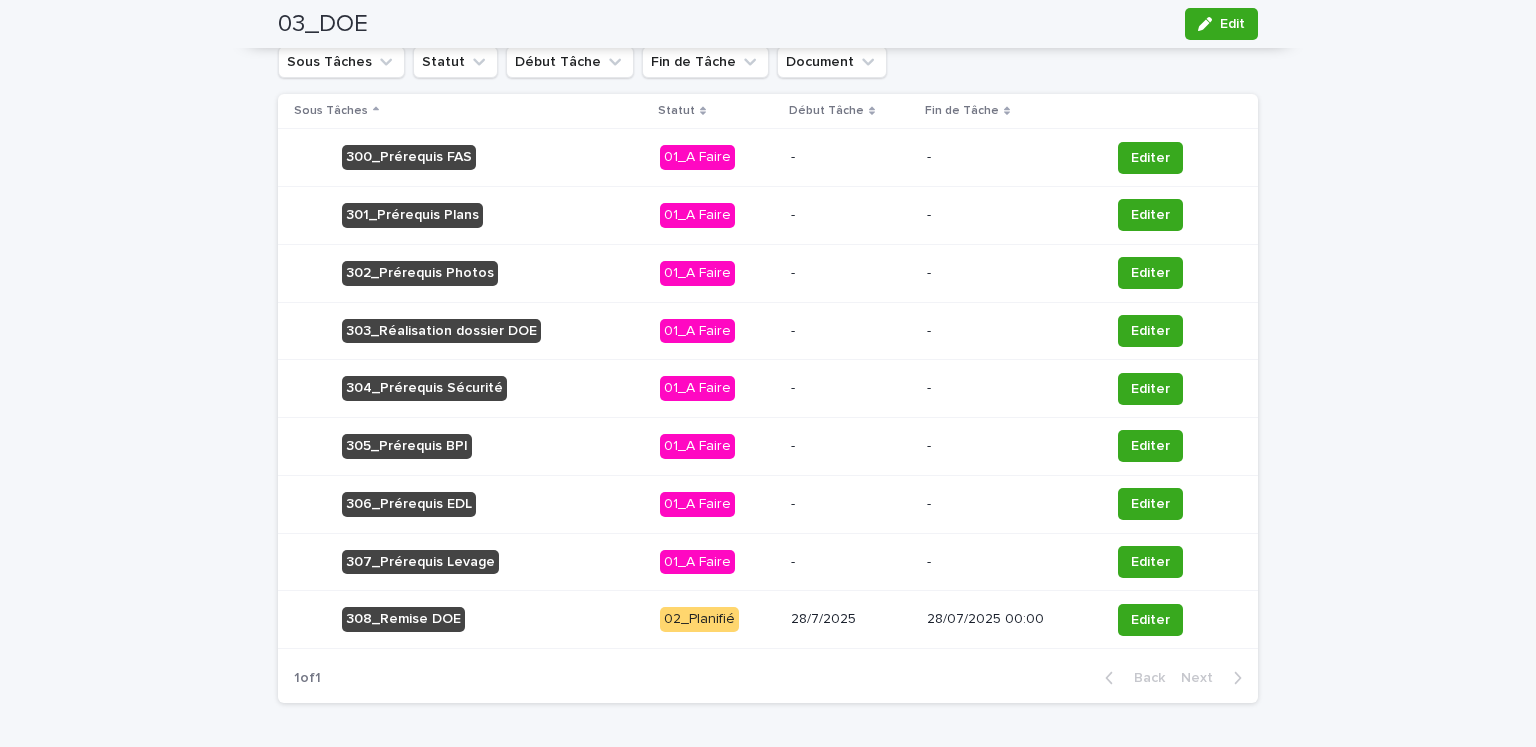 scroll, scrollTop: 1147, scrollLeft: 0, axis: vertical 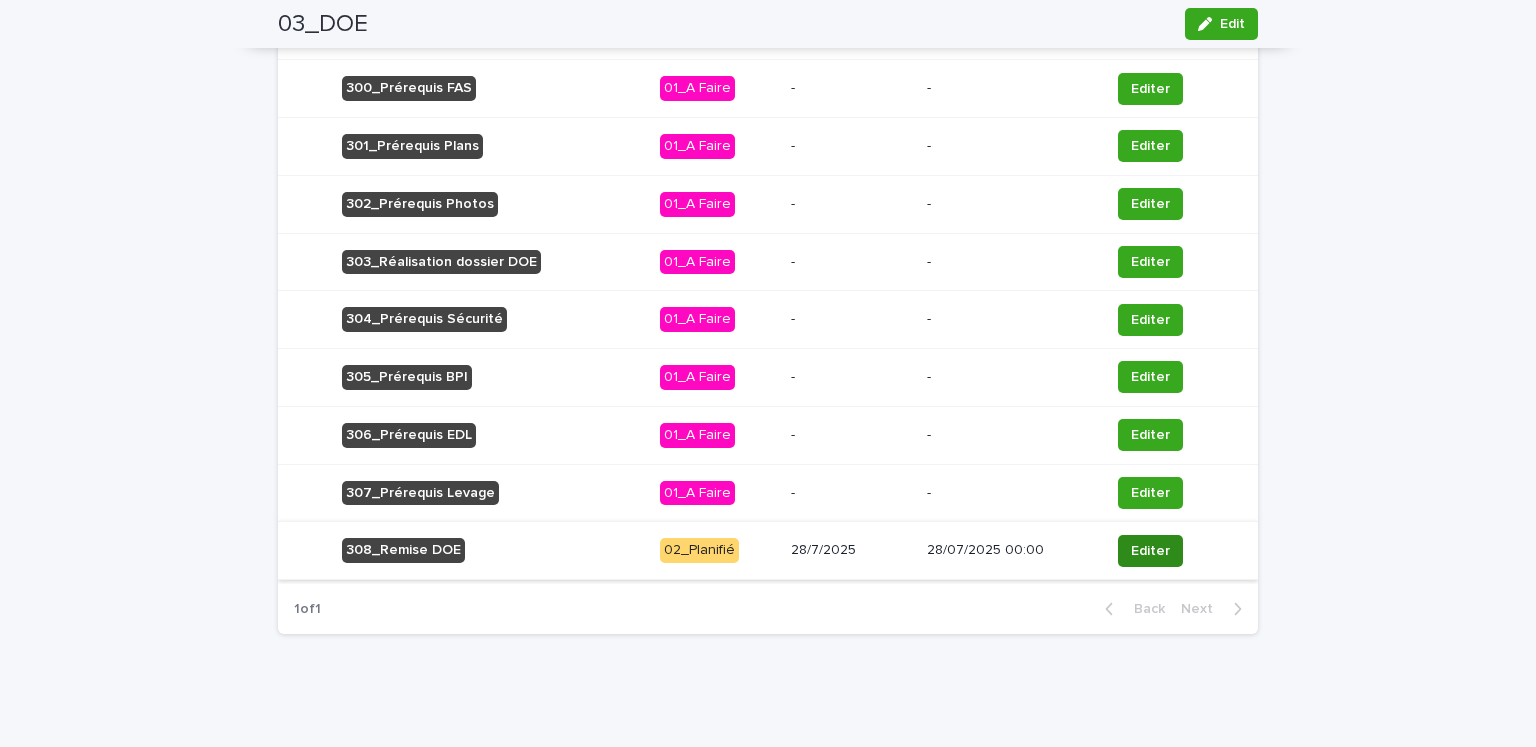 click on "Editer" at bounding box center [1150, 551] 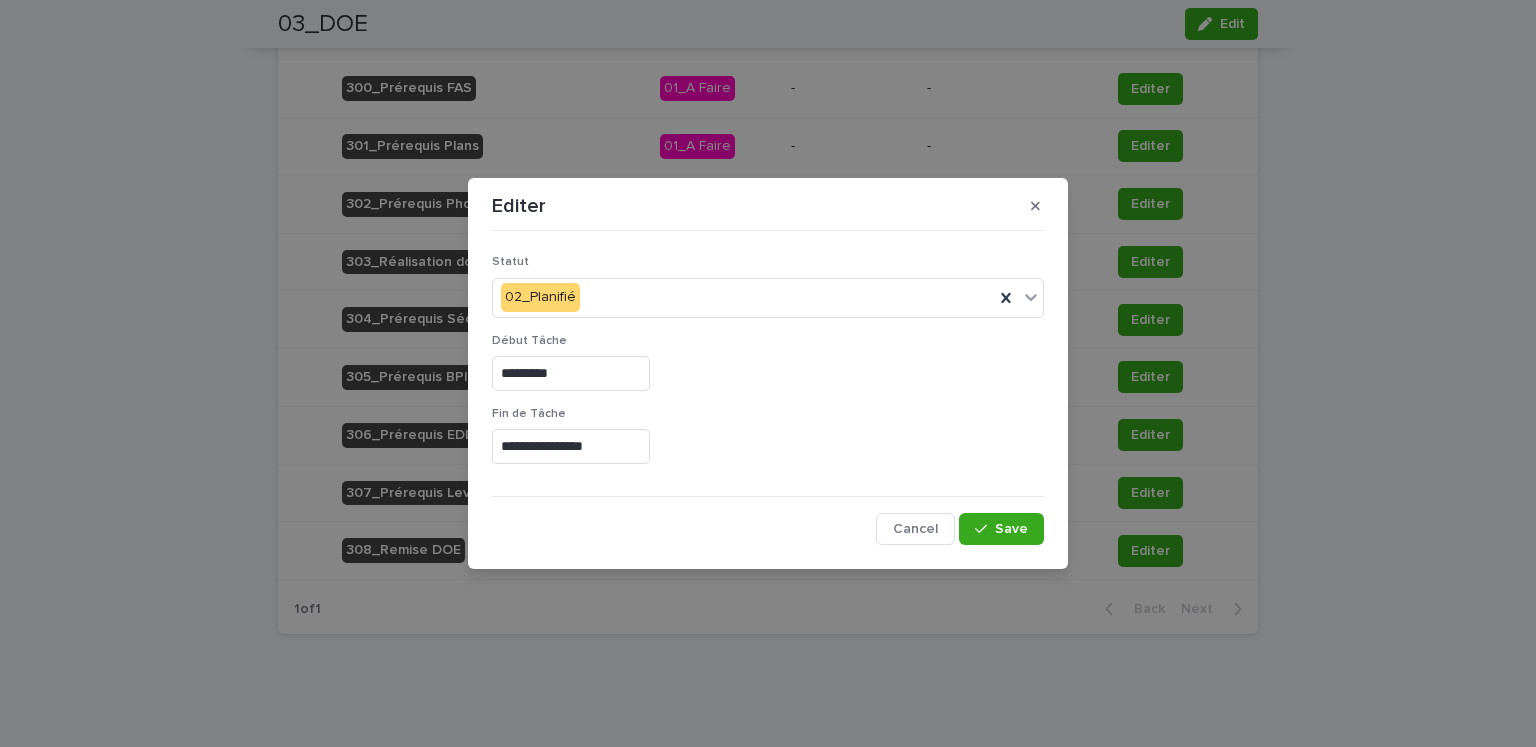 click on "*********" at bounding box center [571, 373] 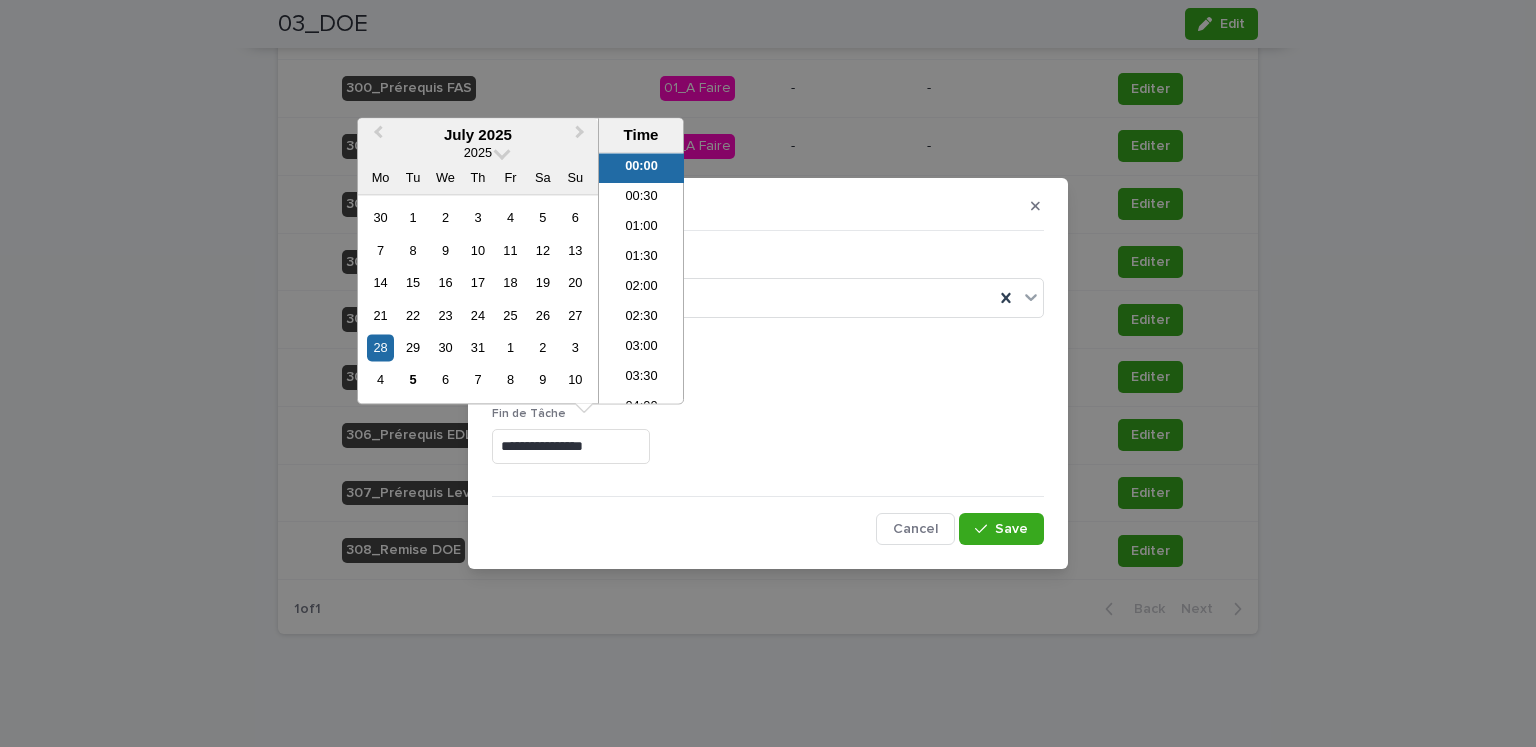 click on "**********" at bounding box center [571, 446] 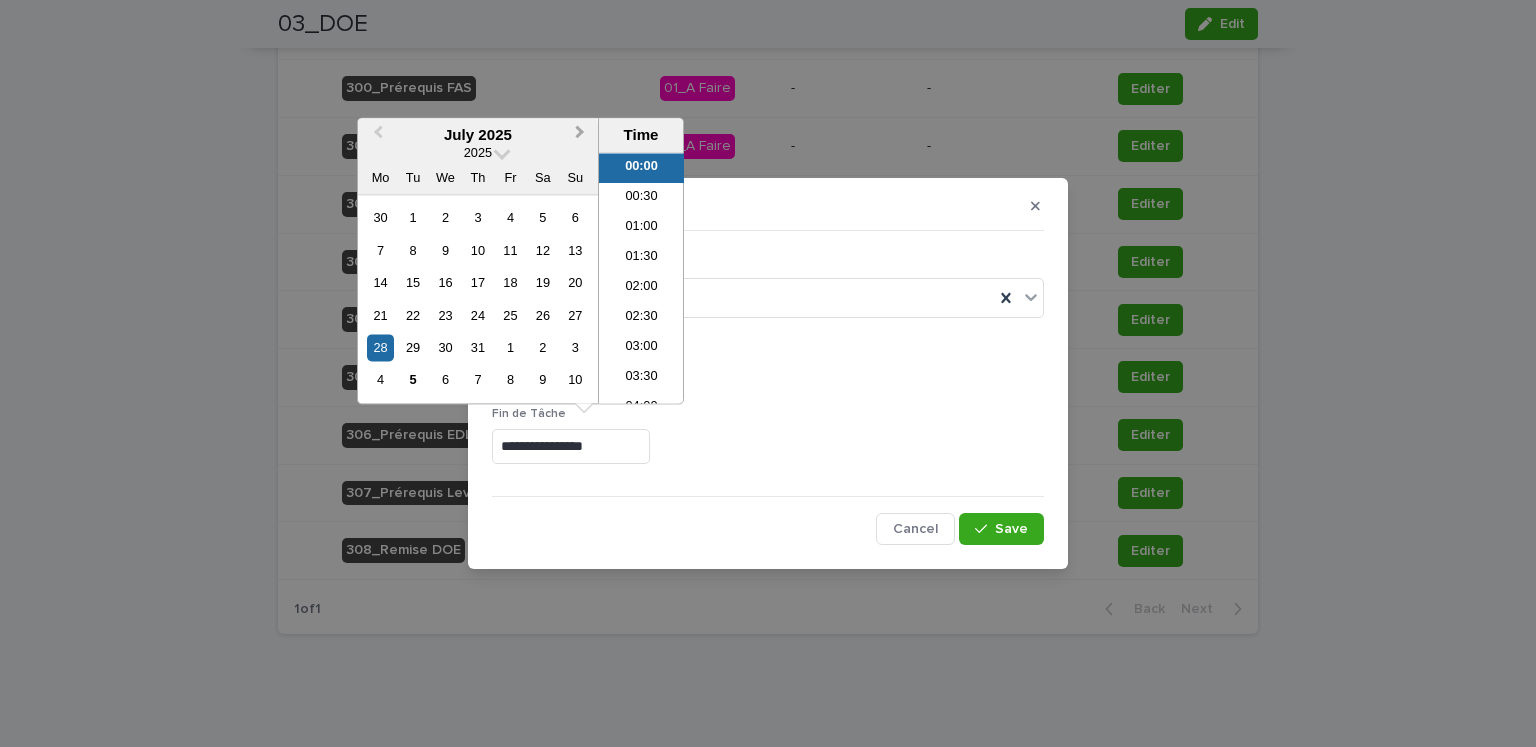 click on "Next Month" at bounding box center [580, 135] 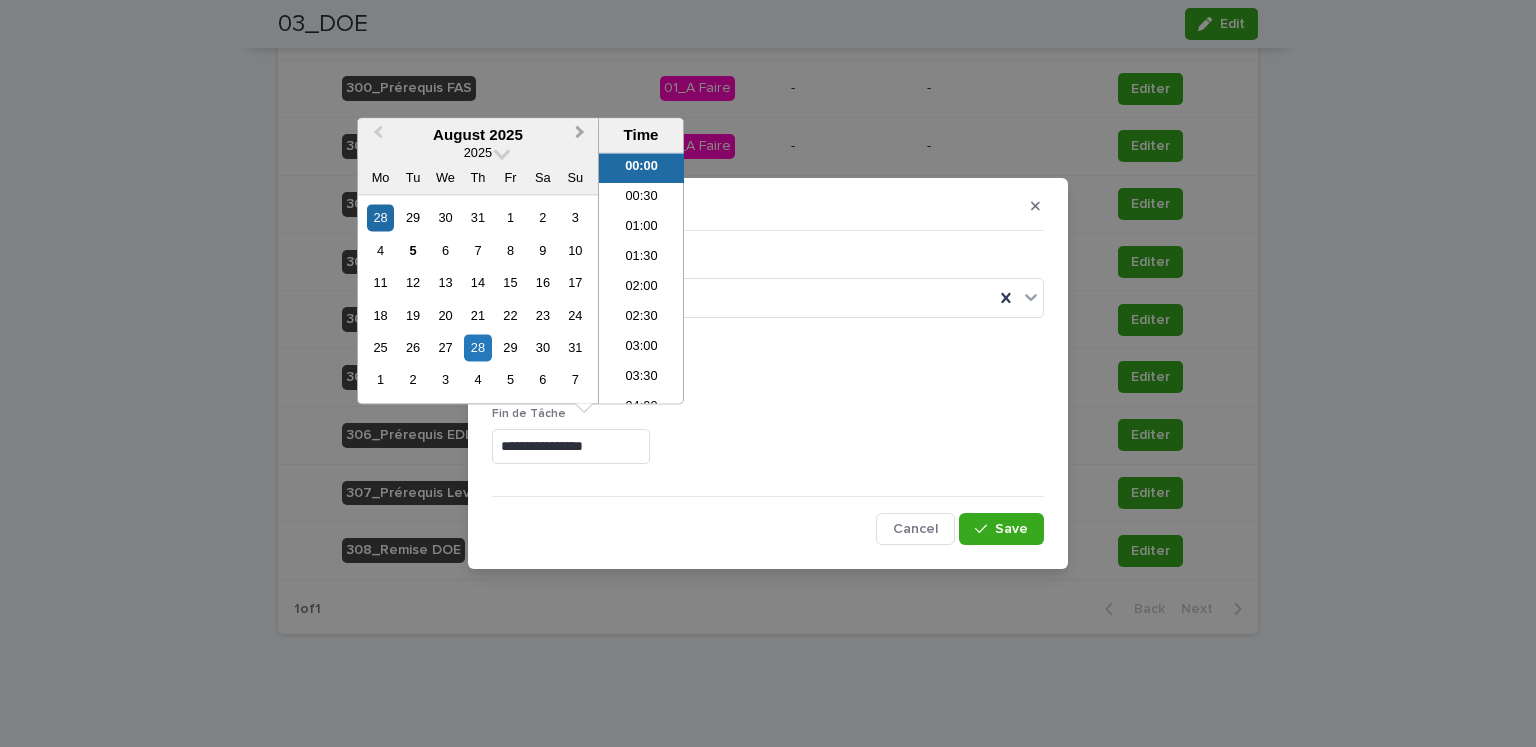 click on "Next Month" at bounding box center [580, 135] 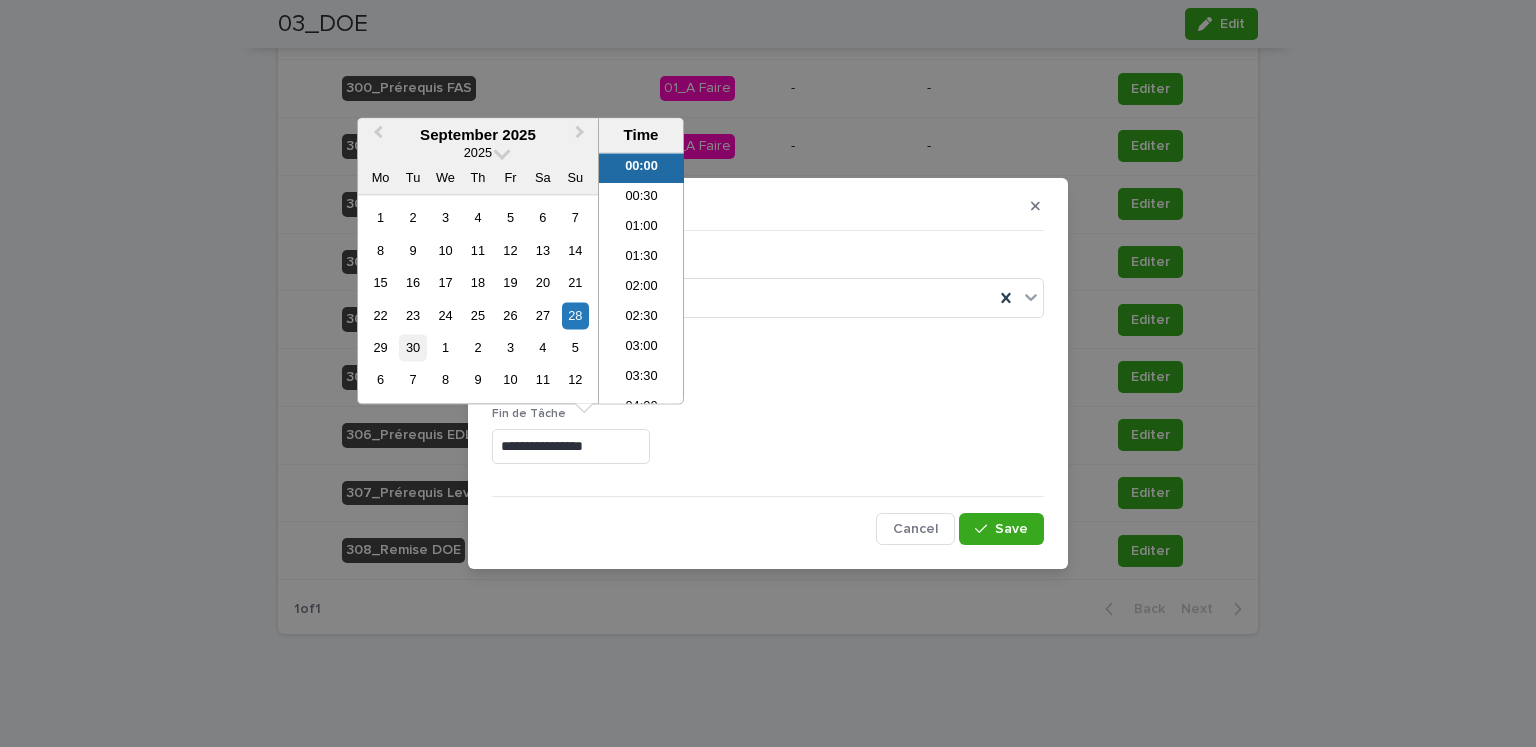click on "30" at bounding box center [412, 347] 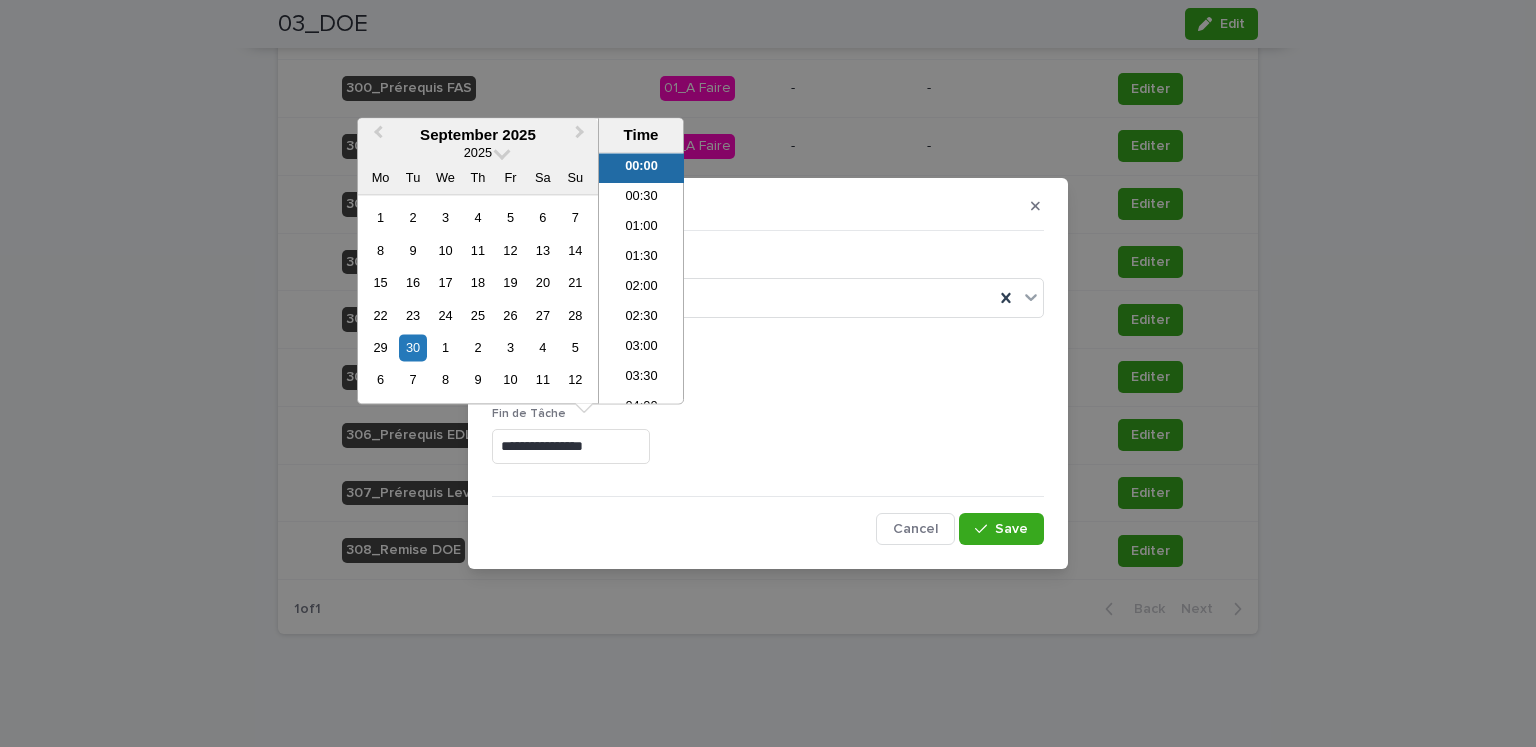 type on "**********" 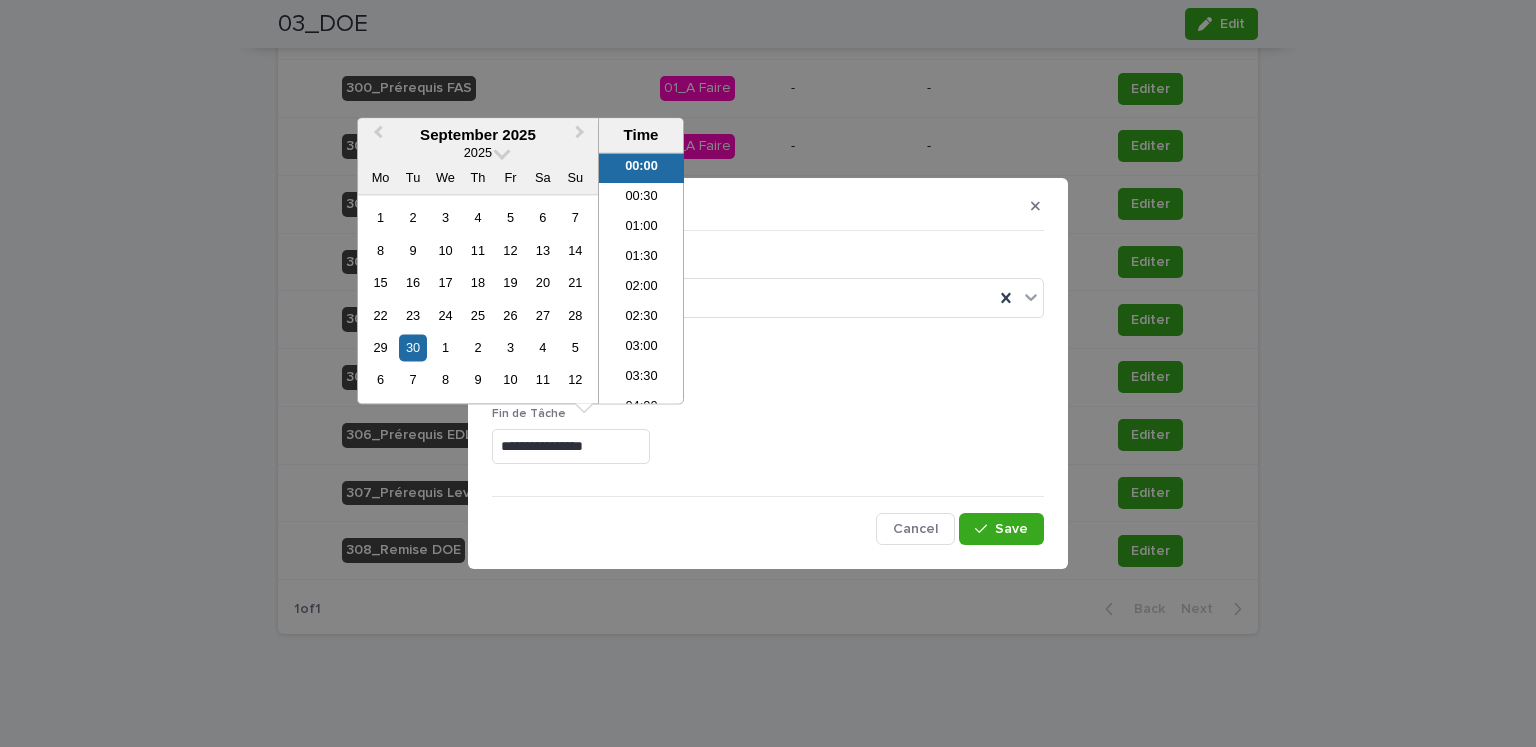 click on "**********" at bounding box center [768, 443] 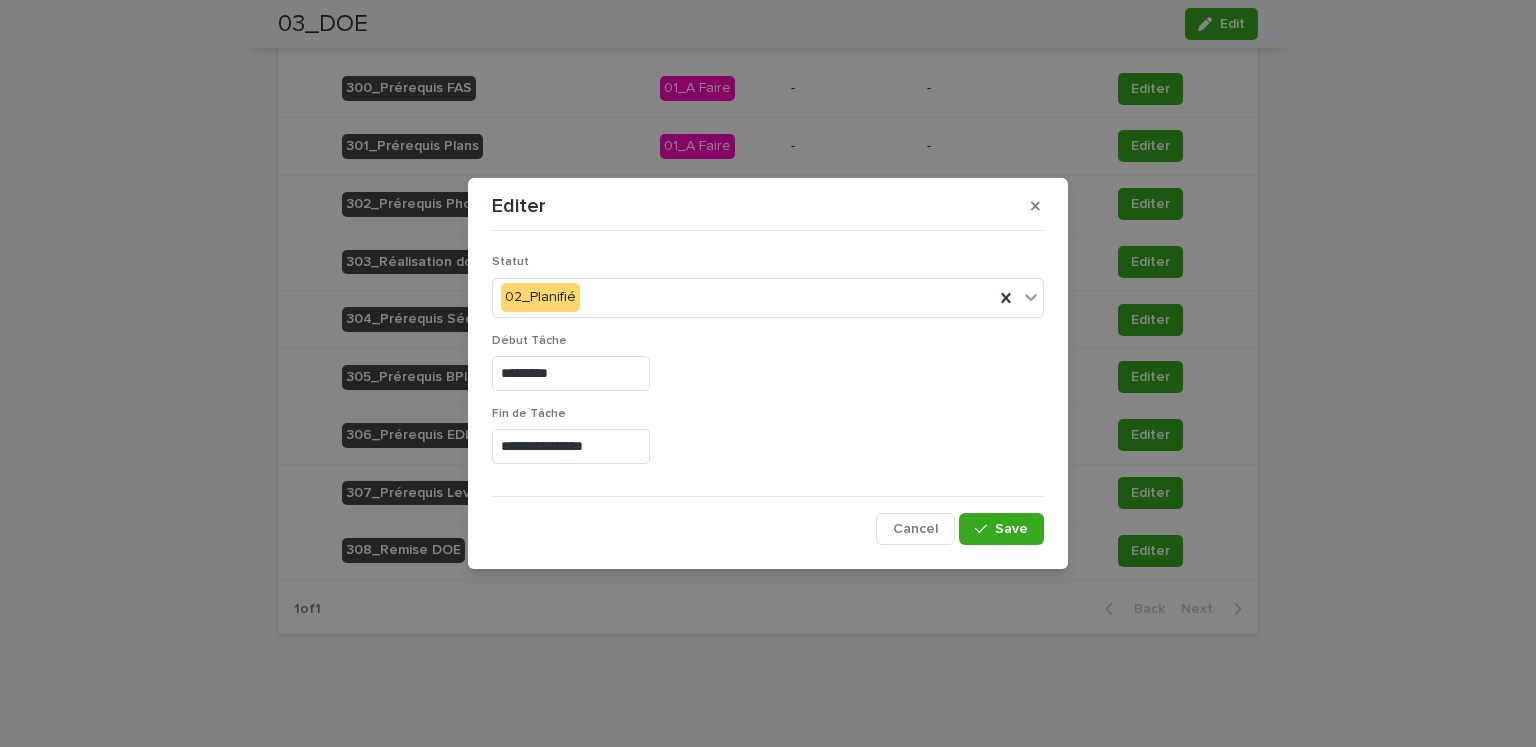 click on "*********" at bounding box center [571, 373] 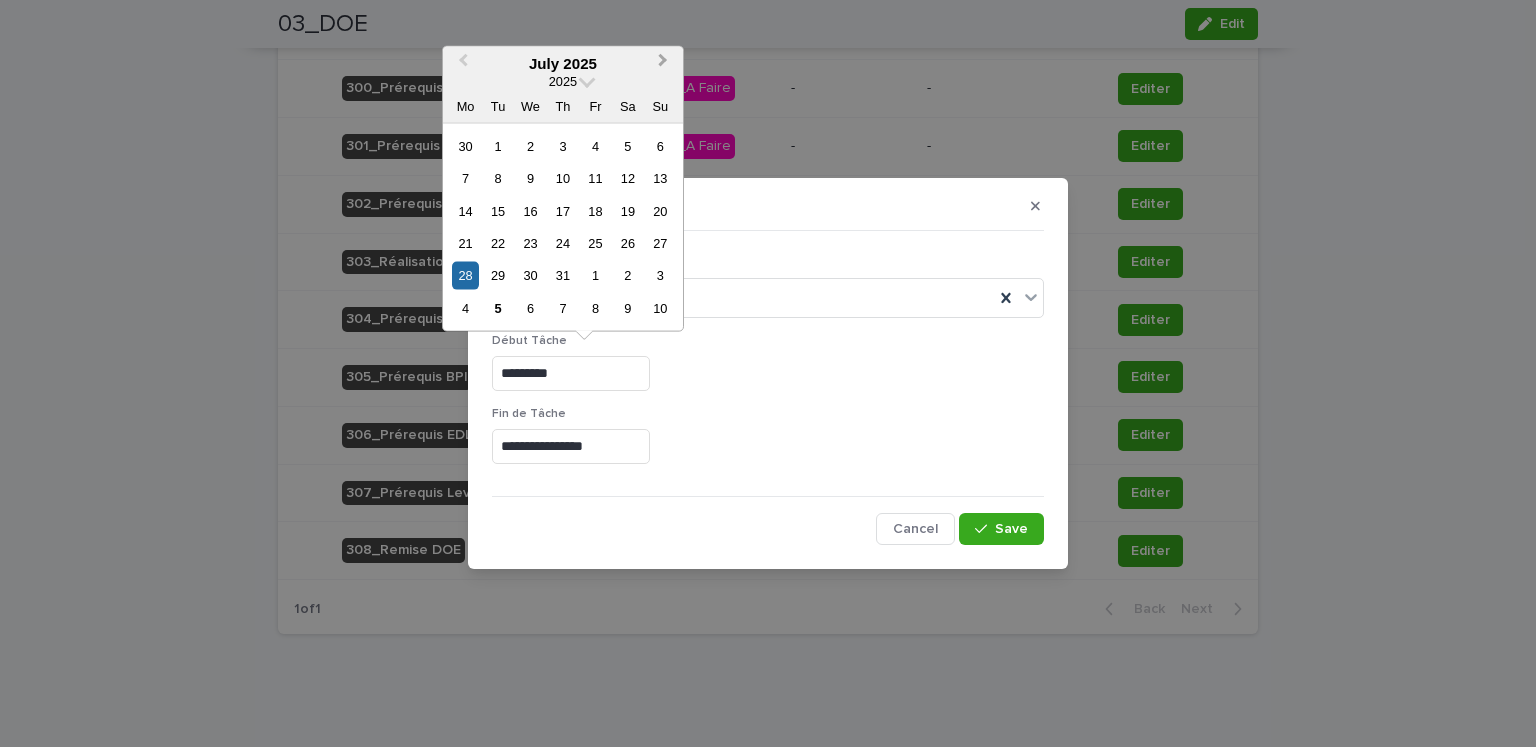 click on "Next Month" at bounding box center [663, 63] 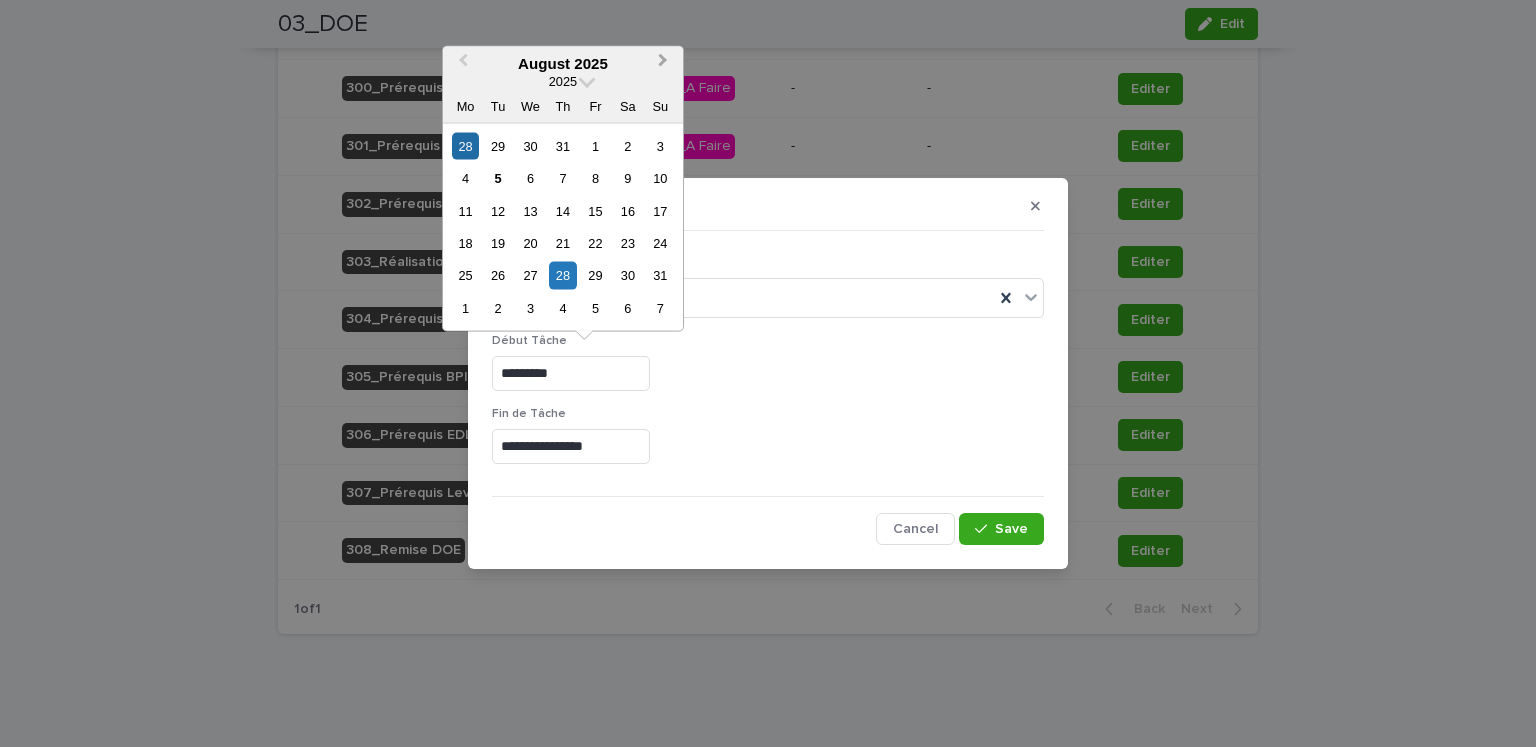 click on "Next Month" at bounding box center [663, 63] 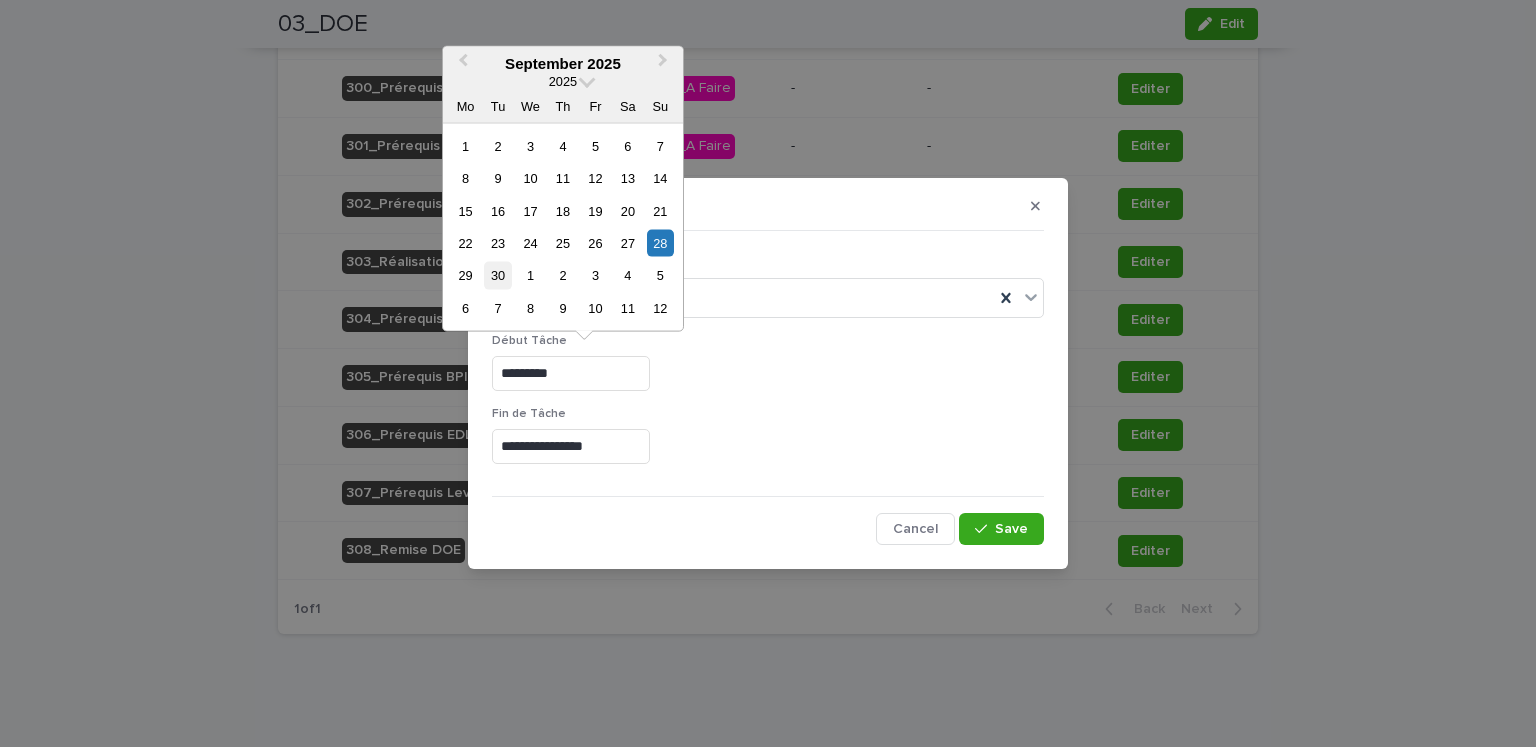 click on "30" at bounding box center (497, 275) 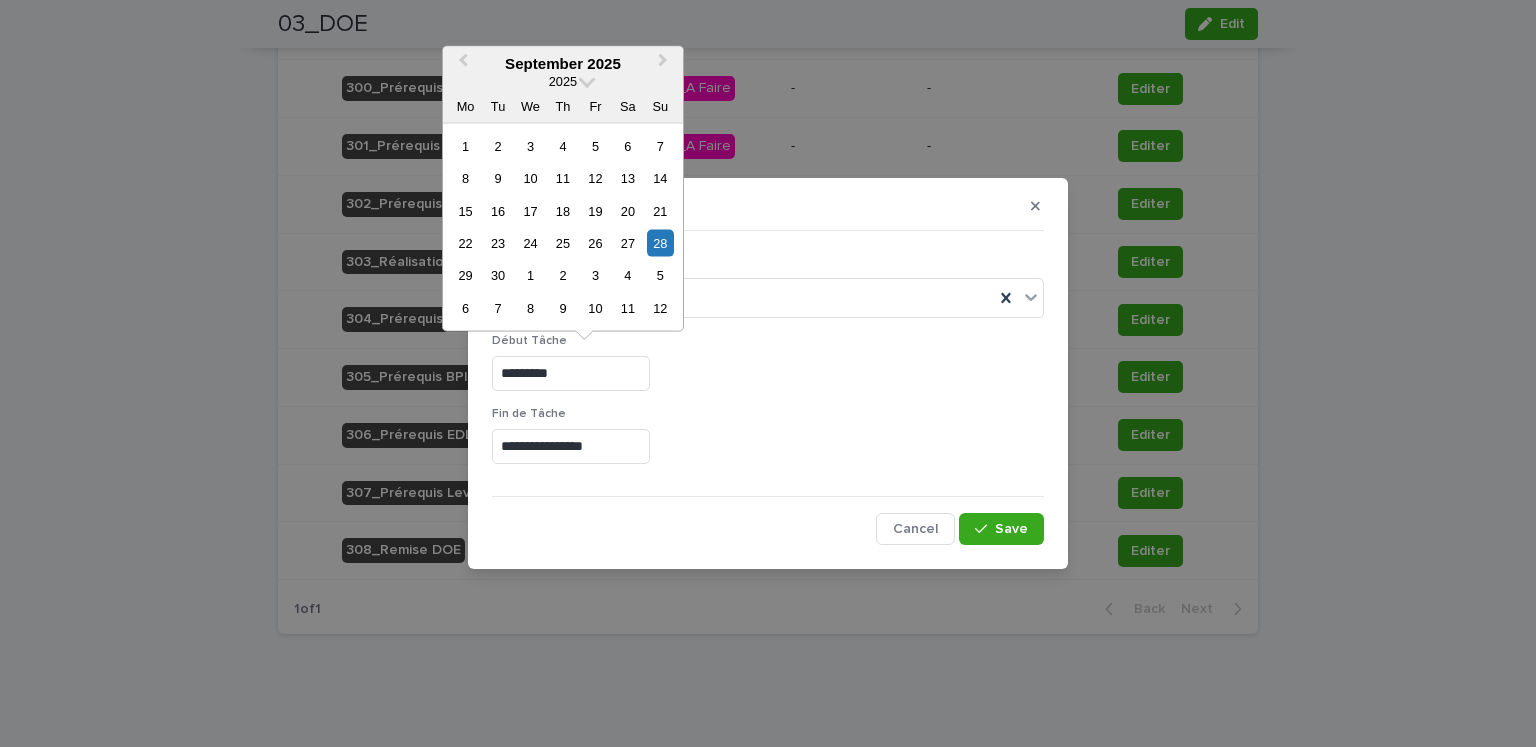 type on "*********" 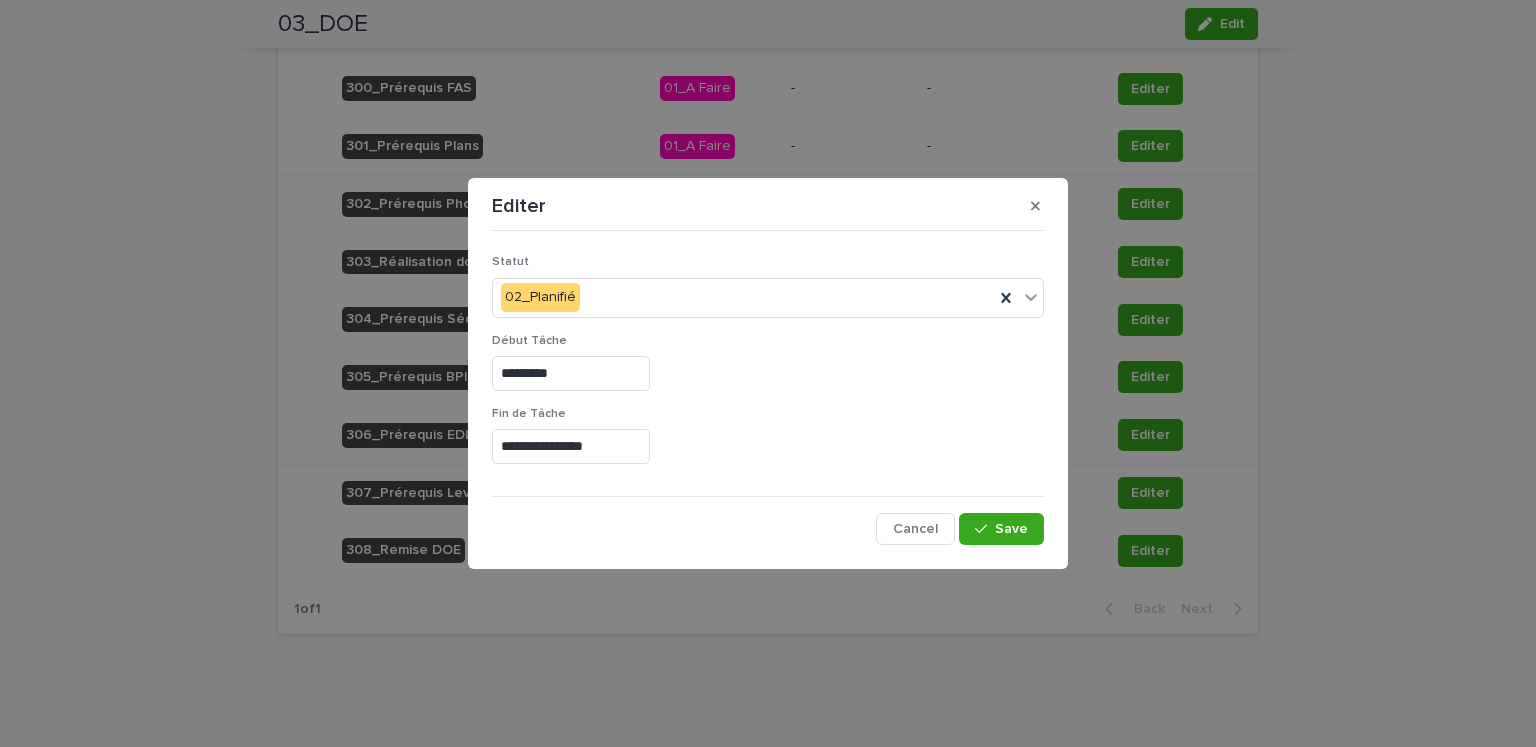 click on "Début Tâche *********" at bounding box center (768, 370) 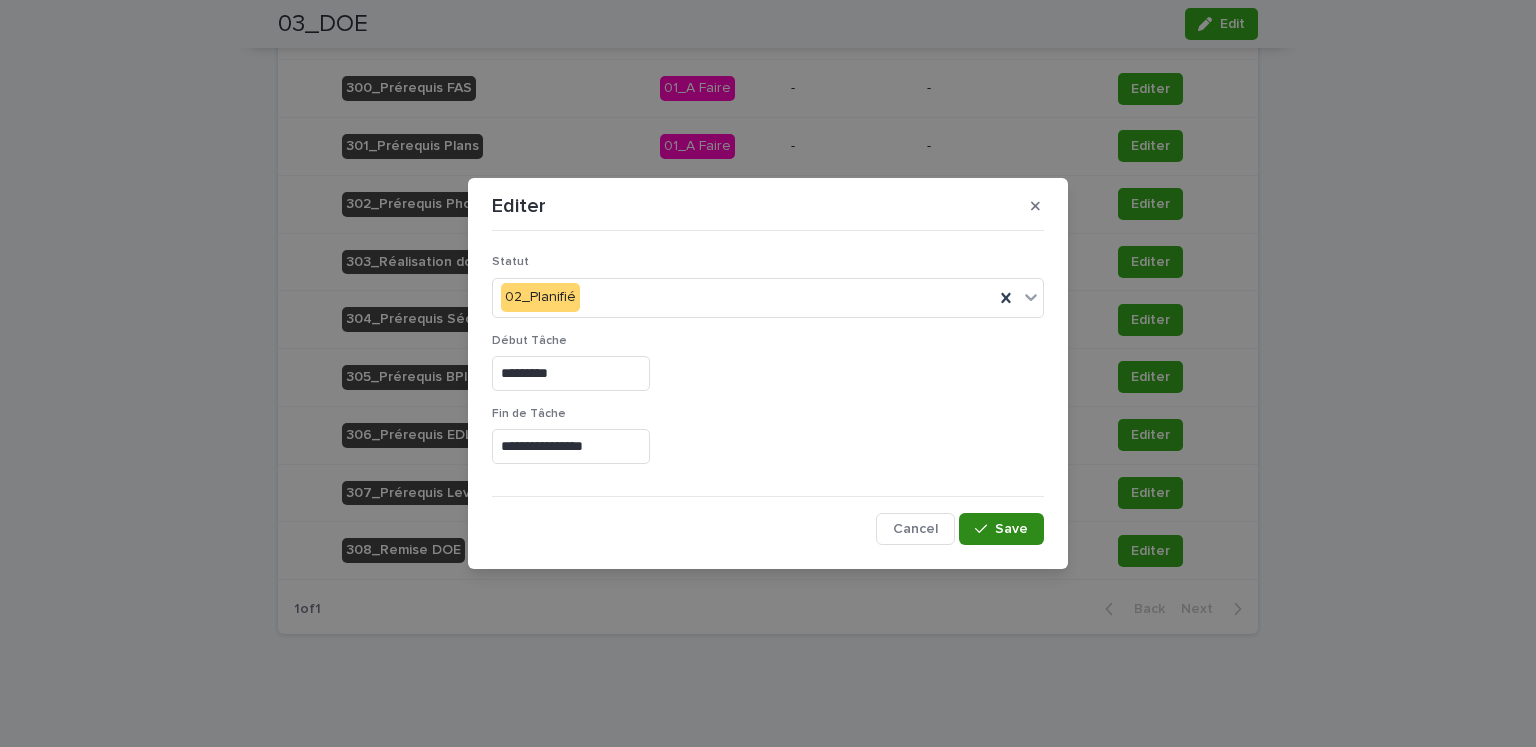 click 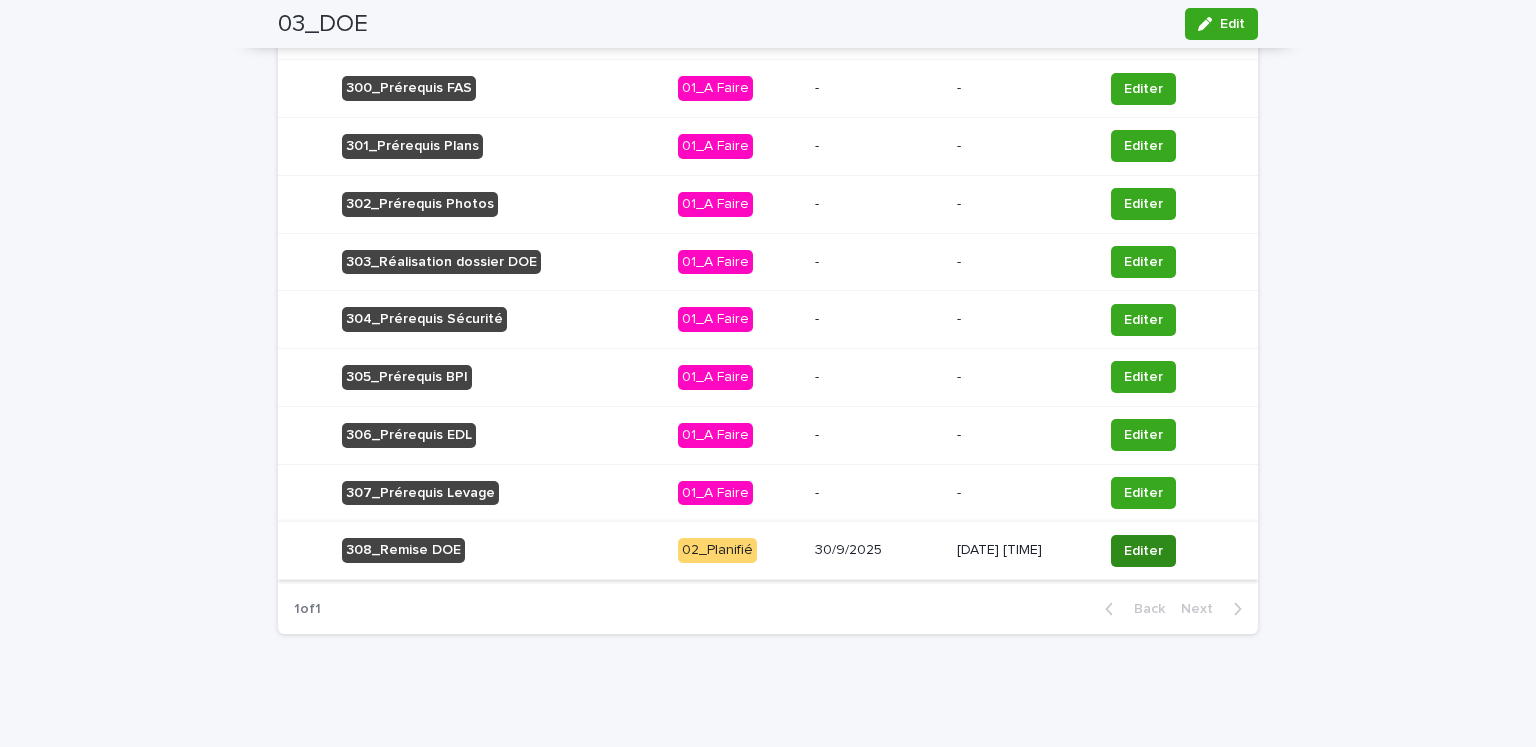 click on "Editer" at bounding box center [1143, 551] 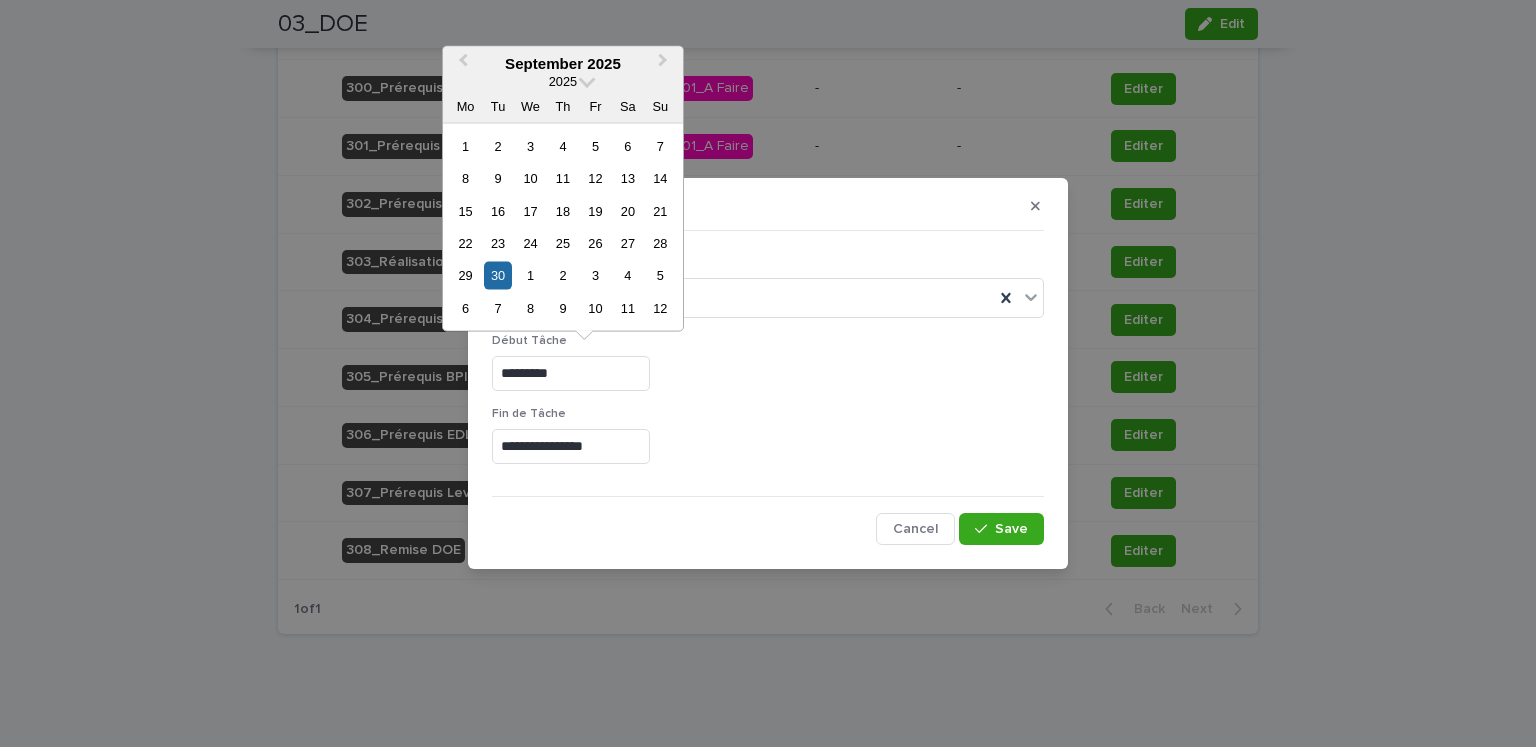 click on "*********" at bounding box center [571, 373] 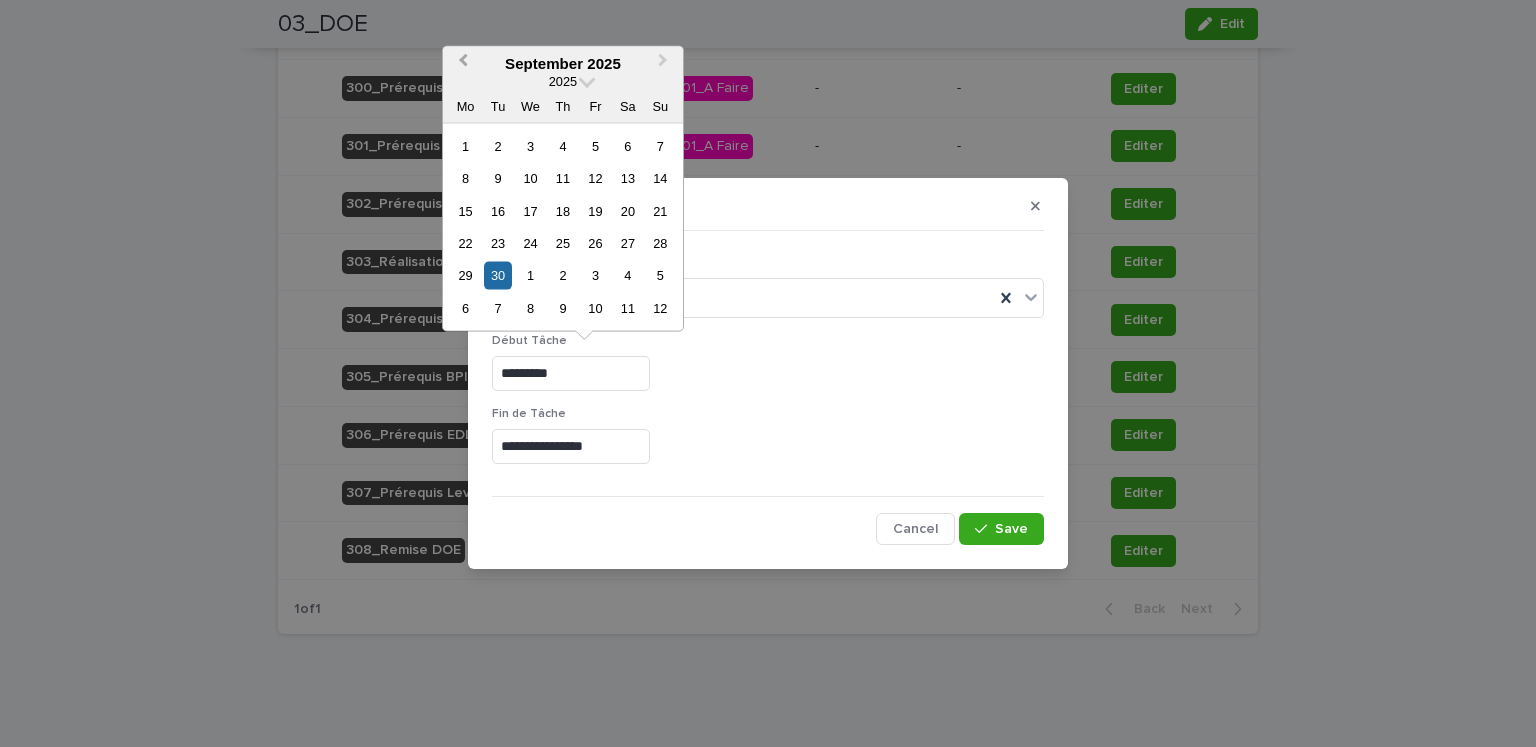 click on "Previous Month" at bounding box center (461, 64) 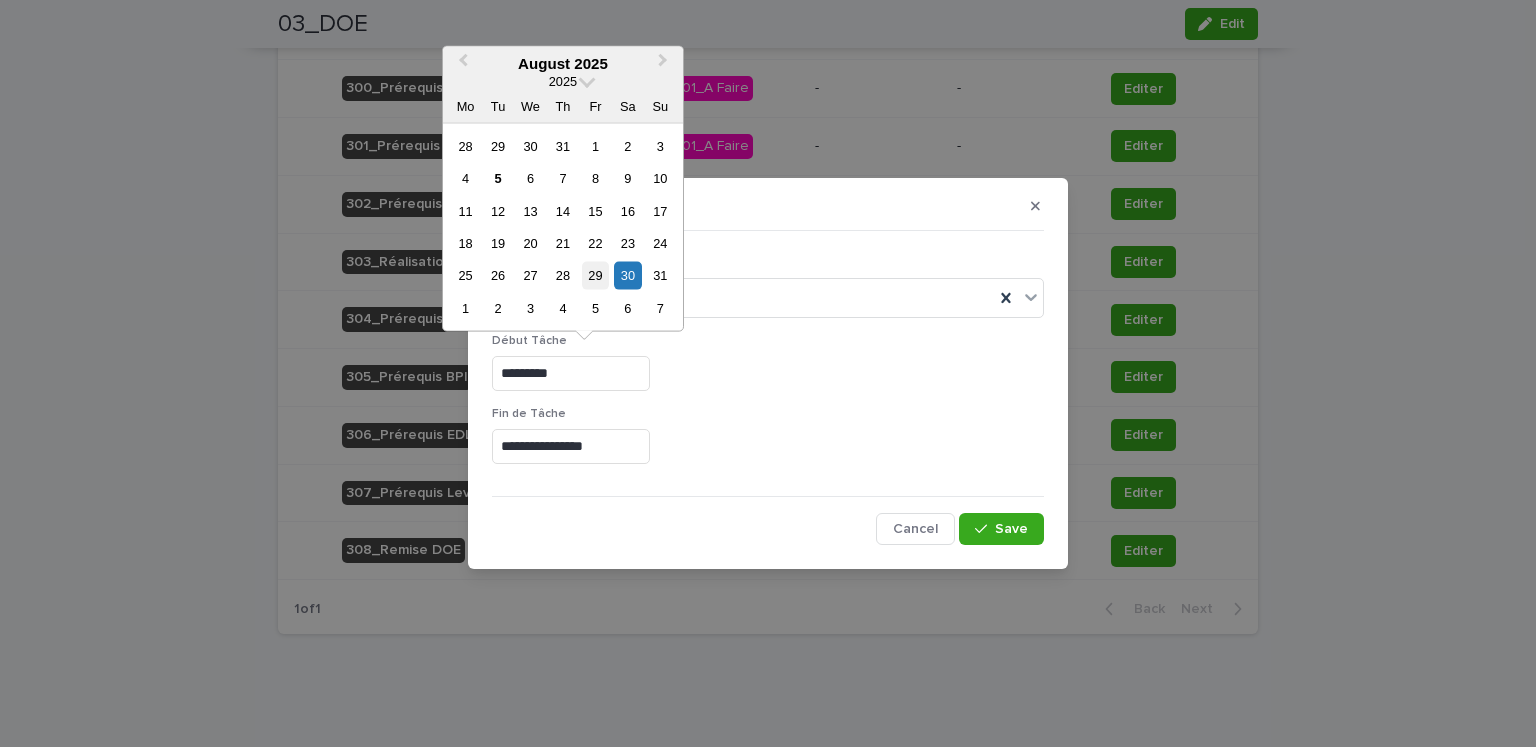 drag, startPoint x: 621, startPoint y: 272, endPoint x: 602, endPoint y: 272, distance: 19 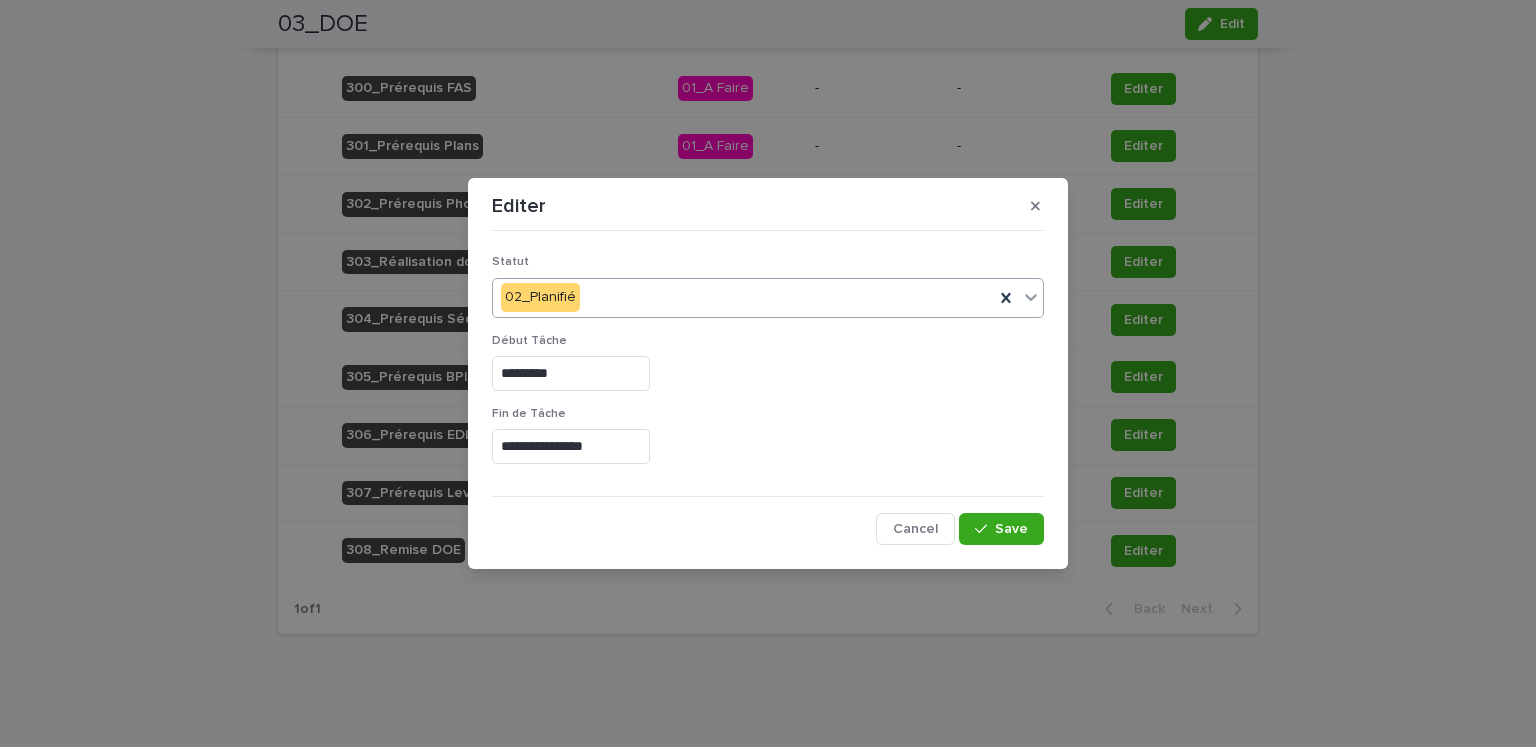type on "*********" 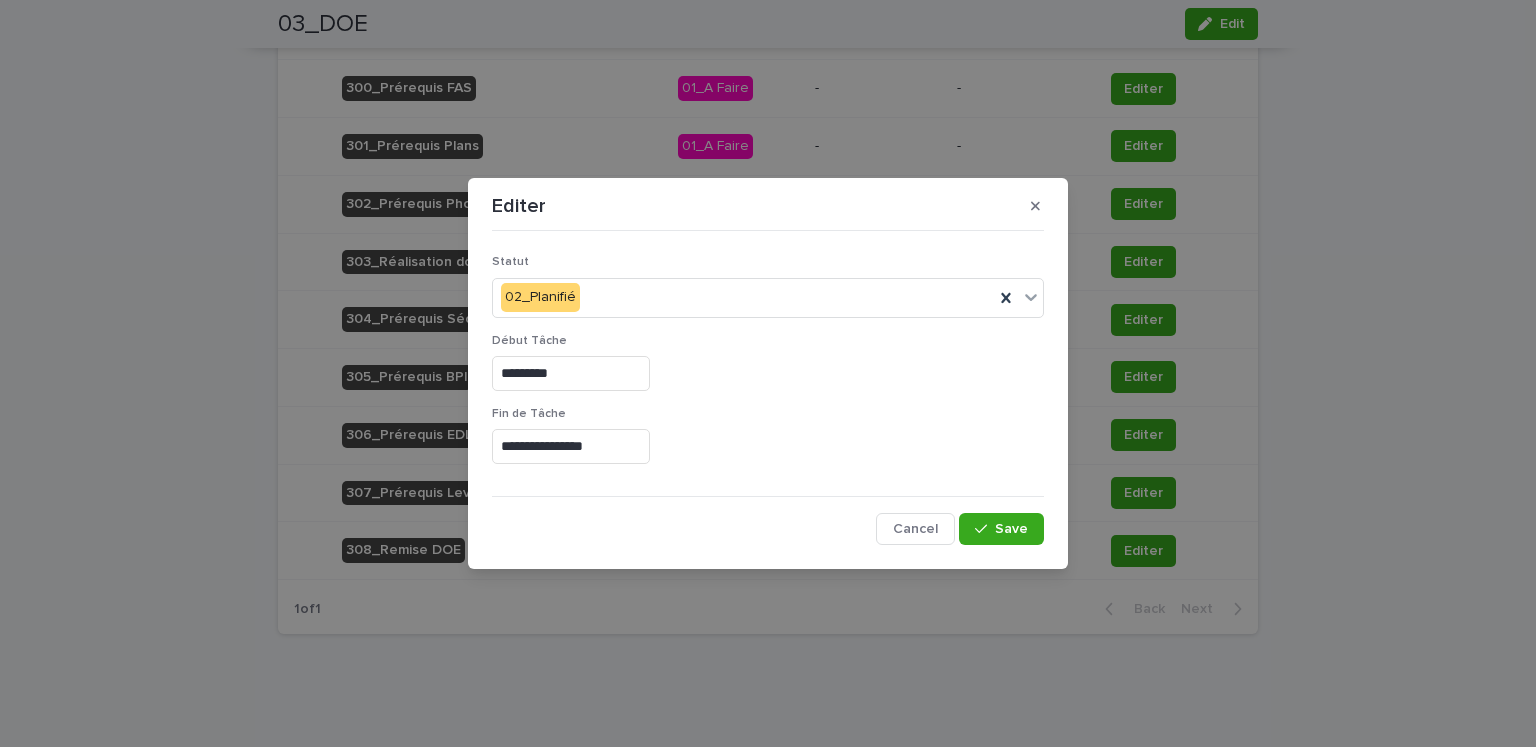 click on "**********" at bounding box center [571, 446] 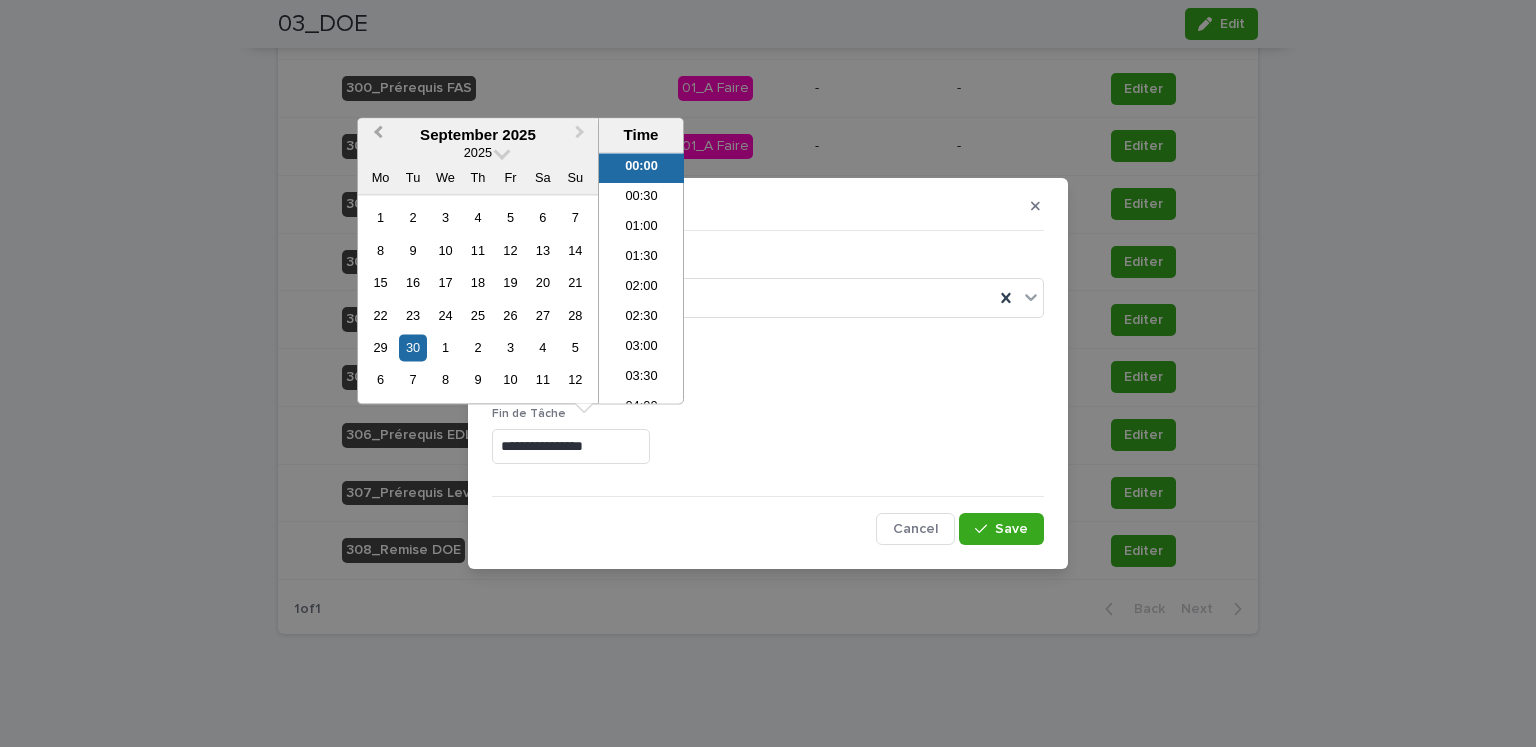 click on "Previous Month" at bounding box center (376, 136) 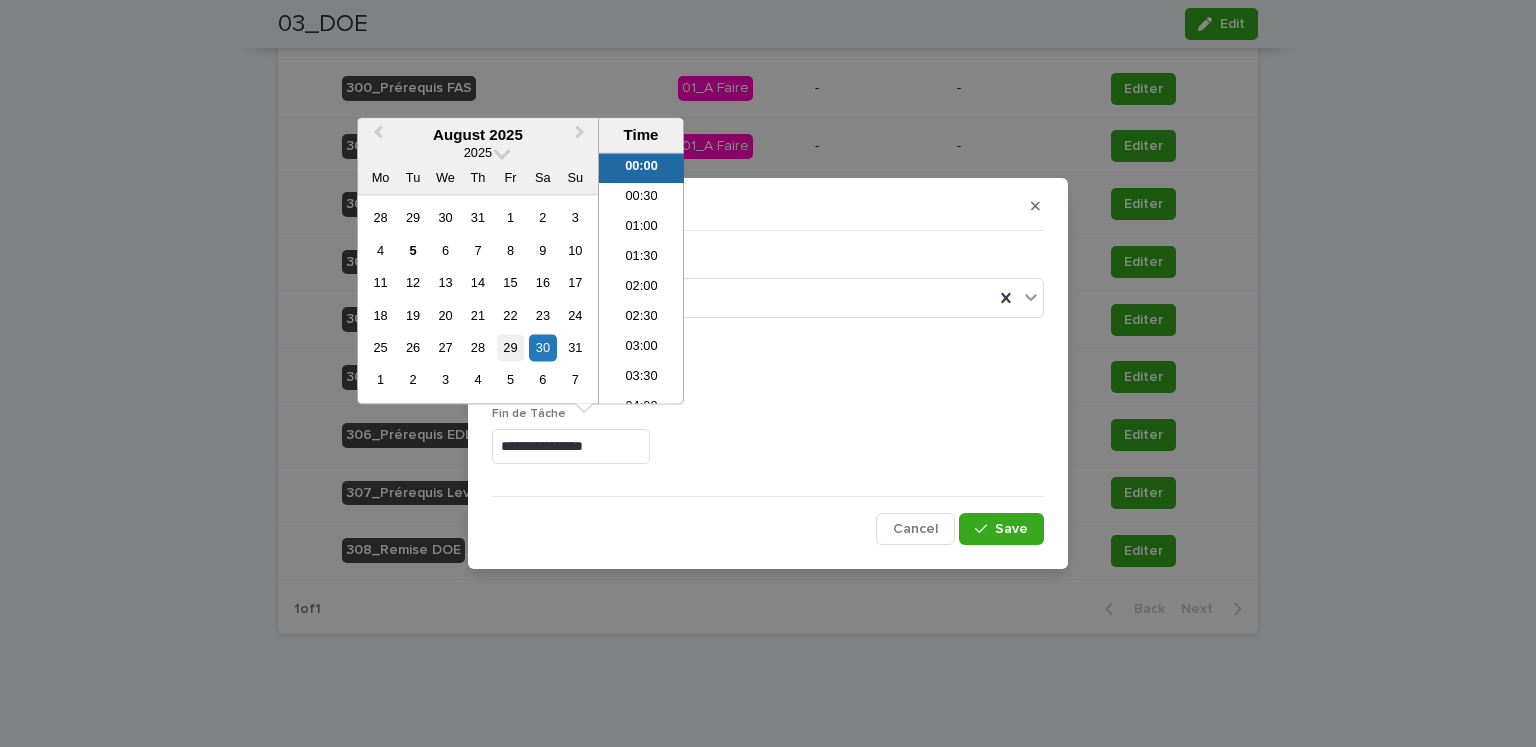 click on "29" at bounding box center (510, 347) 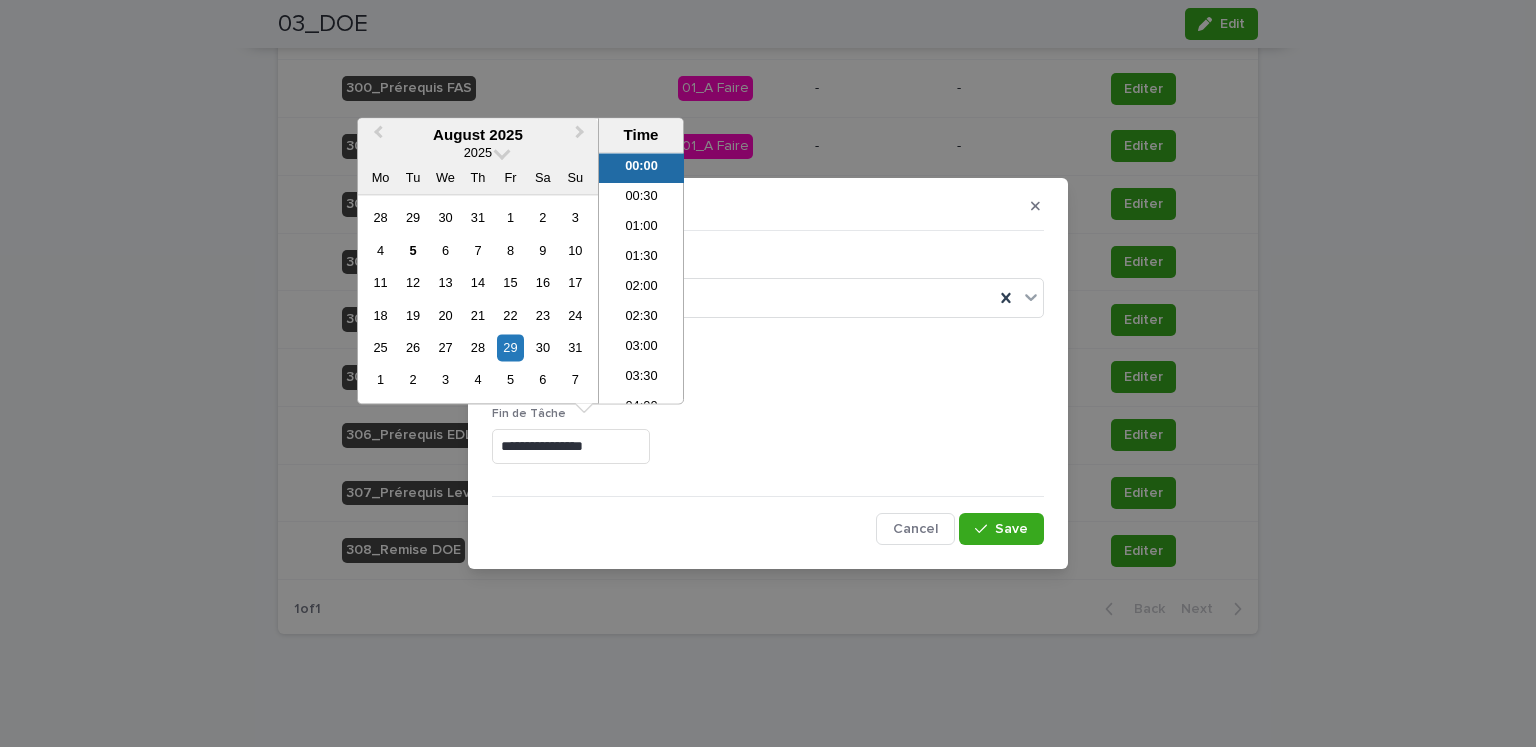 type on "**********" 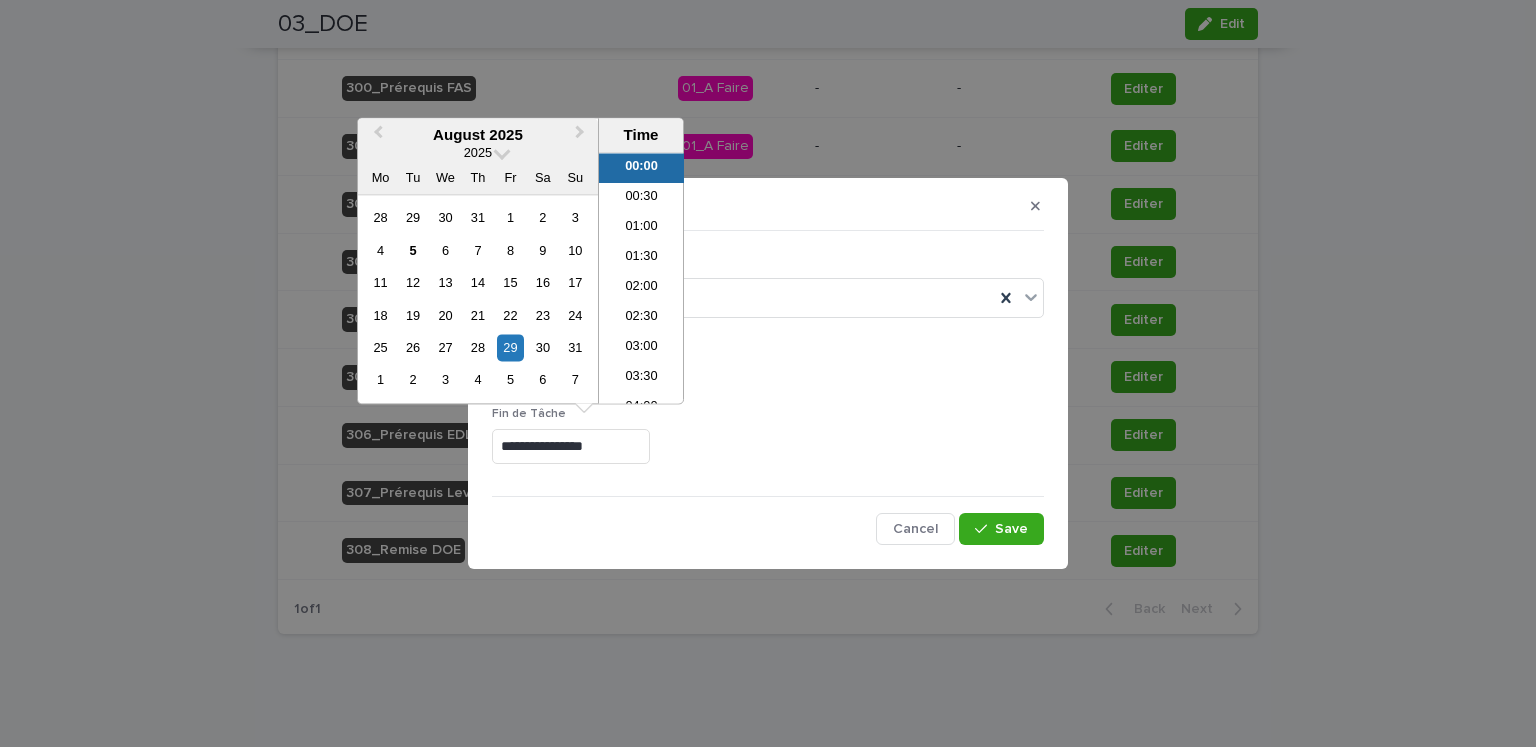 click on "Fin de Tâche" at bounding box center [768, 414] 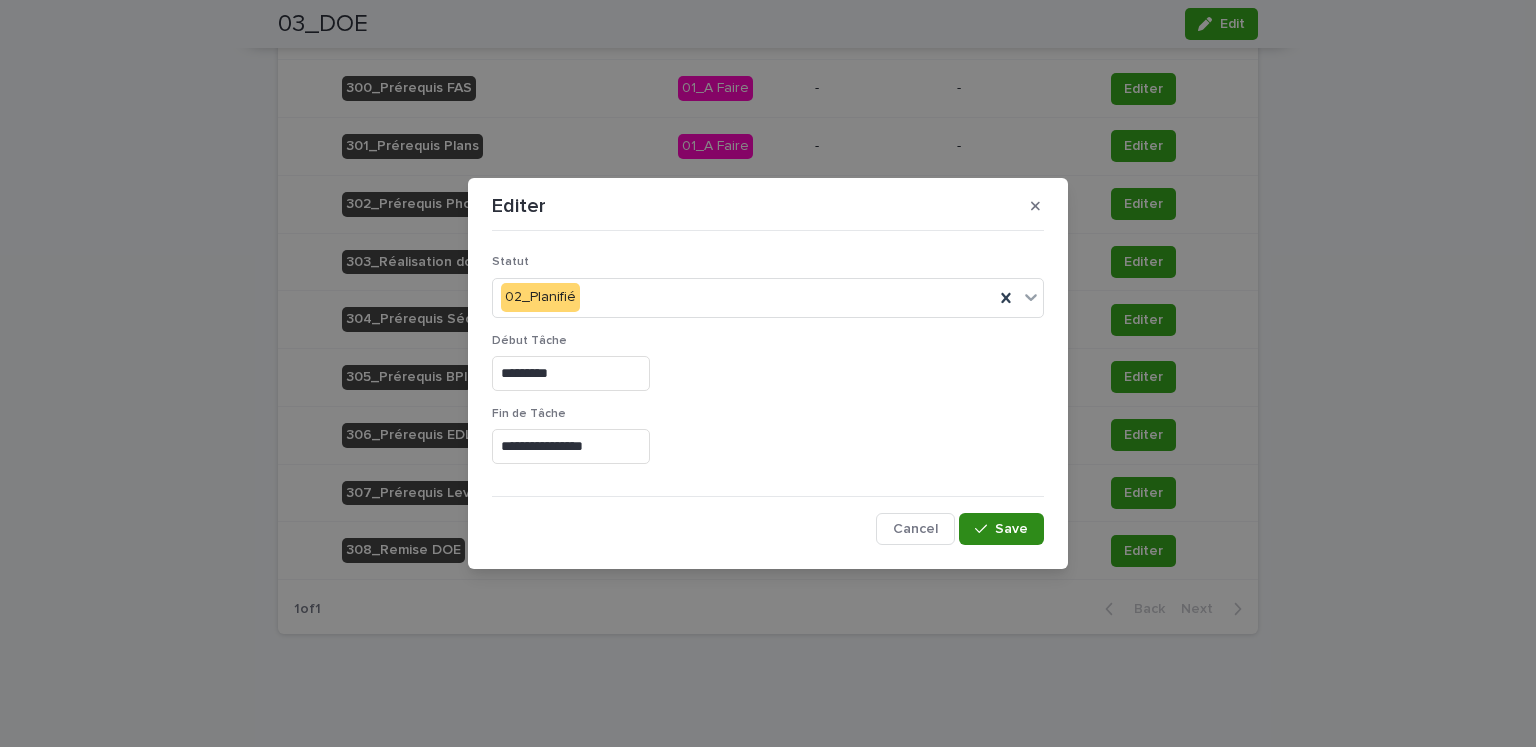 click on "Save" at bounding box center (1001, 529) 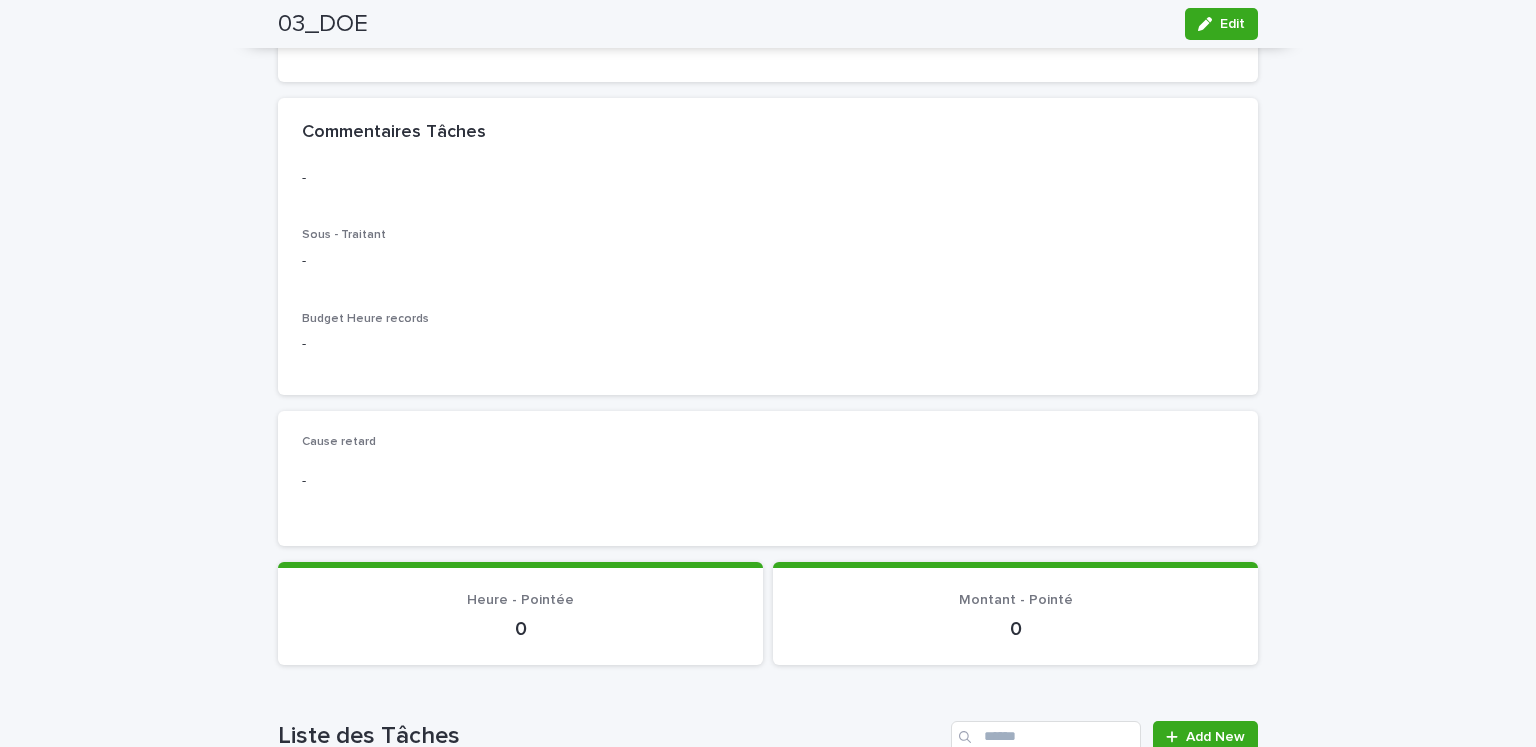 scroll, scrollTop: 0, scrollLeft: 0, axis: both 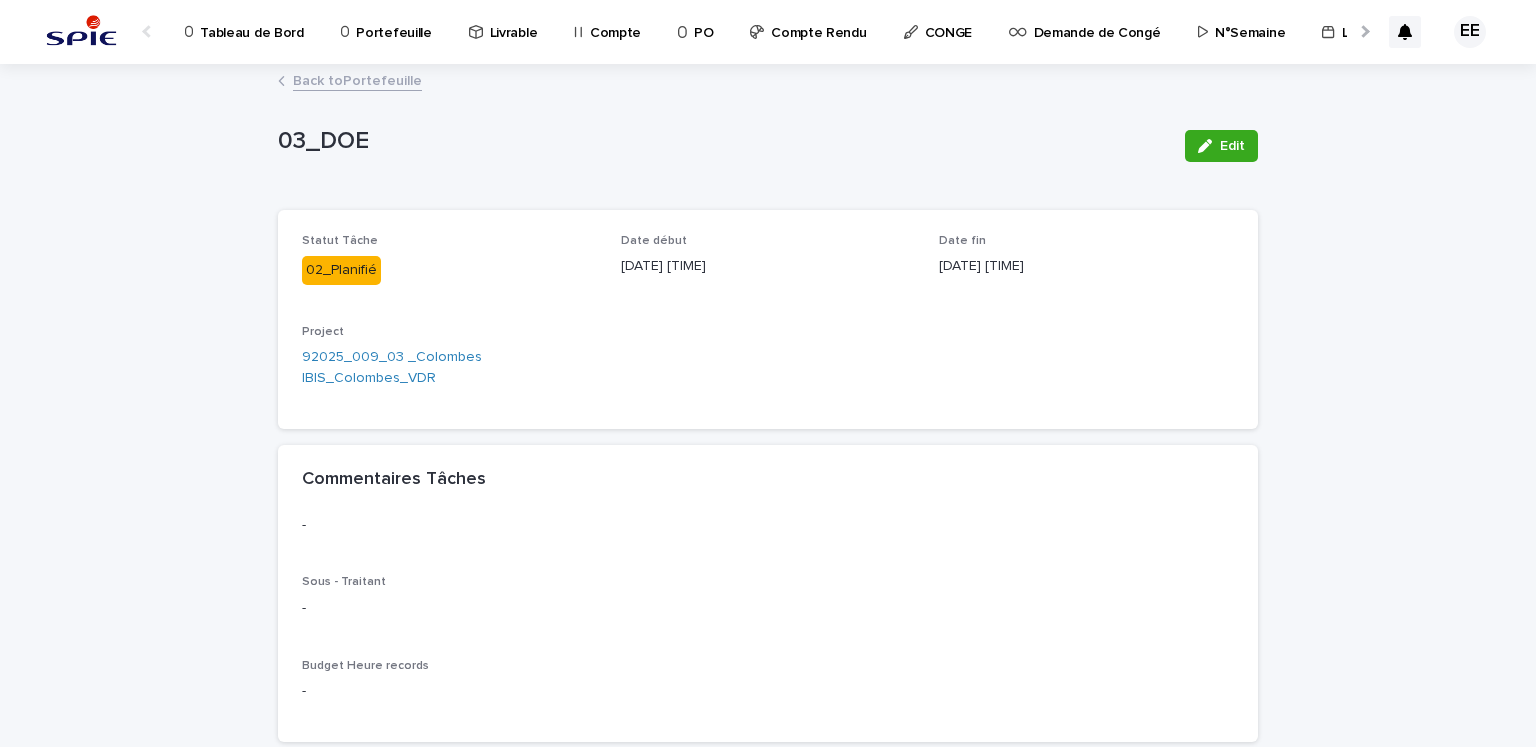 click on "Back to  Portefeuille" at bounding box center (357, 79) 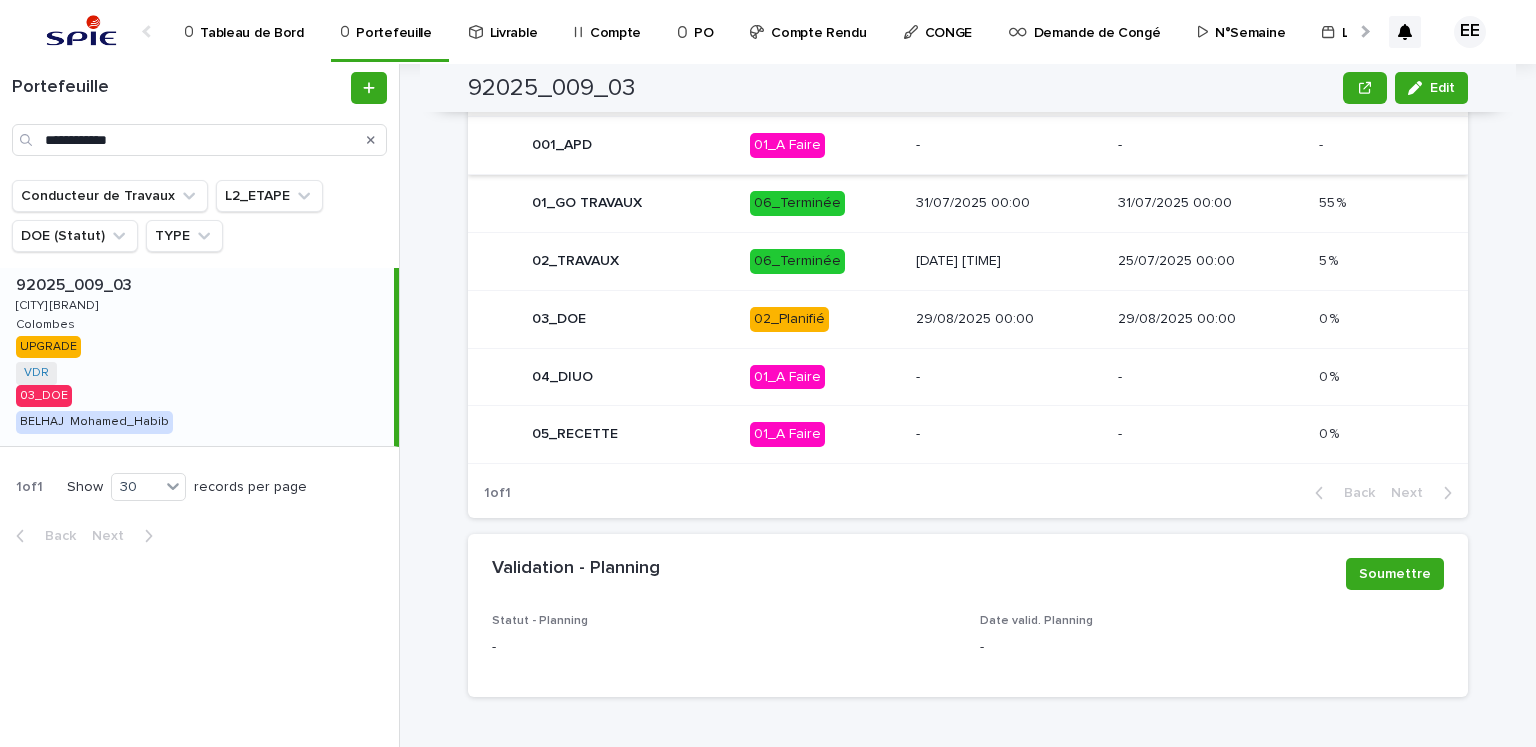 scroll, scrollTop: 956, scrollLeft: 0, axis: vertical 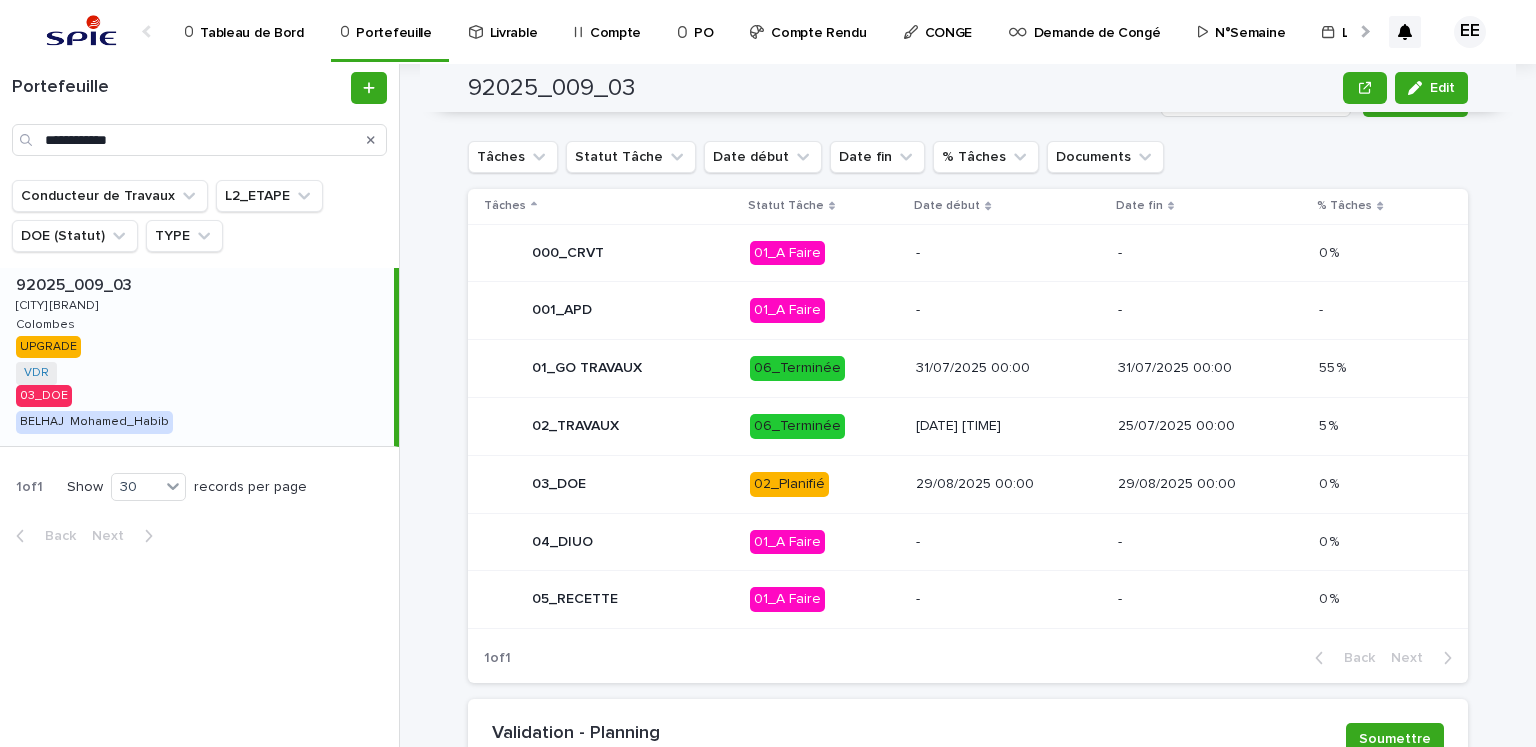 click on "**********" at bounding box center [768, 405] 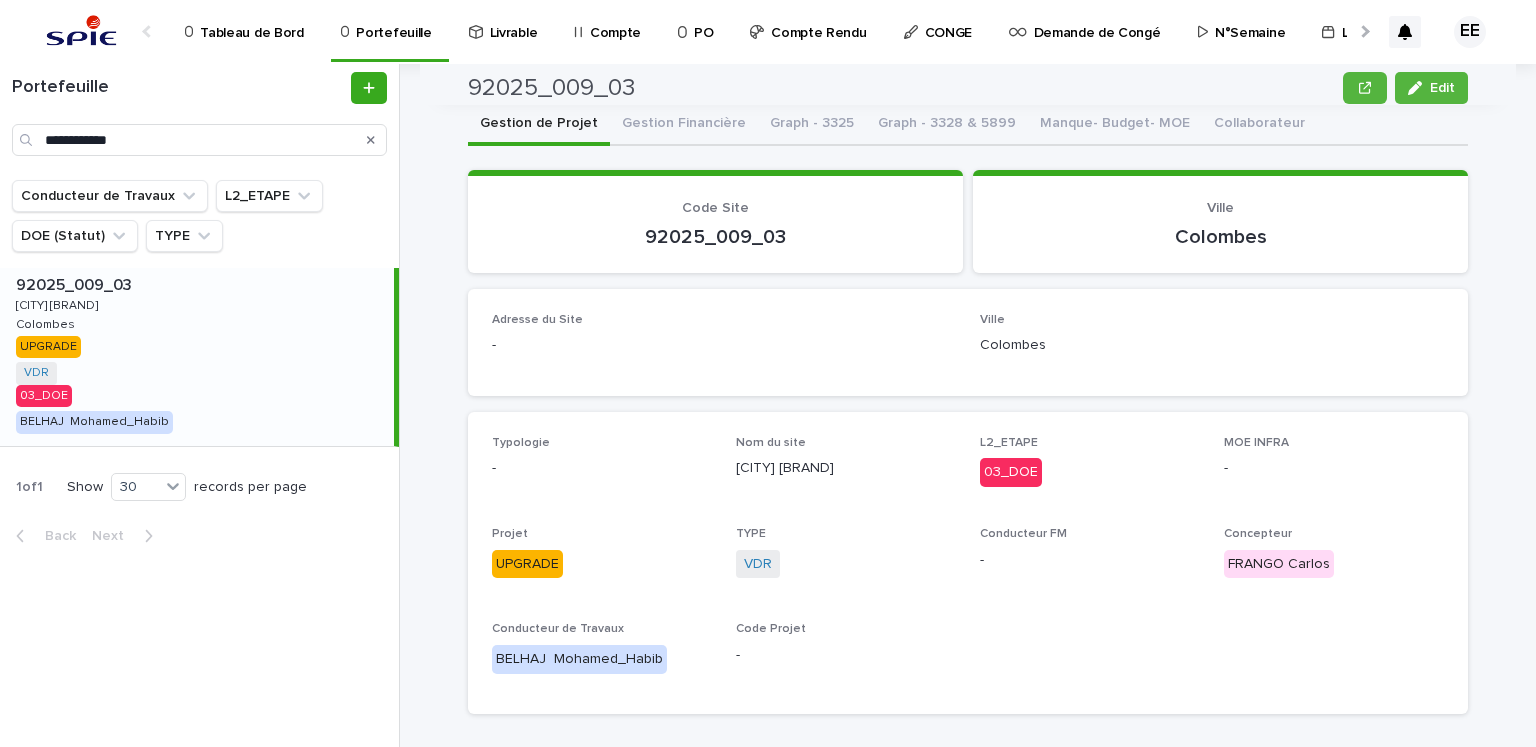 scroll, scrollTop: 0, scrollLeft: 0, axis: both 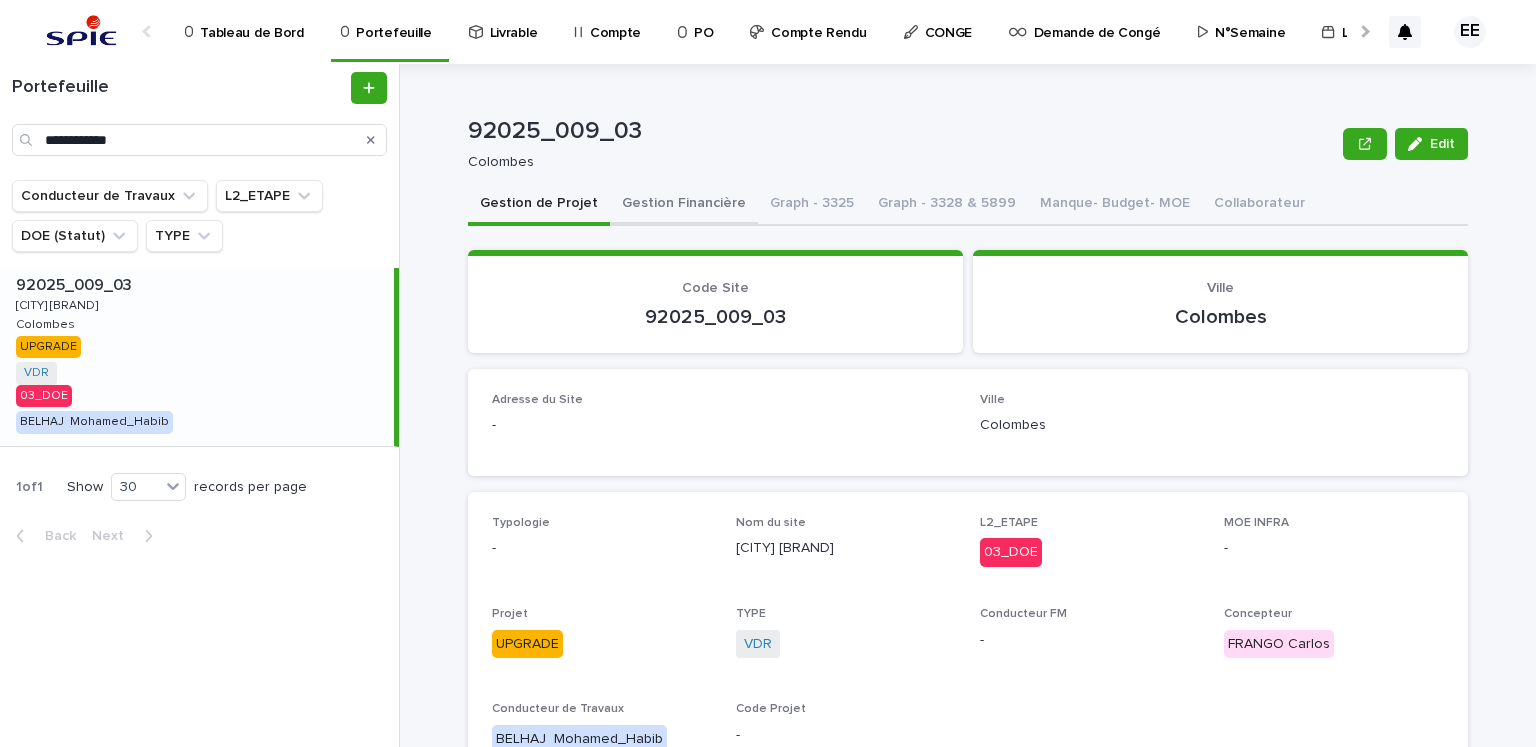 click on "Gestion Financière" at bounding box center (684, 205) 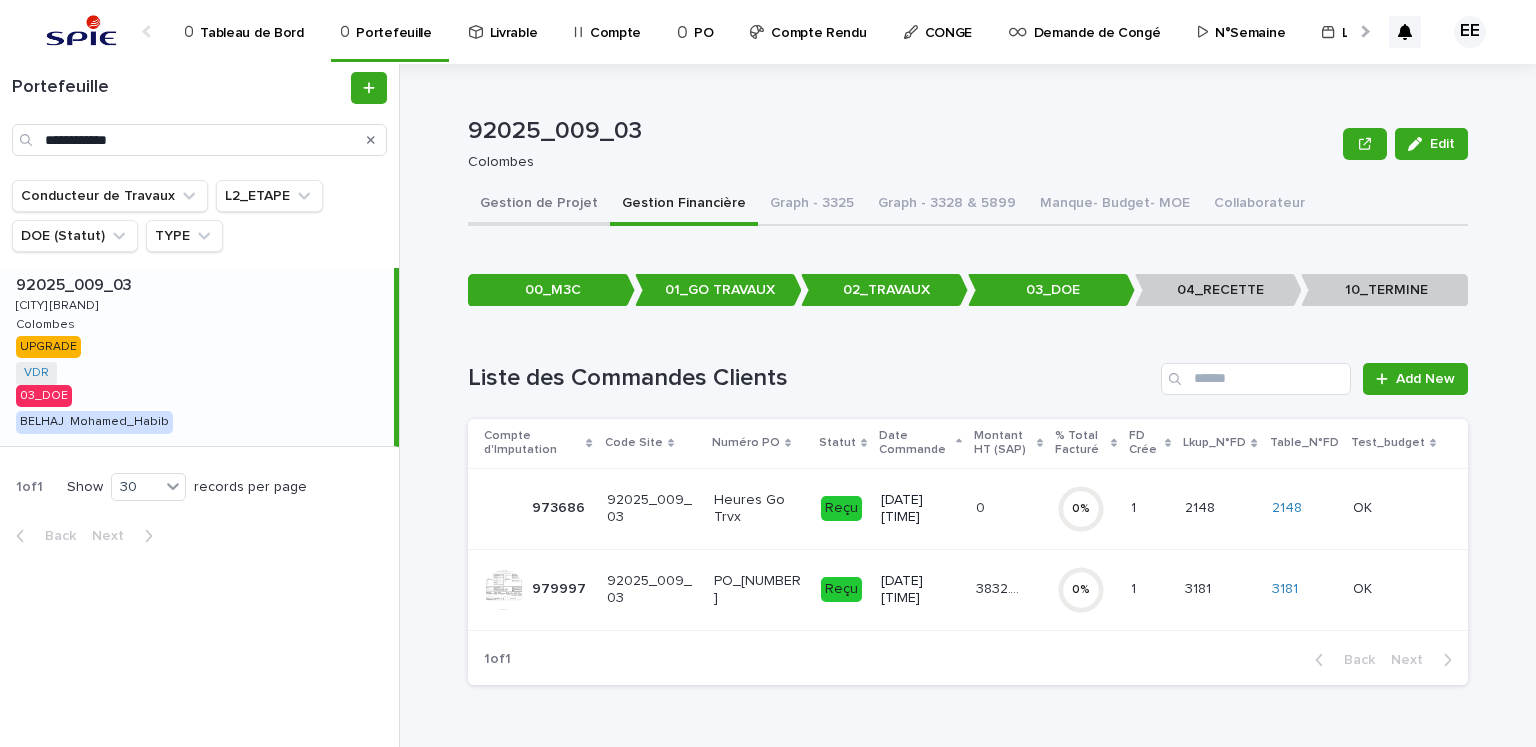 click on "Gestion de Projet" at bounding box center [539, 205] 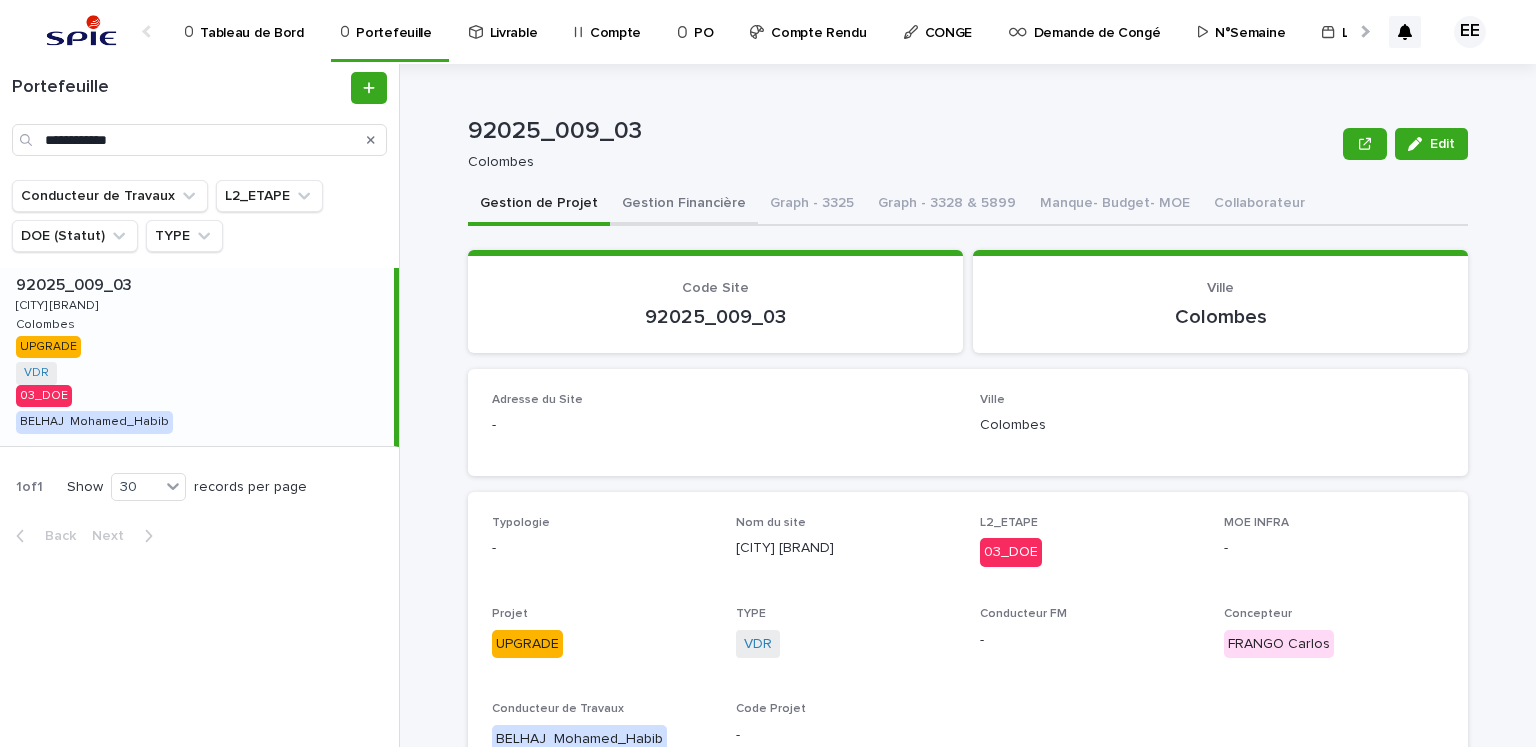 click on "Gestion Financière" at bounding box center (684, 205) 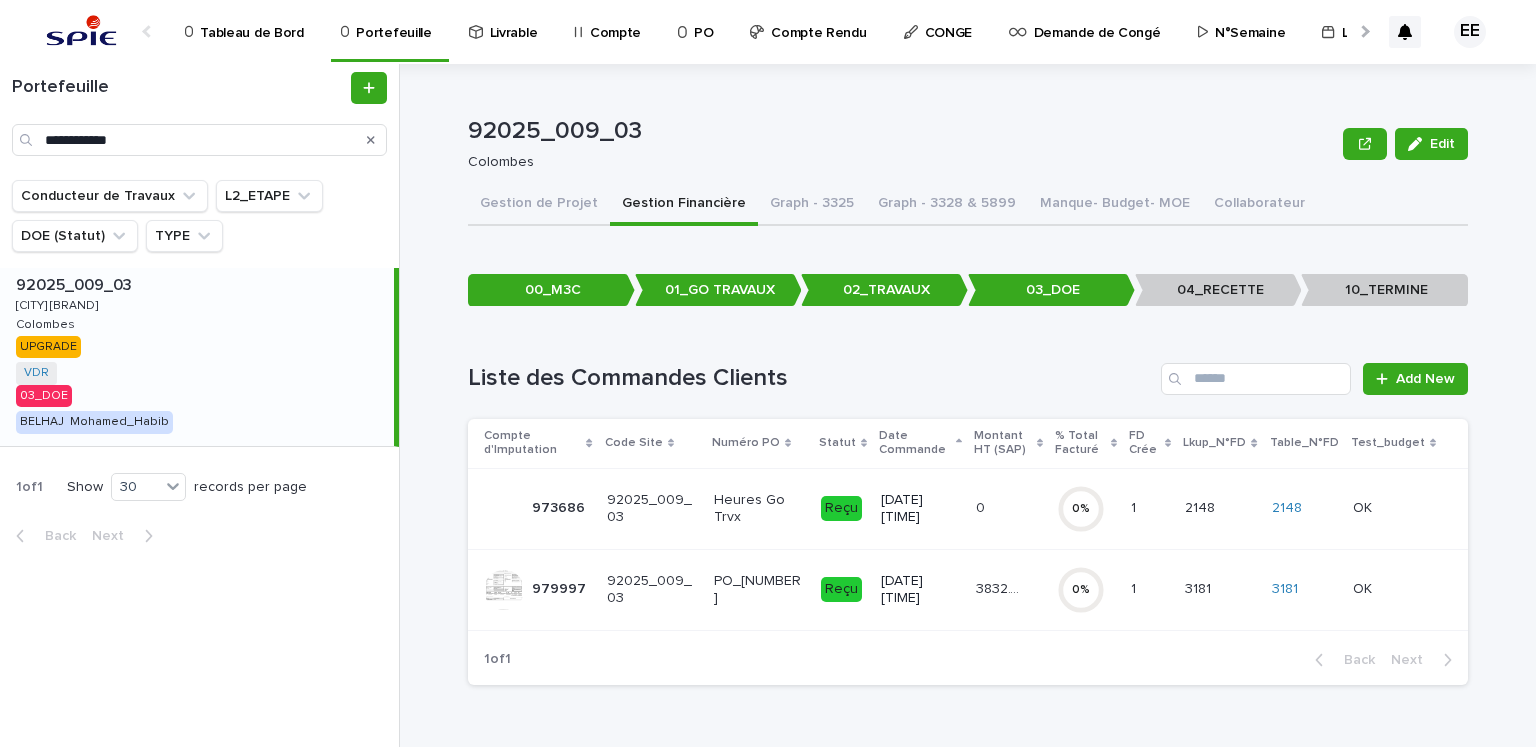 click at bounding box center [1363, 31] 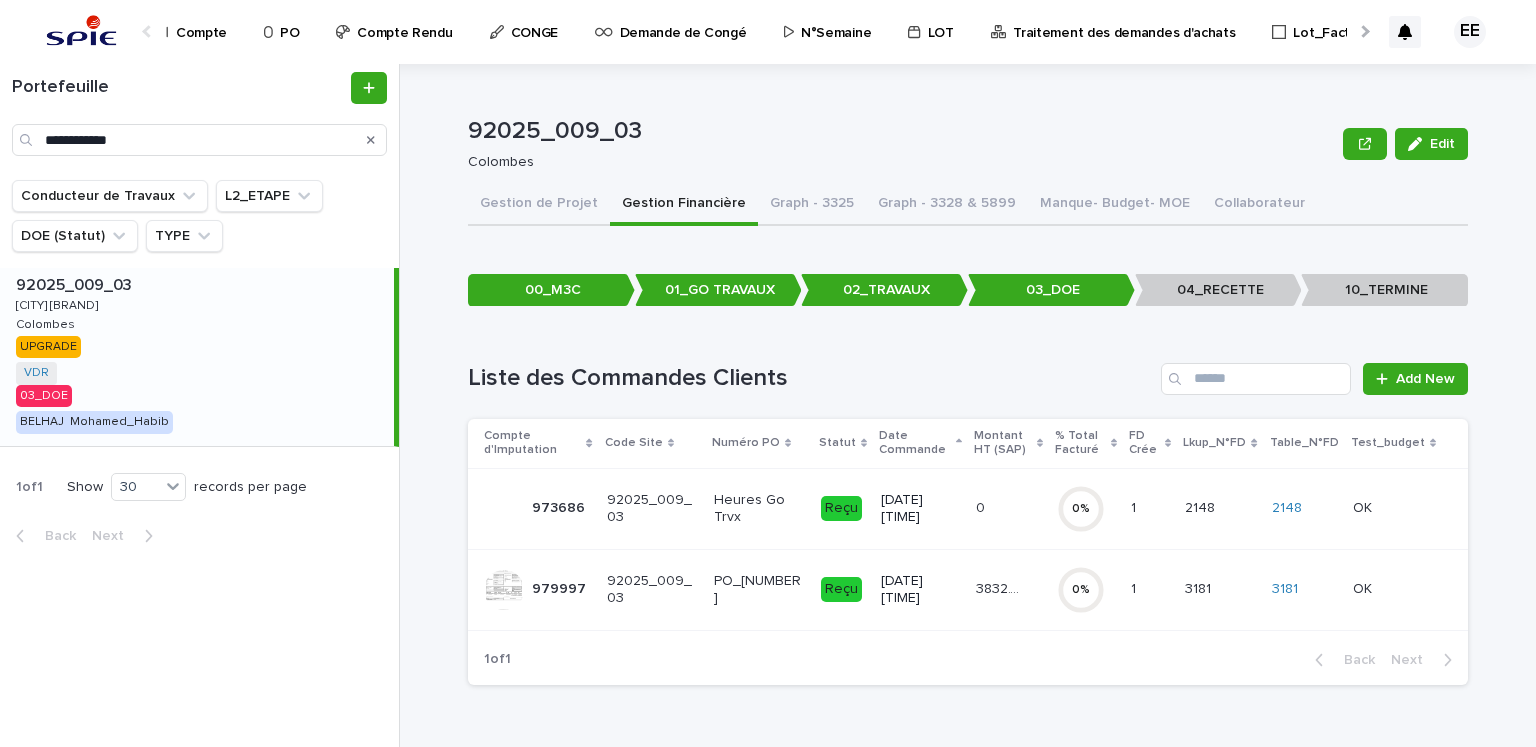 scroll, scrollTop: 0, scrollLeft: 420, axis: horizontal 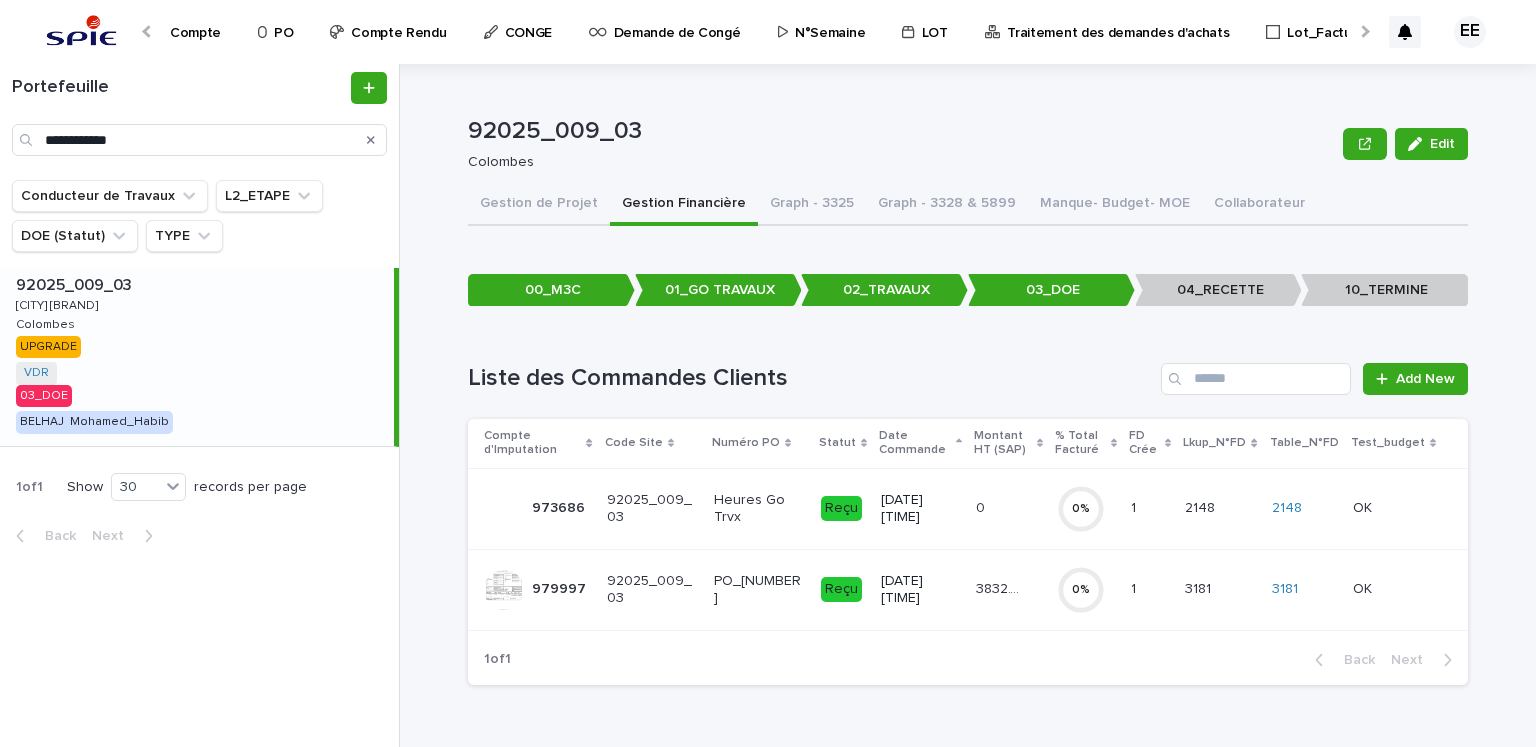 click on "Traitement des demandes d'achats" at bounding box center [1118, 21] 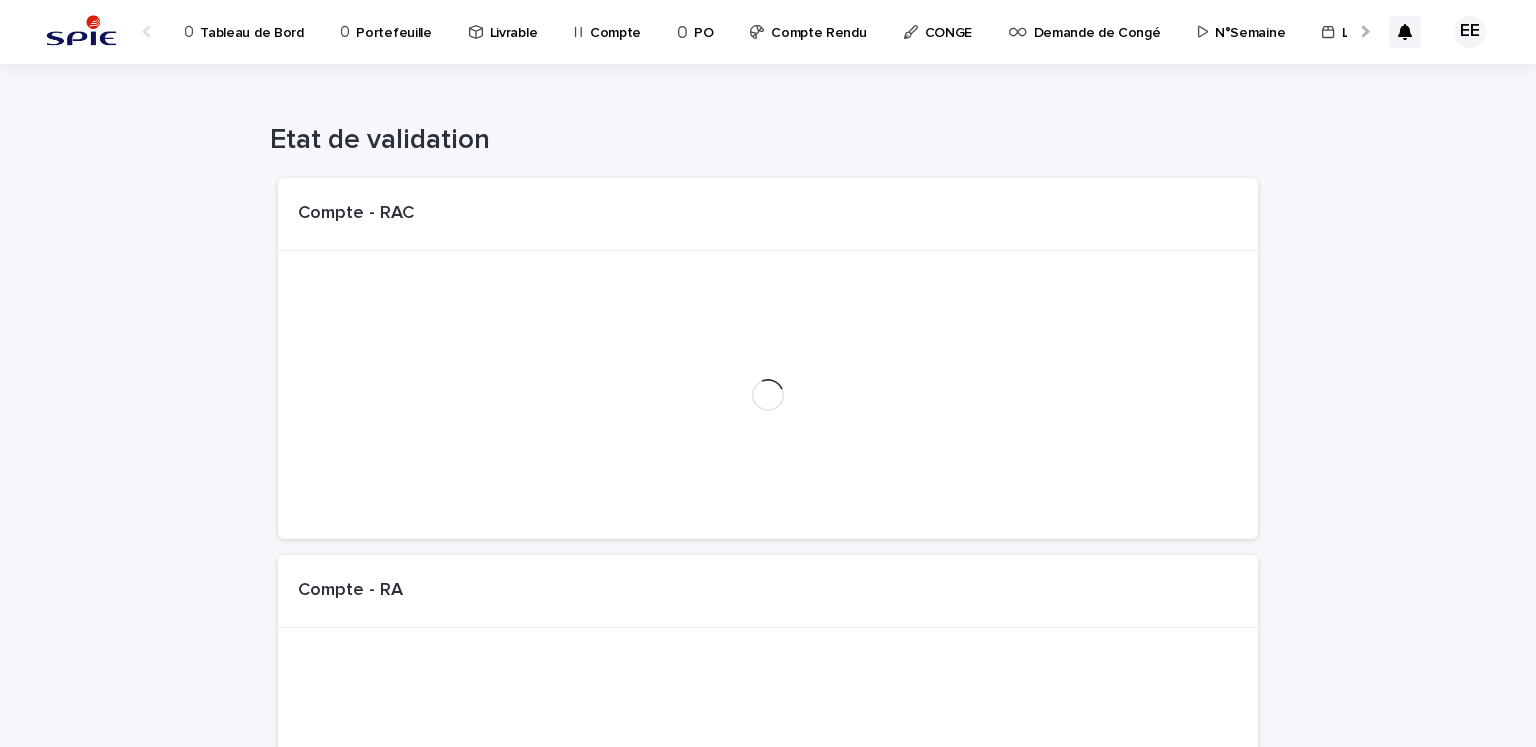 scroll, scrollTop: 0, scrollLeft: 34, axis: horizontal 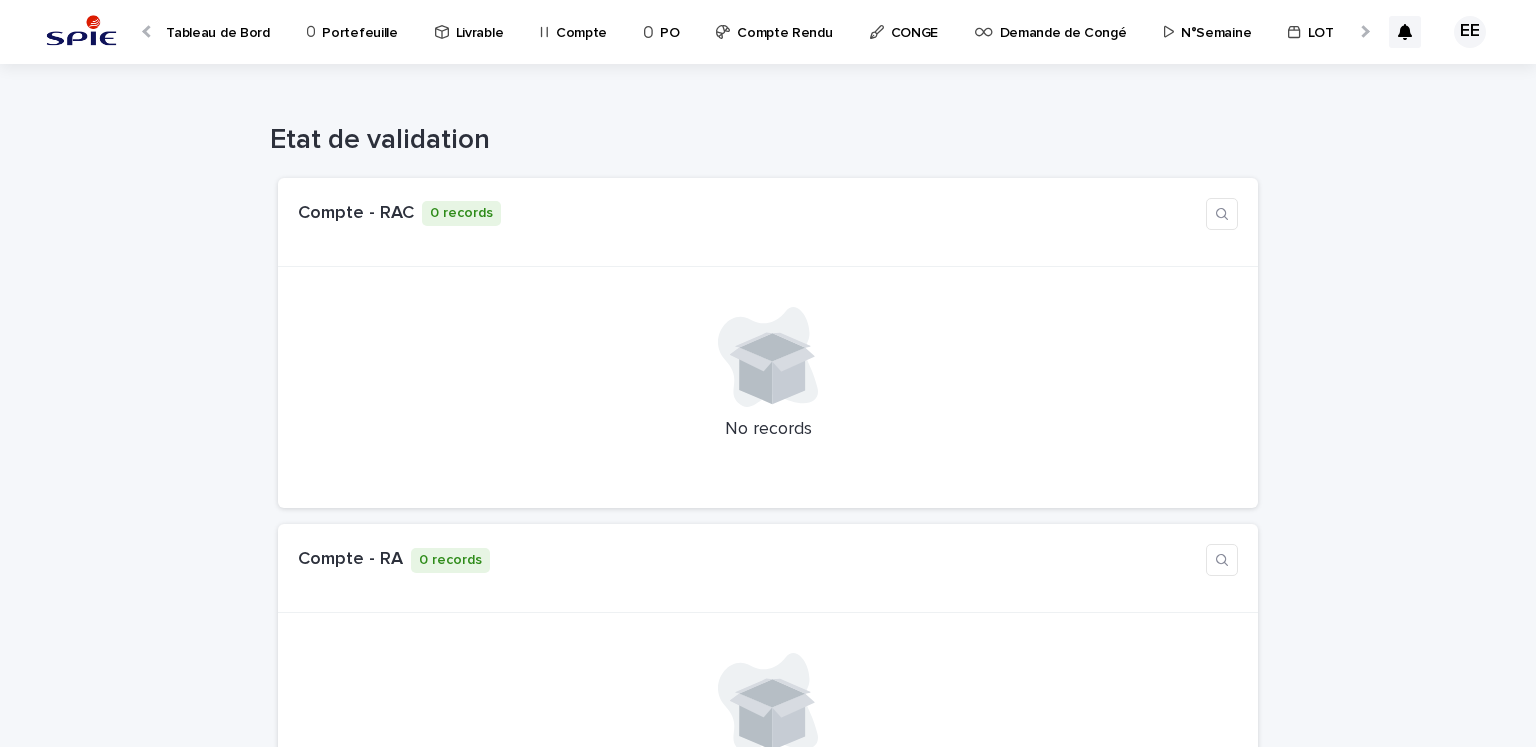 click on "Compte Rendu" at bounding box center [784, 21] 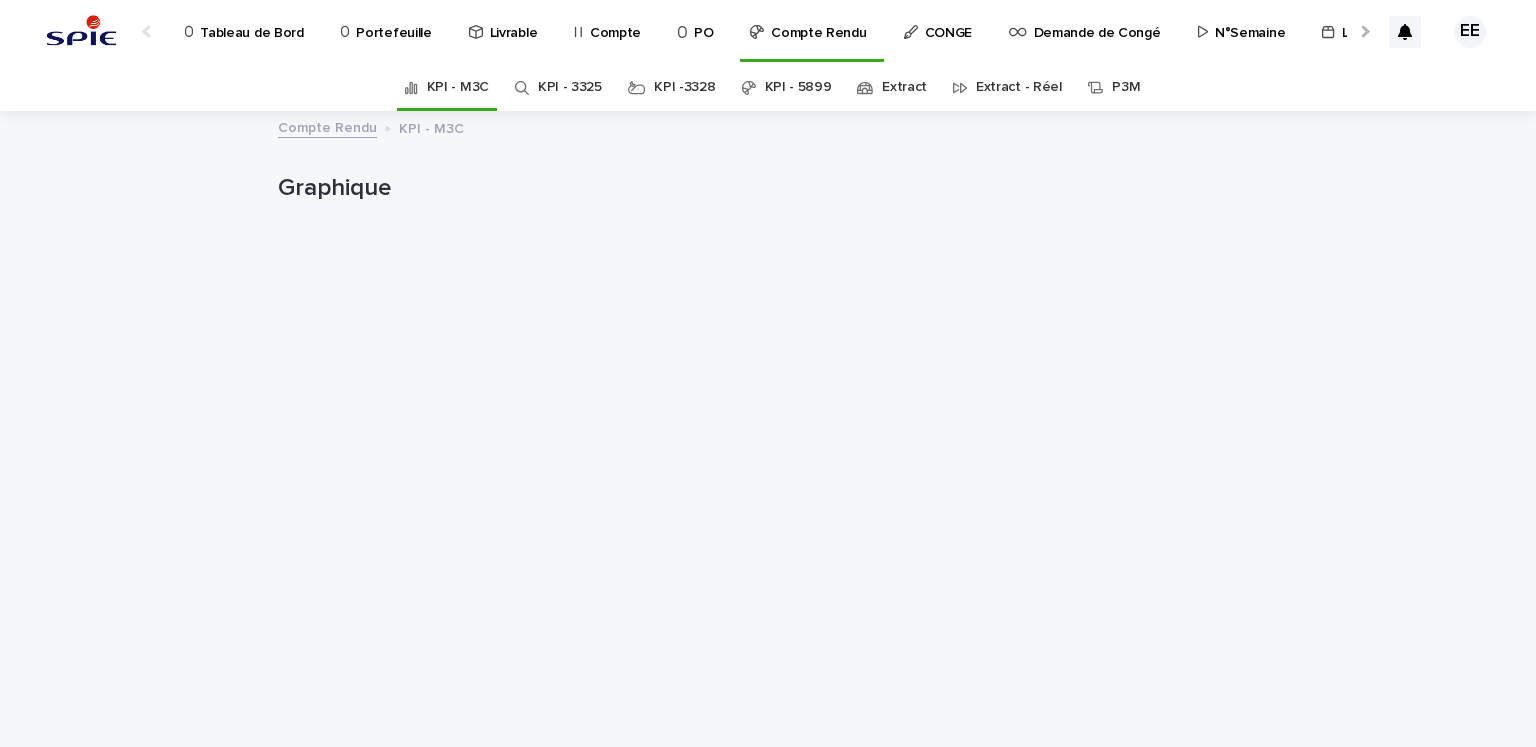 click on "KPI - 5899" at bounding box center [798, 87] 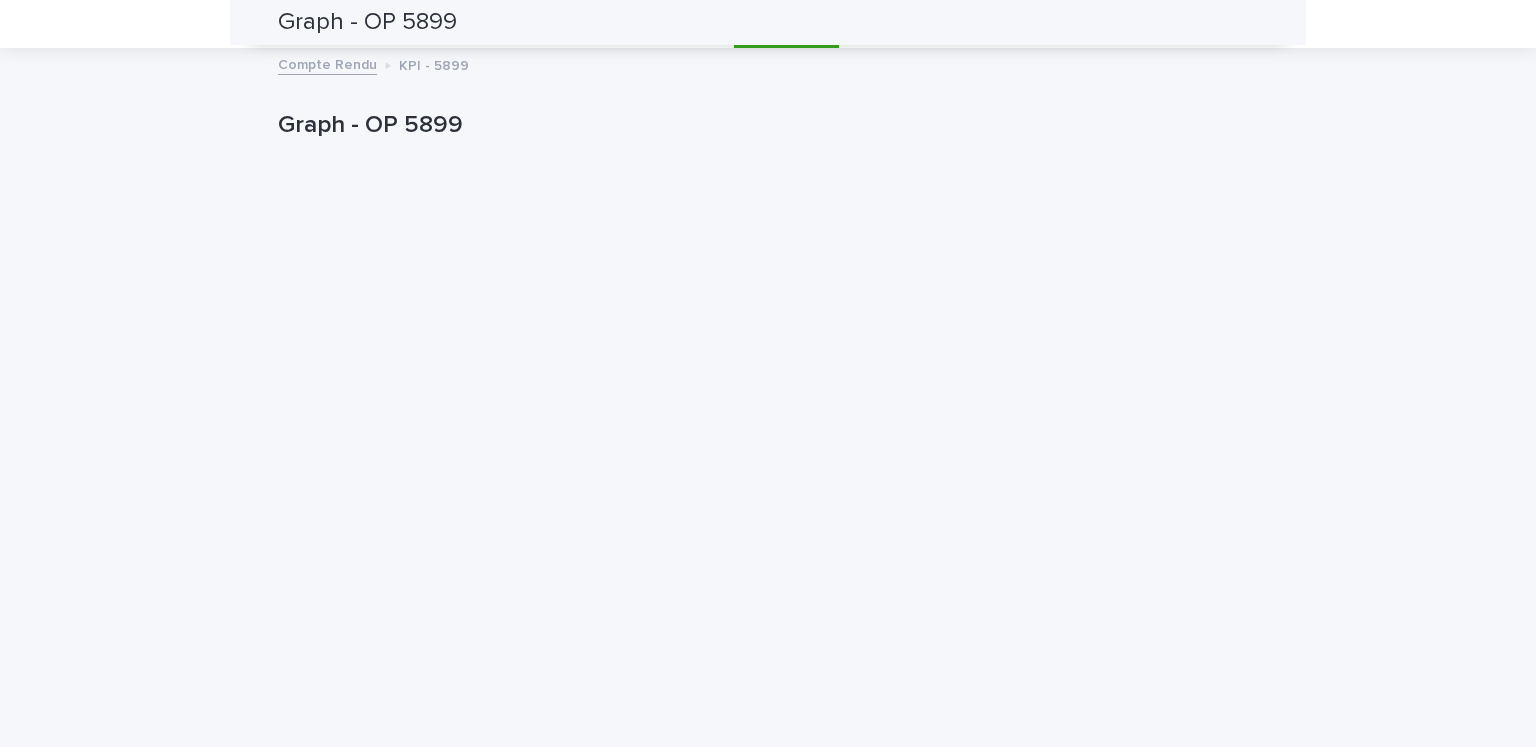 scroll, scrollTop: 0, scrollLeft: 0, axis: both 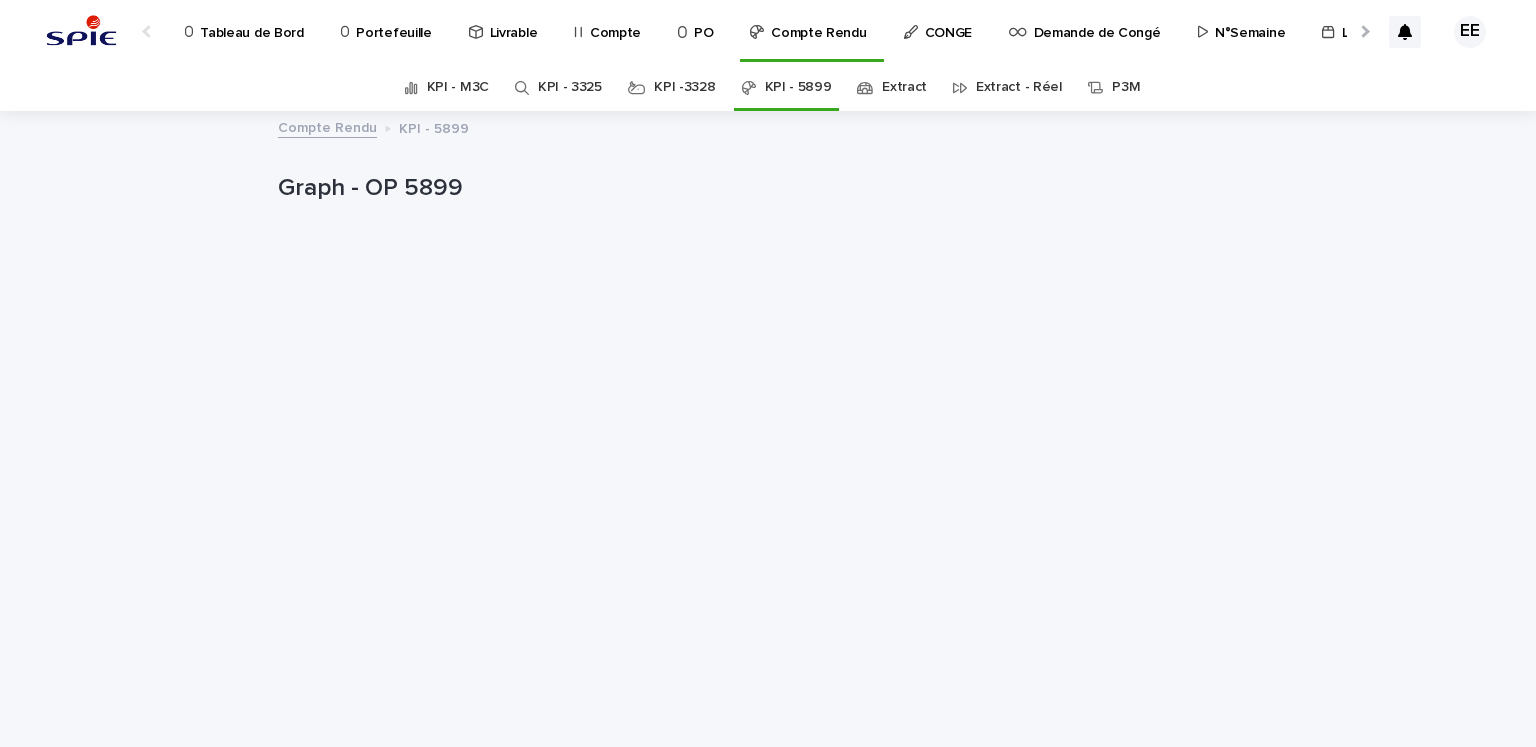 click on "Extract" at bounding box center (904, 87) 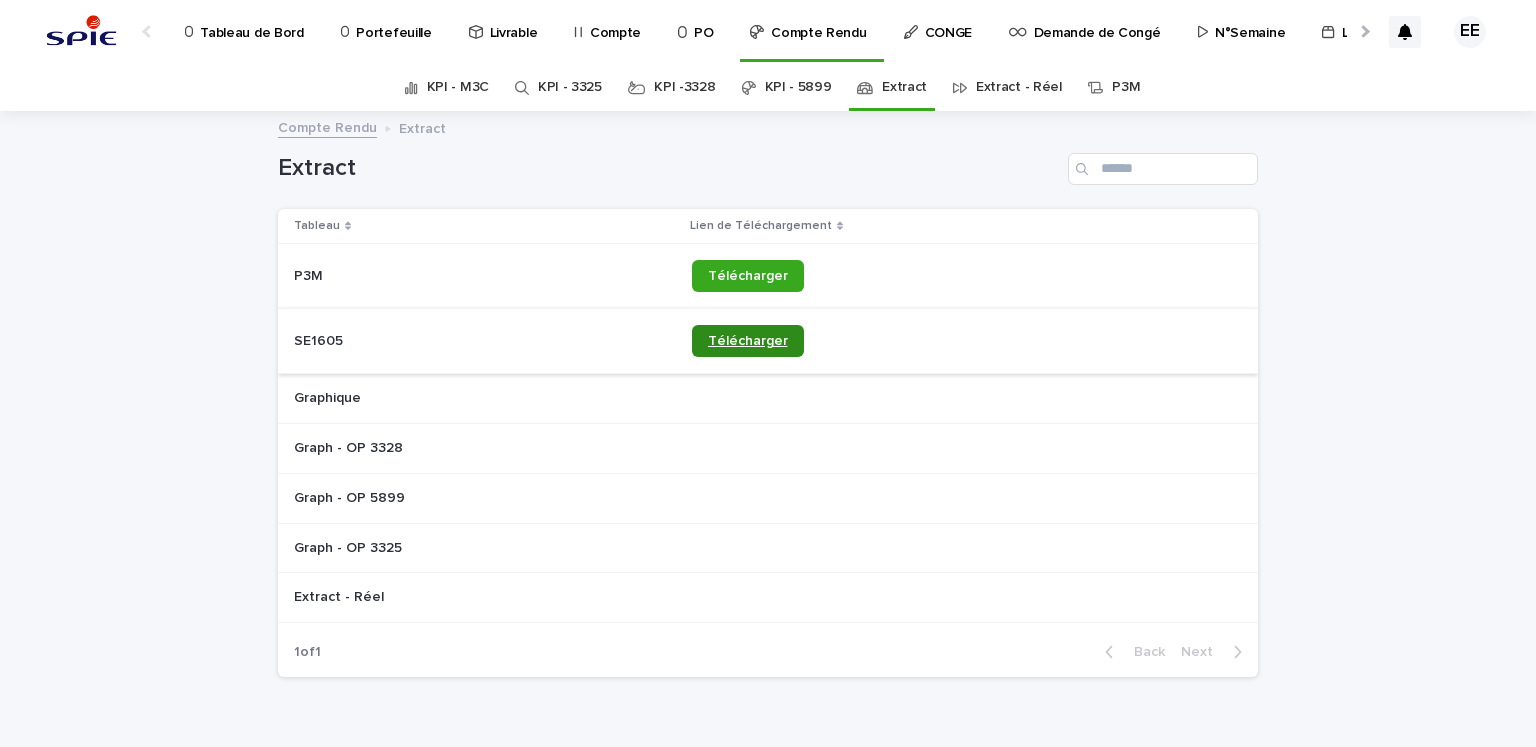 click on "Télécharger" at bounding box center (748, 341) 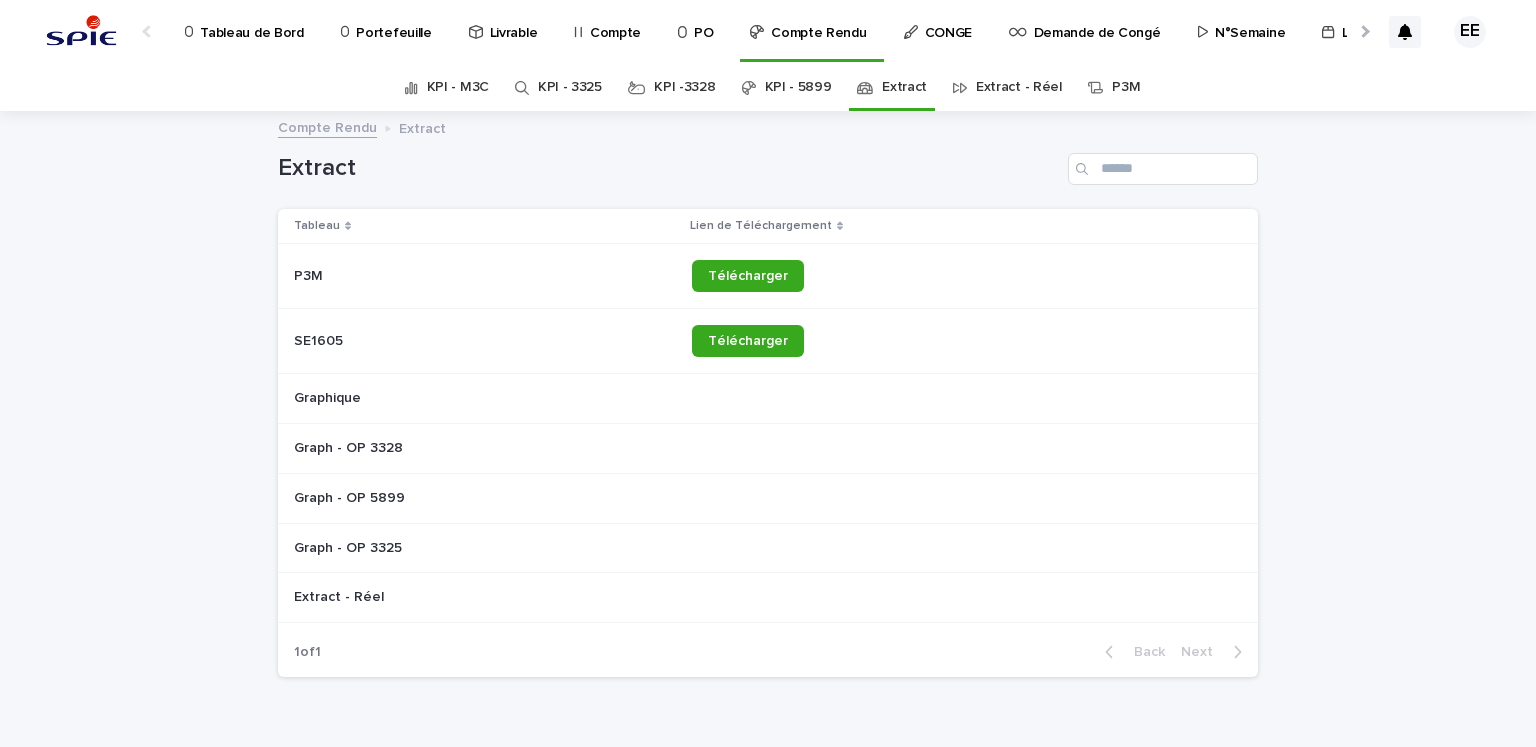 click at bounding box center (1363, 31) 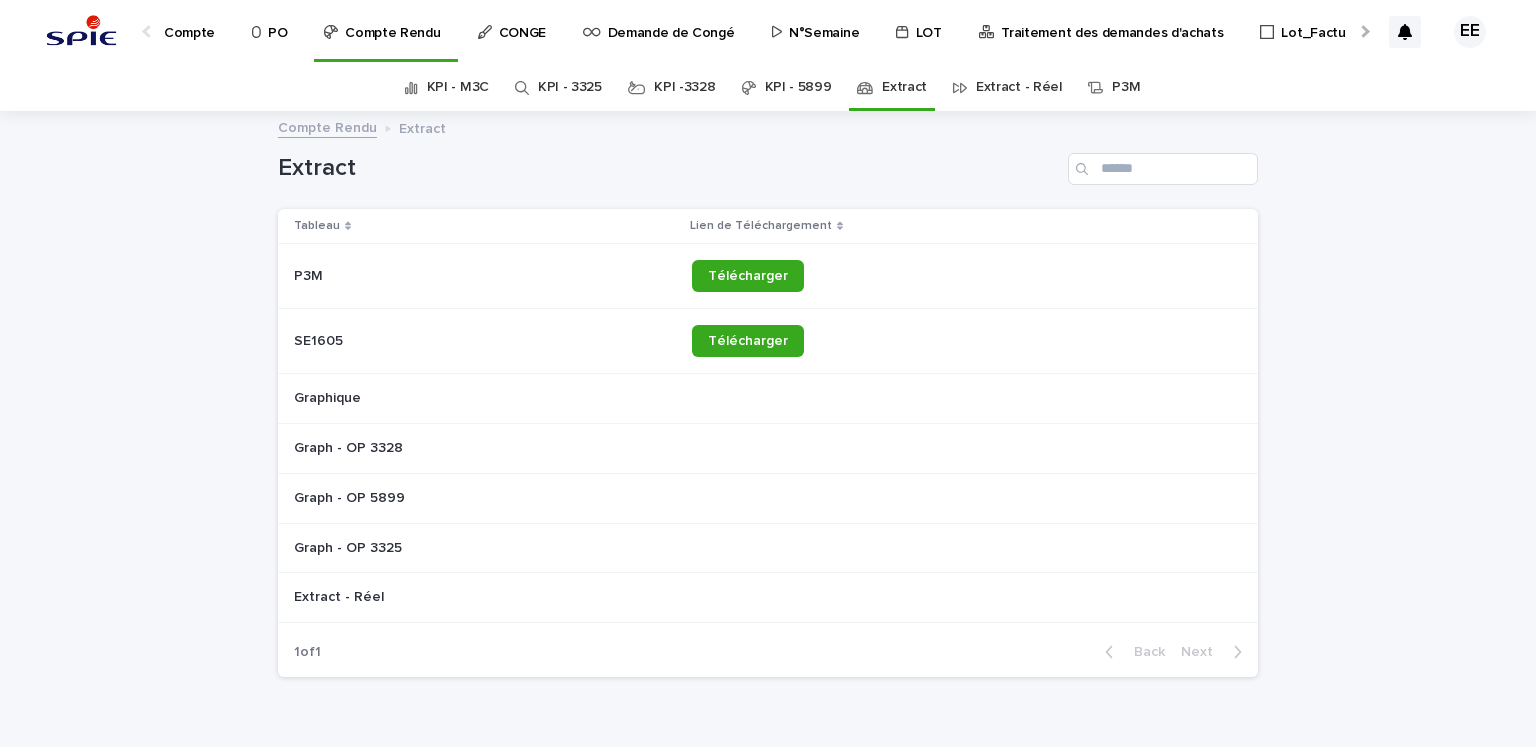scroll, scrollTop: 0, scrollLeft: 435, axis: horizontal 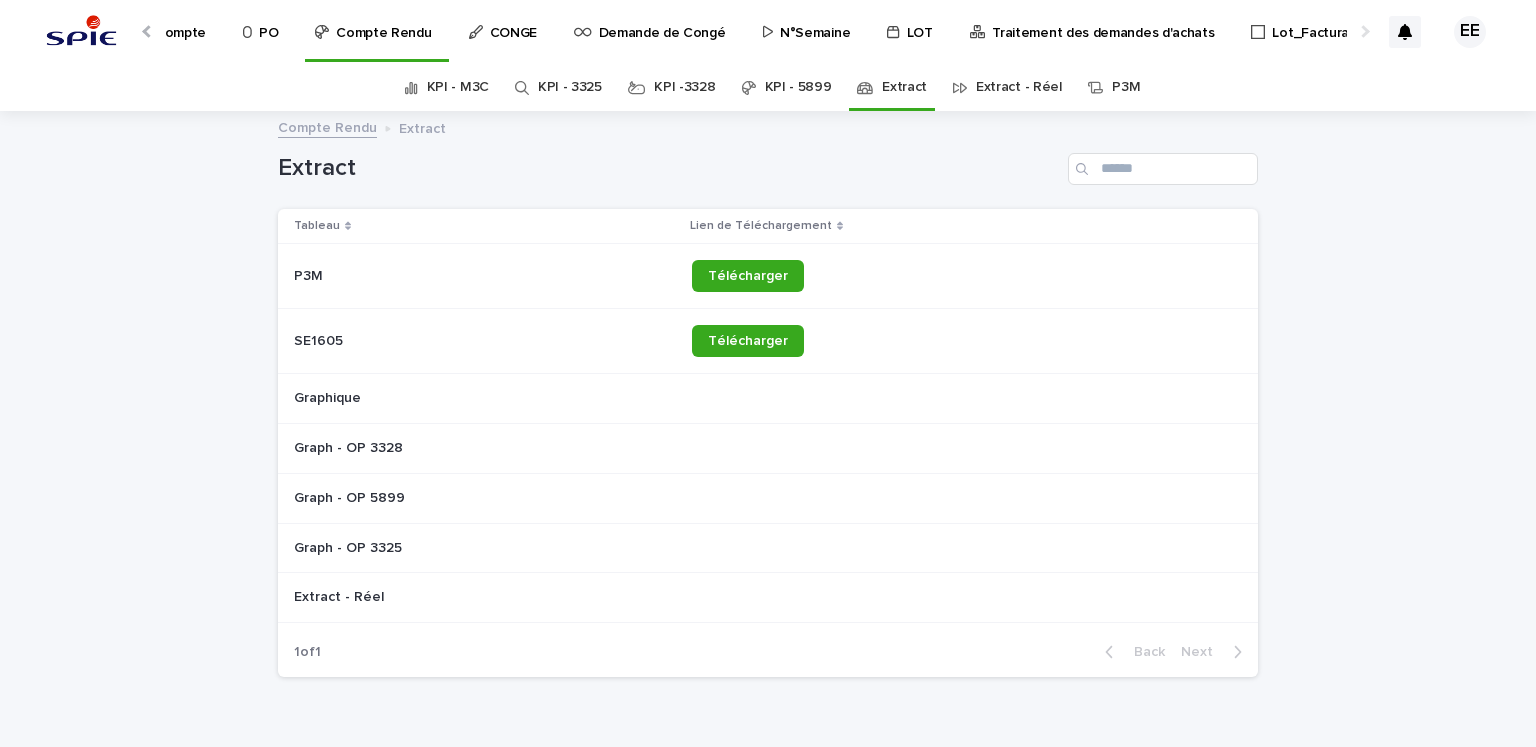 click on "Lot_Facturation" at bounding box center (1322, 21) 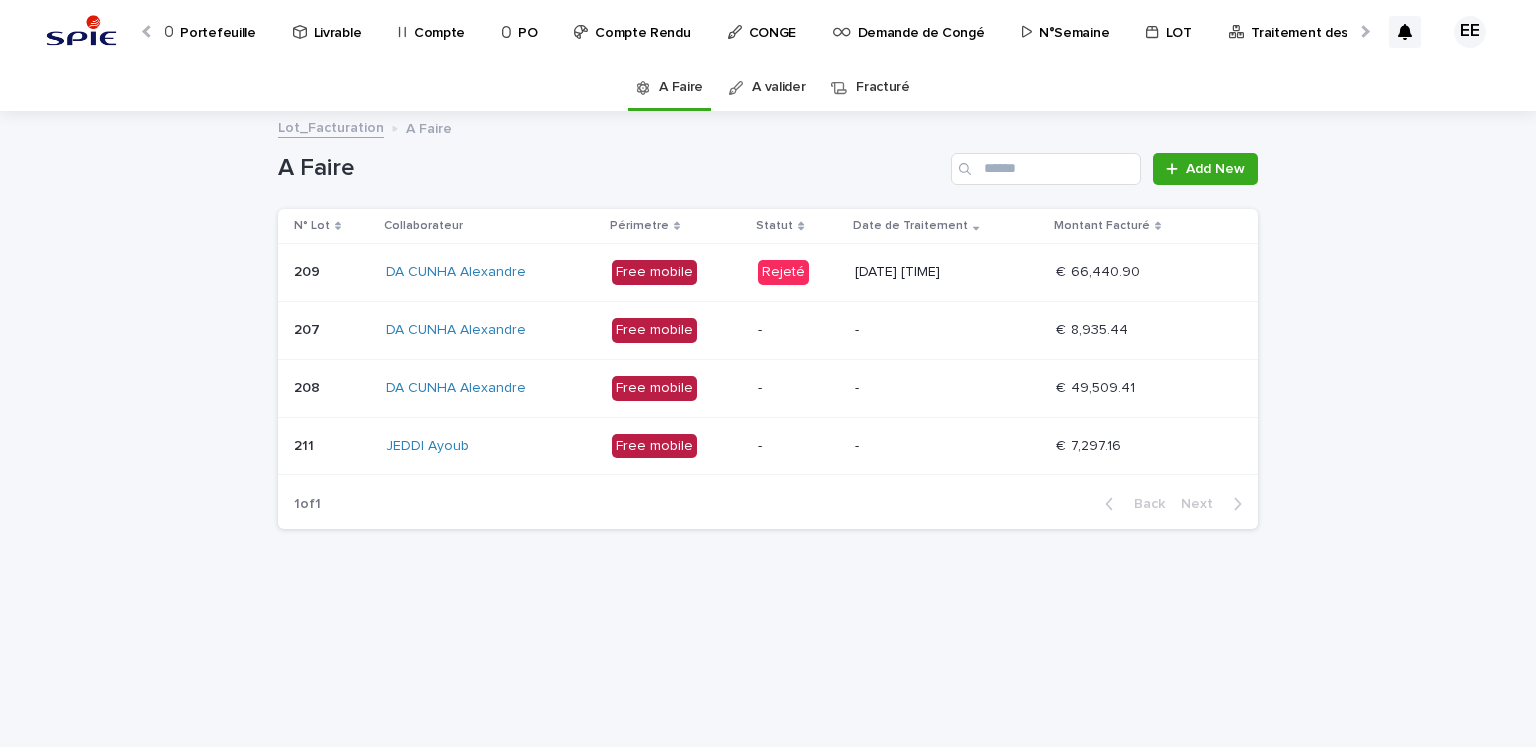 scroll, scrollTop: 0, scrollLeft: 178, axis: horizontal 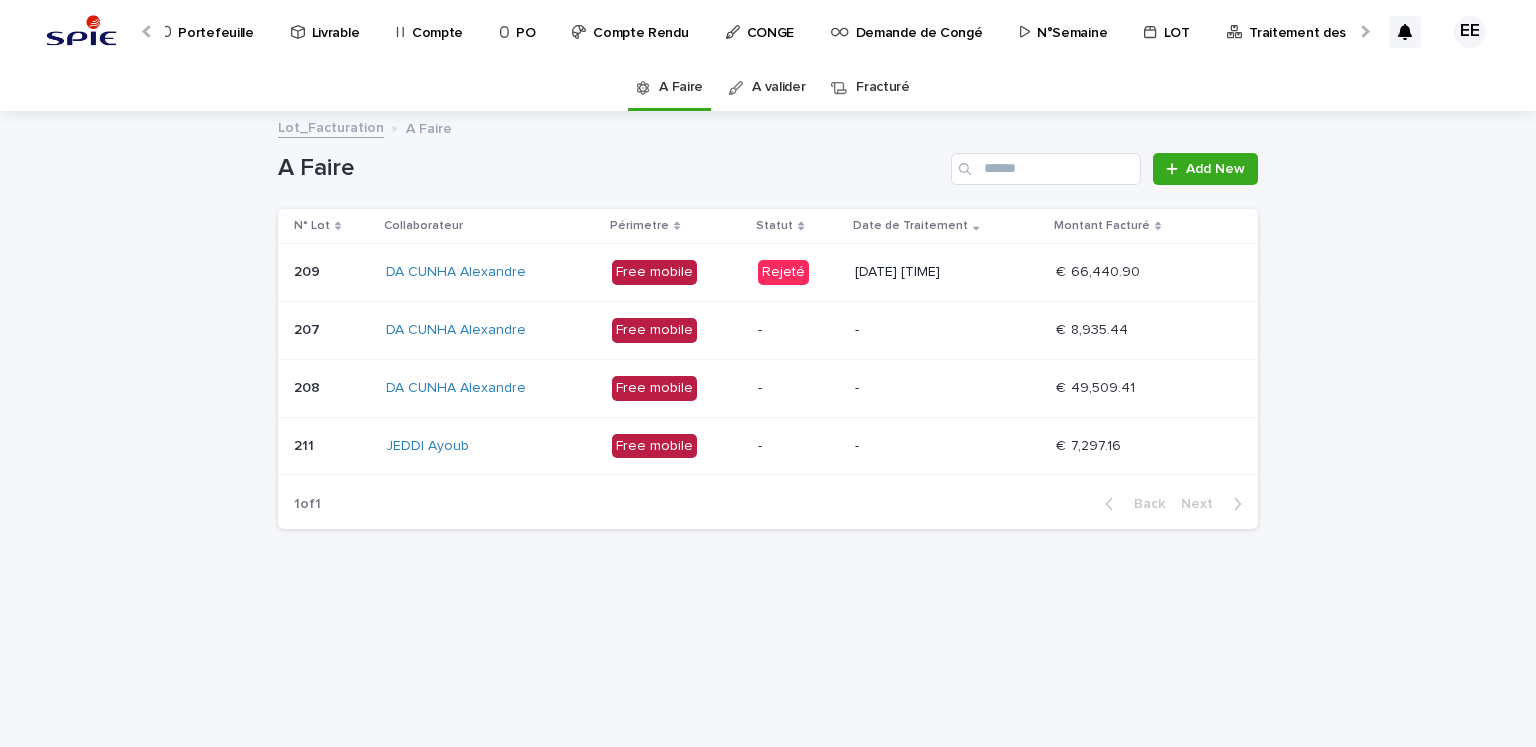 click on "Traitement des demandes d'achats" at bounding box center [1360, 21] 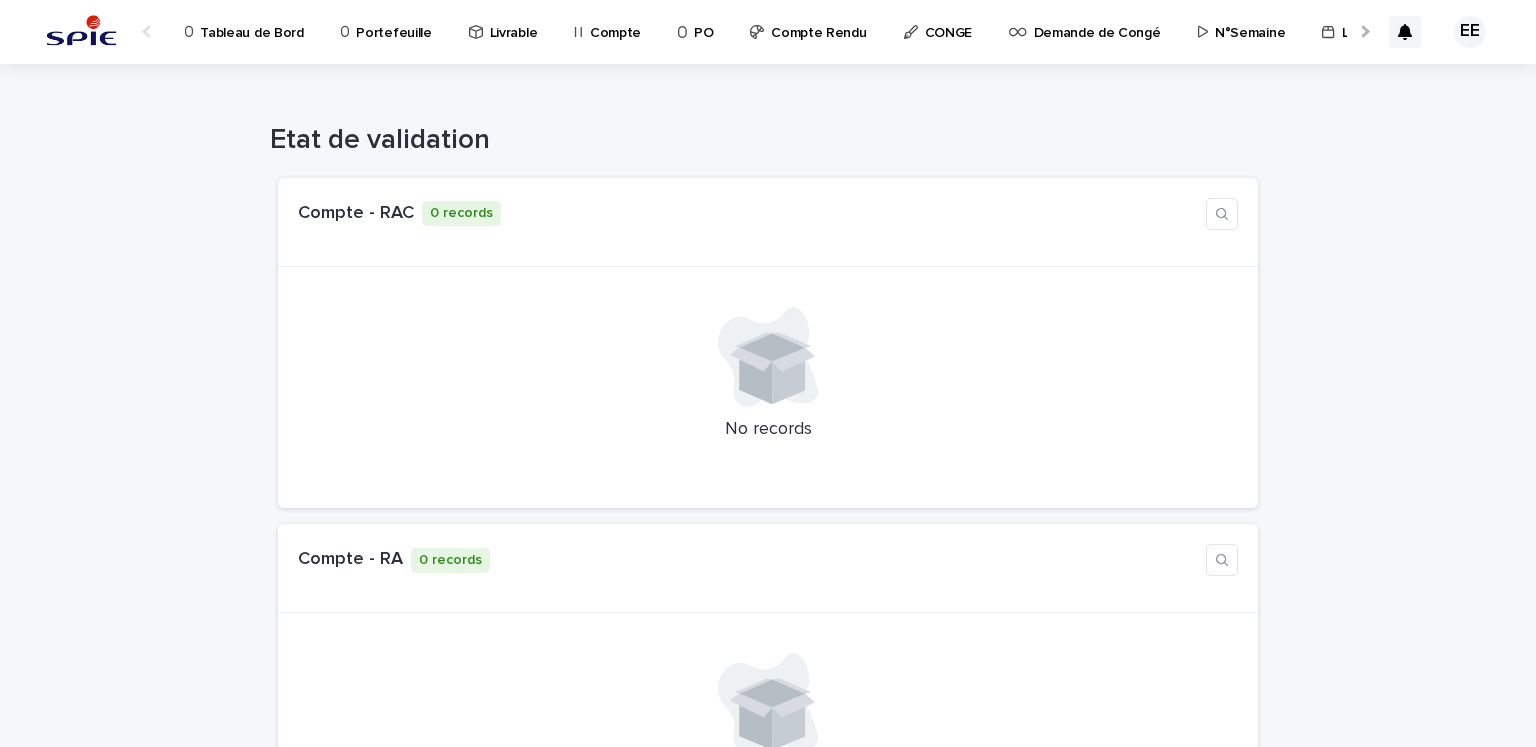 scroll, scrollTop: 0, scrollLeft: 34, axis: horizontal 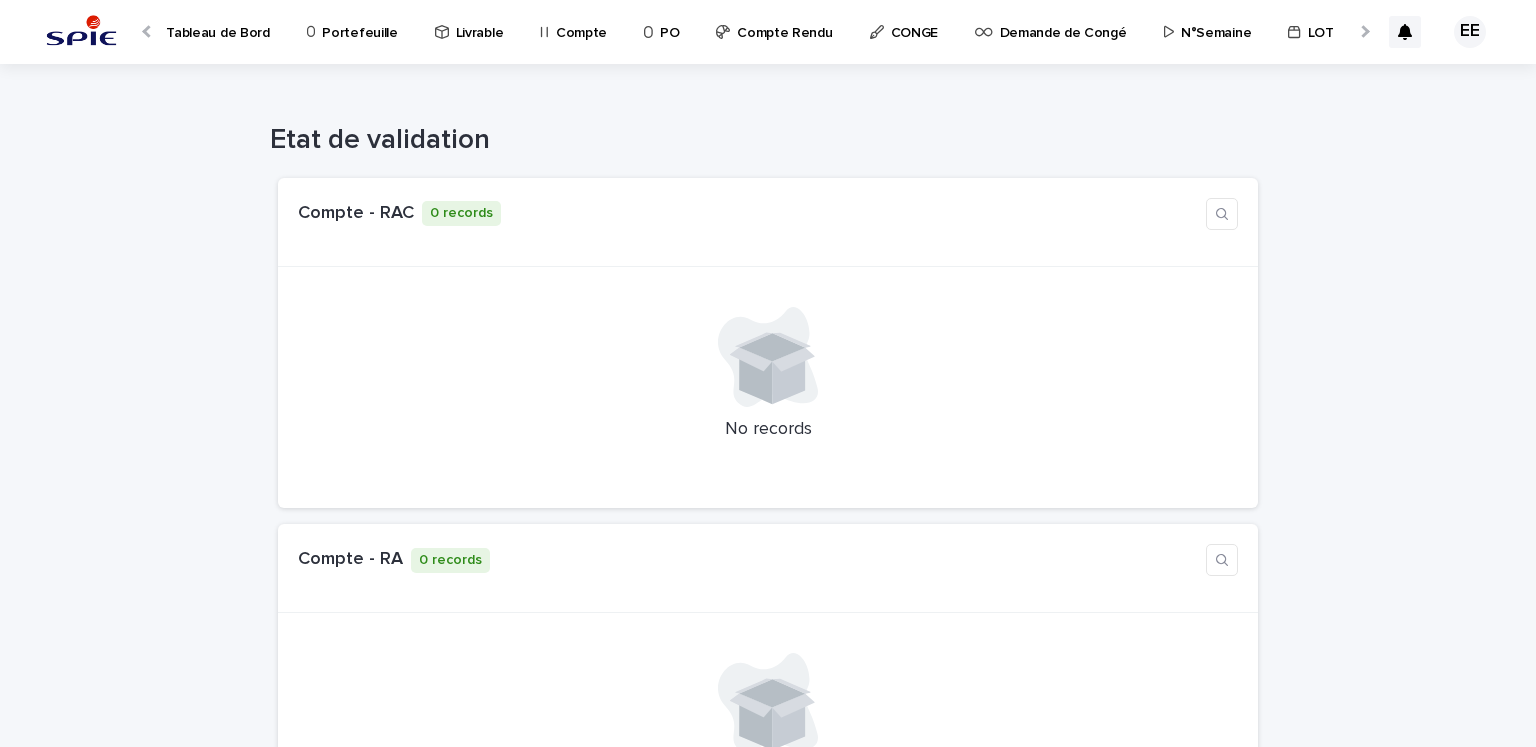 click at bounding box center [1363, 31] 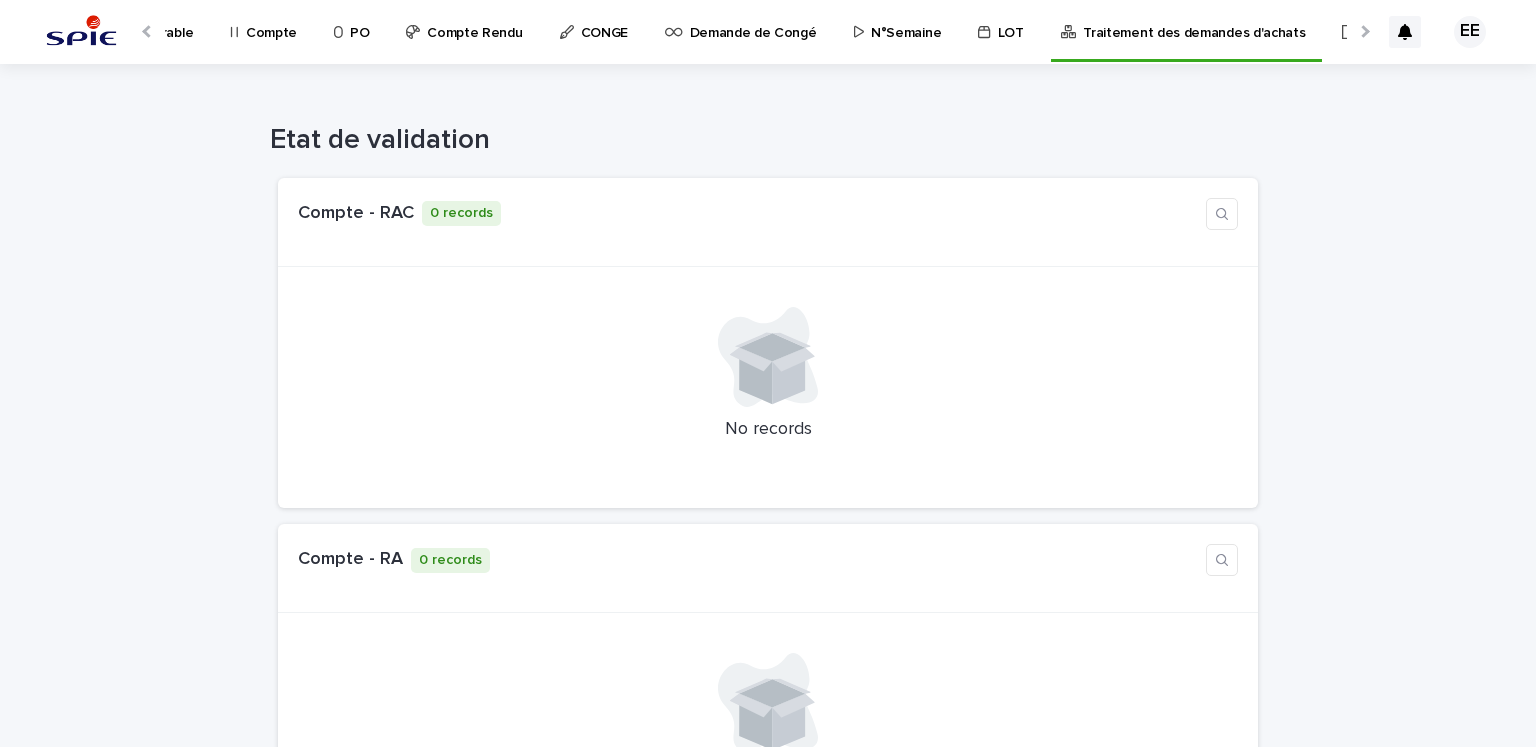scroll, scrollTop: 0, scrollLeft: 435, axis: horizontal 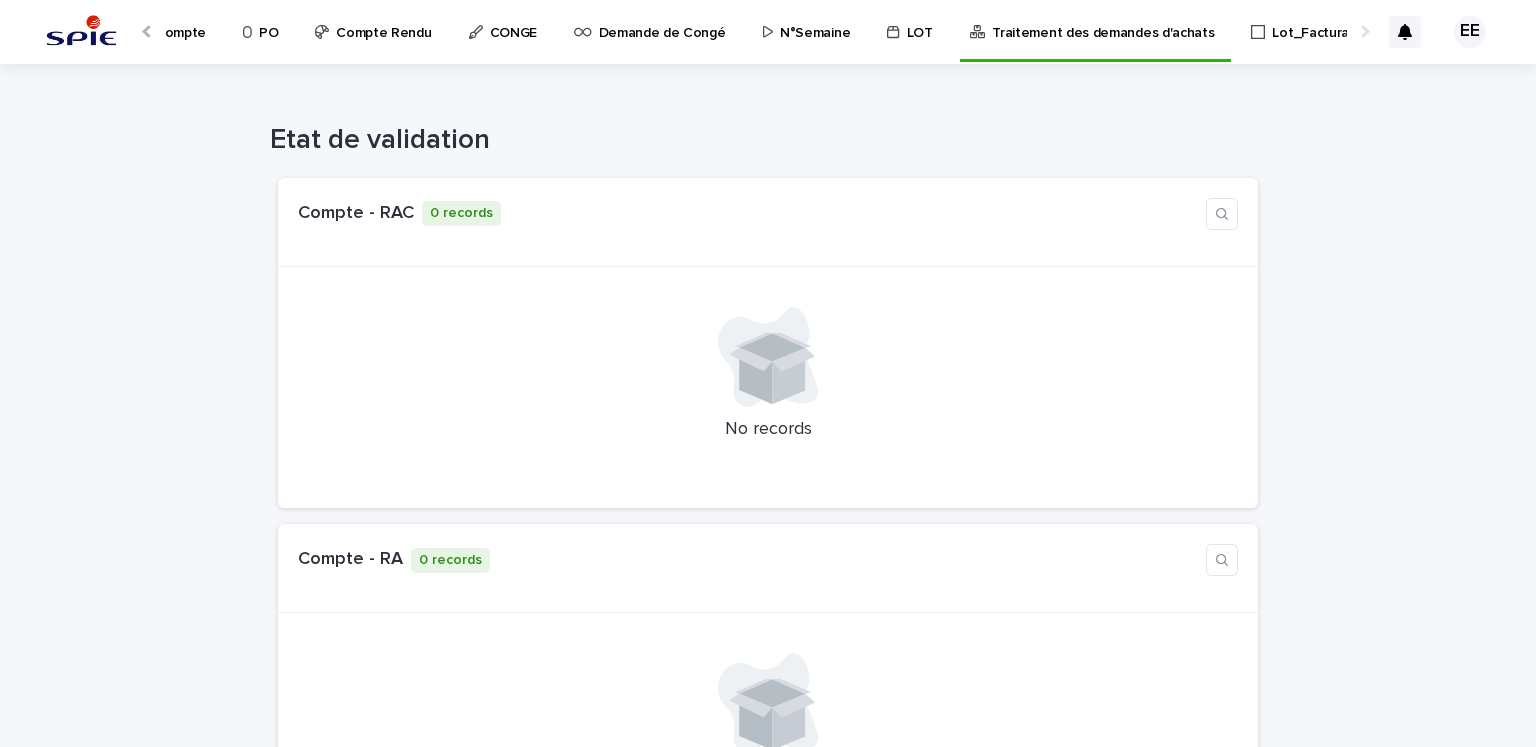 click on "Lot_Facturation" at bounding box center [1322, 21] 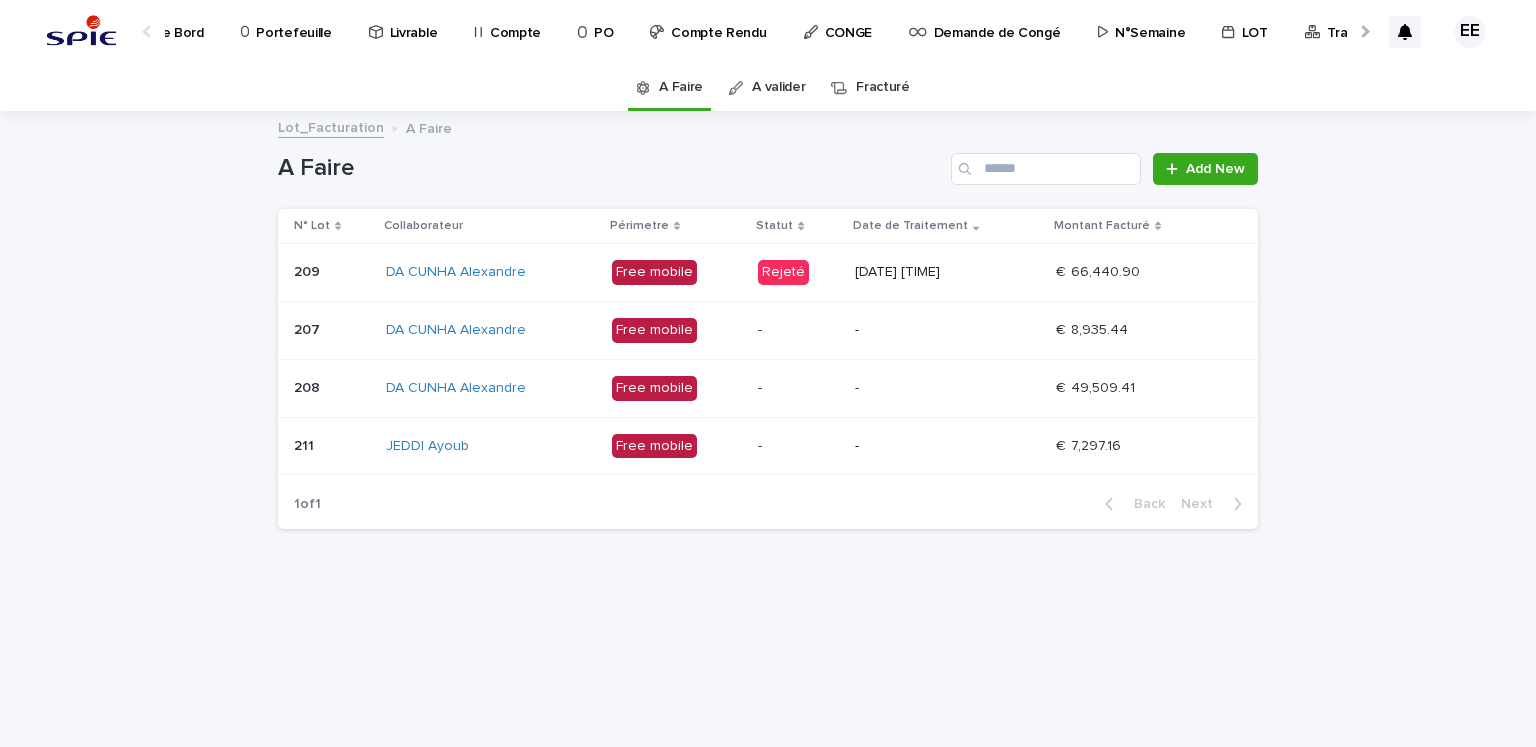 scroll, scrollTop: 0, scrollLeft: 178, axis: horizontal 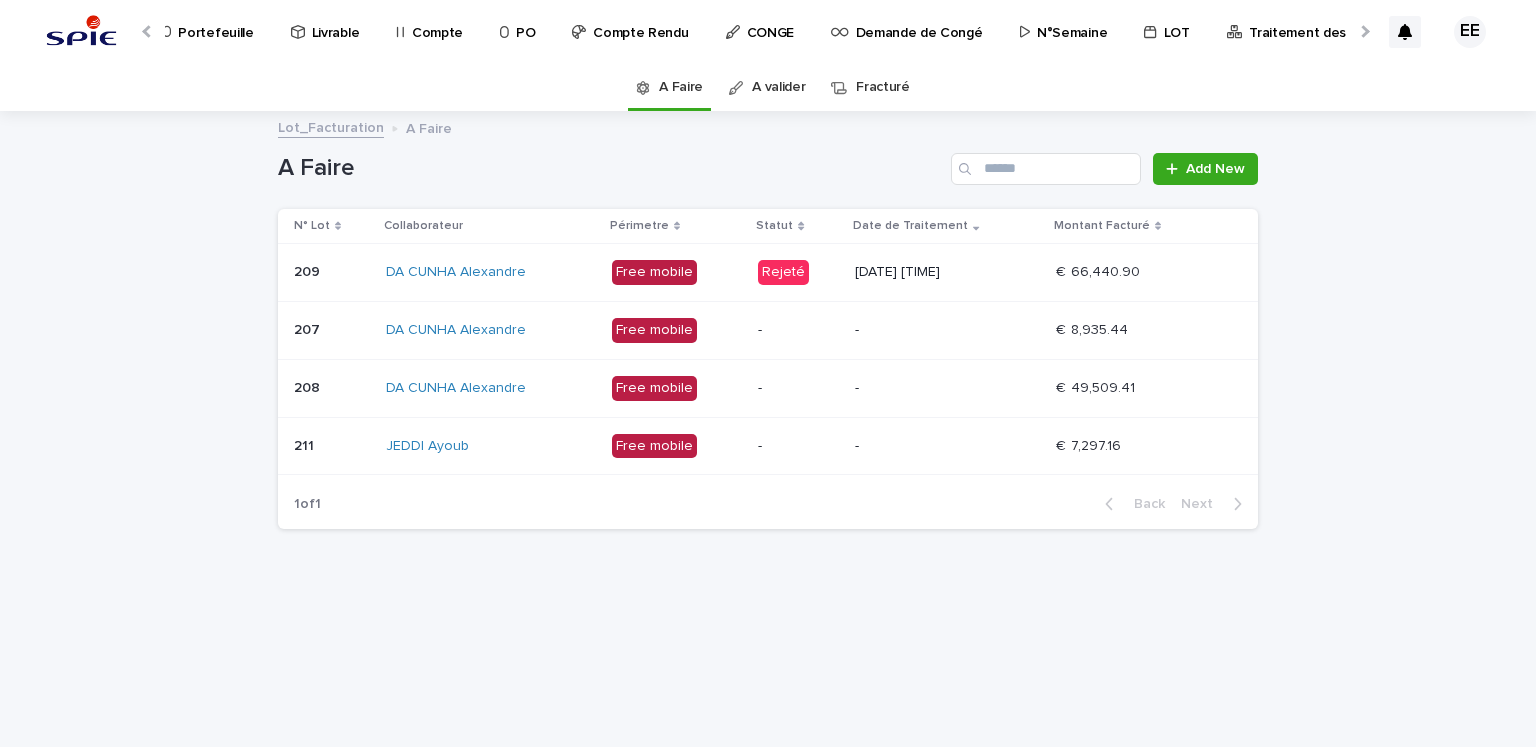 click at bounding box center (149, 31) 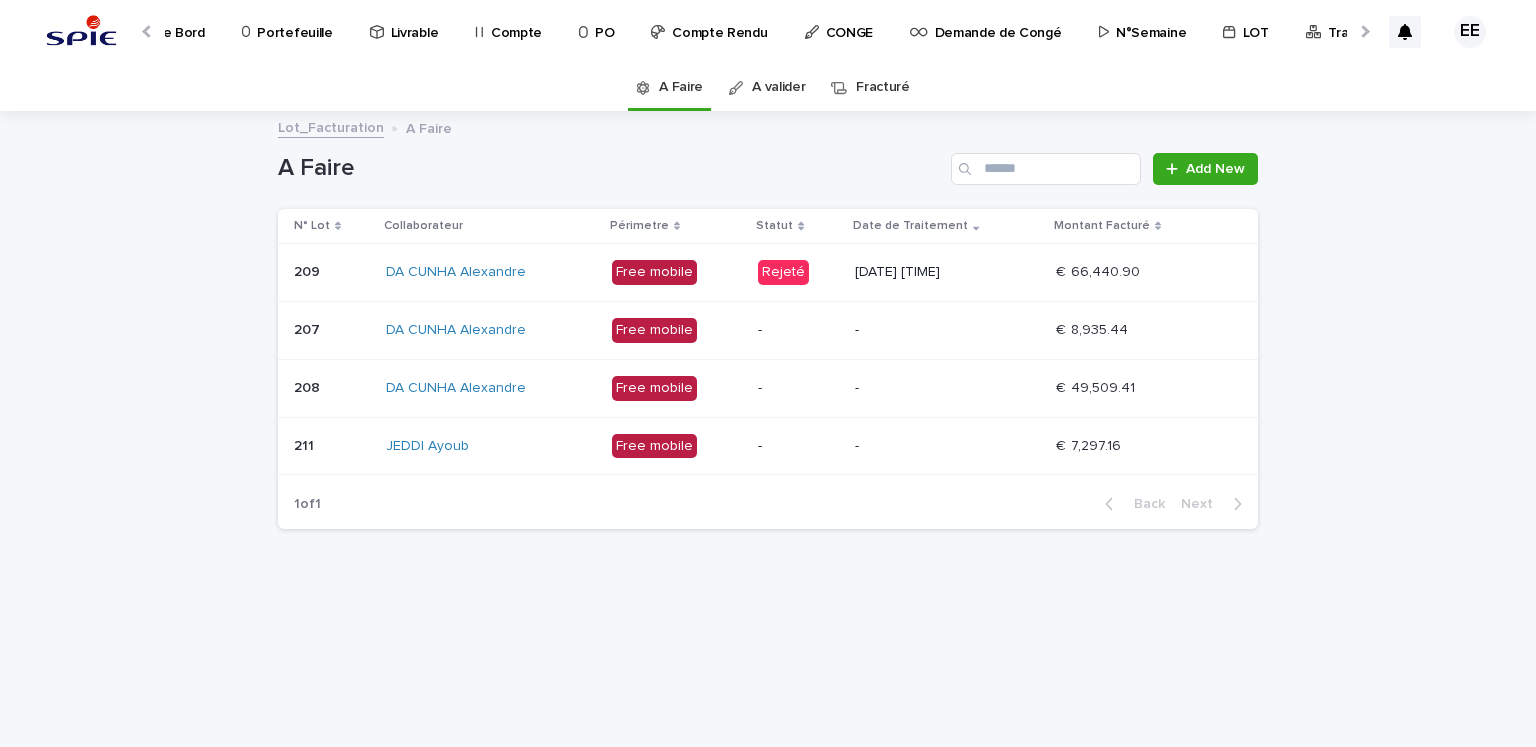 scroll, scrollTop: 0, scrollLeft: 0, axis: both 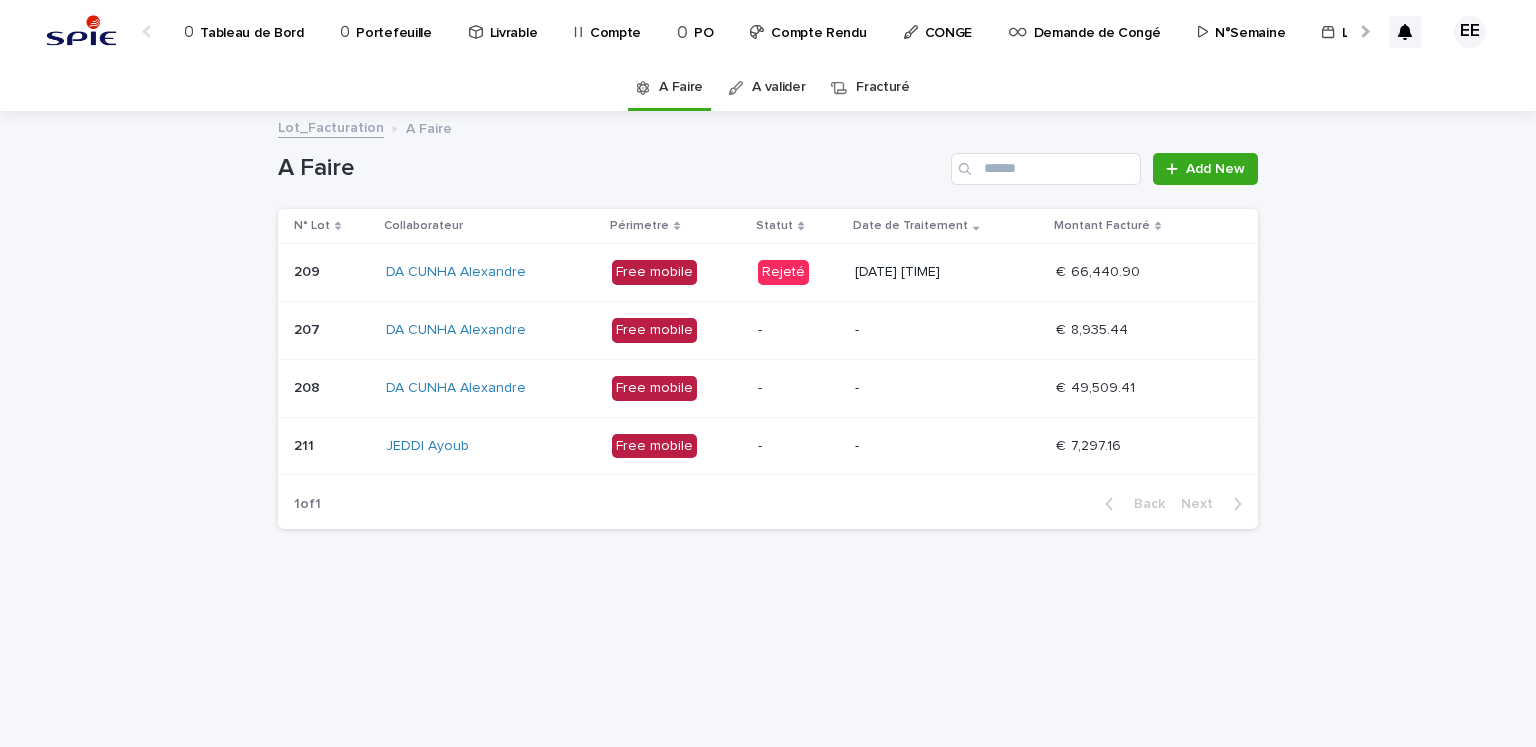 click on "Demande de Congé" at bounding box center (1097, 21) 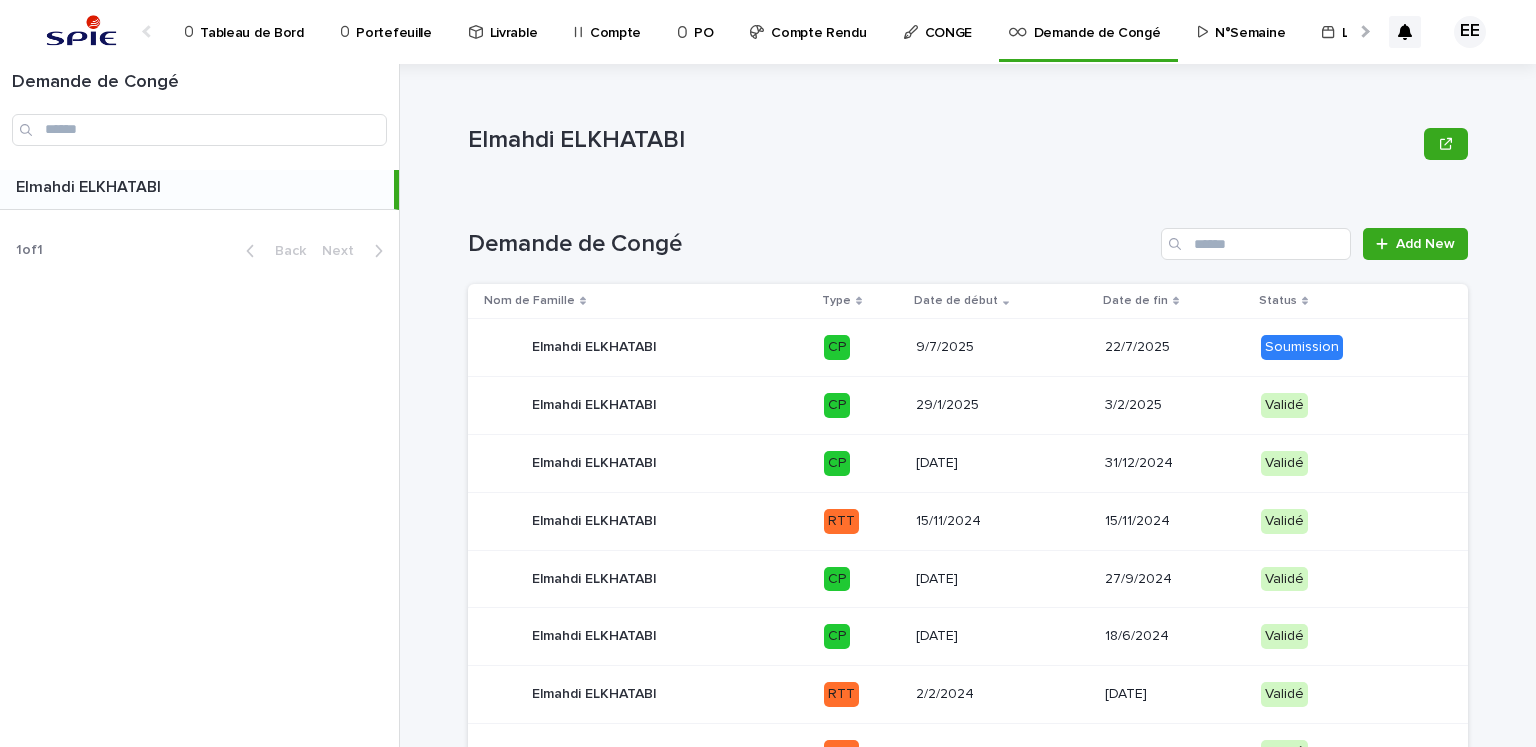 click at bounding box center [1363, 31] 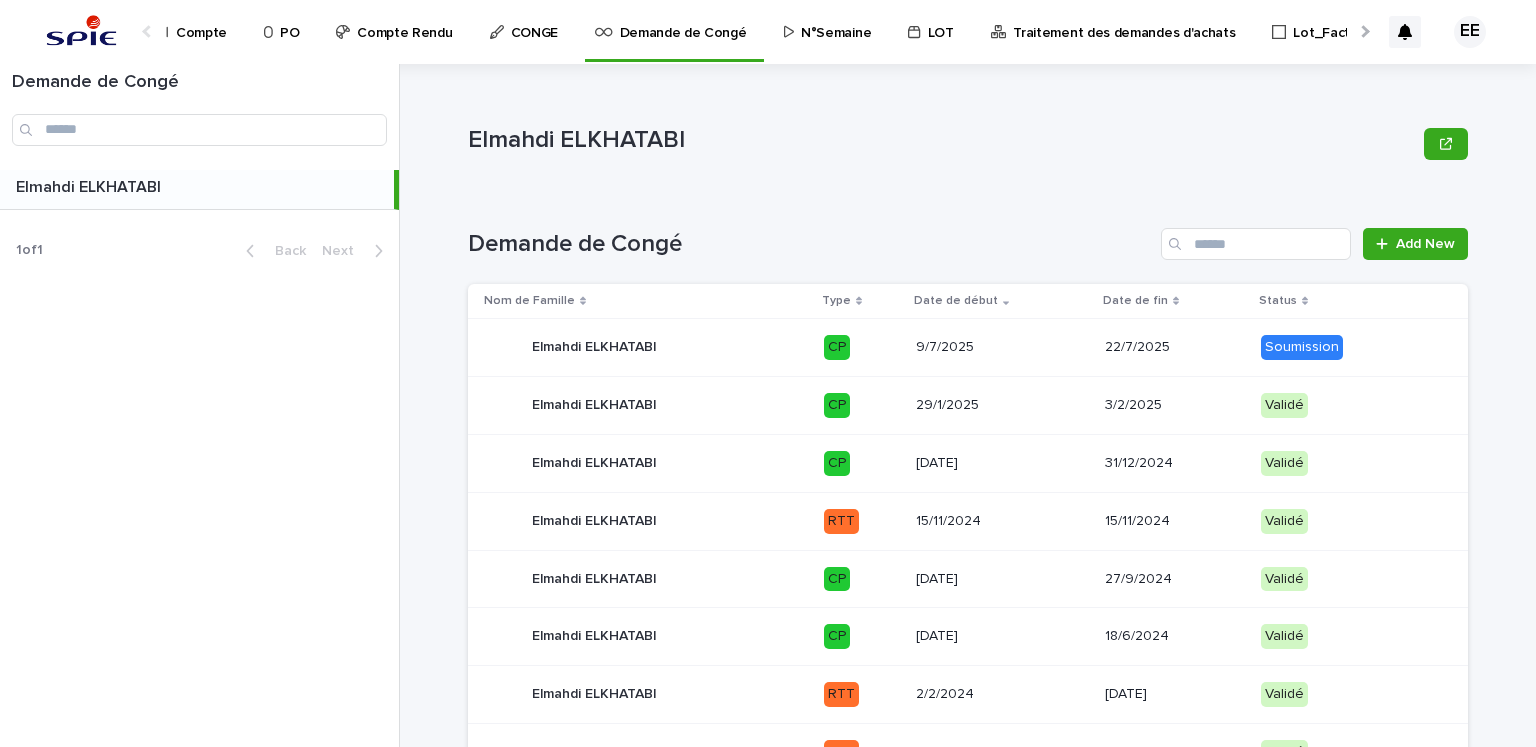 scroll, scrollTop: 0, scrollLeft: 420, axis: horizontal 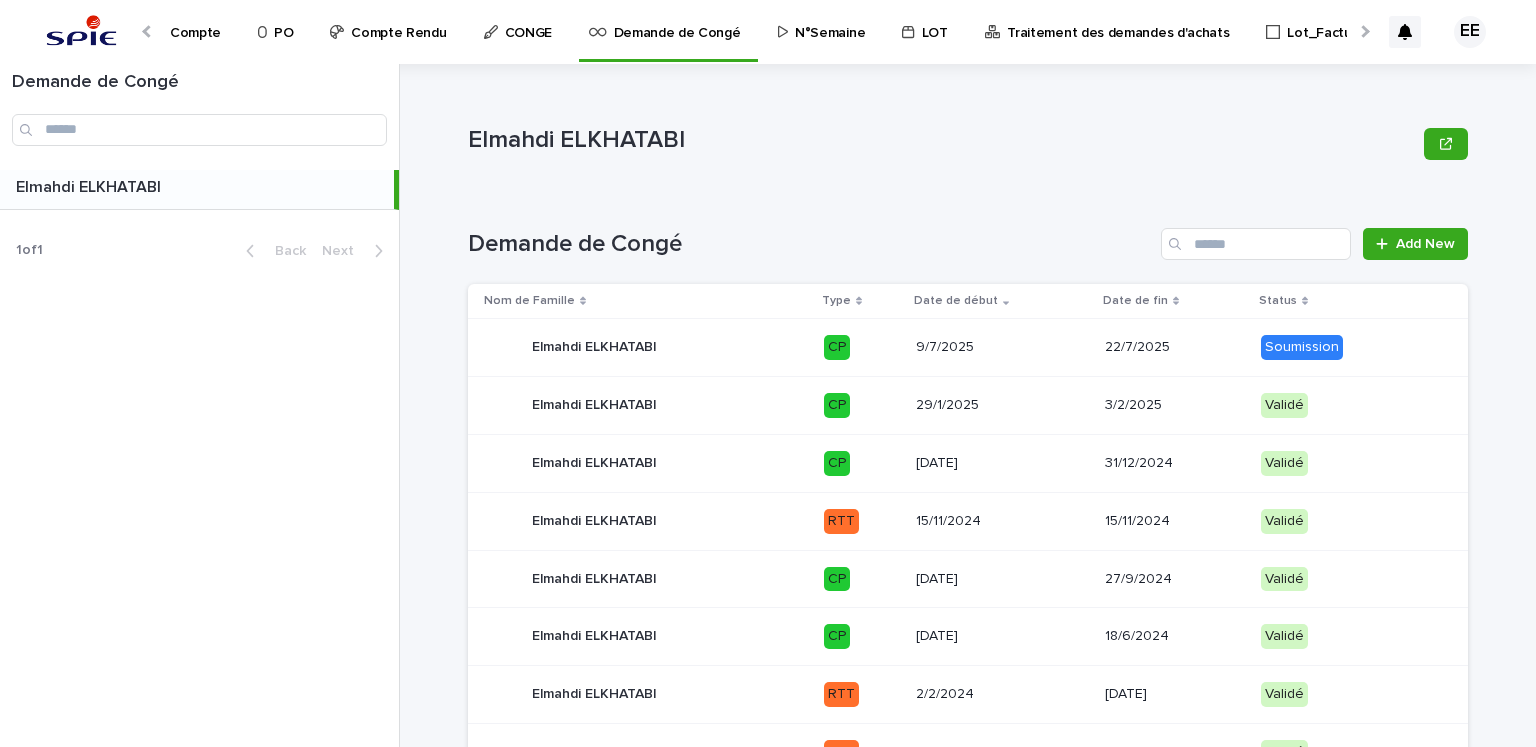 click on "Traitement des demandes d'achats" at bounding box center (1118, 21) 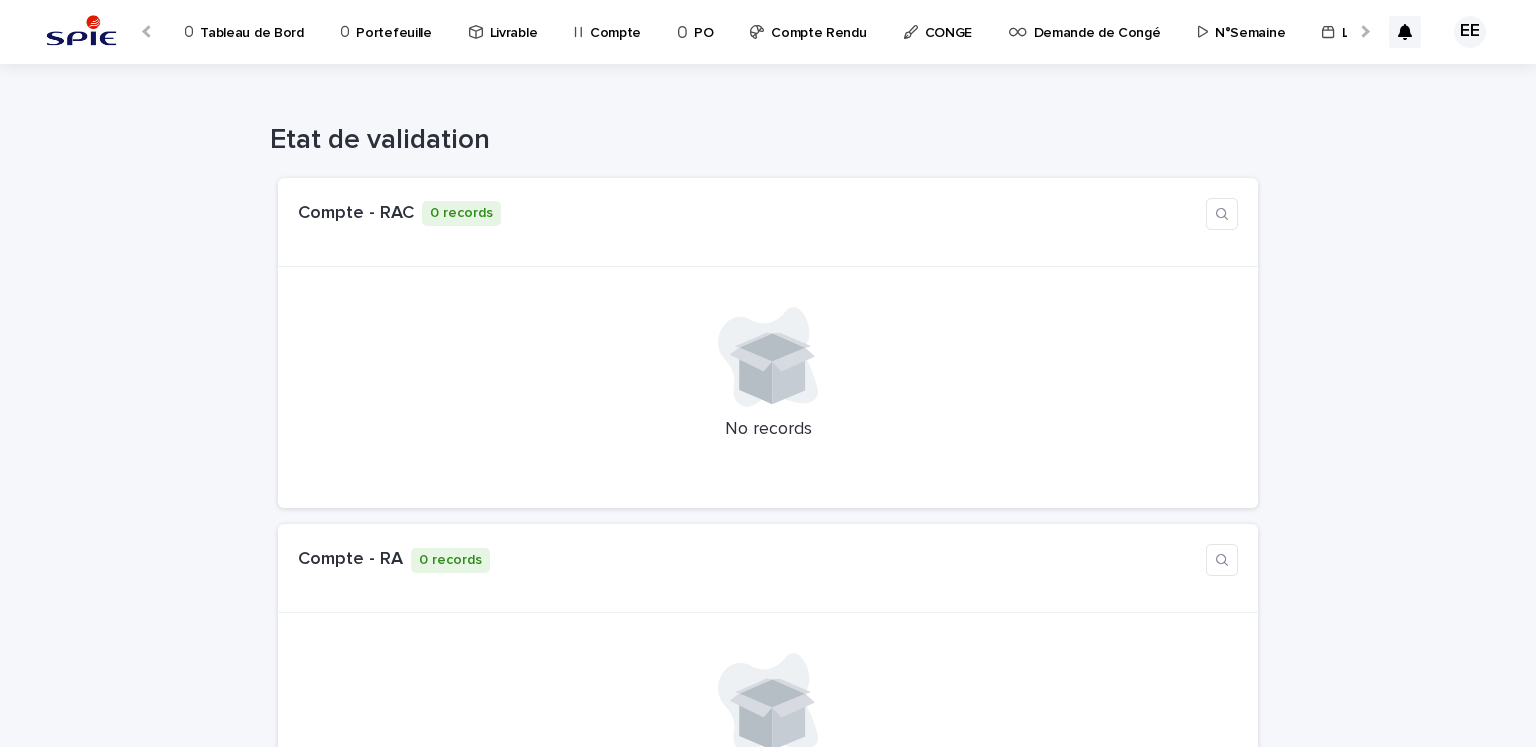 scroll, scrollTop: 0, scrollLeft: 34, axis: horizontal 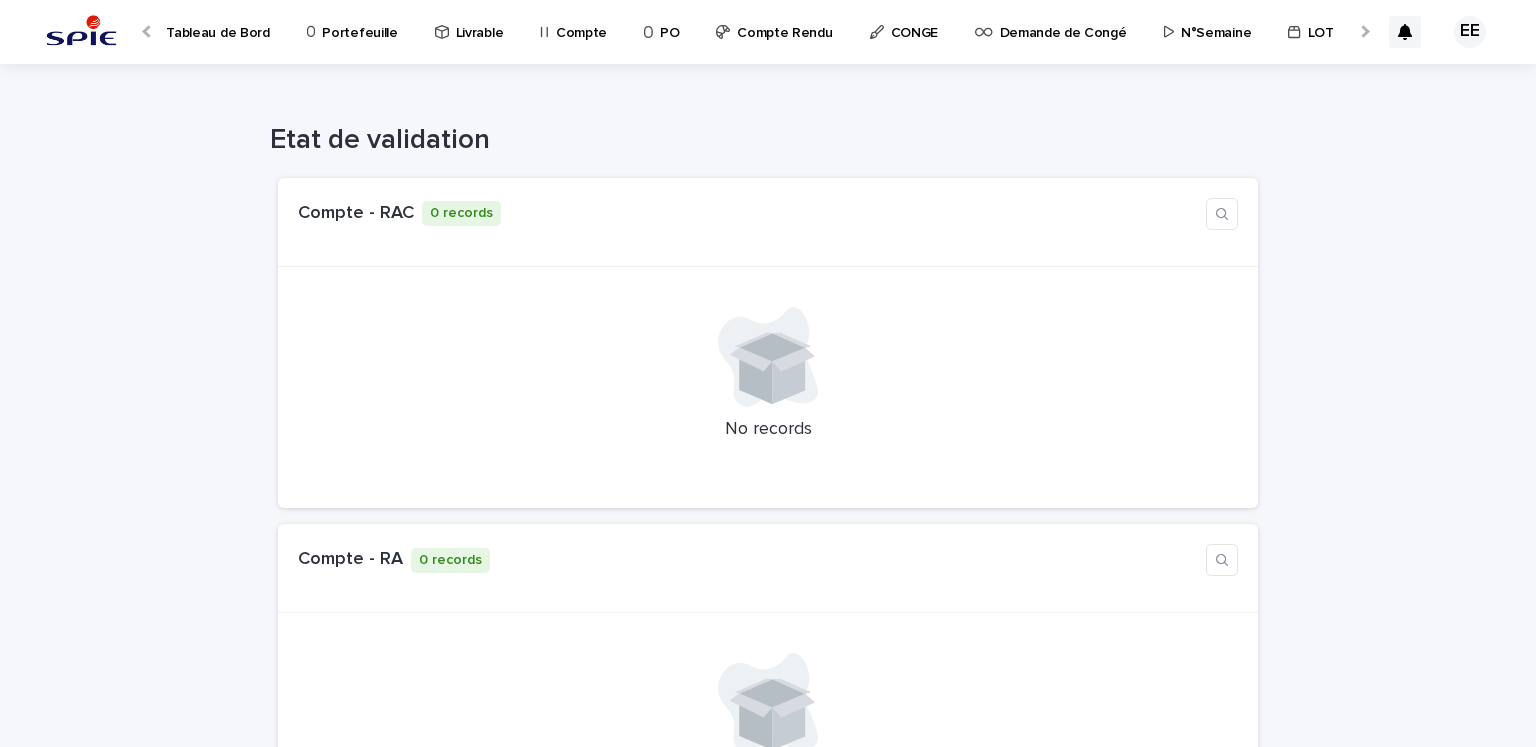click on "Compte Rendu" at bounding box center (784, 21) 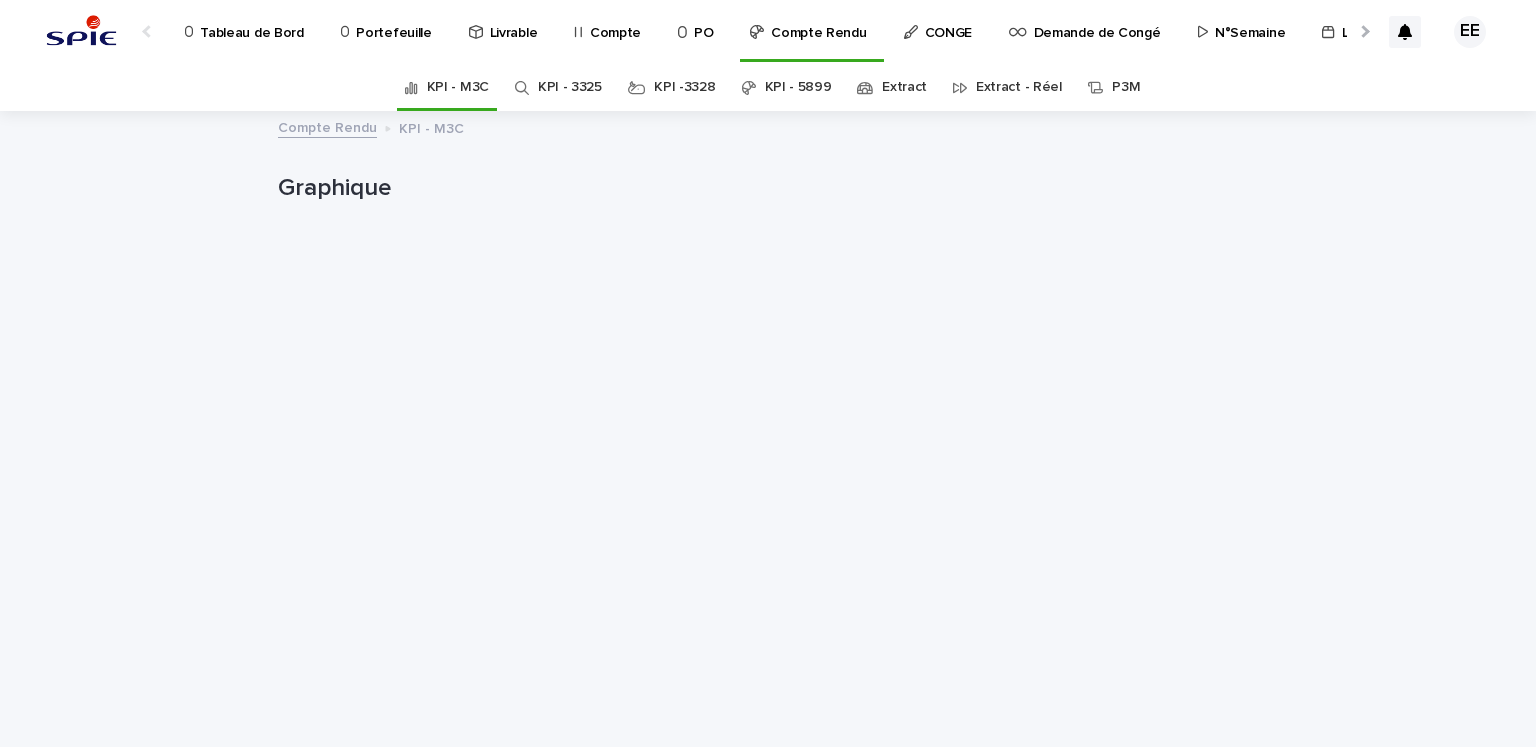 click on "Extract" at bounding box center (904, 87) 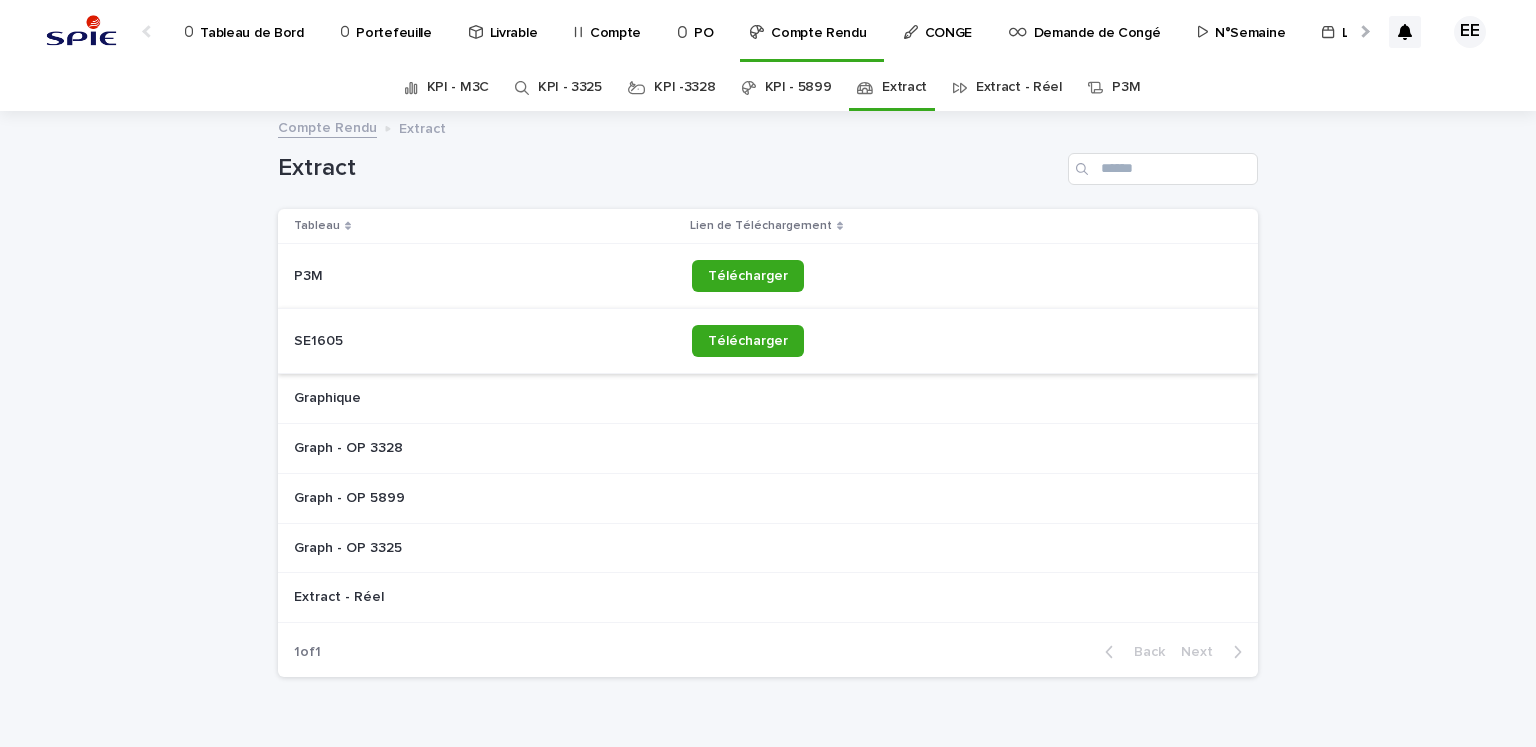 click on "Télécharger" at bounding box center [748, 341] 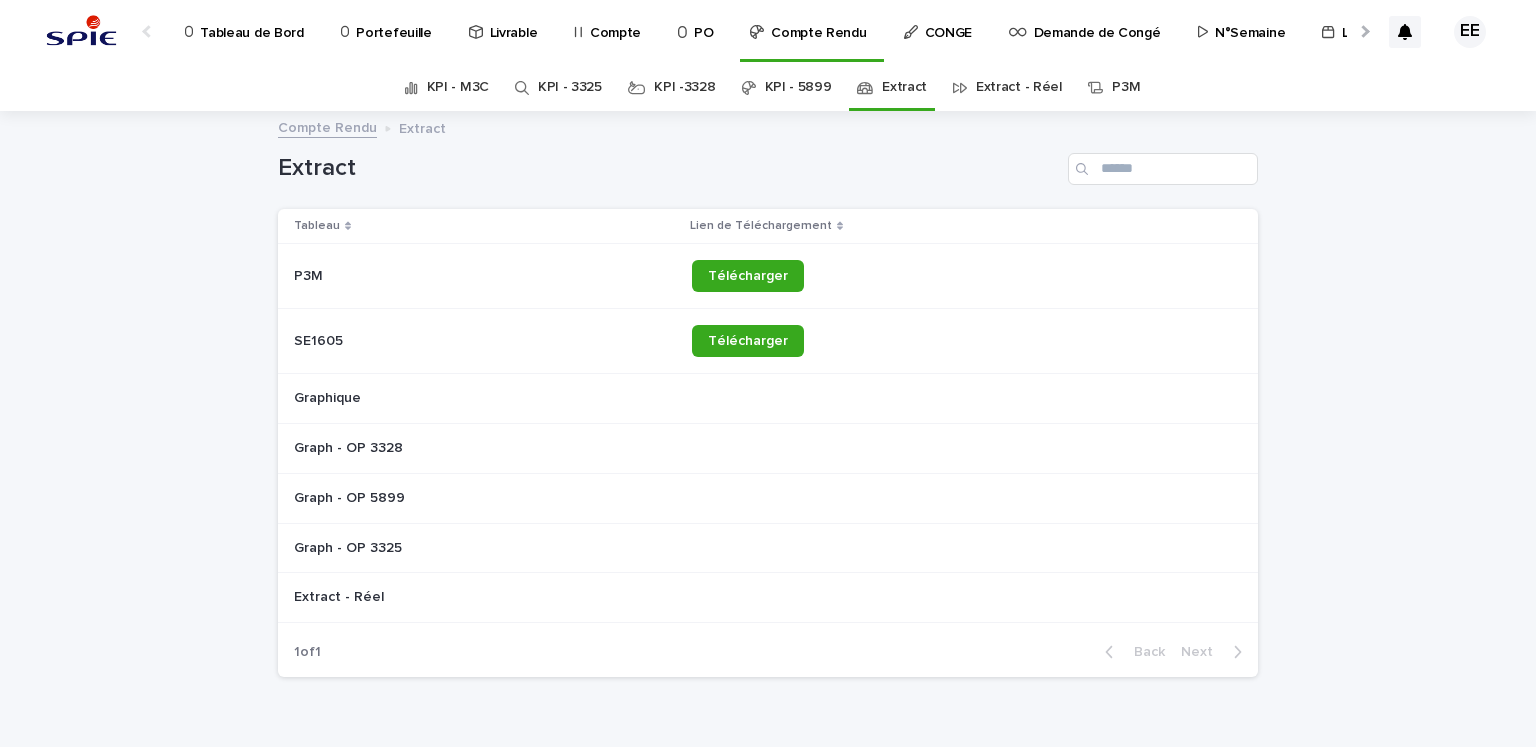 click on "Compte Rendu" at bounding box center (818, 21) 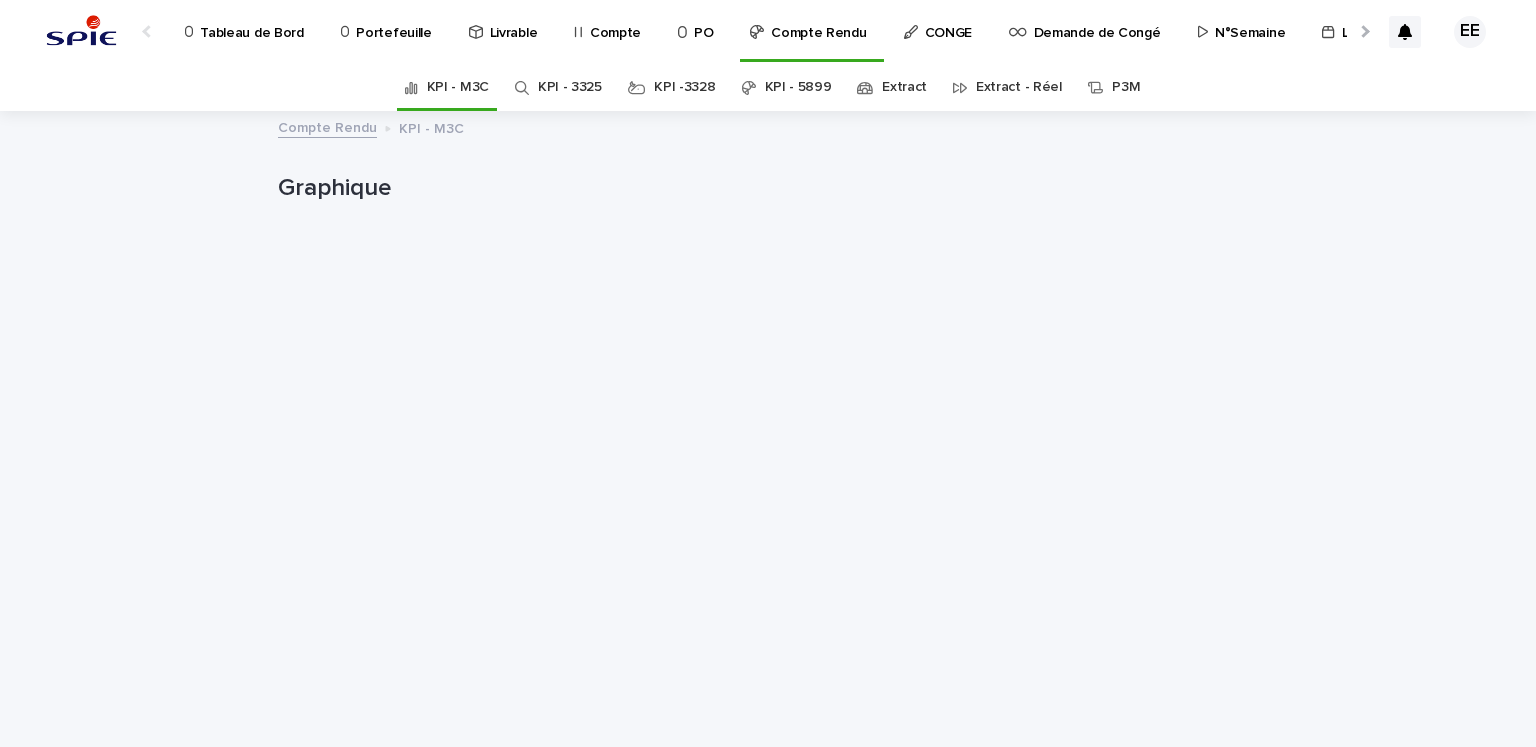 click on "KPI - 5899" at bounding box center [798, 87] 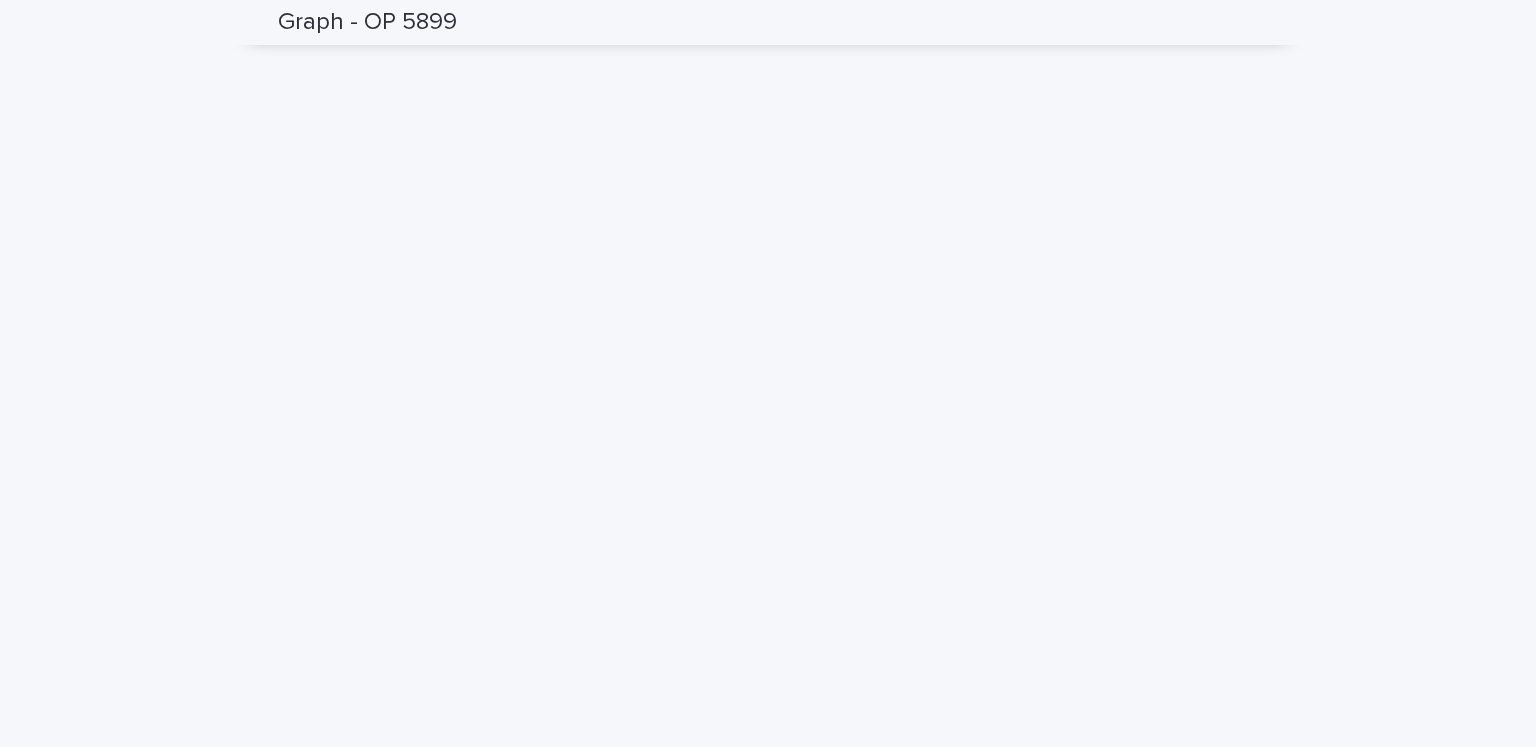 scroll, scrollTop: 1000, scrollLeft: 0, axis: vertical 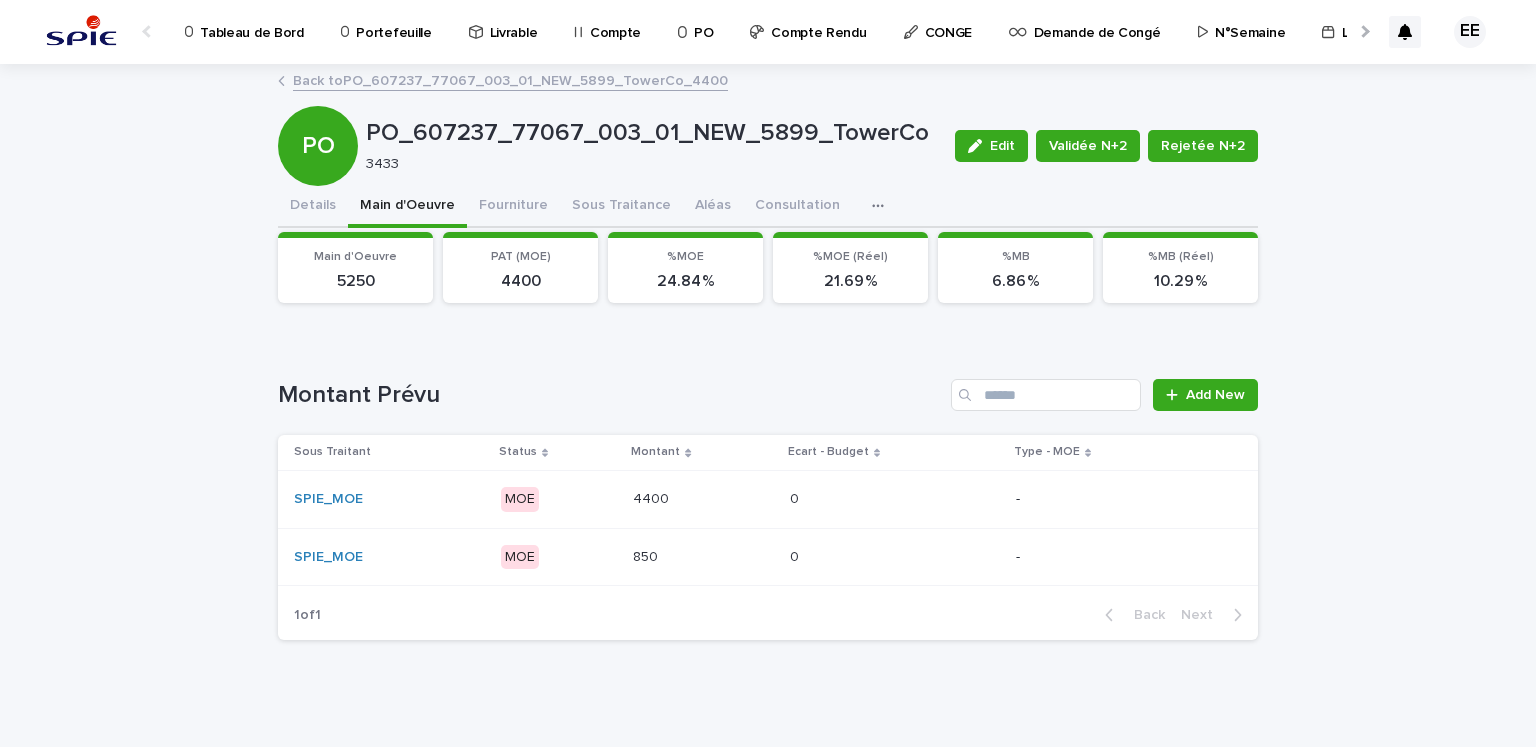 click on "Portefeuille" at bounding box center (393, 21) 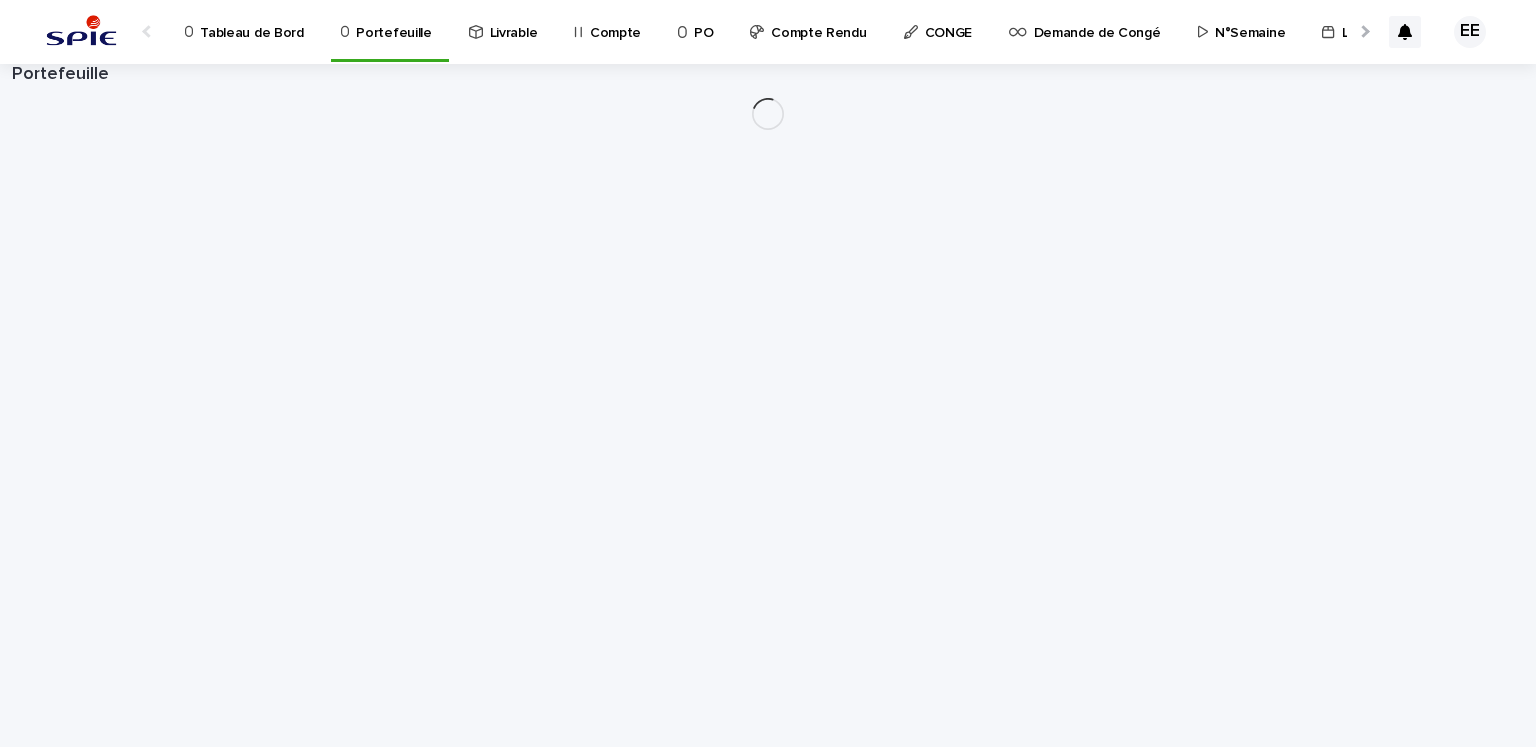 scroll, scrollTop: 0, scrollLeft: 0, axis: both 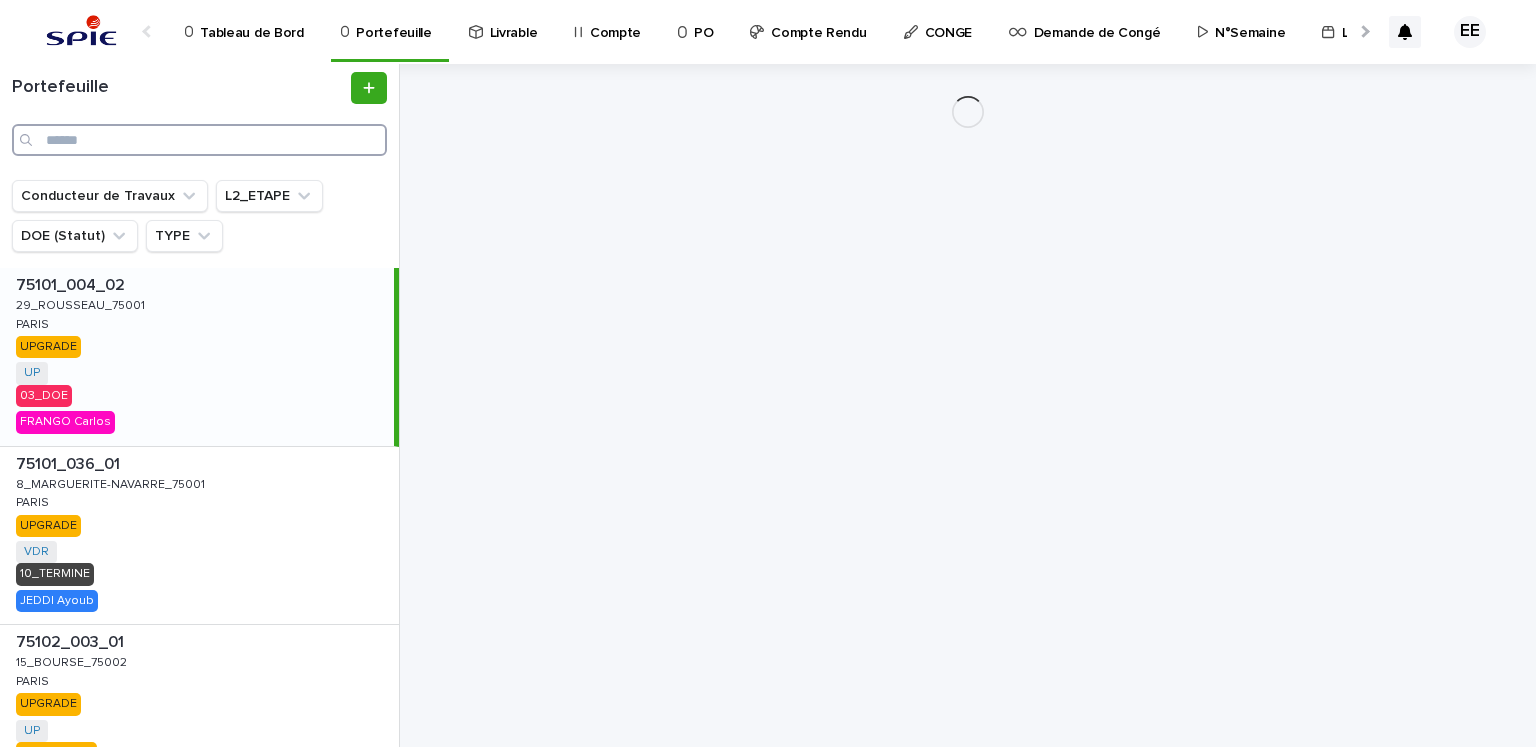 click at bounding box center [199, 140] 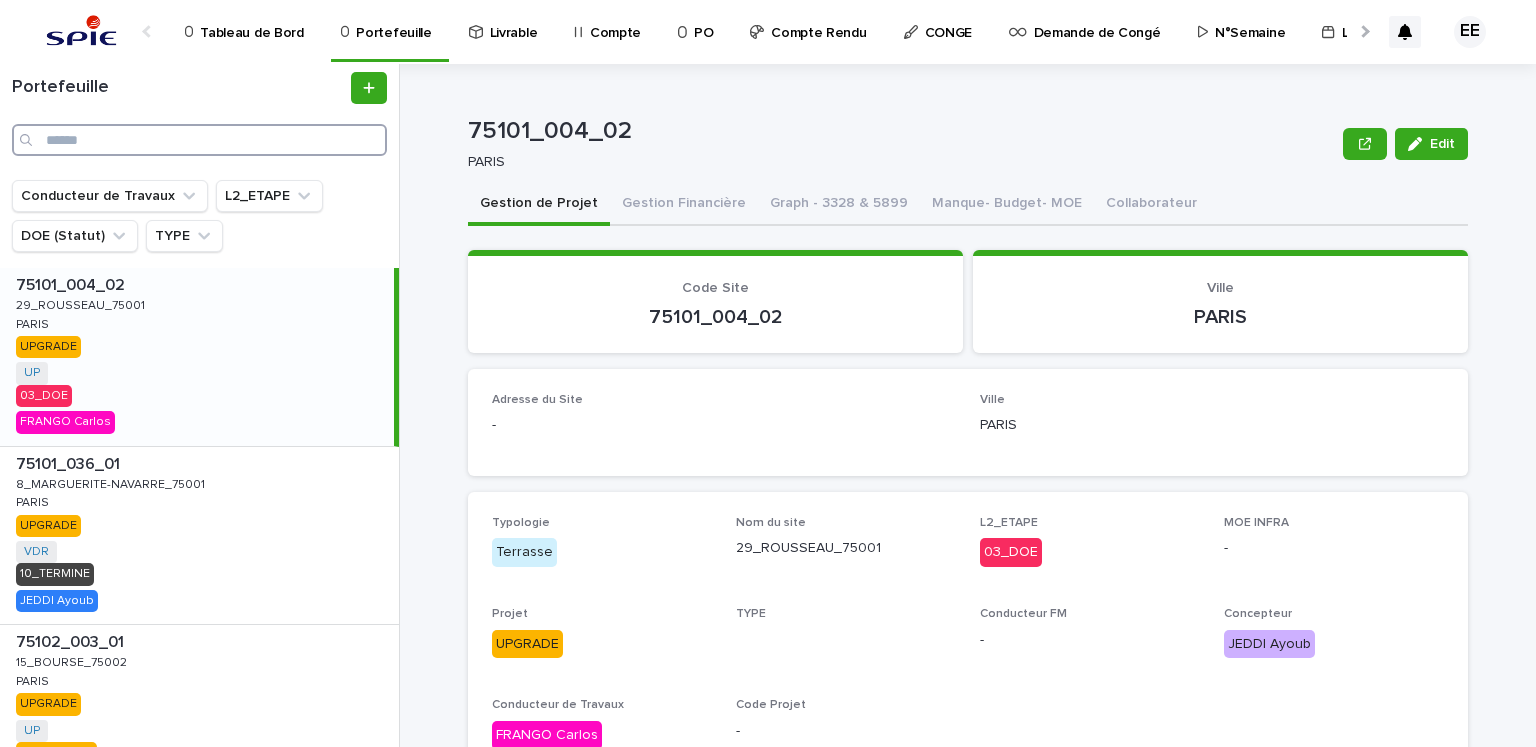 paste on "**********" 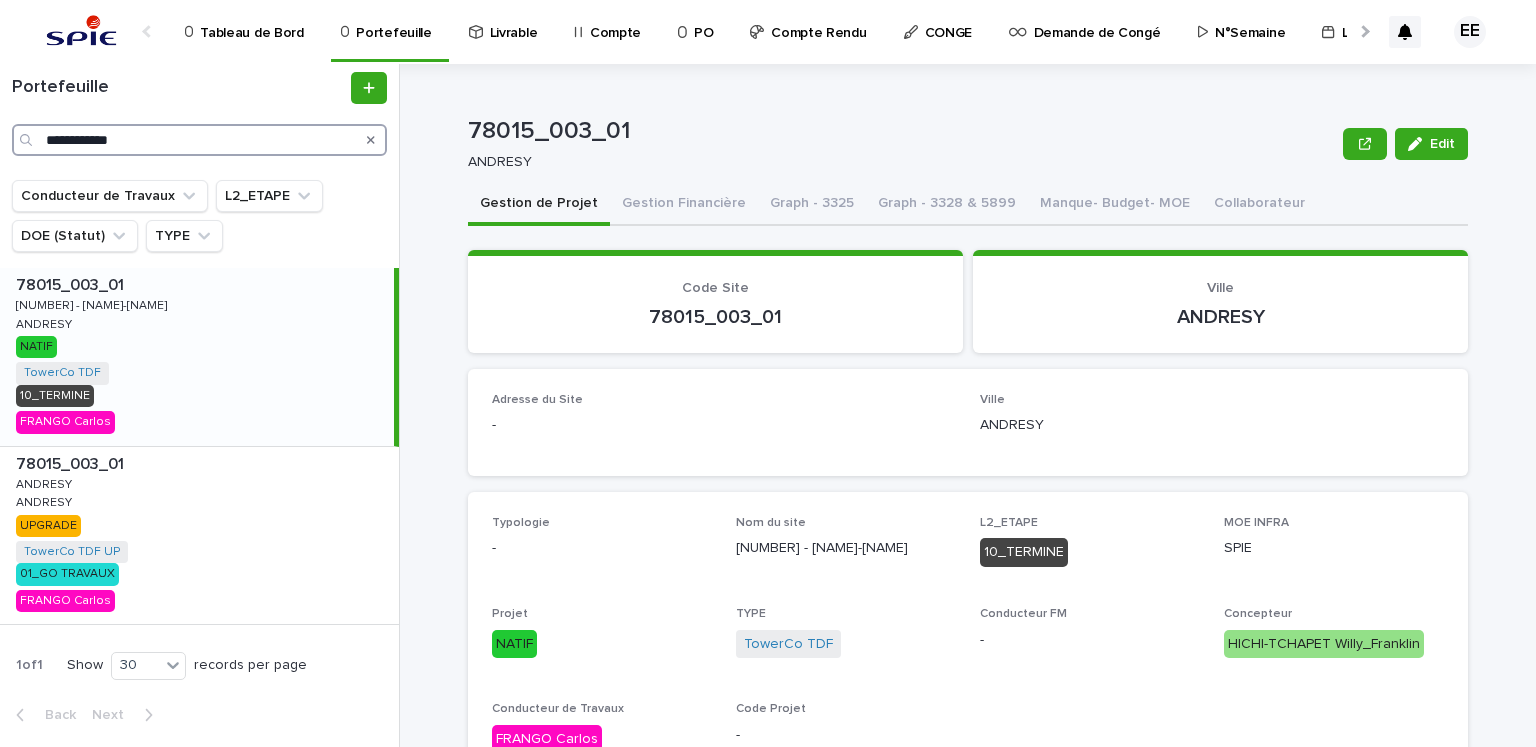 click on "**********" at bounding box center [199, 140] 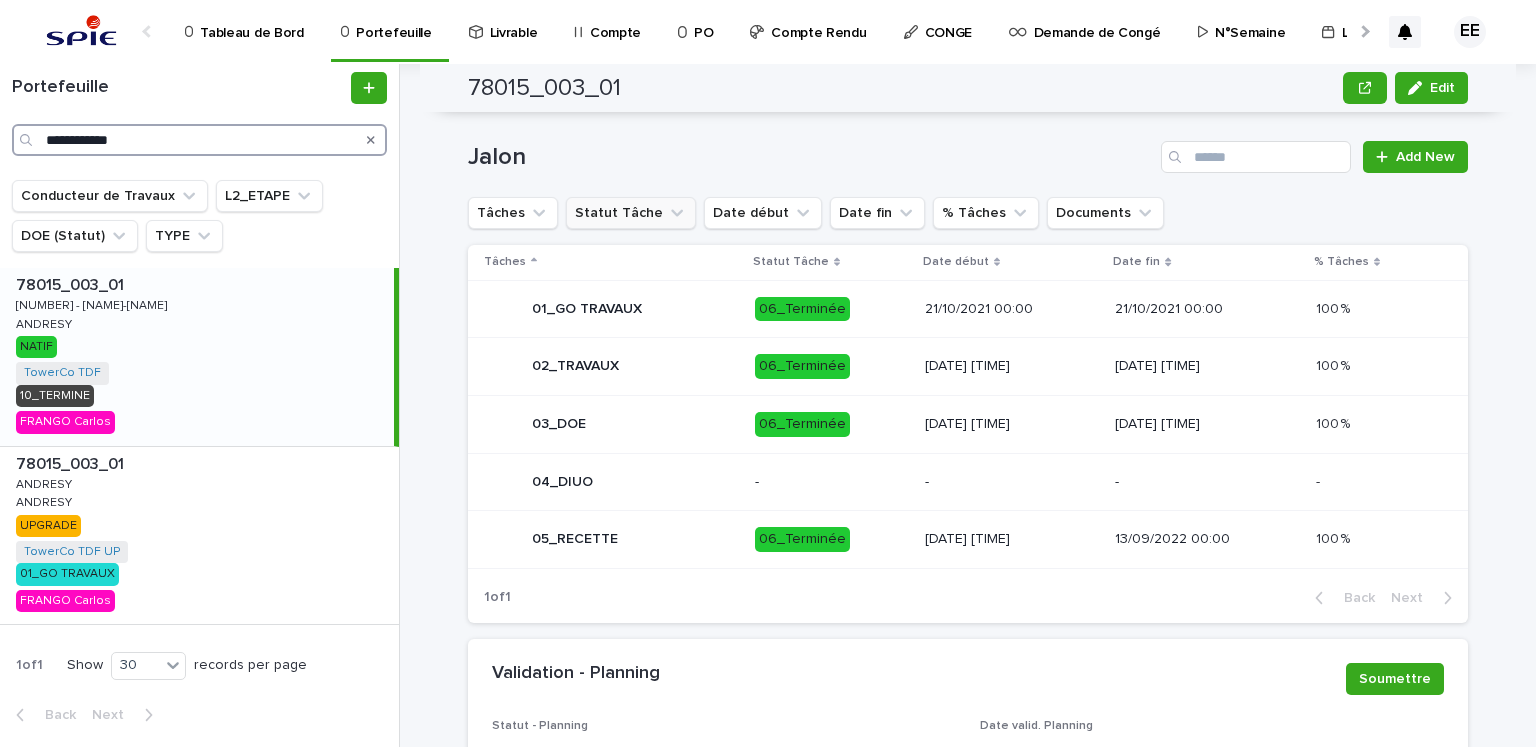 scroll, scrollTop: 500, scrollLeft: 0, axis: vertical 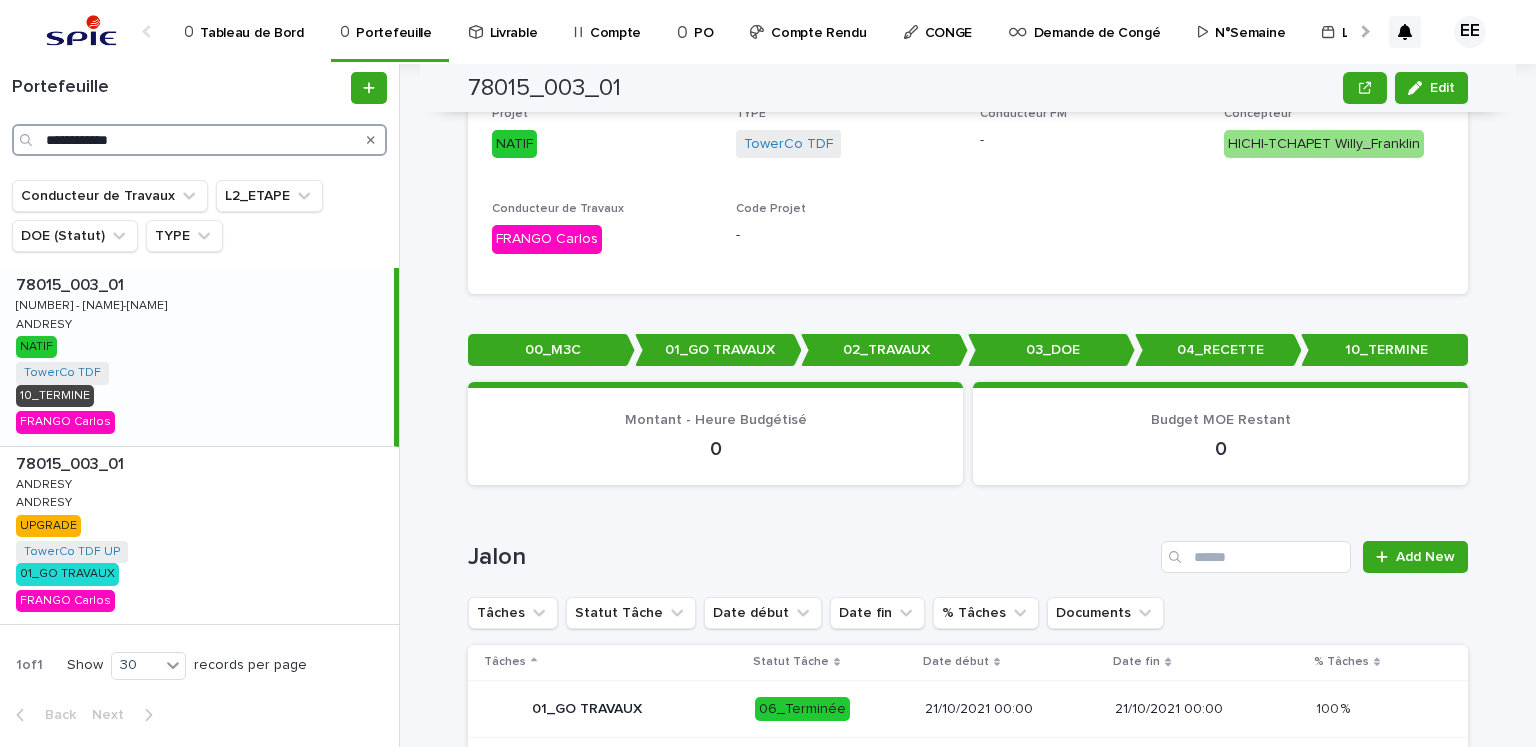 type on "**********" 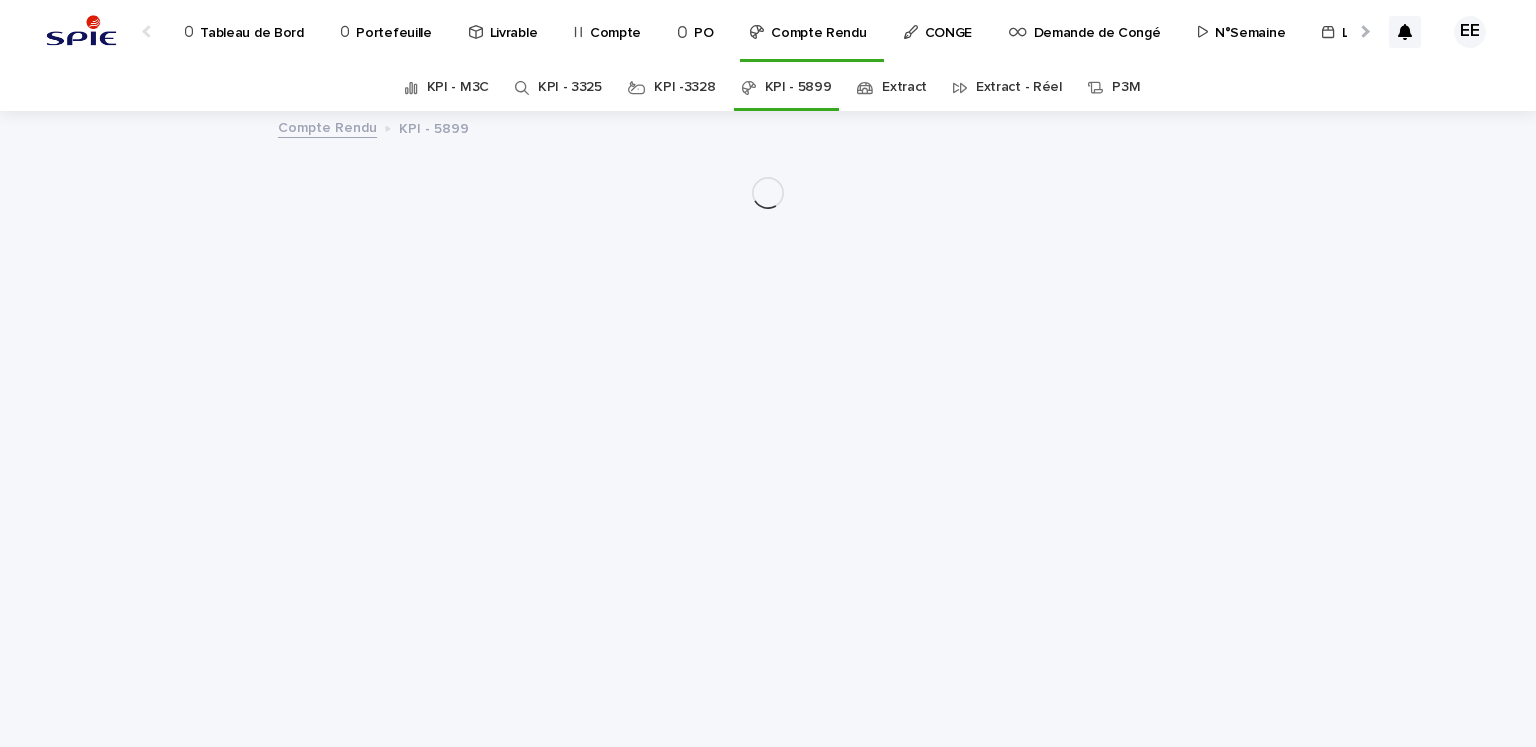 scroll, scrollTop: 0, scrollLeft: 0, axis: both 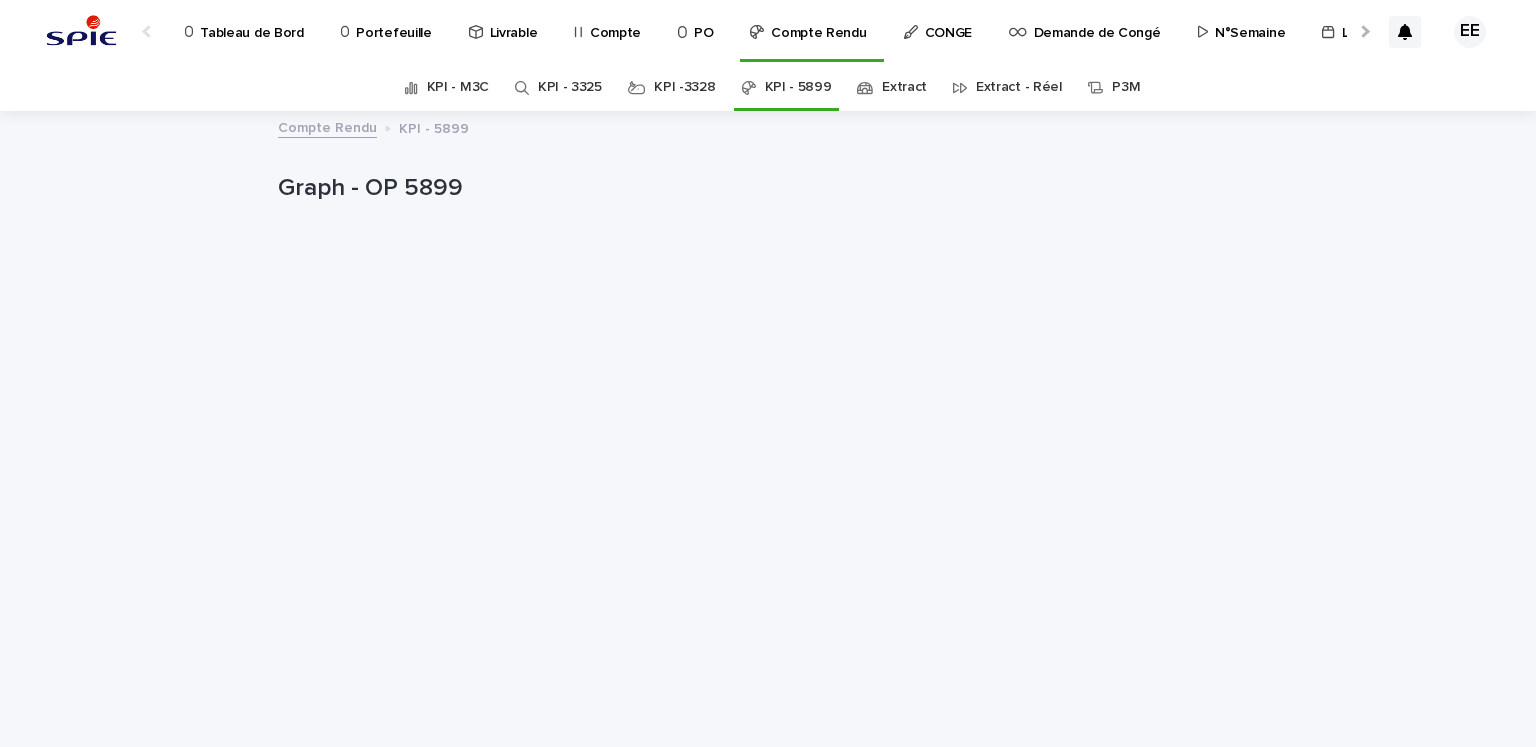 click on "Portefeuille" at bounding box center (393, 21) 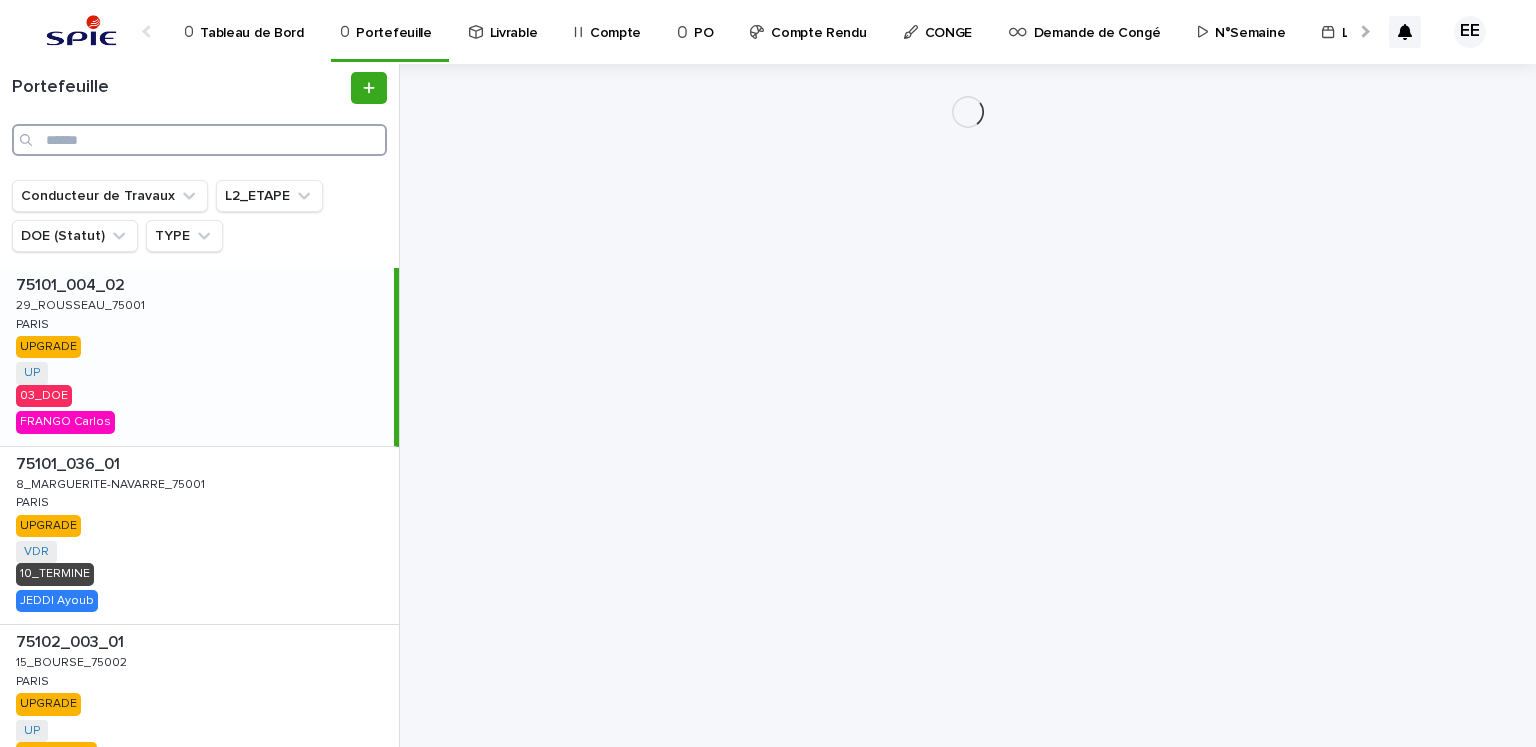 click at bounding box center (199, 140) 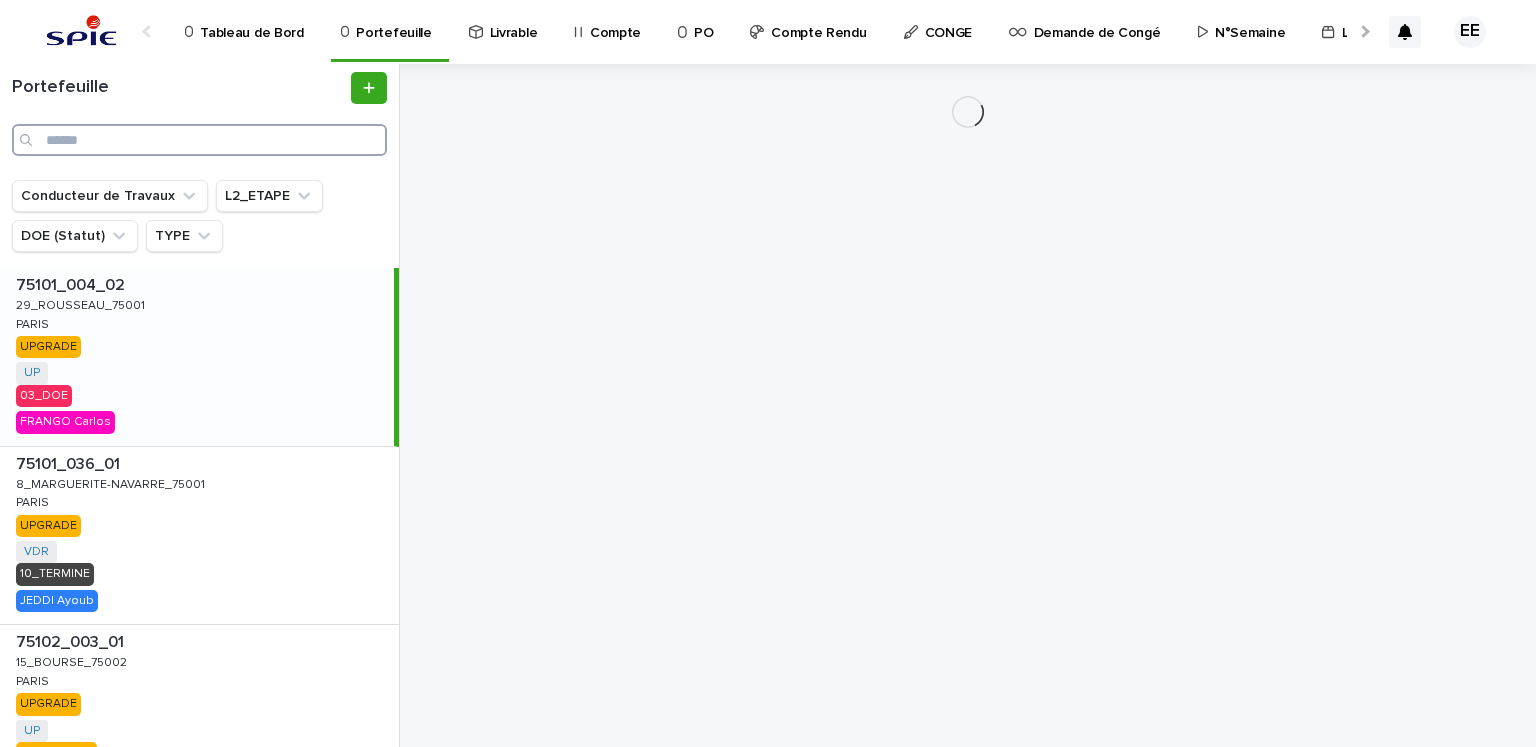 paste on "**********" 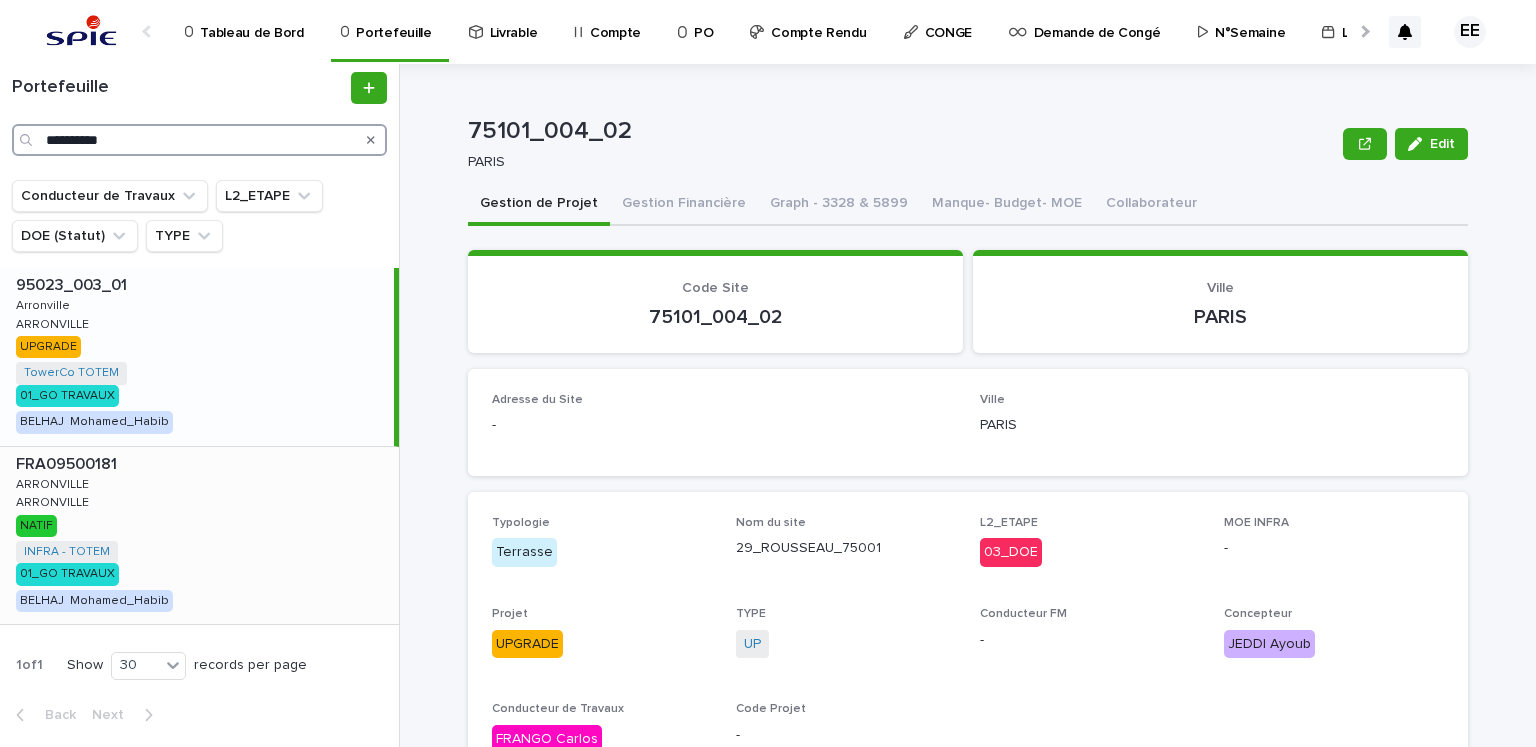 type on "**********" 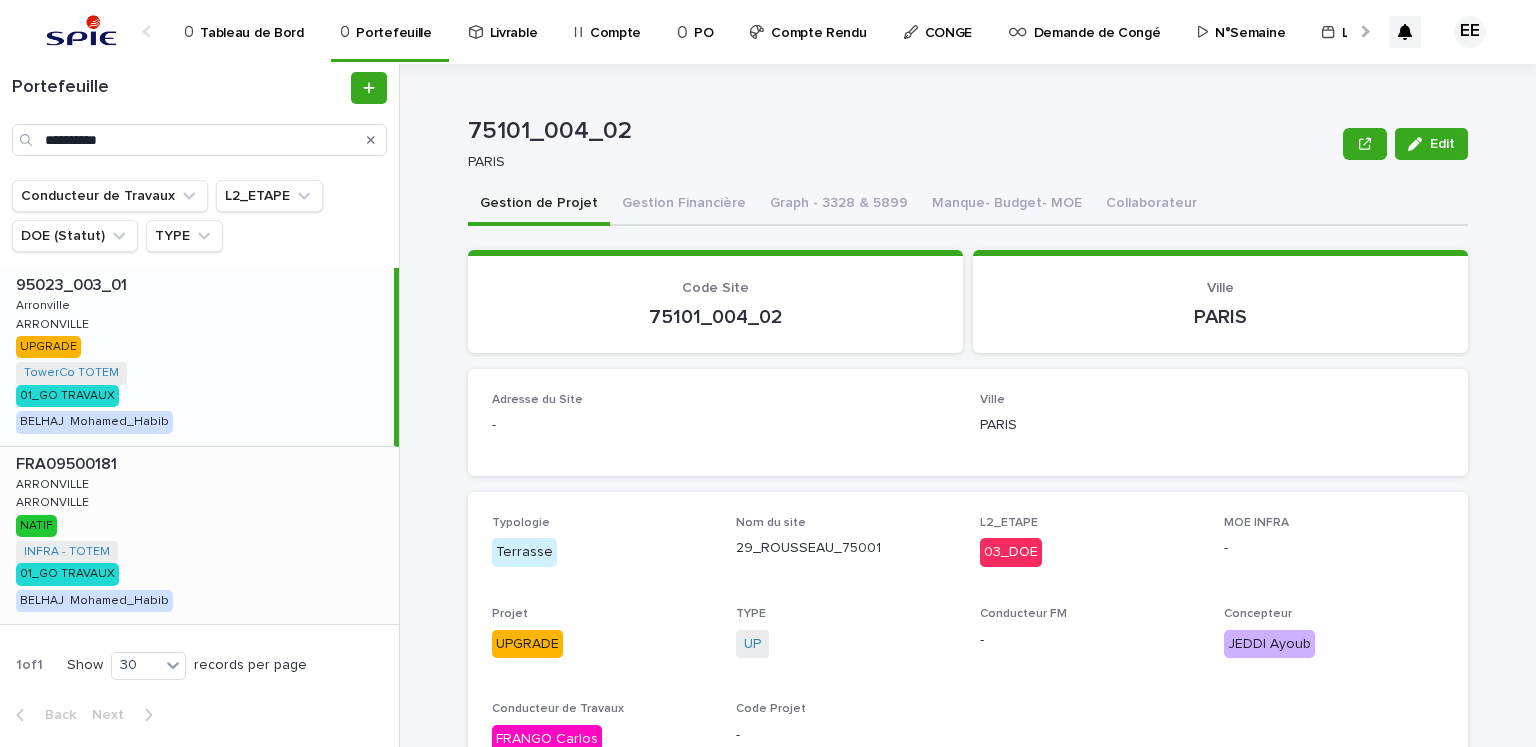 click on "FRA09500181 FRA09500181   ARRONVILLE ARRONVILLE   ARRONVILLE ARRONVILLE   NATIF INFRA - TOTEM   + 0 01_GO TRAVAUX [NAME]" at bounding box center (199, 536) 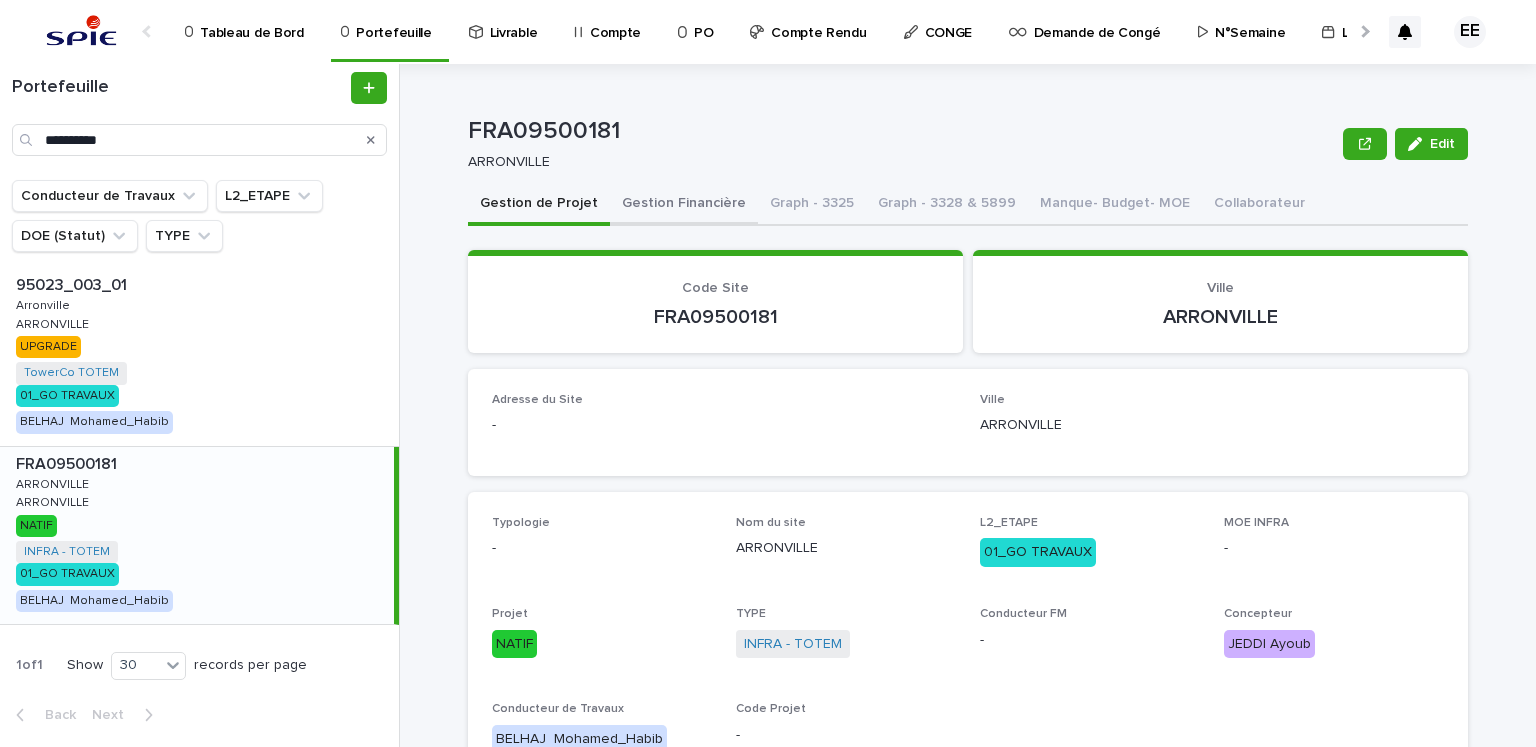 click on "Gestion Financière" at bounding box center (684, 205) 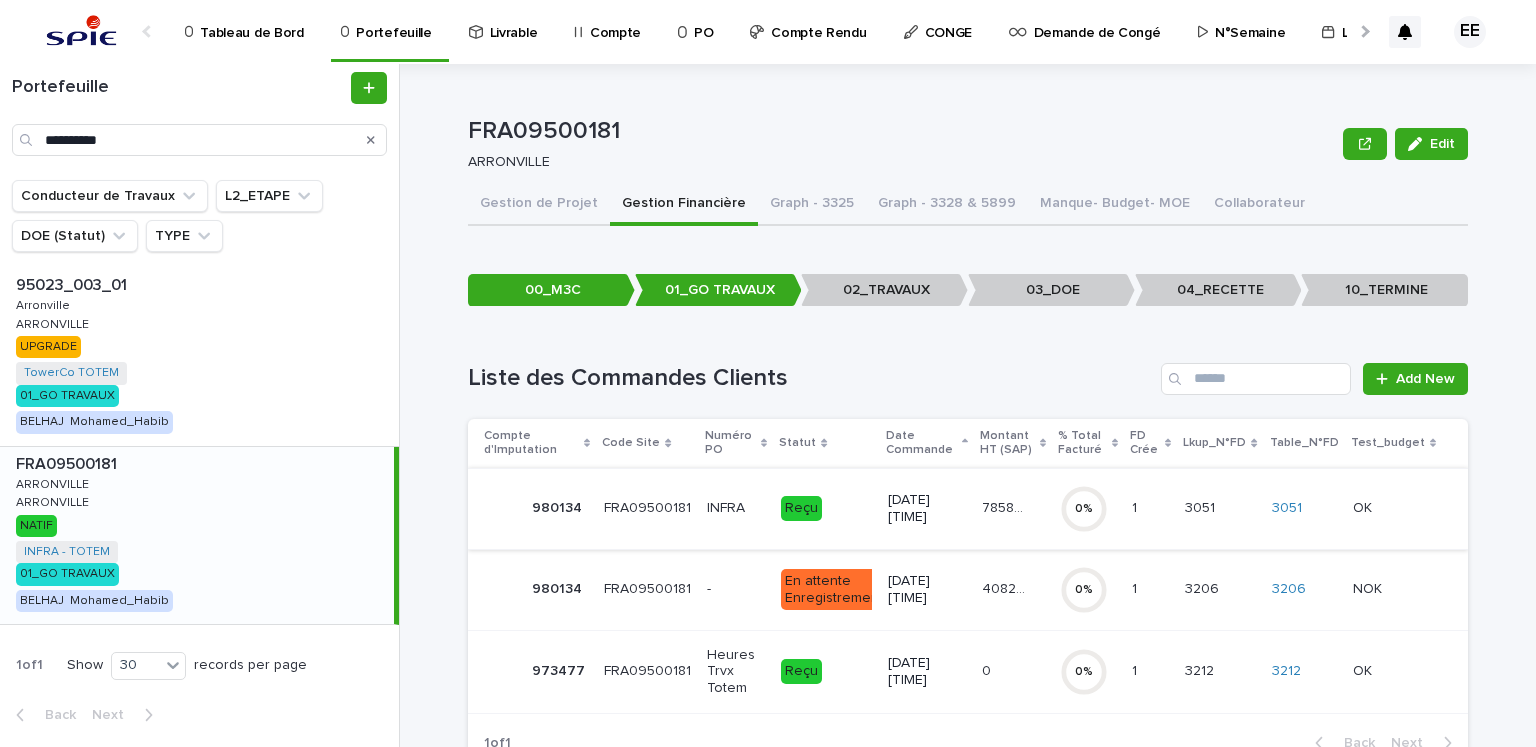 scroll, scrollTop: 65, scrollLeft: 0, axis: vertical 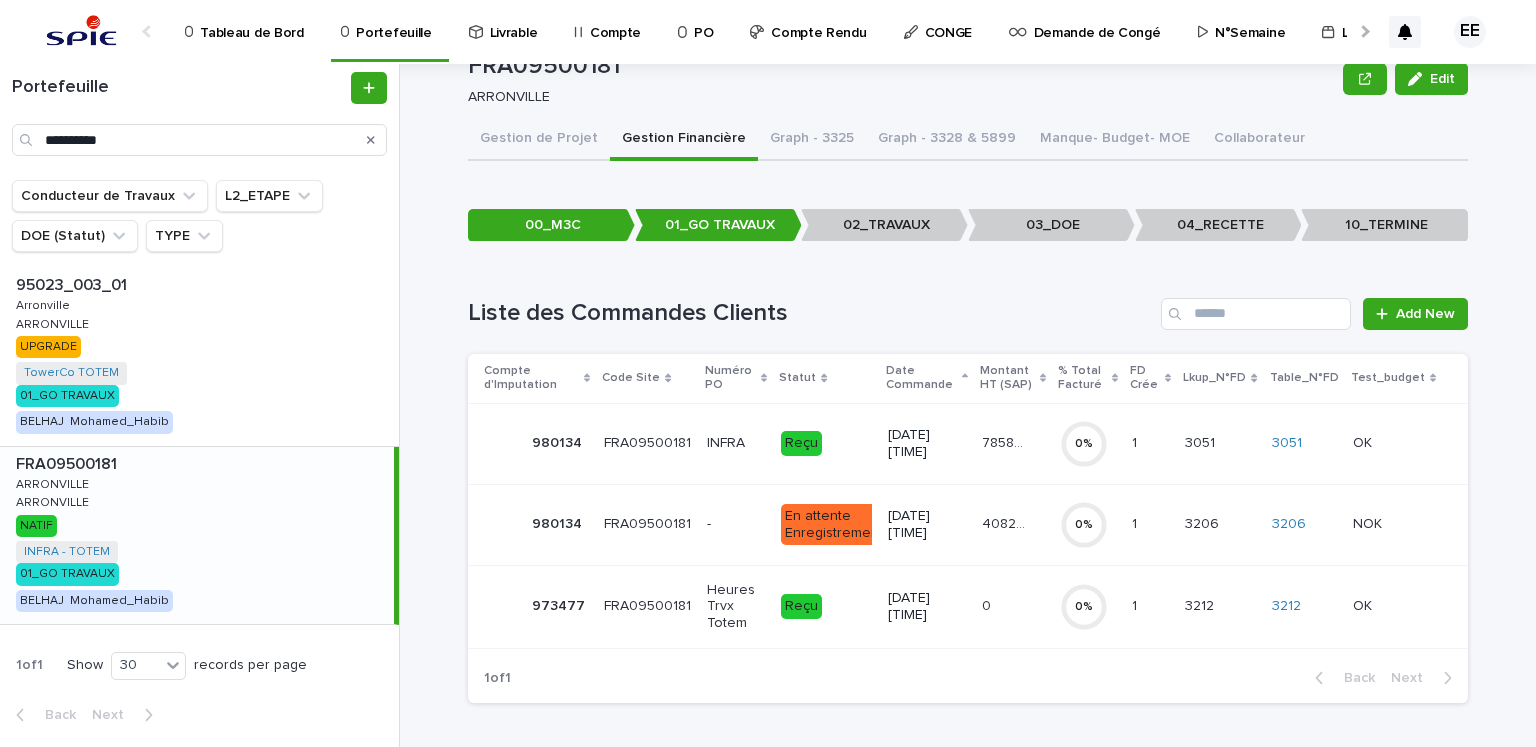 click on "78587.03" at bounding box center [1006, 441] 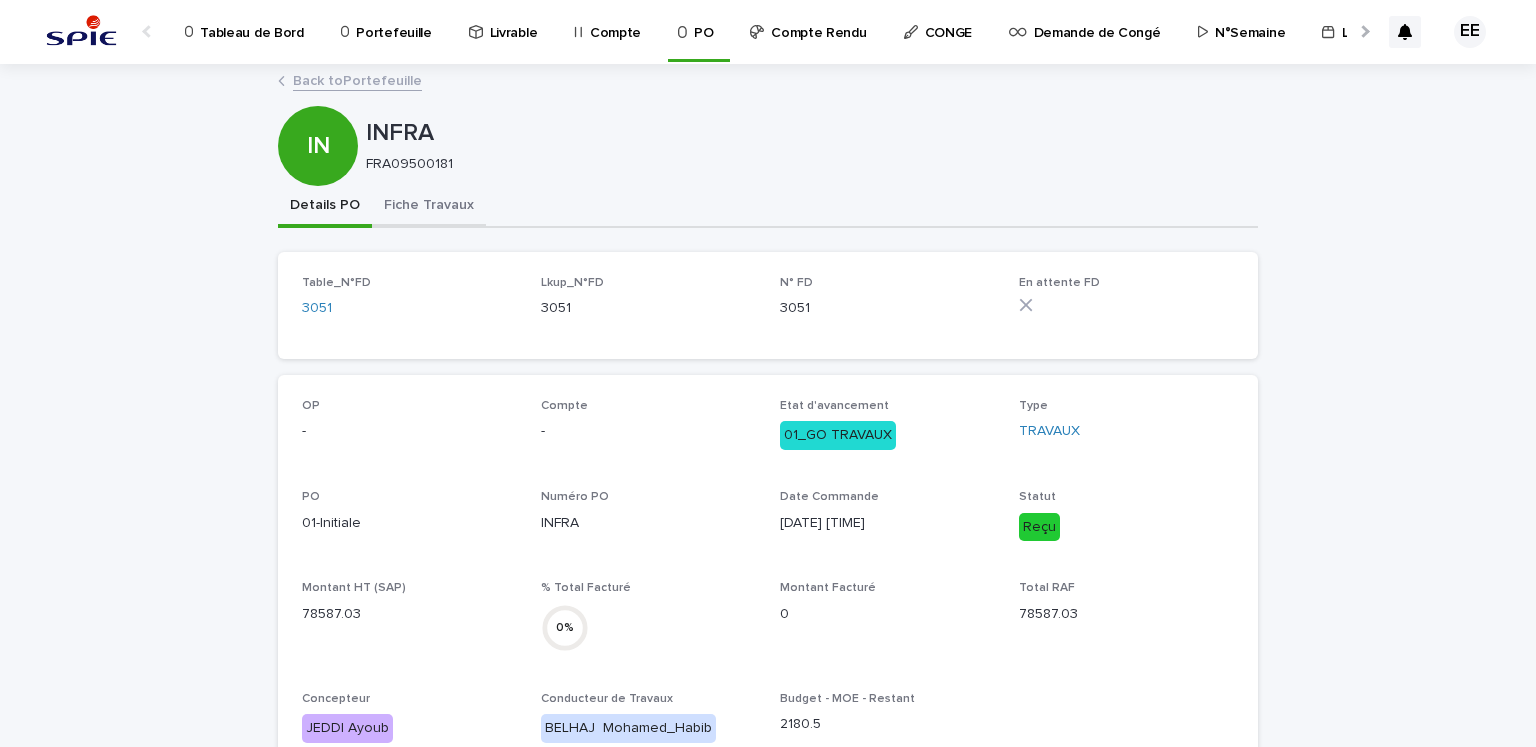 click on "Fiche Travaux" at bounding box center [429, 207] 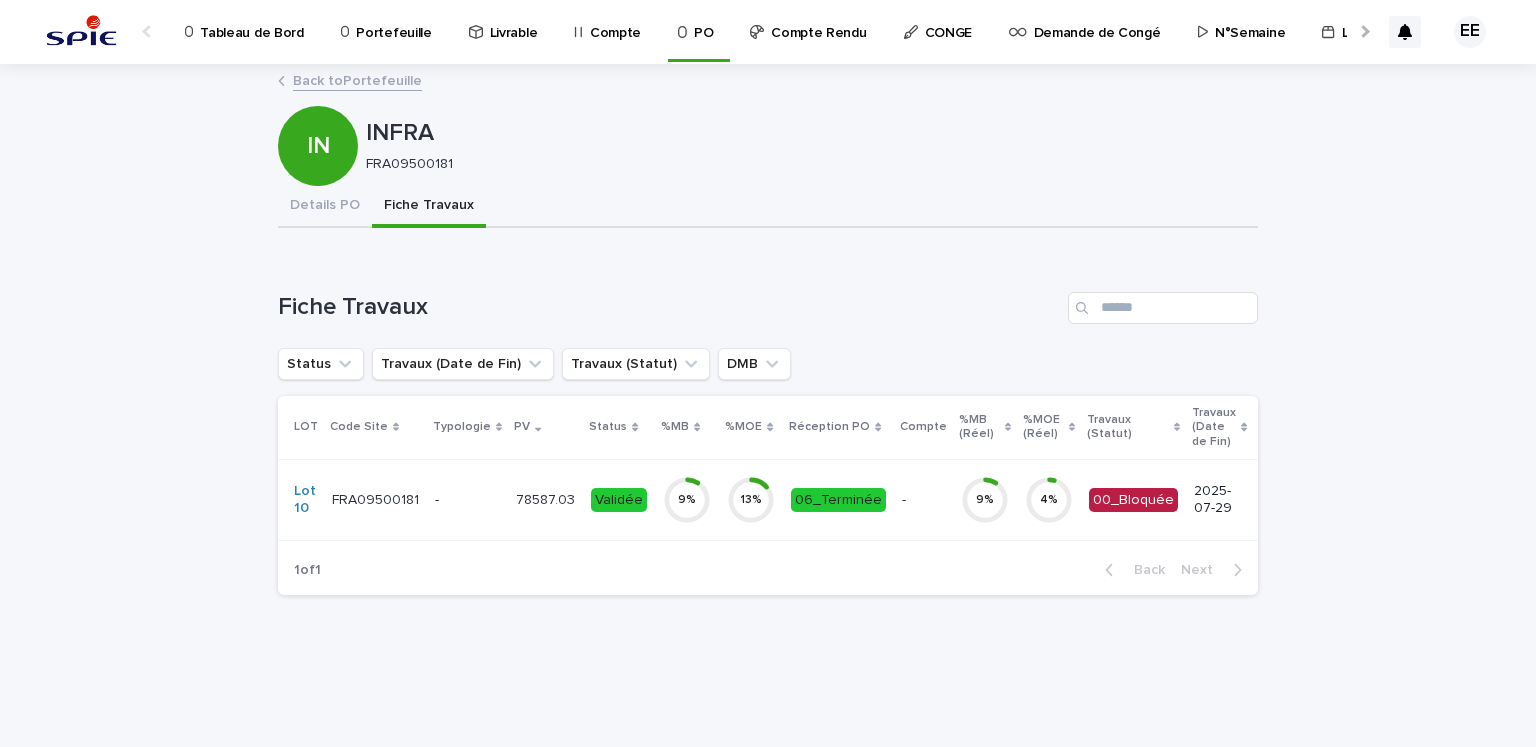 click on "9 %" at bounding box center (687, 499) 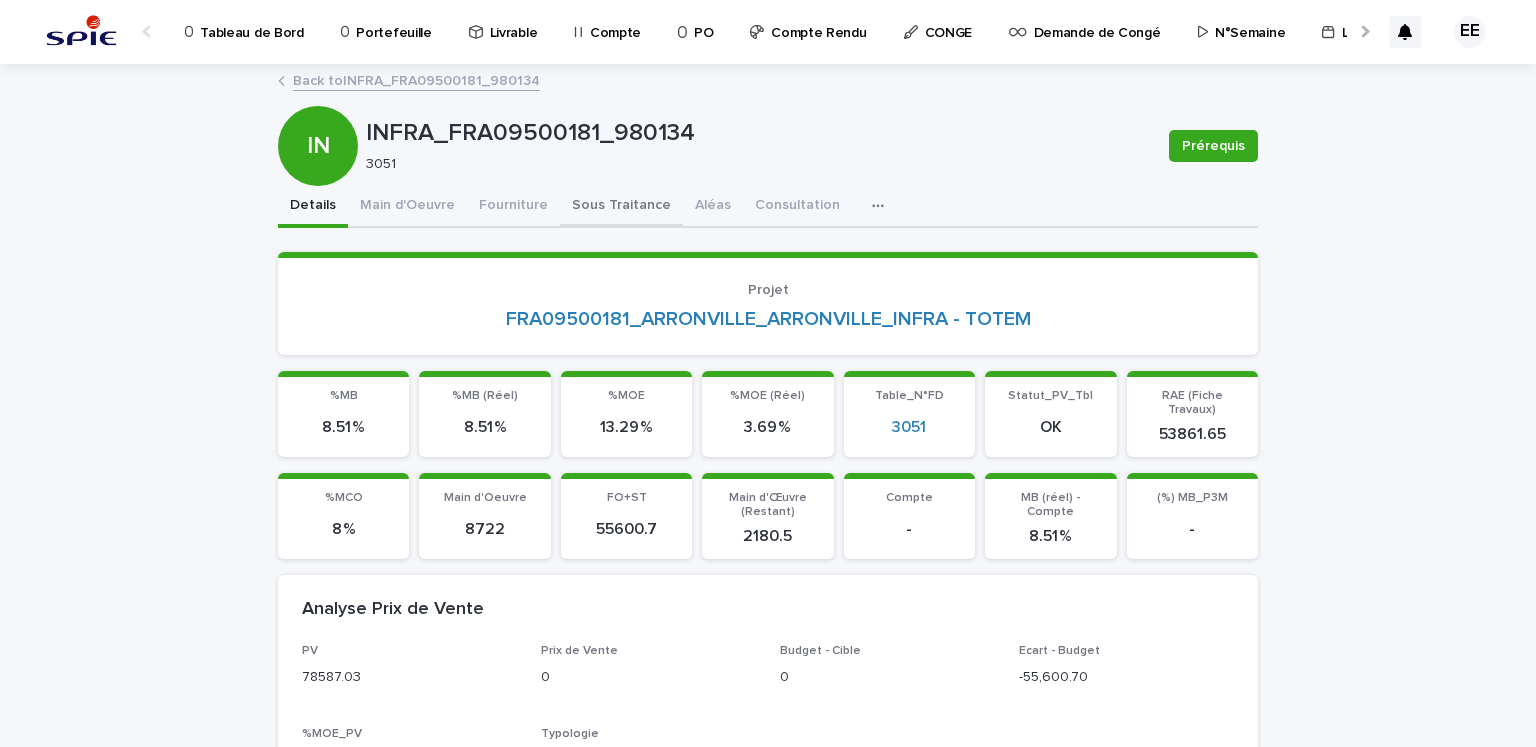 click on "Sous Traitance" at bounding box center [621, 207] 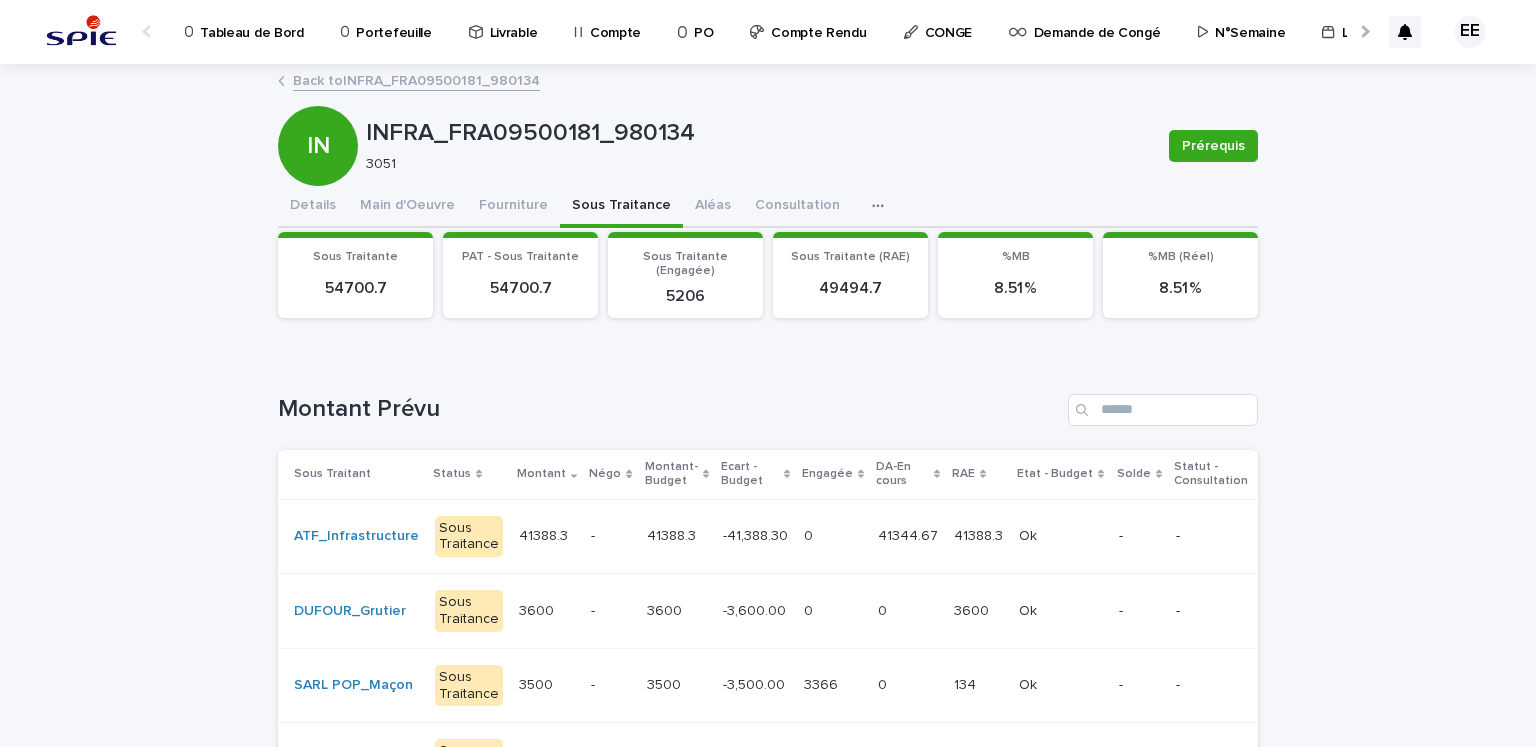 click on "41344.67 41344.67" at bounding box center [908, 536] 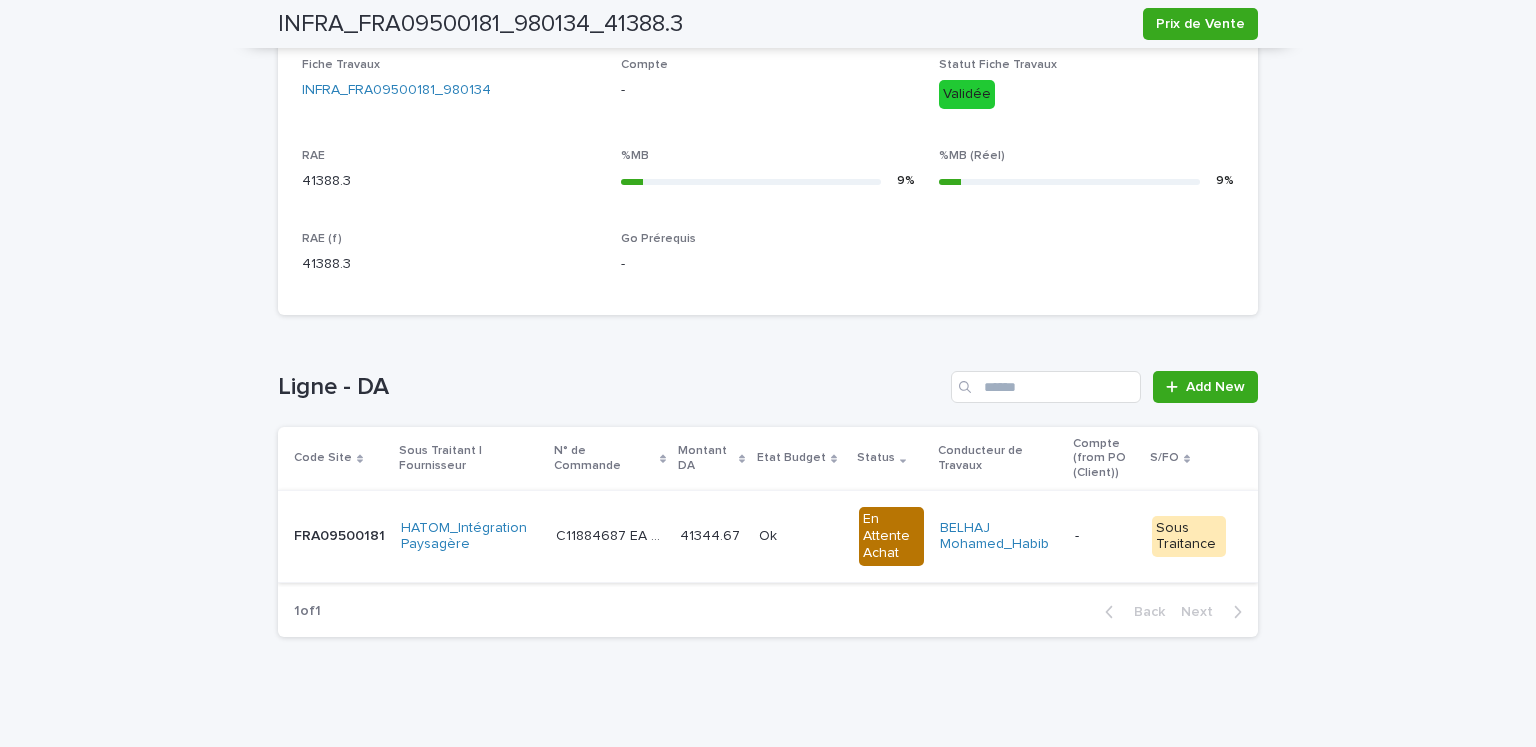 scroll, scrollTop: 765, scrollLeft: 0, axis: vertical 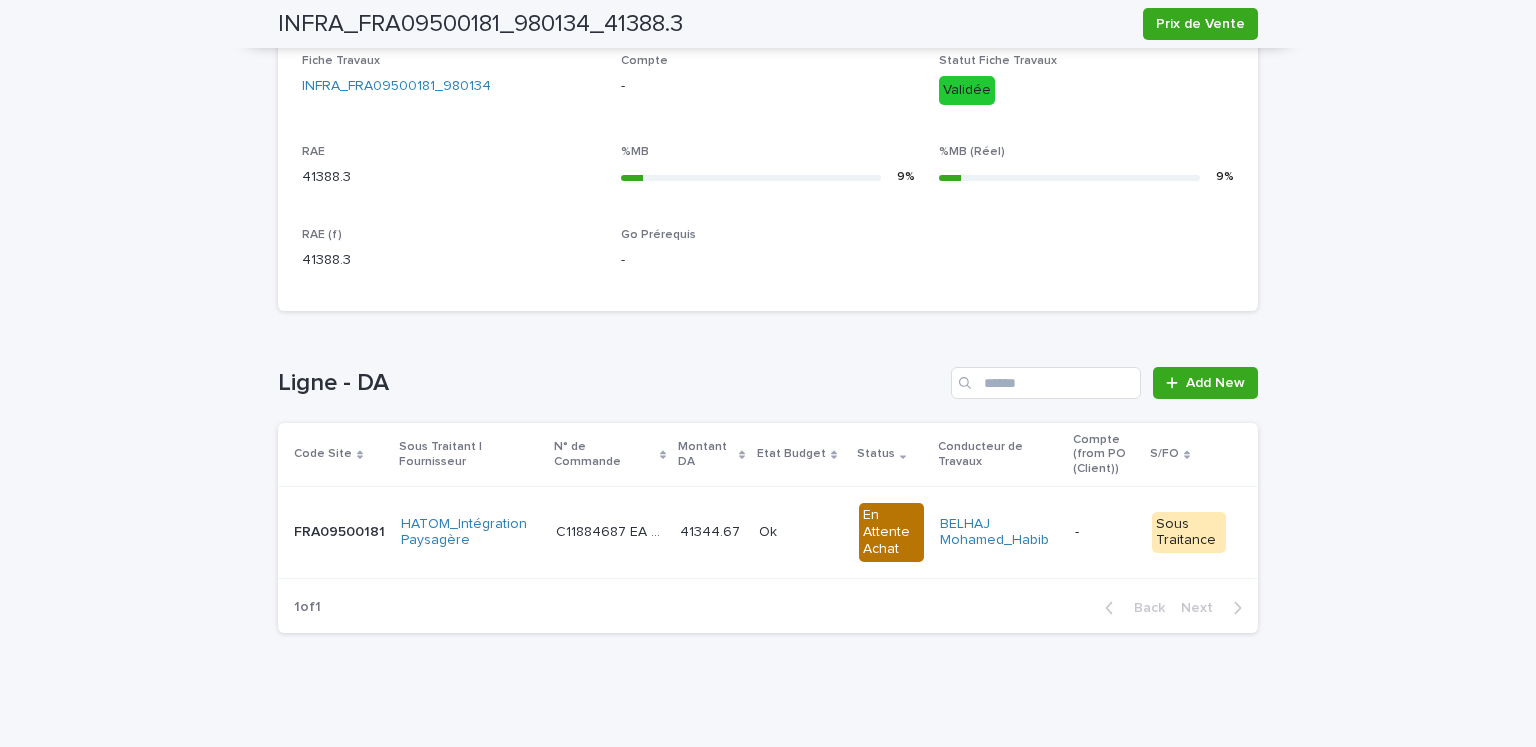click on "41344.67 41344.67" at bounding box center [711, 532] 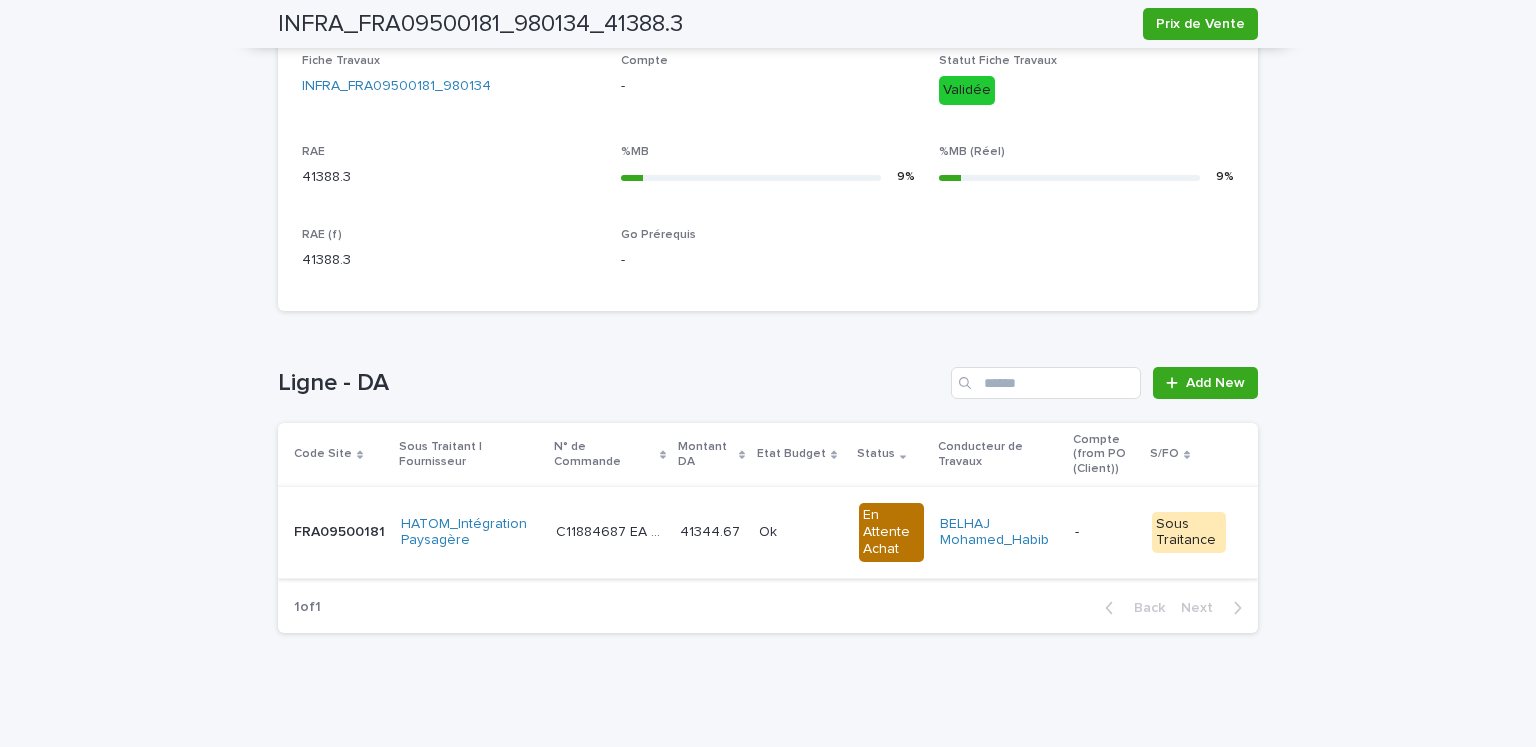 scroll, scrollTop: 0, scrollLeft: 0, axis: both 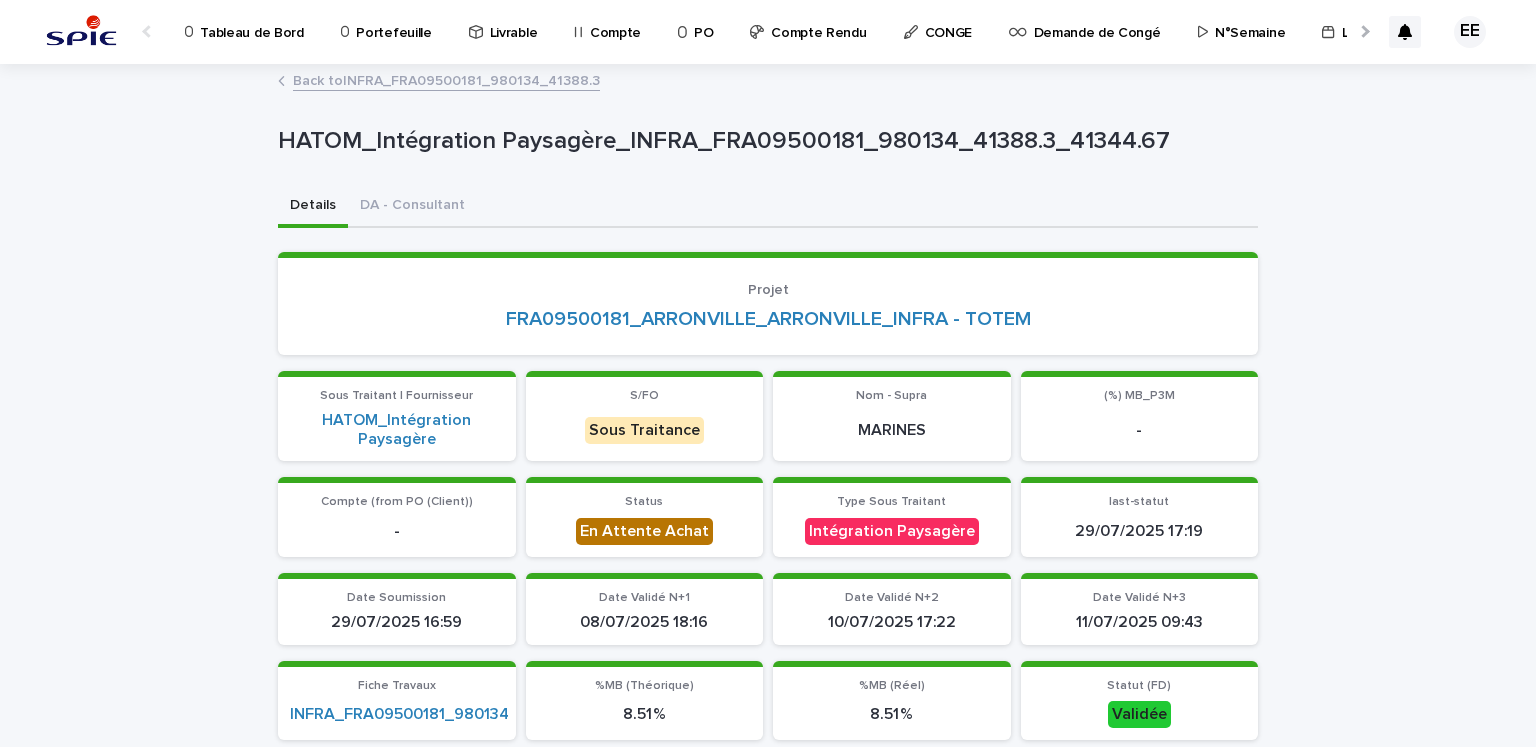 click on "Compte Rendu" at bounding box center (818, 21) 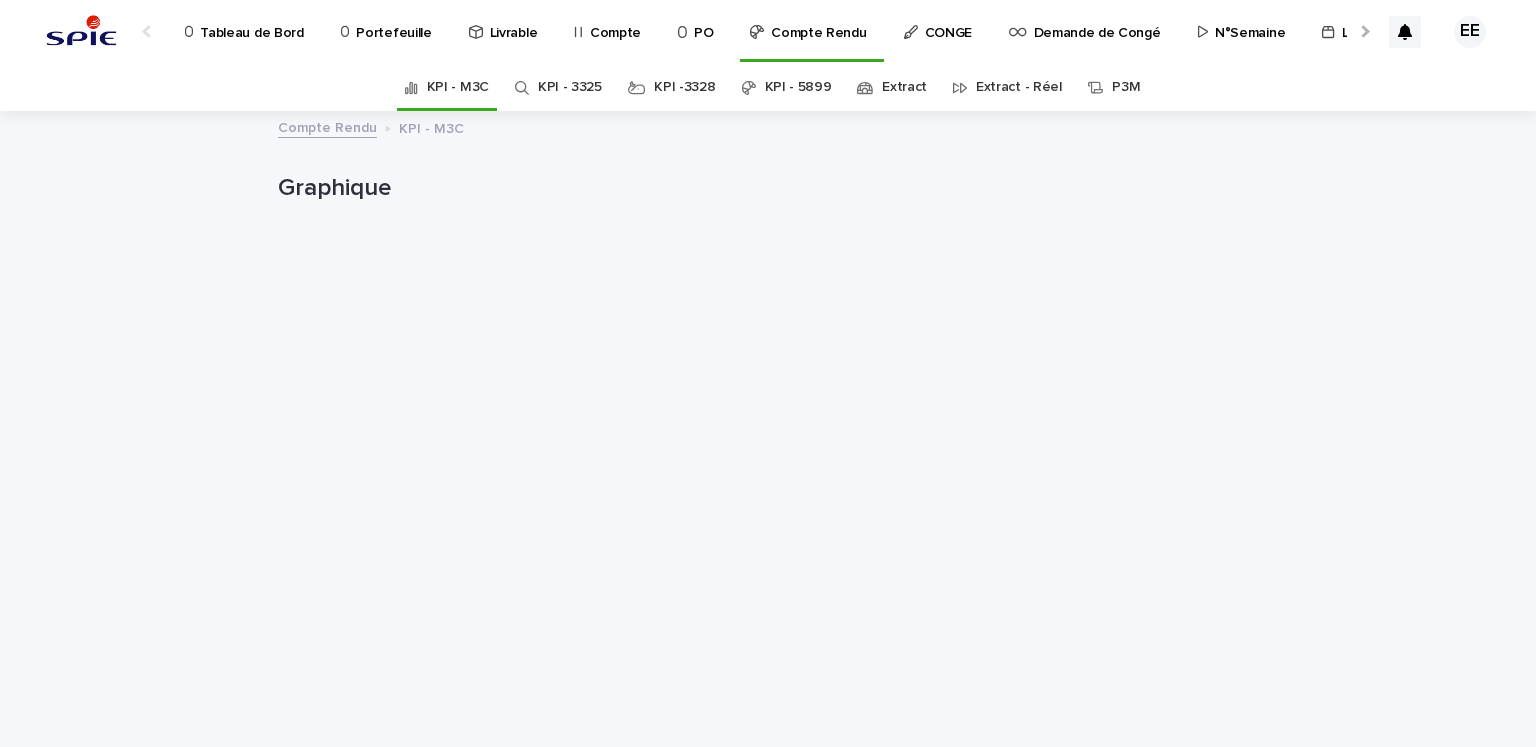 click on "Extract" at bounding box center [904, 87] 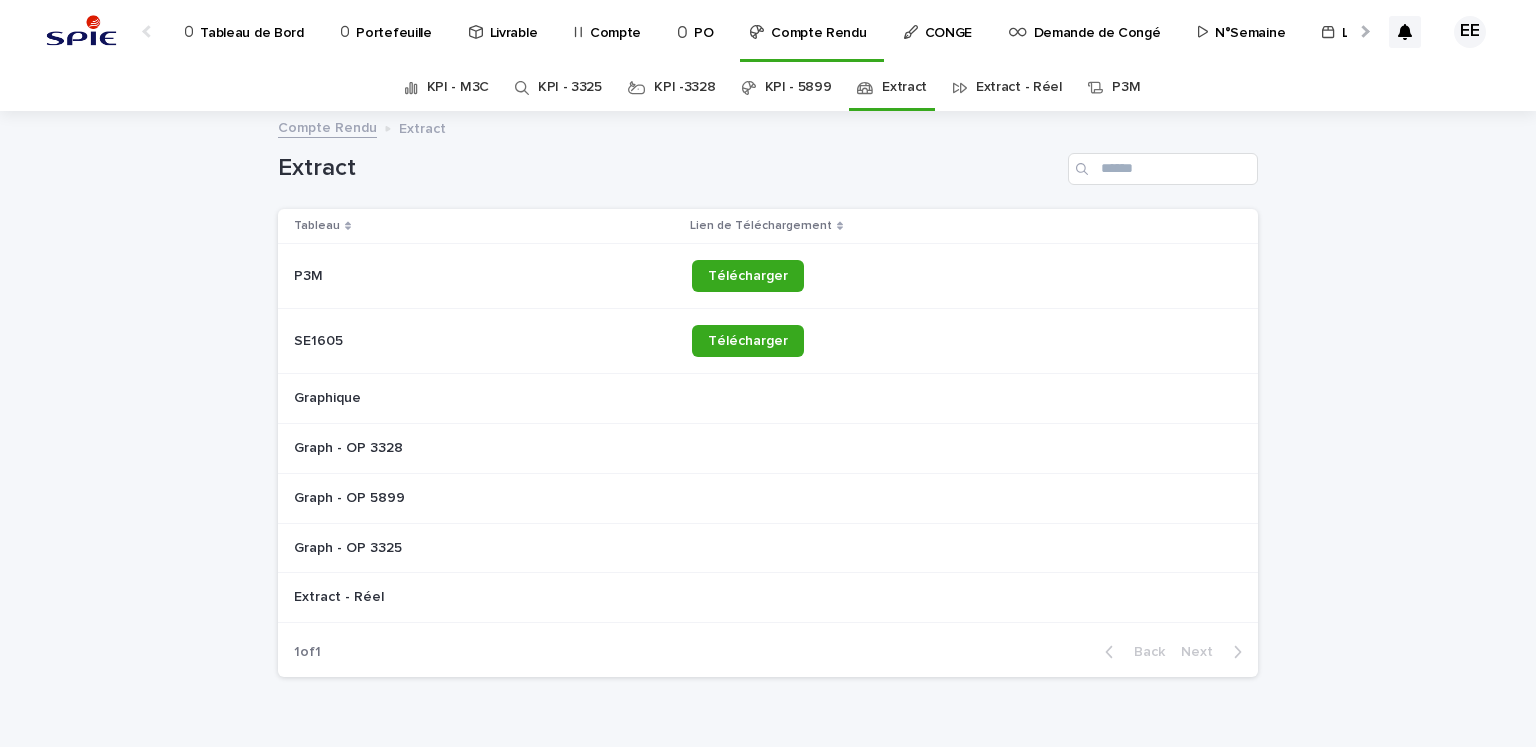click on "KPI - 5899" at bounding box center (798, 87) 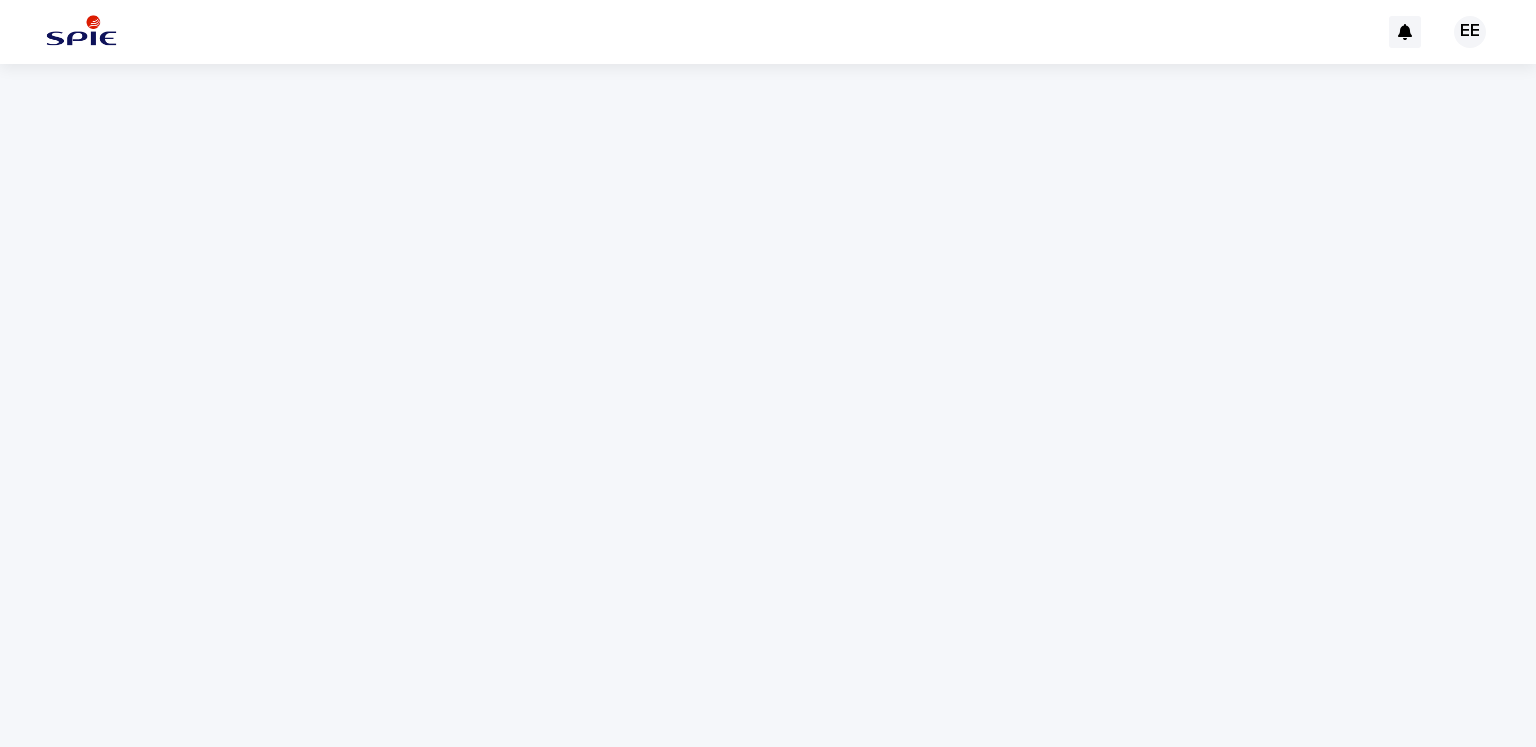 scroll, scrollTop: 0, scrollLeft: 0, axis: both 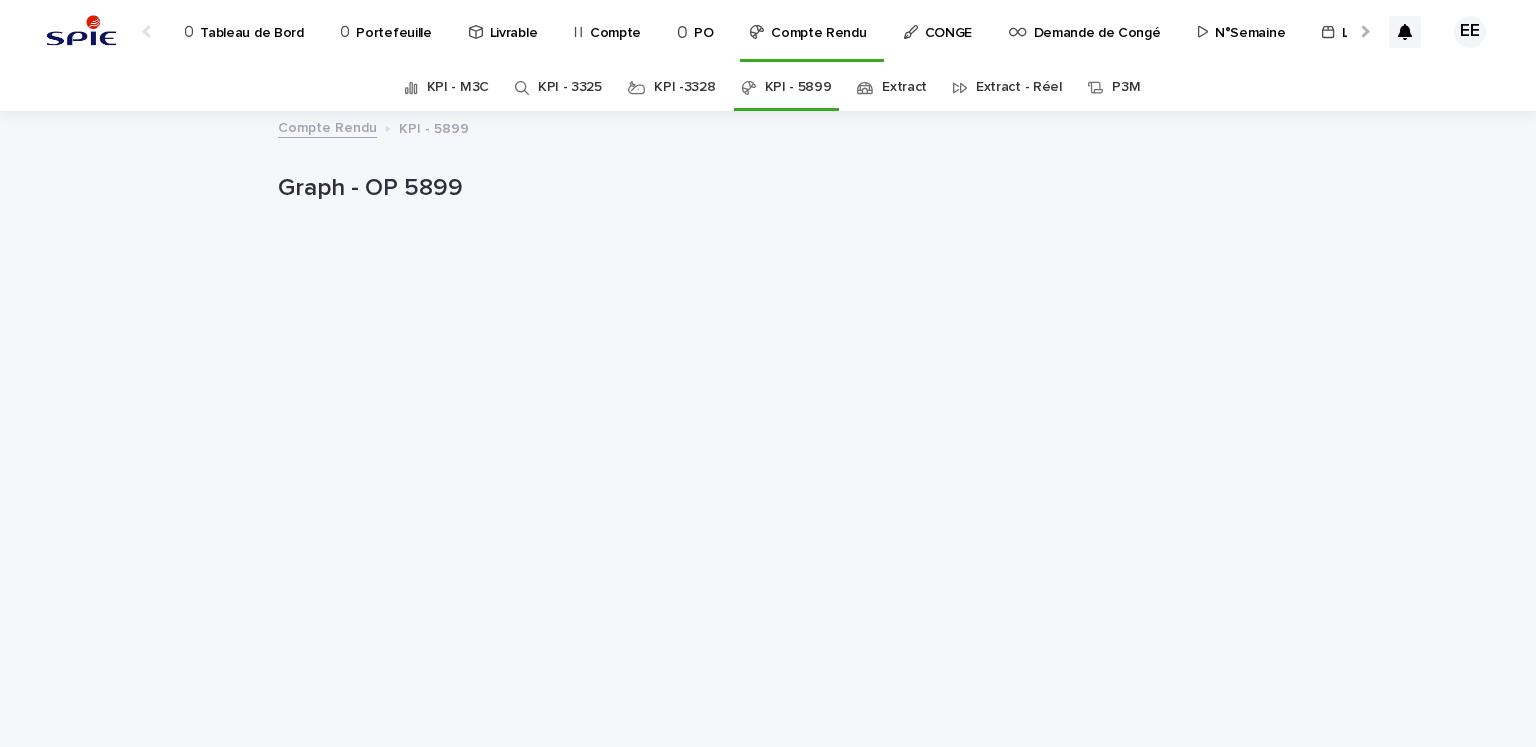 click on "Portefeuille" at bounding box center [393, 21] 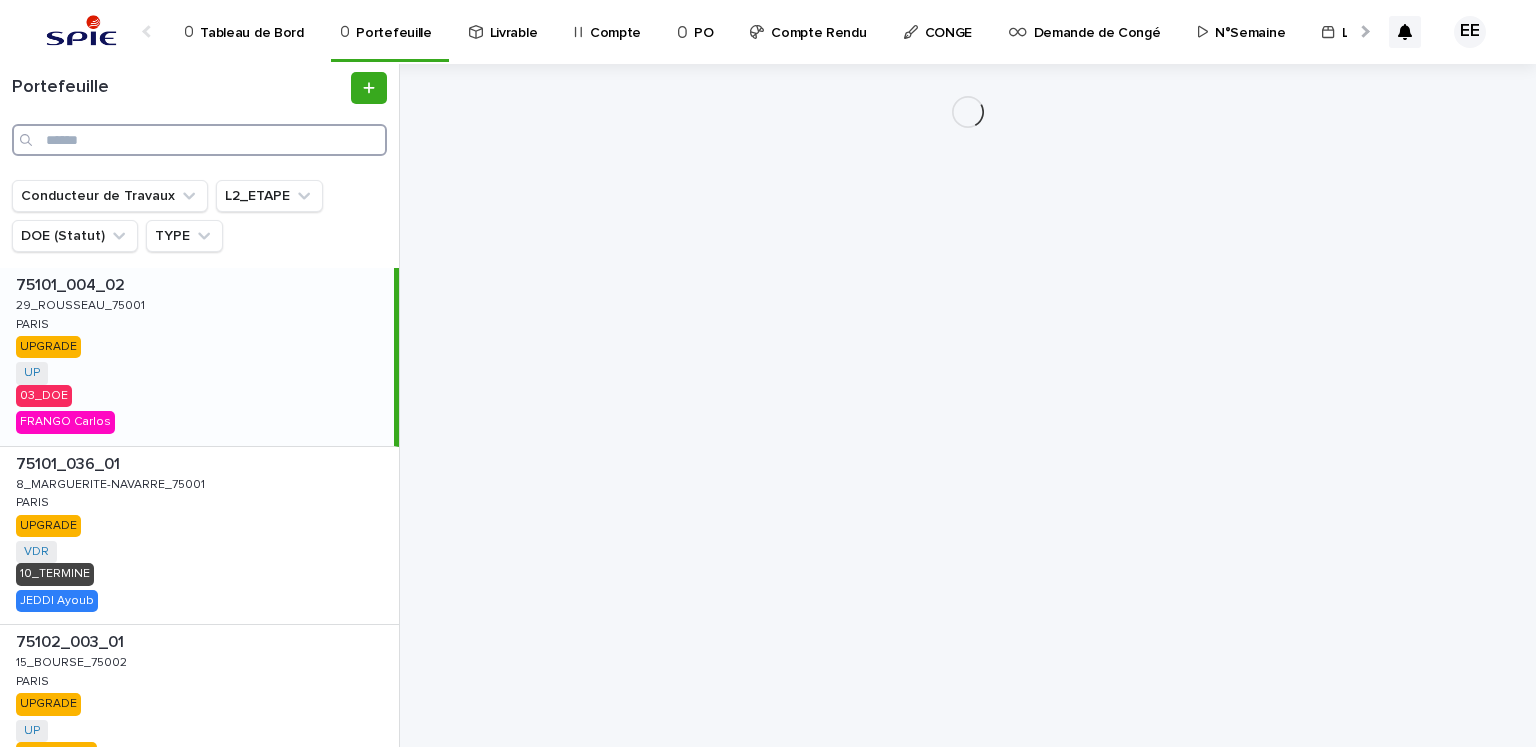 click at bounding box center [199, 140] 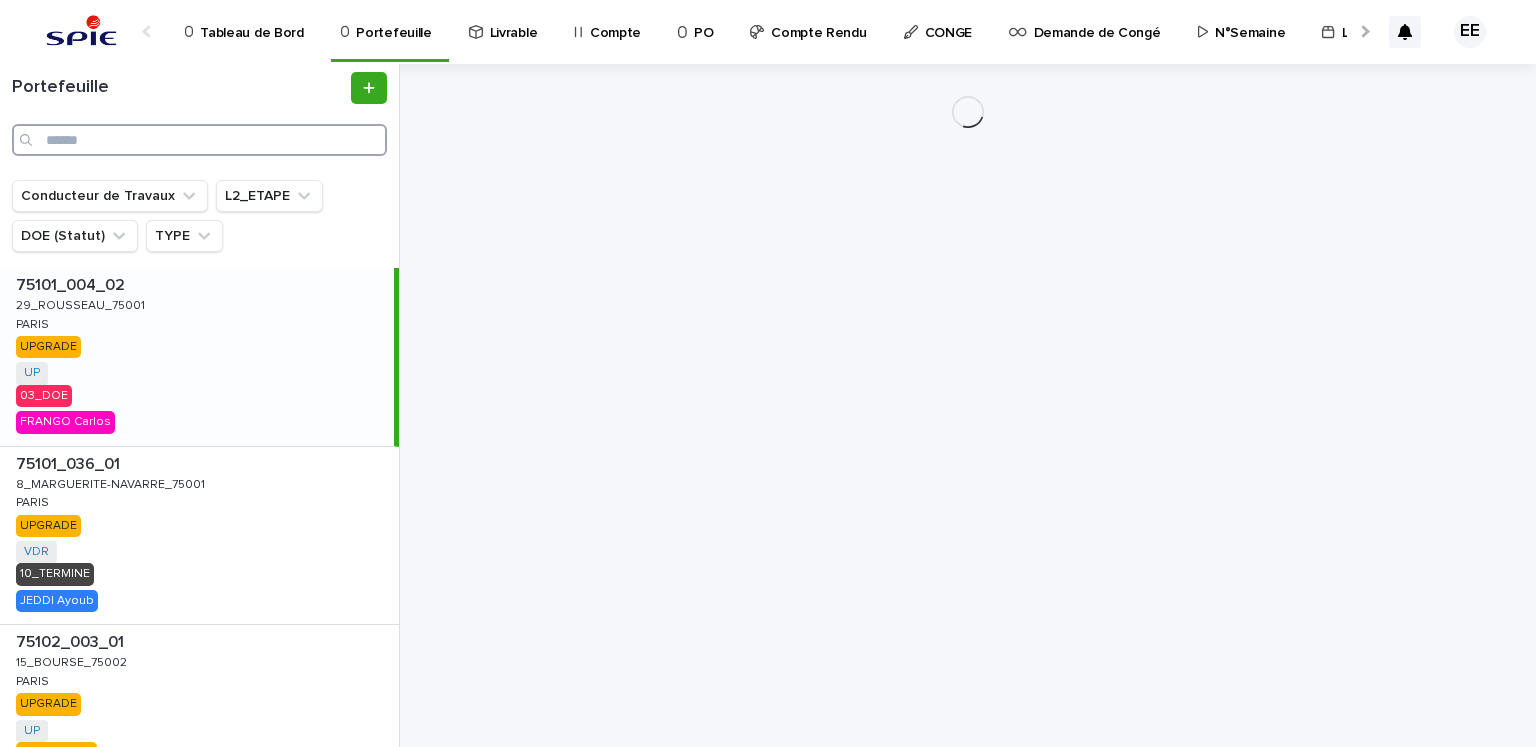 paste on "**********" 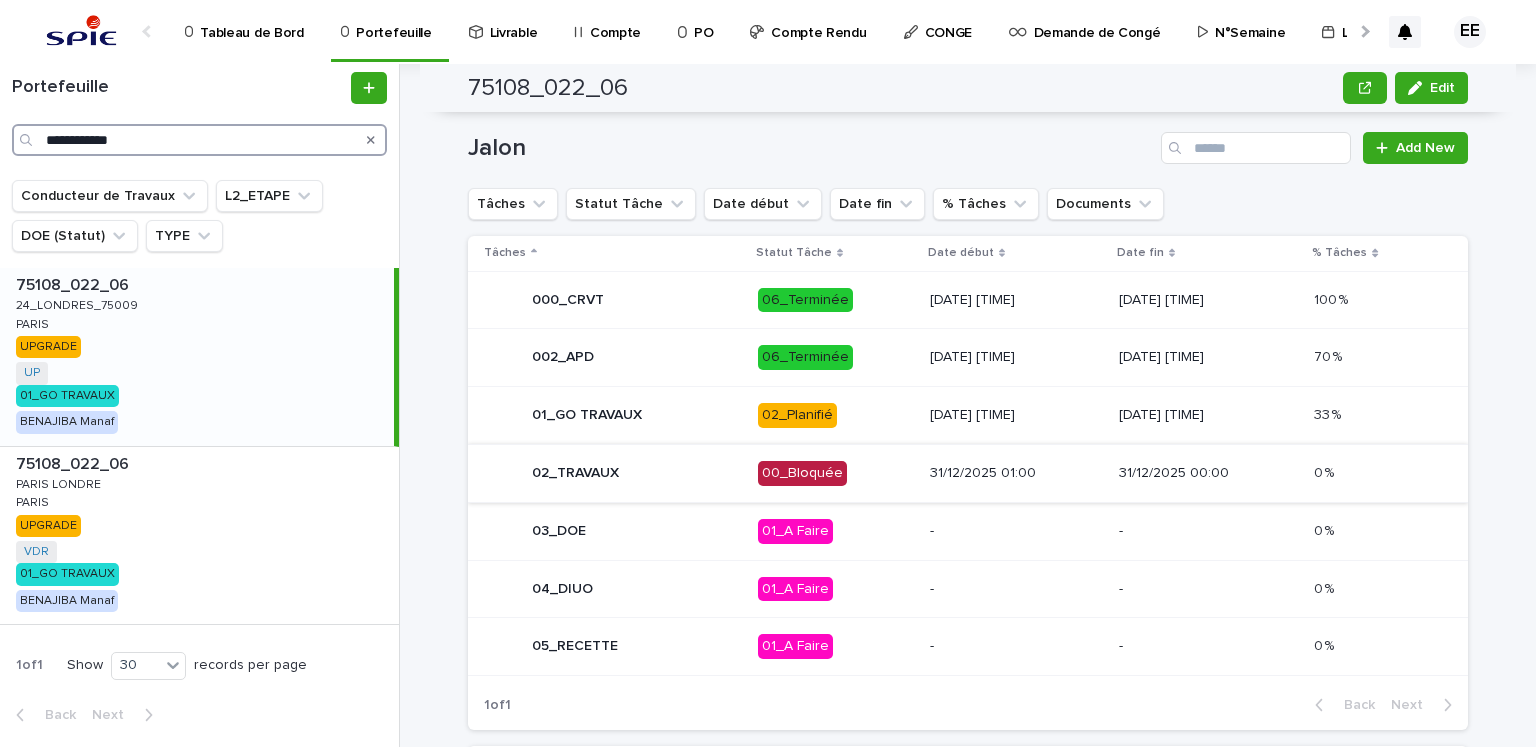 scroll, scrollTop: 1032, scrollLeft: 0, axis: vertical 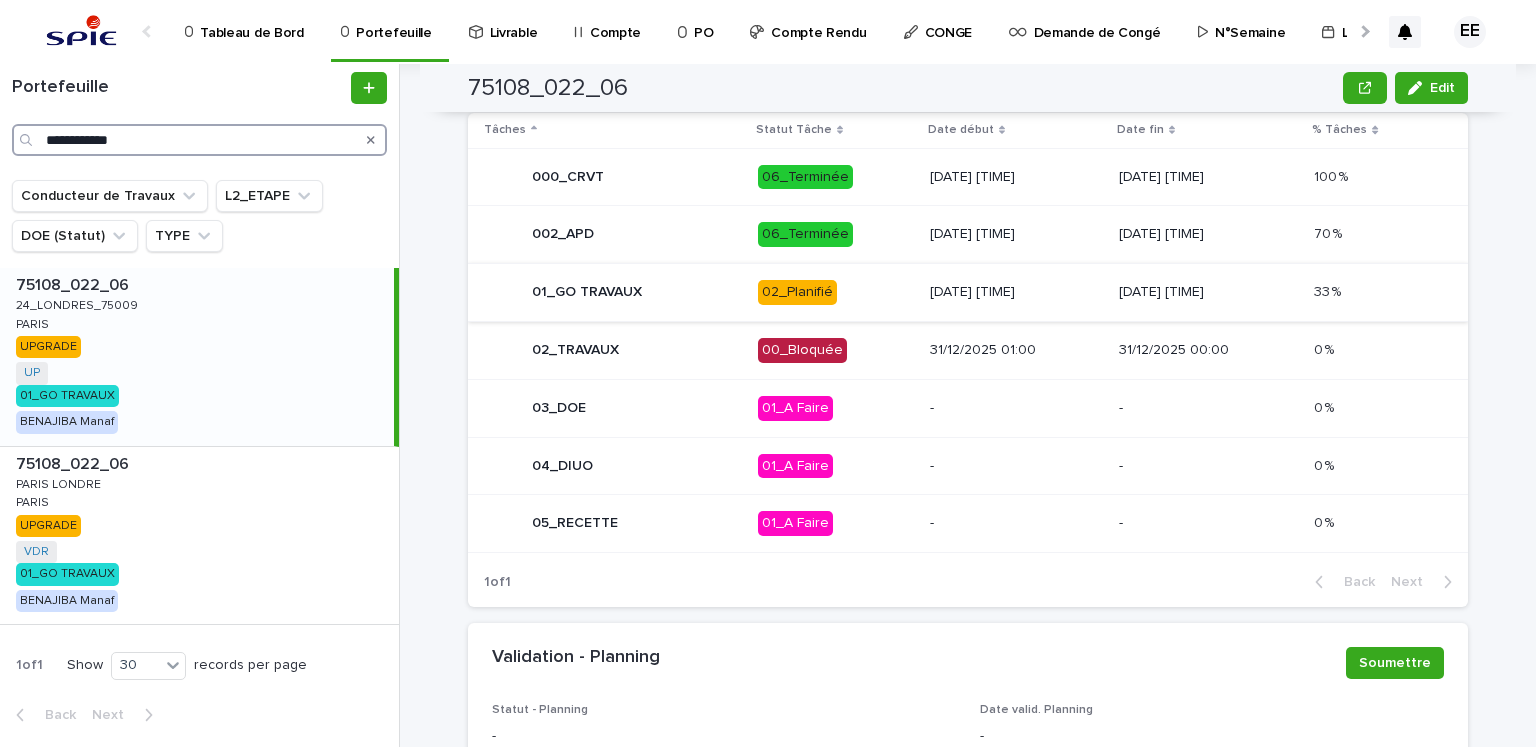type on "**********" 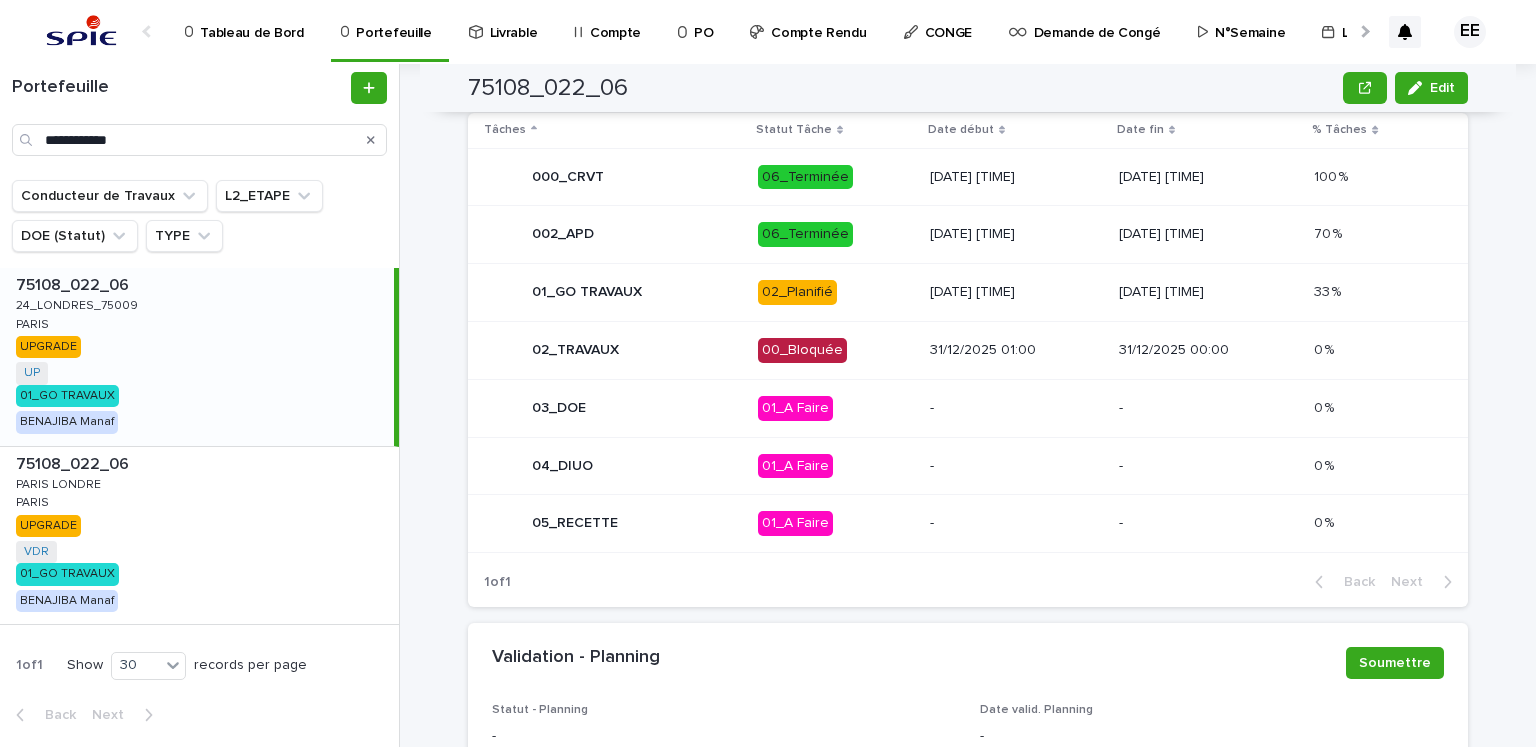 click on "01_GO TRAVAUX" at bounding box center (613, 293) 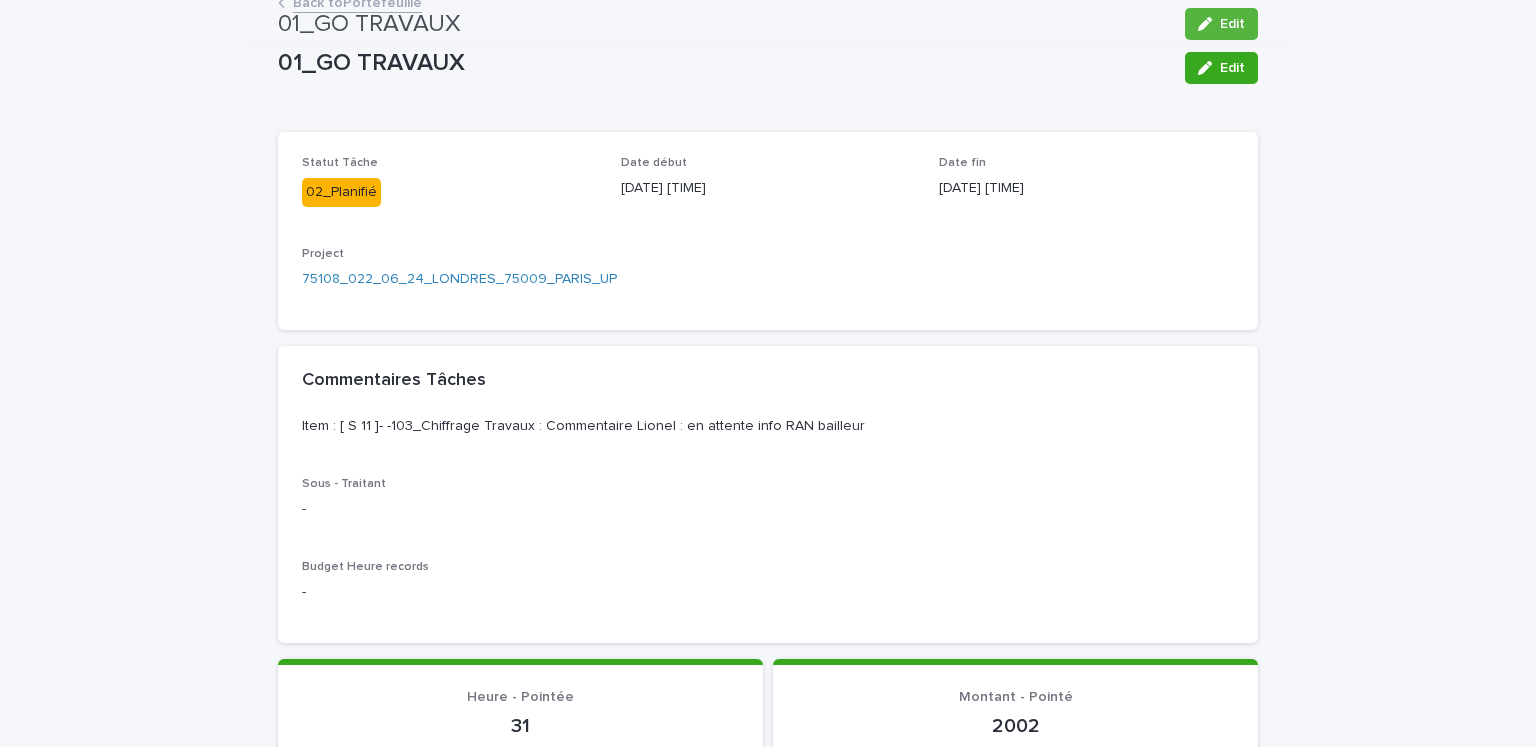 scroll, scrollTop: 0, scrollLeft: 0, axis: both 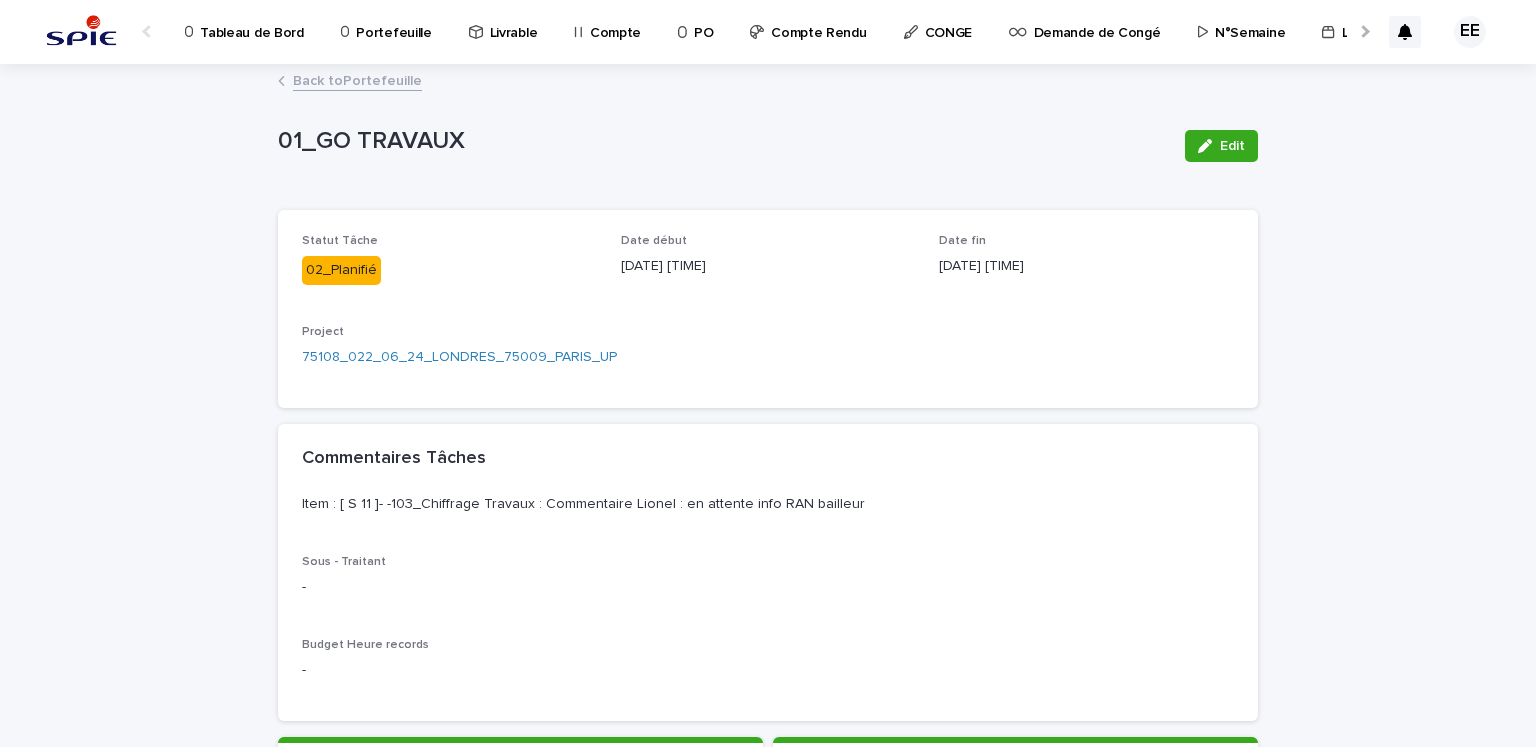 click on "Back to  Portefeuille" at bounding box center [357, 79] 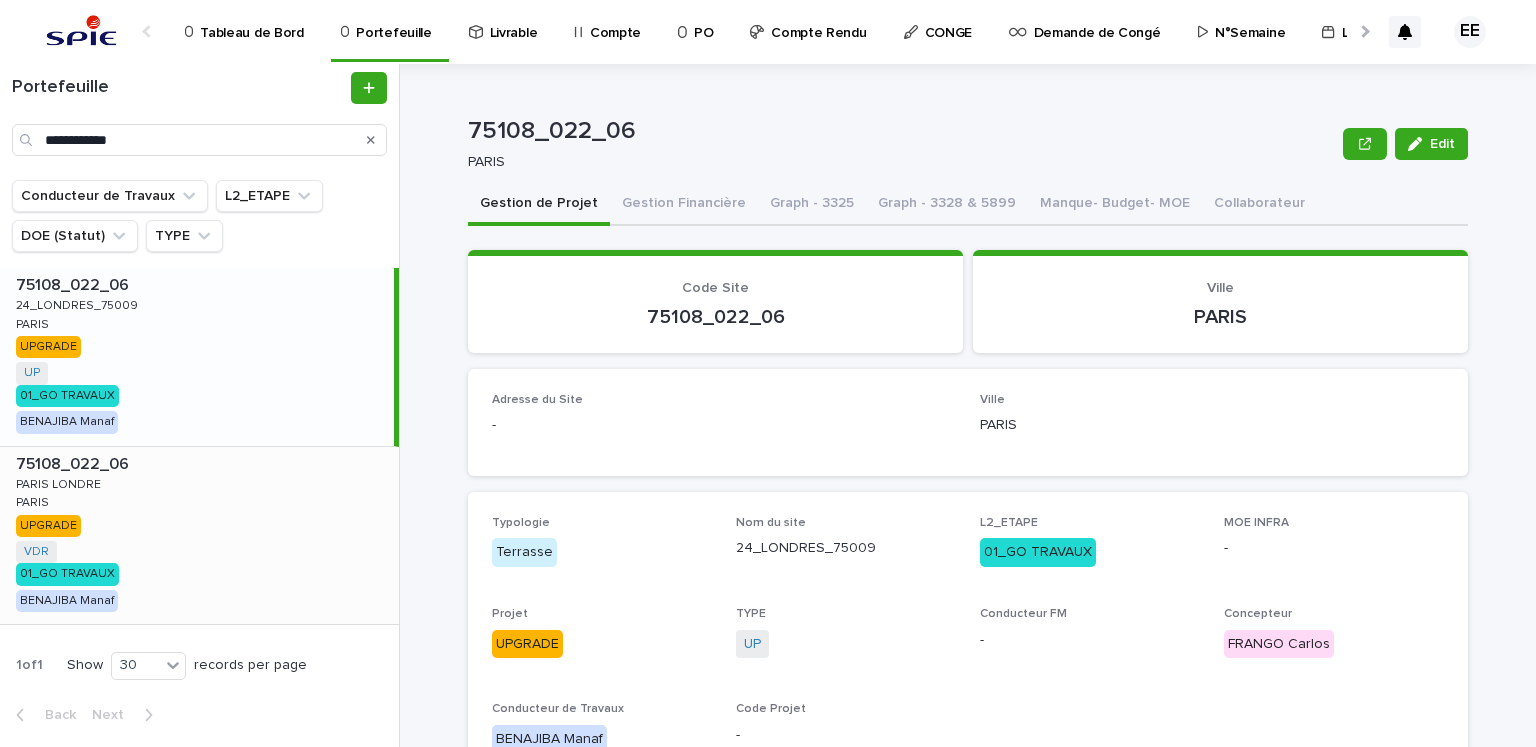 click on "[ZIP]_[NUMBER]_[NUMBER] [ZIP]_[NUMBER]_[NUMBER]   [CITY] [CITY]_[CITY] [CITY]   [CITY] [CITY]   UPGRADE VDR   + 0 01_GO TRAVAUX [LAST] [LAST]" at bounding box center [199, 536] 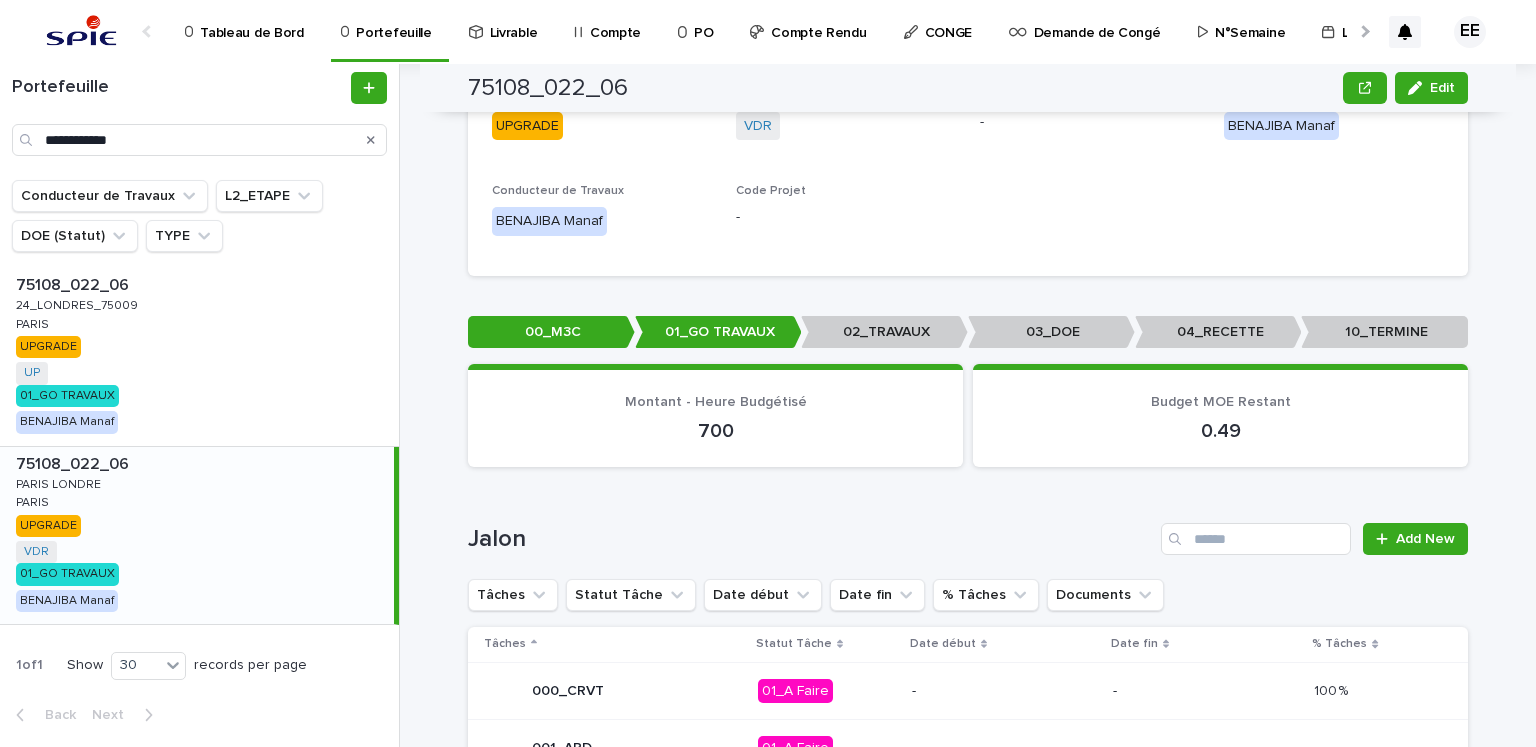scroll, scrollTop: 800, scrollLeft: 0, axis: vertical 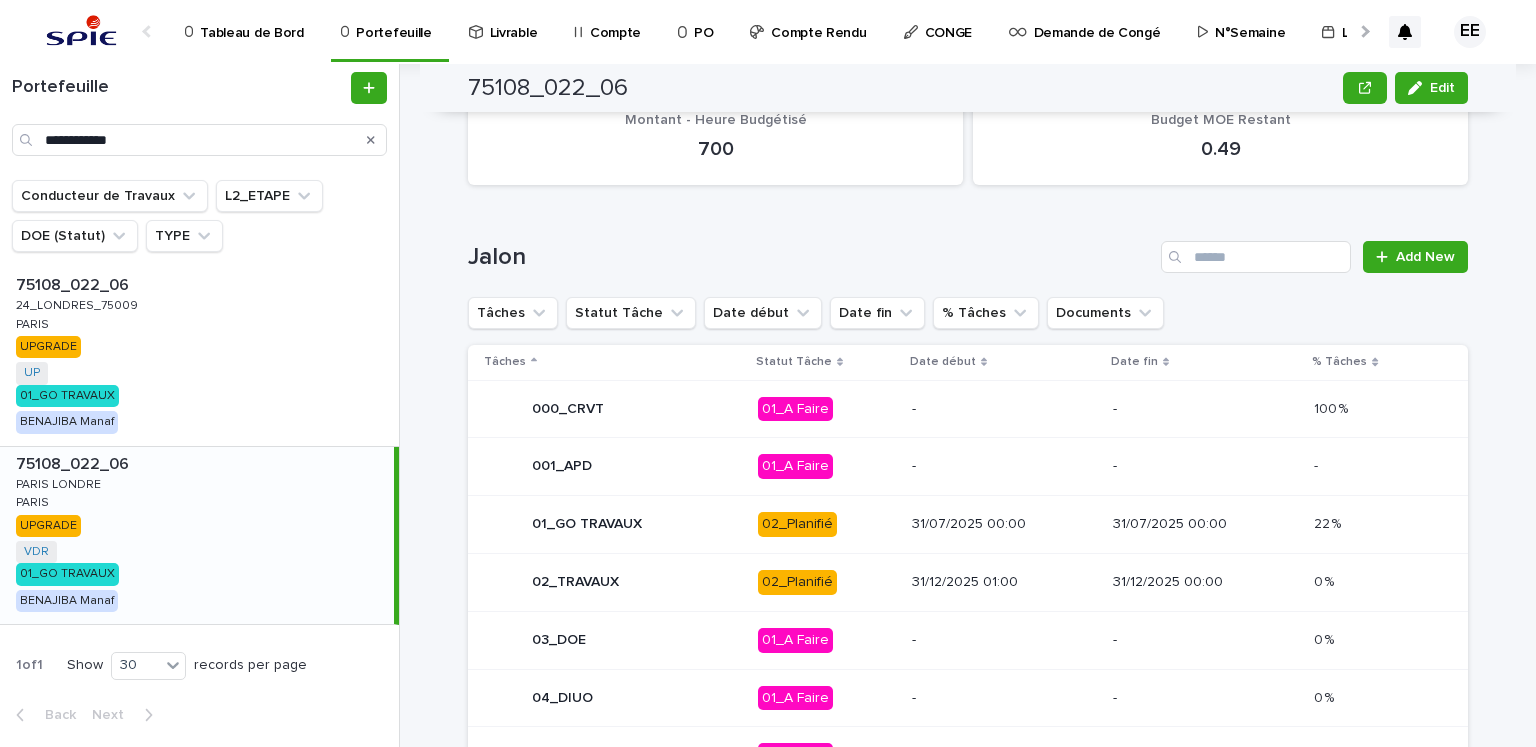 click on "02_Planifié" at bounding box center [827, 524] 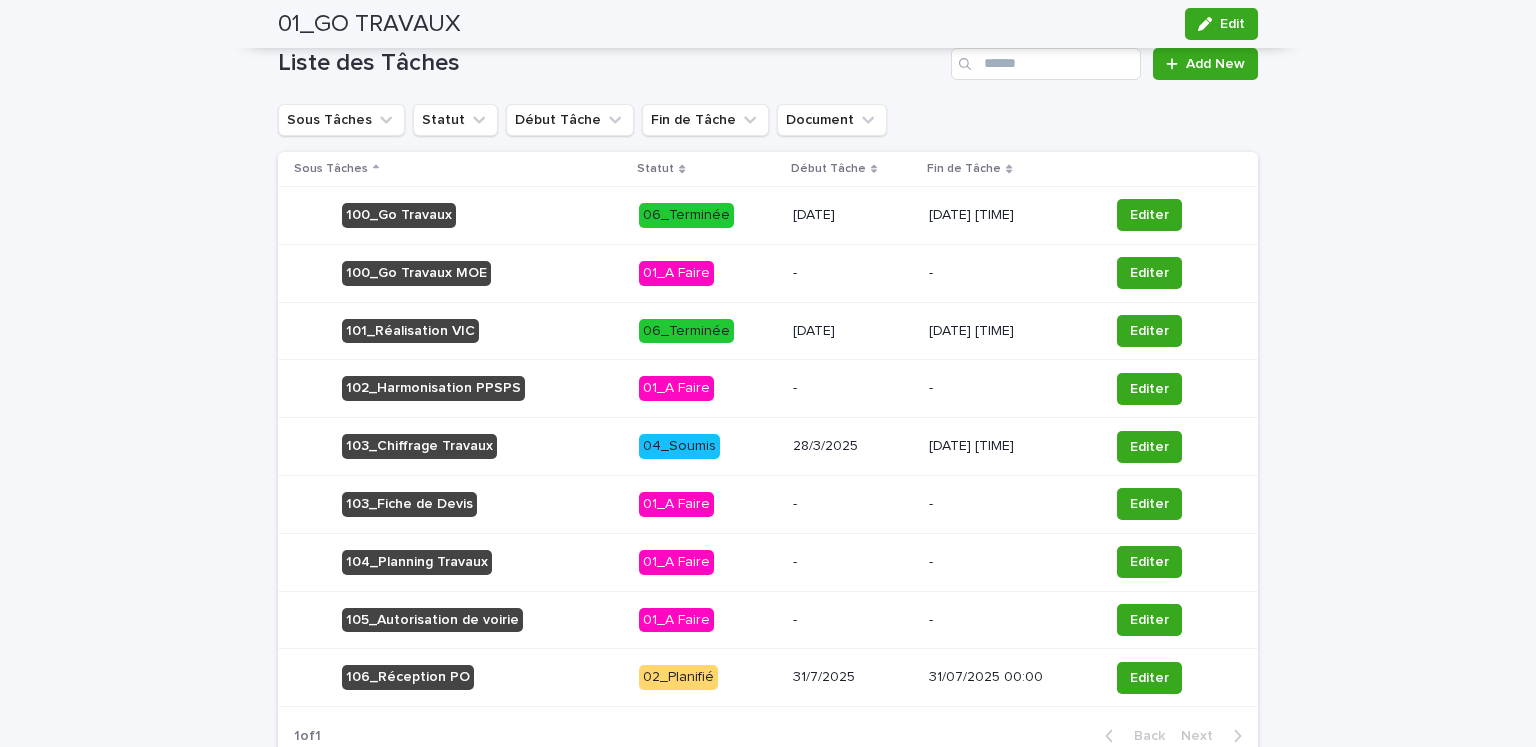 scroll, scrollTop: 975, scrollLeft: 0, axis: vertical 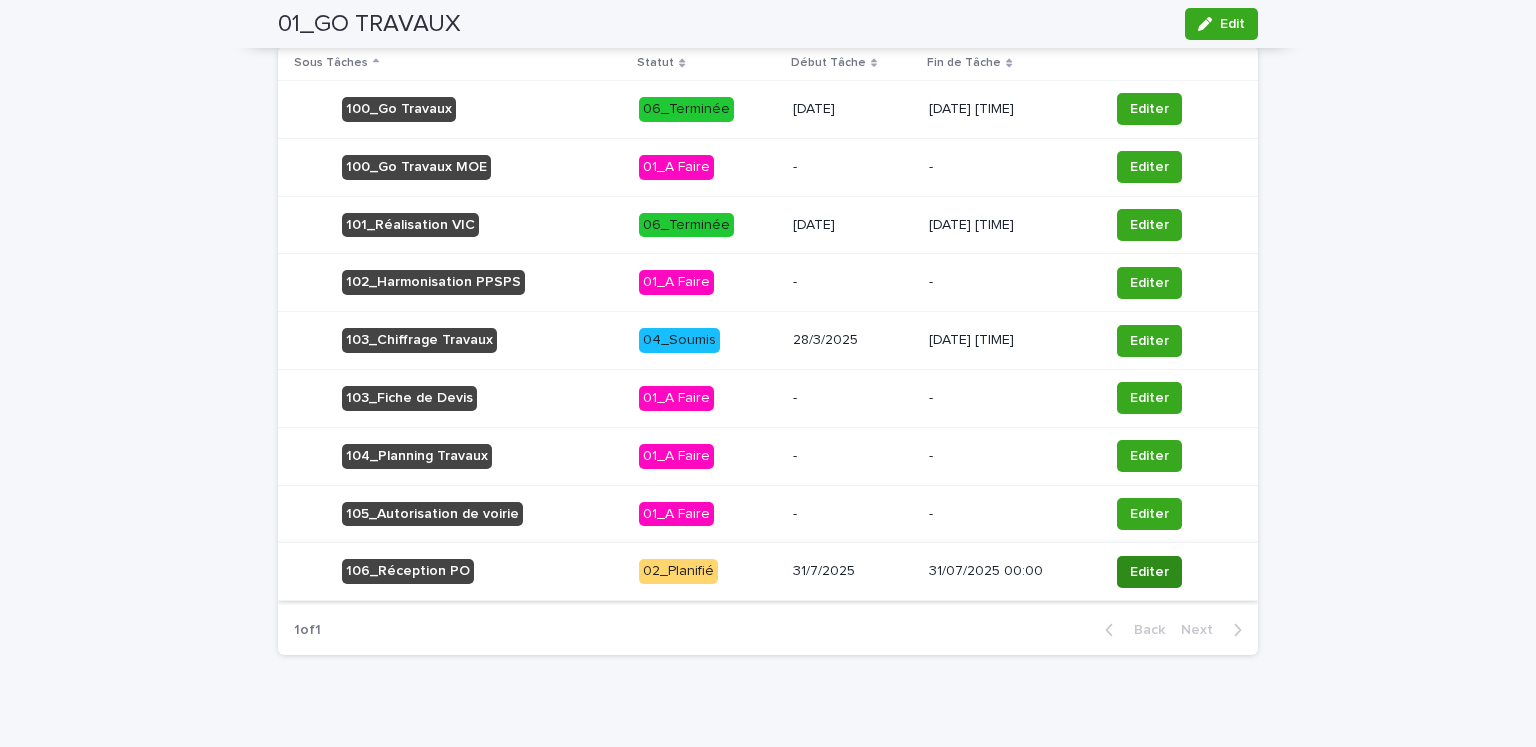 click on "Editer" at bounding box center [1149, 572] 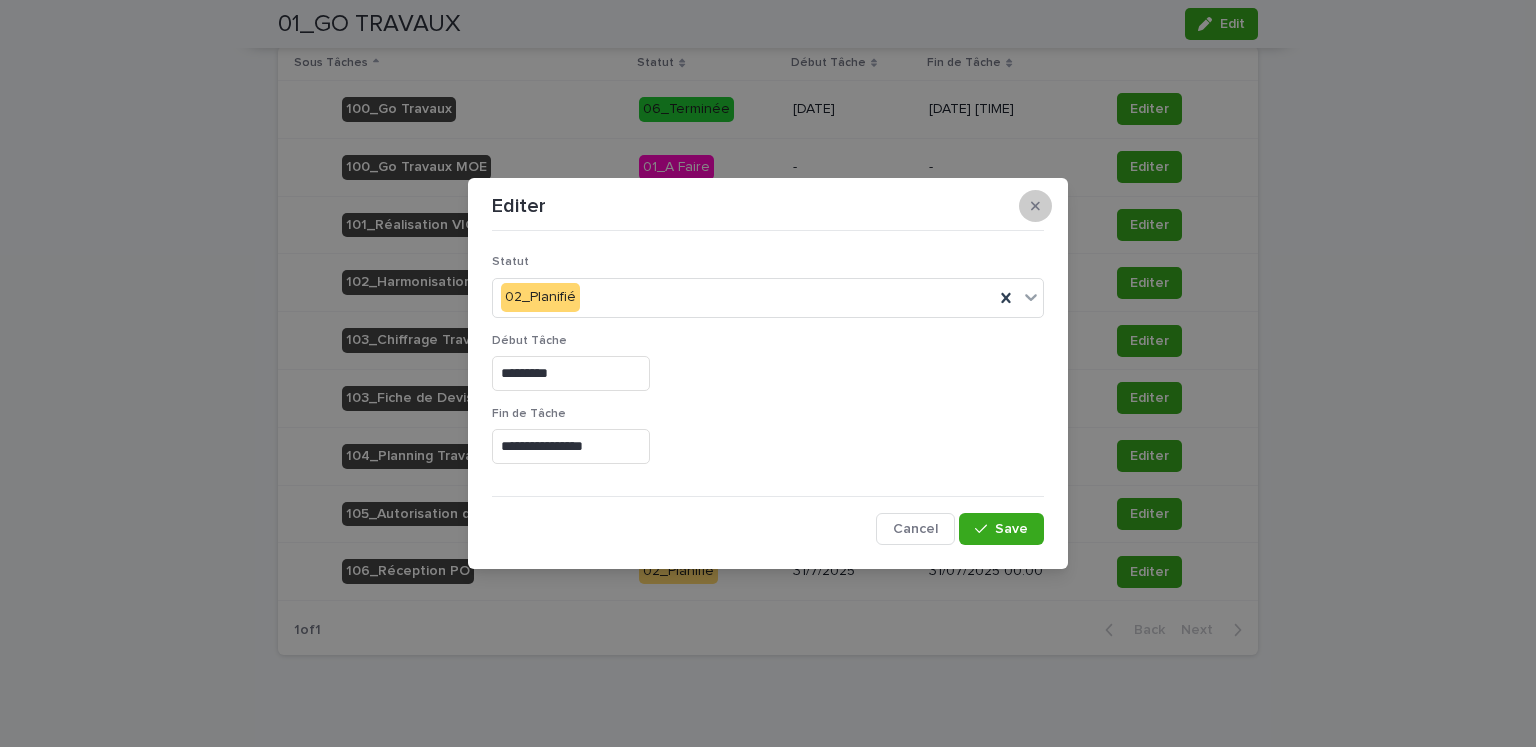 click 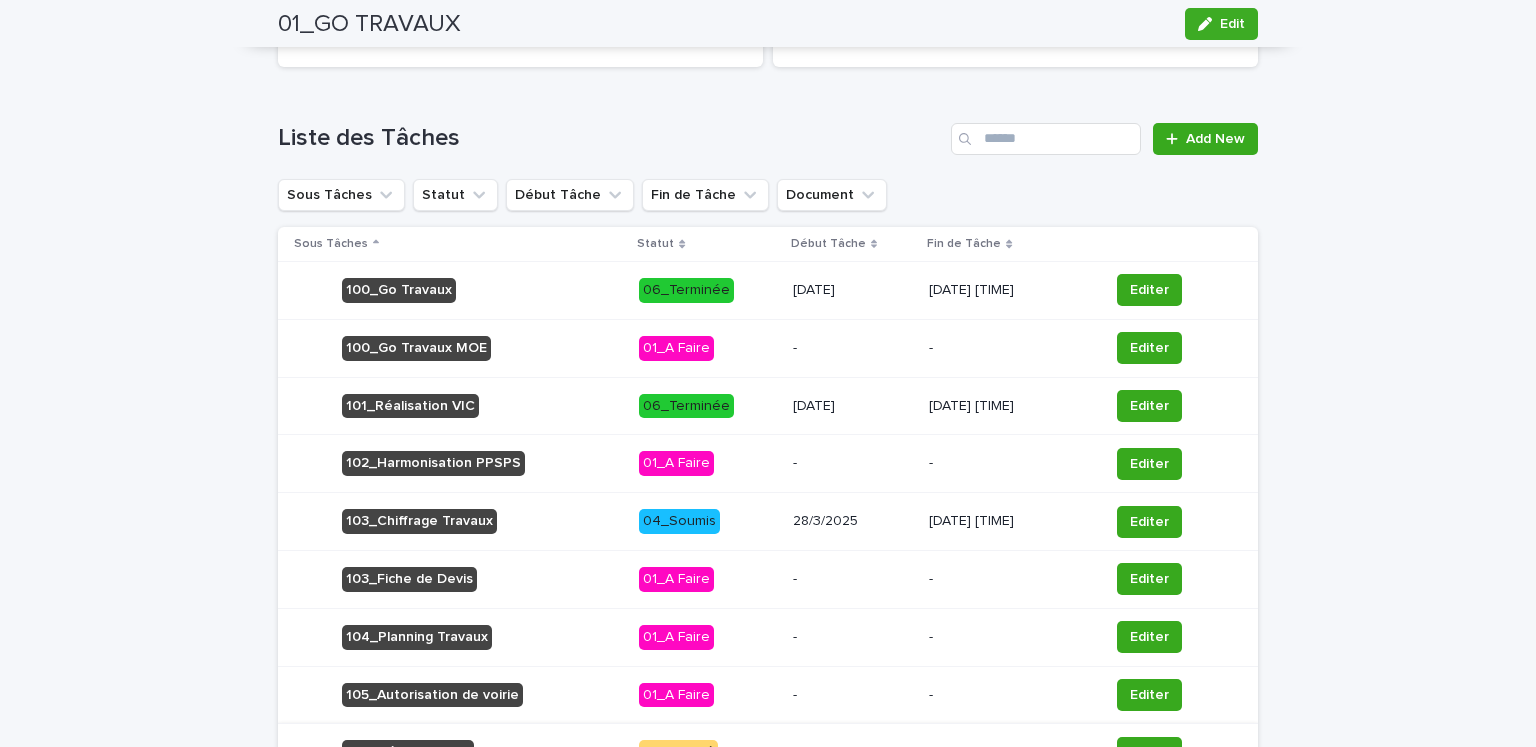 scroll, scrollTop: 975, scrollLeft: 0, axis: vertical 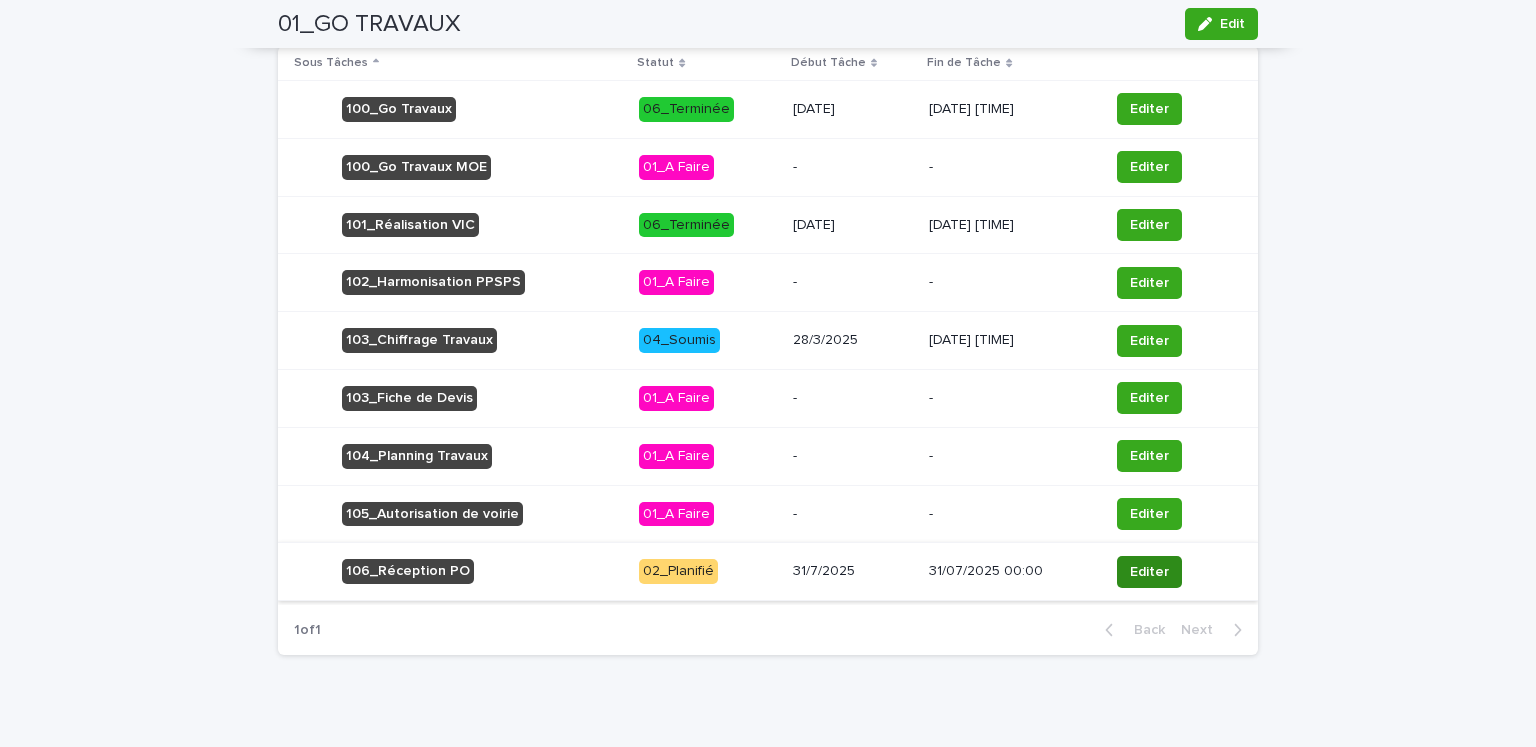 click on "Editer" at bounding box center [1149, 572] 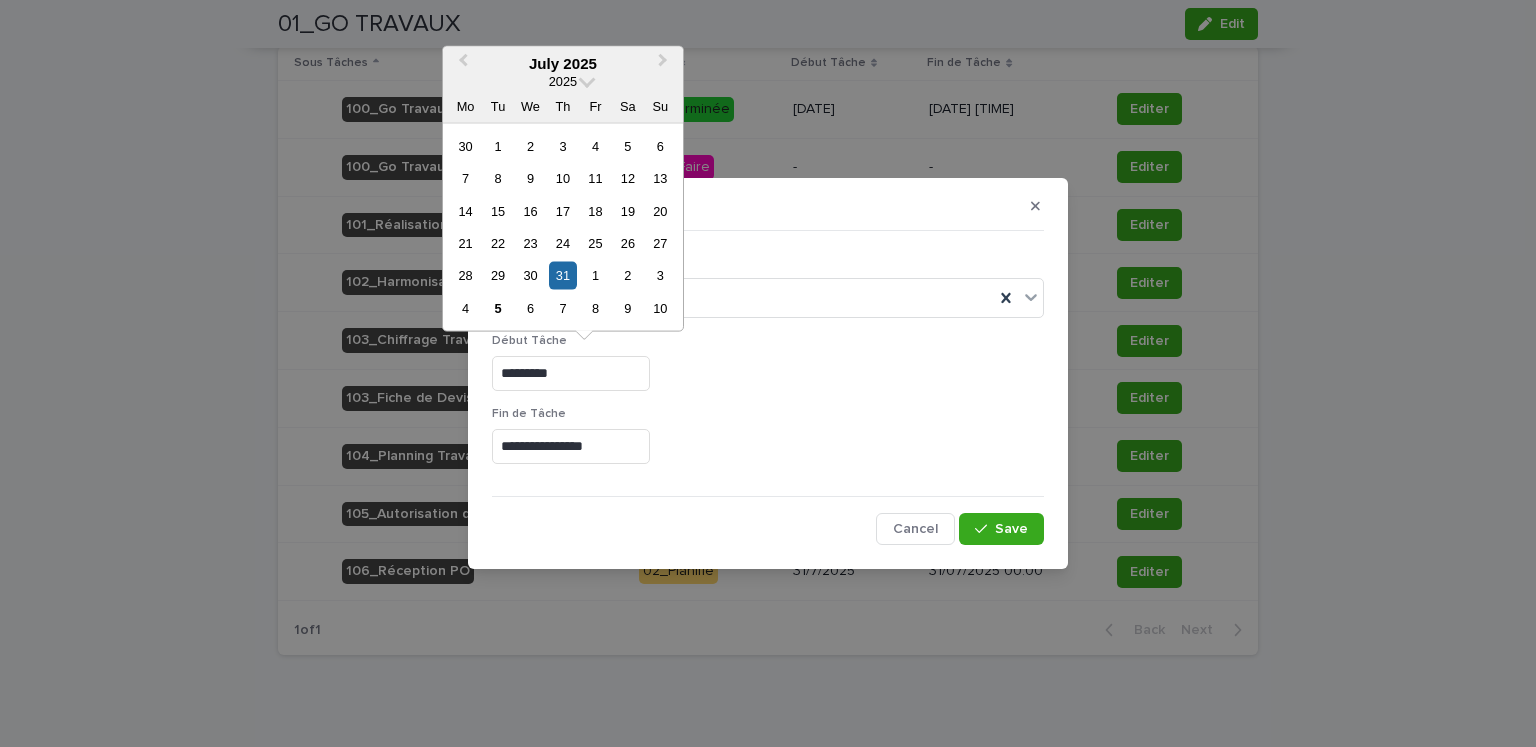 click on "*********" at bounding box center [571, 373] 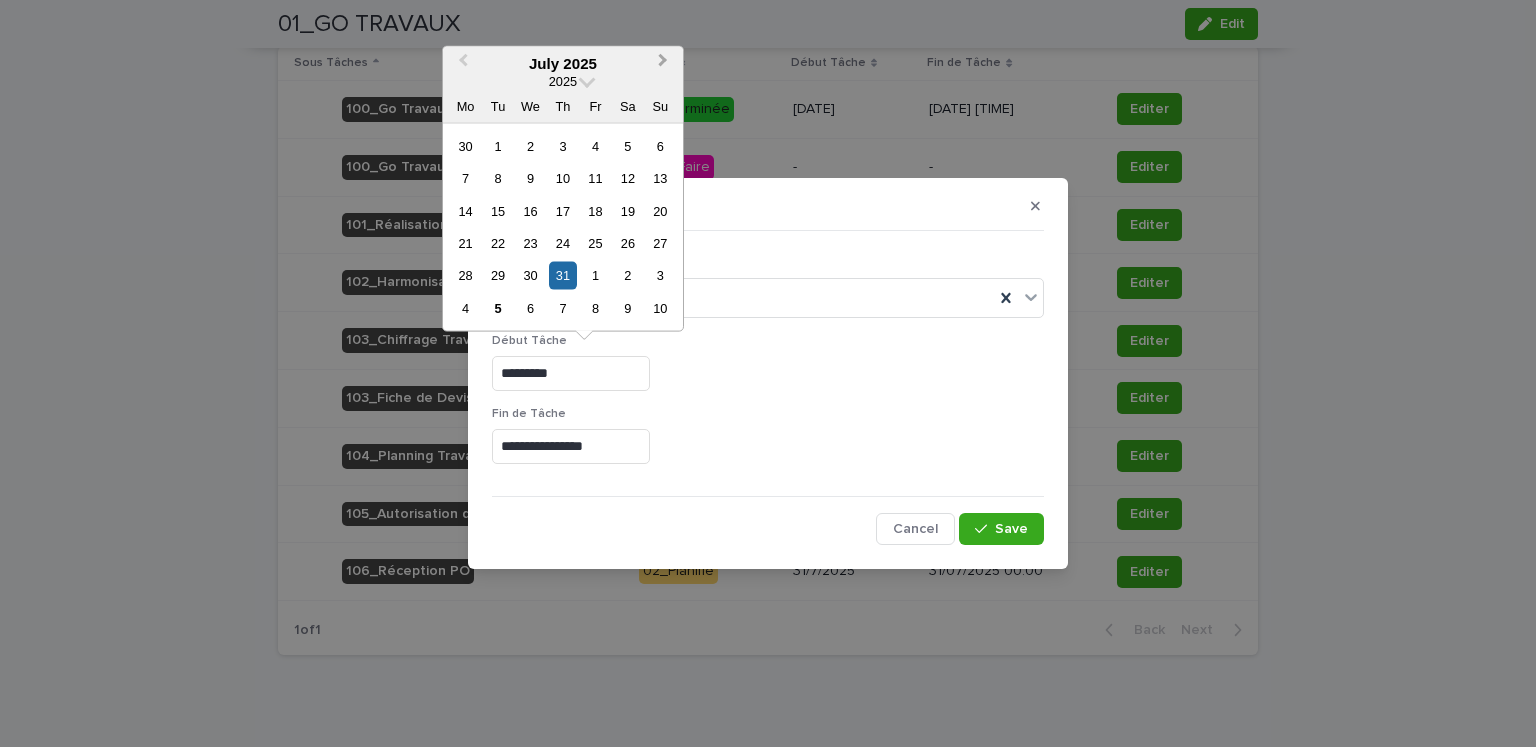 click on "Next Month" at bounding box center [663, 63] 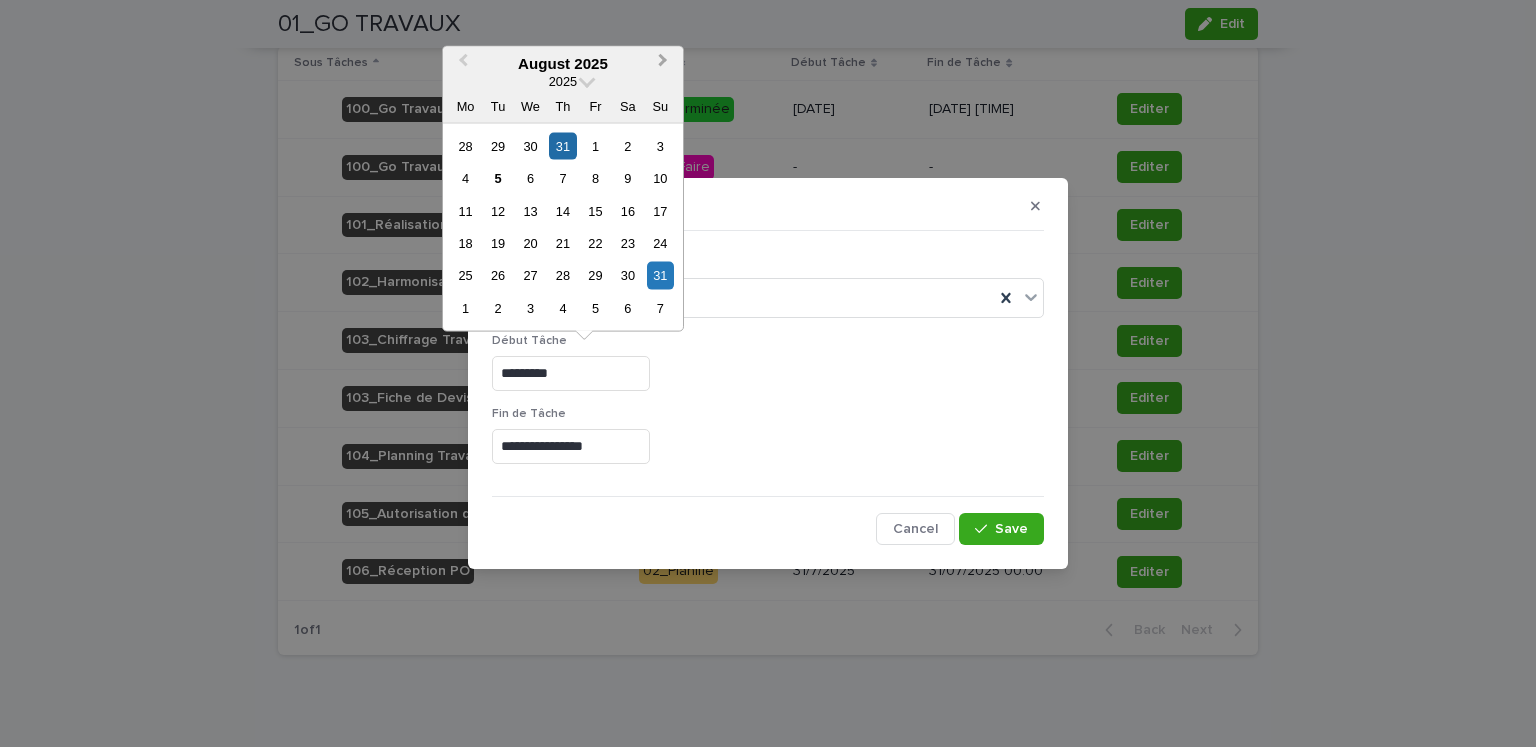 click on "Next Month" at bounding box center [665, 64] 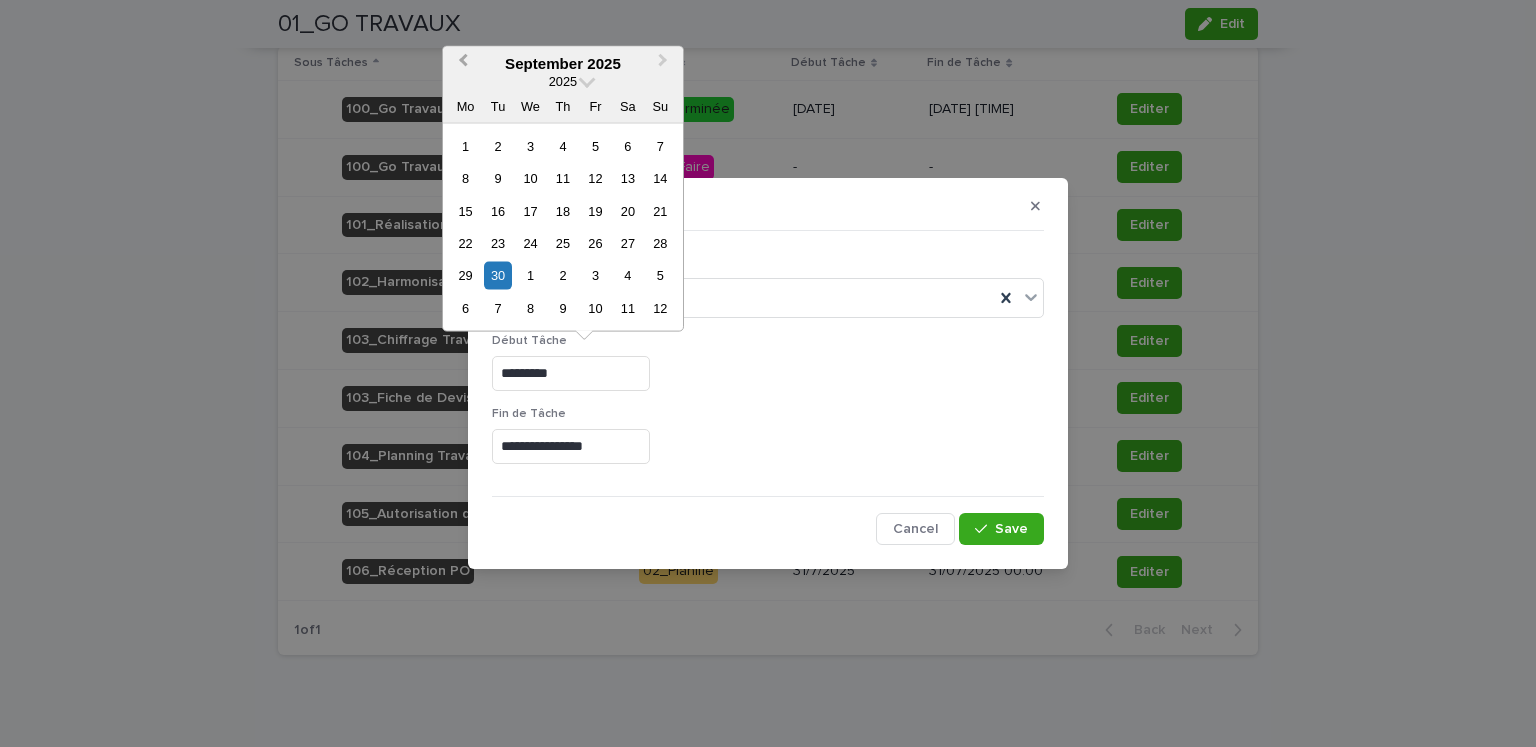 click on "Previous Month" at bounding box center (463, 63) 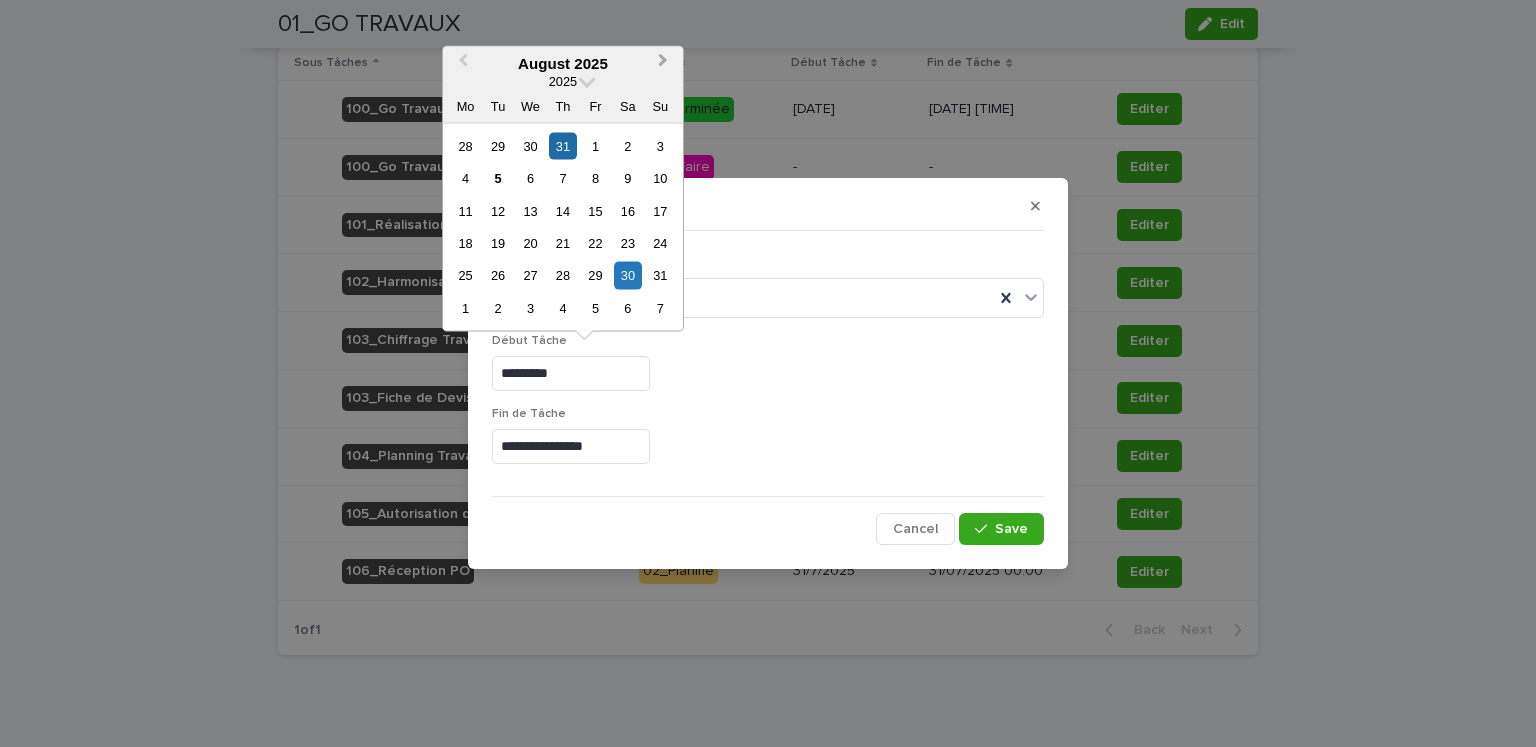 click on "Next Month" at bounding box center (665, 64) 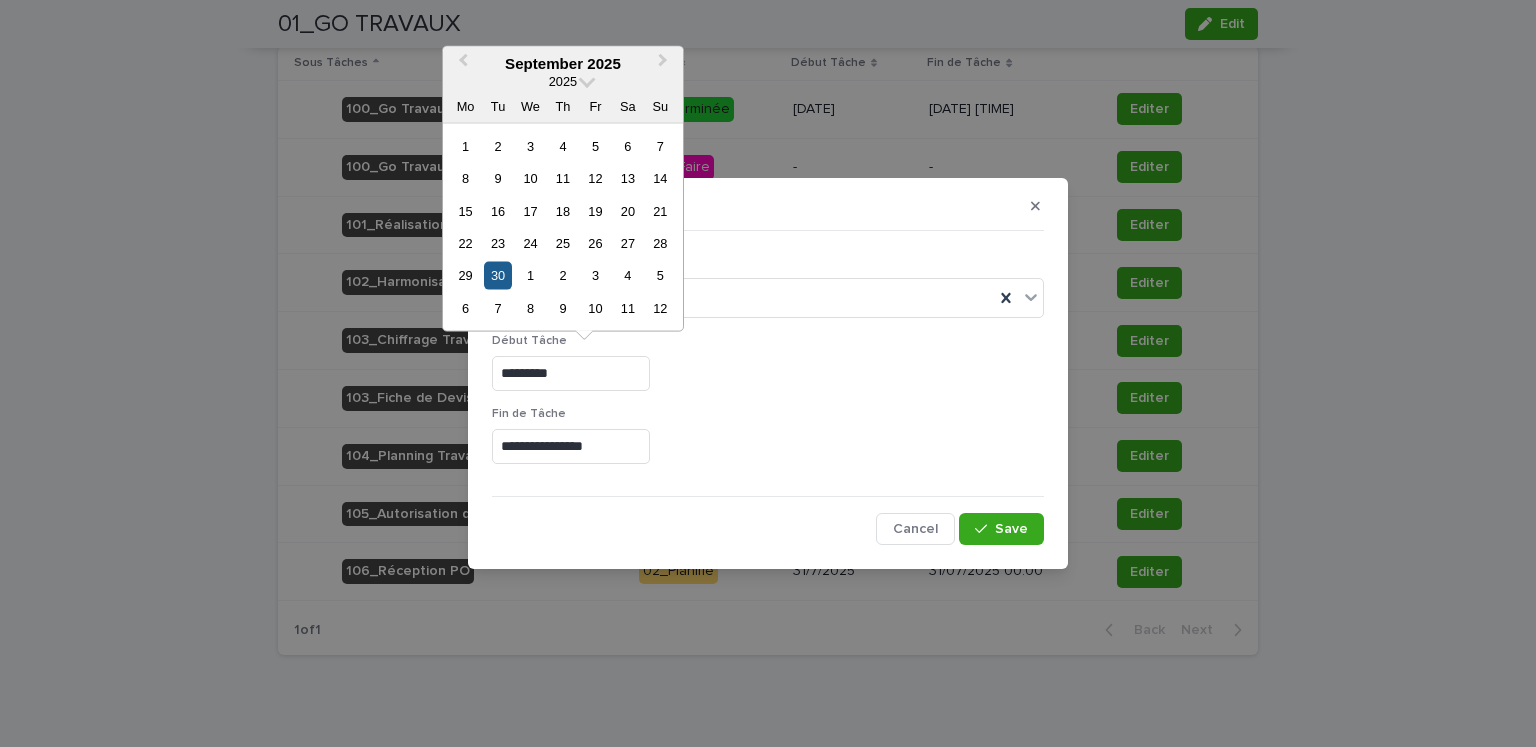 click on "30" at bounding box center (497, 275) 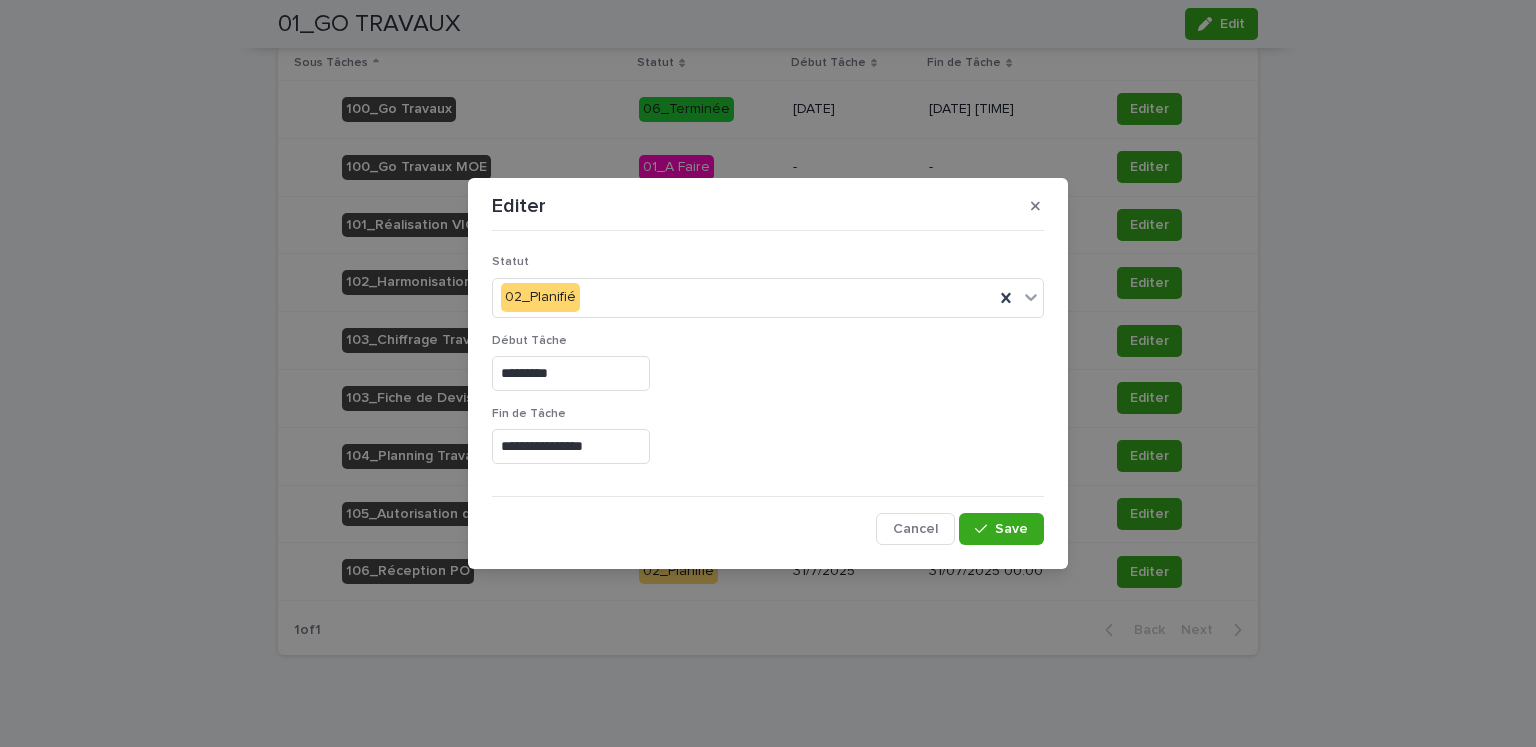type on "*********" 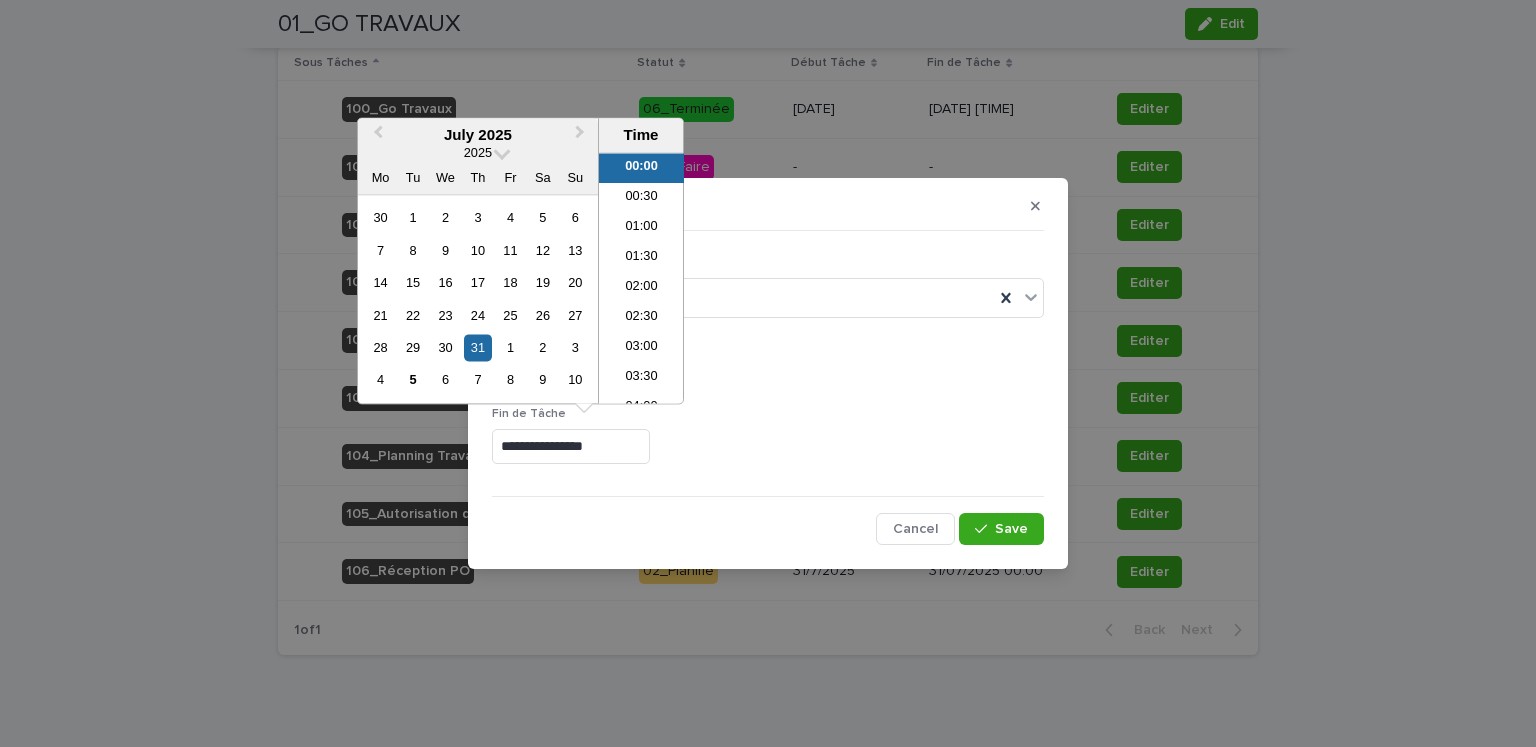 click on "**********" at bounding box center (571, 446) 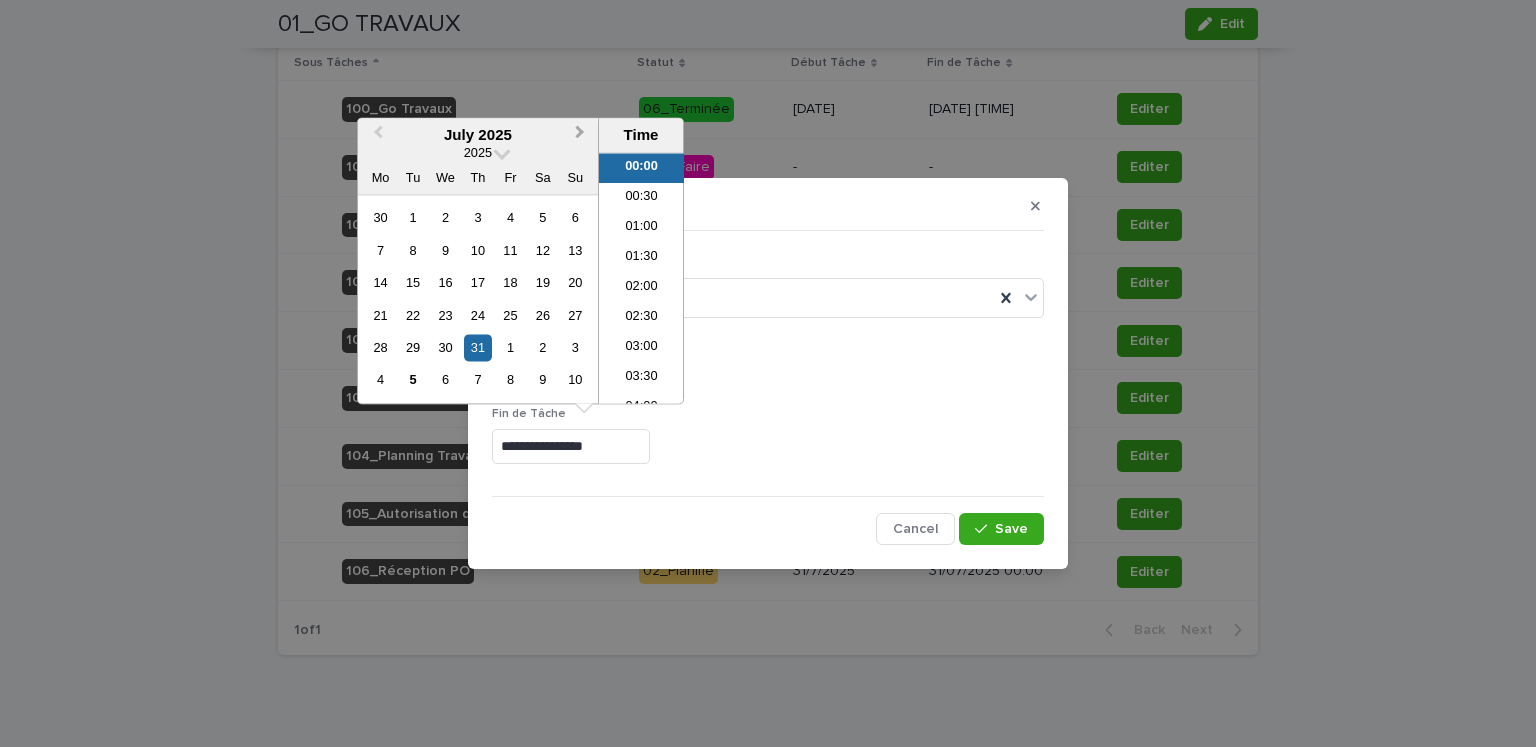click on "Next Month" at bounding box center [582, 136] 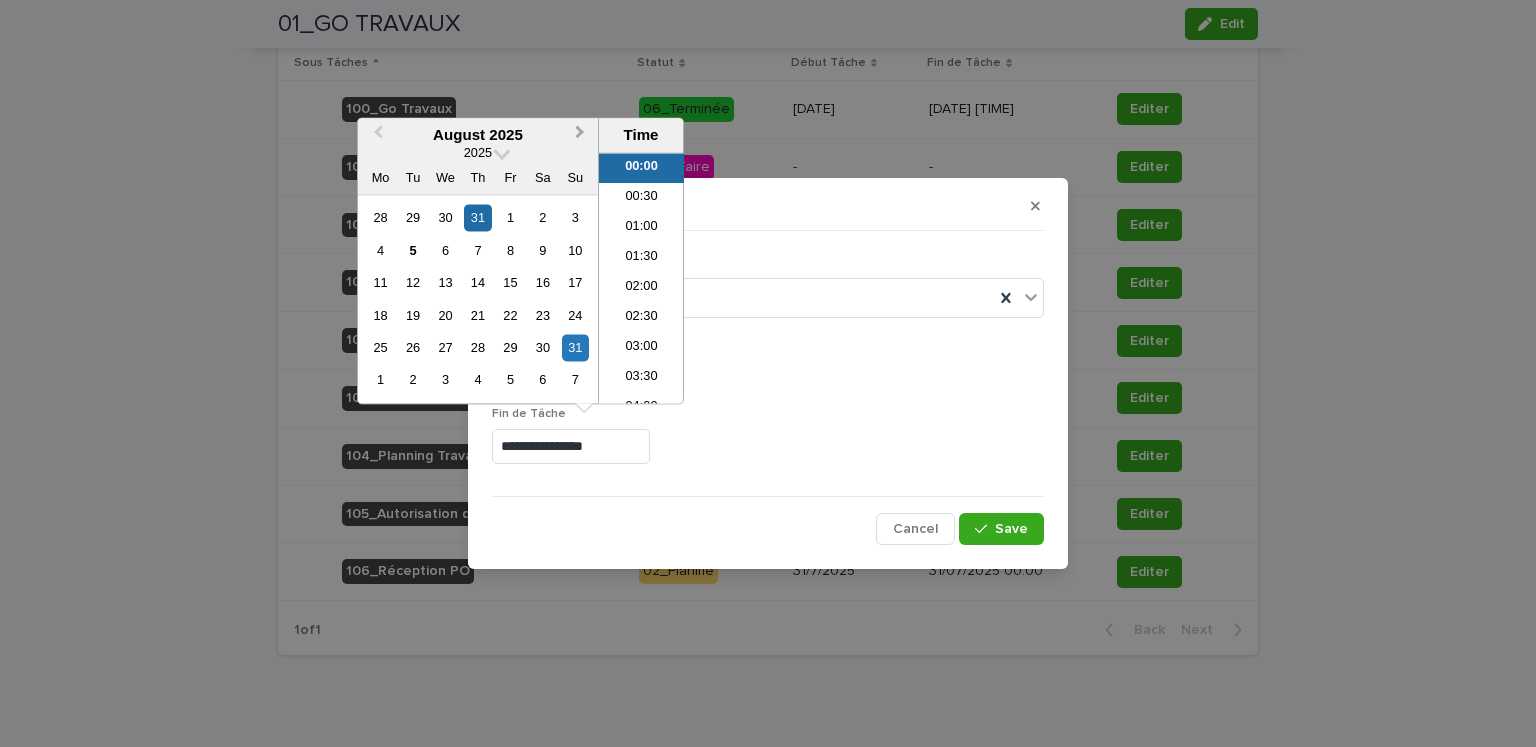 click on "Next Month" at bounding box center (582, 136) 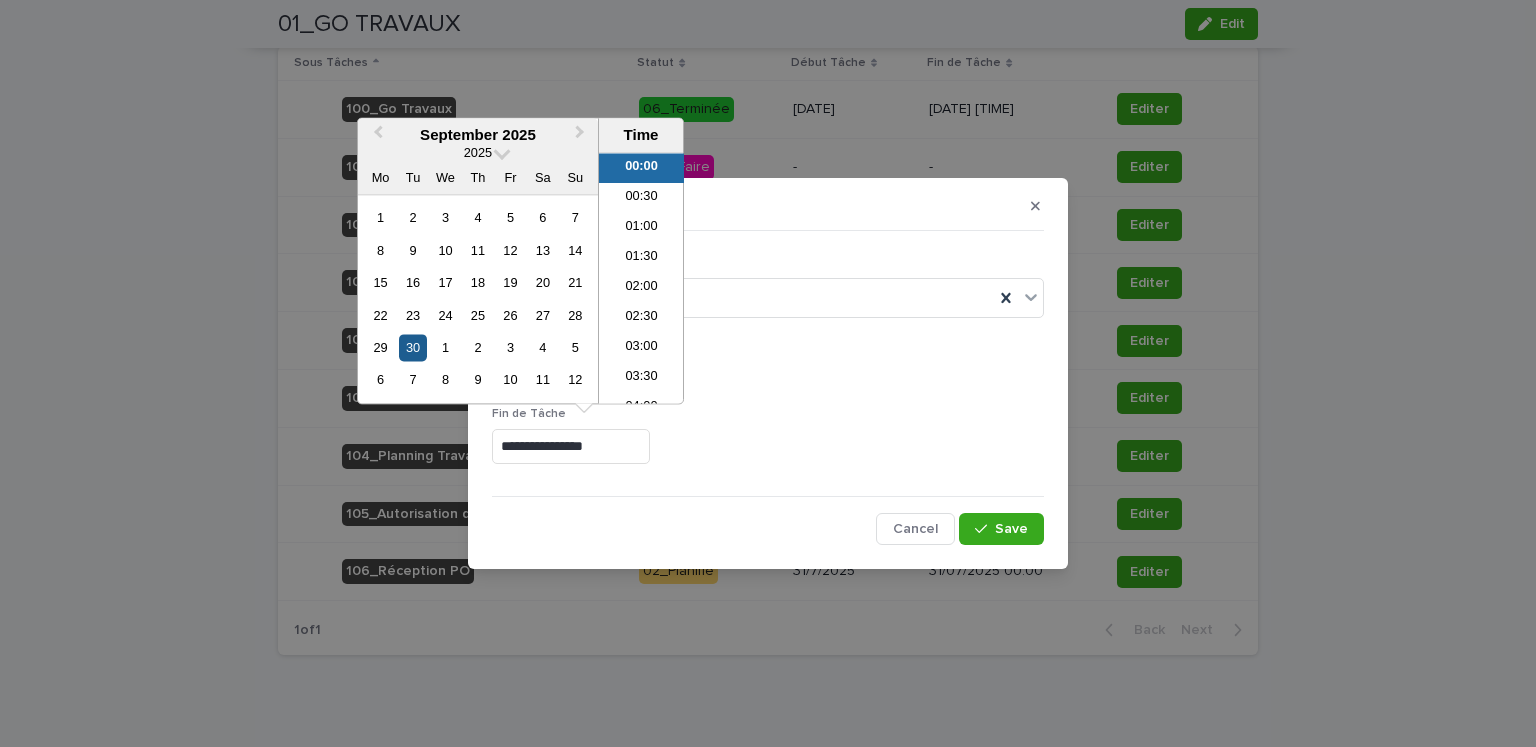 click on "30" at bounding box center (412, 347) 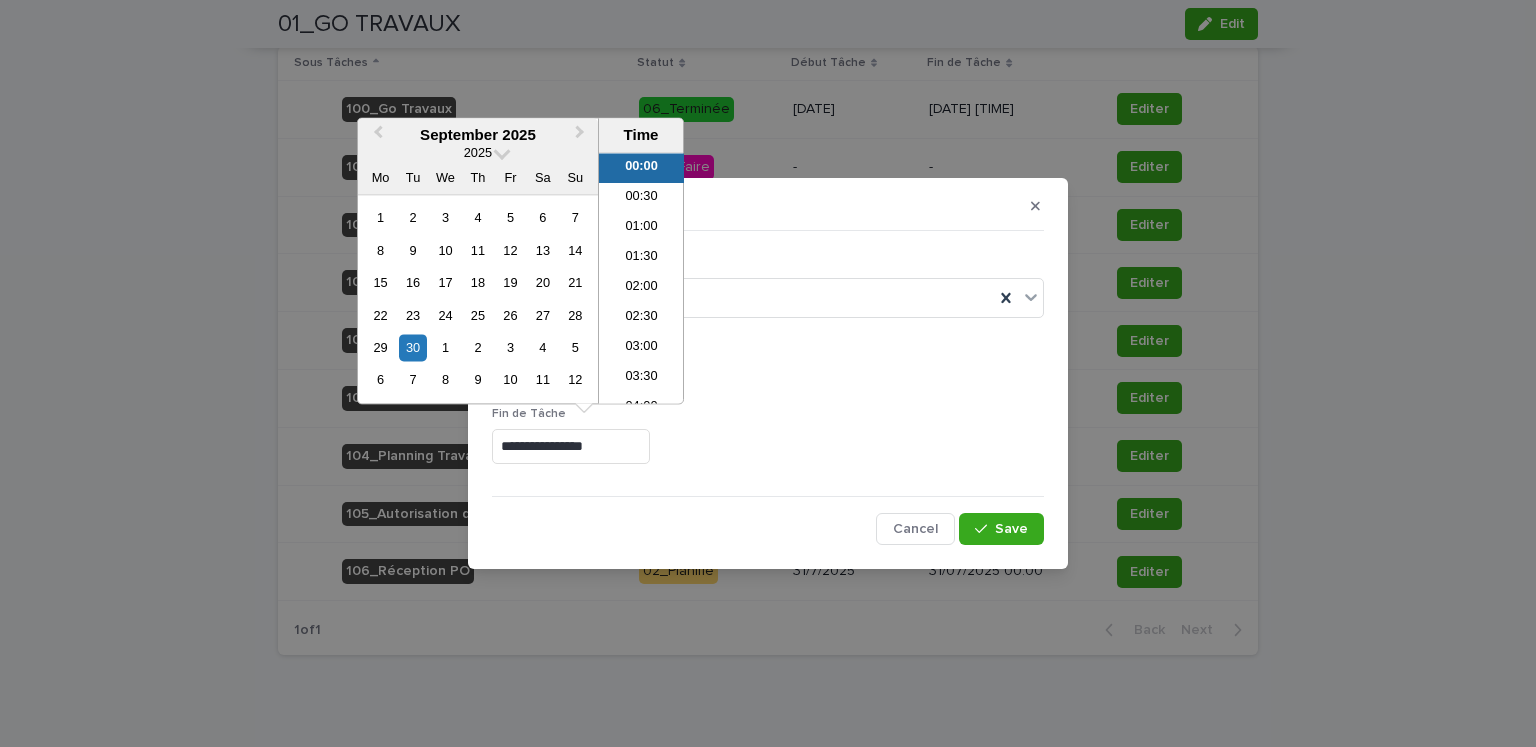 type on "**********" 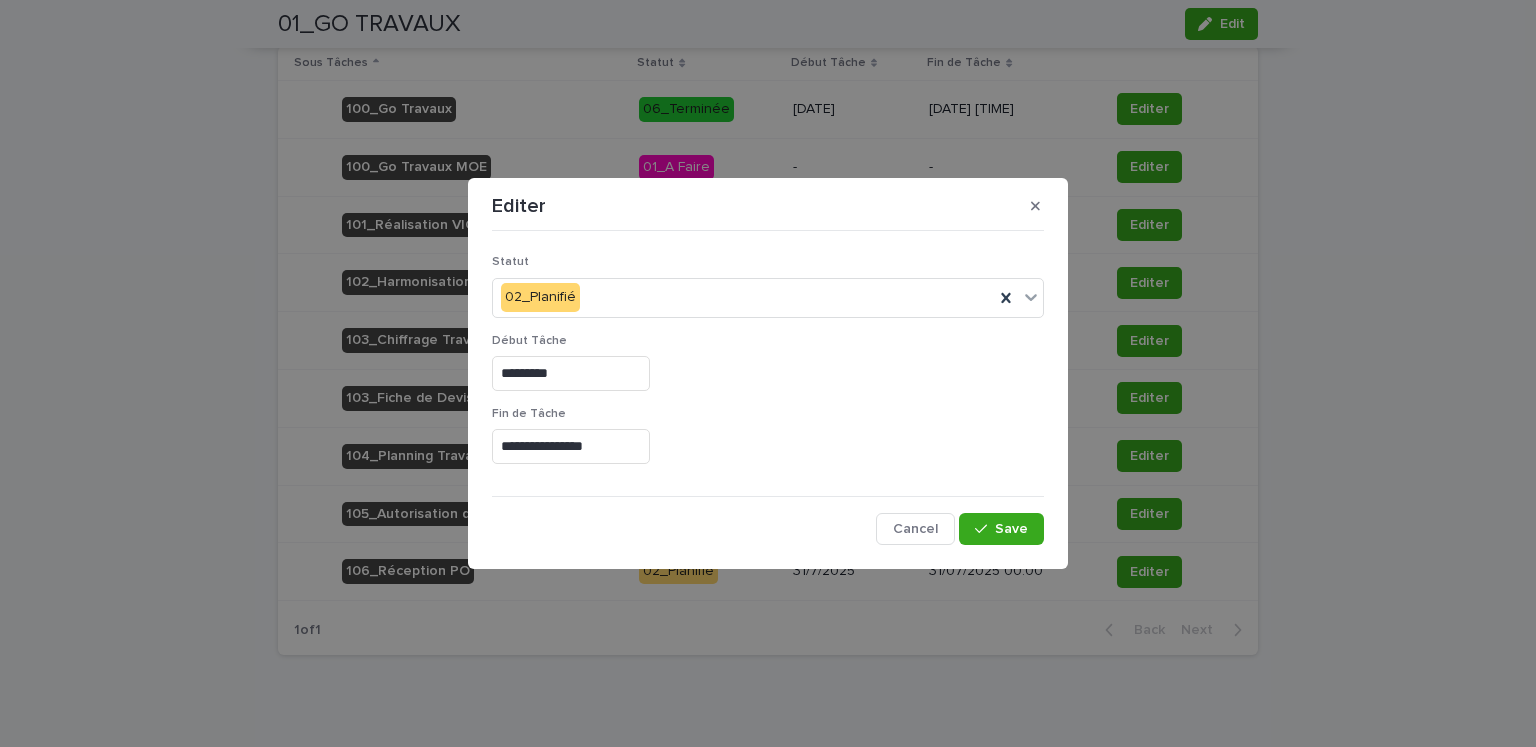 click on "**********" at bounding box center [768, 446] 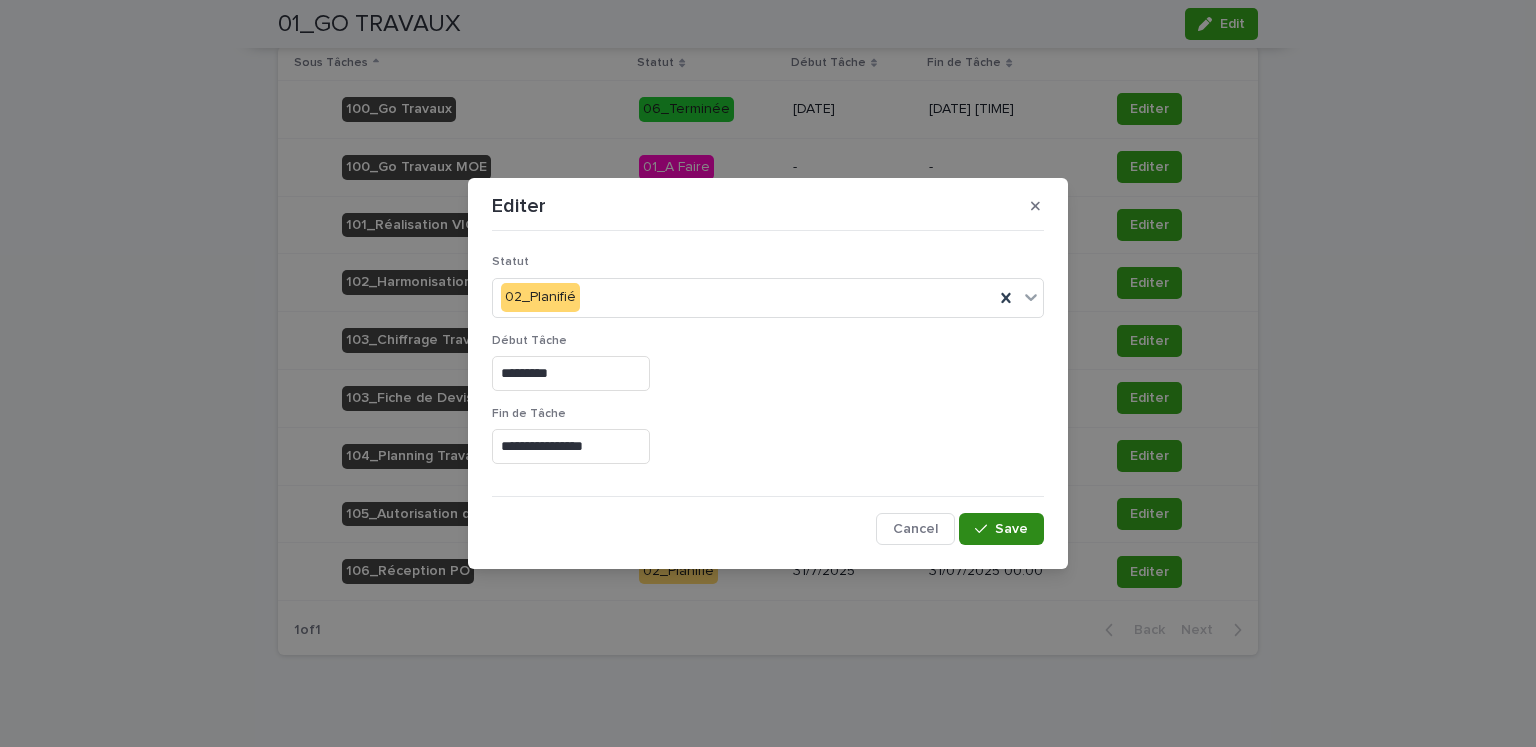 click at bounding box center [985, 529] 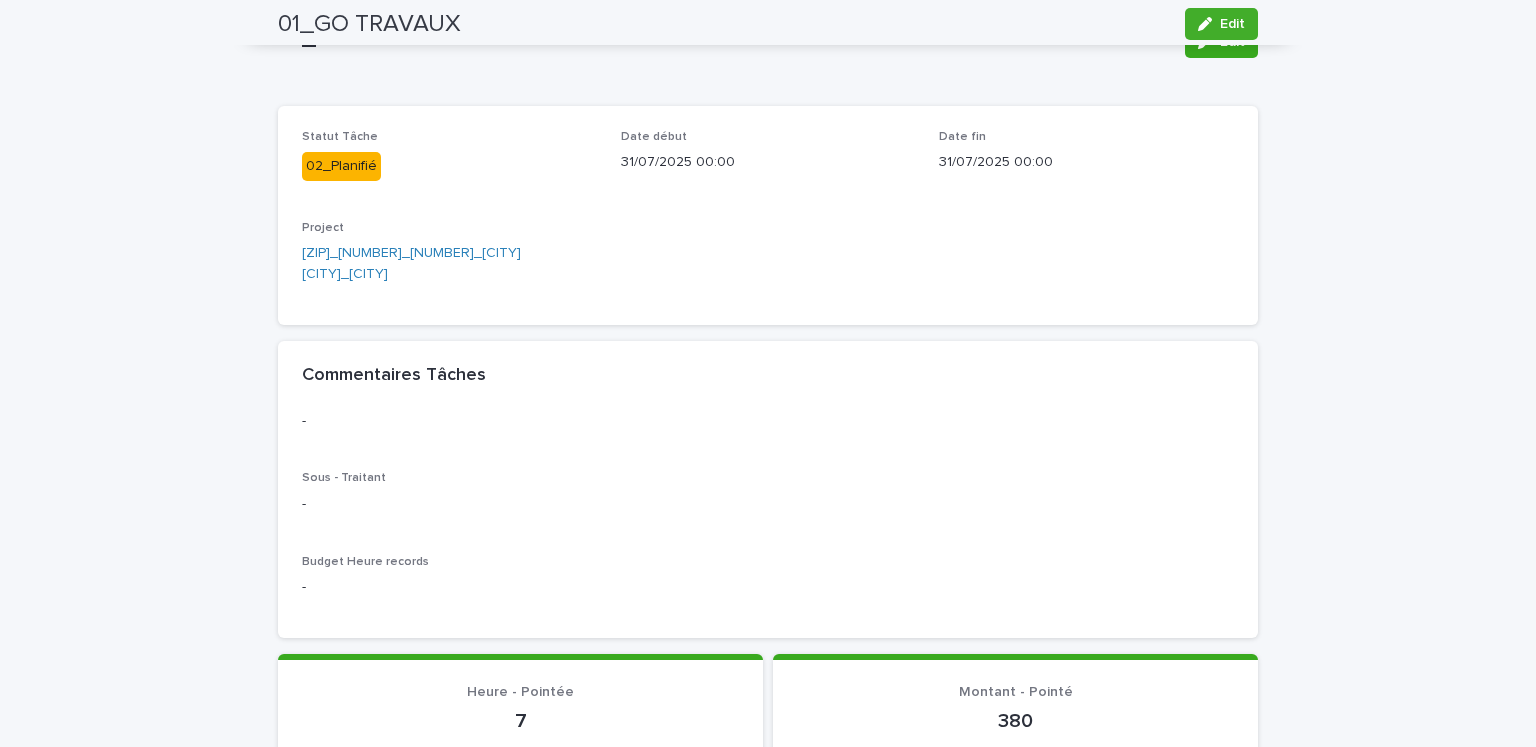 scroll, scrollTop: 0, scrollLeft: 0, axis: both 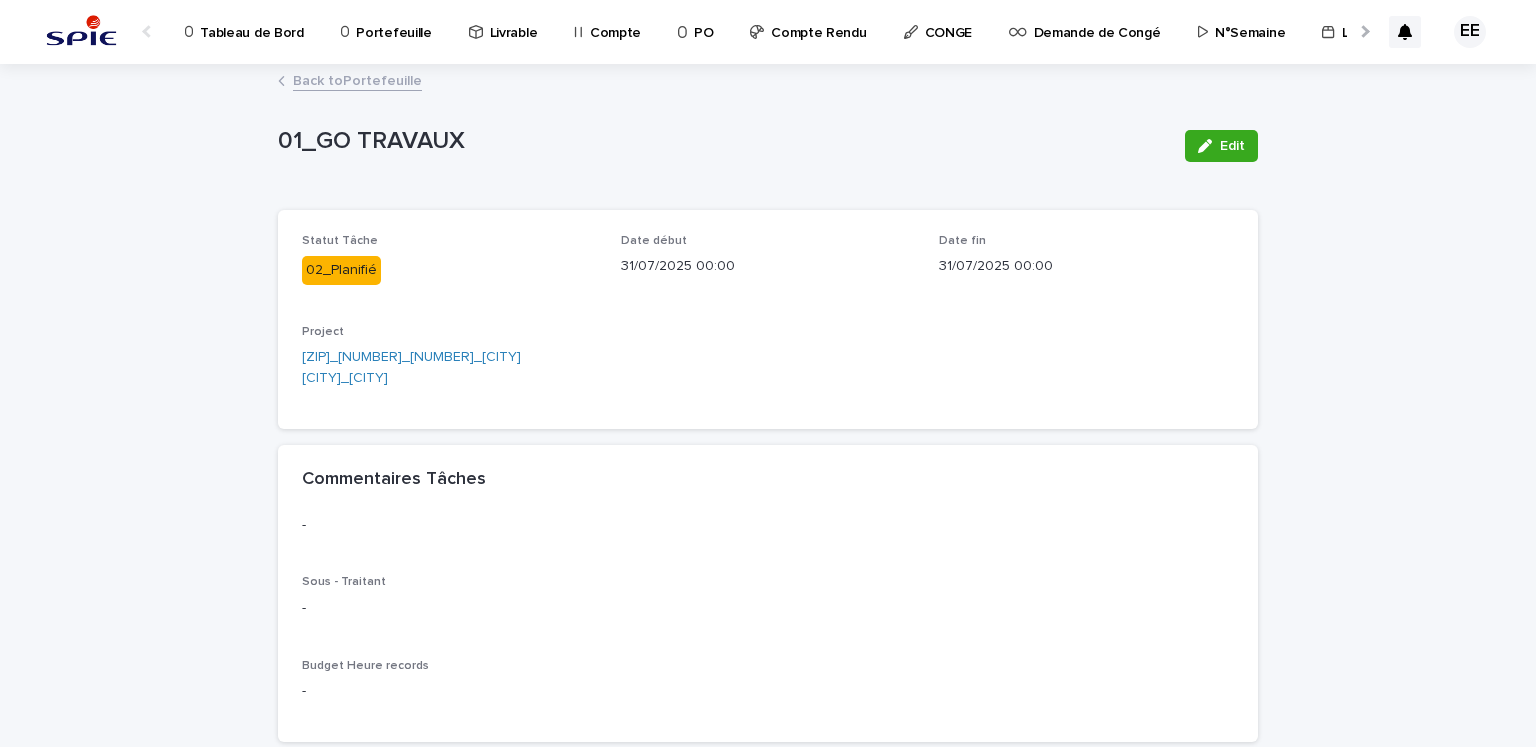 click on "Compte Rendu" at bounding box center [818, 21] 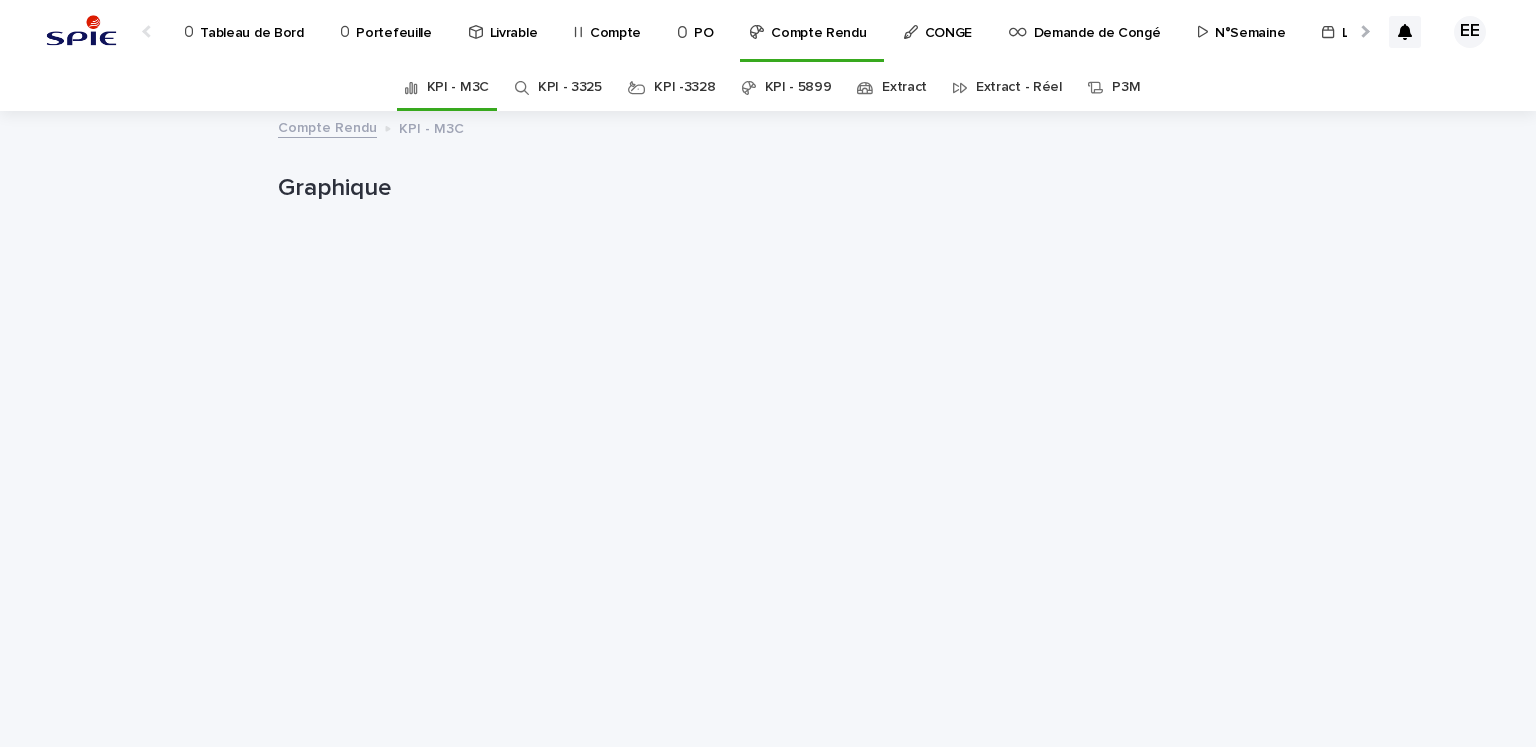 click on "KPI - 5899" at bounding box center [798, 87] 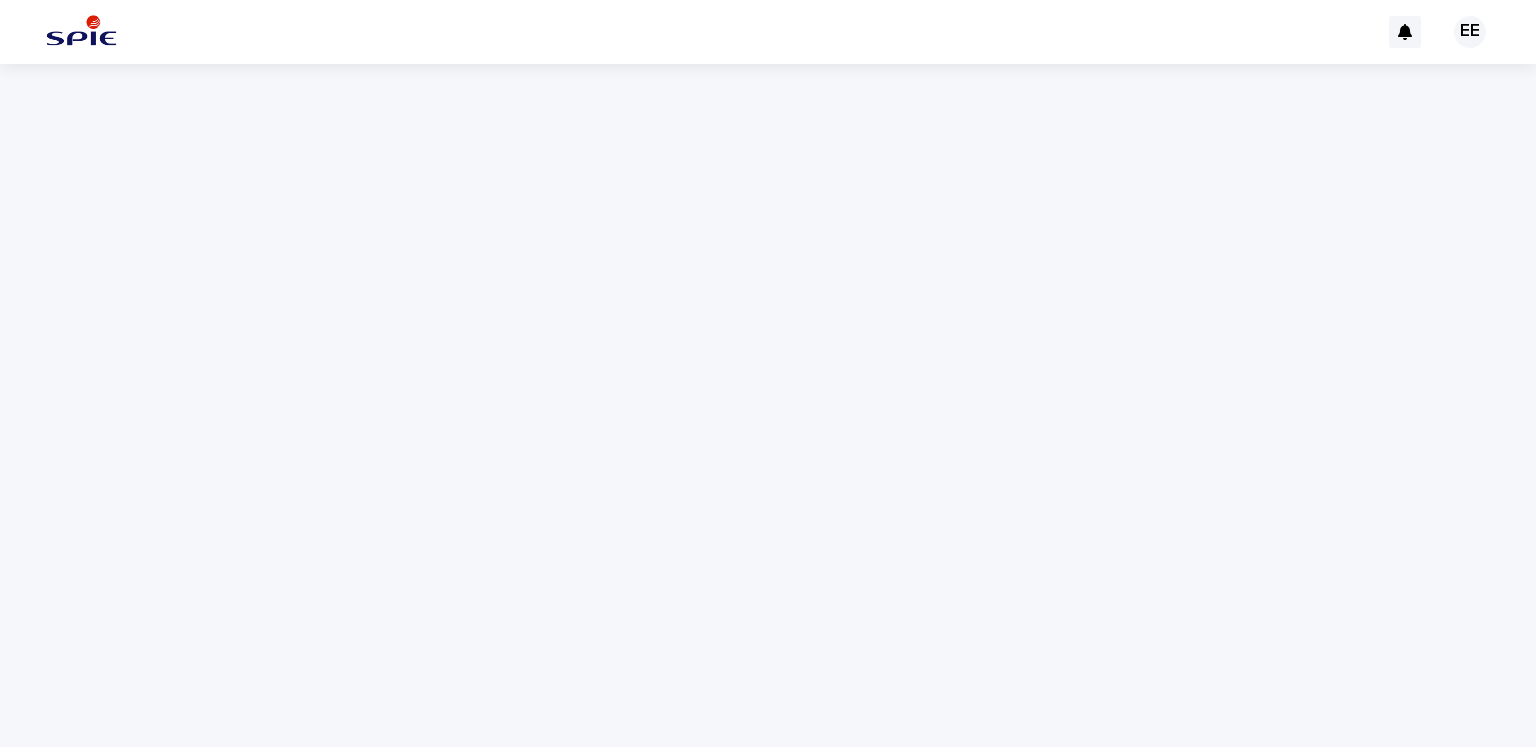 scroll, scrollTop: 0, scrollLeft: 0, axis: both 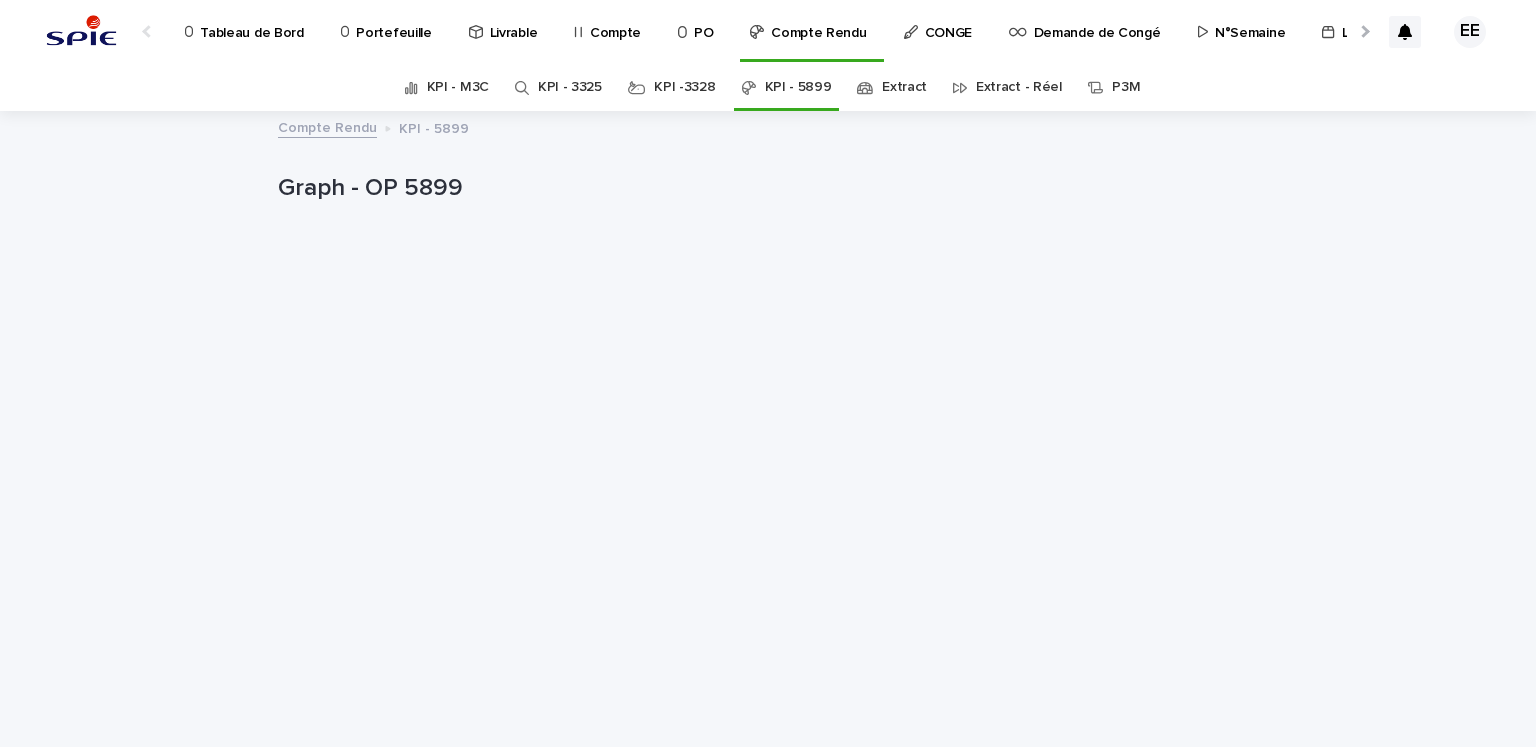 click on "KPI -3328" at bounding box center (684, 87) 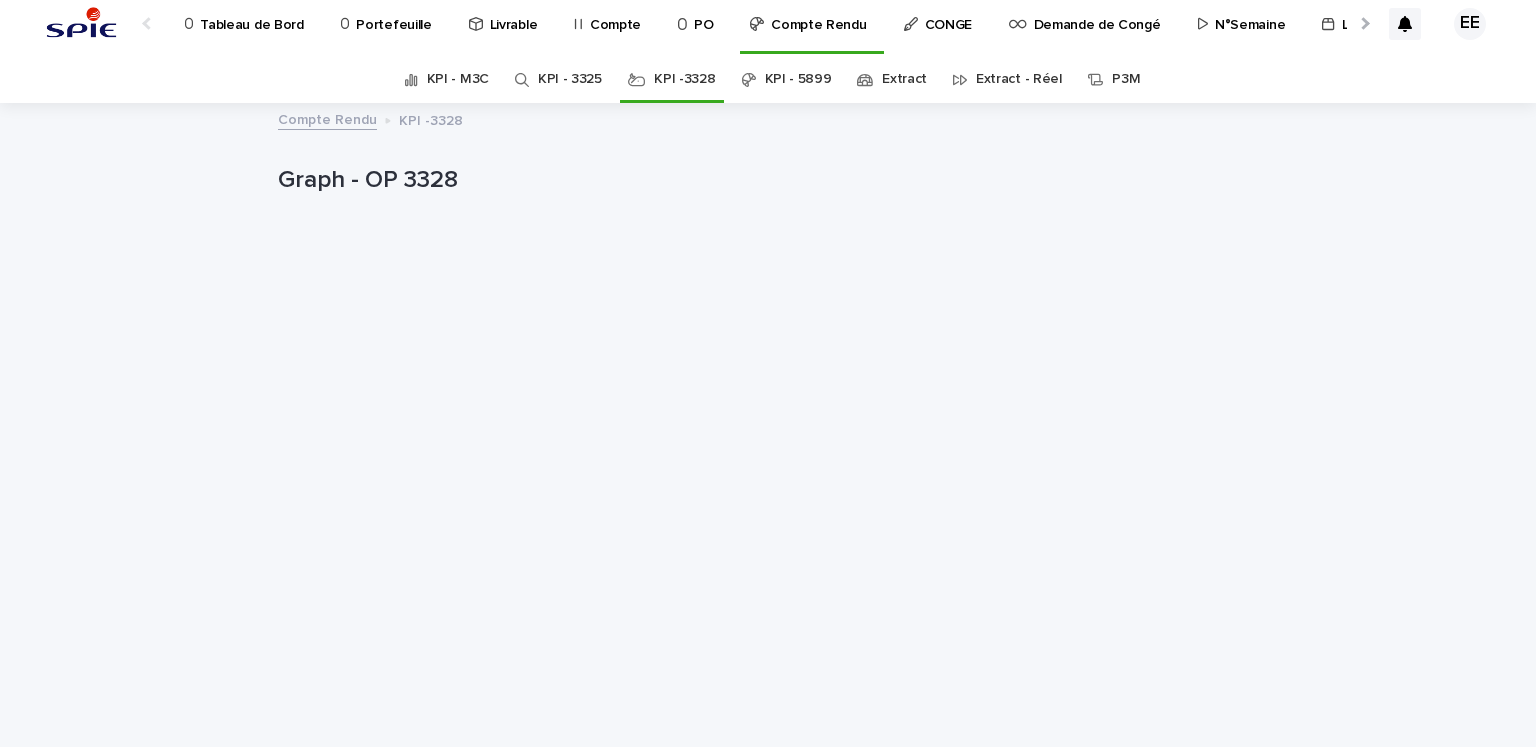 scroll, scrollTop: 0, scrollLeft: 0, axis: both 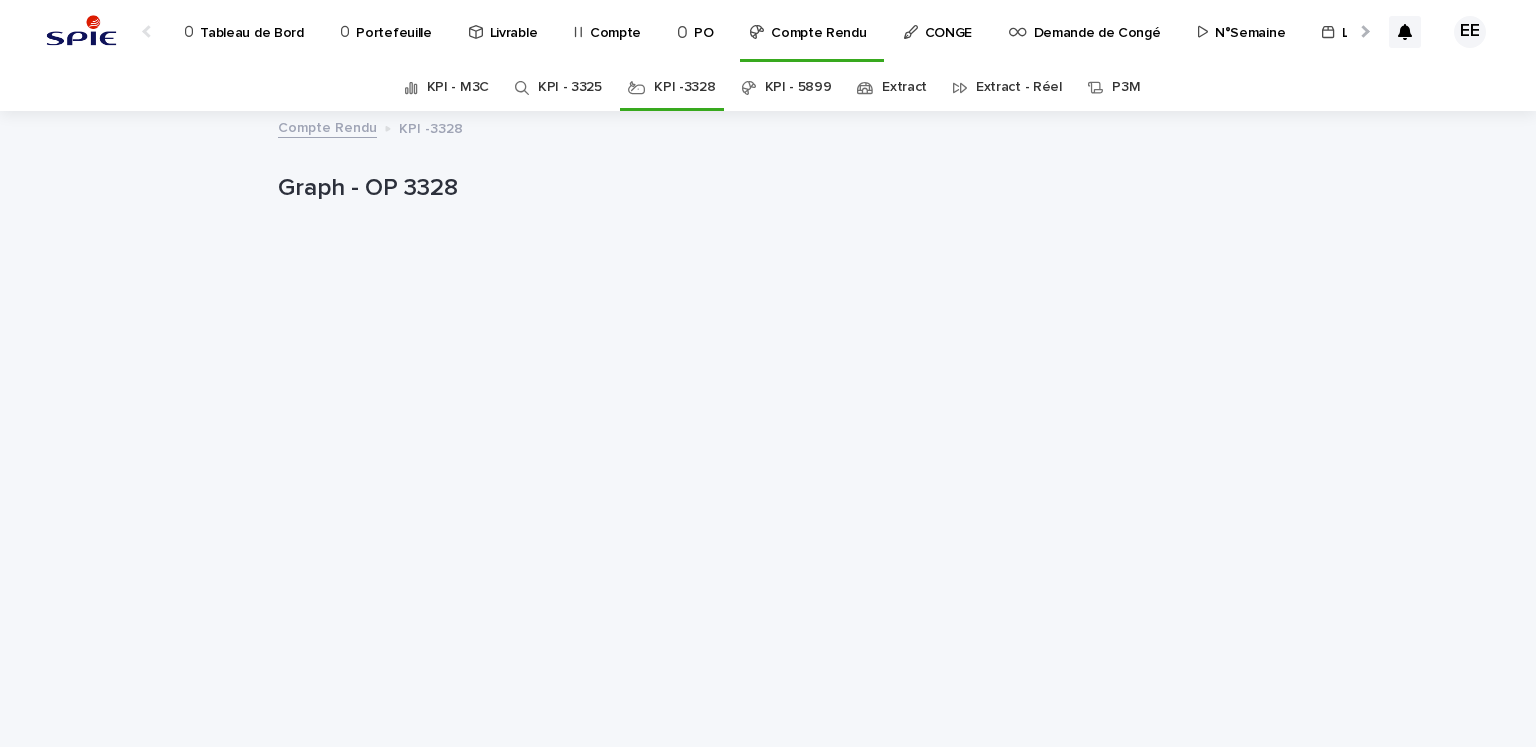 click on "Portefeuille" at bounding box center (393, 21) 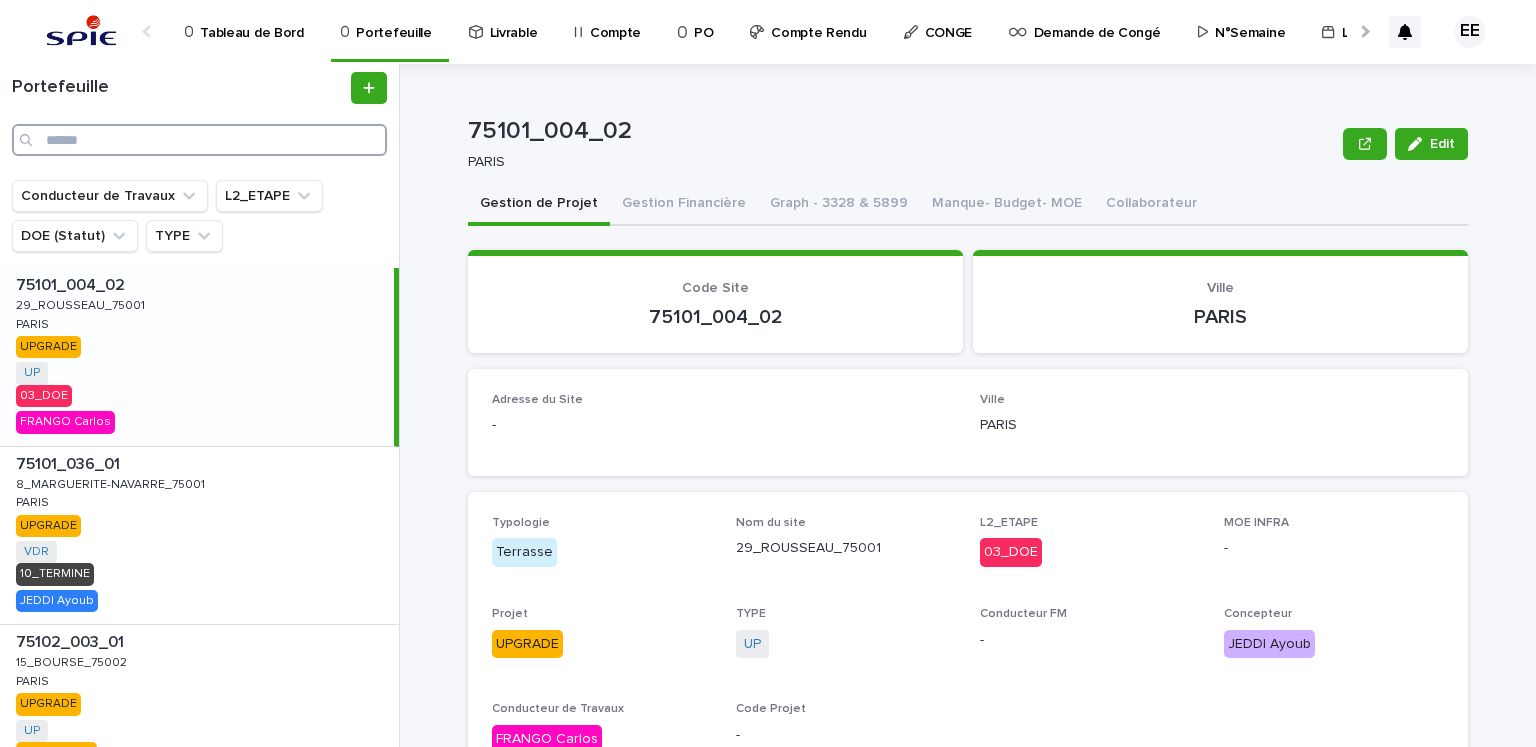 click at bounding box center [199, 140] 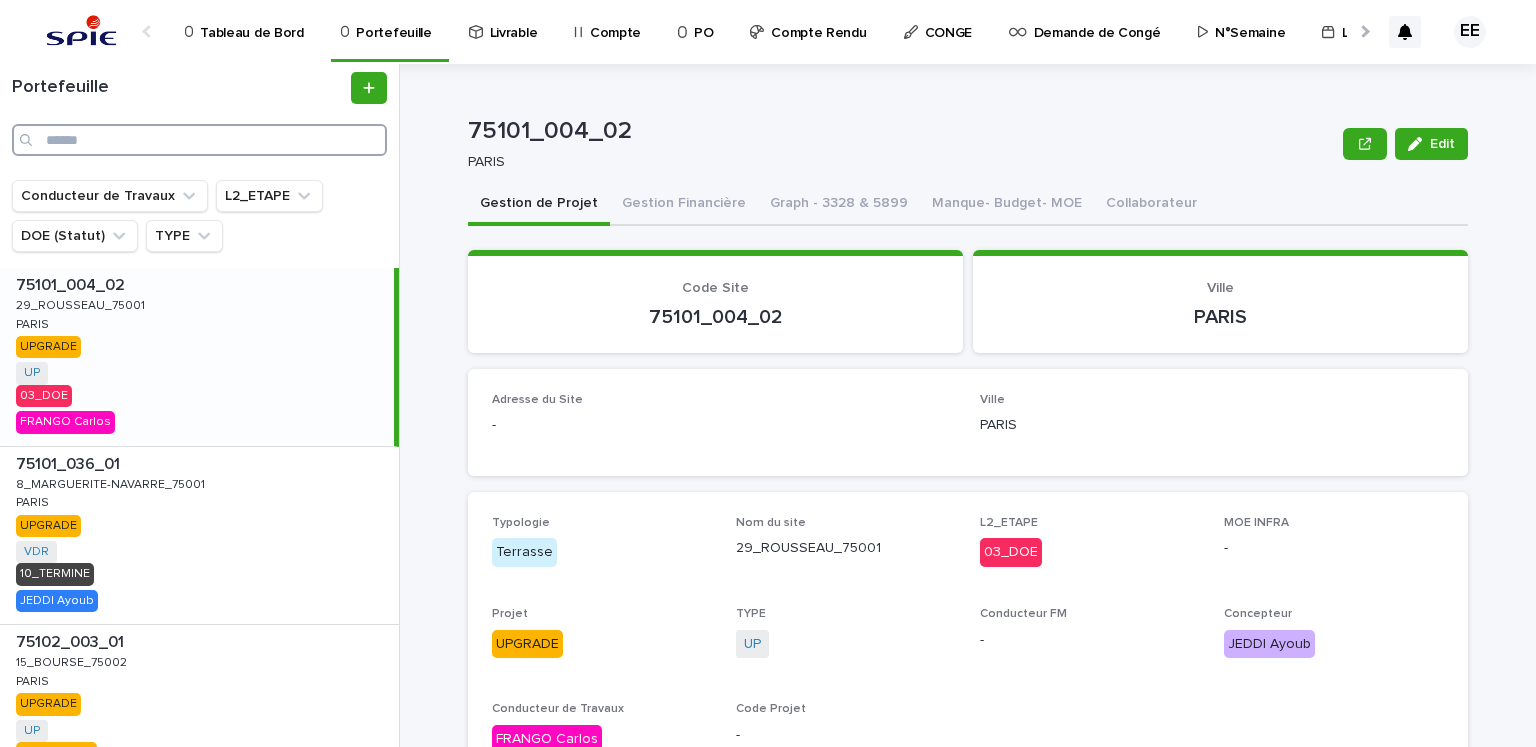 paste on "**********" 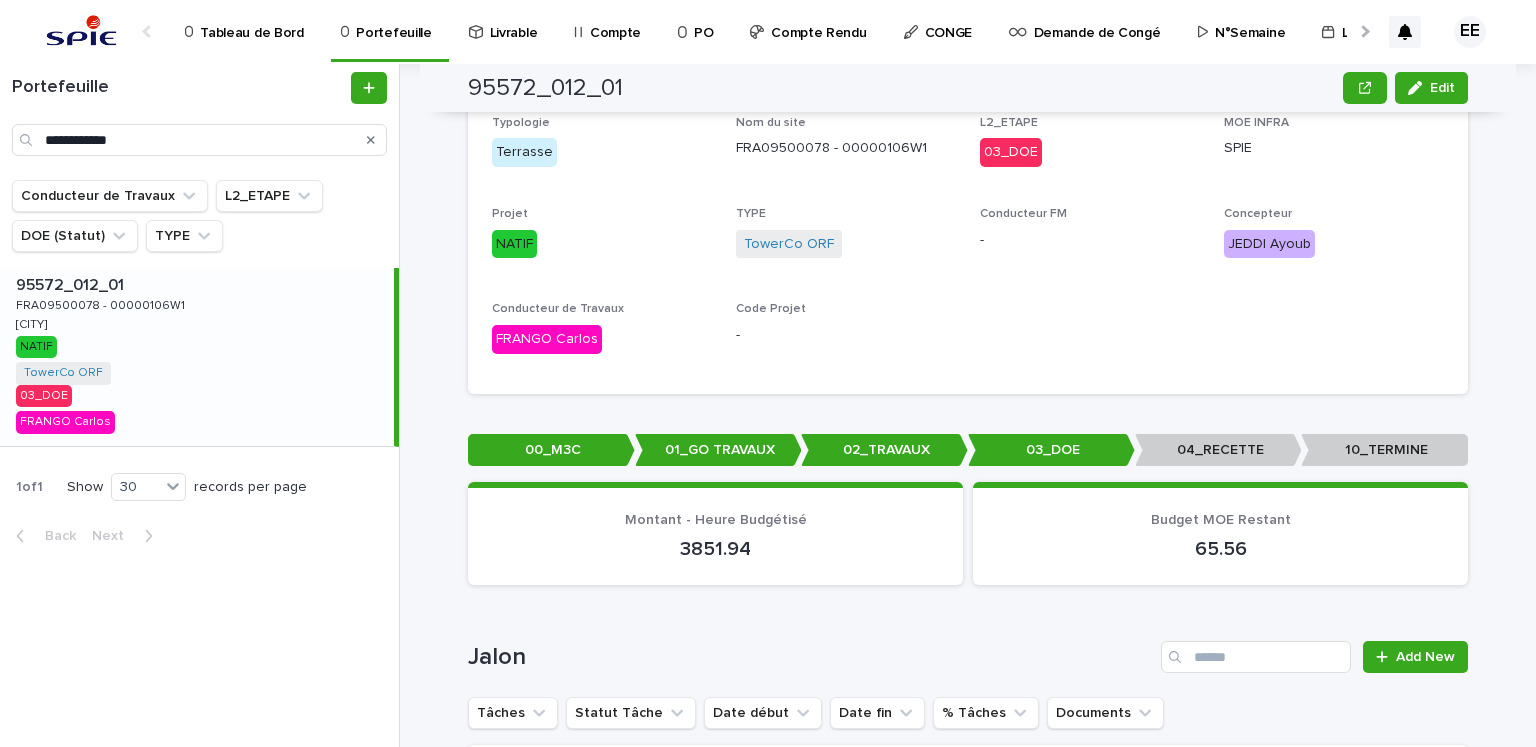 scroll, scrollTop: 1000, scrollLeft: 0, axis: vertical 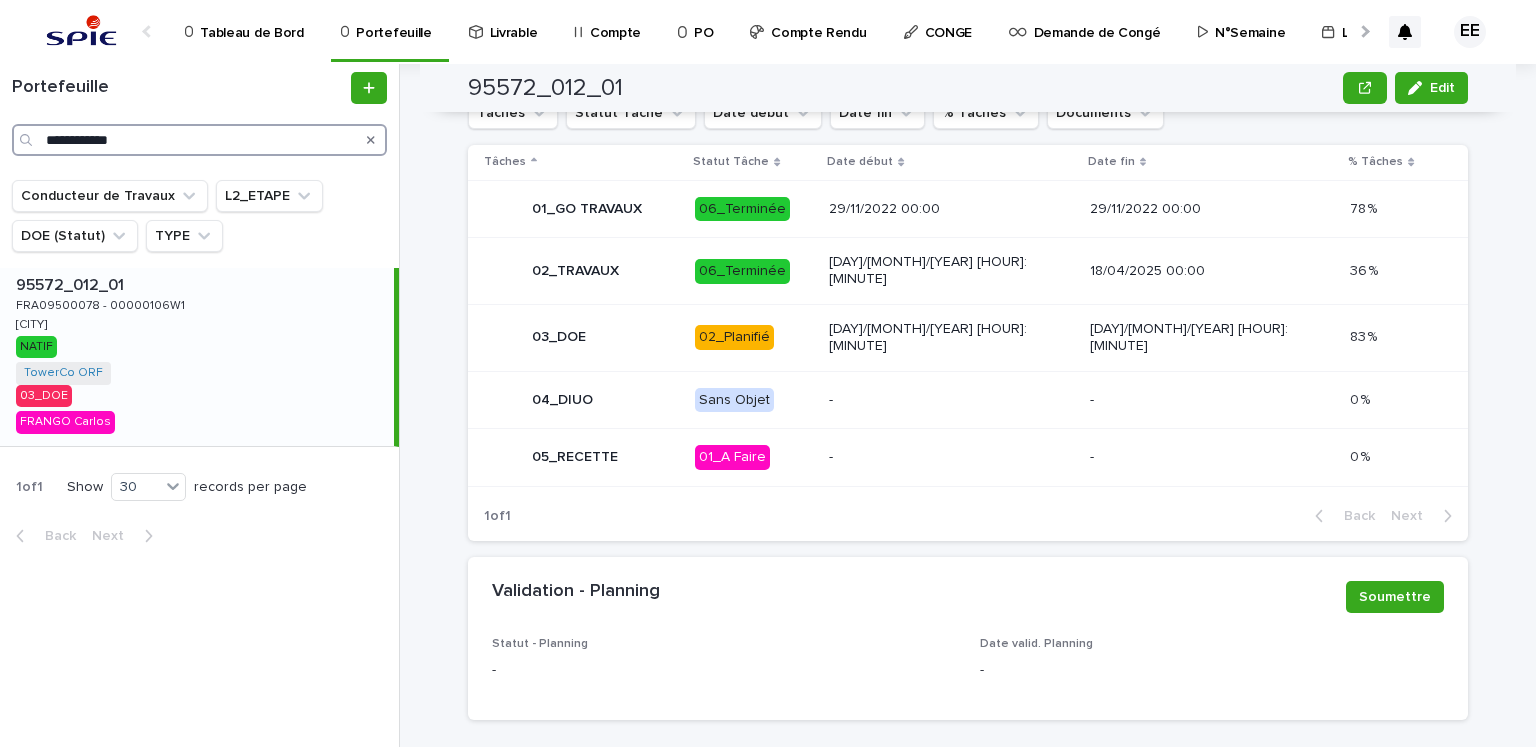 click on "**********" at bounding box center (199, 140) 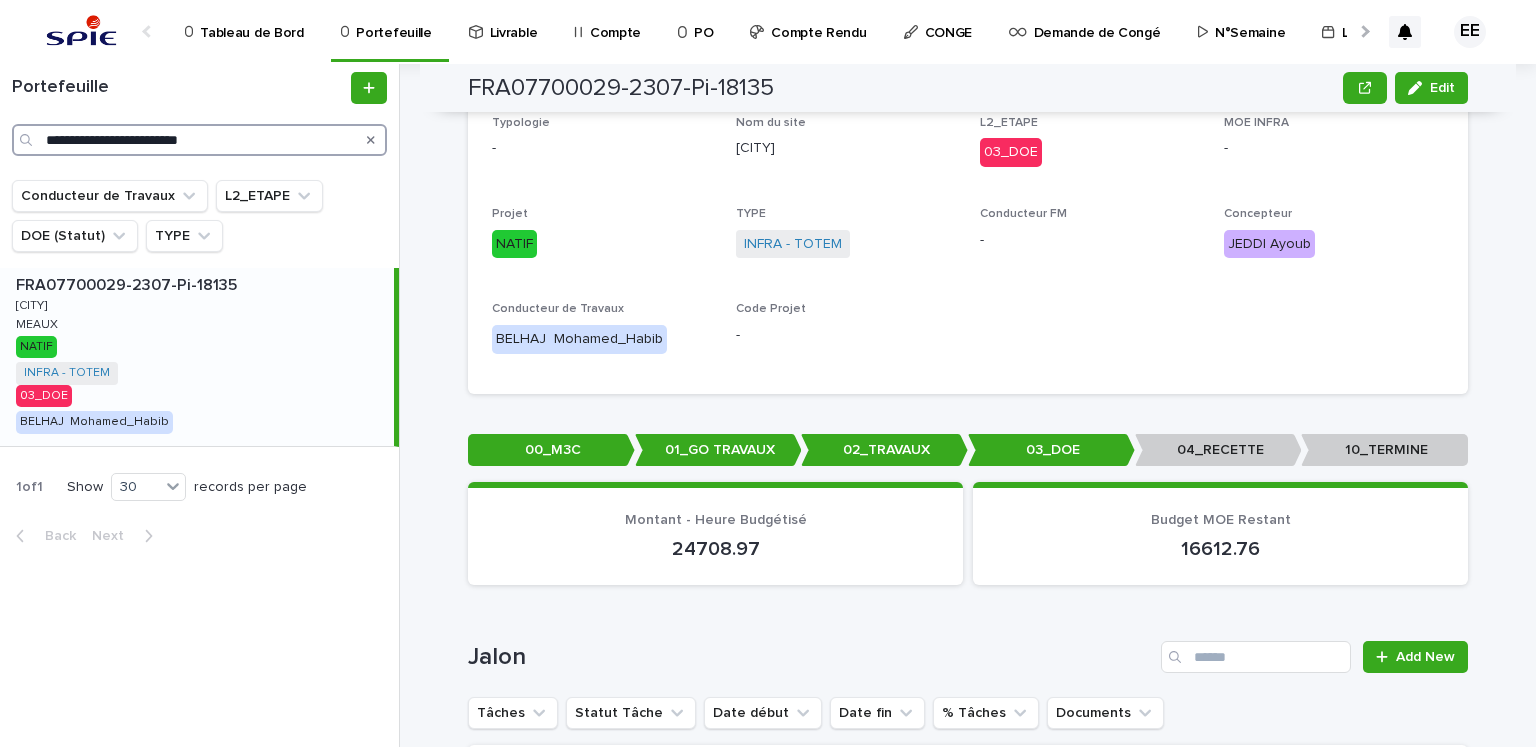 scroll, scrollTop: 0, scrollLeft: 0, axis: both 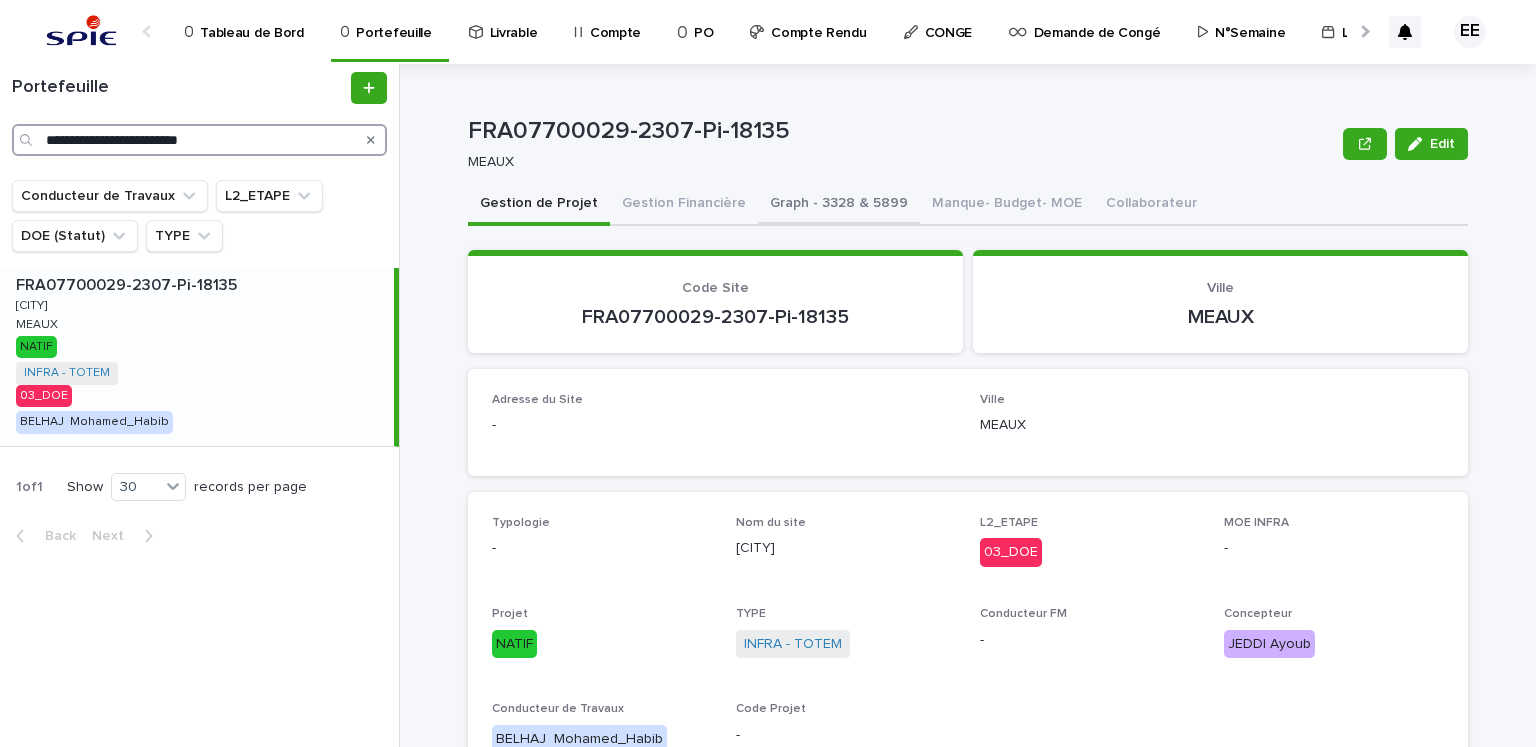 type on "**********" 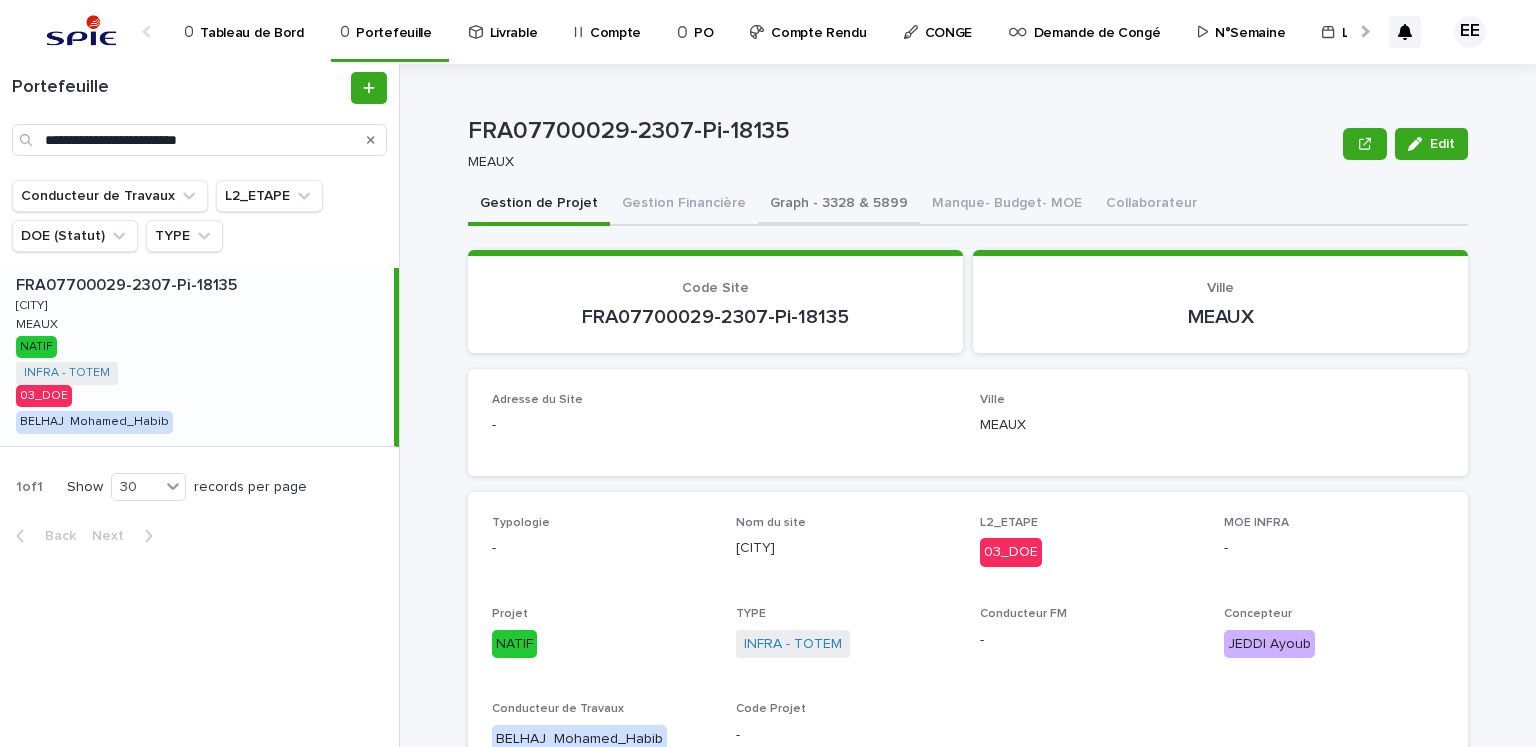 click on "Graph - 3328 & 5899" at bounding box center (839, 205) 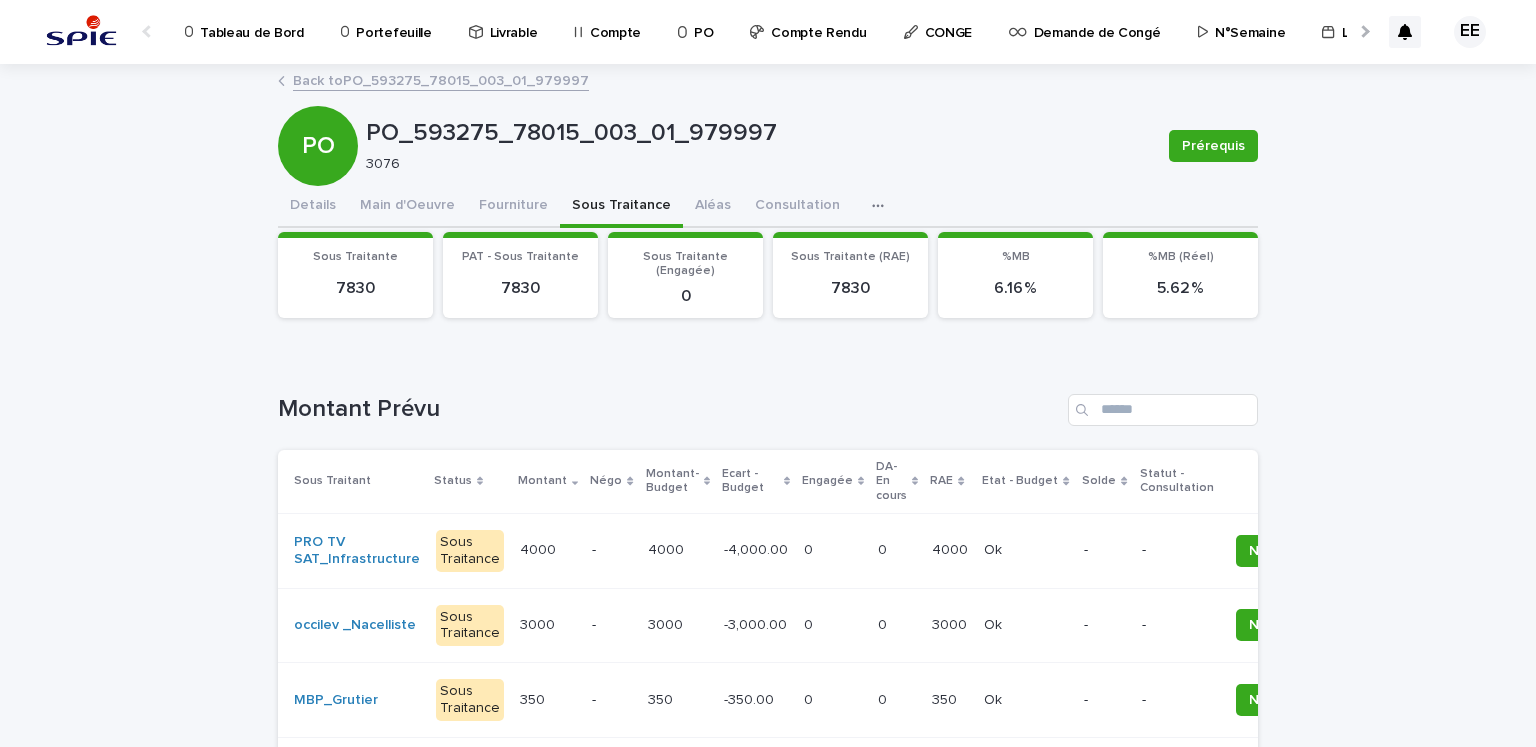 scroll, scrollTop: 0, scrollLeft: 0, axis: both 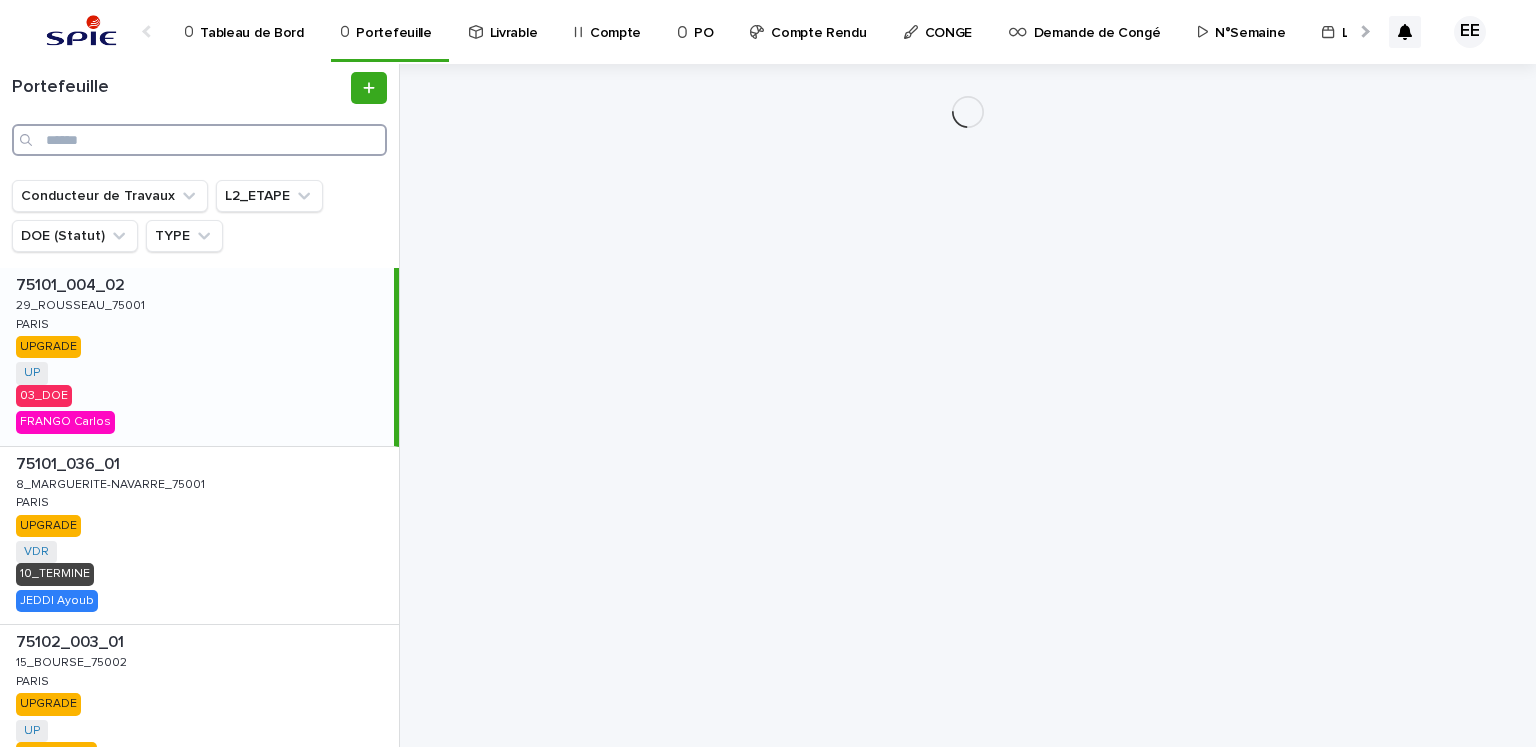 click at bounding box center (199, 140) 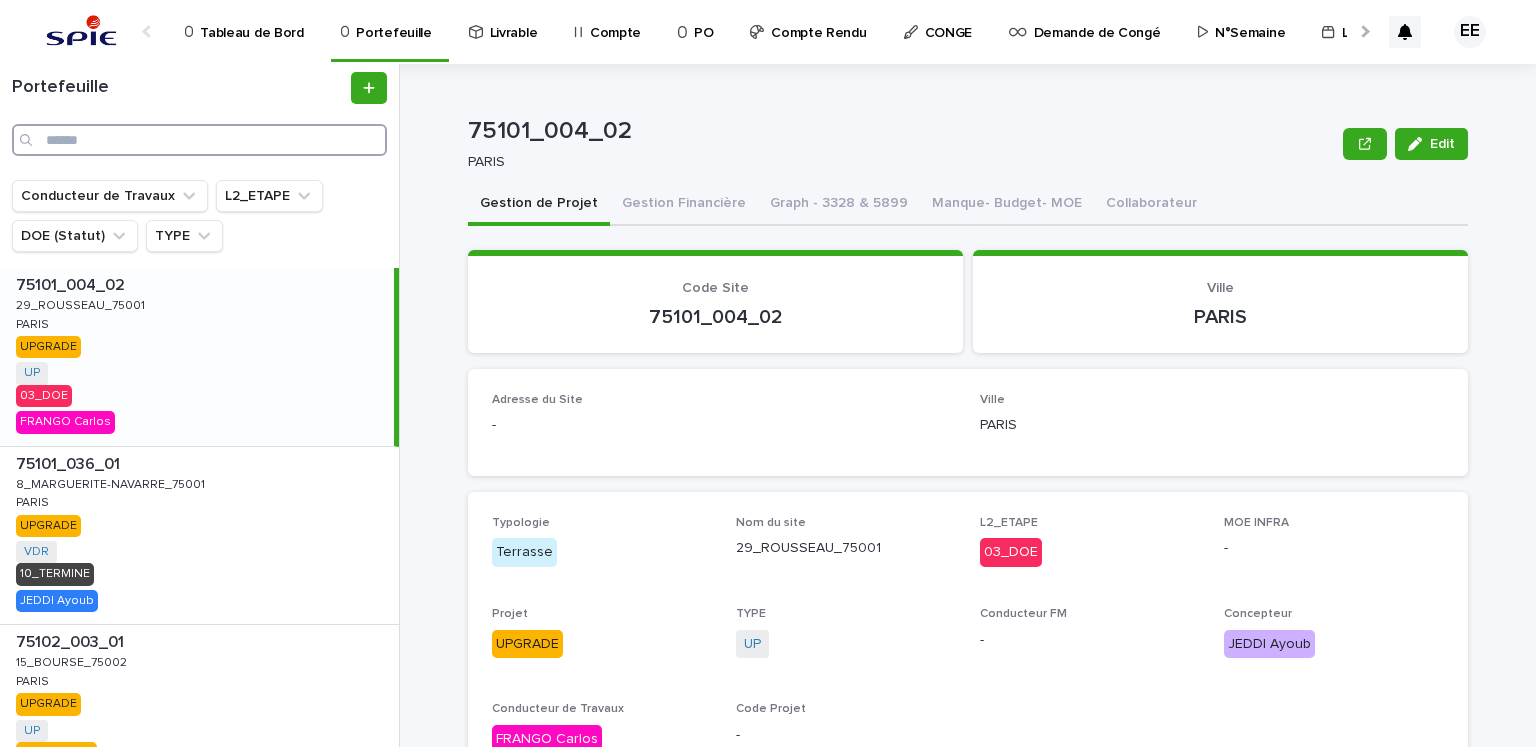 click at bounding box center (199, 140) 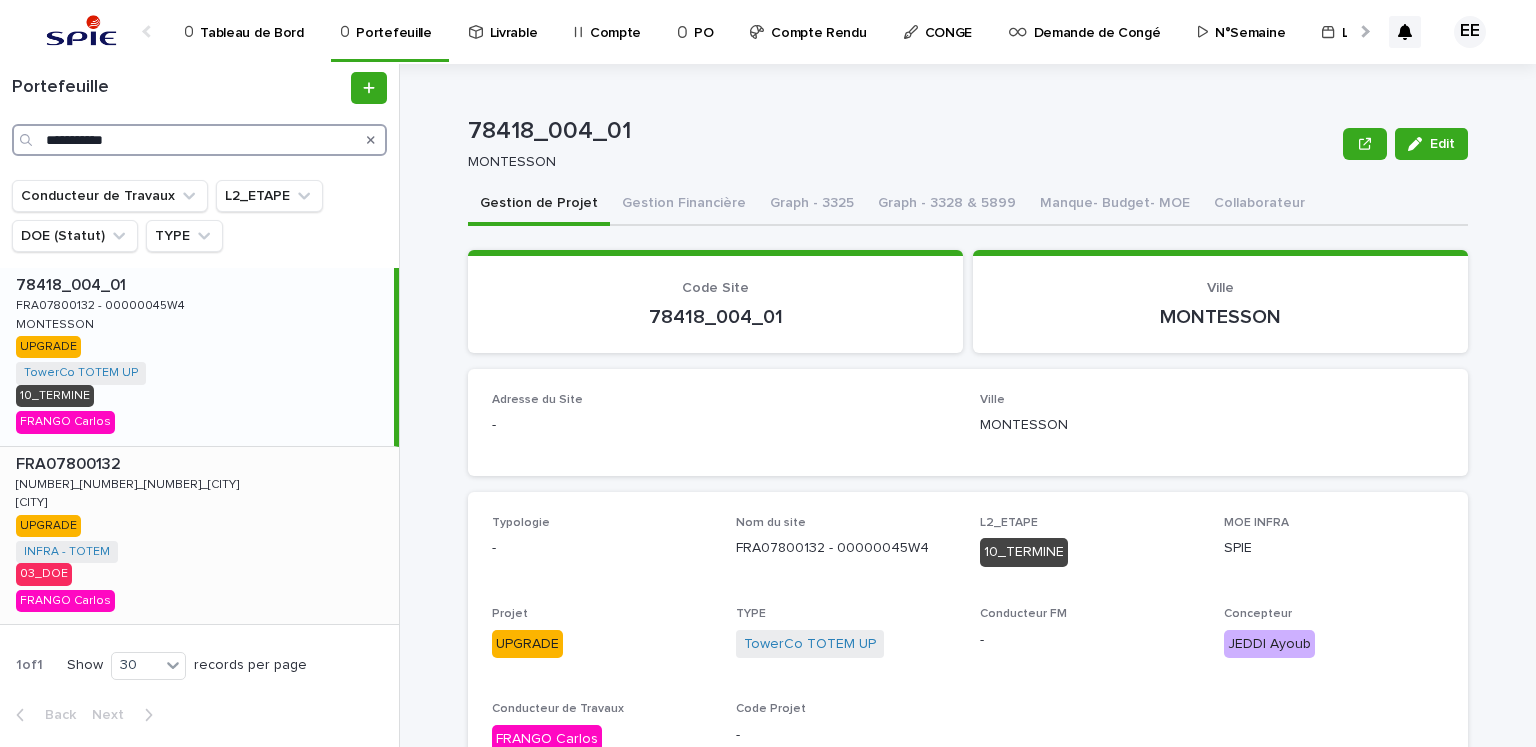 type on "**********" 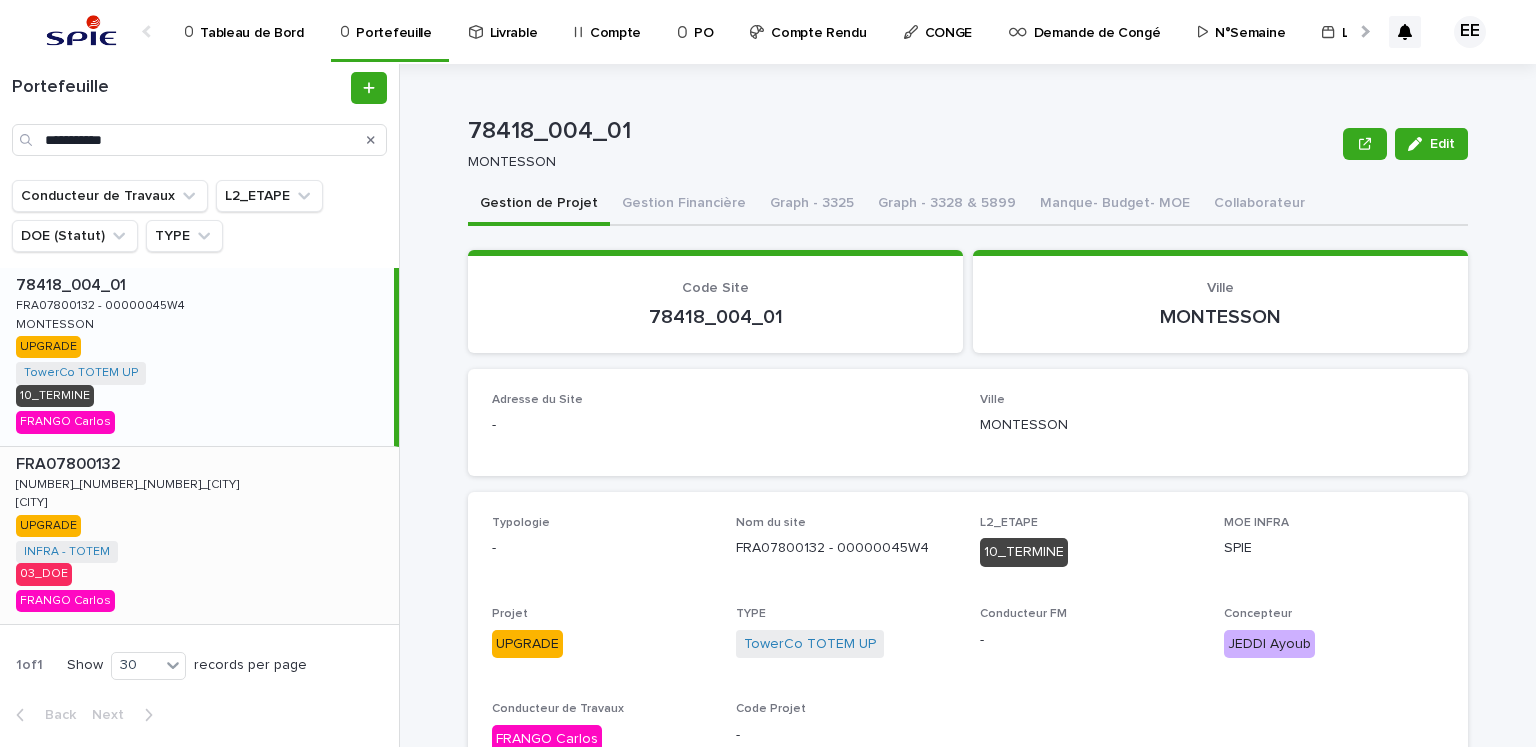 click at bounding box center [203, 464] 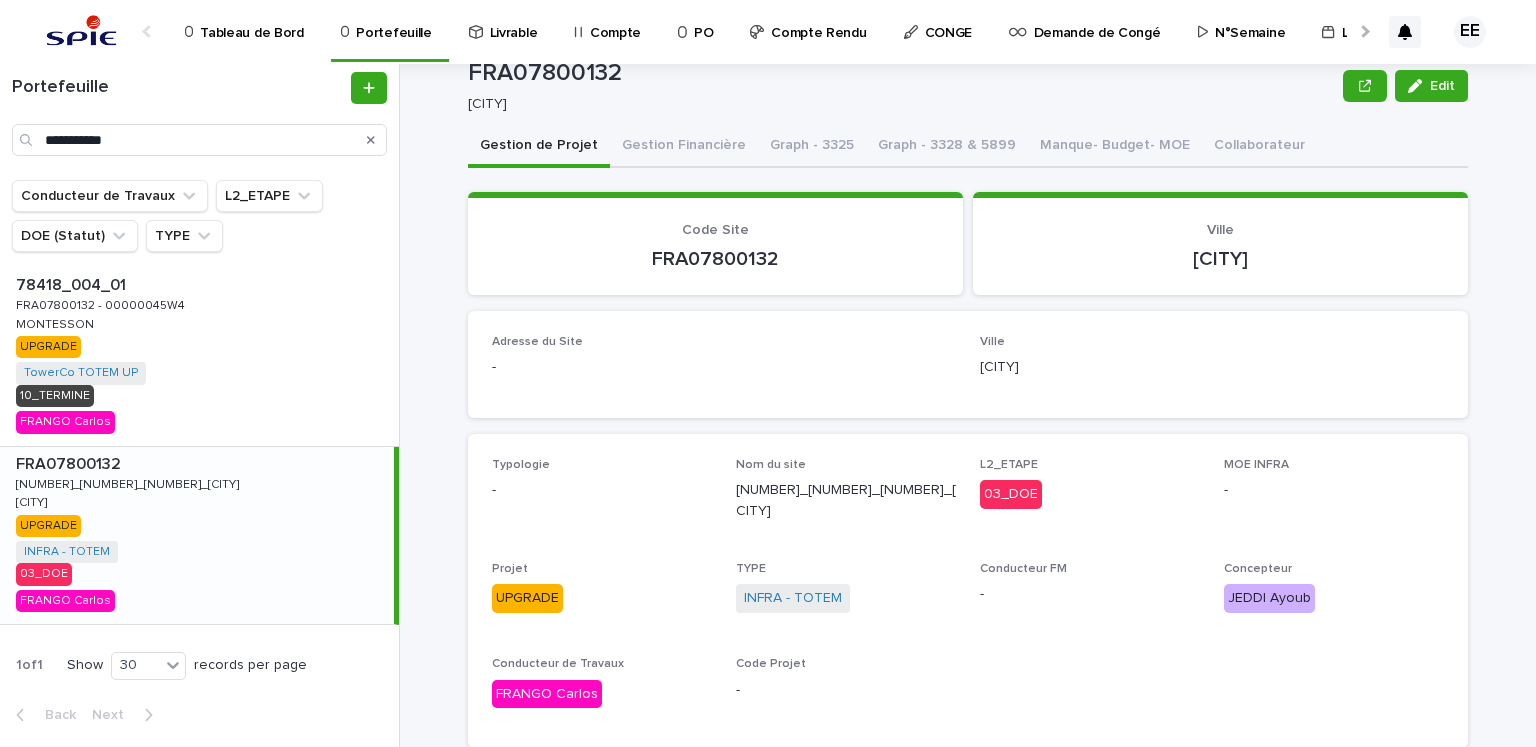 scroll, scrollTop: 0, scrollLeft: 0, axis: both 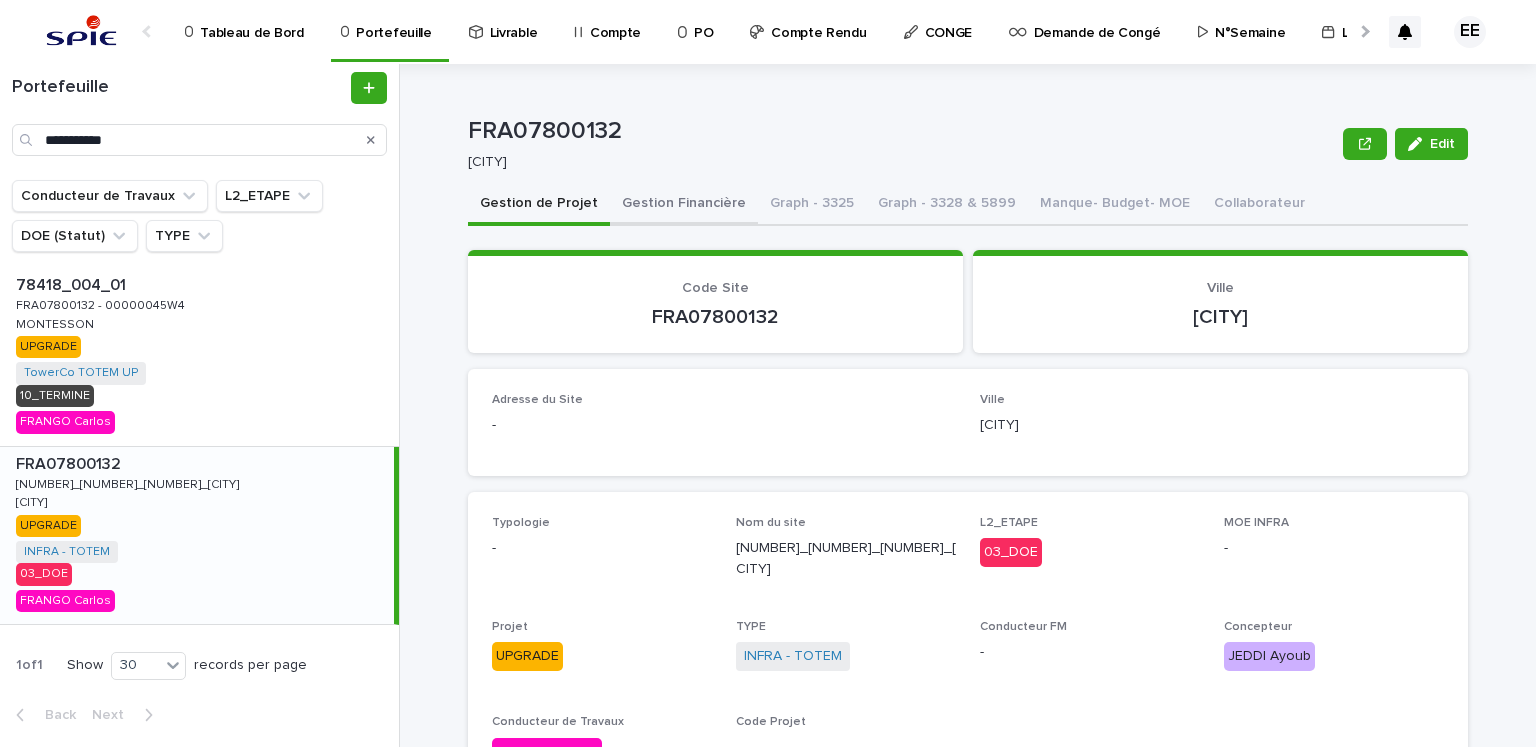 click on "Gestion Financière" at bounding box center [684, 205] 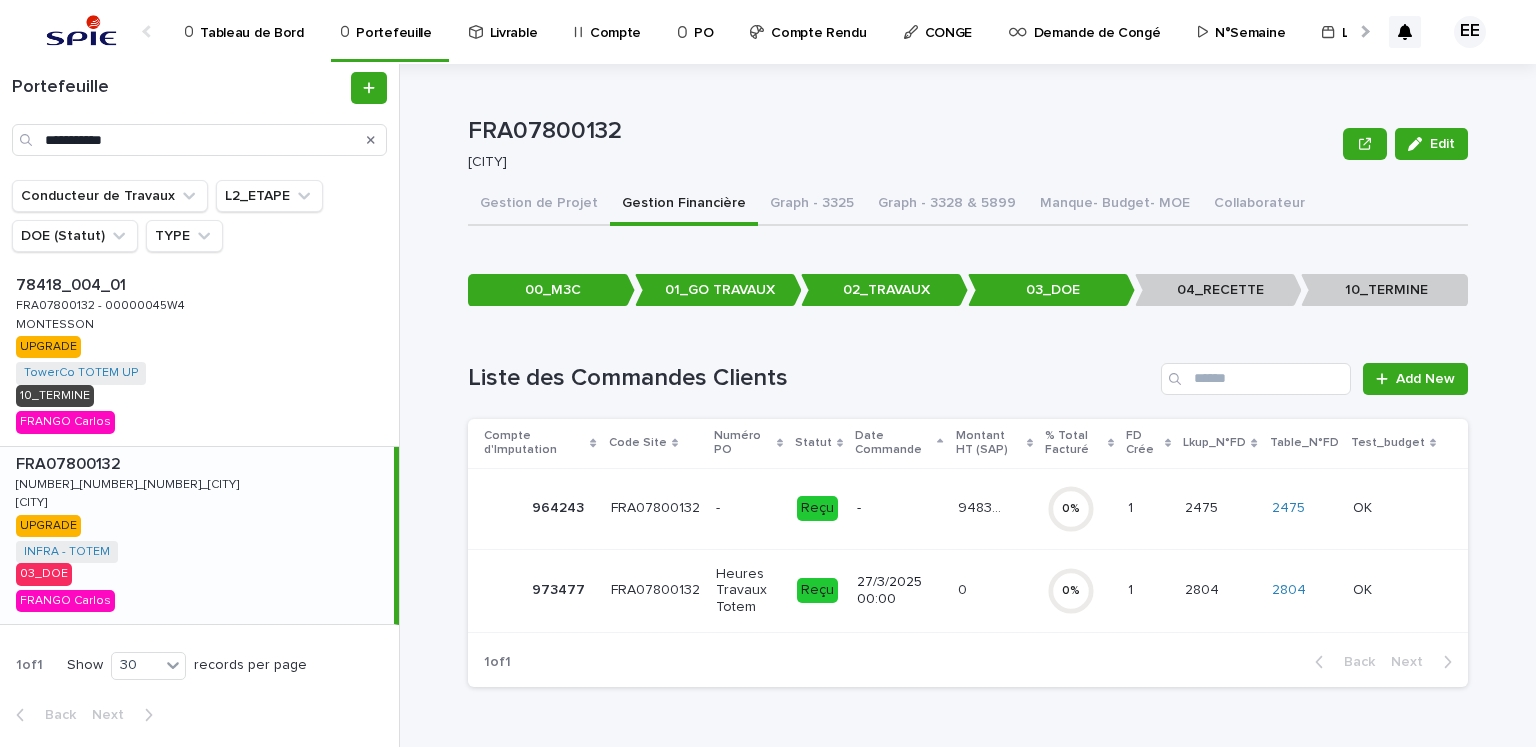 click on "[NUMBER] [NUMBER]" at bounding box center (994, 508) 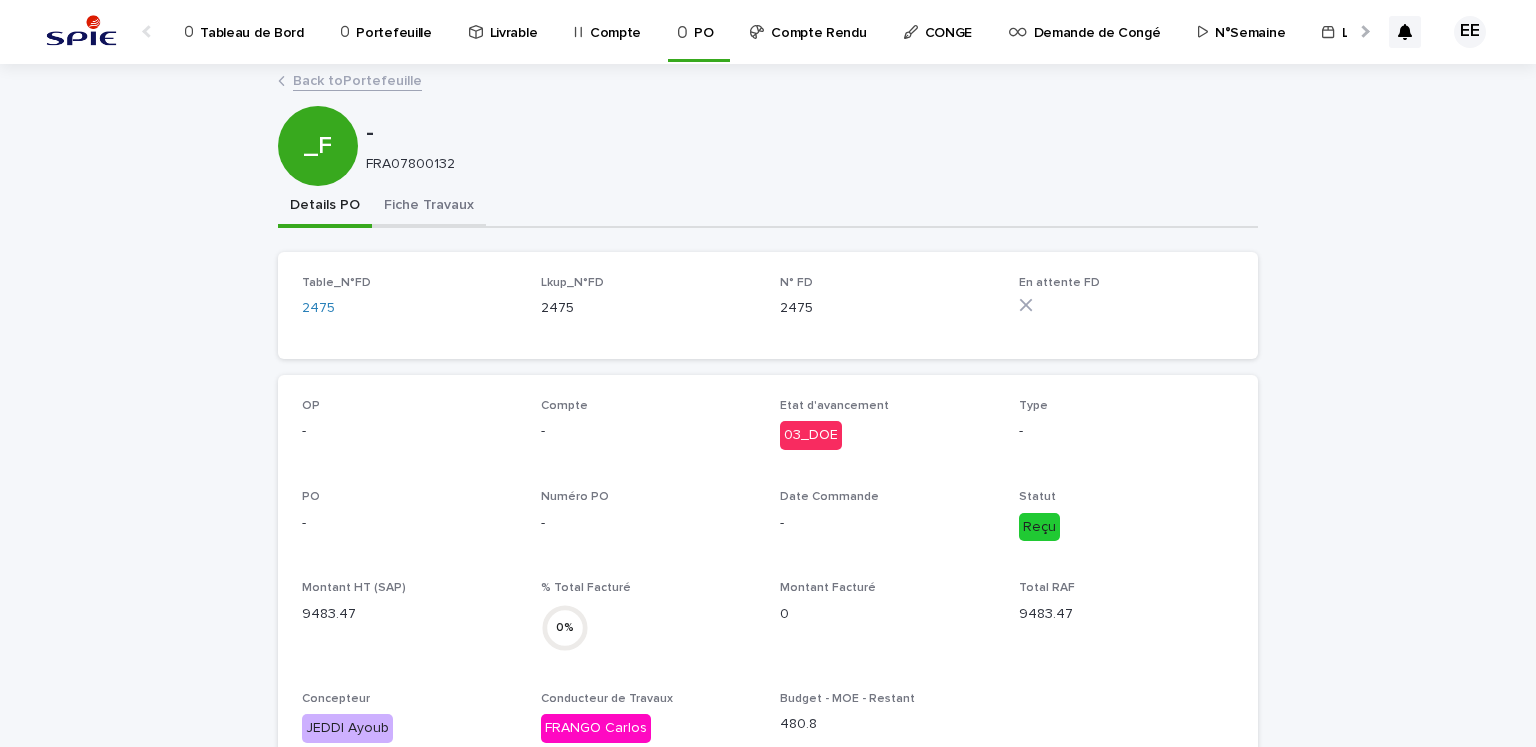 click on "Fiche Travaux" at bounding box center (429, 207) 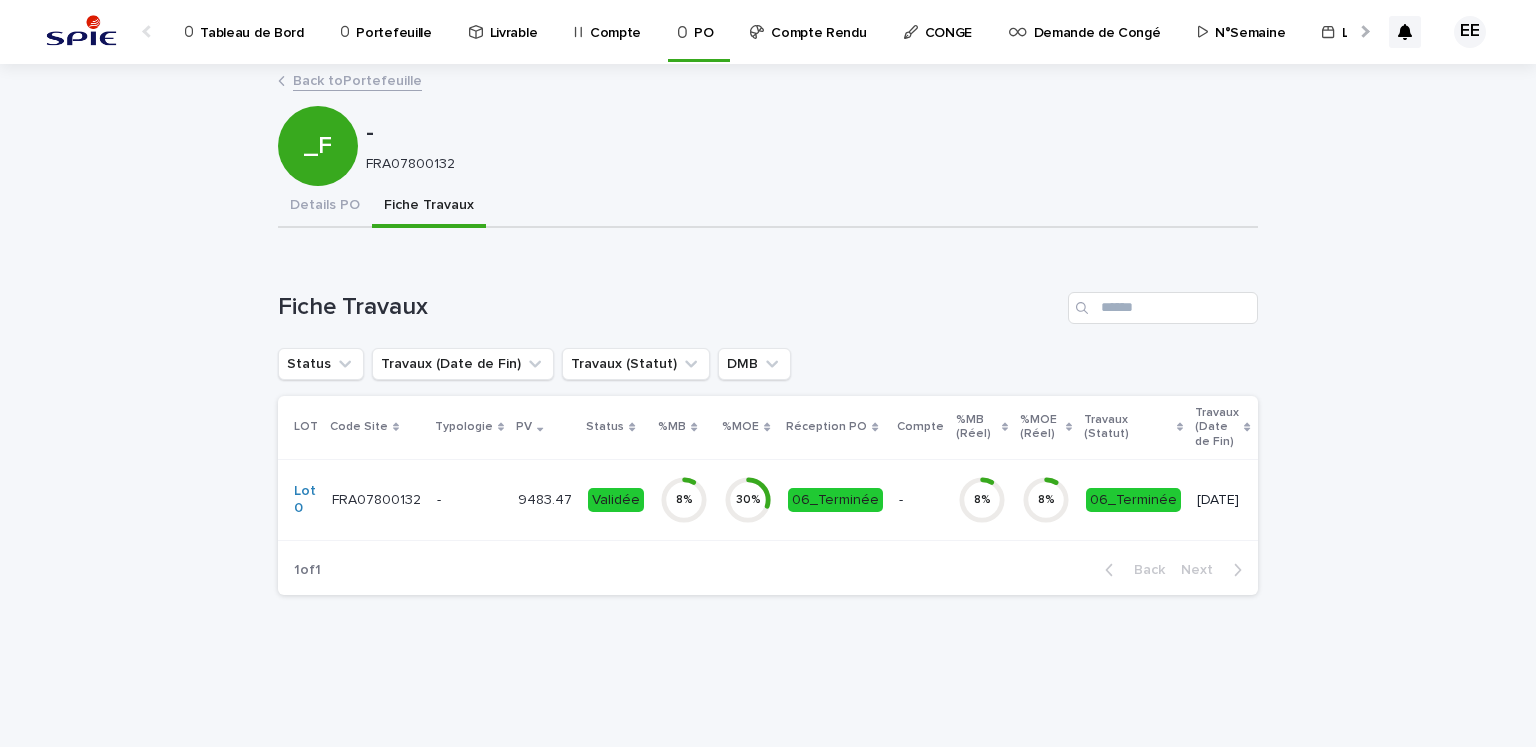 click on "[NUMBER] [NUMBER]" at bounding box center (545, 499) 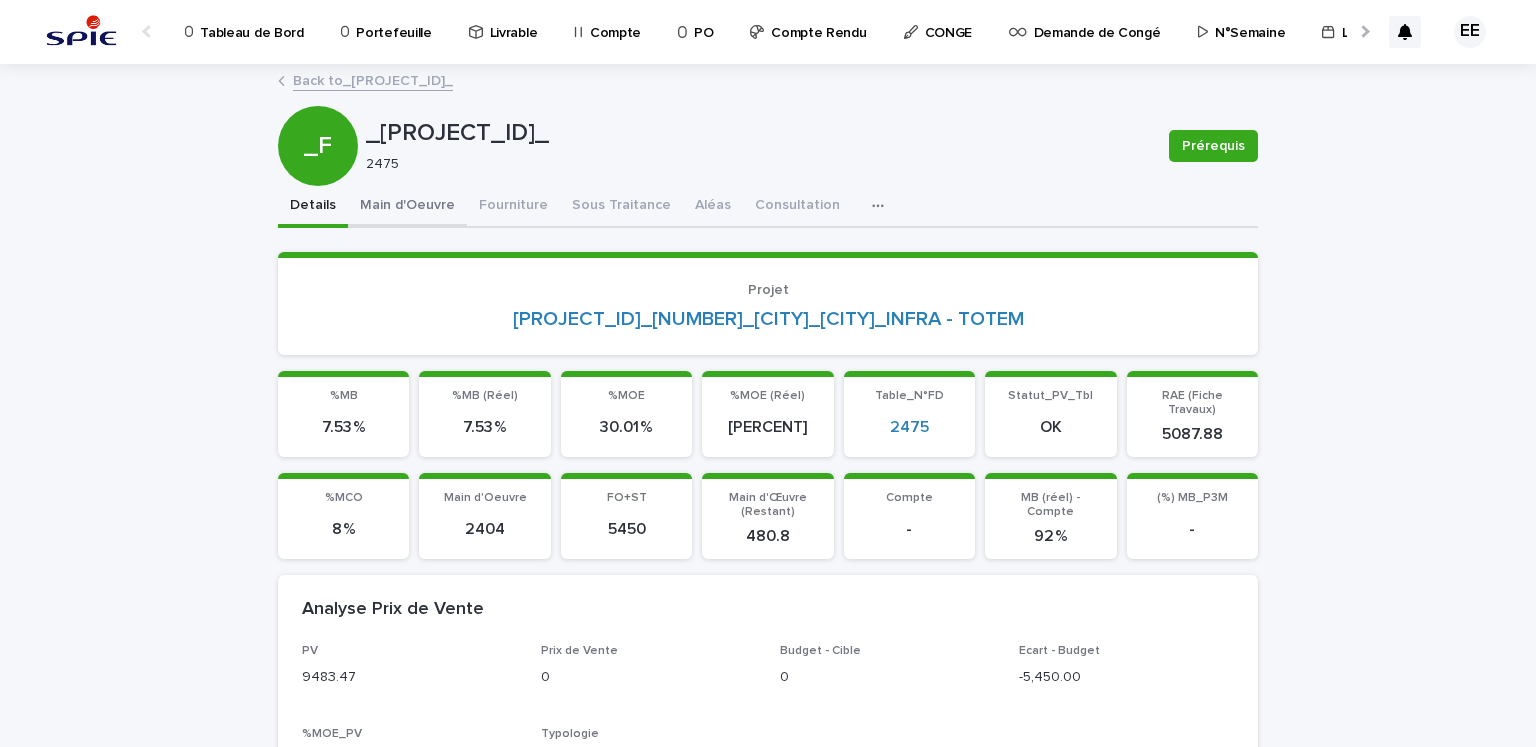 click on "Main d'Oeuvre" at bounding box center (407, 207) 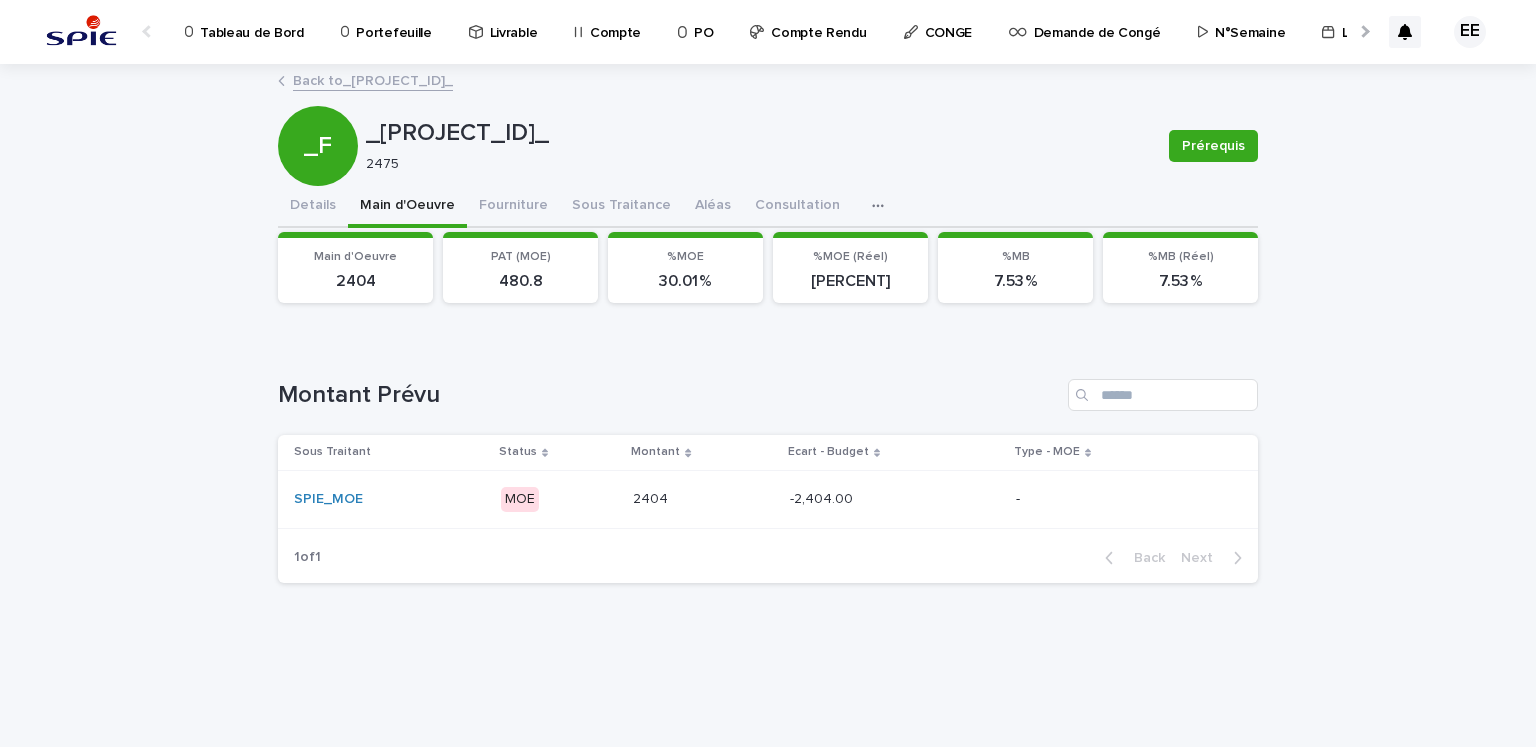 click on "[NUMBER] [NUMBER]" at bounding box center [703, 499] 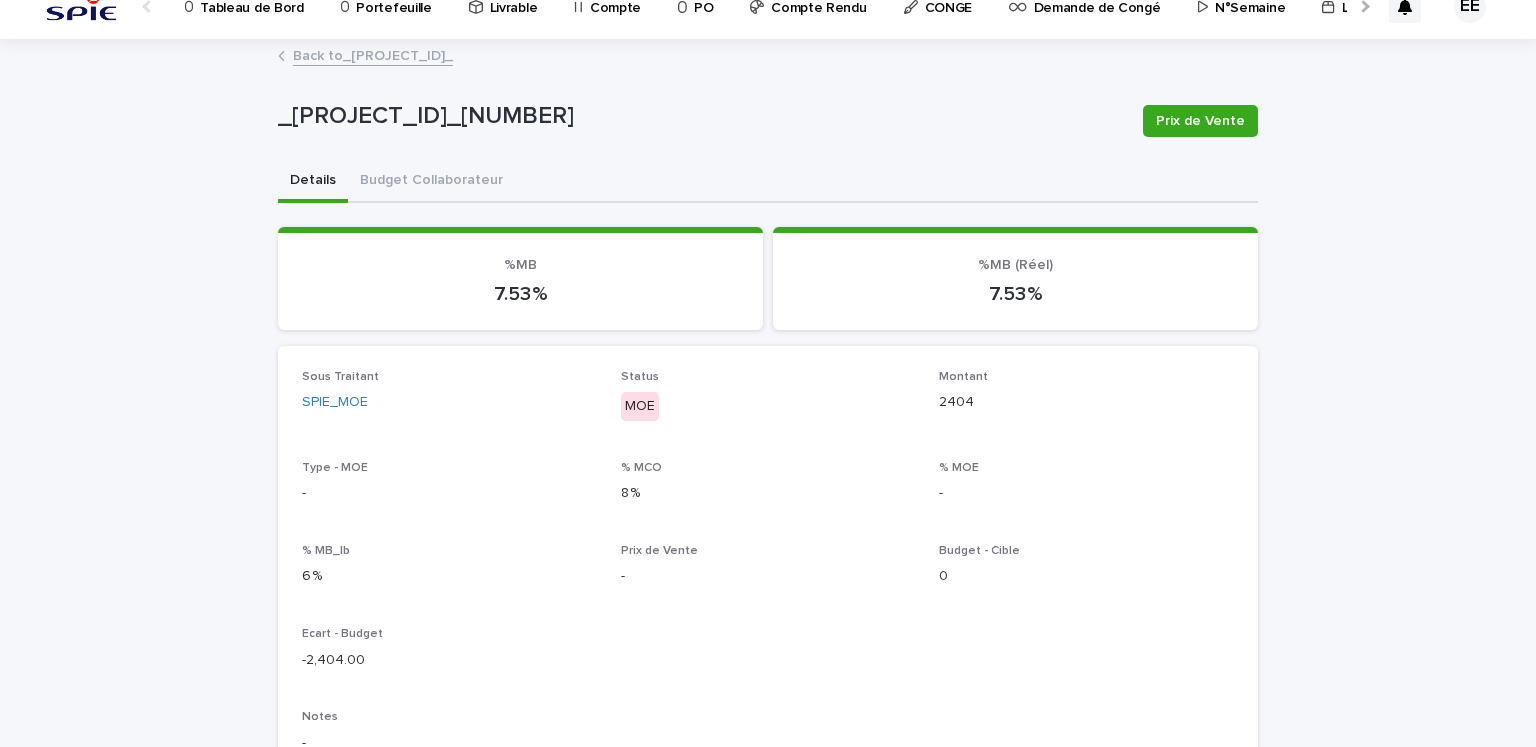 scroll, scrollTop: 0, scrollLeft: 0, axis: both 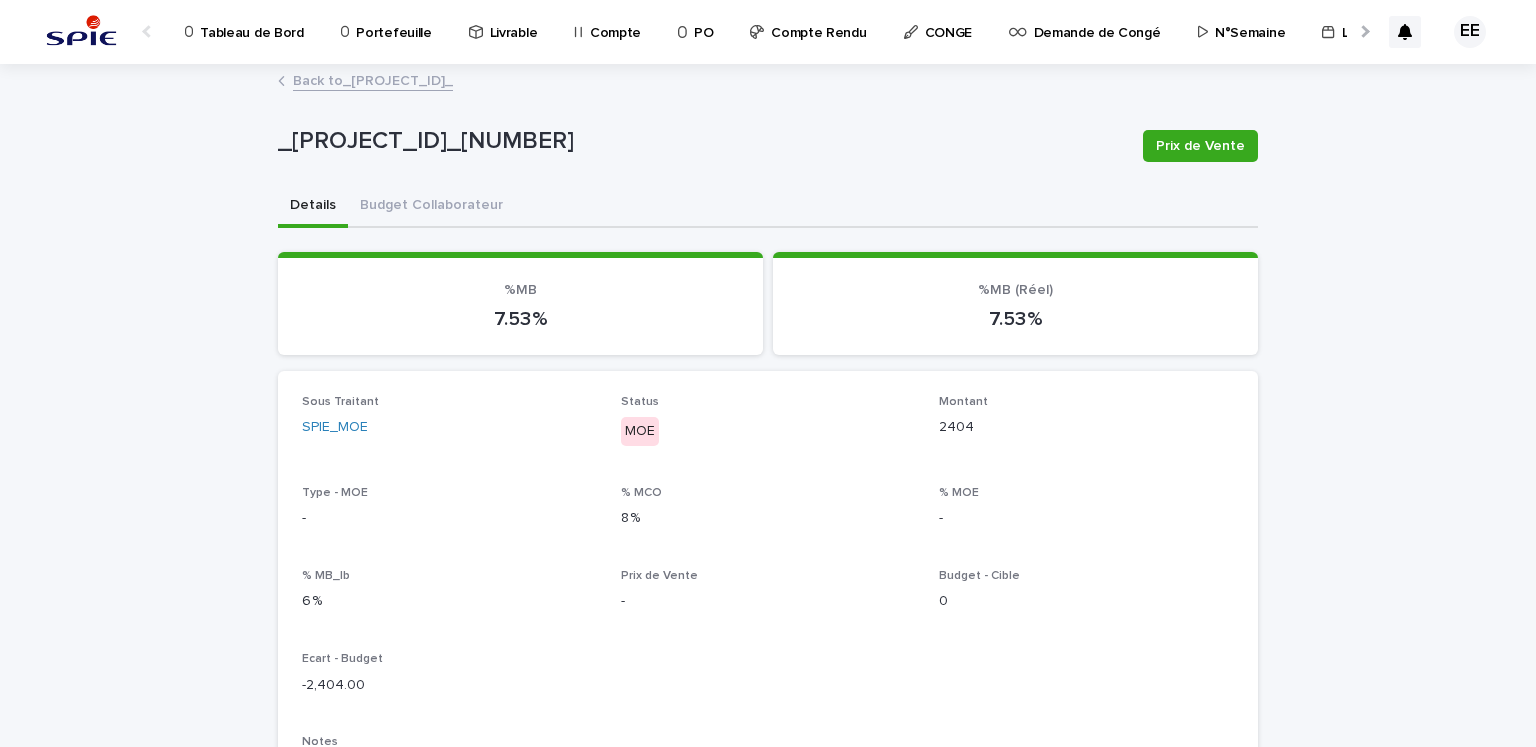click on "Back to  _[PROJECT_ID]_" at bounding box center [373, 79] 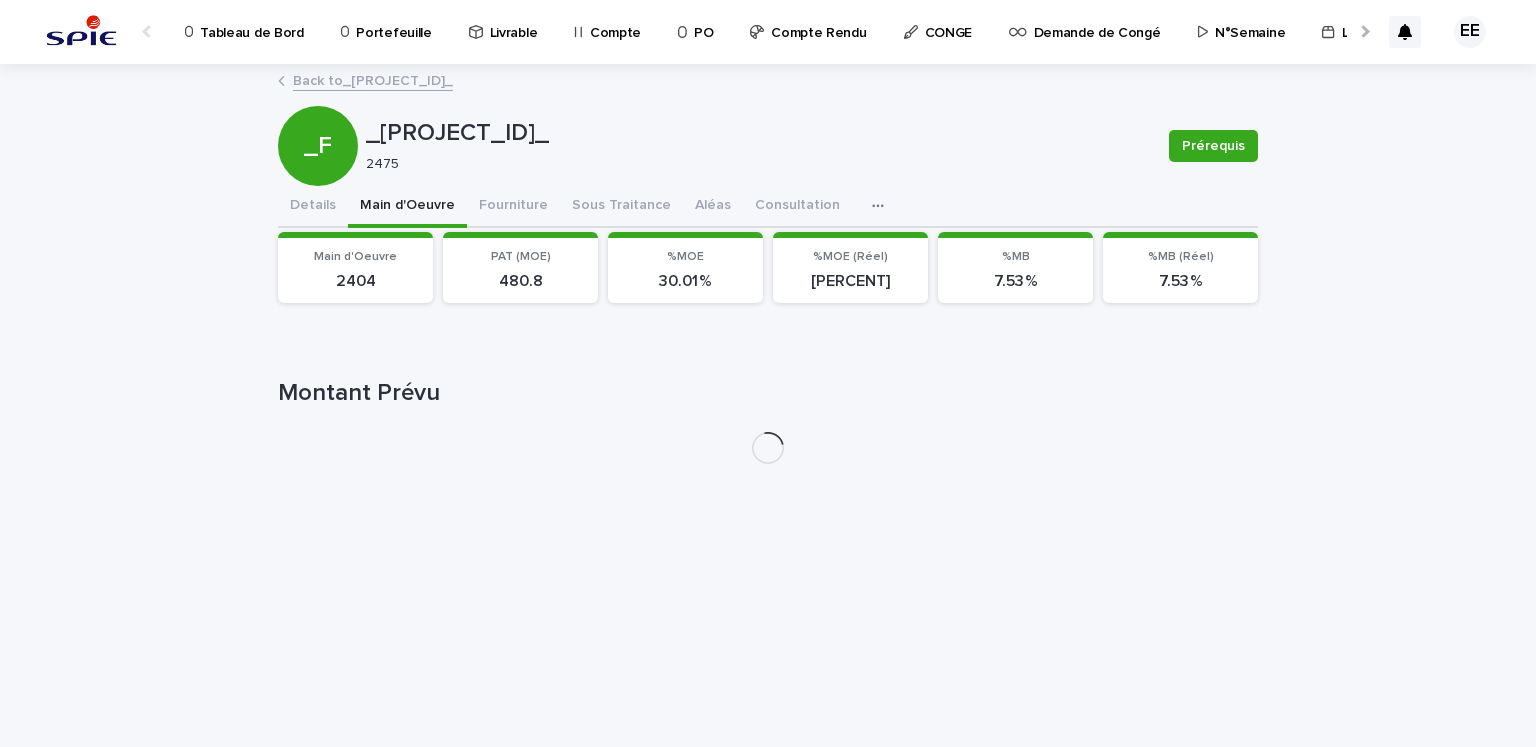 click on "Back to  _[PROJECT_ID]_" at bounding box center [373, 79] 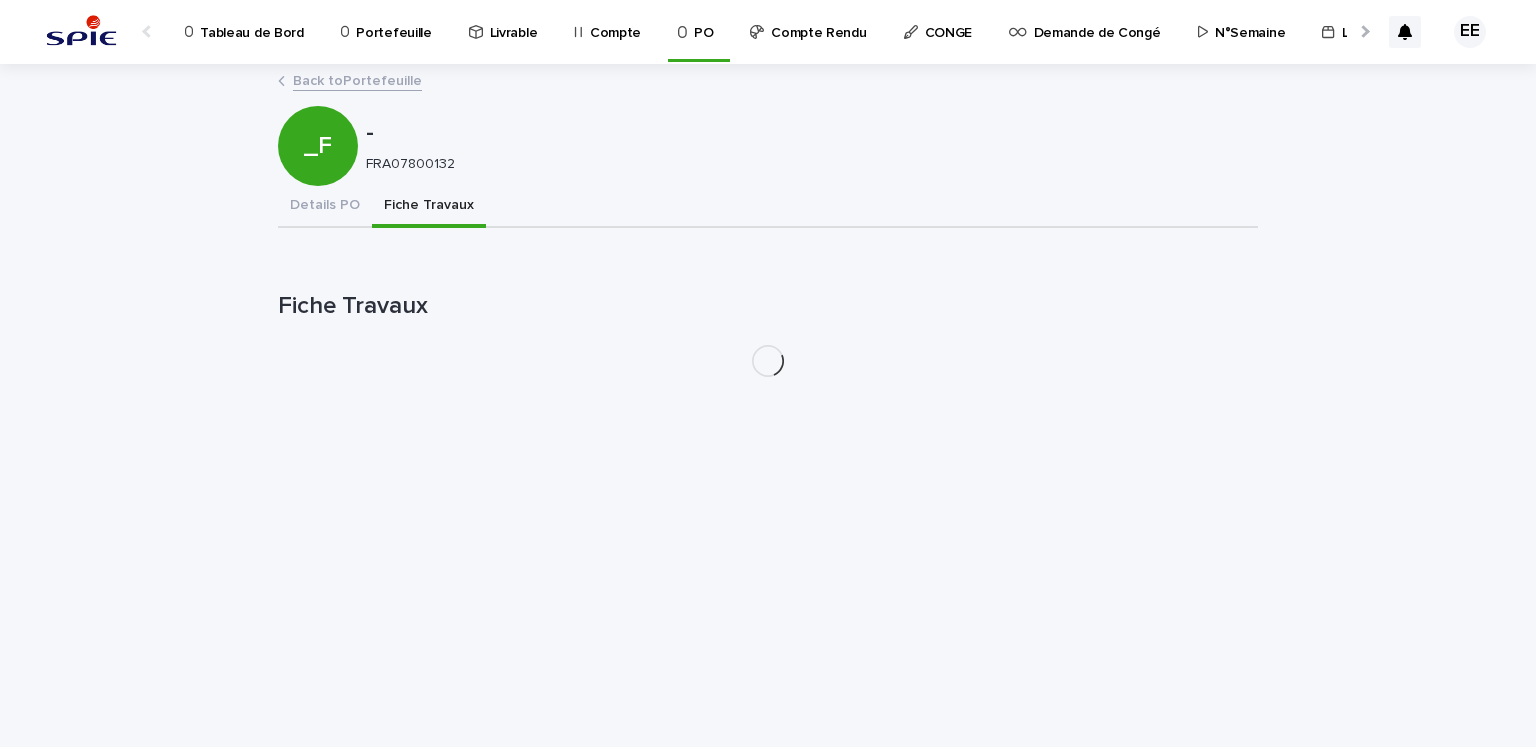 click on "Back to  Portefeuille" at bounding box center [357, 79] 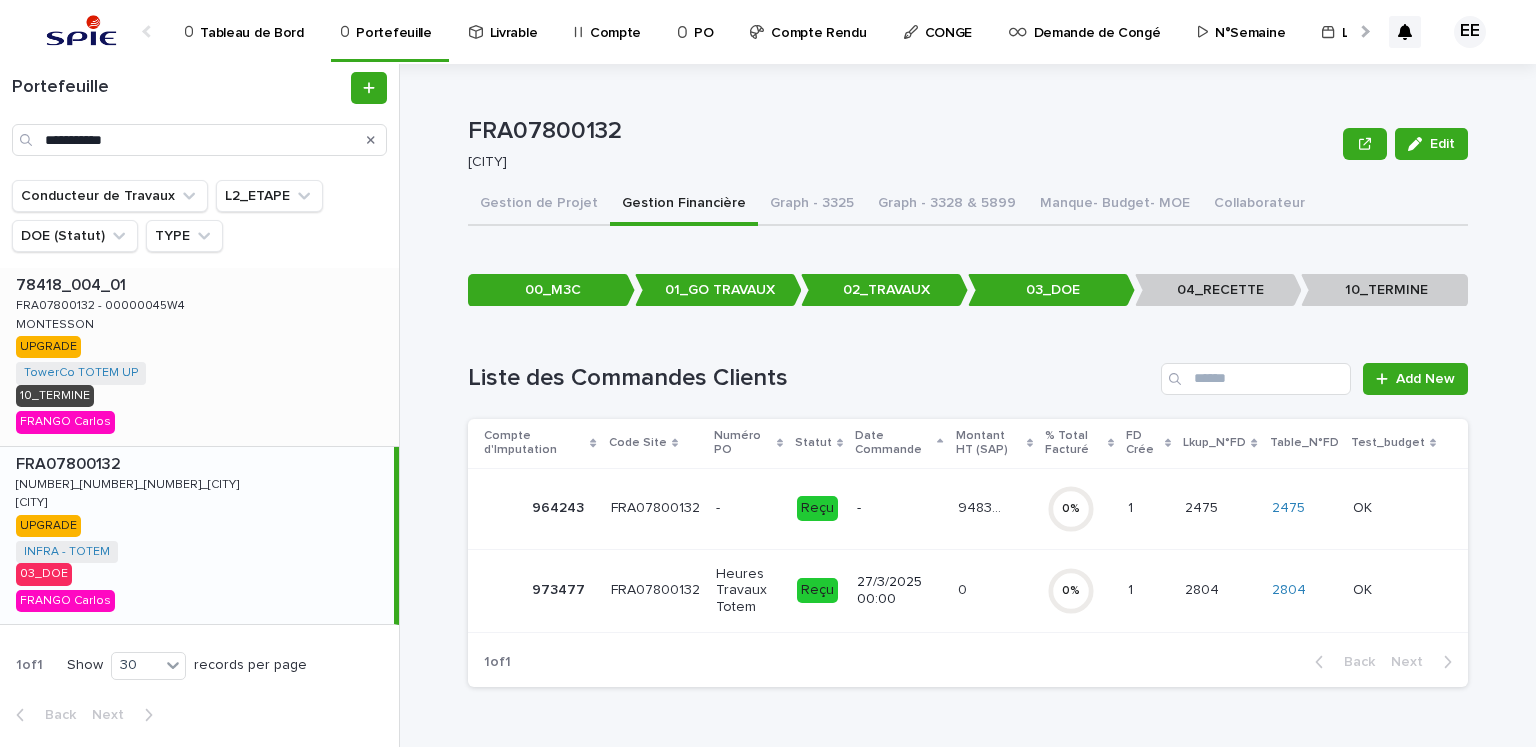 click at bounding box center (203, 285) 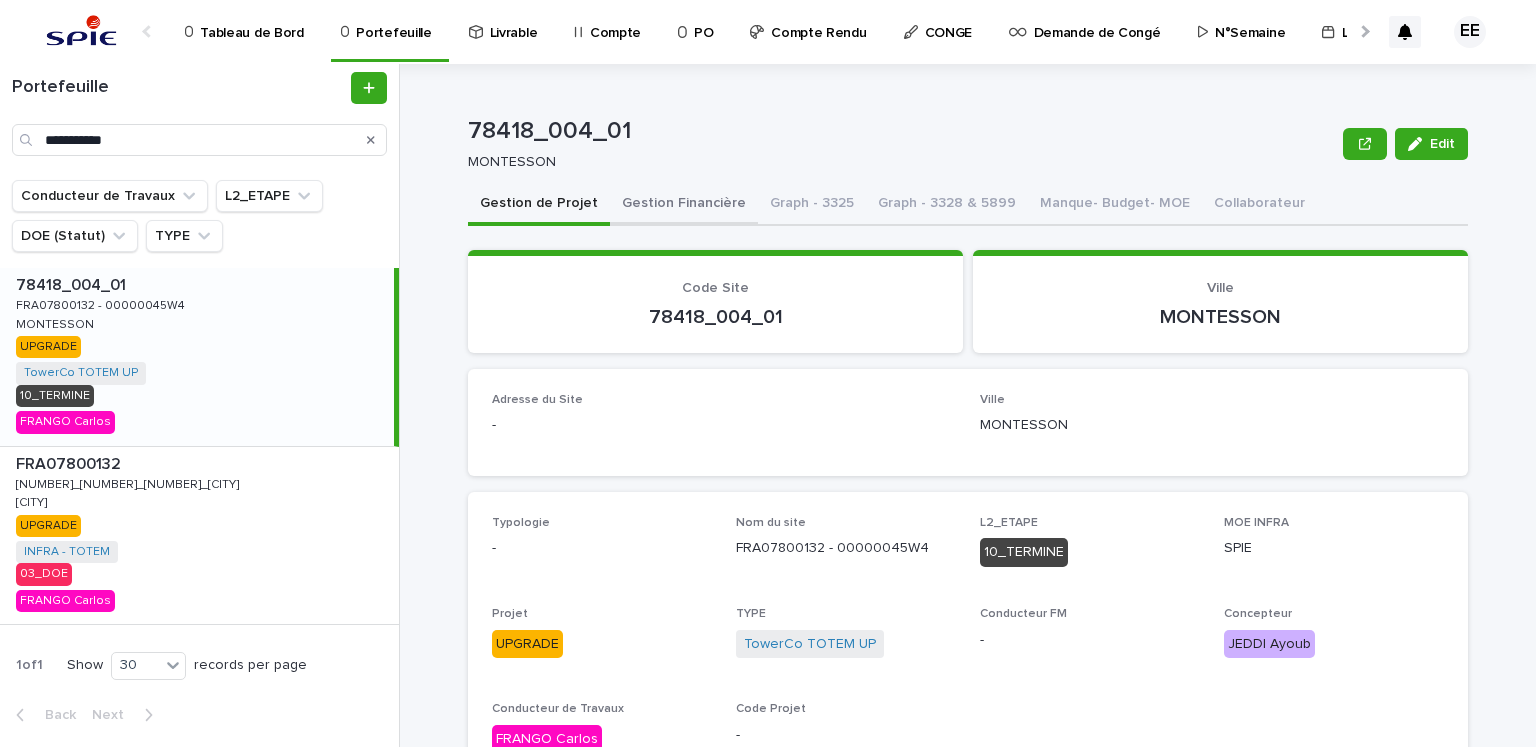 click on "Gestion Financière" at bounding box center (684, 205) 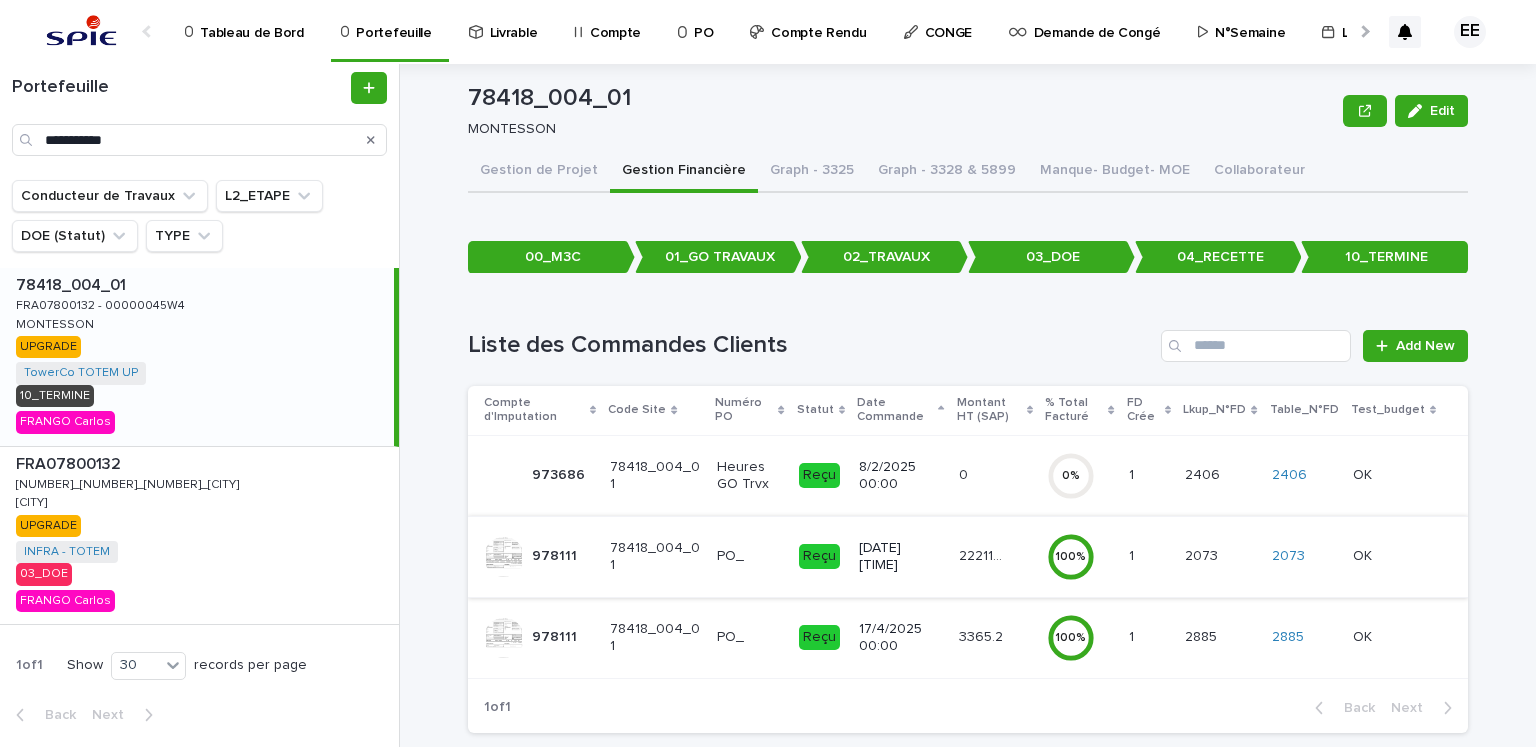 scroll, scrollTop: 63, scrollLeft: 0, axis: vertical 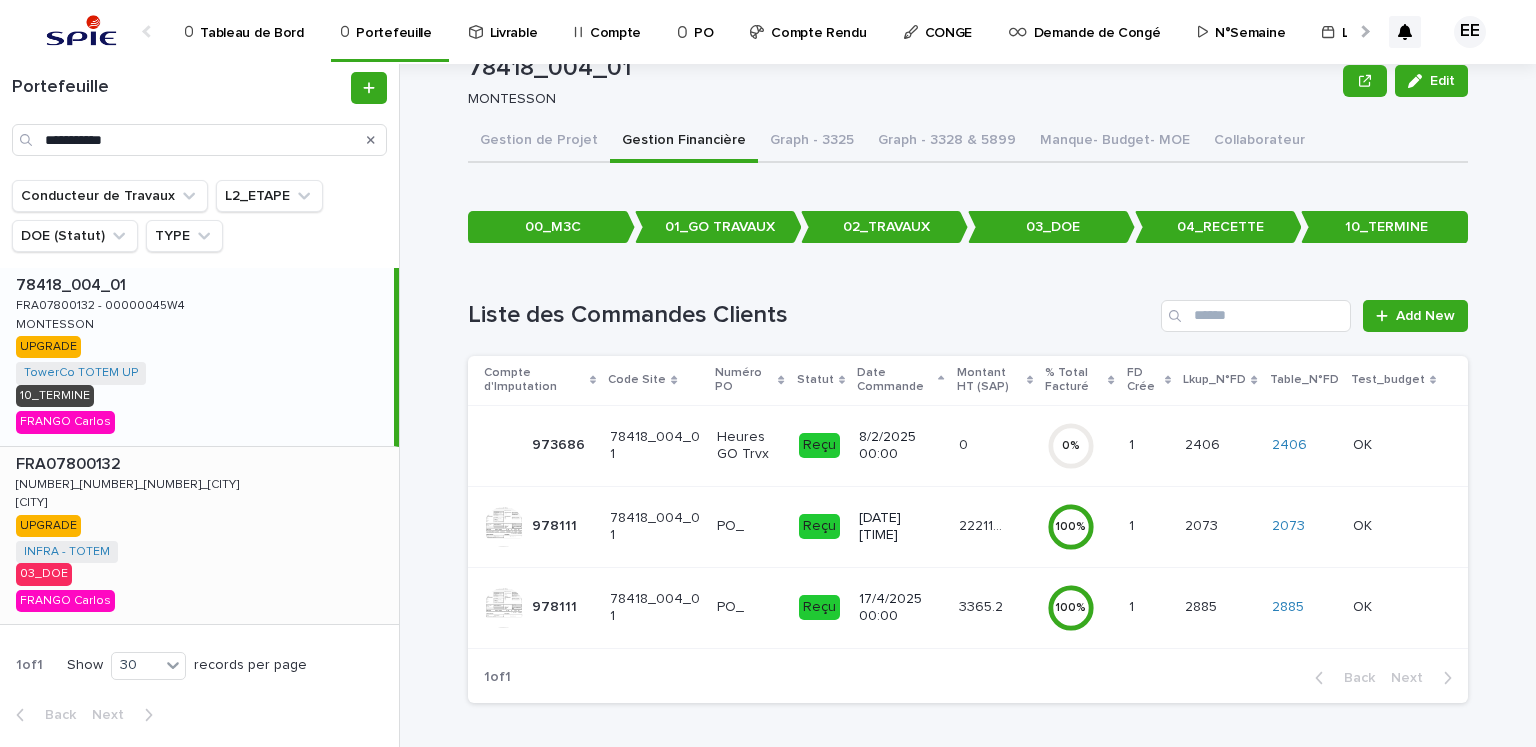 click on "FRA[NUMBER] FRA[NUMBER] [NUMBER]_[NUMBER]_[CITY]_[CITY] [NUMBER]_[NUMBER]_[CITY]_[CITY] [CITY] [CITY] UPGRADE INFRA - TOTEM + [NUMBER] 03_DOE [FIRST] [LAST]" at bounding box center [199, 536] 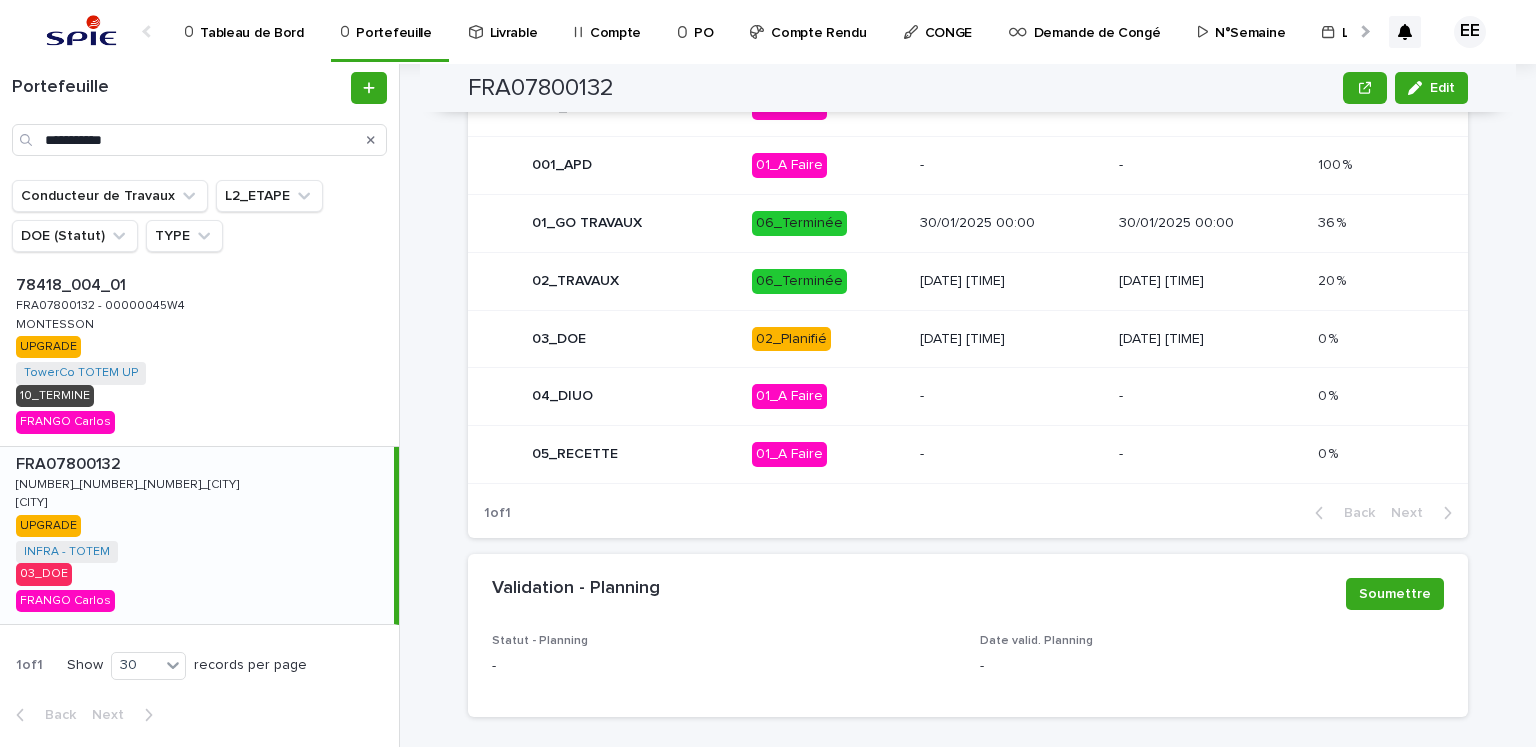 scroll, scrollTop: 1095, scrollLeft: 0, axis: vertical 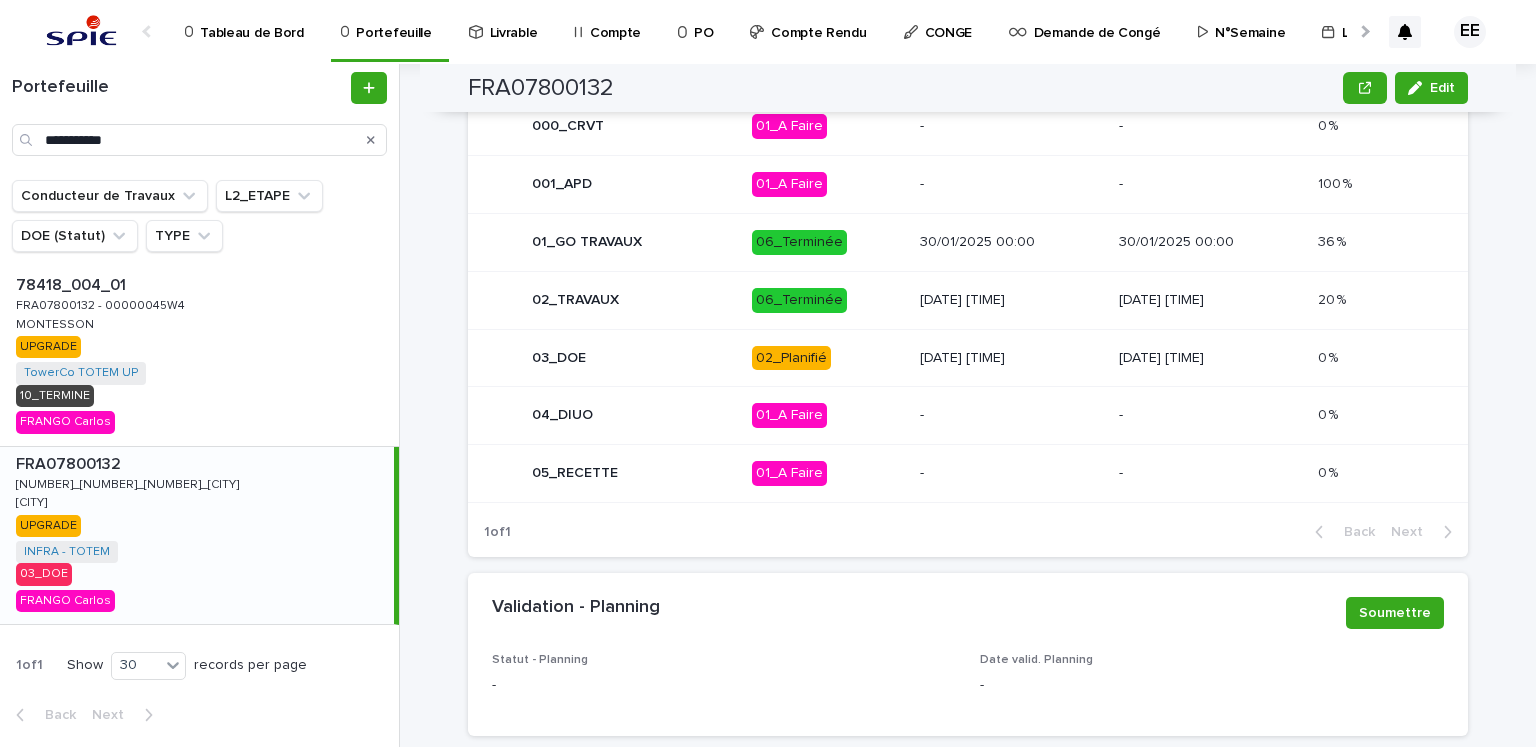 click on "02_Planifié" at bounding box center (828, 358) 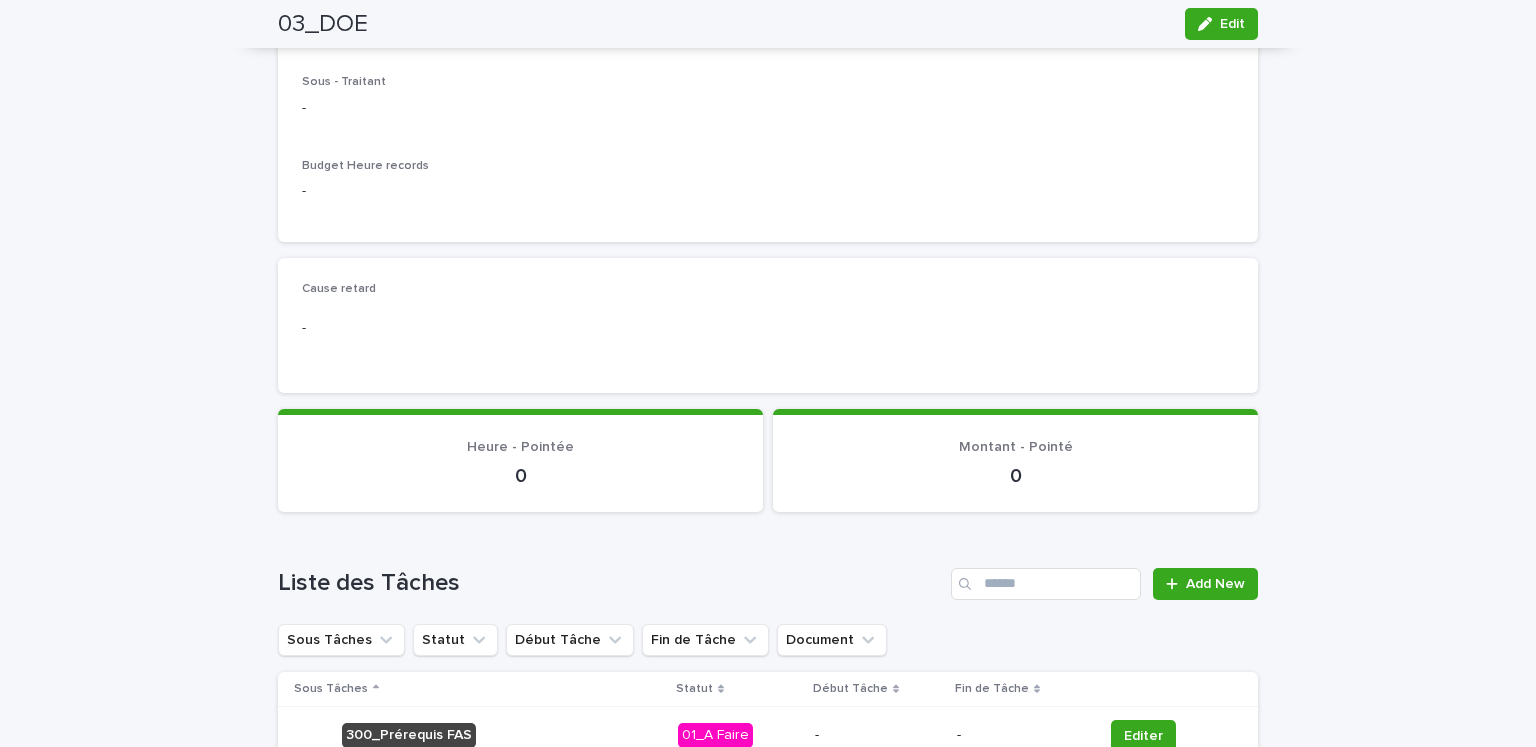 scroll, scrollTop: 1100, scrollLeft: 0, axis: vertical 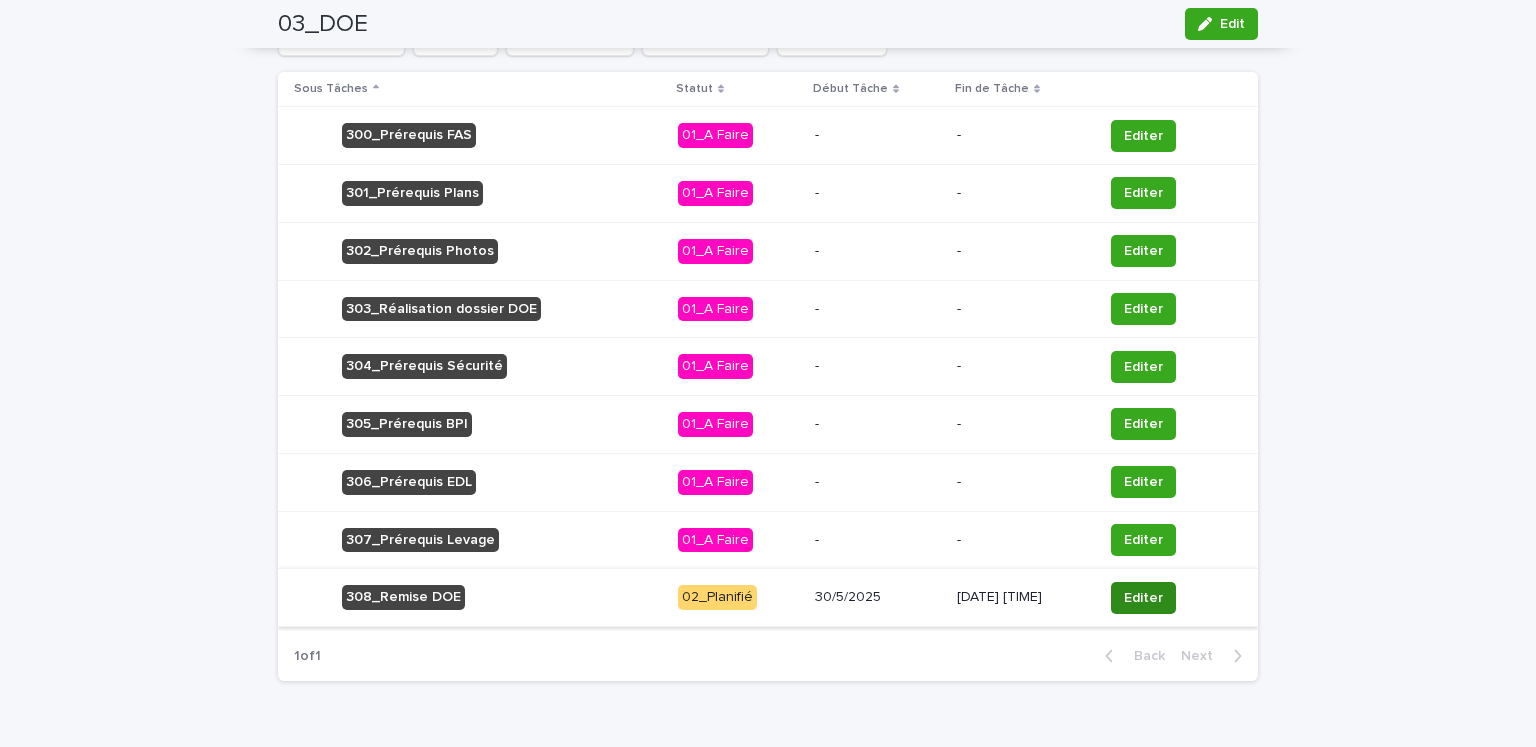 click on "Editer" at bounding box center (1143, 598) 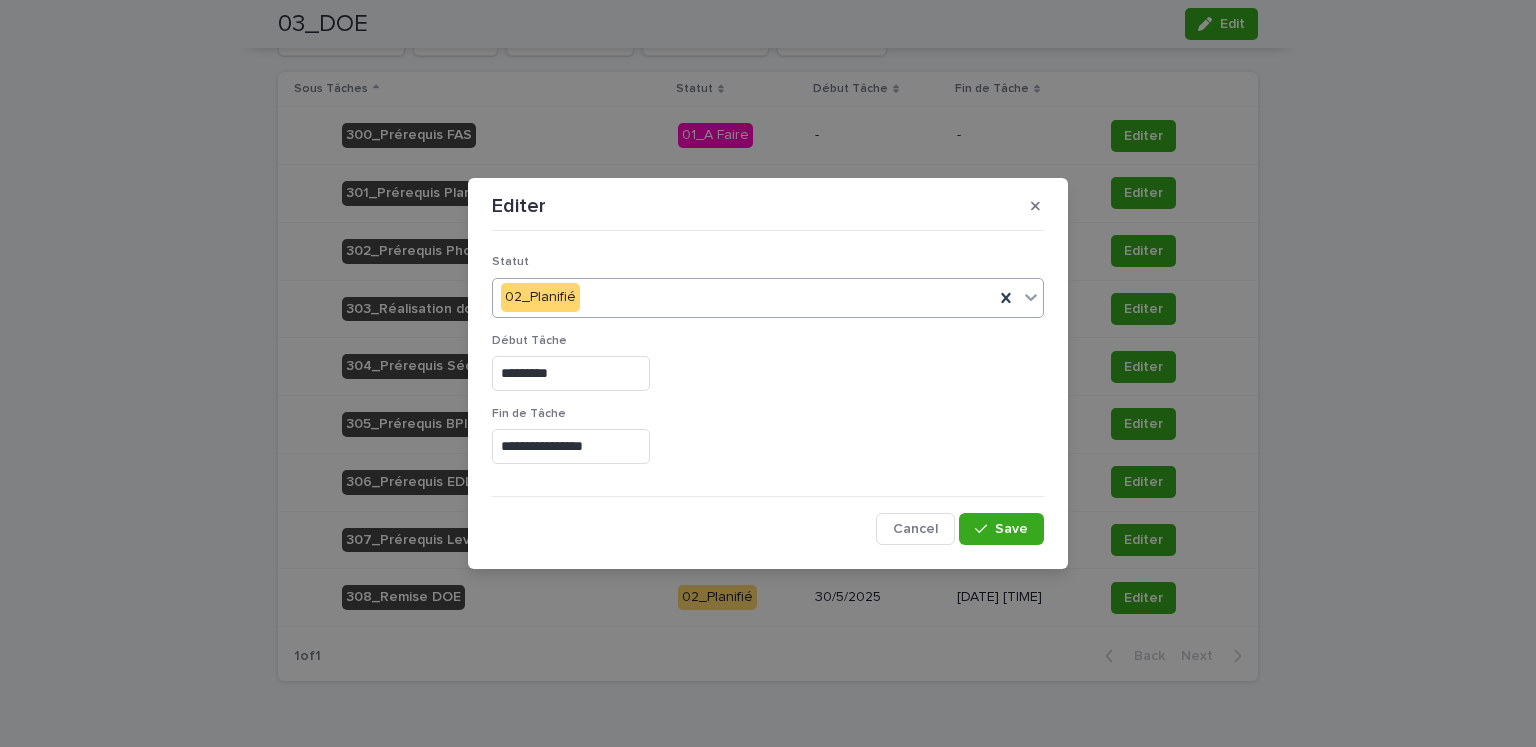 click on "02_Planifié" at bounding box center [743, 297] 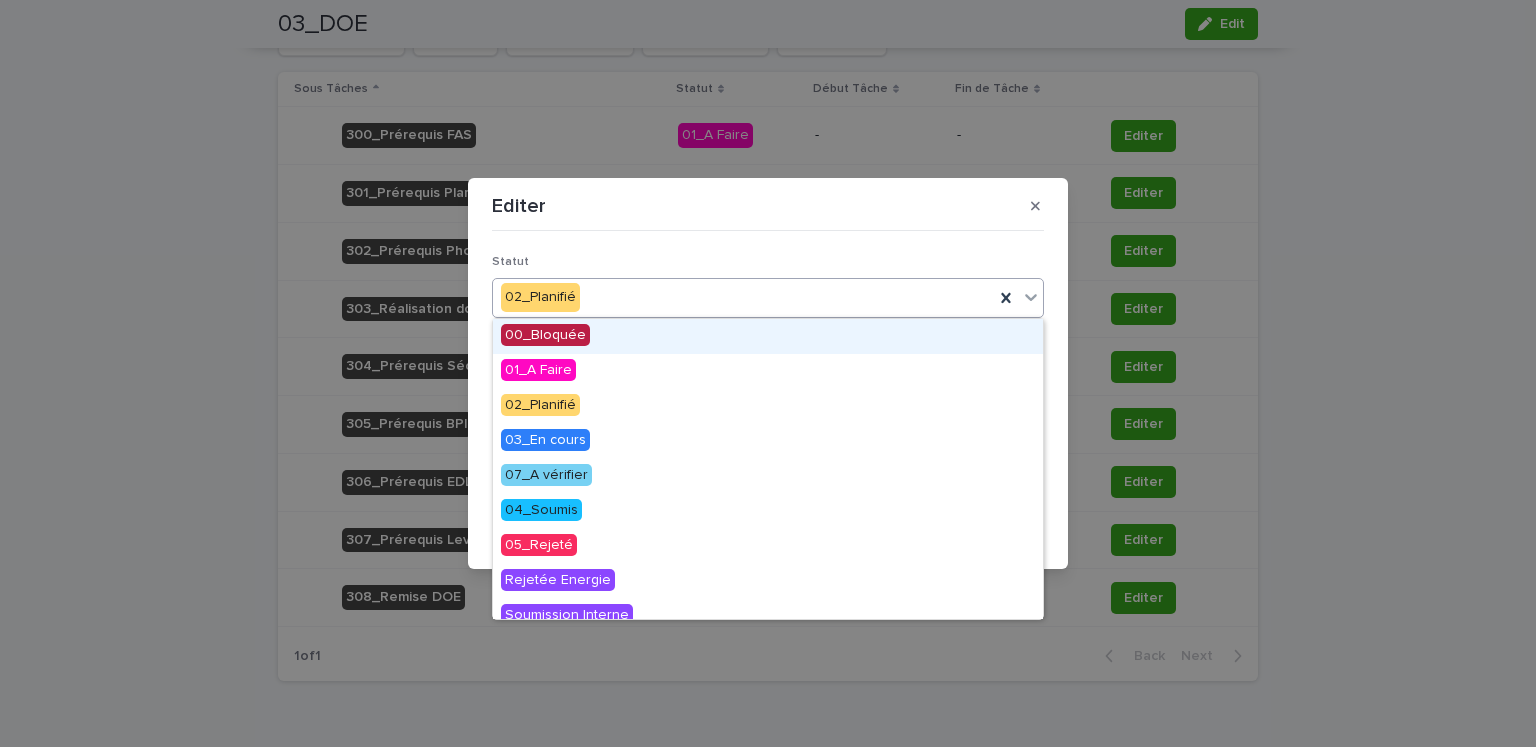 click on "02_Planifié" at bounding box center [743, 297] 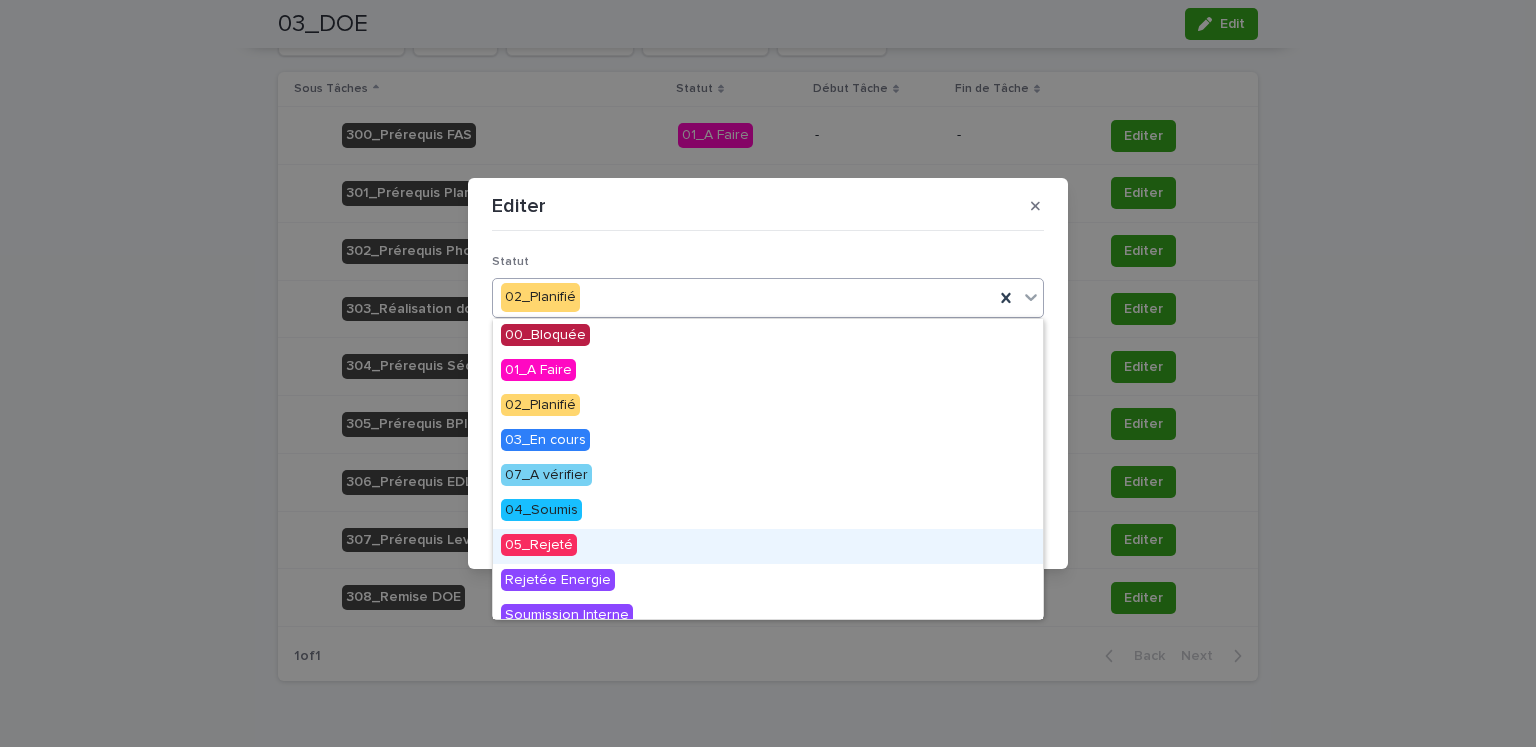 click on "05_Rejeté" at bounding box center [768, 546] 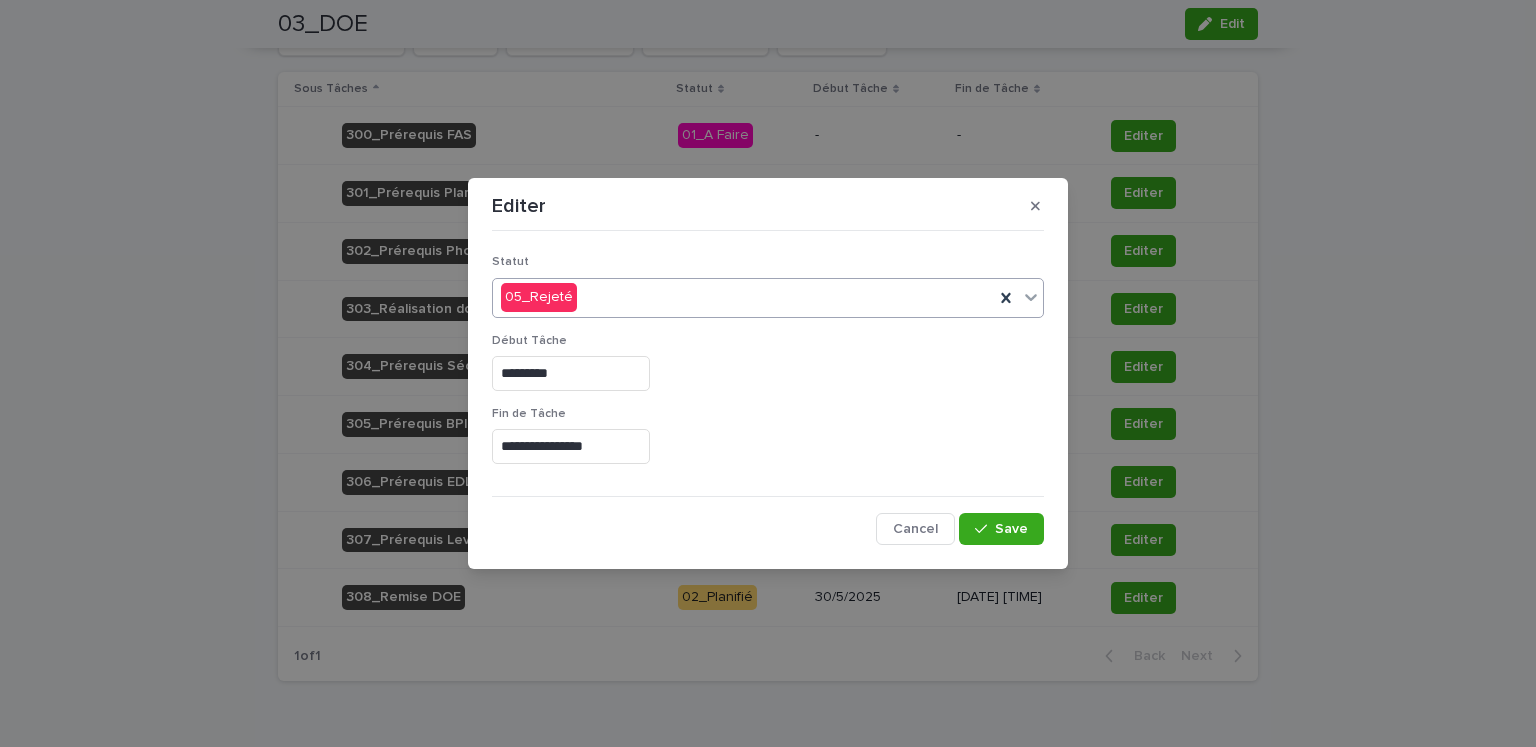 click on "05_Rejeté" at bounding box center (743, 297) 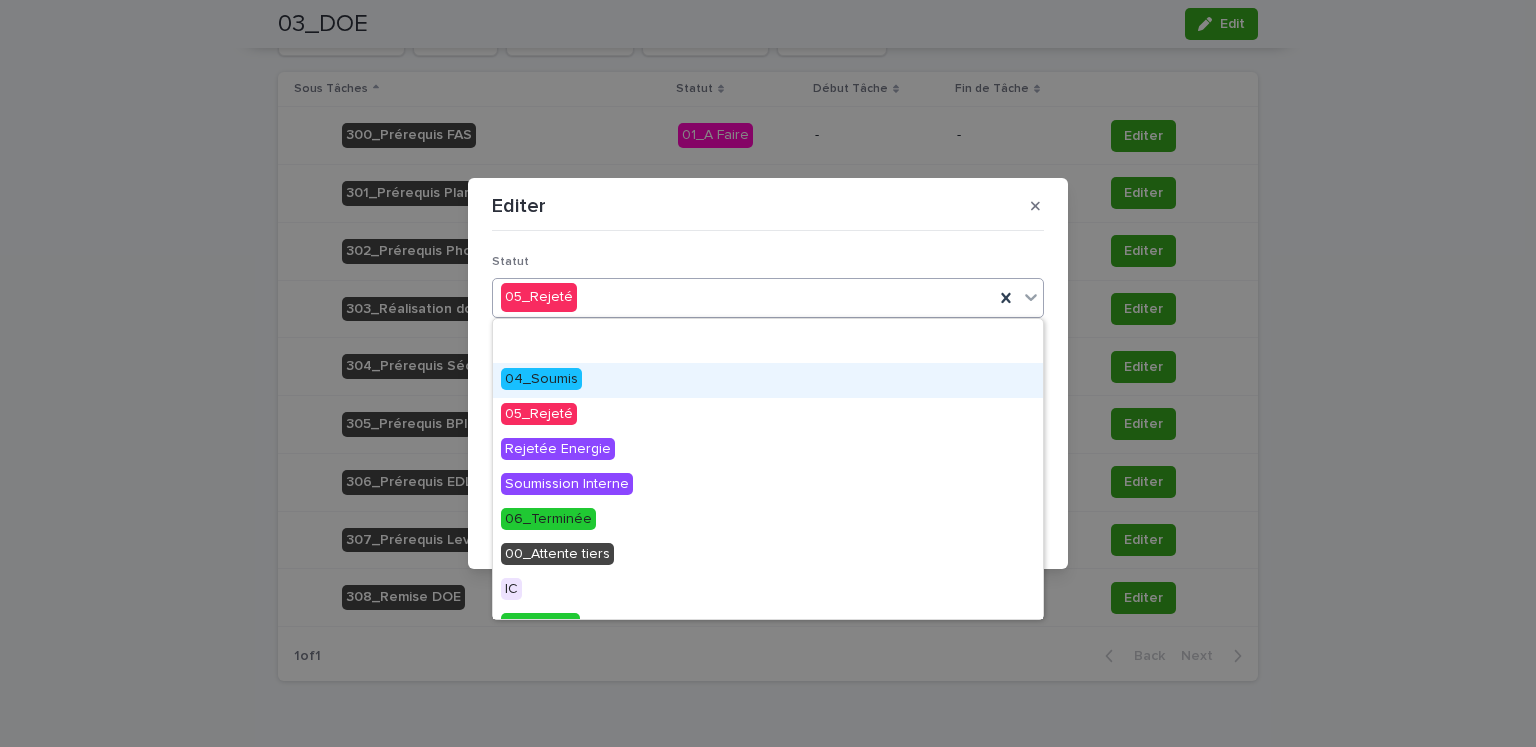 scroll, scrollTop: 224, scrollLeft: 0, axis: vertical 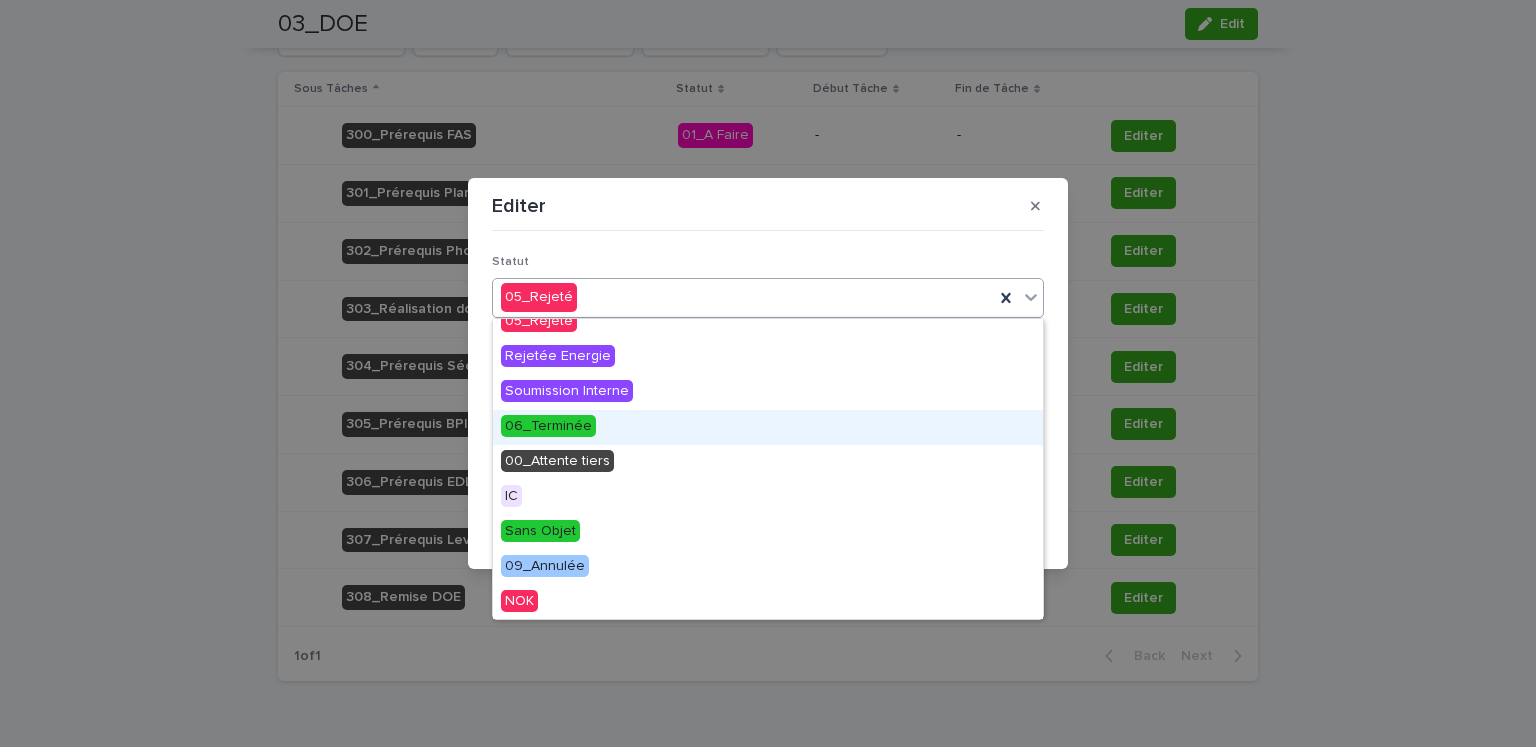click on "06_Terminée" at bounding box center [768, 427] 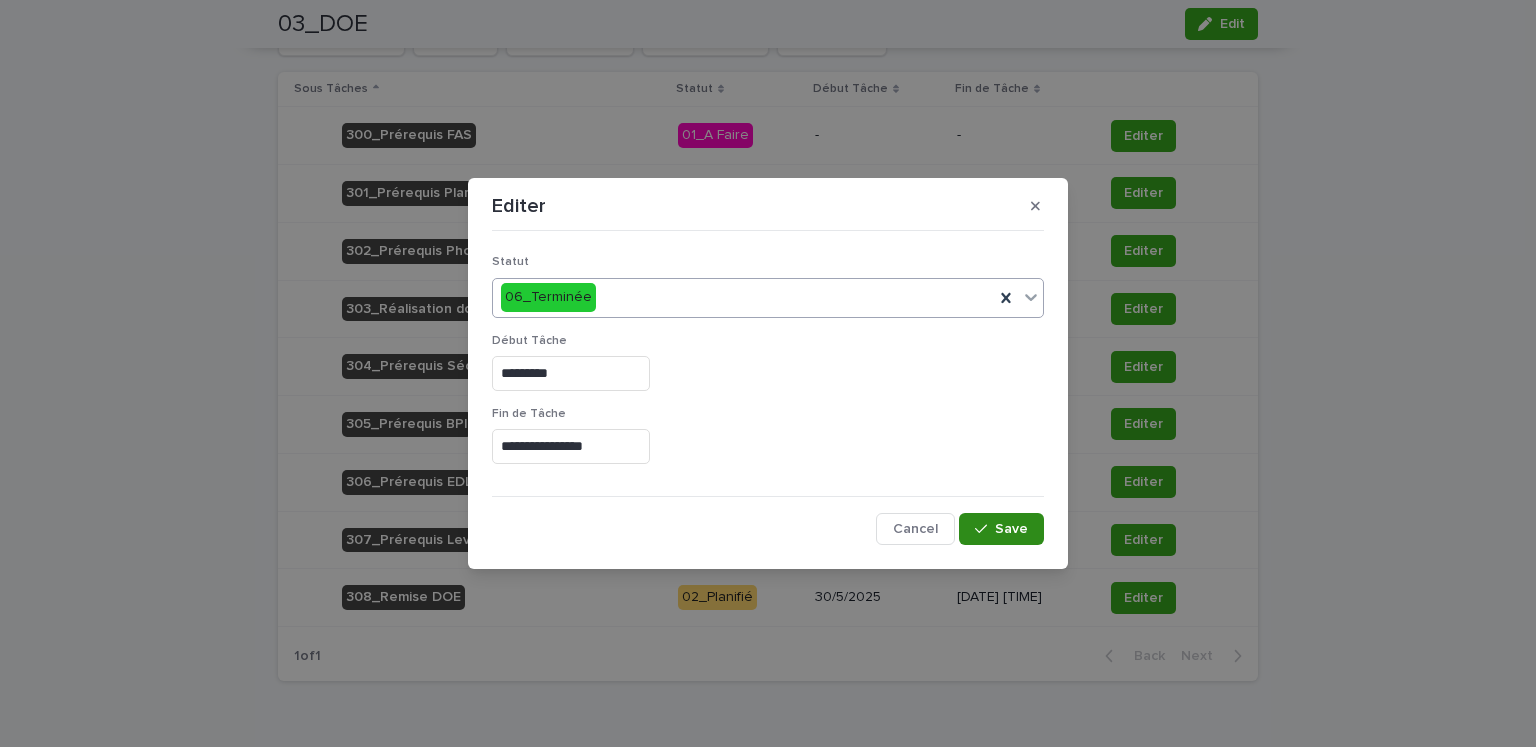 click on "Save" at bounding box center [1001, 529] 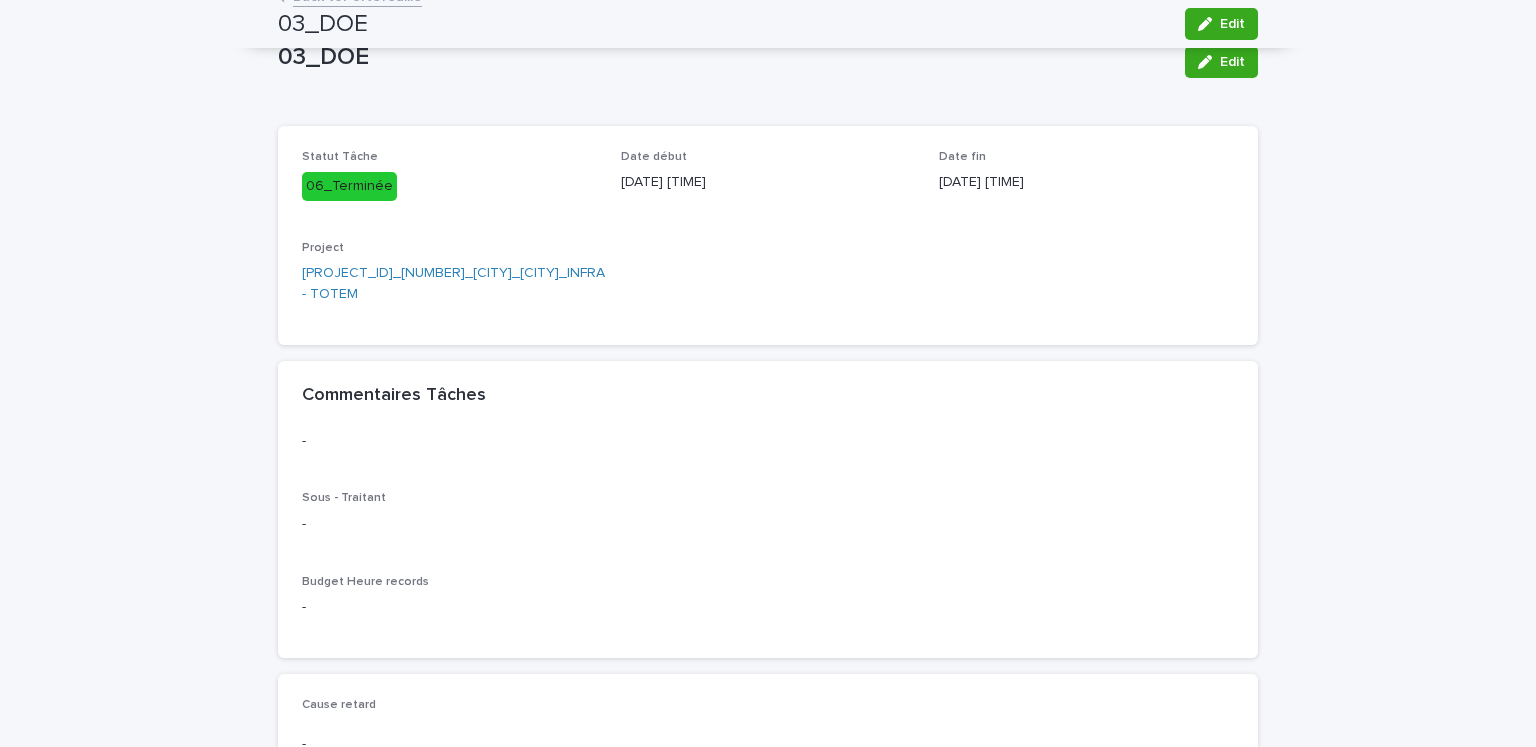 scroll, scrollTop: 0, scrollLeft: 0, axis: both 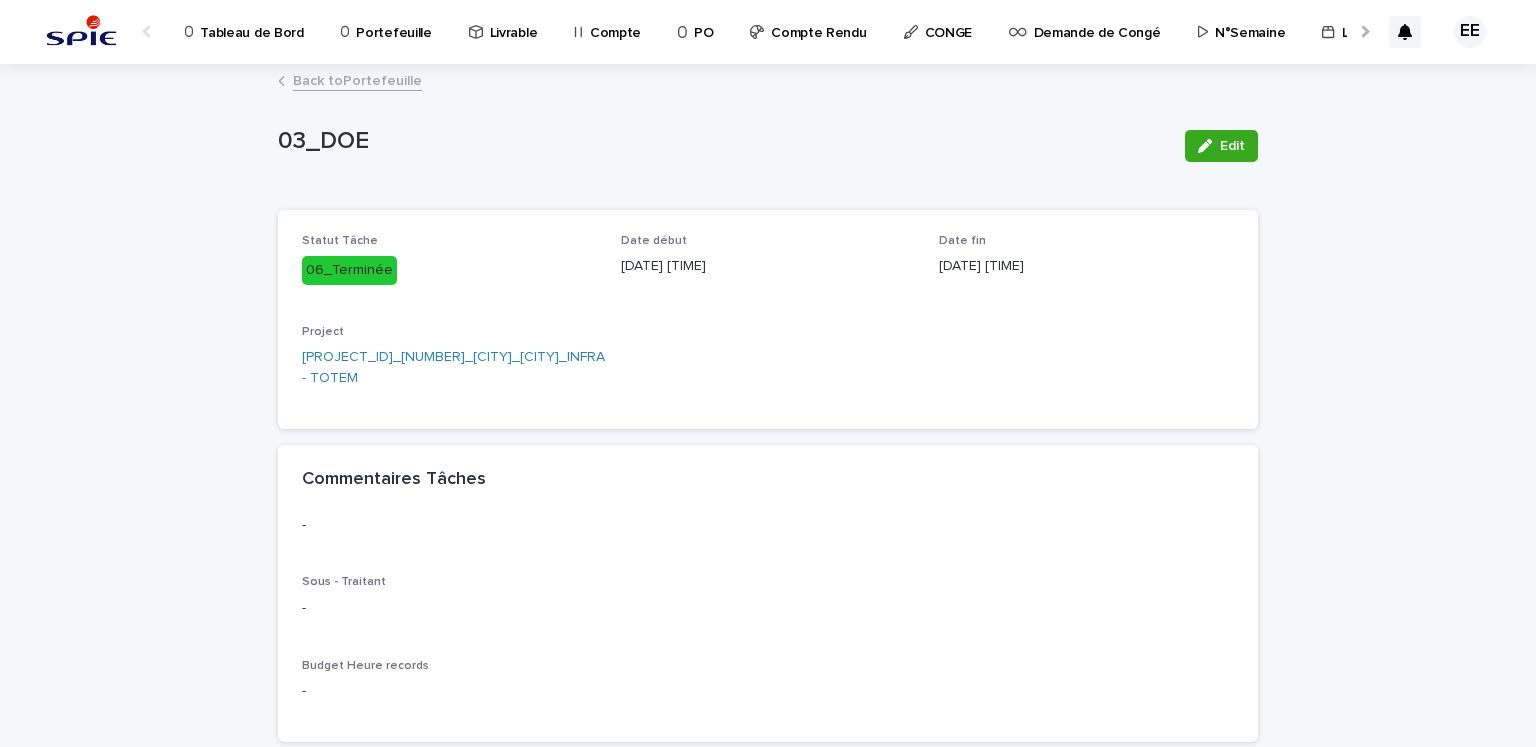 click on "Portefeuille" at bounding box center (393, 21) 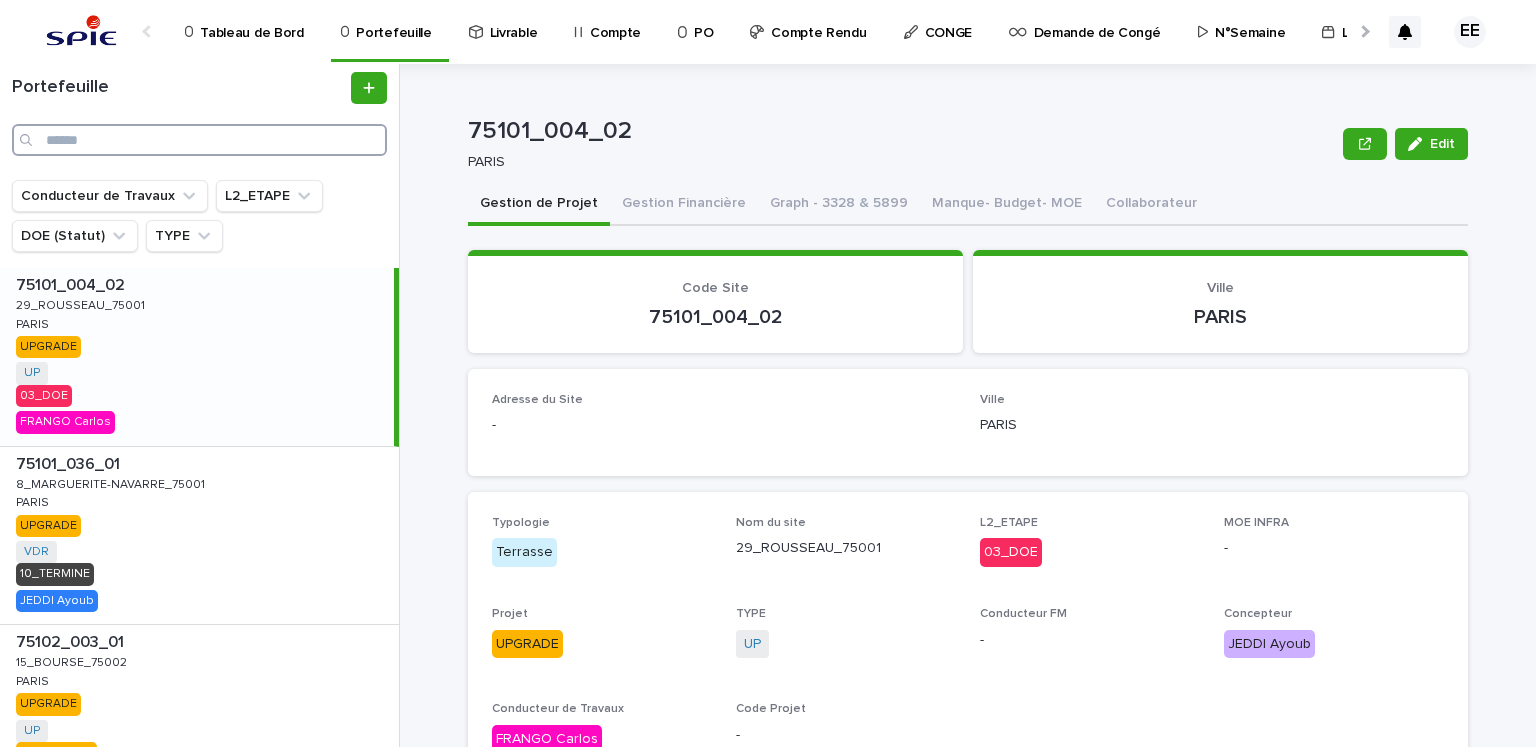 click at bounding box center (199, 140) 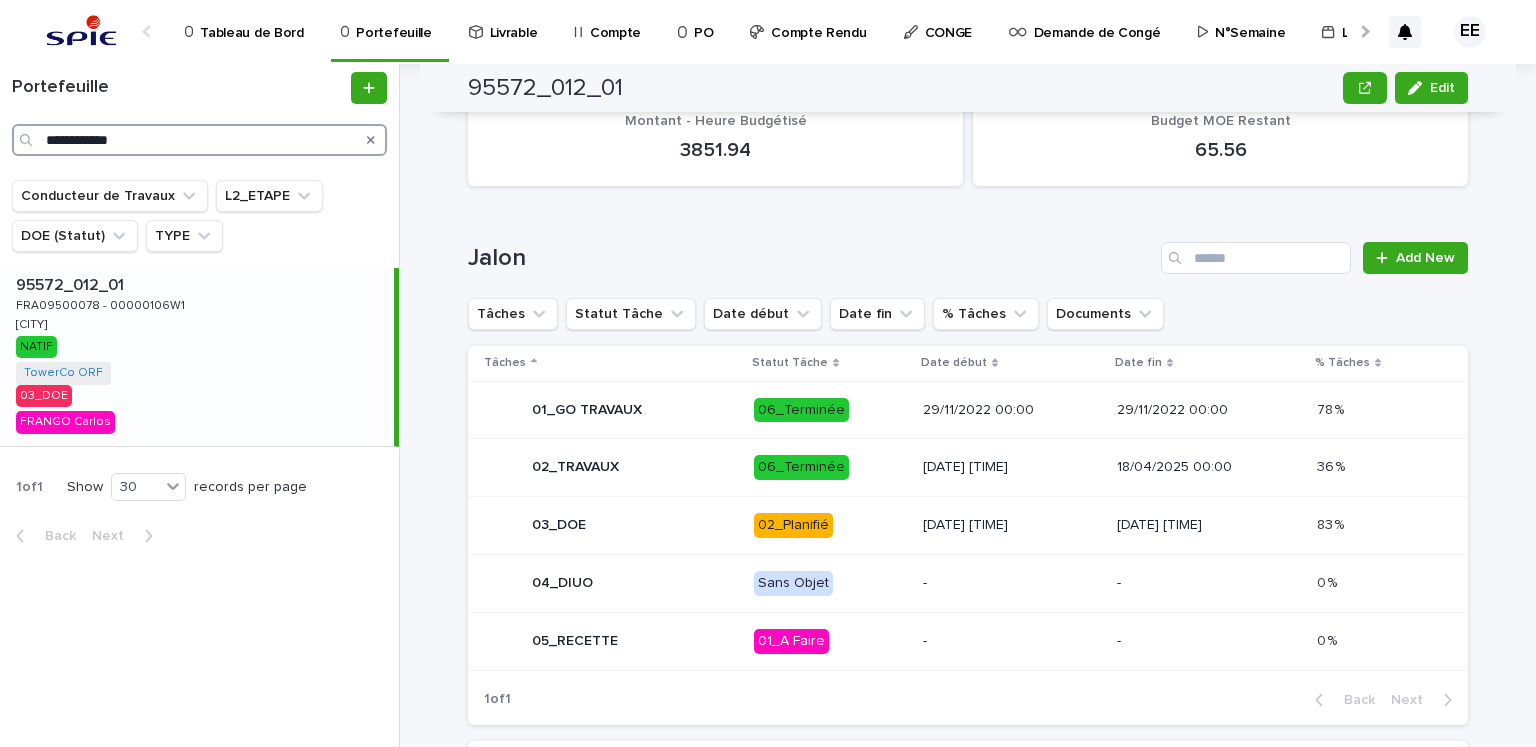scroll, scrollTop: 800, scrollLeft: 0, axis: vertical 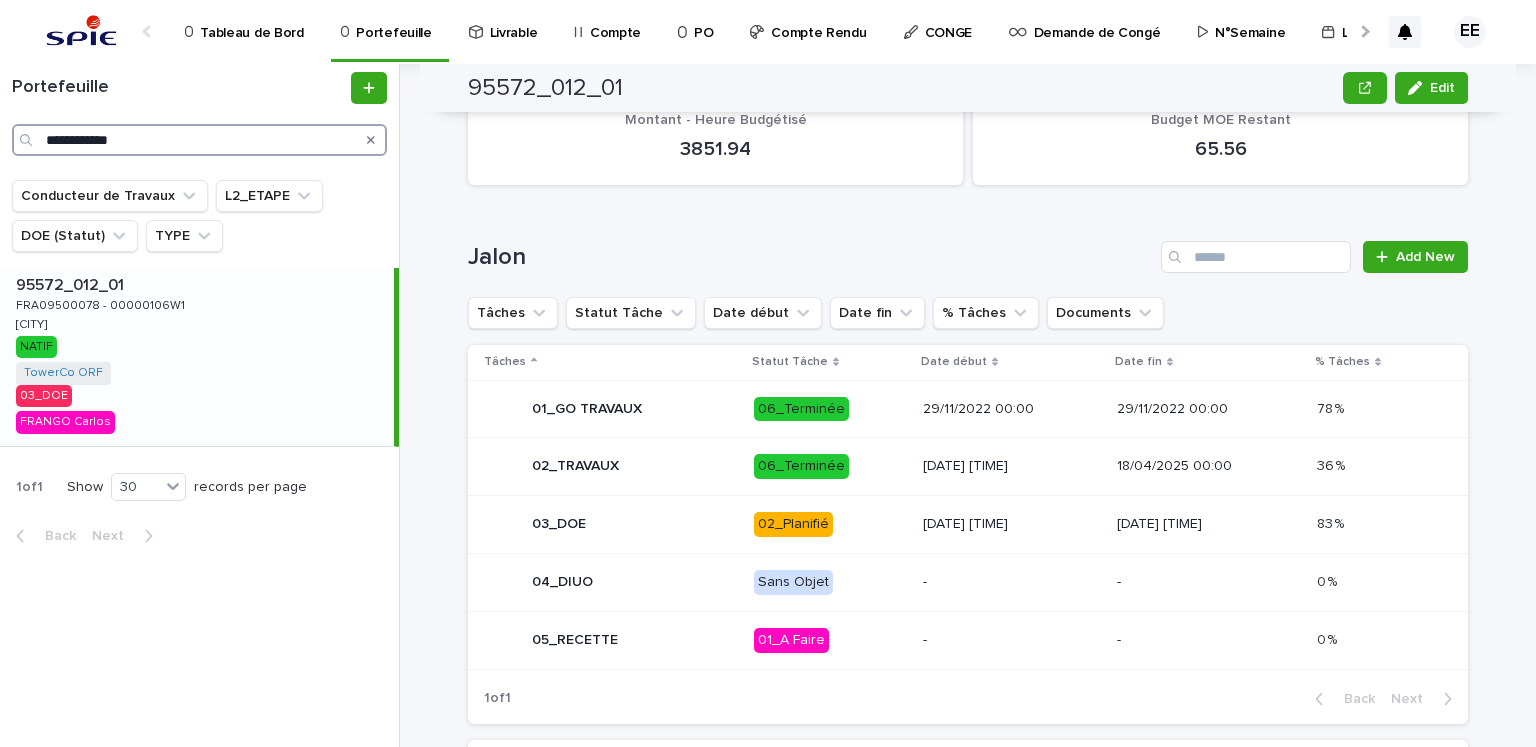 type on "**********" 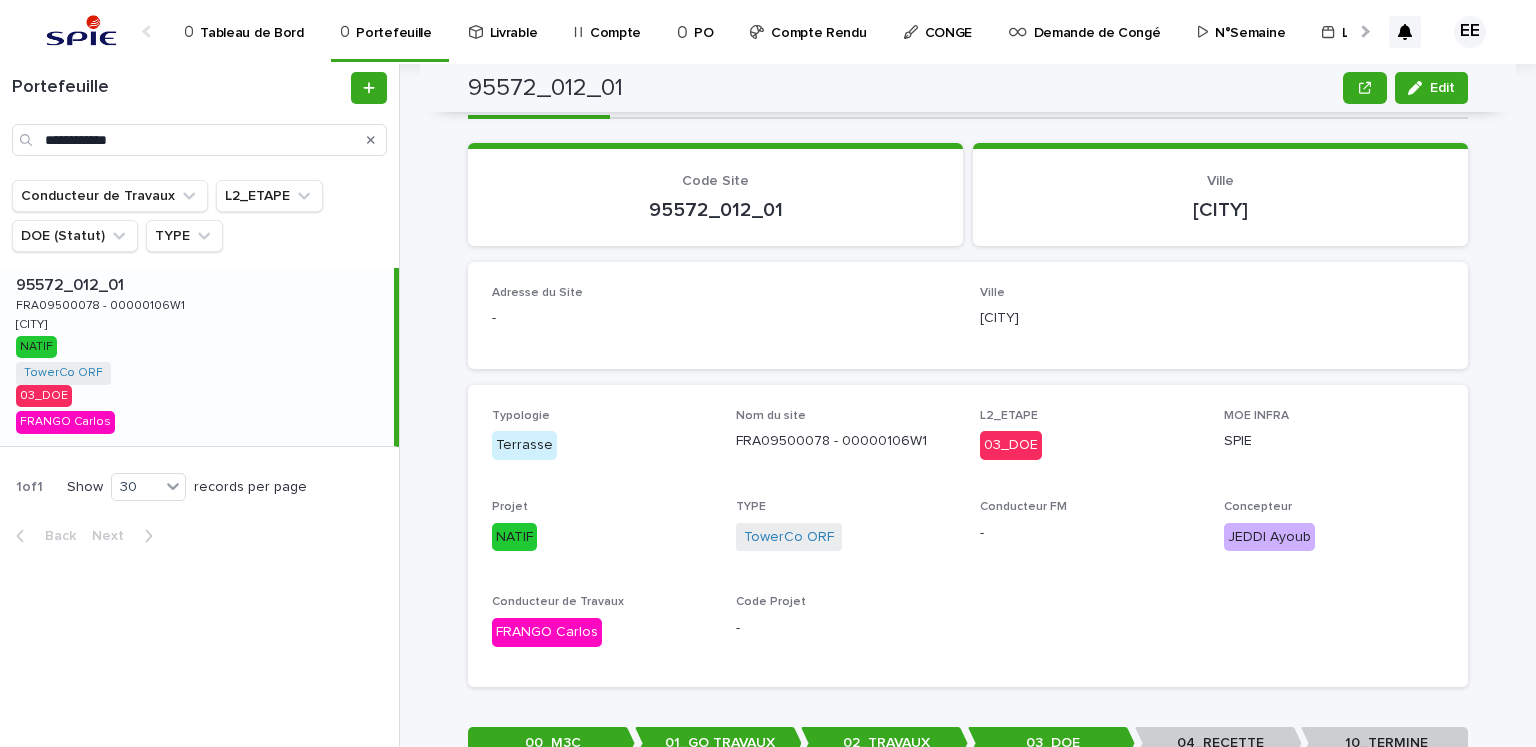 scroll, scrollTop: 0, scrollLeft: 0, axis: both 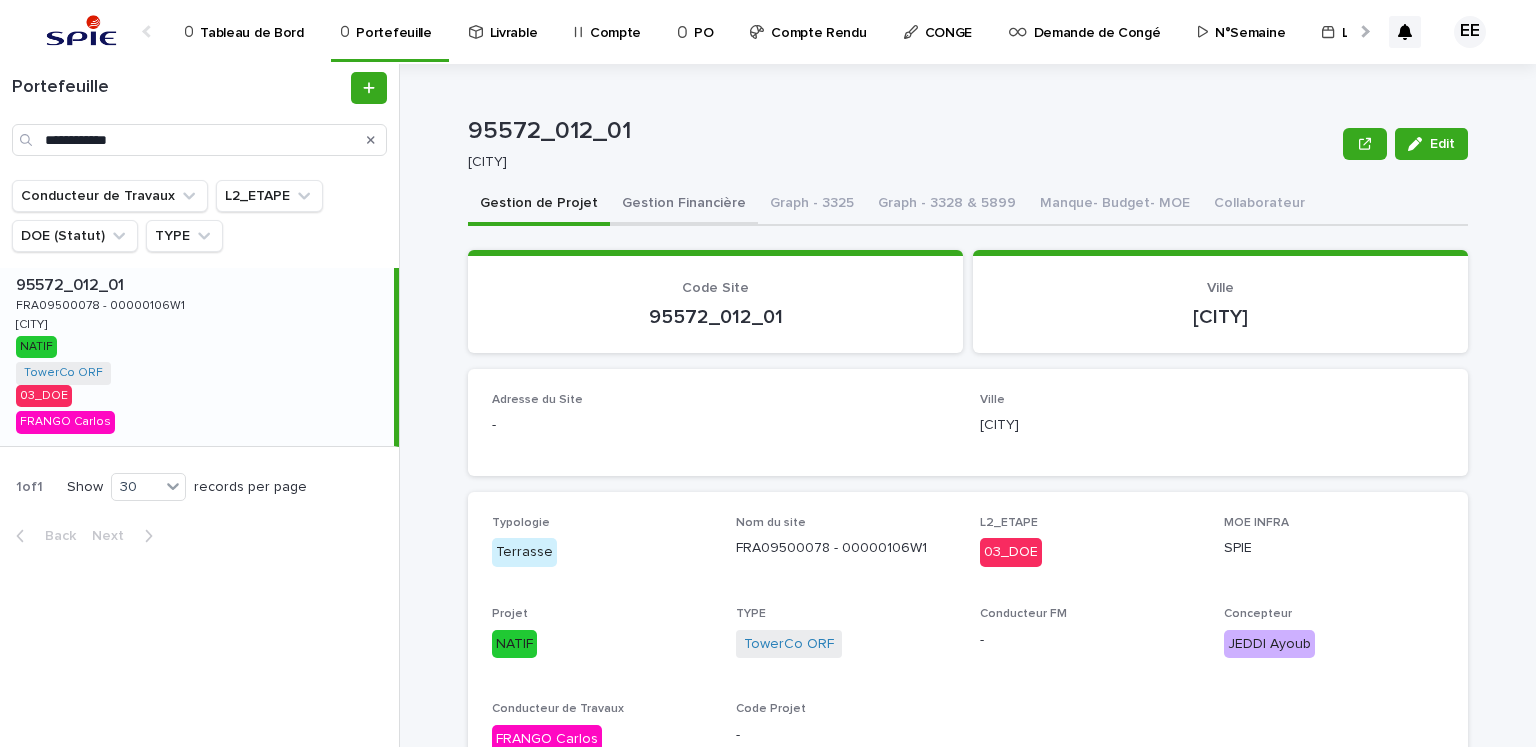 drag, startPoint x: 647, startPoint y: 202, endPoint x: 654, endPoint y: 214, distance: 13.892444 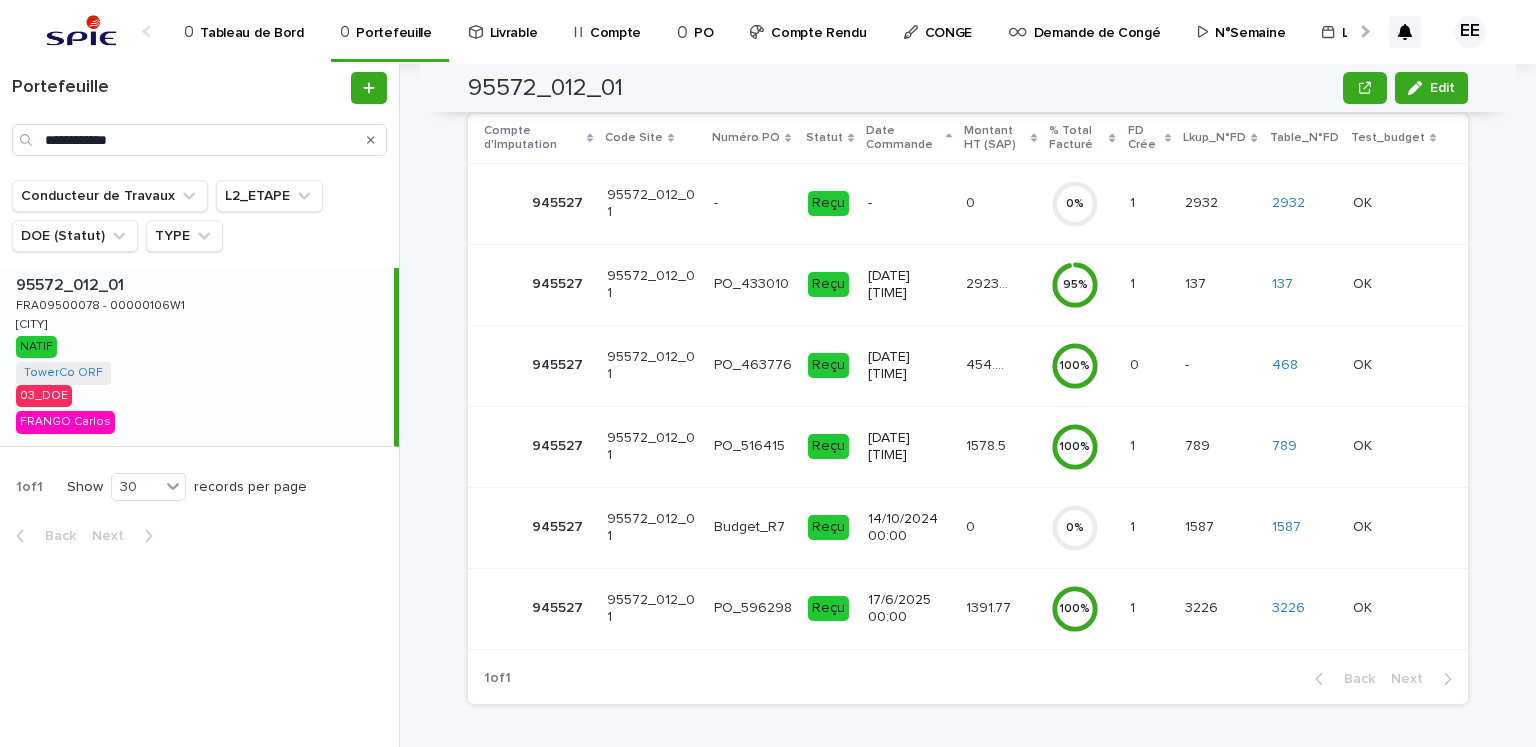 scroll, scrollTop: 0, scrollLeft: 0, axis: both 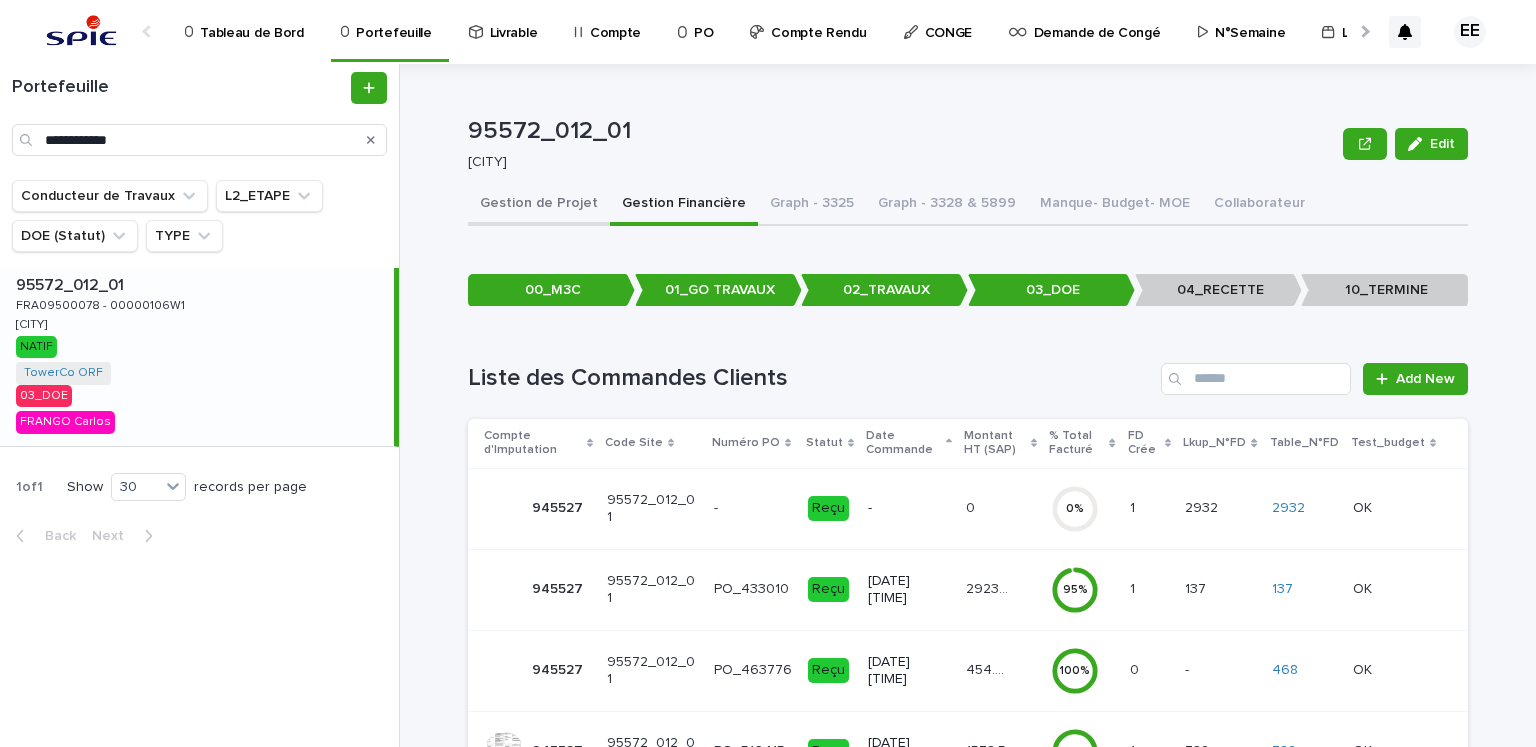 click on "Gestion de Projet" at bounding box center [539, 205] 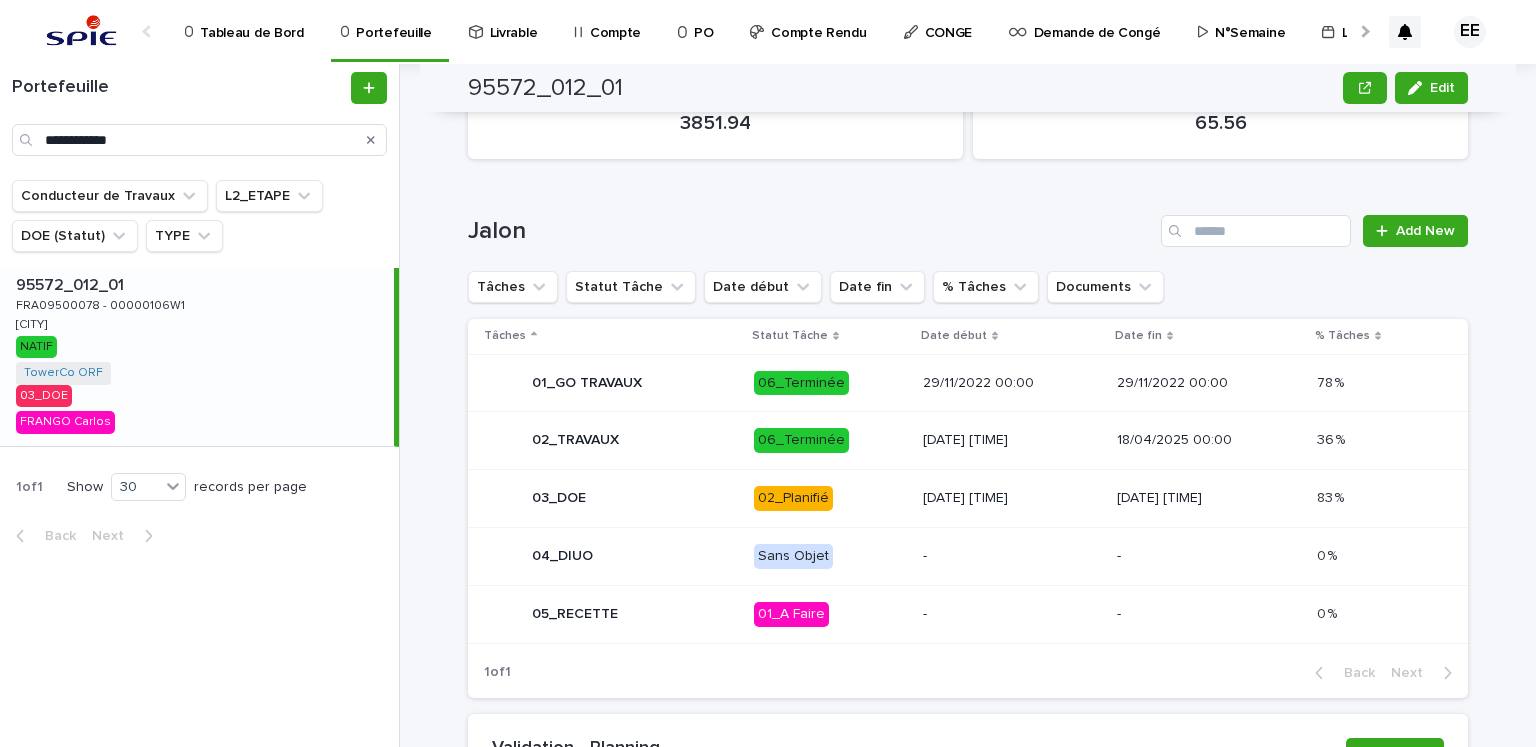 scroll, scrollTop: 1000, scrollLeft: 0, axis: vertical 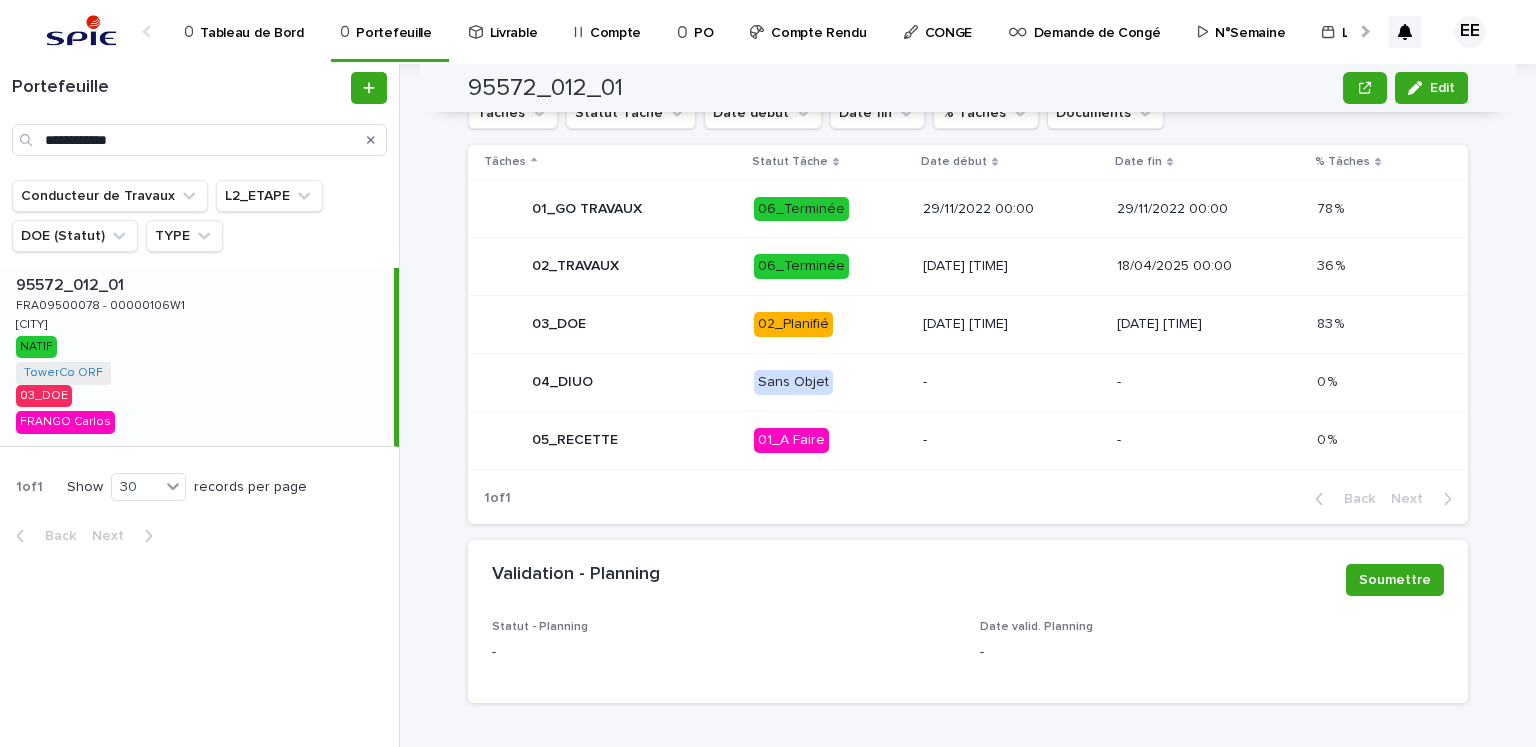 click on "02_Planifié" at bounding box center (830, 324) 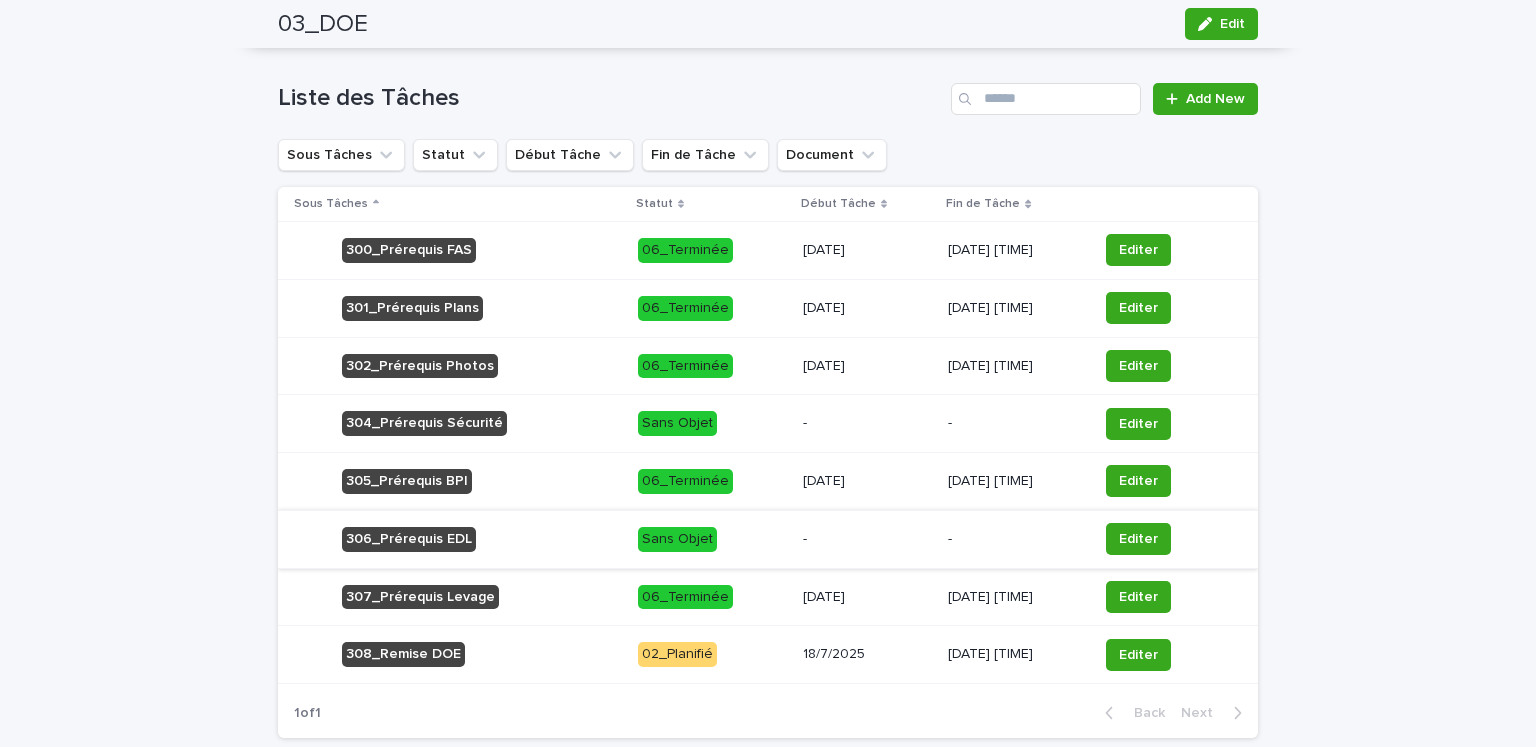 scroll, scrollTop: 1131, scrollLeft: 0, axis: vertical 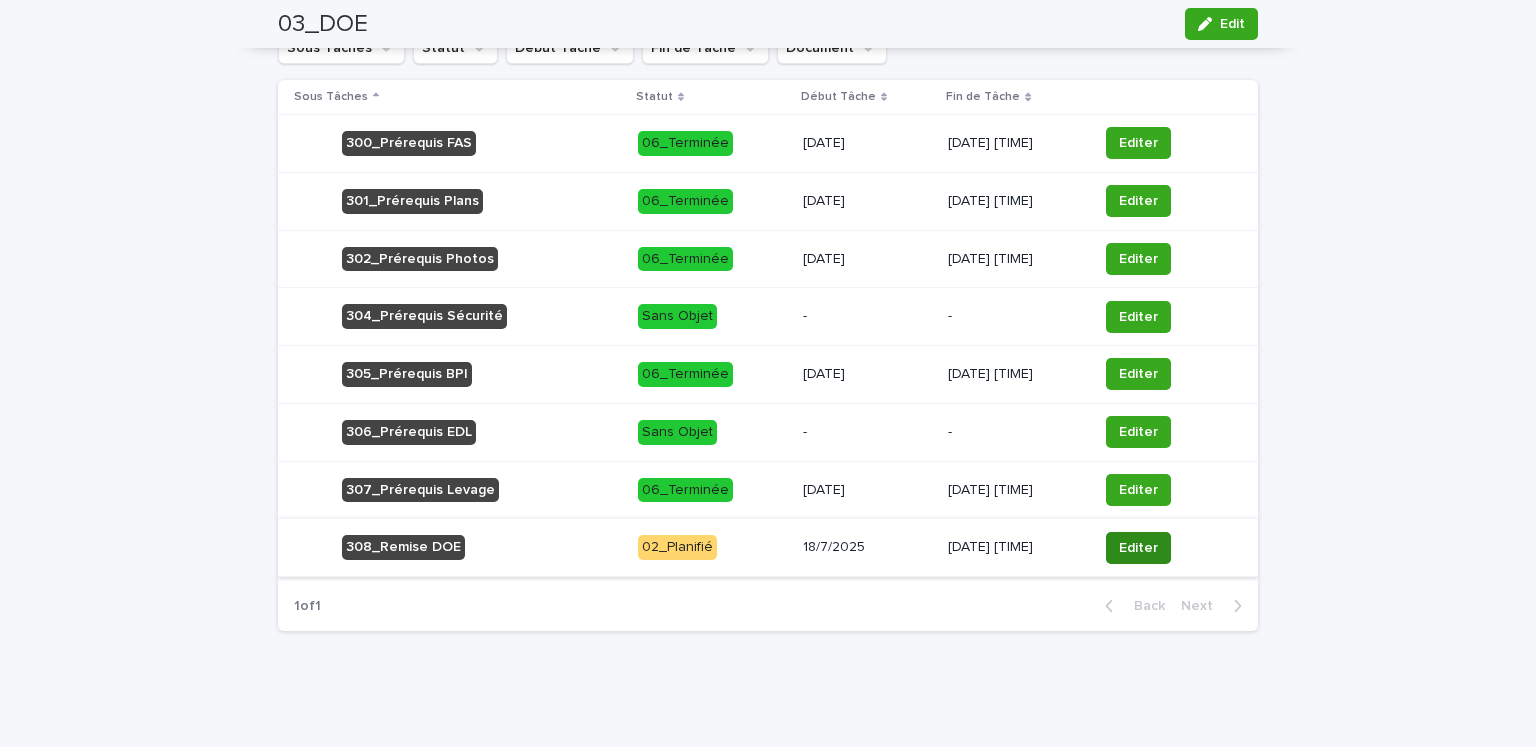 click on "Editer" at bounding box center (1138, 548) 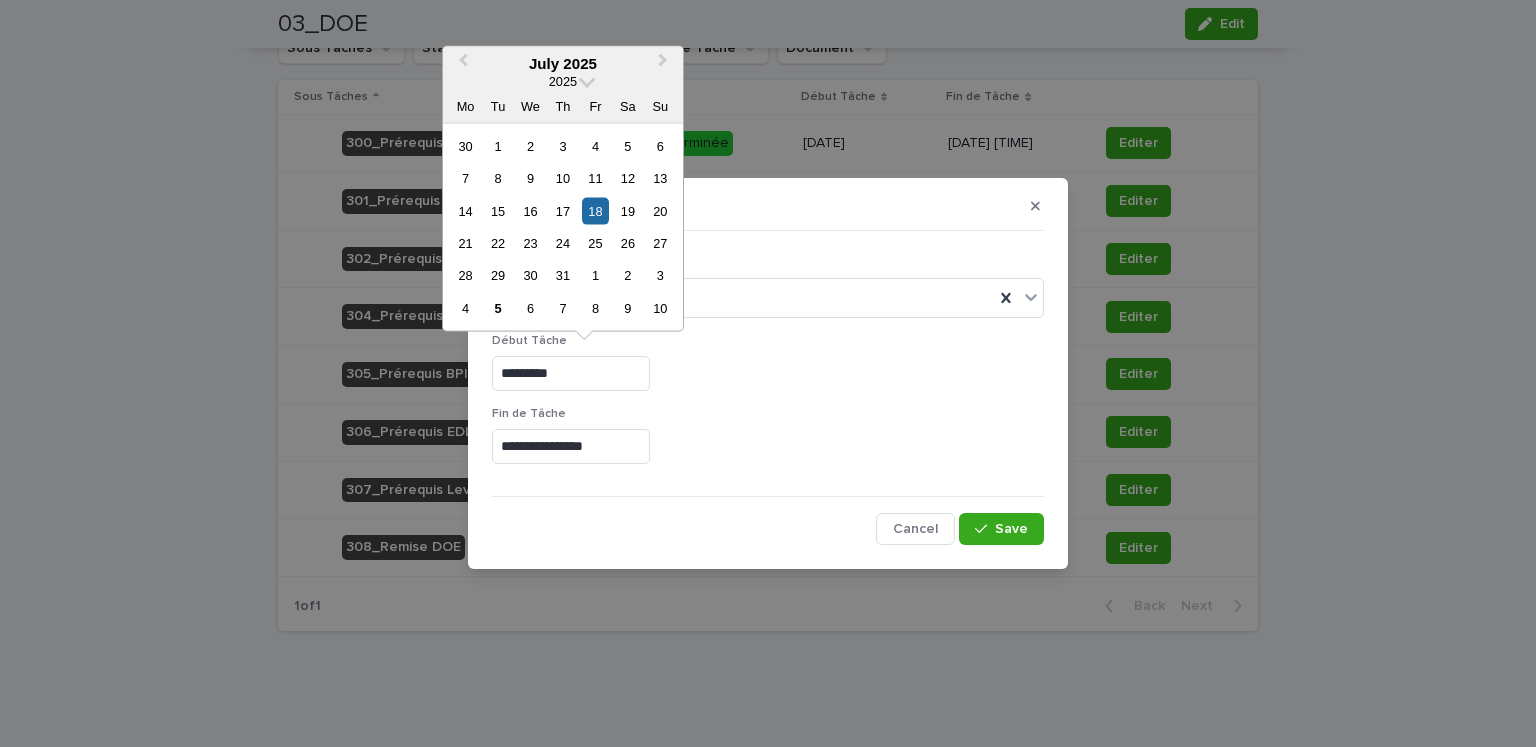 click on "*********" at bounding box center (571, 373) 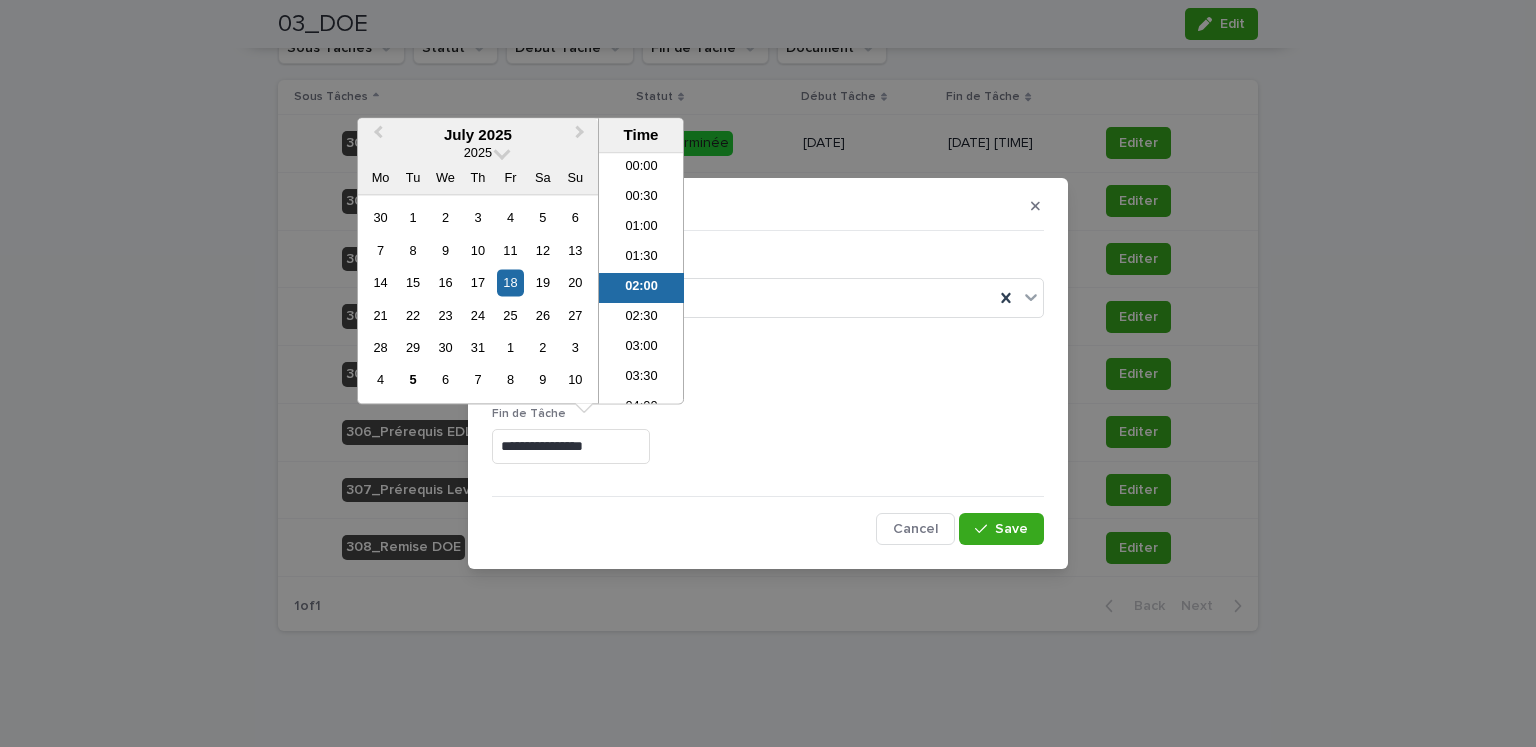 scroll, scrollTop: 10, scrollLeft: 0, axis: vertical 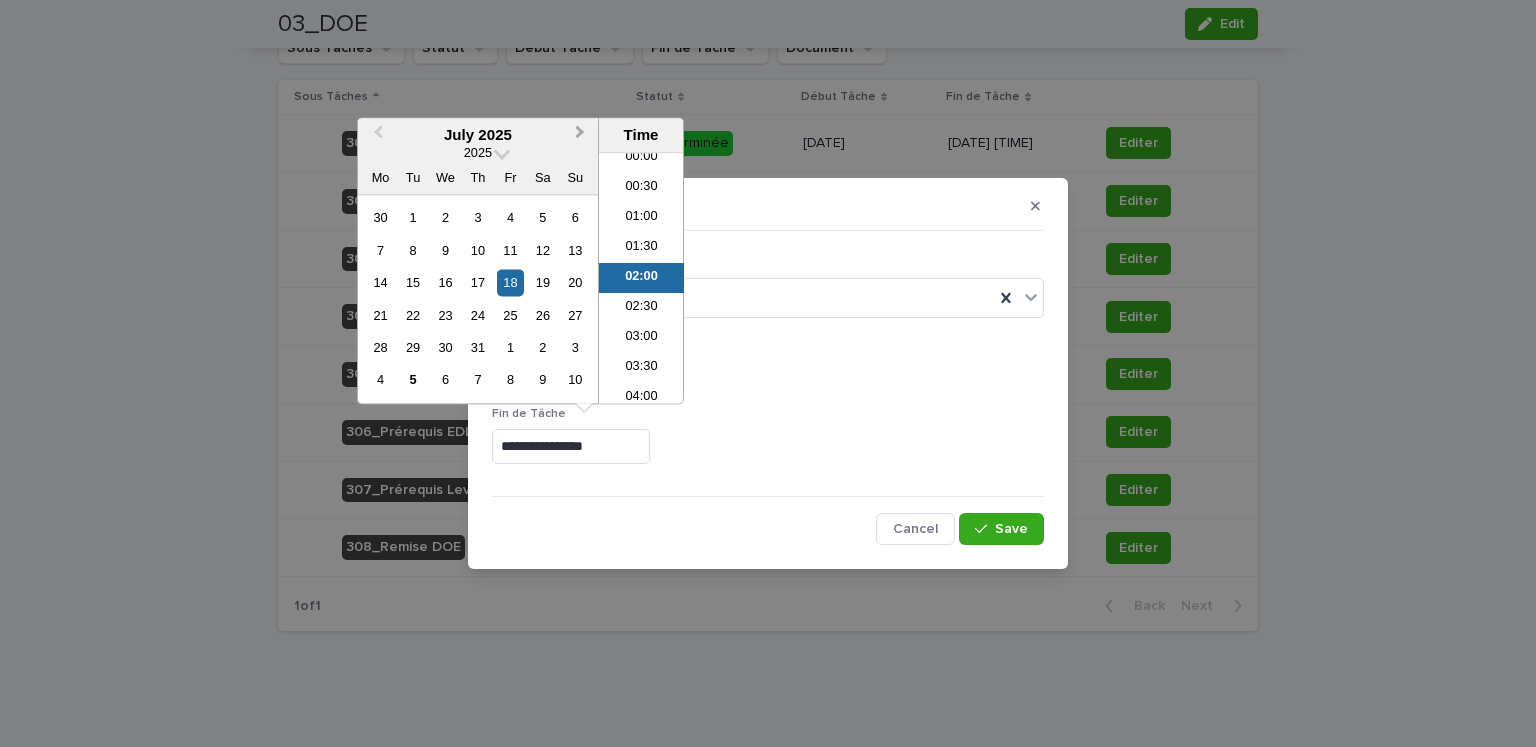click on "Next Month" at bounding box center (580, 135) 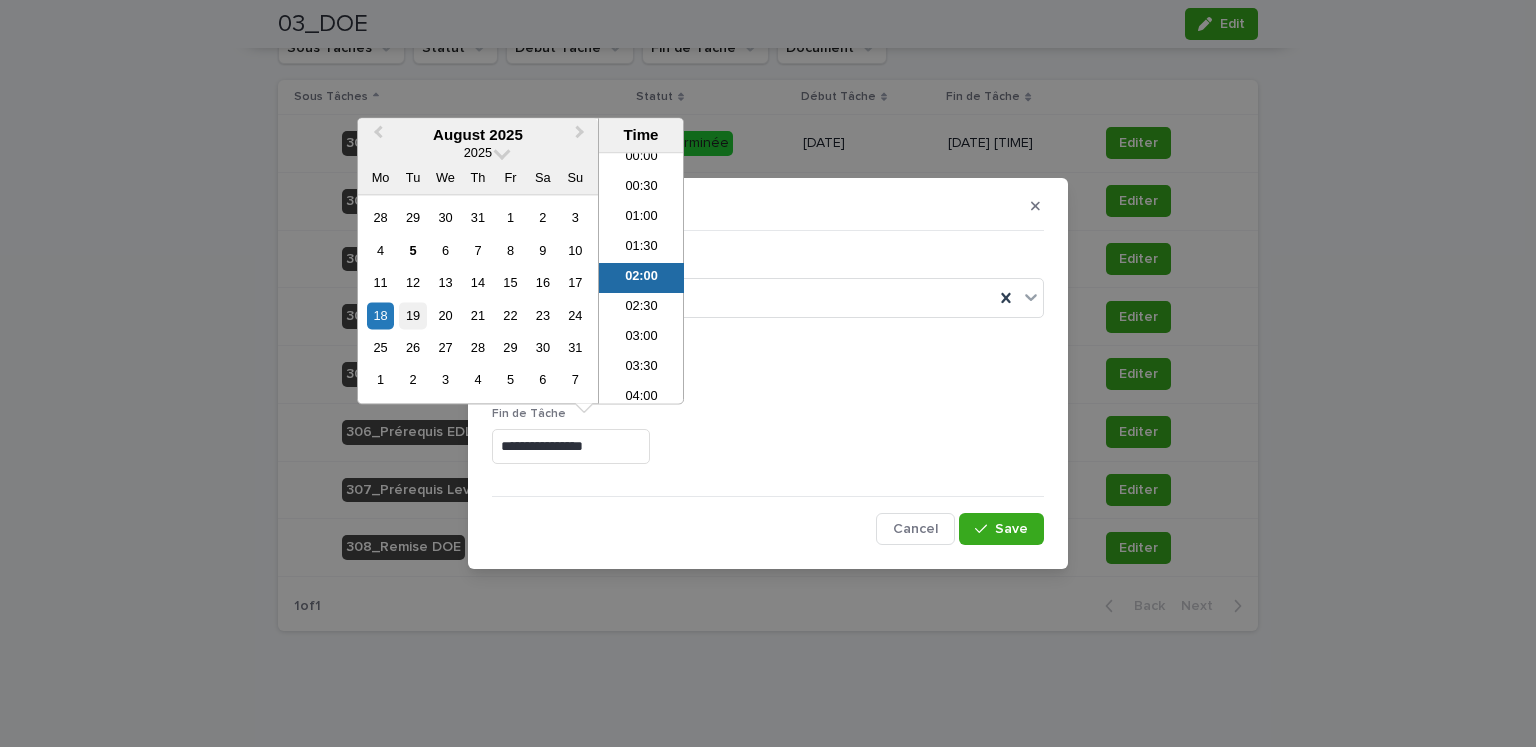 click on "19" at bounding box center [412, 315] 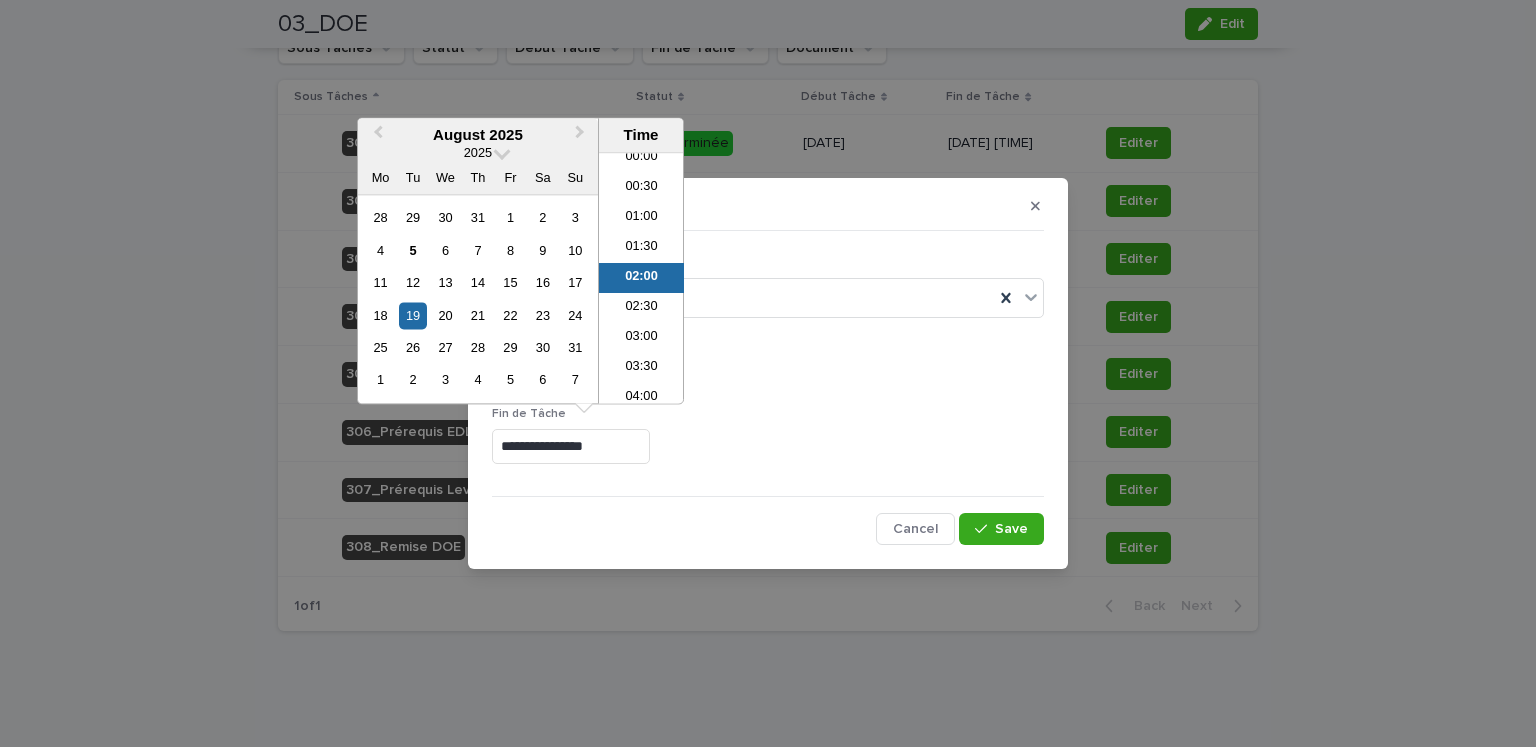 type on "**********" 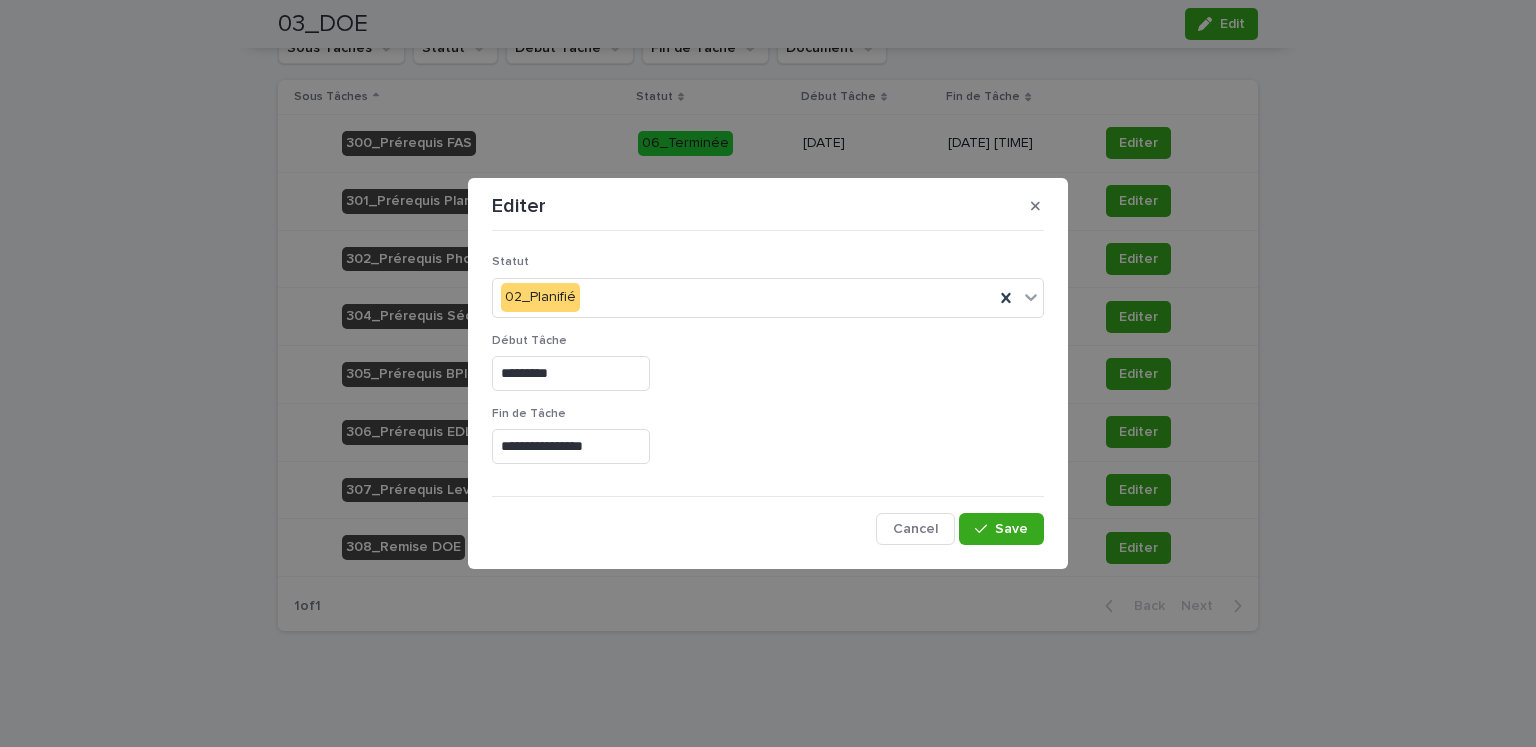 click on "Fin de Tâche" at bounding box center [768, 414] 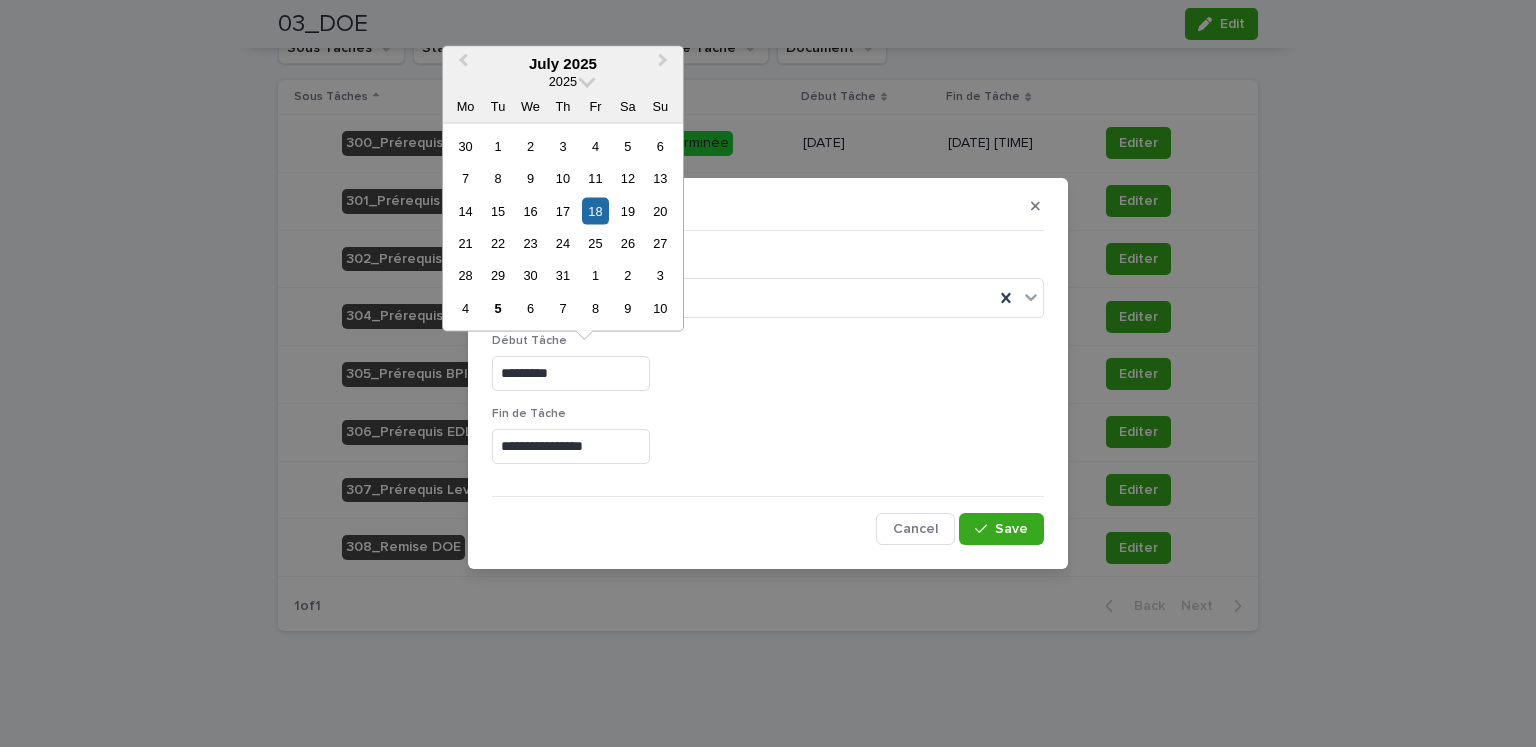 click on "*********" at bounding box center [571, 373] 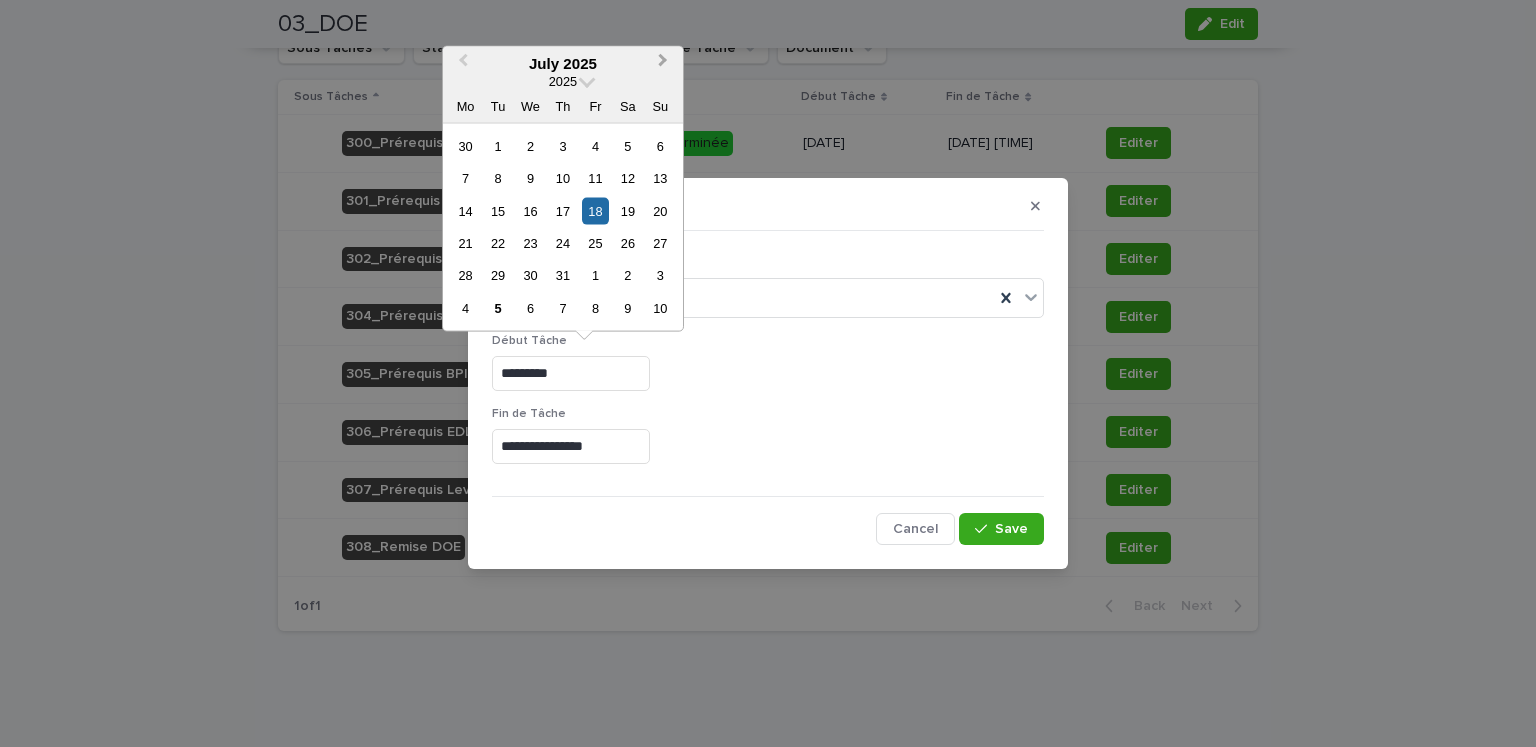 click on "Next Month" at bounding box center [663, 63] 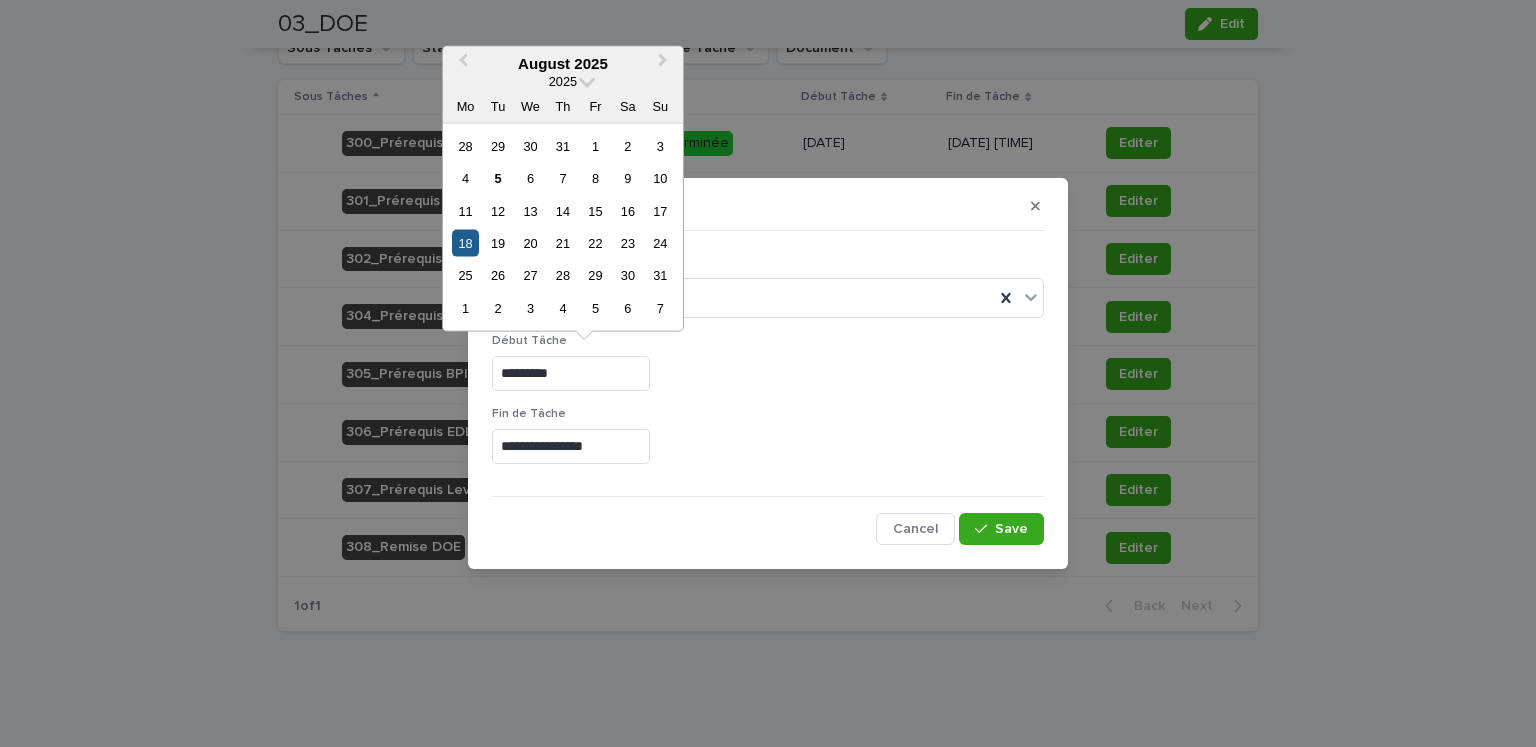 click on "18" at bounding box center (465, 243) 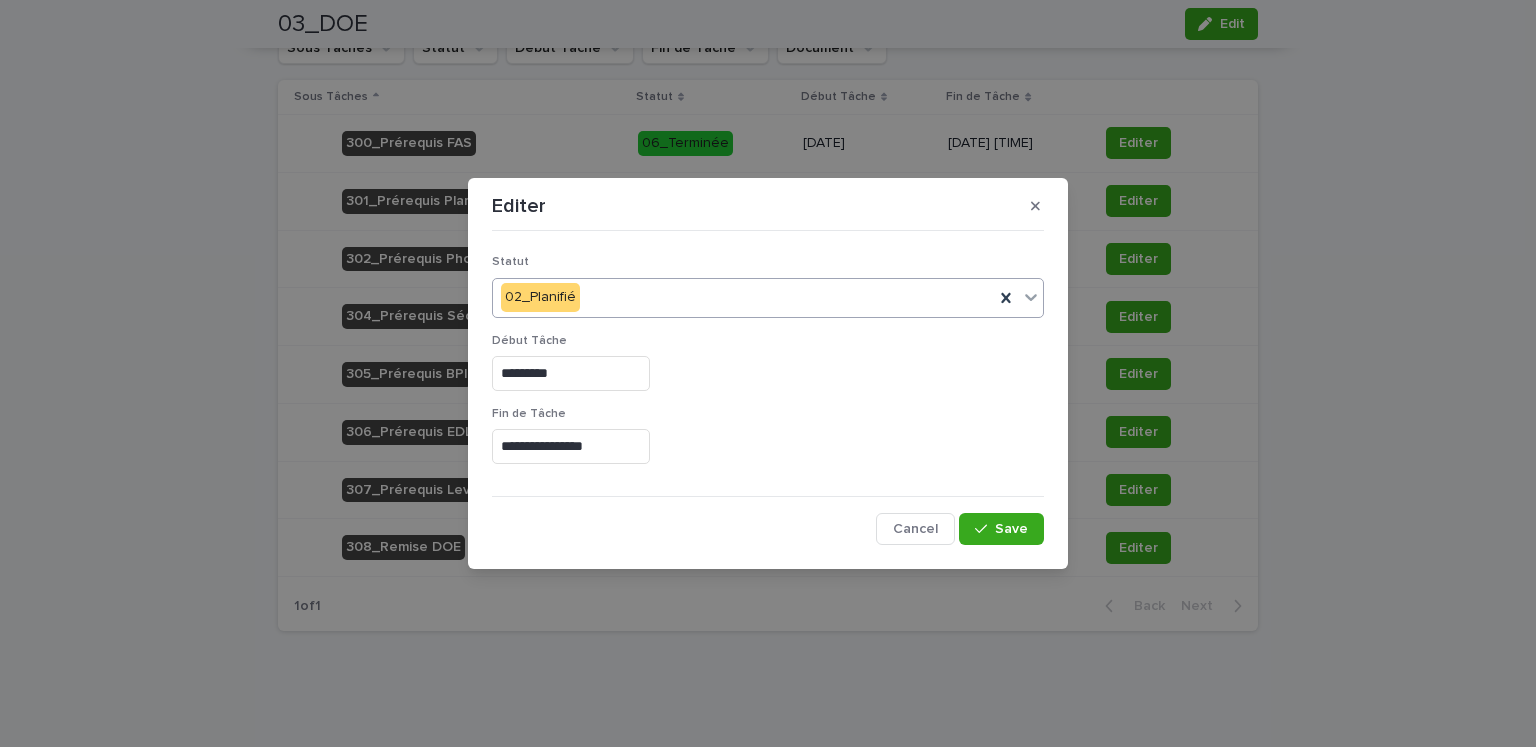 type on "*********" 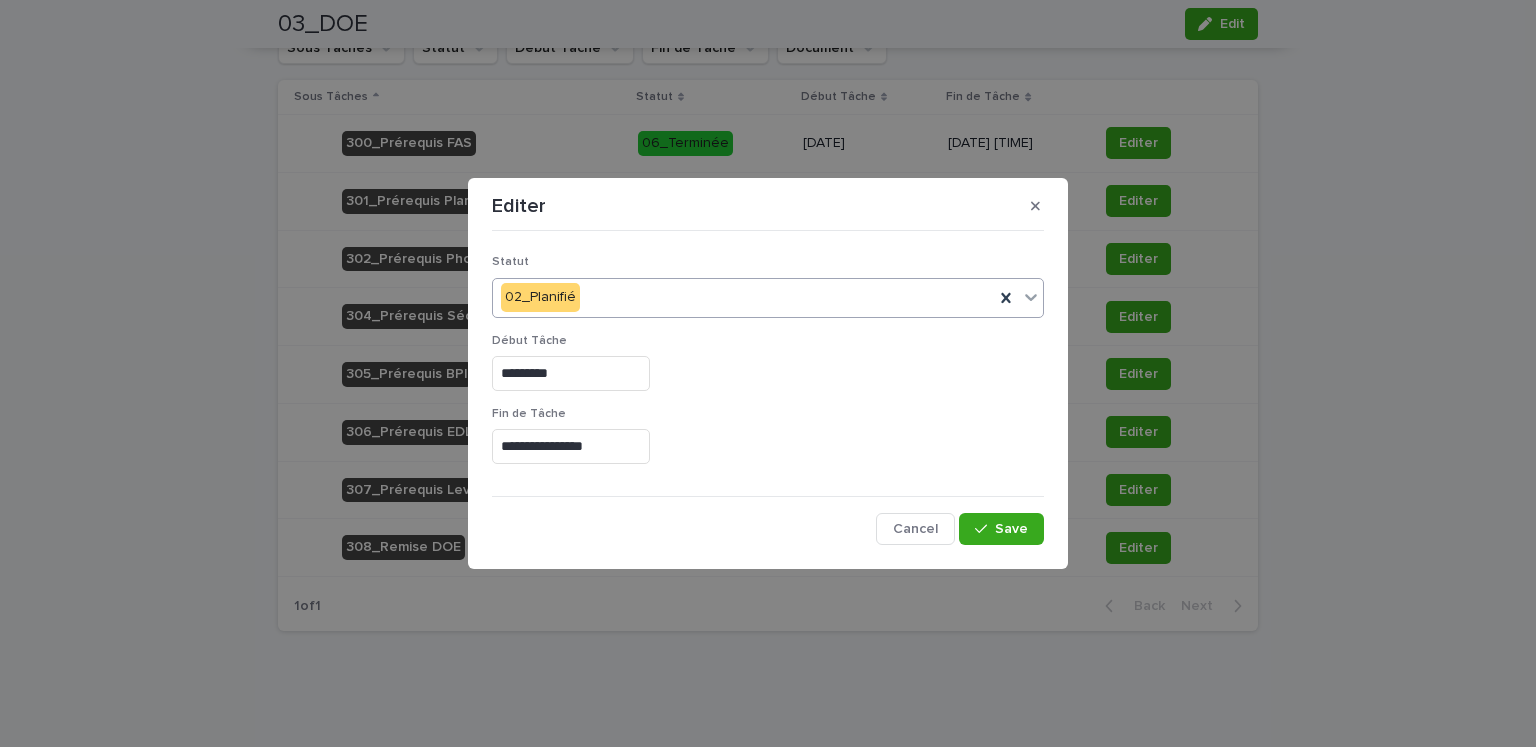 click on "**********" at bounding box center (768, 446) 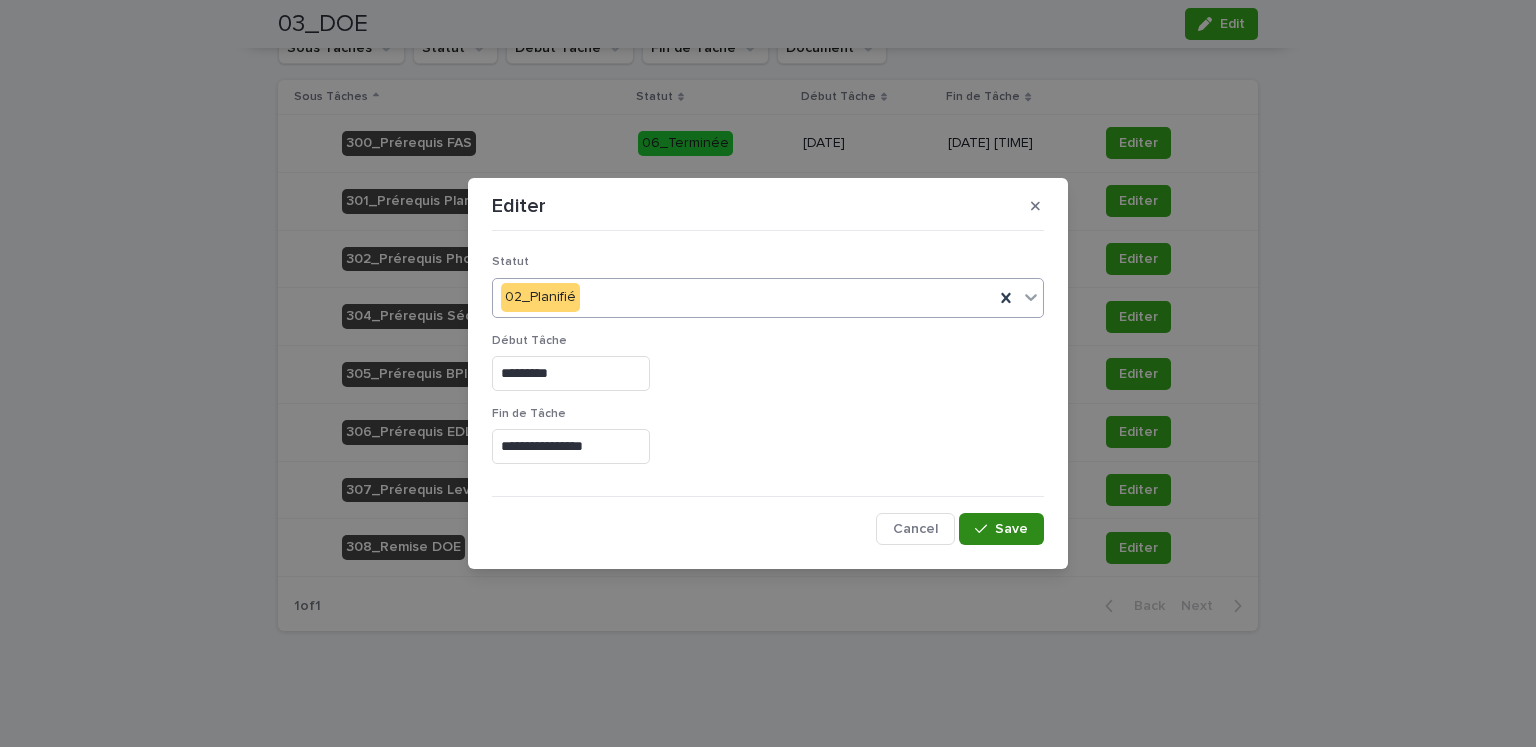 click on "Save" at bounding box center [1011, 529] 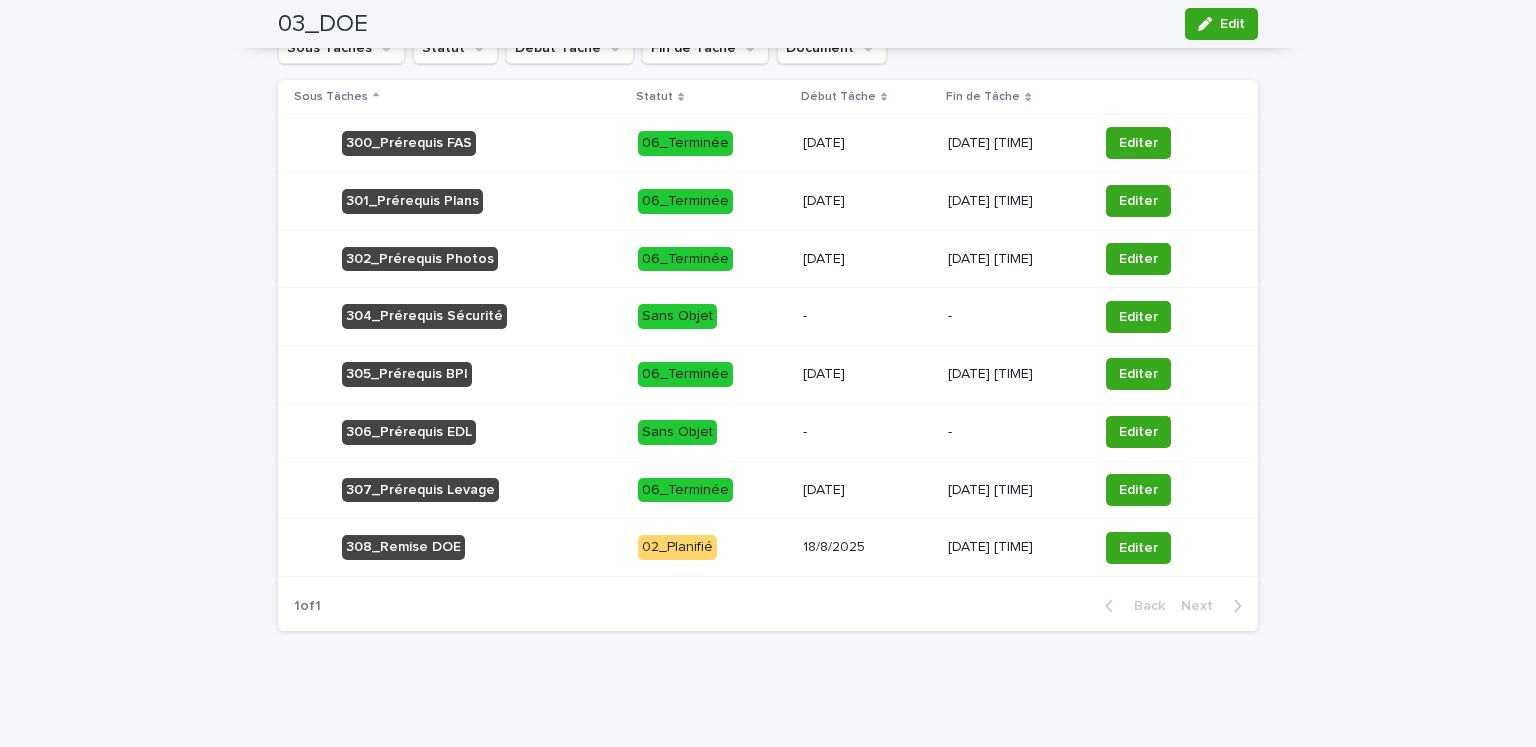 scroll, scrollTop: 0, scrollLeft: 0, axis: both 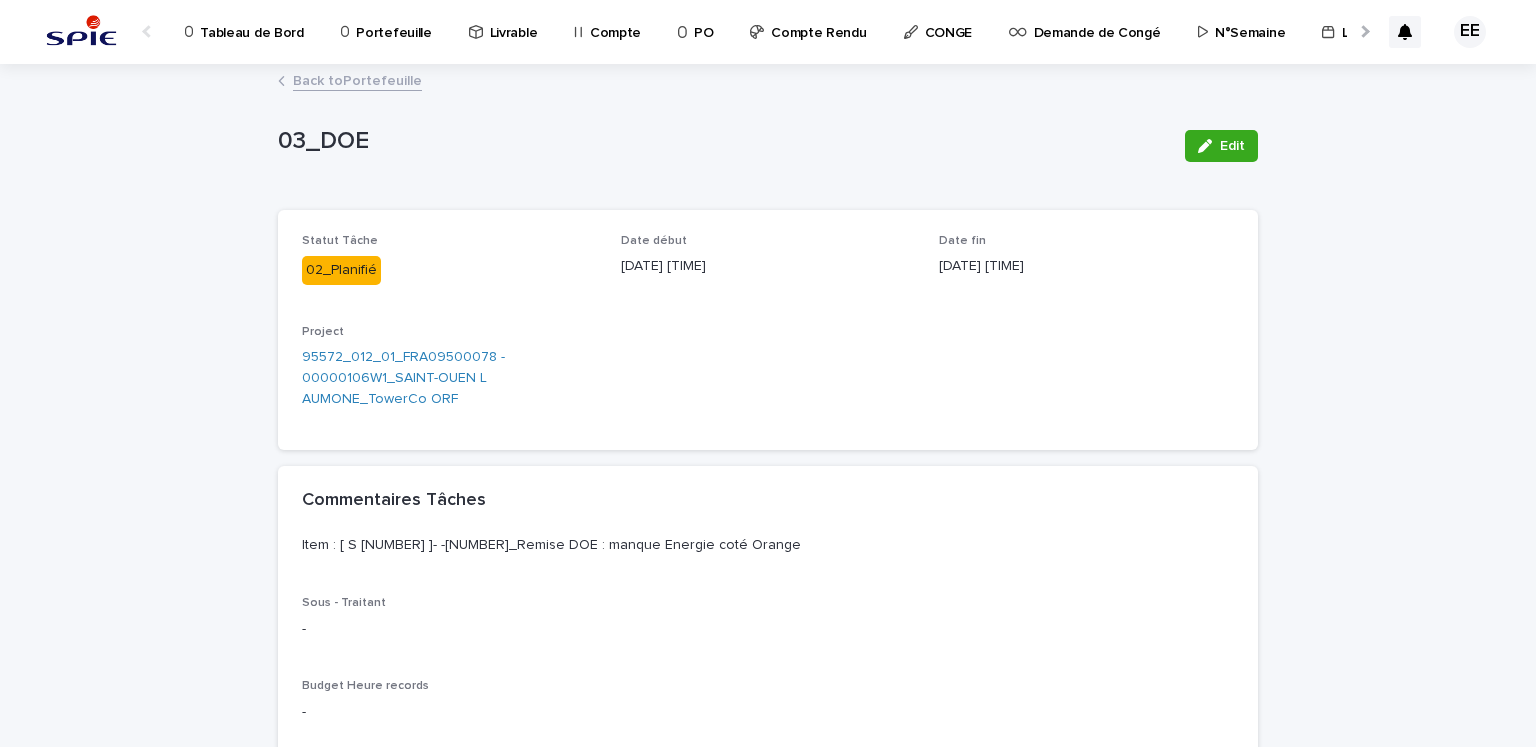 click on "Portefeuille" at bounding box center (393, 21) 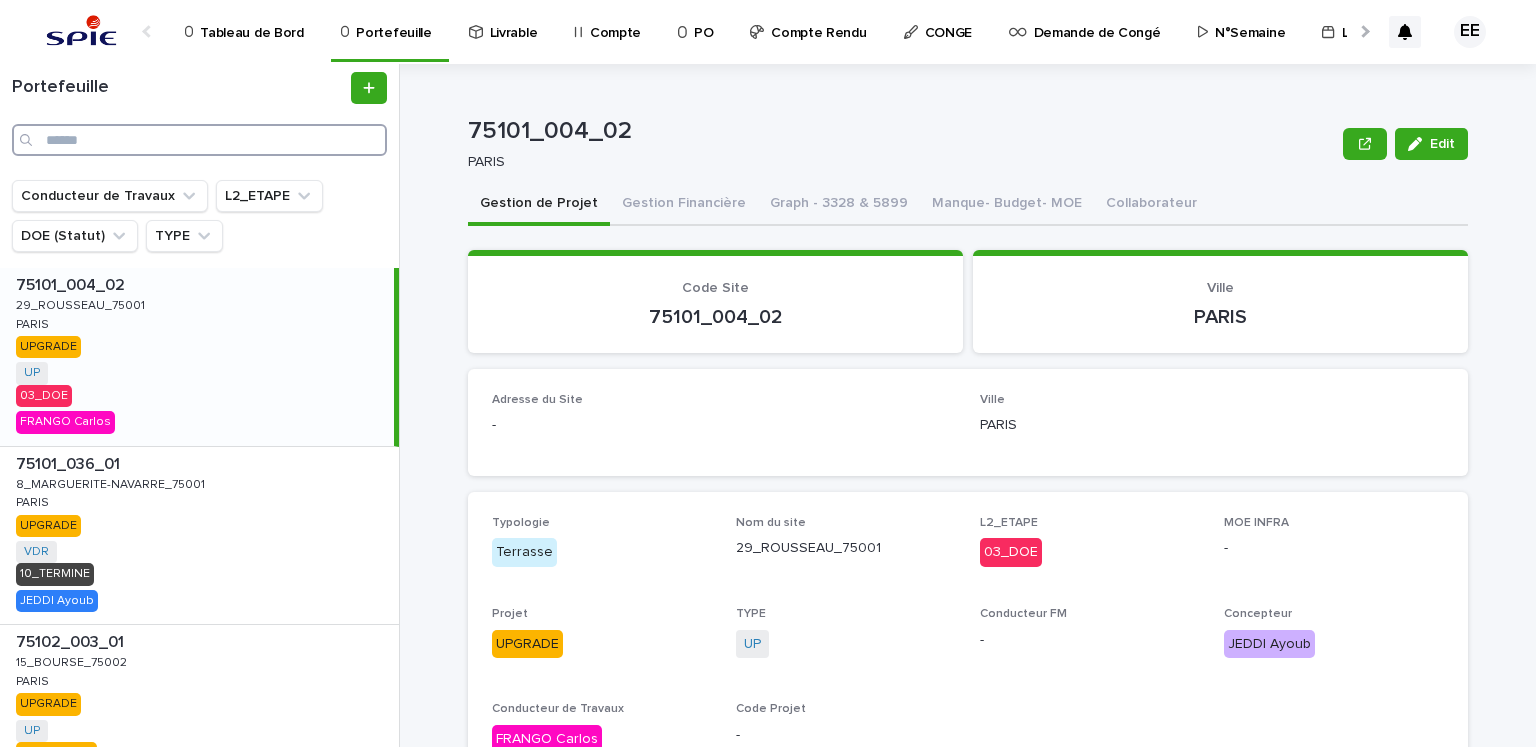 click at bounding box center [199, 140] 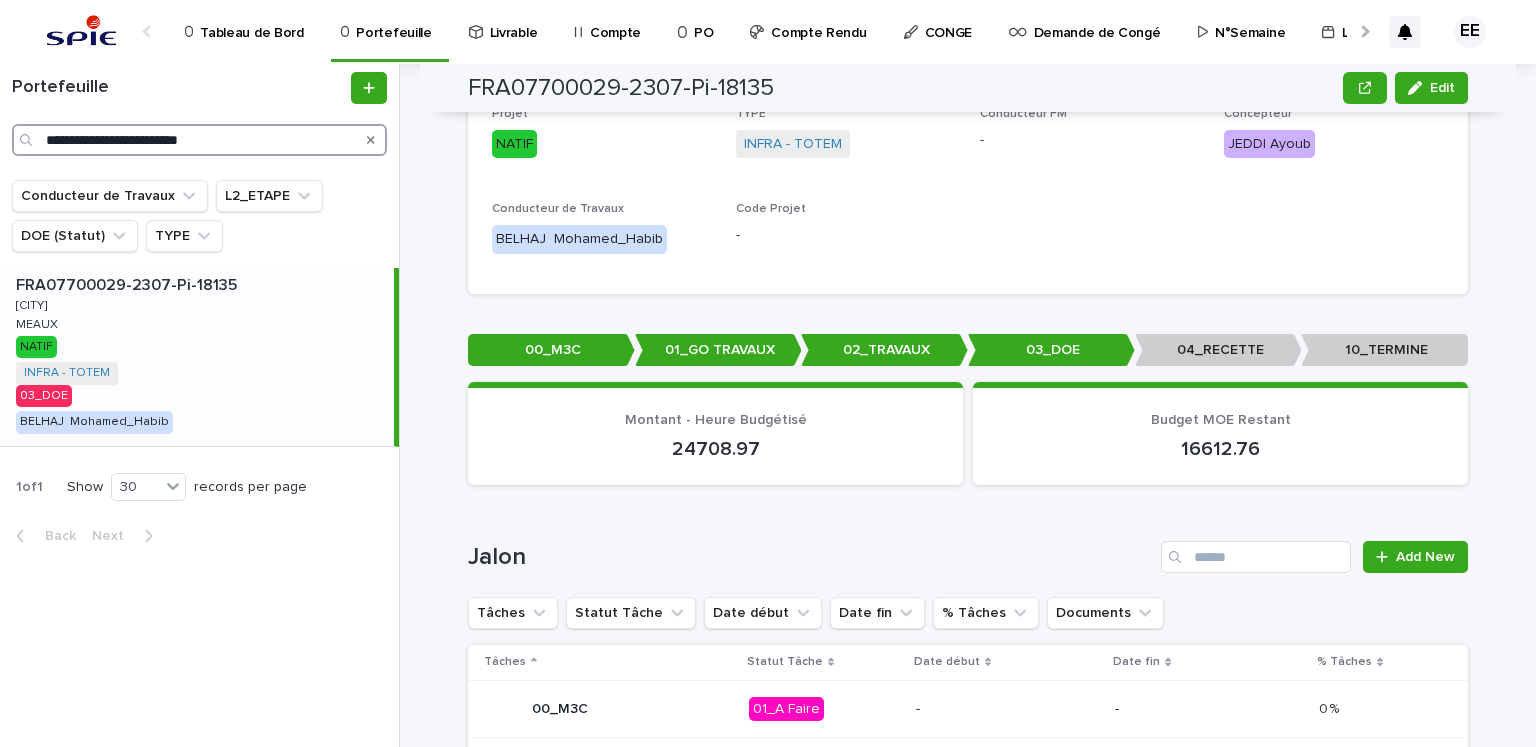scroll, scrollTop: 800, scrollLeft: 0, axis: vertical 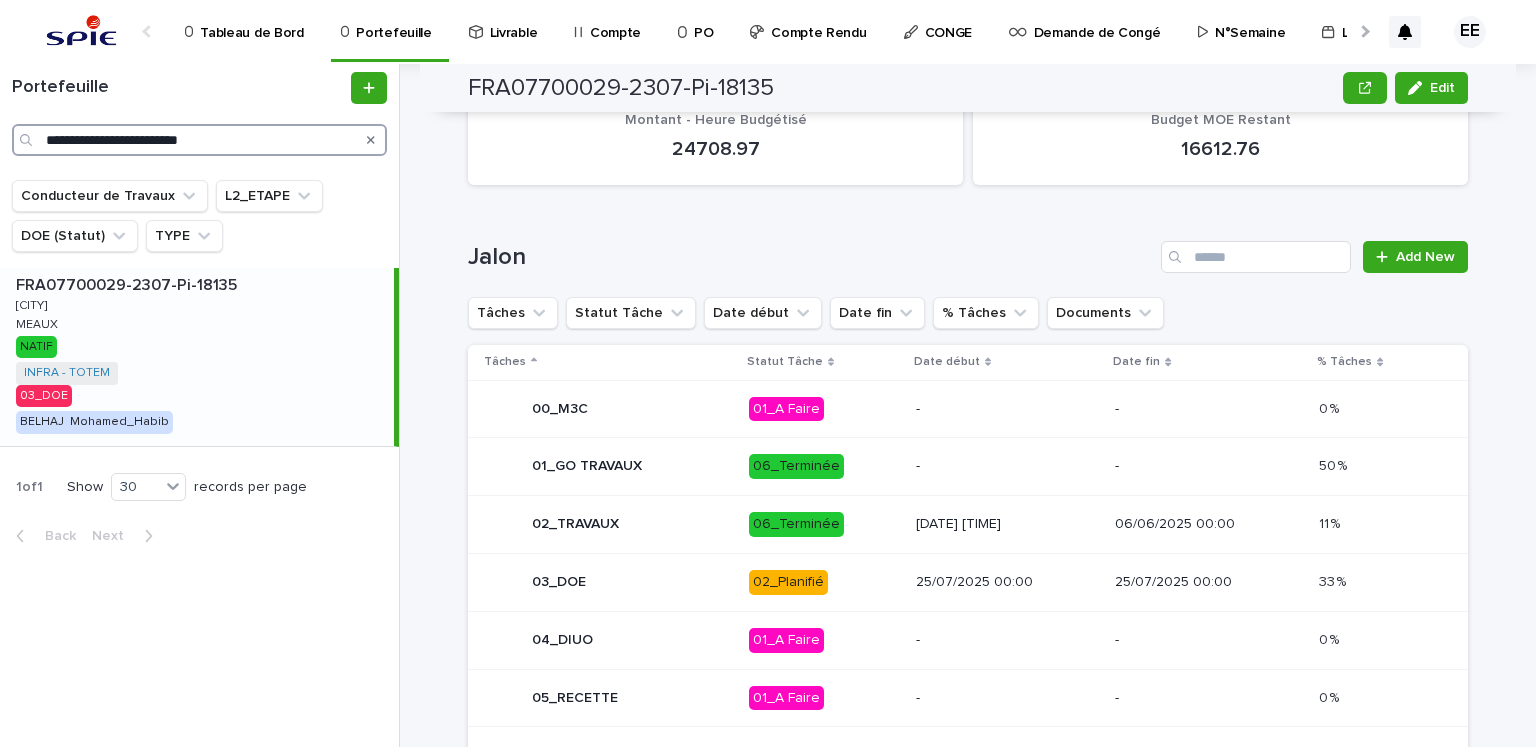 type on "**********" 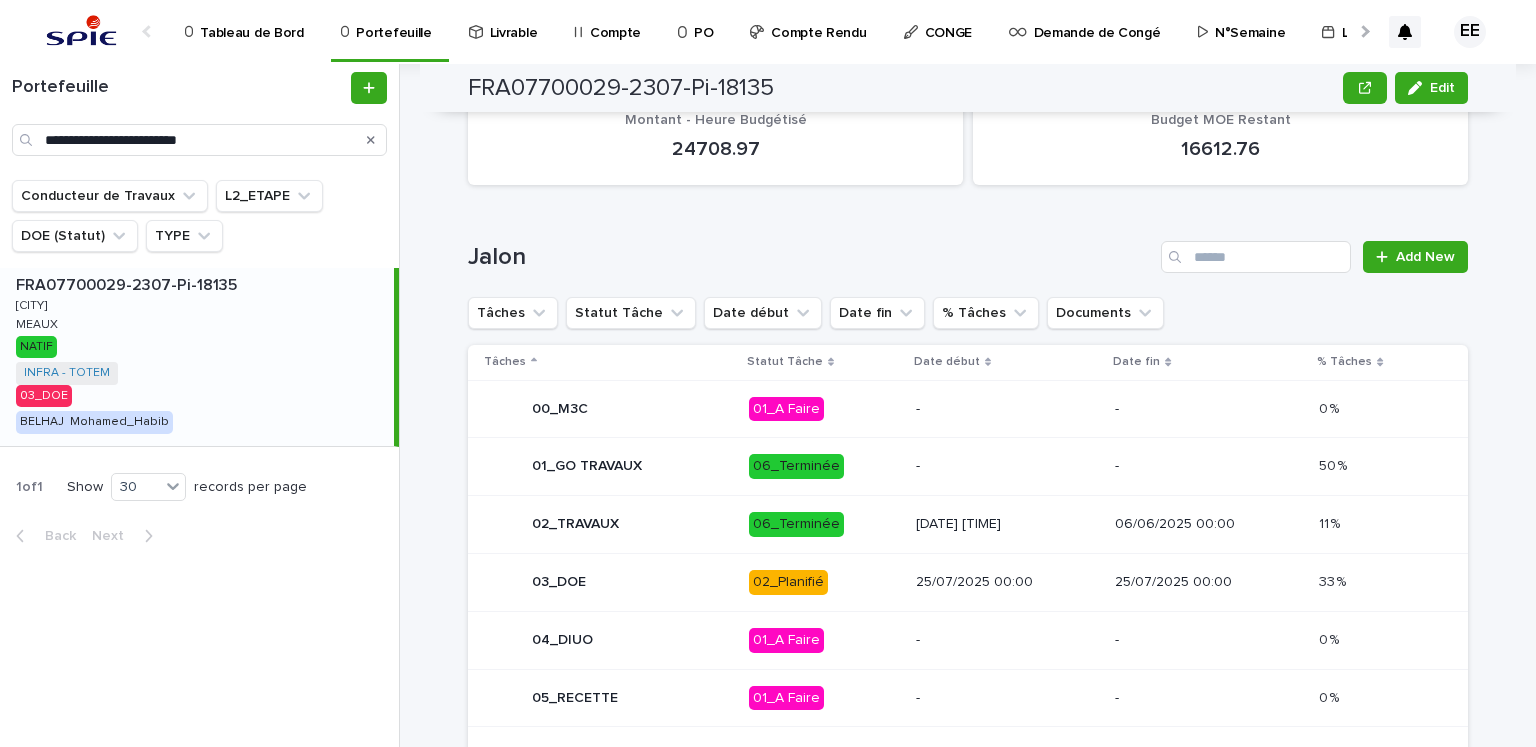 click on "25/07/2025 00:00" at bounding box center (1008, 582) 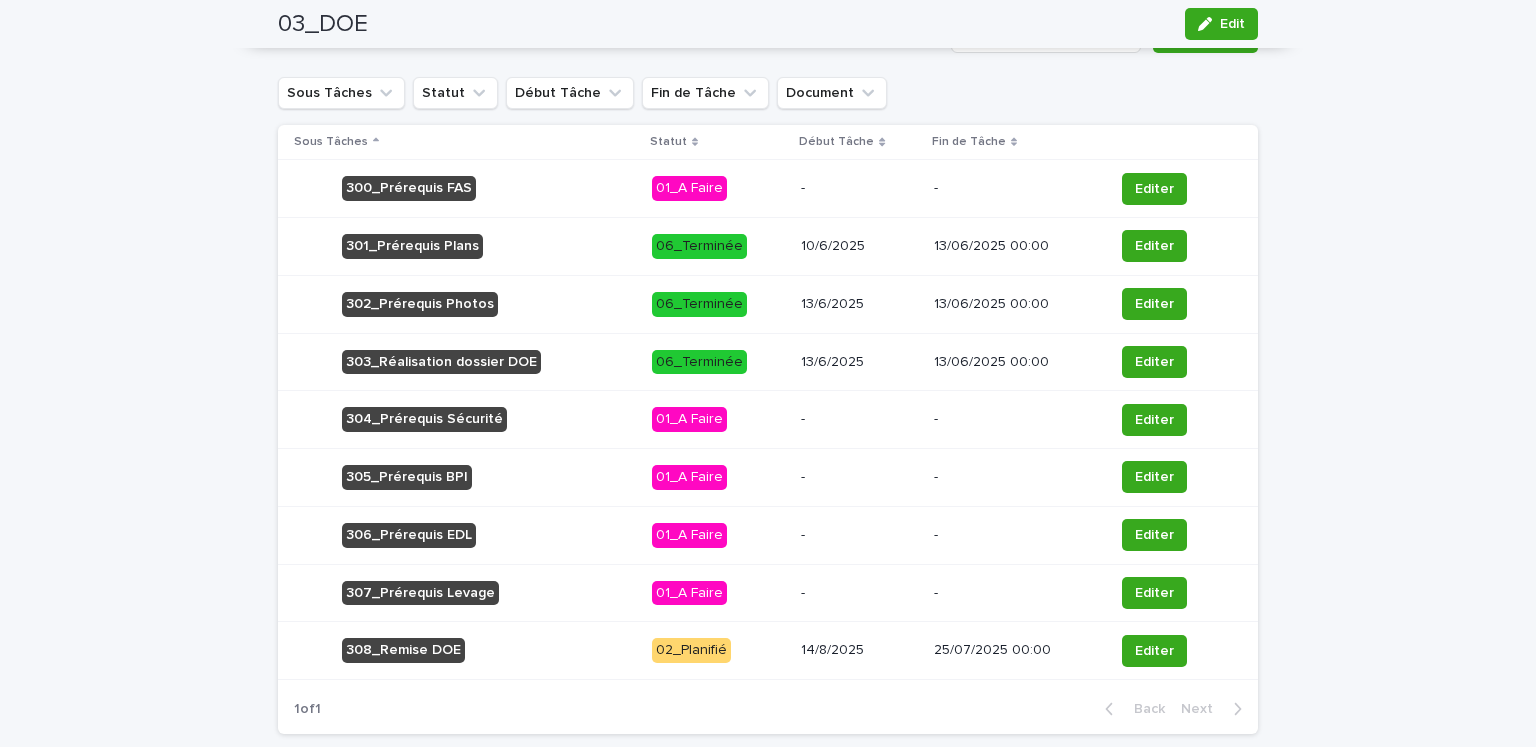 scroll, scrollTop: 1147, scrollLeft: 0, axis: vertical 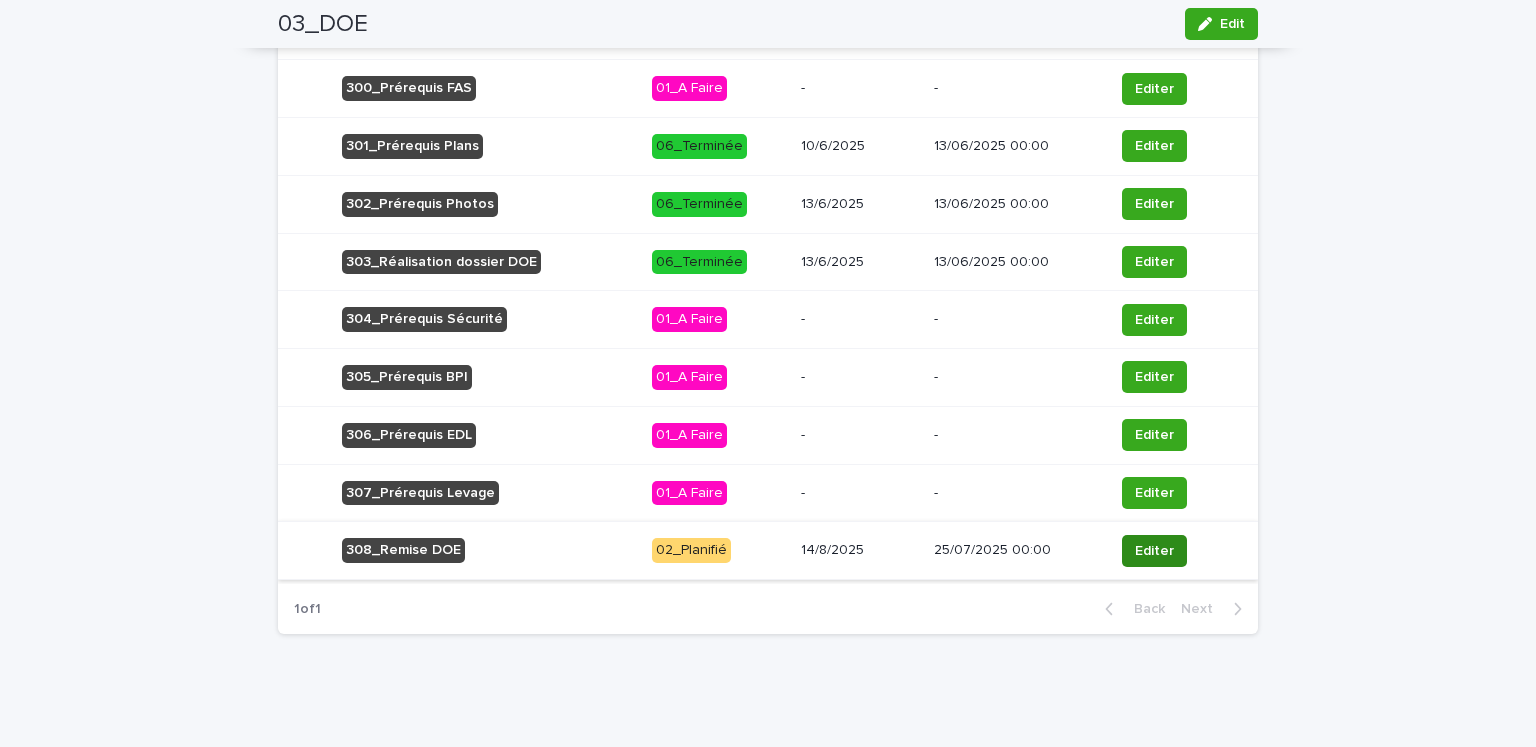 click on "Editer" at bounding box center (1154, 551) 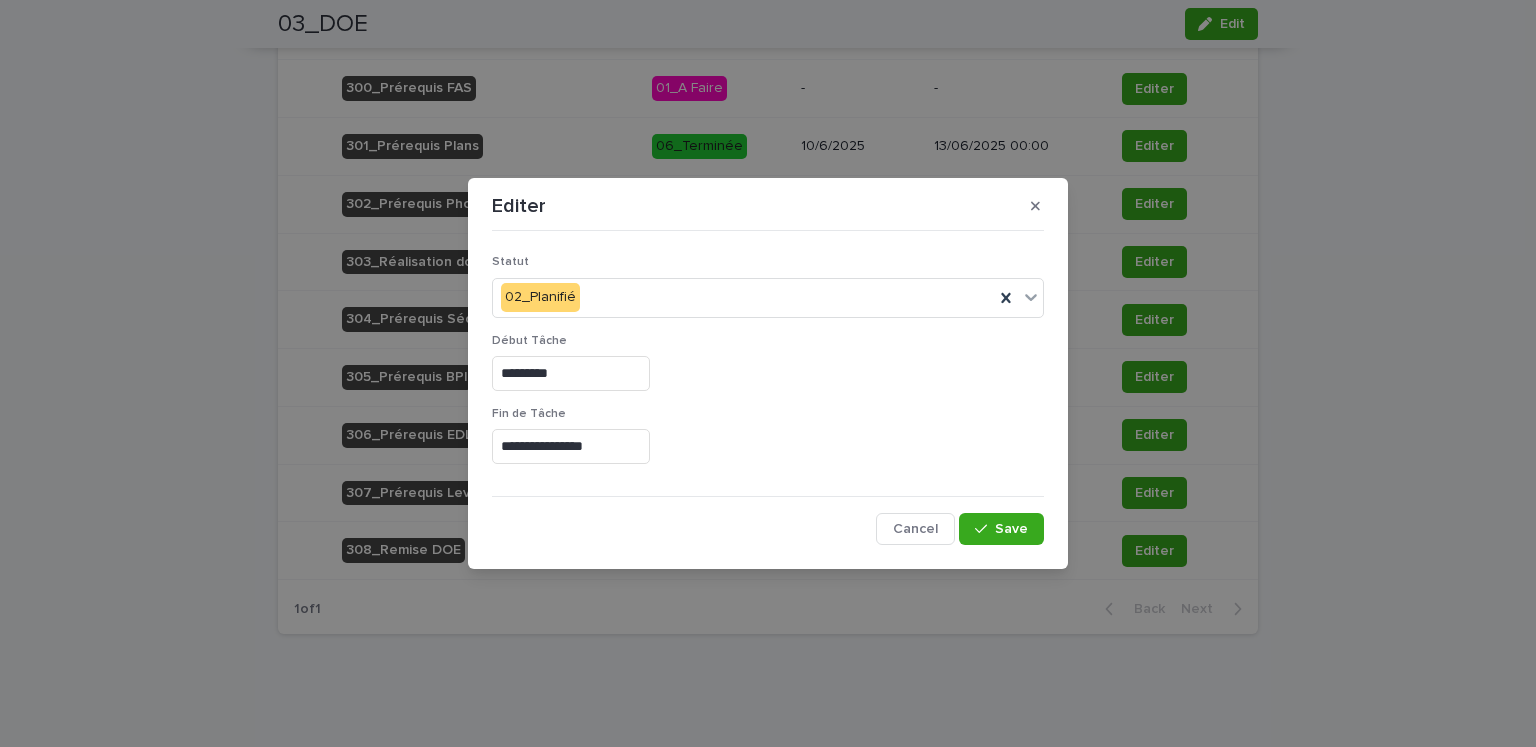 click on "**********" at bounding box center (571, 446) 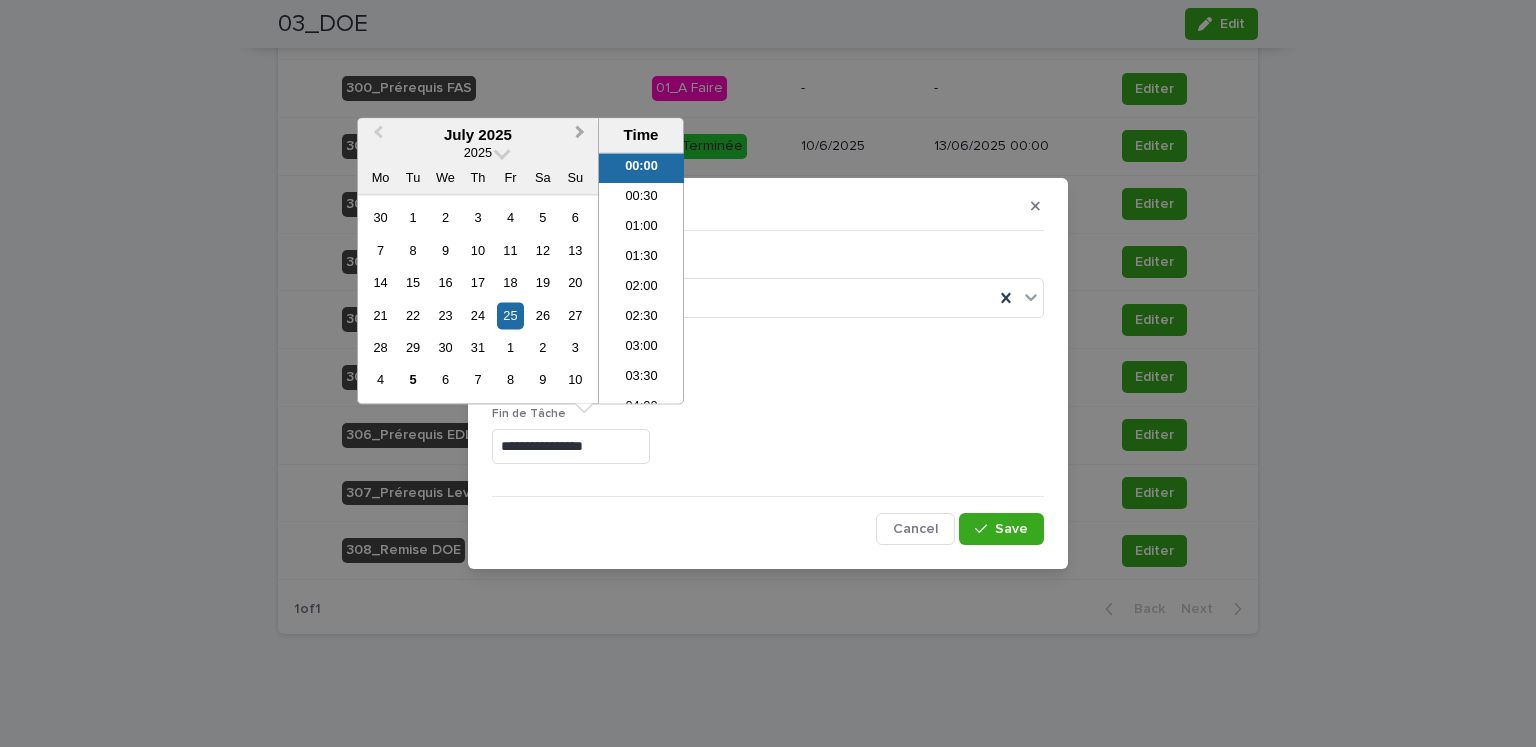 click on "Next Month" at bounding box center (582, 136) 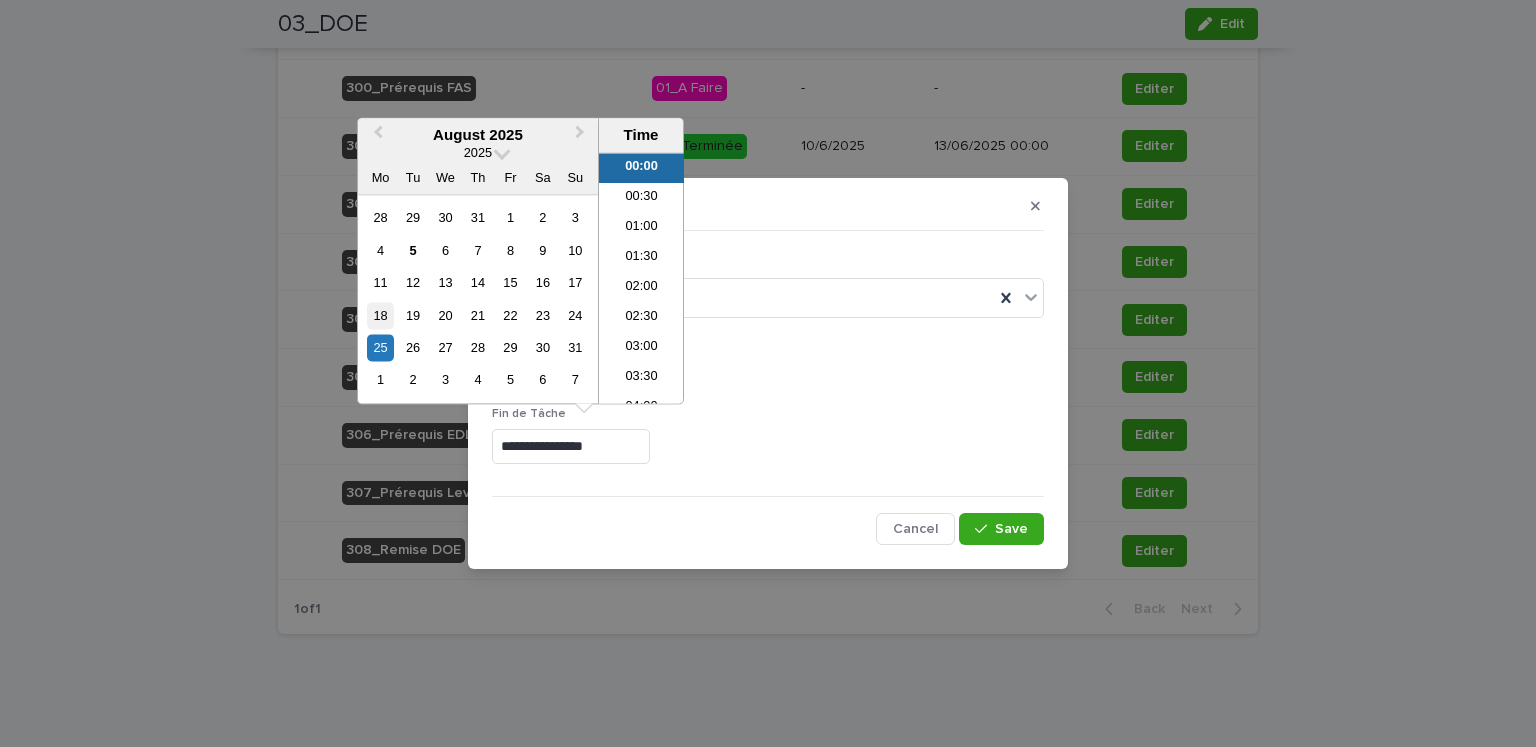 click on "18" at bounding box center (380, 315) 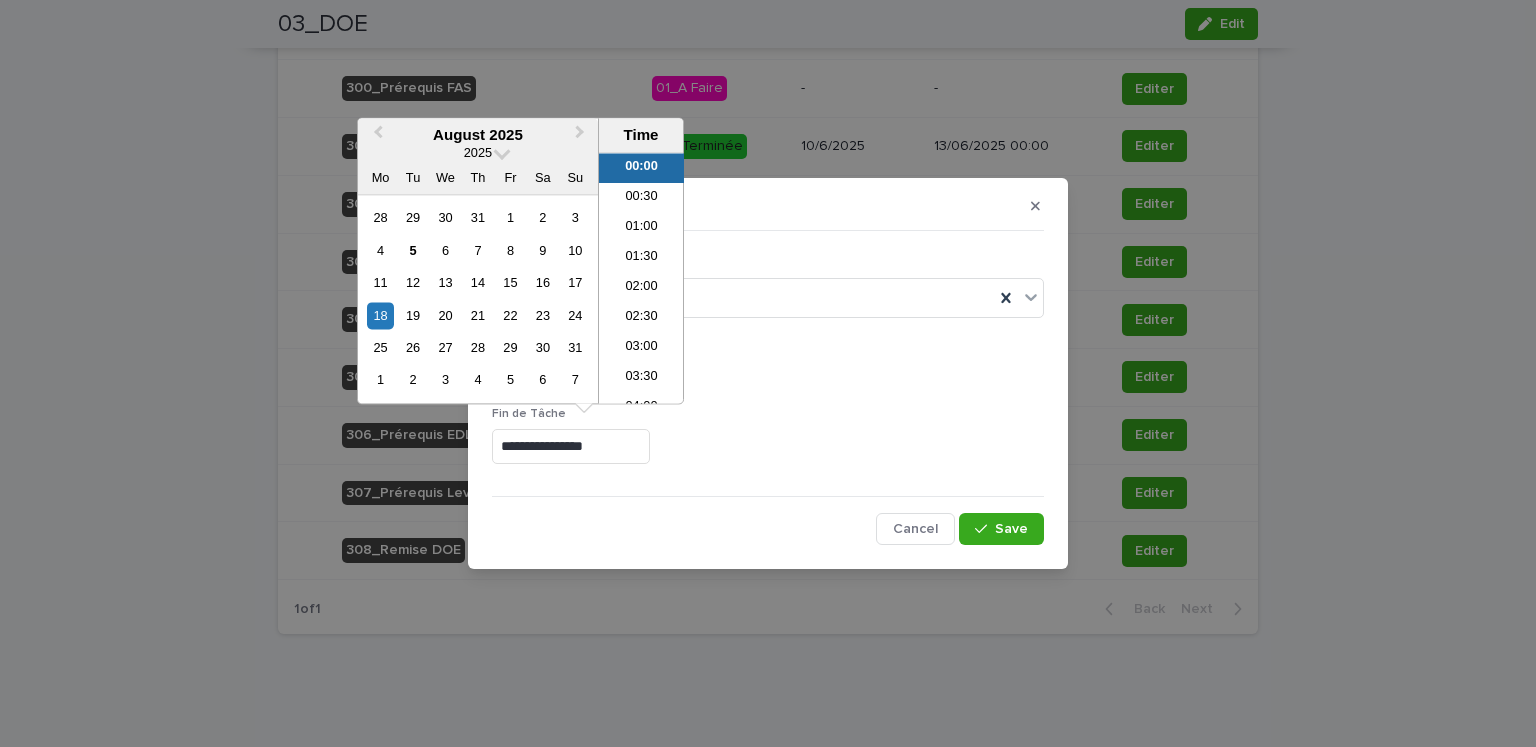 type on "**********" 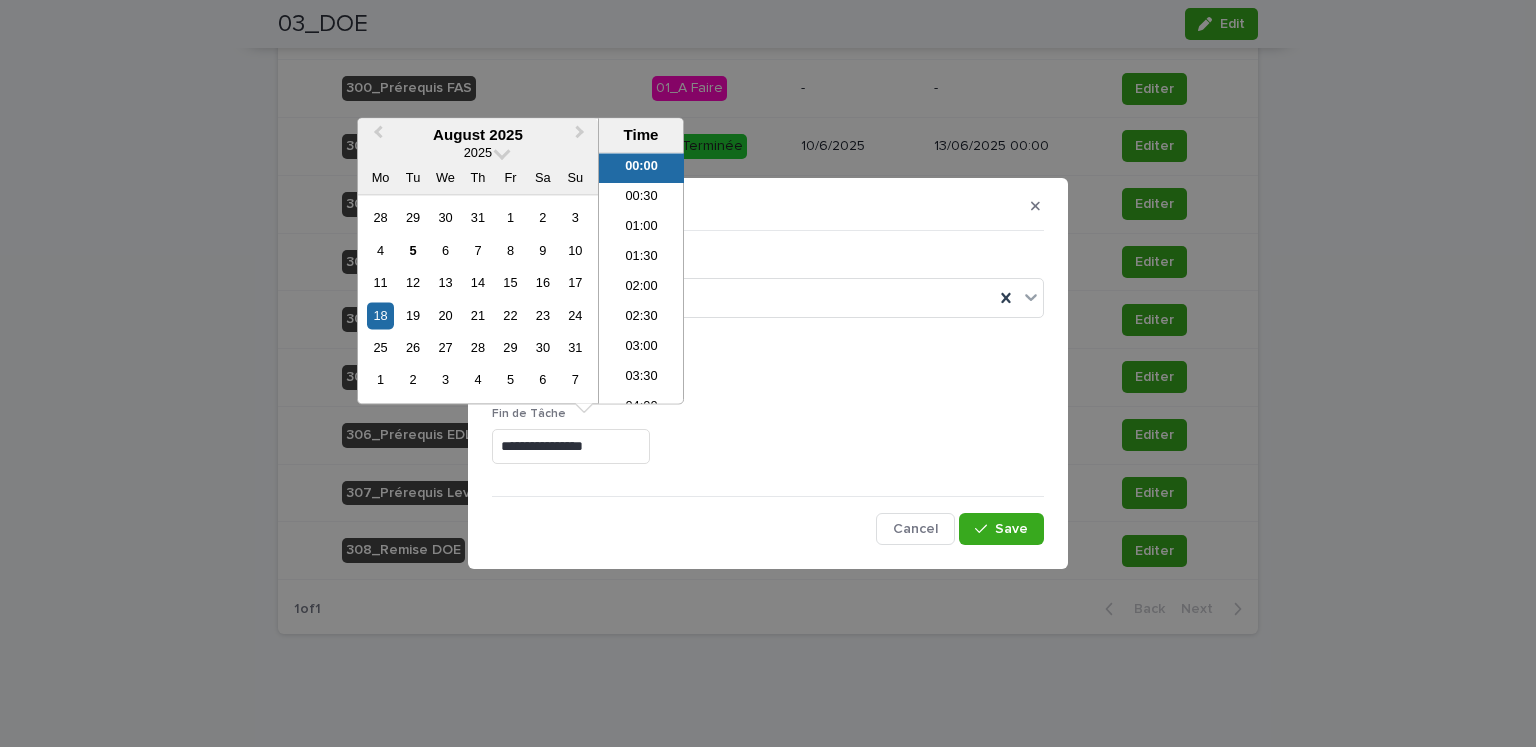 click on "**********" at bounding box center [768, 443] 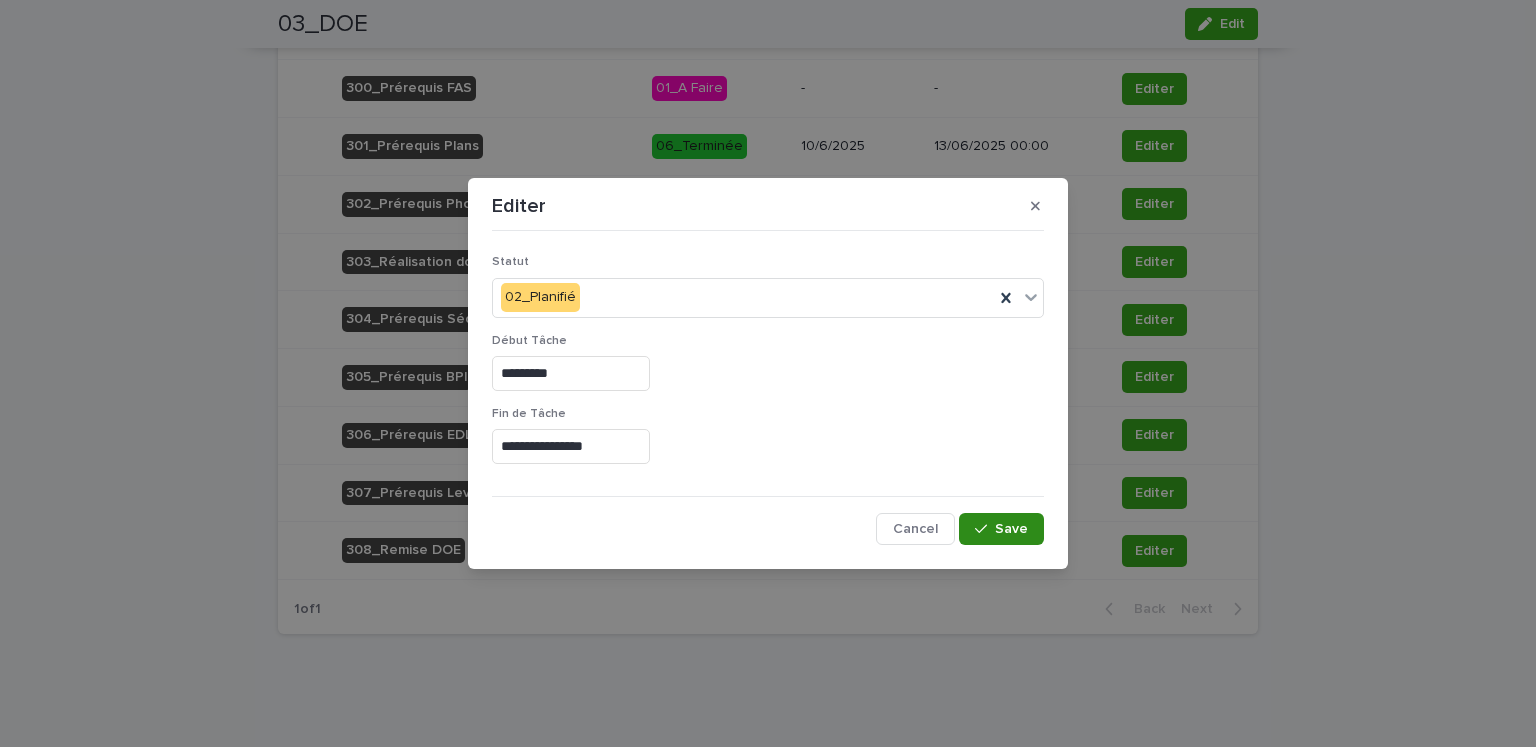 click on "Save" at bounding box center (1011, 529) 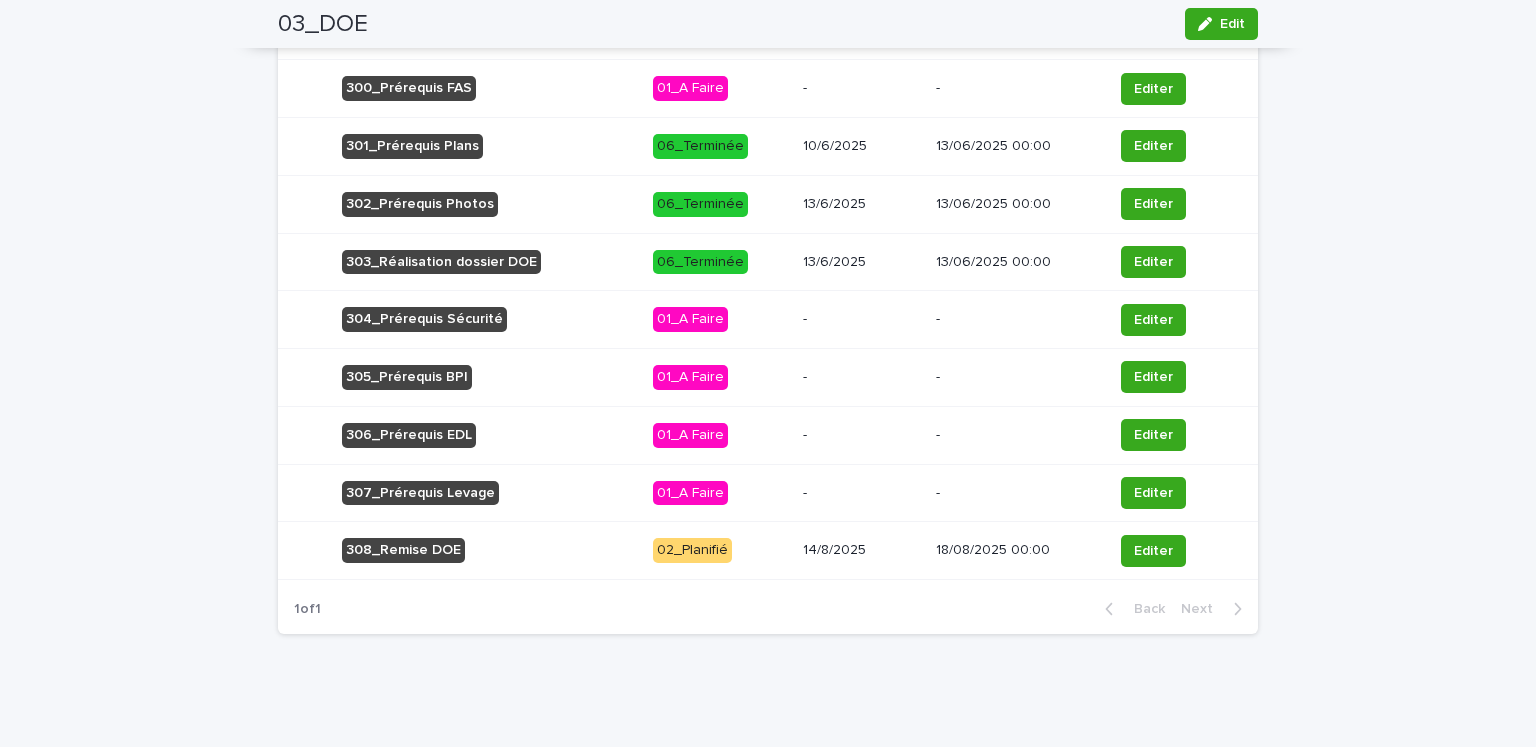 click on "Loading... Saving… Loading... Saving… Loading... Saving… Statut Tâche 02_Planifié Date début [DATE] [TIME] Date fin [DATE] [TIME] Project [PROJECT_ID] _[CITY]_[CITY]_INFRA - TOTEM Commentaires Tâches - Sous - Traitant - Budget Heure records - Loading... Saving… Cause retard - Loading... Saving… Heure - Pointée [NUMBER] Montant - Pointé [NUMBER] Loading... Saving… Liste des Tâches Add New Sous Tâches Statut Début Tâche Fin de Tâche Document Sous Tâches Statut Début Tâche Fin de Tâche 300_Prérequis FAS 01_A Faire - - Editer 301_Prérequis Plans 06_Terminée [DATE] [TIME] [DATE] [TIME] Editer 302_Prérequis Photos 06_Terminée [DATE] [TIME] [DATE] [TIME] Editer 303_Réalisation dossier DOE 06_Terminée [DATE] [TIME] [DATE] [TIME] Editer 304_Prérequis Sécurité 01_A Faire - - Editer 305_Prérequis BPI -" at bounding box center (768, -166) 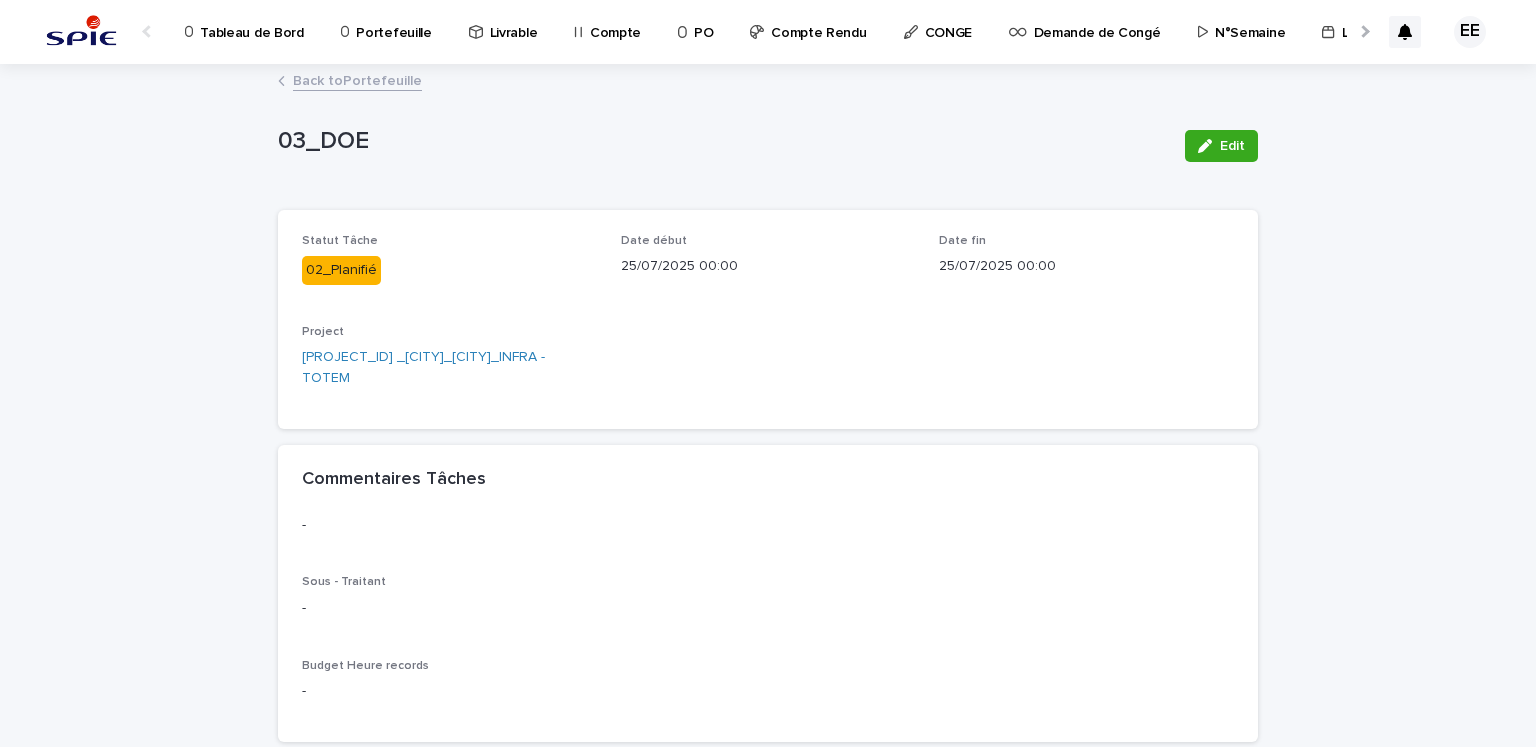 click on "Portefeuille" at bounding box center [393, 21] 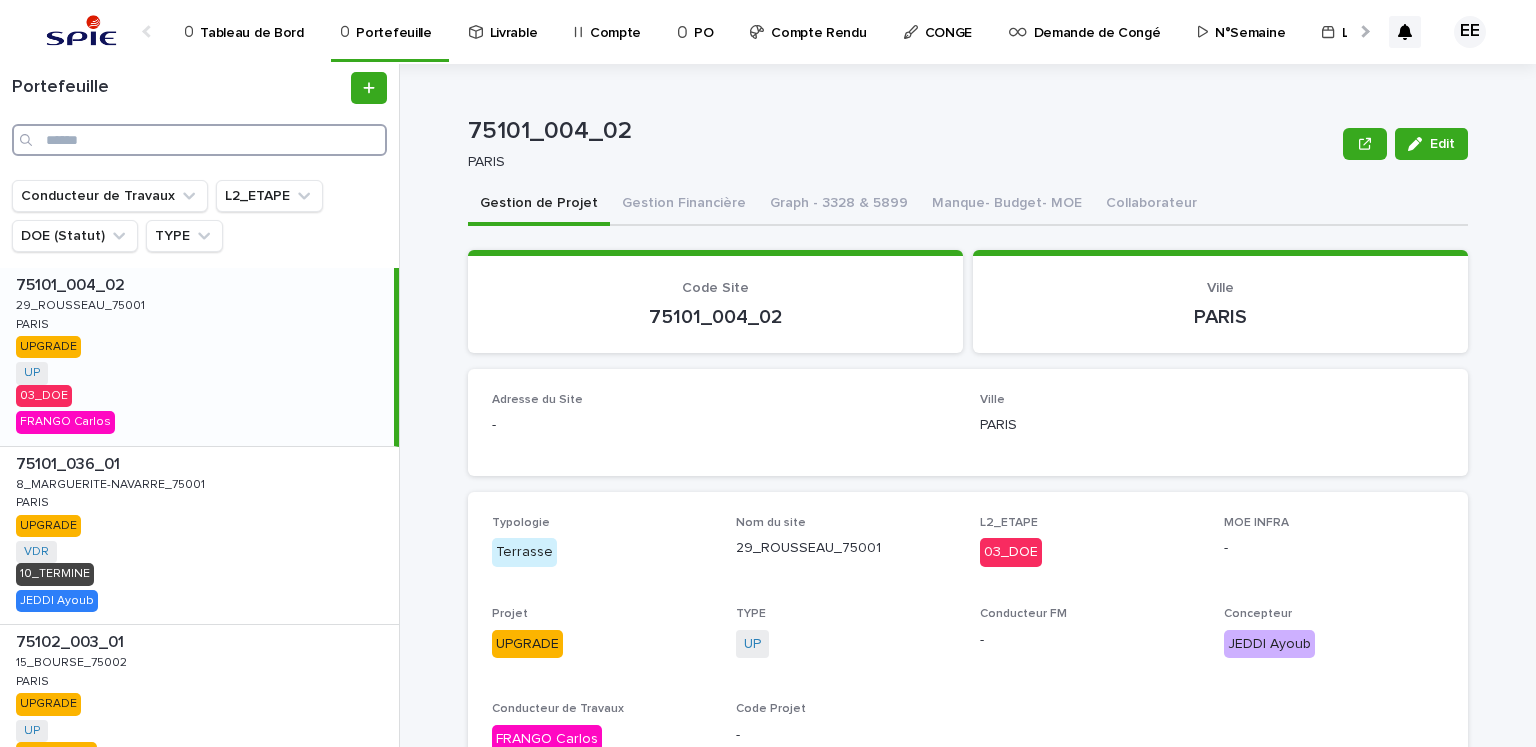 click at bounding box center [199, 140] 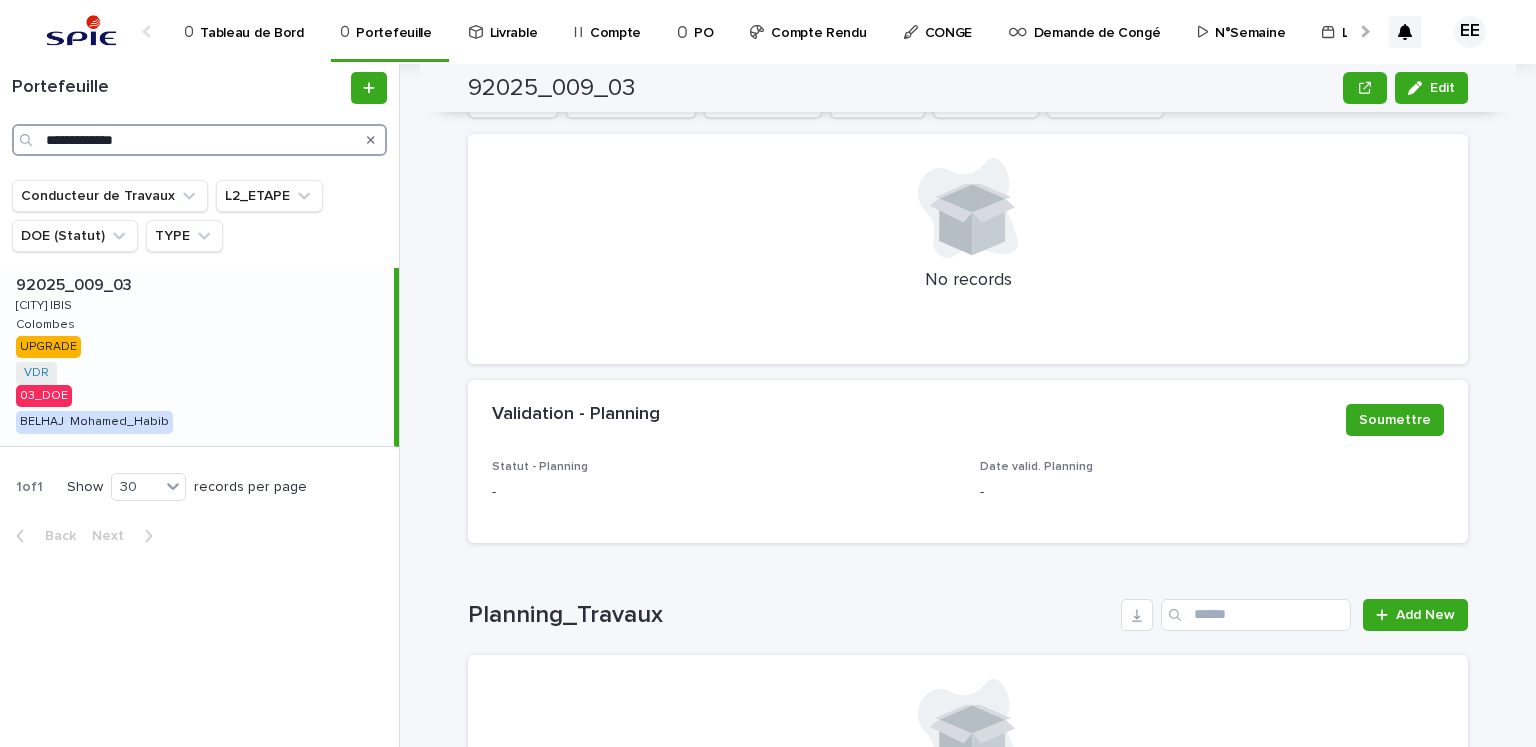 scroll, scrollTop: 926, scrollLeft: 0, axis: vertical 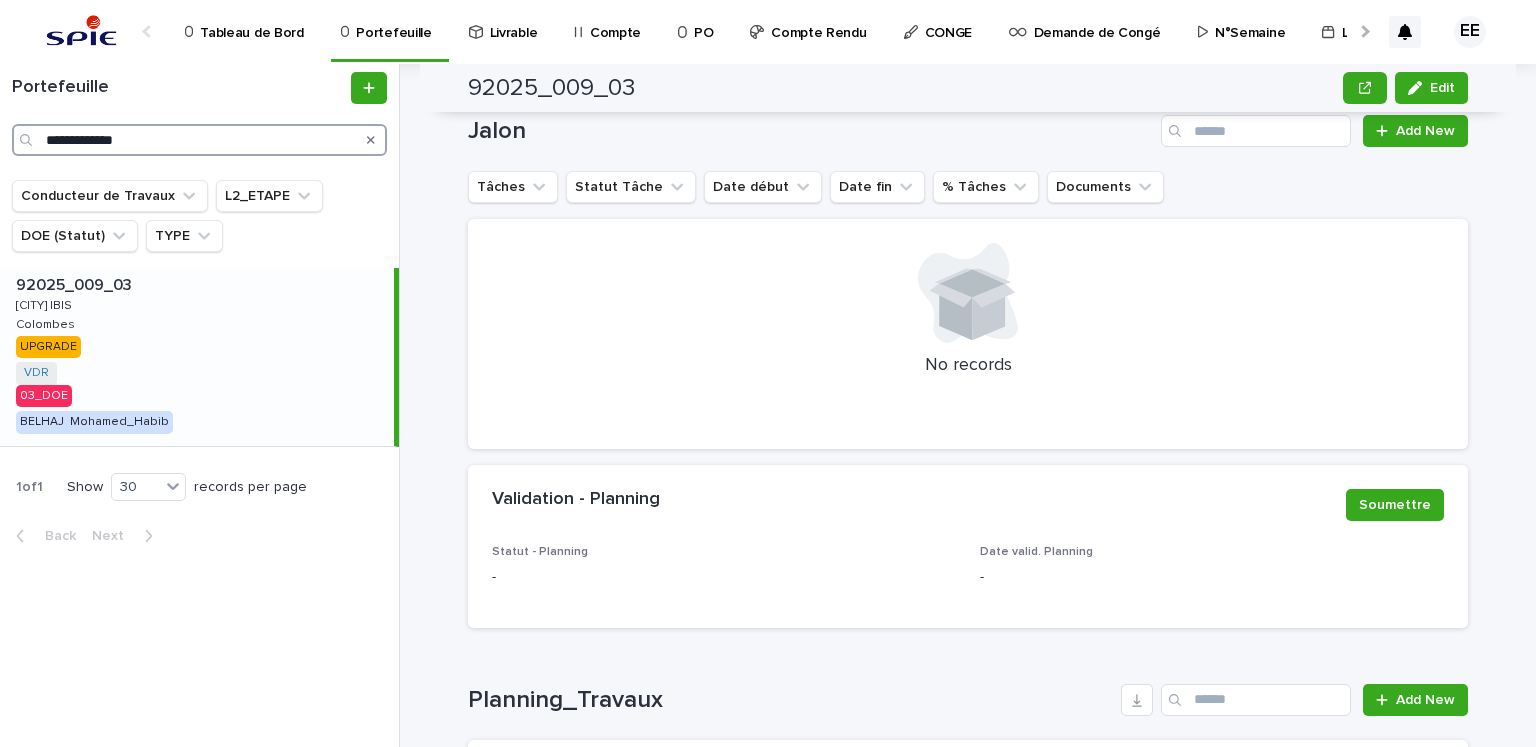 type on "**********" 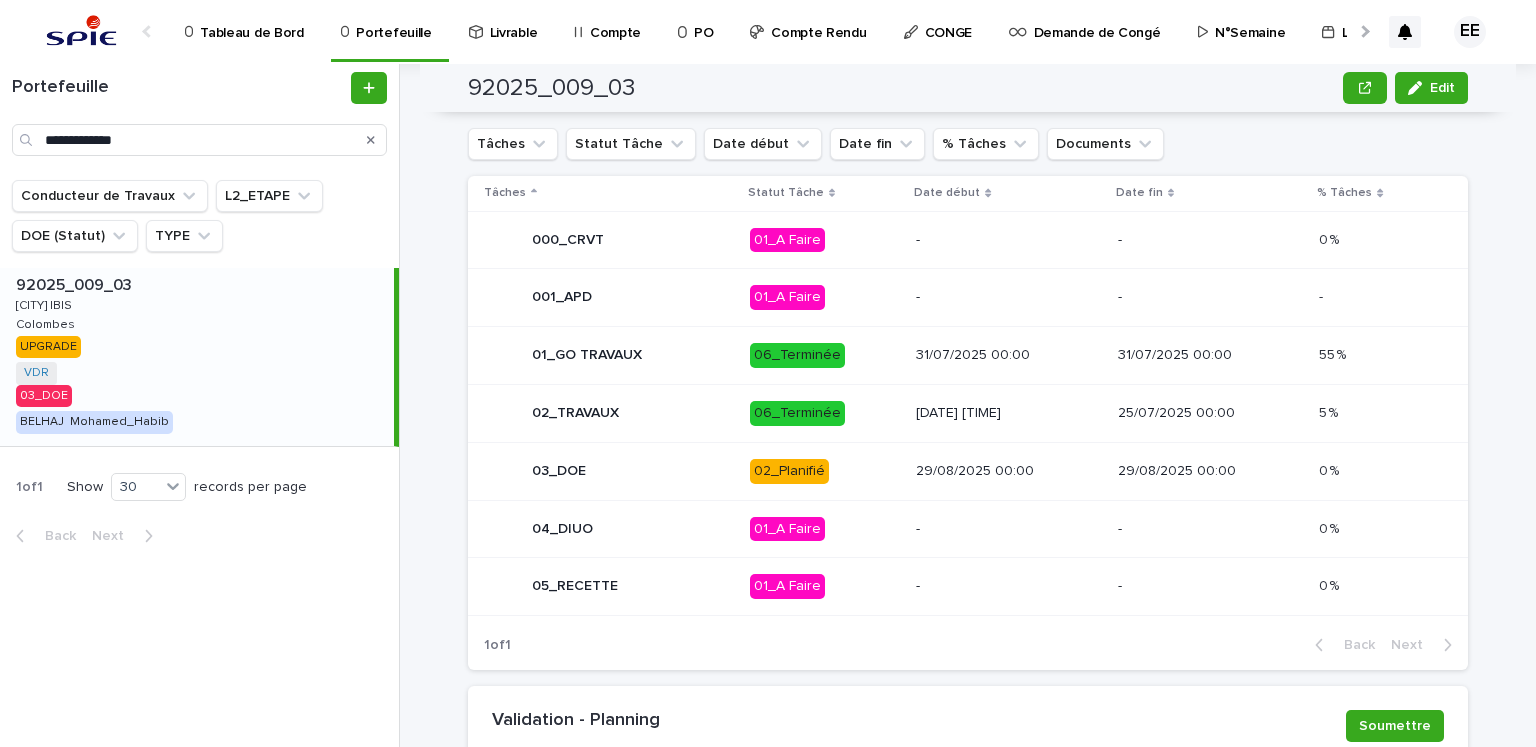 scroll, scrollTop: 1058, scrollLeft: 0, axis: vertical 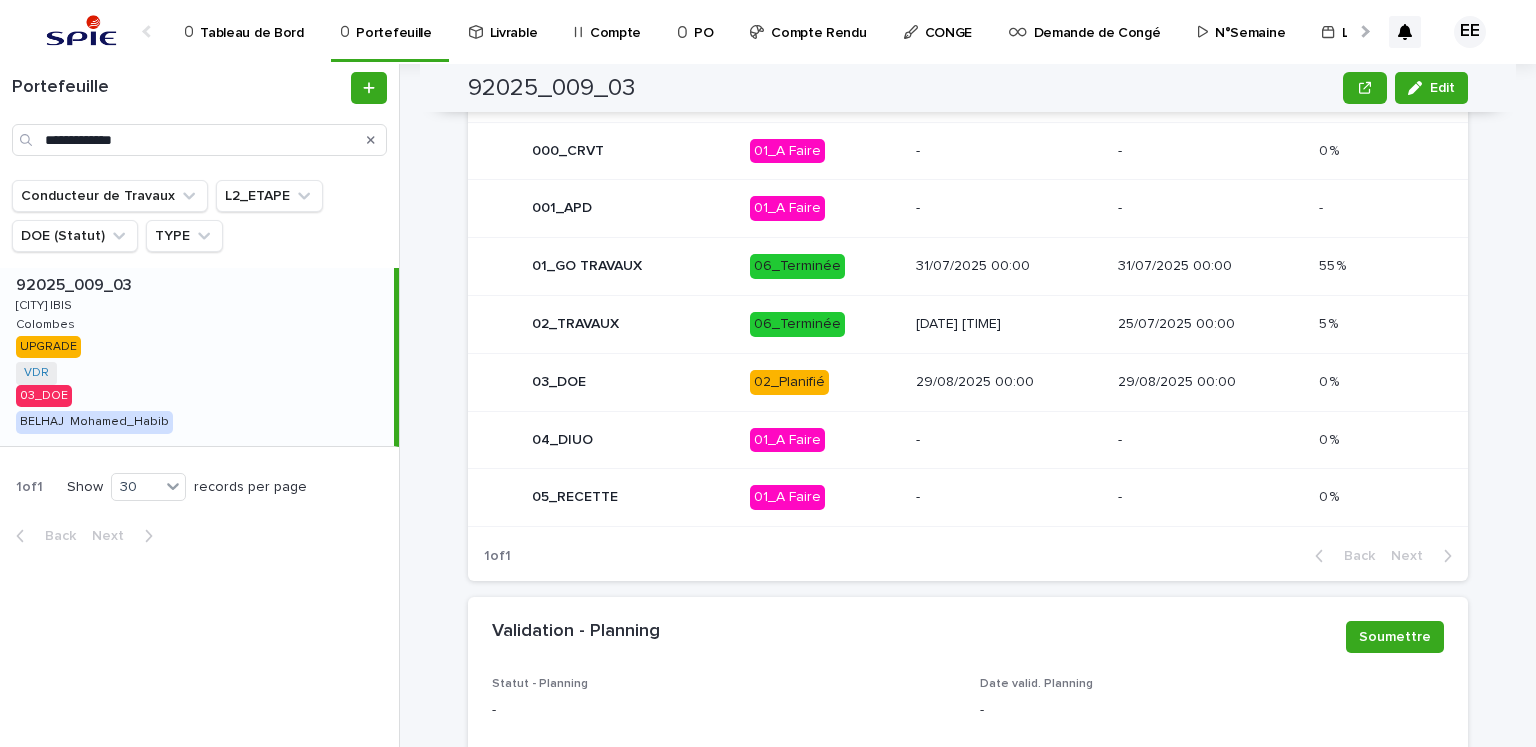 click on "Compte Rendu" at bounding box center (818, 21) 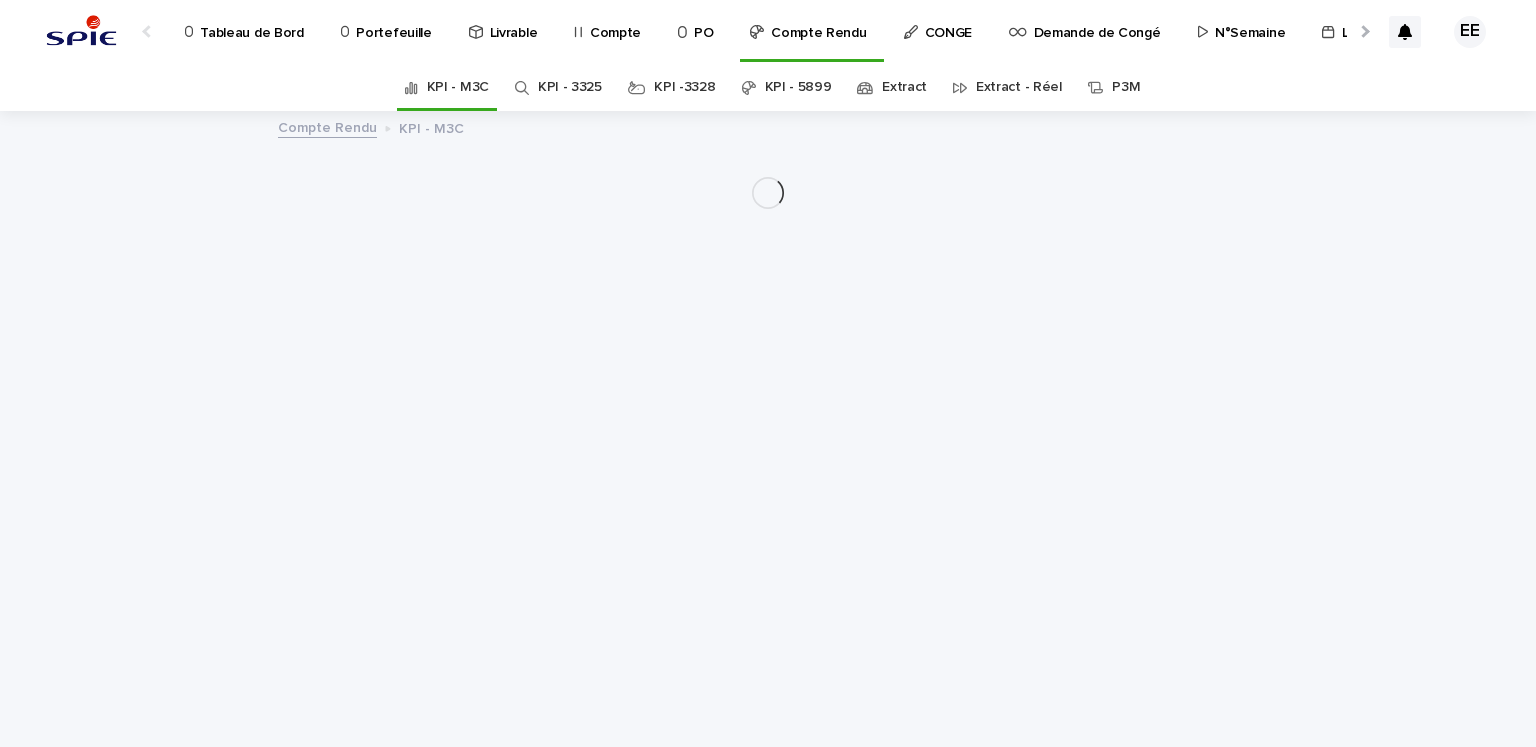 click on "KPI - 5899" at bounding box center (798, 87) 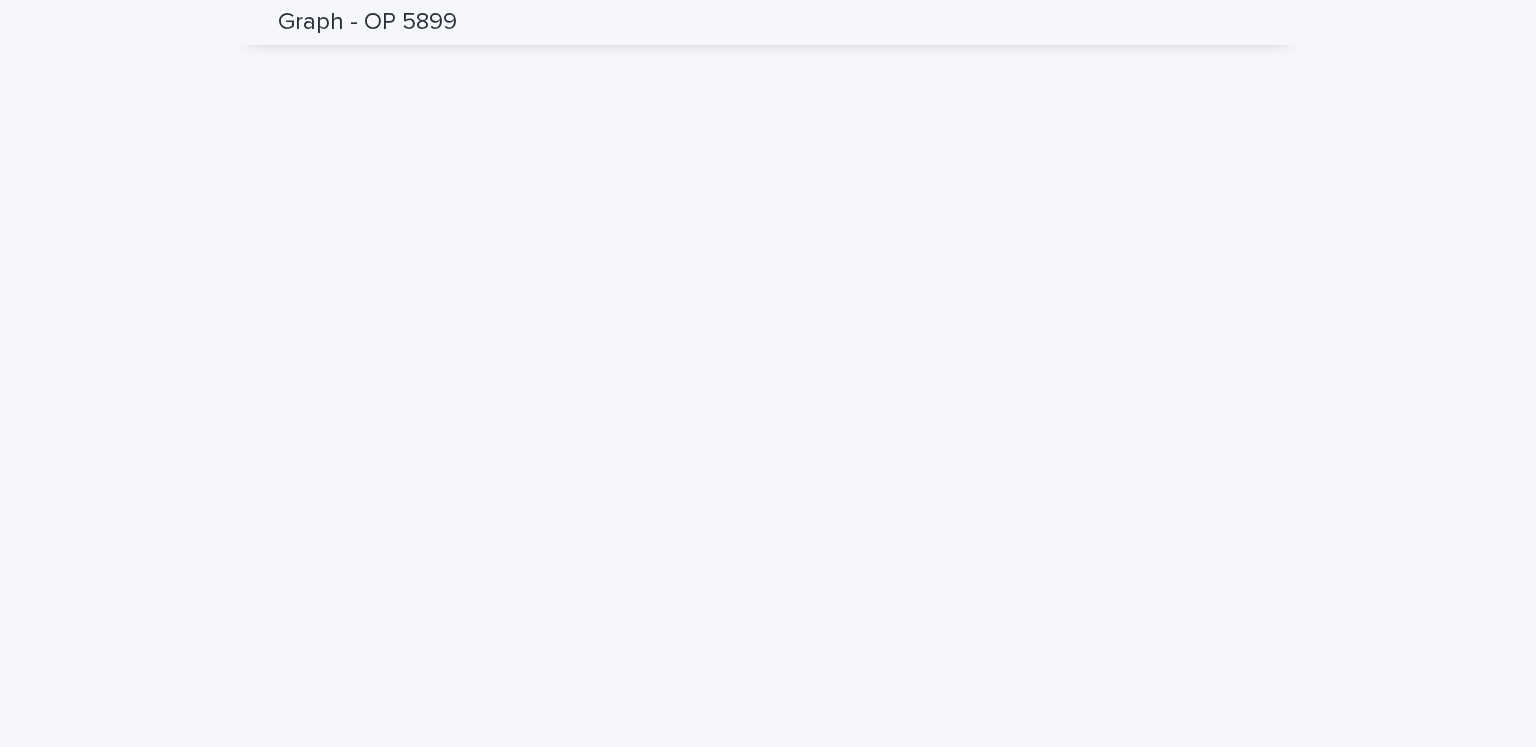 scroll, scrollTop: 0, scrollLeft: 0, axis: both 